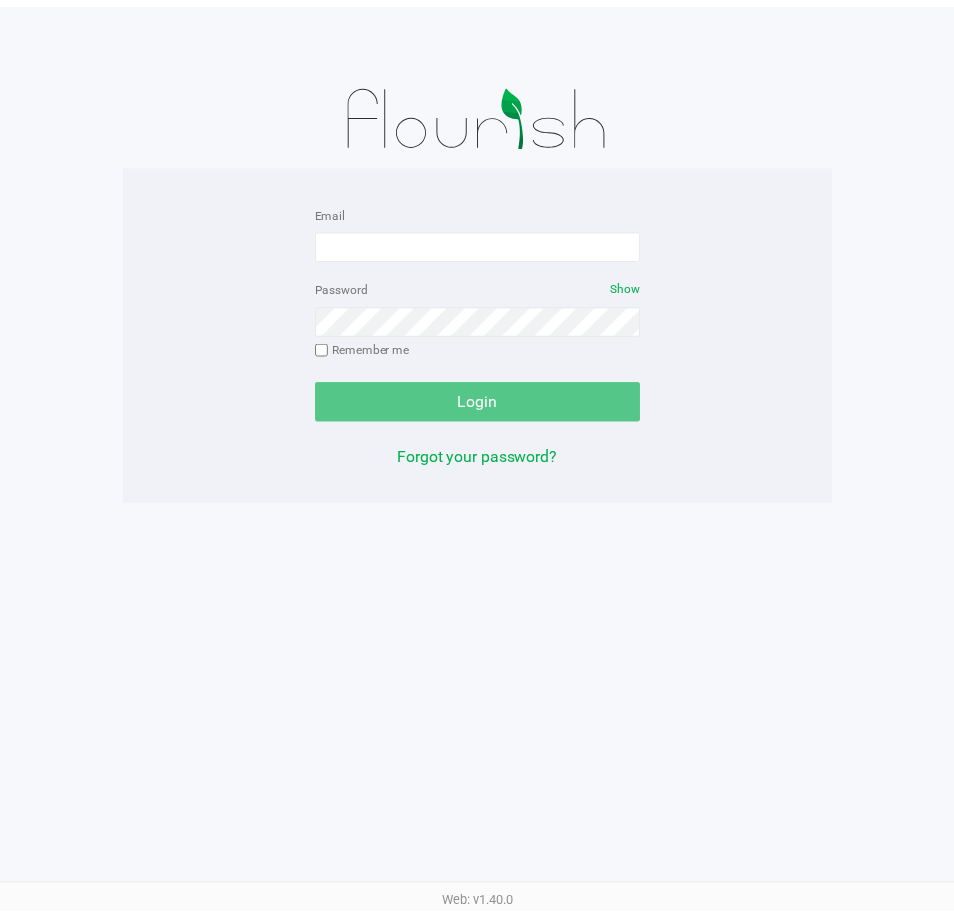 scroll, scrollTop: 0, scrollLeft: 0, axis: both 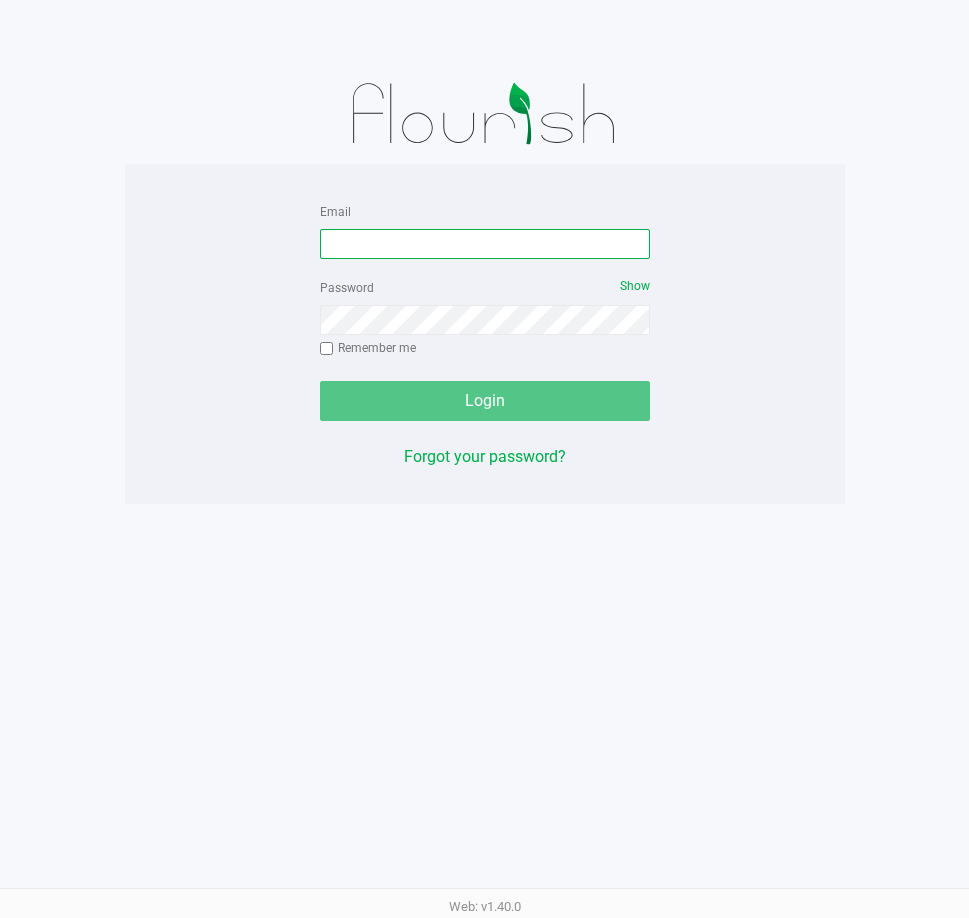click on "Email" at bounding box center (485, 244) 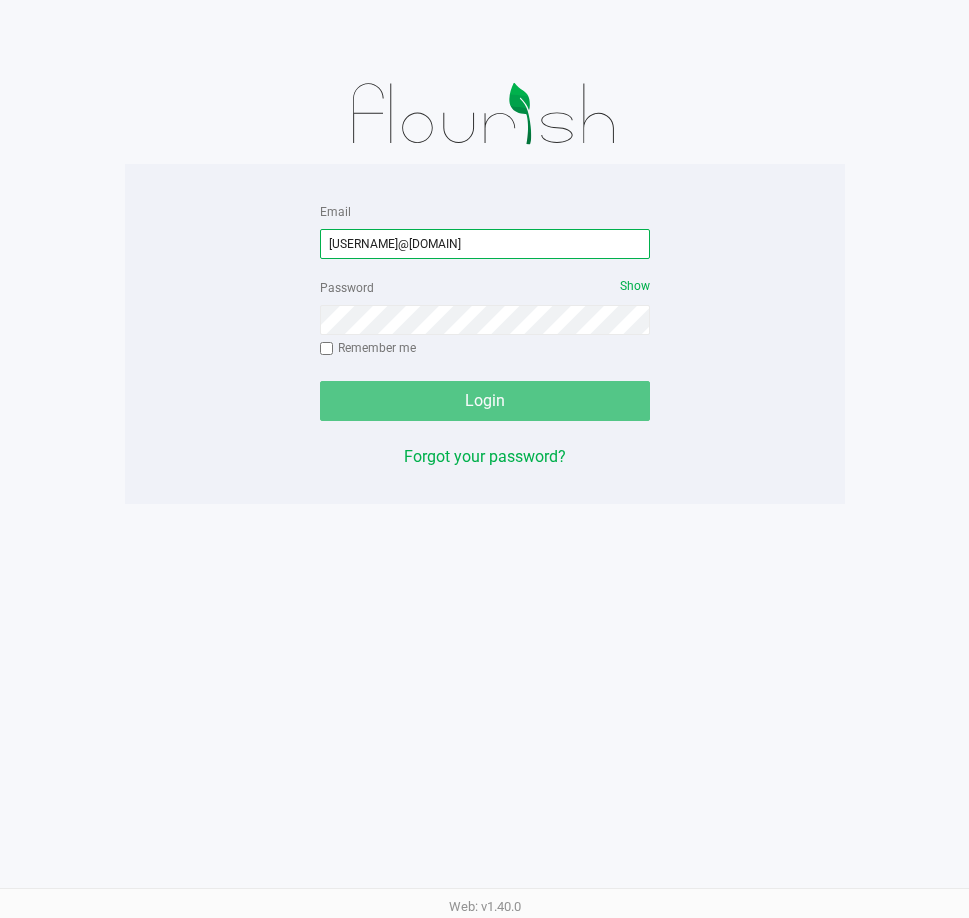 type on "[USERNAME]@[DOMAIN]" 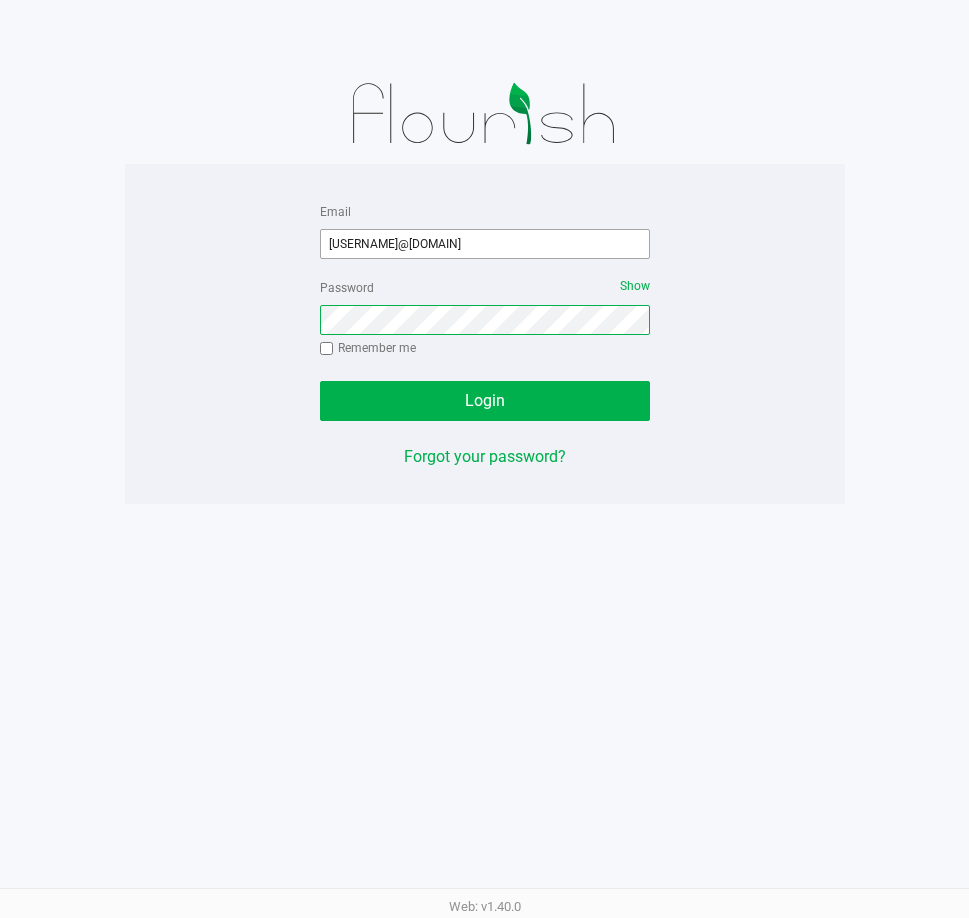 click on "Login" 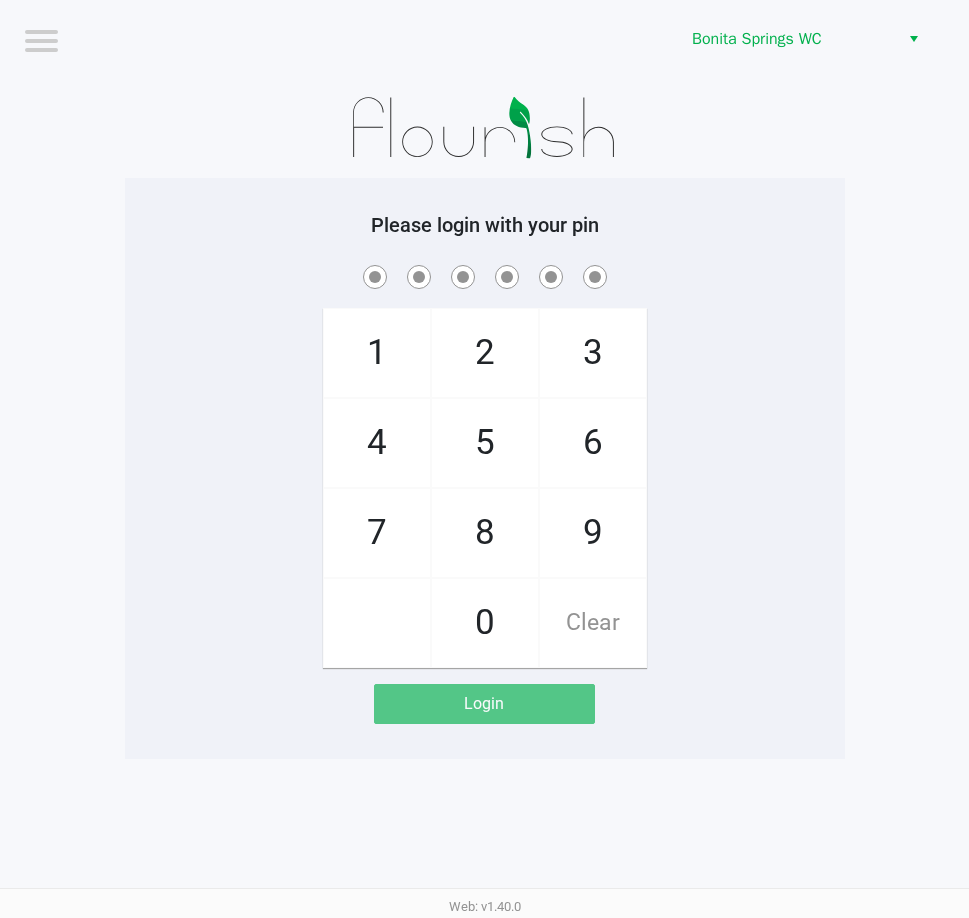 click on "Please login with your pin  1   4   7       2   5   8   0   3   6   9   Clear   Login" 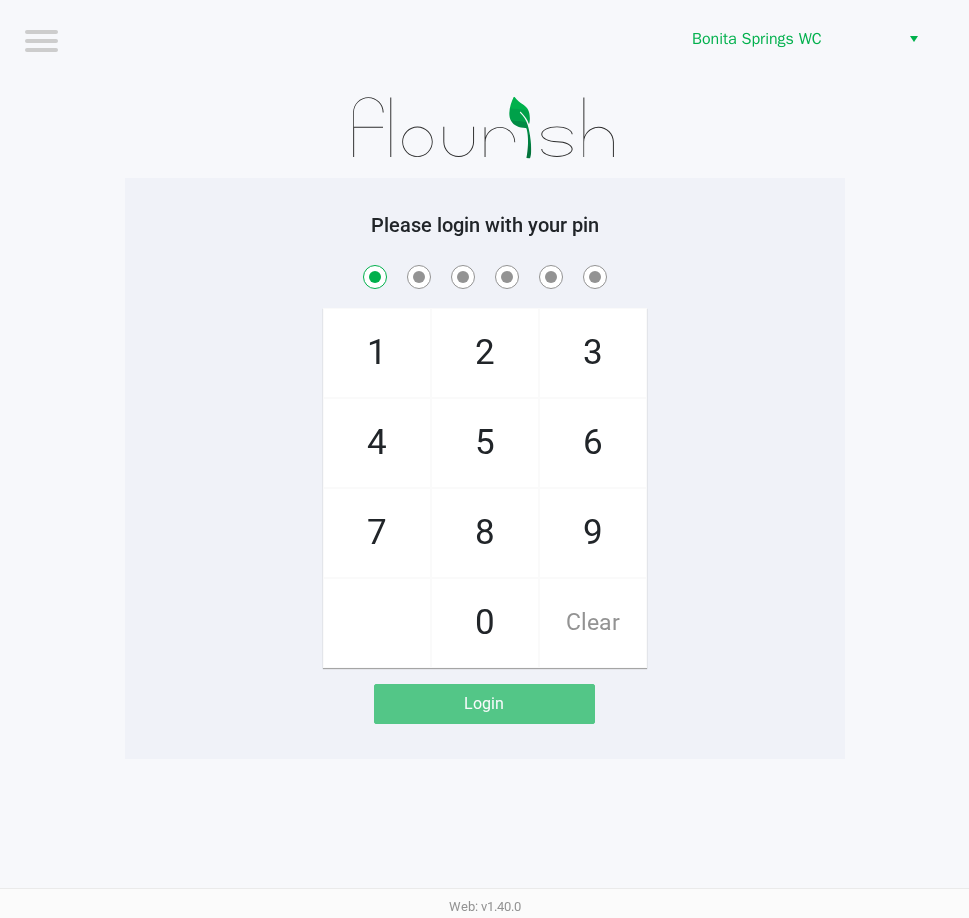 checkbox on "true" 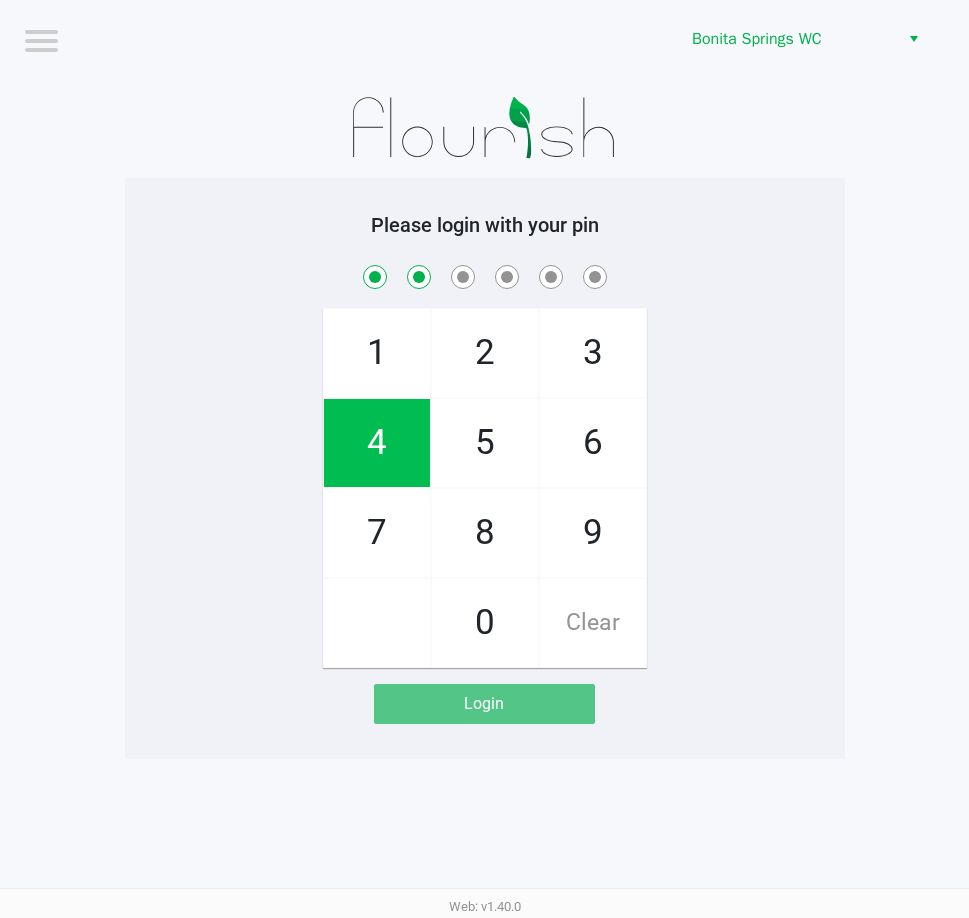 checkbox on "true" 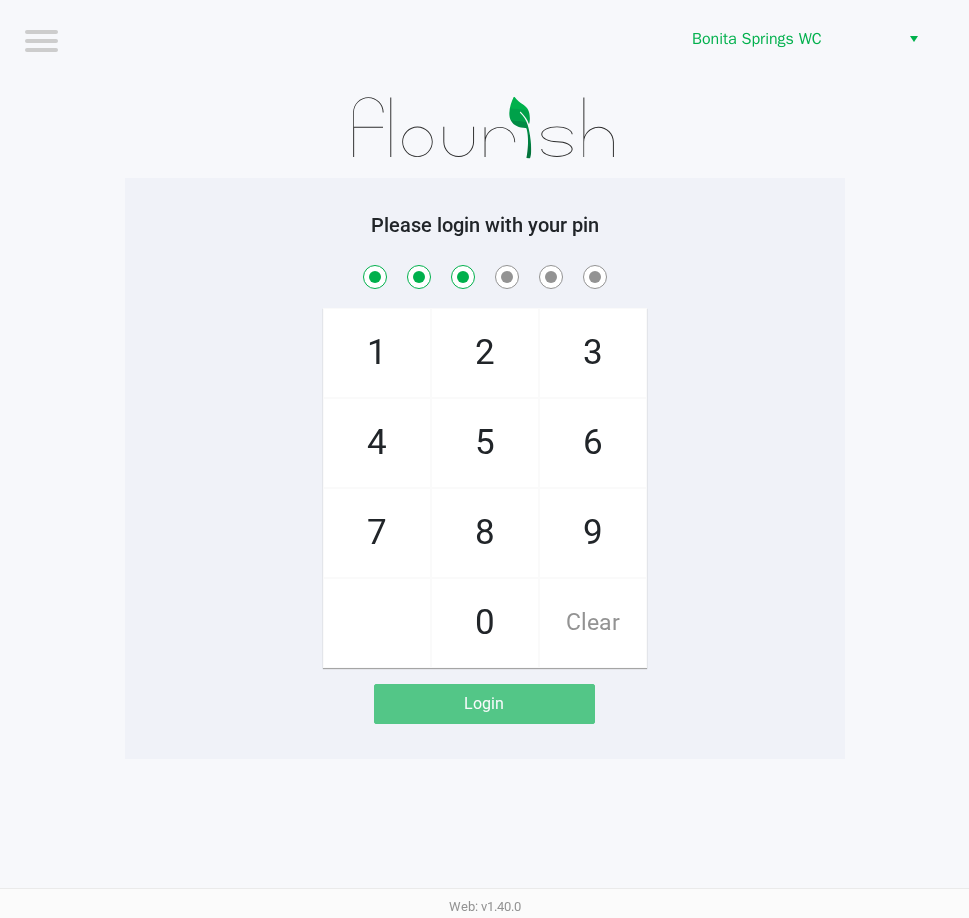 checkbox on "true" 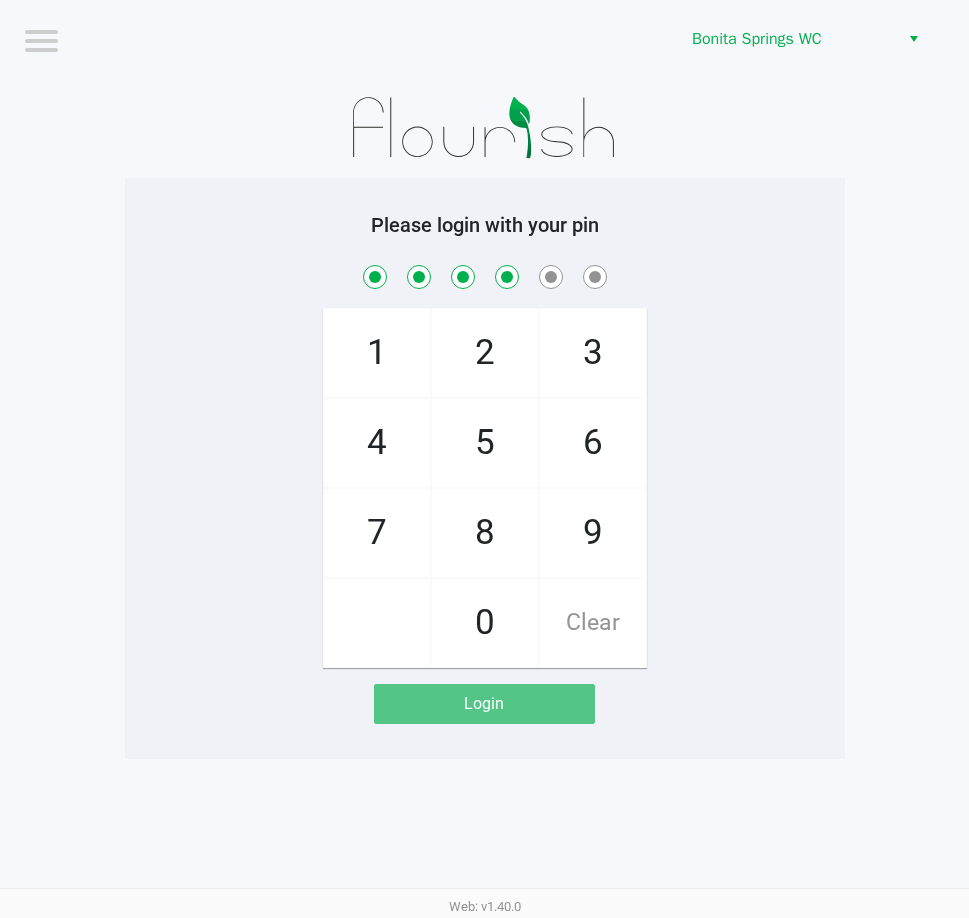 checkbox on "true" 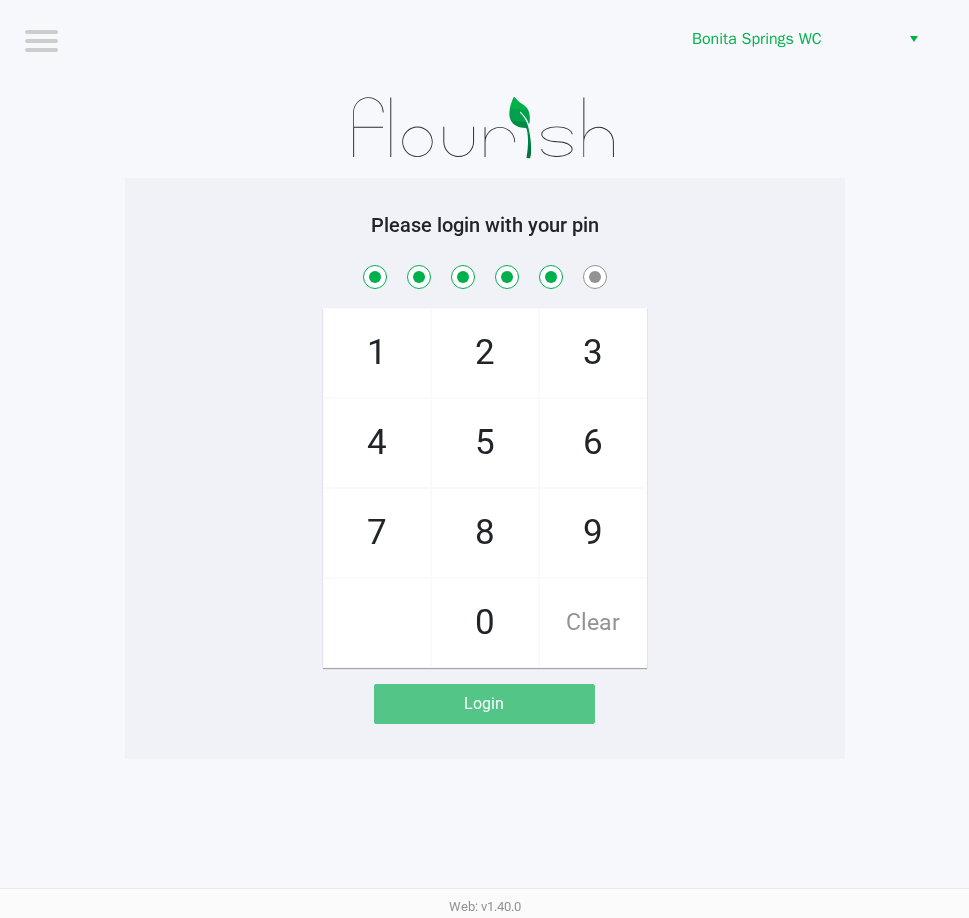 checkbox on "true" 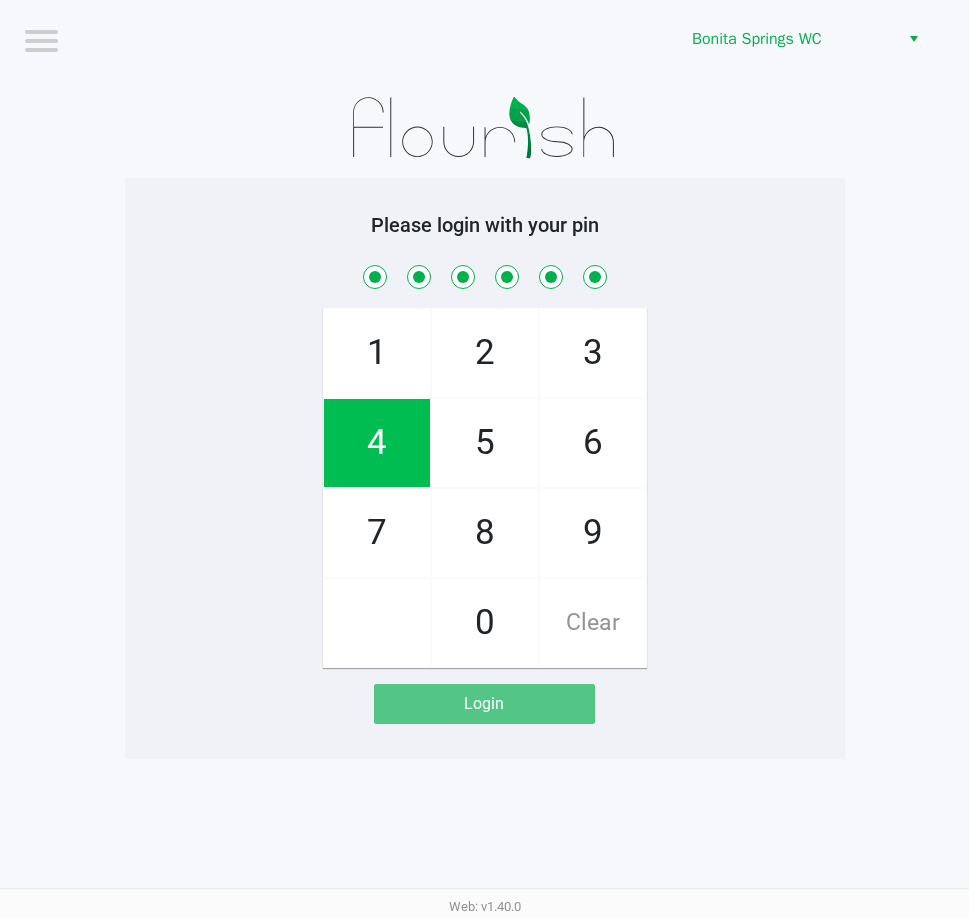checkbox on "true" 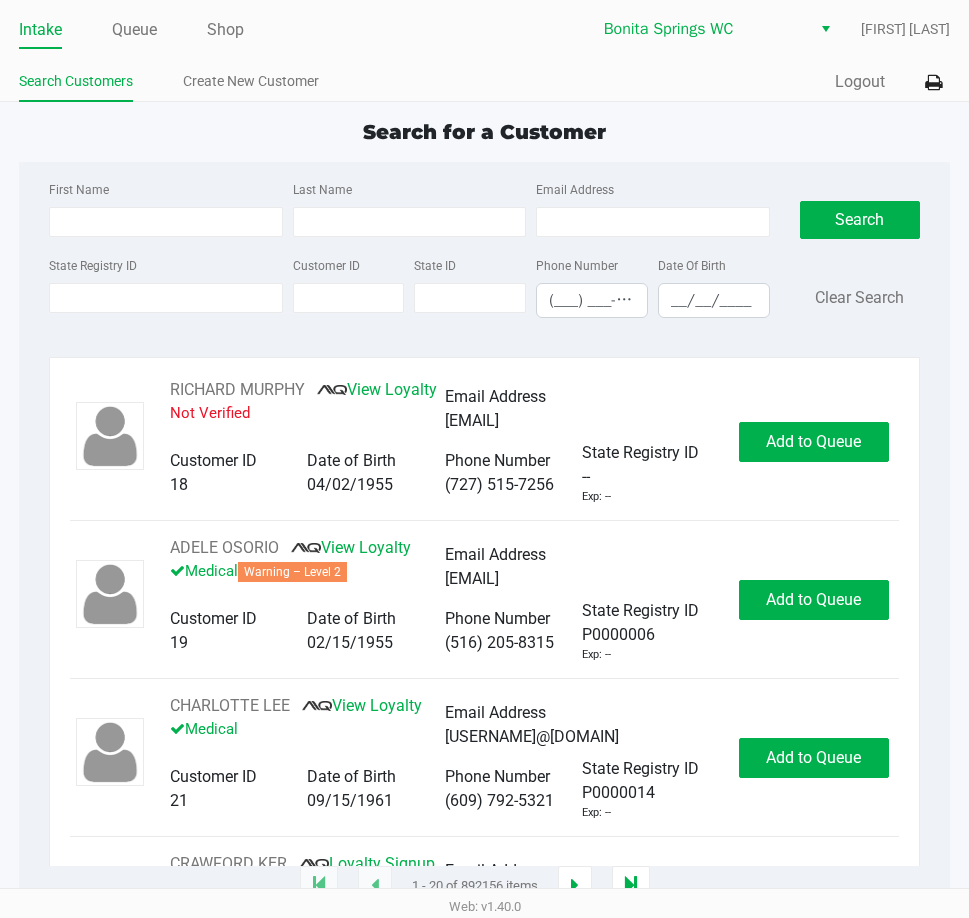 click on "Not Verified" 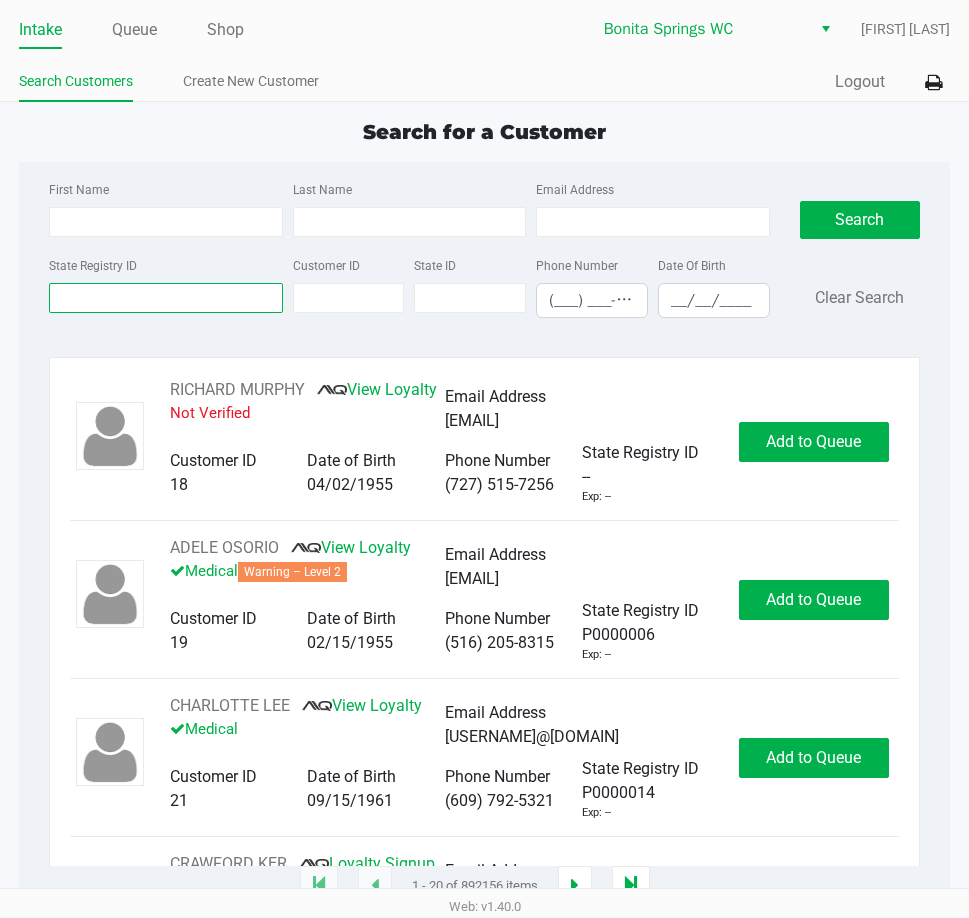 click on "State Registry ID" at bounding box center (165, 298) 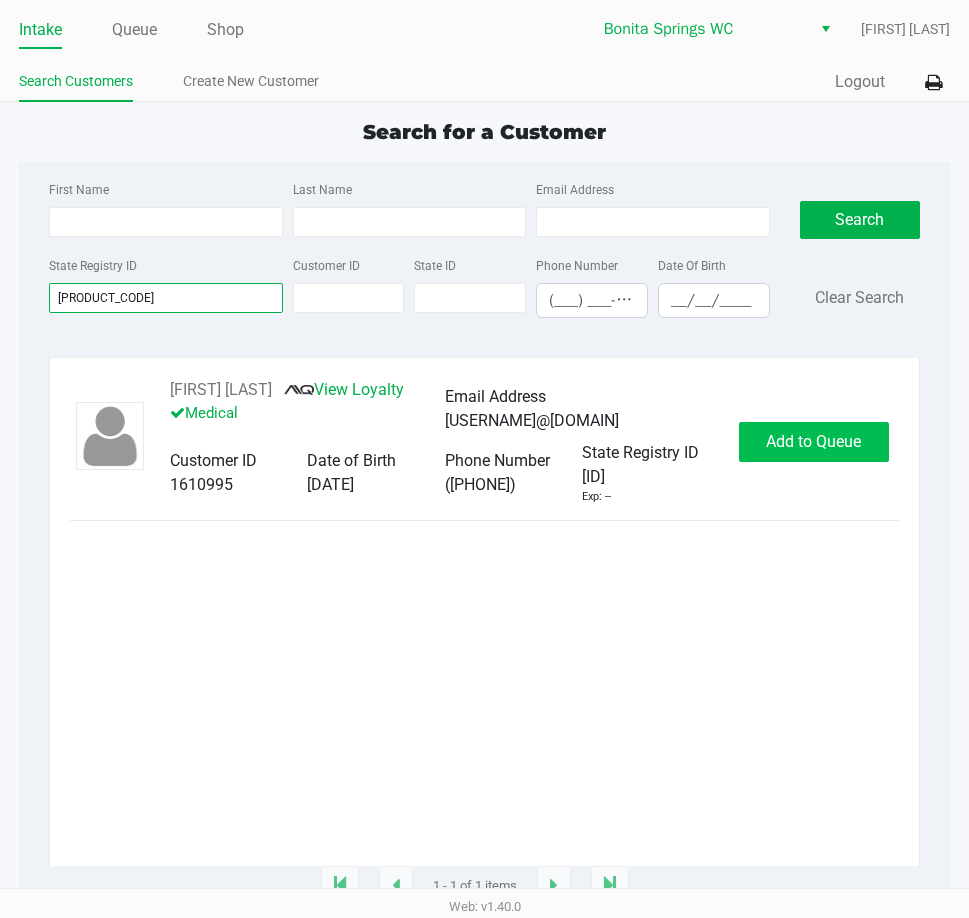 type on "[PRODUCT_CODE]" 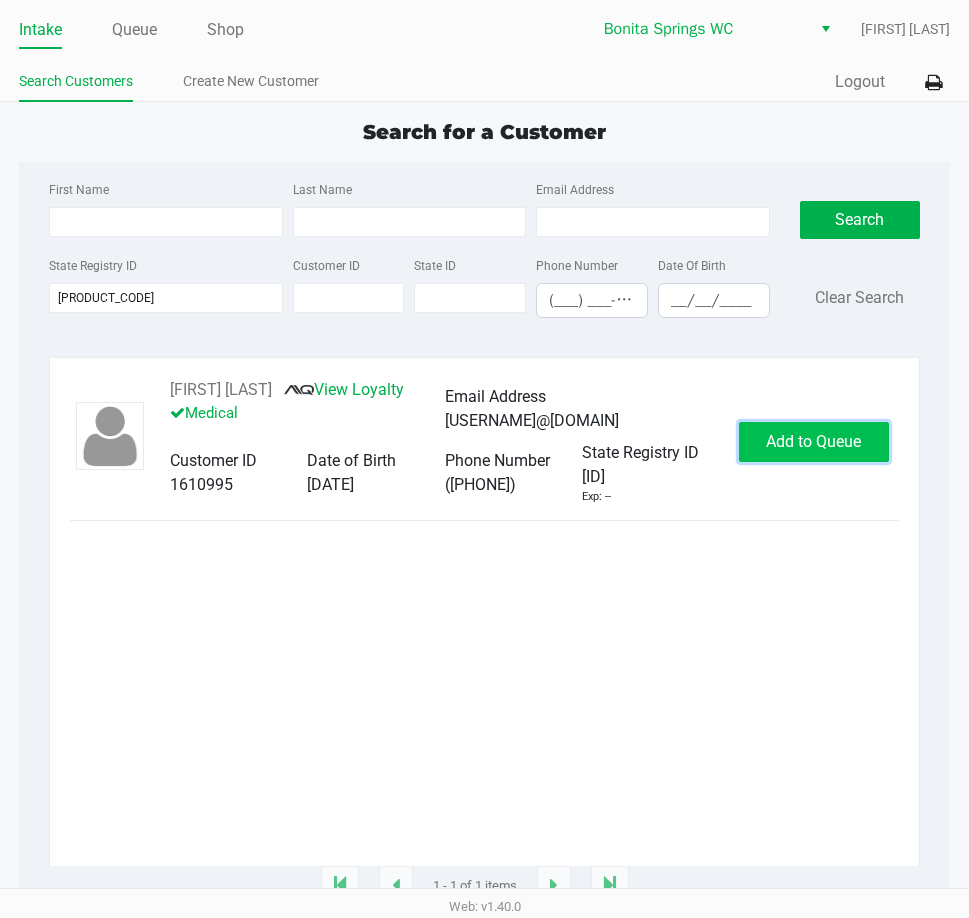 click on "Add to Queue" 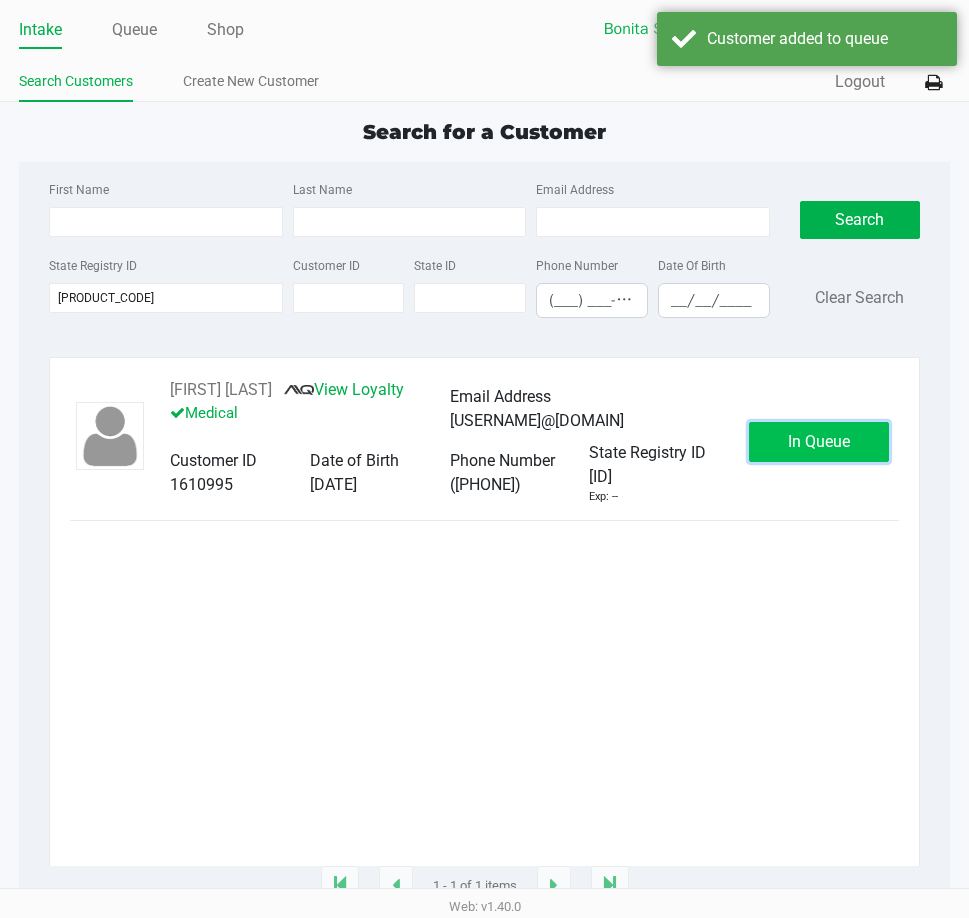 click on "In Queue" 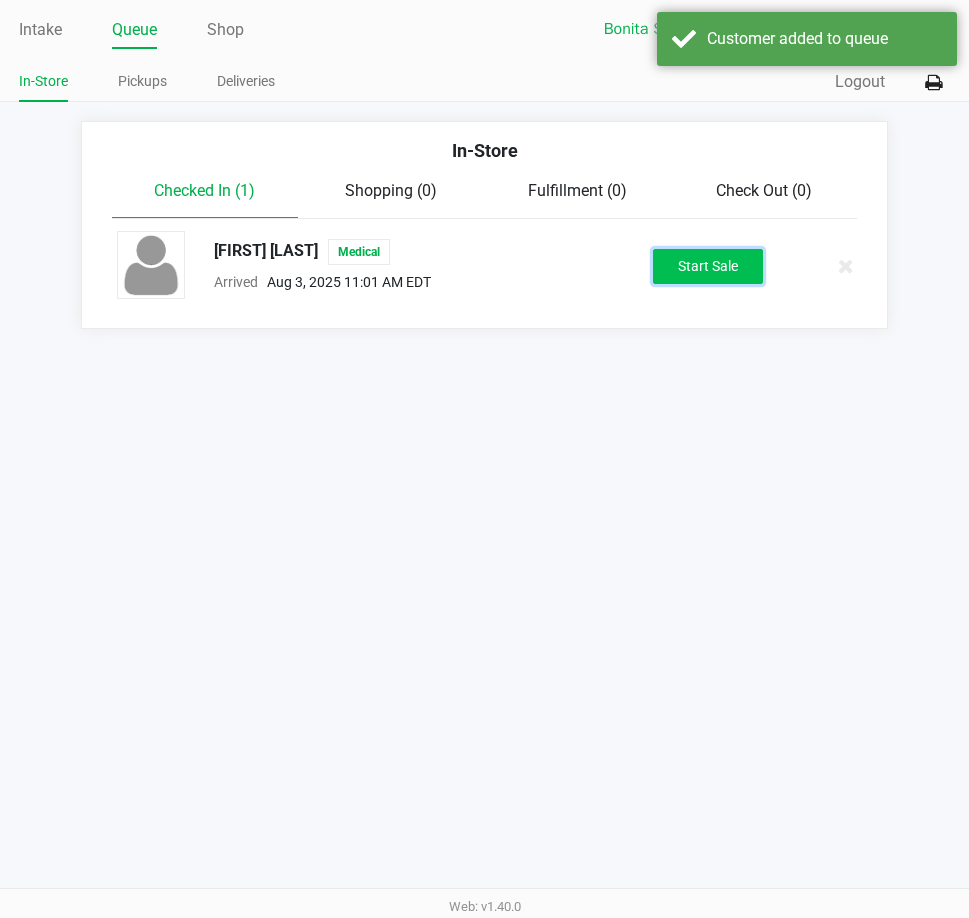 click on "Start Sale" 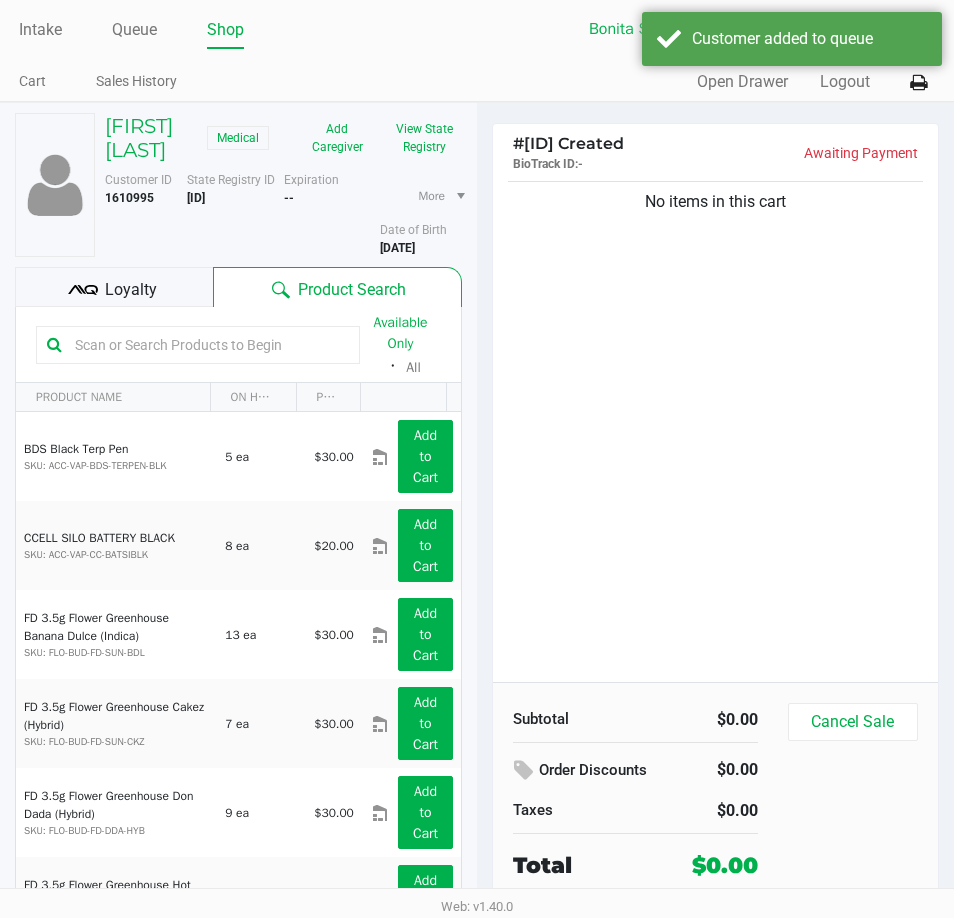 click on "No items in this cart" 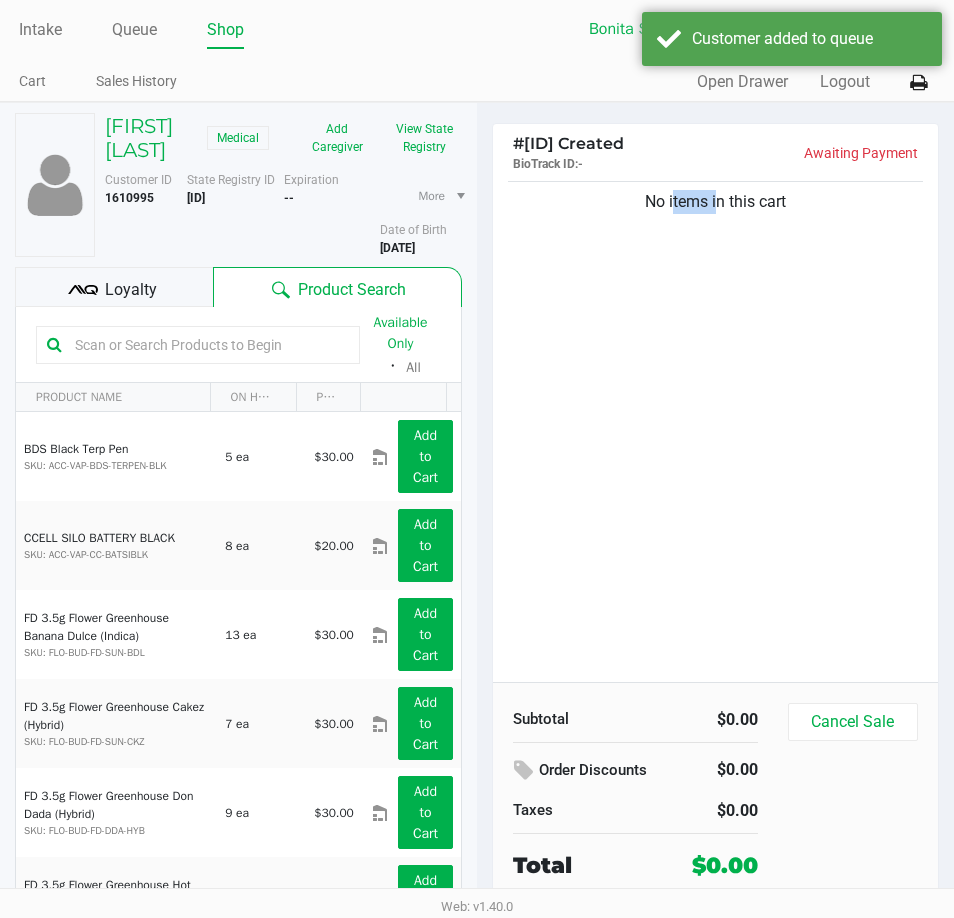 click on "No items in this cart" 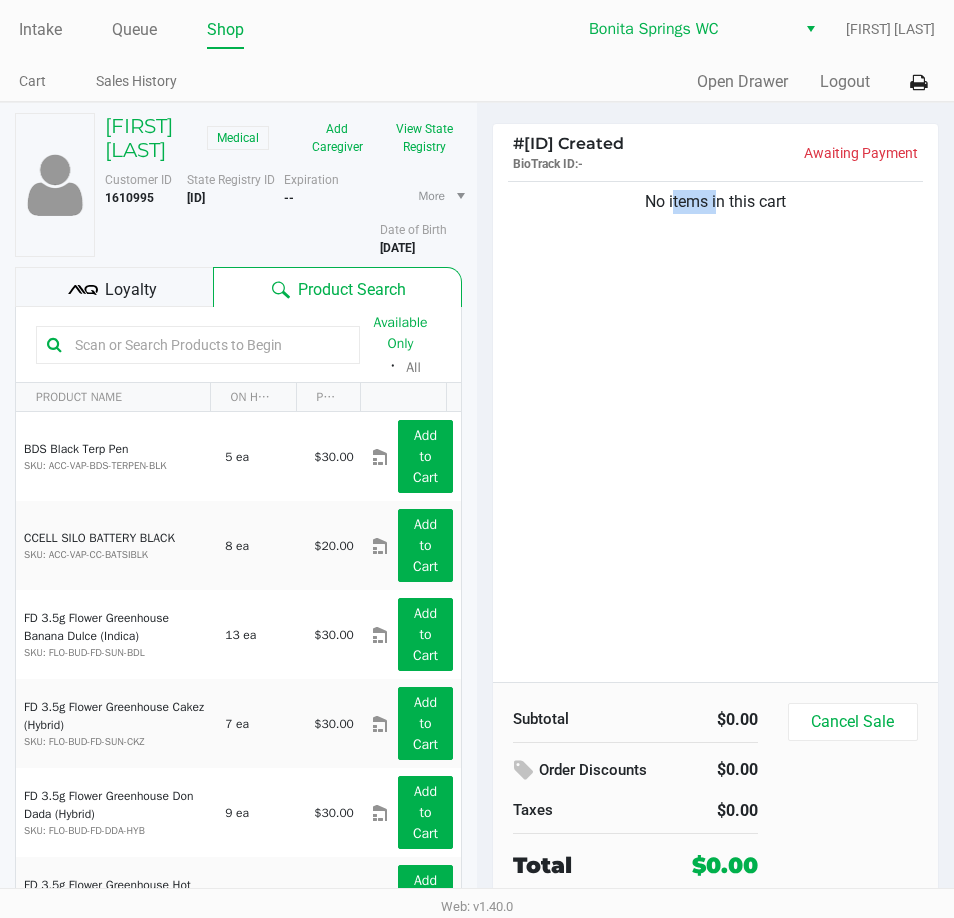 click on "No items in this cart" 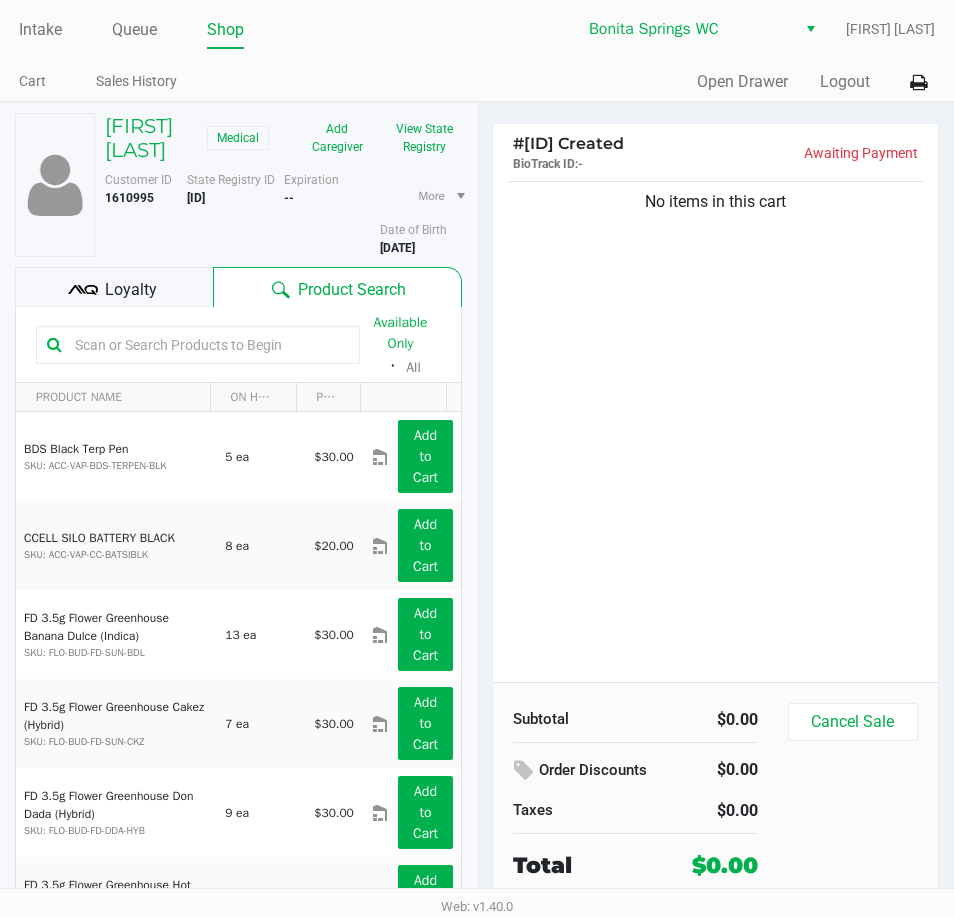 click on "Customer ID   [ID]" 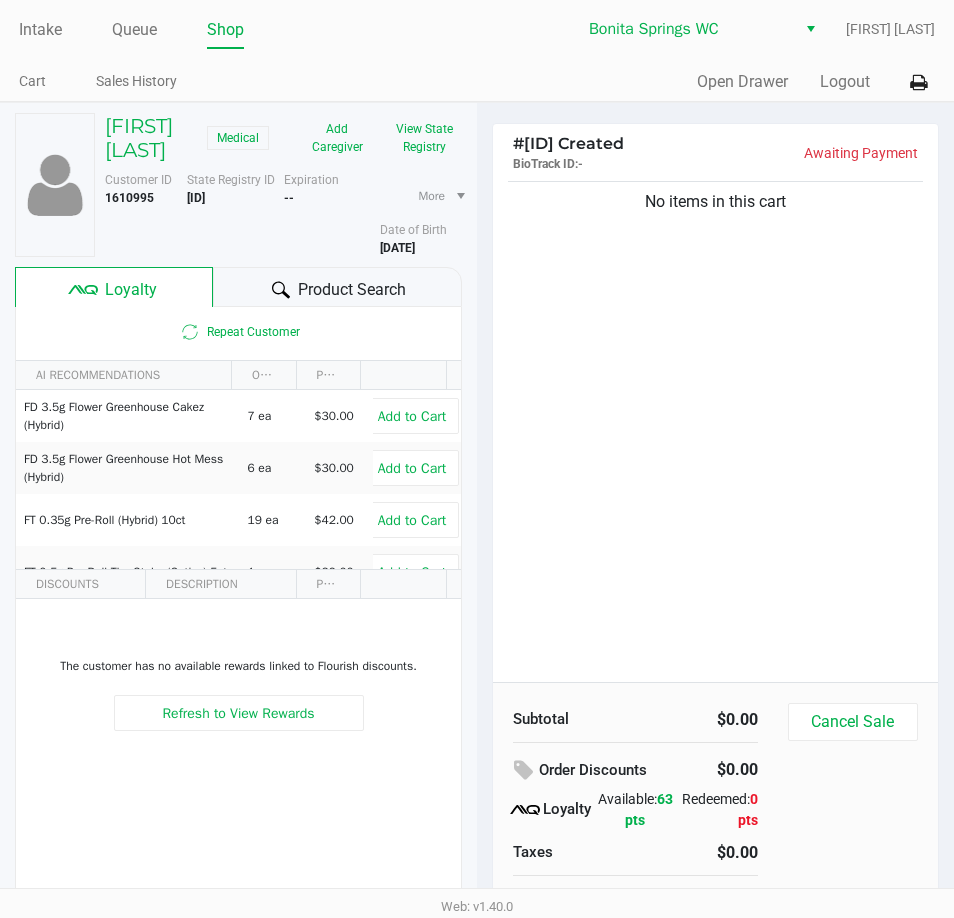 click on "Product Search" 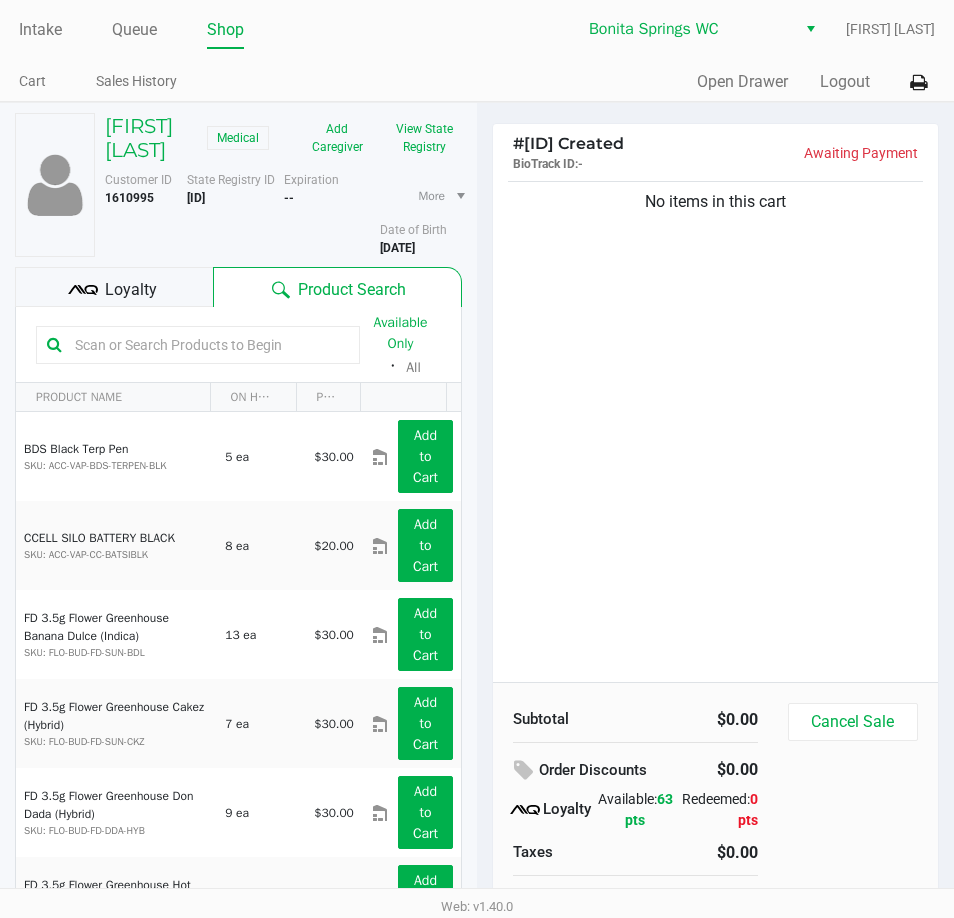 click on "No items in this cart" 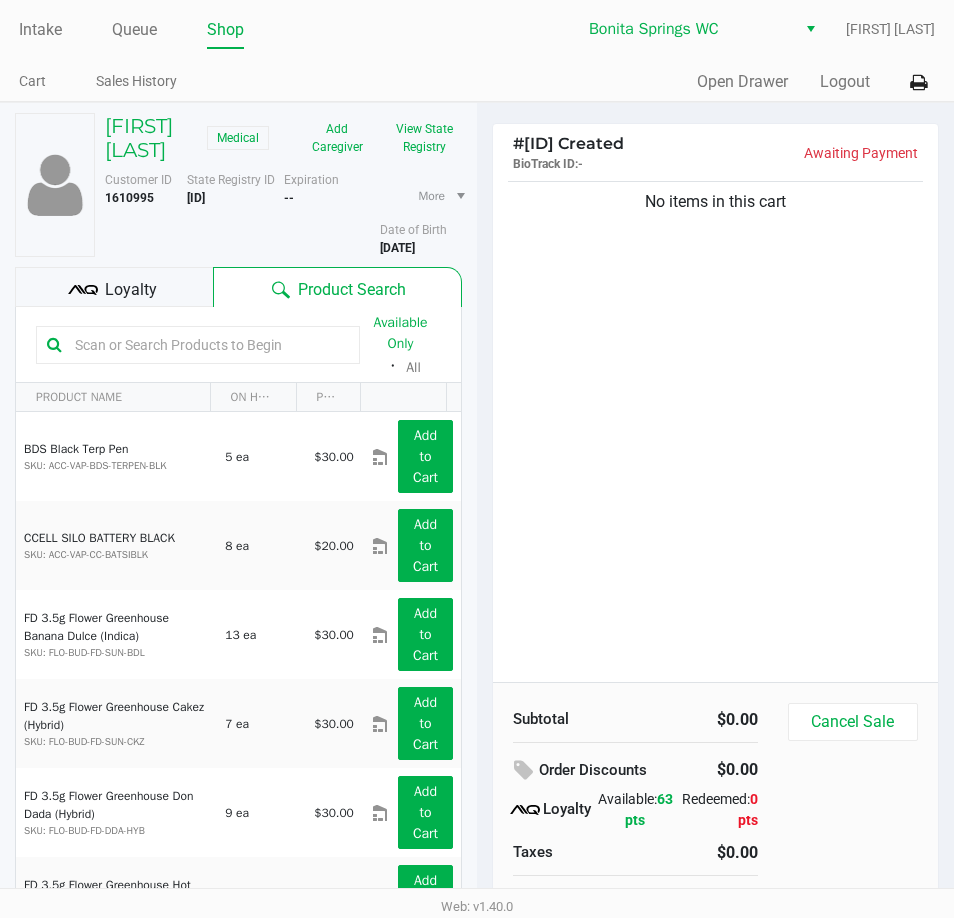 drag, startPoint x: 510, startPoint y: 294, endPoint x: 515, endPoint y: 314, distance: 20.615528 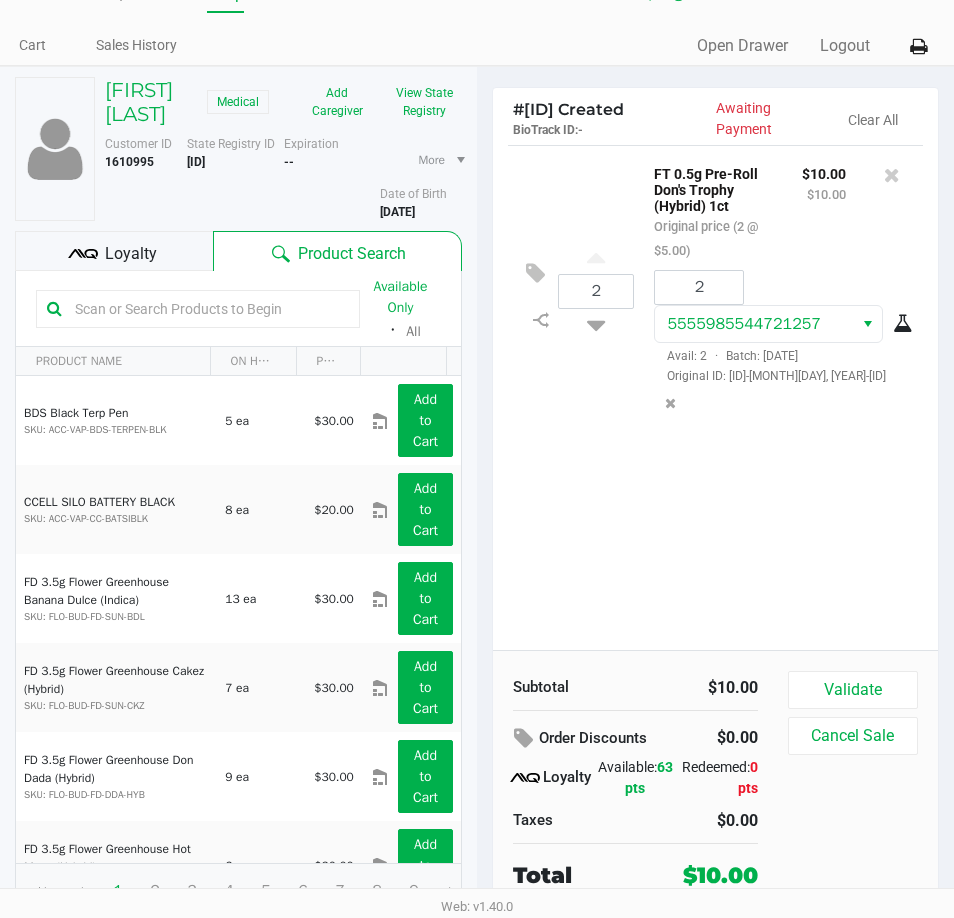 scroll, scrollTop: 71, scrollLeft: 0, axis: vertical 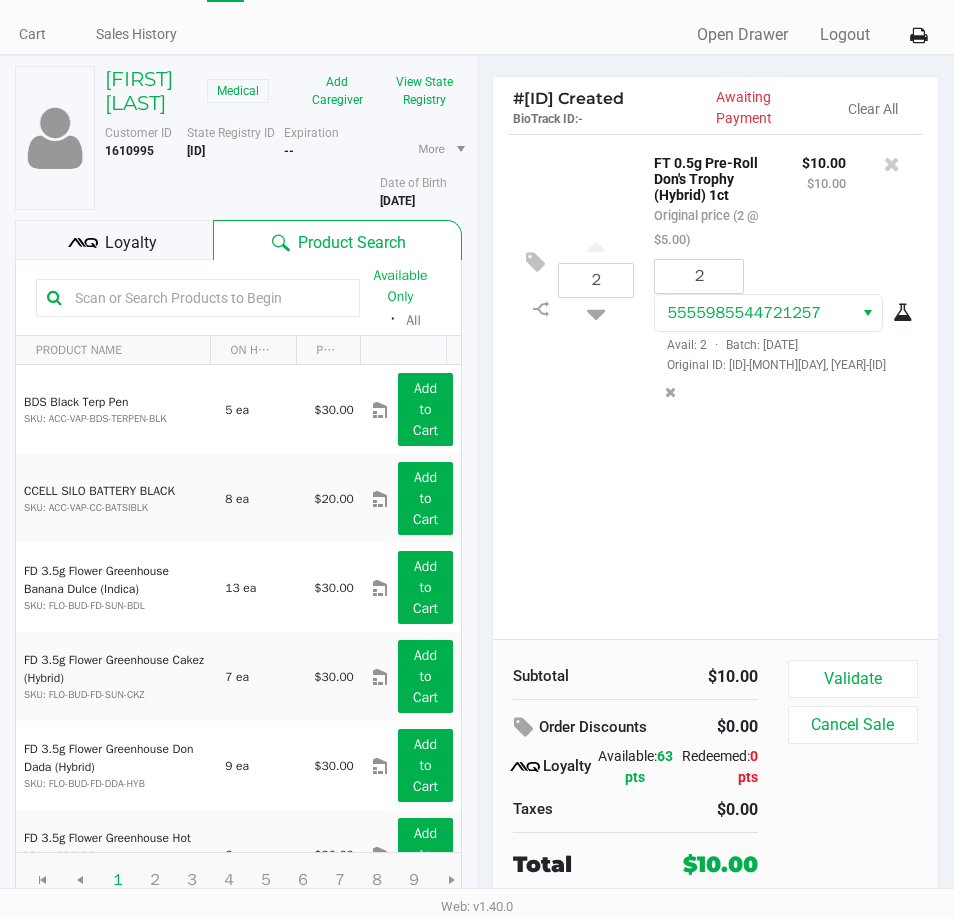 click on "2 FT 0.5g Pre-Roll Don's Trophy (Hybrid) 1ct   Original price (2 @ $5.00) $10.00 $10.00 2 [NUMBER]  Avail: 2  ·  Batch: [DATE]   Original ID: FLSRWGM-[DATE]-[NUMBER]" 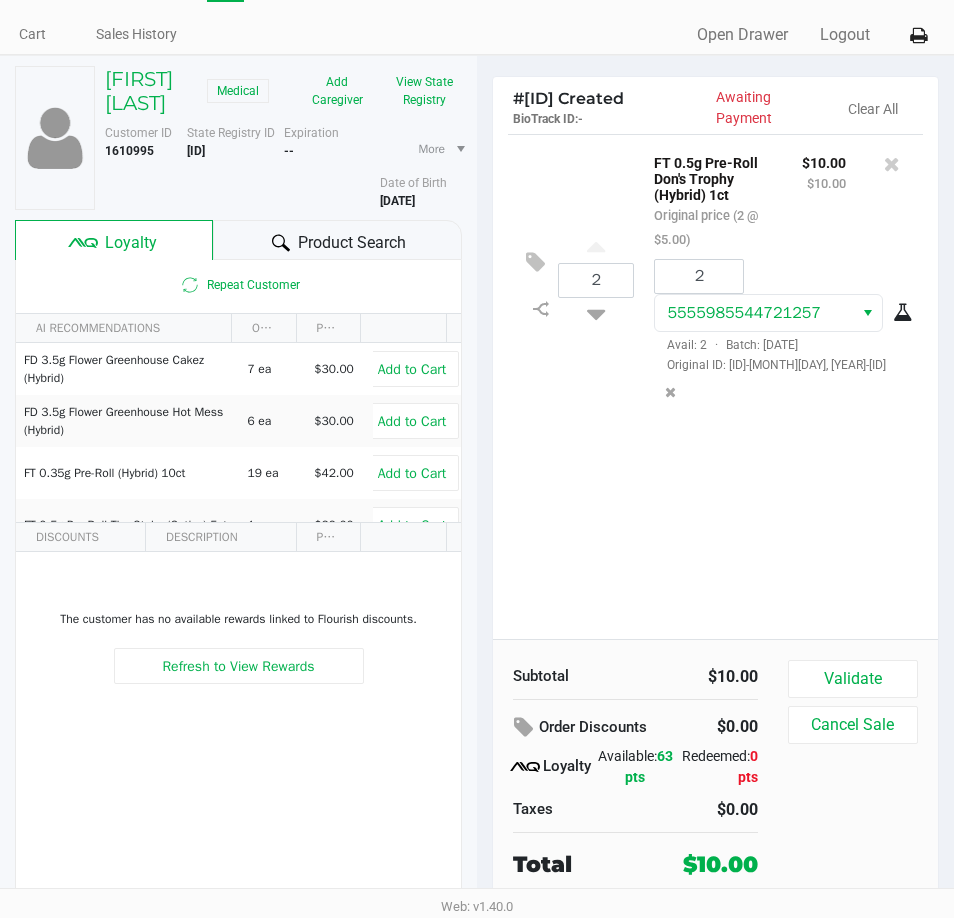 click on "2 FT 0.5g Pre-Roll Don's Trophy (Hybrid) 1ct   Original price (2 @ $5.00) $10.00 $10.00 2 [NUMBER]  Avail: 2  ·  Batch: [DATE]   Original ID: FLSRWGM-[DATE]-[NUMBER]" 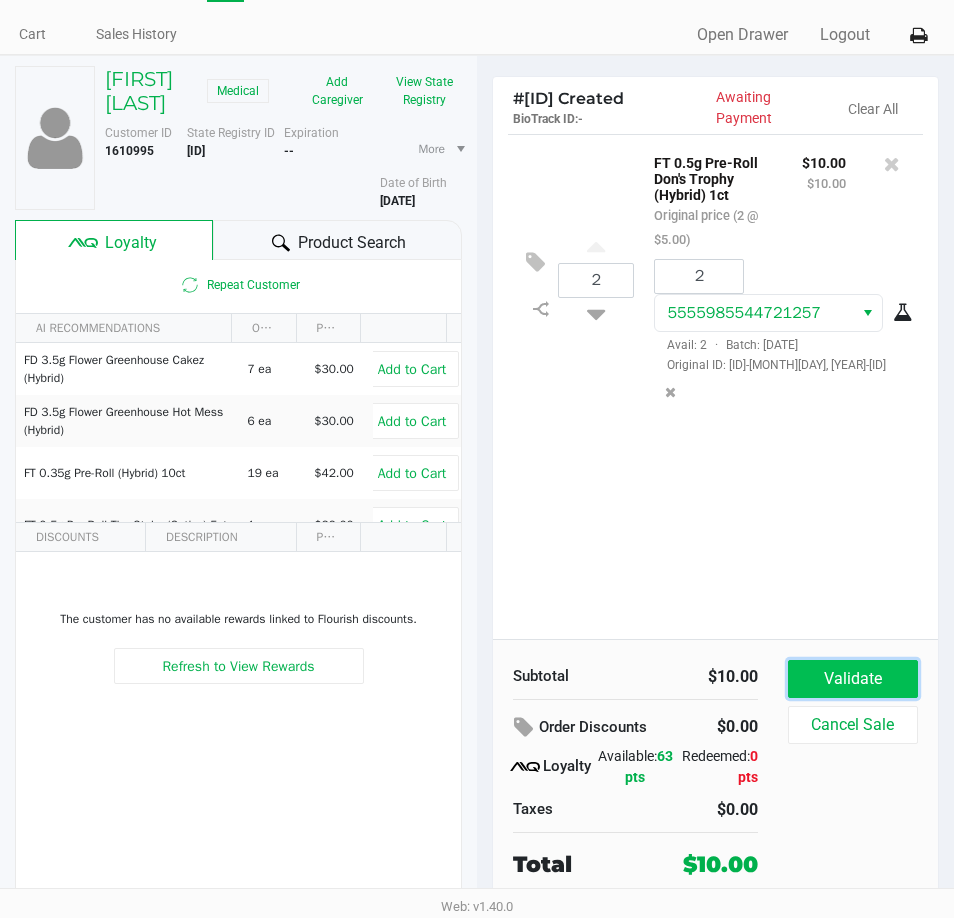 click on "Validate" 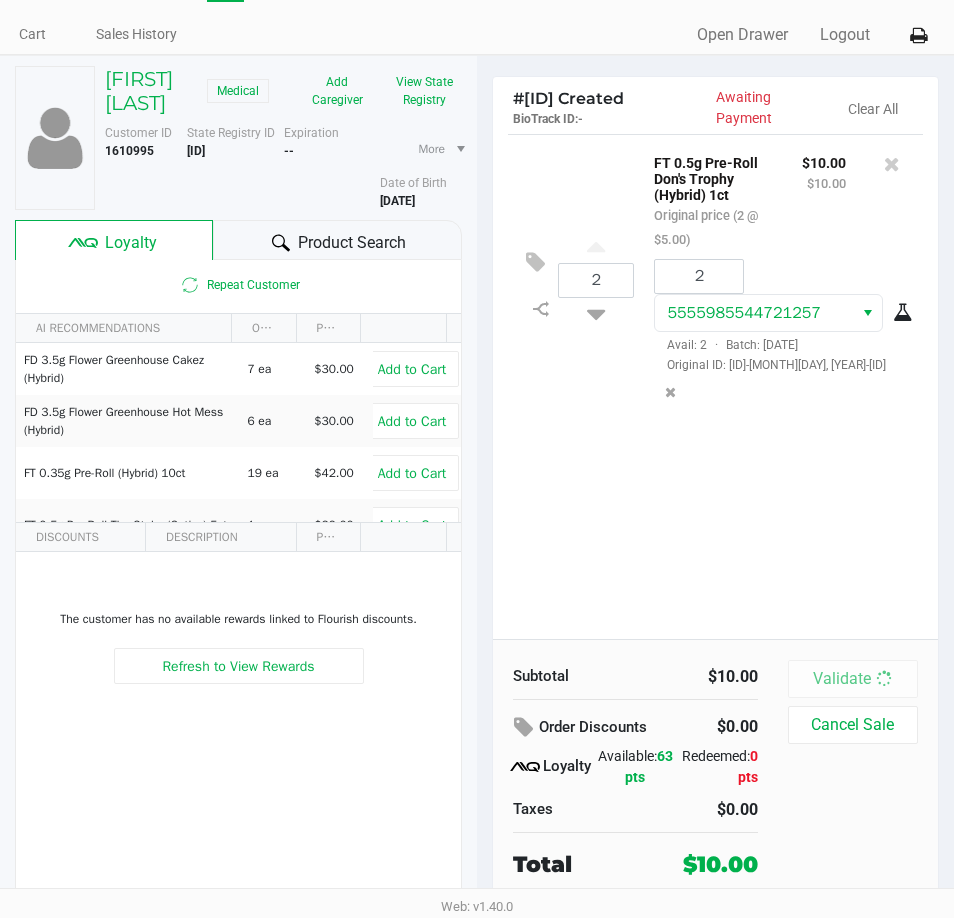 scroll, scrollTop: 0, scrollLeft: 0, axis: both 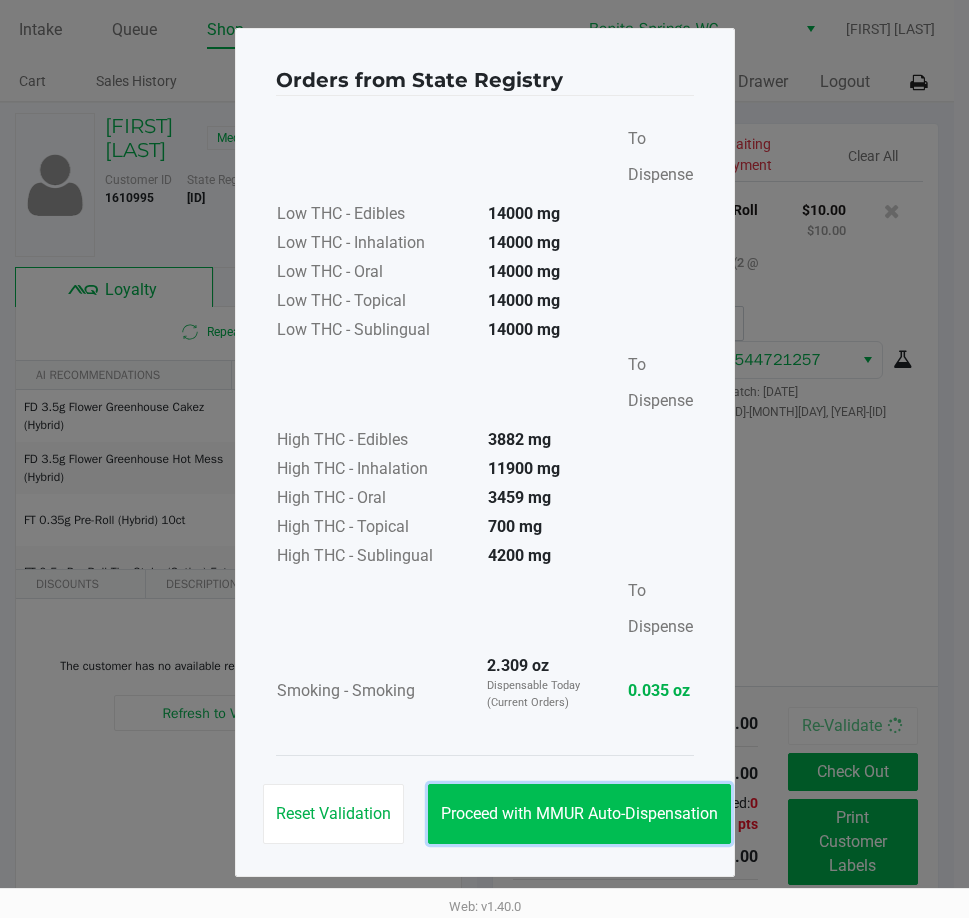 click on "Proceed with MMUR Auto-Dispensation" 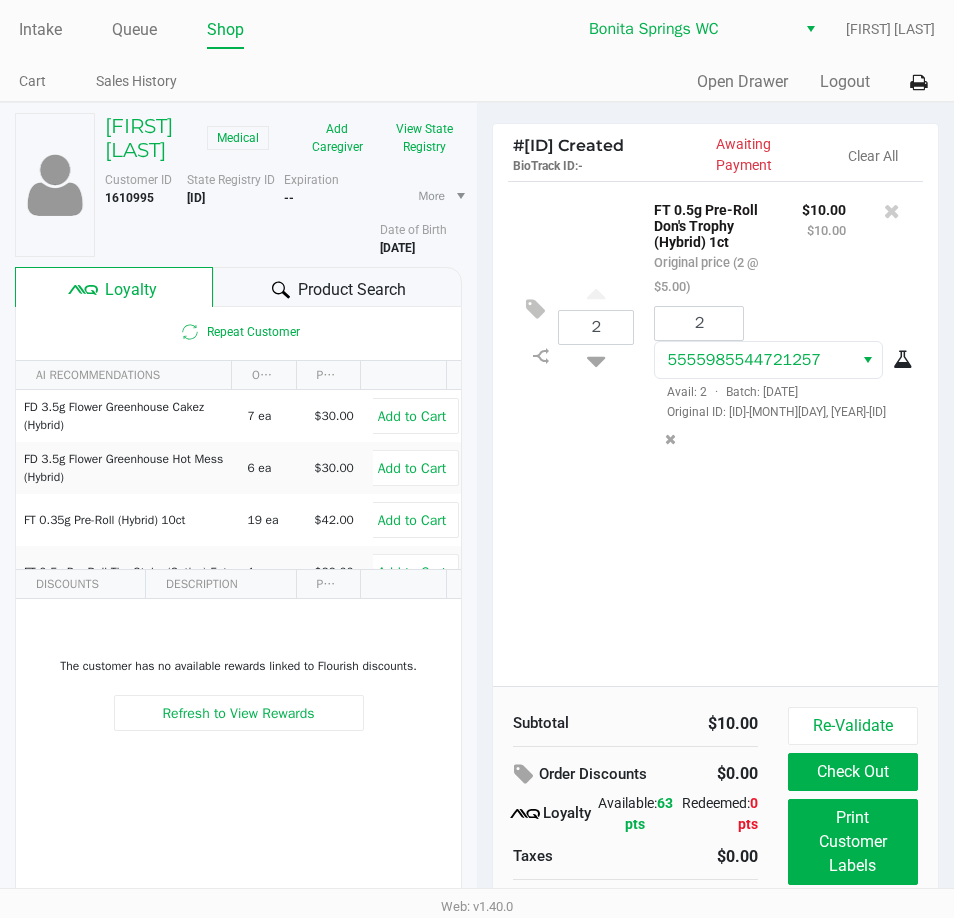click on "2 FT 0.5g Pre-Roll Don's Trophy (Hybrid) 1ct   Original price (2 @ $5.00) $10.00 $10.00 2 [NUMBER]  Avail: 2  ·  Batch: [DATE]   Original ID: FLSRWGM-[DATE]-[NUMBER]" 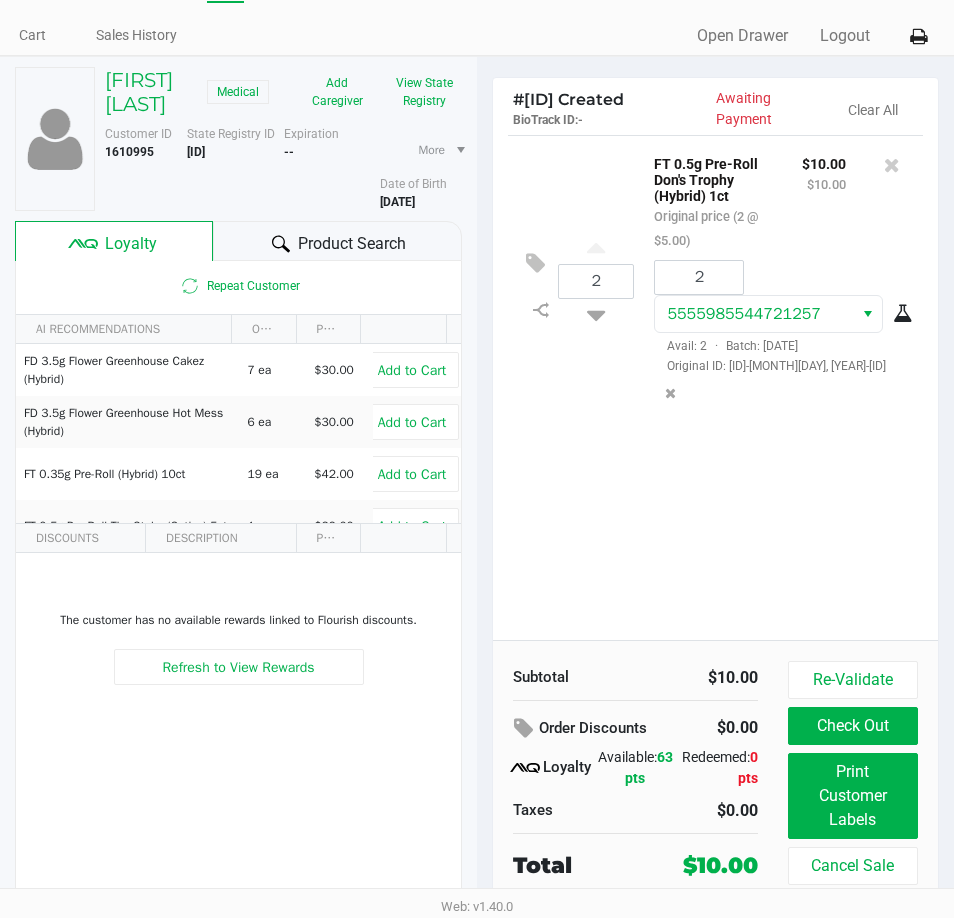 scroll, scrollTop: 71, scrollLeft: 0, axis: vertical 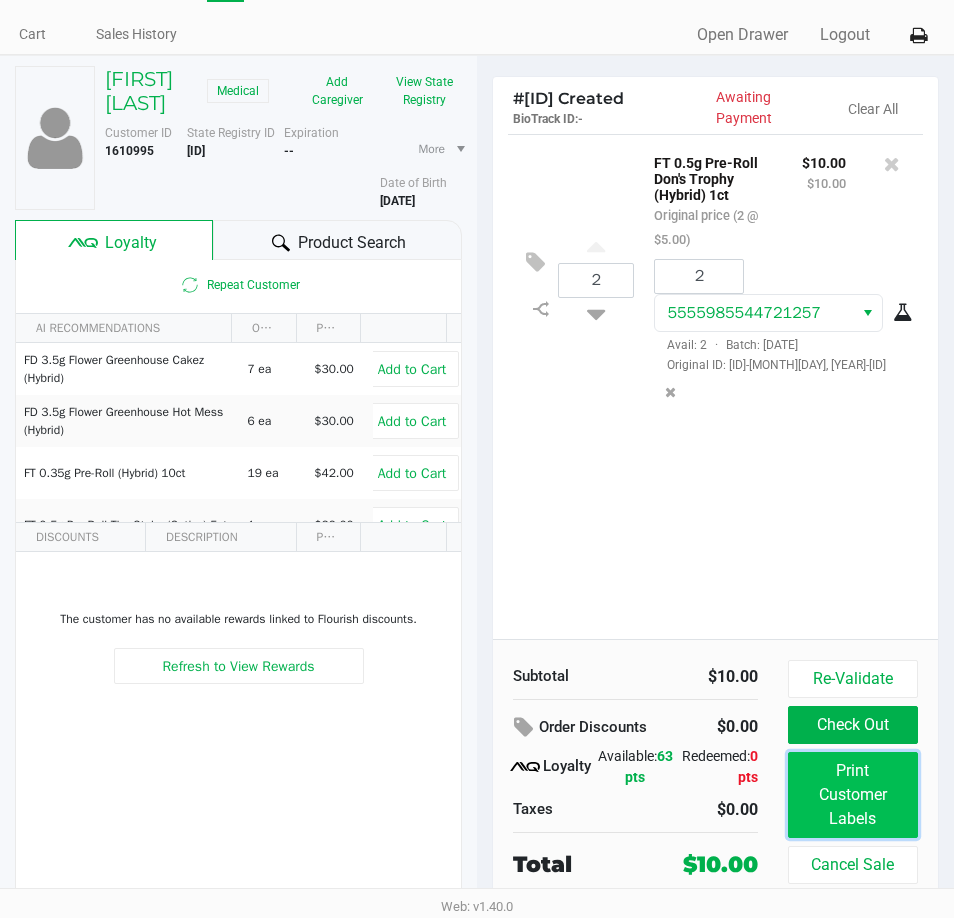 click on "Print Customer Labels" 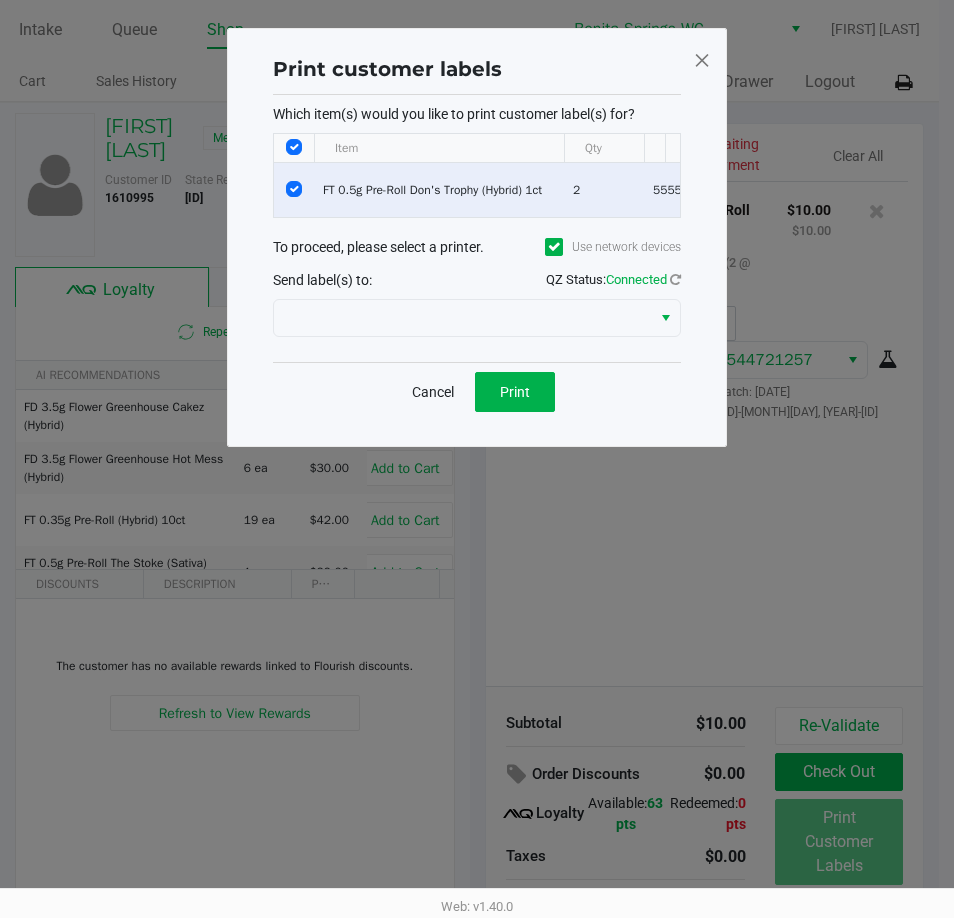 scroll, scrollTop: 0, scrollLeft: 0, axis: both 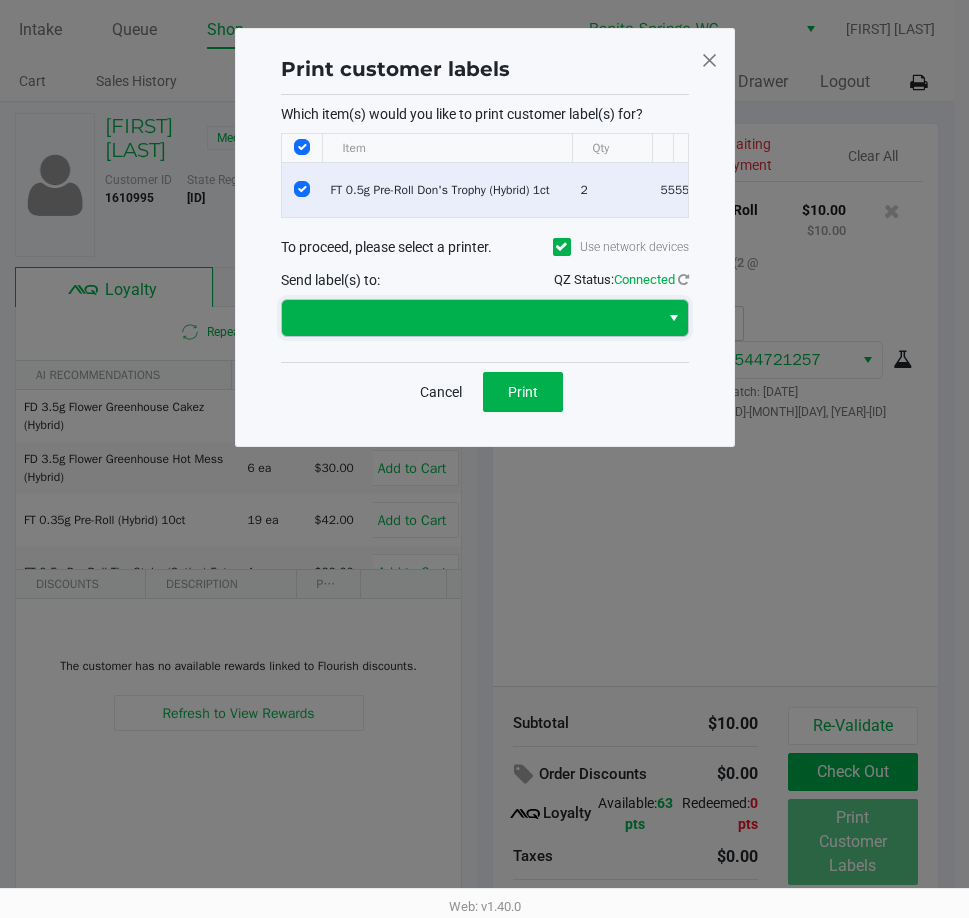 click at bounding box center [470, 318] 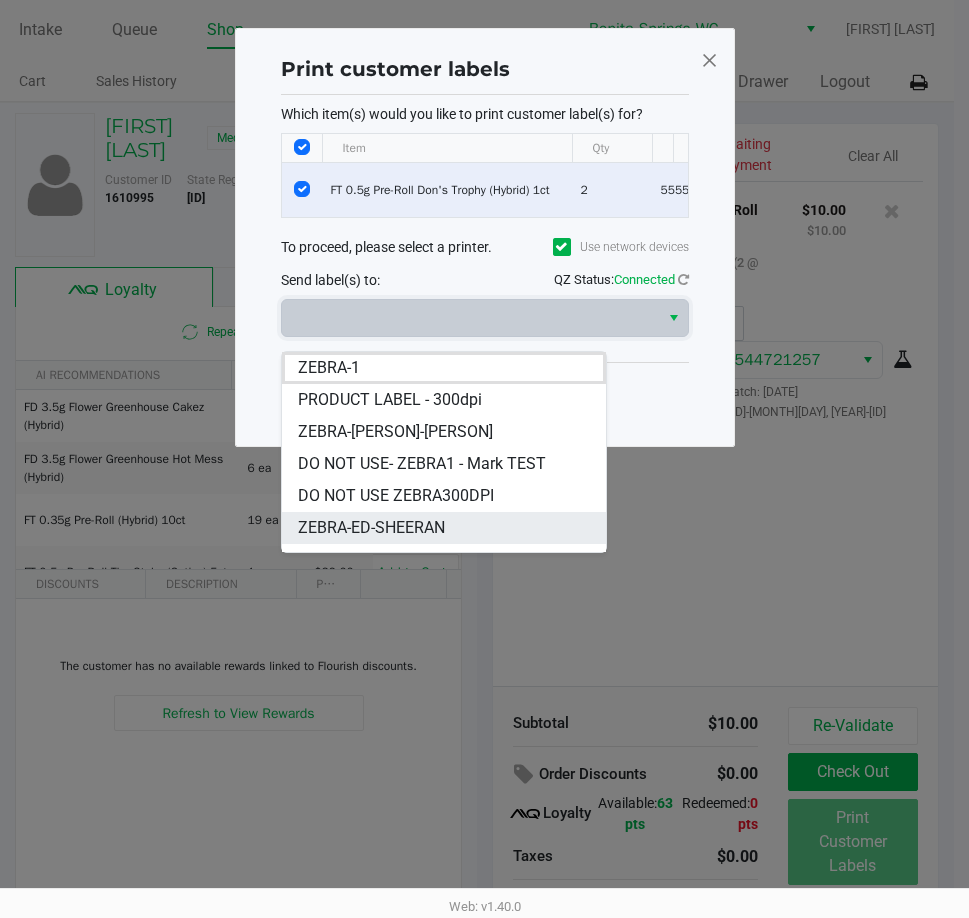 click on "ZEBRA-ED-SHEERAN" at bounding box center [371, 528] 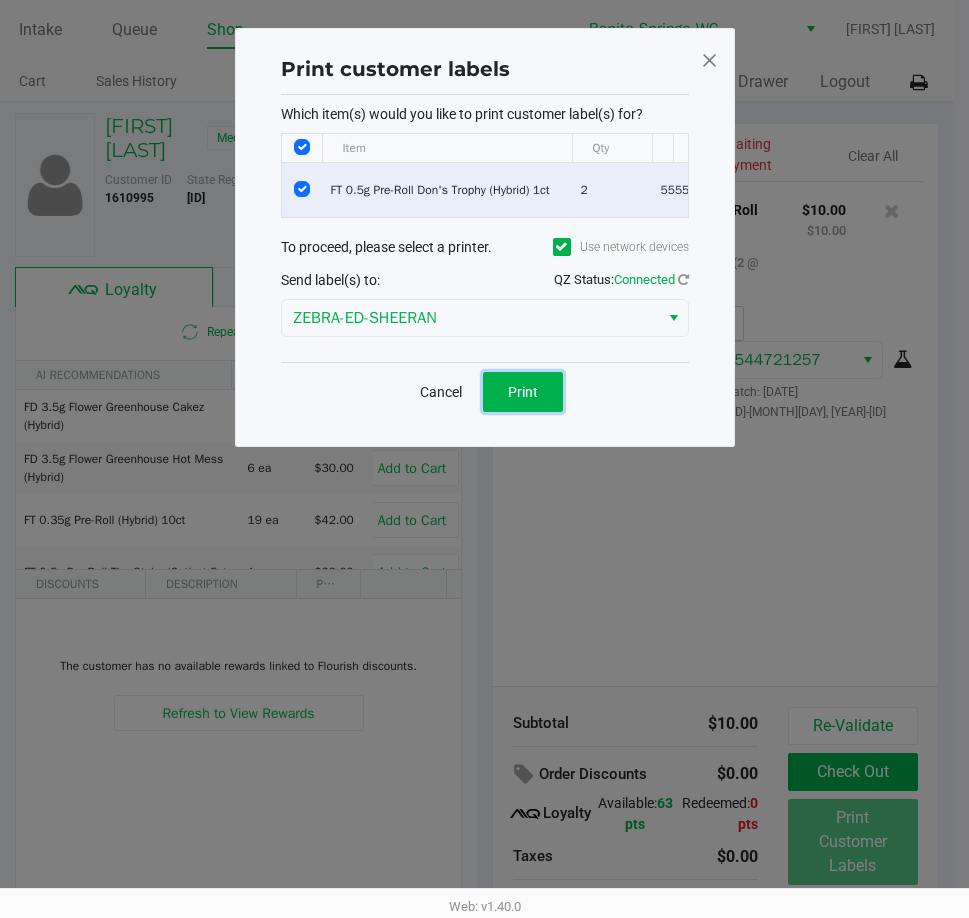 click on "Print" 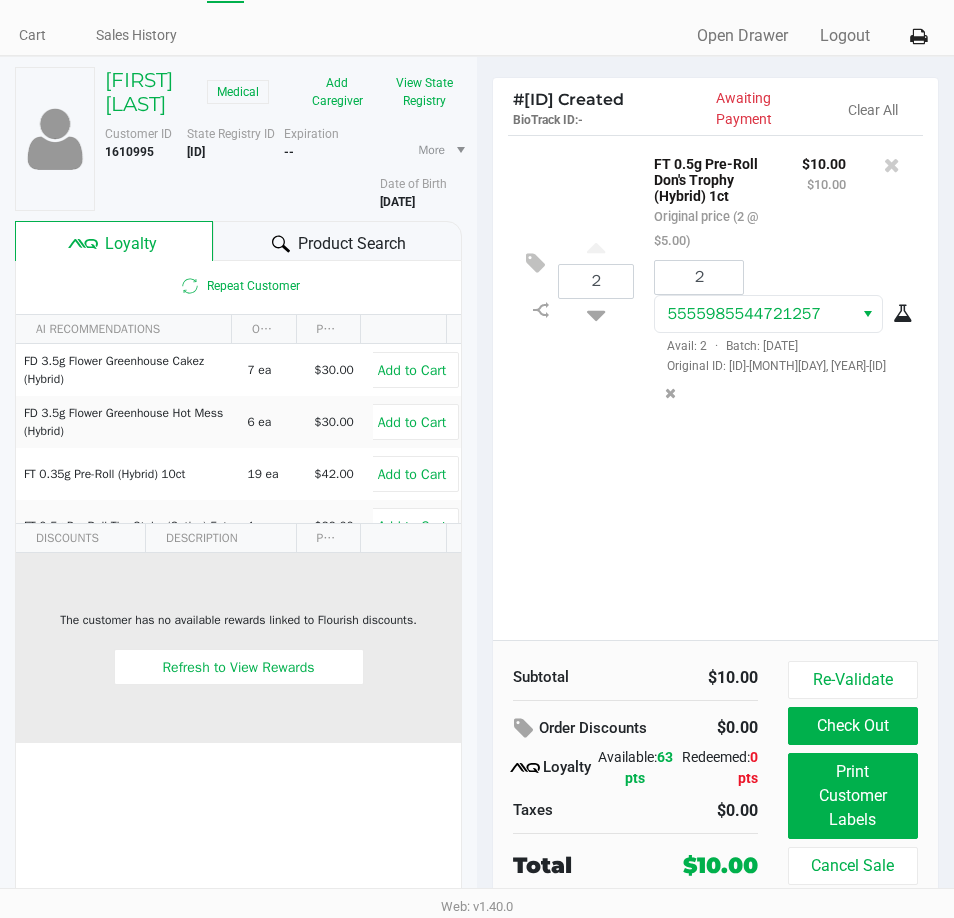 scroll, scrollTop: 71, scrollLeft: 0, axis: vertical 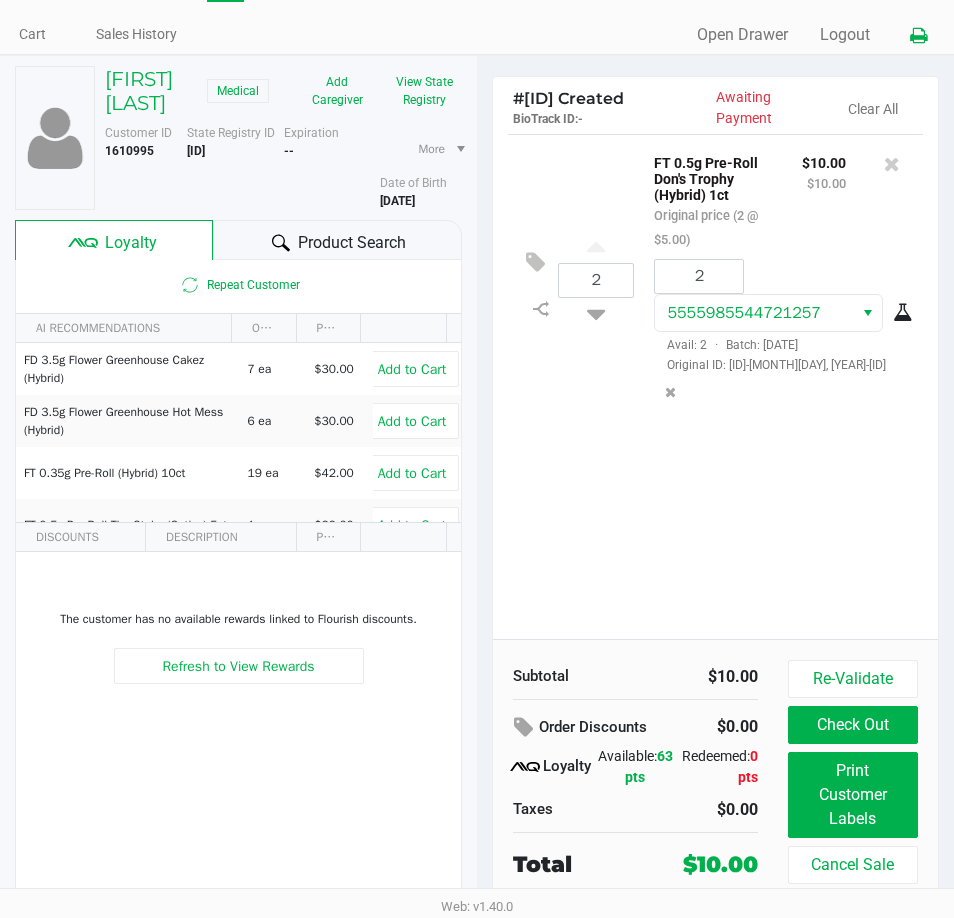 click 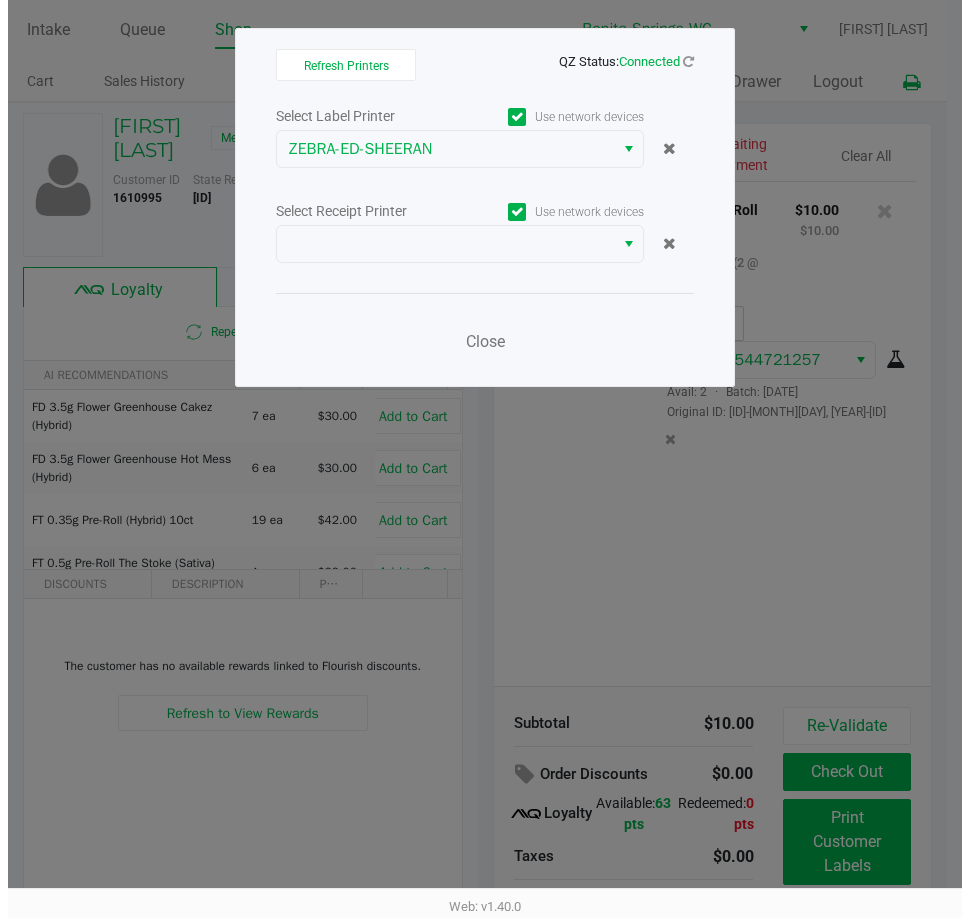scroll, scrollTop: 0, scrollLeft: 0, axis: both 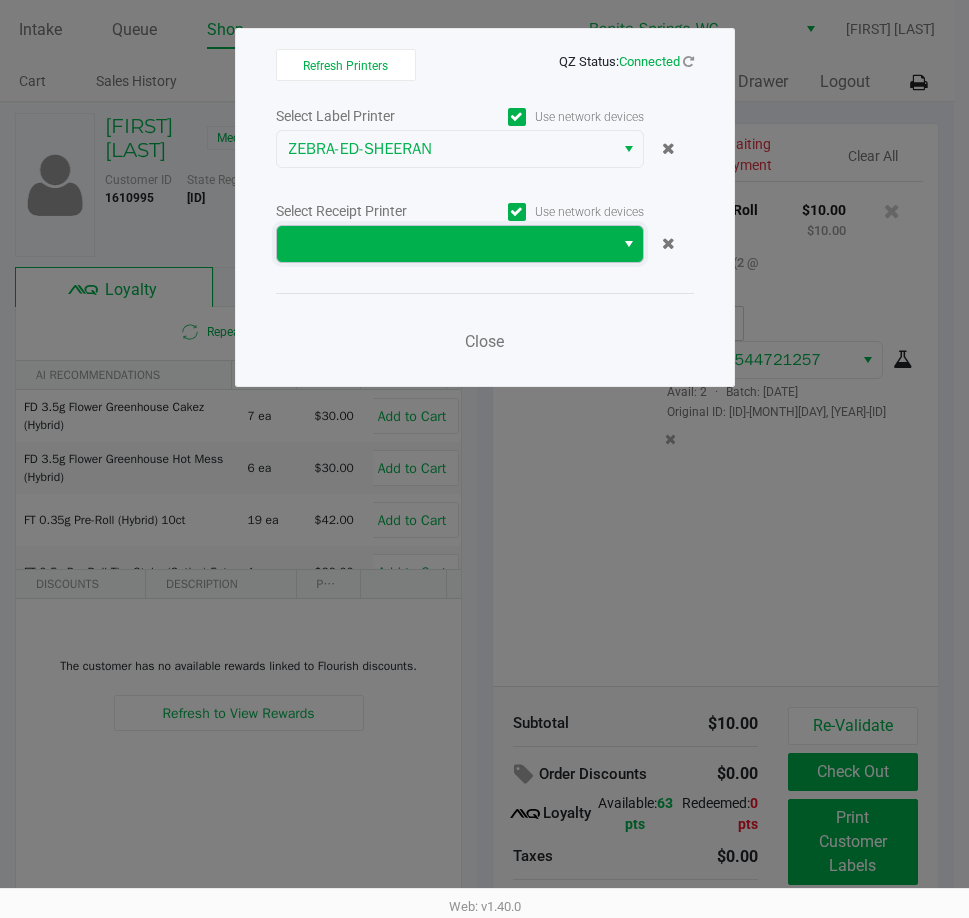 click at bounding box center [445, 244] 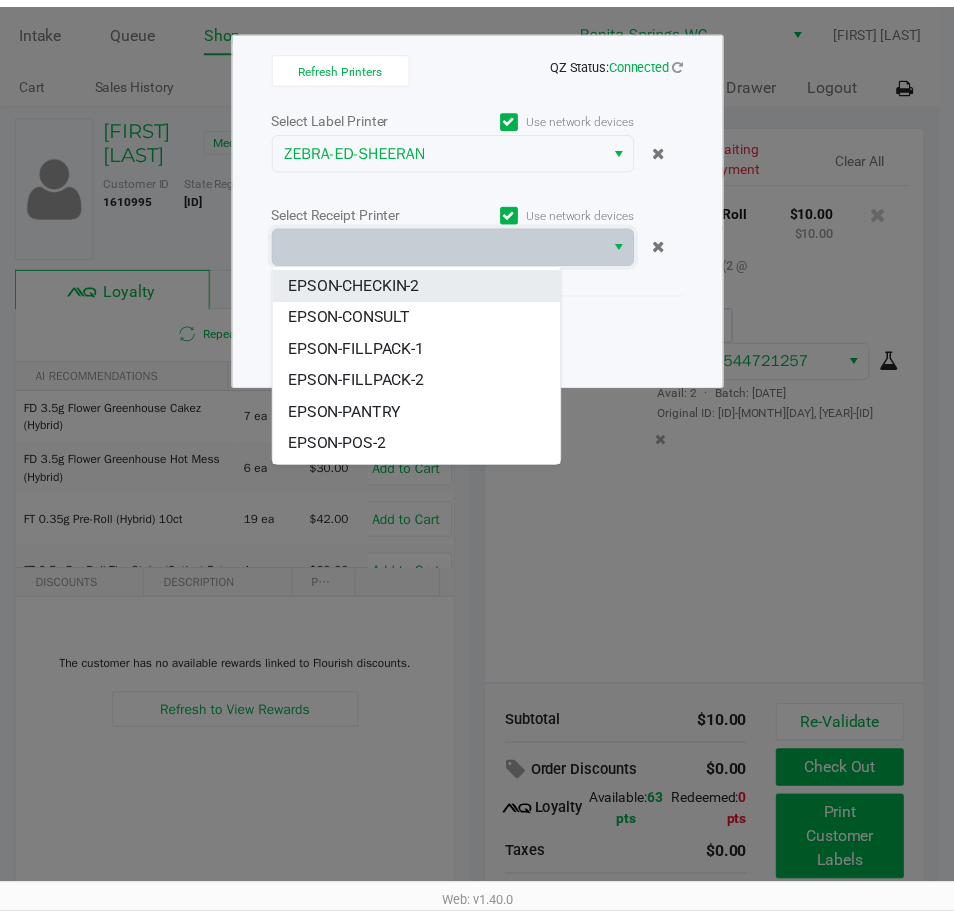 scroll, scrollTop: 184, scrollLeft: 0, axis: vertical 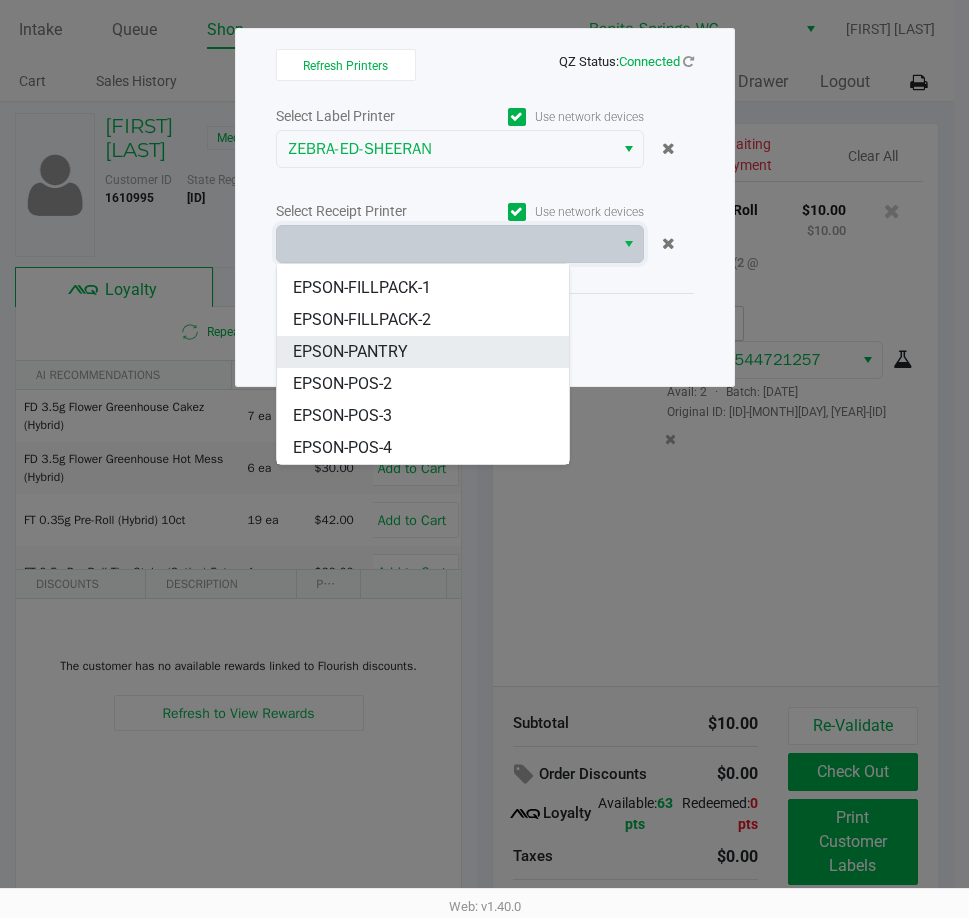 click on "EPSON-PANTRY" at bounding box center (423, 352) 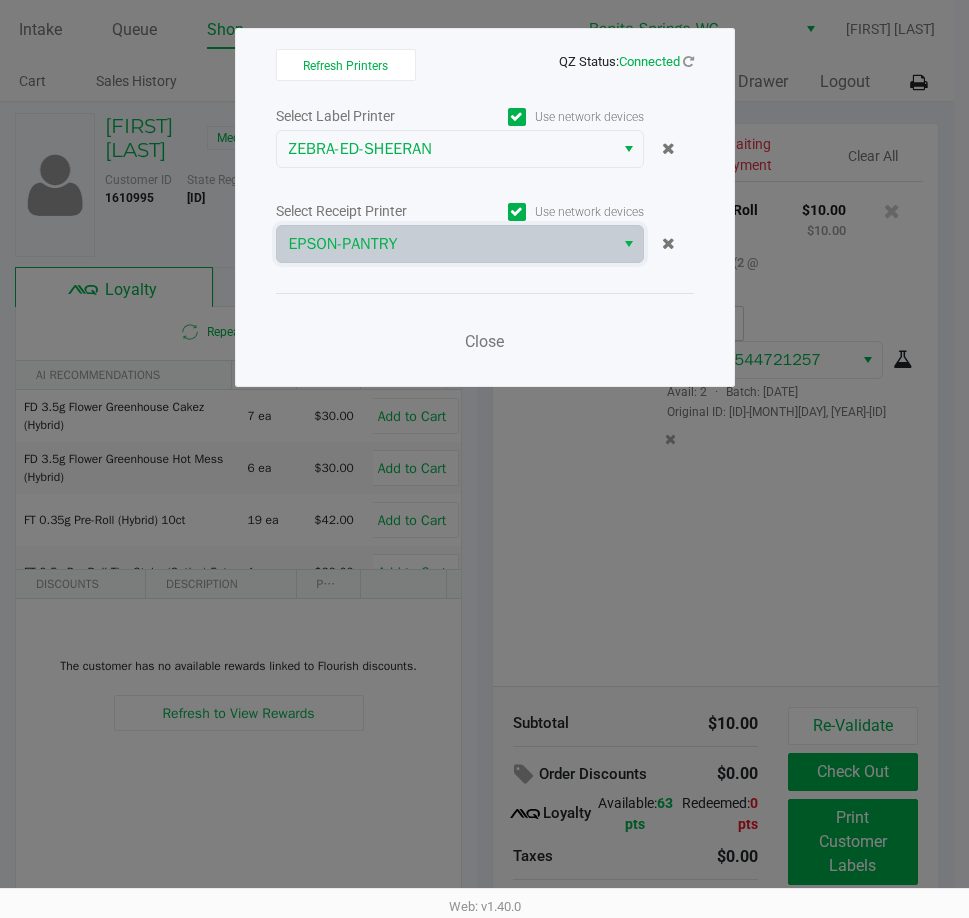 click on "Close" 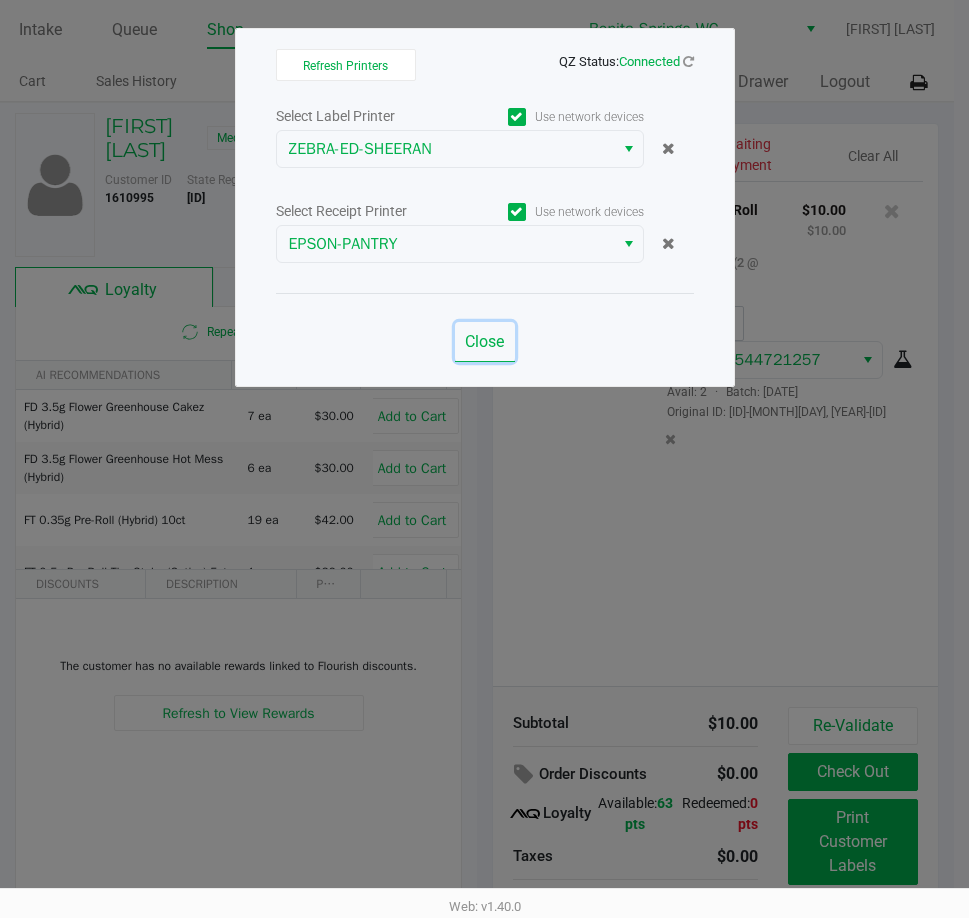 click on "Close" 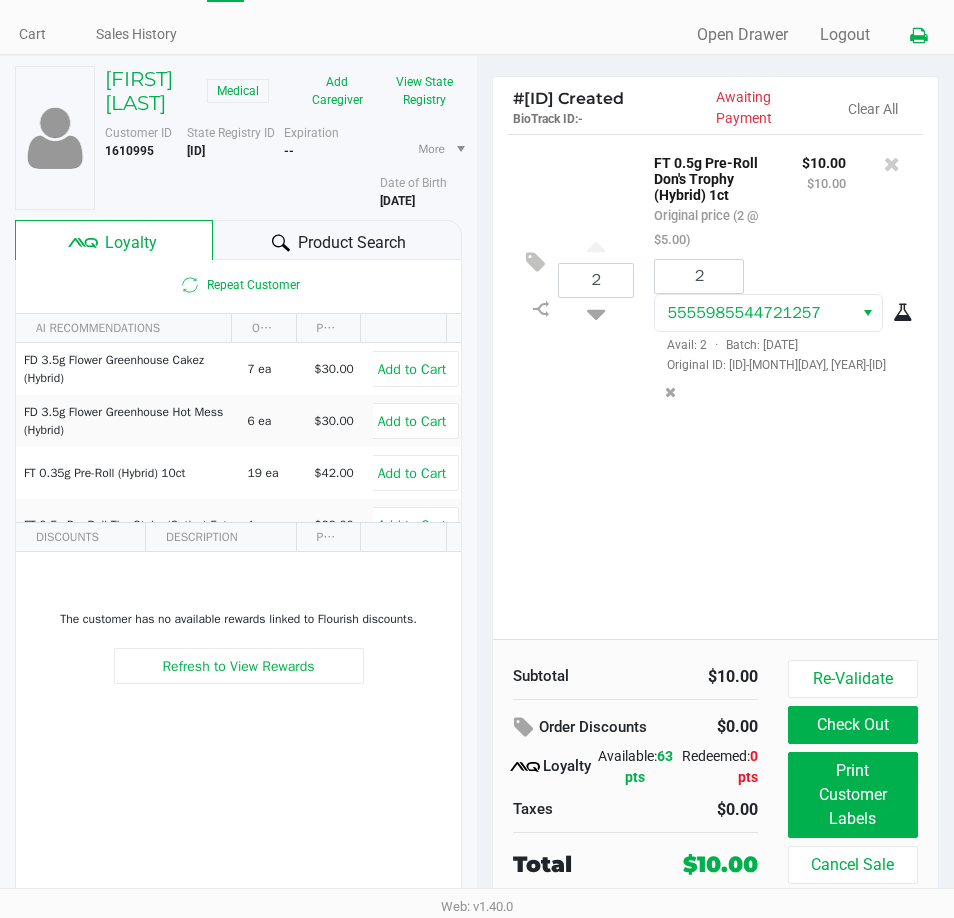 scroll, scrollTop: 71, scrollLeft: 0, axis: vertical 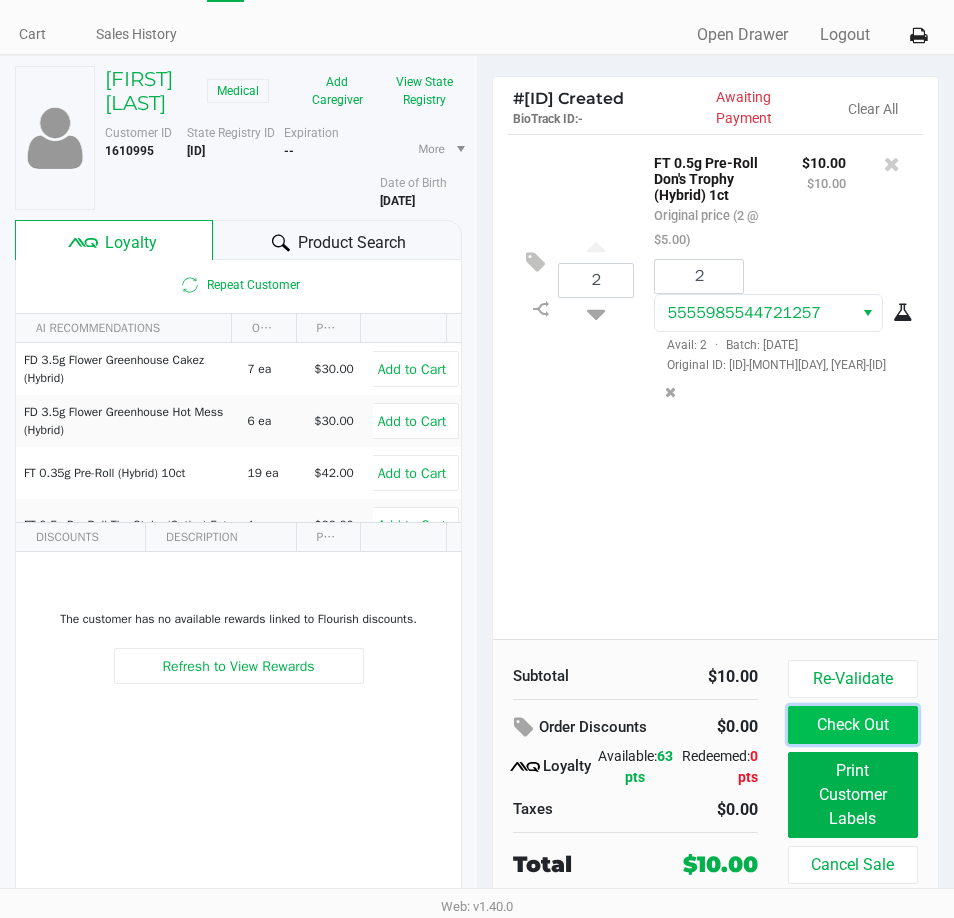 click on "Check Out" 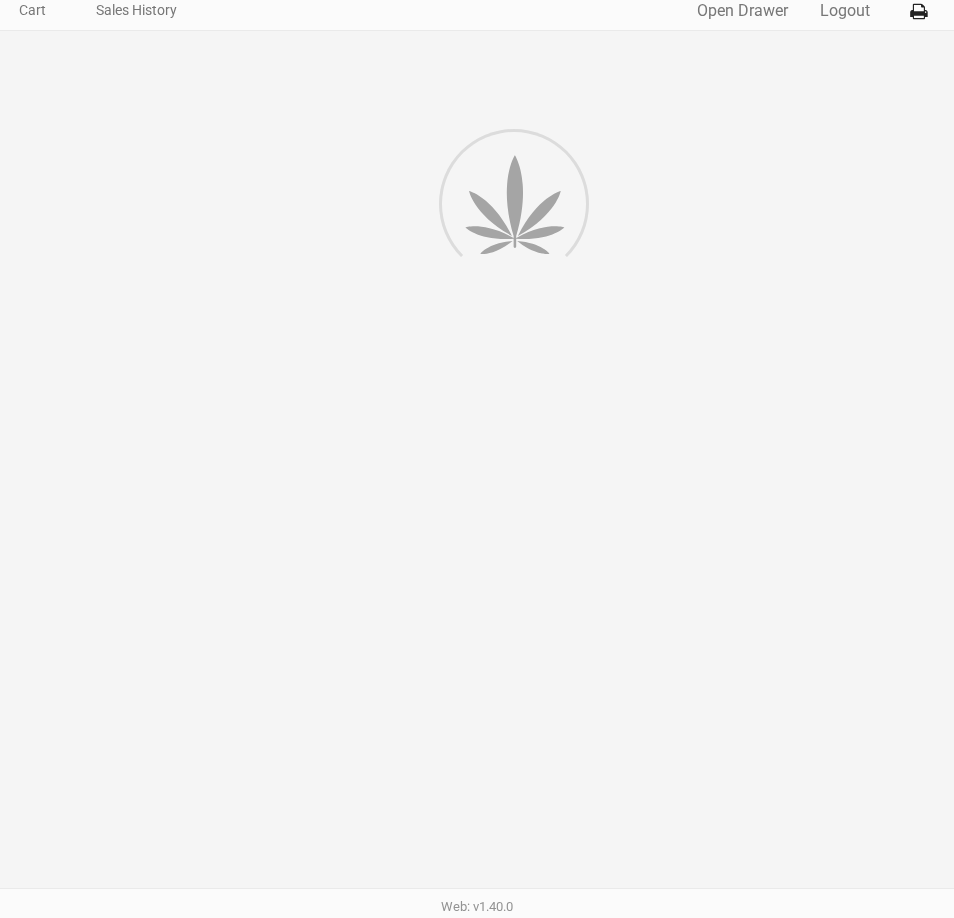 scroll, scrollTop: 0, scrollLeft: 0, axis: both 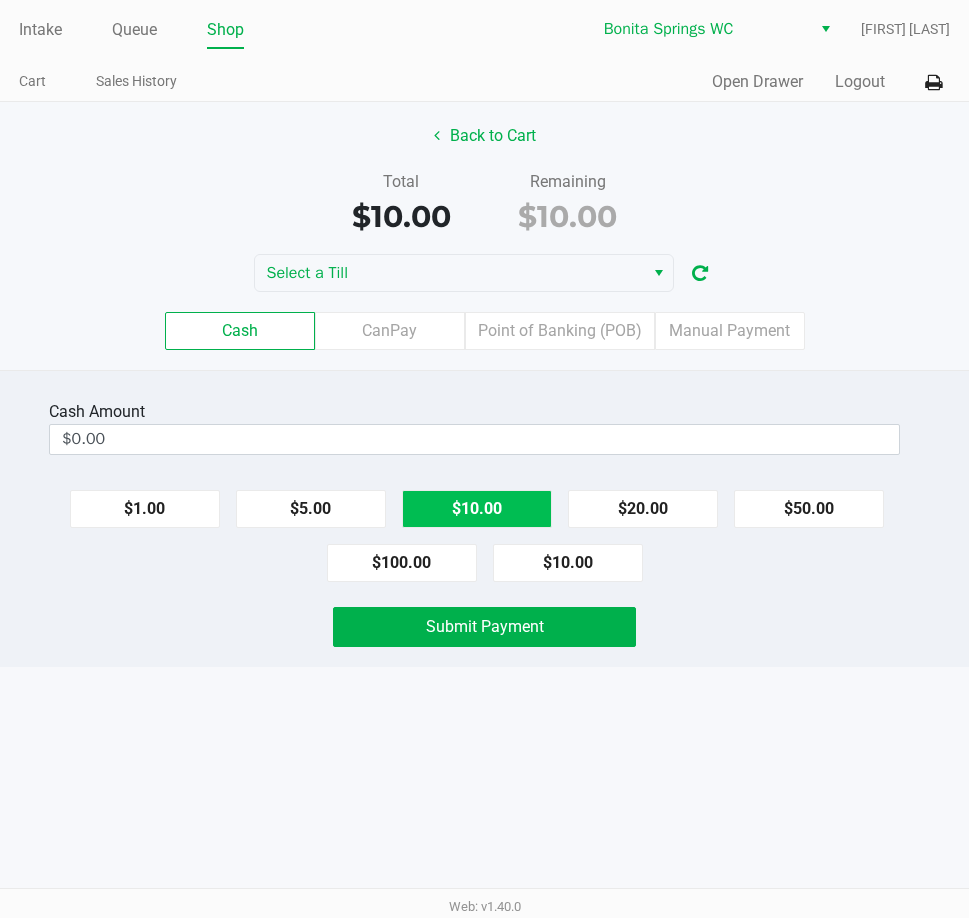 click on "$10.00" 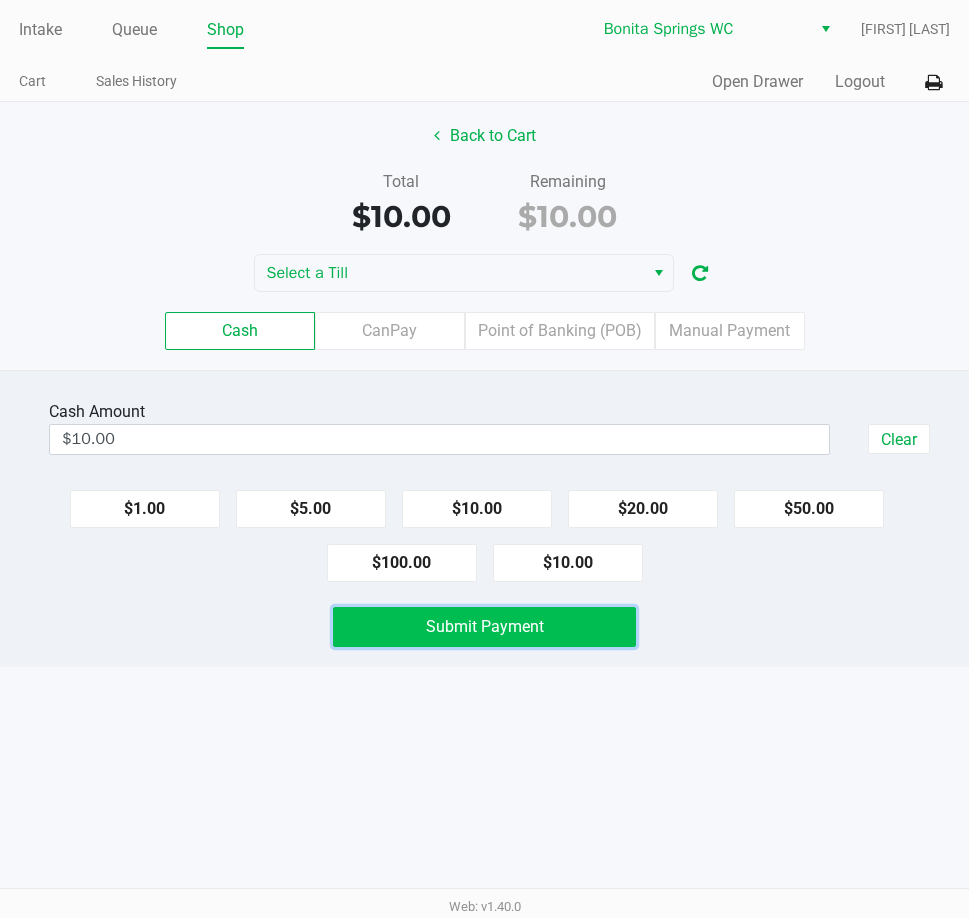 click on "Submit Payment" 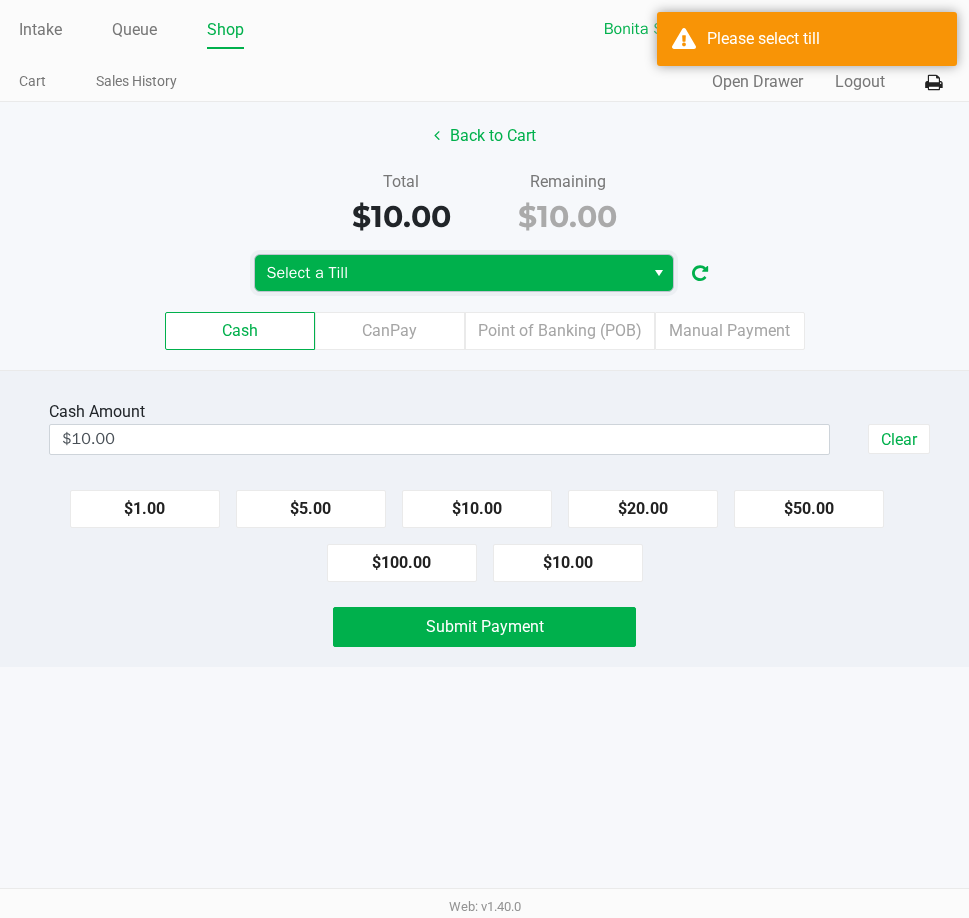 click on "Select a Till" at bounding box center [449, 273] 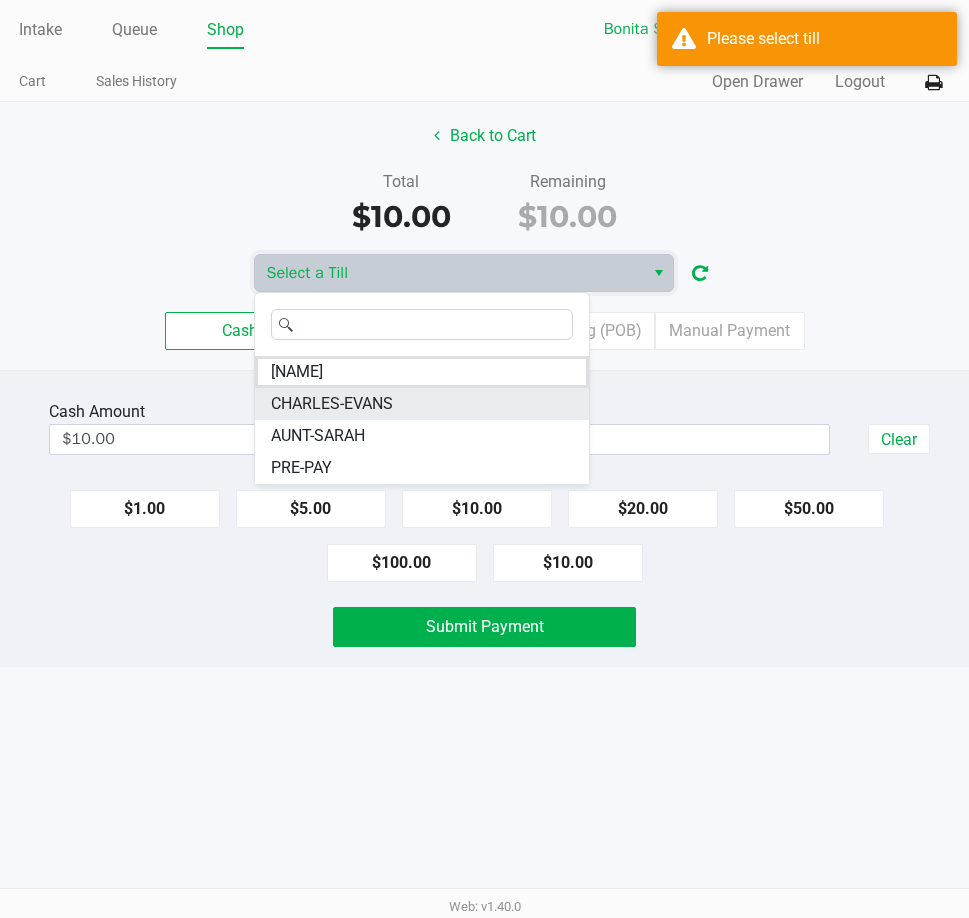 click on "CHARLES-EVANS" at bounding box center [332, 404] 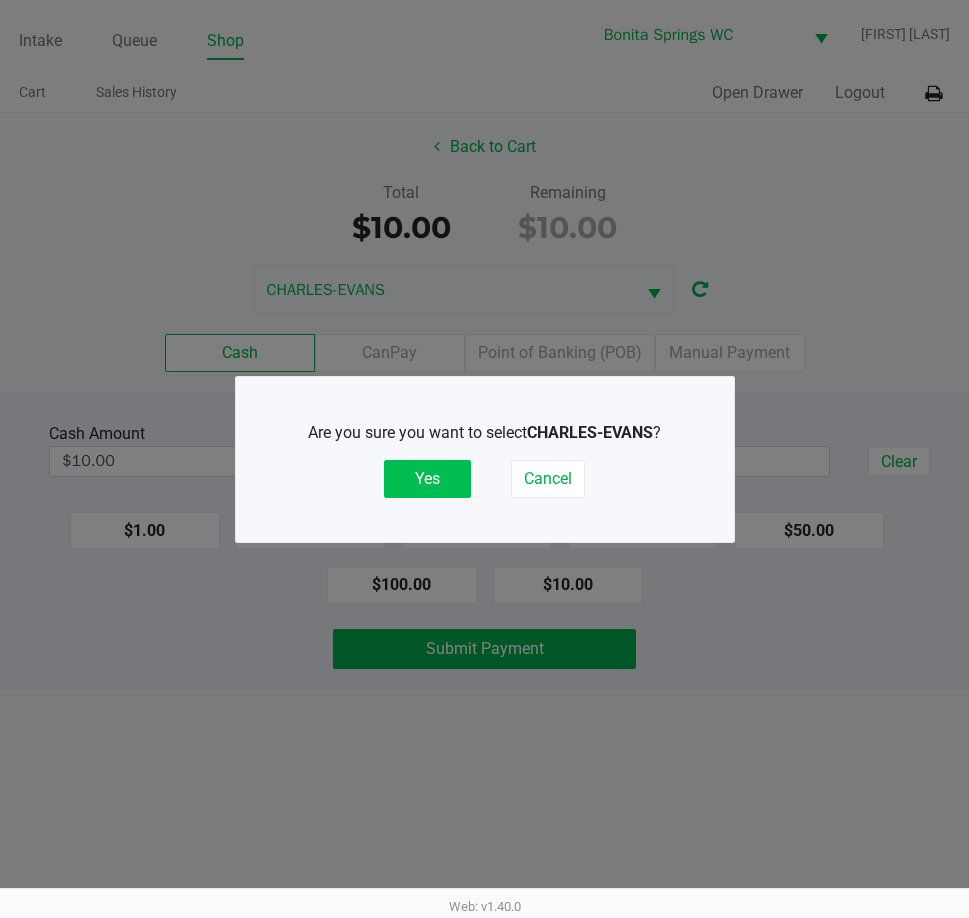 click on "Yes" 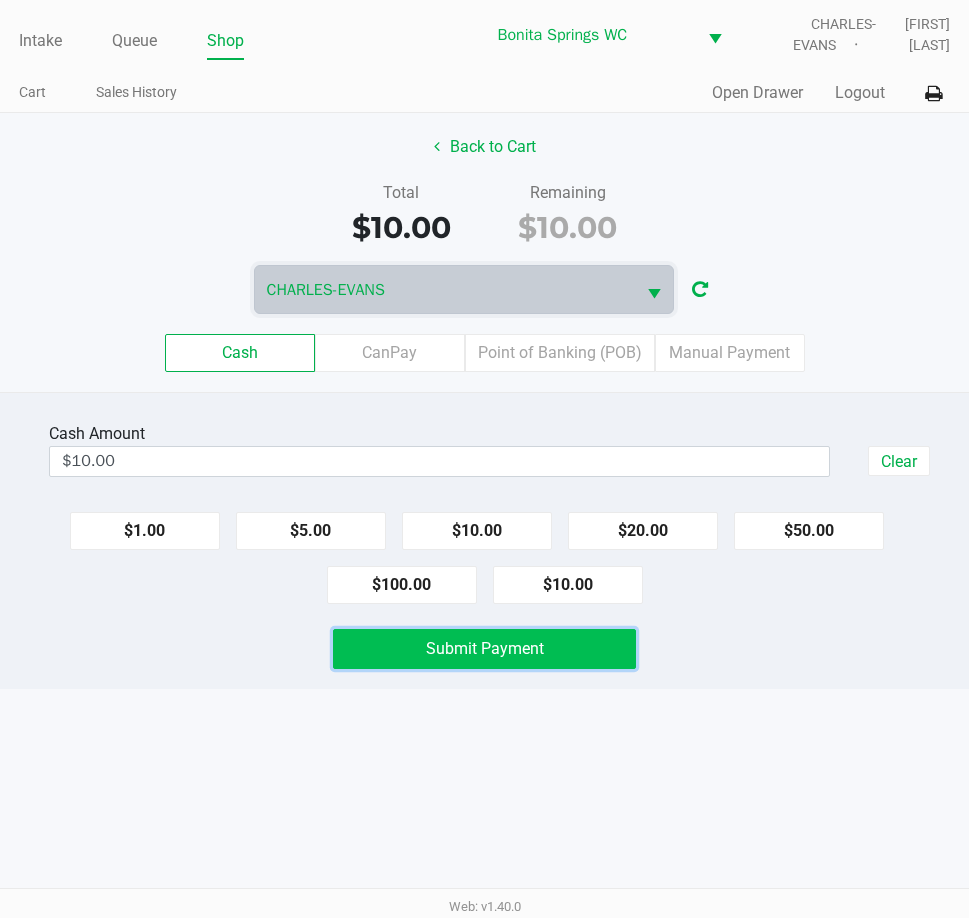 click on "Submit Payment" 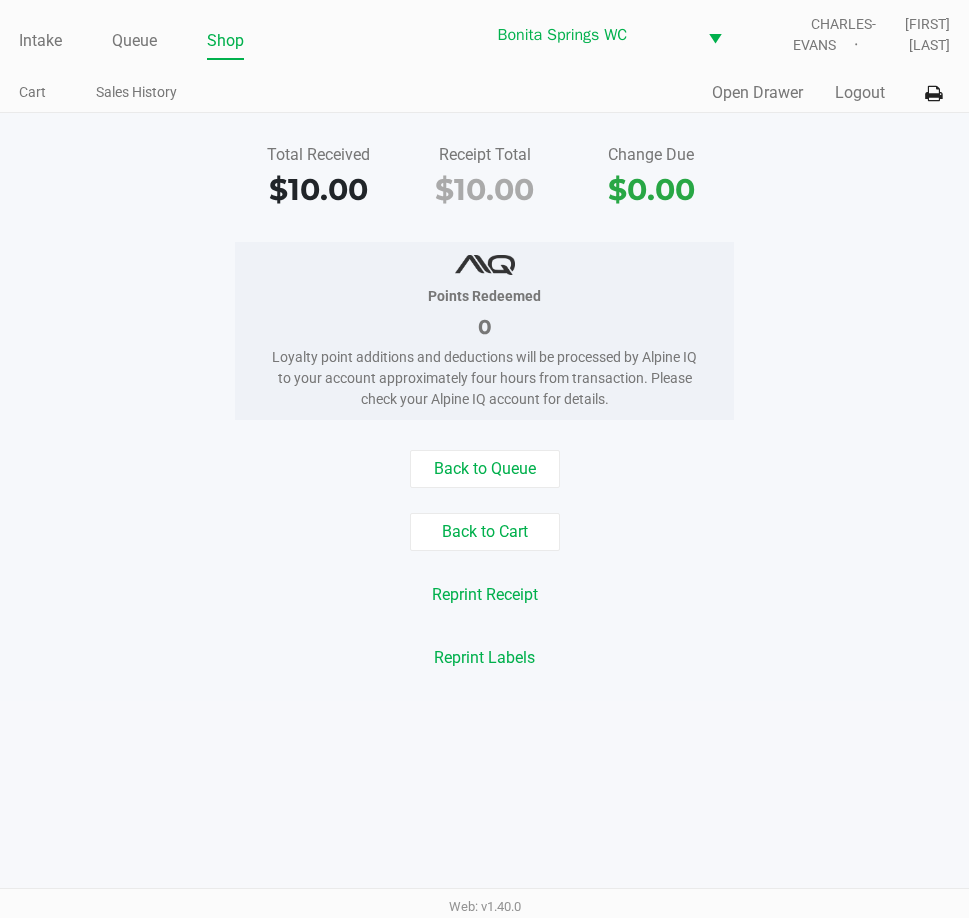 click on "Loyalty point additions and deductions will be processed by Alpine IQ to your account approximately four hours from transaction. Please check your Alpine IQ account for details." 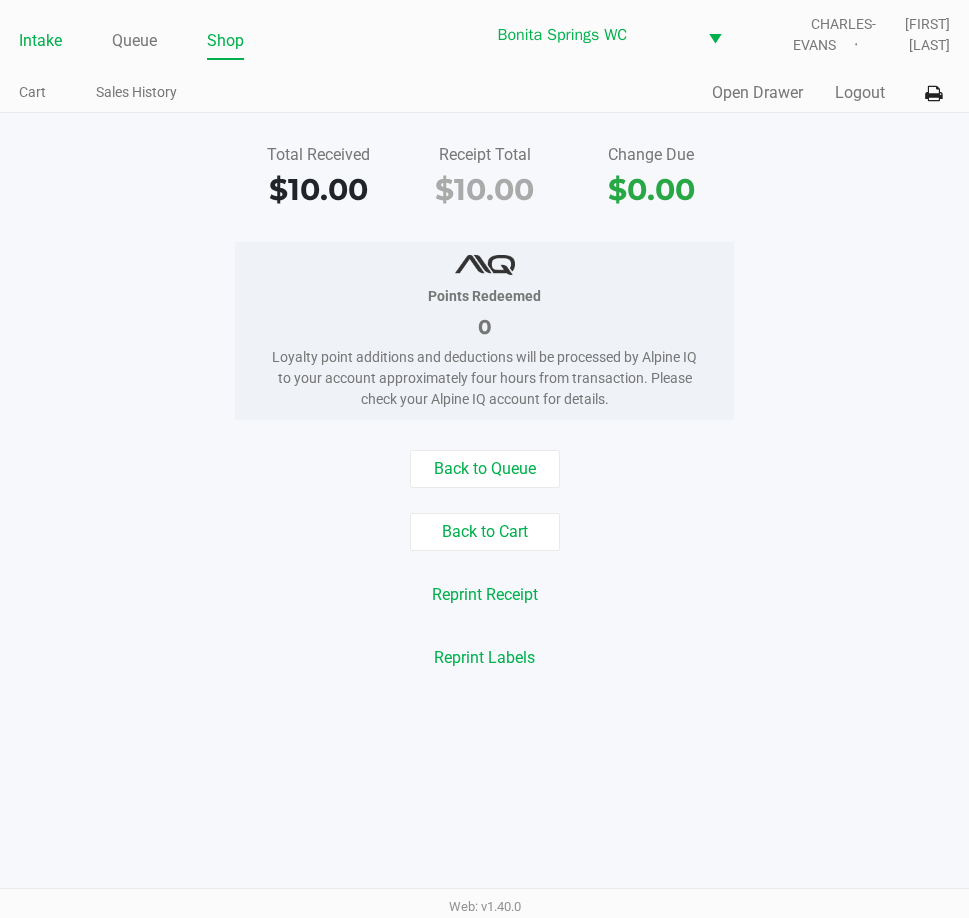 click on "Intake" 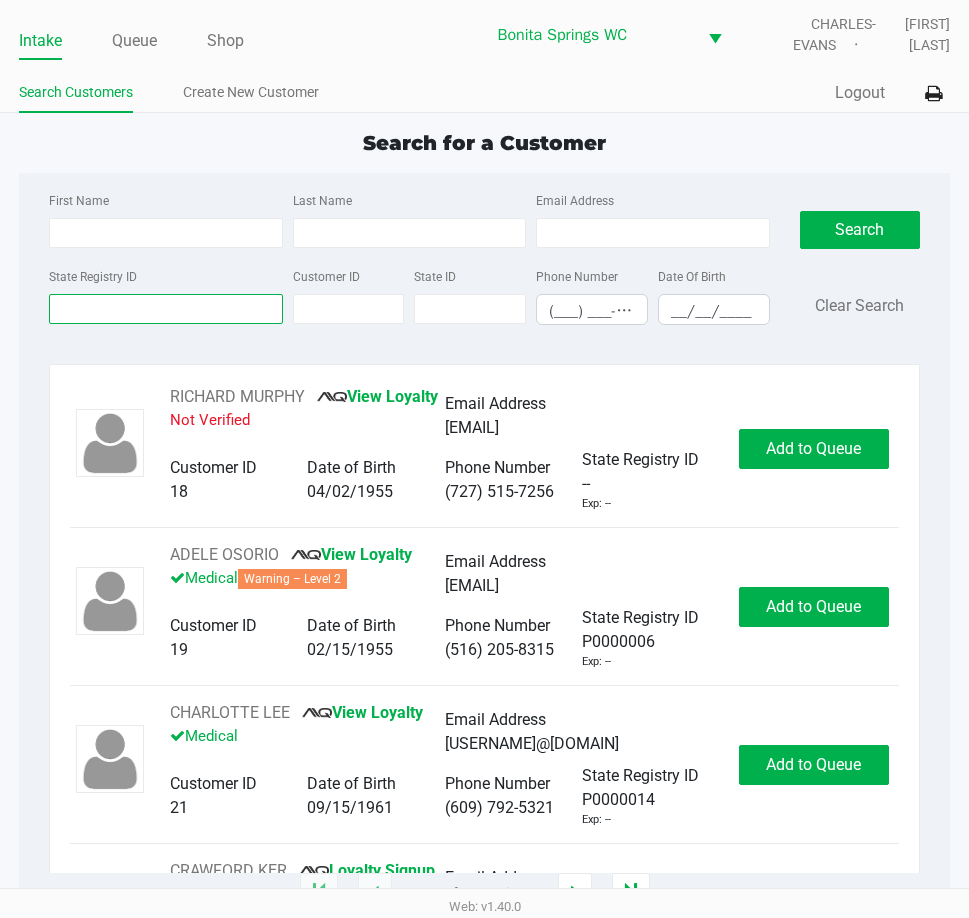 click on "State Registry ID" at bounding box center (165, 309) 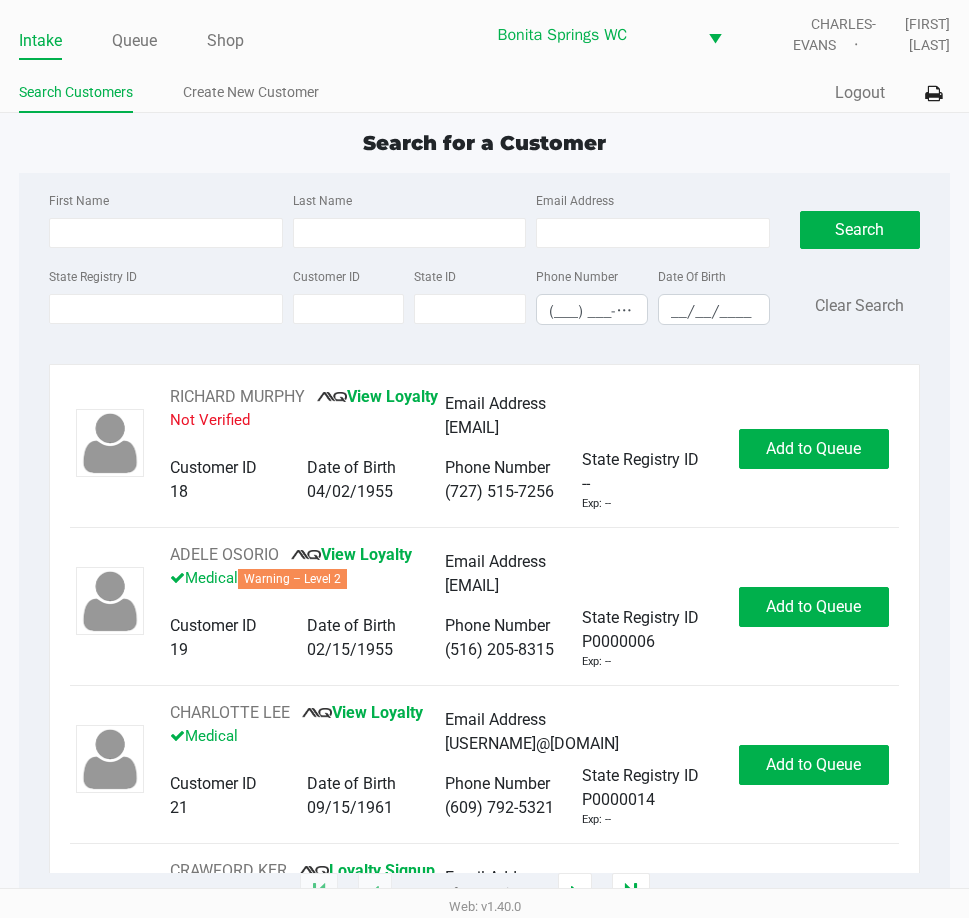 click on "State Registry ID" 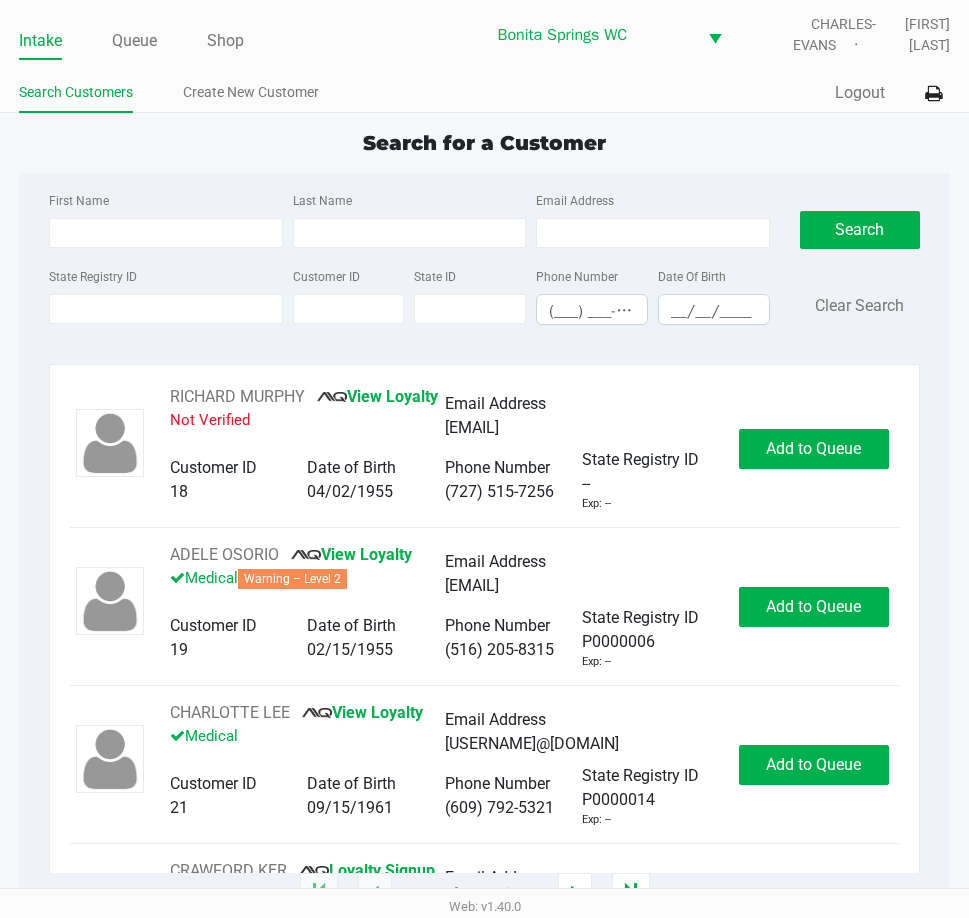 click on "Search for a Customer" 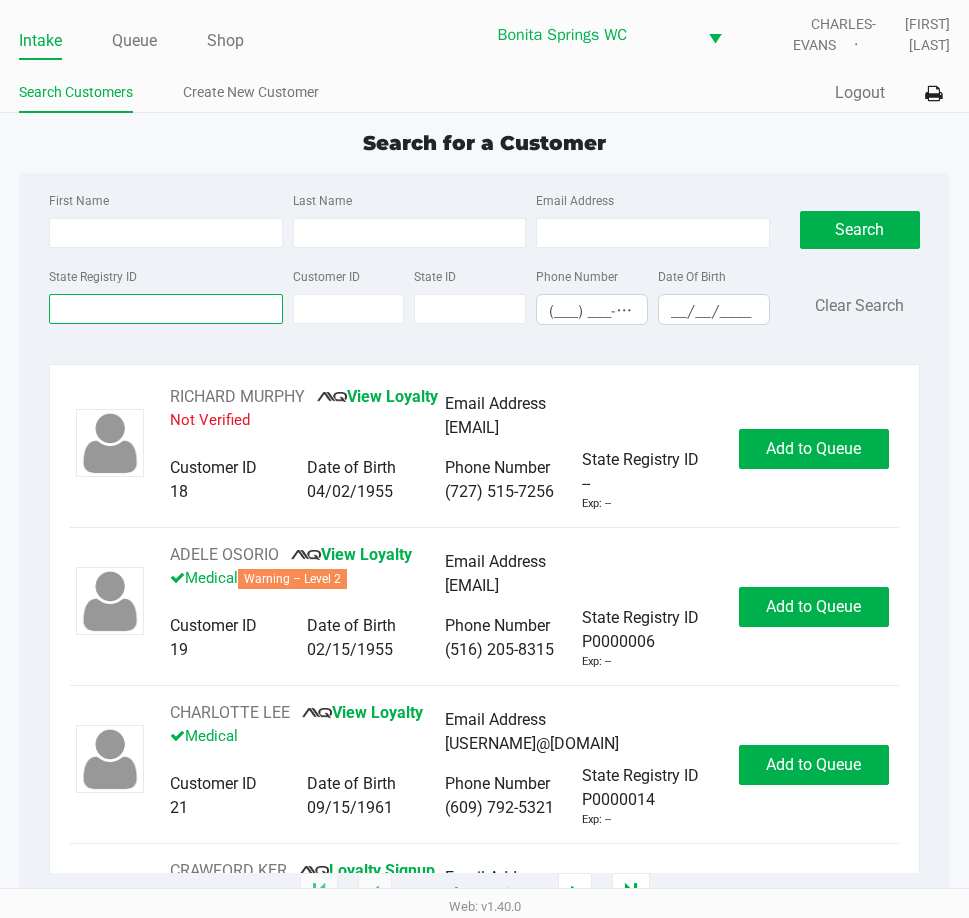 click on "State Registry ID" at bounding box center [165, 309] 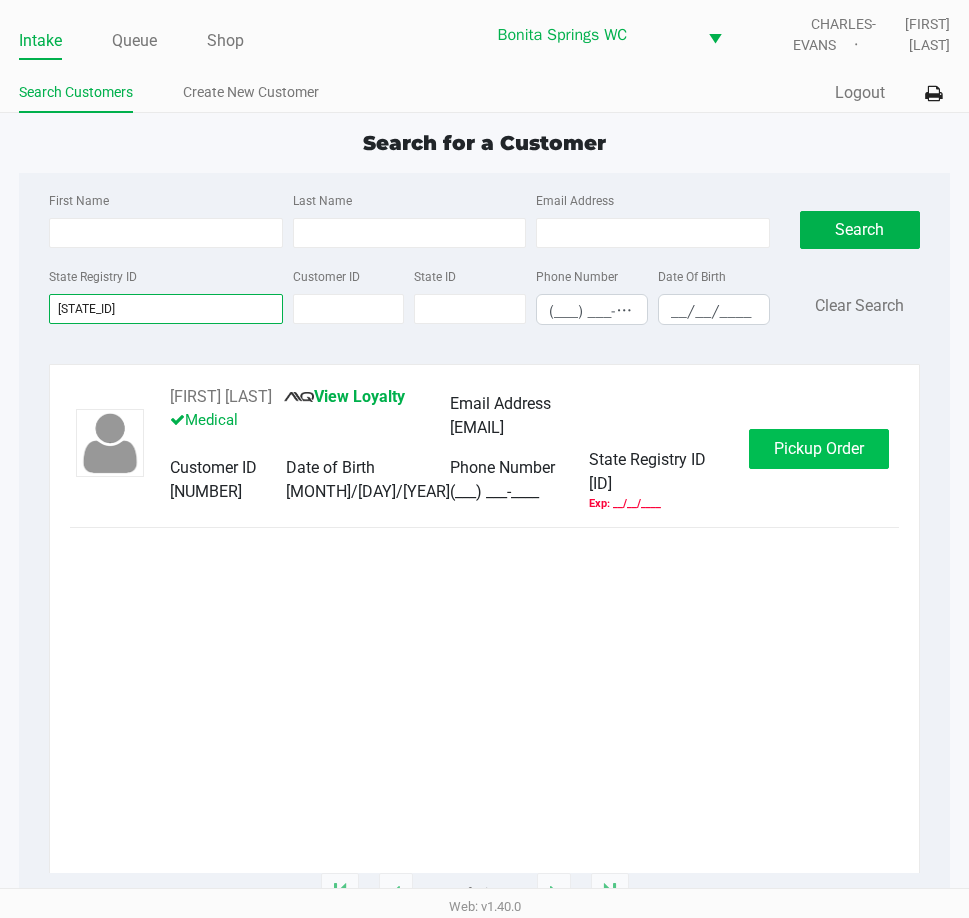 type on "[STATE_ID]" 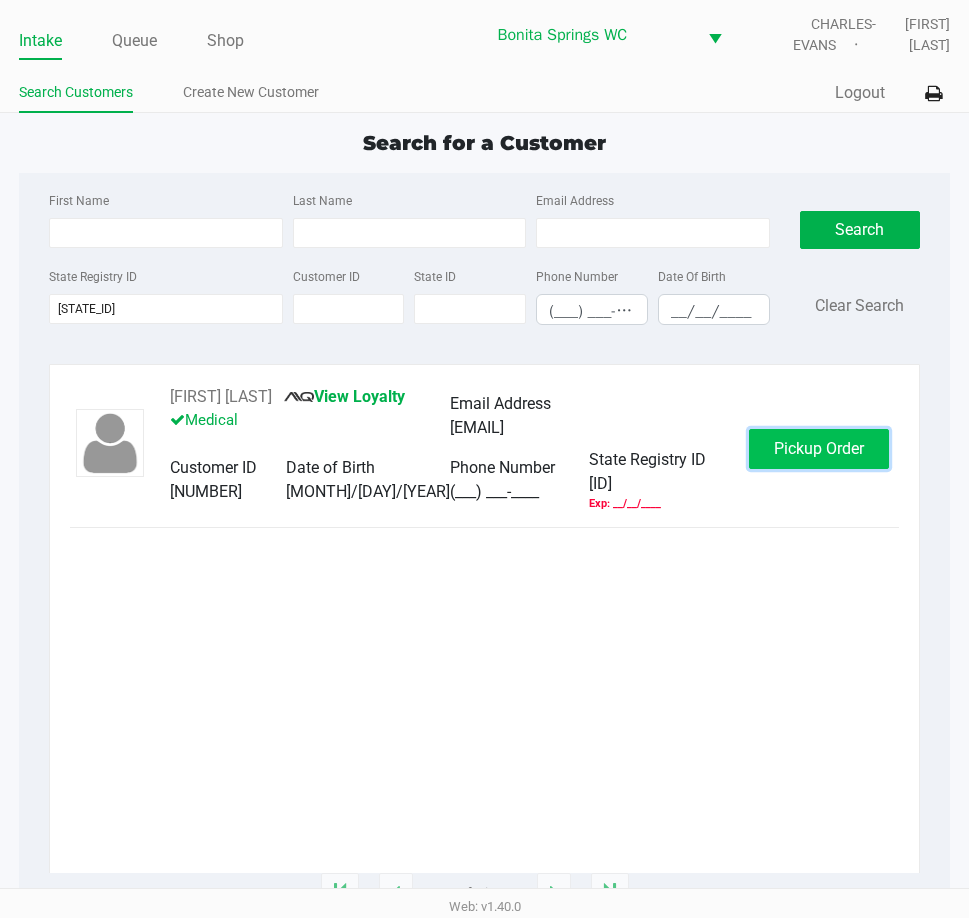 click on "Pickup Order" 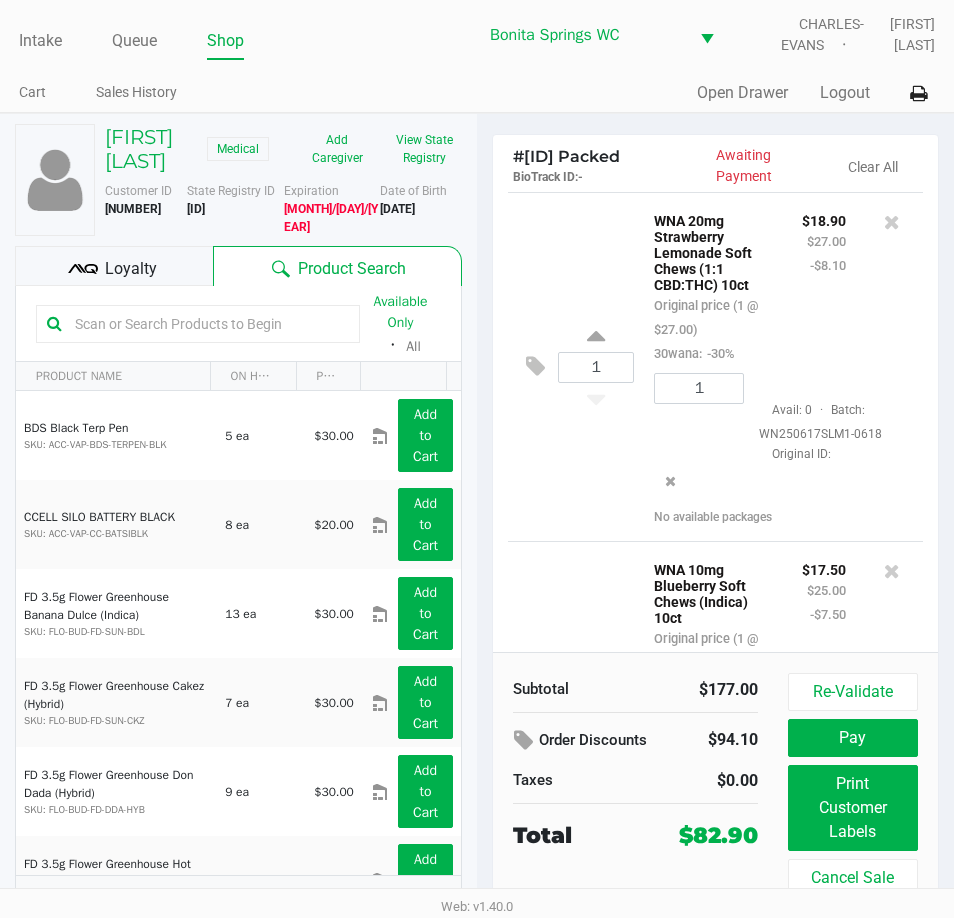 click on "Schw 1 WNA 20mg Strawberry Lemonade Soft Chews (1:1 CBD:THC) 10ct Original price (1 @ $27.00) 30wana: -30% $18.90 $27.00 -$8.10 1 Avail: 0 · Batch: WN250617SLM1-0618 Original ID: No available packages" 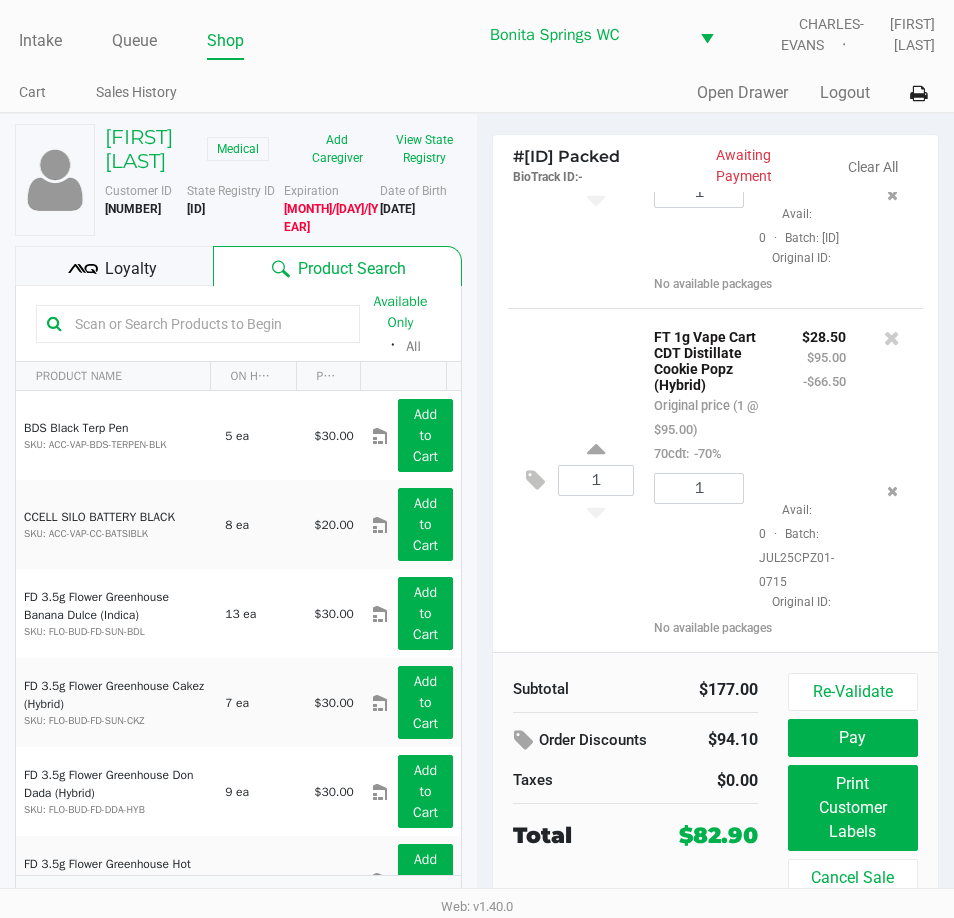 scroll, scrollTop: 905, scrollLeft: 0, axis: vertical 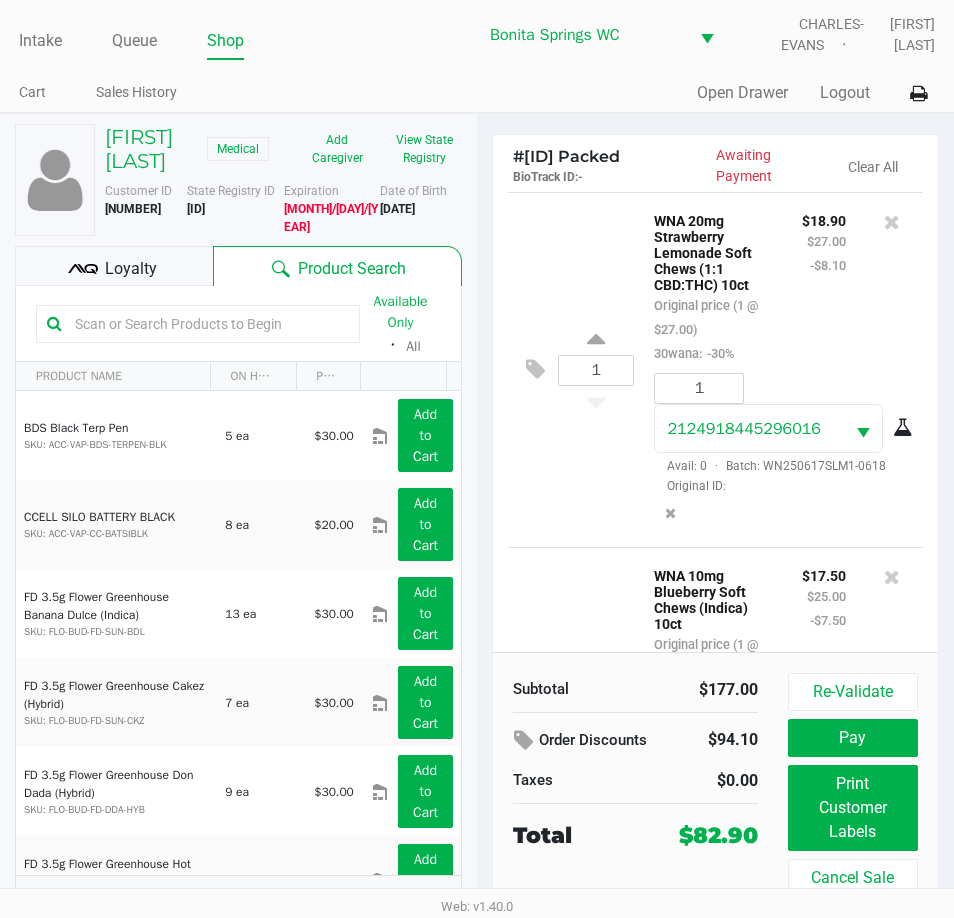 click on "1 WNA 20mg Strawberry Lemonade Soft Chews (1:1 CBD:THC) 10ct   Original price (1 @ $27.00)  30wana:  -30% $18.90 $27.00 -$8.10 1 [NUMBER]  Avail: 0  ·  Batch: [DATE]   Original ID:" 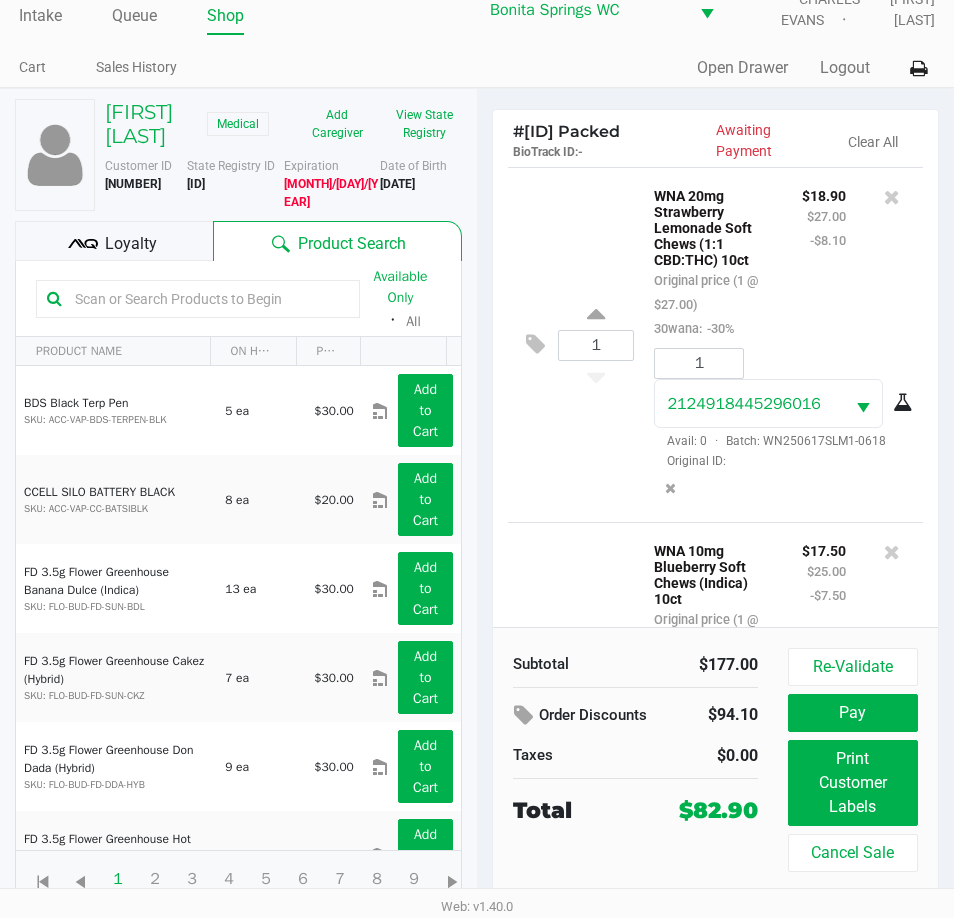 scroll, scrollTop: 32, scrollLeft: 0, axis: vertical 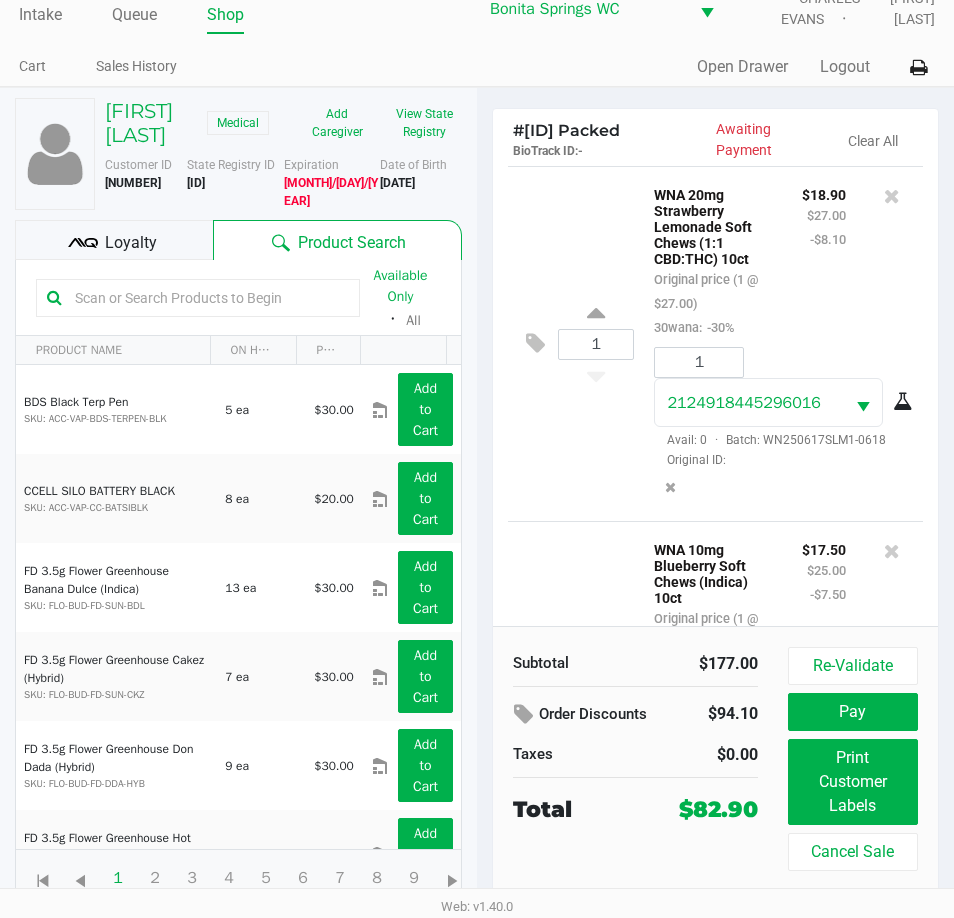 click on "1 WNA 20mg Strawberry Lemonade Soft Chews (1:1 CBD:THC) 10ct   Original price (1 @ $27.00)  30wana:  -30% $18.90 $27.00 -$8.10 1 [NUMBER]  Avail: 0  ·  Batch: [DATE]   Original ID:" 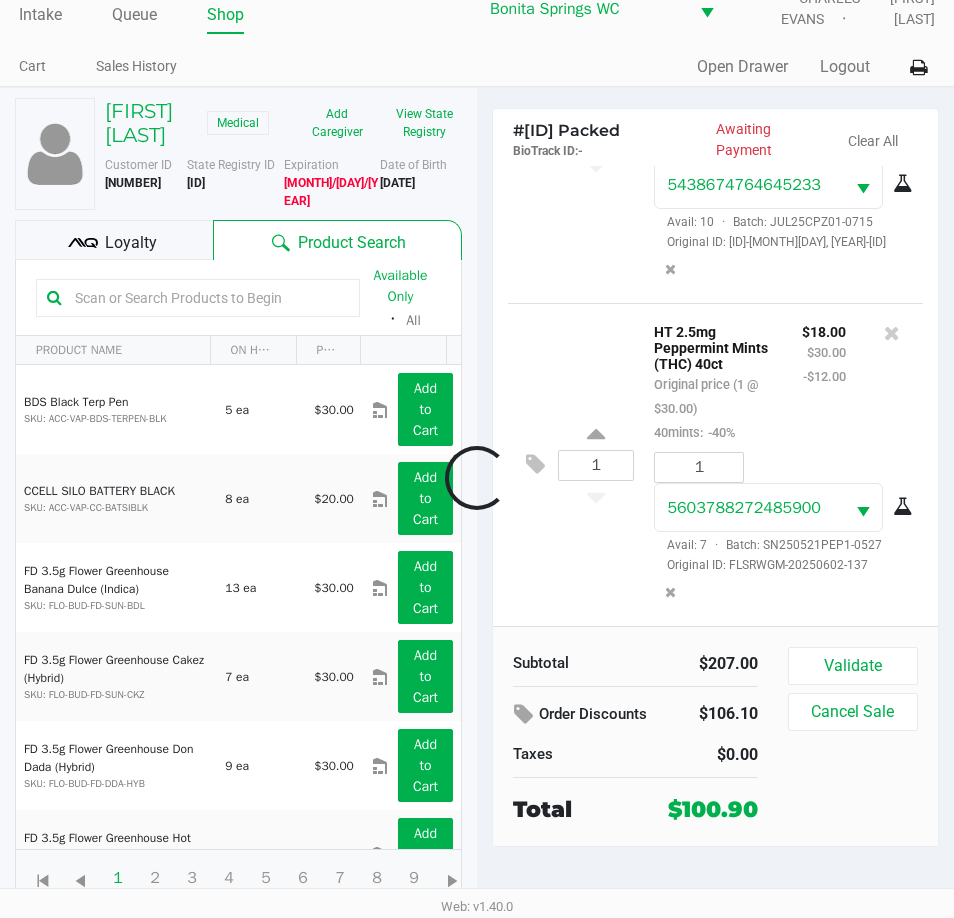 scroll, scrollTop: 1272, scrollLeft: 0, axis: vertical 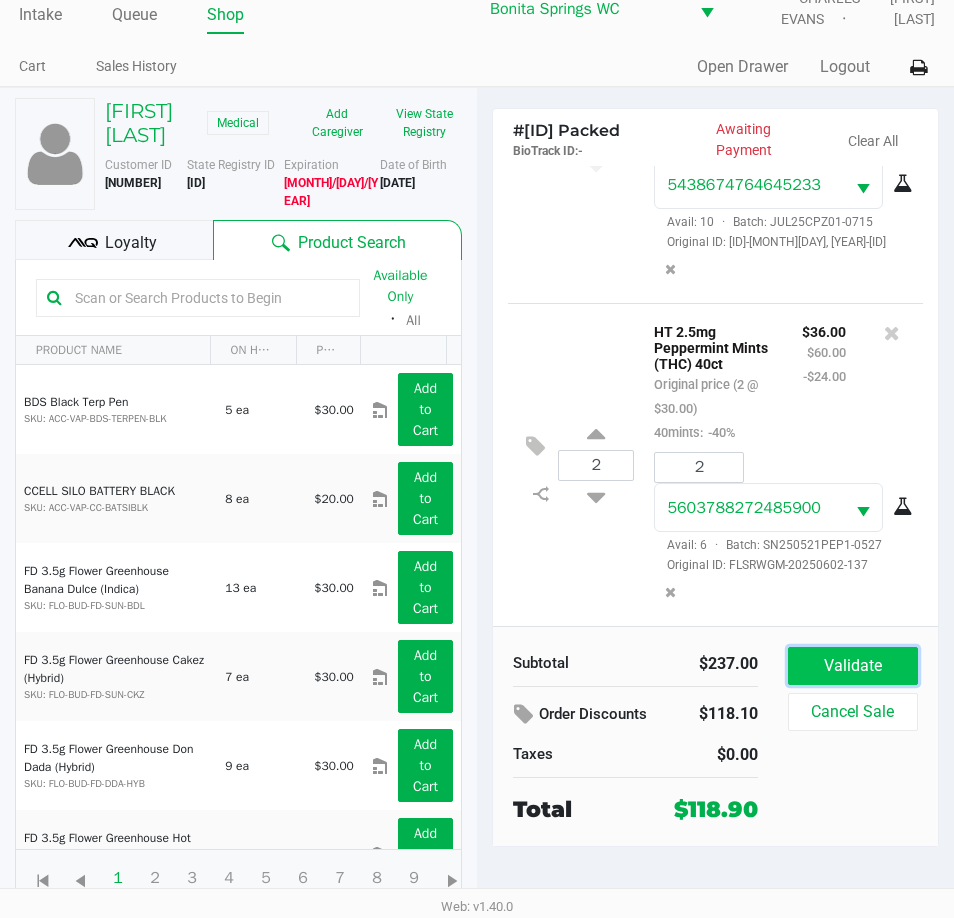 click on "Validate" 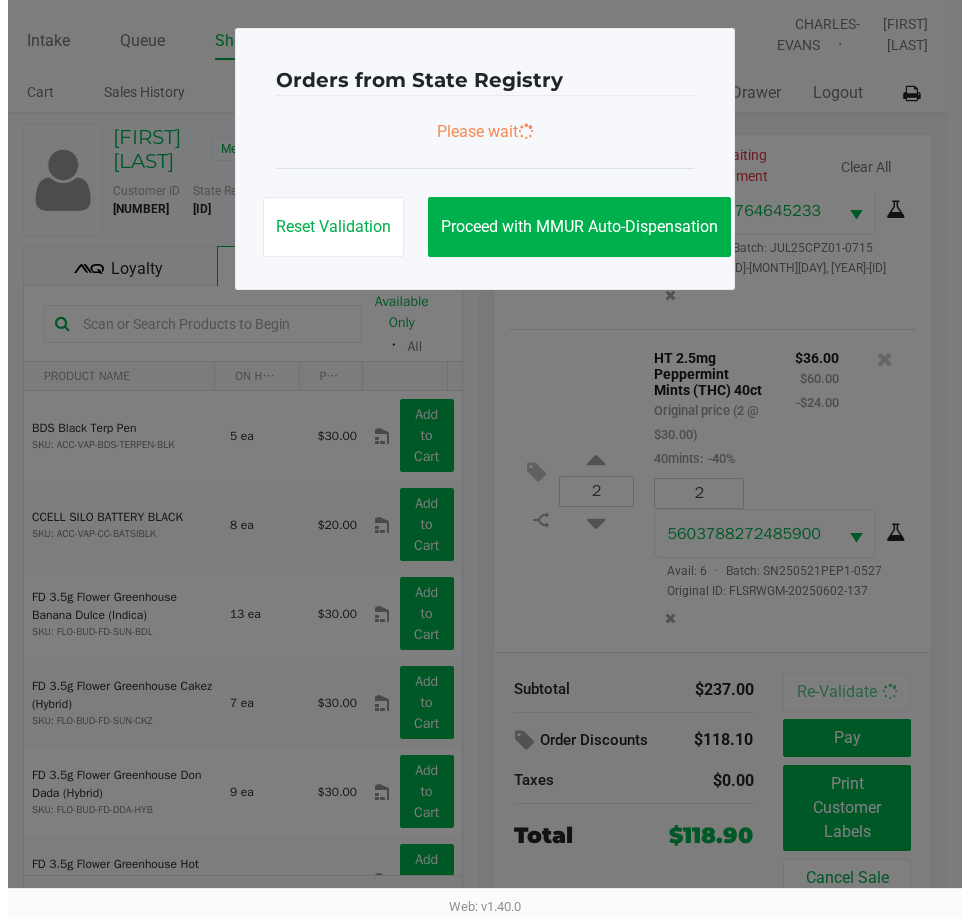 scroll, scrollTop: 0, scrollLeft: 0, axis: both 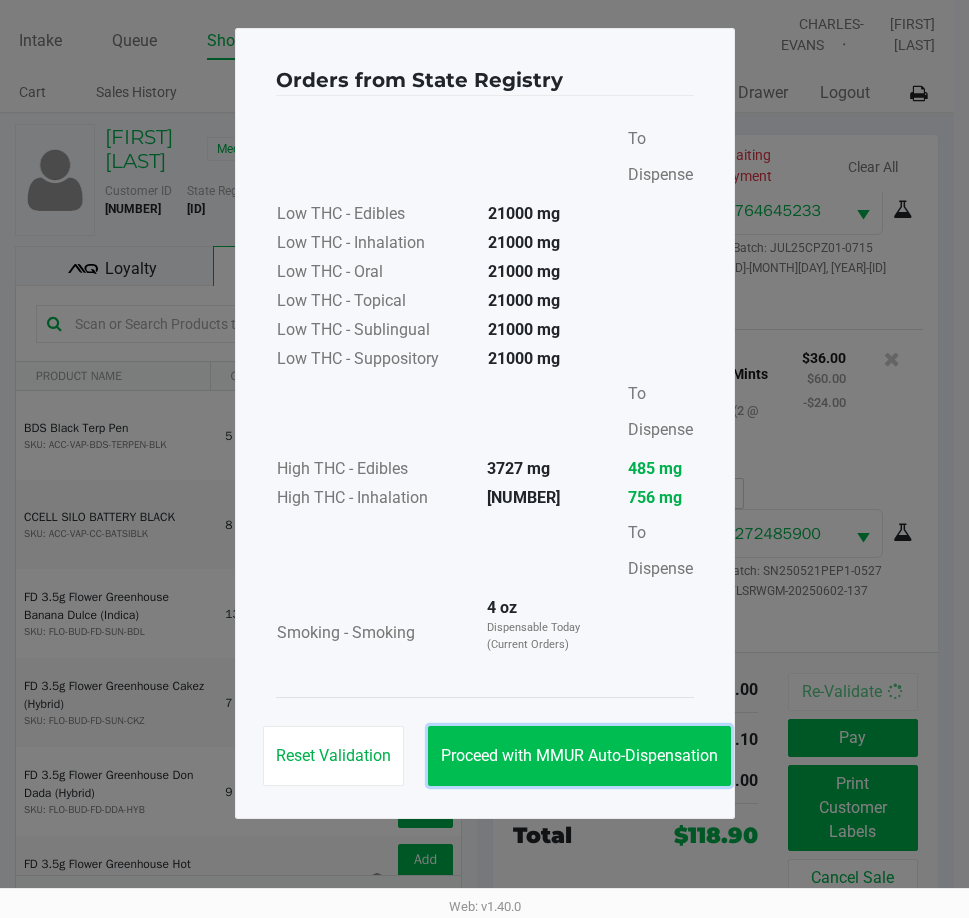 click on "Proceed with MMUR Auto-Dispensation" 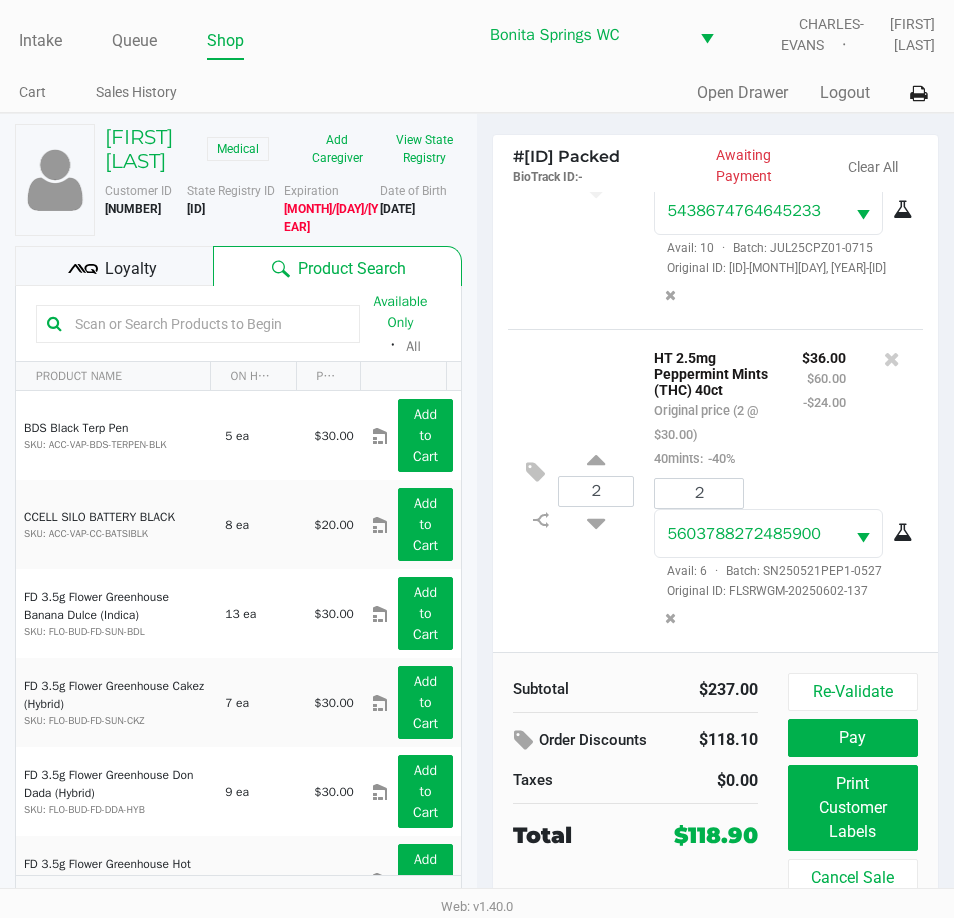 click on "Available Only  ᛫  All" 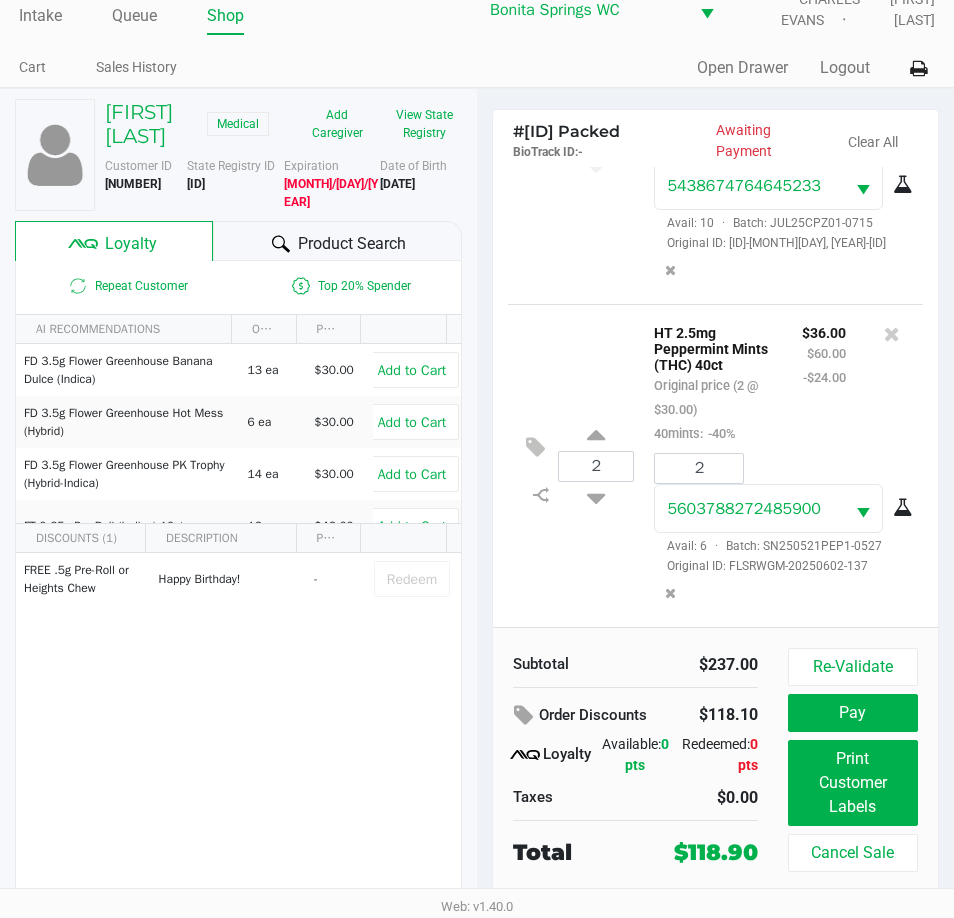 scroll, scrollTop: 32, scrollLeft: 0, axis: vertical 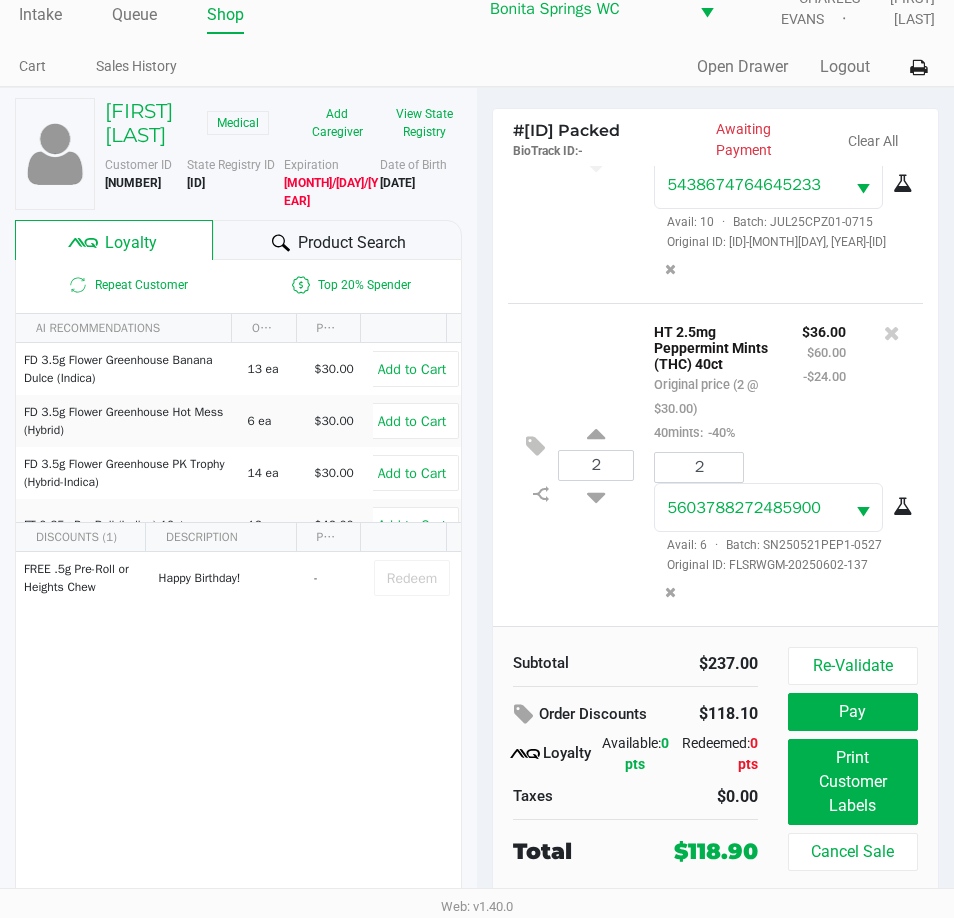 click on "FREE .5g Single Preroll or Heights Chew   Happy Birthday!    -   Redeem" 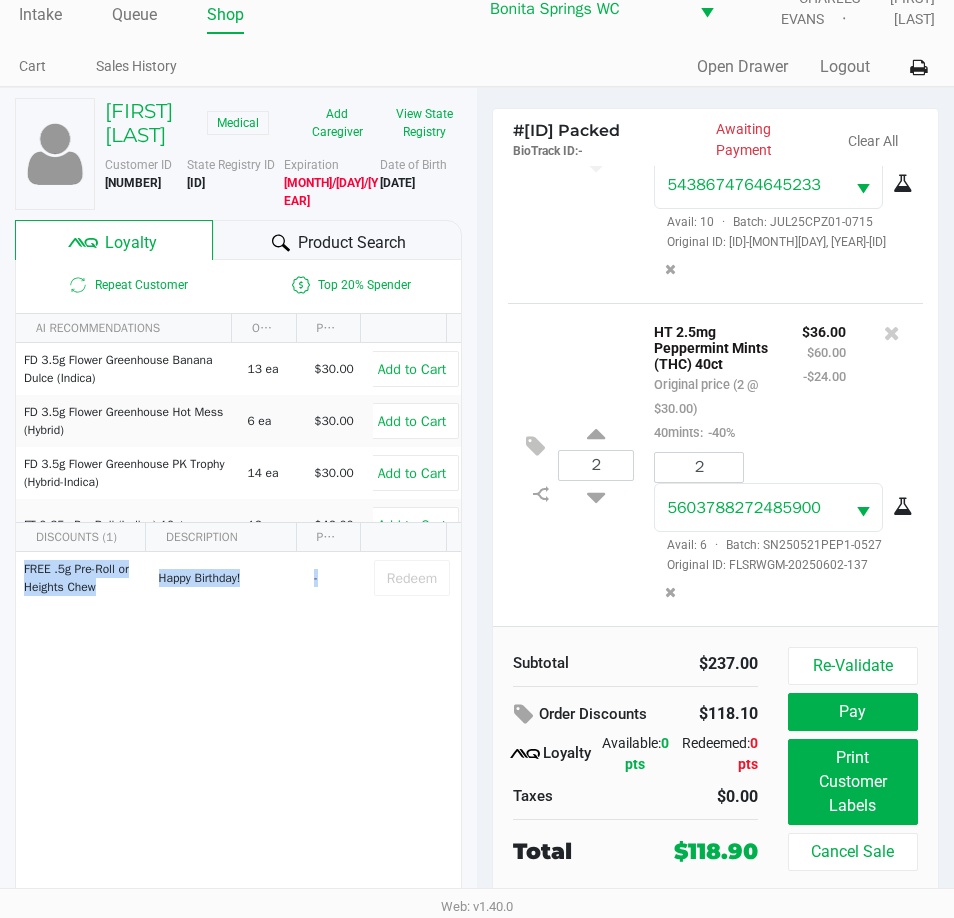 click on "FREE .5g Single Preroll or Heights Chew   Happy Birthday!    -   Redeem" 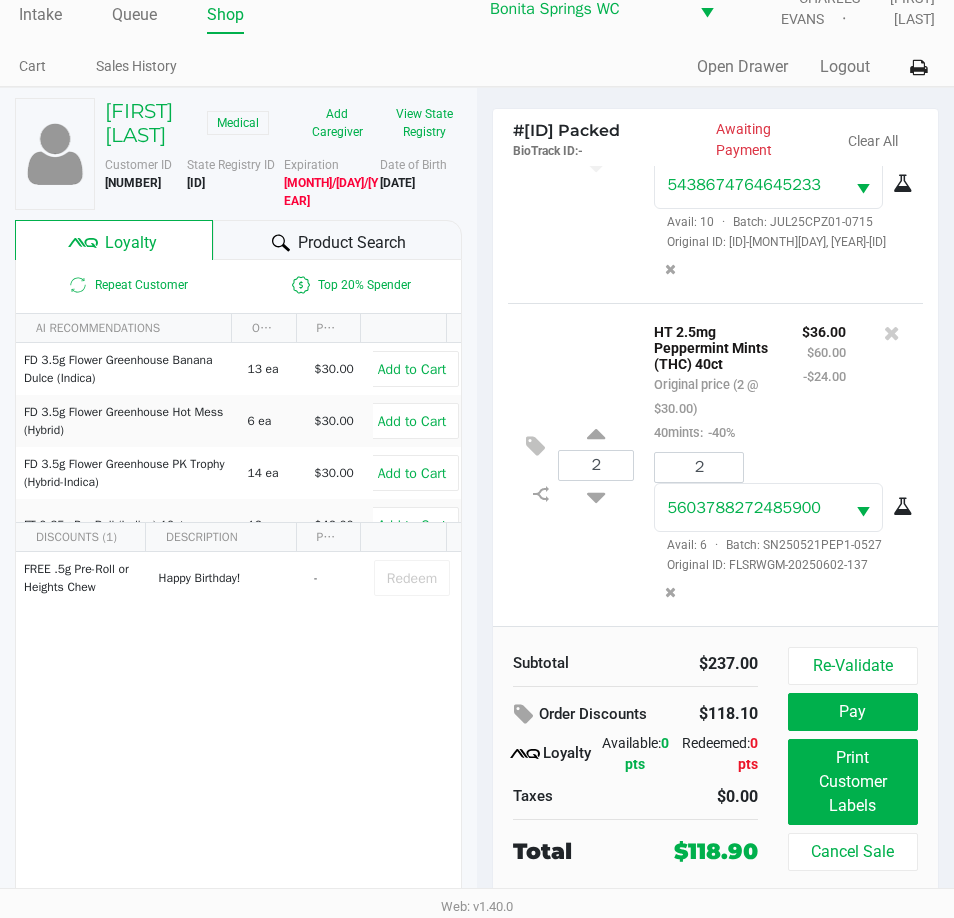 click on "FREE .5g Single Preroll or Heights Chew   Happy Birthday!    -   Redeem" 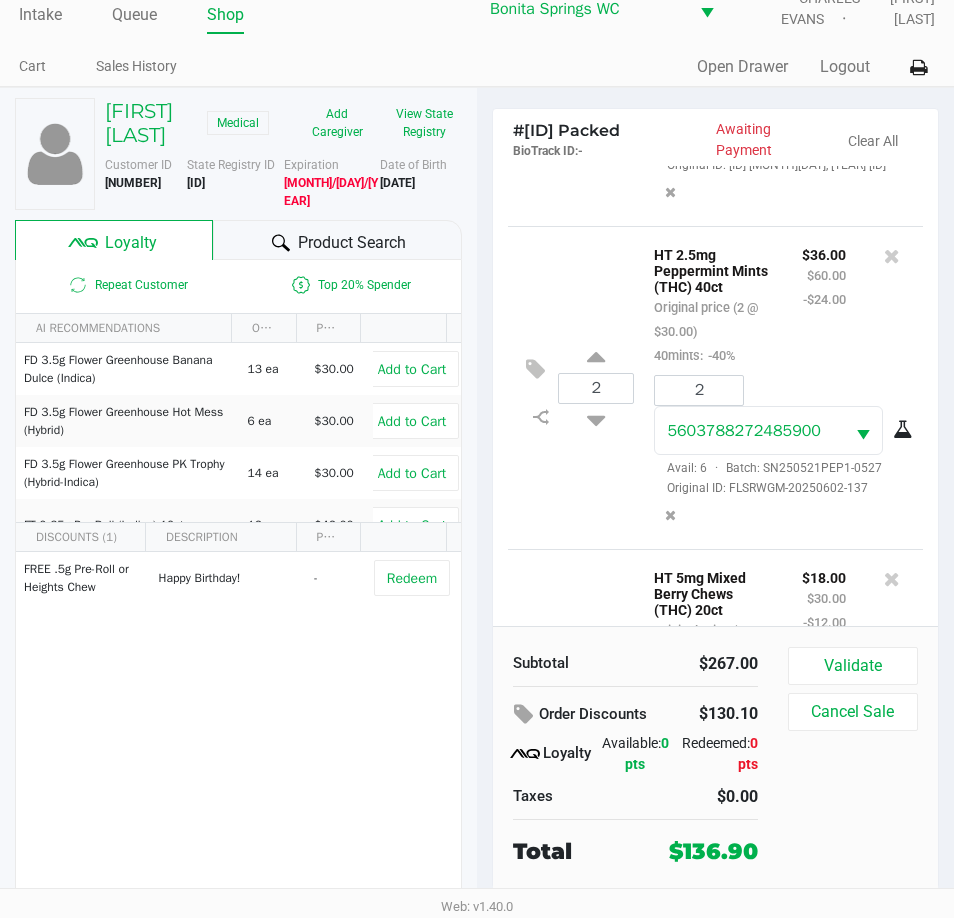 scroll, scrollTop: 1592, scrollLeft: 0, axis: vertical 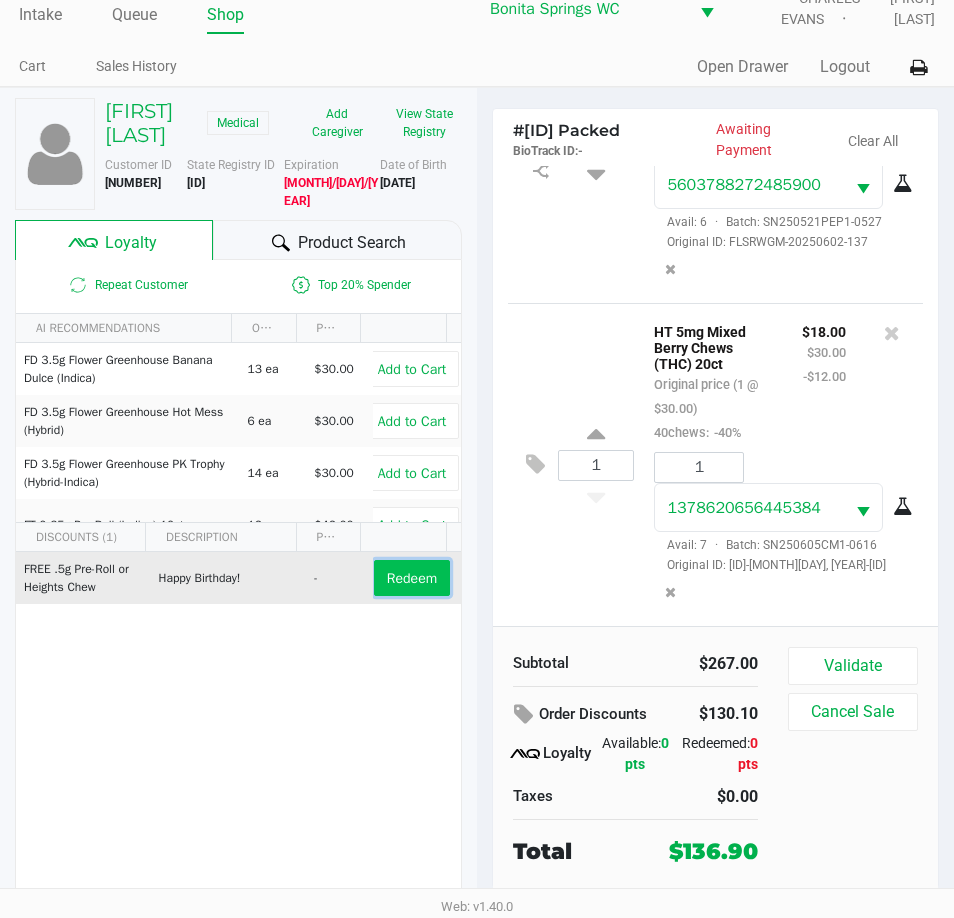 click on "Redeem" 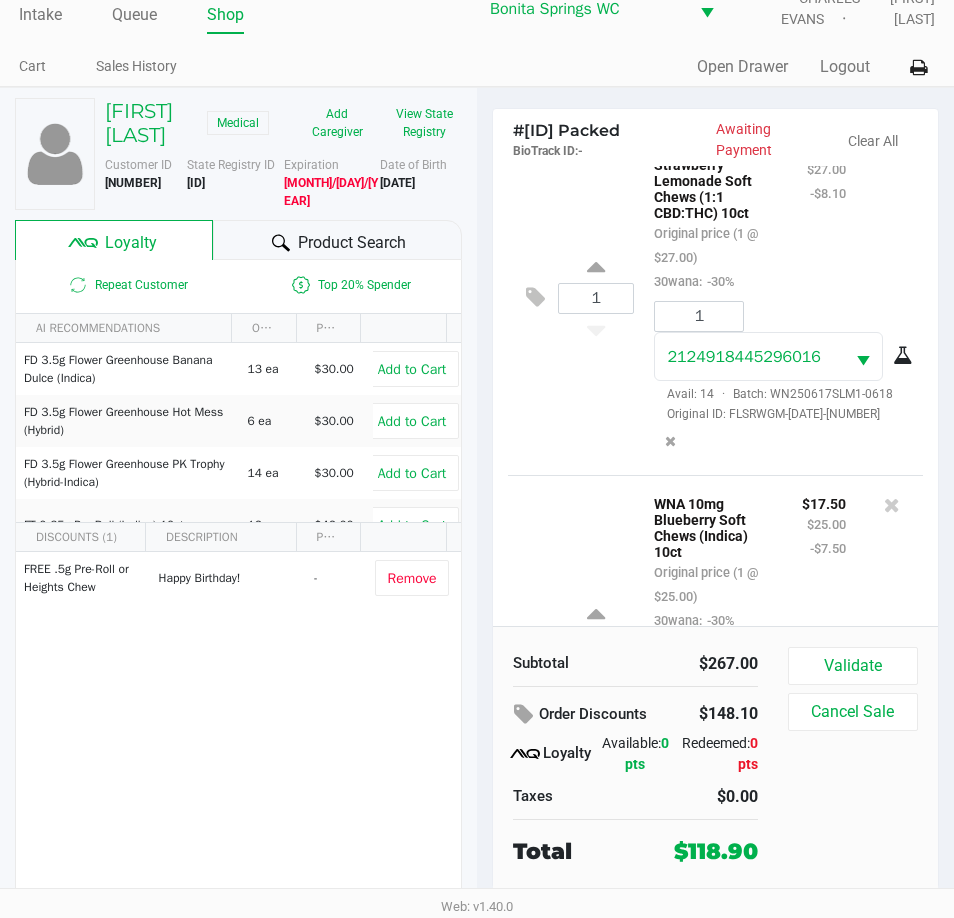 scroll, scrollTop: 0, scrollLeft: 0, axis: both 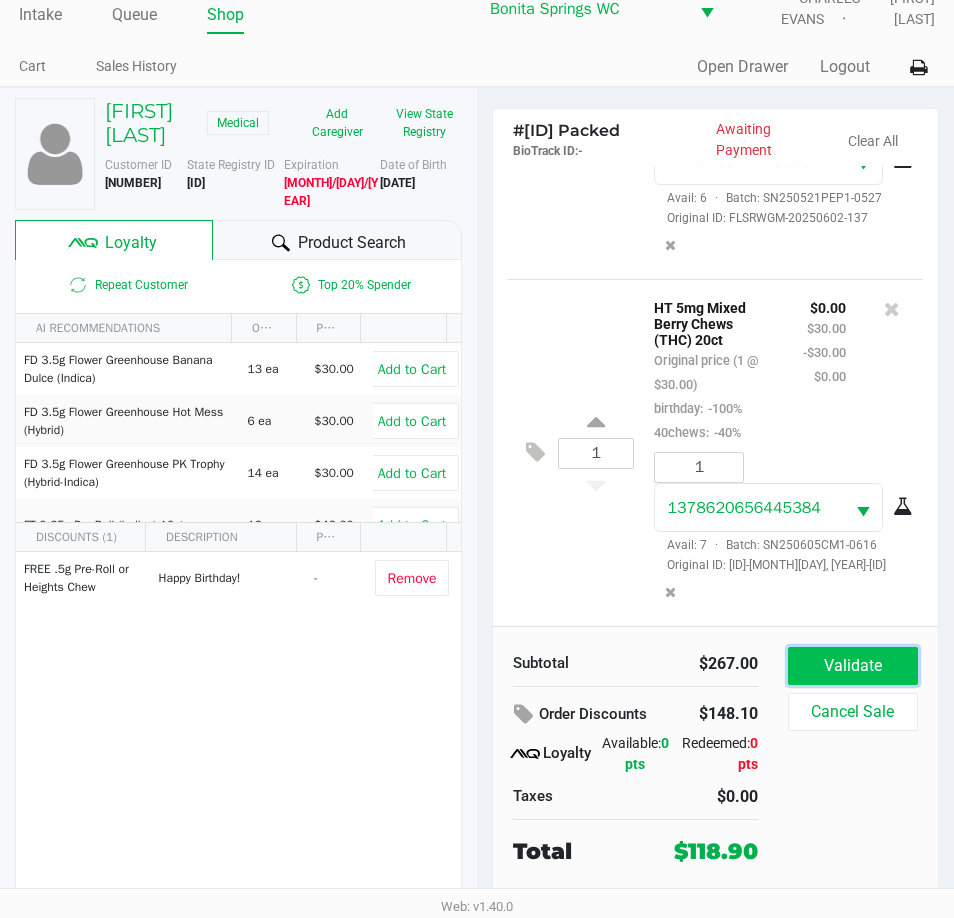 click on "Validate" 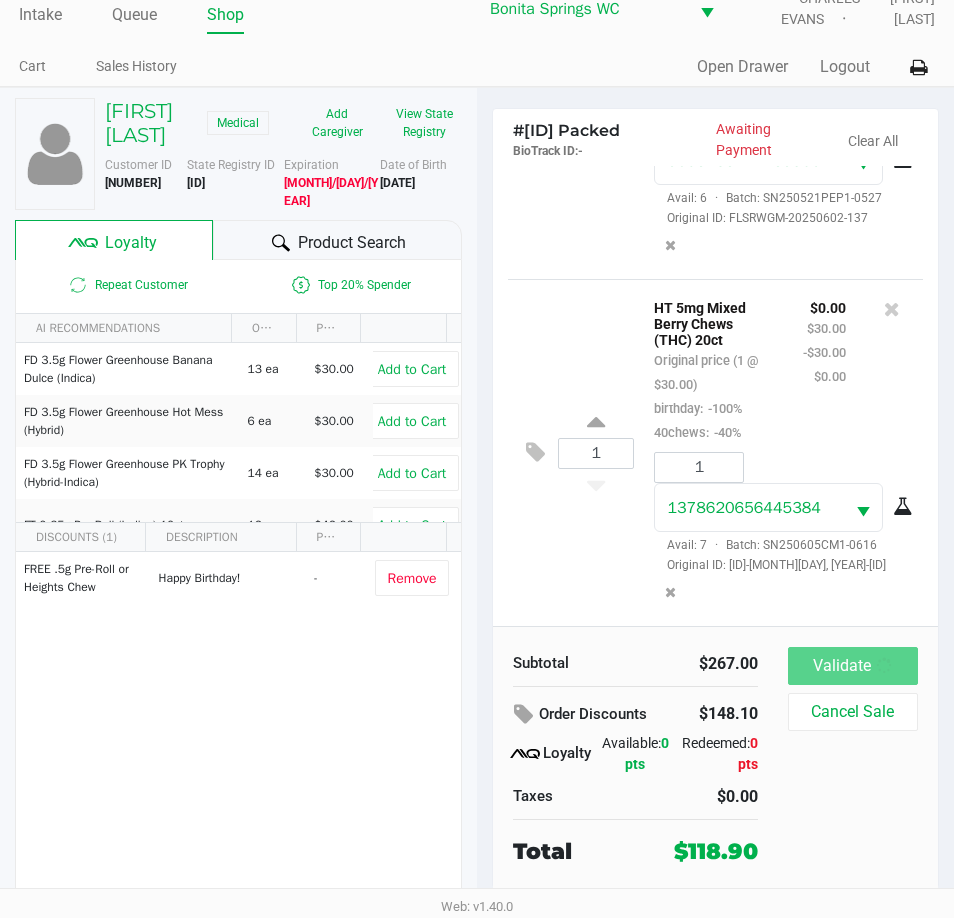 scroll, scrollTop: 0, scrollLeft: 0, axis: both 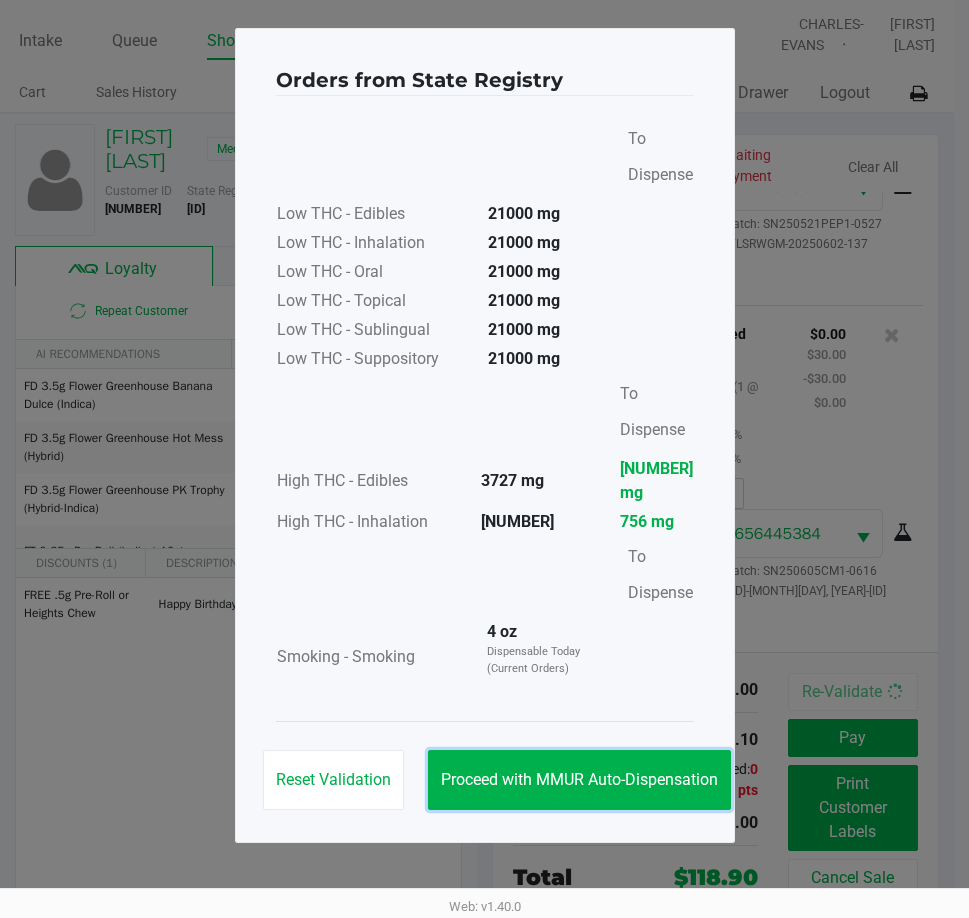 drag, startPoint x: 575, startPoint y: 736, endPoint x: 740, endPoint y: 727, distance: 165.24527 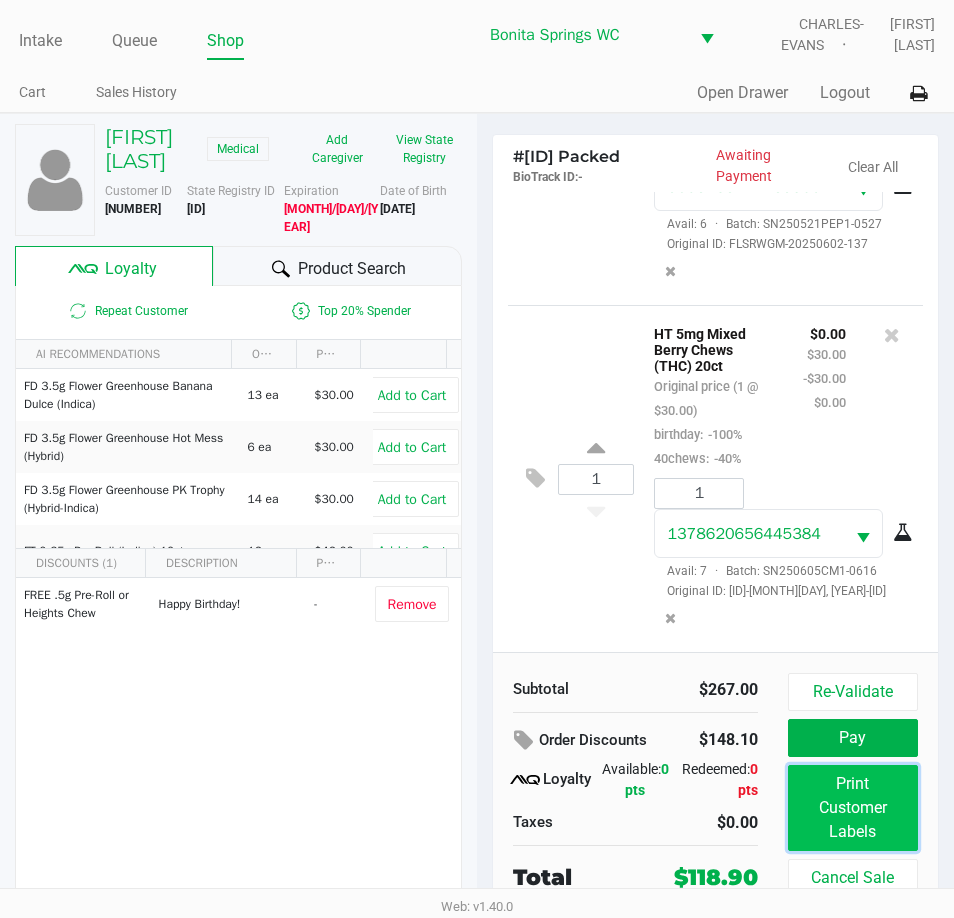 click on "Print Customer Labels" 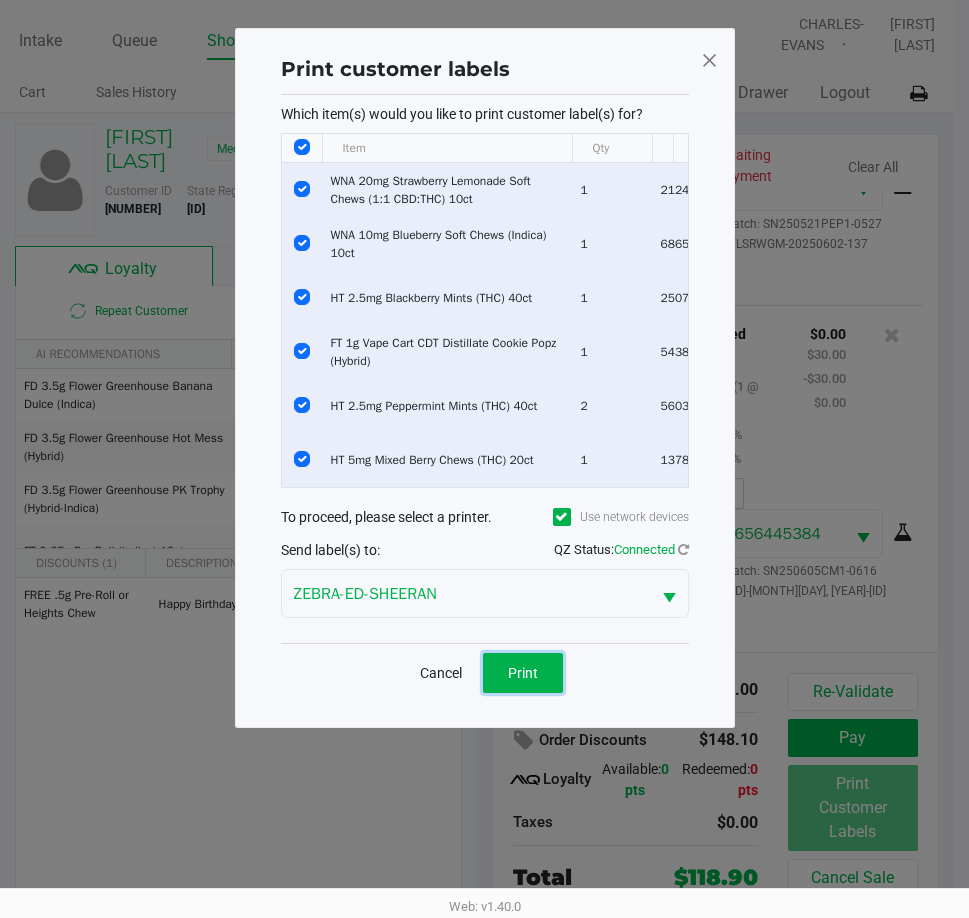 drag, startPoint x: 502, startPoint y: 680, endPoint x: 550, endPoint y: 680, distance: 48 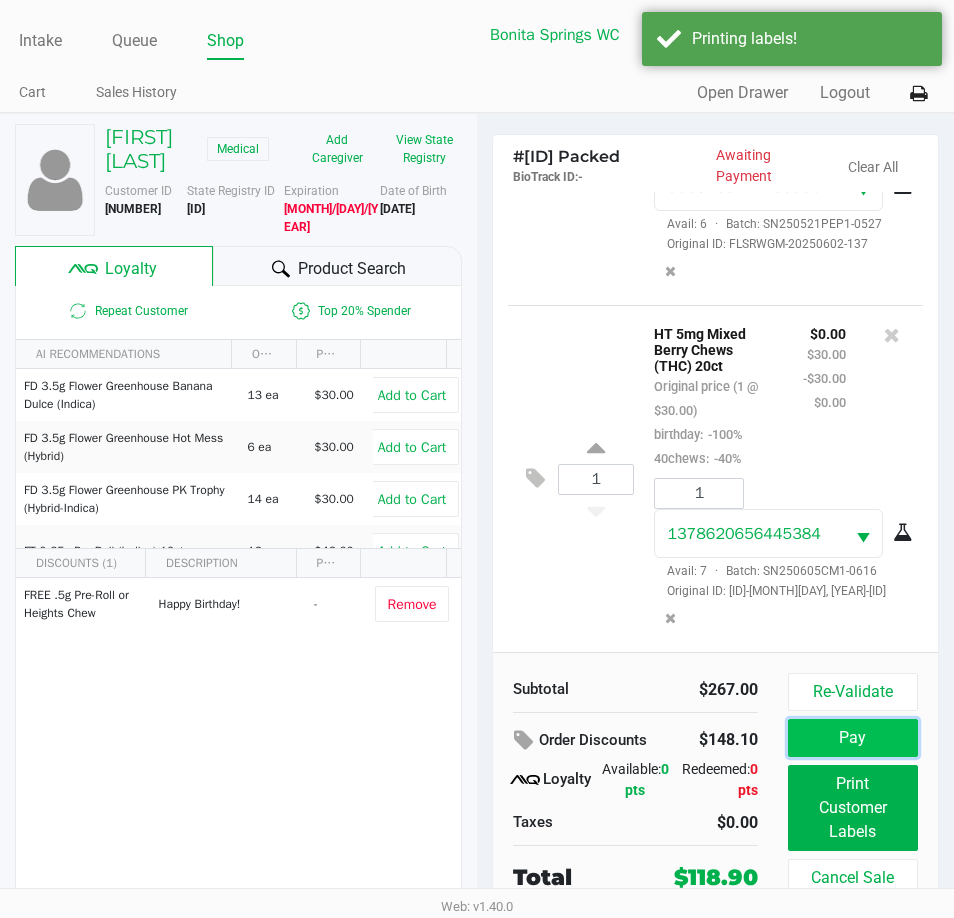 click on "Pay" 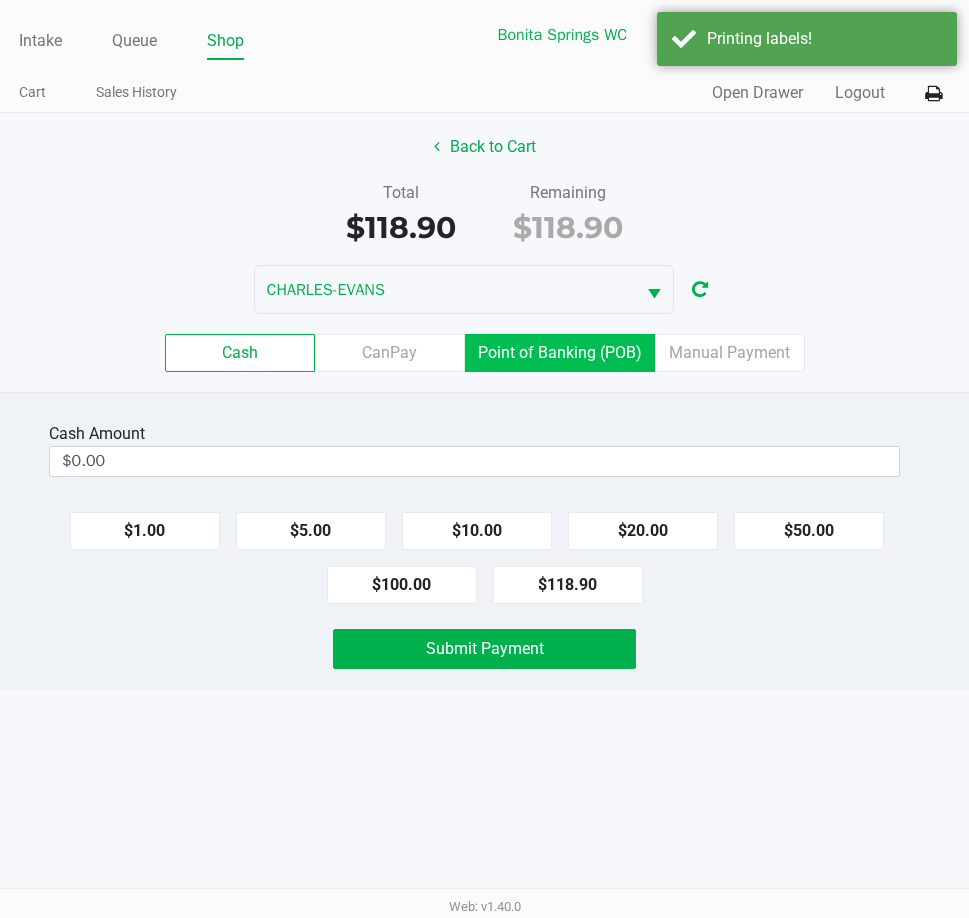 click on "Point of Banking (POB)" 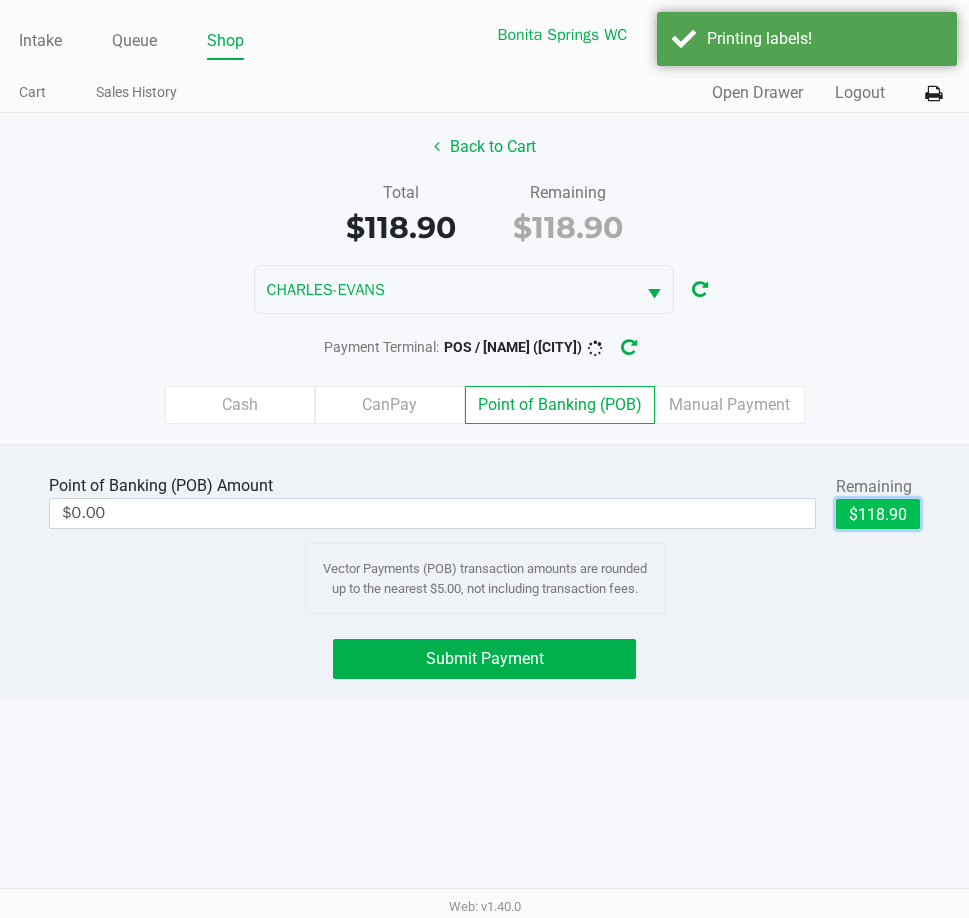 click on "$118.90" 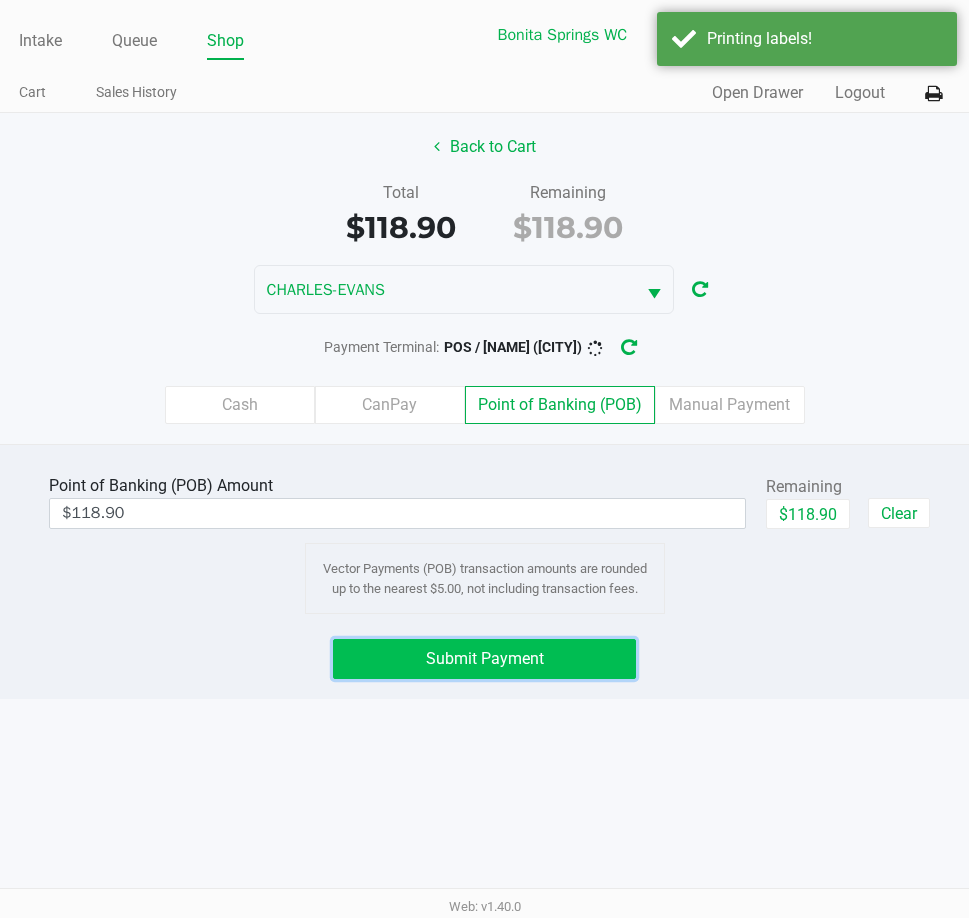 click on "Submit Payment" 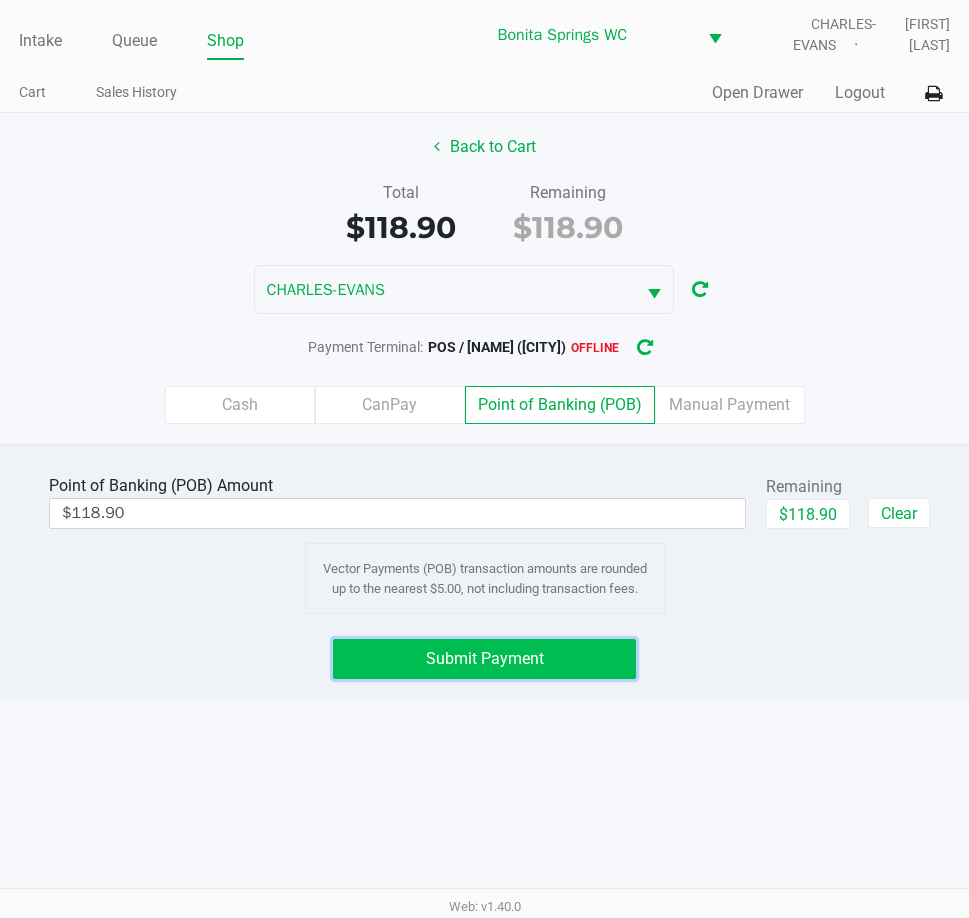 click on "Submit Payment" 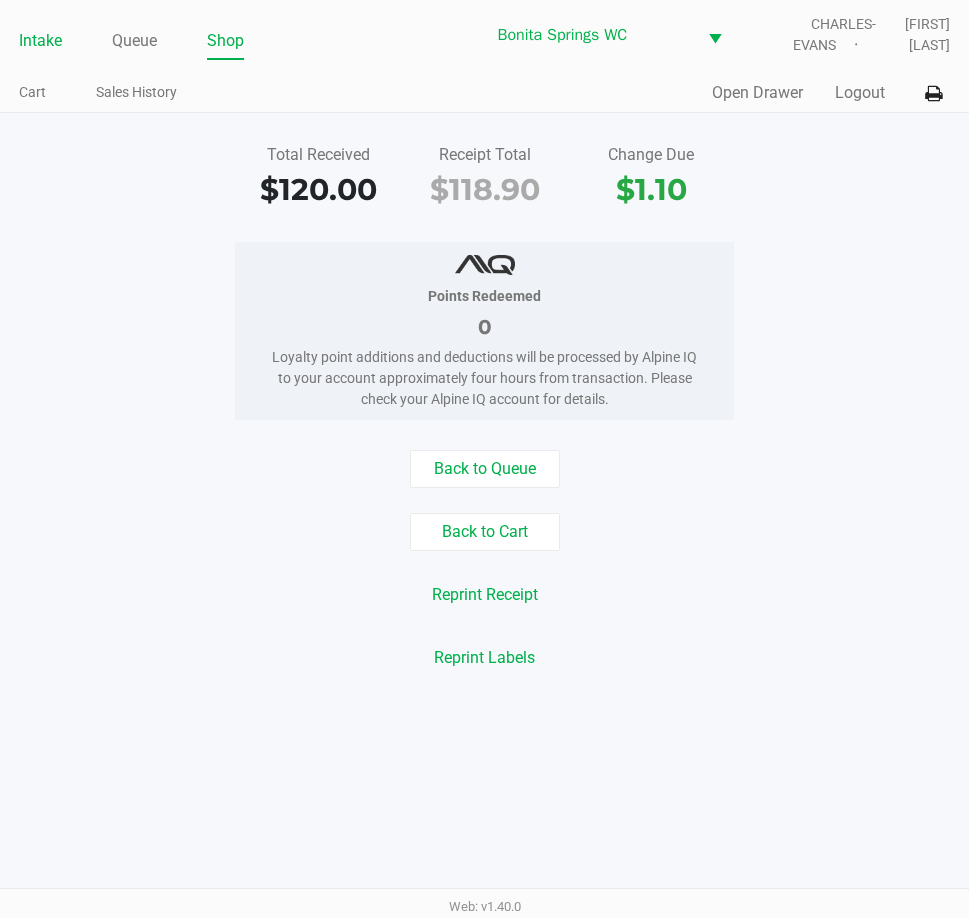 click on "Intake" 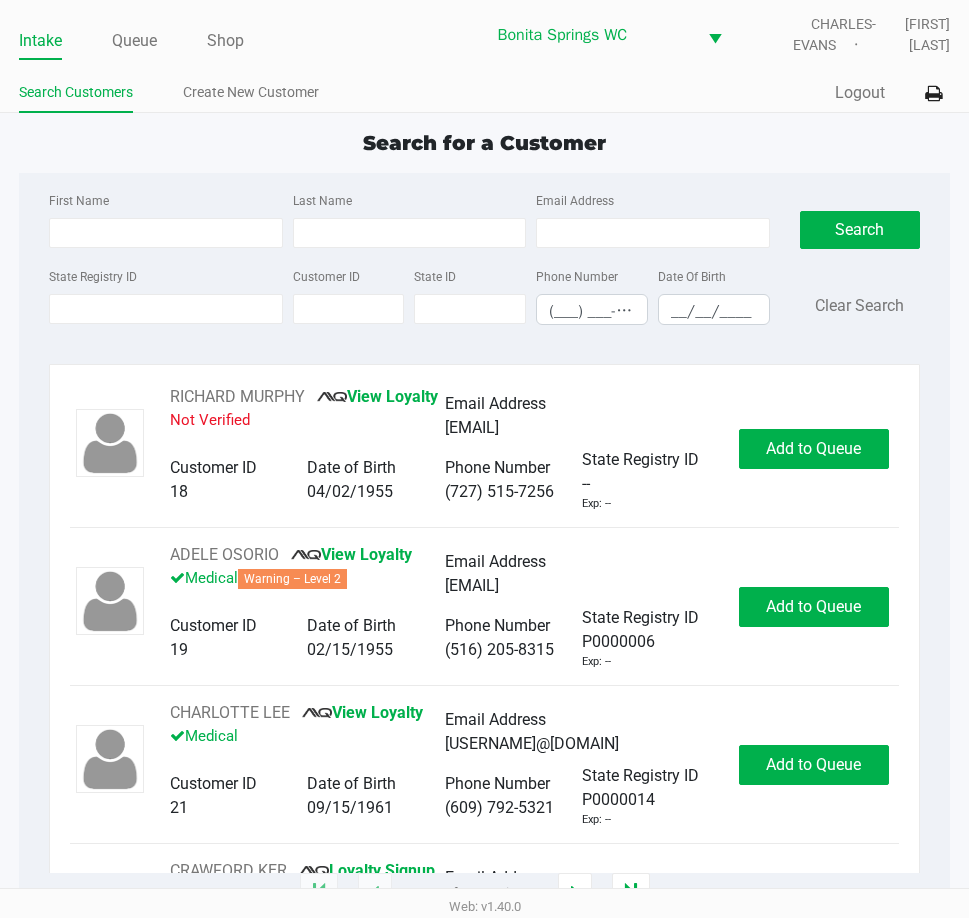 click on "First Name Last Name Email Address State Registry ID Customer ID State ID Phone Number (___) ___-____ Date Of Birth __/__/____  Search   Clear Search   [FIRST] [LAST]   &nbsp;   View Loyalty   Not Verified   Email Address   [EMAIL]   Customer ID   [NUMBER]   Date of Birth   [DATE]   Phone Number   ([PHONE])   State Registry ID   --   Exp: --   Add to Queue   [FIRST] [LAST]   &nbsp;   View Loyalty   Medical   Warning – Level 2   Email Address   [EMAIL]   Customer ID   [NUMBER]   Date of Birth   [DATE]   Phone Number   ([PHONE])   State Registry ID   [PRODUCT_CODE]   Exp: --   Add to Queue   [FIRST] [LAST]   &nbsp;   View Loyalty   Medical   Email Address   [EMAIL]   Customer ID   [NUMBER]   Date of Birth   [DATE]   Phone Number   ([PHONE])   State Registry ID   [PRODUCT_CODE]   Exp: --   Add to Queue   [FIRST] [LAST]   &nbsp;   Loyalty Signup   Medical   Email Address   --   Customer ID   [NUMBER]   Date of Birth   [DATE]   Phone Number   ([PHONE])   State Registry ID" 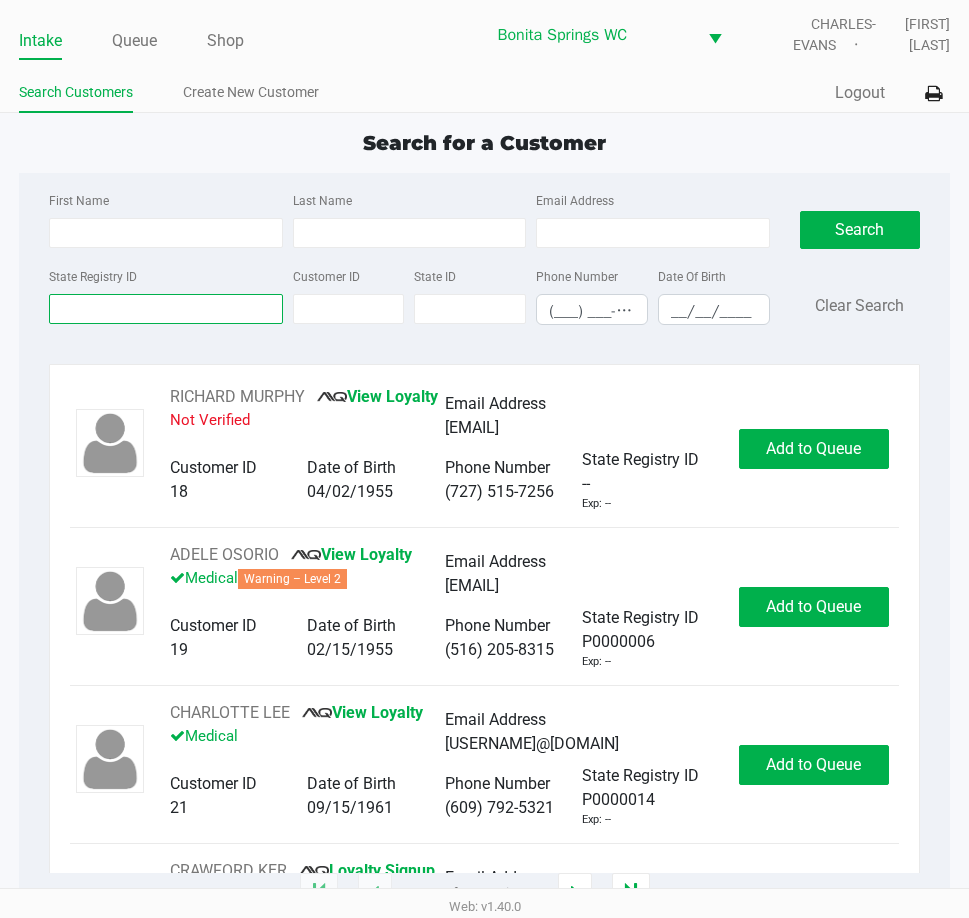 click on "State Registry ID" at bounding box center [165, 309] 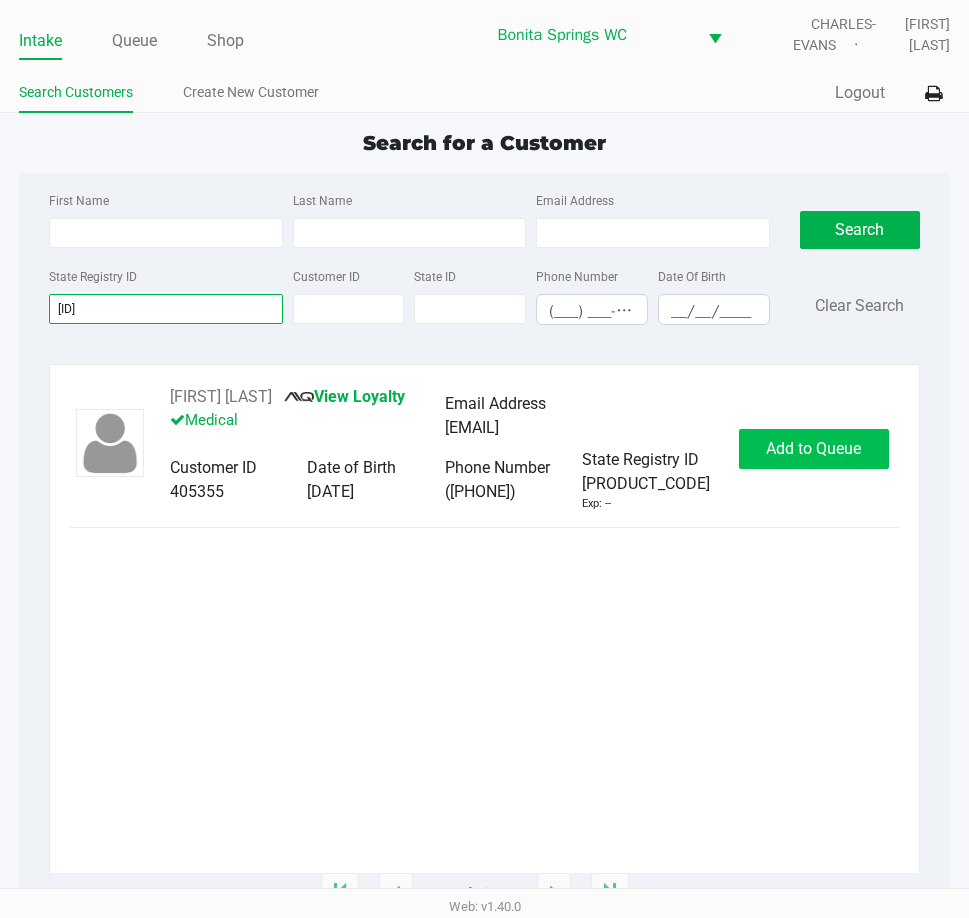 type on "[ID]" 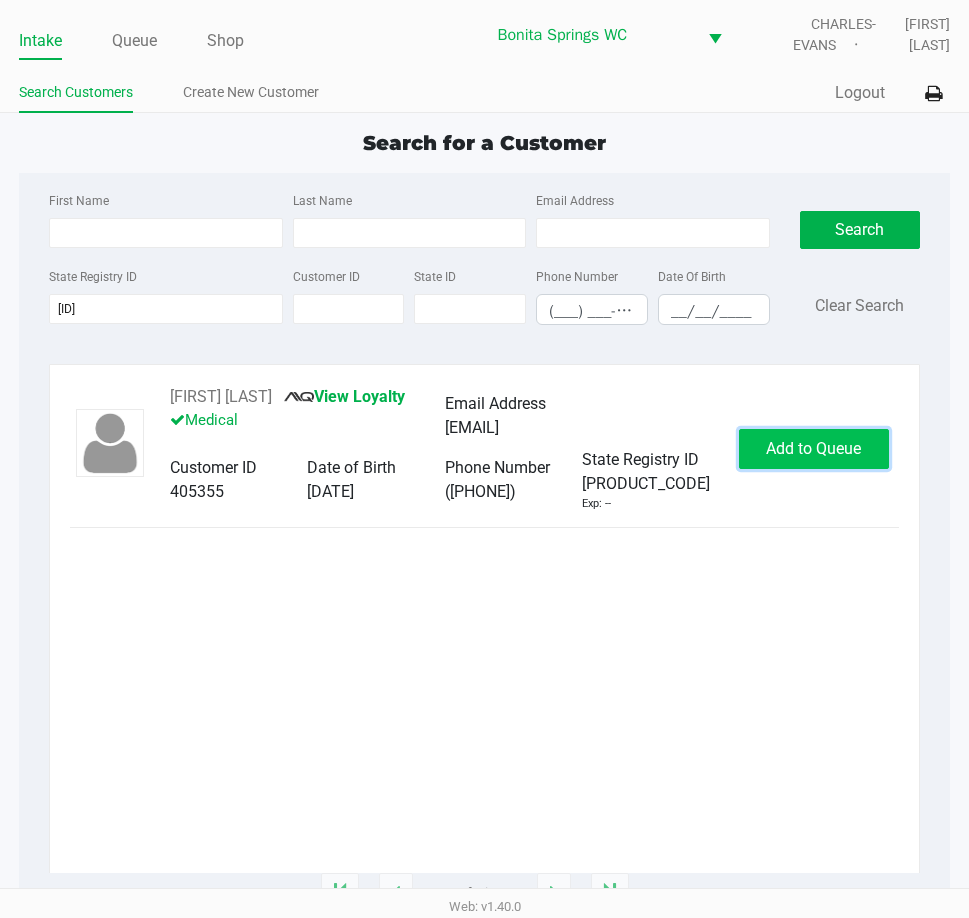 click on "Add to Queue" 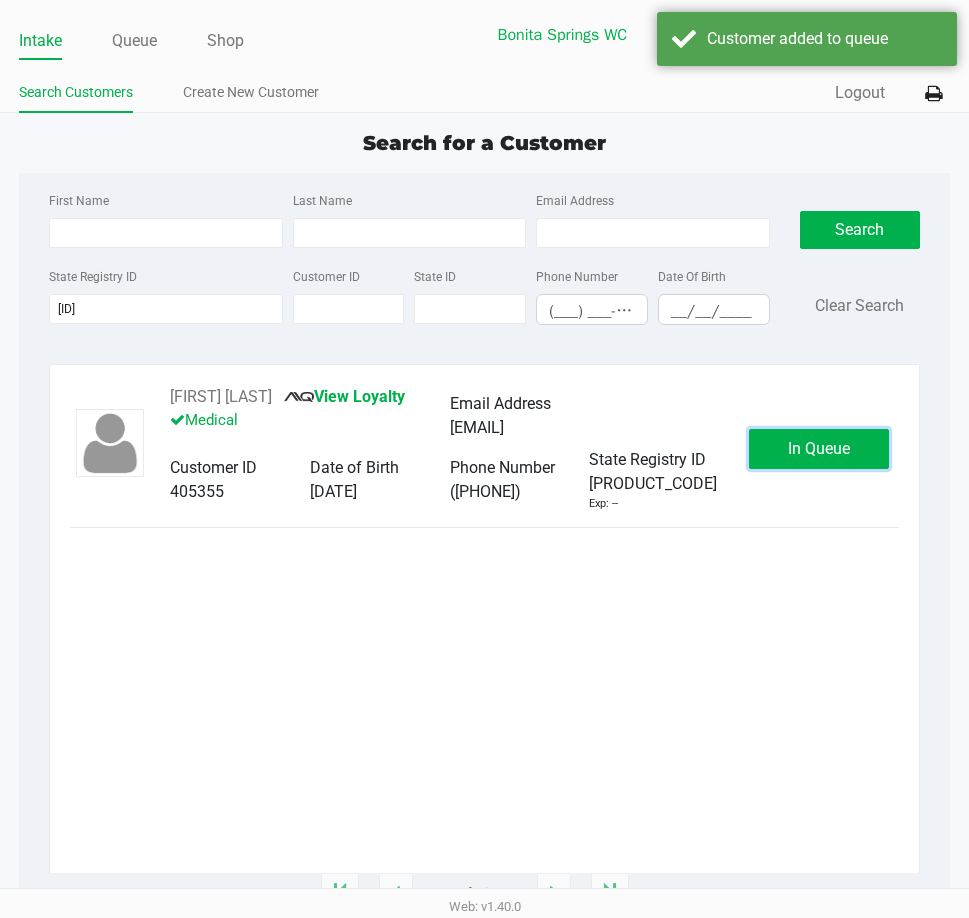 click on "In Queue" 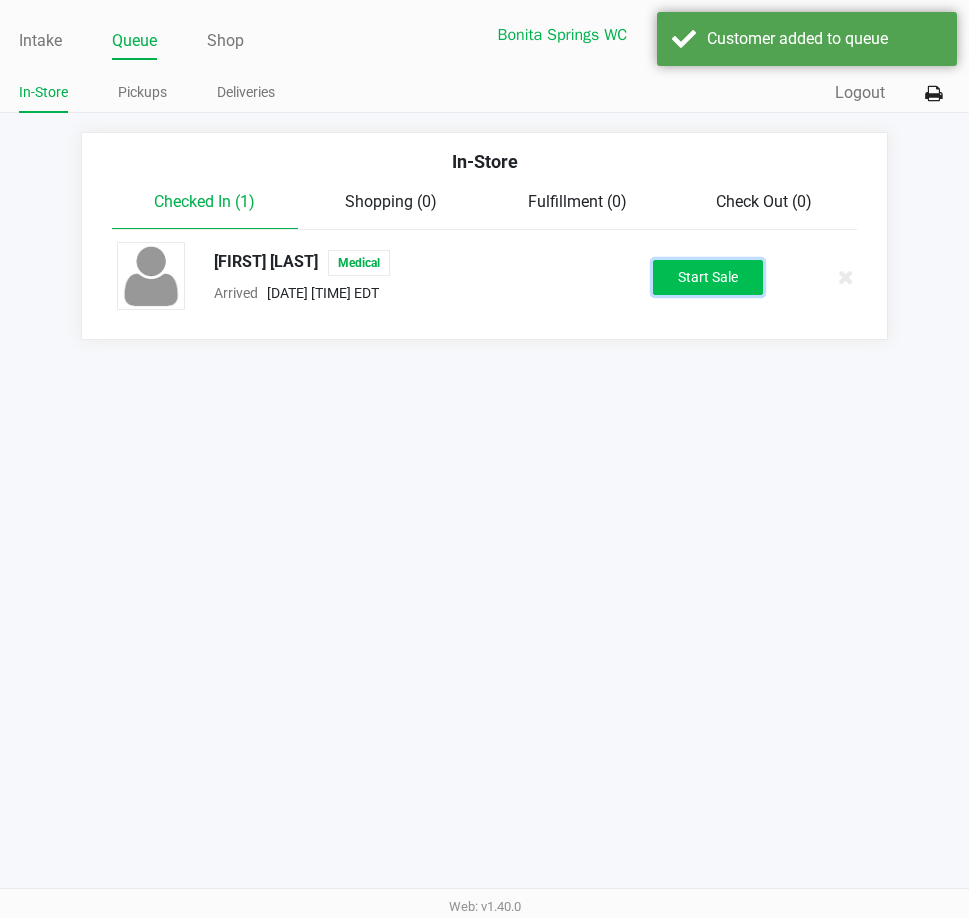 click on "Start Sale" 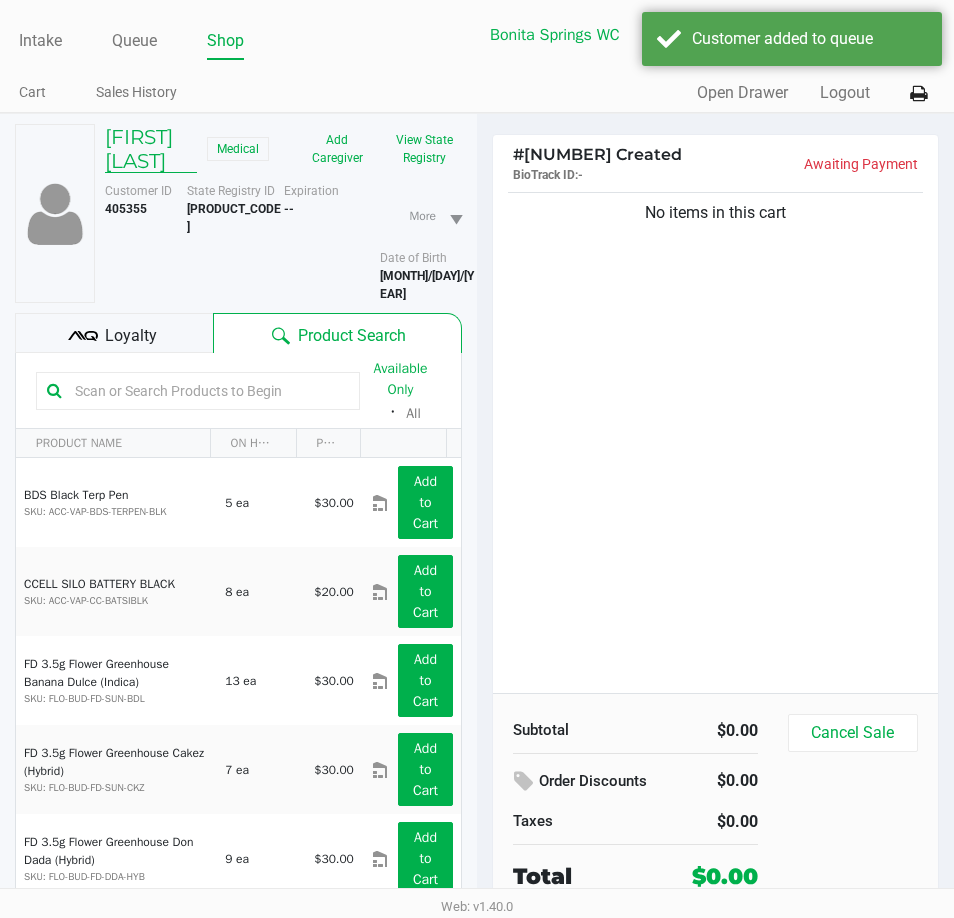 click on "[FIRST] [LAST]" 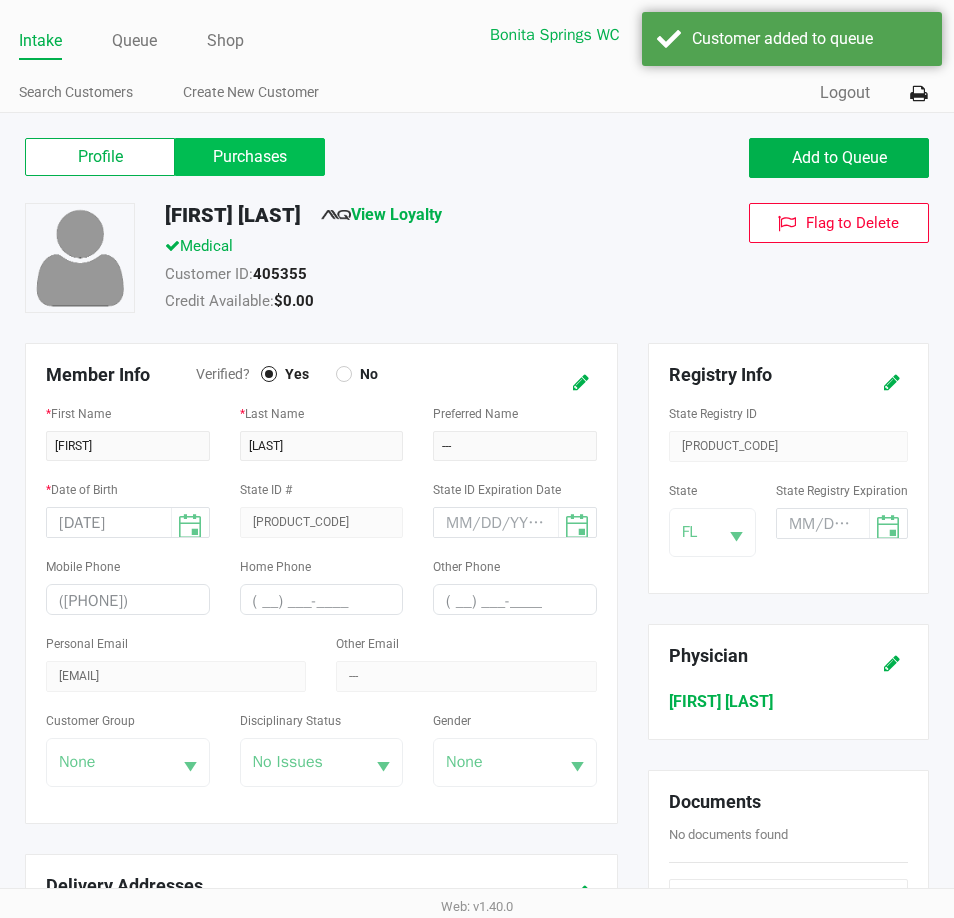 click on "Purchases" 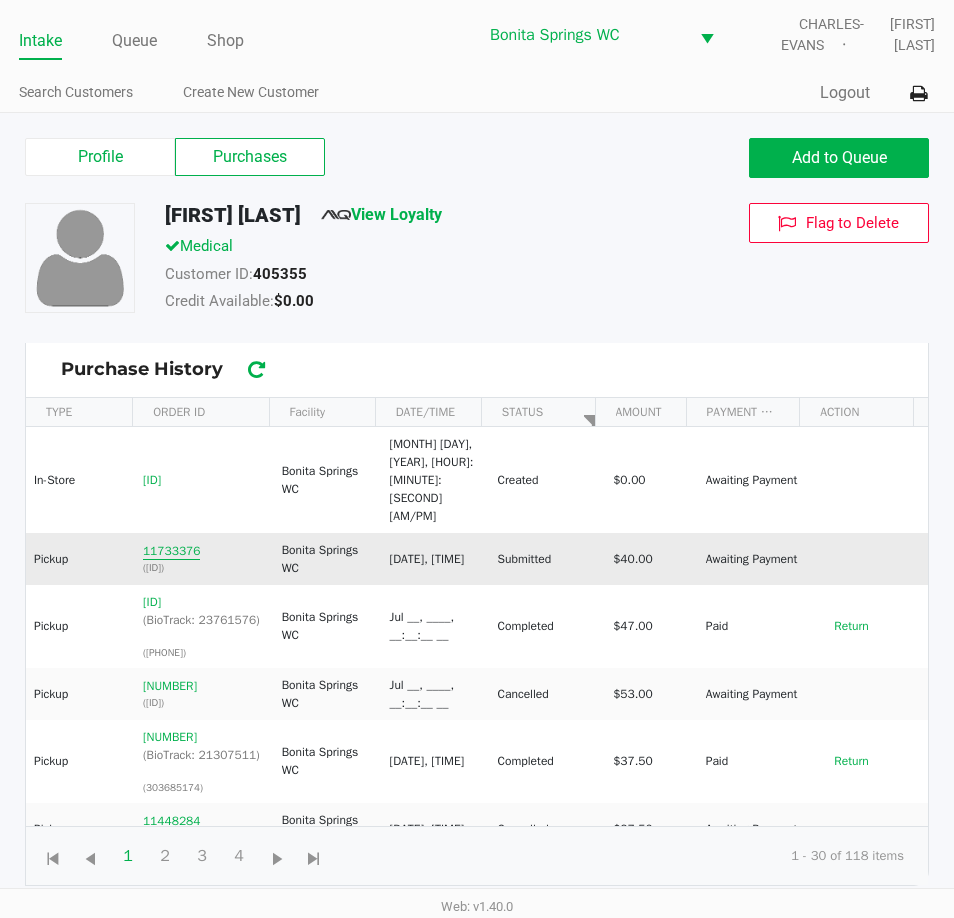 click on "11733376" 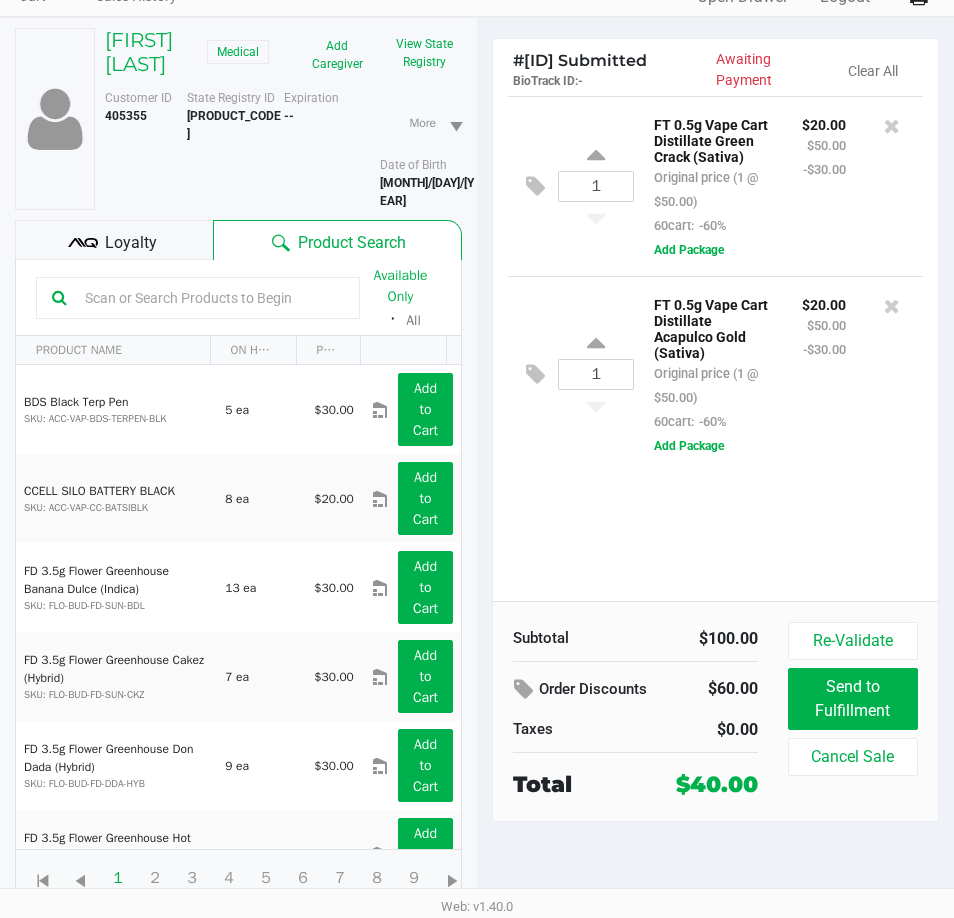 scroll, scrollTop: 0, scrollLeft: 0, axis: both 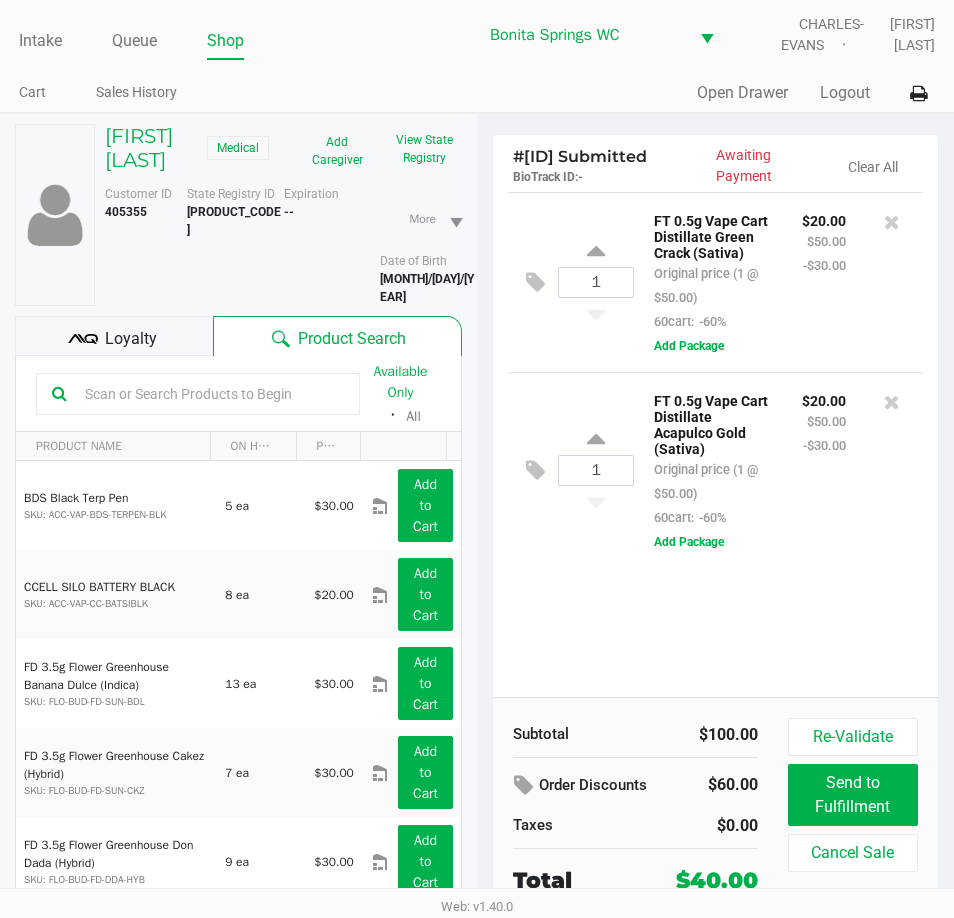 click on "$20.00 $50.00 -$30.00" 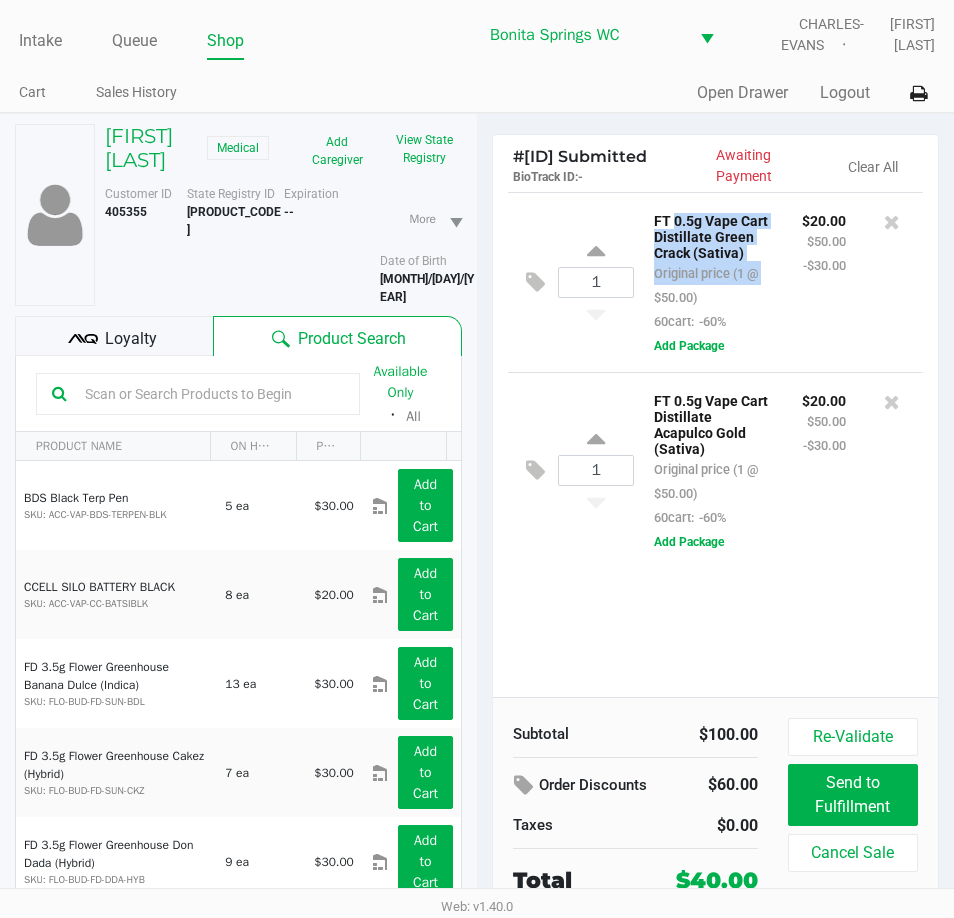 drag, startPoint x: 667, startPoint y: 216, endPoint x: 760, endPoint y: 266, distance: 105.58882 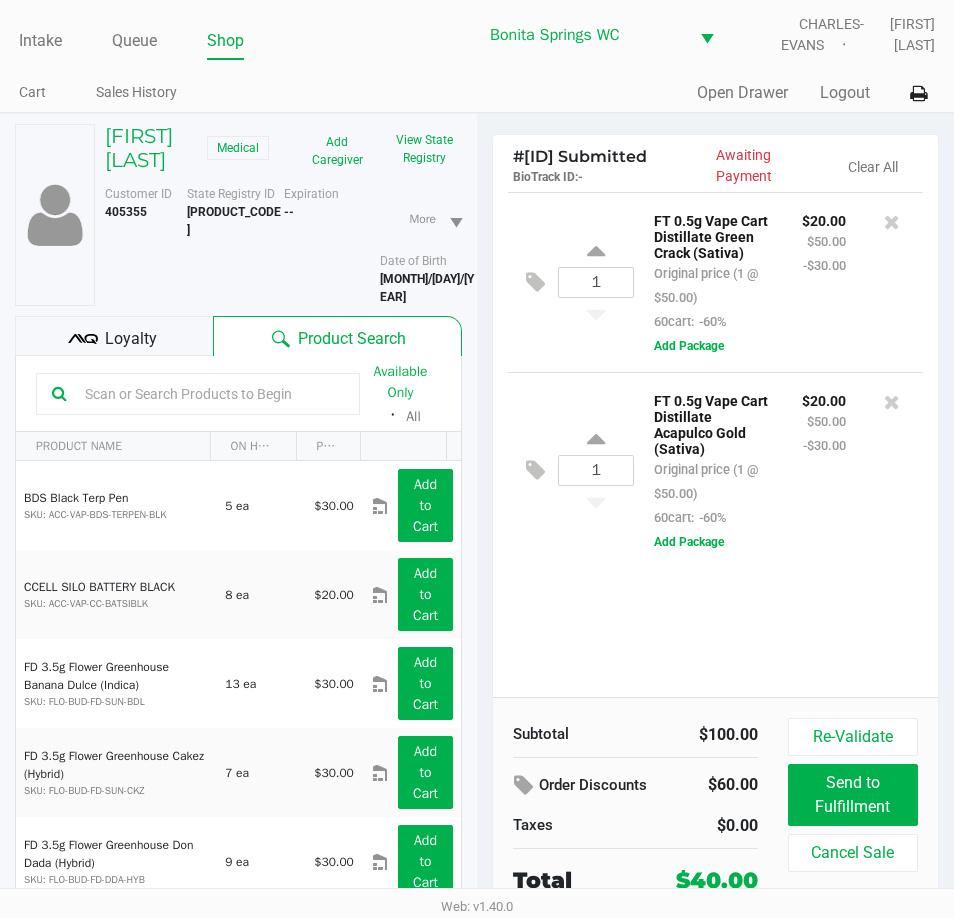 click on "FT 0.5g Vape Cart Distillate Acapulco Gold (Sativa)" 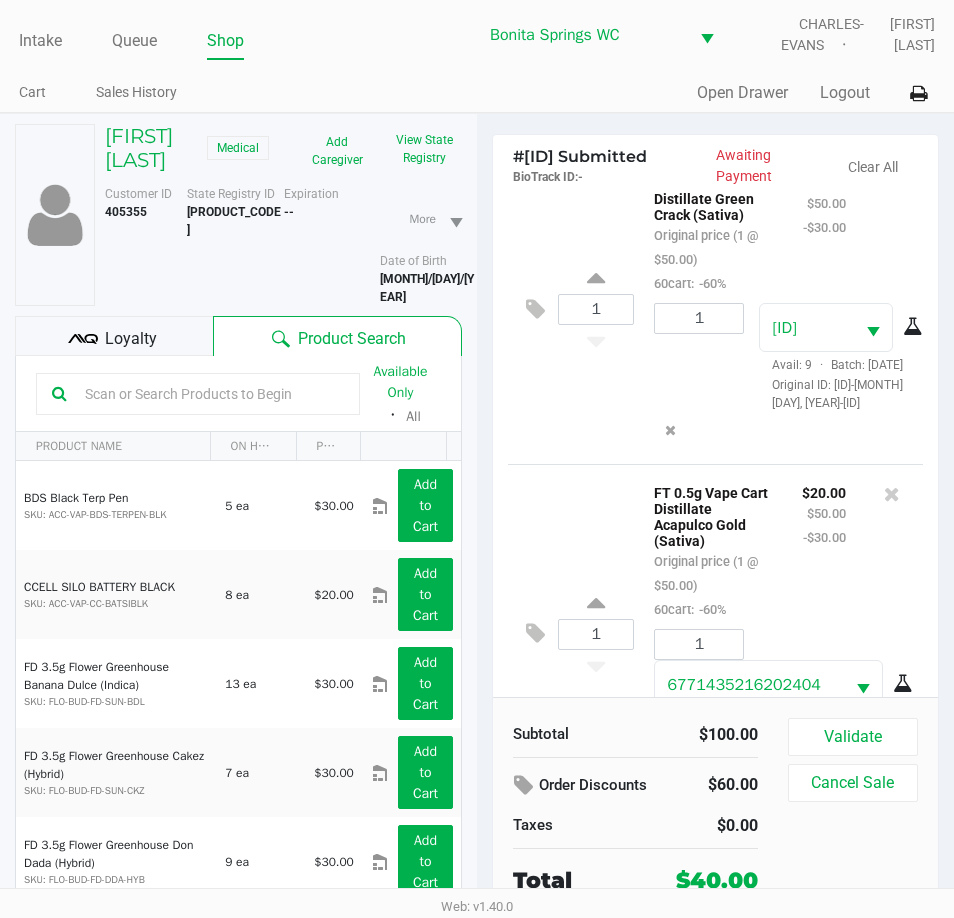 scroll, scrollTop: 181, scrollLeft: 0, axis: vertical 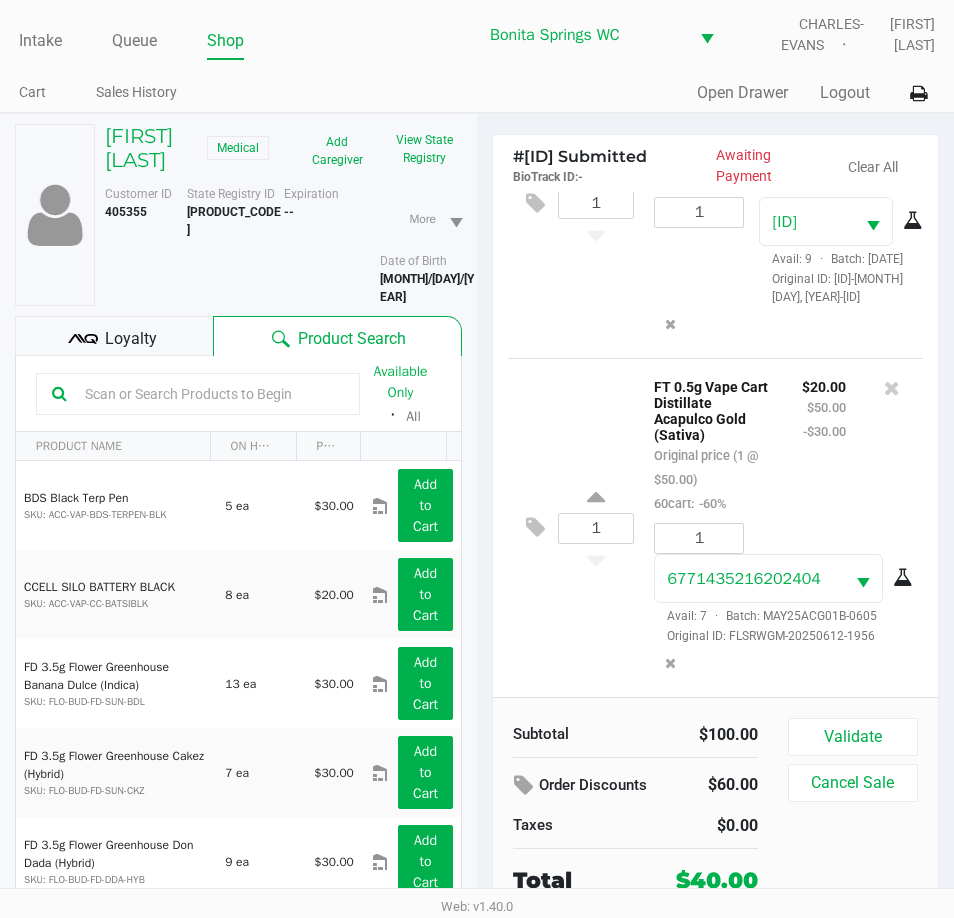 click on "Loyalty" 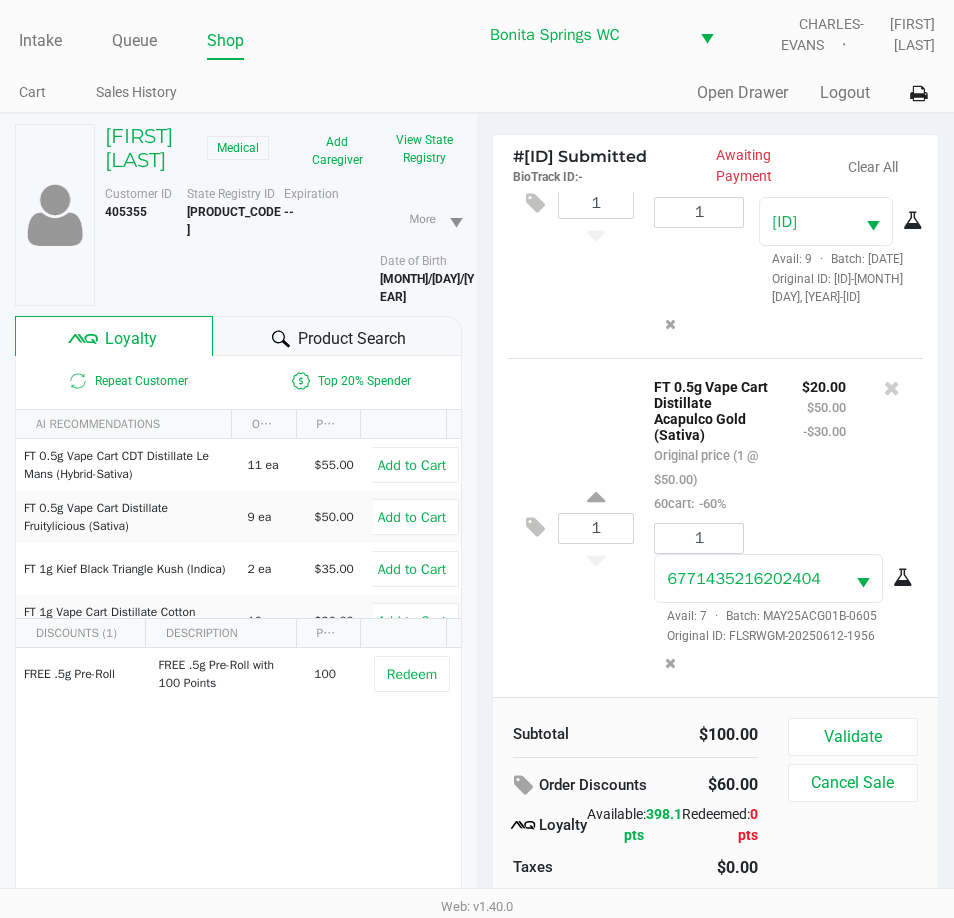 click on "FREE .5g  Pre-Roll   FREE .5g Pre-Roll with 100 Points   100   Redeem" 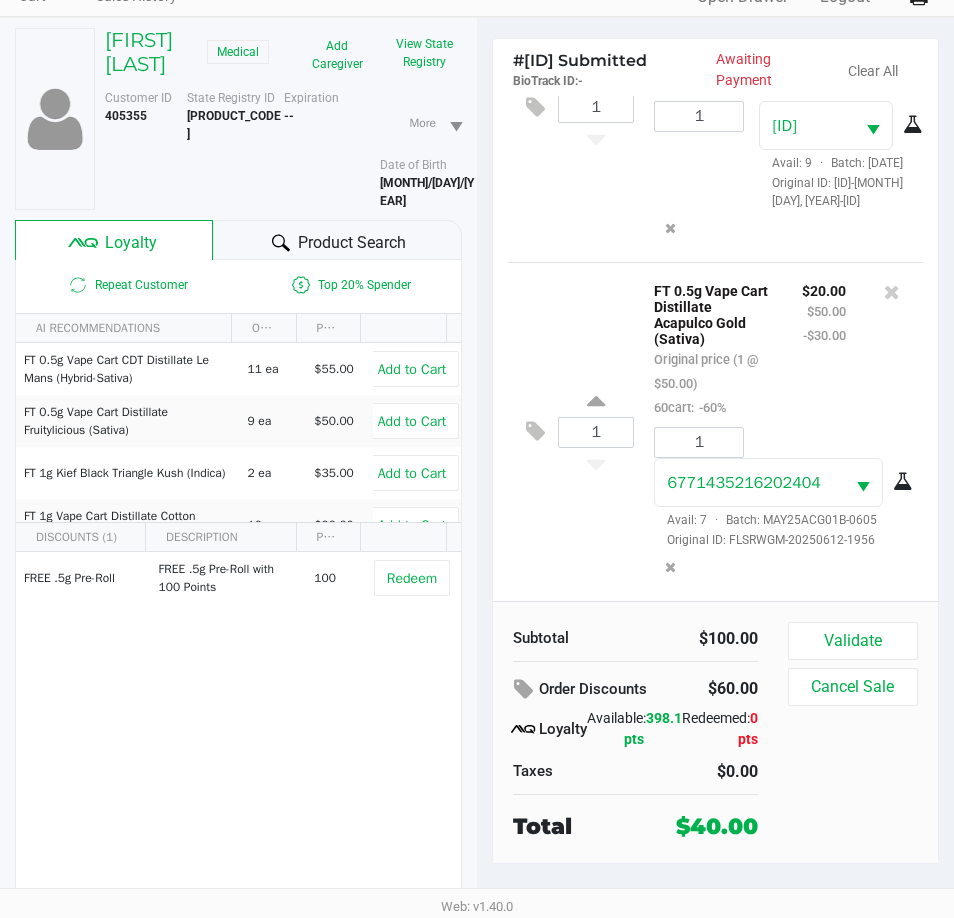 scroll, scrollTop: 104, scrollLeft: 0, axis: vertical 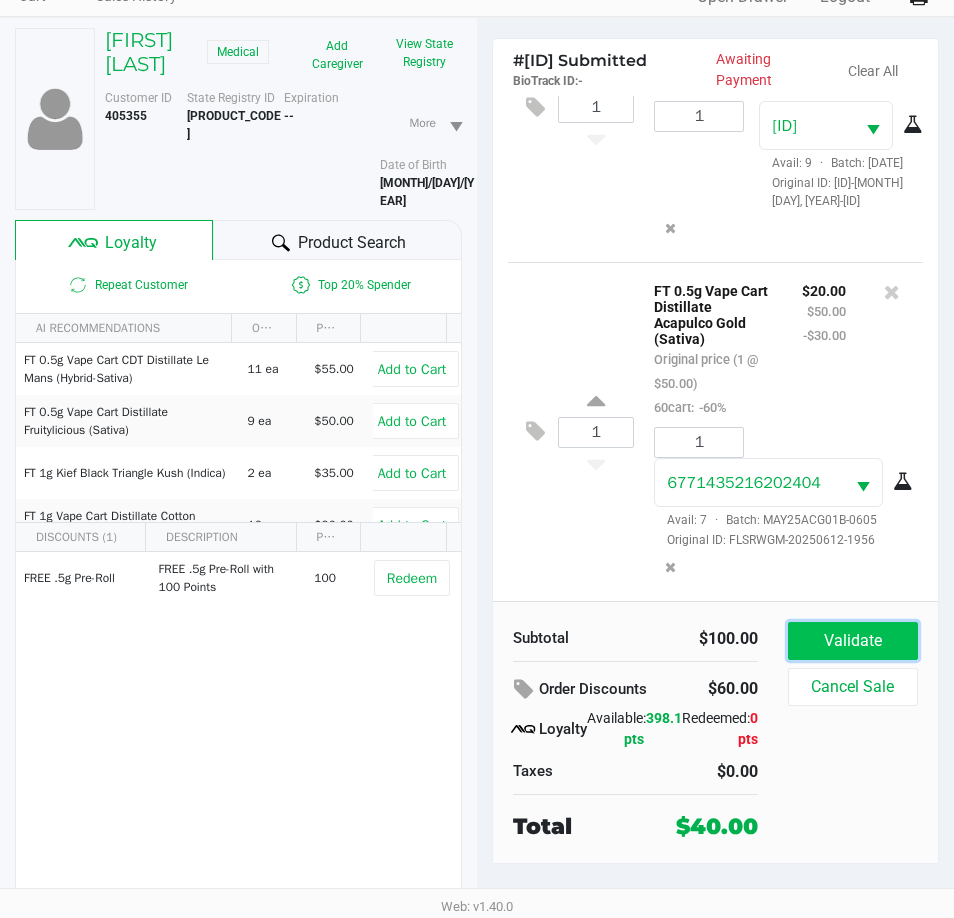 click on "Validate" 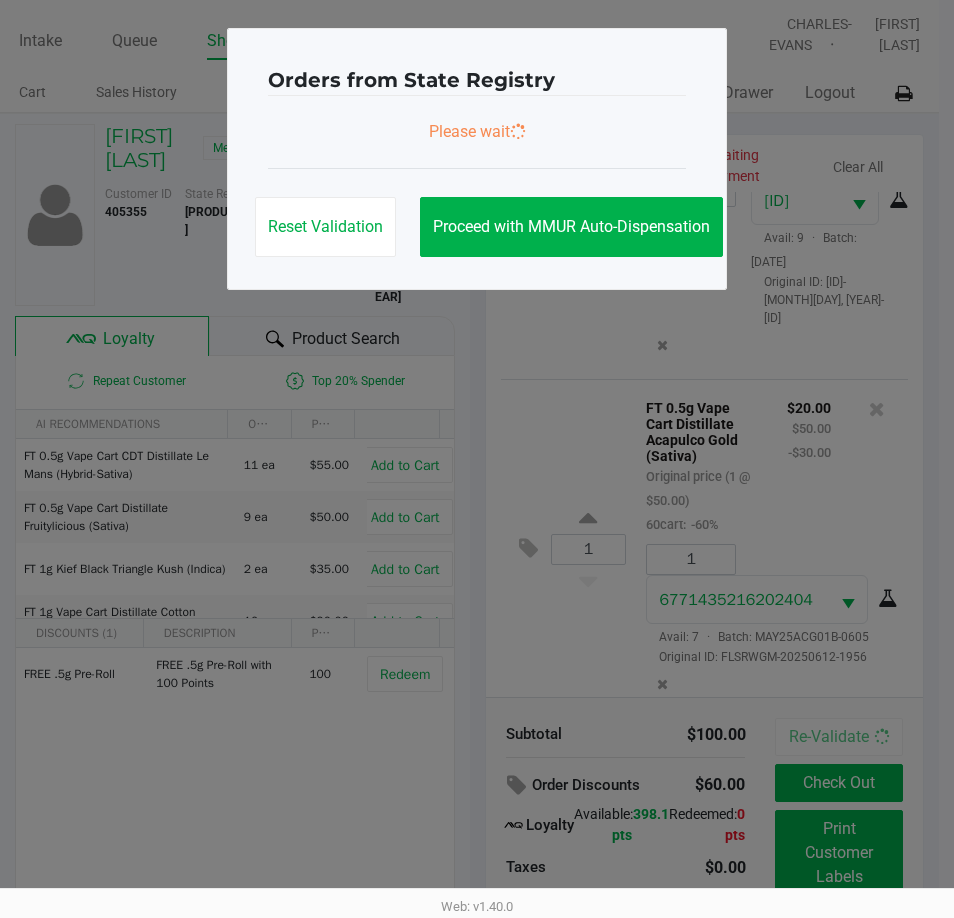 scroll, scrollTop: 0, scrollLeft: 0, axis: both 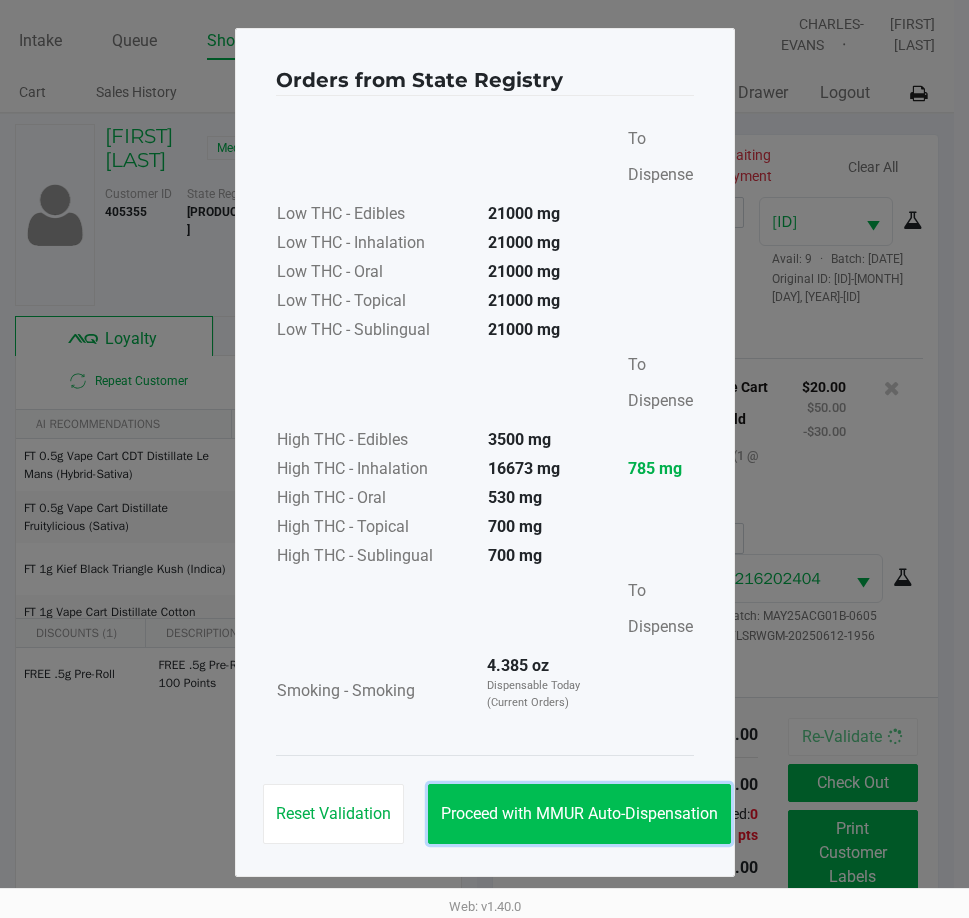 click on "Proceed with MMUR Auto-Dispensation" 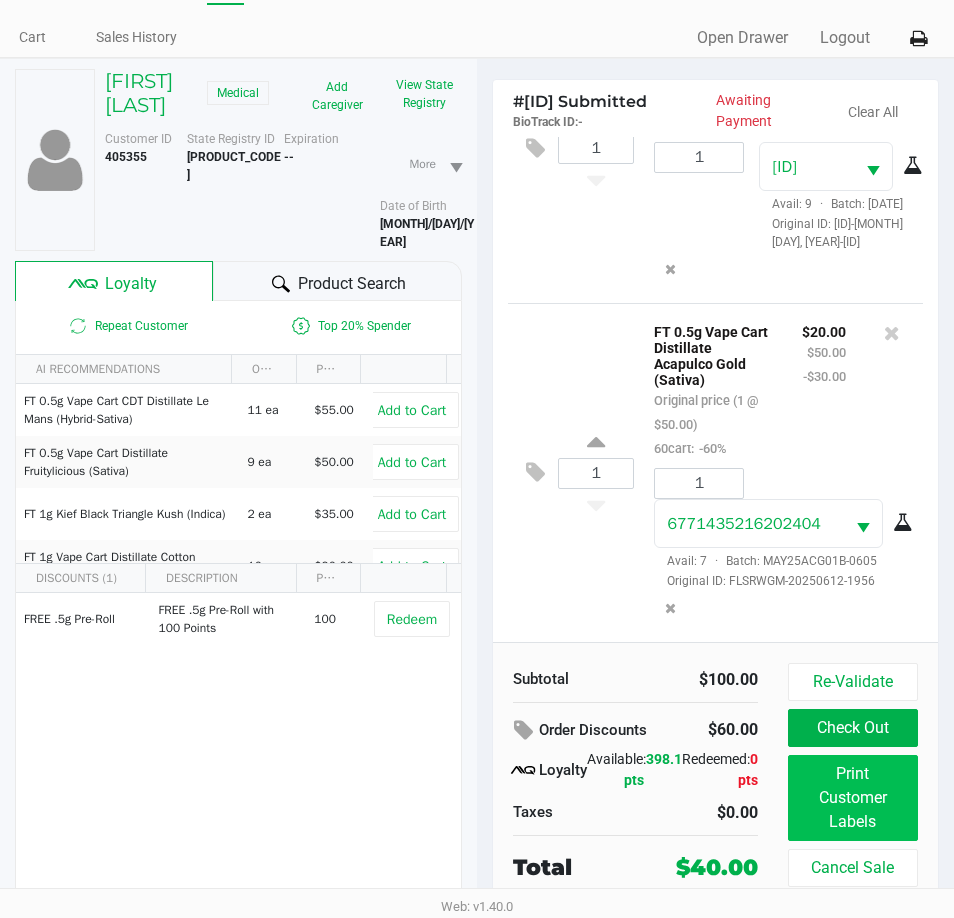 scroll, scrollTop: 104, scrollLeft: 0, axis: vertical 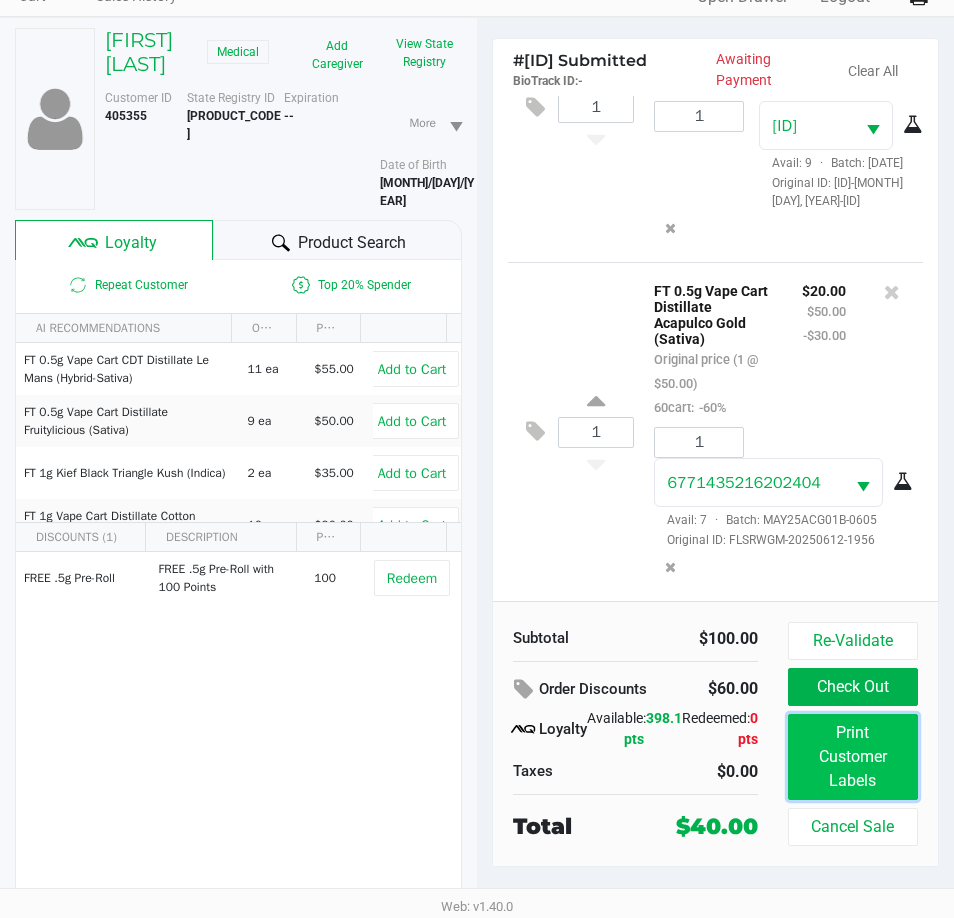 click on "Print Customer Labels" 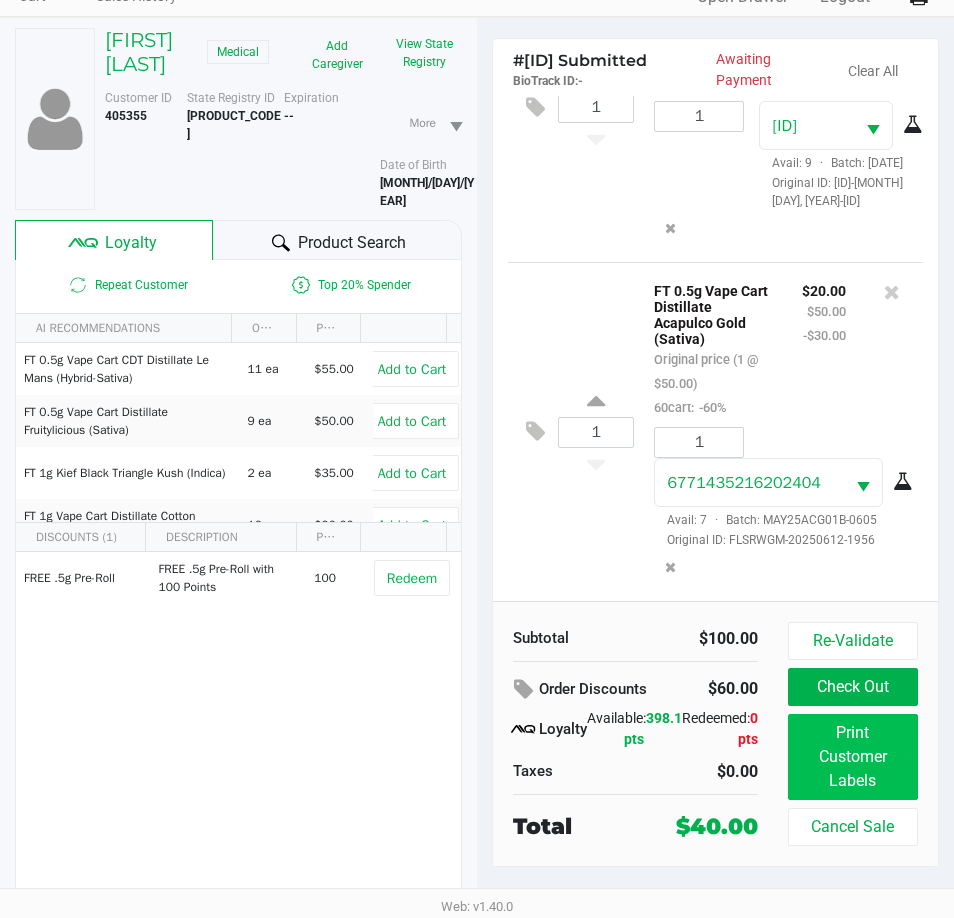 scroll, scrollTop: 0, scrollLeft: 0, axis: both 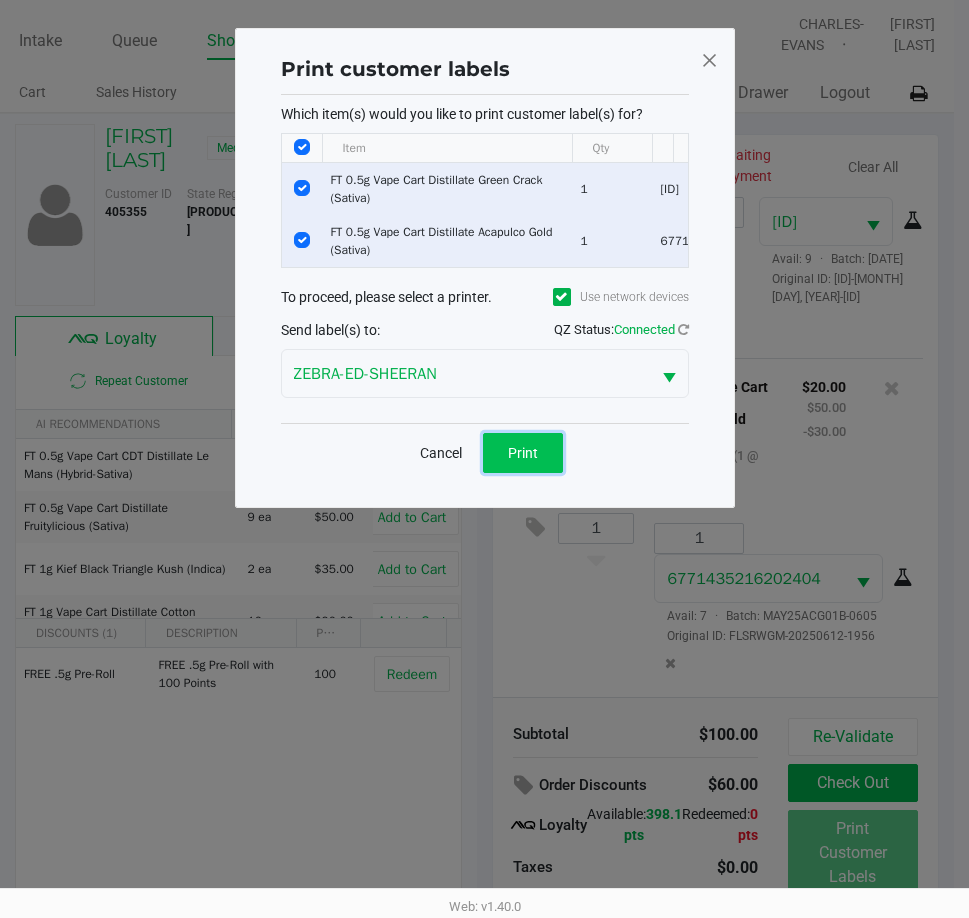 click on "Print" 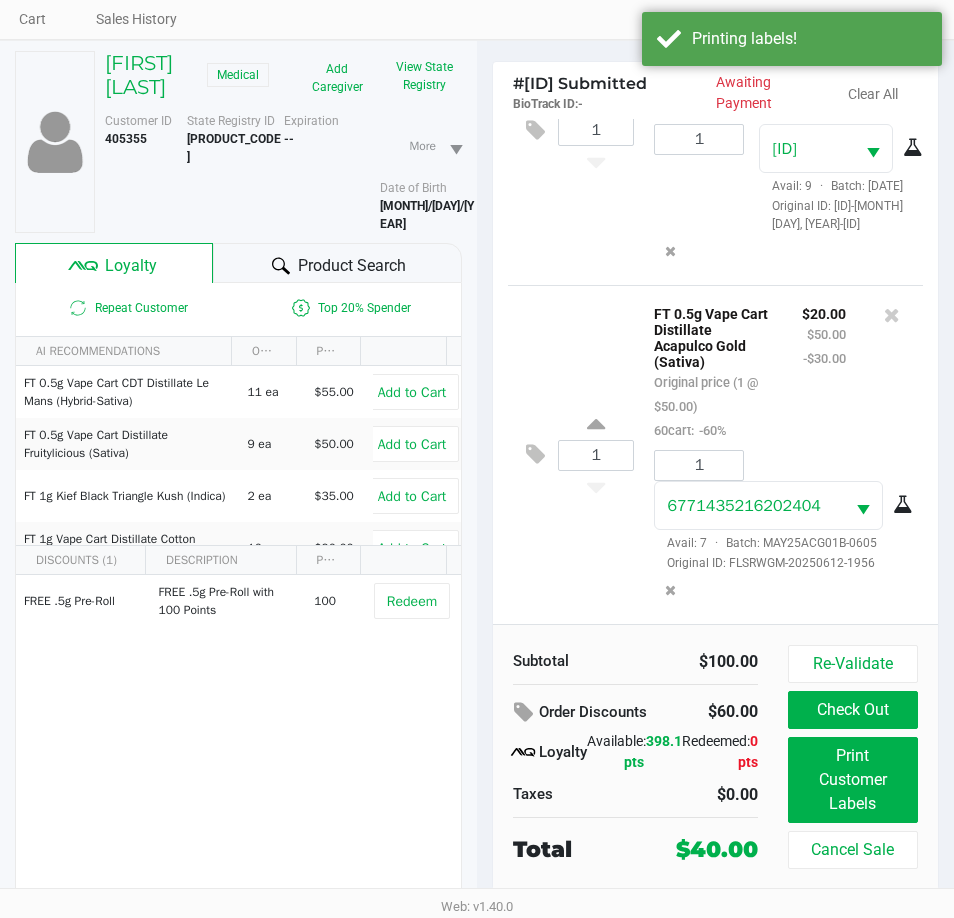 scroll, scrollTop: 104, scrollLeft: 0, axis: vertical 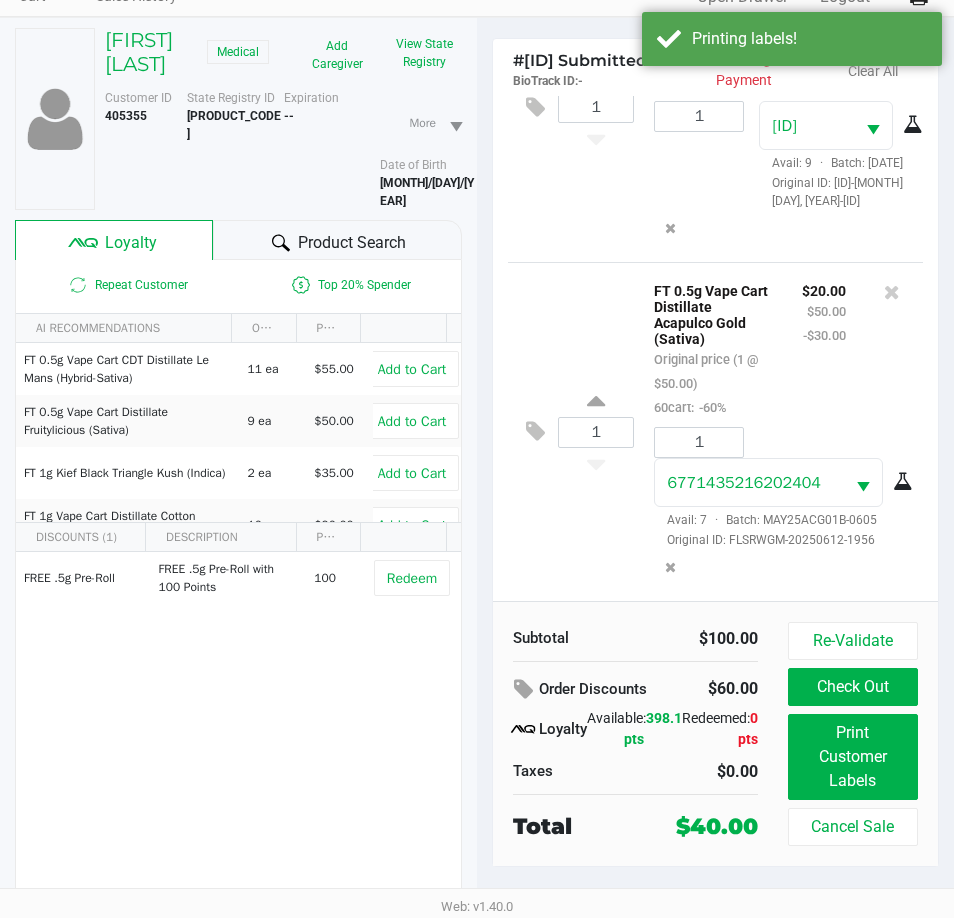 click on "FREE .5g  Pre-Roll   FREE .5g Pre-Roll with 100 Points   100   Redeem" 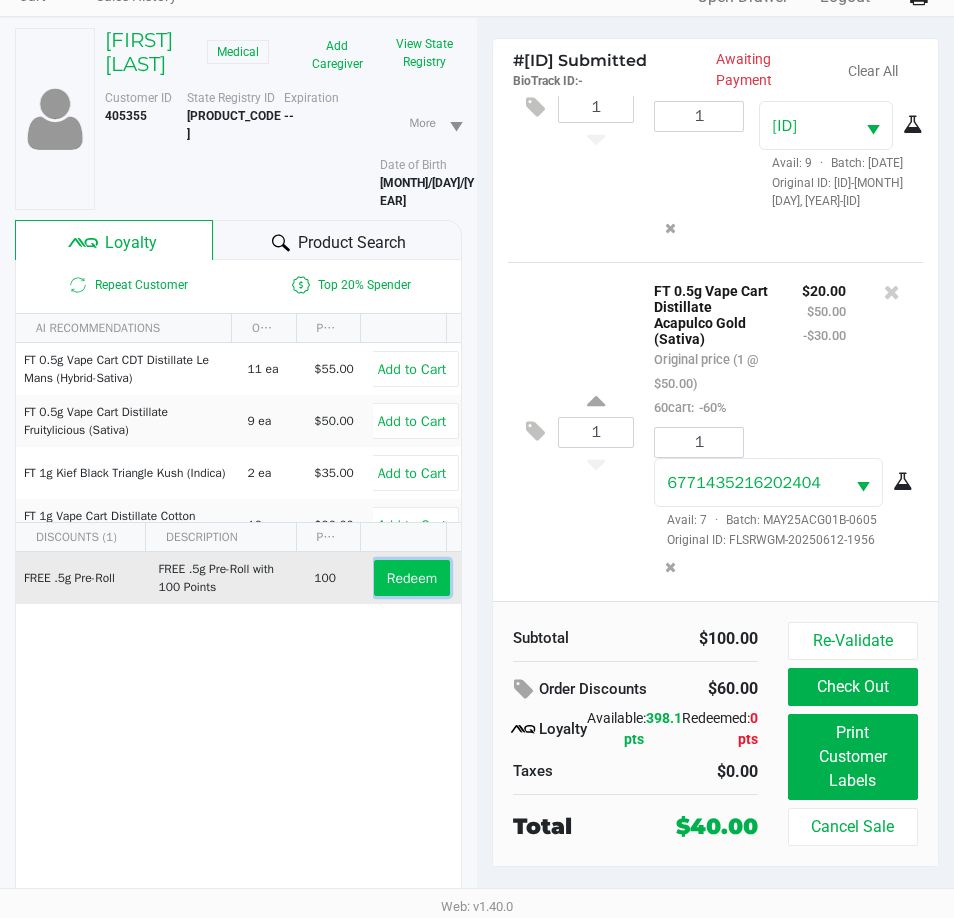 click on "Redeem" 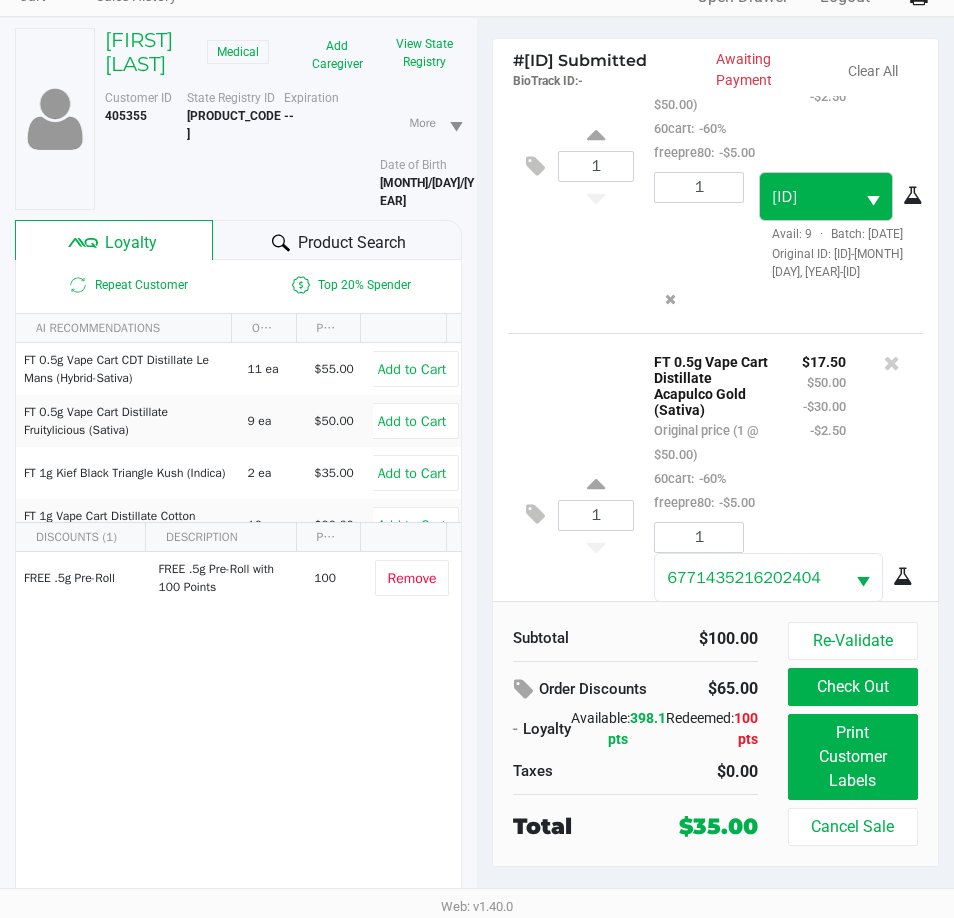 scroll, scrollTop: 0, scrollLeft: 0, axis: both 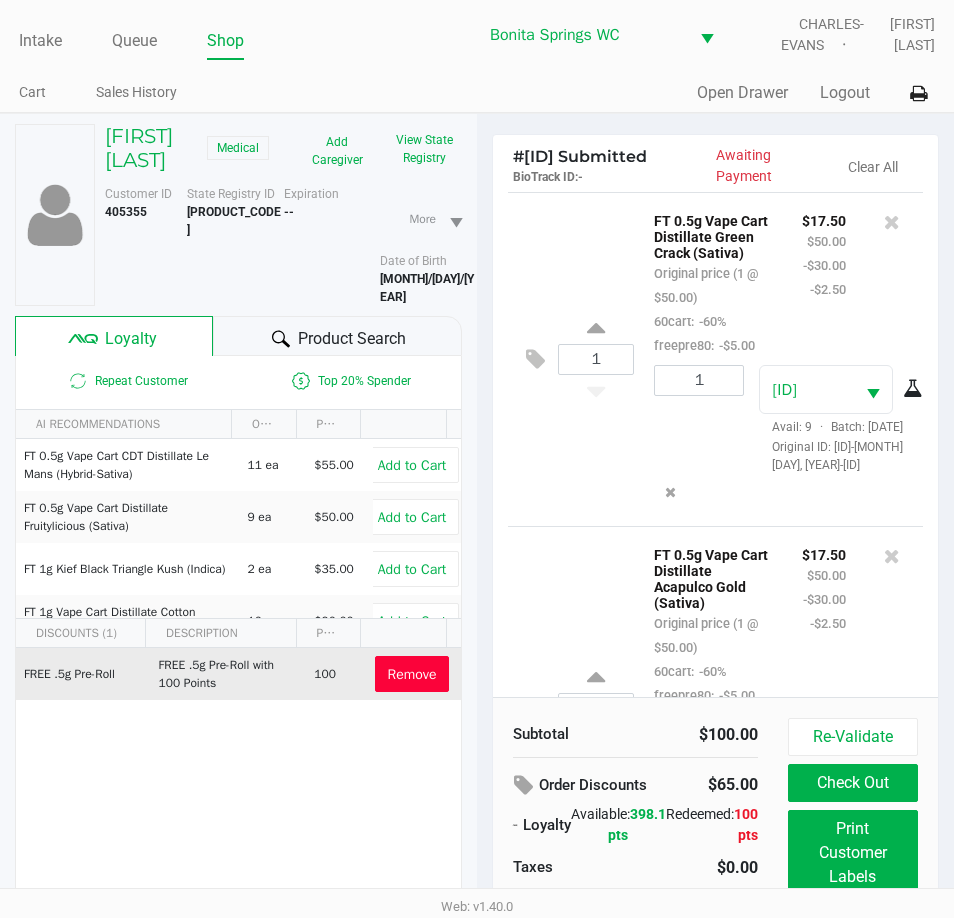 click on "Remove" 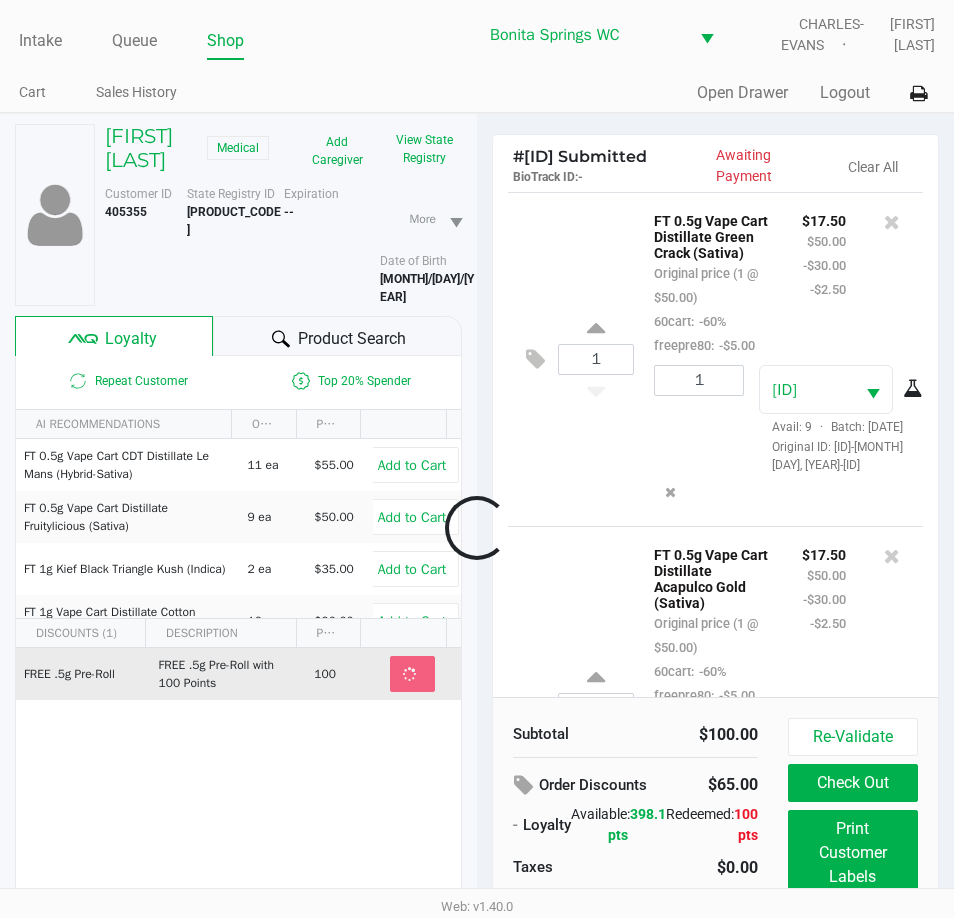 scroll, scrollTop: 181, scrollLeft: 0, axis: vertical 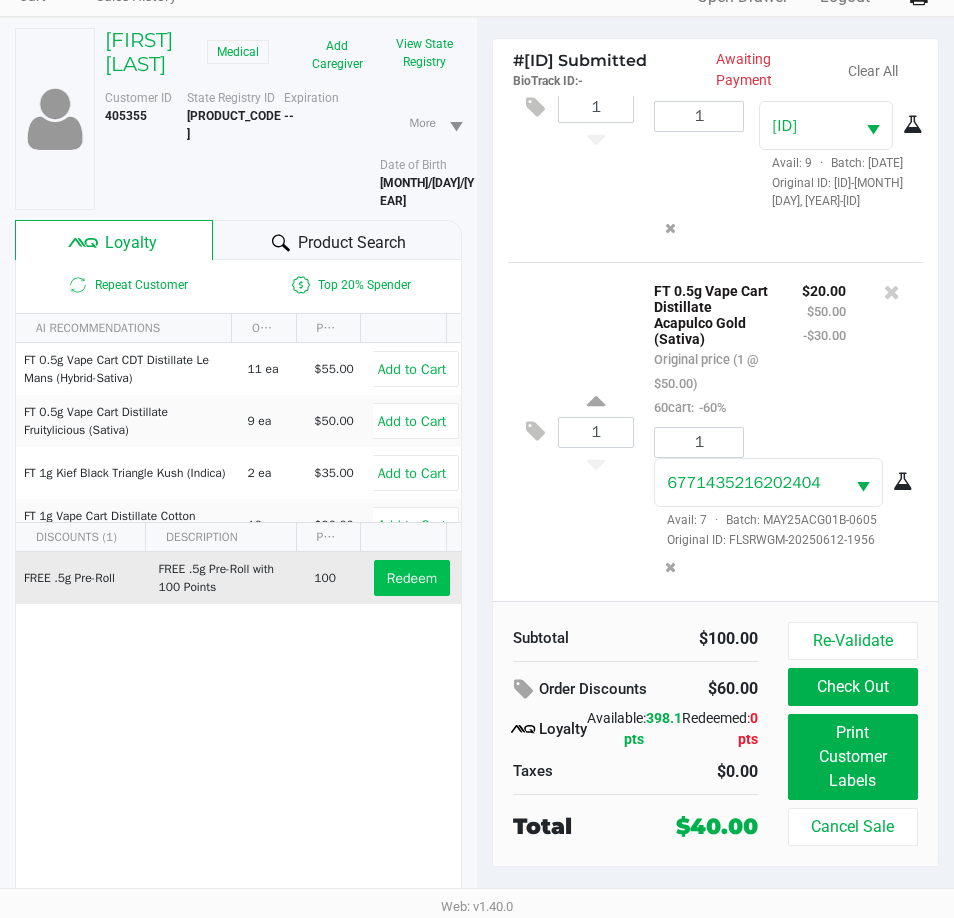 click on "1 FT 0.5g Vape Cart Distillate Acapulco Gold (Sativa) Original price (1 @ $50.00) 60cart: -60% $20.00 $50.00 -$30.00 1 [ID] Avail: 7 · Batch: MAY25ACG01B-0605 Original ID: FLSRWGM-20250612-1956" 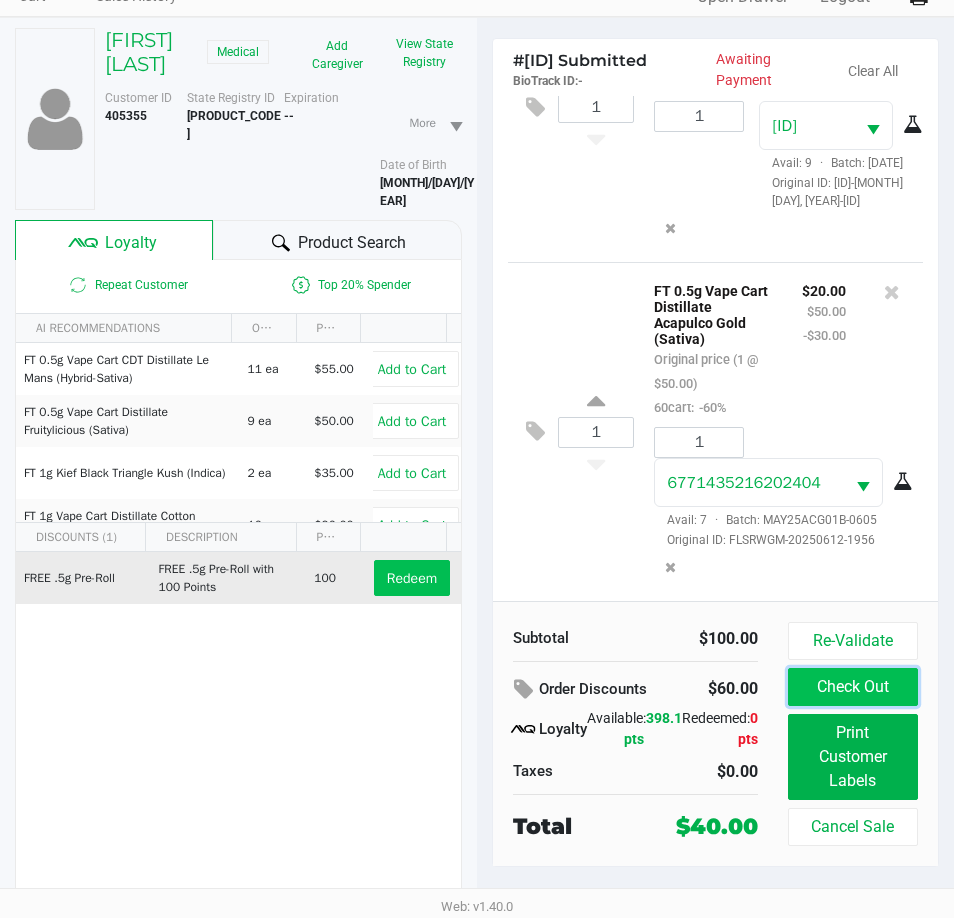 click on "Check Out" 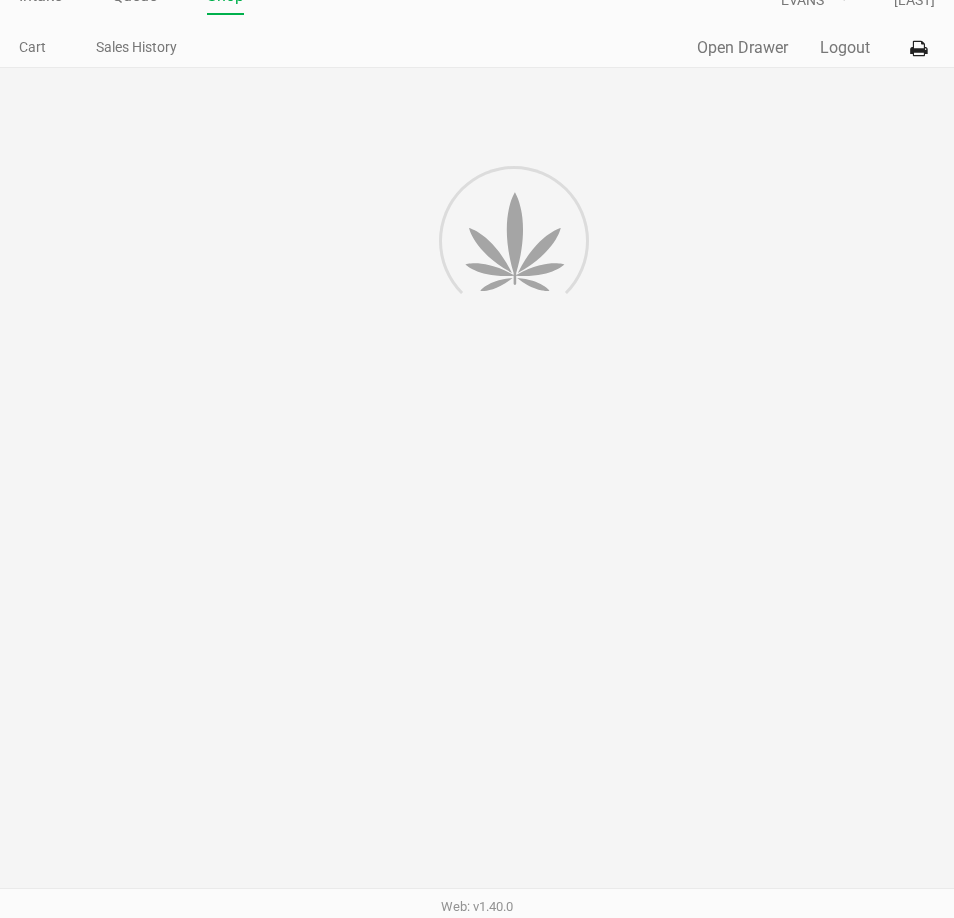 scroll, scrollTop: 45, scrollLeft: 0, axis: vertical 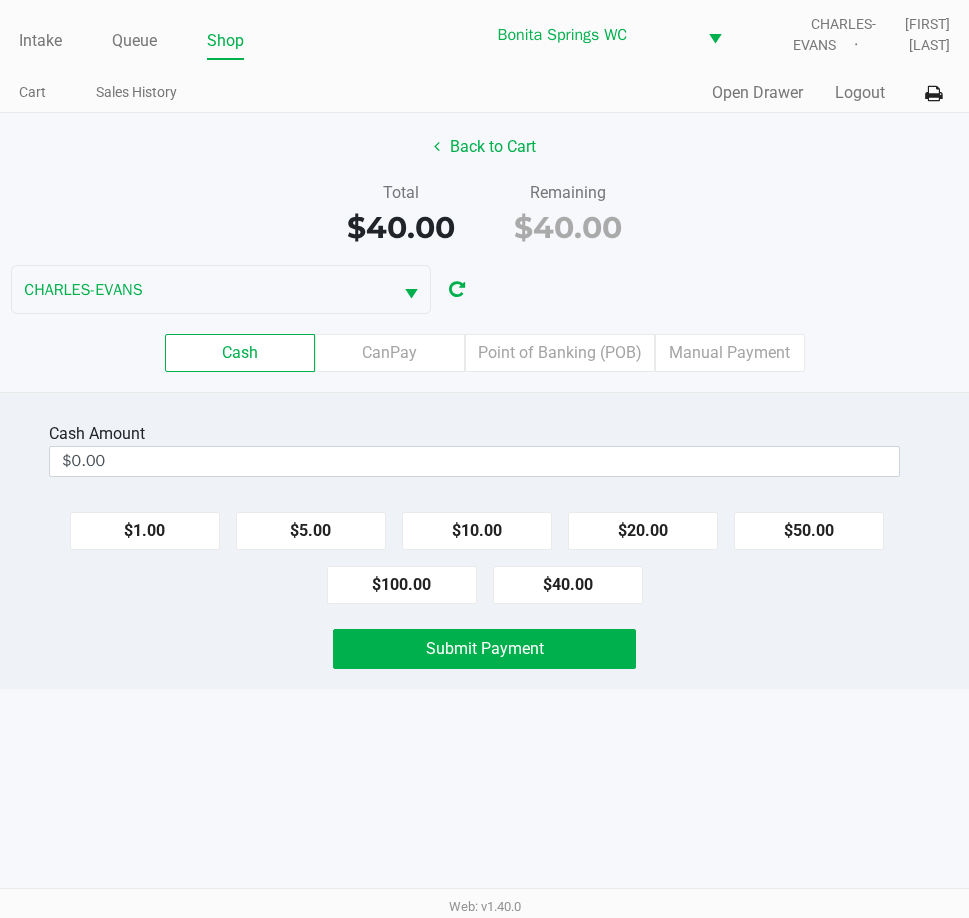 click on "Back to Cart Total $40.00 Remaining $40.00 [NAME] Cash CanPay Point of Banking (POB) Manual Payment" 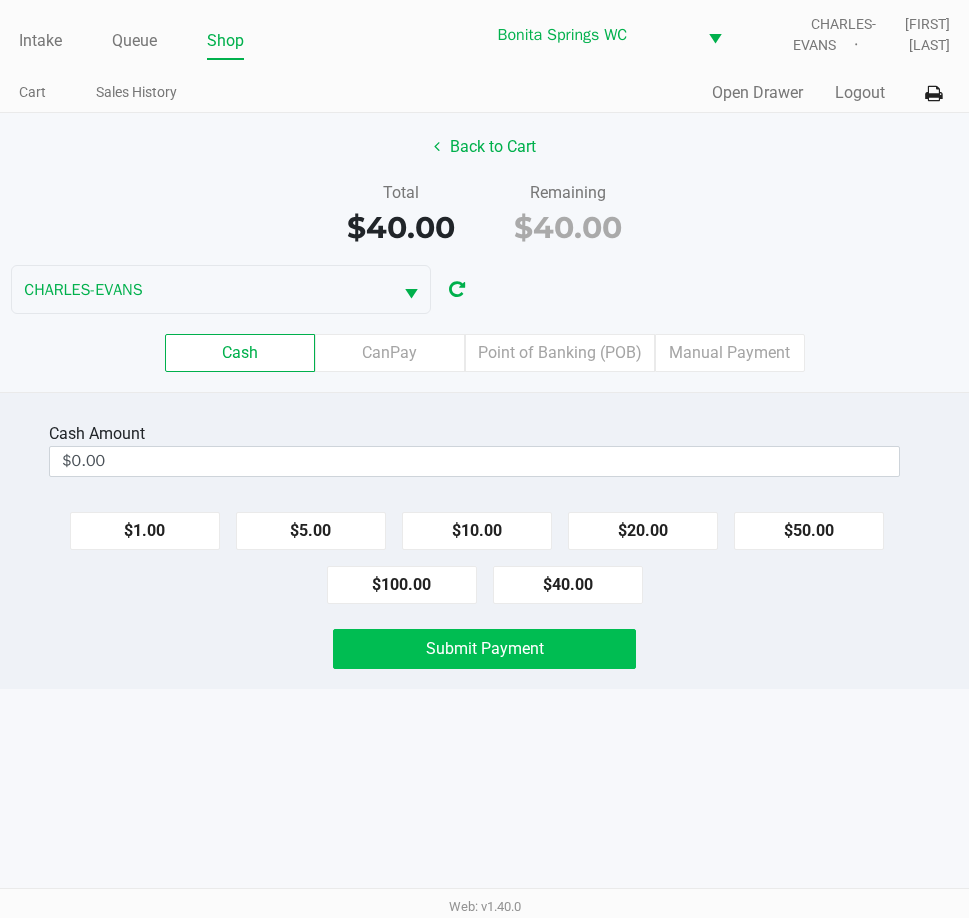 drag, startPoint x: 562, startPoint y: 583, endPoint x: 554, endPoint y: 652, distance: 69.46222 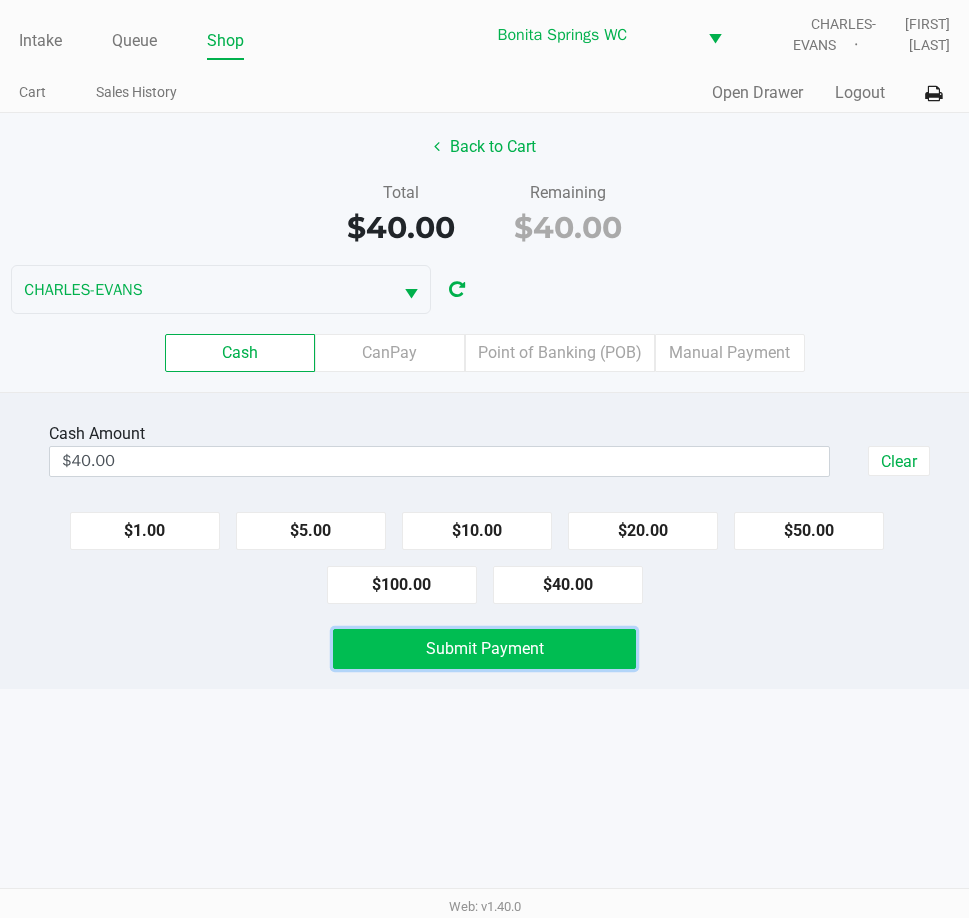 click on "Submit Payment" 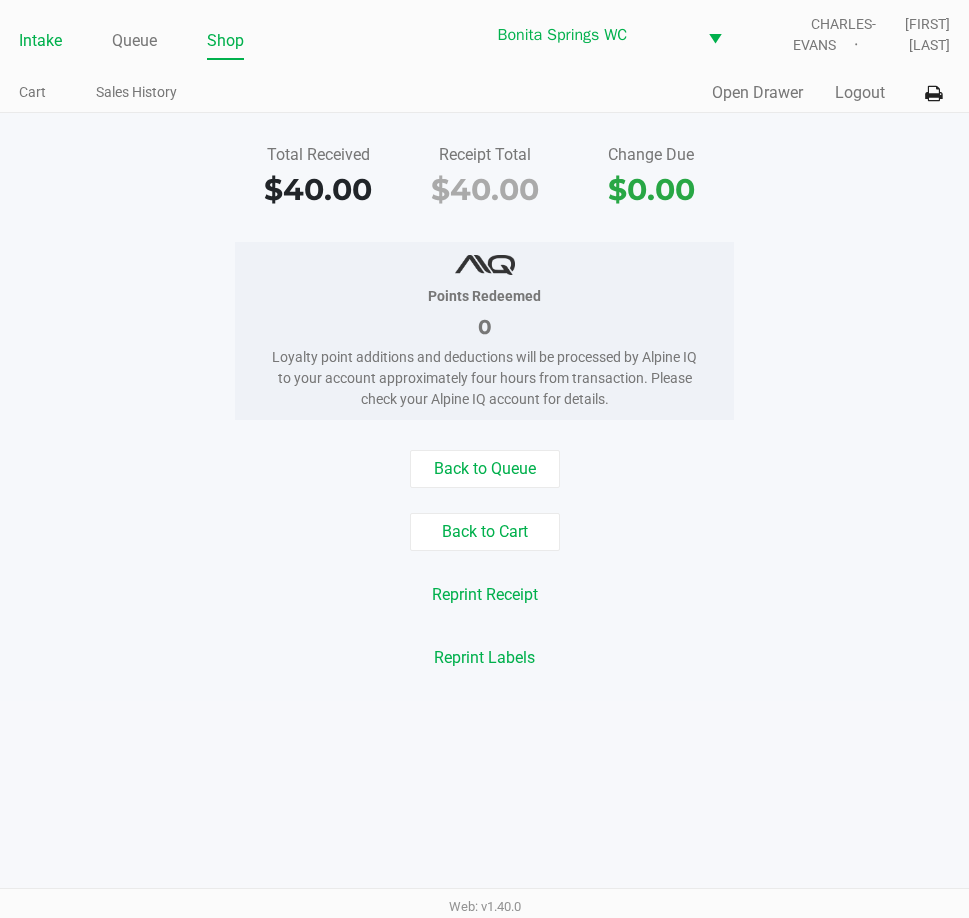 click on "Intake" 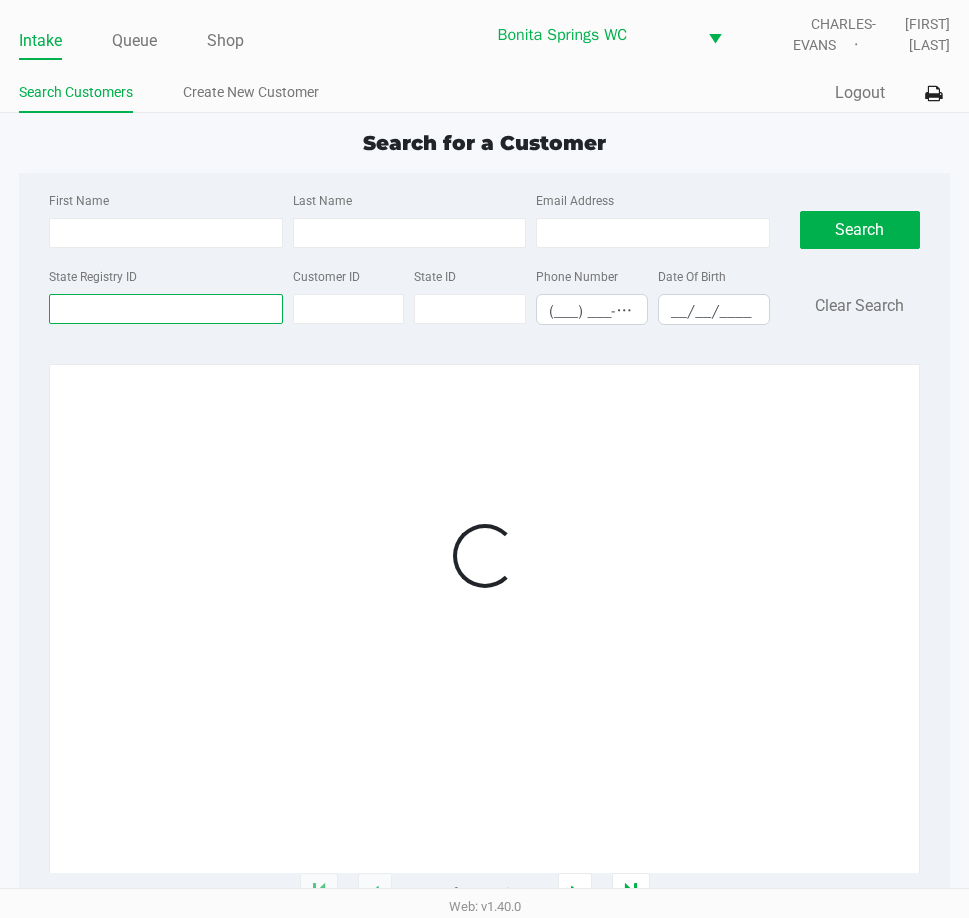 click on "State Registry ID" at bounding box center (165, 309) 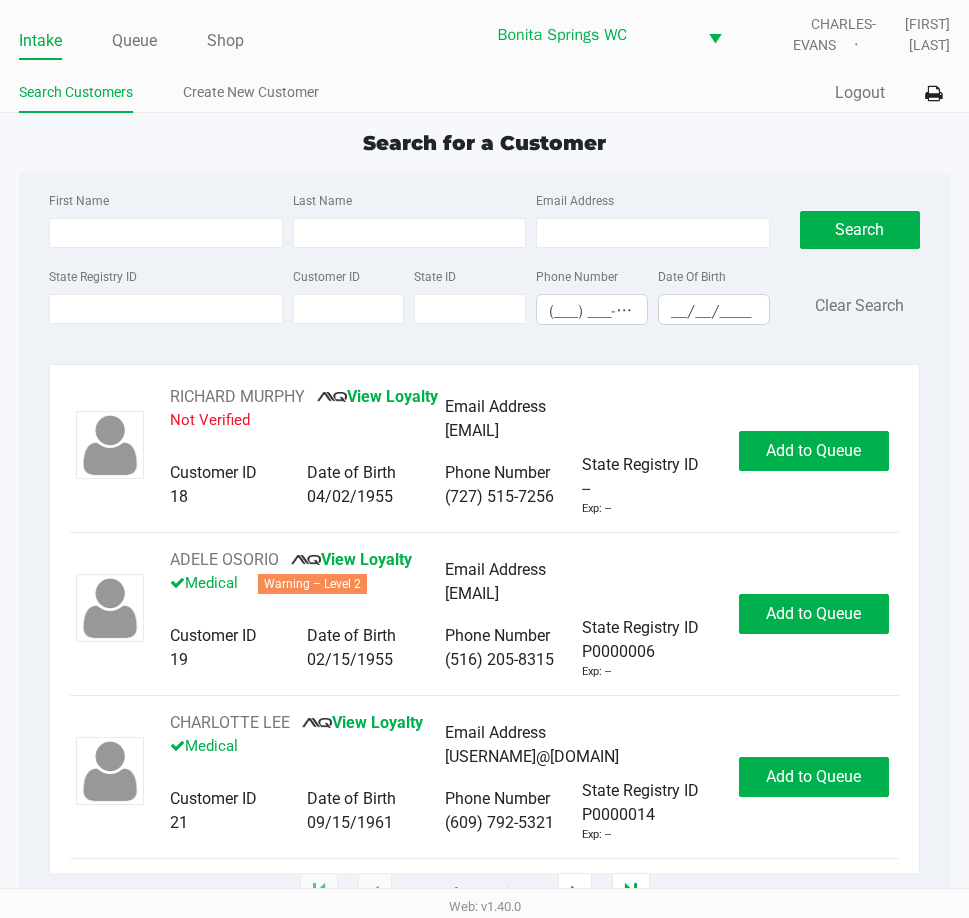 drag, startPoint x: 297, startPoint y: 161, endPoint x: 300, endPoint y: 175, distance: 14.3178215 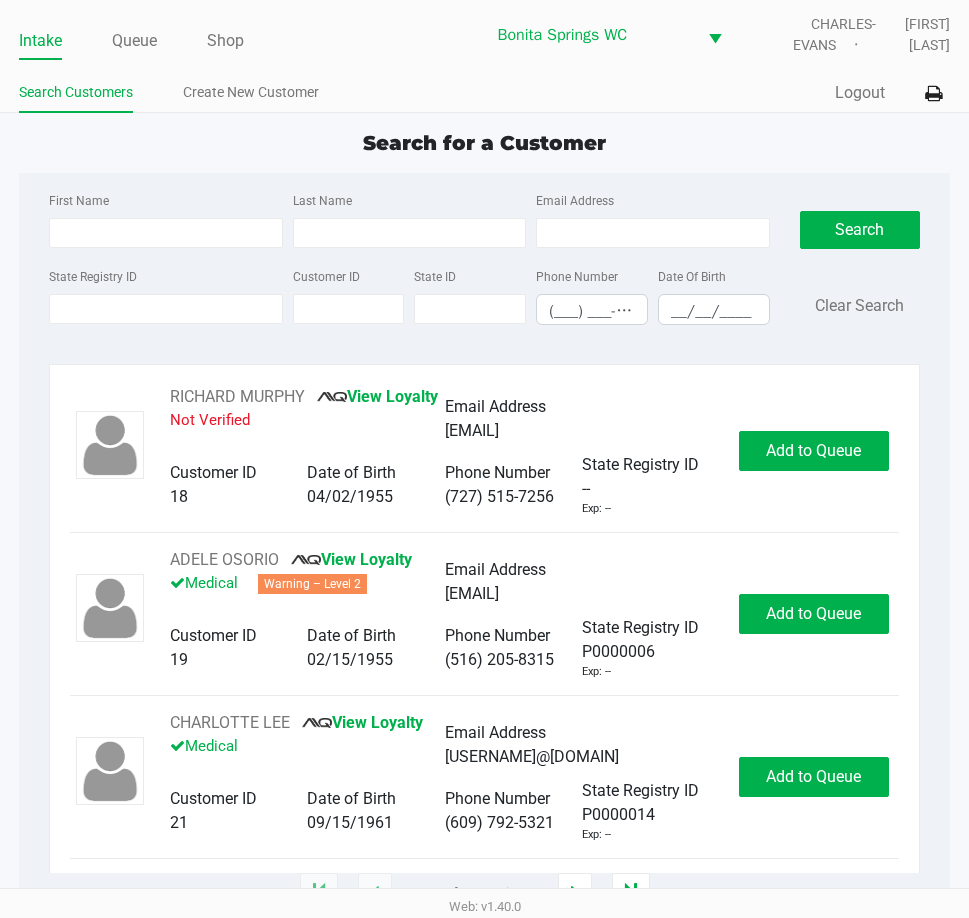 click on "Search for a Customer First Name Last Name Email Address State Registry ID Customer ID State ID Phone Number [PHONE] Date Of Birth __/__/____  Search   Clear Search   [FIRST] [LAST]       View Loyalty   Not Verified   Email Address   [EMAIL]   Customer ID   18   Date of Birth   __/__/____   Phone Number   [PHONE]   State Registry ID   --   Exp: --   Add to Queue   [FIRST] [LAST]       View Loyalty   Medical   Warning – Level 2   Email Address   [EMAIL]   Customer ID   19   Date of Birth   __/__/____   Phone Number   [PHONE]   State Registry ID   [STATE_ID]   Exp: --   Add to Queue   [FIRST] [LAST]       View Loyalty   Medical   Email Address   [EMAIL]   Customer ID   21   Date of Birth   __/__/____   Phone Number   [PHONE]   State Registry ID   [STATE_ID]   Exp: --   Add to Queue   [FIRST] [LAST]       Loyalty Signup   Medical   Email Address   --   Customer ID   23   Date of Birth   __/__/____   Phone Number   [PHONE]" 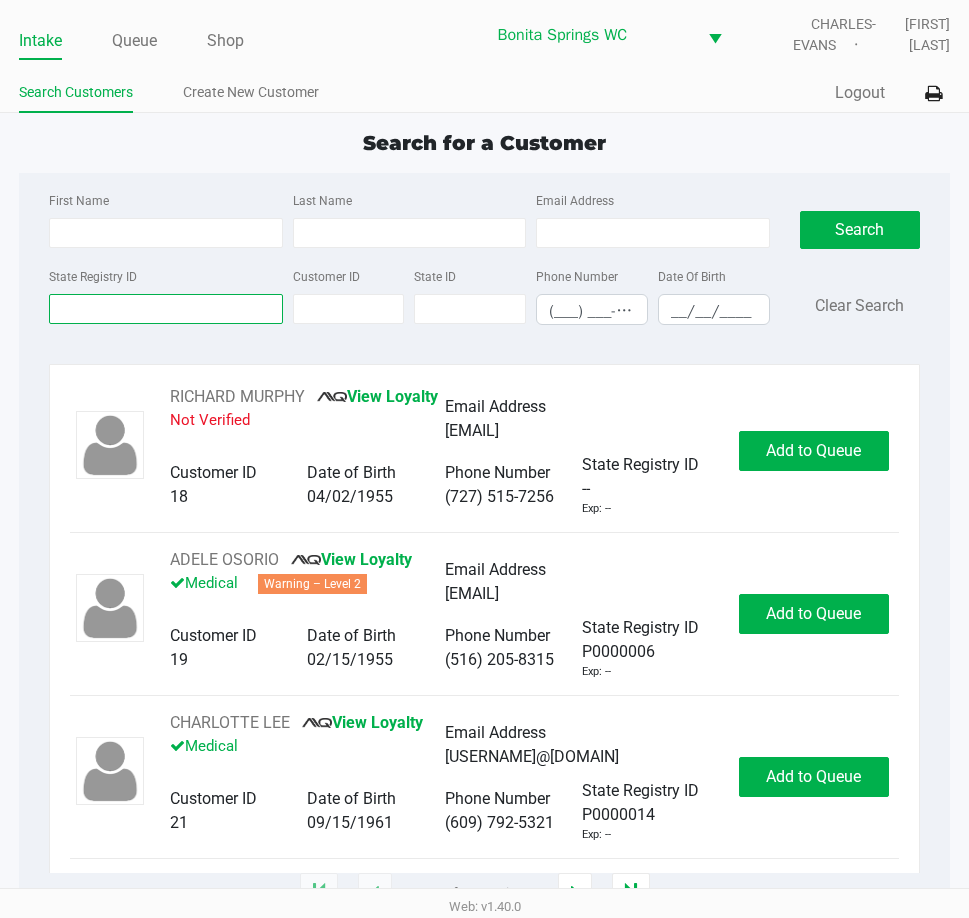 click on "State Registry ID" at bounding box center (165, 309) 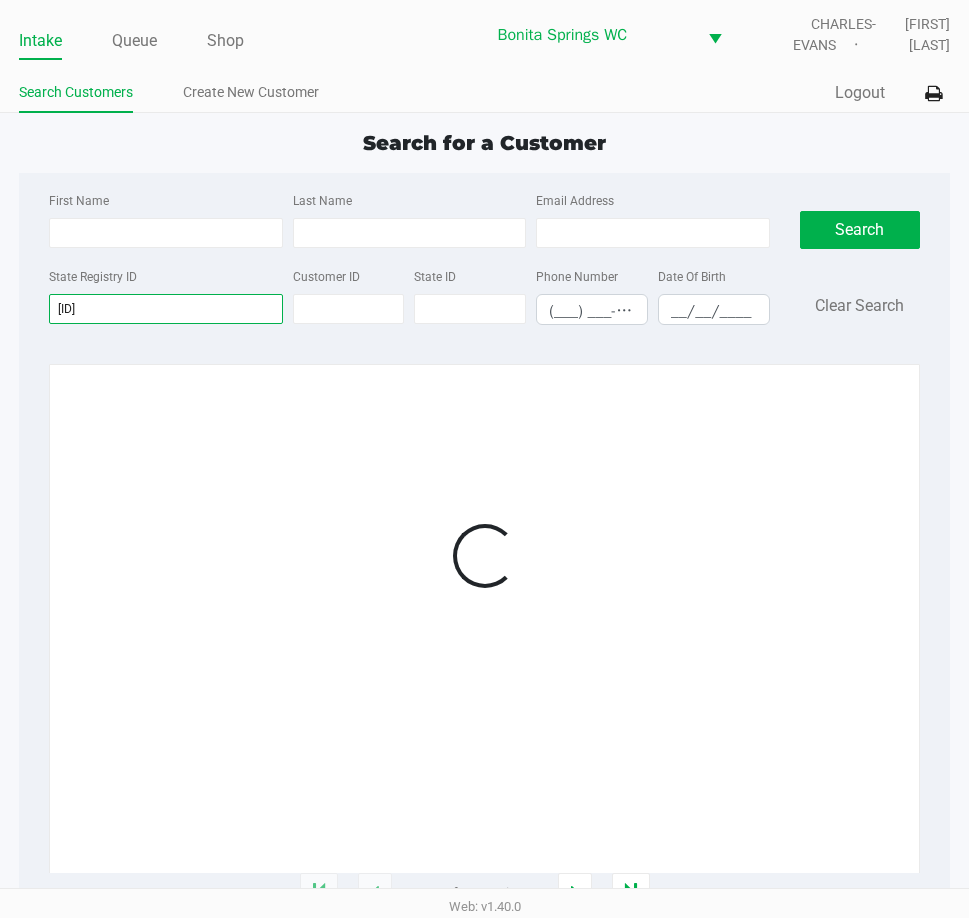 type on "[ID]" 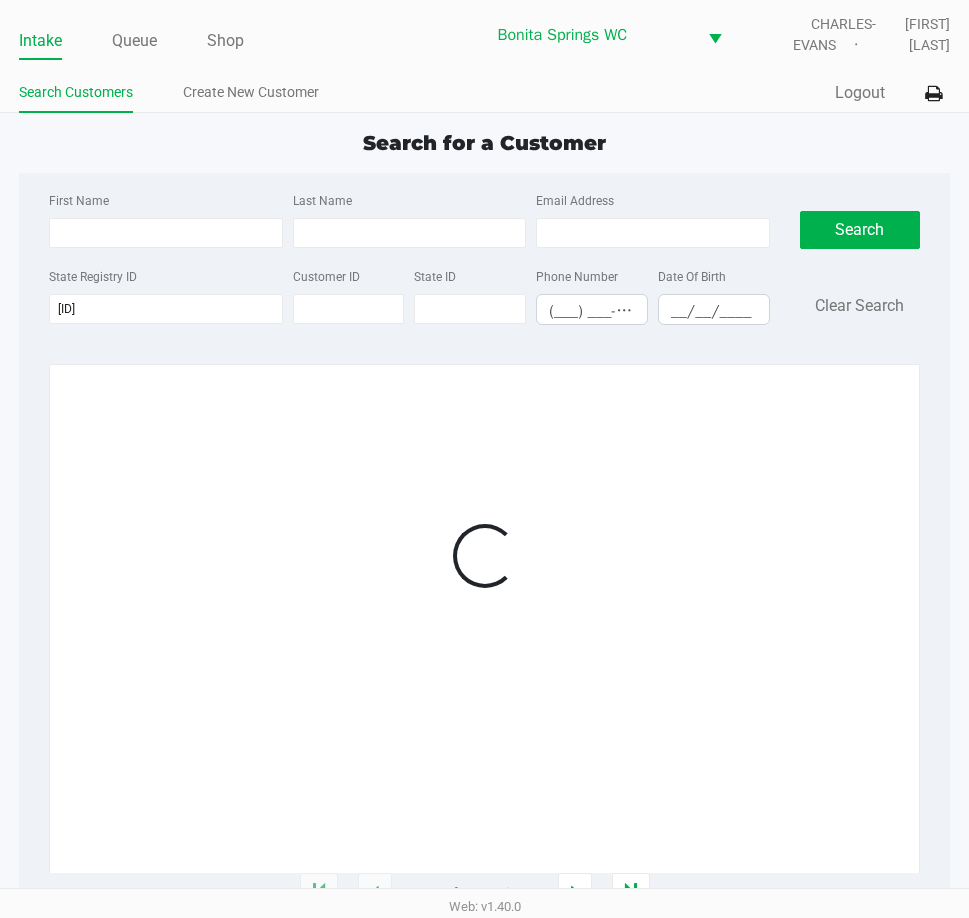 click on "First Name [FIRST] Last Name [LAST] Email Address [EMAIL] State Registry ID [ID] Customer ID [ID] State ID Phone Number ([PHONE]) Date Of Birth [DATE] Search Clear Search" 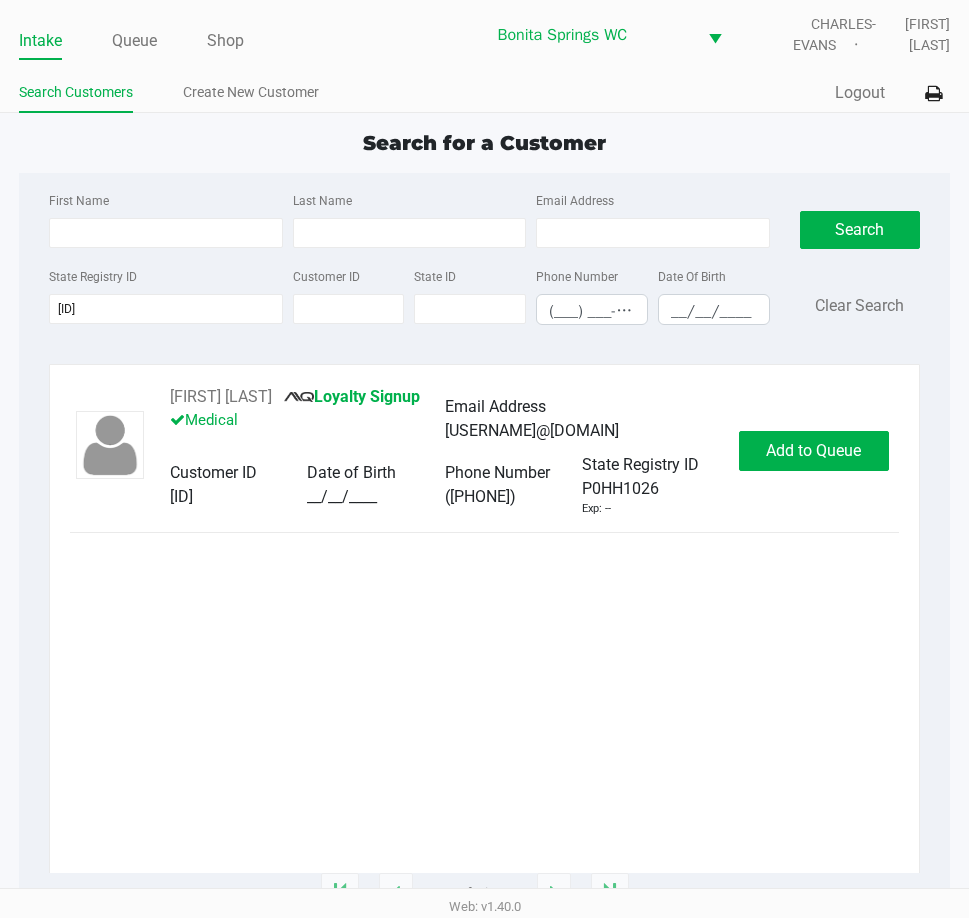 click on "[FIRST] [LAST]   &nbsp;   Loyalty Signup   Medical   Email Address   [EMAIL]   Customer ID   [NUMBER]   Date of Birth   [DATE]   Phone Number   ([PHONE])   State Registry ID   [PRODUCT_CODE]   Exp: --   Add to Queue" 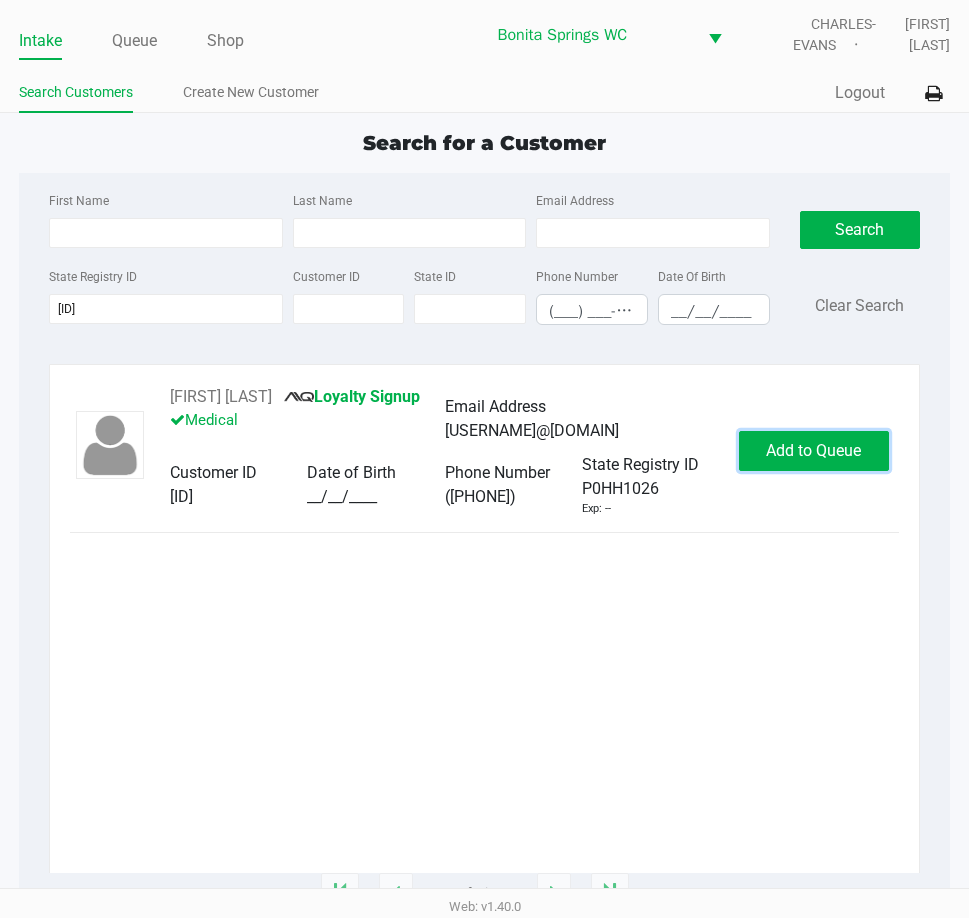drag, startPoint x: 809, startPoint y: 446, endPoint x: 765, endPoint y: 472, distance: 51.10773 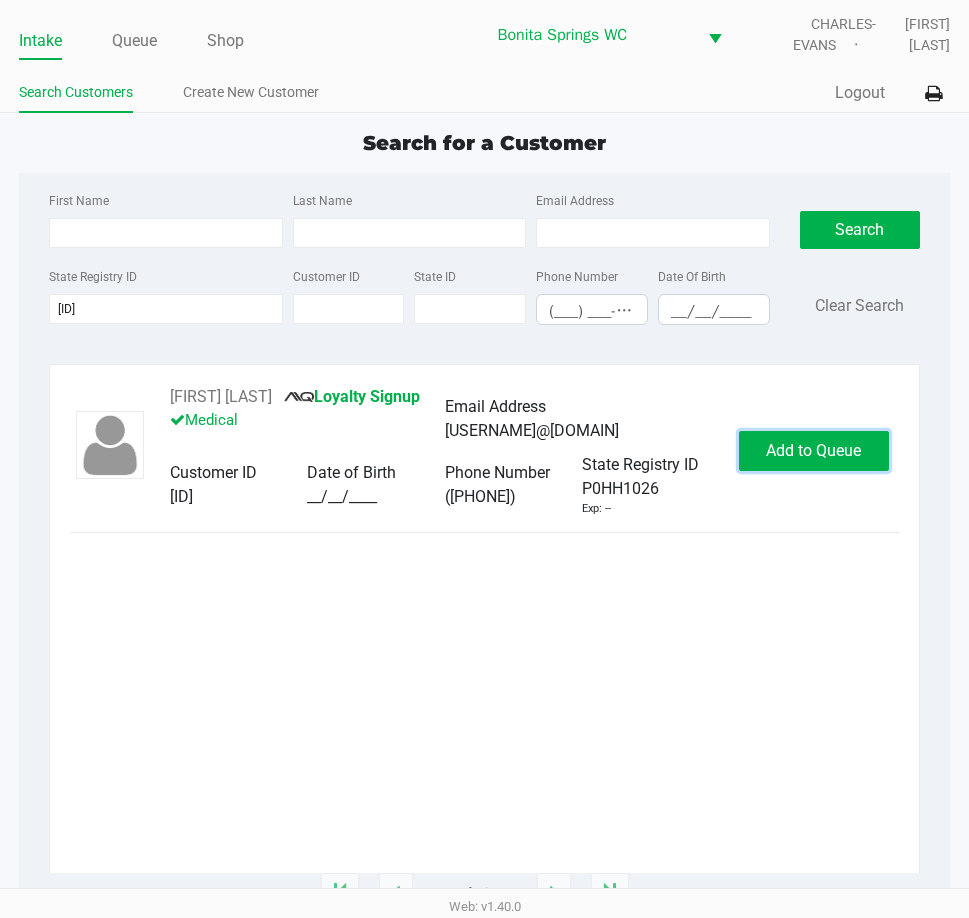 click on "Add to Queue" 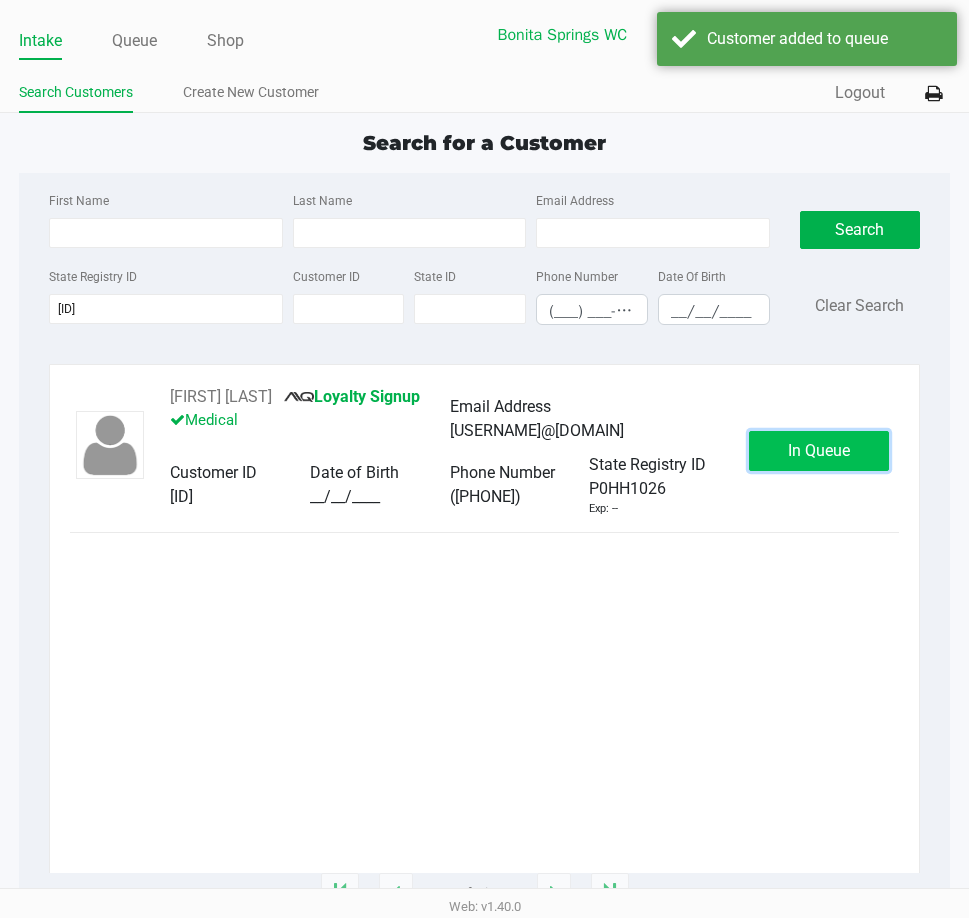 click on "In Queue" 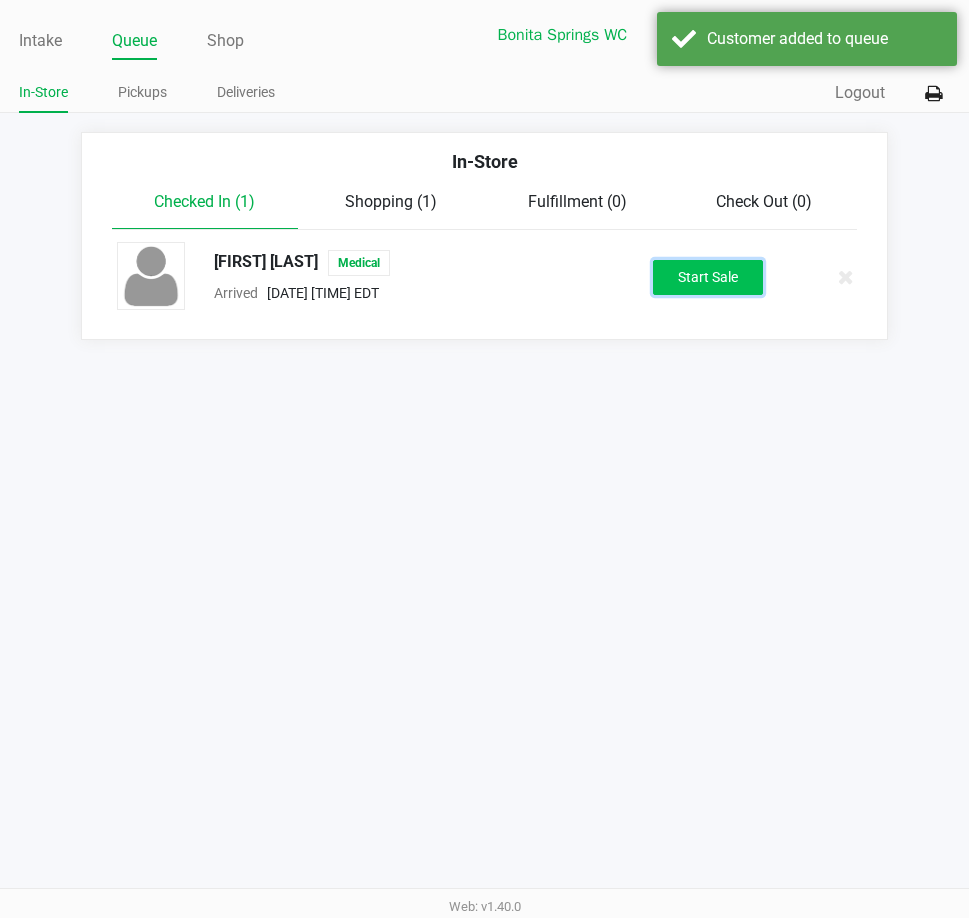 click on "Start Sale" 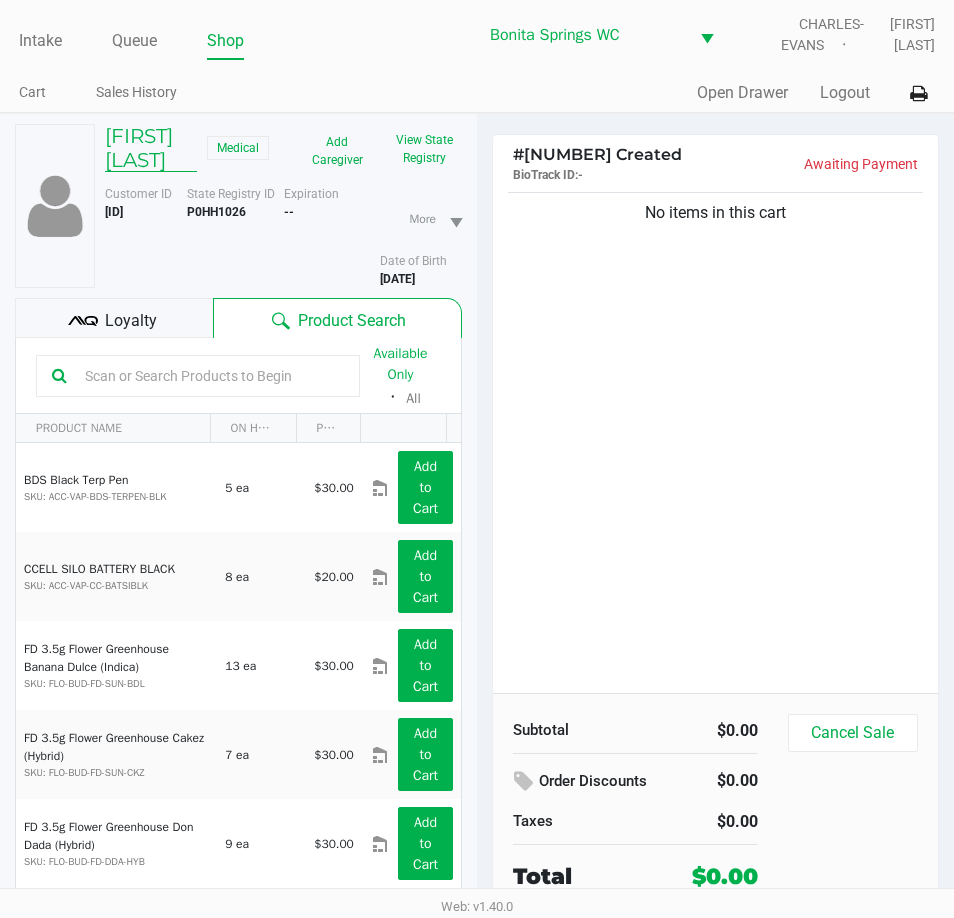 click on "[FIRST] [LAST]" 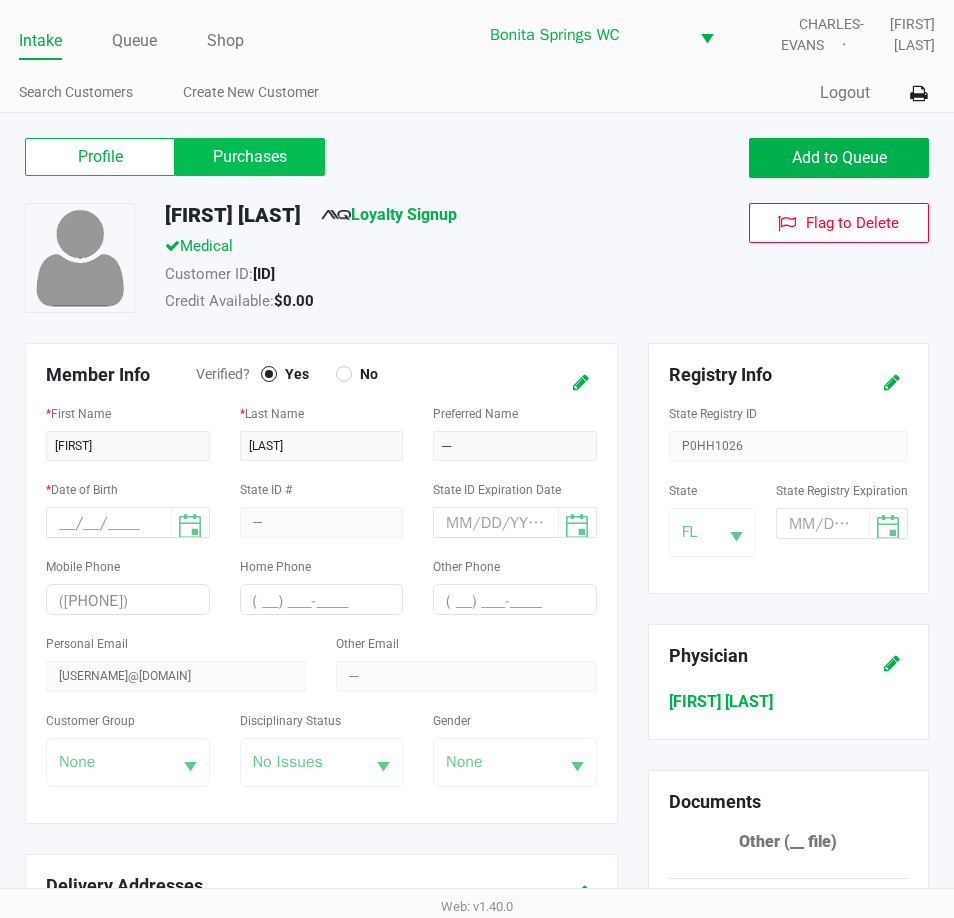 click on "Purchases" 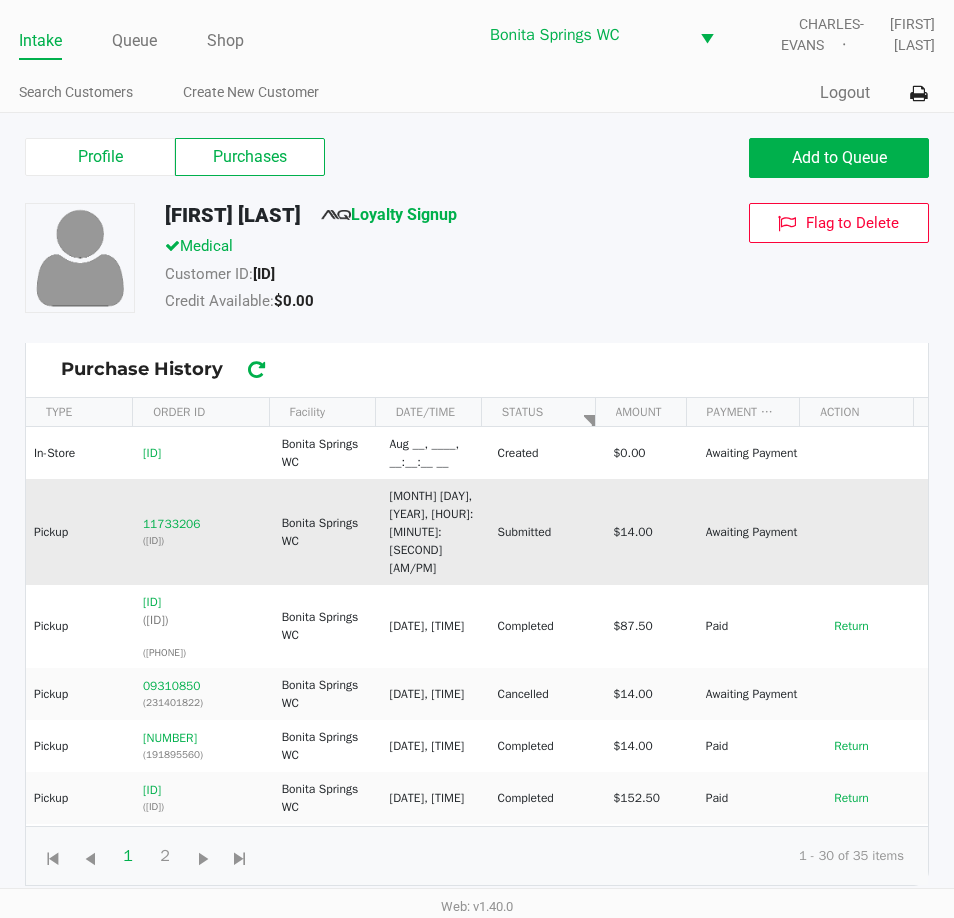 click on "Submitted" 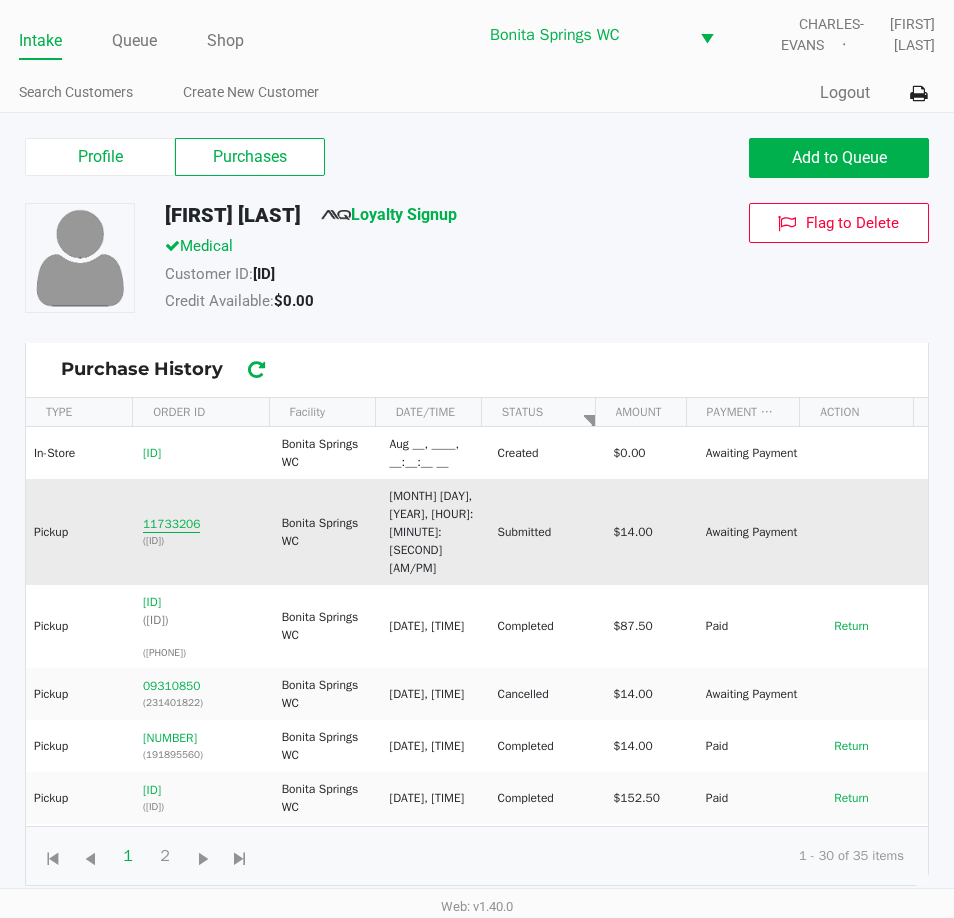 click on "11733206" 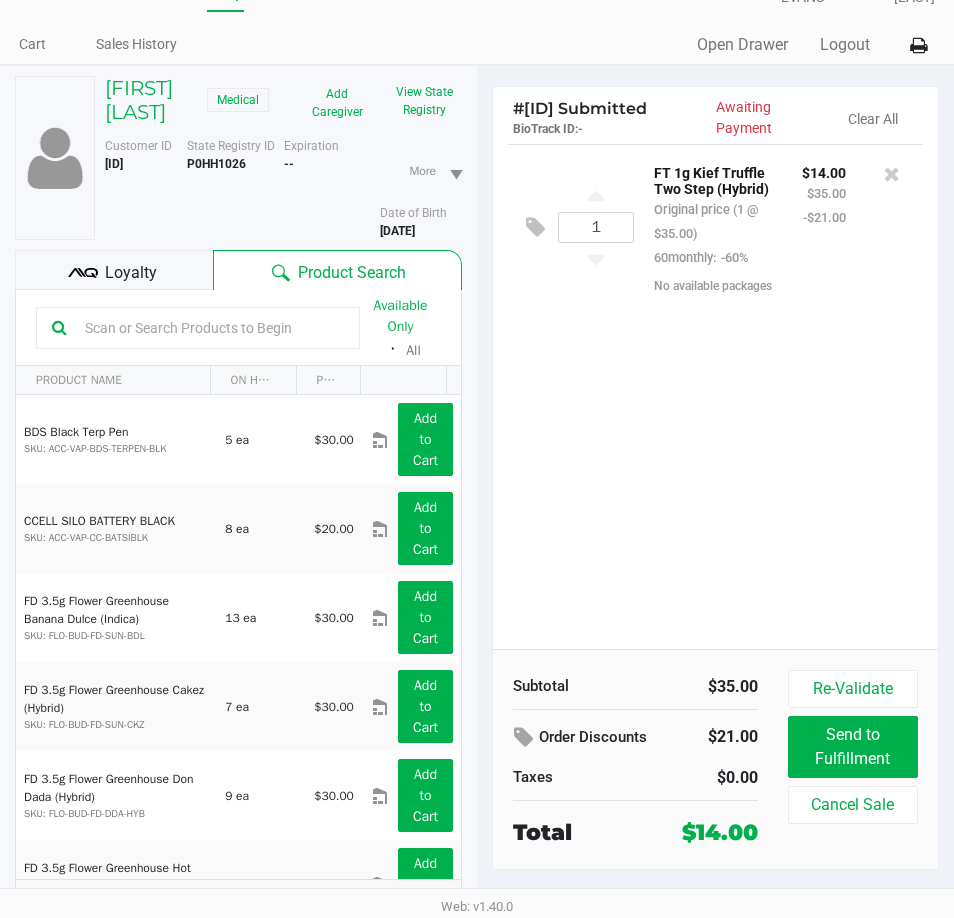 scroll, scrollTop: 0, scrollLeft: 0, axis: both 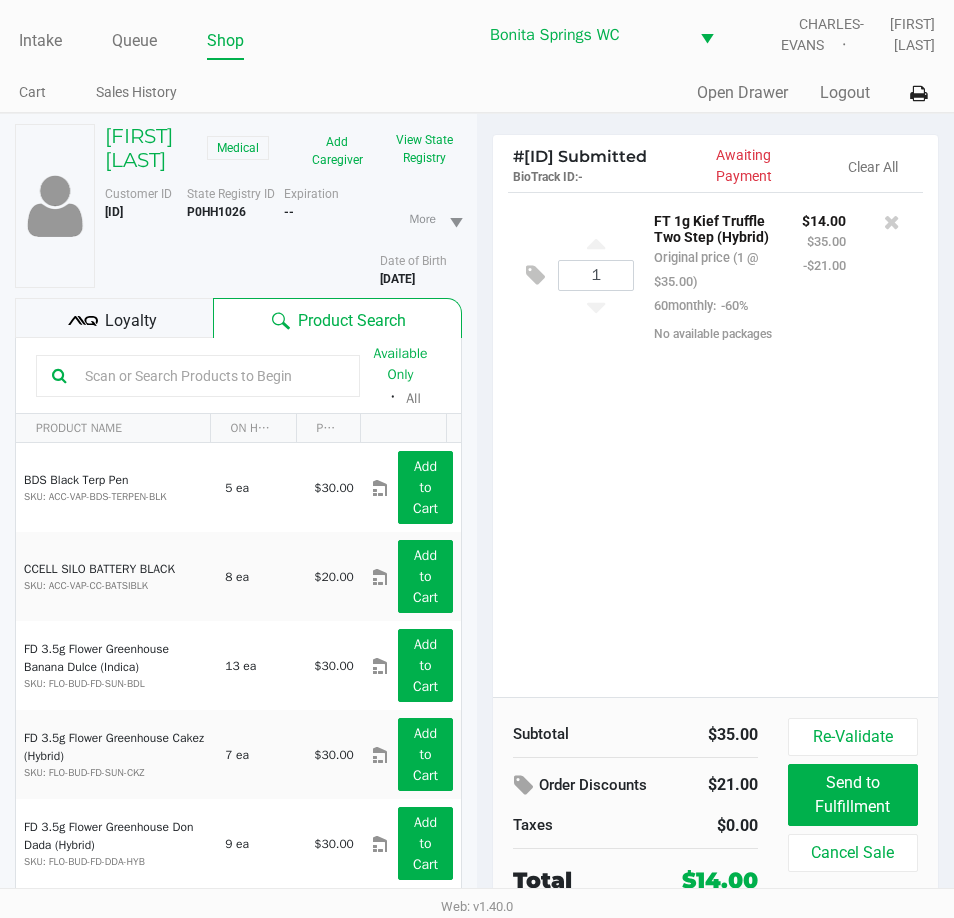 click on "1  FT 1g Kief Truffle Two Step (Hybrid)   Original price (1 @ $35.00)  60monthly:  -60% $14.00 $35.00 -$21.00  No available packages" 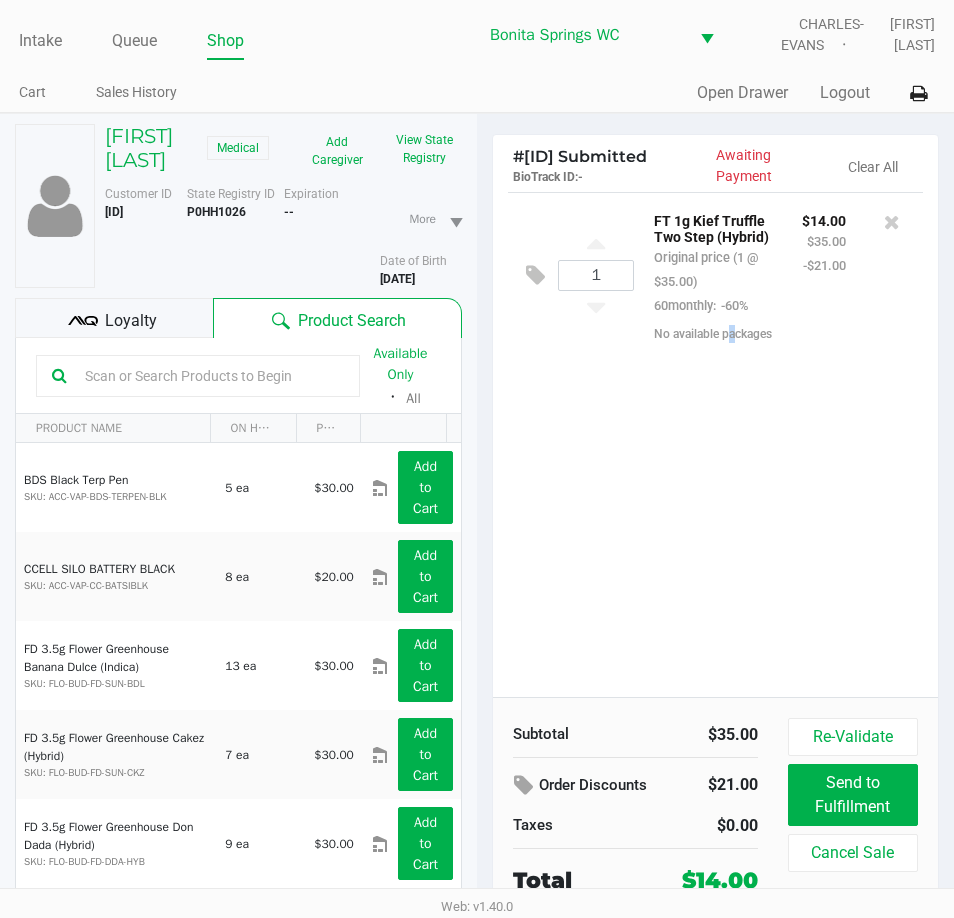 click on "1  FT 1g Kief Truffle Two Step (Hybrid)   Original price (1 @ $35.00)  60monthly:  -60% $14.00 $35.00 -$21.00  No available packages" 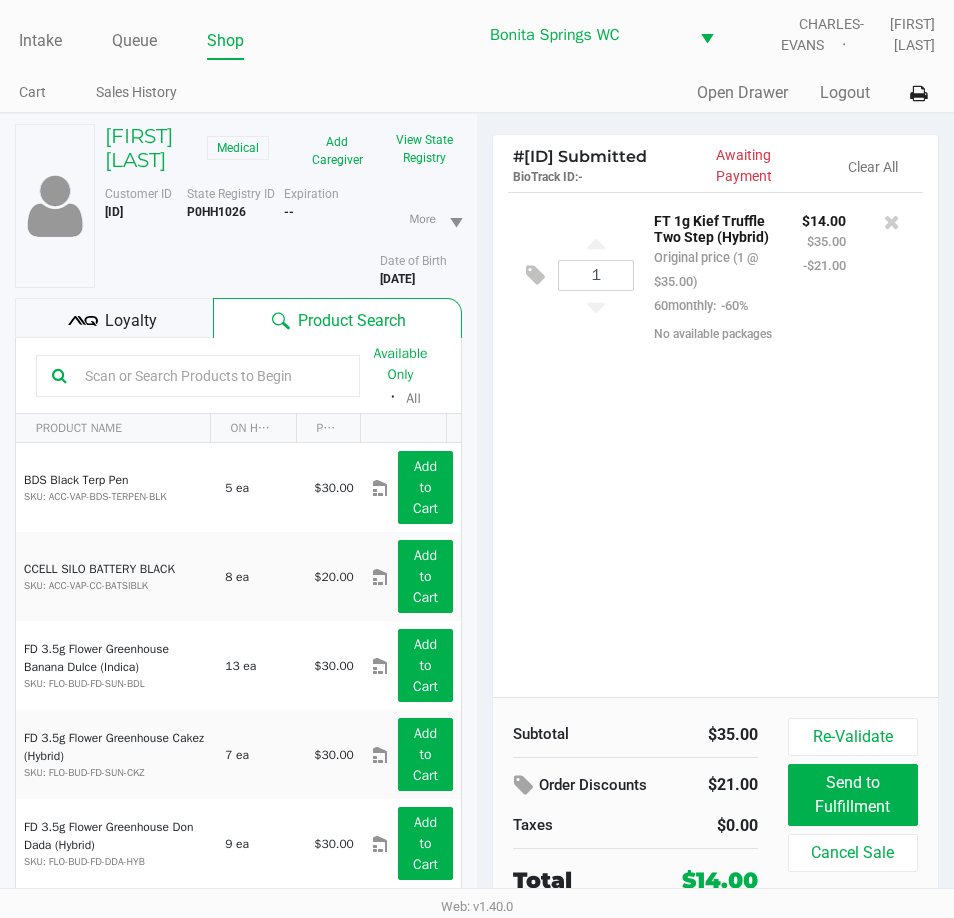 click on "1  FT 1g Kief Truffle Two Step (Hybrid)   Original price (1 @ $35.00)  60monthly:  -60% $14.00 $35.00 -$21.00  No available packages" 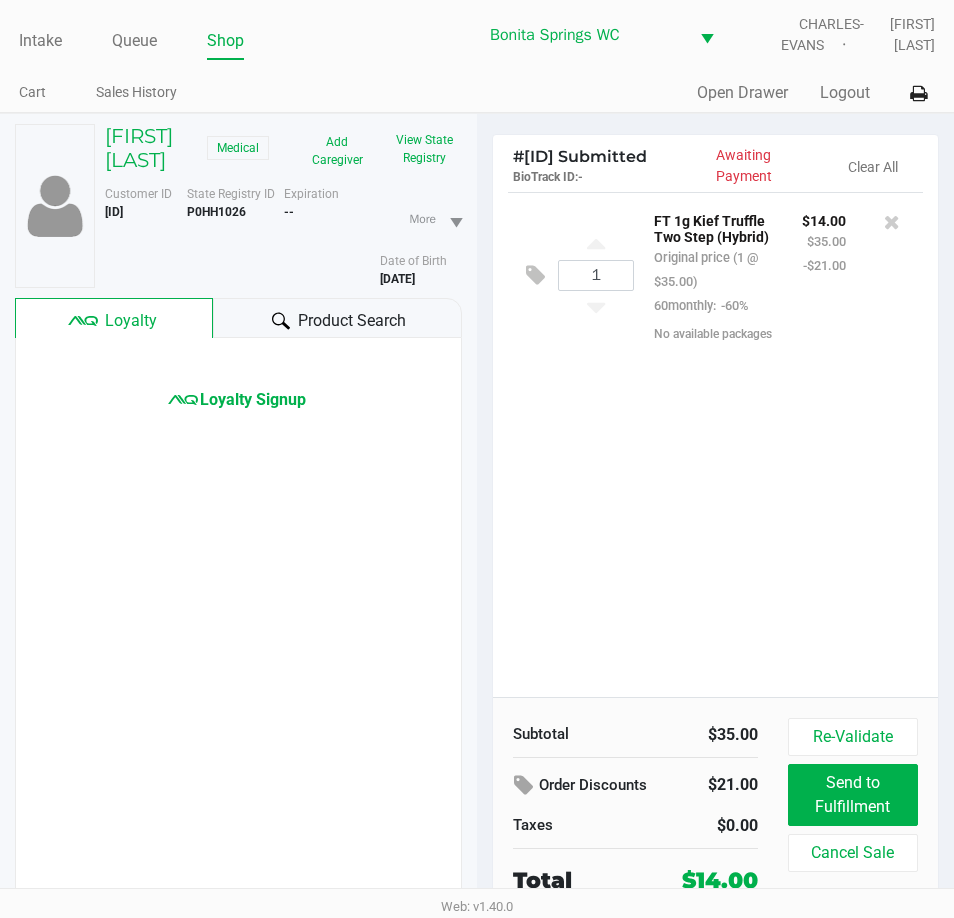 click on "1  FT 1g Kief Truffle Two Step (Hybrid)   Original price (1 @ $35.00)  60monthly:  -60% $14.00 $35.00 -$21.00  No available packages" 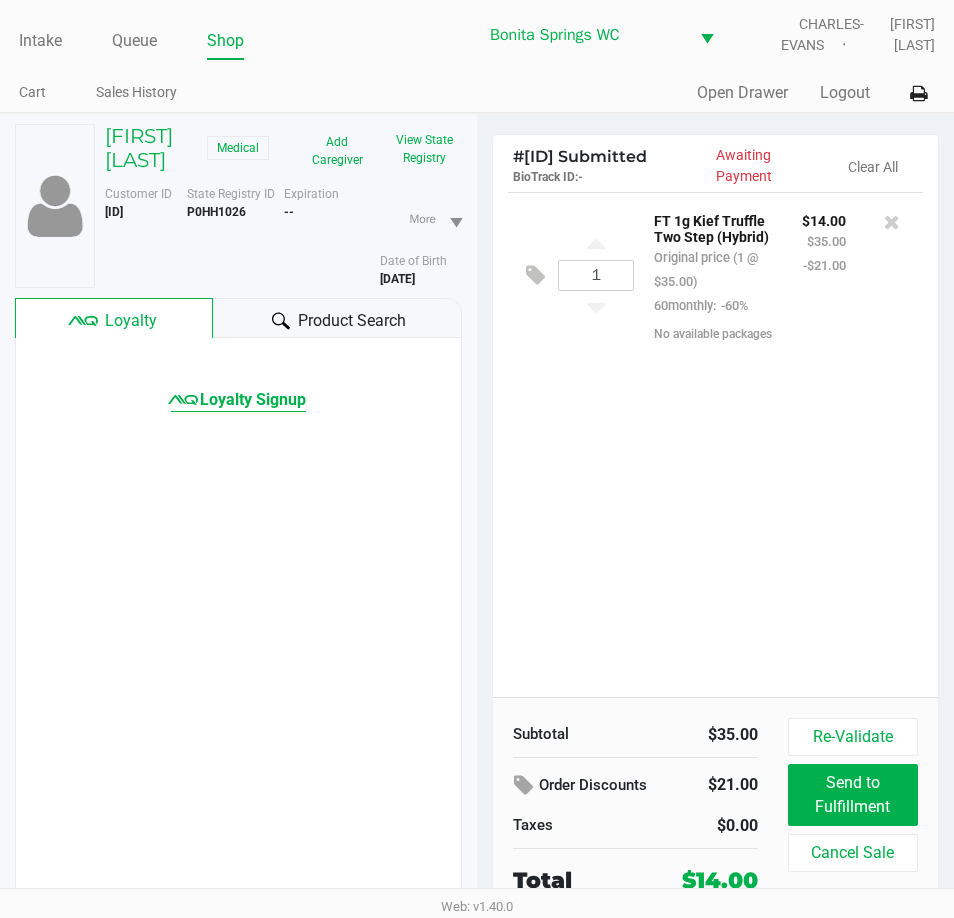 click on "Loyalty Signup" 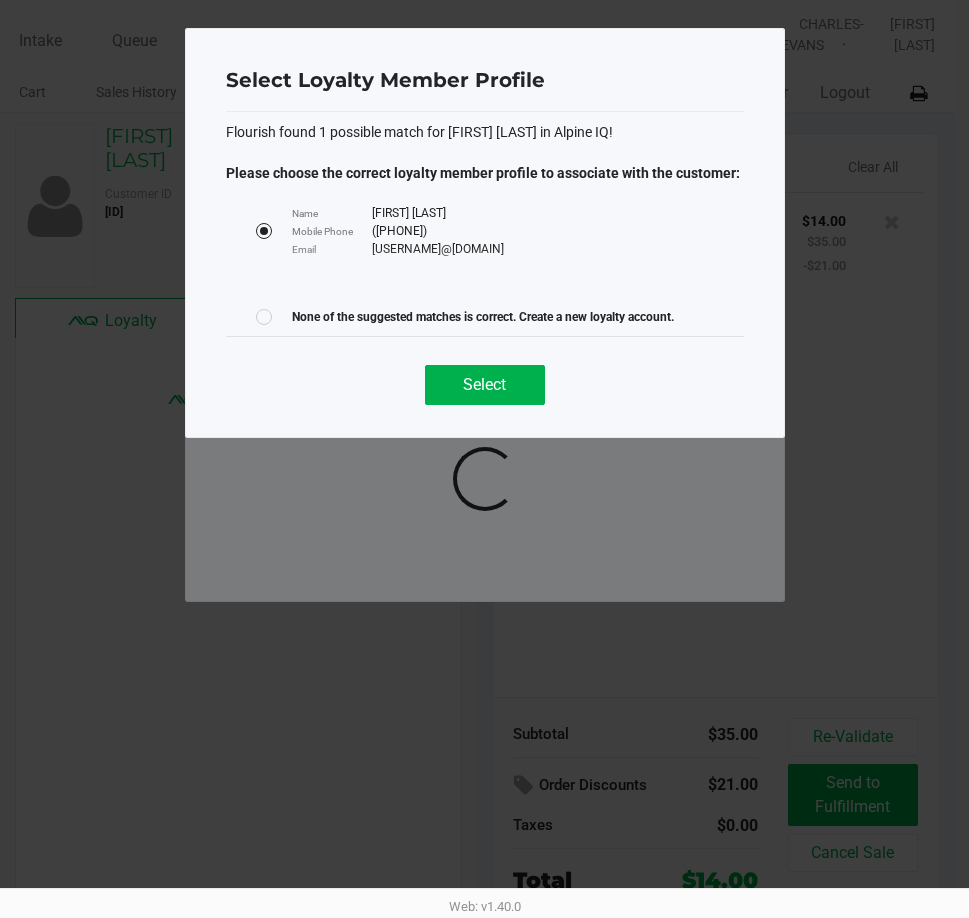 click on "Select" 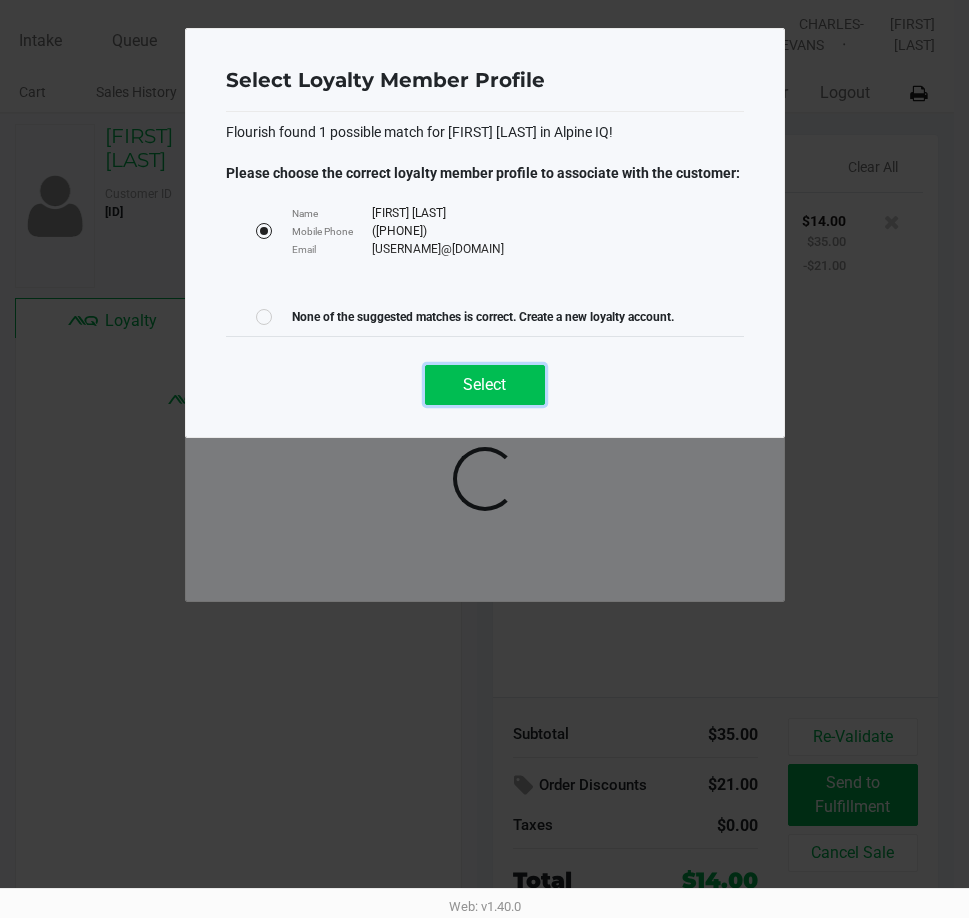 click on "Select" 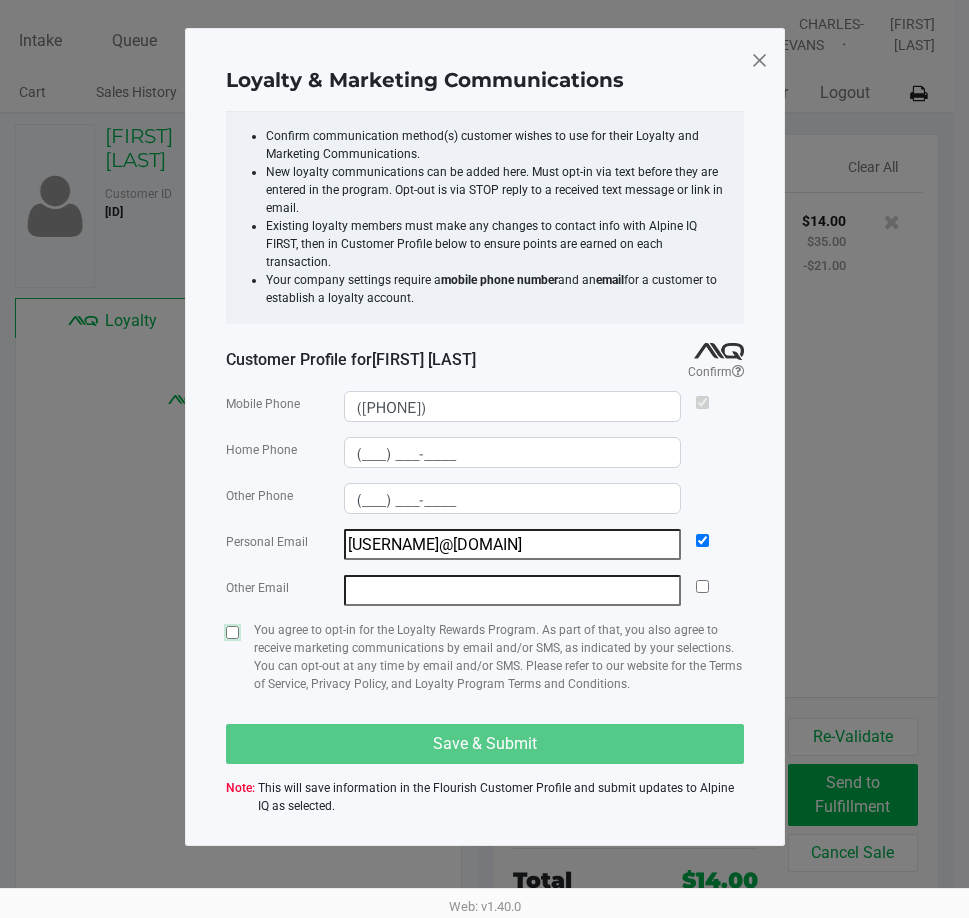 click 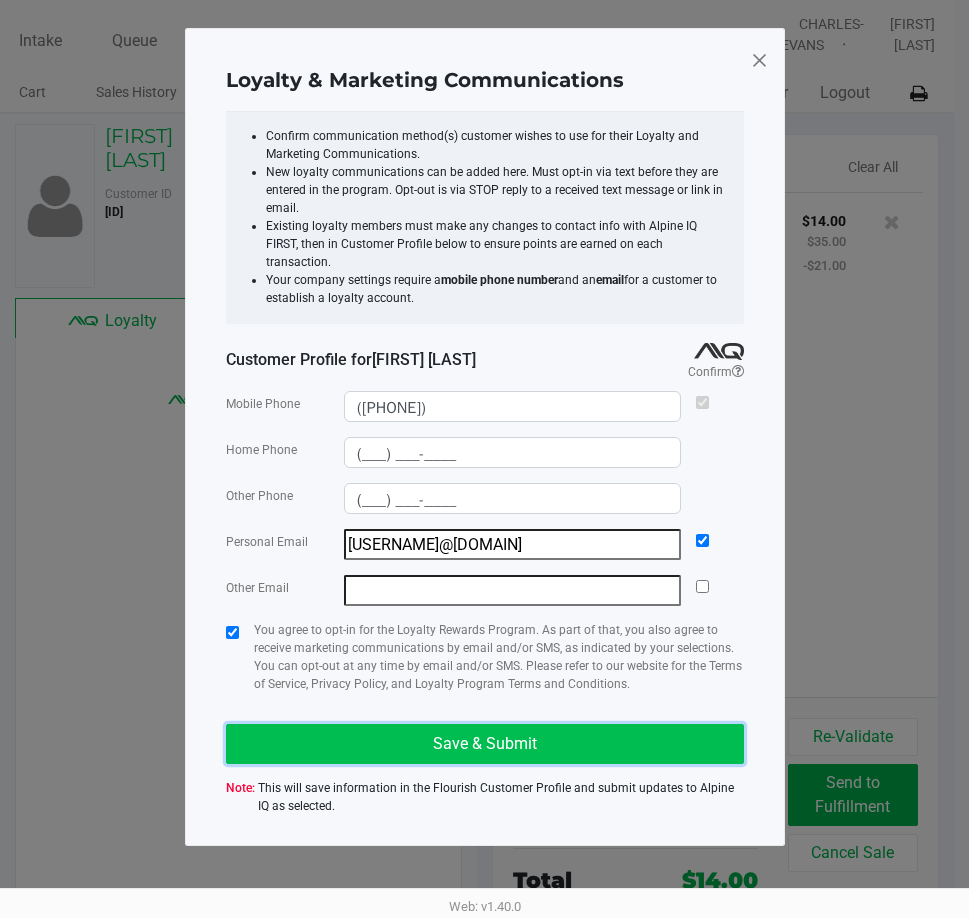 click on "Save & Submit" 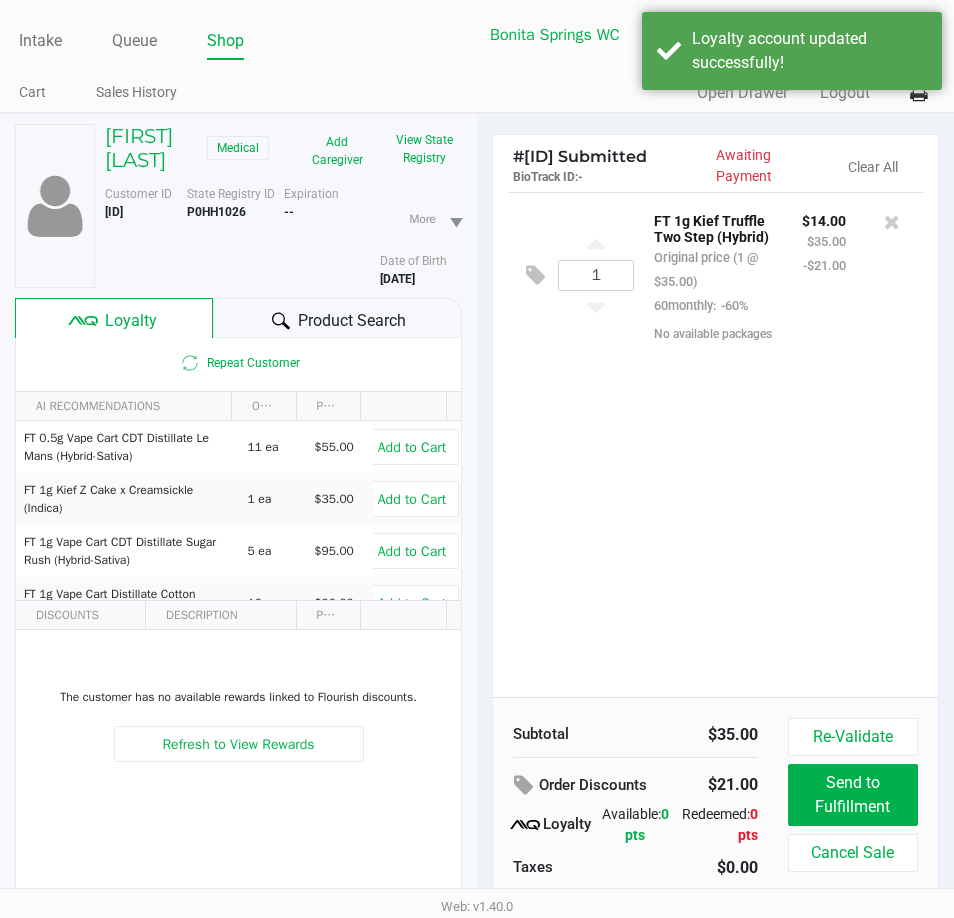 click on "1  FT 1g Kief Truffle Two Step (Hybrid)   Original price (1 @ $35.00)  60monthly:  -60% $14.00 $35.00 -$21.00  No available packages" 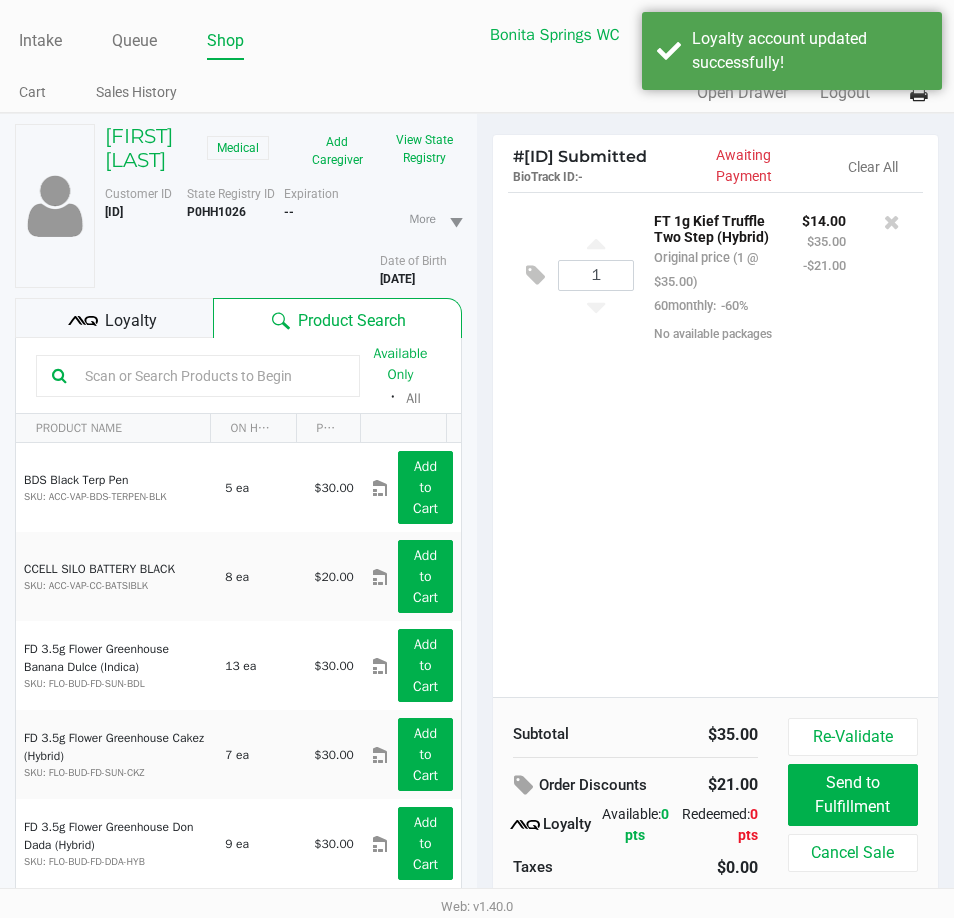 click on "Loyalty" 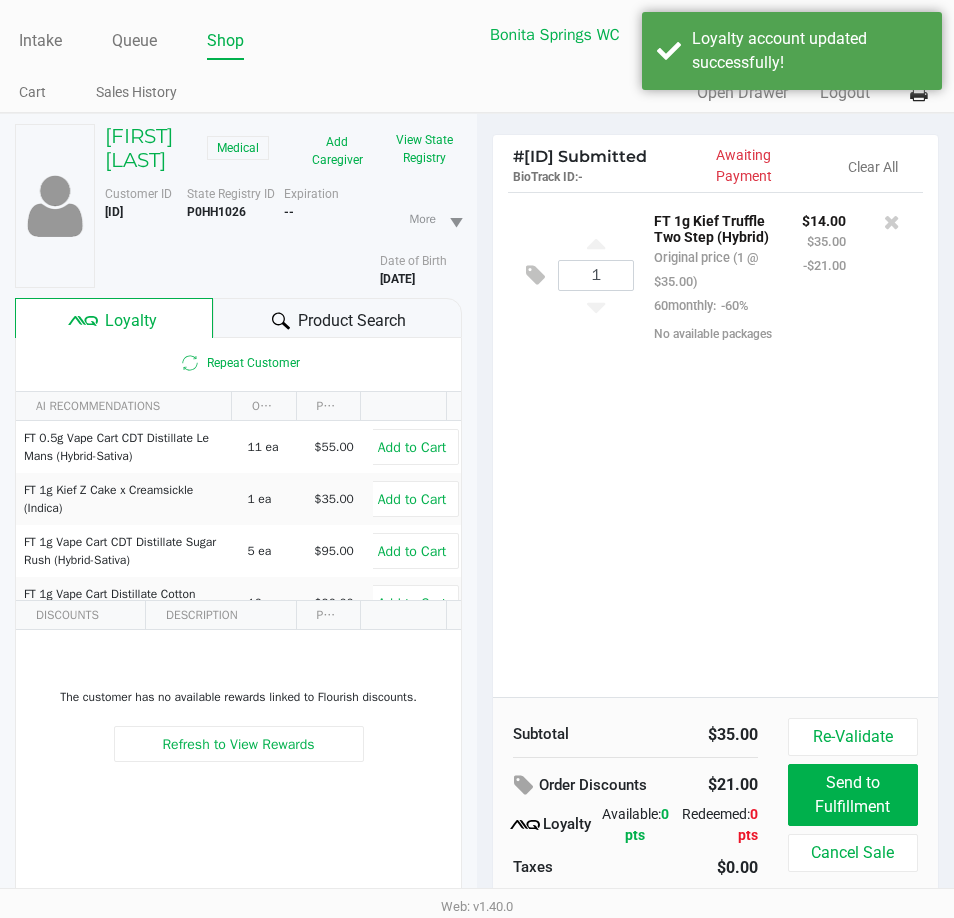 click on "1  FT 1g Kief Truffle Two Step (Hybrid)   Original price (1 @ $35.00)  60monthly:  -60% $14.00 $35.00 -$21.00  No available packages" 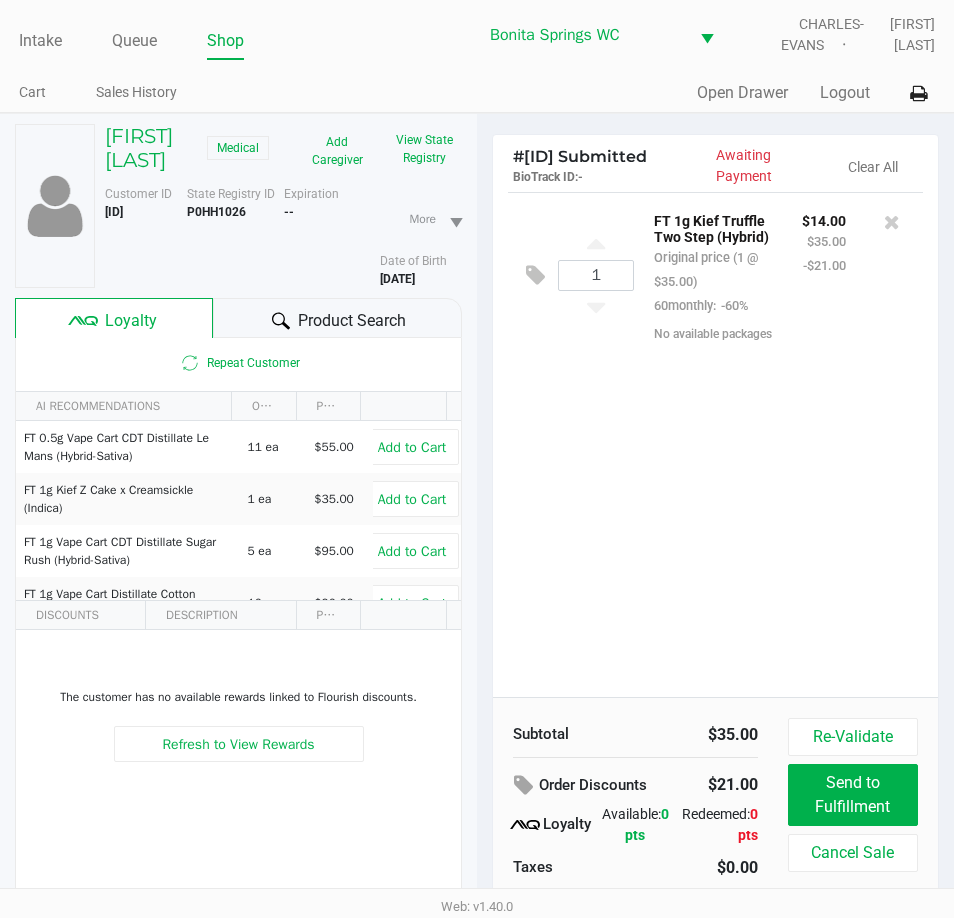 click on "1  FT 1g Kief Truffle Two Step (Hybrid)   Original price (1 @ $35.00)  60monthly:  -60% $14.00 $35.00 -$21.00  No available packages" 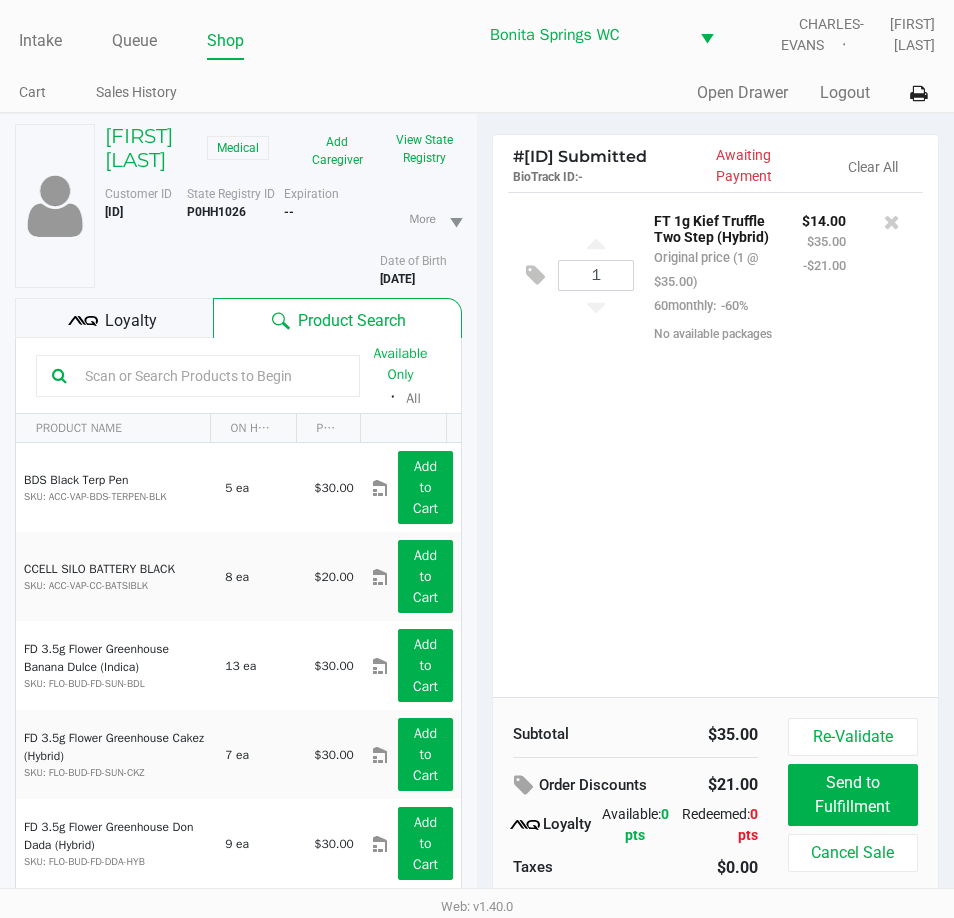 click on "Loyalty" 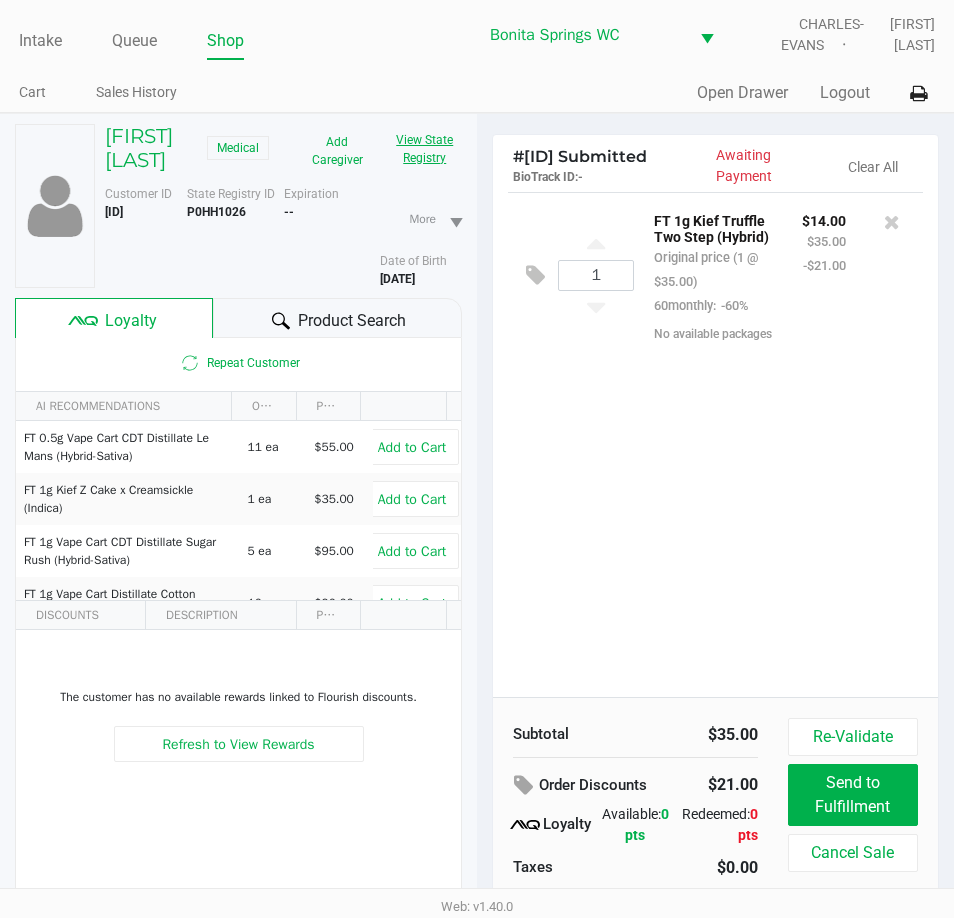 click on "View State Registry" 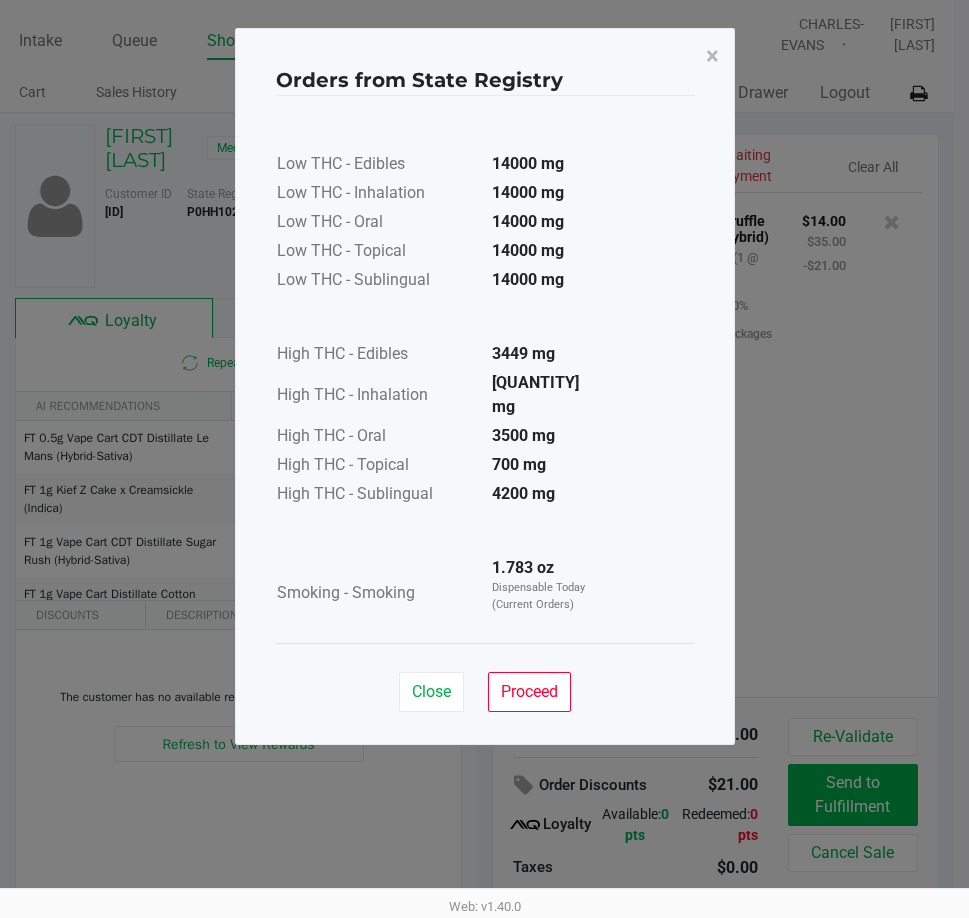 click on "Close   Proceed" 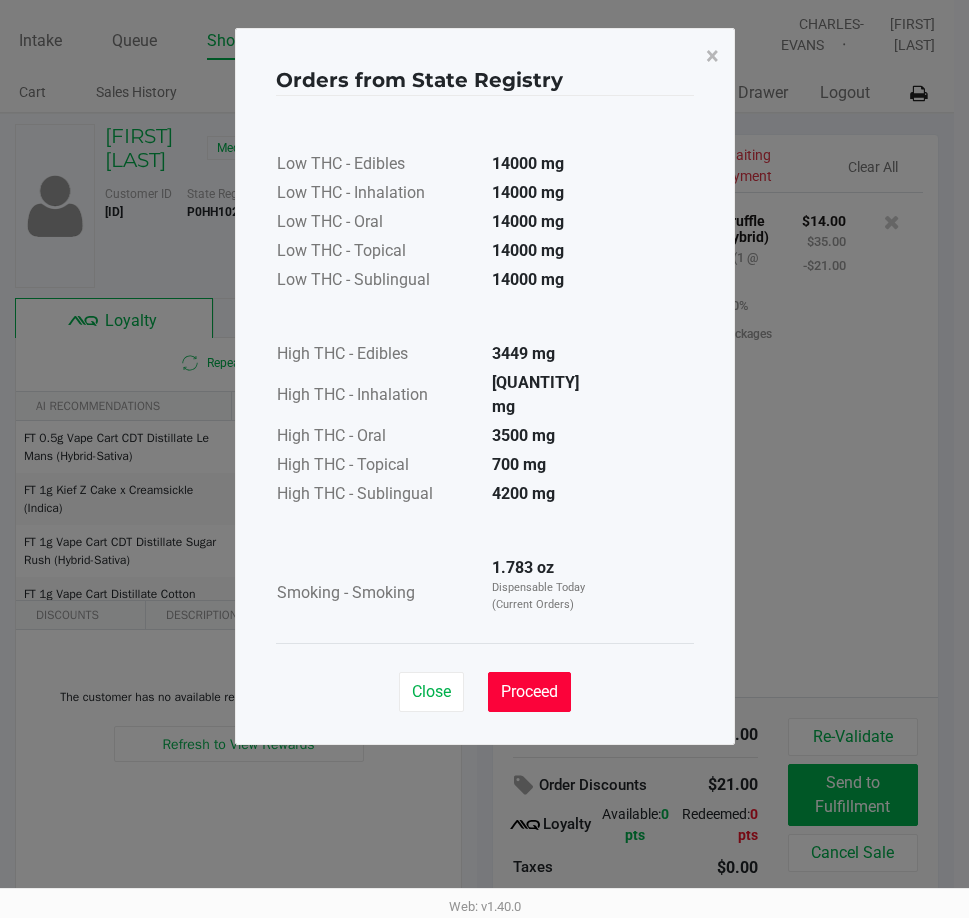 click on "Proceed" 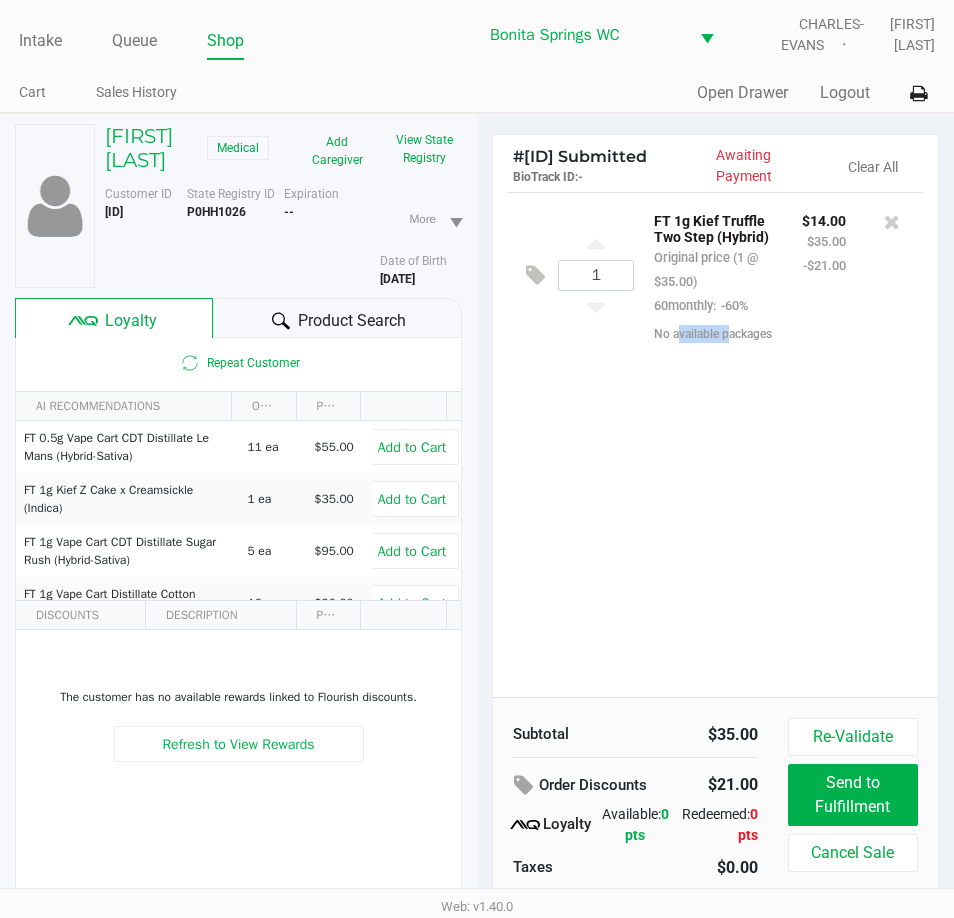 click on "1  FT 1g Kief Truffle Two Step (Hybrid)   Original price (1 @ $35.00)  60monthly:  -60% $14.00 $35.00 -$21.00  No available packages" 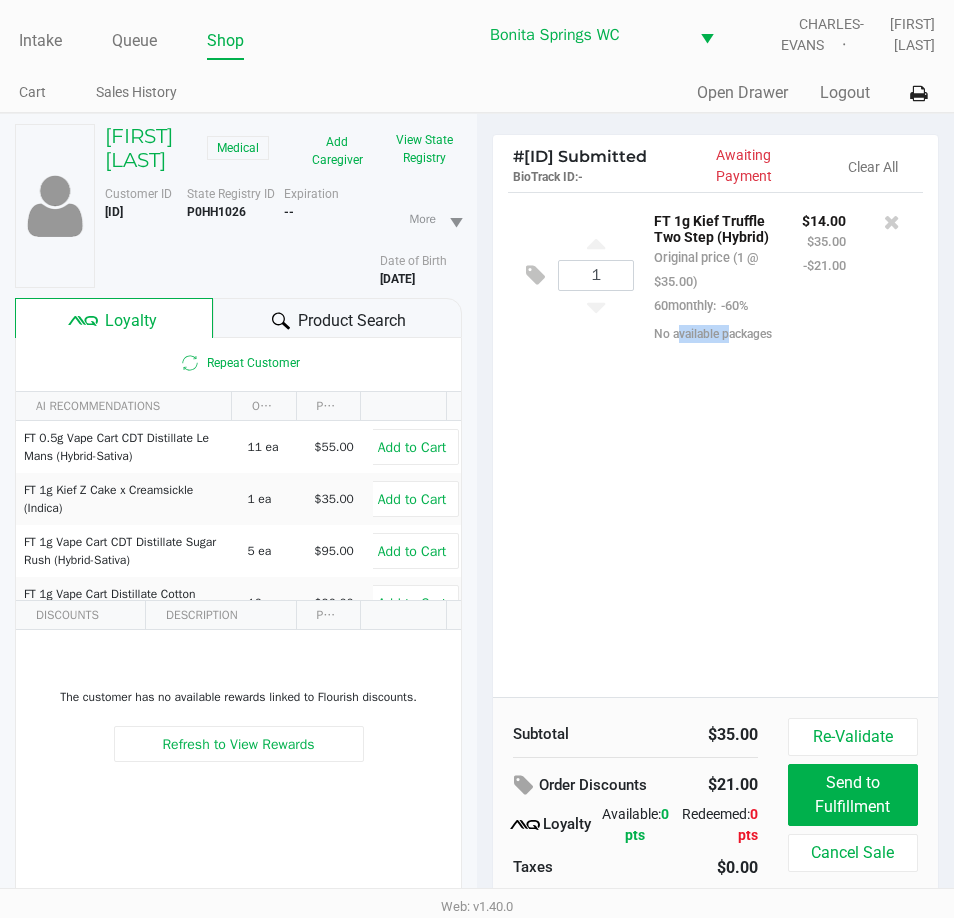 click on "1  FT 1g Kief Truffle Two Step (Hybrid)   Original price (1 @ $35.00)  60monthly:  -60% $14.00 $35.00 -$21.00  No available packages" 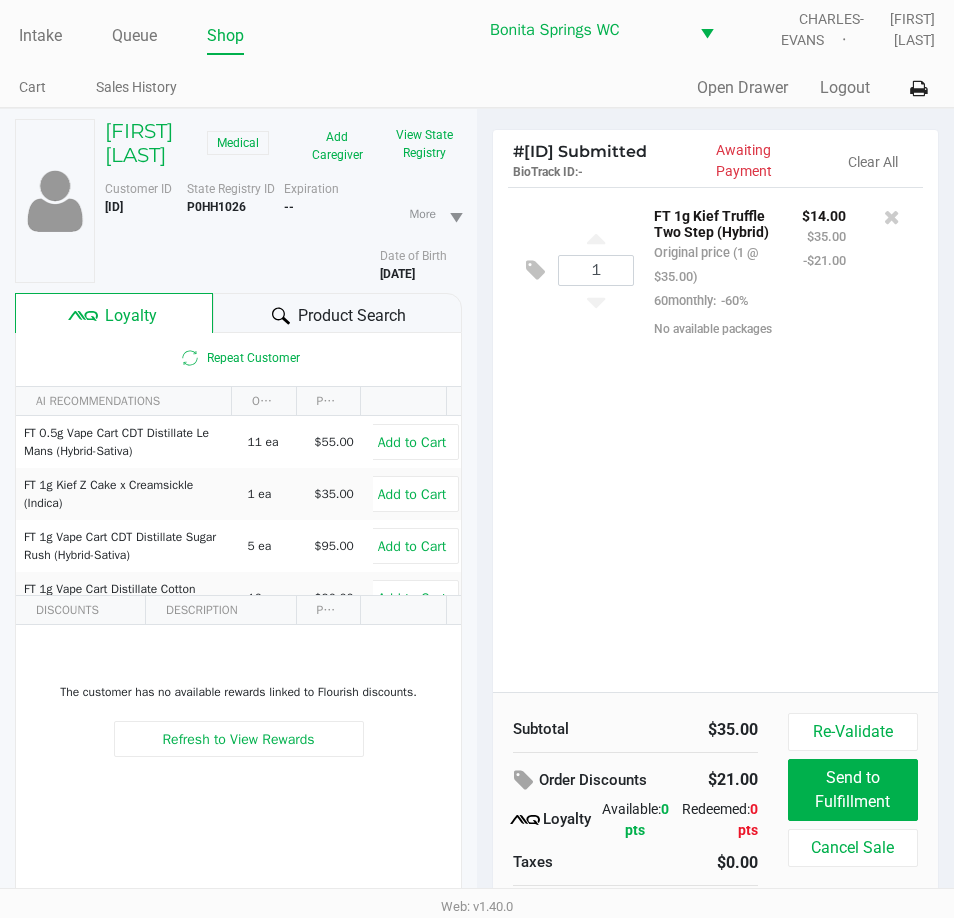 scroll, scrollTop: 0, scrollLeft: 0, axis: both 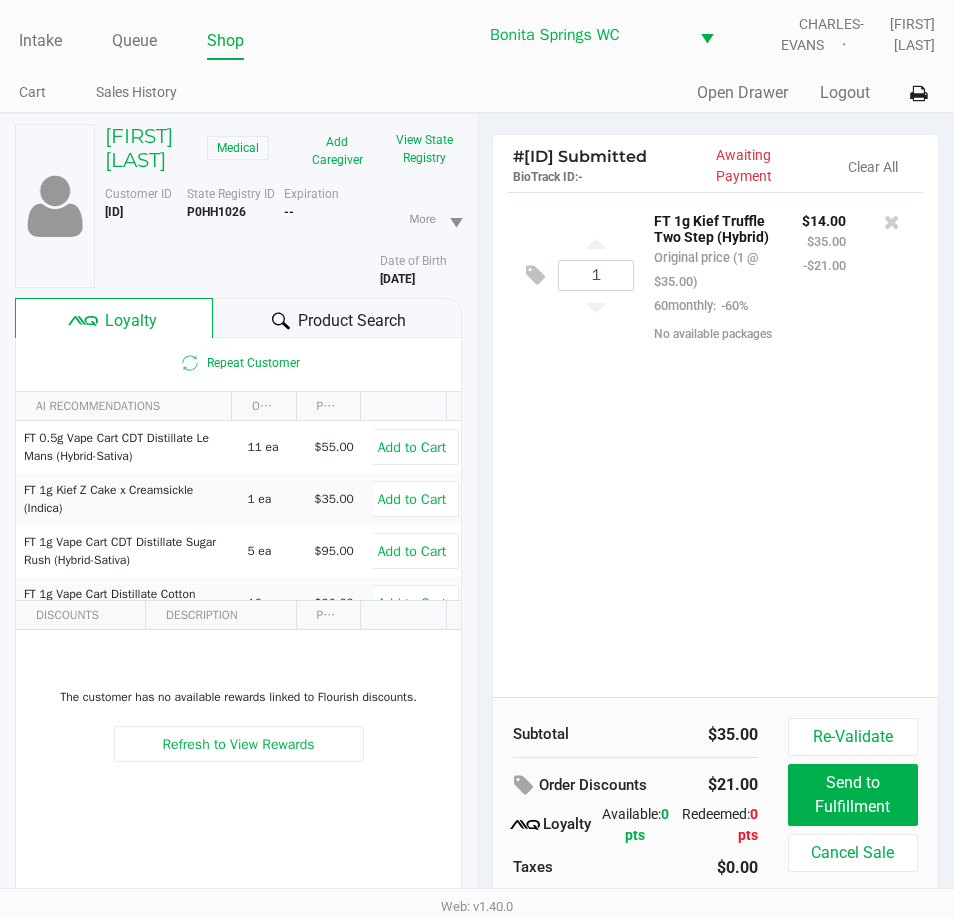 click on "1  FT 1g Kief Truffle Two Step (Hybrid)   Original price (1 @ $35.00)  60monthly:  -60% $14.00 $35.00 -$21.00  No available packages" 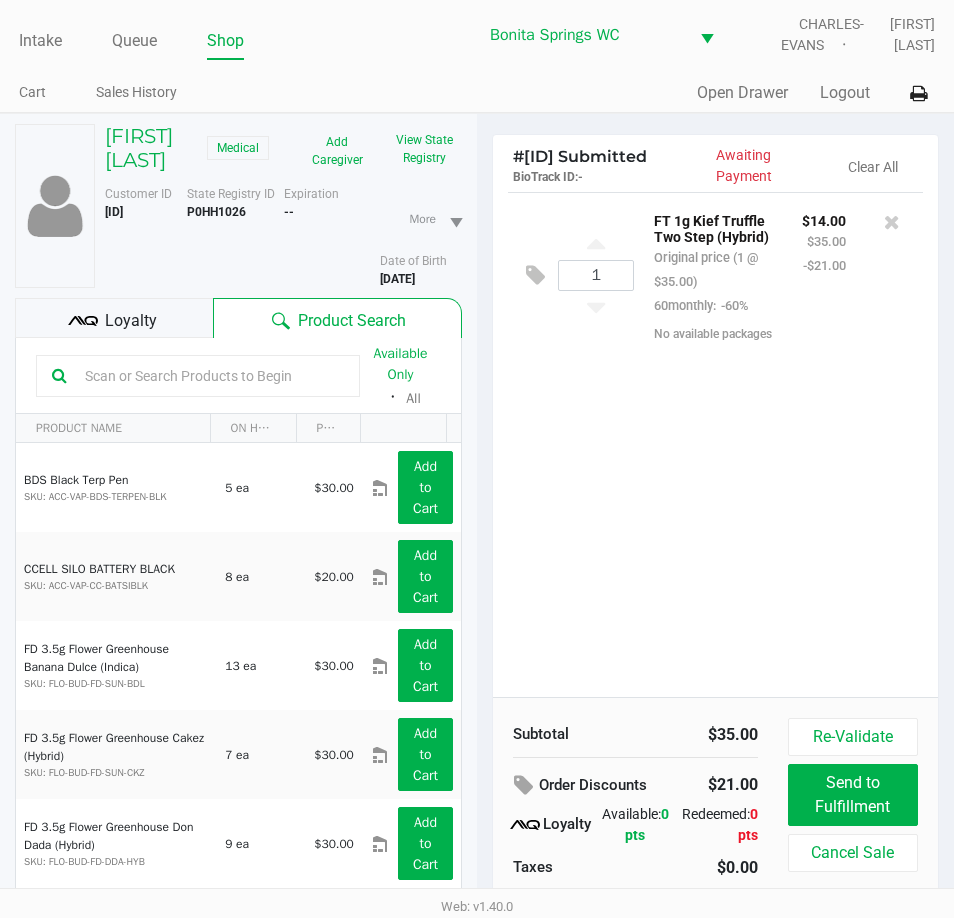 click 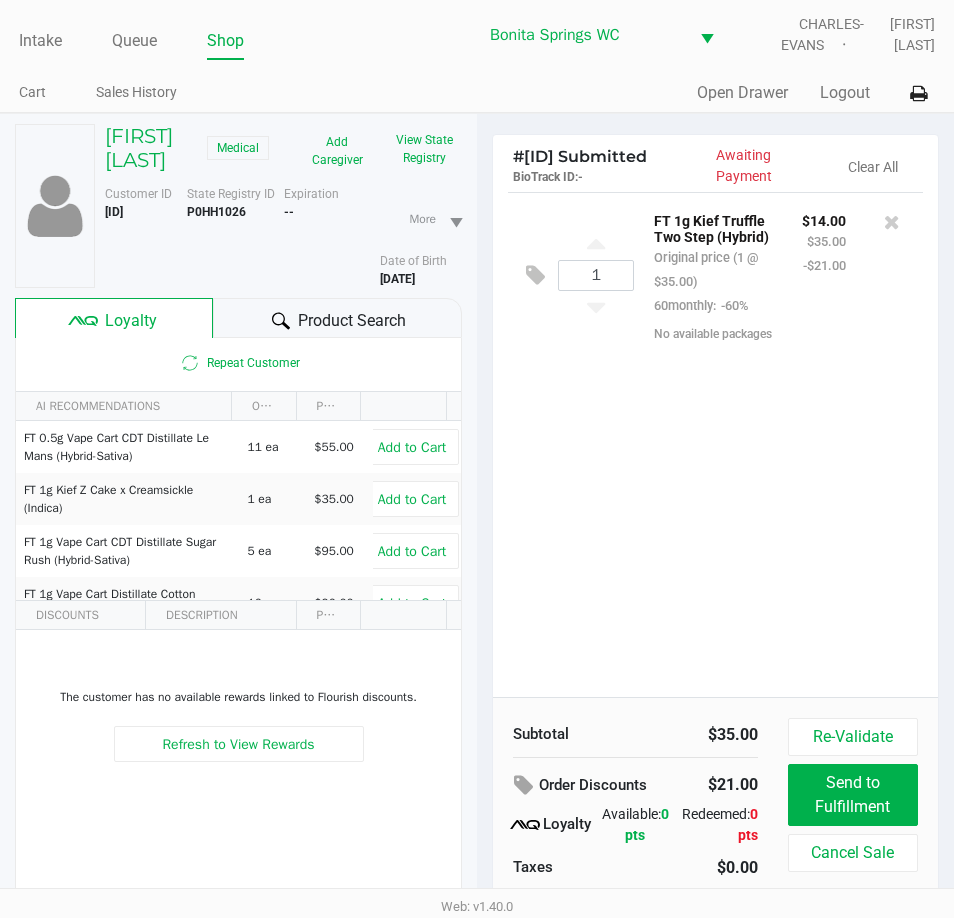 click on "1  FT 1g Kief Truffle Two Step (Hybrid)   Original price (1 @ $35.00)  60monthly:  -60% $14.00 $35.00 -$21.00  No available packages" 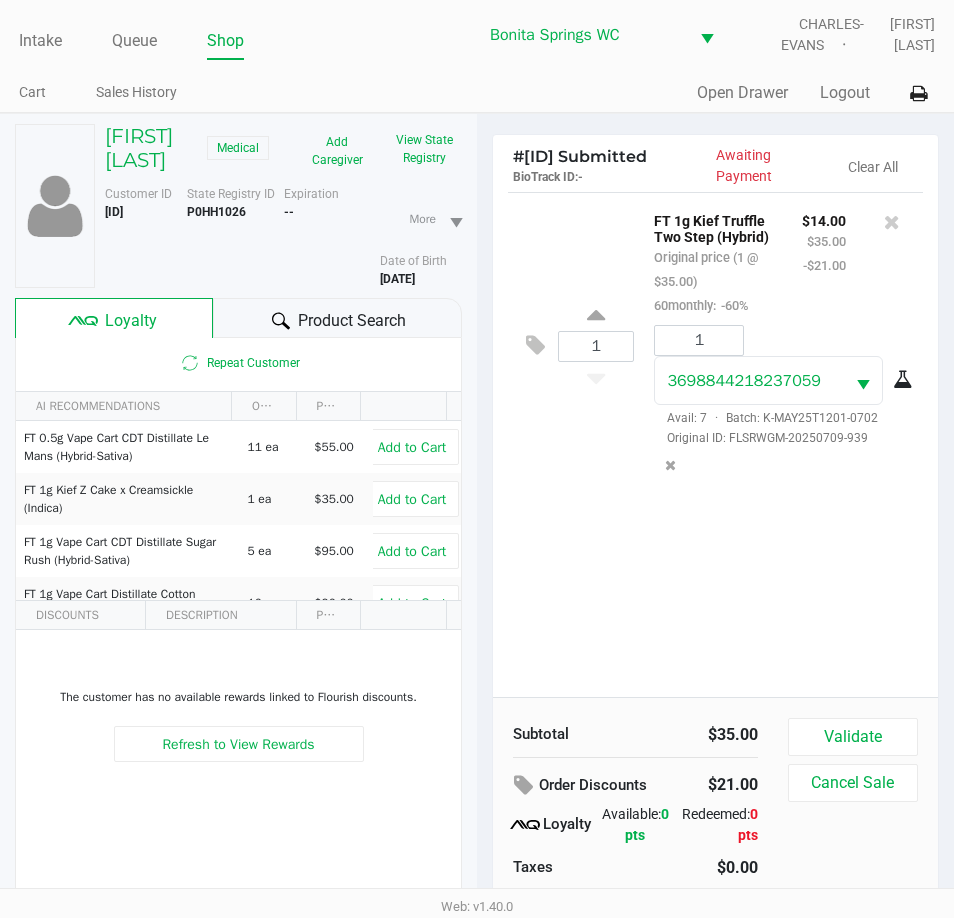 click on "1 FT 1g Kief Truffle Two Step (Hybrid)   Original price (1 @ $35.00)  60monthly:  -60% $14.00 $35.00 -$21.00 1 [NUMBER]  Avail: 7  ·  Batch: [DATE]   Original ID: FLSRWGM-[DATE]-[NUMBER]" 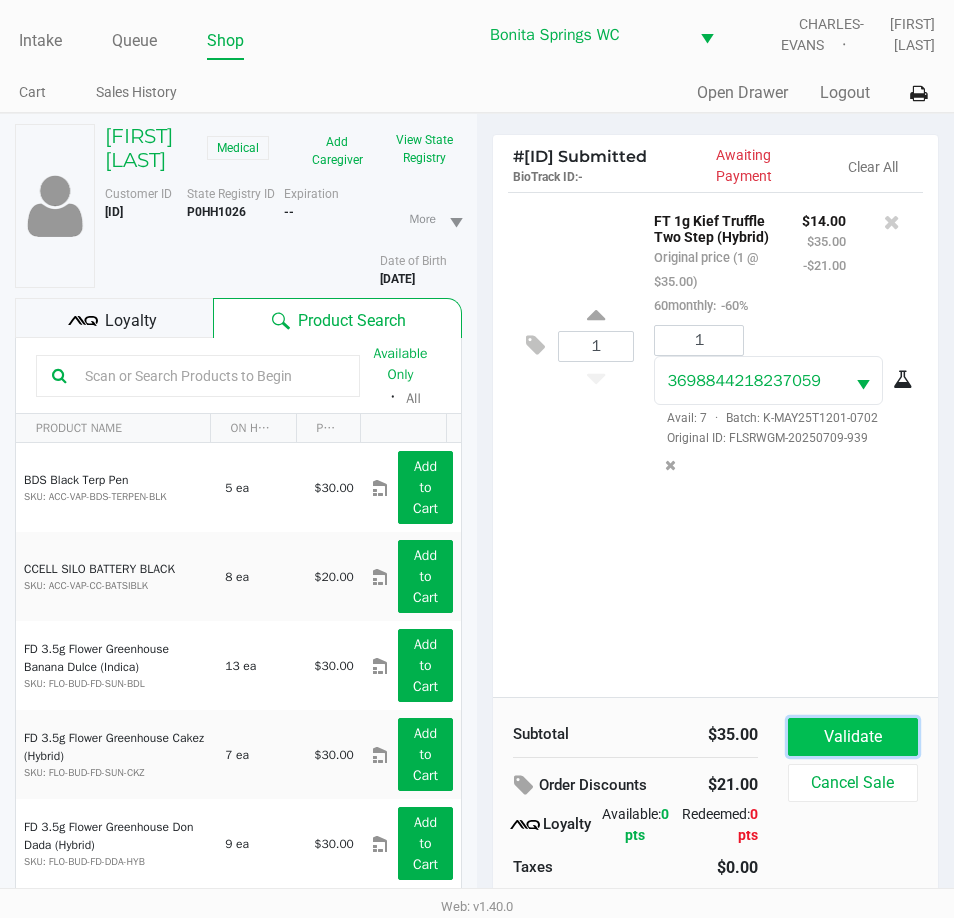 click on "Validate" 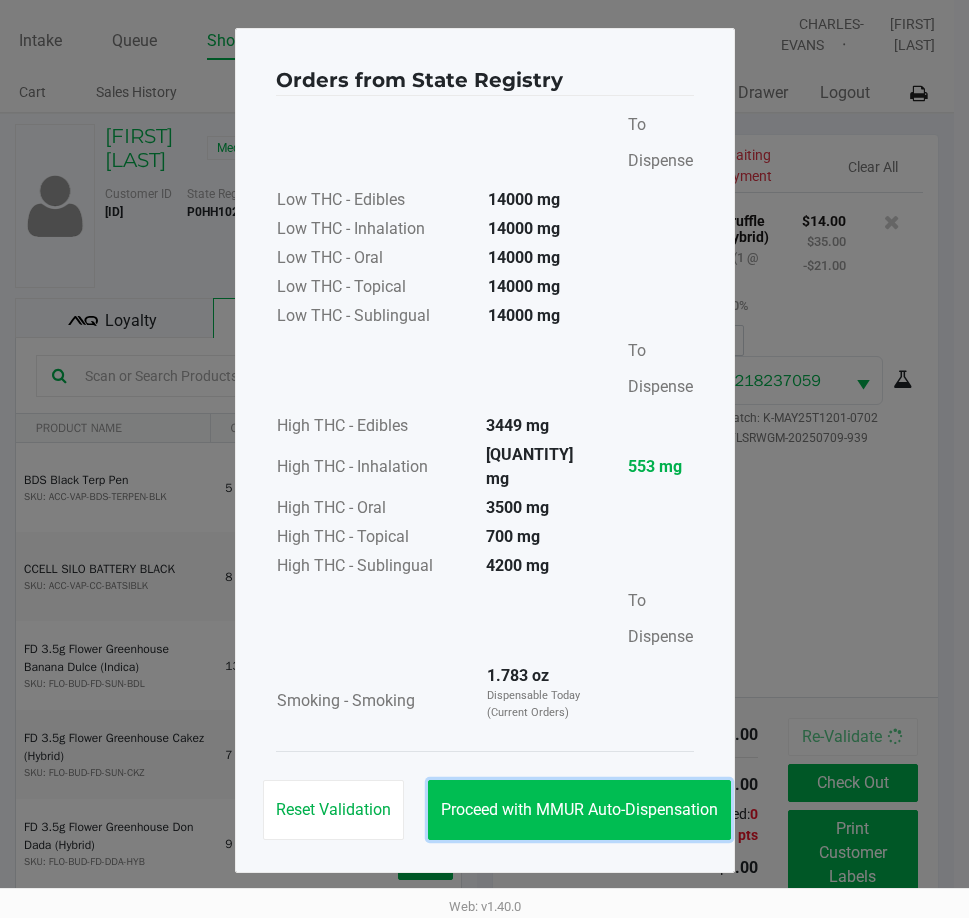 click on "Proceed with MMUR Auto-Dispensation" 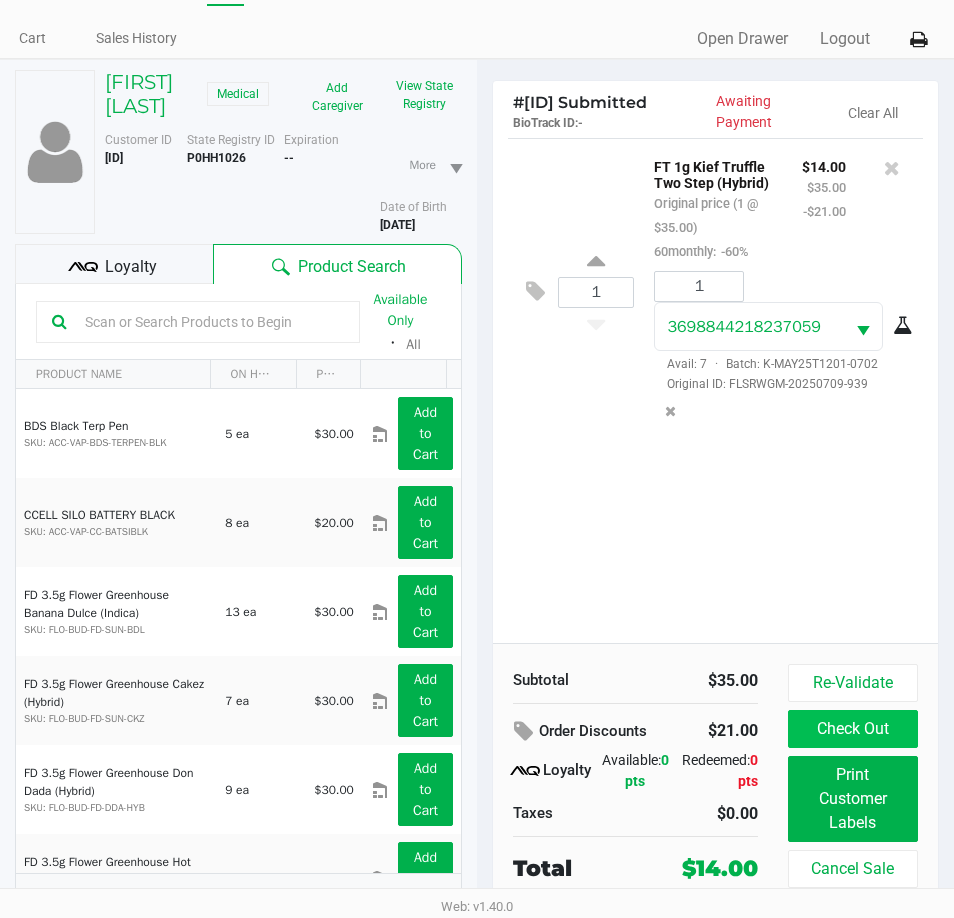 scroll, scrollTop: 104, scrollLeft: 0, axis: vertical 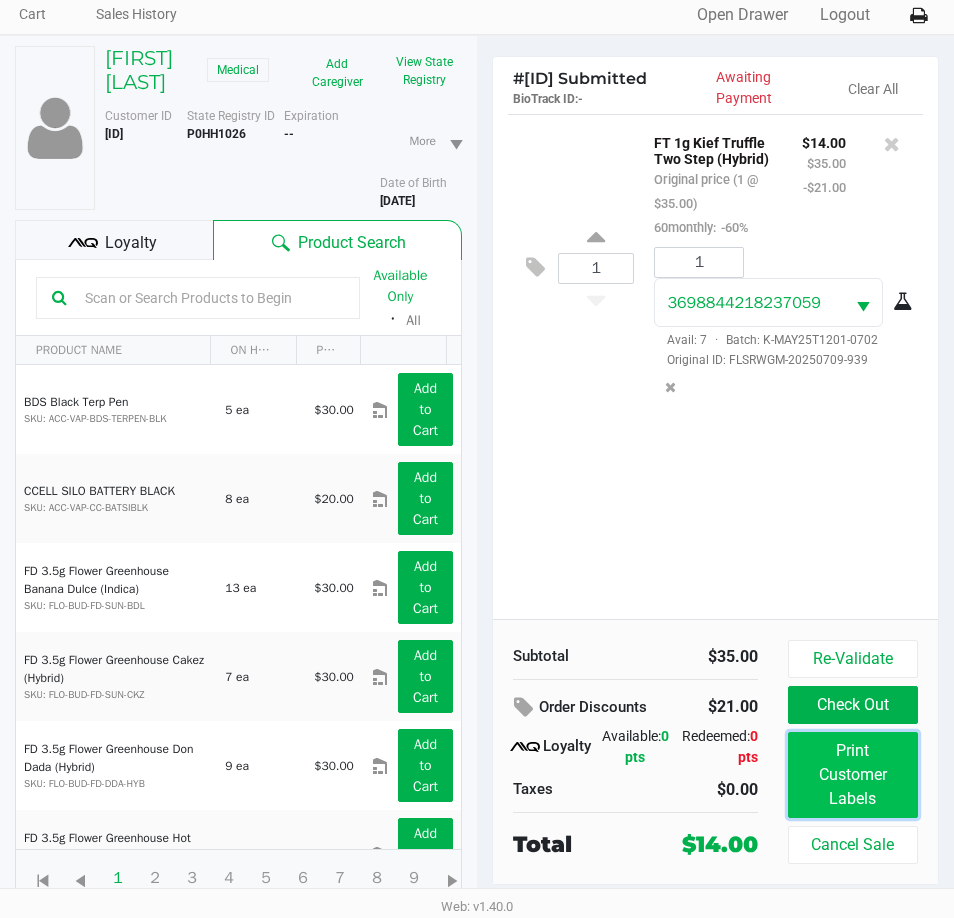 click on "Print Customer Labels" 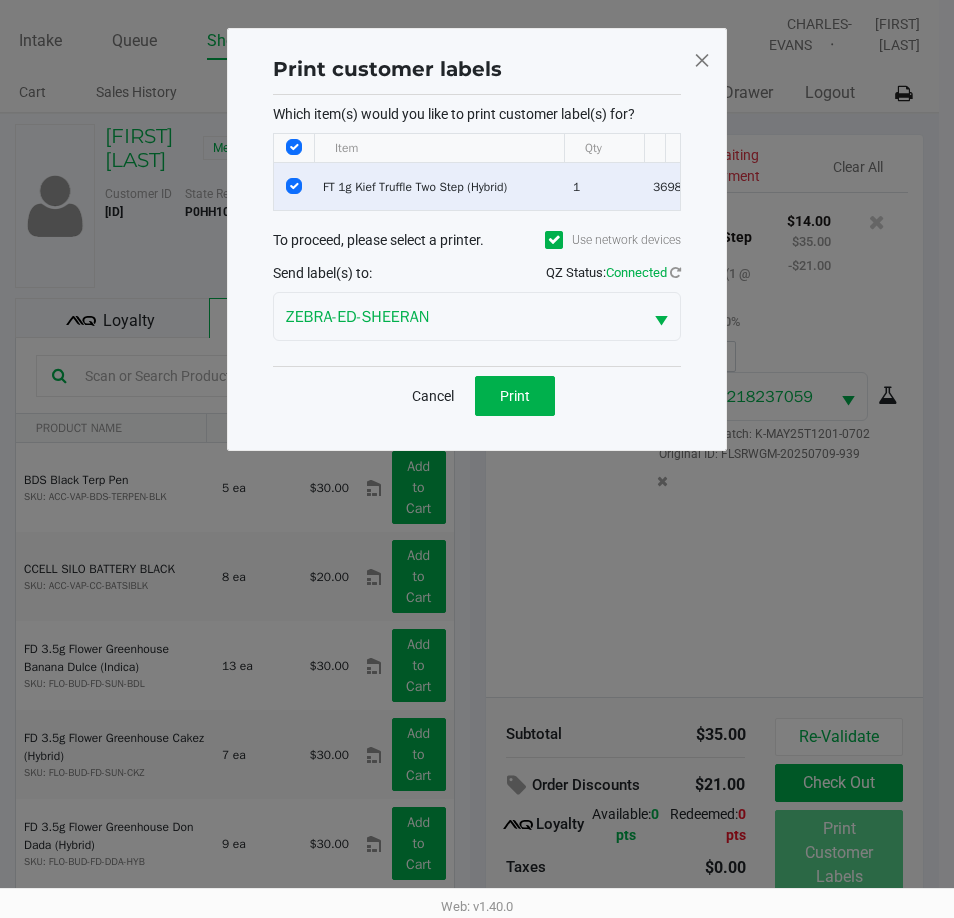scroll, scrollTop: 0, scrollLeft: 0, axis: both 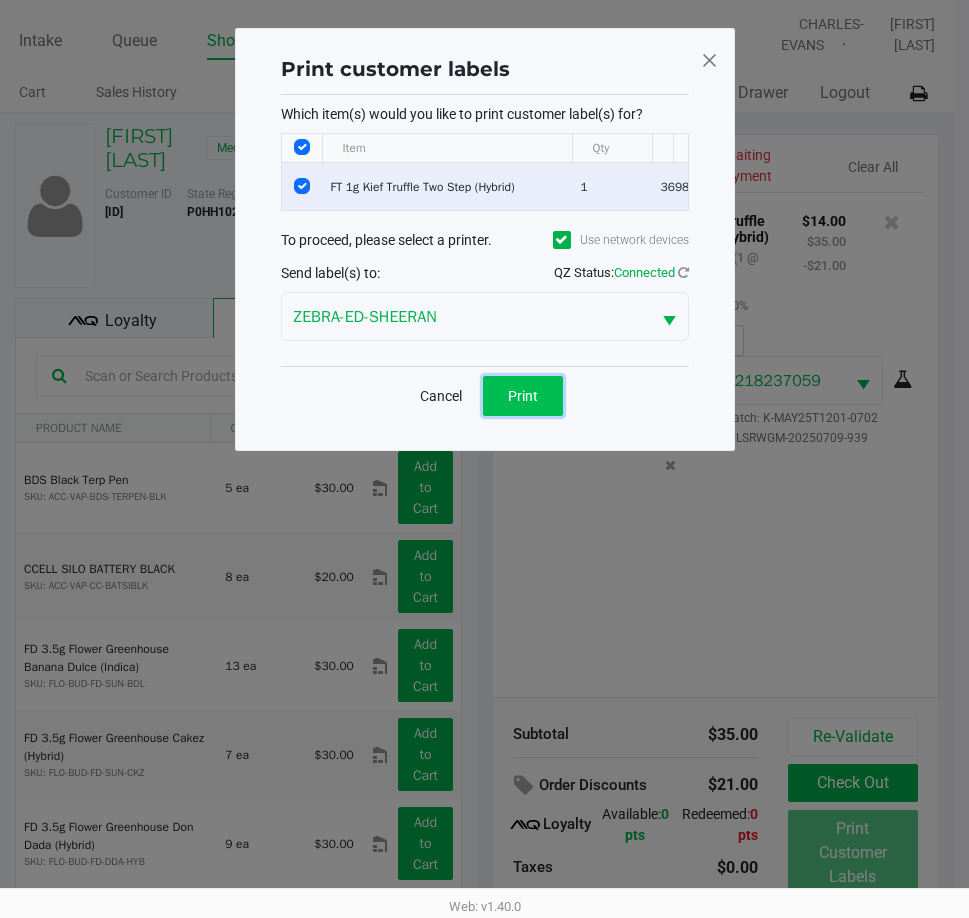 click on "Print" 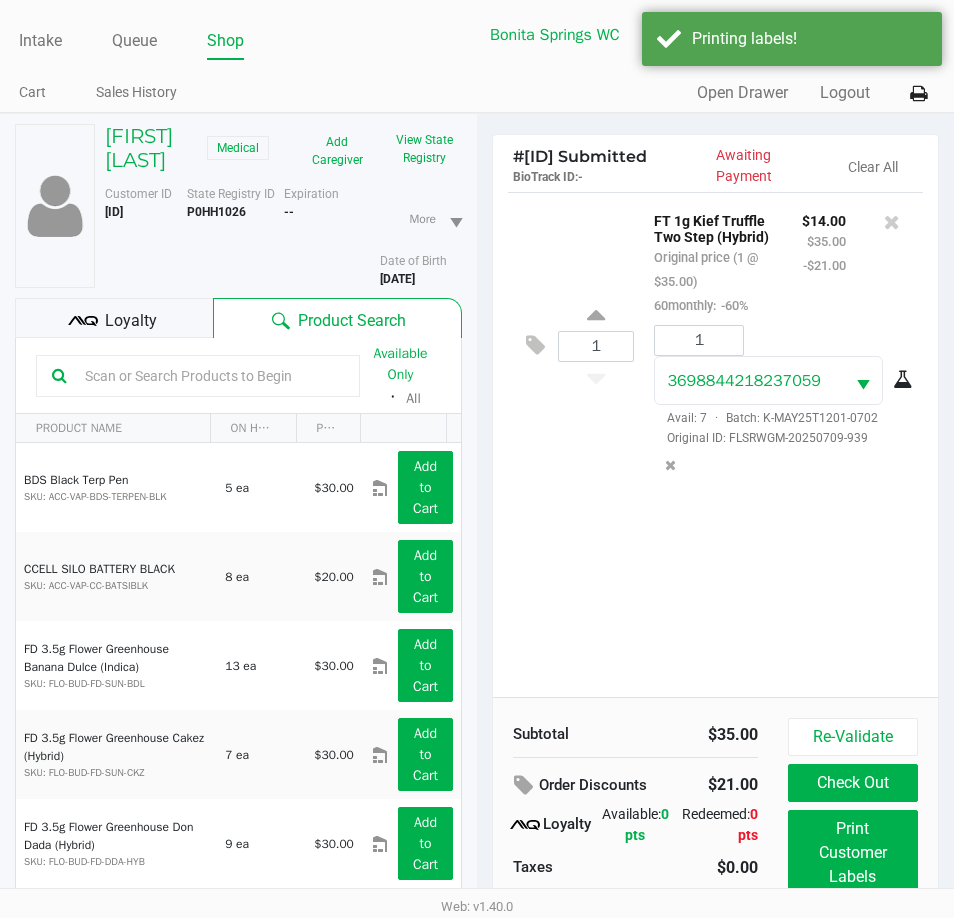 click on "1 FT 1g Kief Truffle Two Step (Hybrid)   Original price (1 @ $35.00)  60monthly:  -60% $14.00 $35.00 -$21.00 1 [NUMBER]  Avail: 7  ·  Batch: [DATE]   Original ID: FLSRWGM-[DATE]-[NUMBER]" 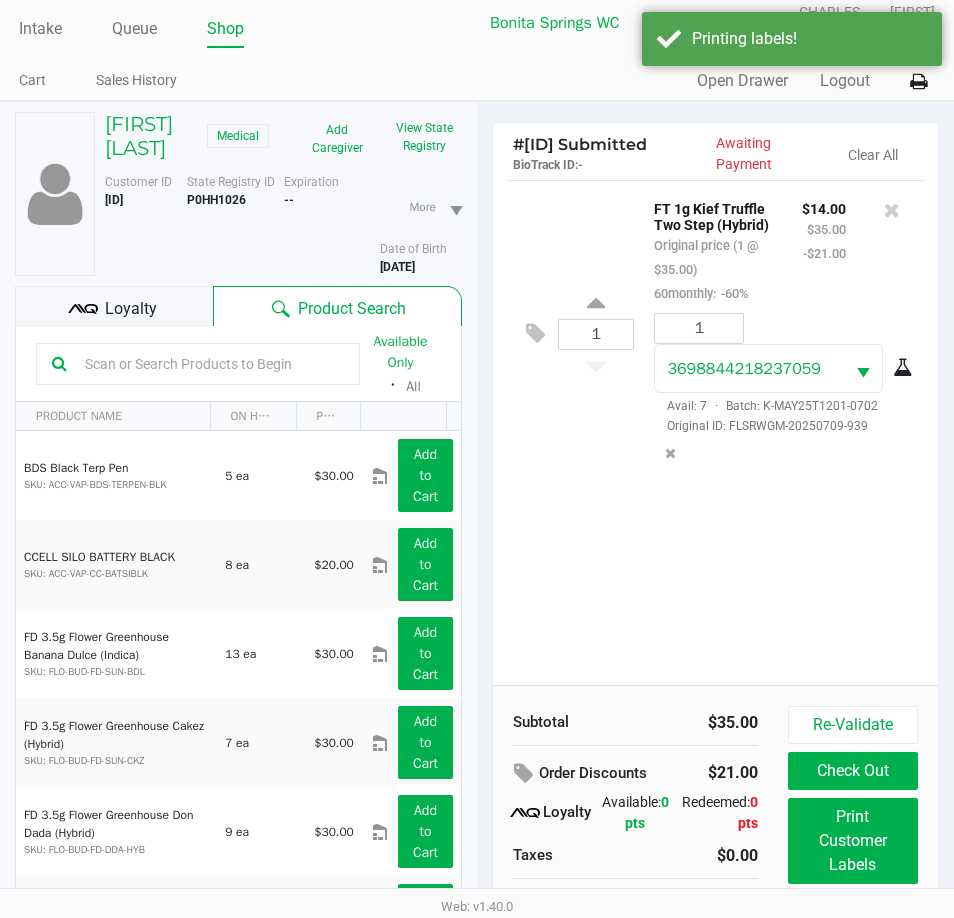scroll, scrollTop: 104, scrollLeft: 0, axis: vertical 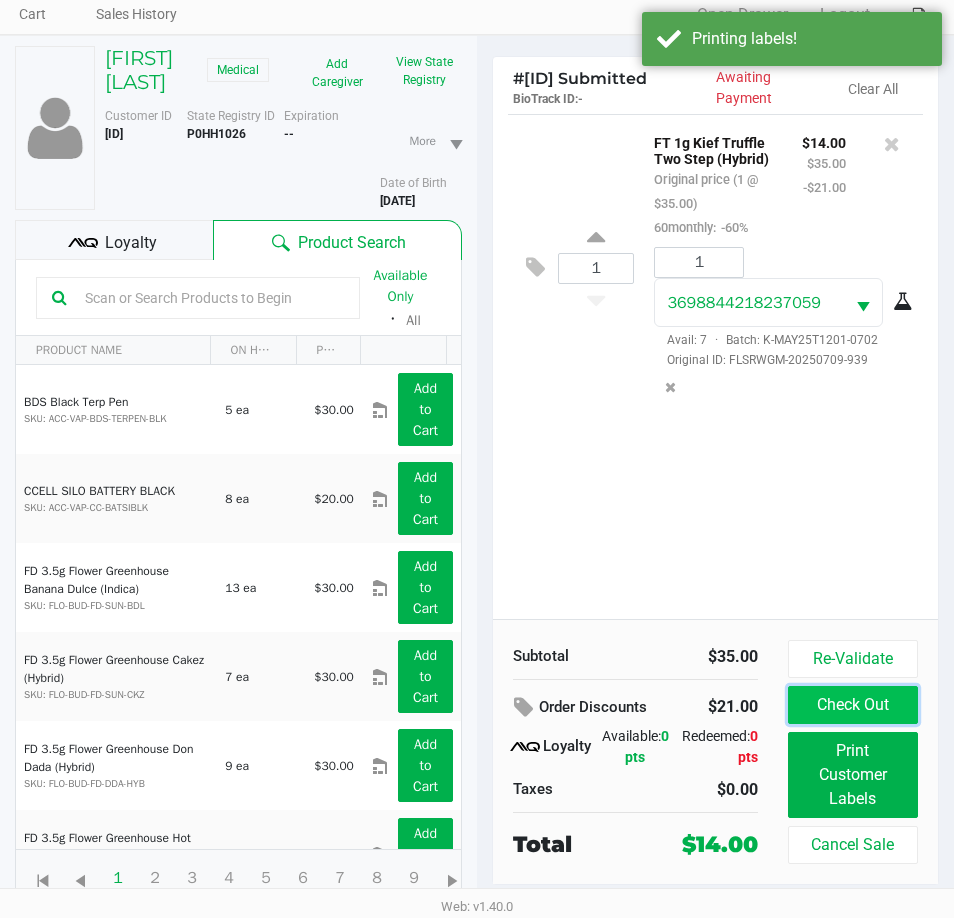 click on "Check Out" 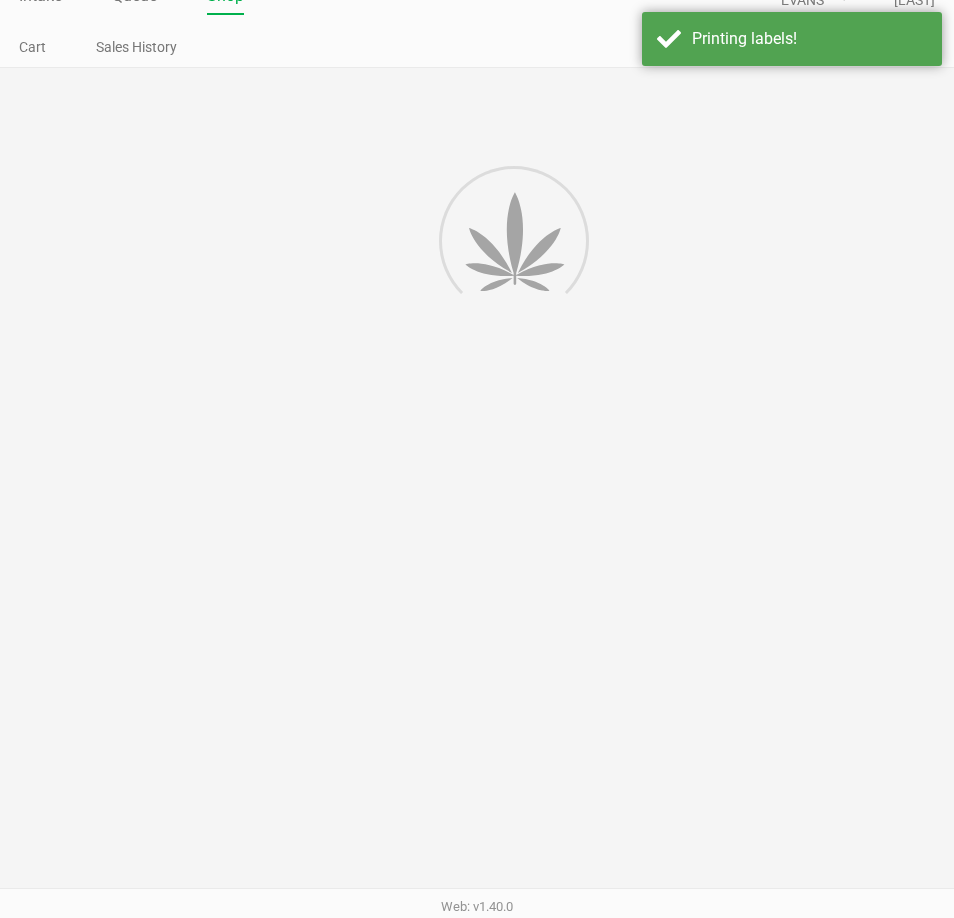 scroll, scrollTop: 0, scrollLeft: 0, axis: both 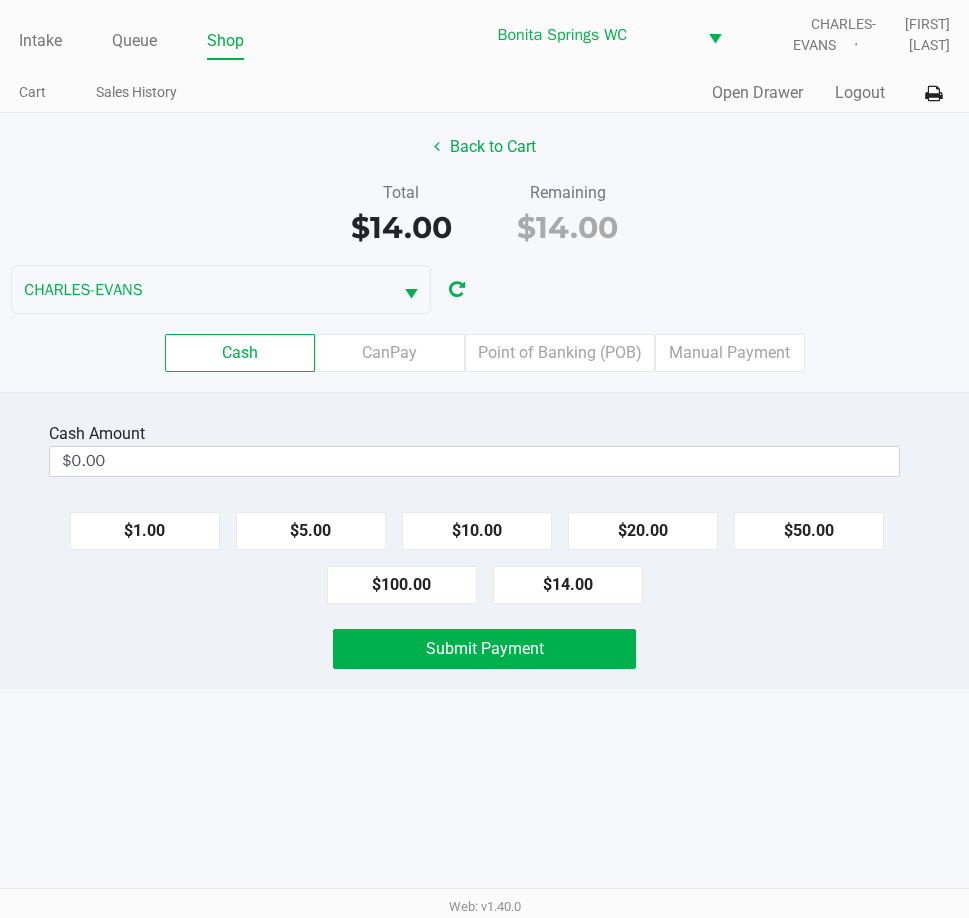 click on "Cash  Amount  $0.00  $1.00   $5.00   $10.00   $20.00   $50.00   $100.00   $14.00   Submit Payment" 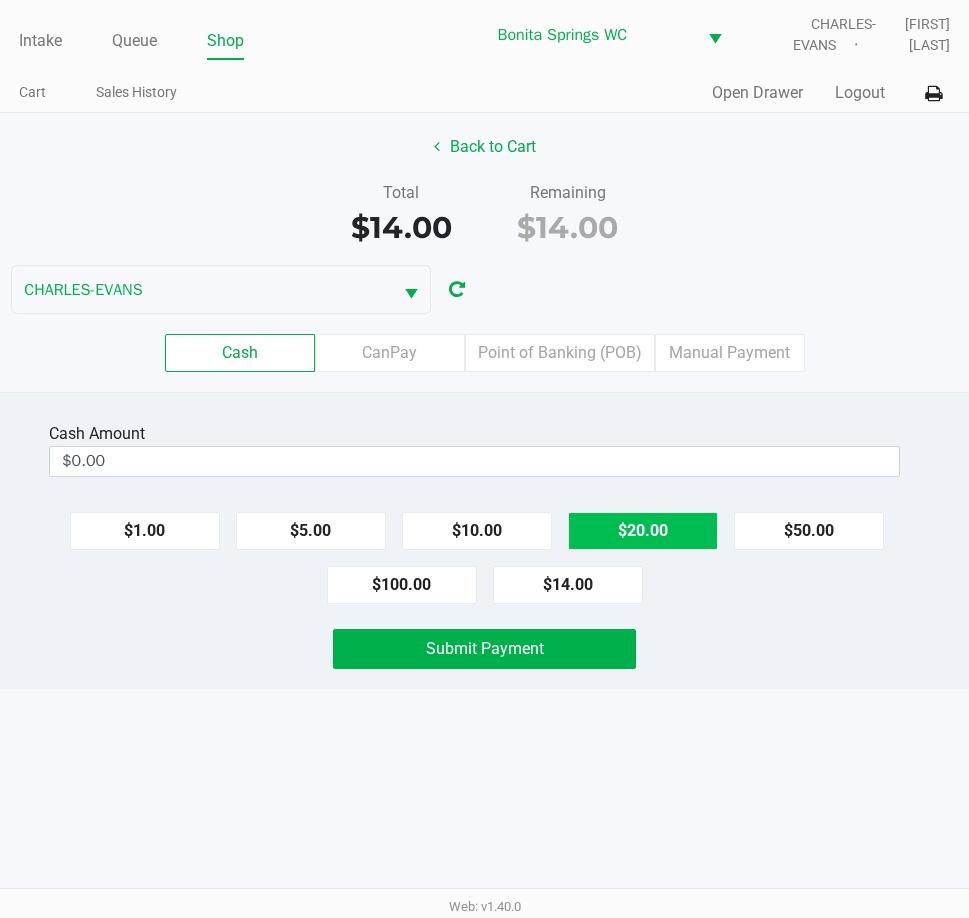click on "$20.00" 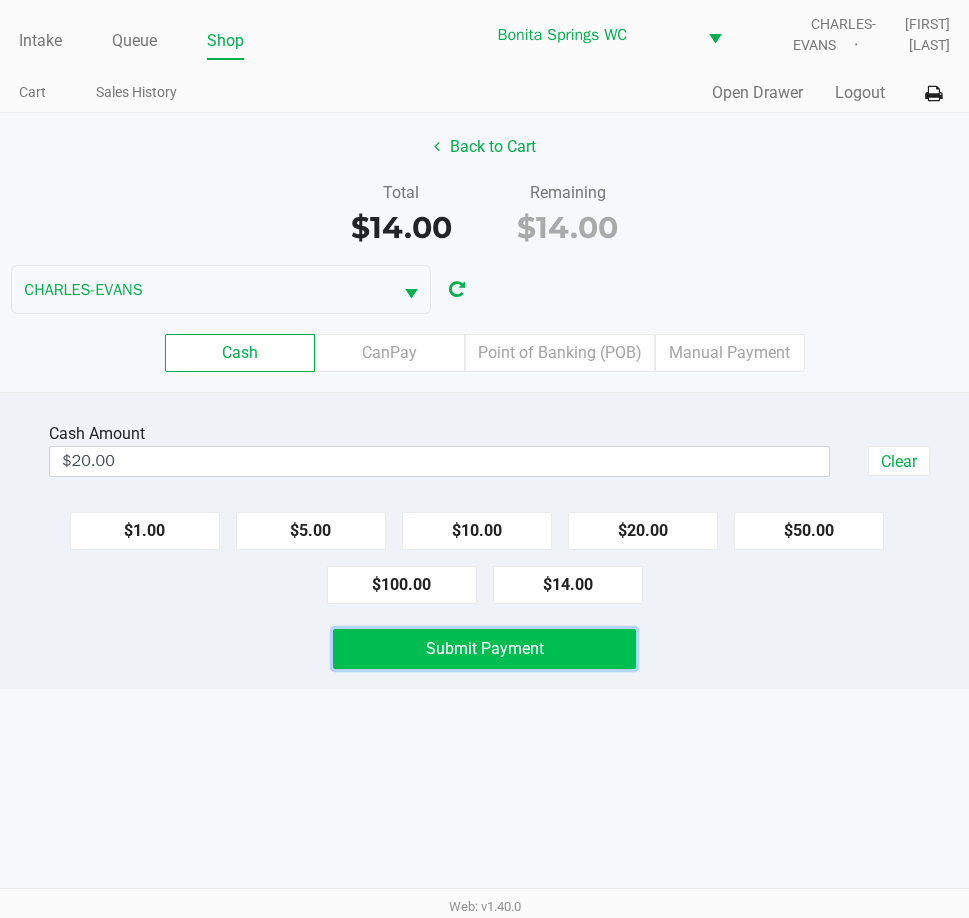 click on "Submit Payment" 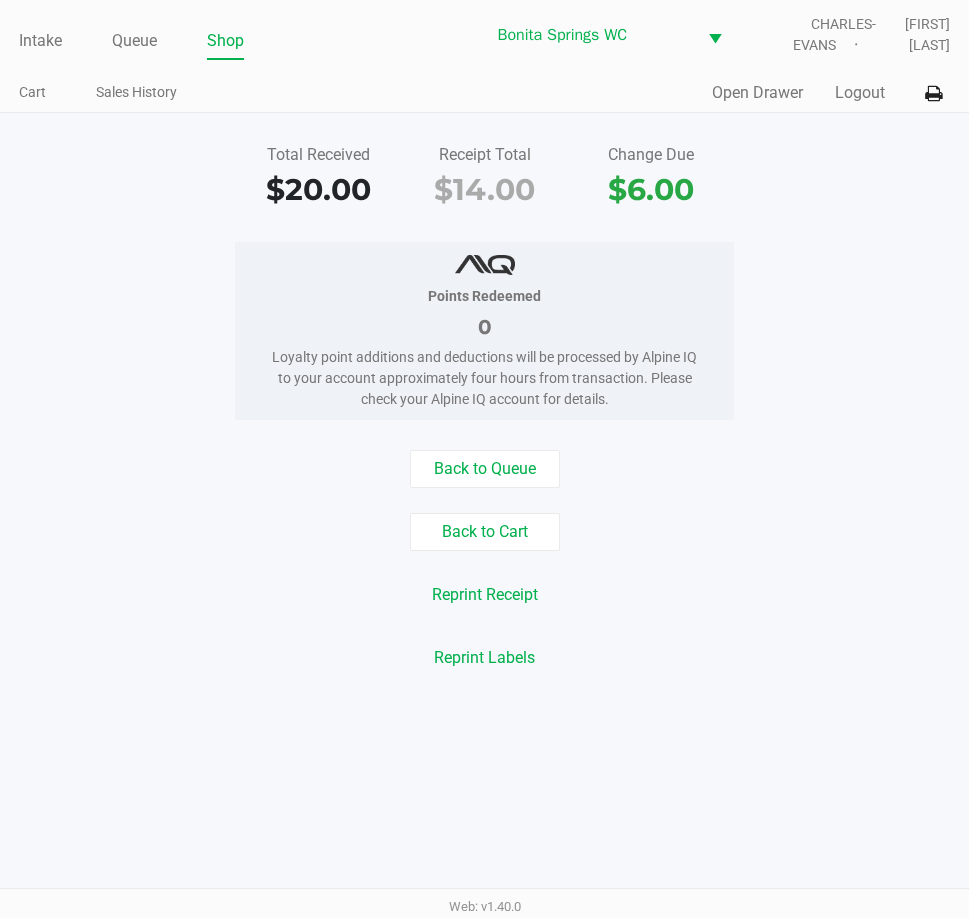click on "Back to Queue" 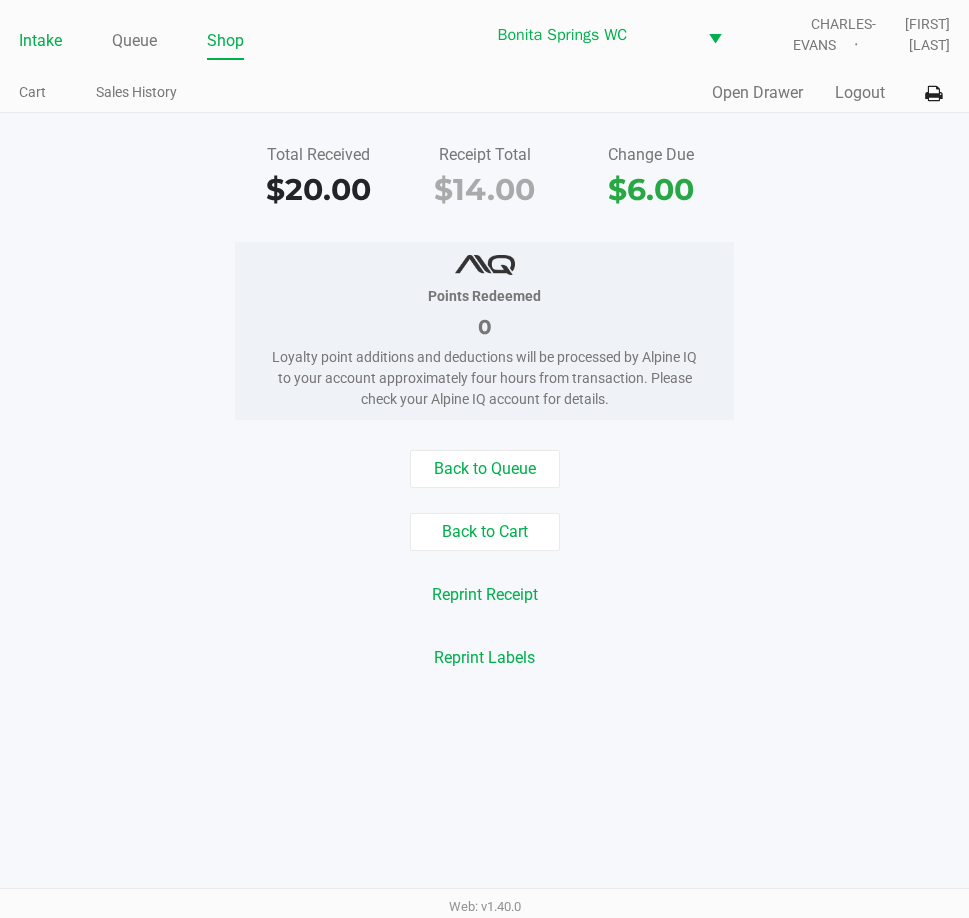 click on "Intake" 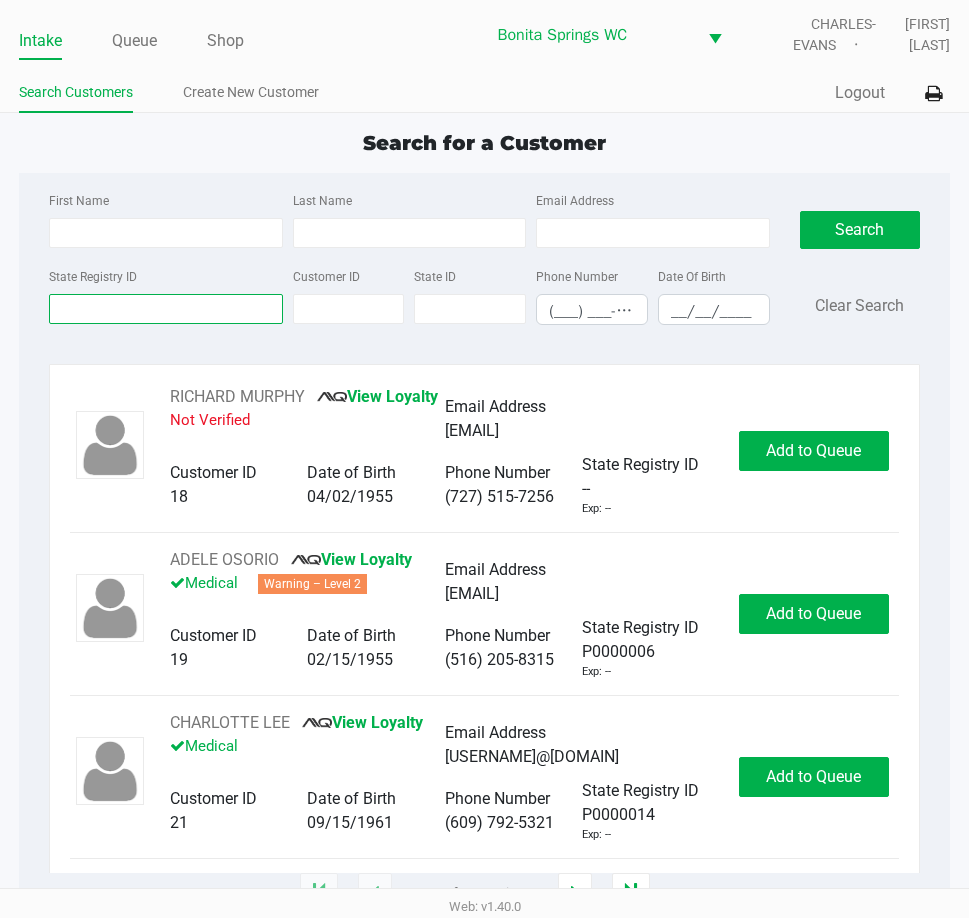 click on "State Registry ID" at bounding box center (165, 309) 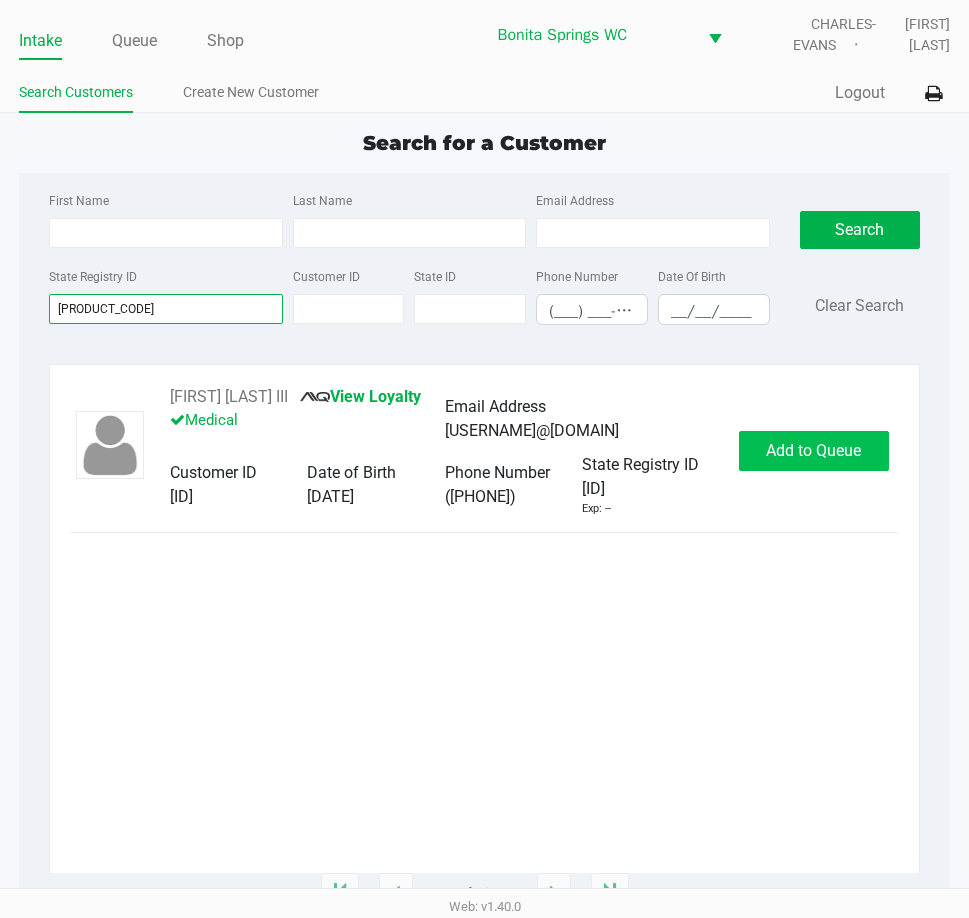 type on "[PRODUCT_CODE]" 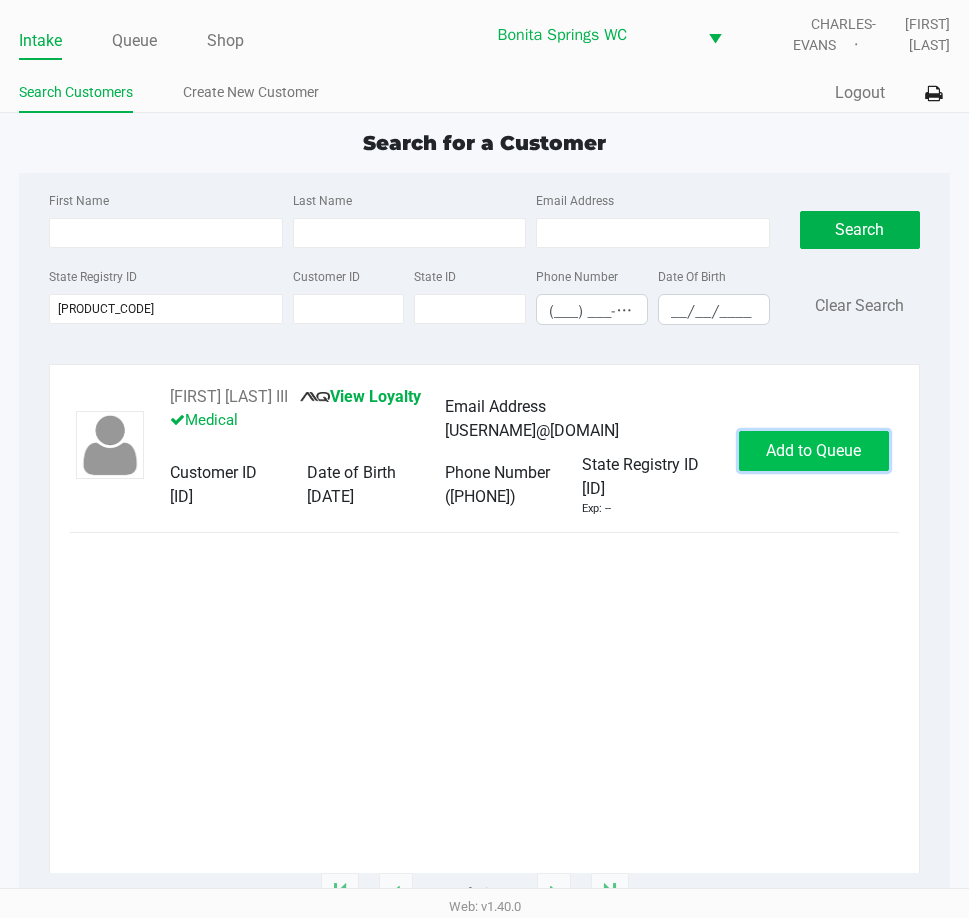 click on "Add to Queue" 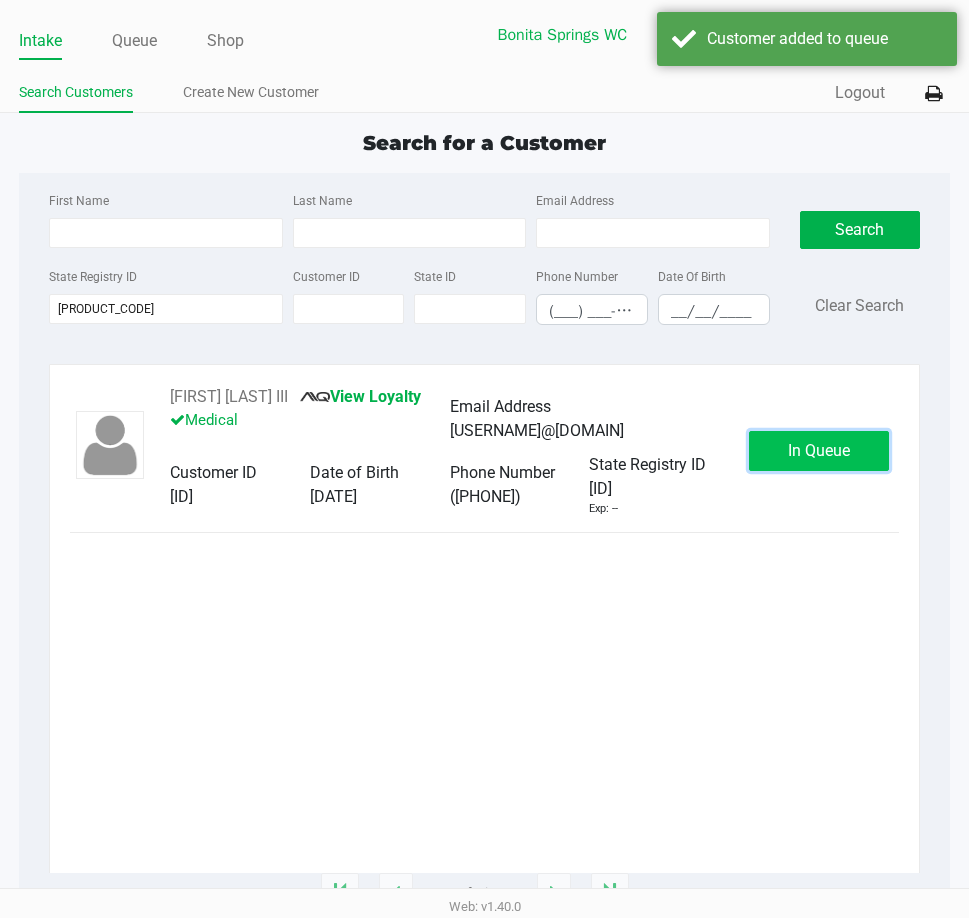 click on "In Queue" 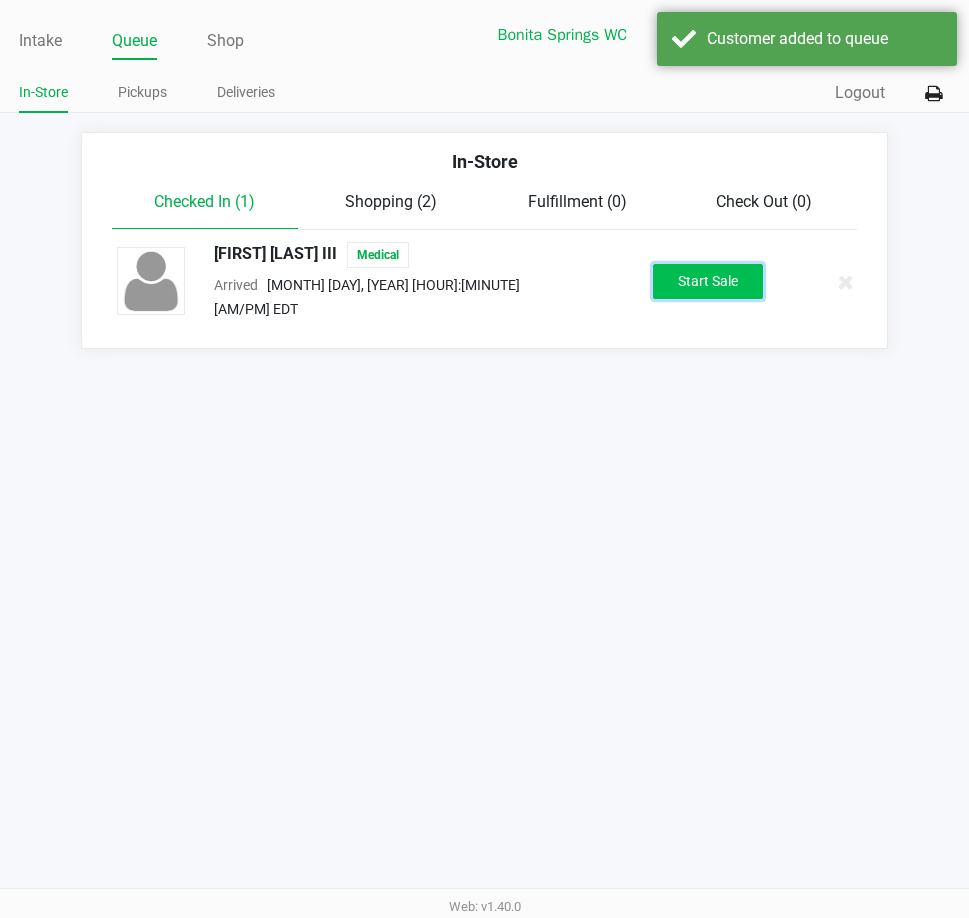 click on "Start Sale" 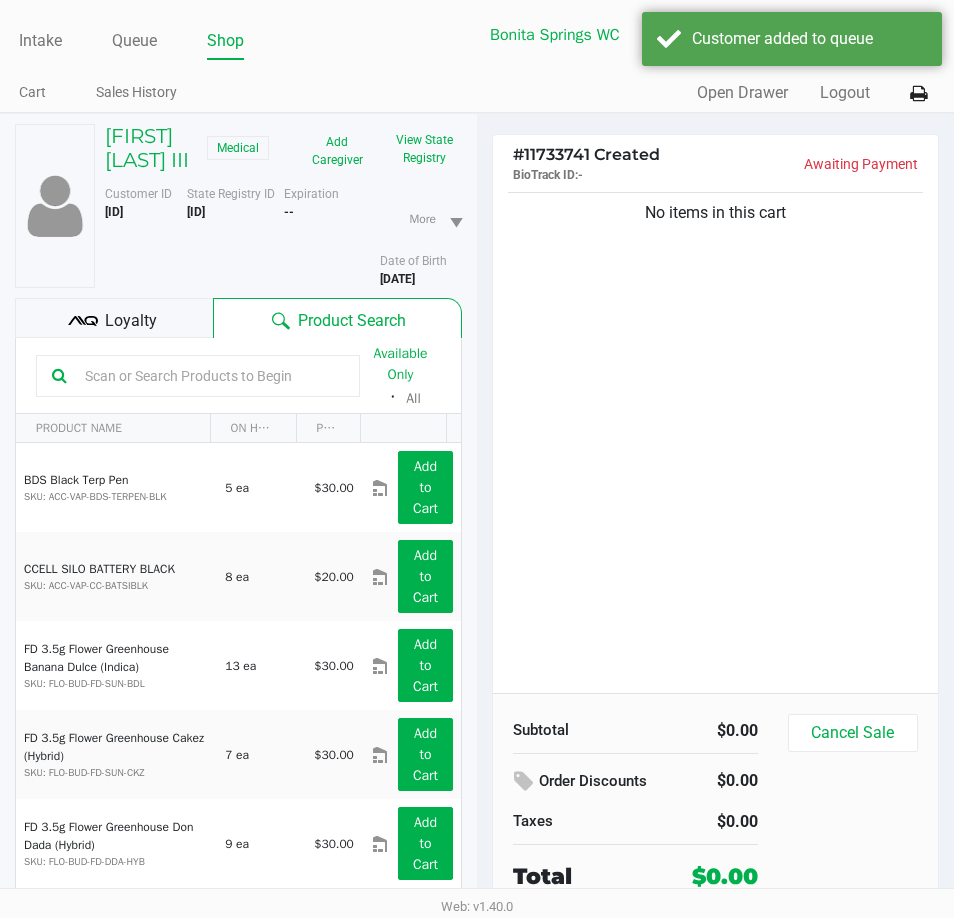click on "No items in this cart" 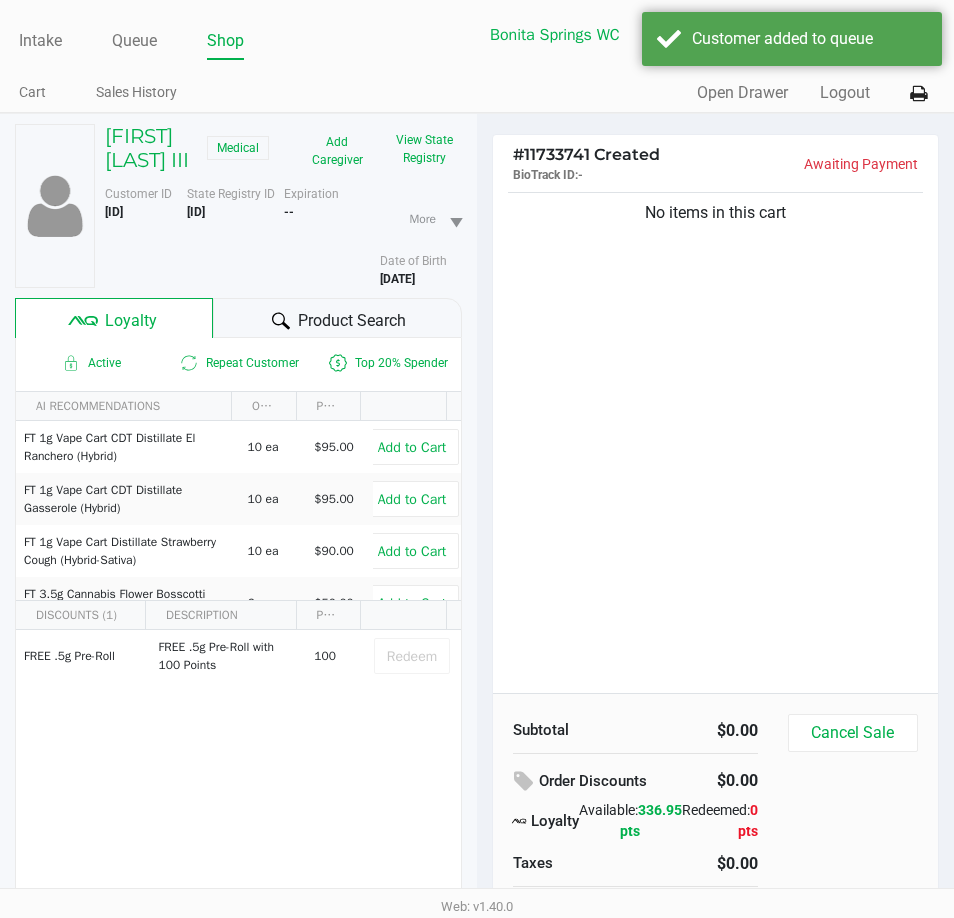 click on "Product Search" 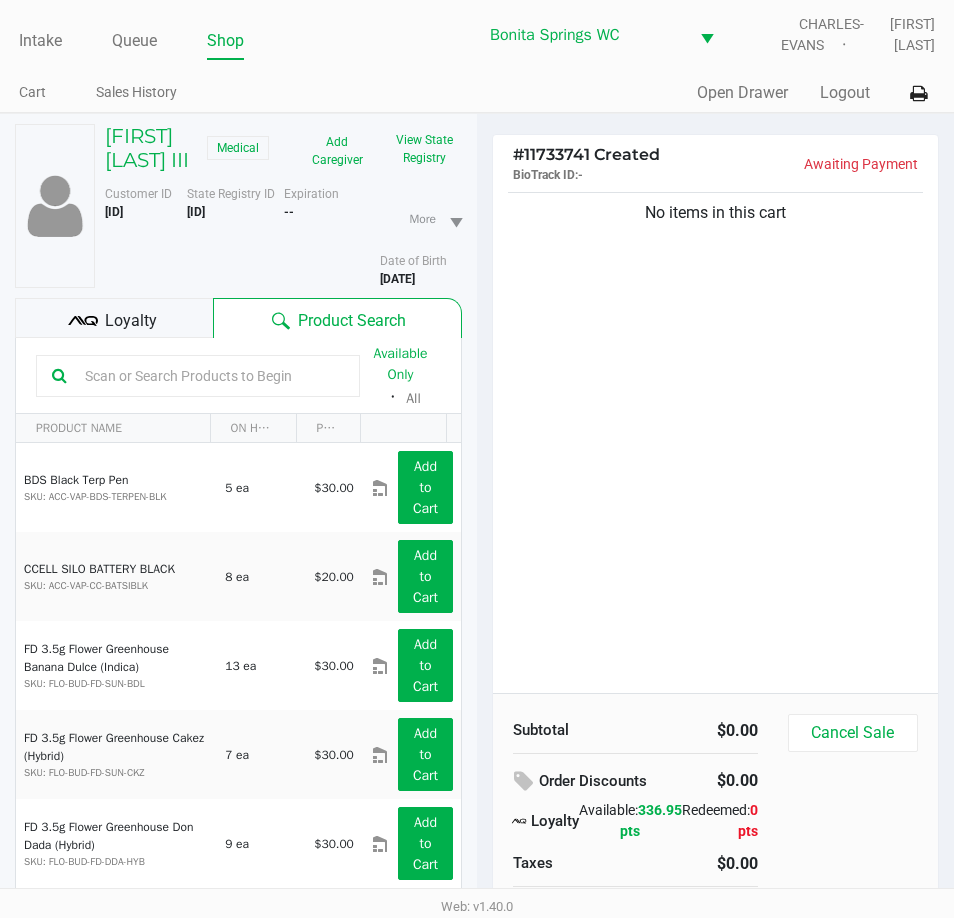 click on "No items in this cart" 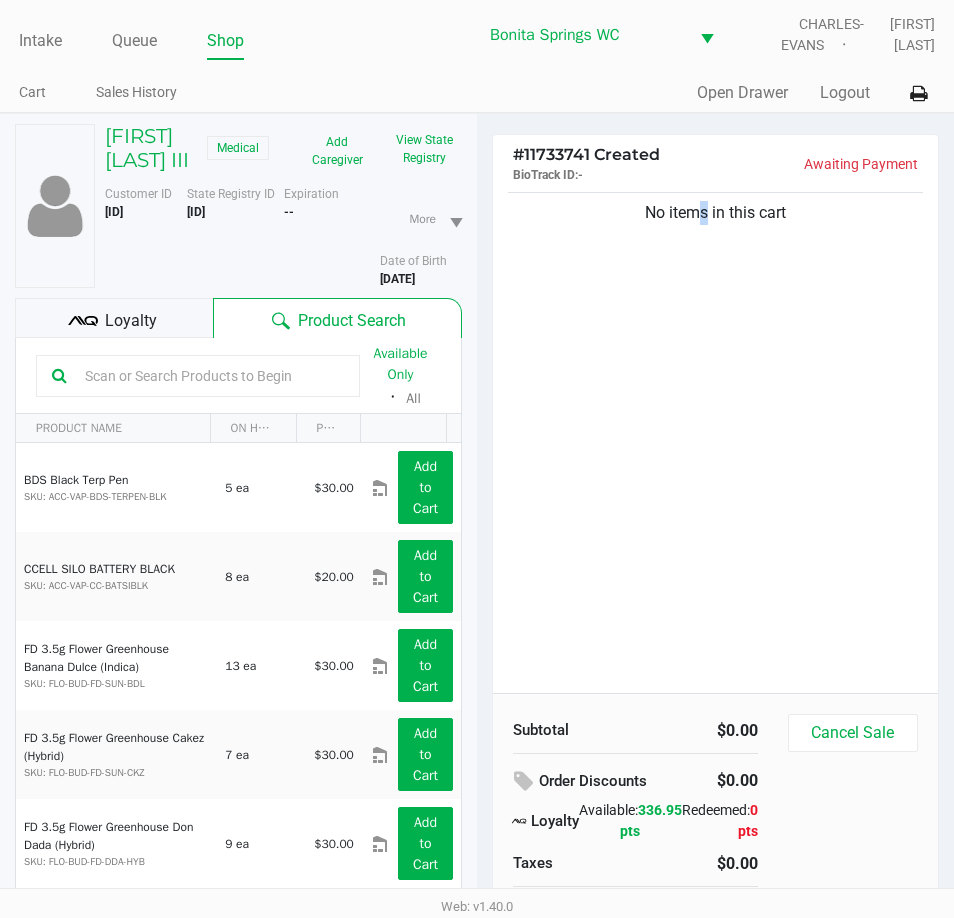 click on "No items in this cart" 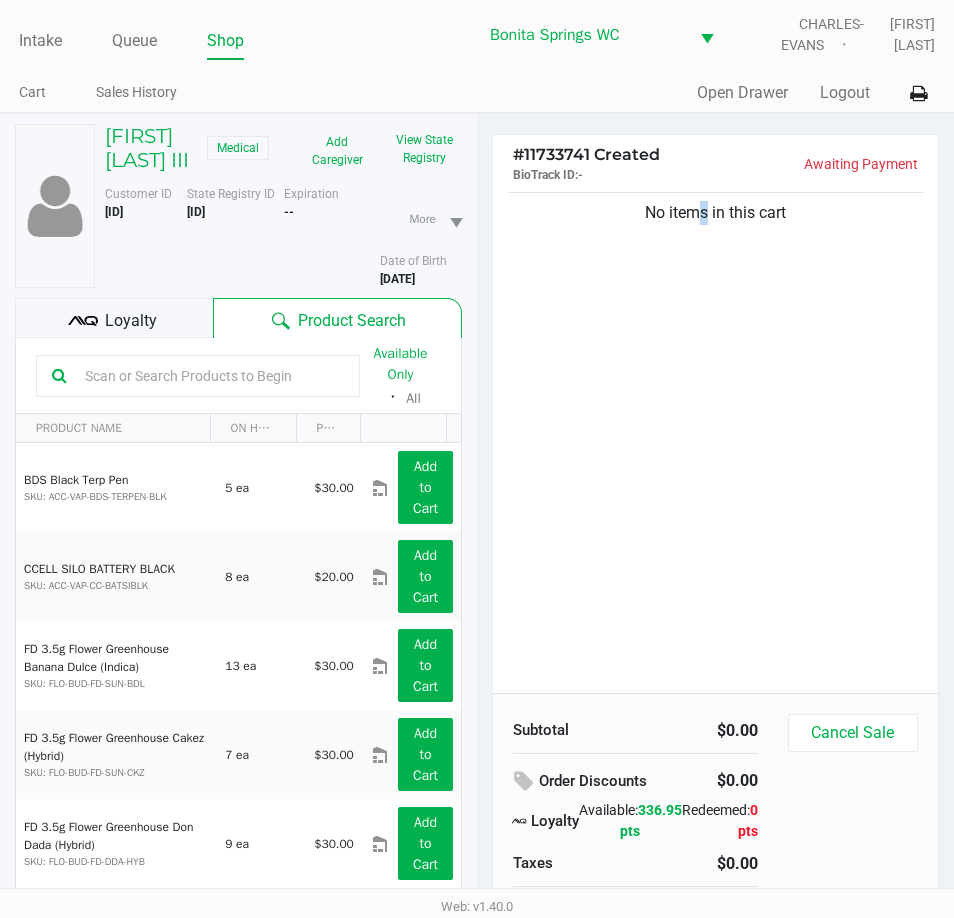 click on "No items in this cart" 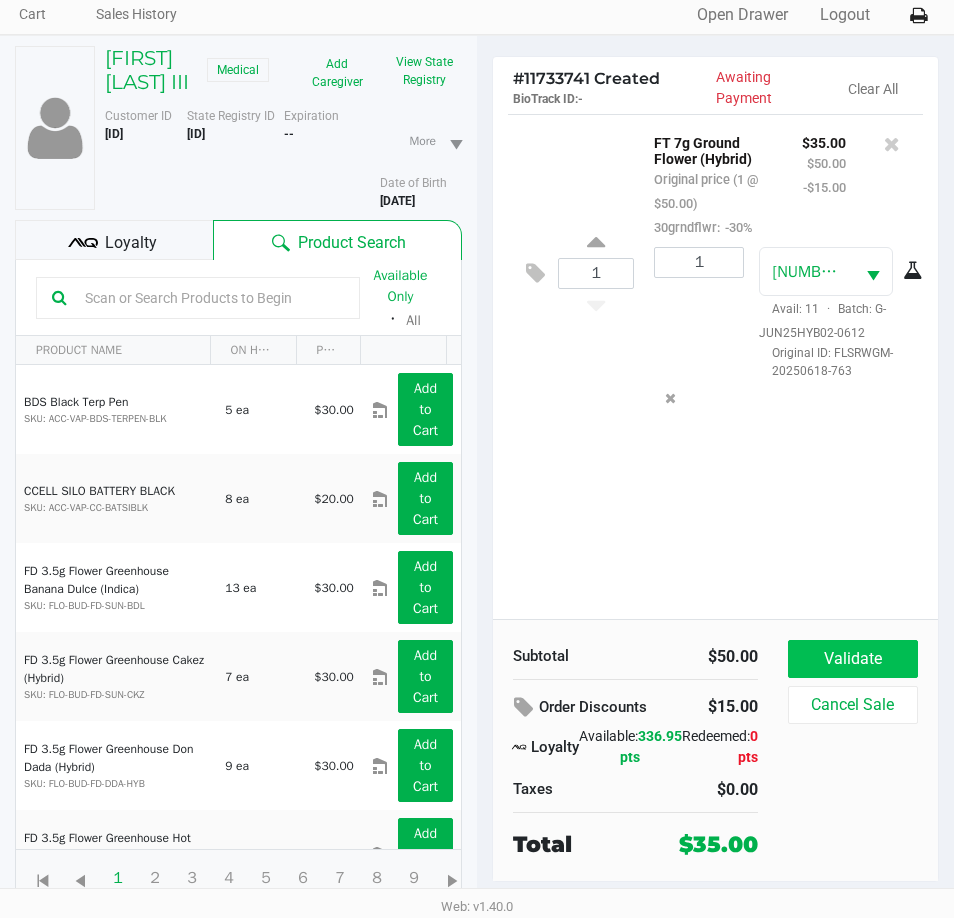 scroll, scrollTop: 104, scrollLeft: 0, axis: vertical 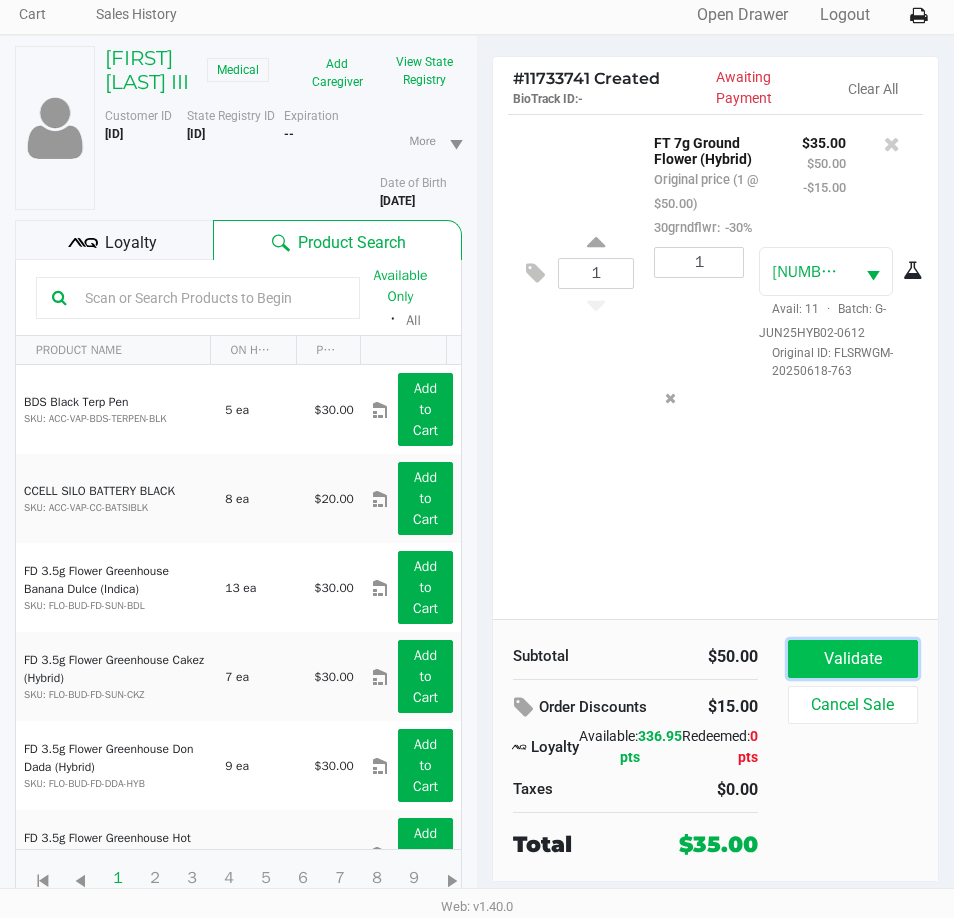 click on "Validate" 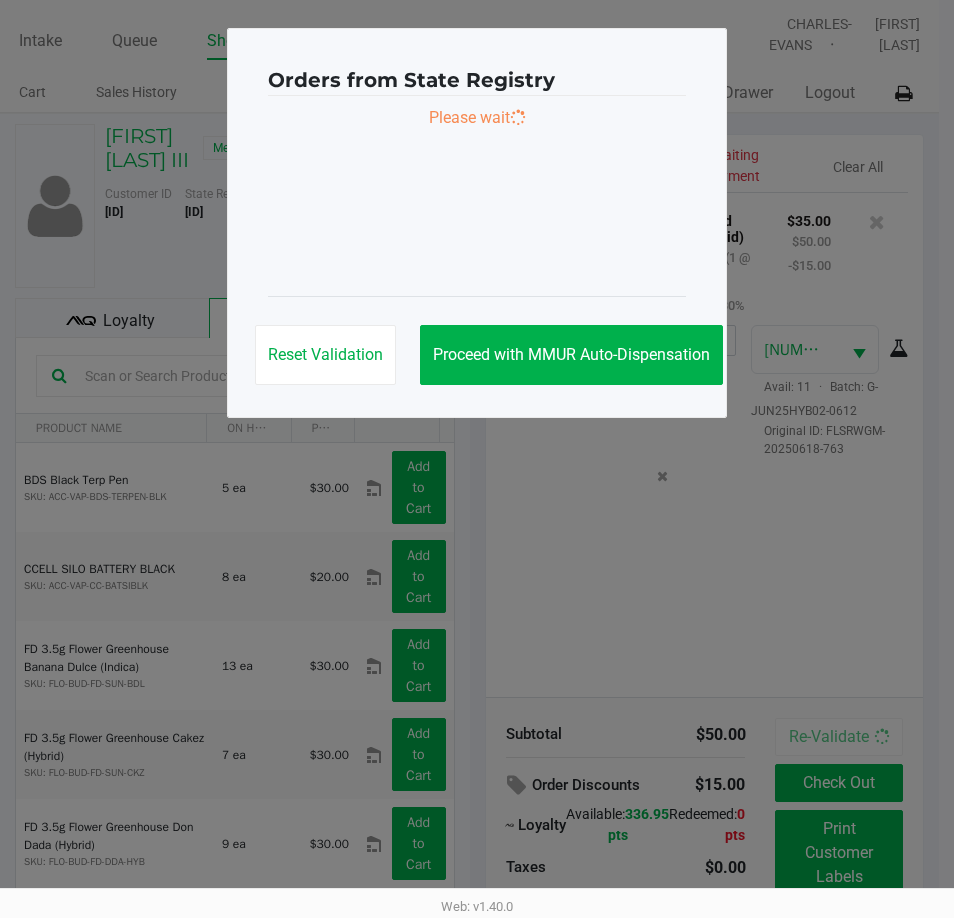 scroll, scrollTop: 0, scrollLeft: 0, axis: both 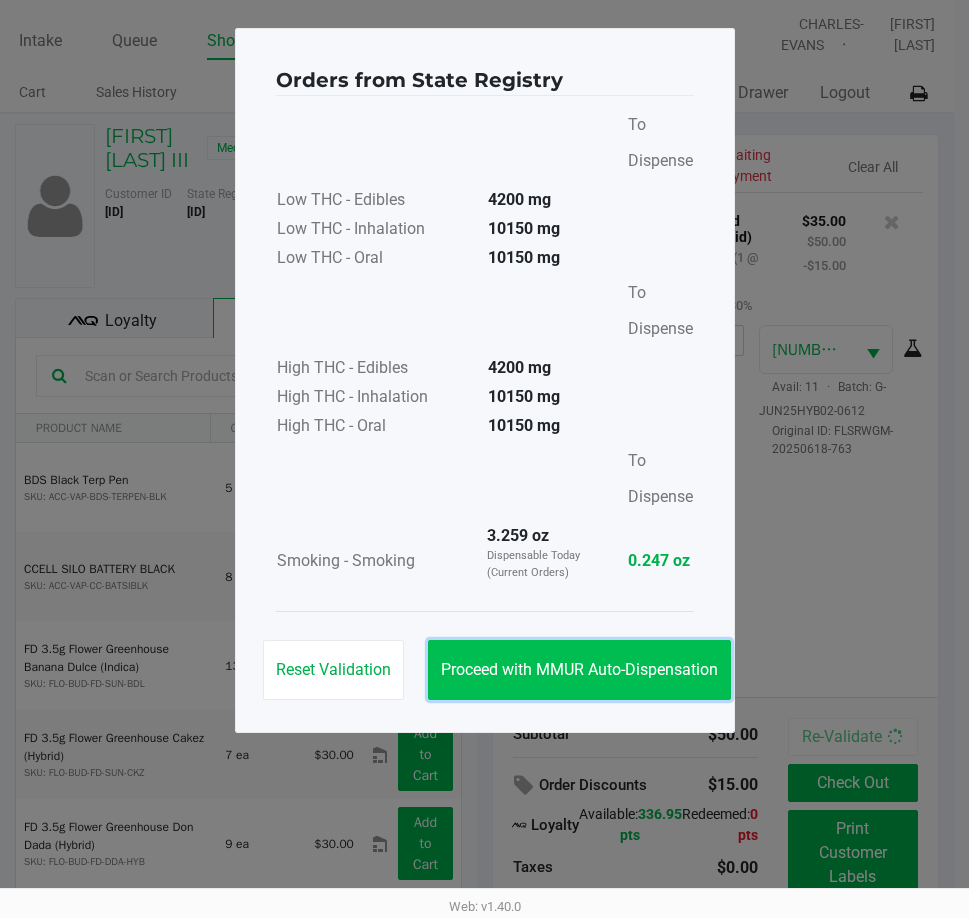 click on "Proceed with MMUR Auto-Dispensation" 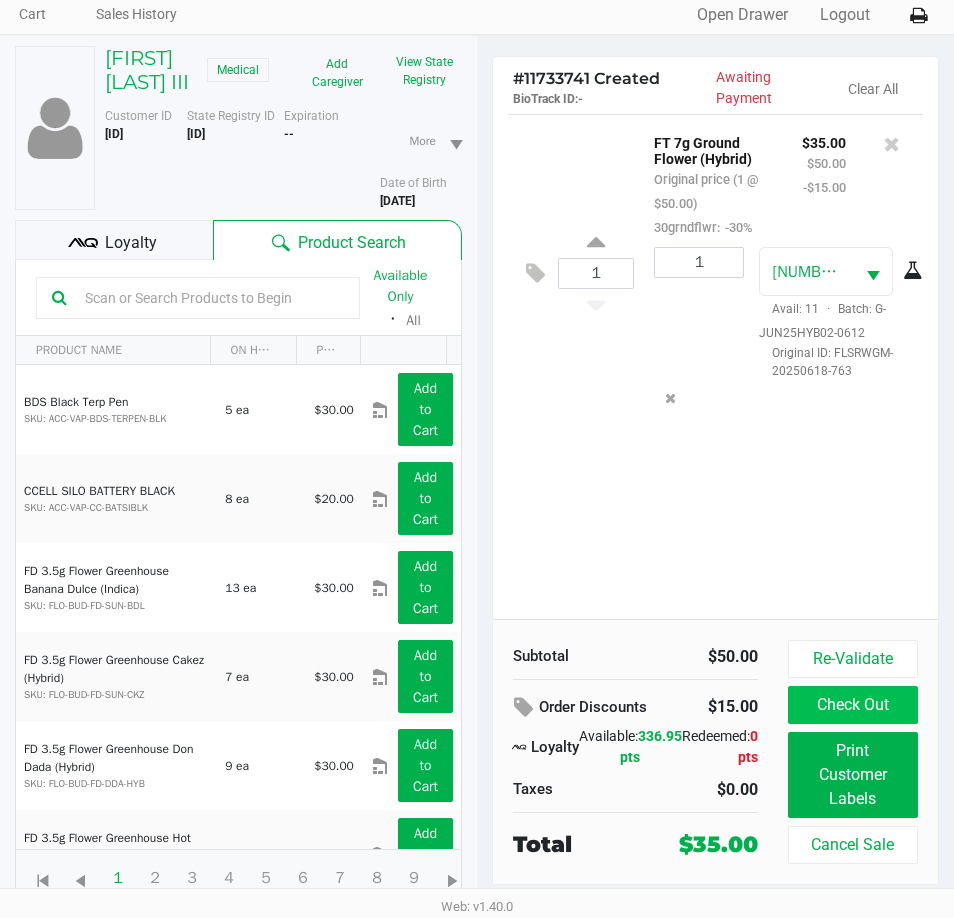 scroll, scrollTop: 104, scrollLeft: 0, axis: vertical 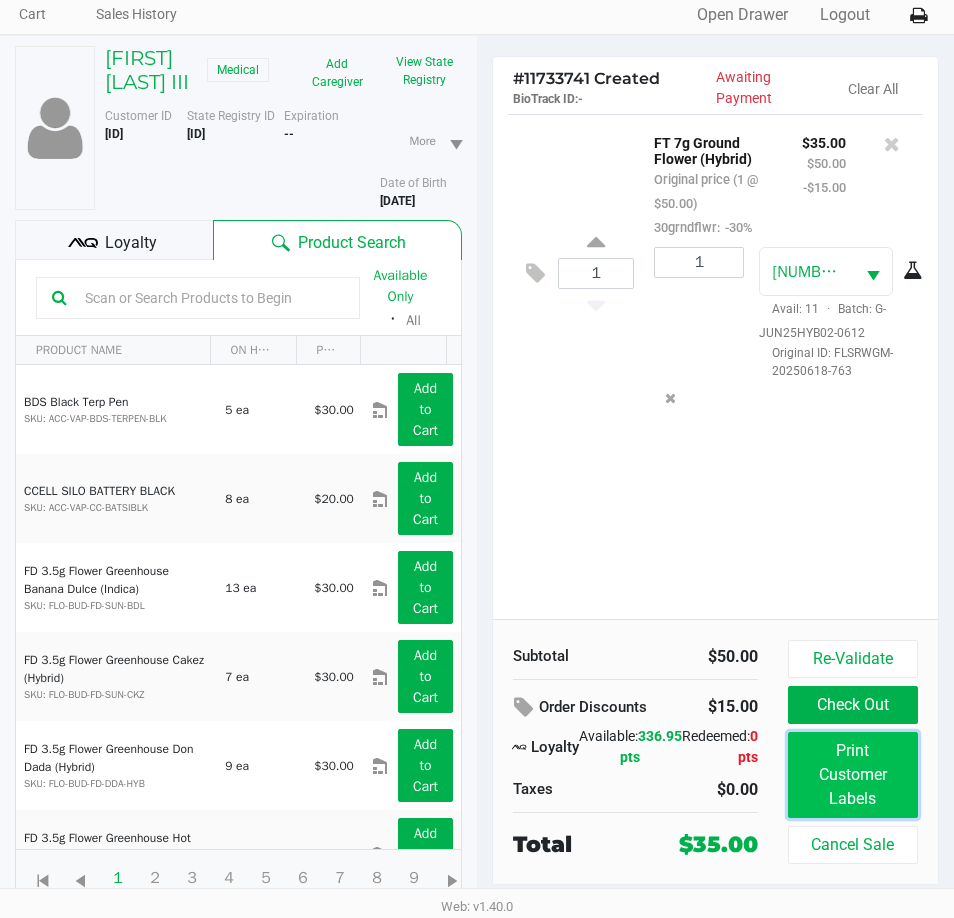 click on "Print Customer Labels" 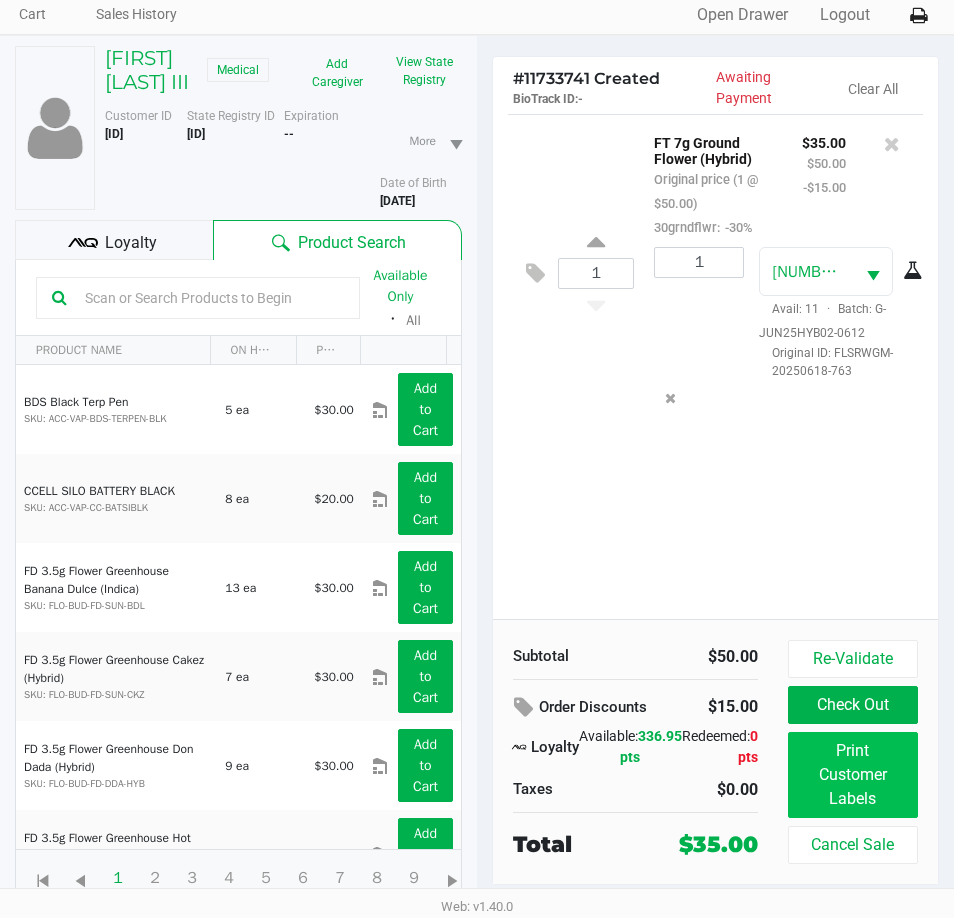 scroll, scrollTop: 0, scrollLeft: 0, axis: both 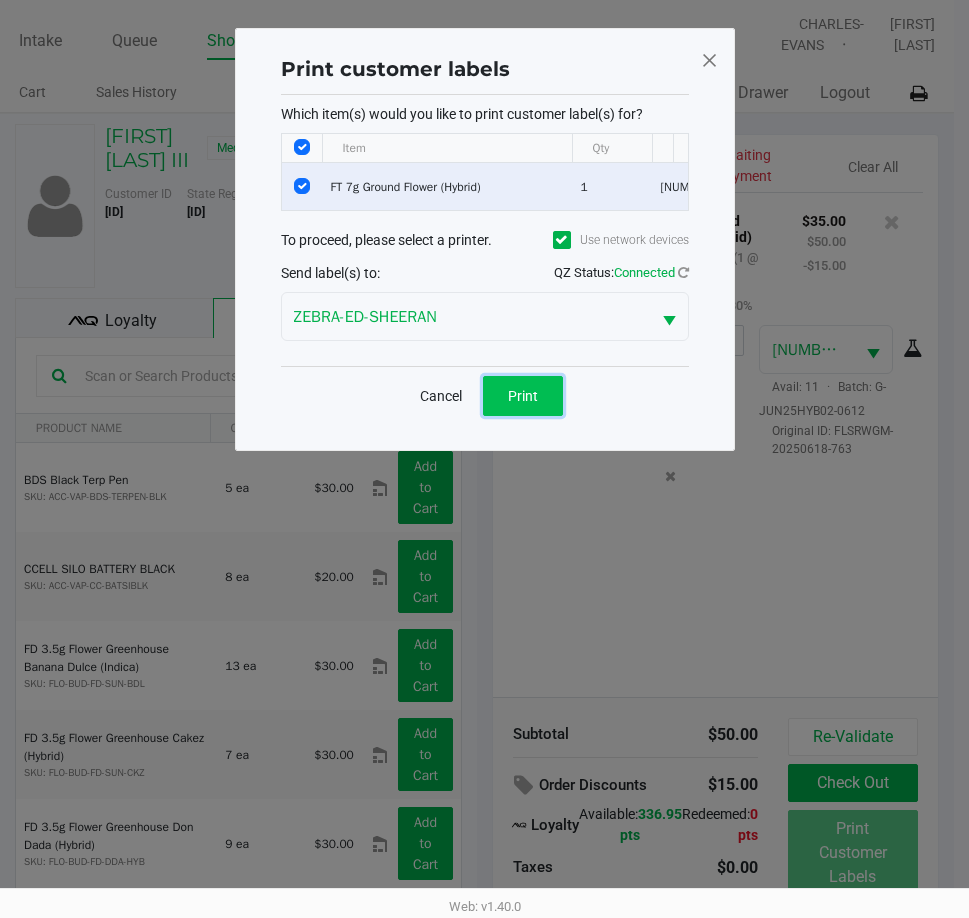 click on "Print" 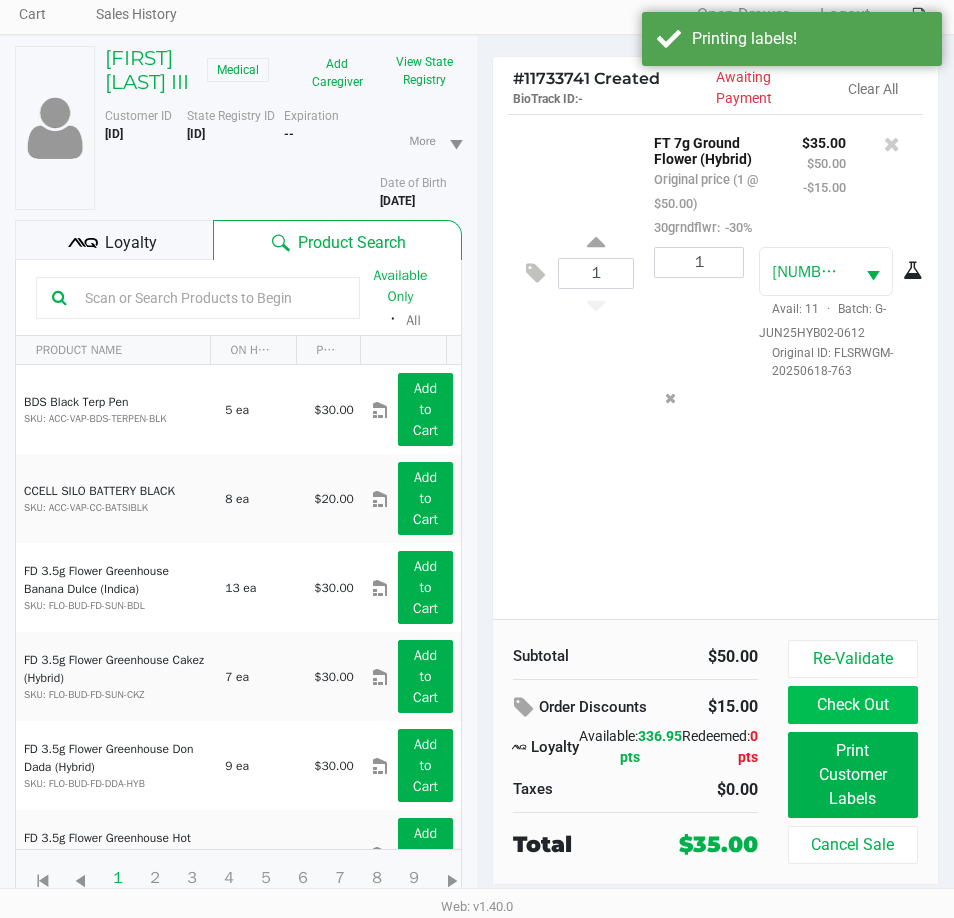 scroll, scrollTop: 104, scrollLeft: 0, axis: vertical 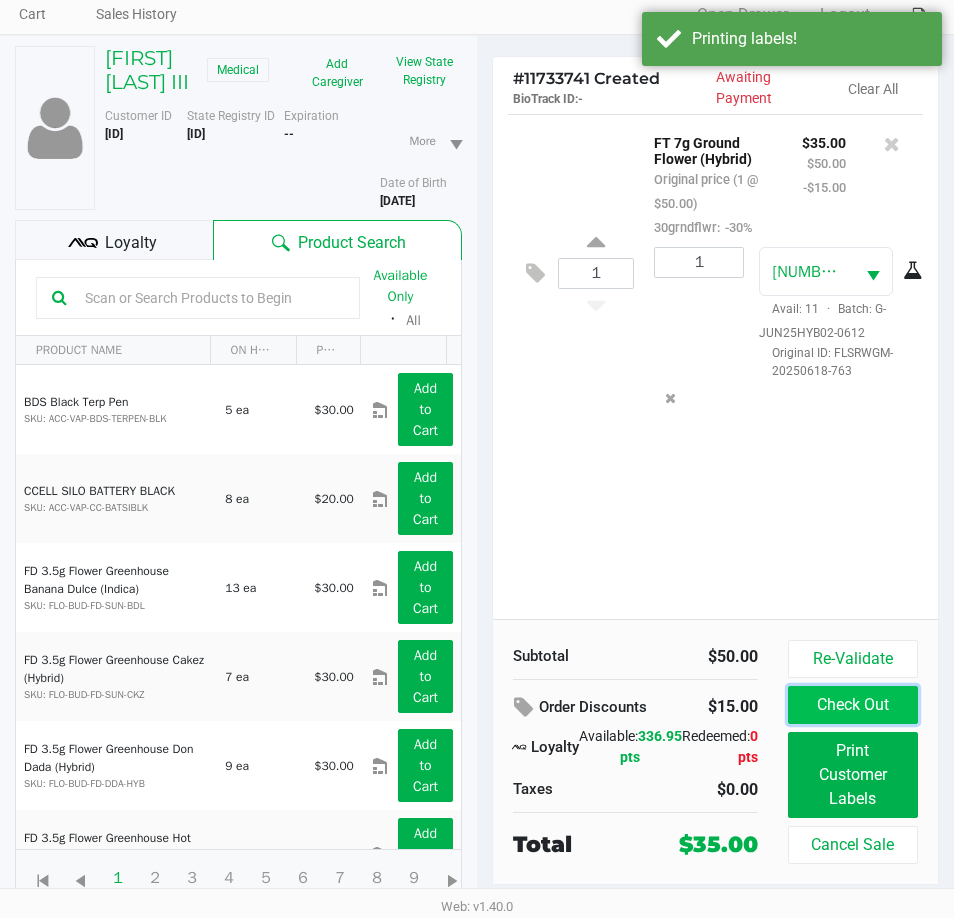 click on "Check Out" 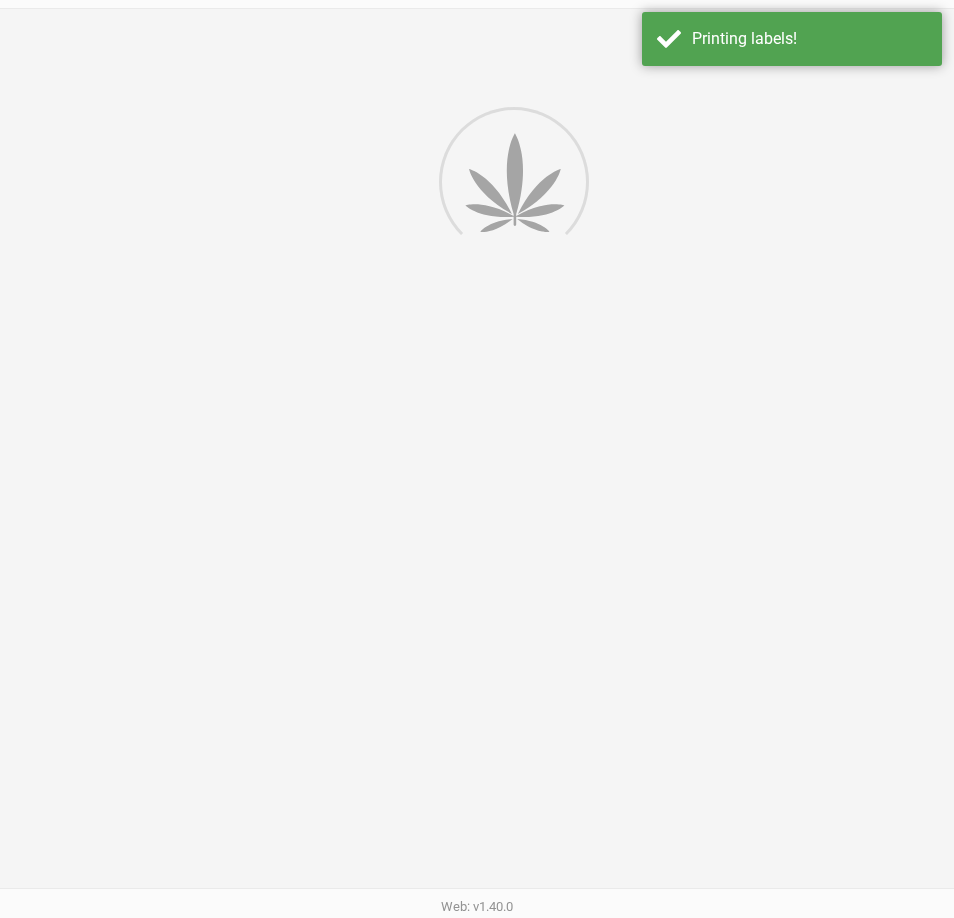 scroll, scrollTop: 0, scrollLeft: 0, axis: both 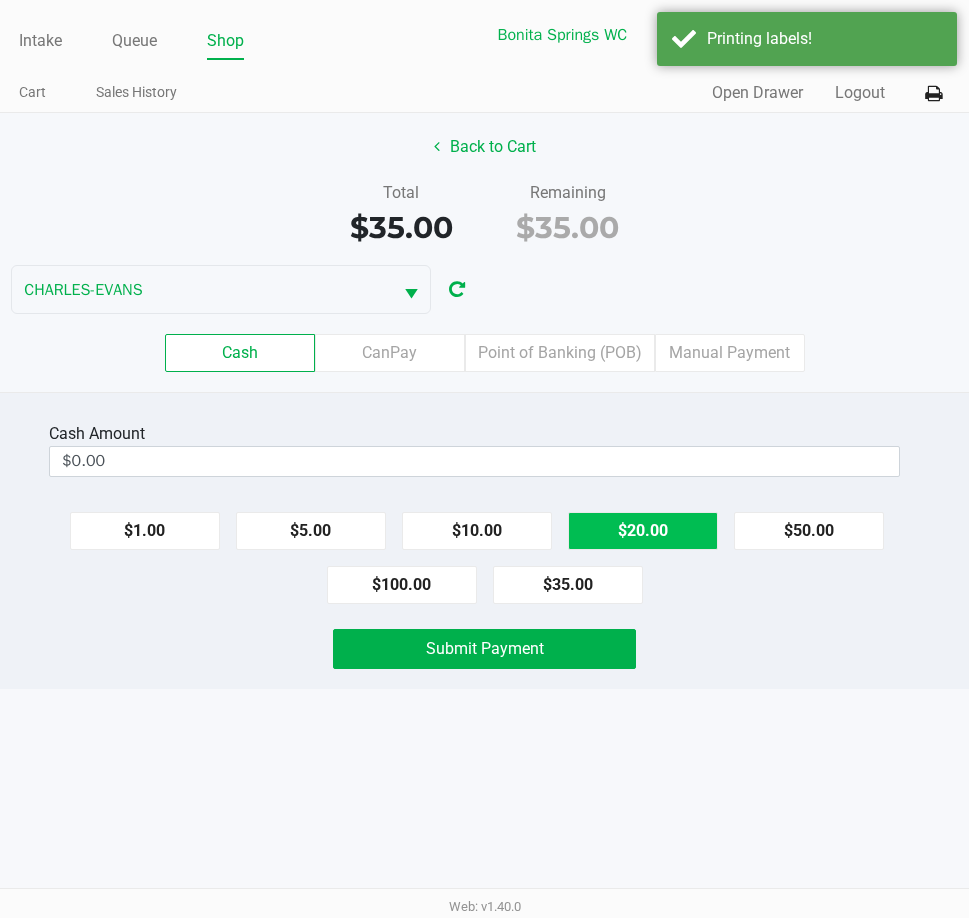 click on "$20.00" 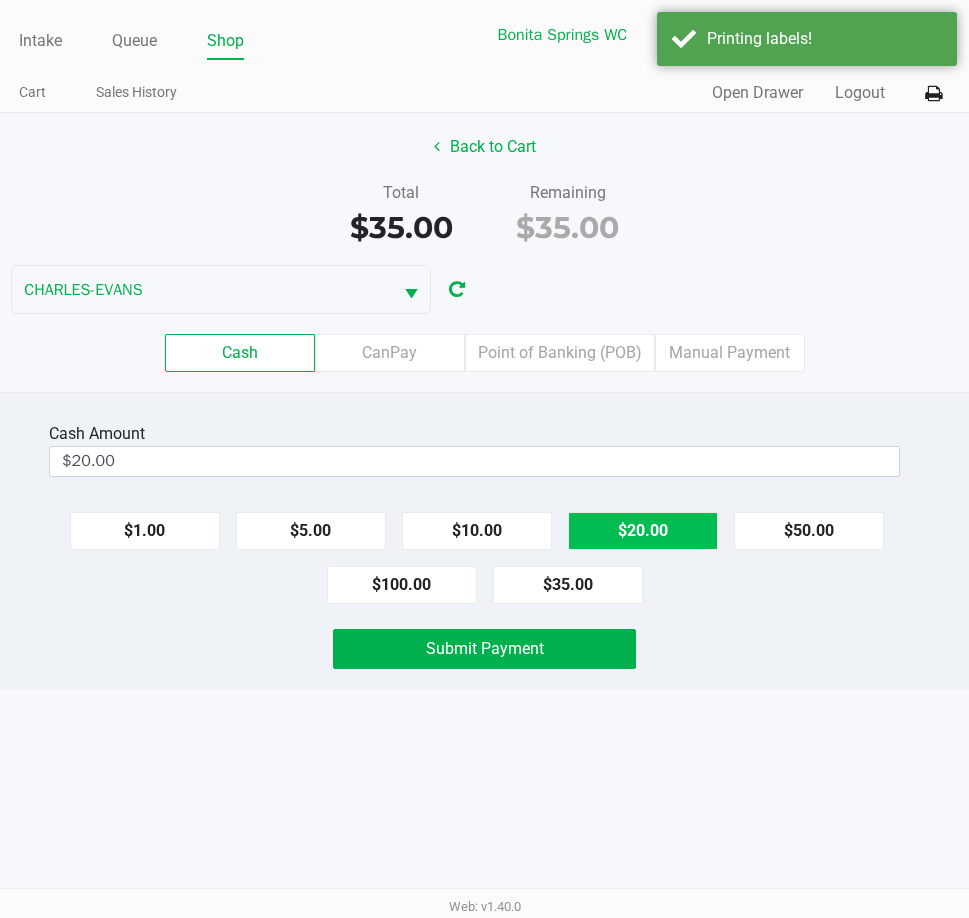 click on "$20.00" 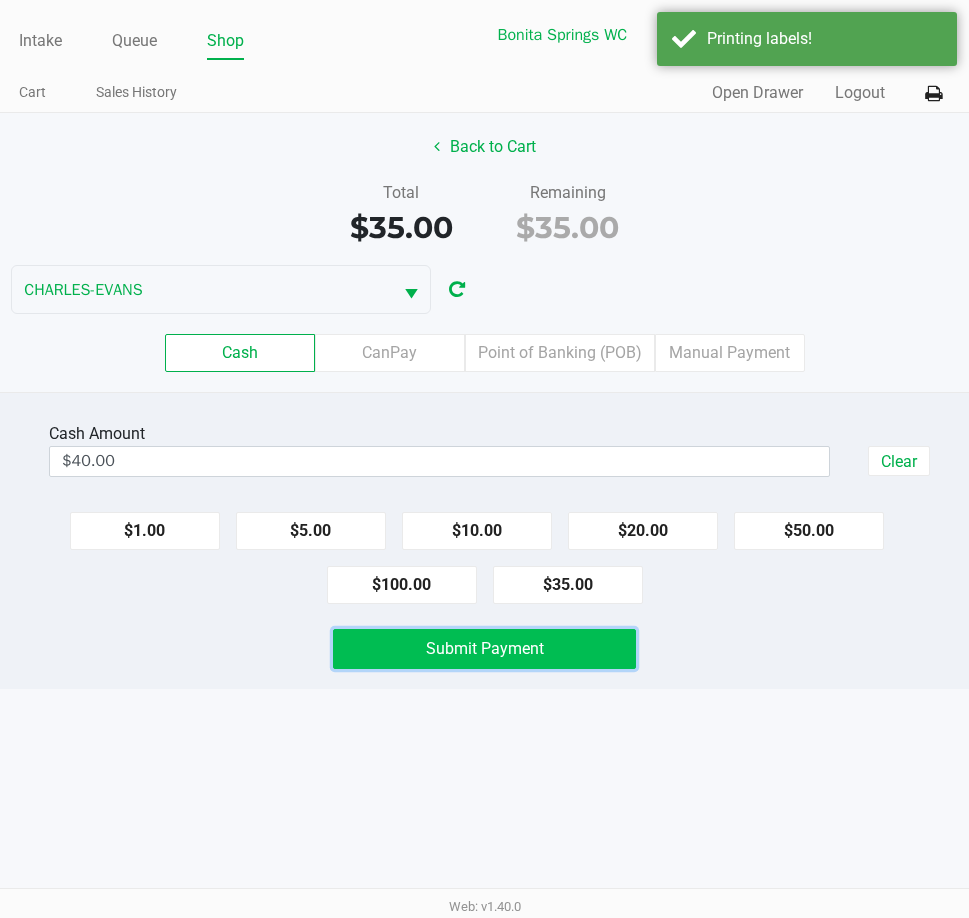 click on "Submit Payment" 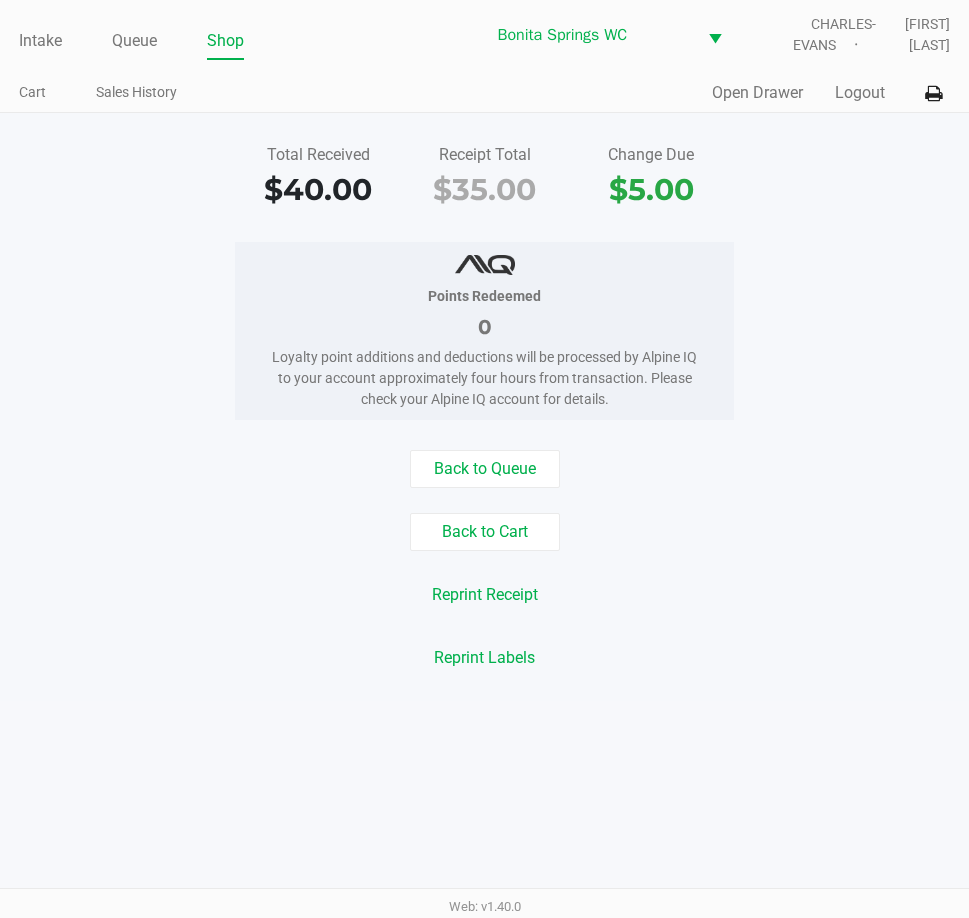 click on "Back to Queue" 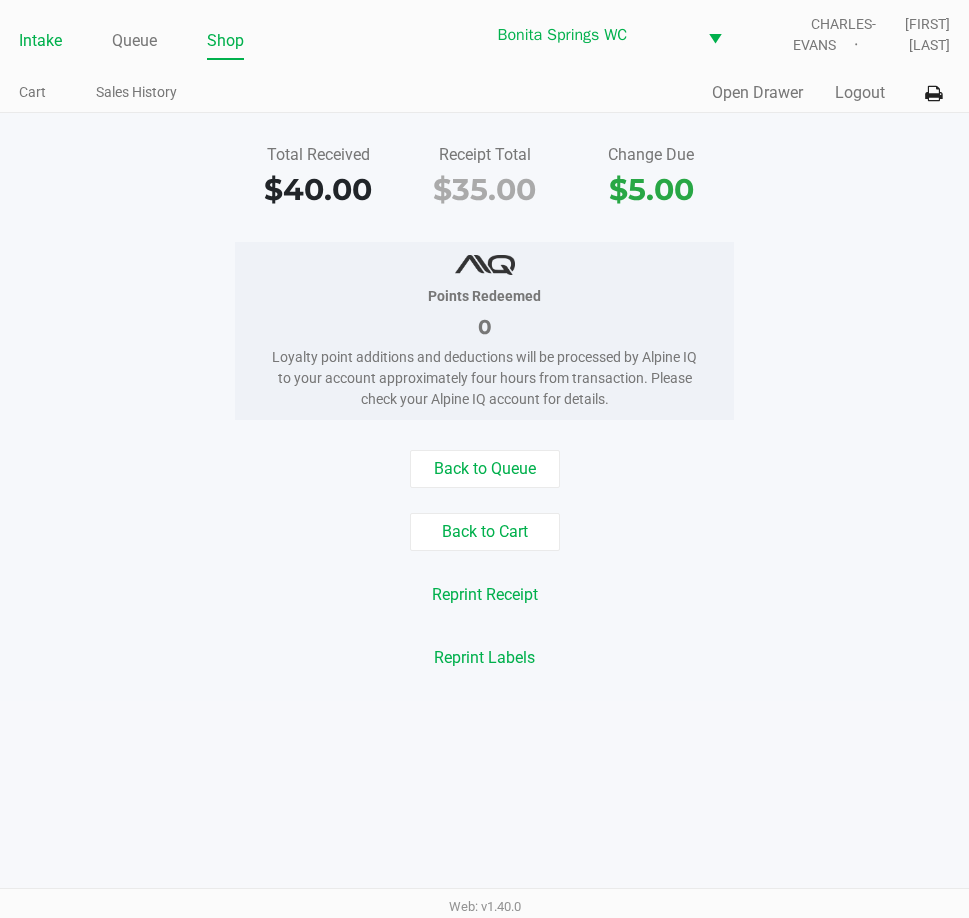 click on "Intake" 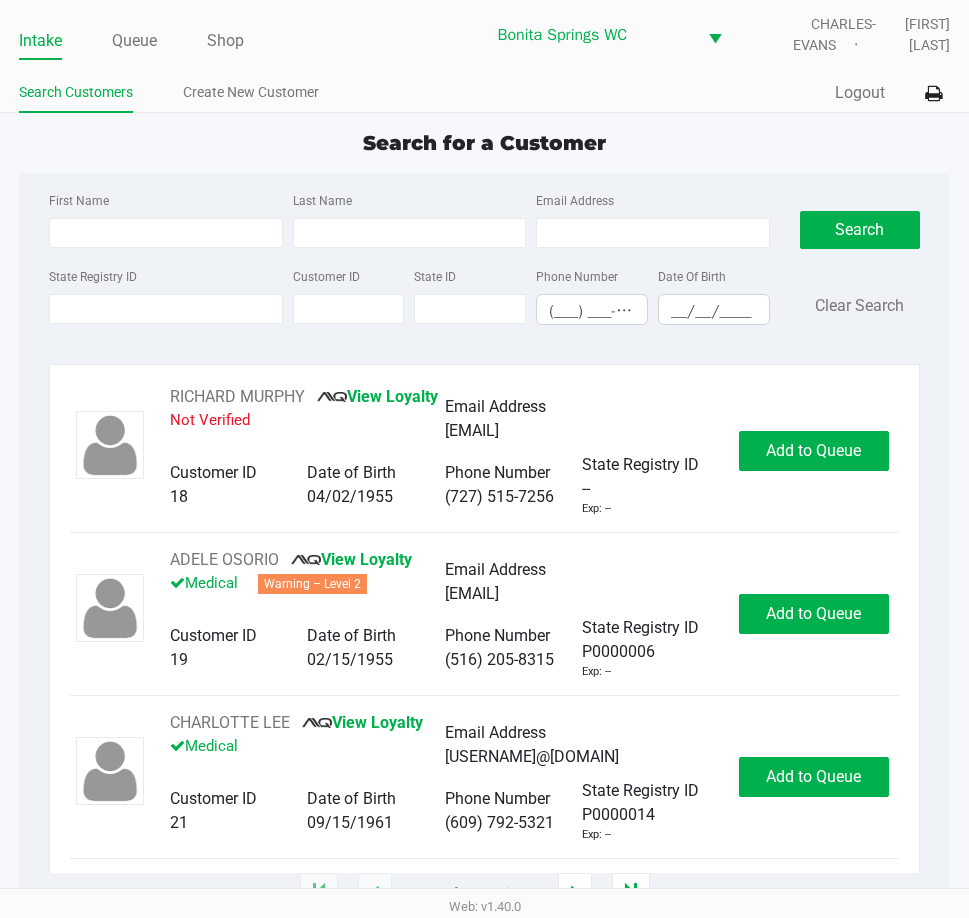 click on "Customer ID" 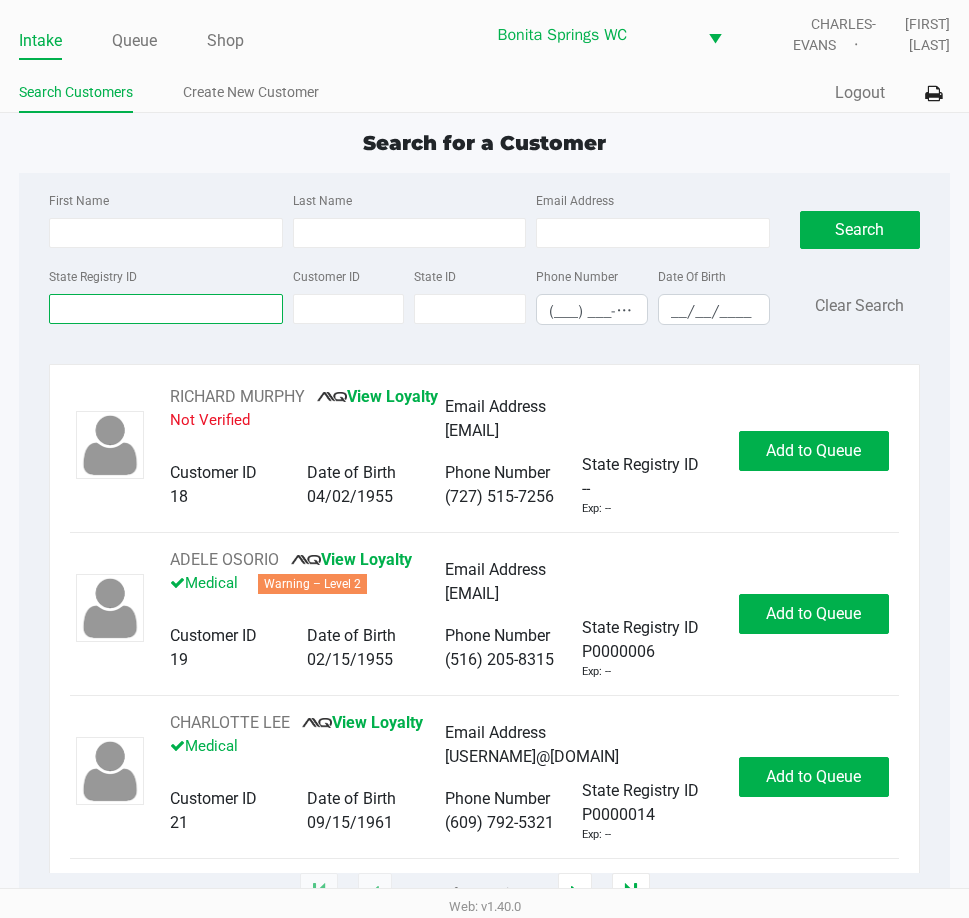 click on "State Registry ID" at bounding box center (165, 309) 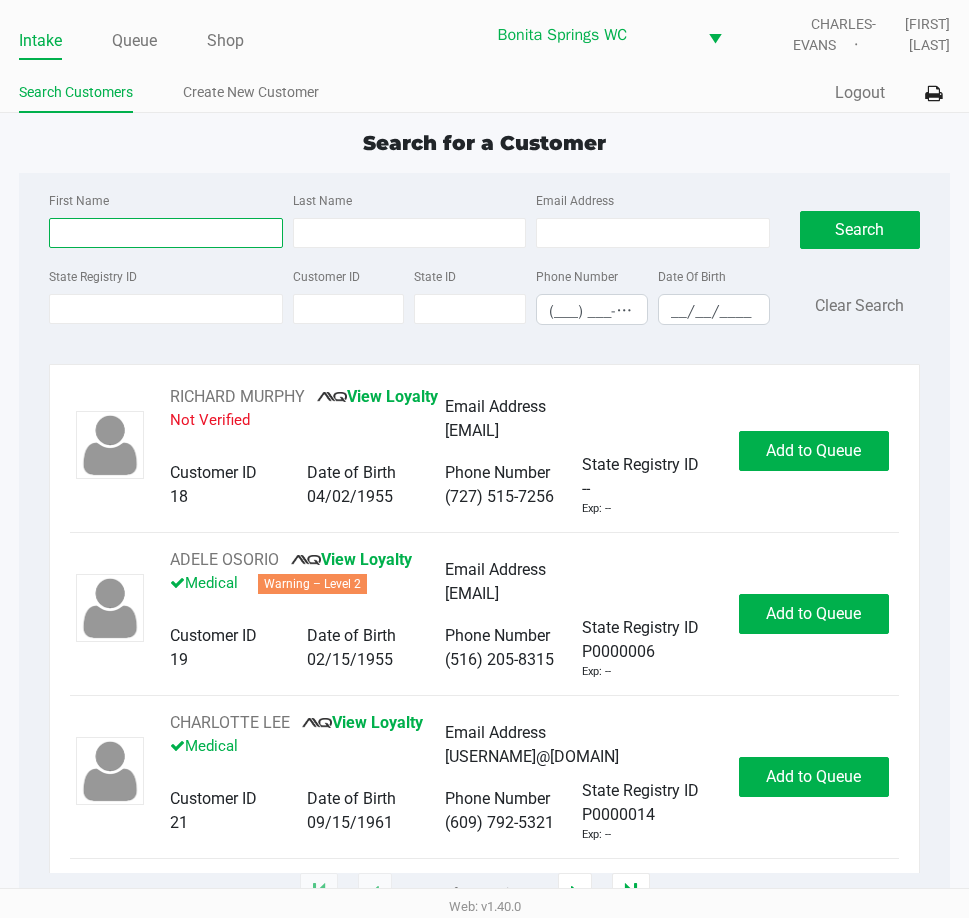 click on "First Name" at bounding box center [165, 233] 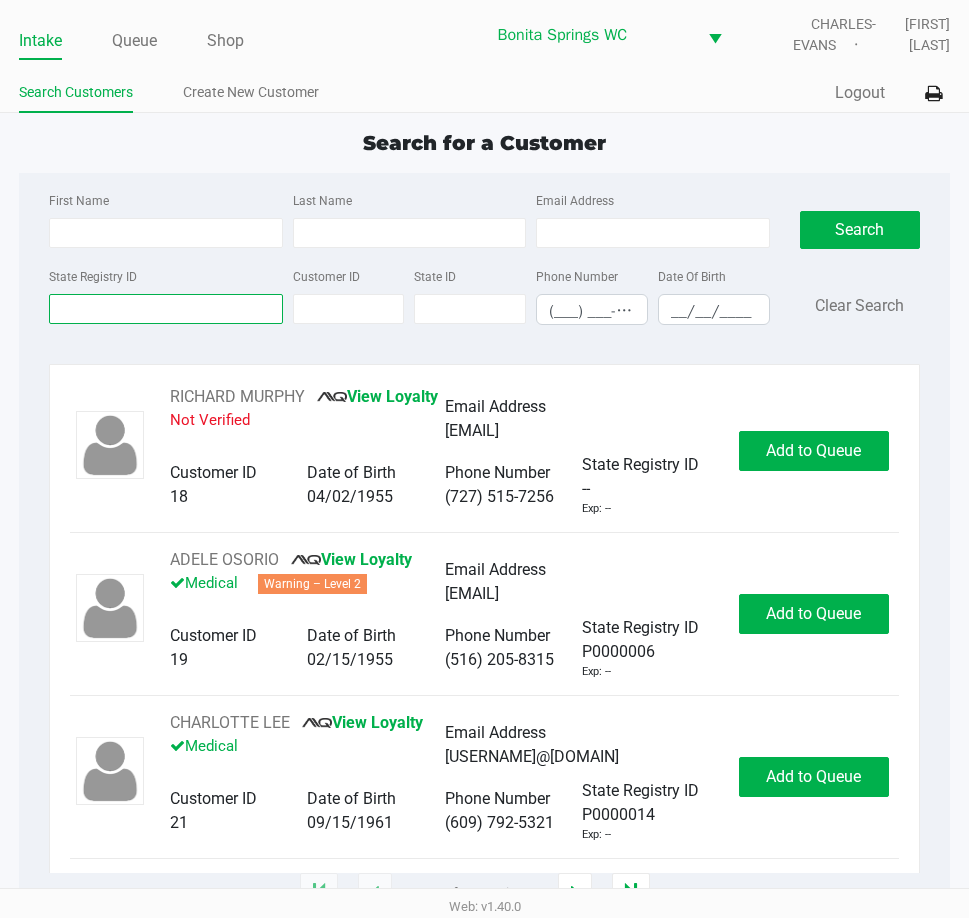 click on "State Registry ID" at bounding box center [165, 309] 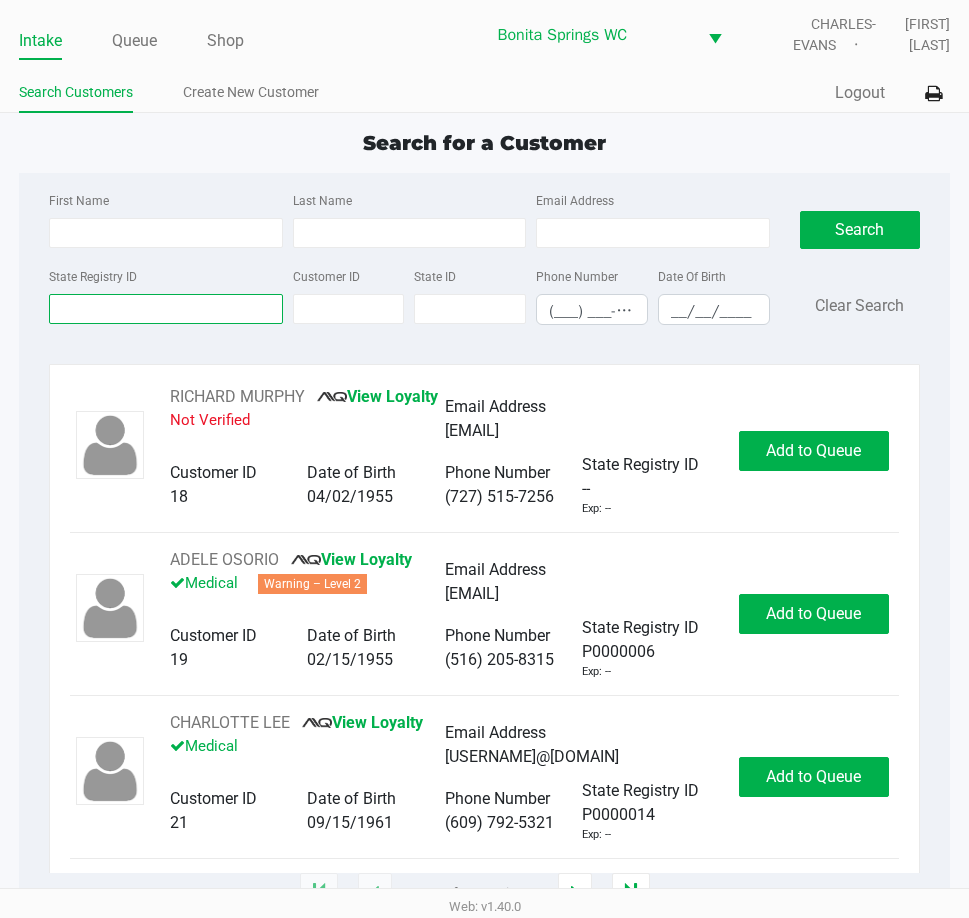 click on "State Registry ID" at bounding box center [165, 309] 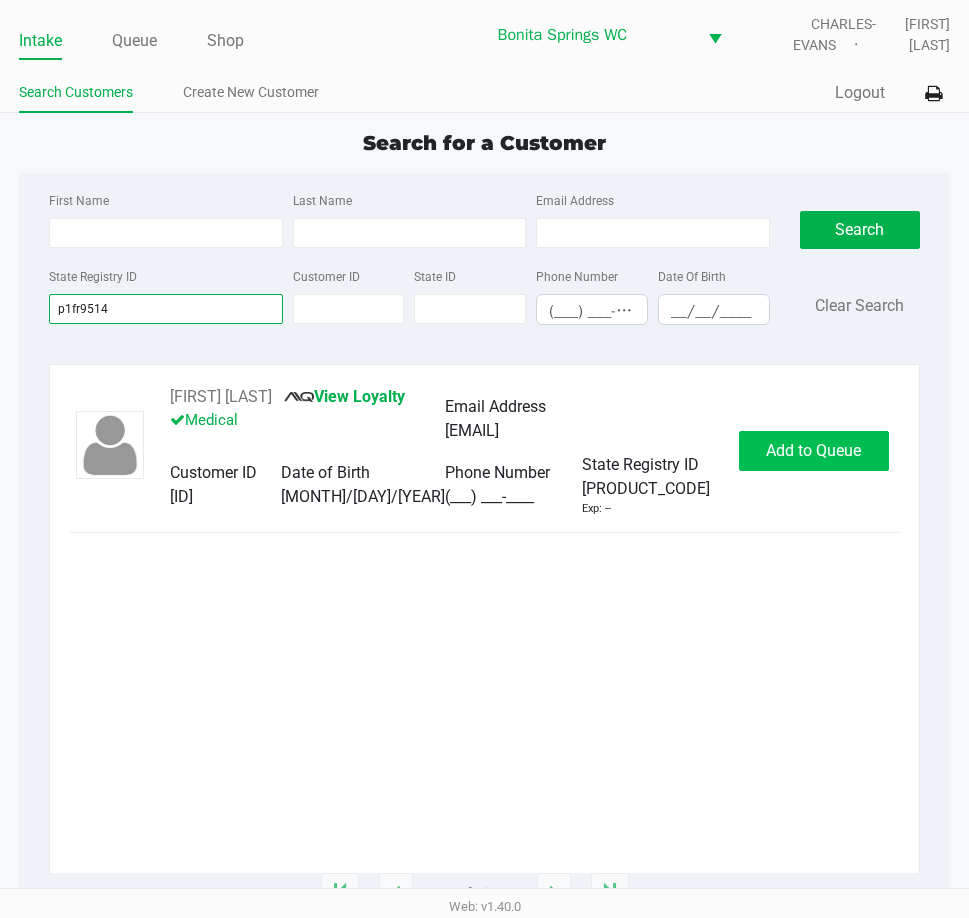 type on "p1fr9514" 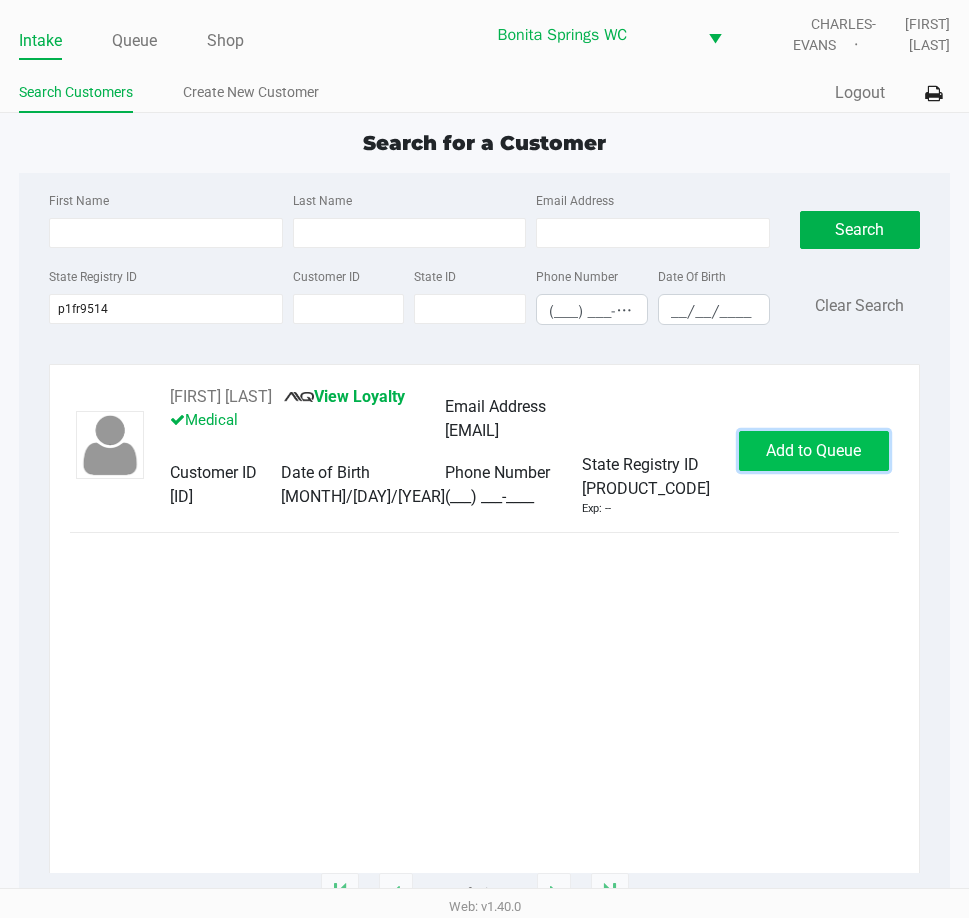 click on "Add to Queue" 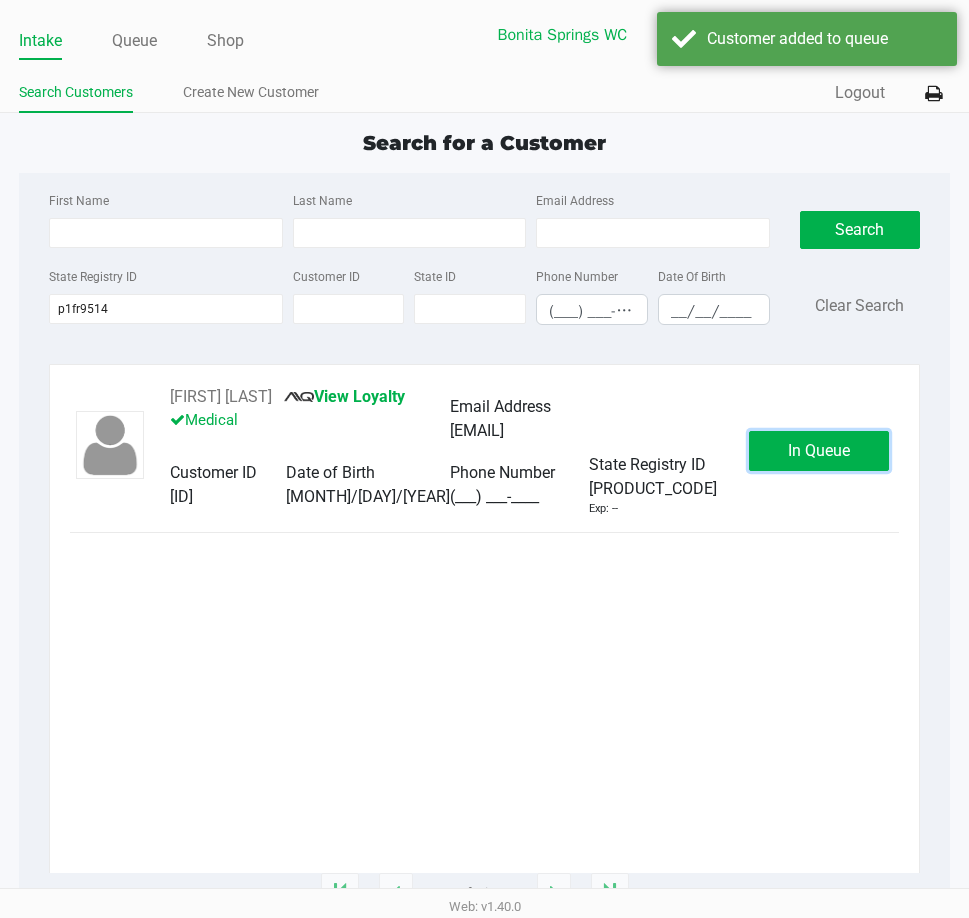click on "In Queue" 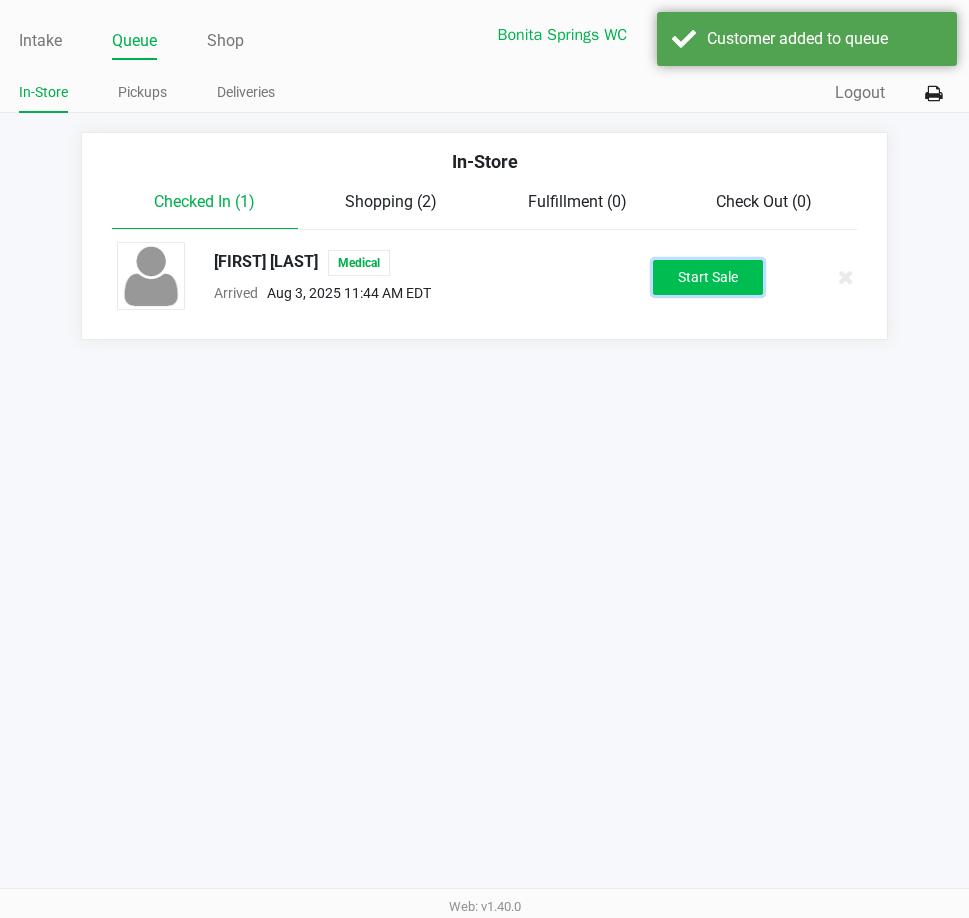 click on "Start Sale" 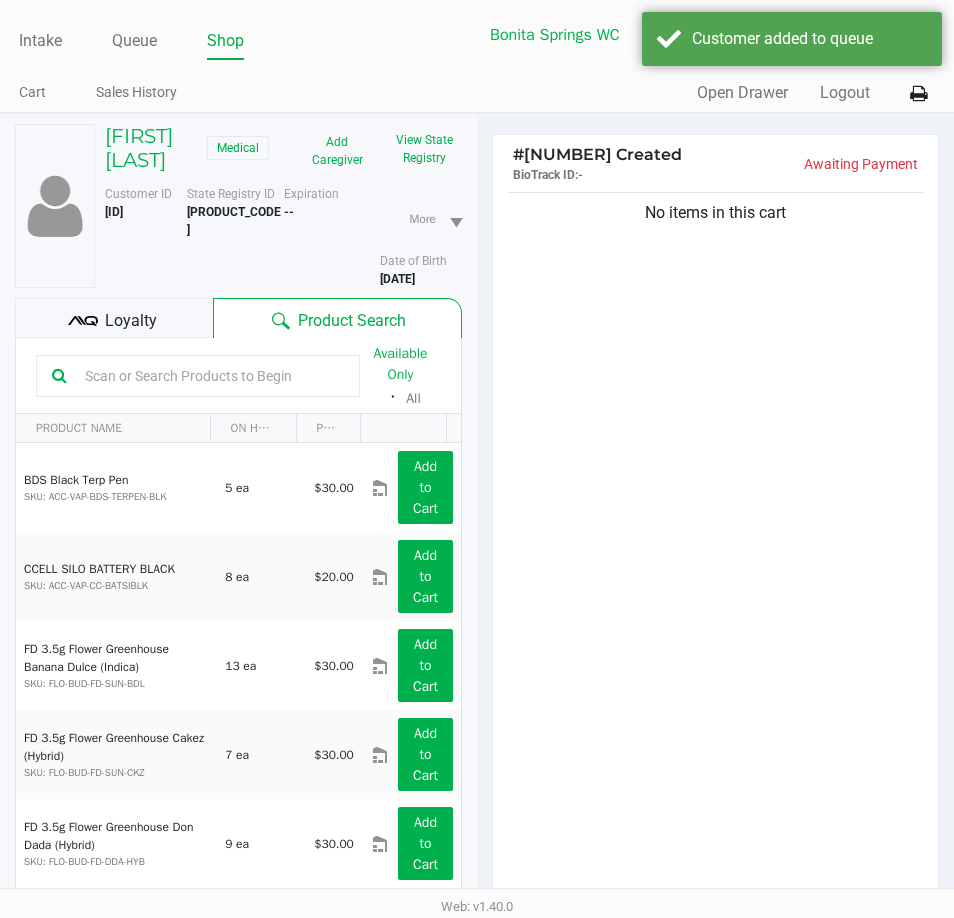 click on "No items in this cart" 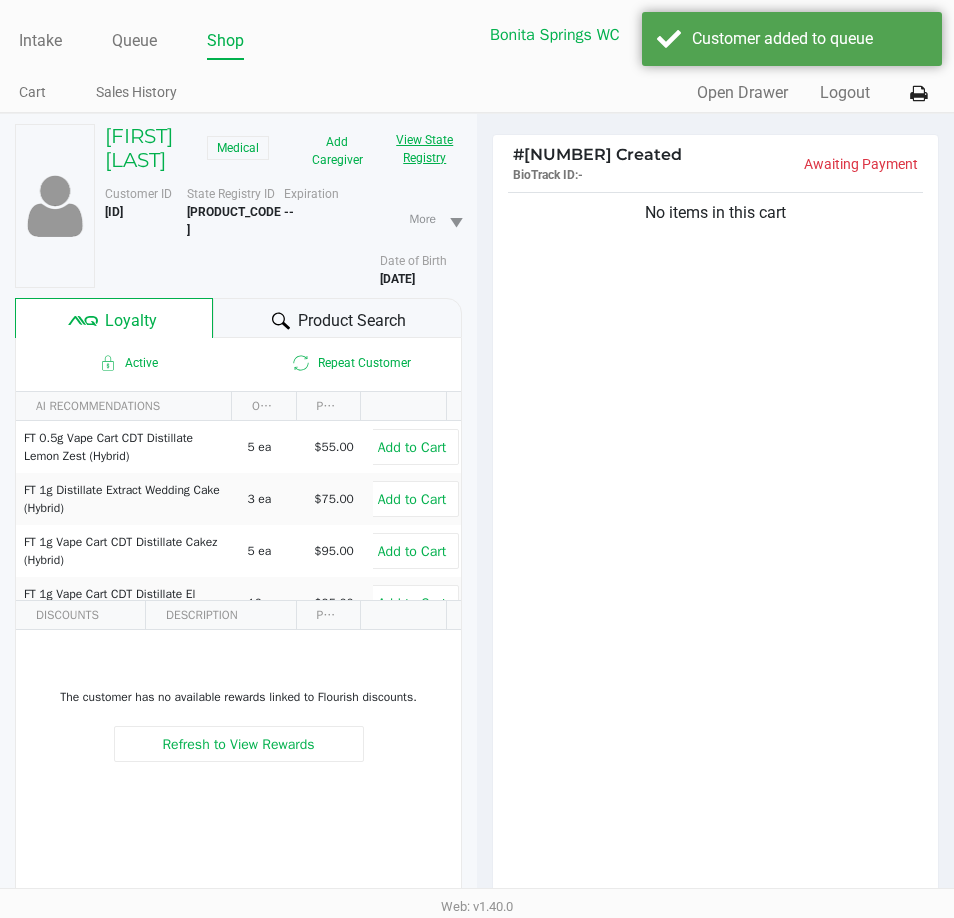 click on "View State Registry" 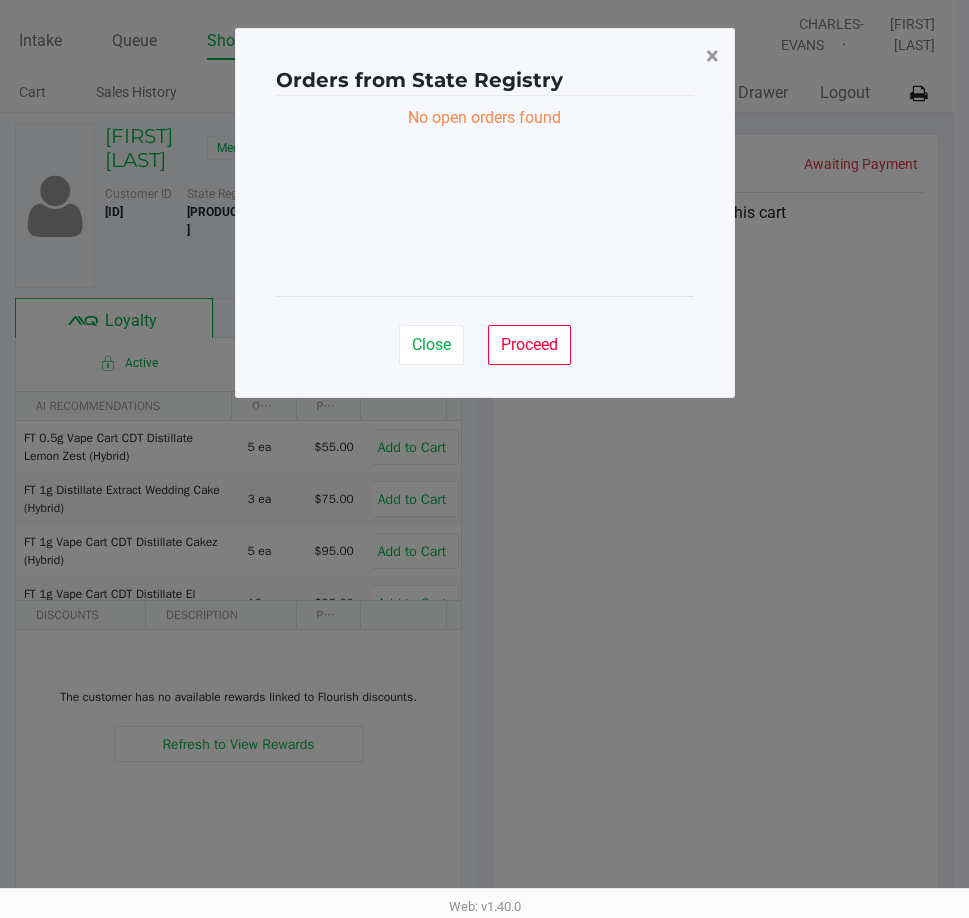 click on "×" 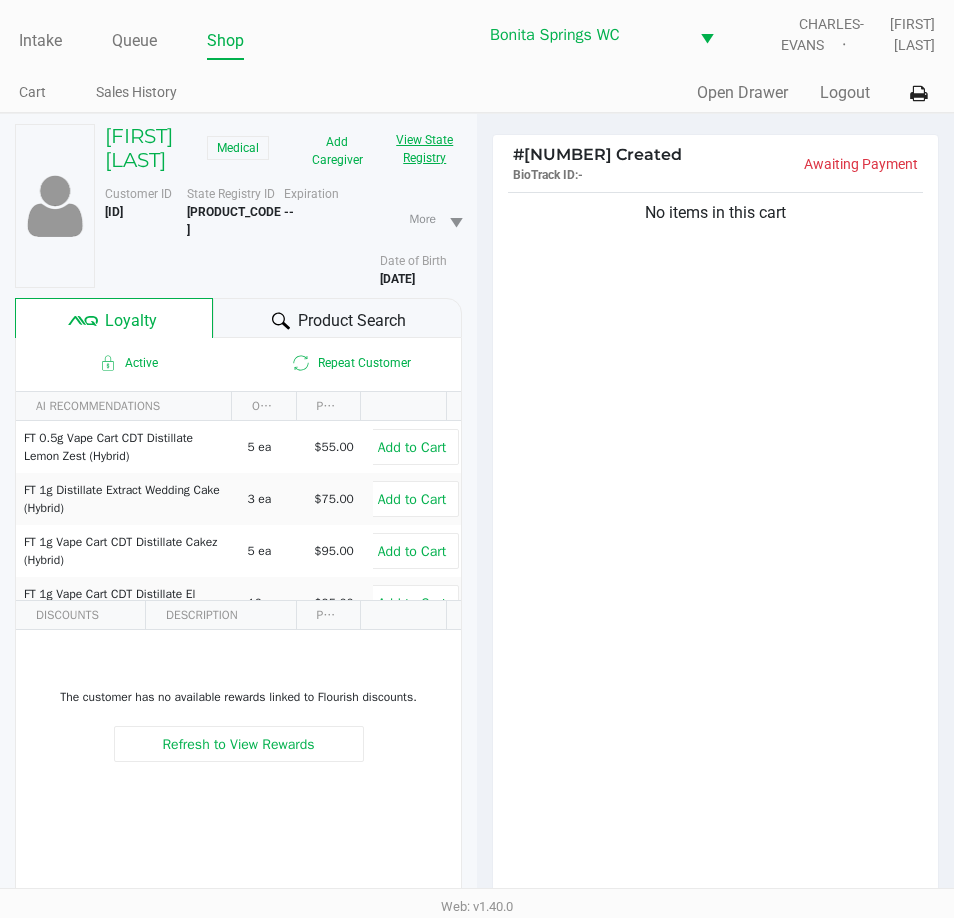 click on "View State Registry" 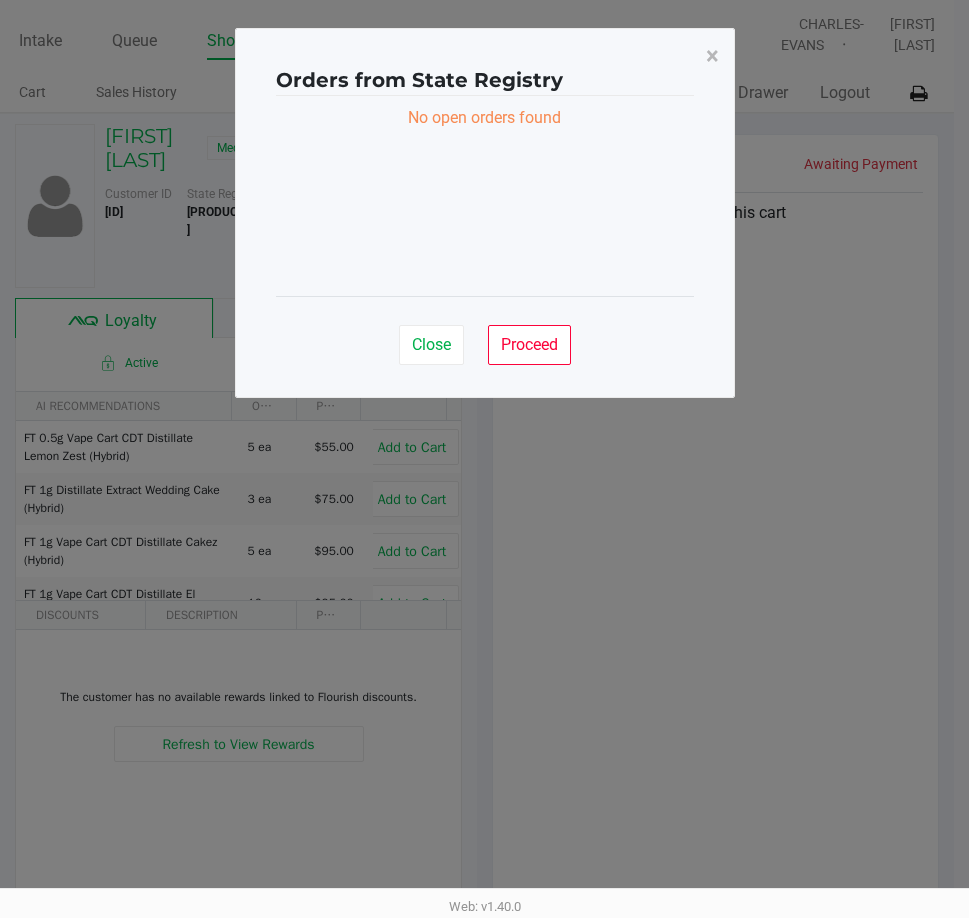 click on "No open orders found" 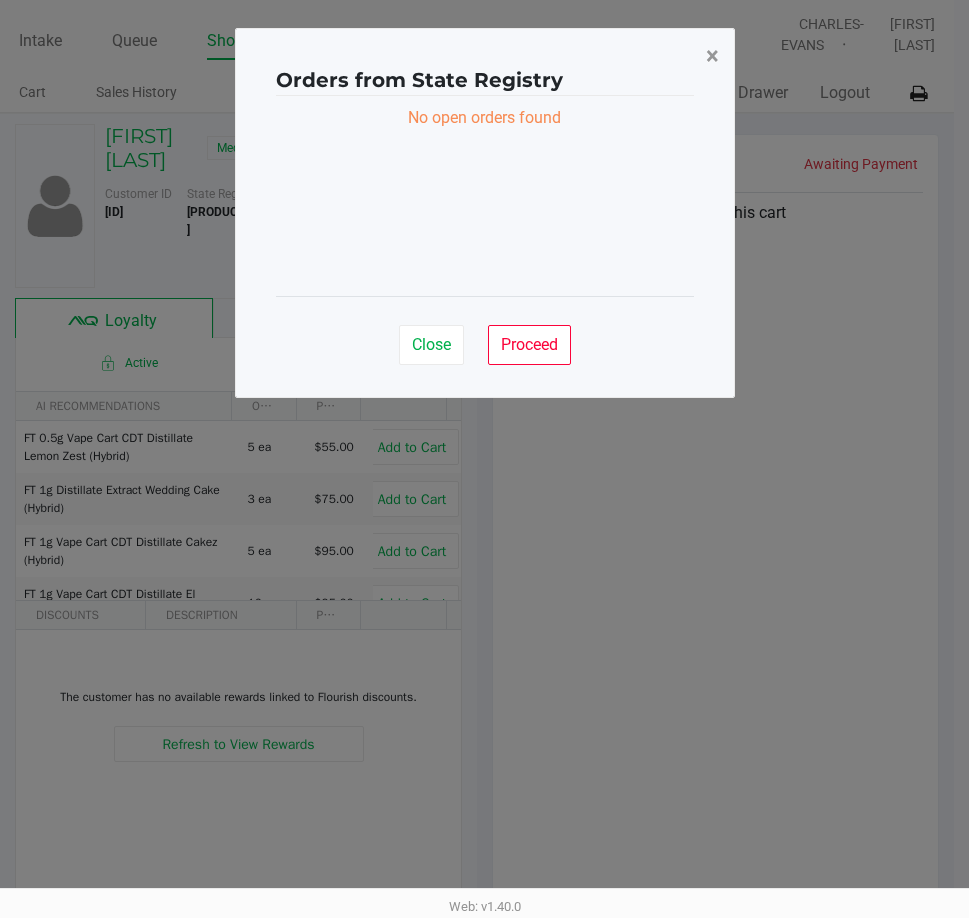 drag, startPoint x: 663, startPoint y: 45, endPoint x: 705, endPoint y: 62, distance: 45.310043 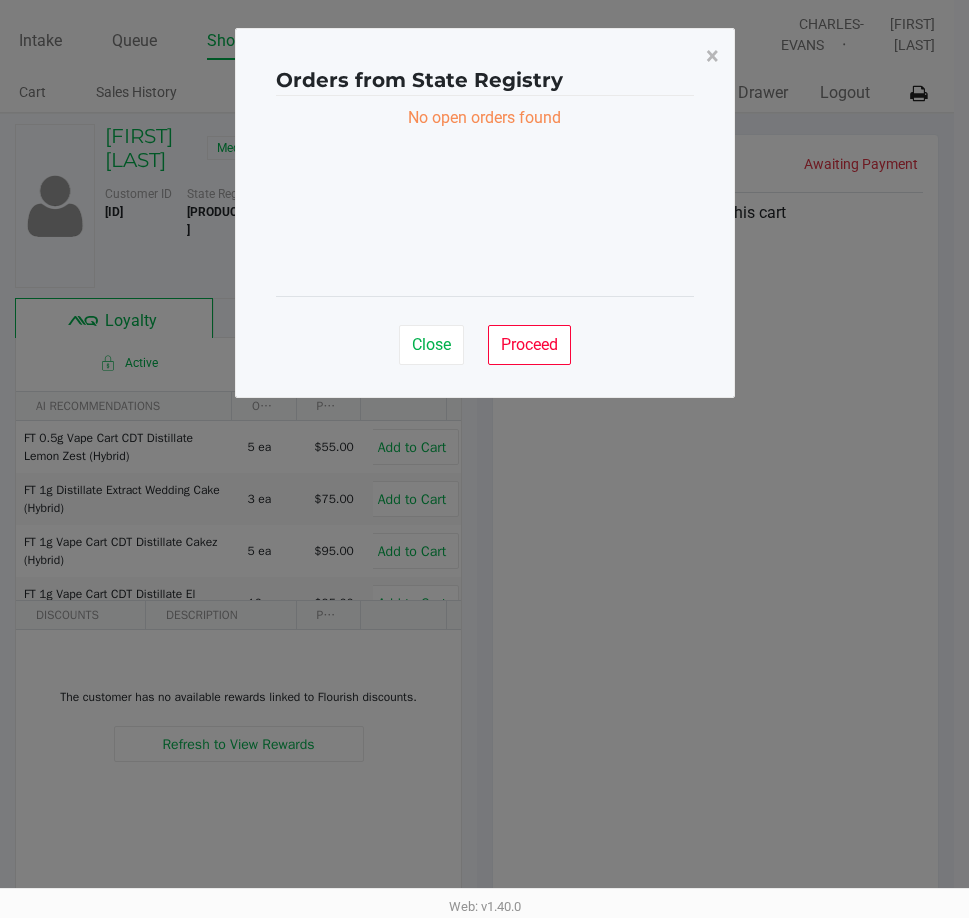 click on "No open orders found" 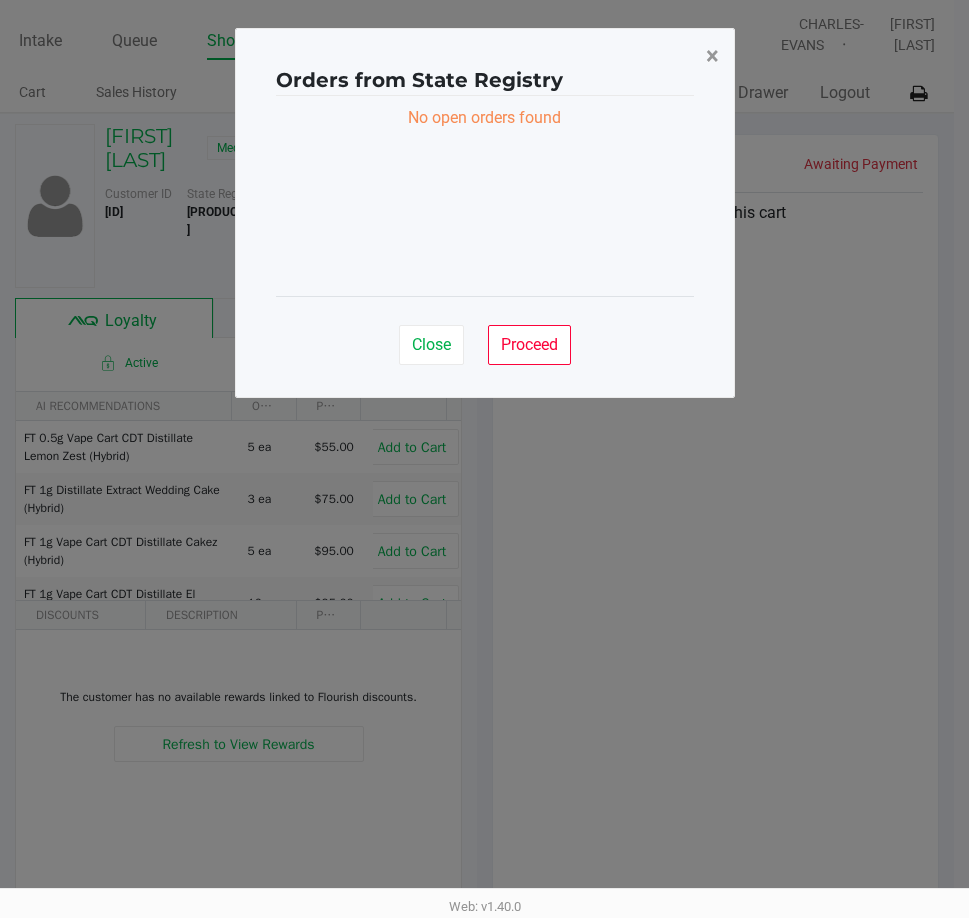 click on "×" 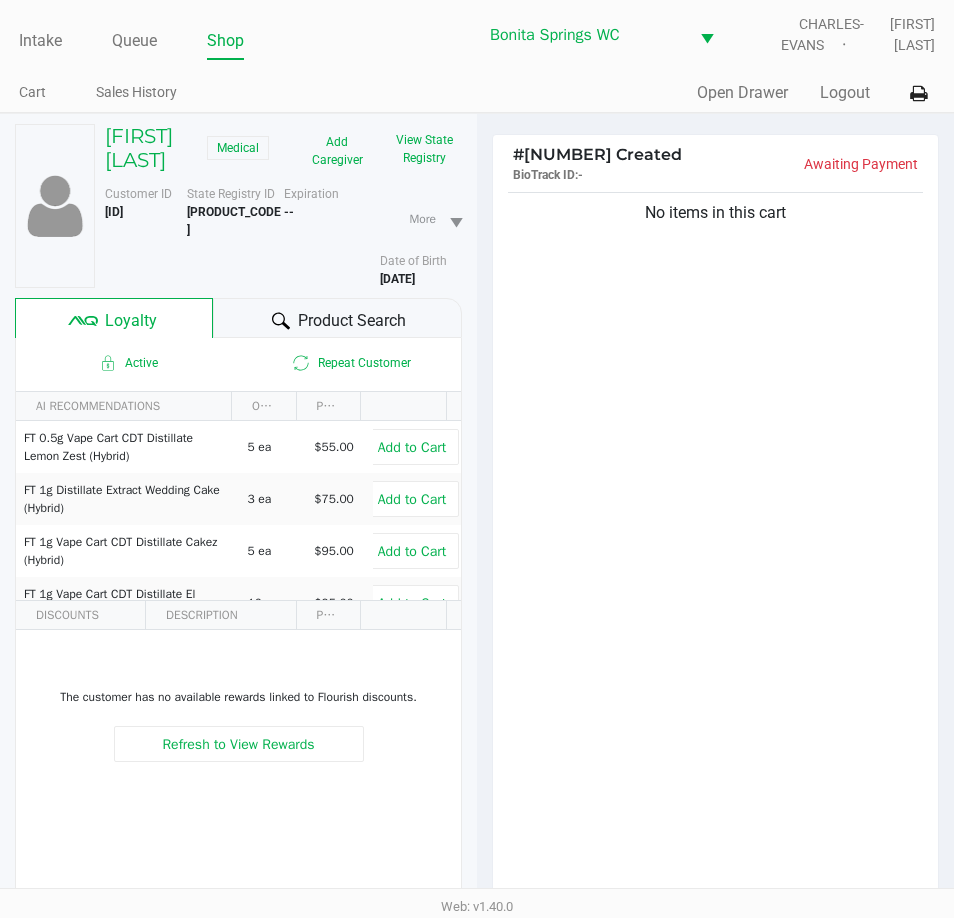 click on "No items in this cart" 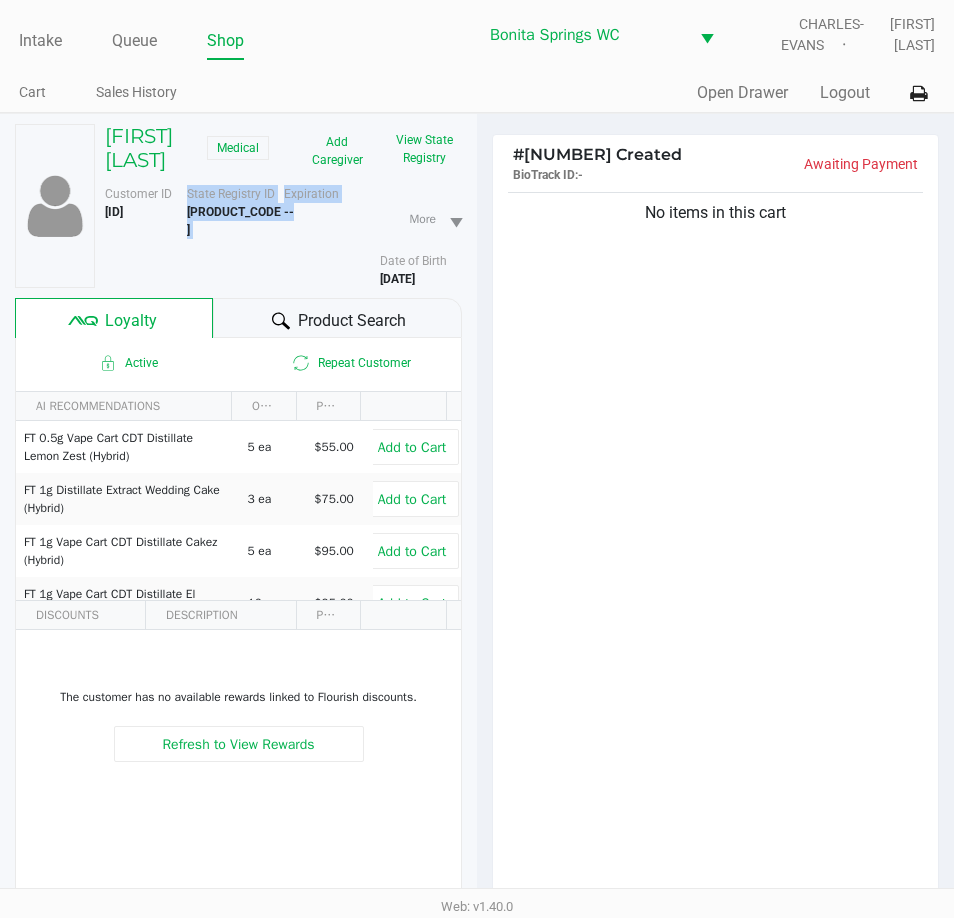 drag, startPoint x: 280, startPoint y: 217, endPoint x: 304, endPoint y: 235, distance: 30 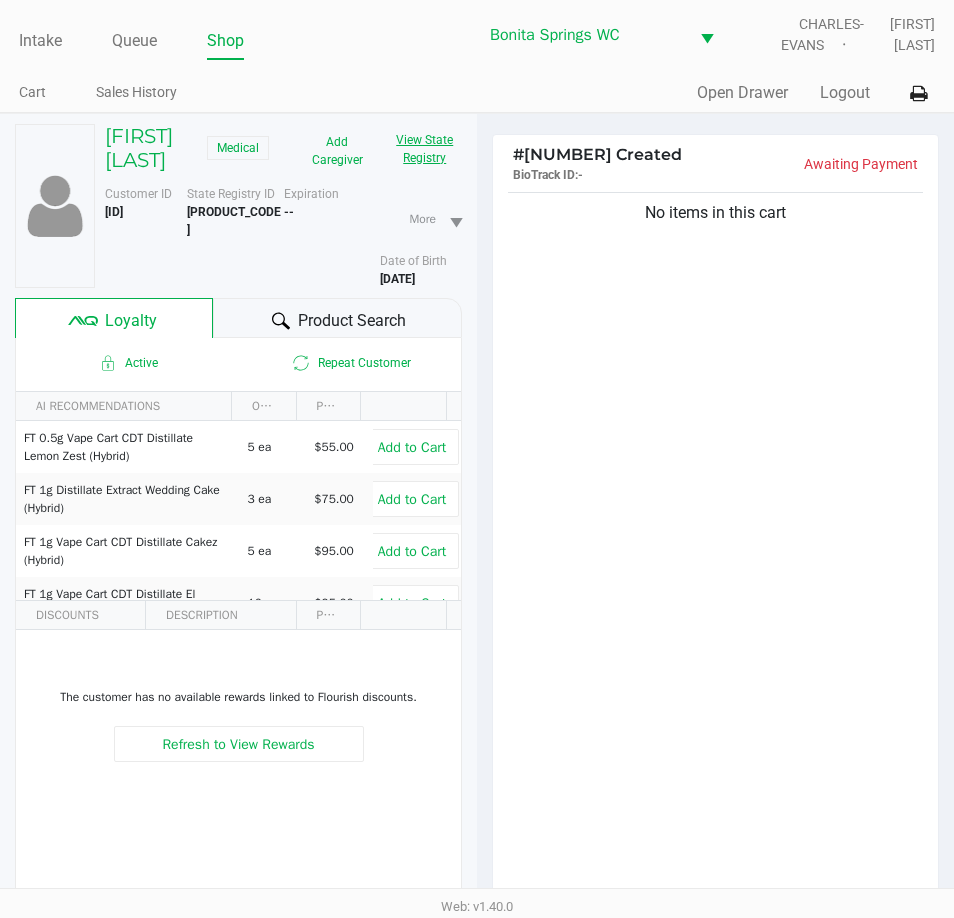 click on "View State Registry" 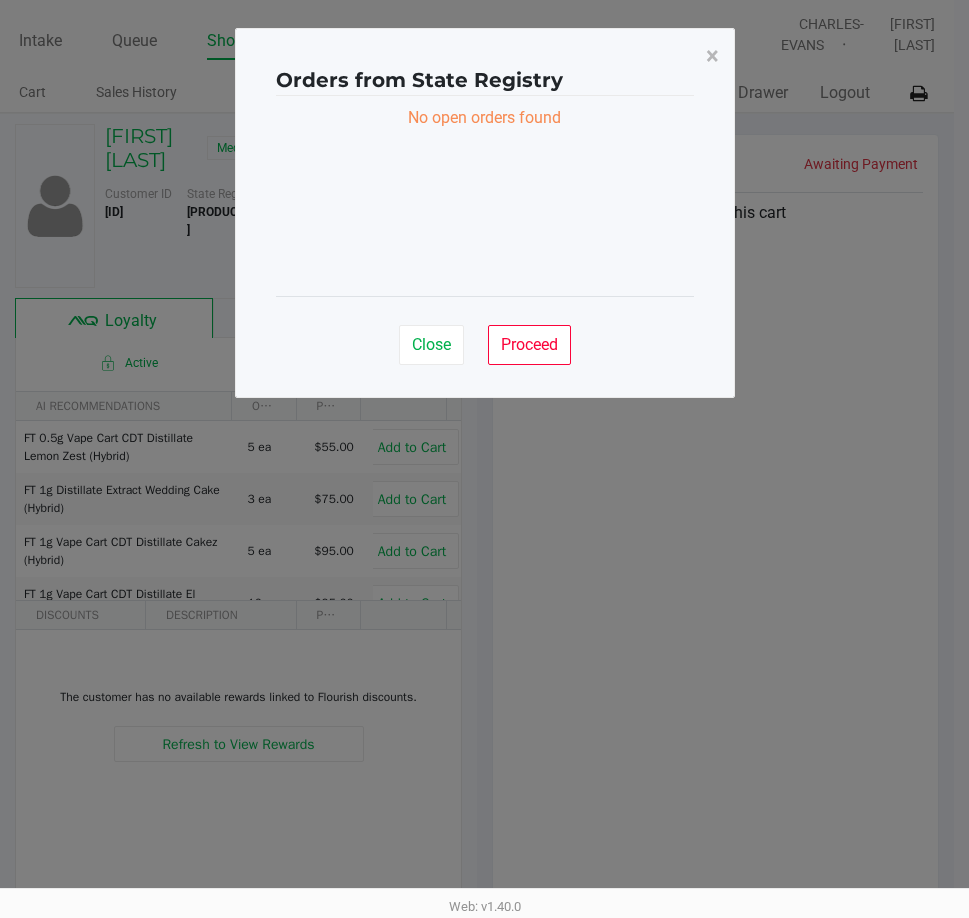 click on "No open orders found" 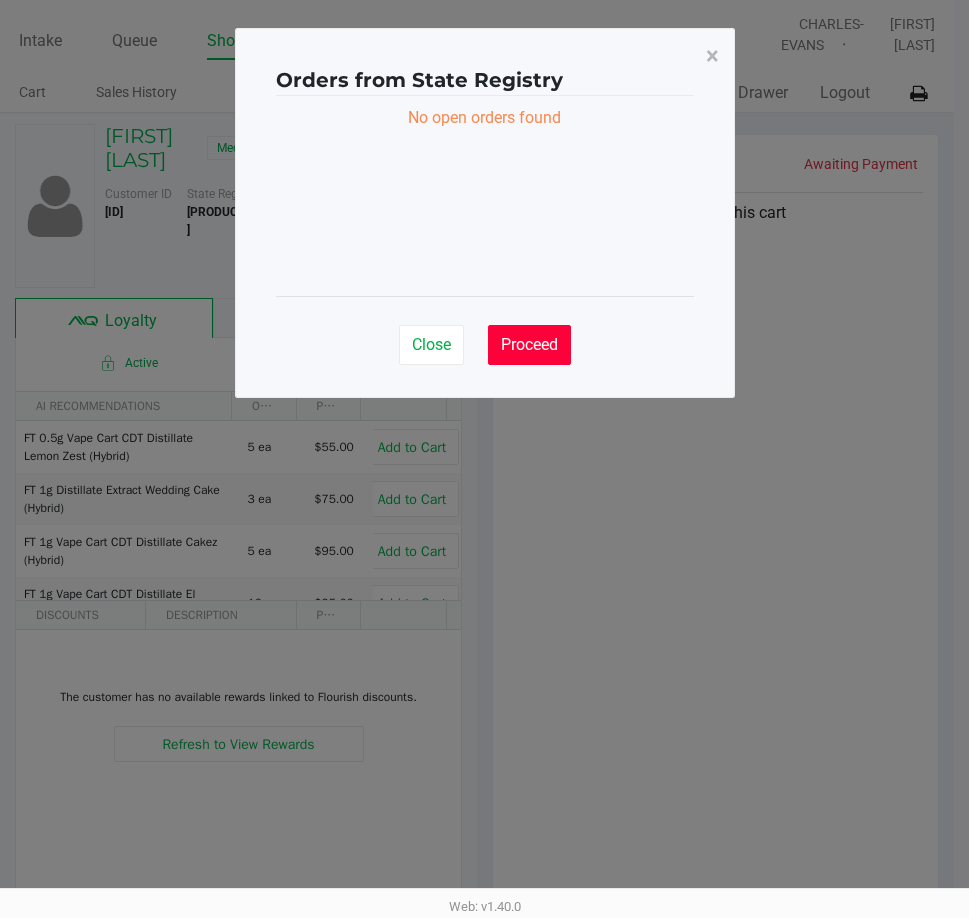 click on "Proceed" 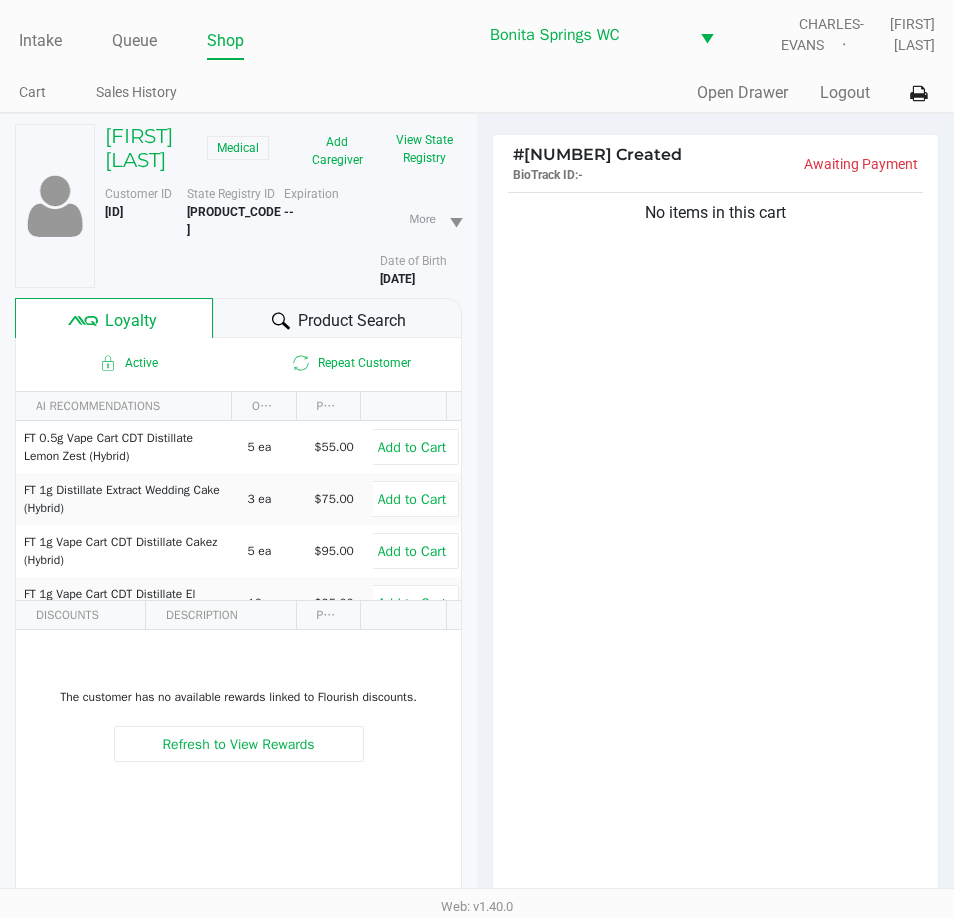 click on "No items in this cart" 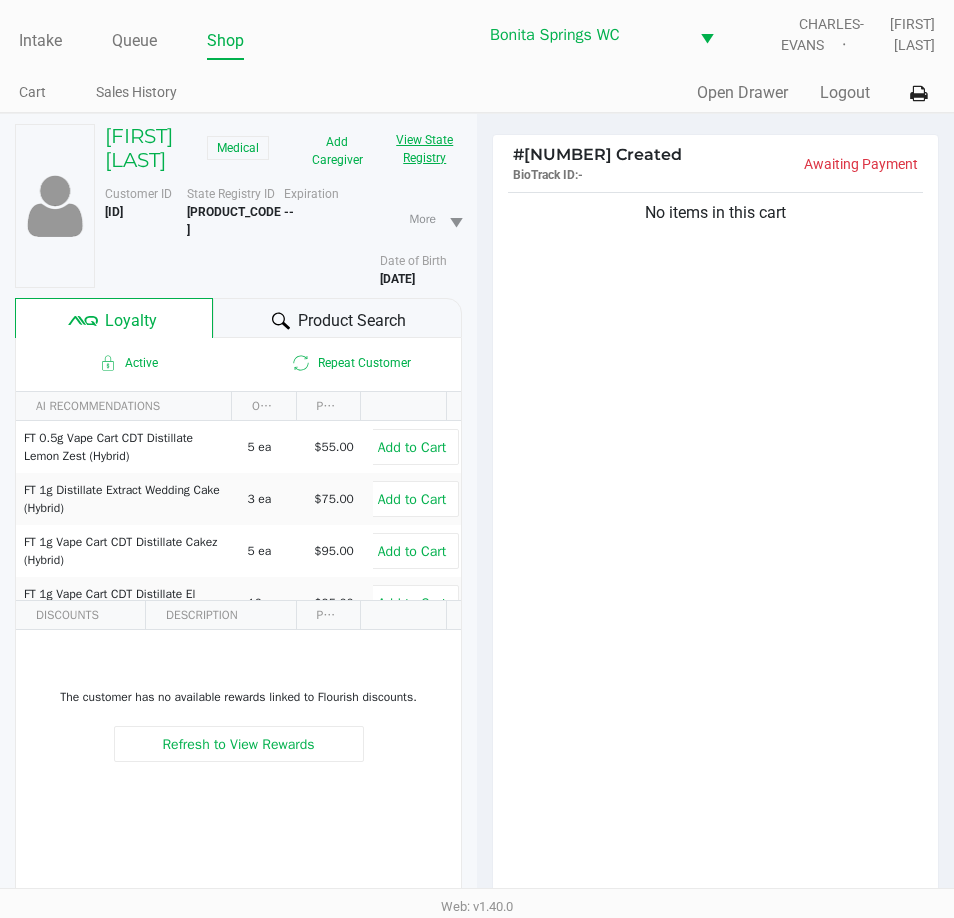 click on "View State Registry" 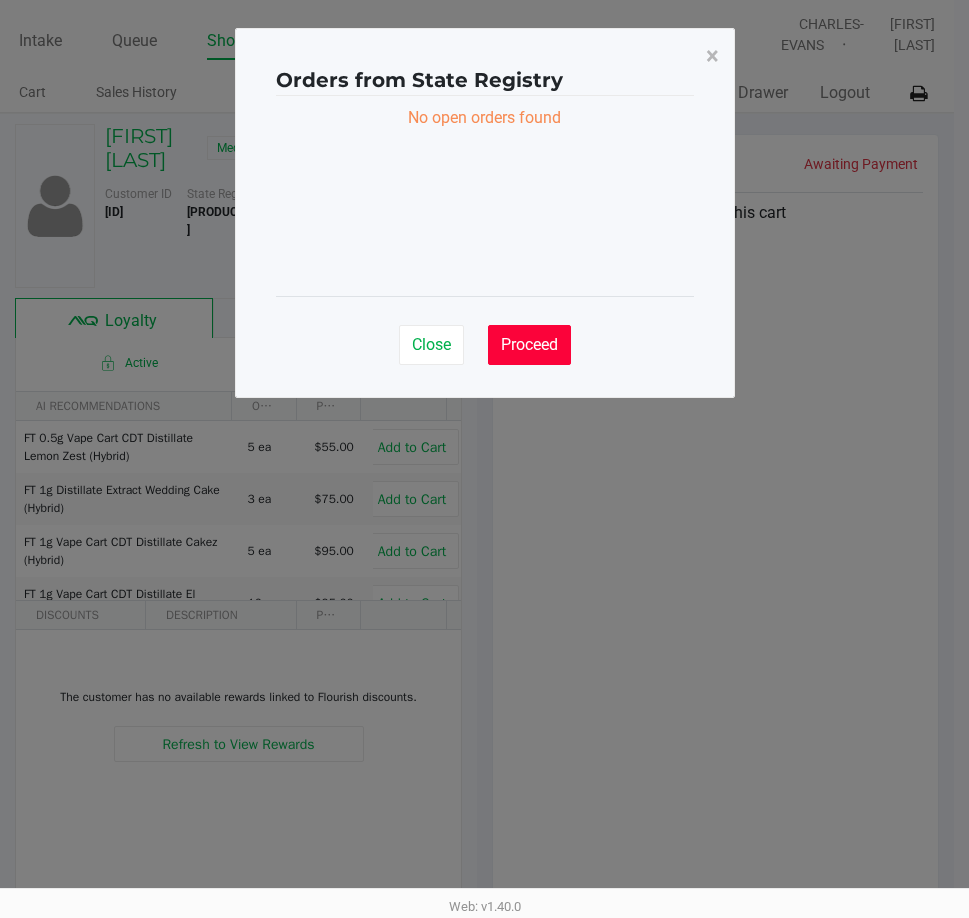 drag, startPoint x: 533, startPoint y: 344, endPoint x: 550, endPoint y: 335, distance: 19.235384 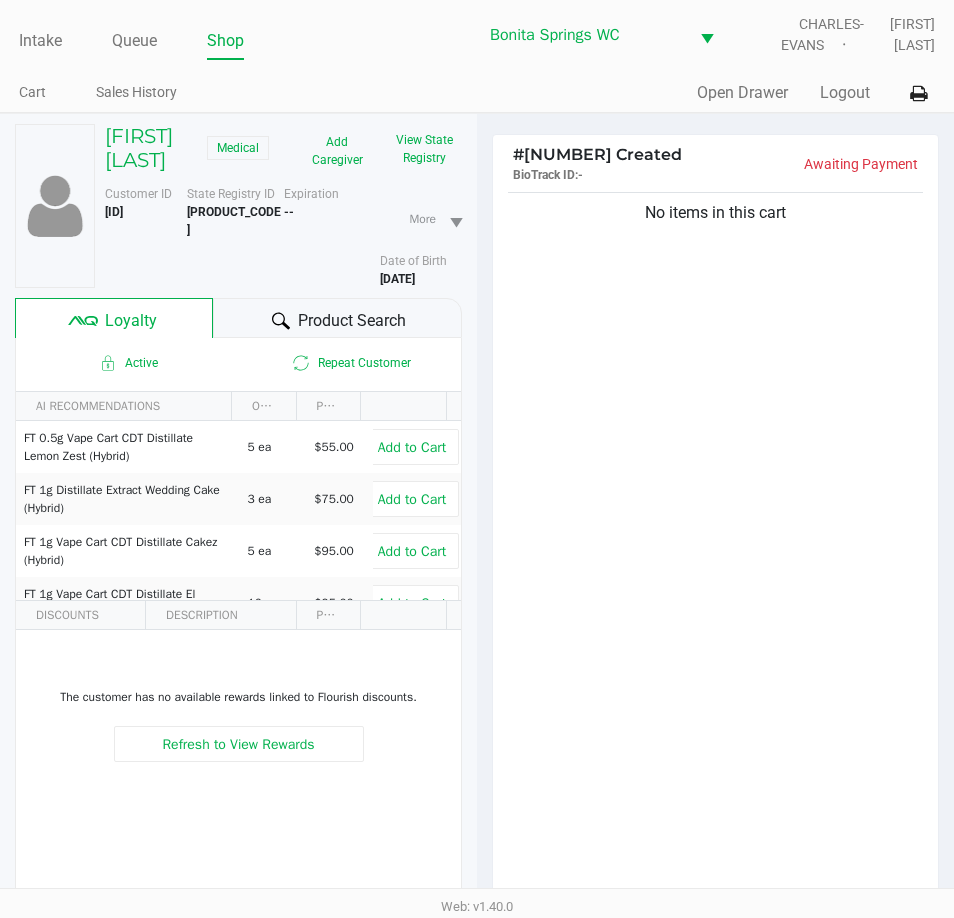 click on "No items in this cart" 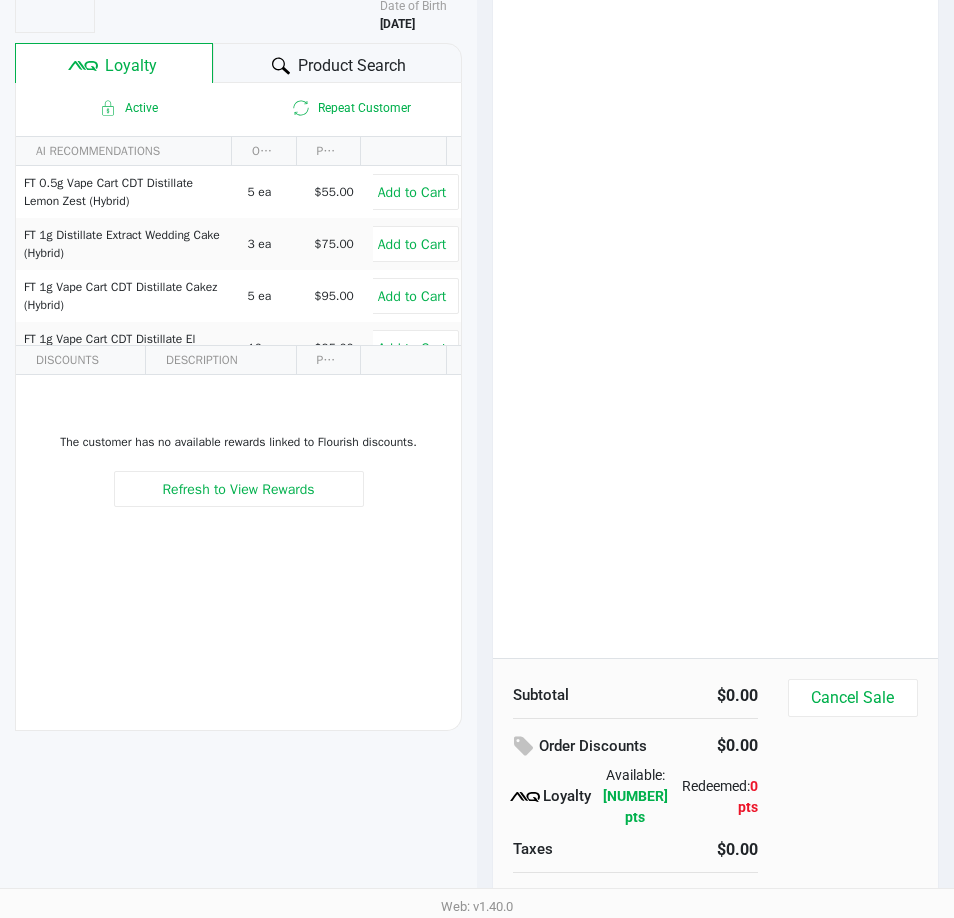 scroll, scrollTop: 258, scrollLeft: 0, axis: vertical 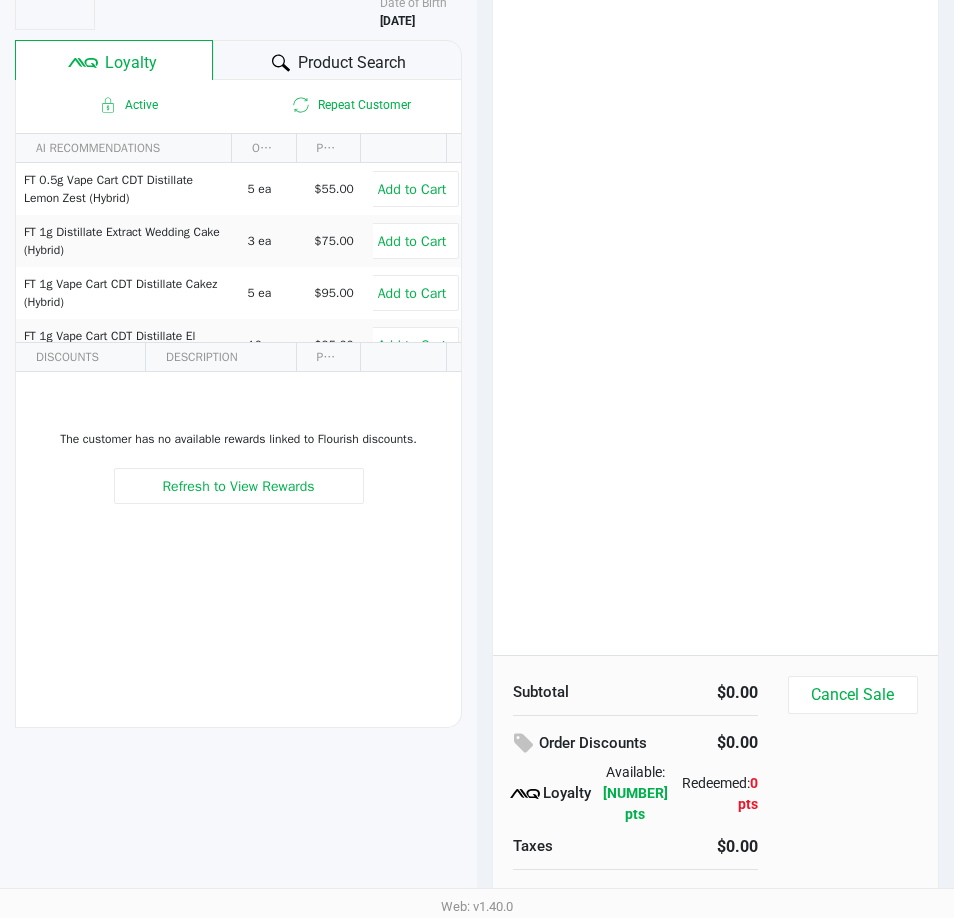 click on "Cancel Sale" 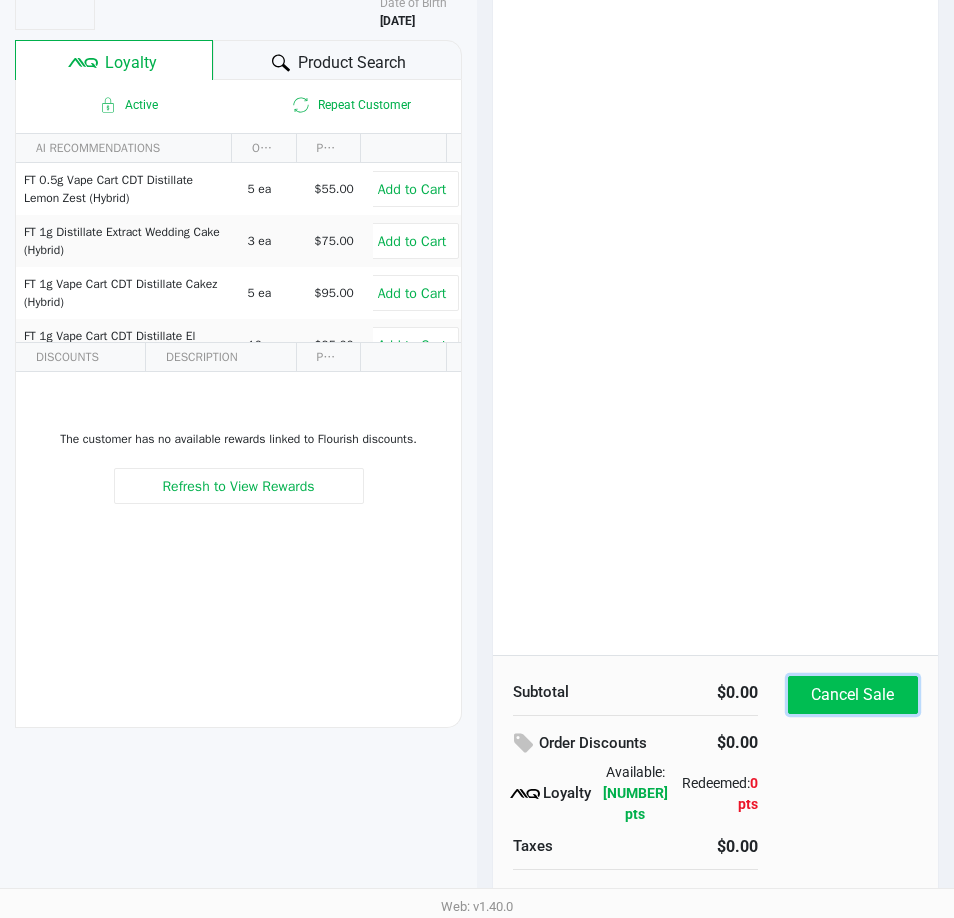click on "Cancel Sale" 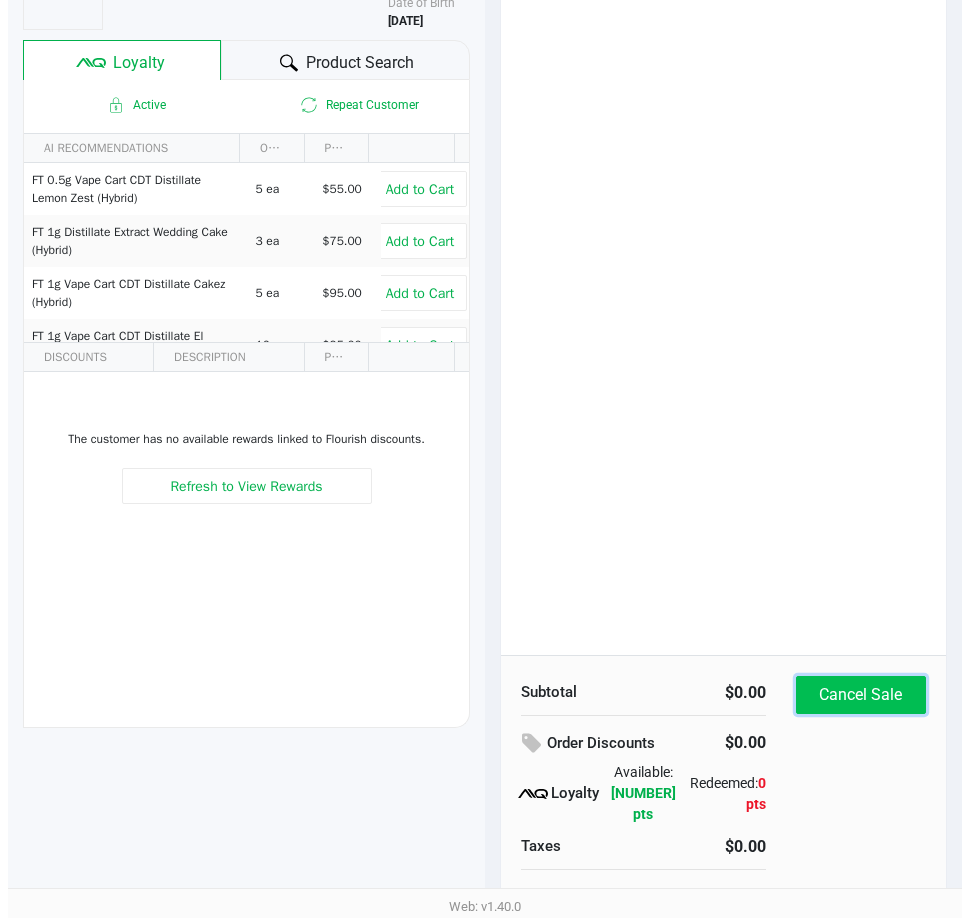 scroll, scrollTop: 0, scrollLeft: 0, axis: both 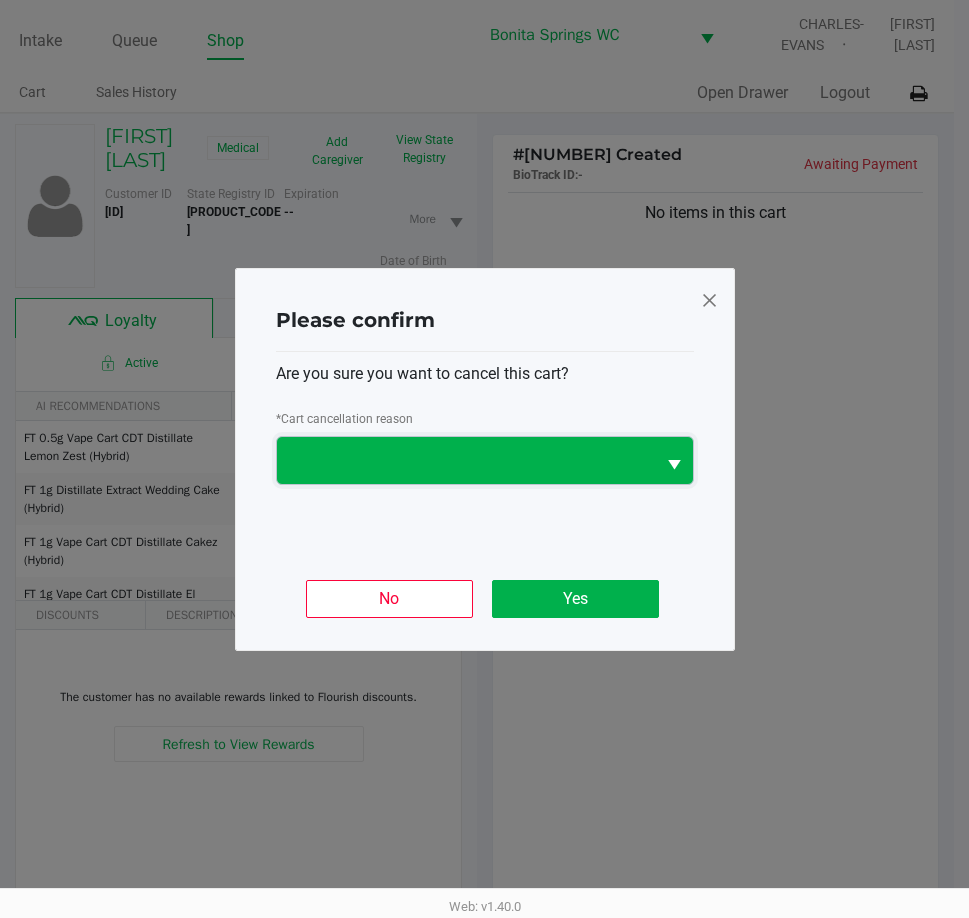 click at bounding box center [466, 460] 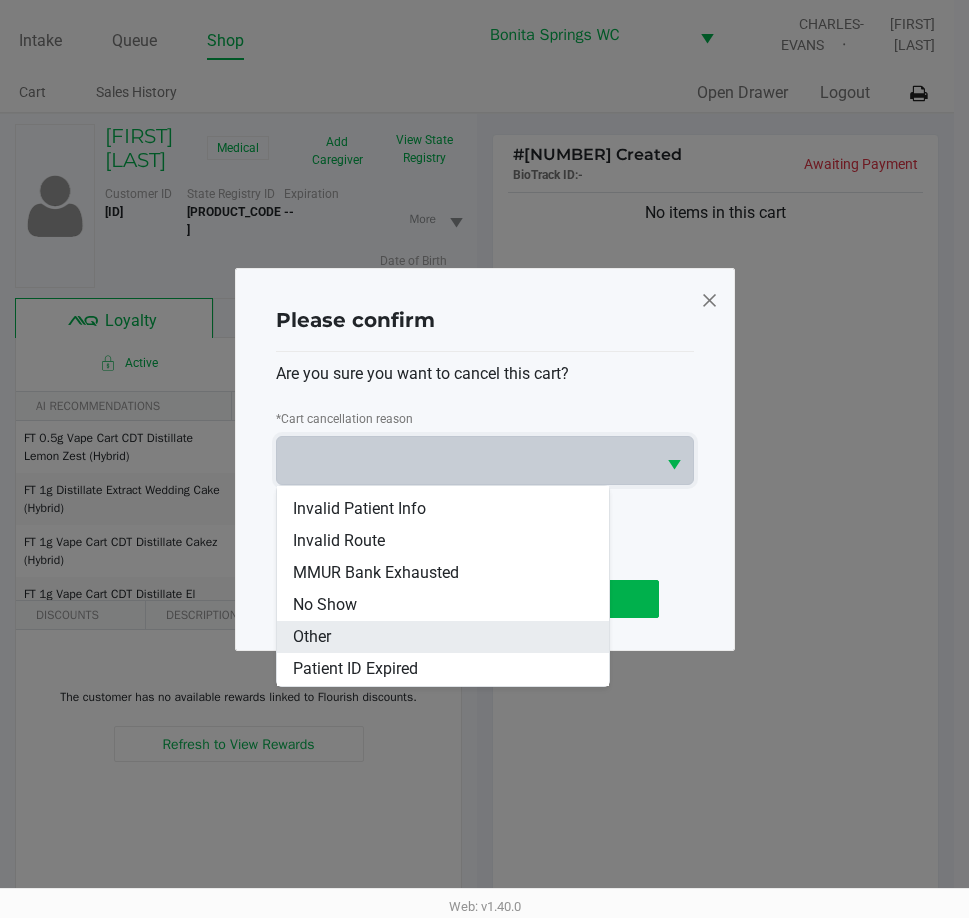 scroll, scrollTop: 88, scrollLeft: 0, axis: vertical 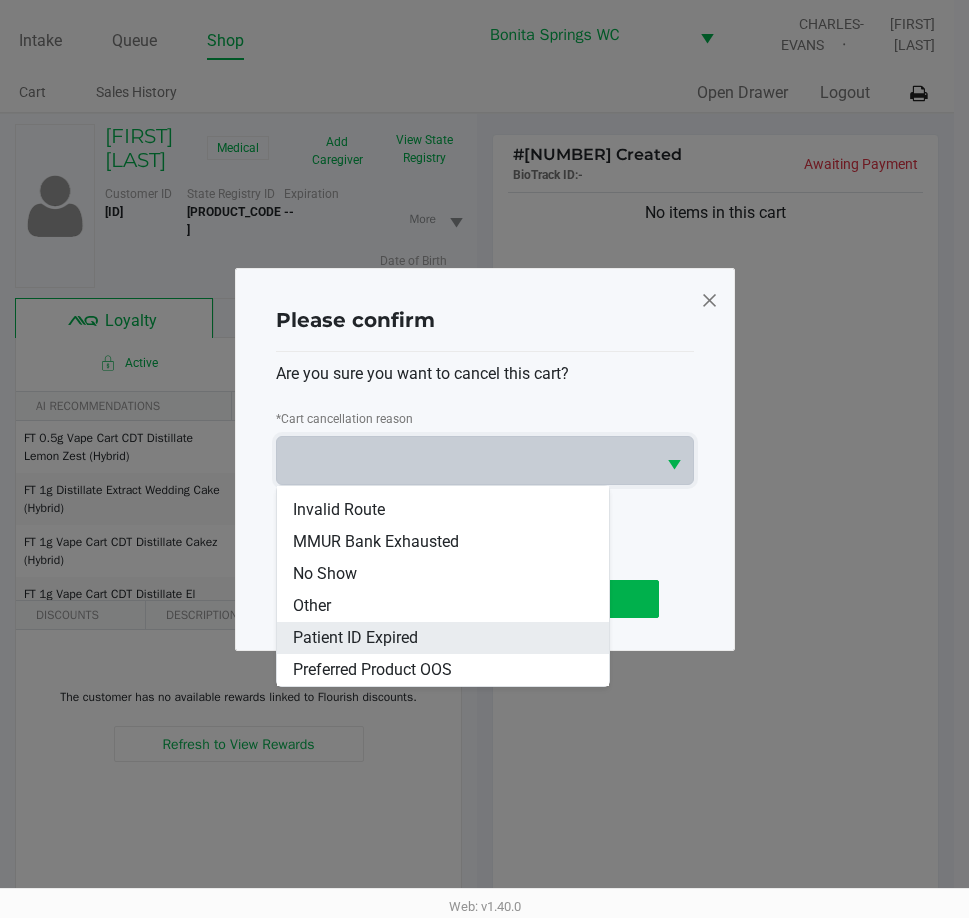 click on "Patient ID Expired" at bounding box center [355, 638] 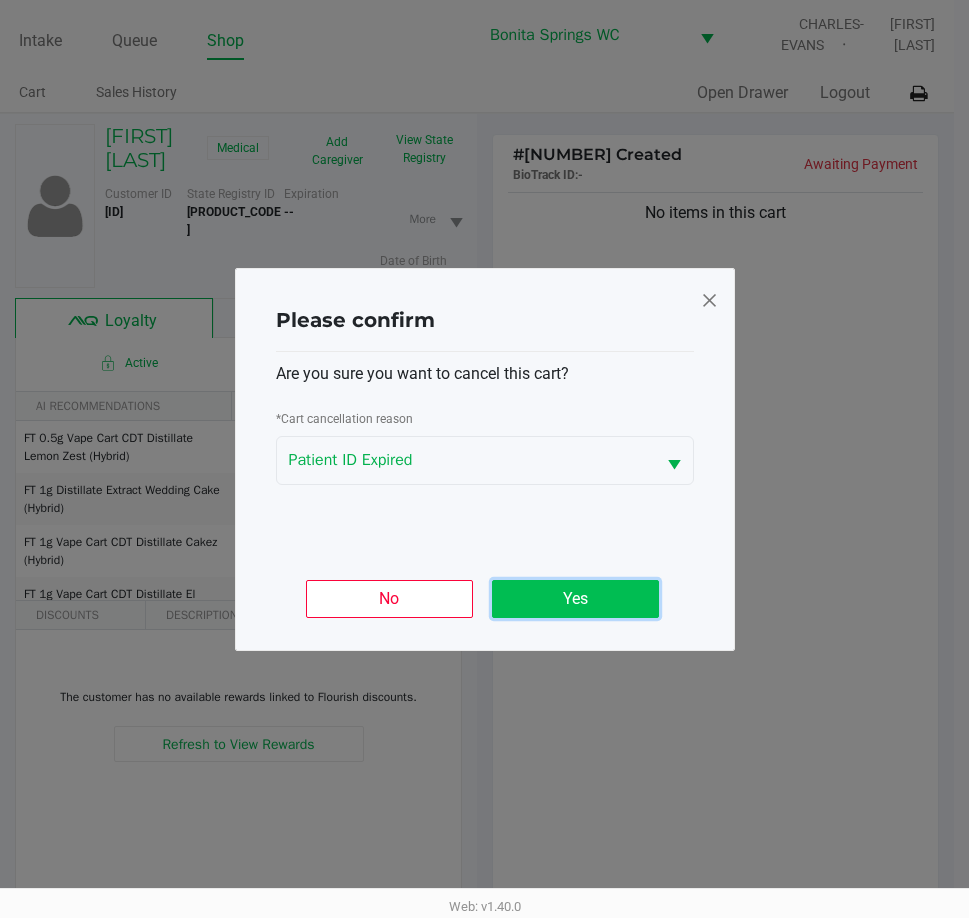 click on "Yes" 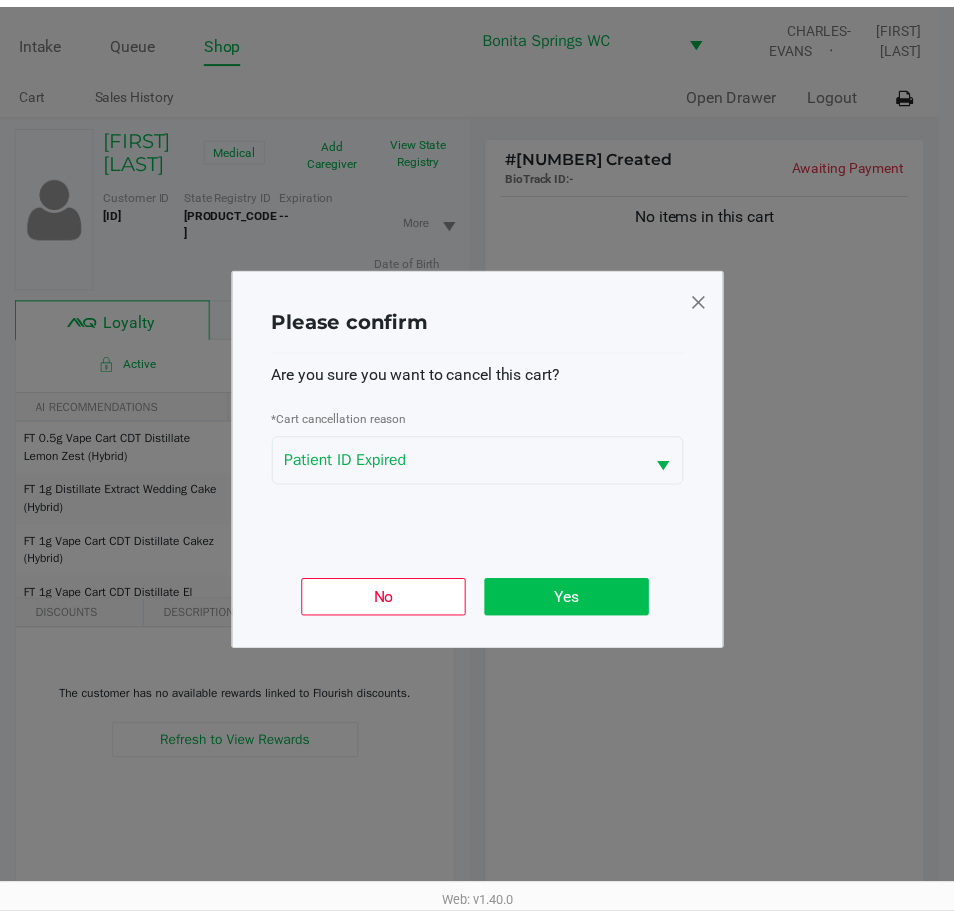 scroll, scrollTop: 258, scrollLeft: 0, axis: vertical 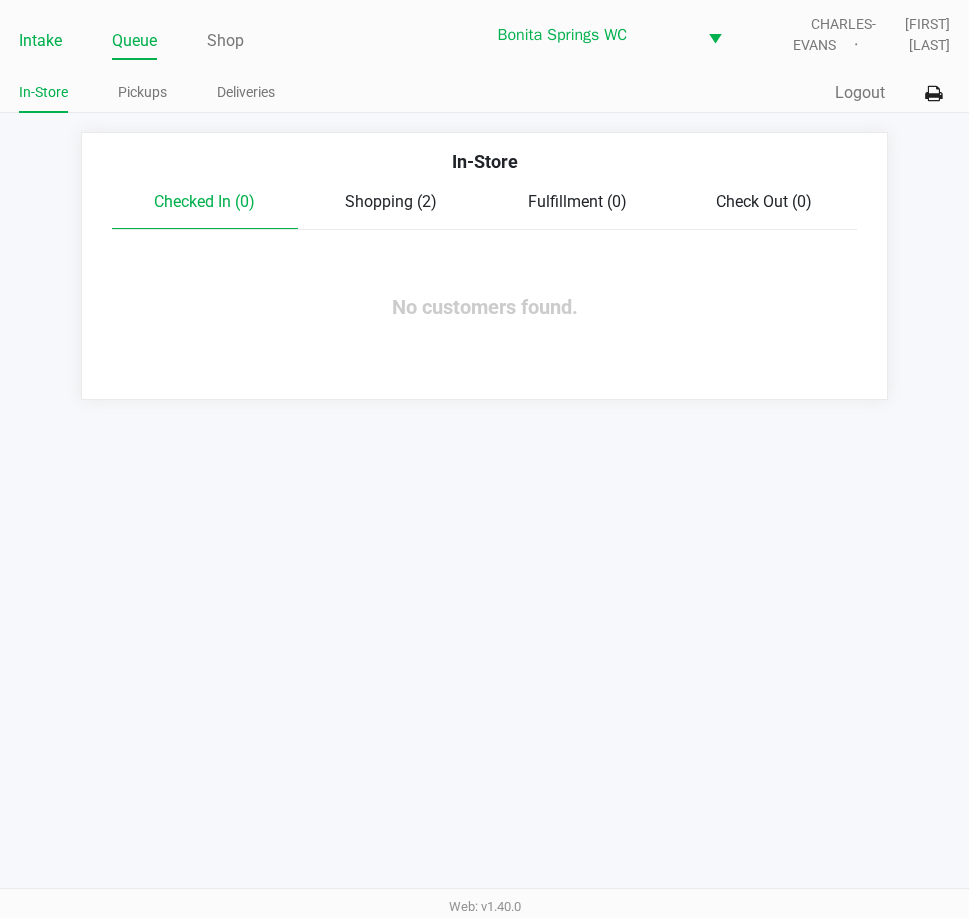 click on "Intake" 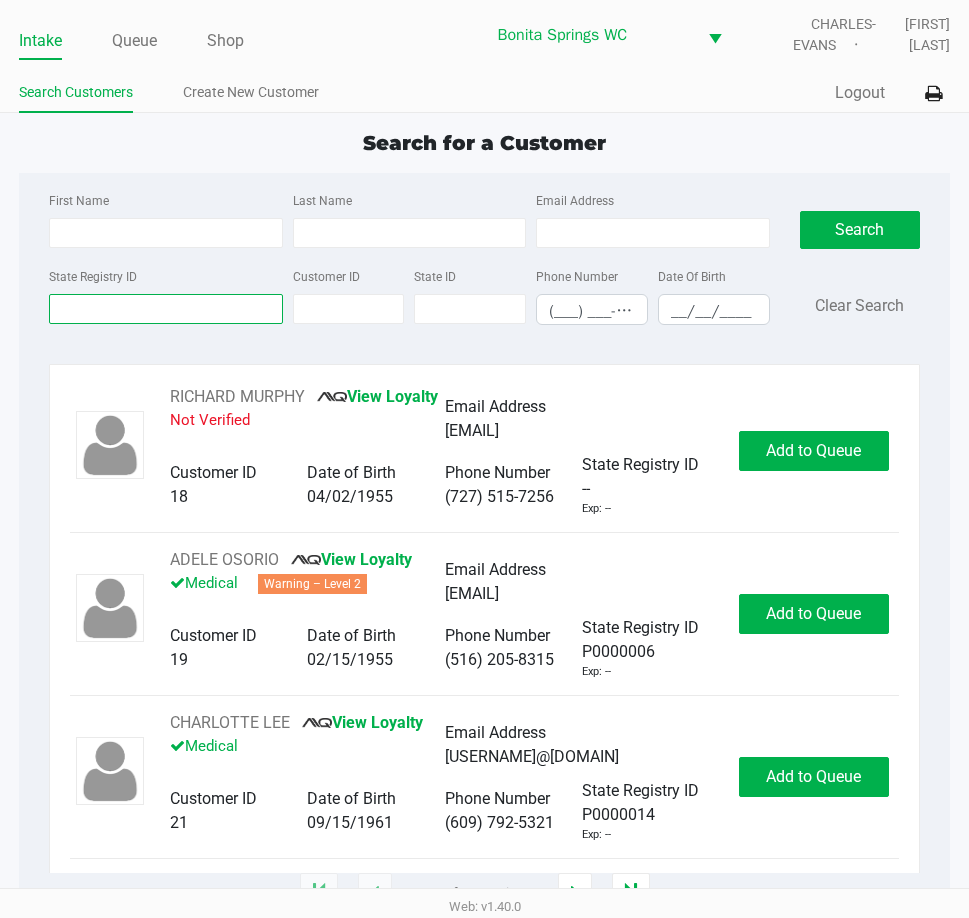 click on "State Registry ID" at bounding box center [165, 309] 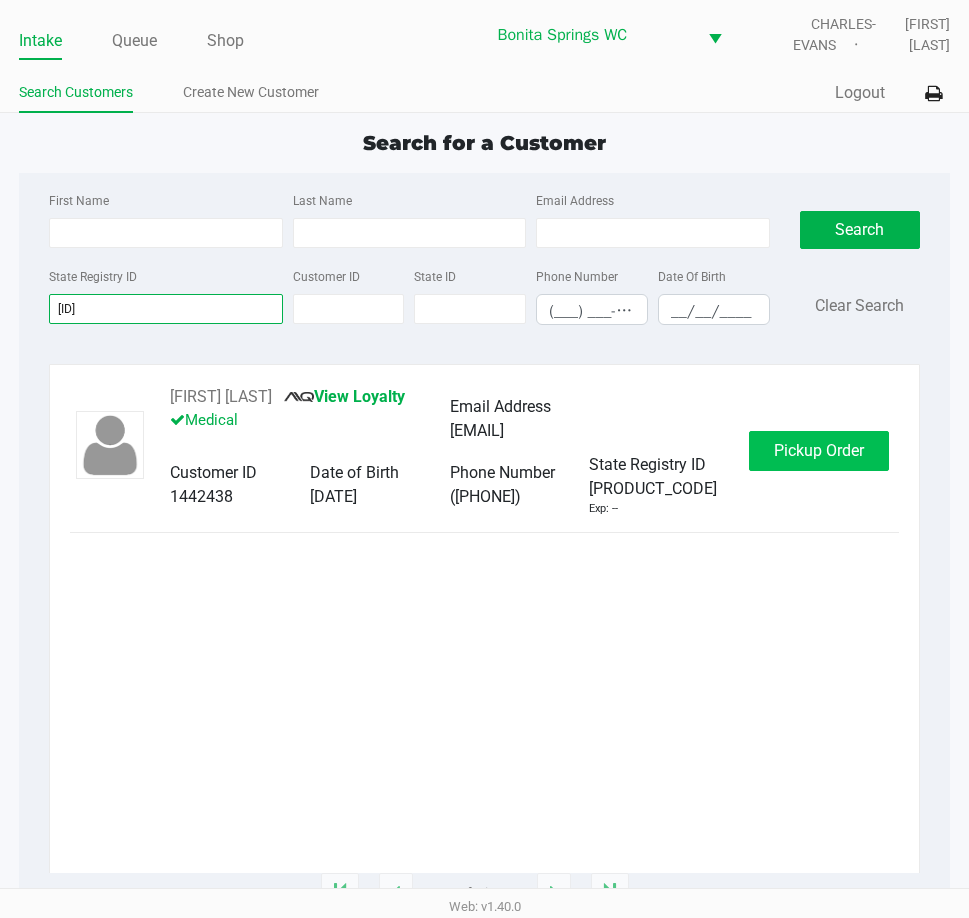 type on "[ID]" 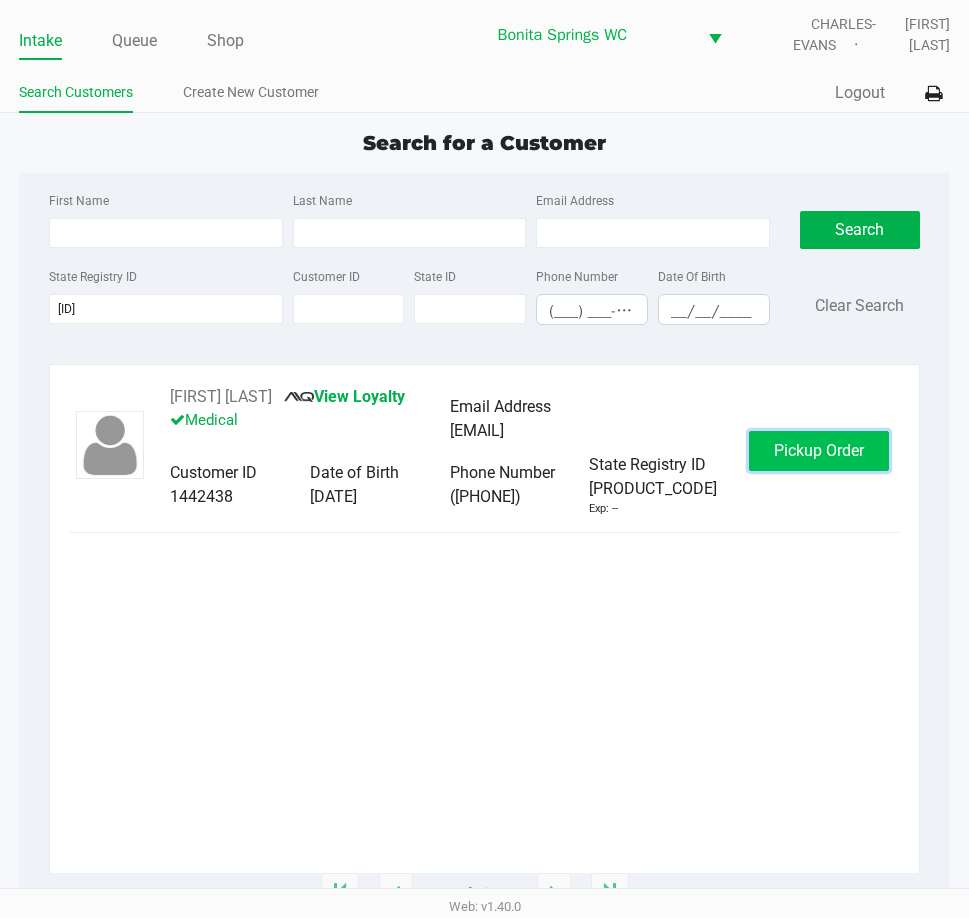 click on "Pickup Order" 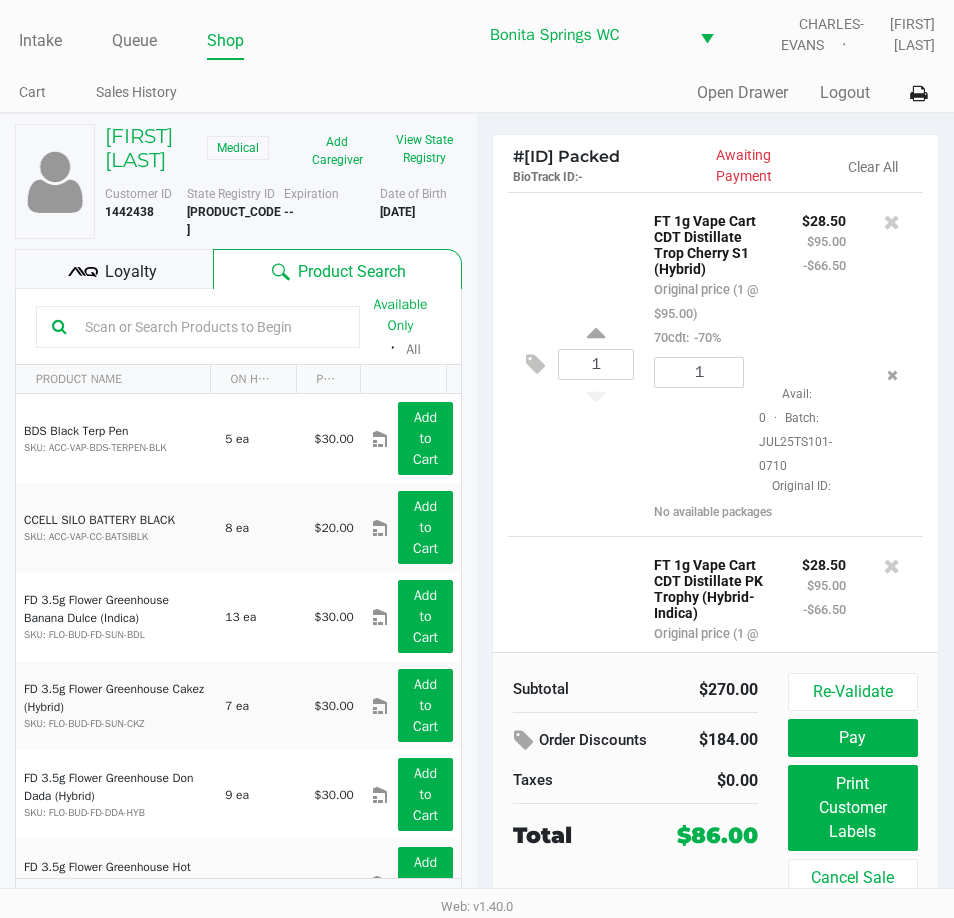 click on "1  FT 1g Vape Cart CDT Distillate Trop Cherry S1 (Hybrid)   Original price (1 @ $95.00)  70cdt:  -70% $28.50 $95.00 -$66.50 1  Avail: 0  ·  Batch: JUL25TS101-0710   Original ID:    No available packages" 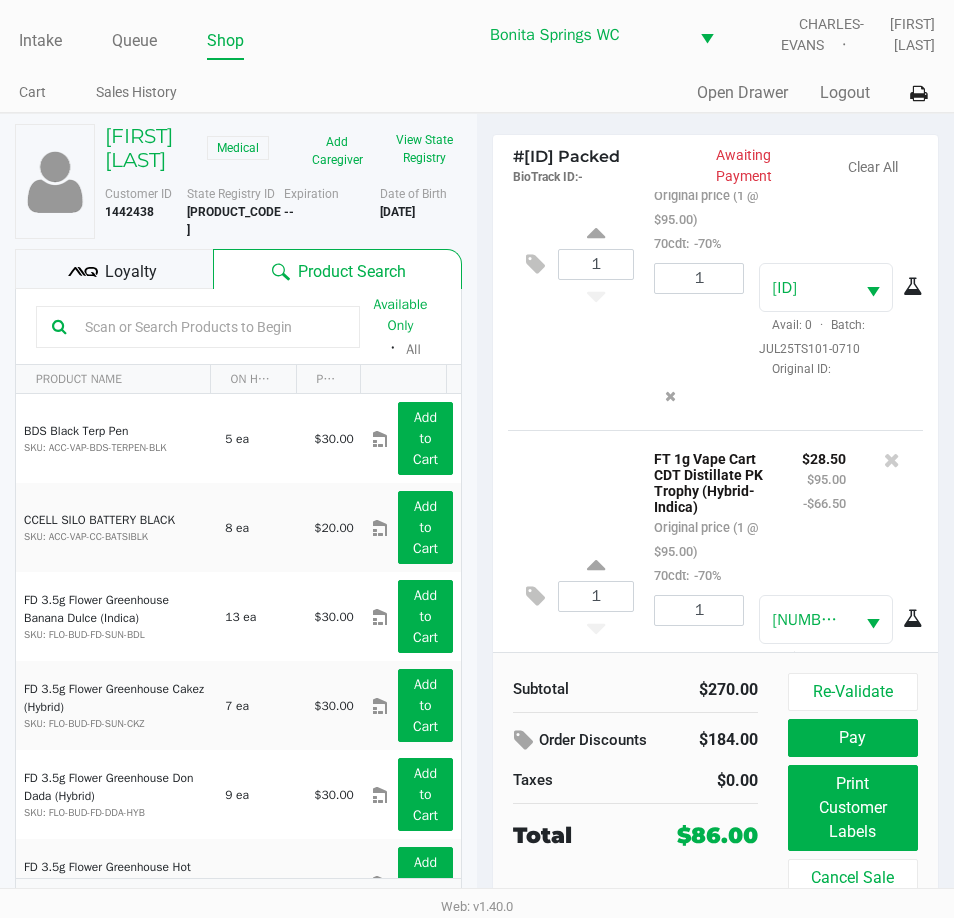 scroll, scrollTop: 0, scrollLeft: 0, axis: both 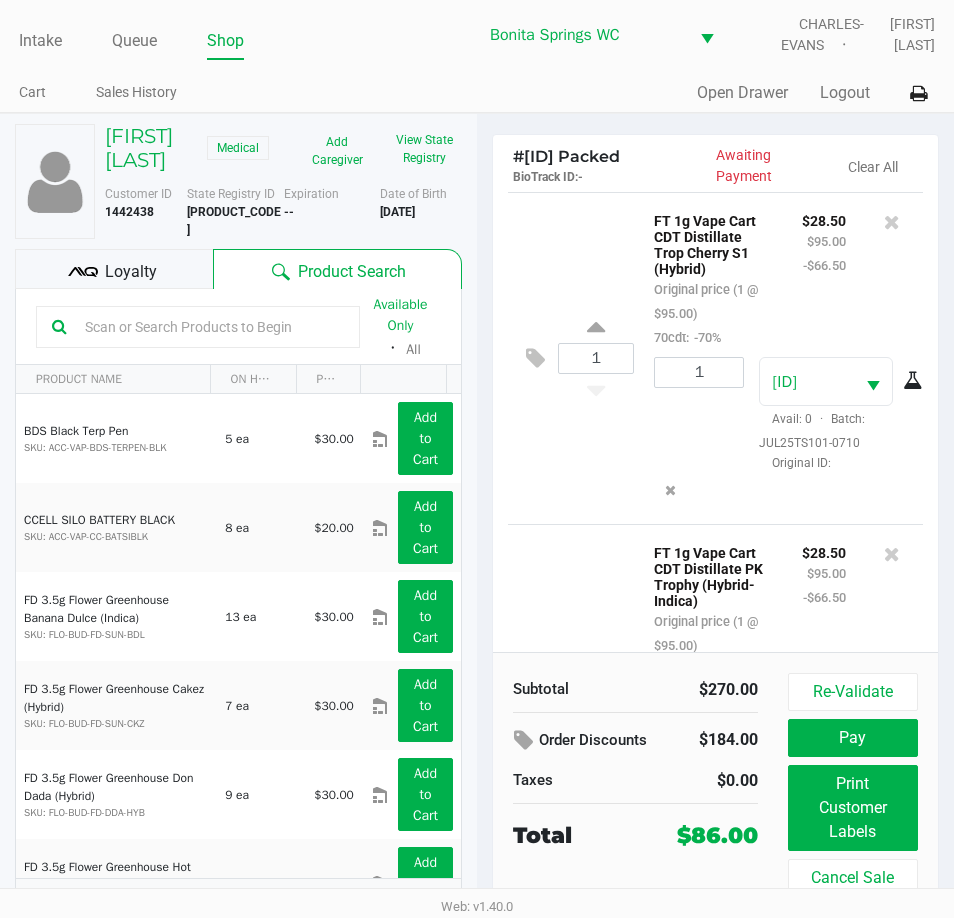 click on "1  FT 1g Vape Cart CDT Distillate PK Trophy (Hybrid-Indica)   Original price (1 @ $95.00)  70cdt:  -70% $28.50 $95.00 -$66.50 1 0730705677406861  Avail: 0  ·  Batch: MAY25PKT01-0603   Original ID:" 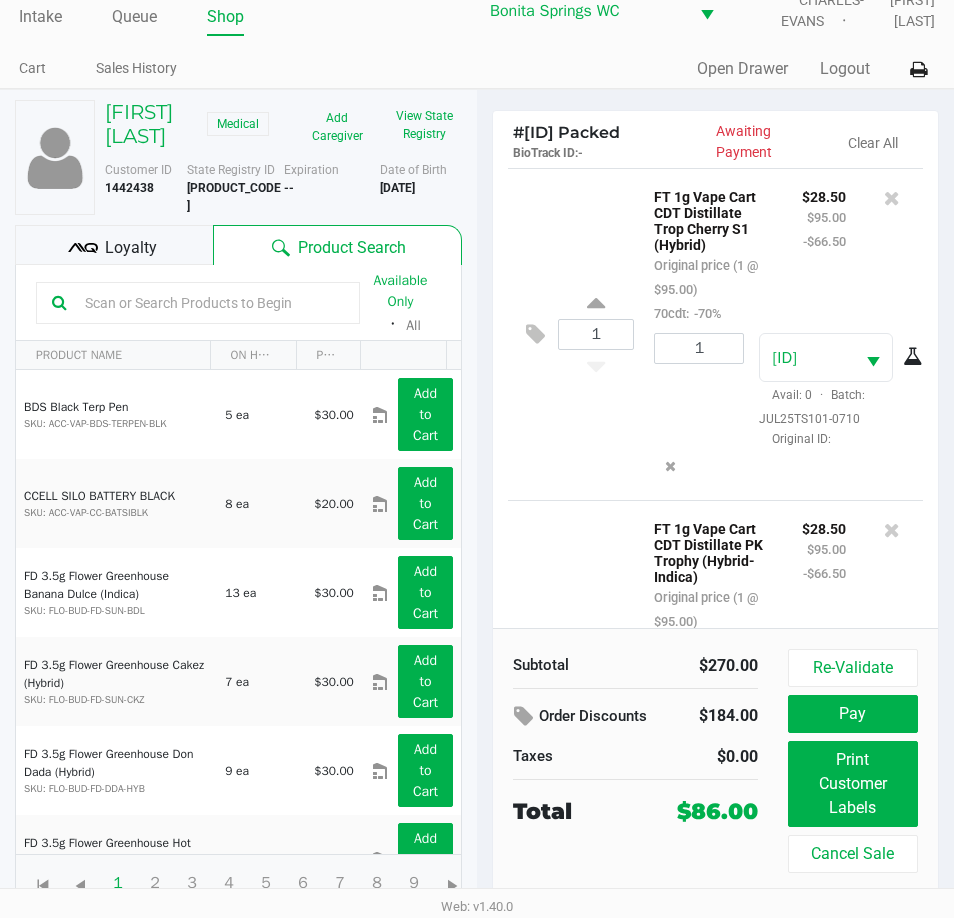scroll, scrollTop: 37, scrollLeft: 0, axis: vertical 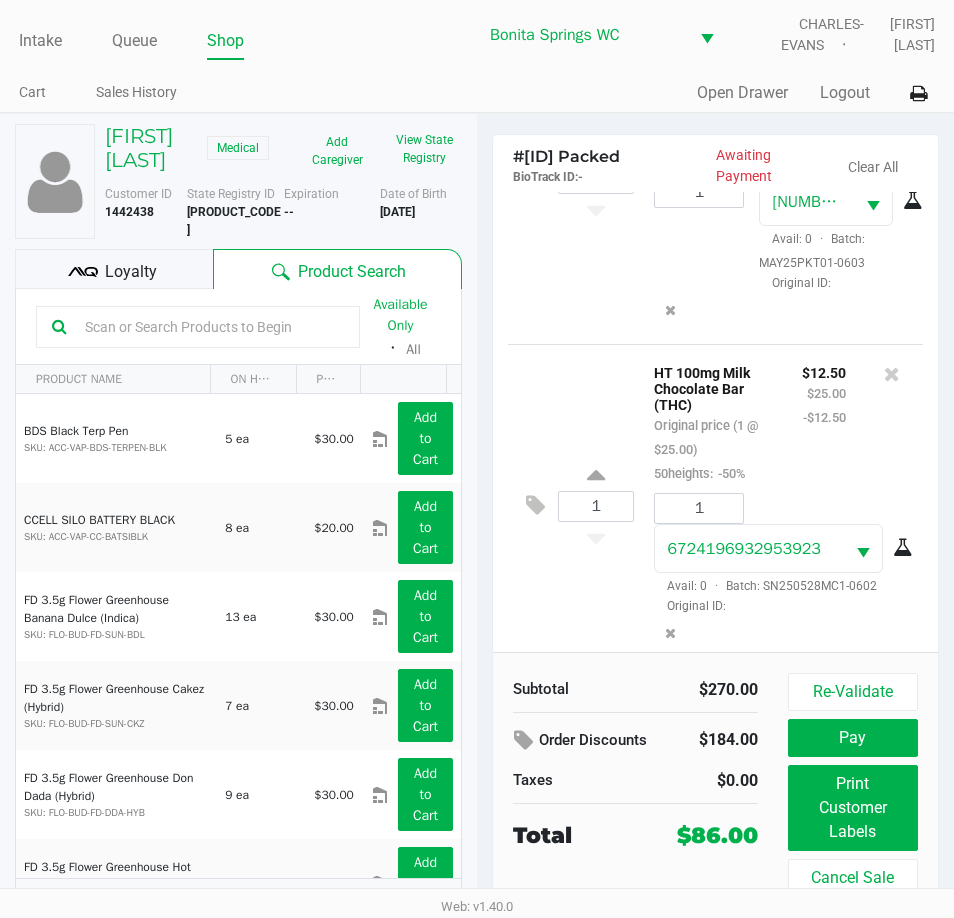 click on "Loyalty" 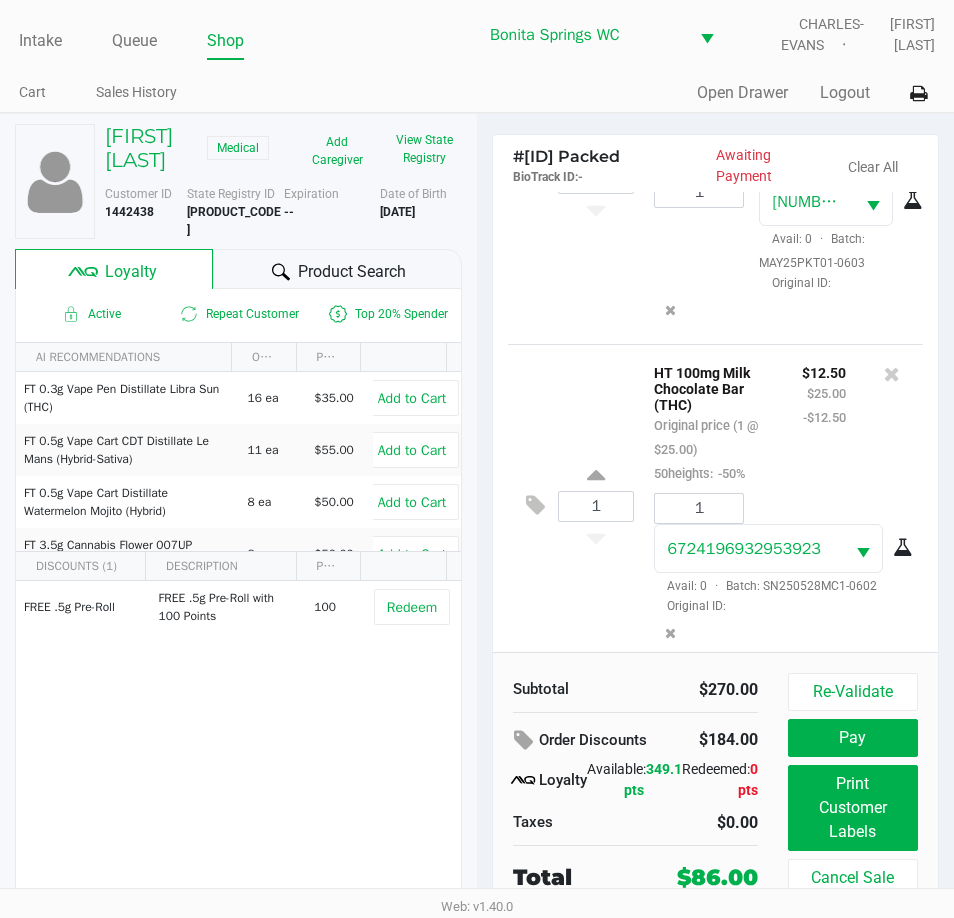 click on "FREE .5g  Pre-Roll   FREE .5g Pre-Roll with 100 Points   100   Redeem" 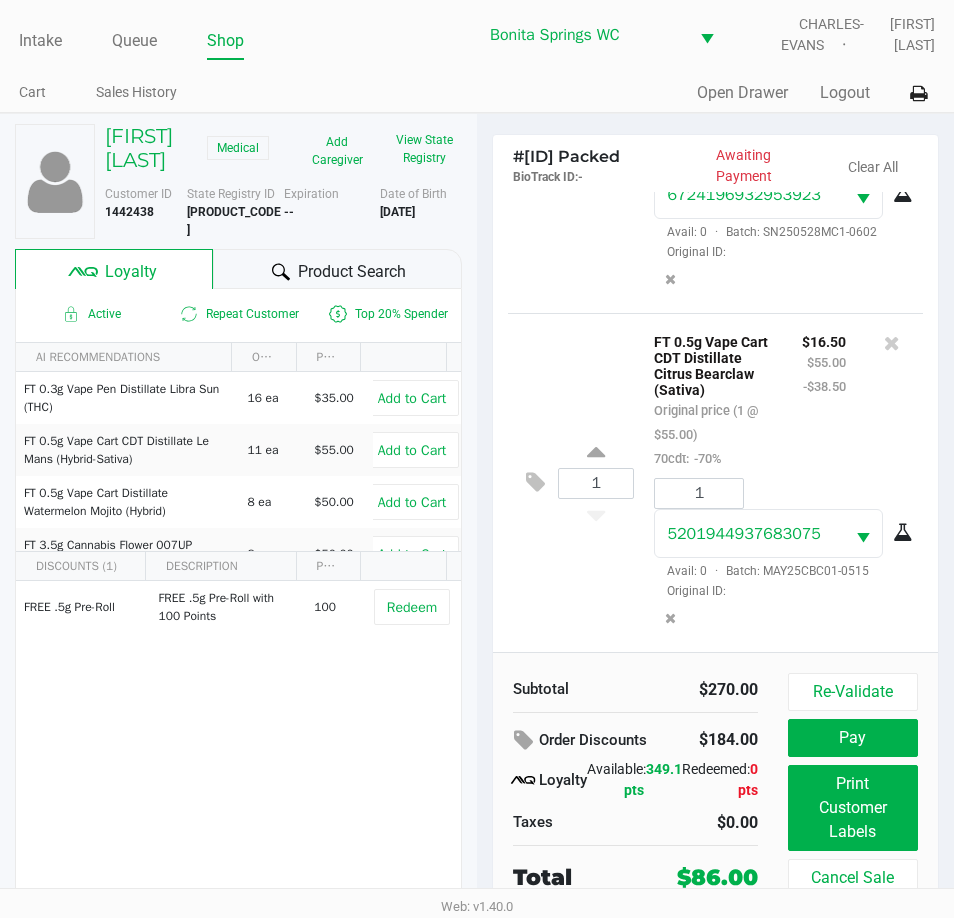 scroll, scrollTop: 912, scrollLeft: 0, axis: vertical 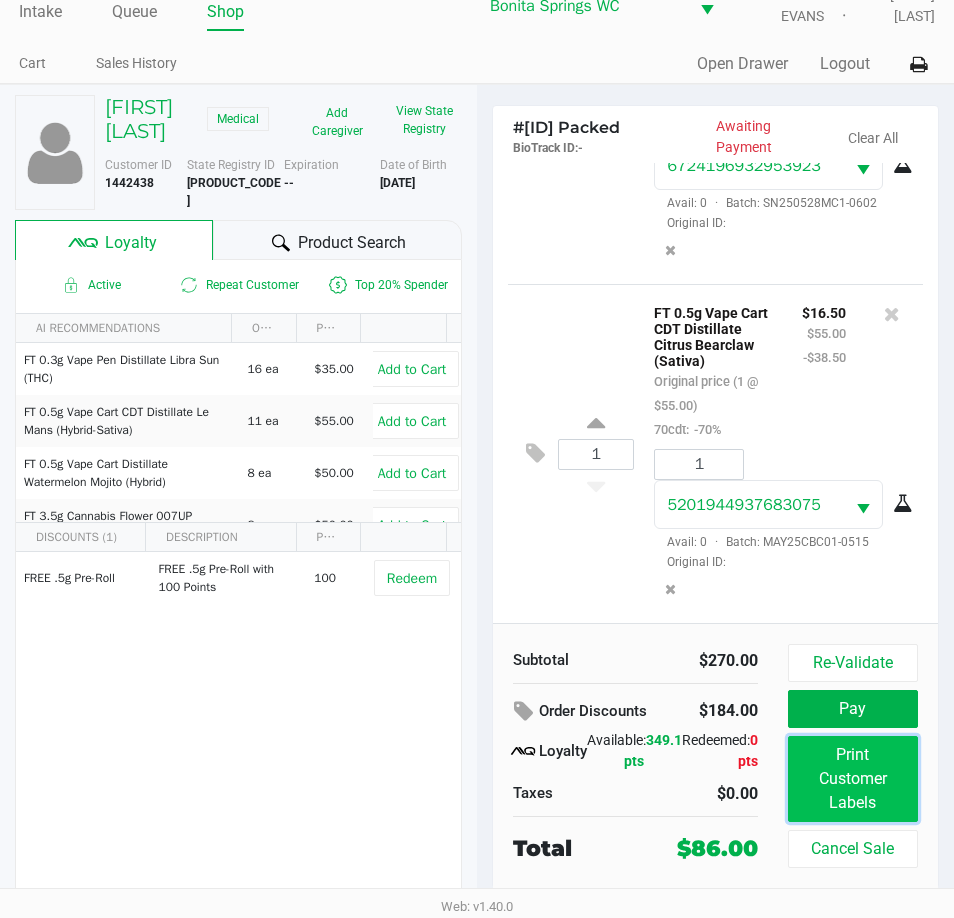 click on "Print Customer Labels" 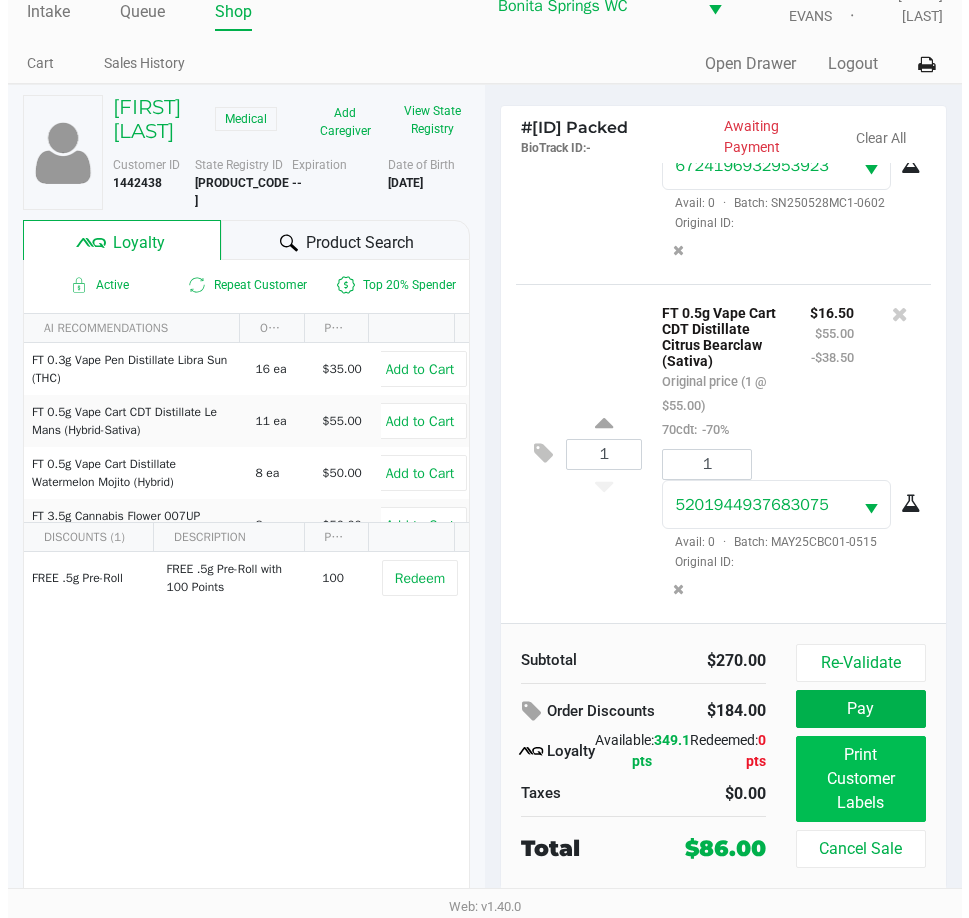 scroll, scrollTop: 0, scrollLeft: 0, axis: both 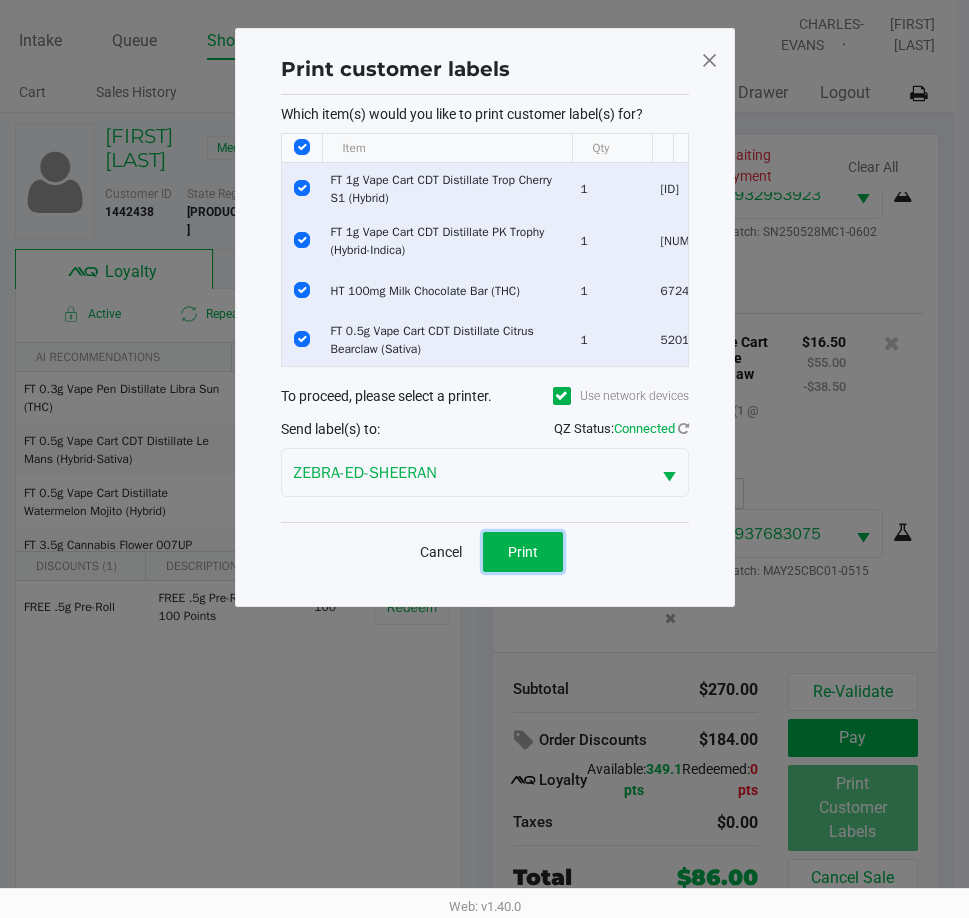 click on "Print" 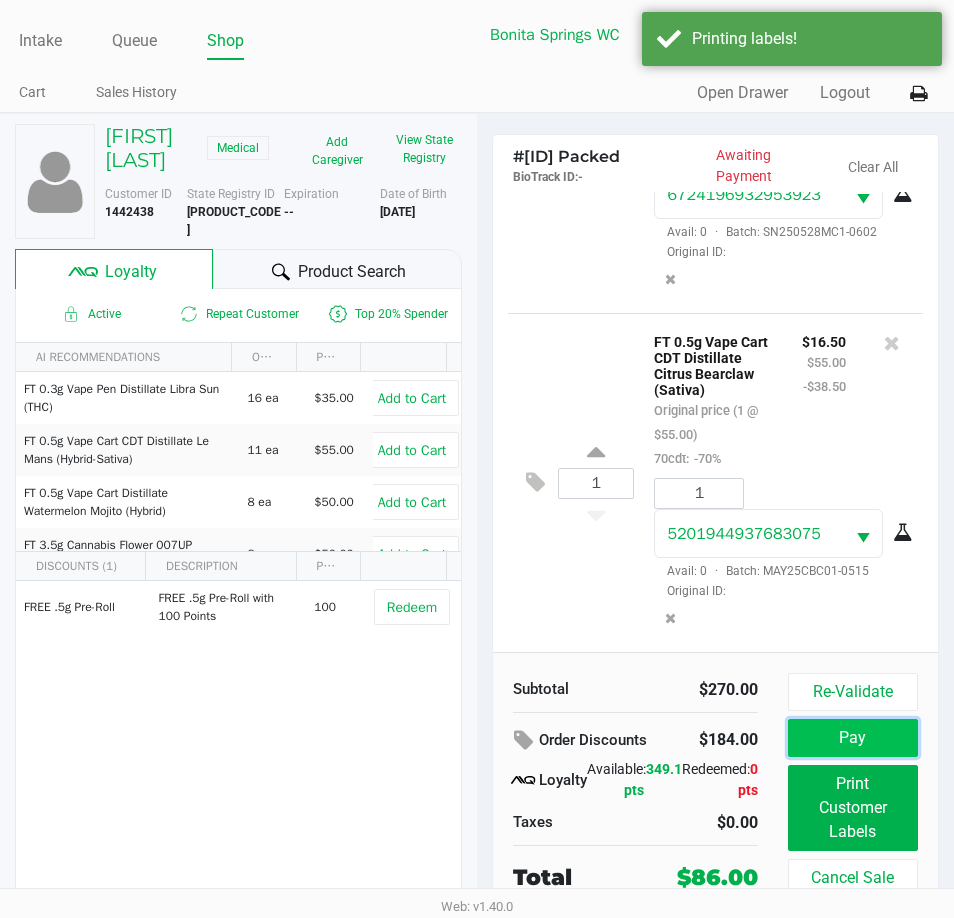 click on "Pay" 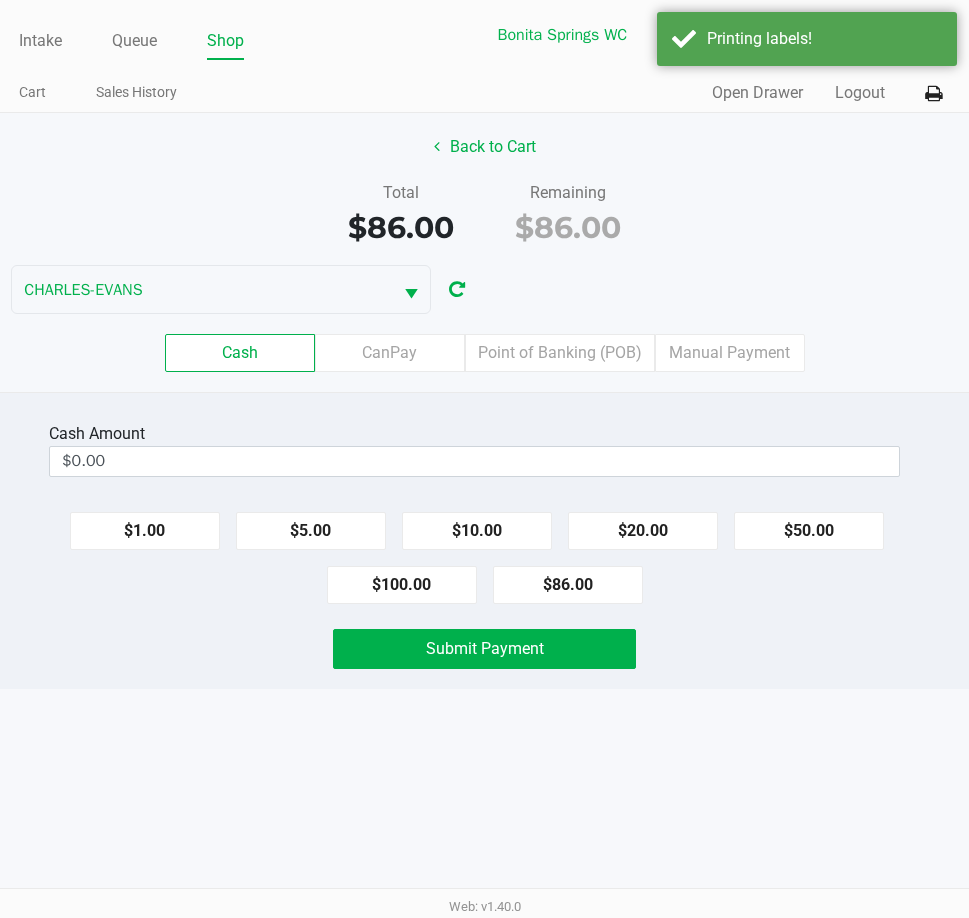 drag, startPoint x: 704, startPoint y: 221, endPoint x: 718, endPoint y: 193, distance: 31.304953 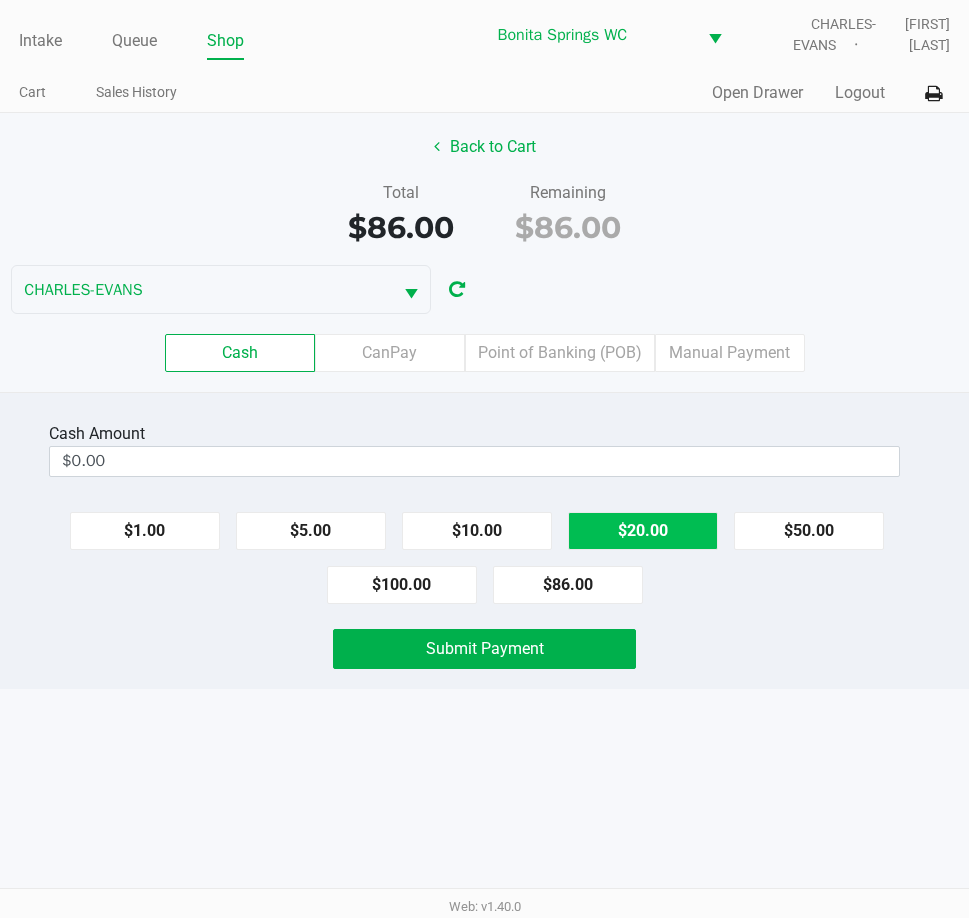 click on "$20.00" 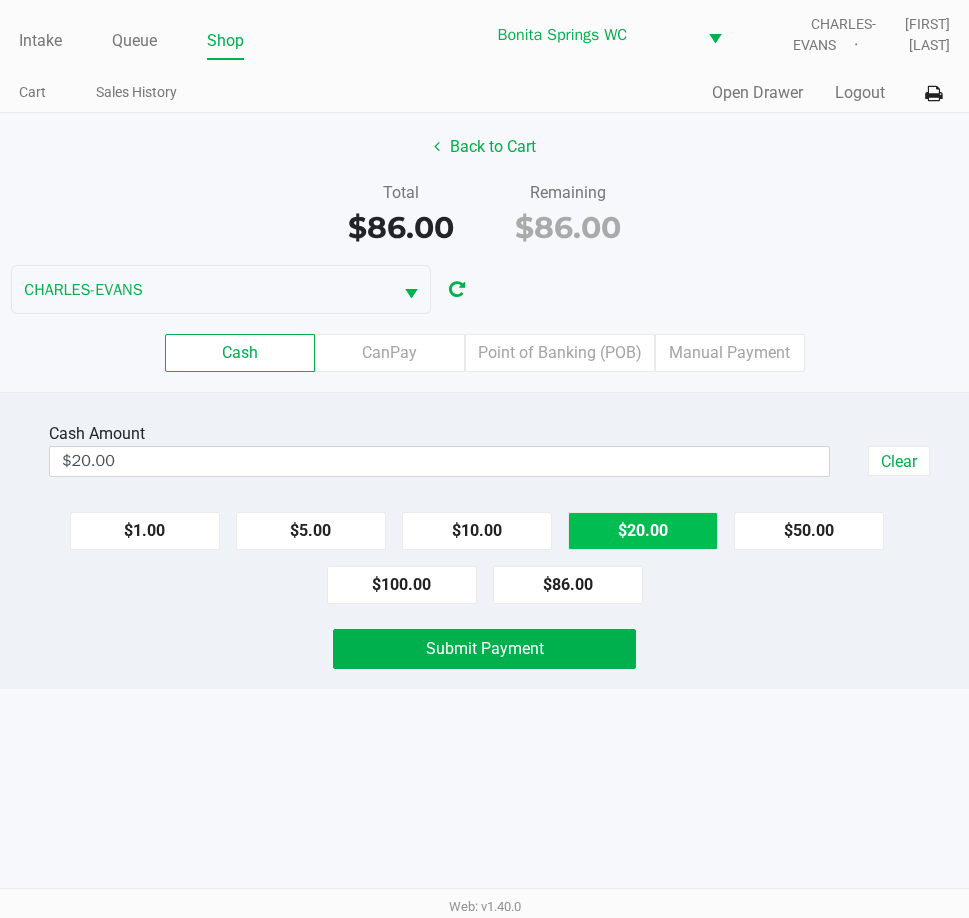 click on "$20.00" 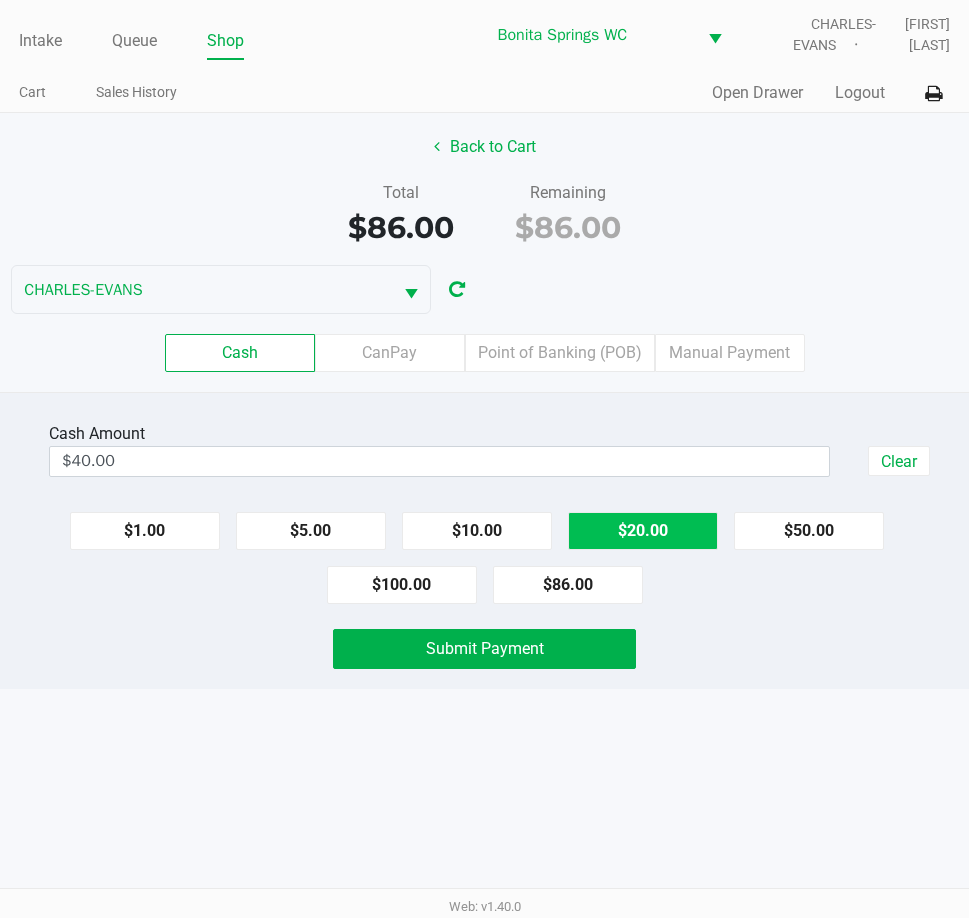 click on "$20.00" 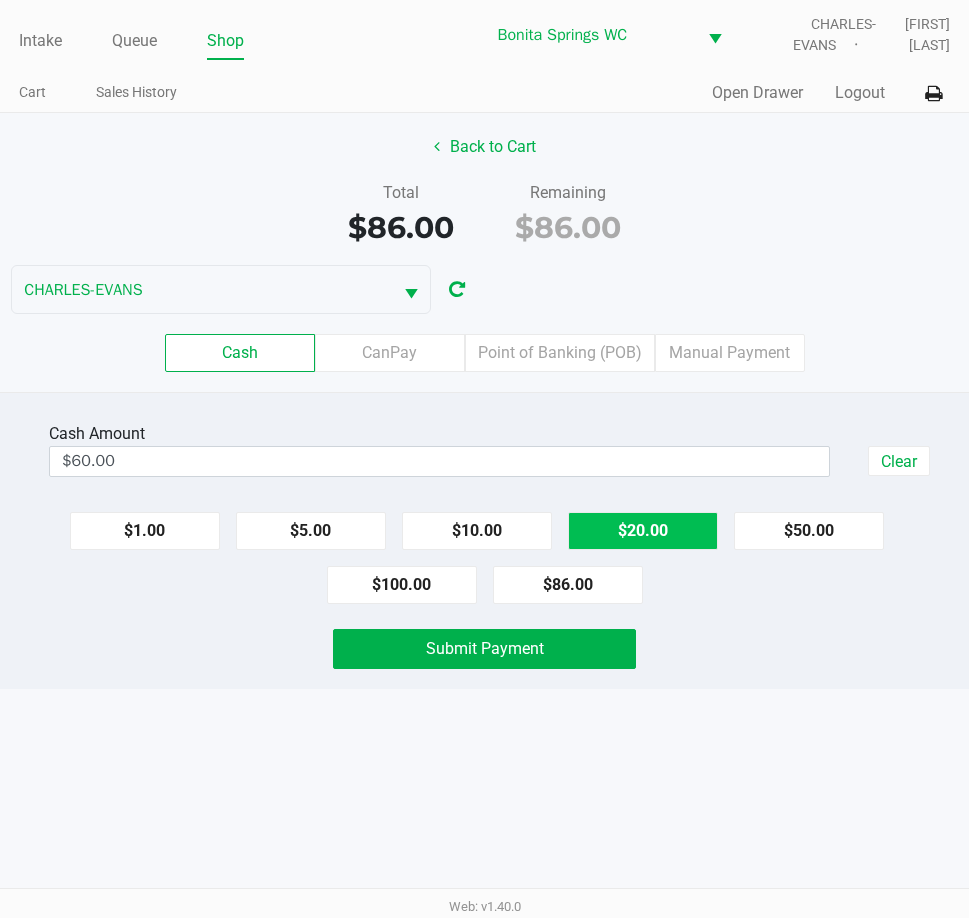 click on "$20.00" 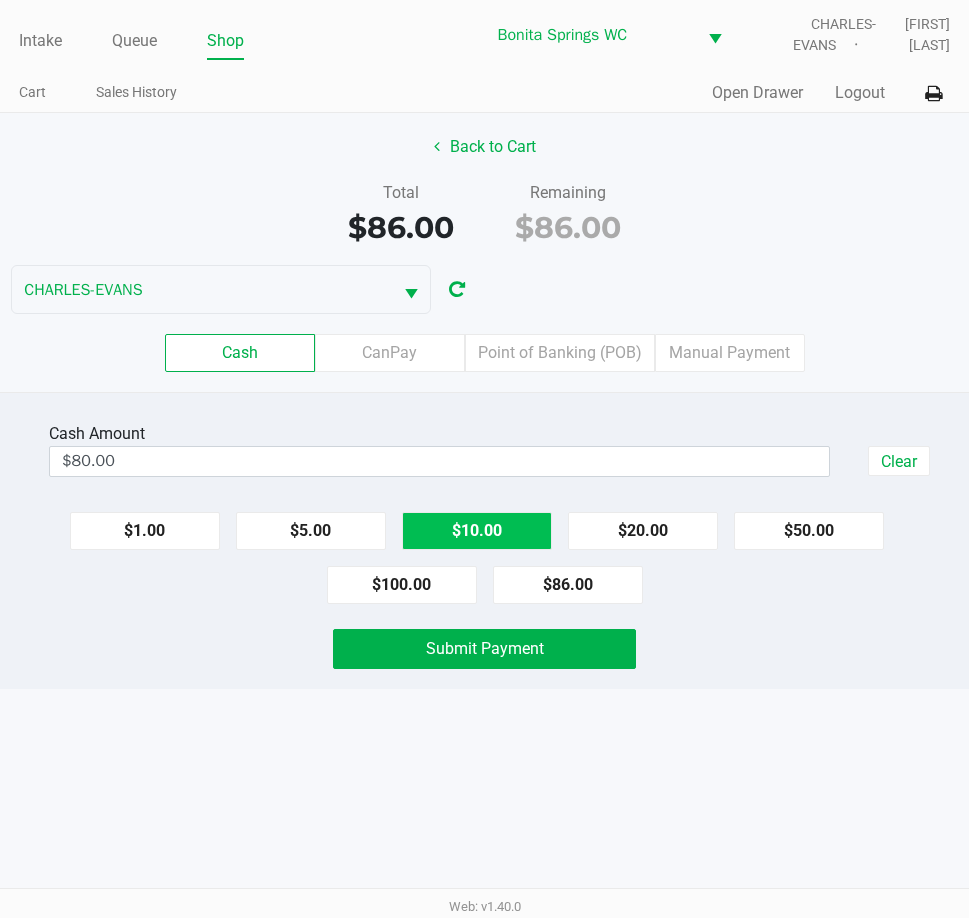 click on "$10.00" 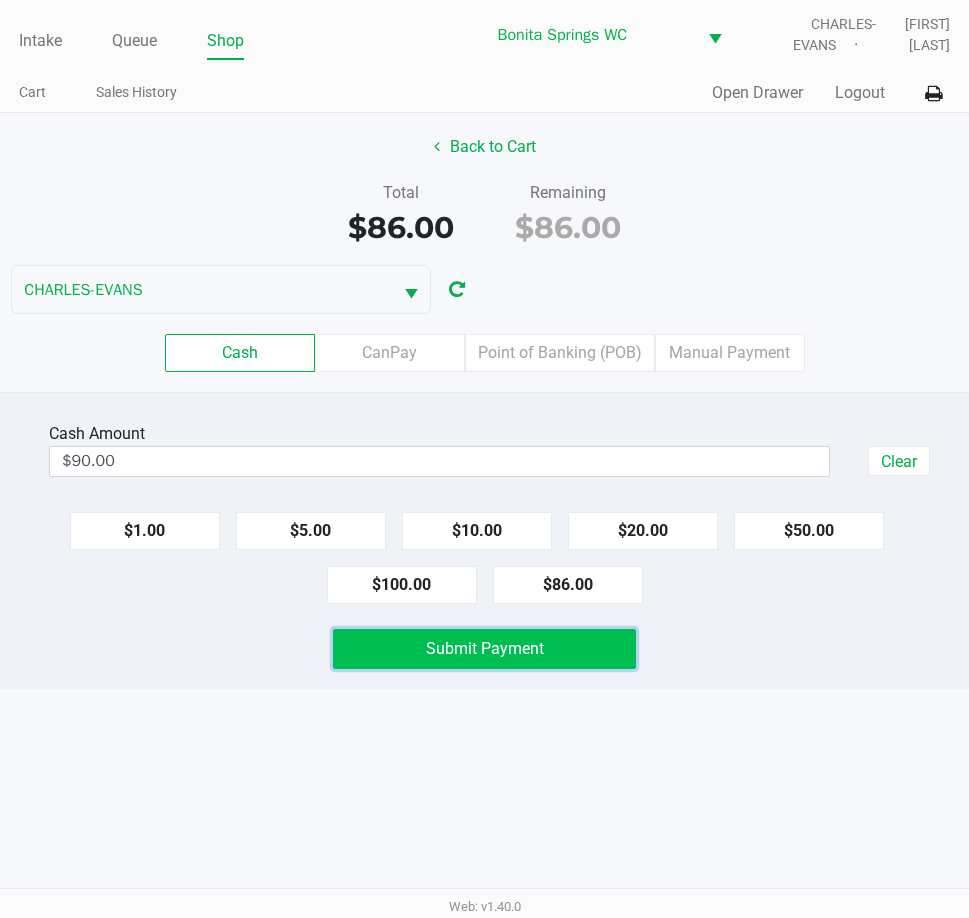 click on "Submit Payment" 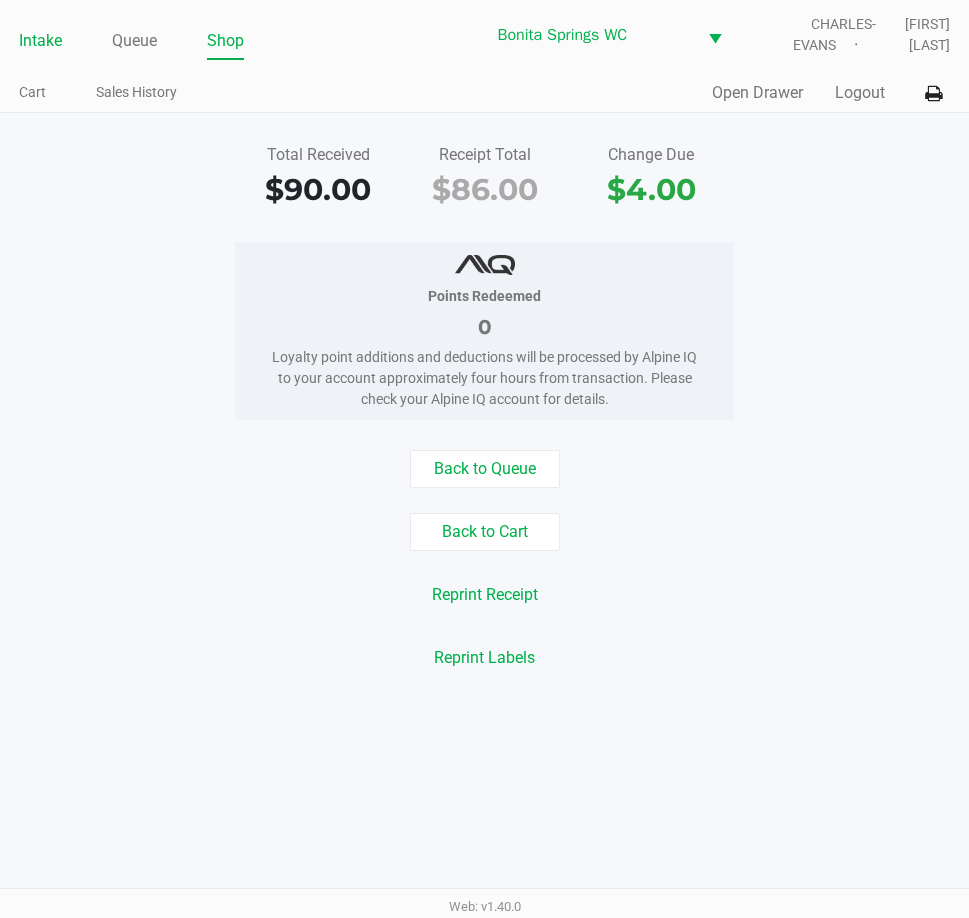 click on "Intake" 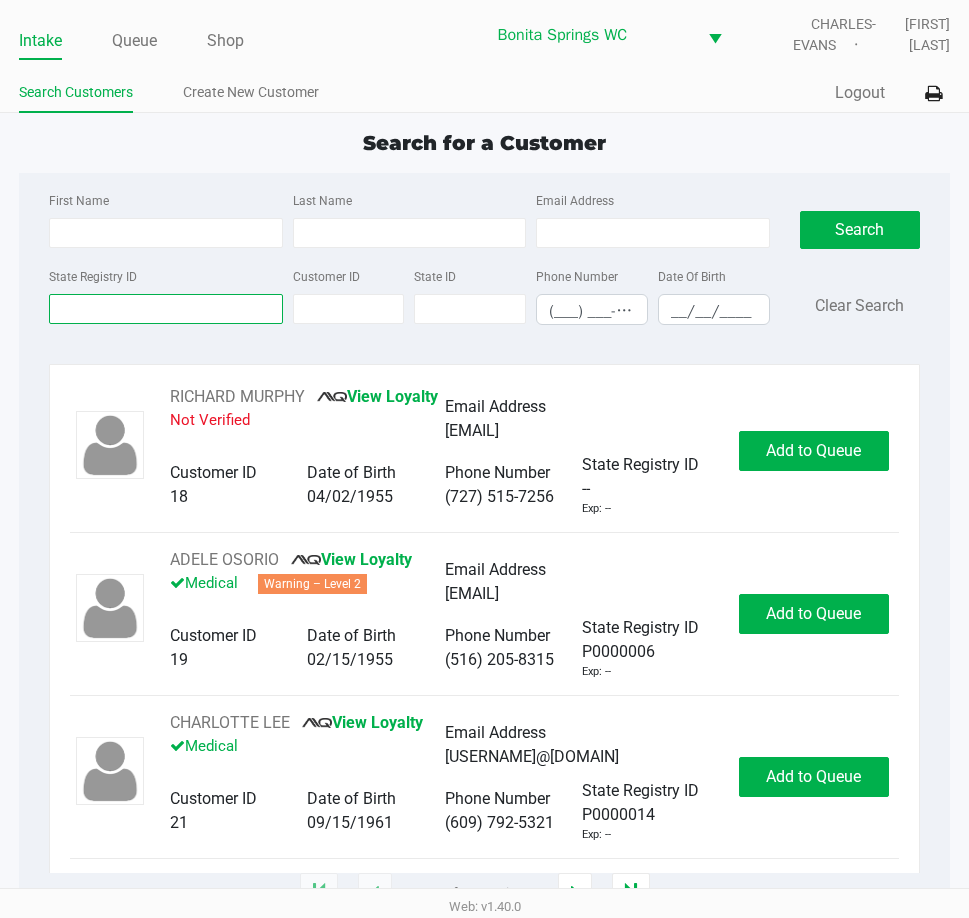 click on "State Registry ID" at bounding box center (165, 309) 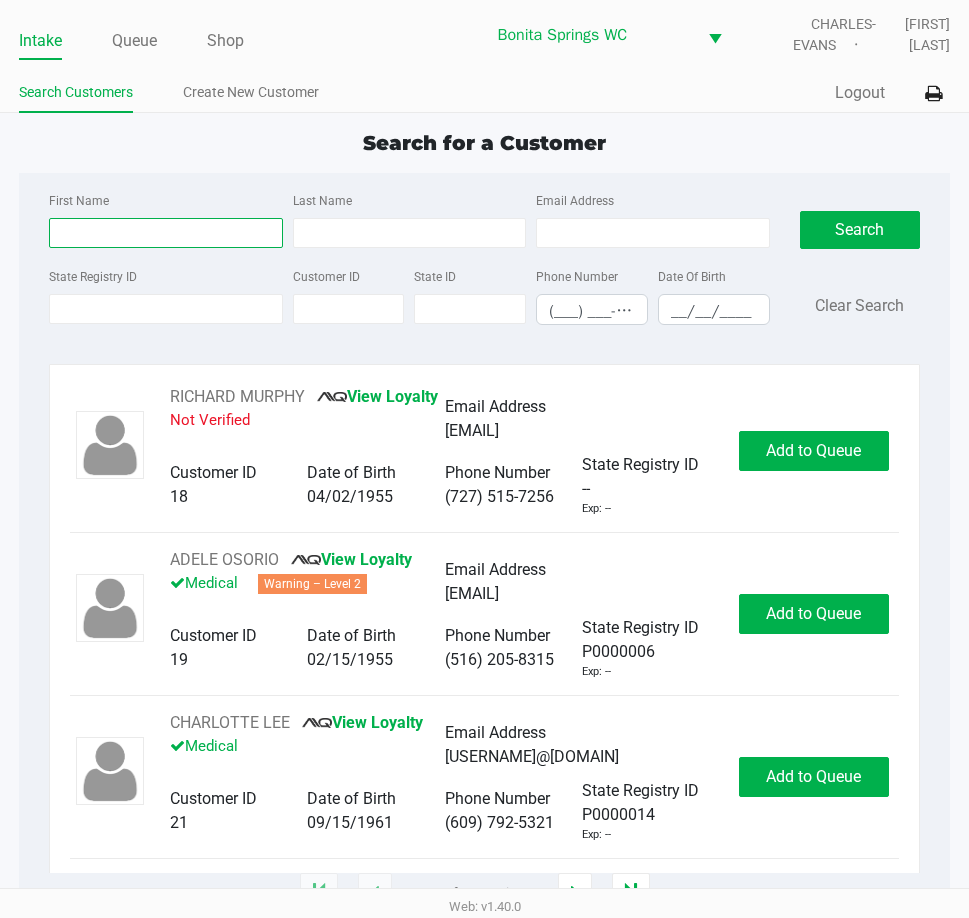 click on "First Name" at bounding box center (165, 233) 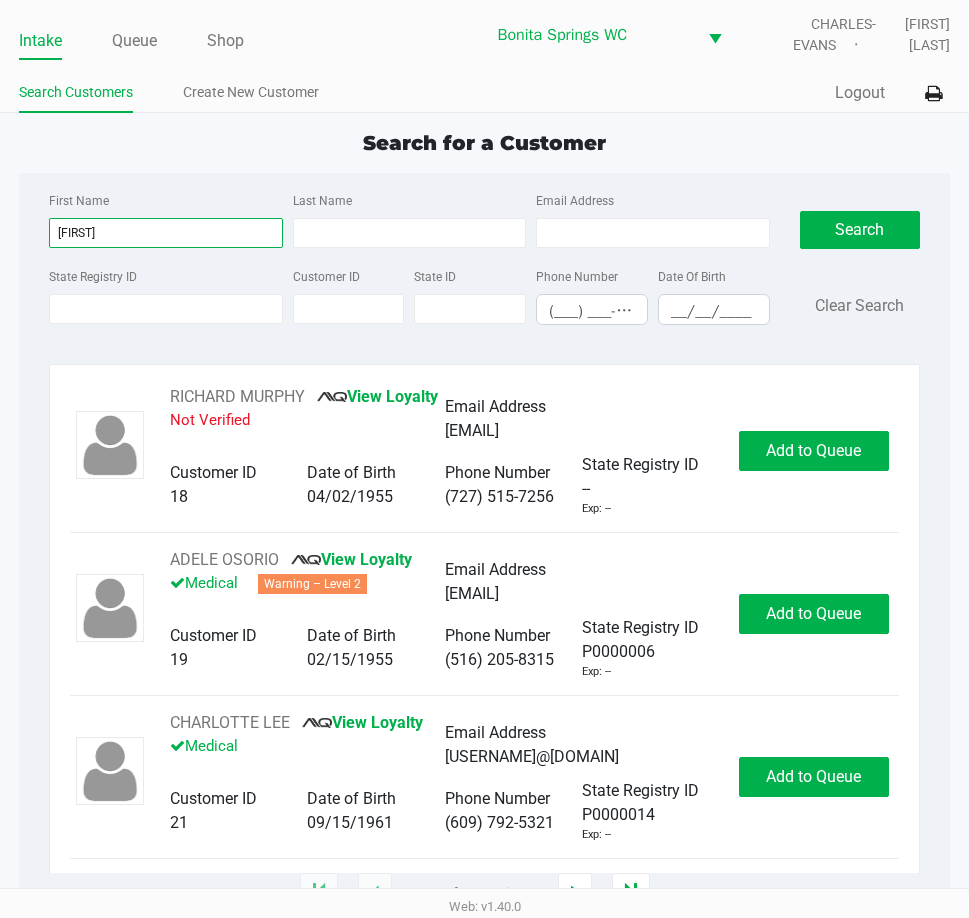 type on "[FIRST]" 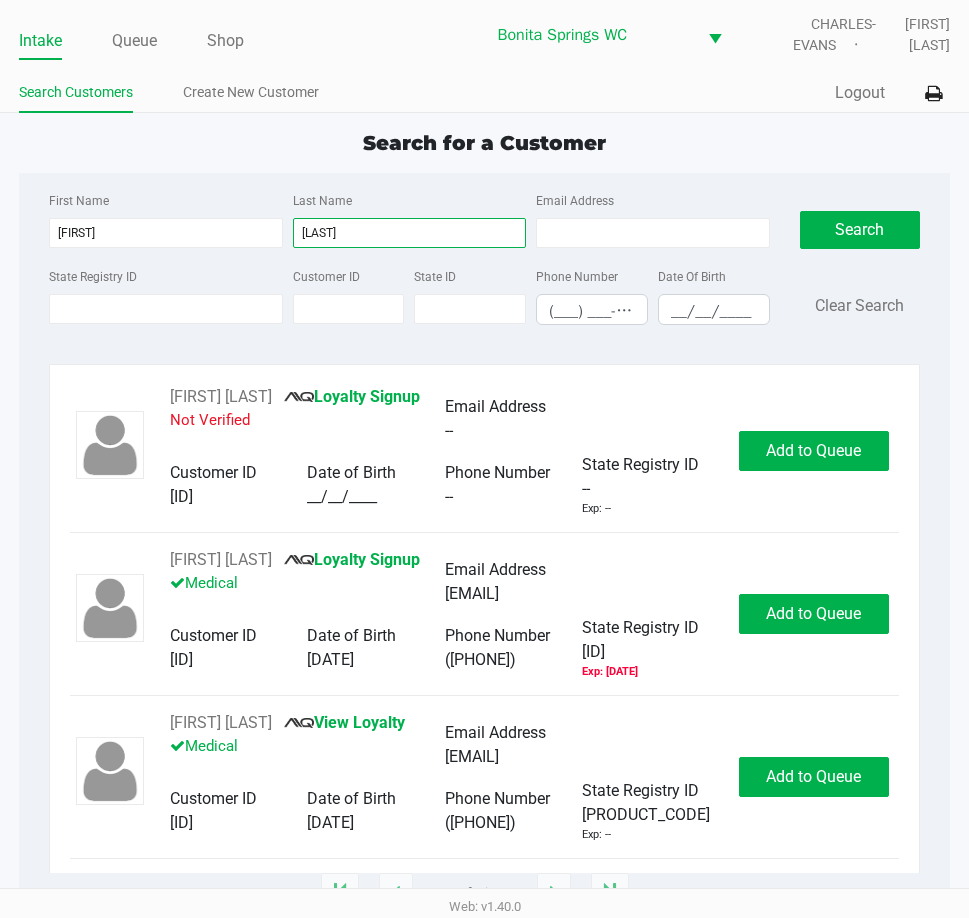 scroll, scrollTop: 49, scrollLeft: 0, axis: vertical 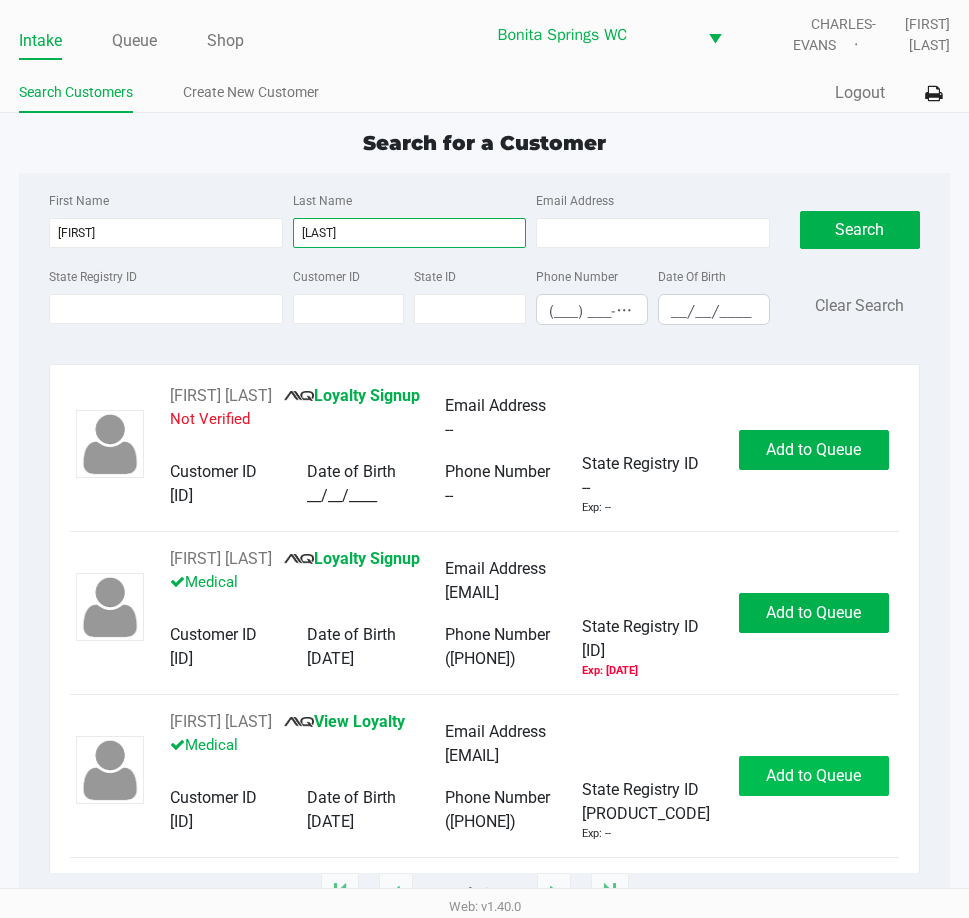 type on "[LAST]" 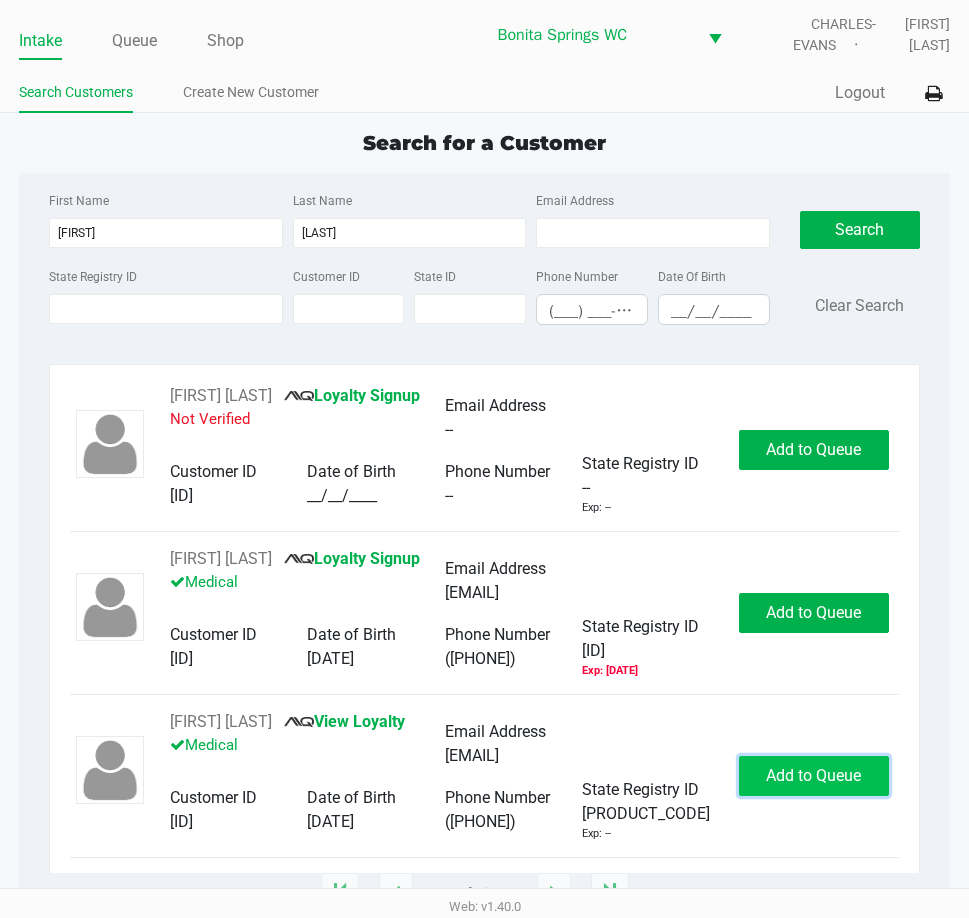 click on "Add to Queue" 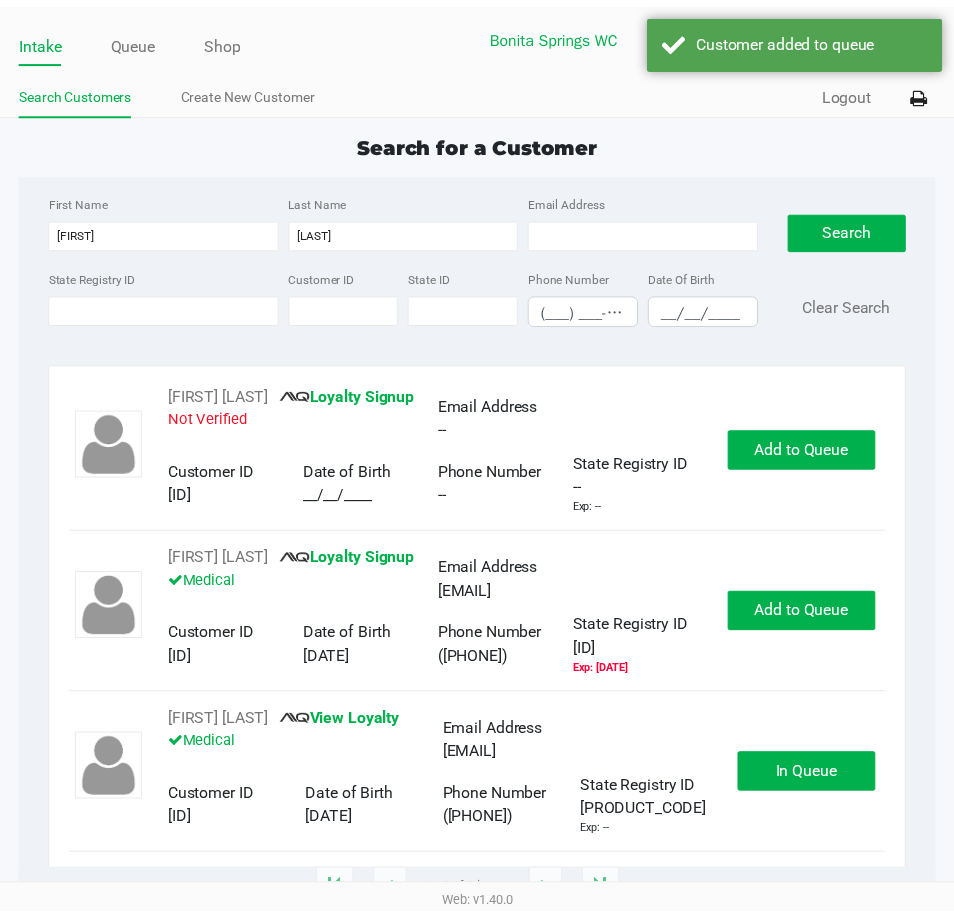 scroll, scrollTop: 25, scrollLeft: 0, axis: vertical 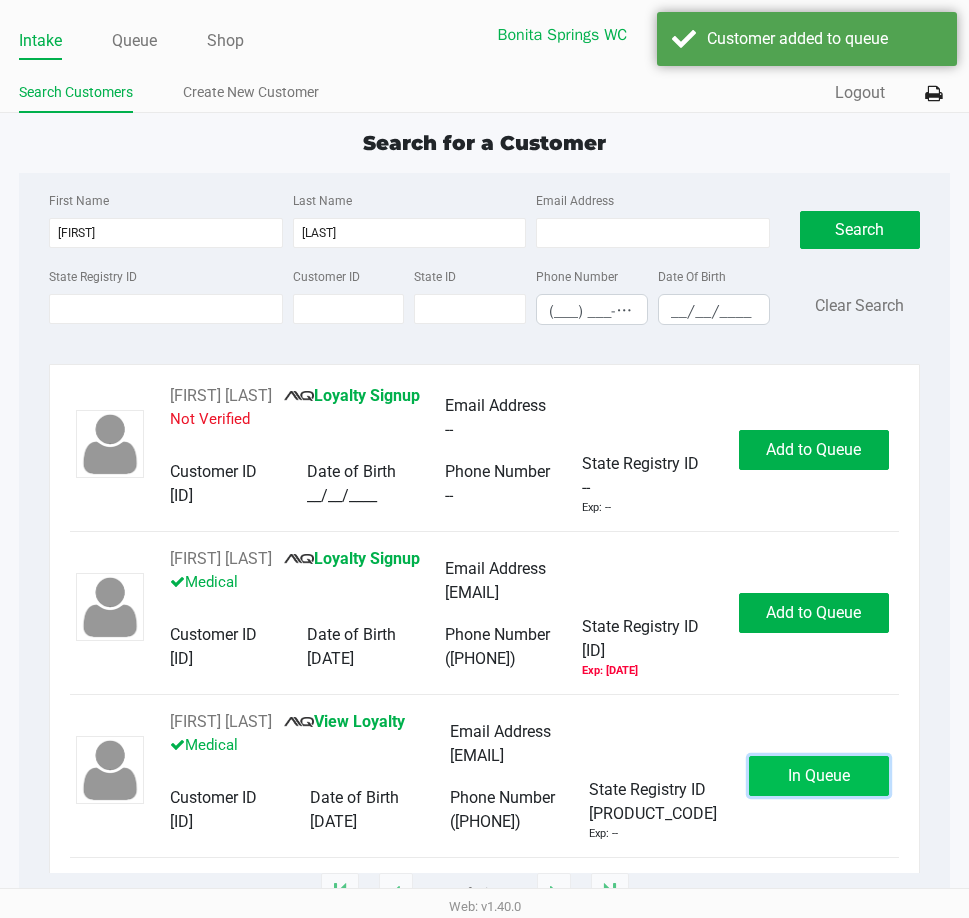 click on "In Queue" 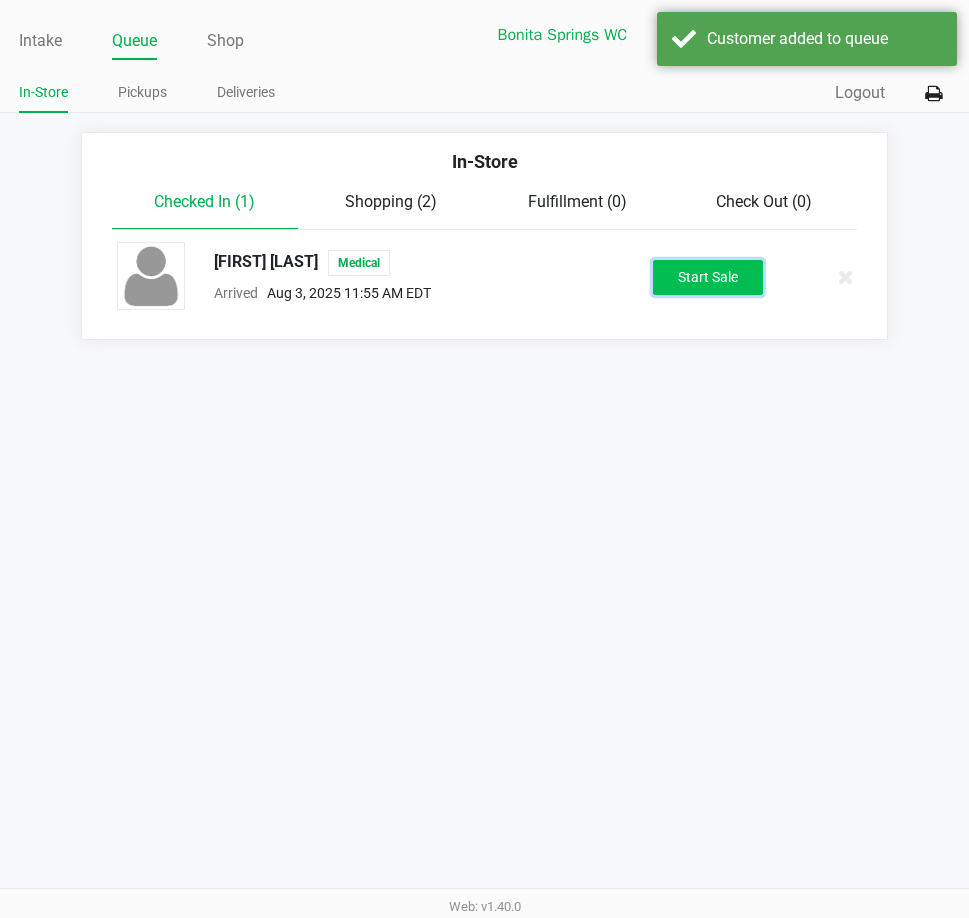 click on "Start Sale" 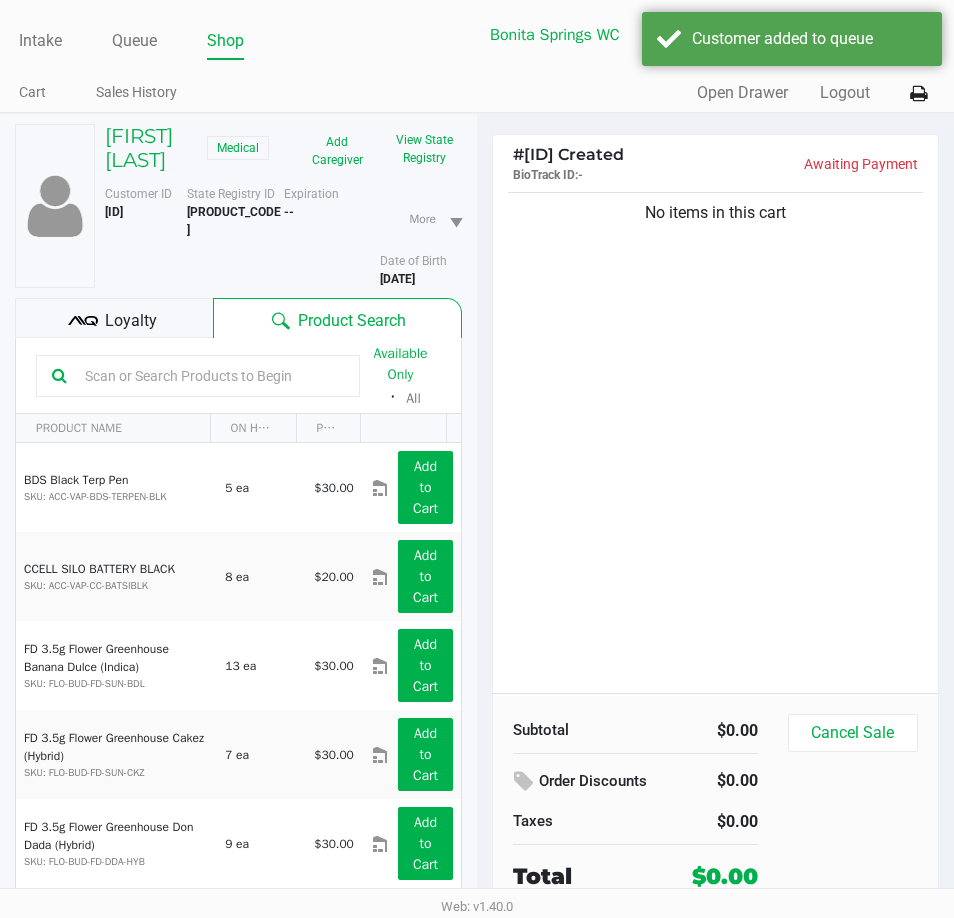 drag, startPoint x: 148, startPoint y: 367, endPoint x: 154, endPoint y: 346, distance: 21.84033 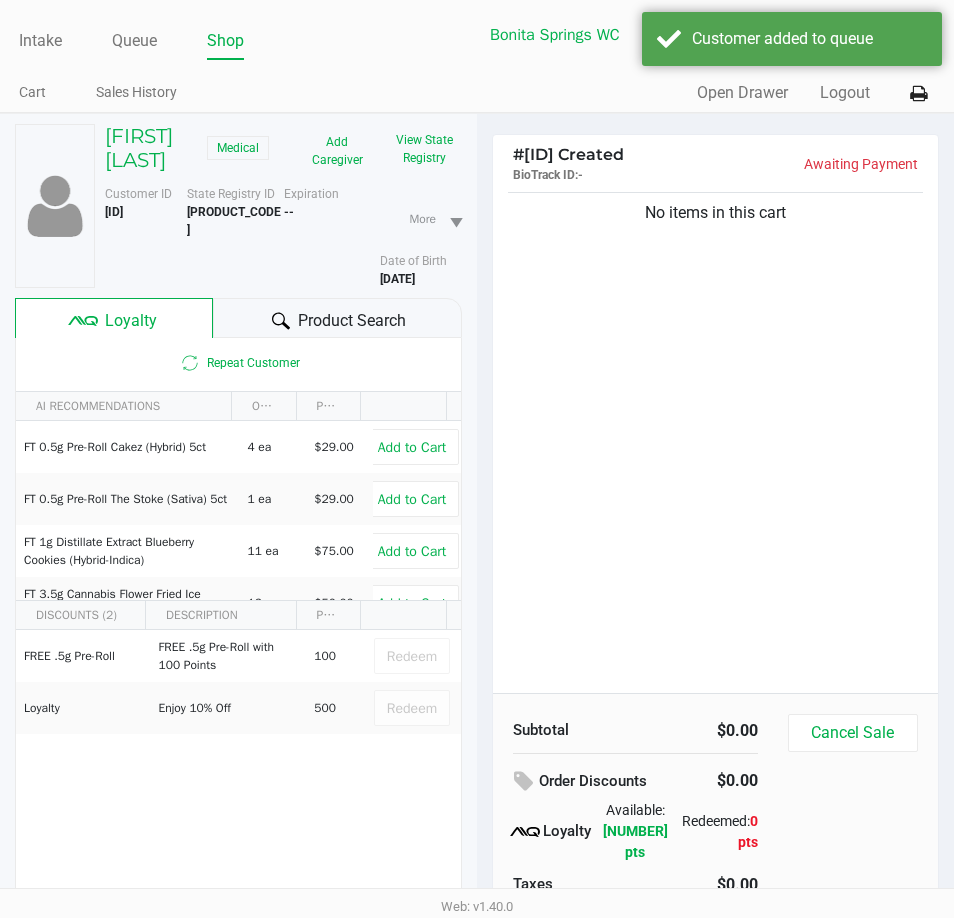 click on "Product Search" 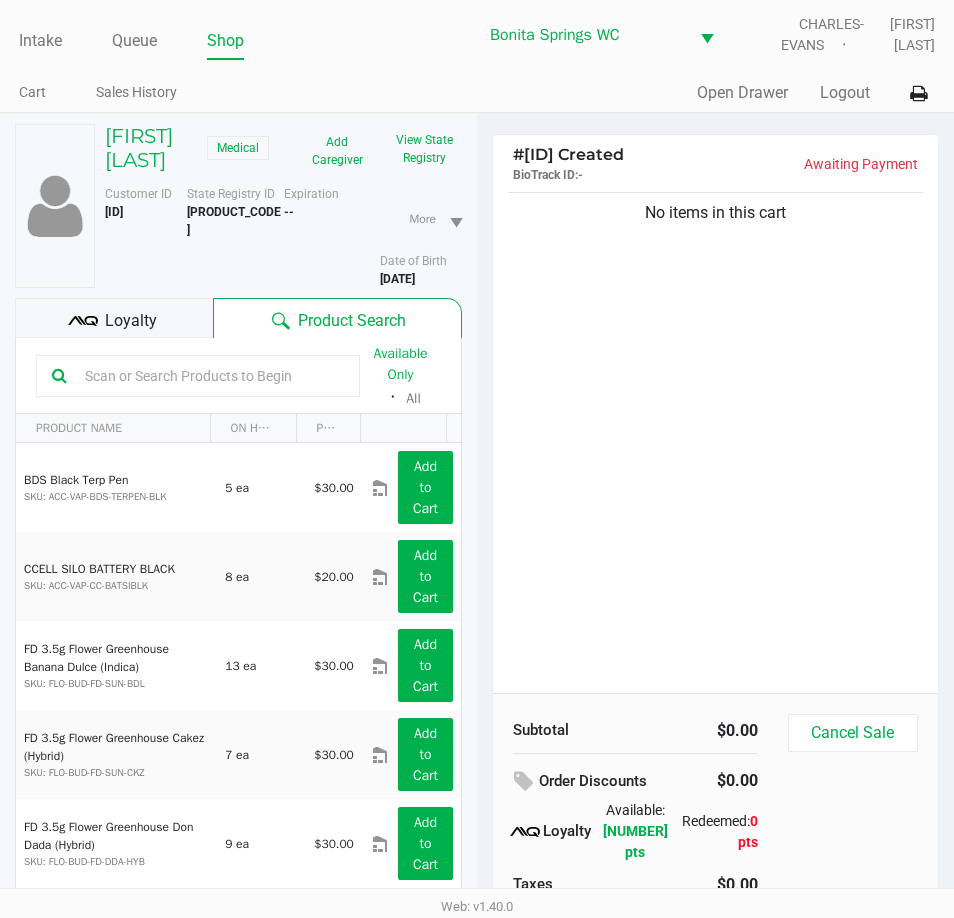 click on "No items in this cart" 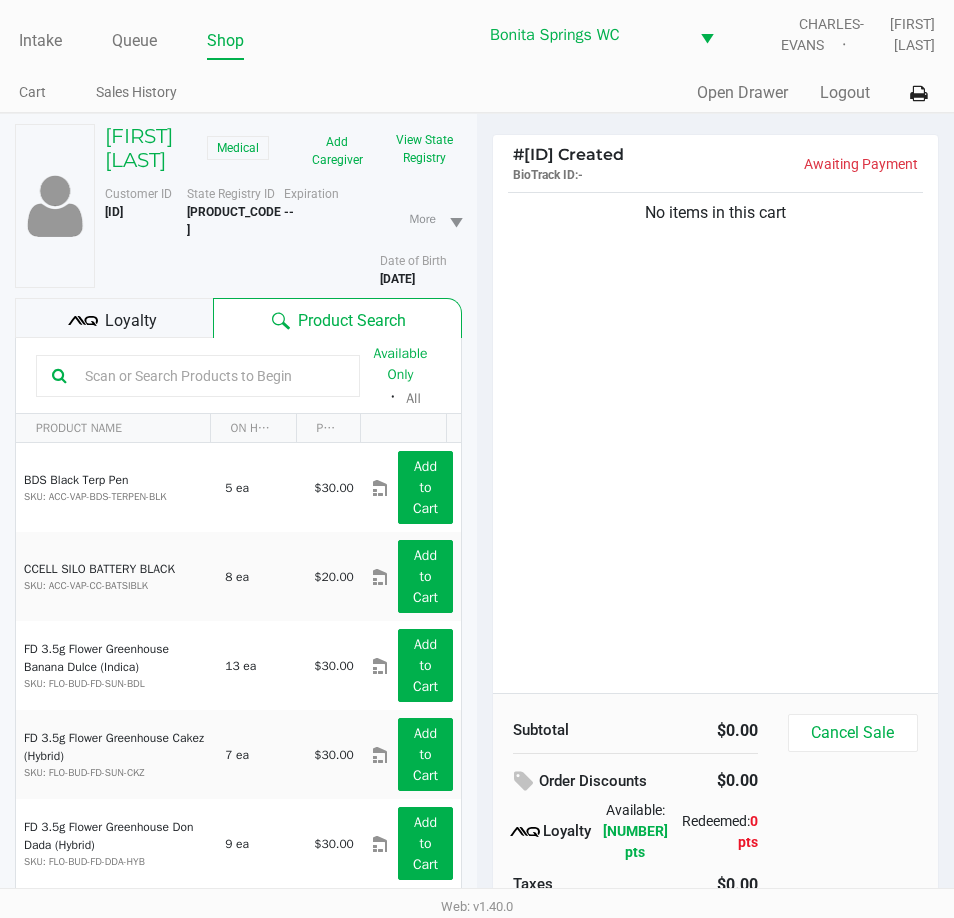 click on "No items in this cart" 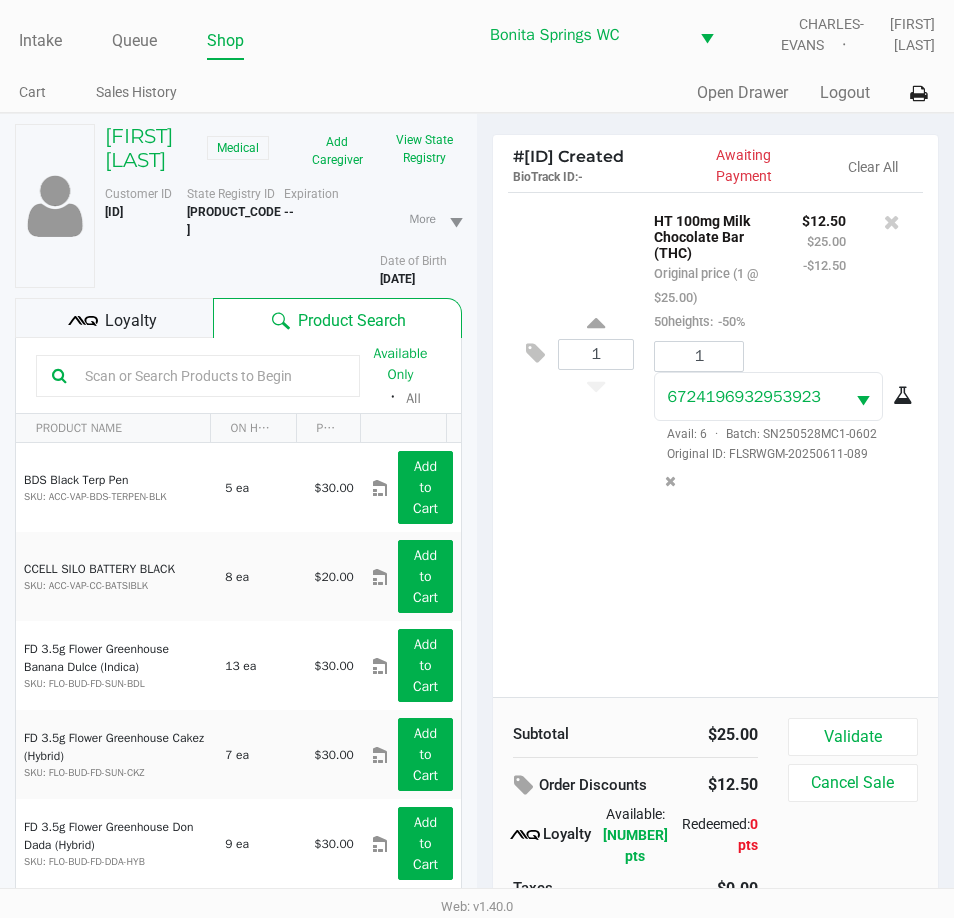 click on "Loyalty" 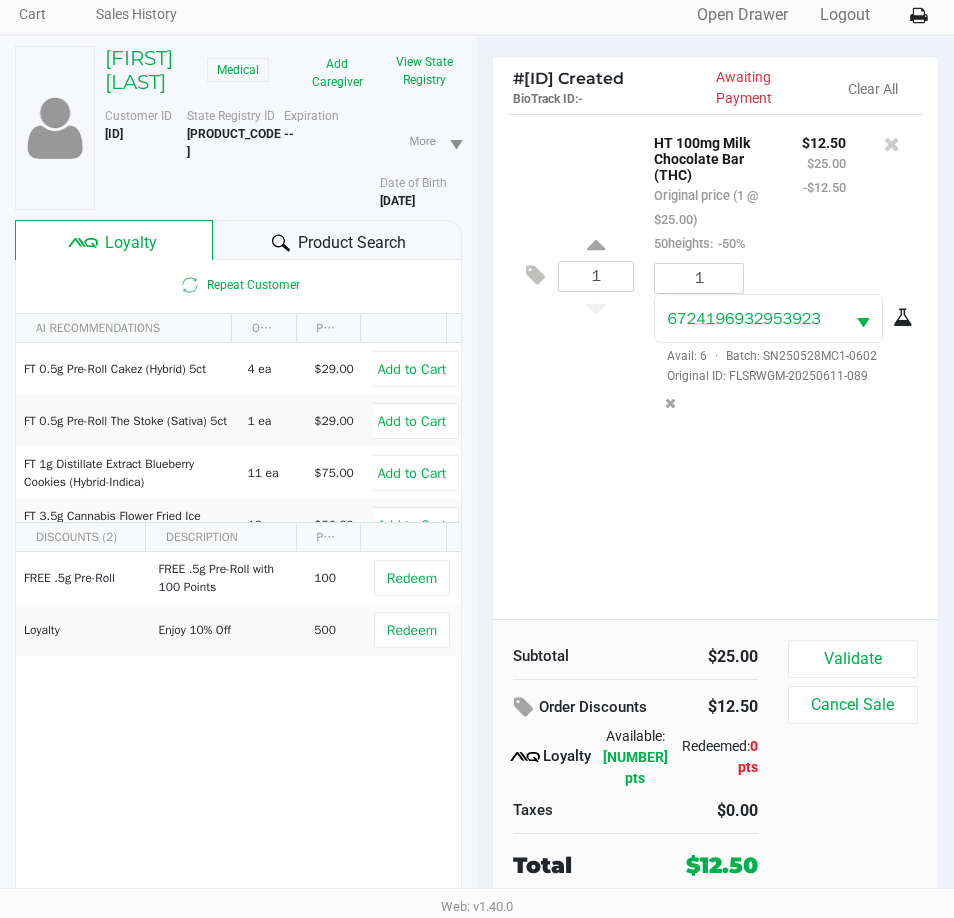 scroll, scrollTop: 104, scrollLeft: 0, axis: vertical 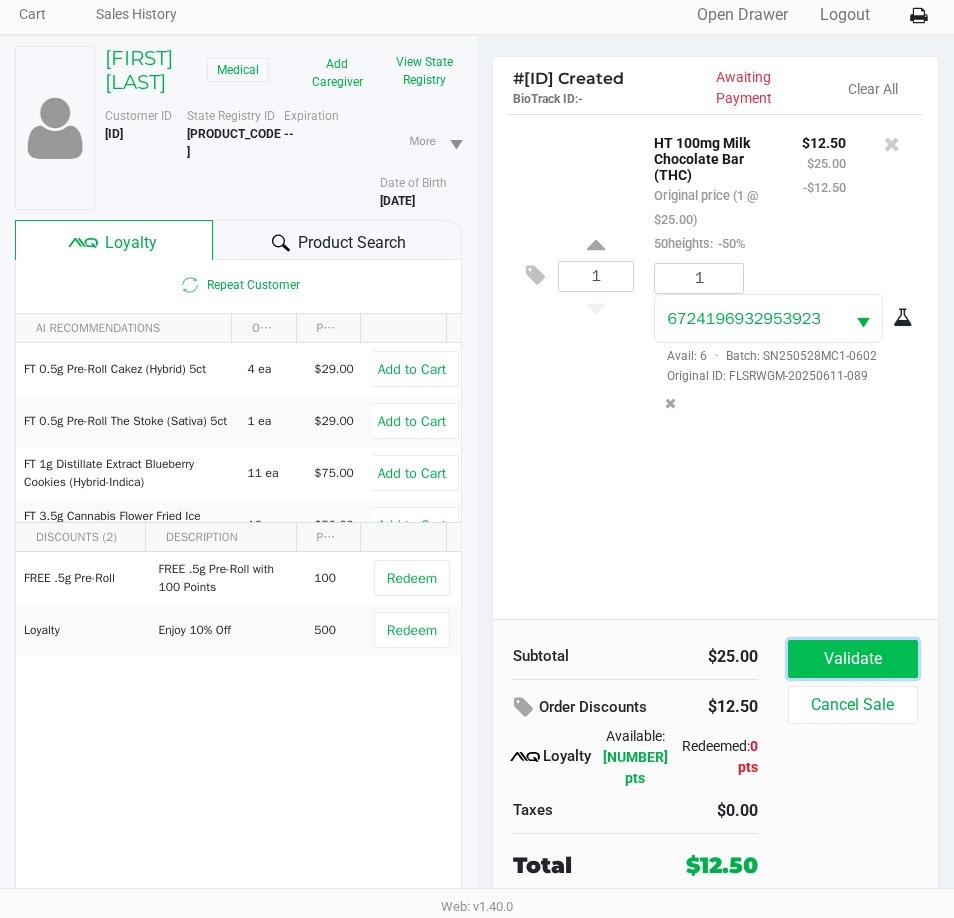click on "Validate" 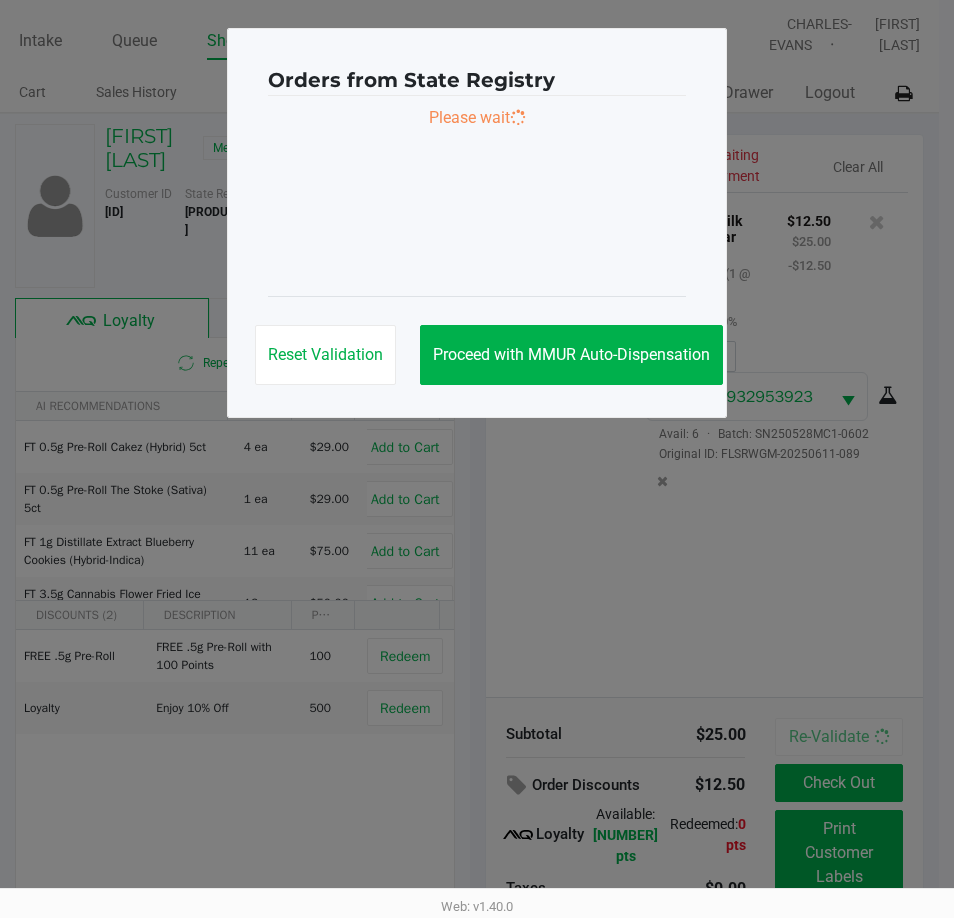 scroll, scrollTop: 0, scrollLeft: 0, axis: both 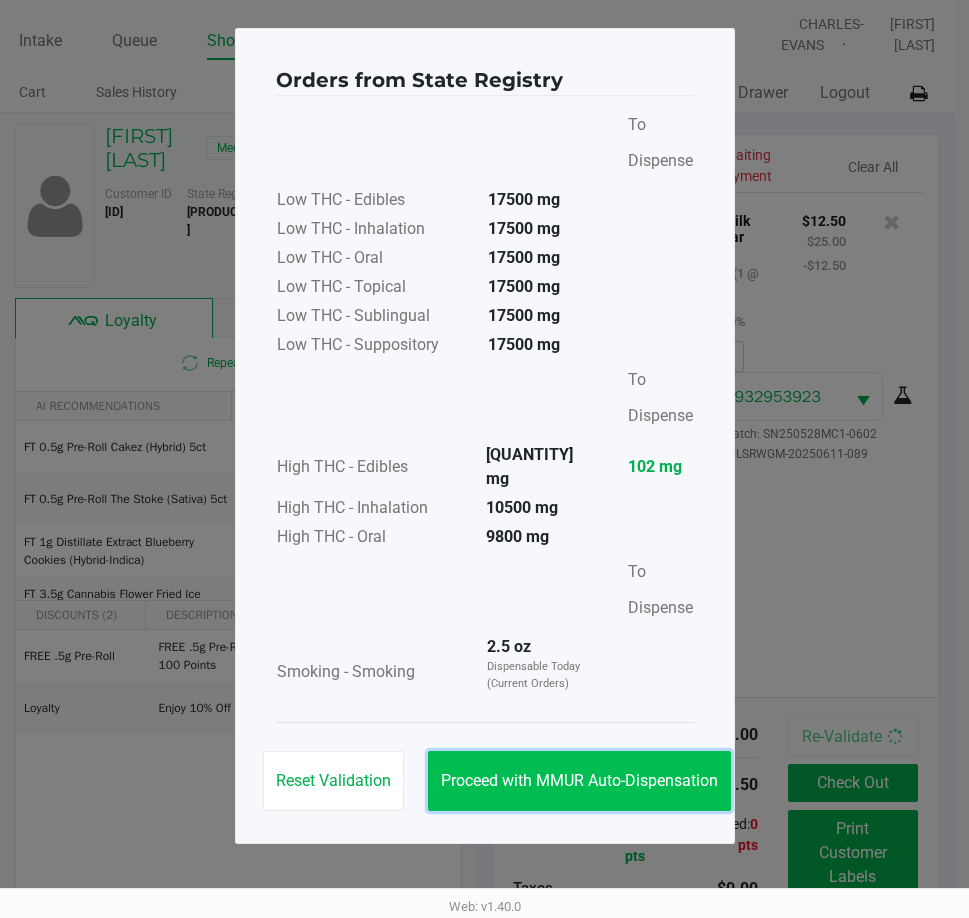 click on "Proceed with MMUR Auto-Dispensation" 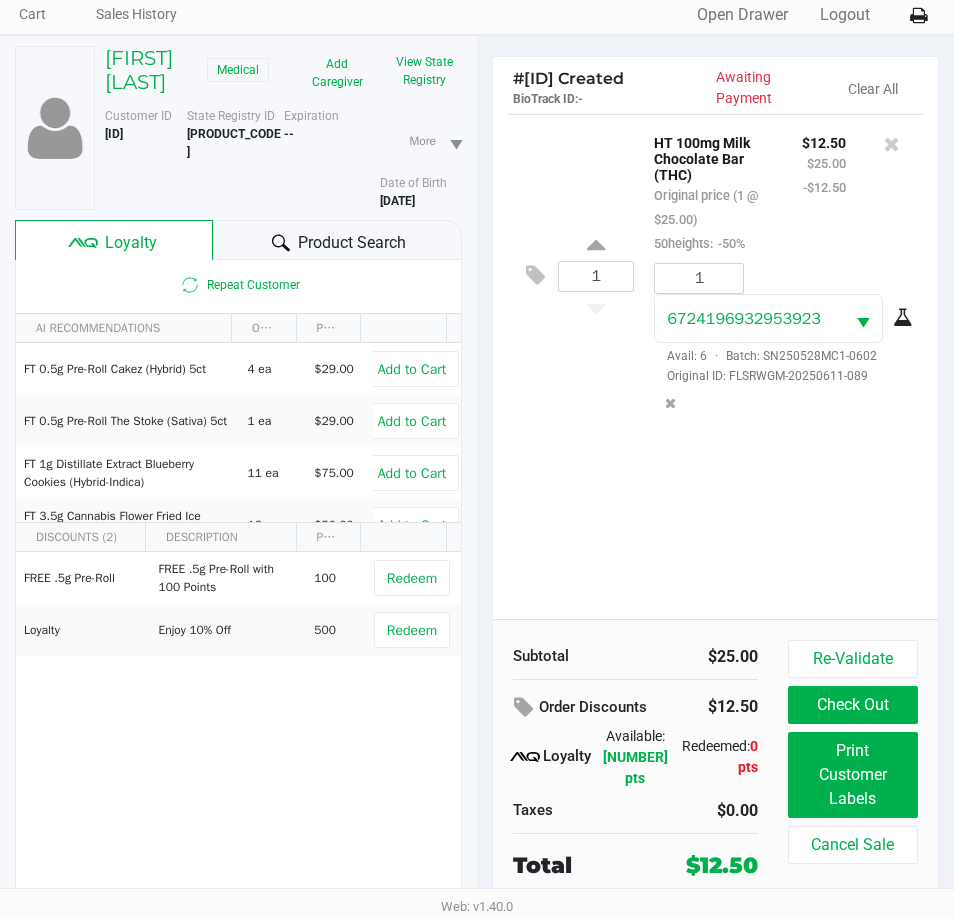 scroll, scrollTop: 104, scrollLeft: 0, axis: vertical 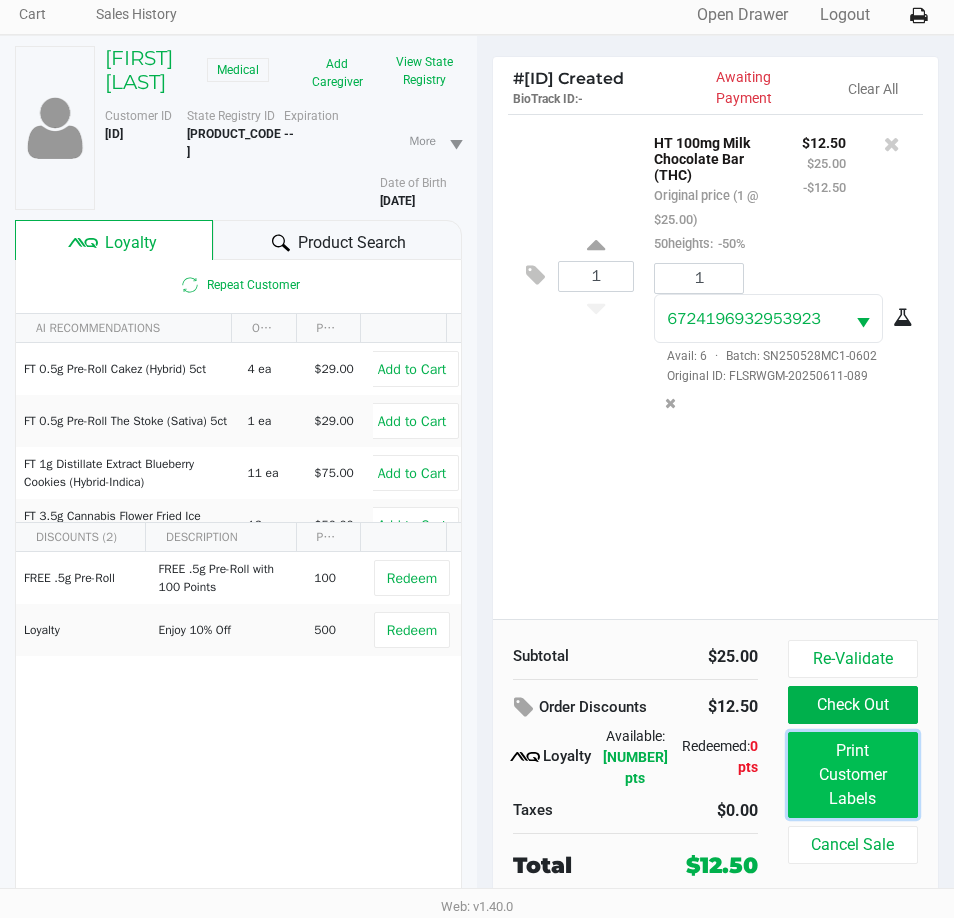click on "Print Customer Labels" 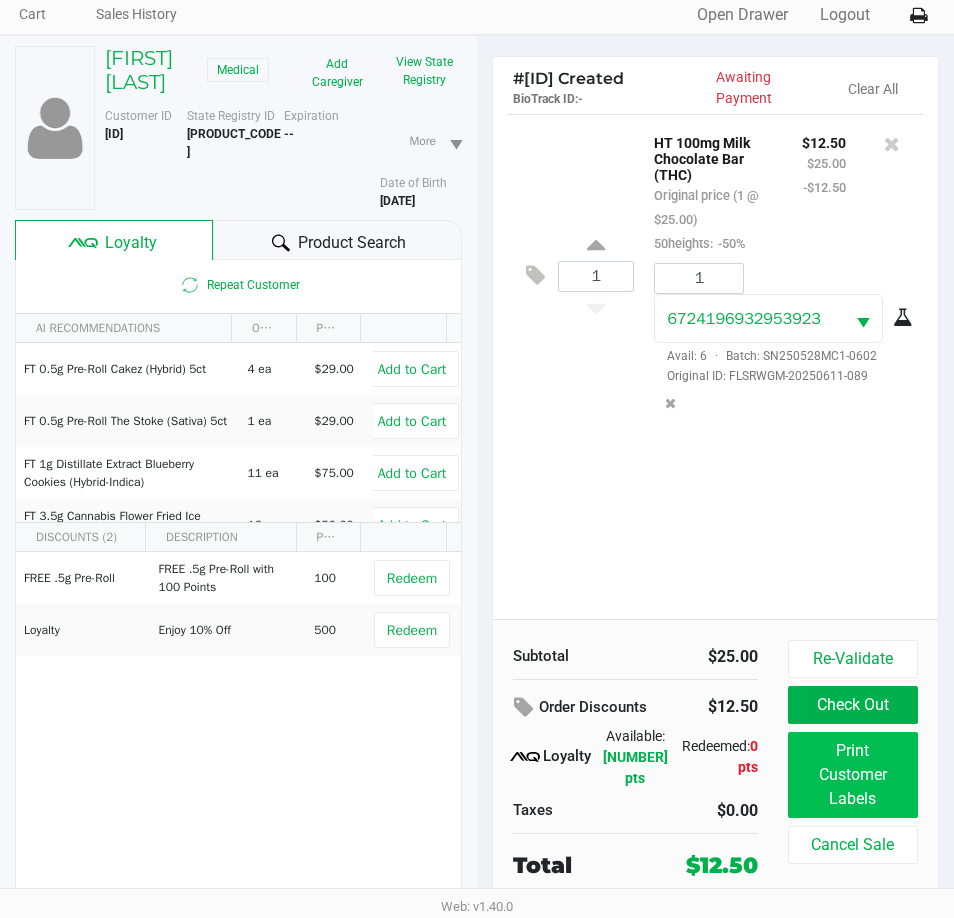 scroll, scrollTop: 0, scrollLeft: 0, axis: both 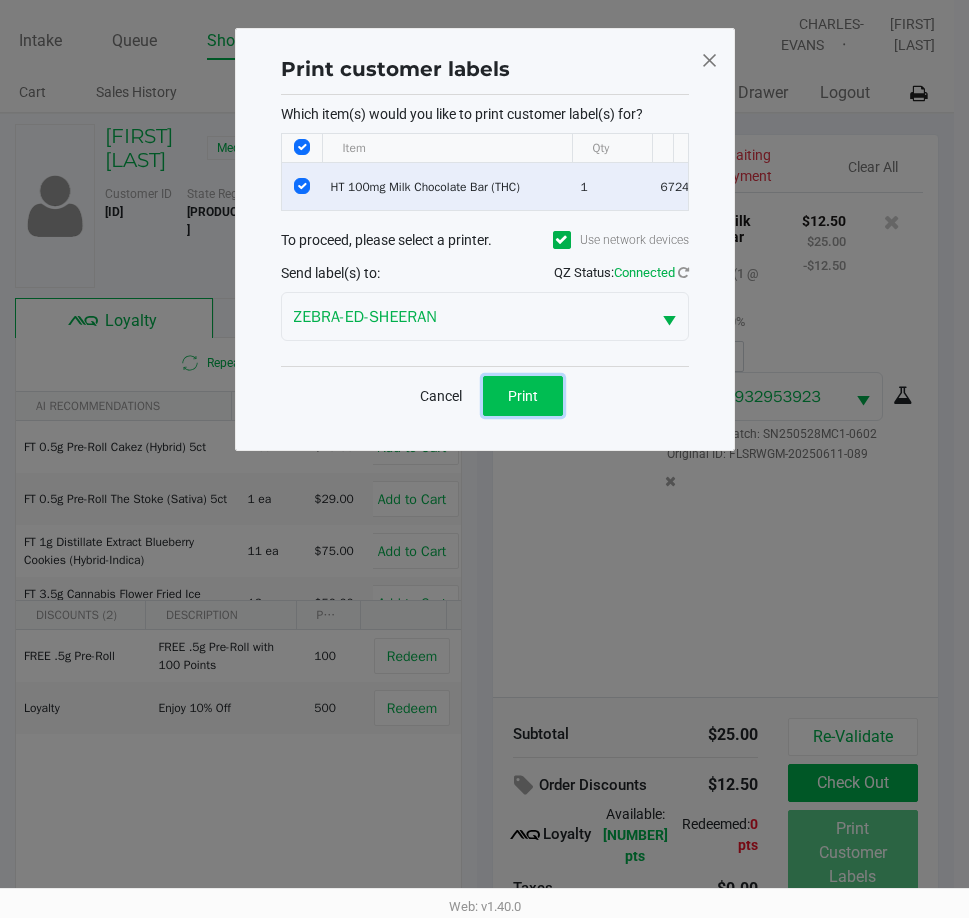 click on "Print" 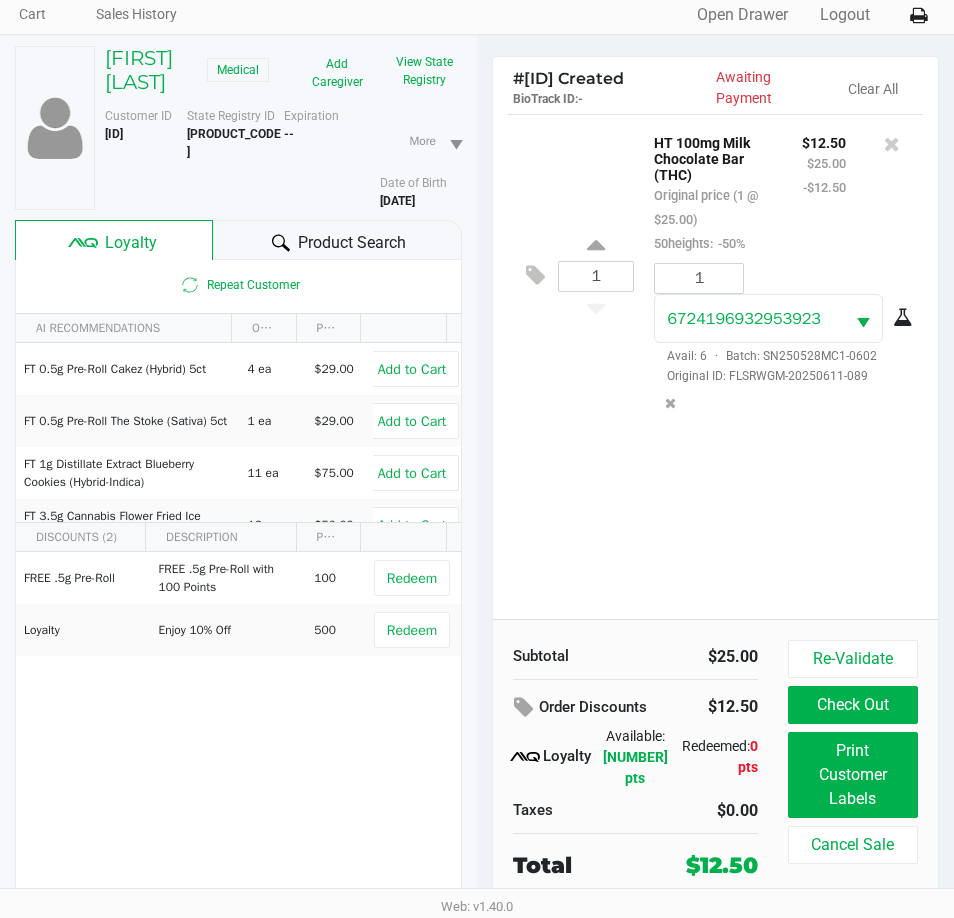 scroll, scrollTop: 104, scrollLeft: 0, axis: vertical 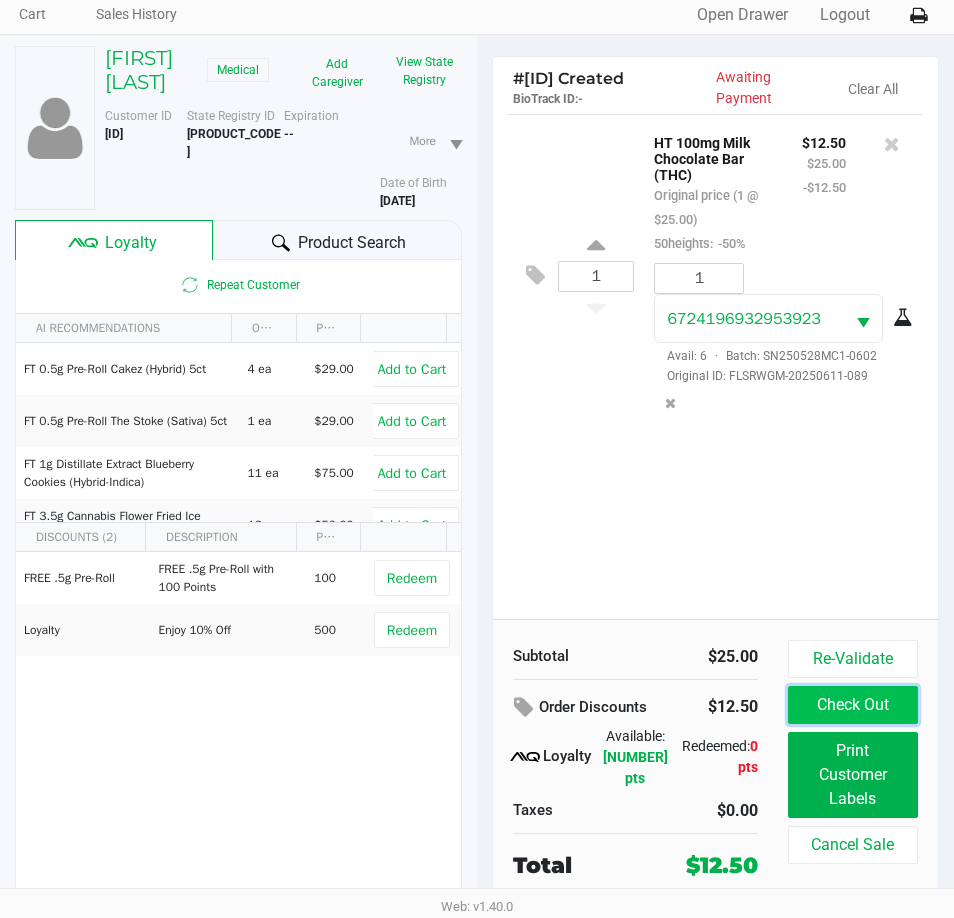 click on "Check Out" 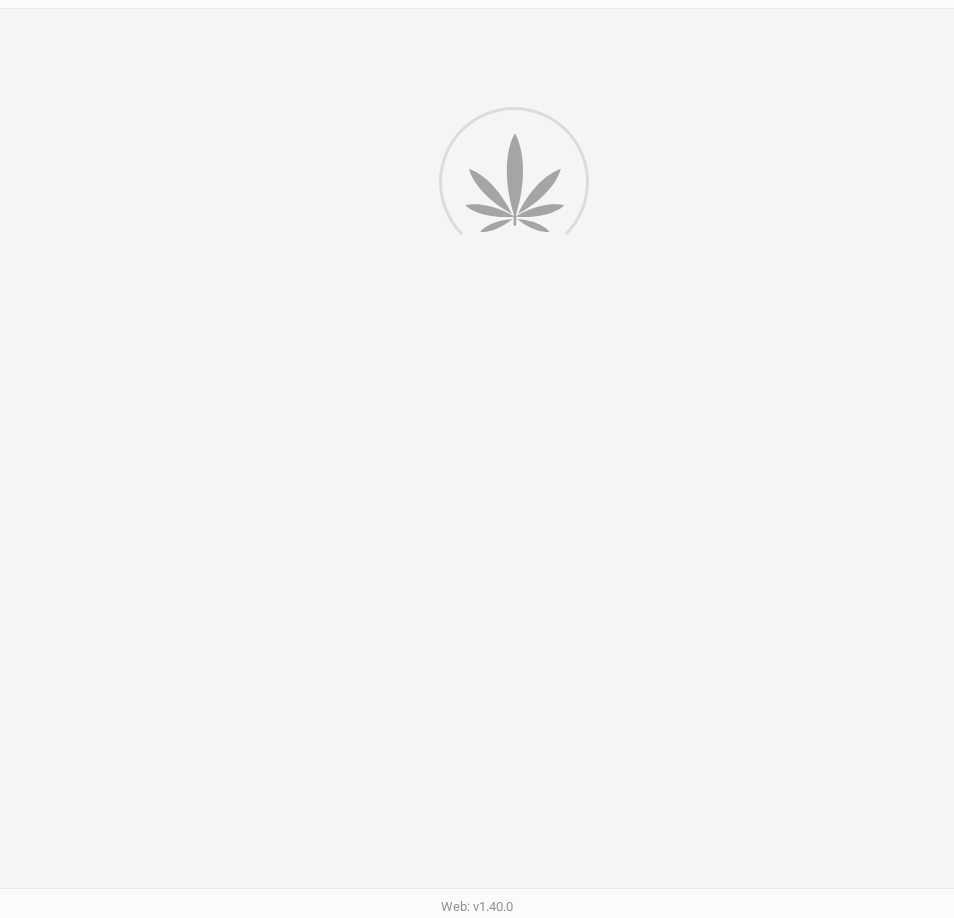 scroll, scrollTop: 0, scrollLeft: 0, axis: both 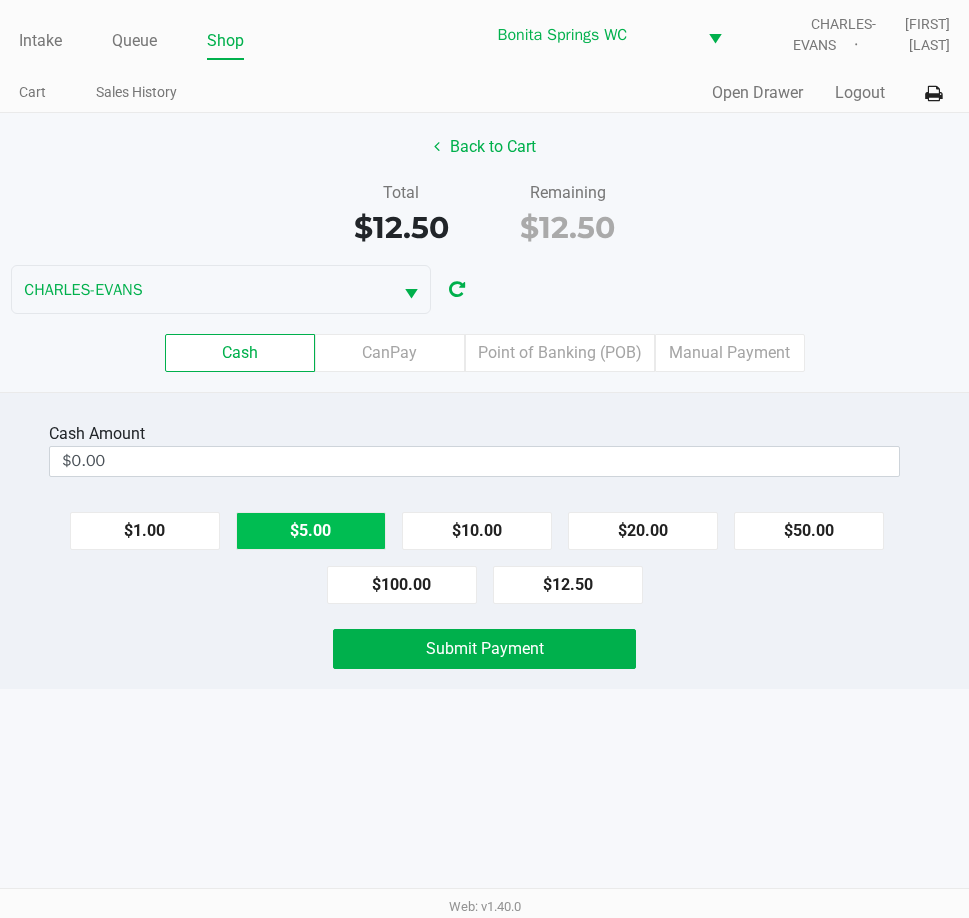 click on "$5.00" 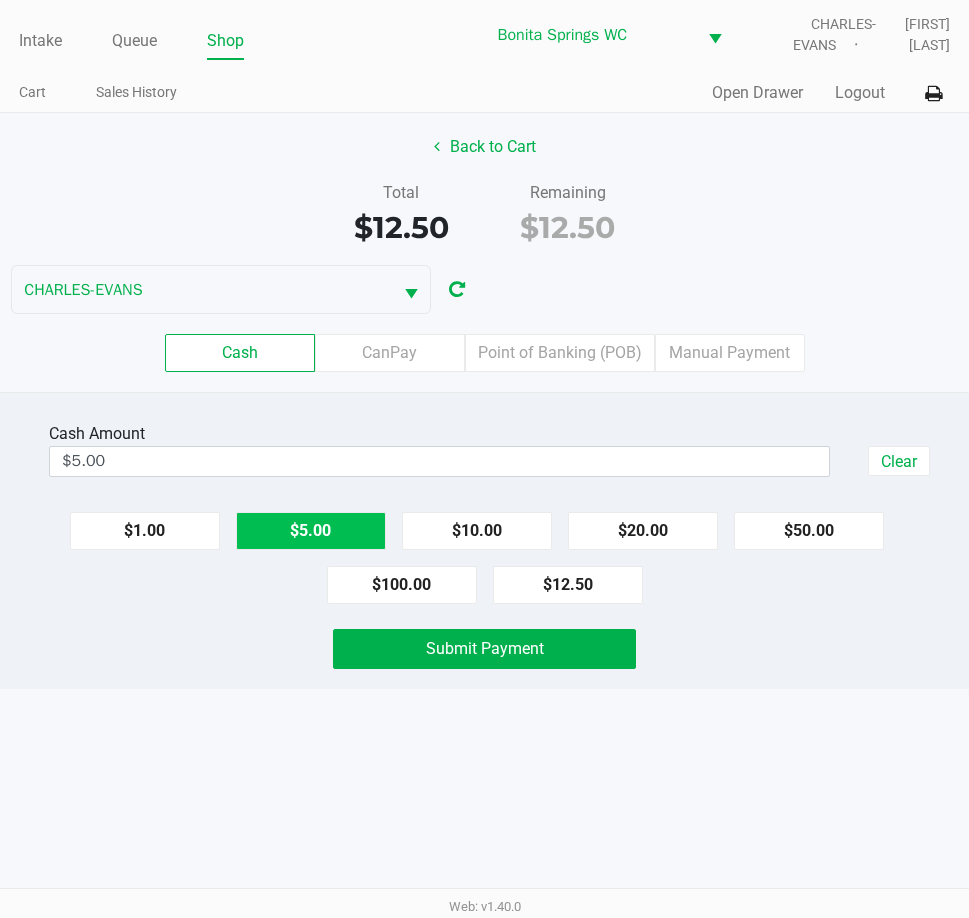 click on "$5.00" 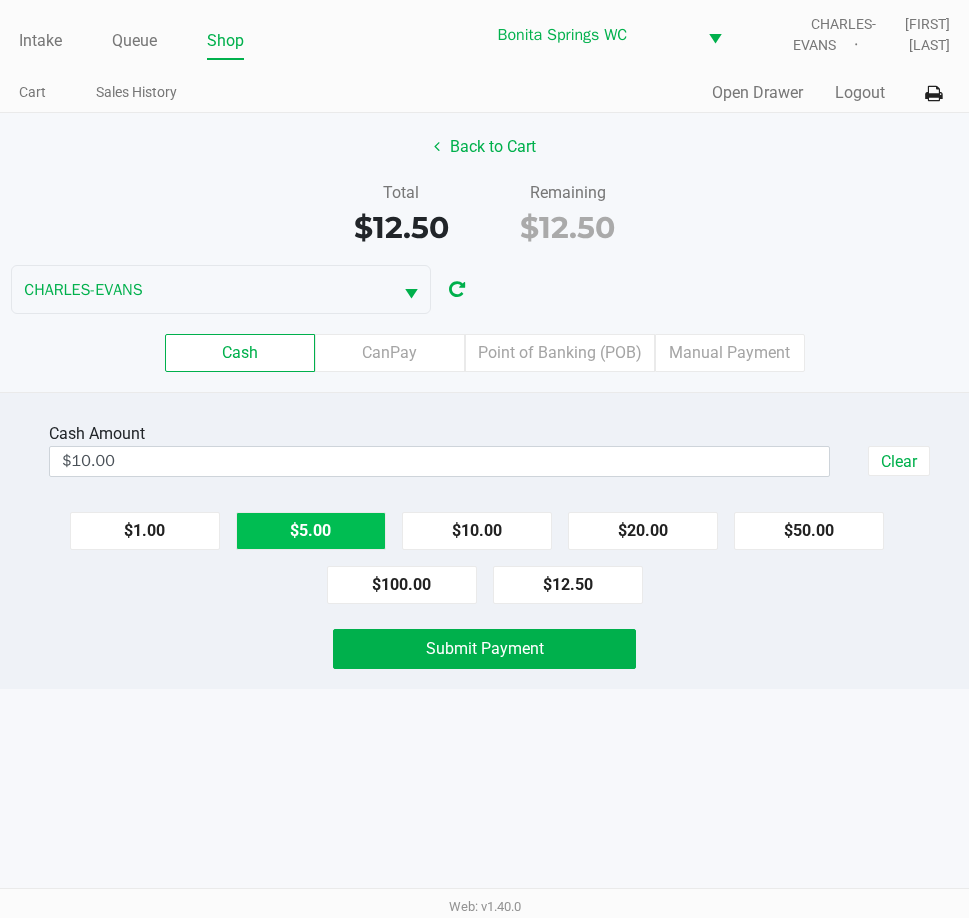 click on "$5.00" 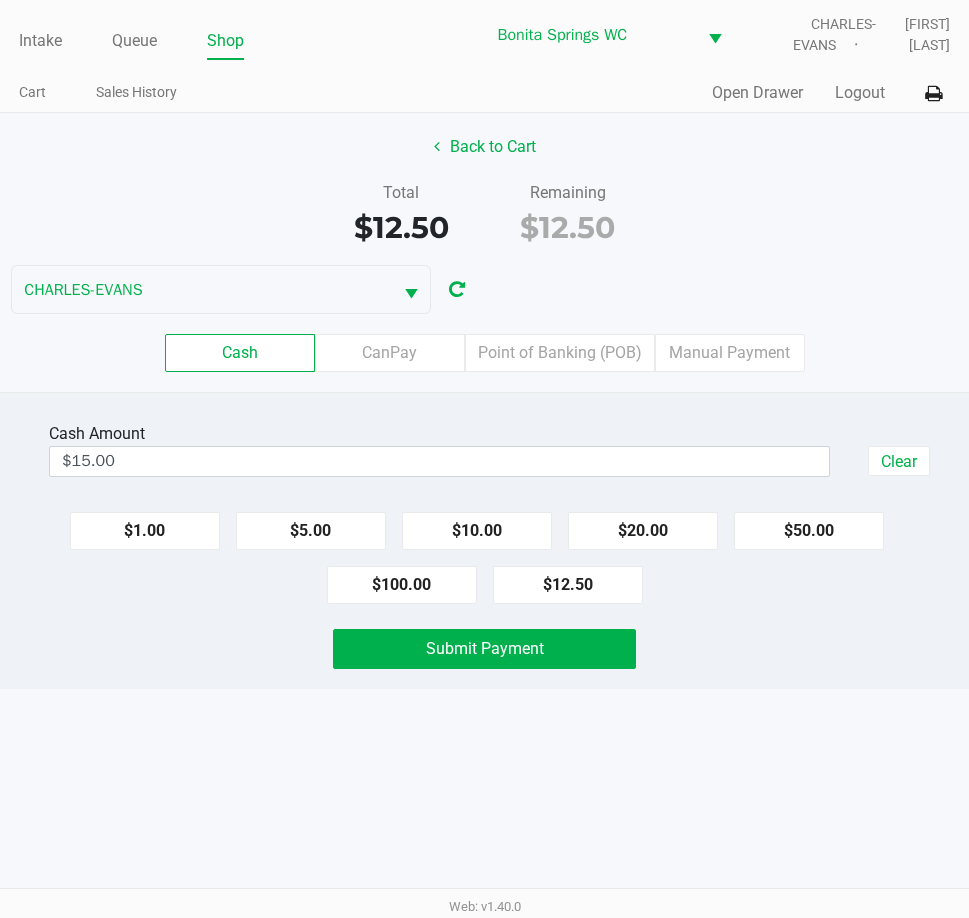 drag, startPoint x: 389, startPoint y: 695, endPoint x: 565, endPoint y: 609, distance: 195.88773 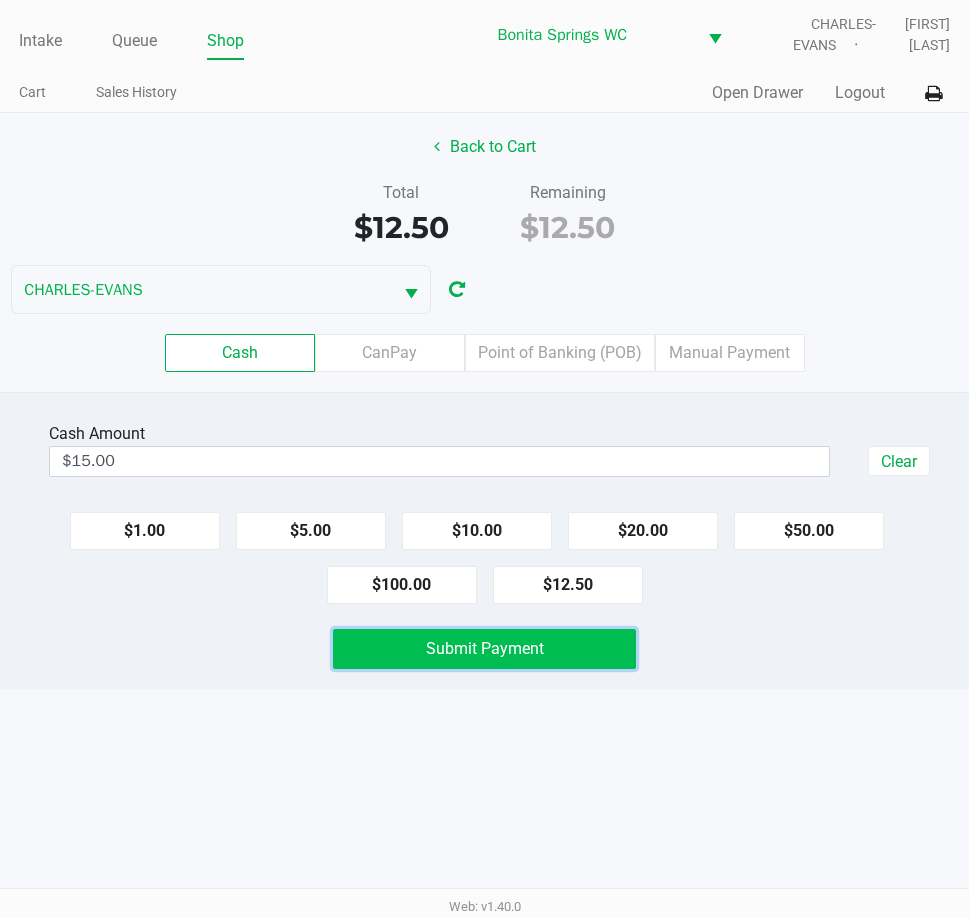 click on "Submit Payment" 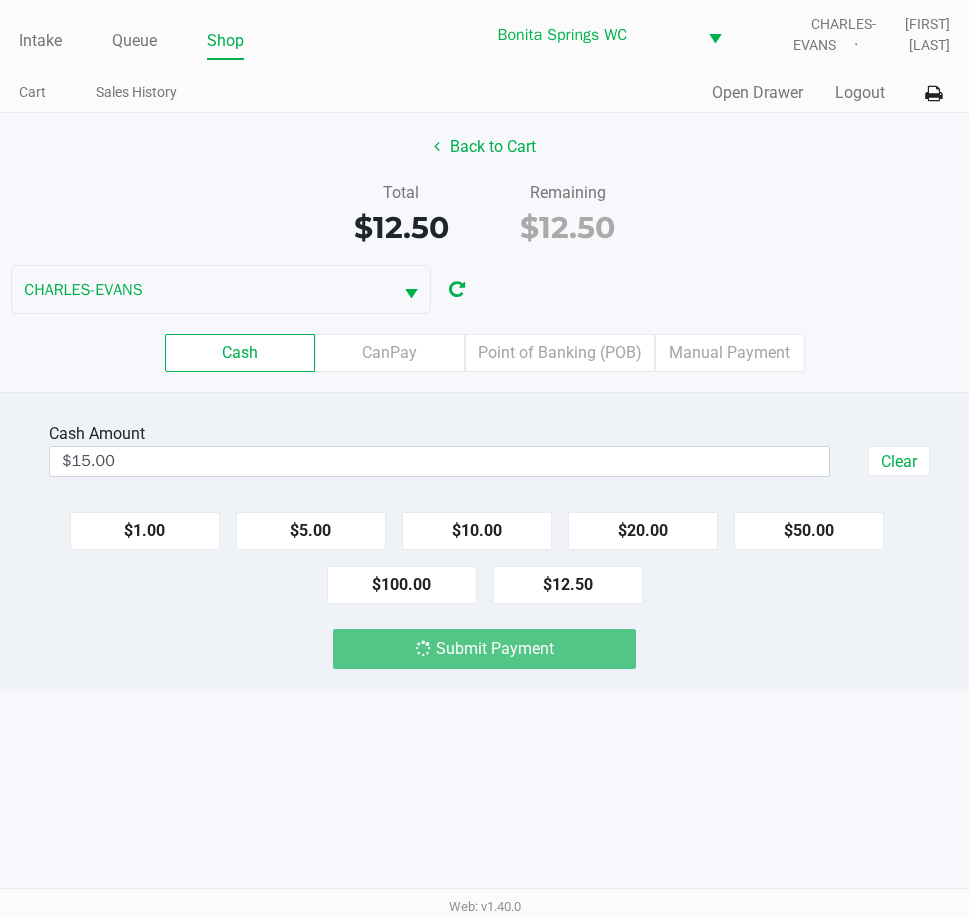 click on "Intake Queue Shop Bonita Springs WC  [FIRST]-[LAST]   [FIRST] [LAST]  Cart Sales History  Quick Sale   Open Drawer   Logout  Back to Cart   Total   $12.50   Remaining   $12.50  [FIRST]-[LAST]  Cash   CanPay   Point of Banking (POB)   Manual Payment   Cash  Amount  $15.00  Clear   $1.00   $5.00   $10.00   $20.00   $50.00   $100.00   $12.50   Submit Payment   Web: v1.40.0" at bounding box center (484, 459) 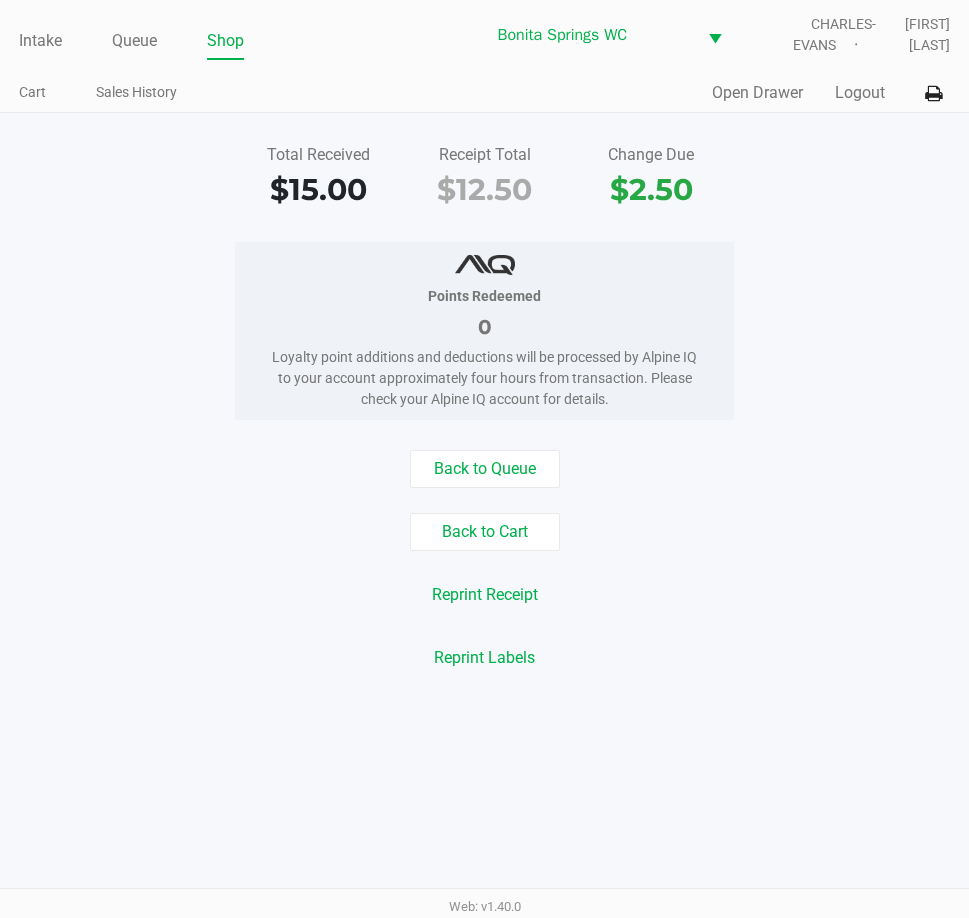 drag, startPoint x: 151, startPoint y: 197, endPoint x: 78, endPoint y: 126, distance: 101.8332 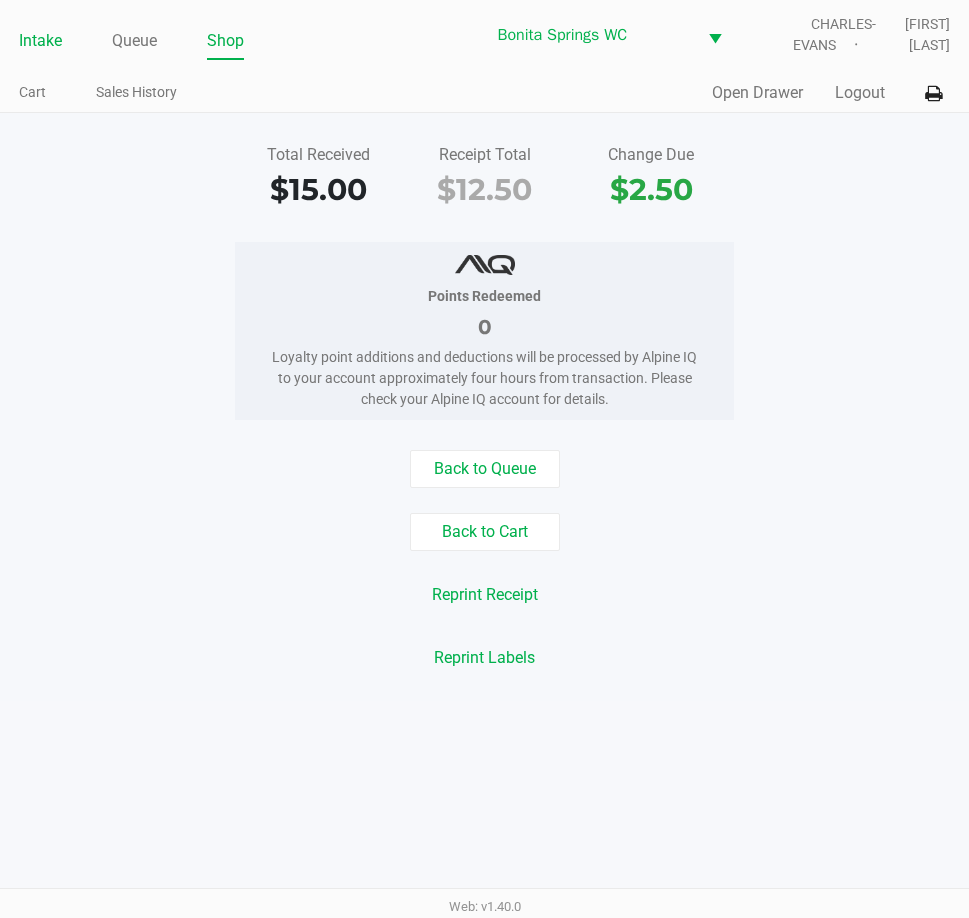 click on "Intake" 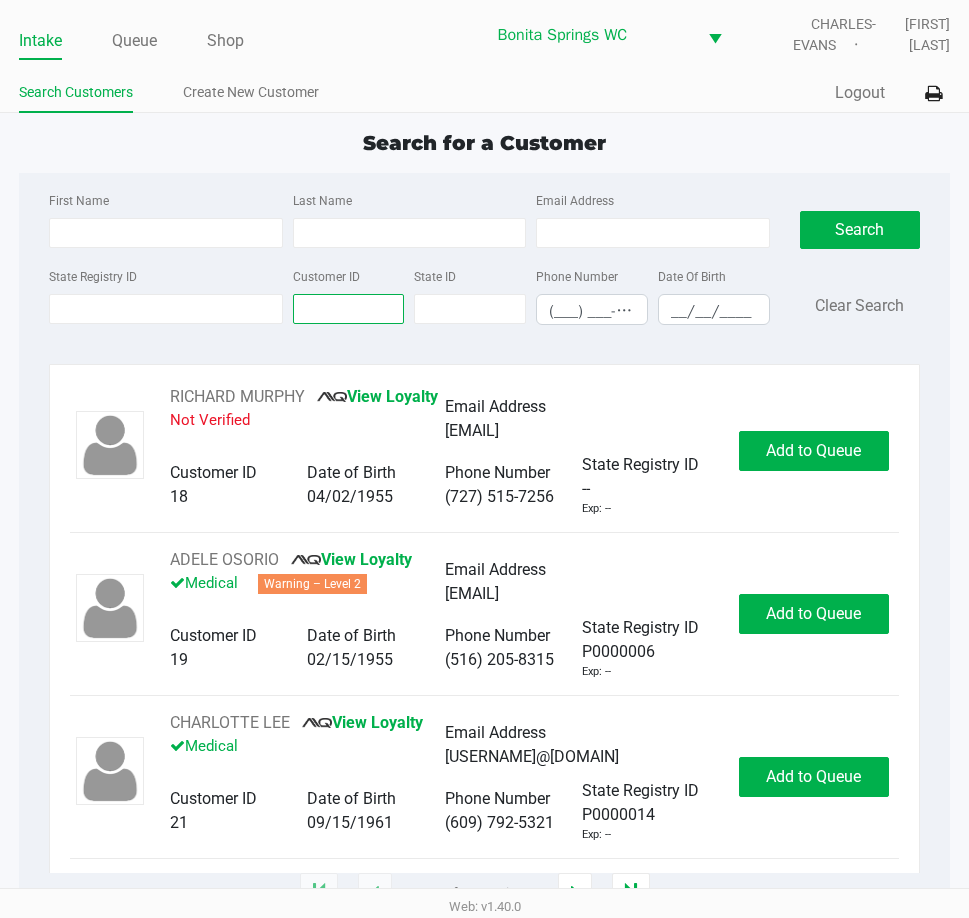 drag, startPoint x: 315, startPoint y: 310, endPoint x: 9, endPoint y: 316, distance: 306.0588 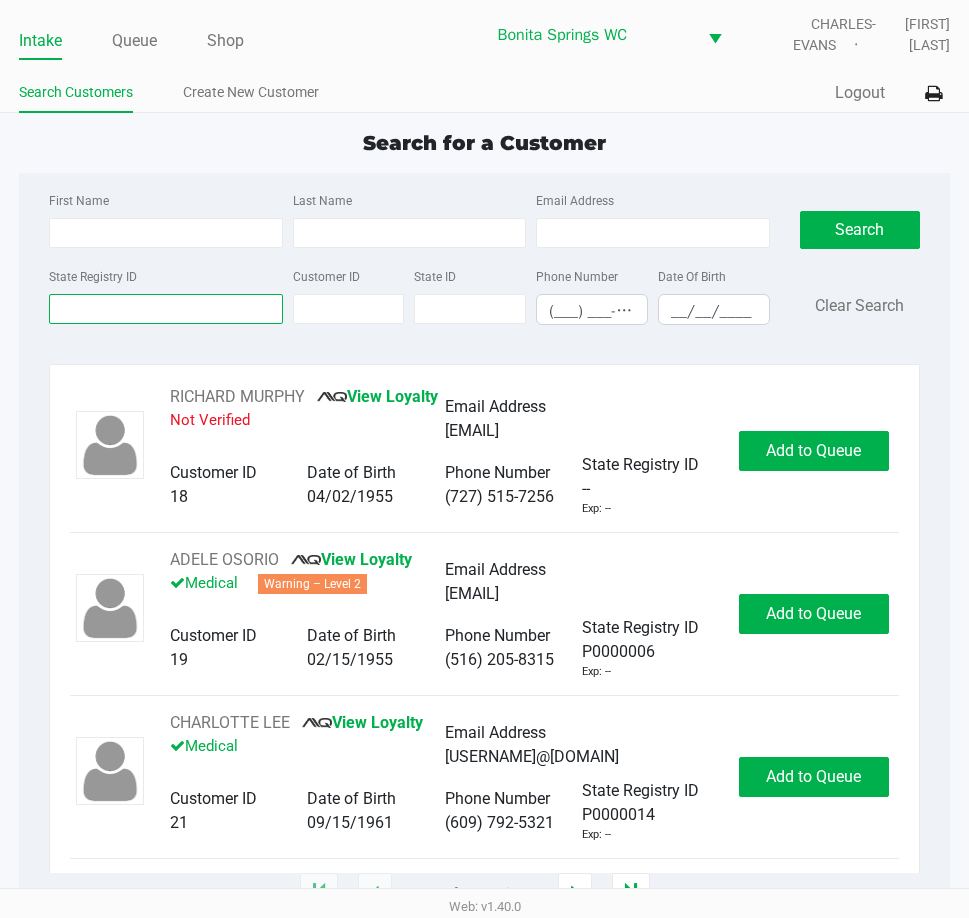click on "State Registry ID" at bounding box center (165, 309) 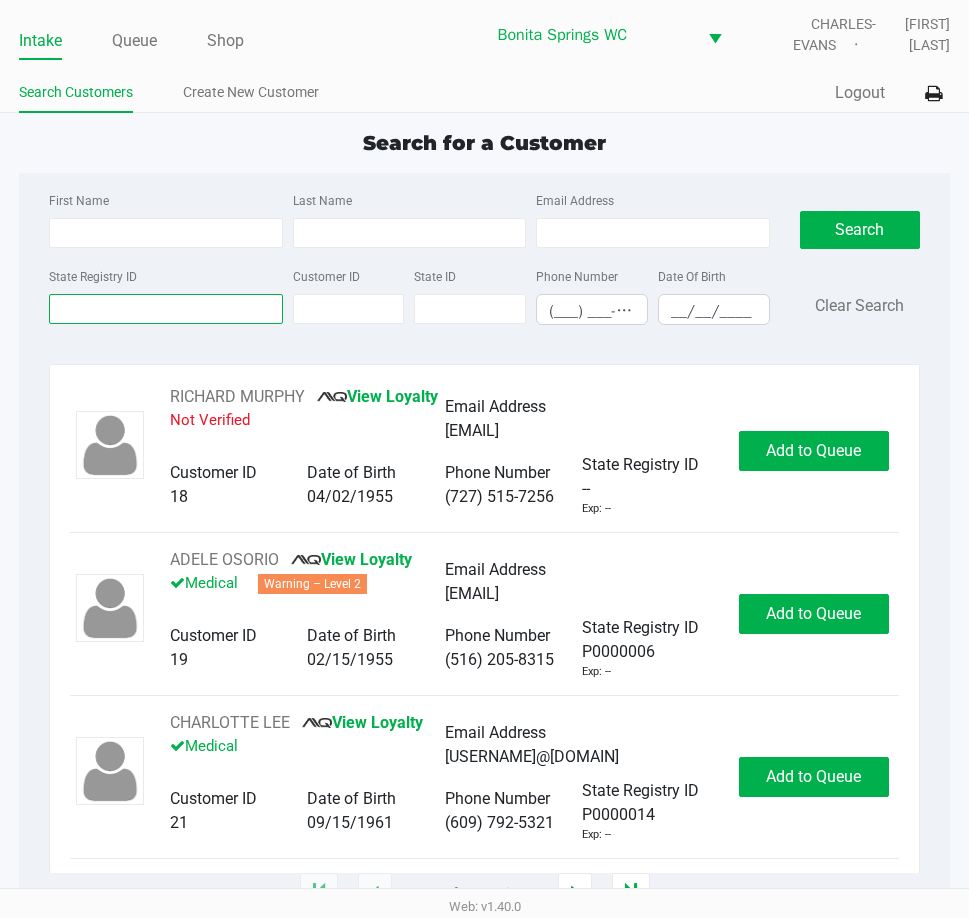 click 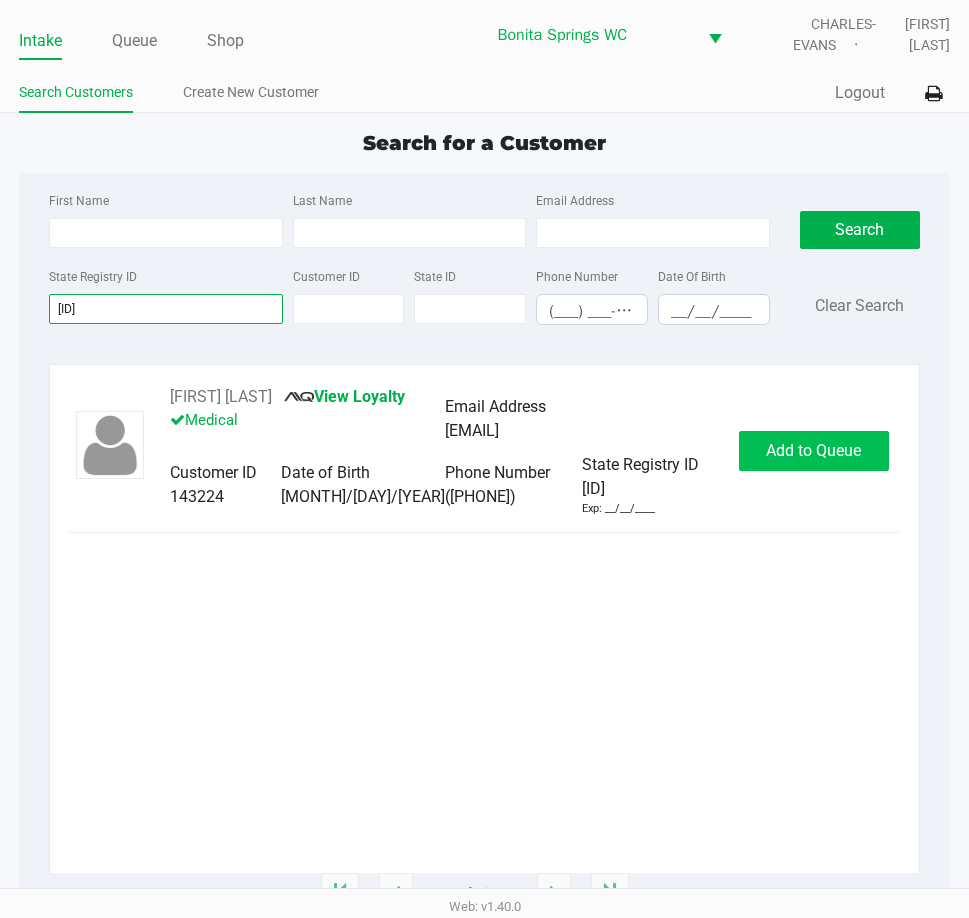 type on "[ID]" 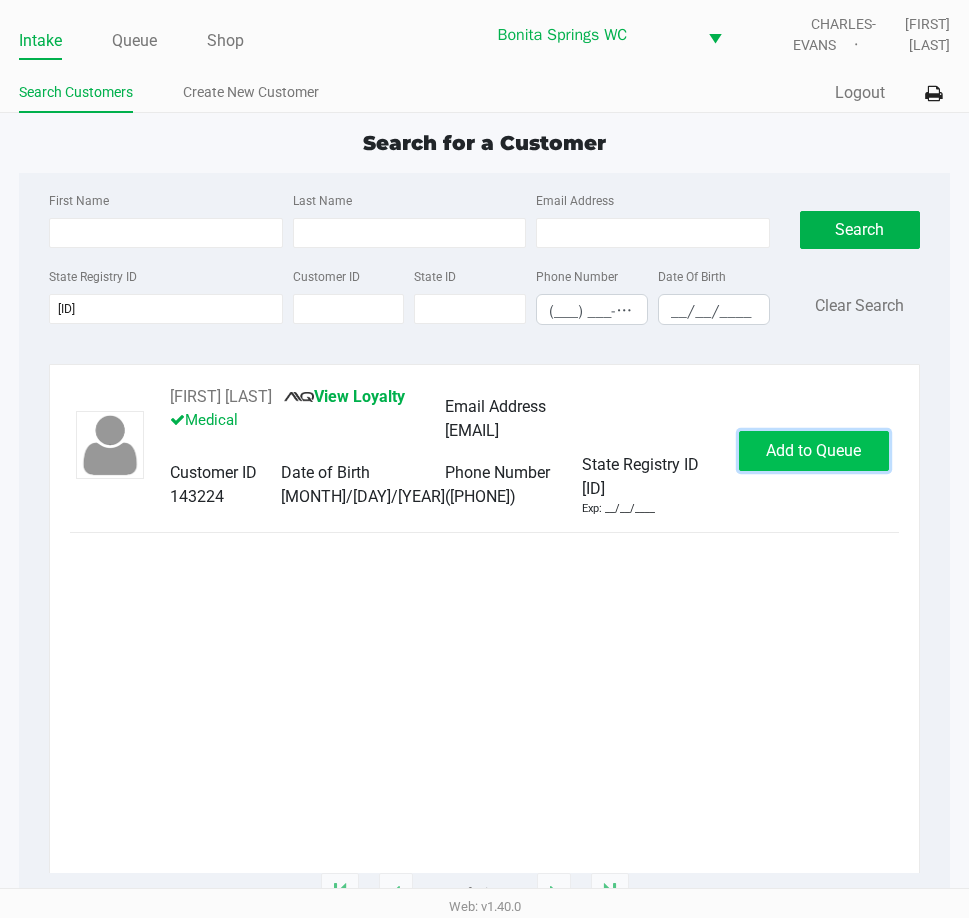 click on "Add to Queue" 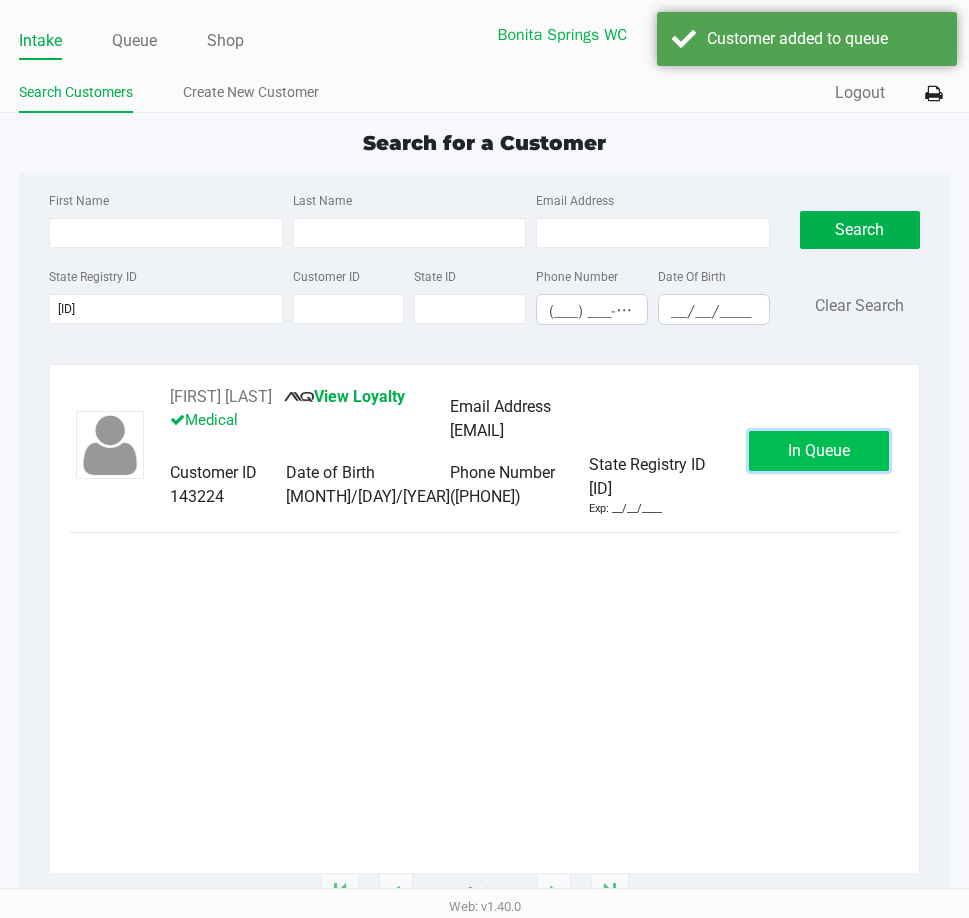 click on "In Queue" 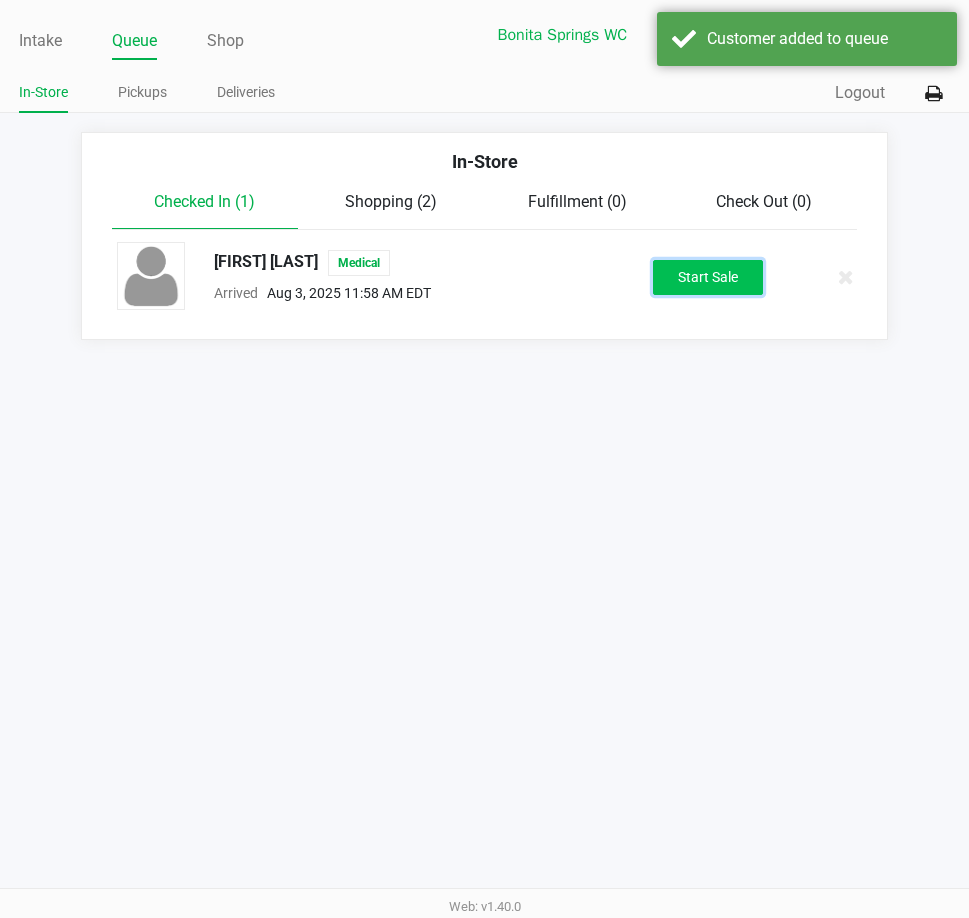 click on "Start Sale" 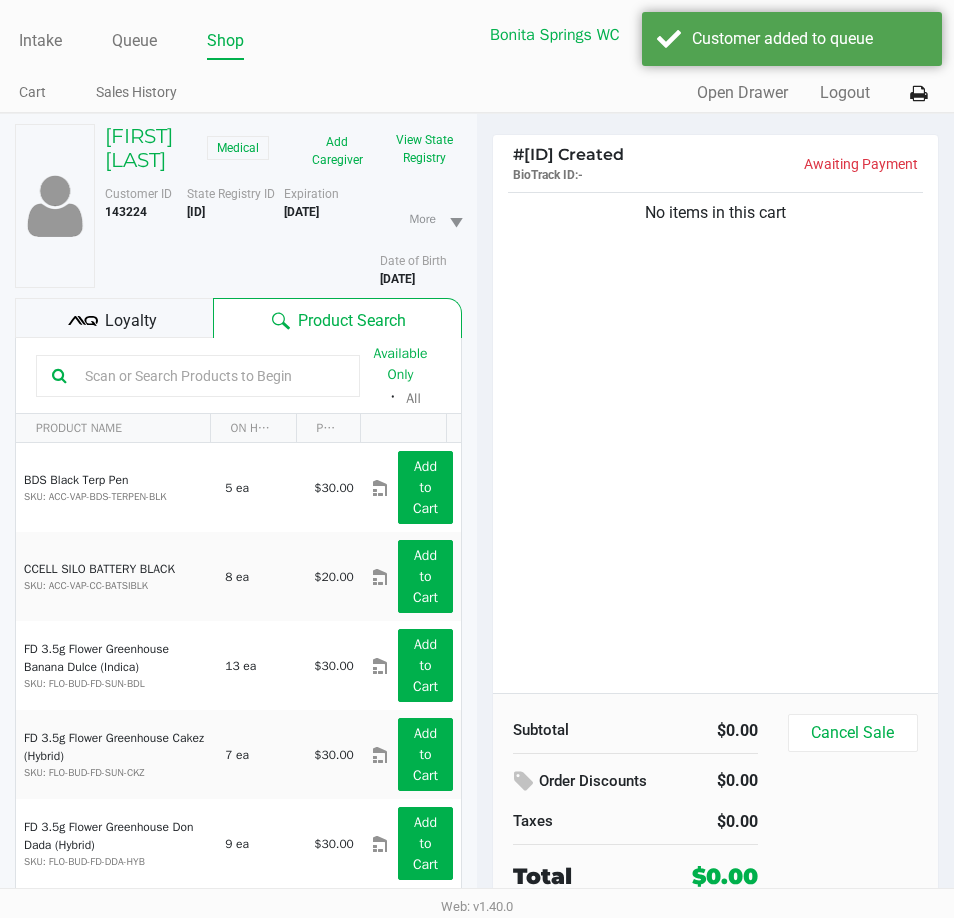 click on "Loyalty" 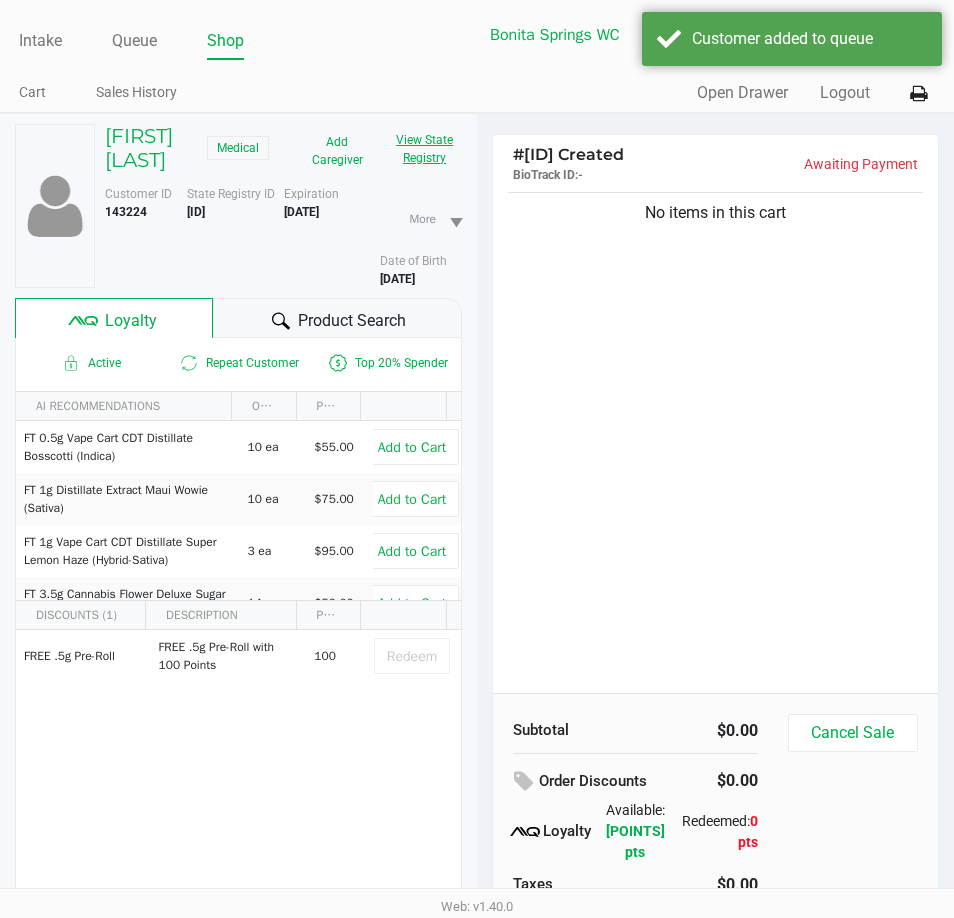 click on "View State Registry" 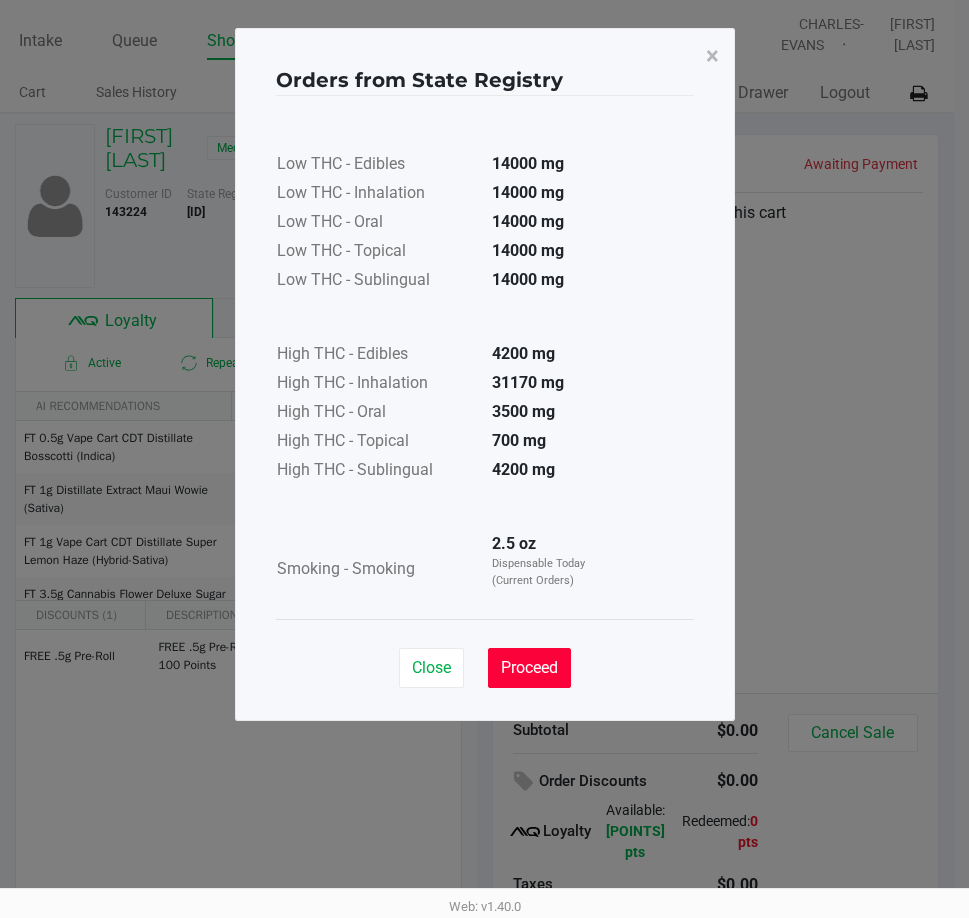 click on "Proceed" 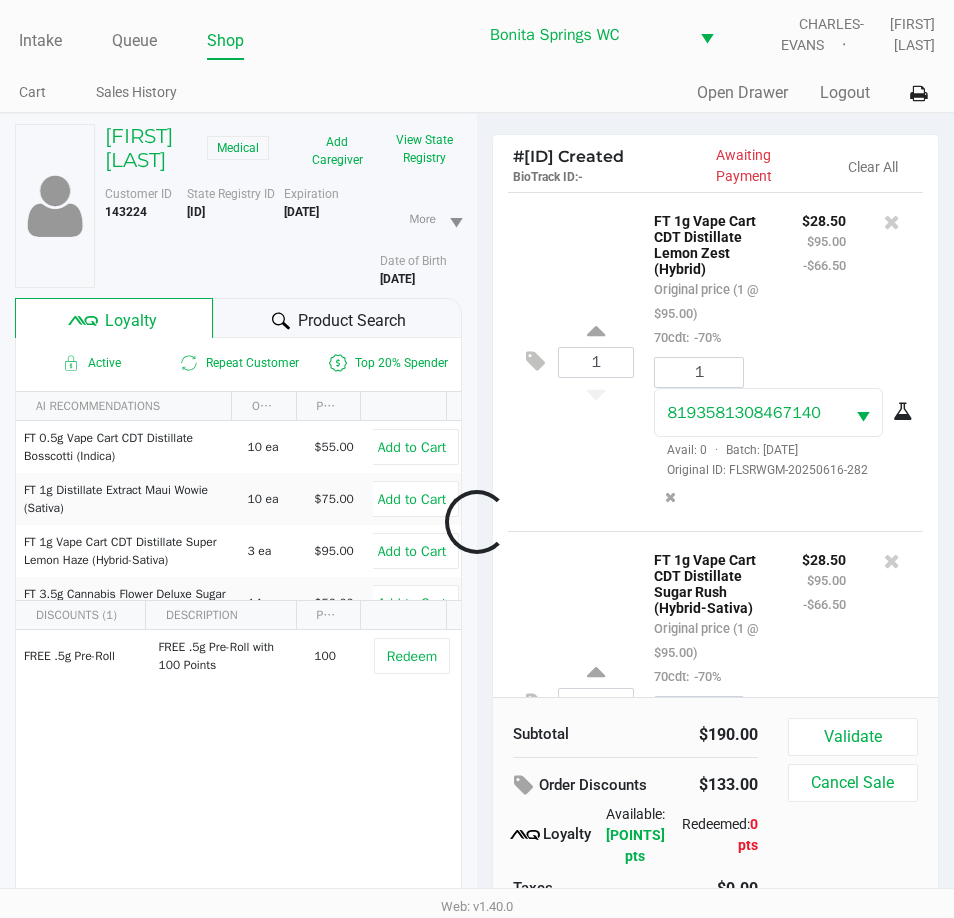 scroll, scrollTop: 175, scrollLeft: 0, axis: vertical 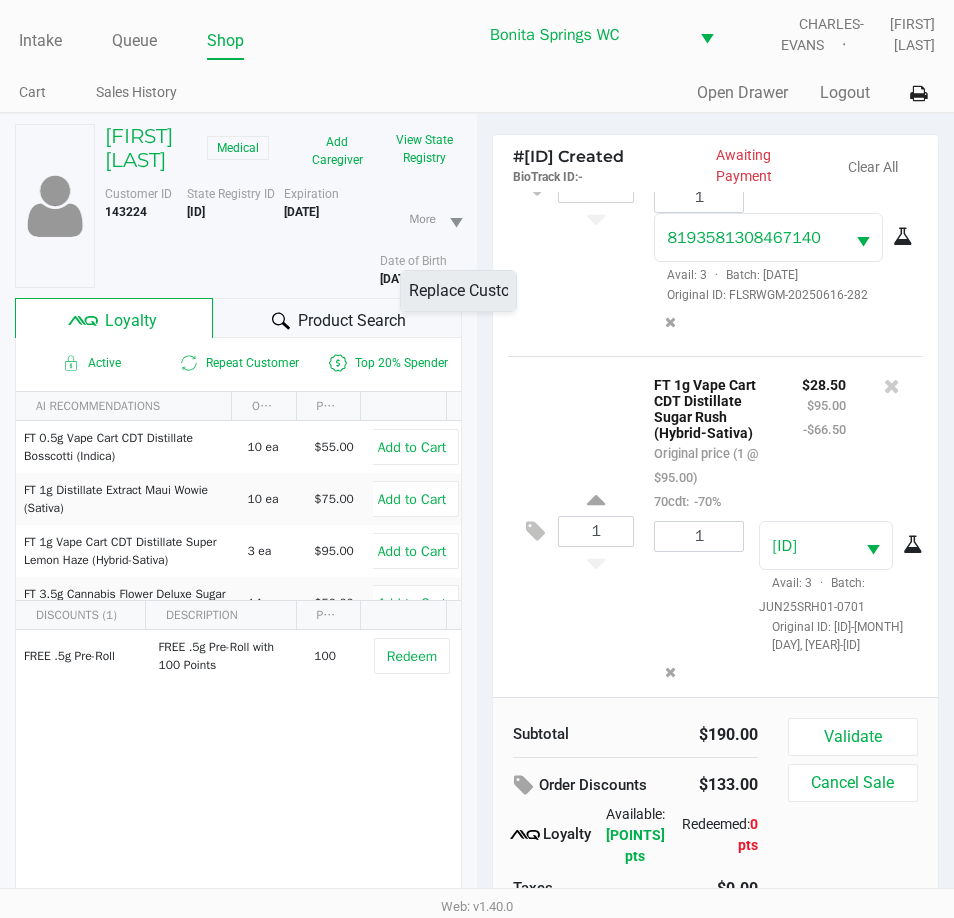click on "Replace Customer" at bounding box center (458, 291) 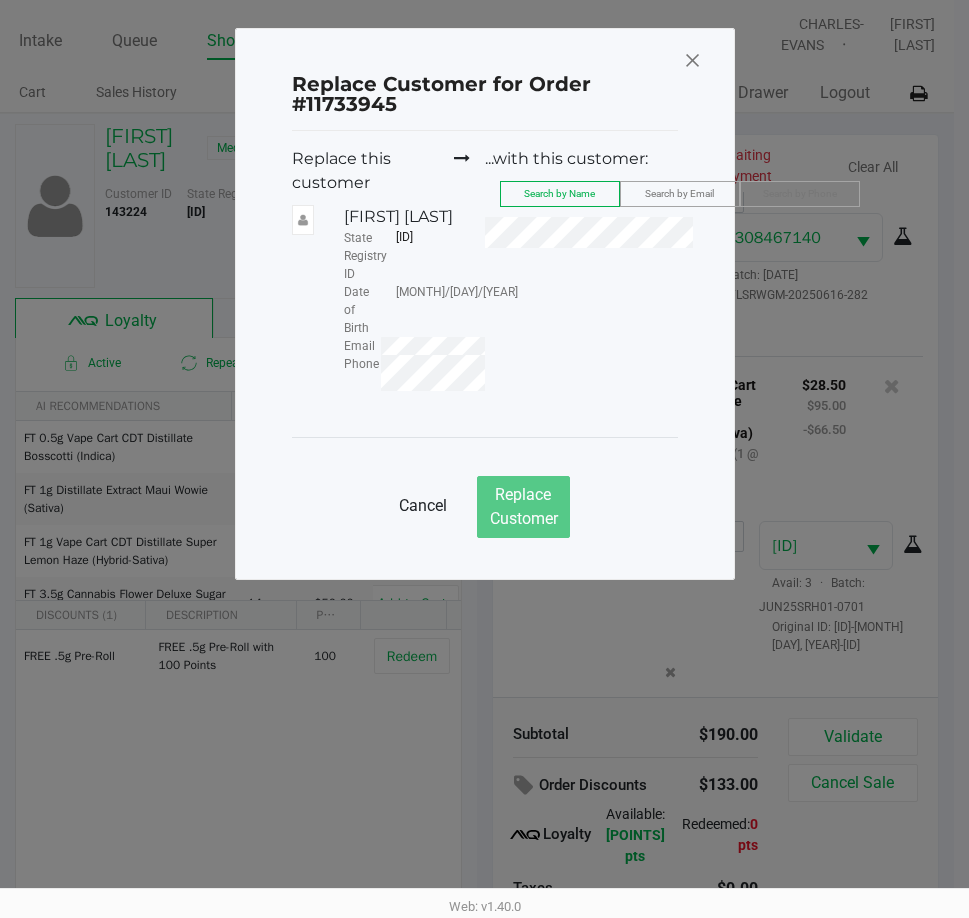 click 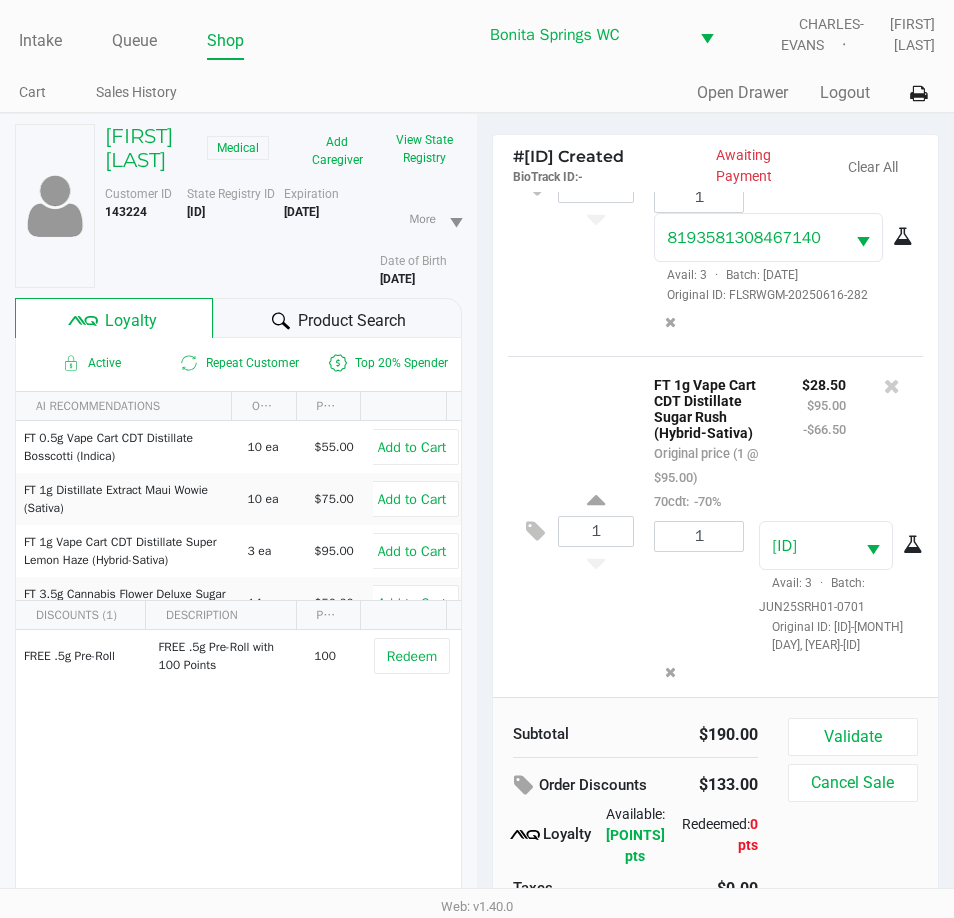 click on "1  FT 1g Vape Cart CDT Distillate Sugar Rush (Hybrid-Sativa)   Original price (1 @ $95.00)  70cdt:  -70% $28.50 $95.00 -$66.50 1 3046263342434536  Avail: 3  ·  Batch: JUN25SRH01-0701   Original ID: FLSRWGM-20250707-2392" 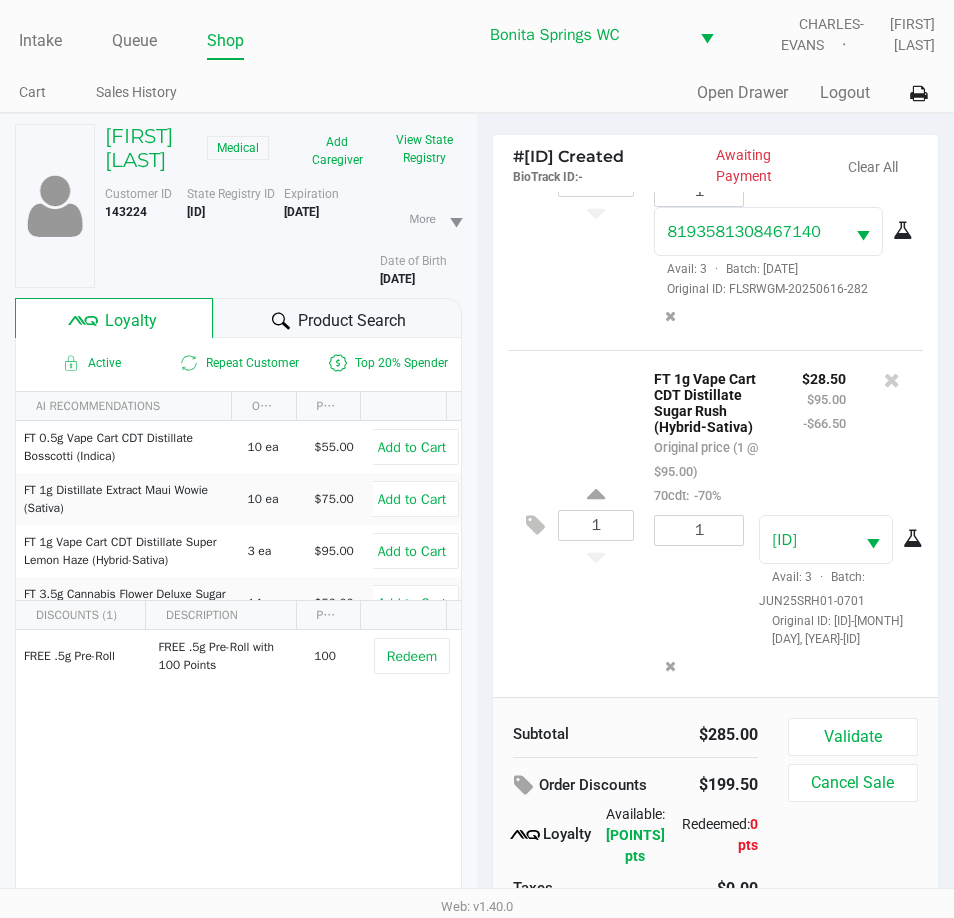 scroll, scrollTop: 535, scrollLeft: 0, axis: vertical 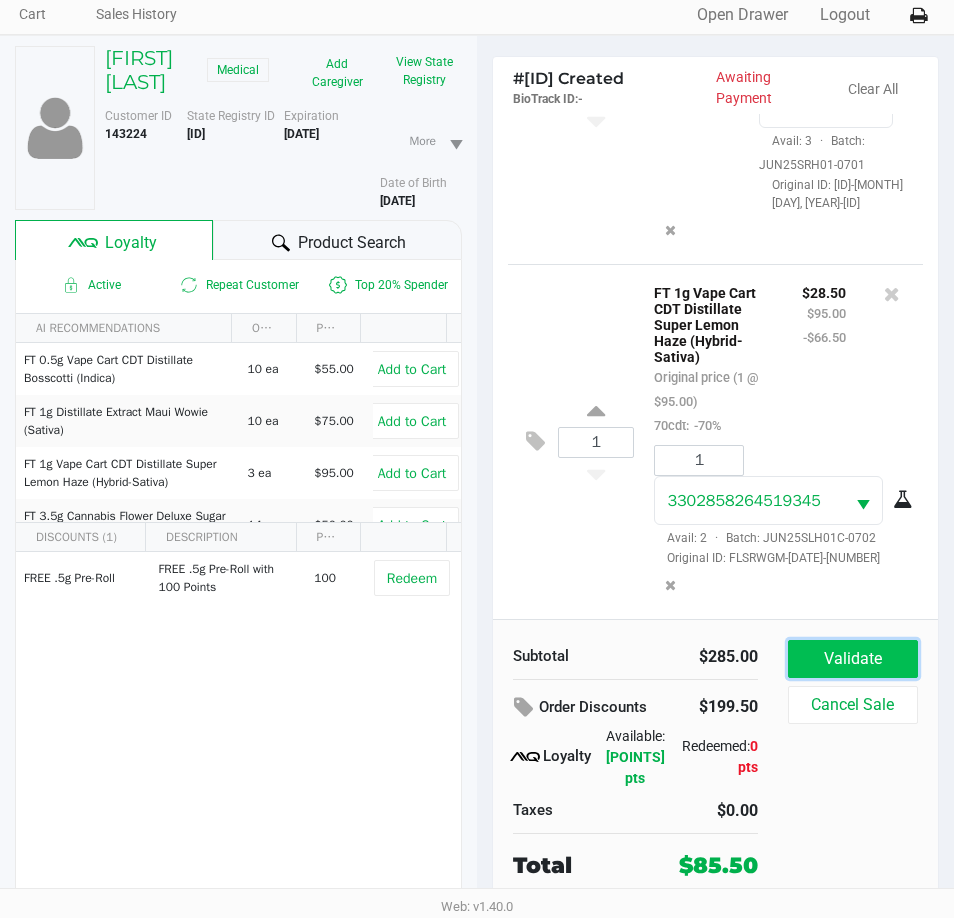 click on "Validate" 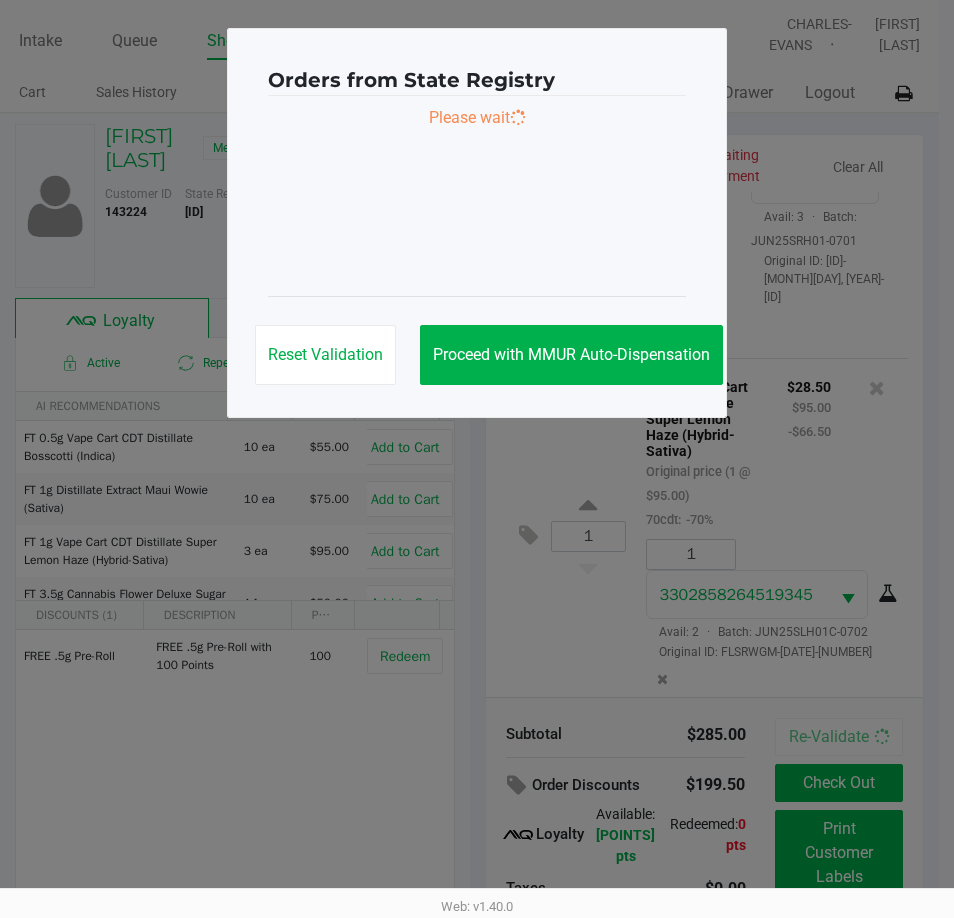 scroll, scrollTop: 0, scrollLeft: 0, axis: both 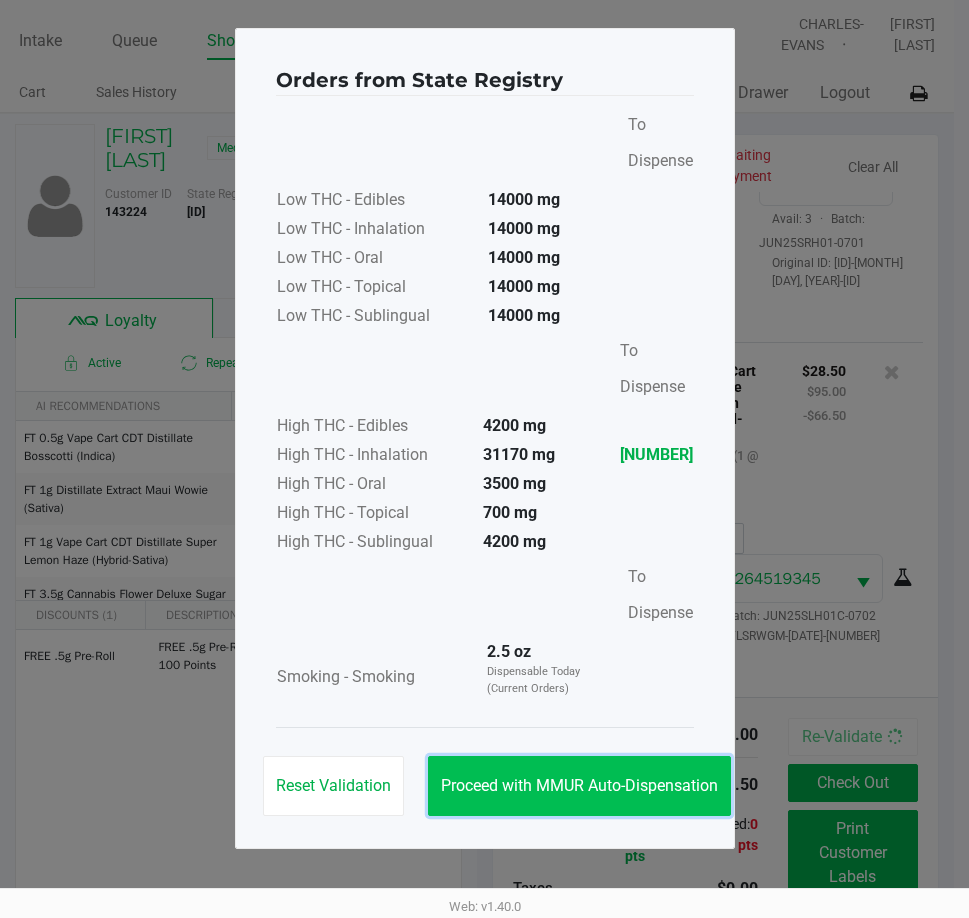 drag, startPoint x: 534, startPoint y: 795, endPoint x: 821, endPoint y: 820, distance: 288.0868 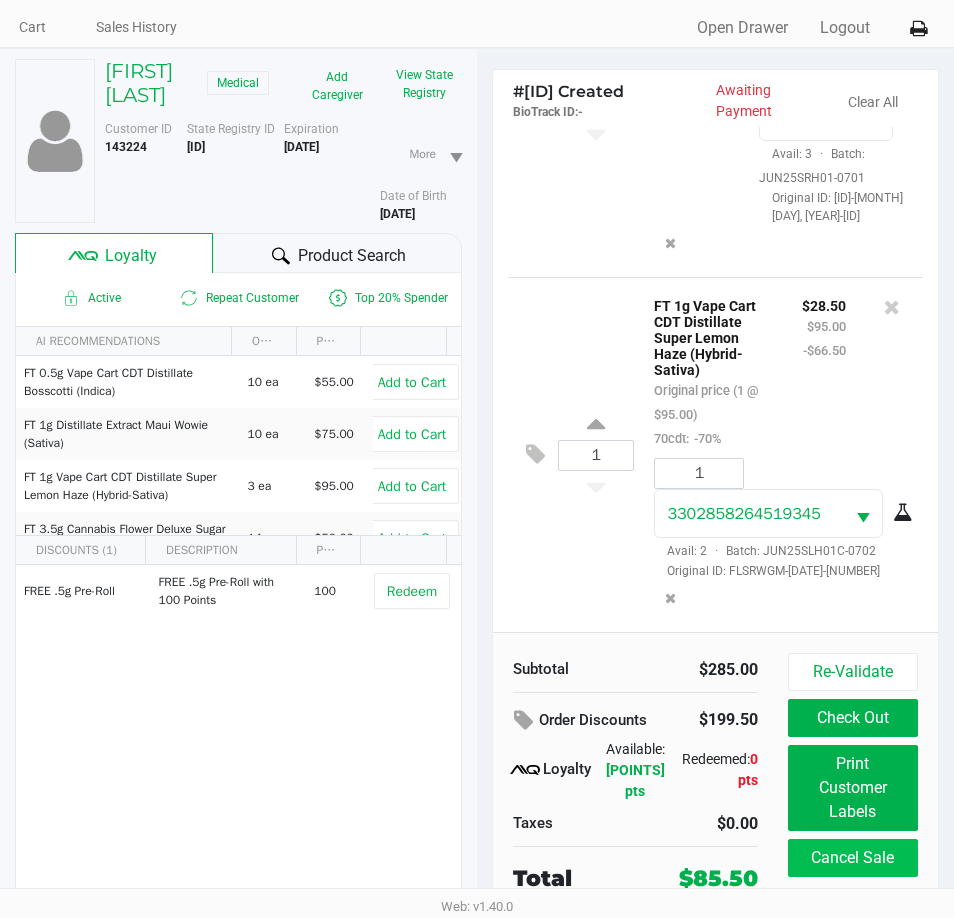 scroll, scrollTop: 100, scrollLeft: 0, axis: vertical 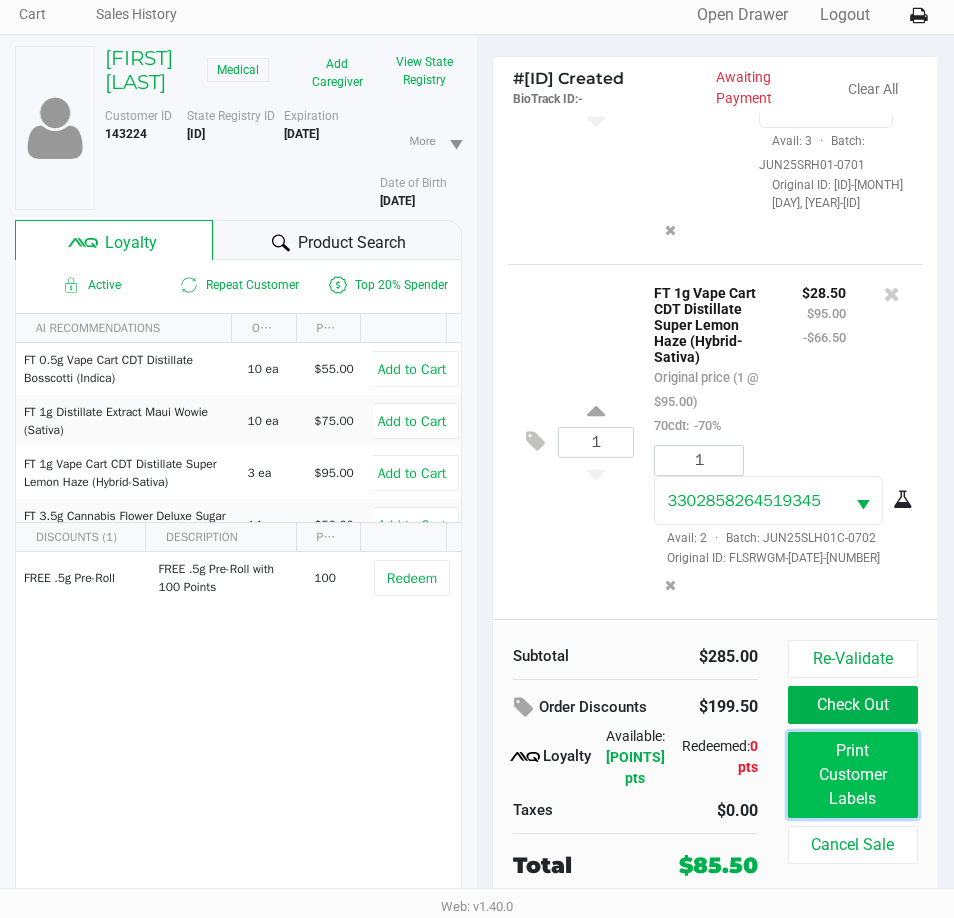 click on "Print Customer Labels" 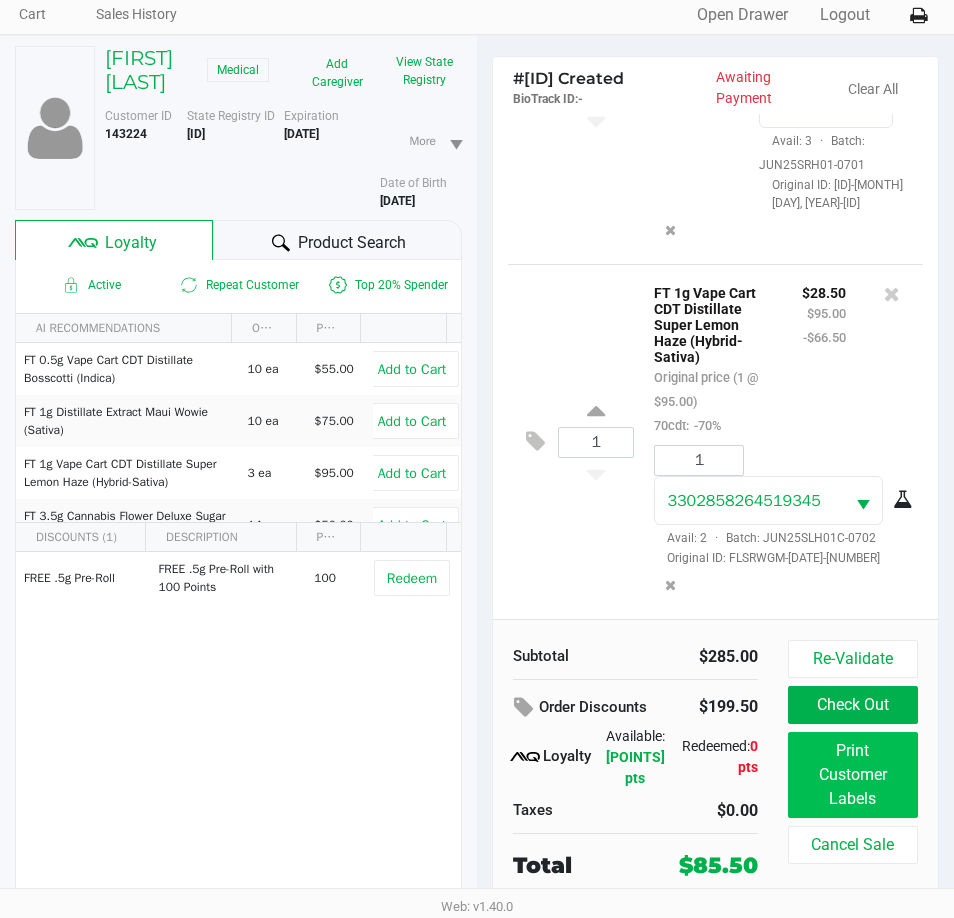 scroll, scrollTop: 0, scrollLeft: 0, axis: both 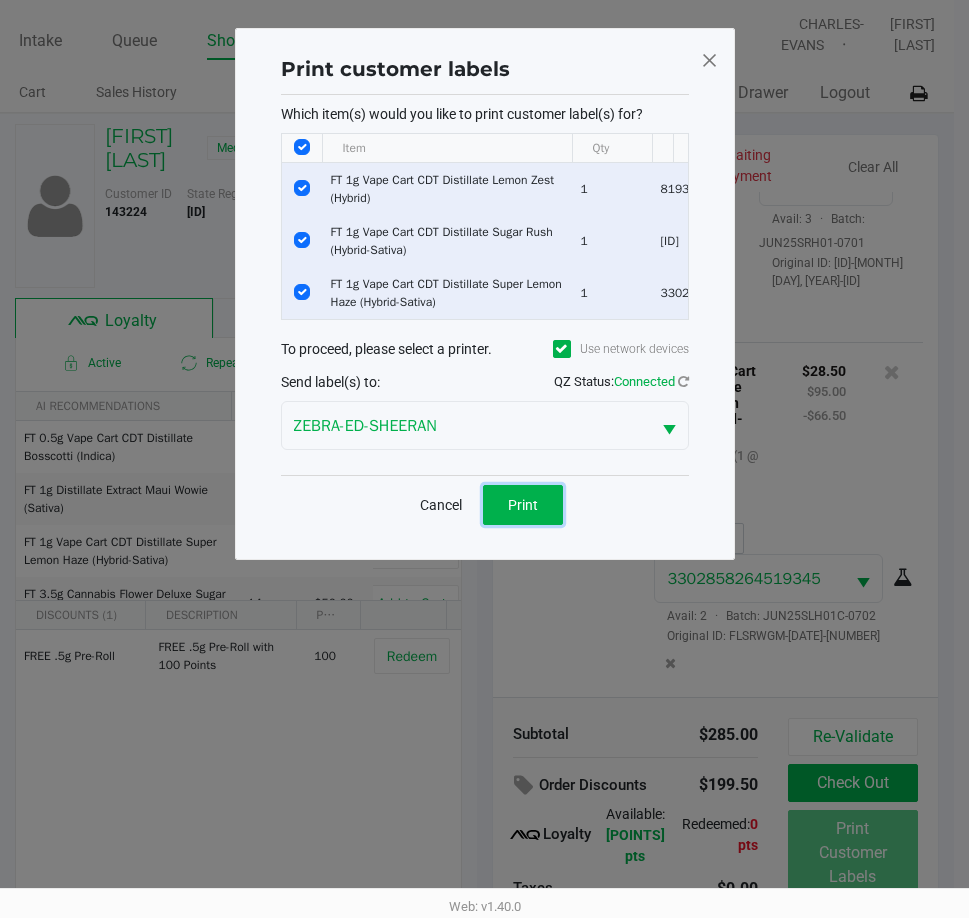 click on "Print" 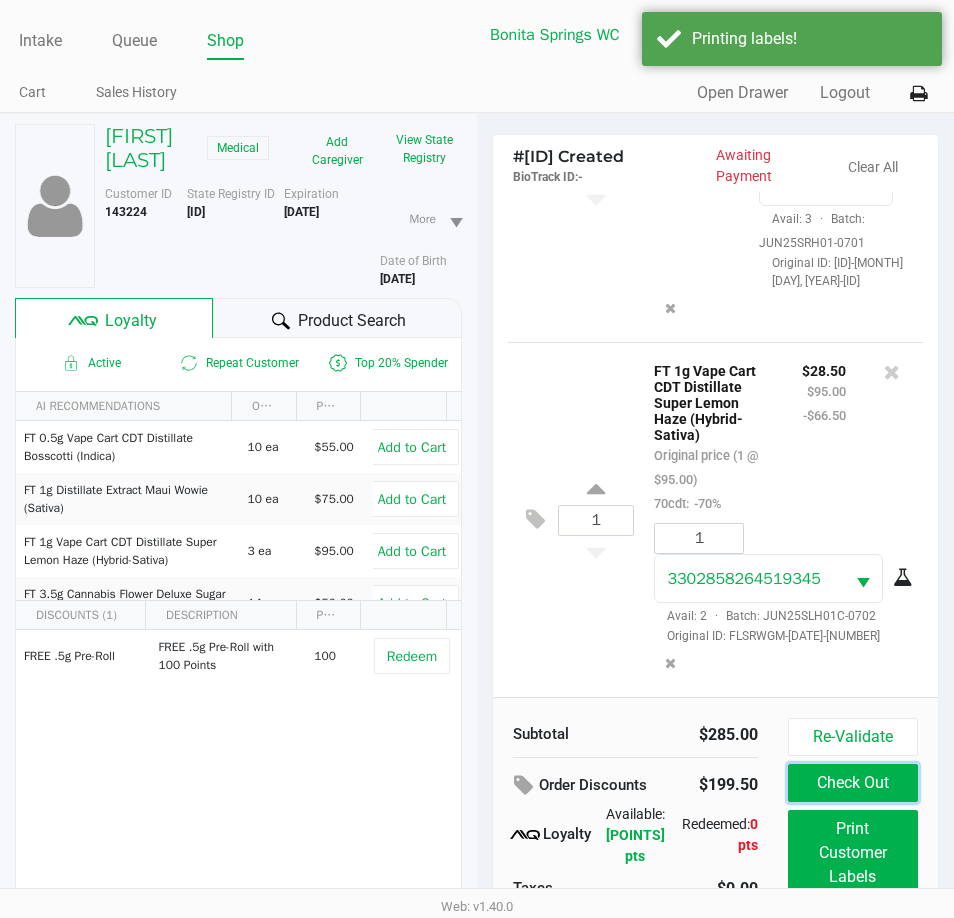 click on "Check Out" 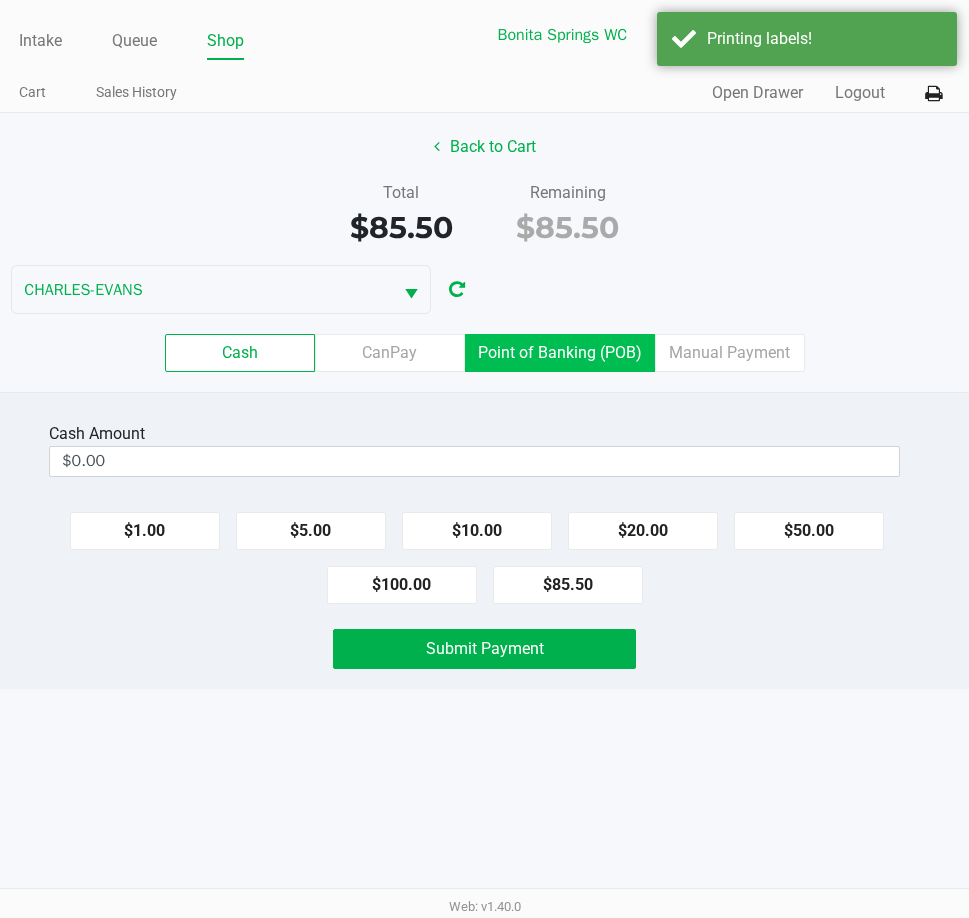 click on "Point of Banking (POB)" 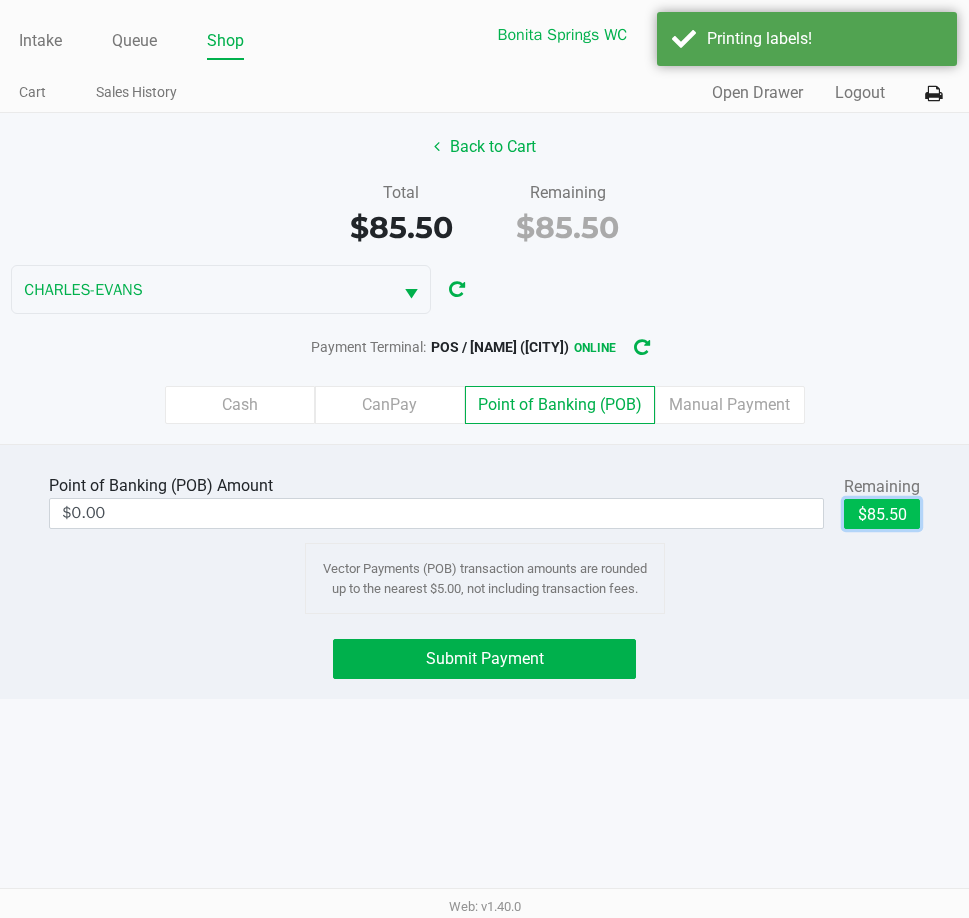 click on "$85.50" 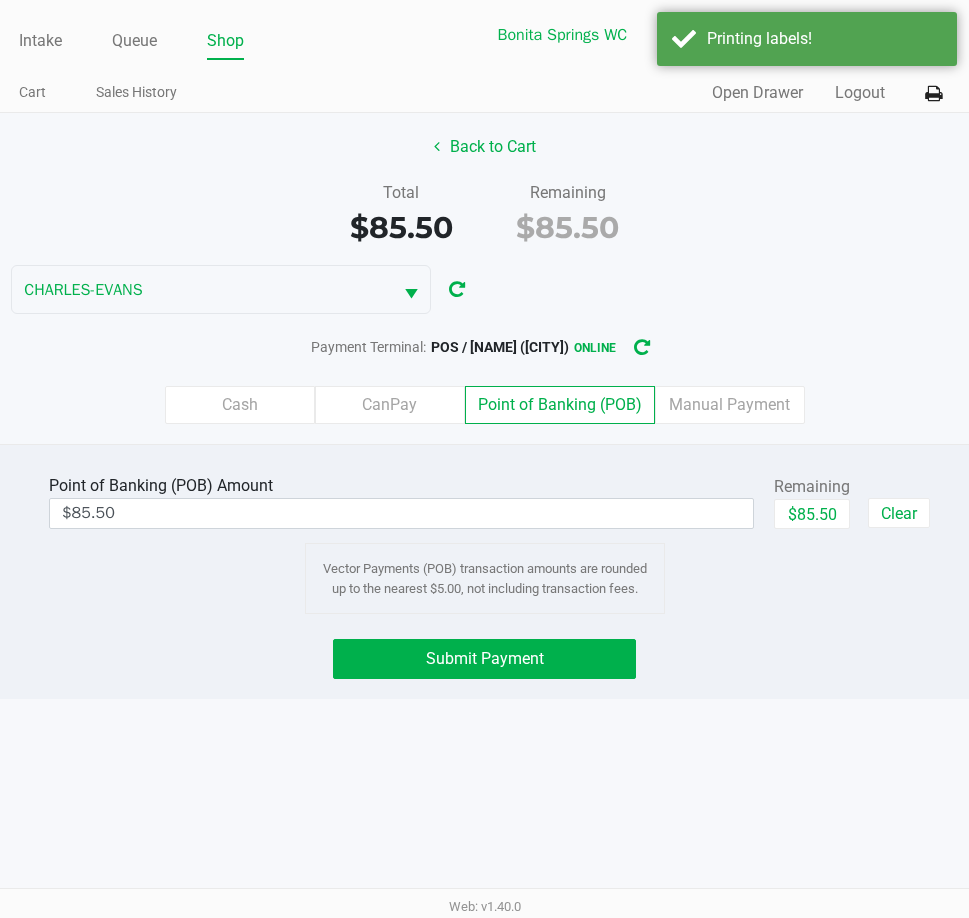 click on "Point of Banking (POB)  Amount  $85.50  Remaining   $85.50   Clear  Vector Payments (POB) transaction amounts are rounded up to the nearest $5.00, not including transaction fees.  Submit Payment" 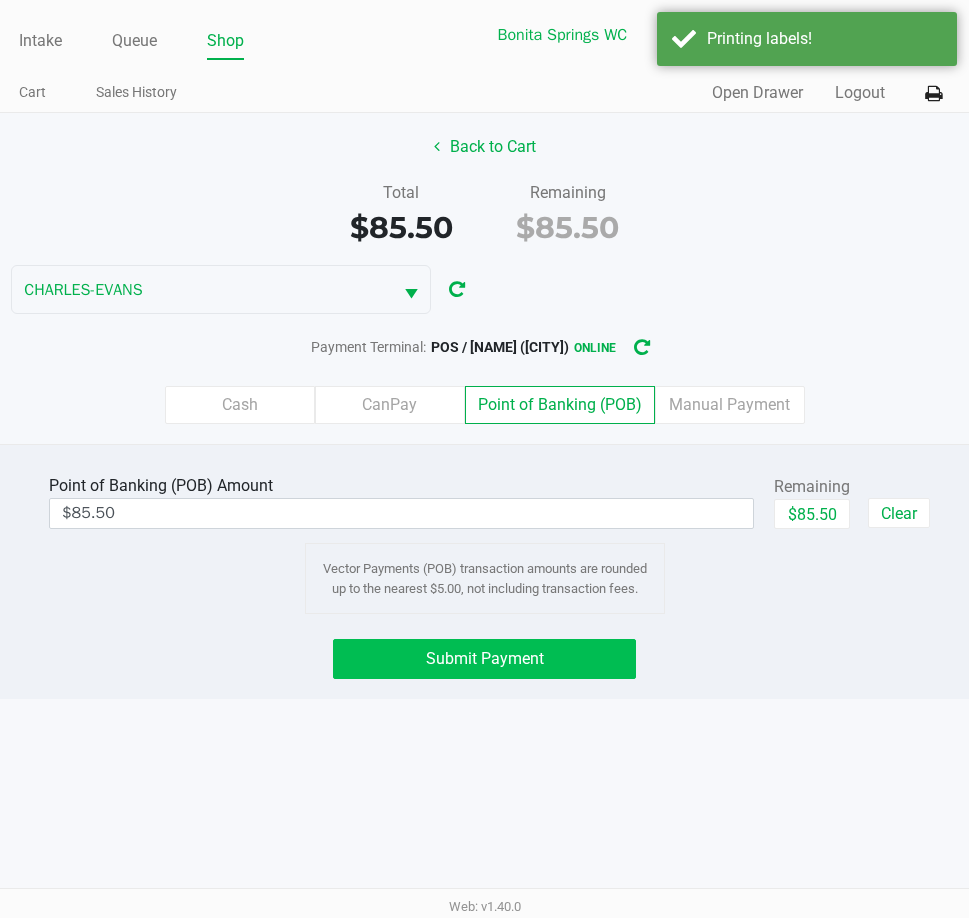 drag, startPoint x: 428, startPoint y: 635, endPoint x: 454, endPoint y: 645, distance: 27.856777 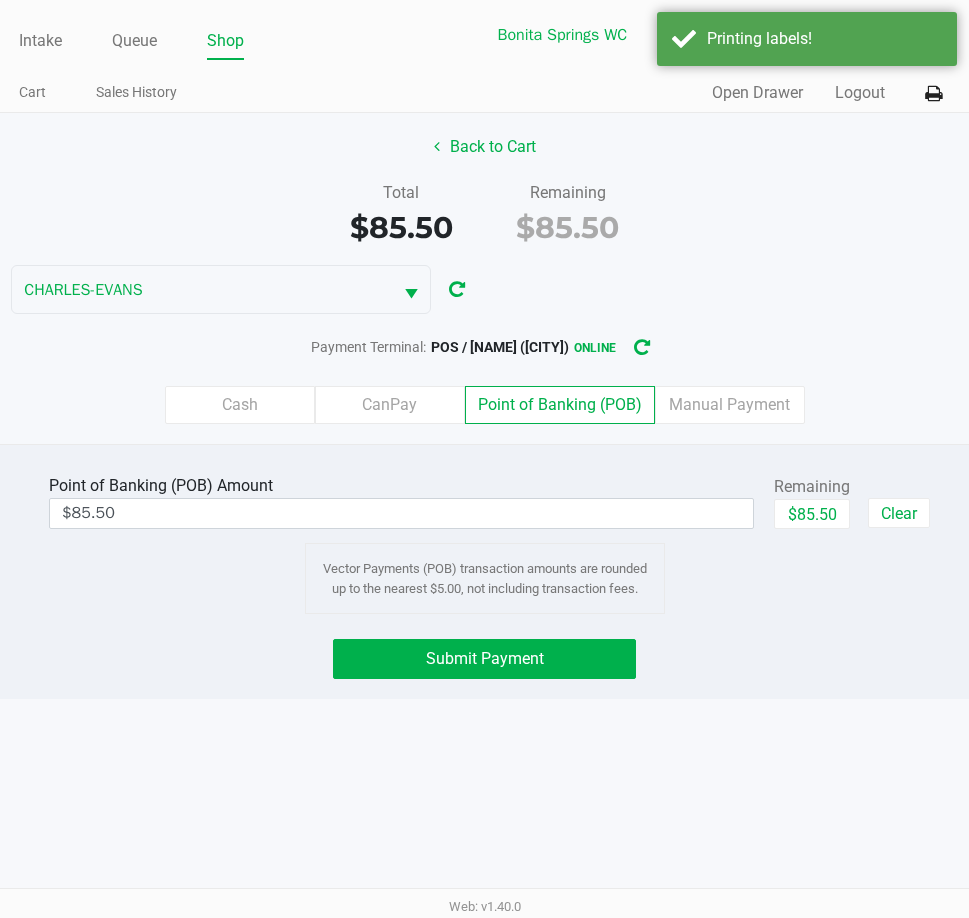 click on "Point of Banking (POB)  Amount  $85.50  Remaining   $85.50   Clear  Vector Payments (POB) transaction amounts are rounded up to the nearest $5.00, not including transaction fees.  Submit Payment" 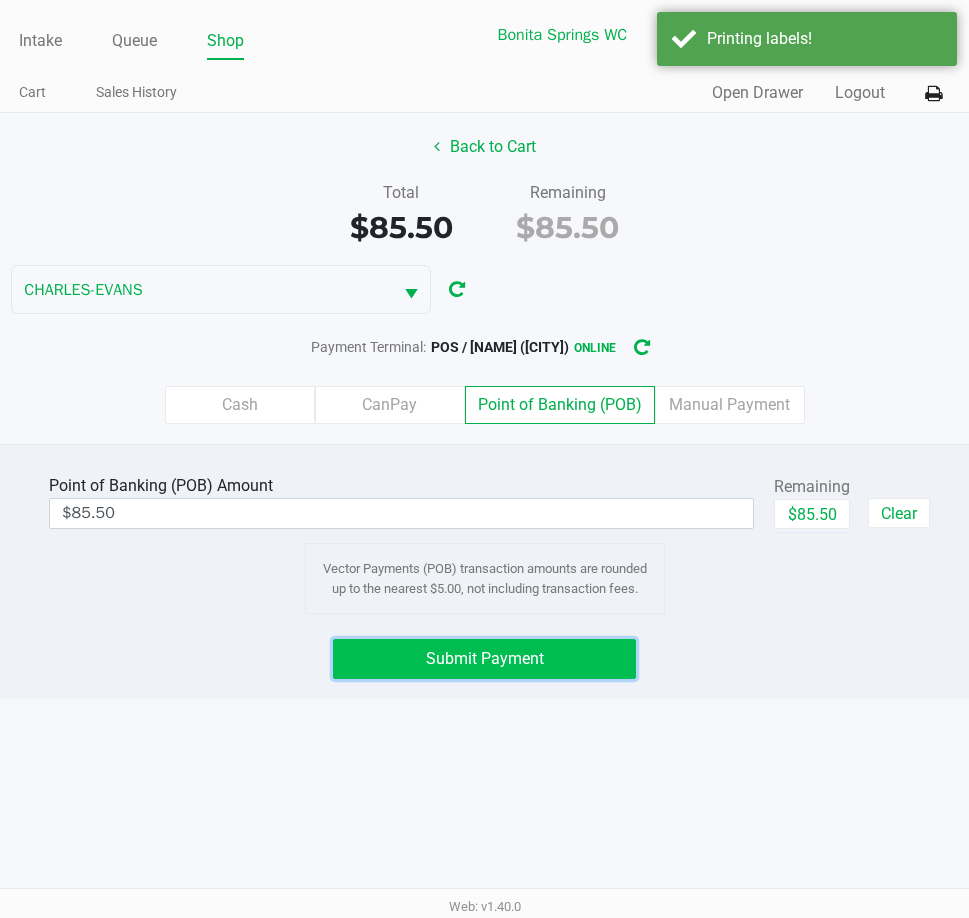 click on "Submit Payment" 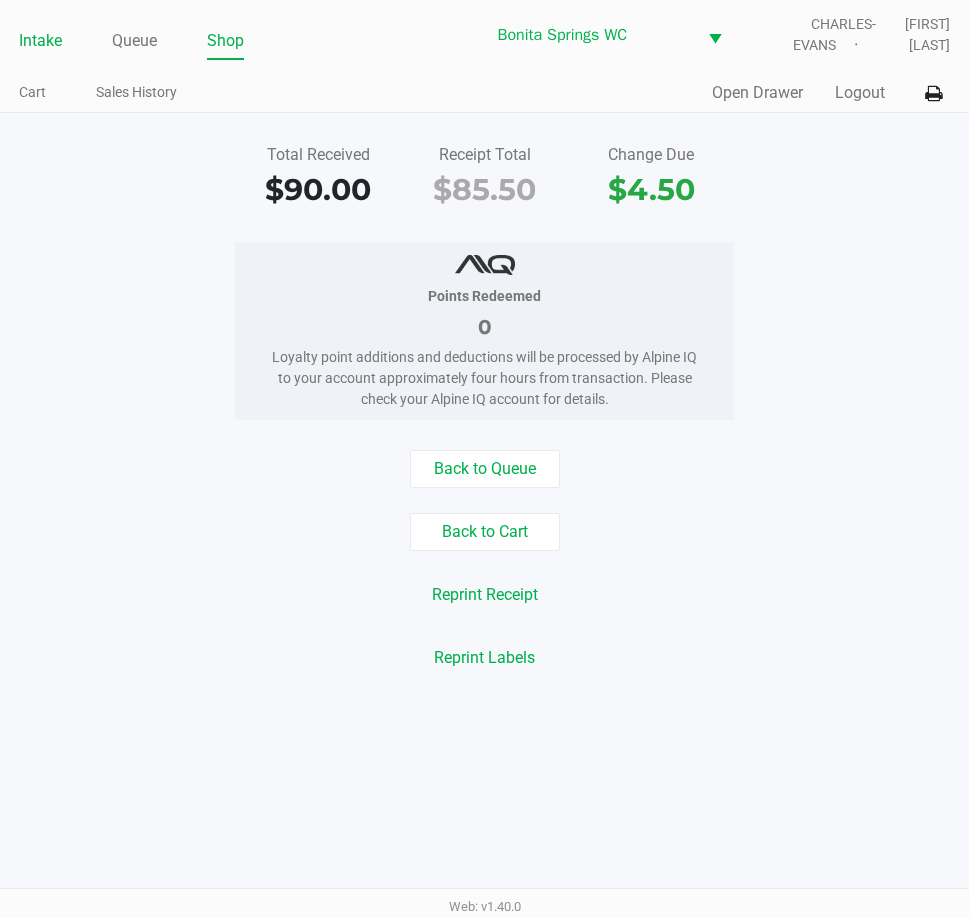 click on "Intake" 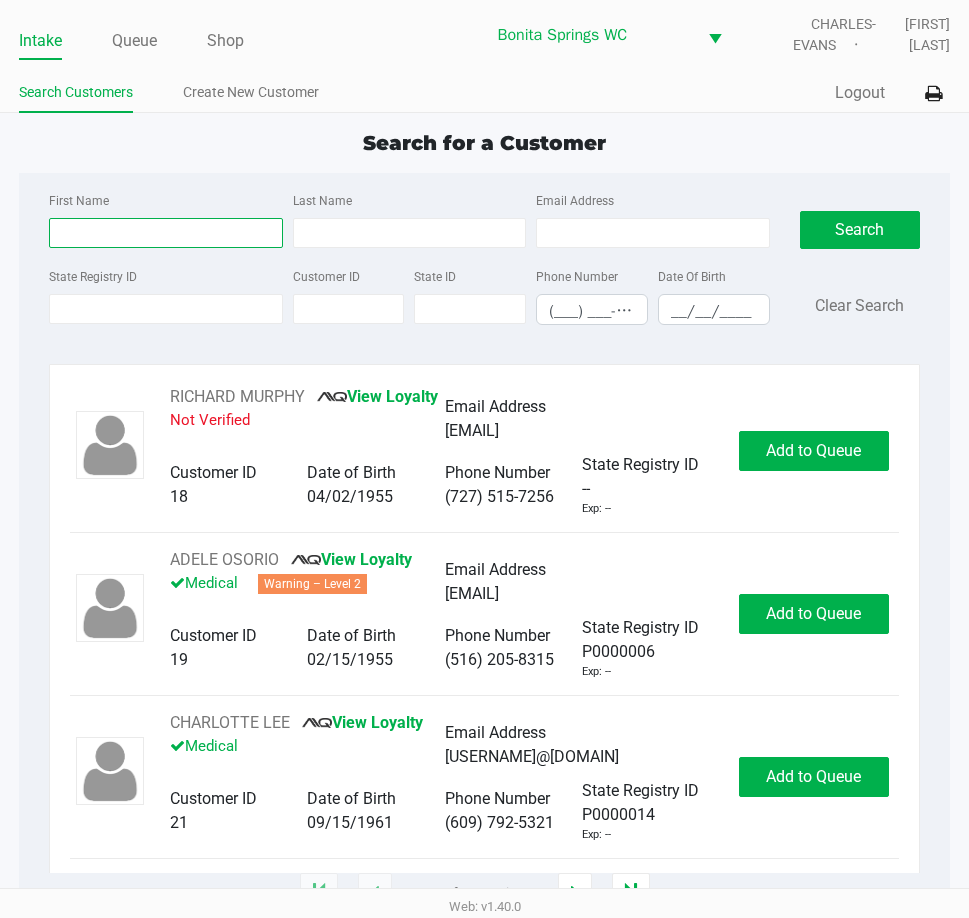 click on "First Name" at bounding box center (165, 233) 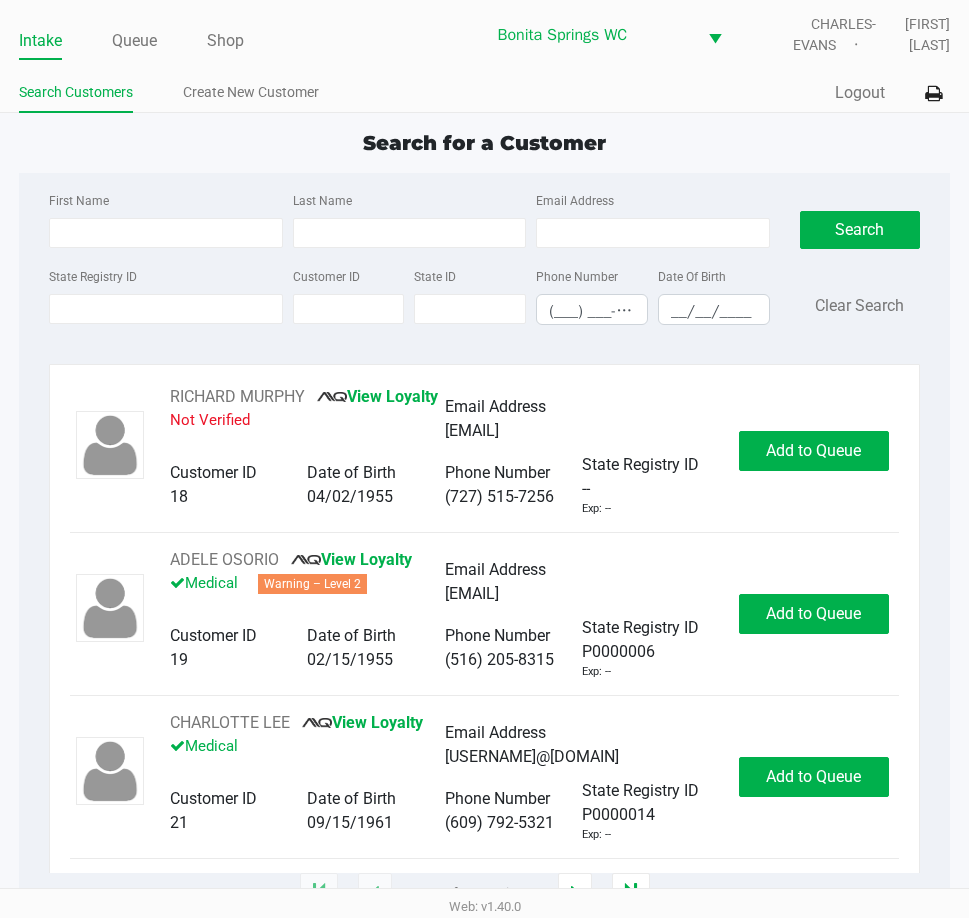 click on "State Registry ID" 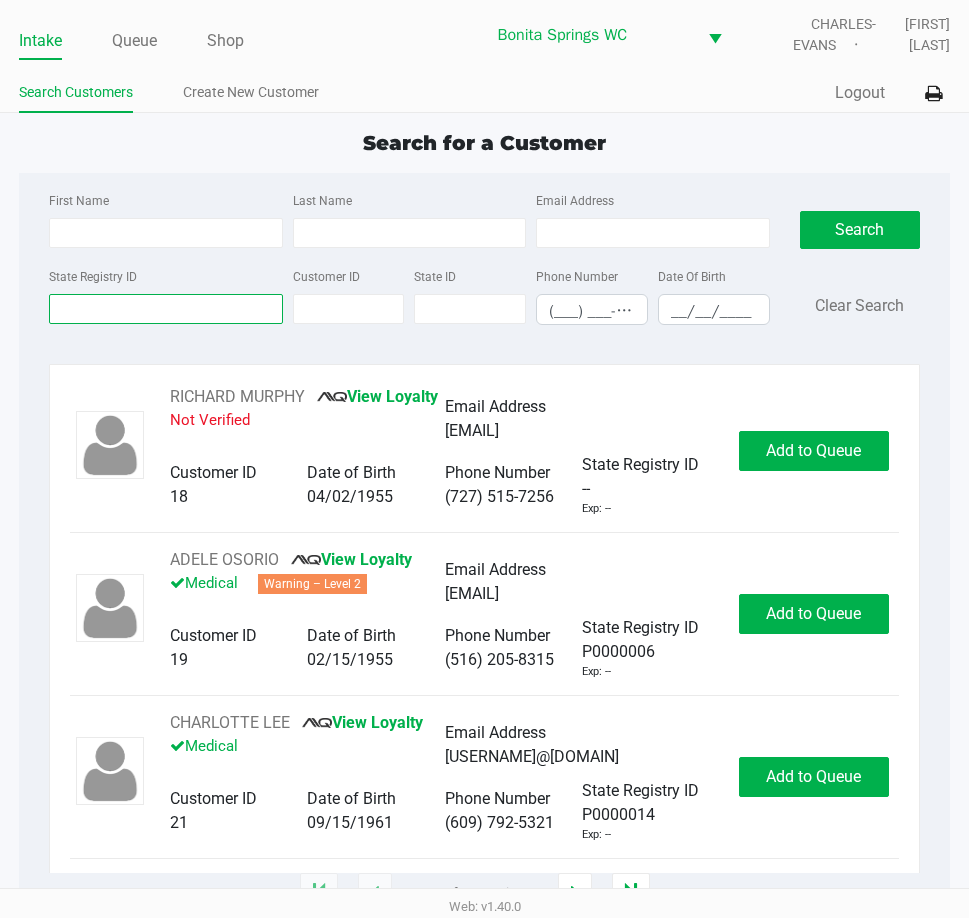 click on "State Registry ID" at bounding box center (165, 309) 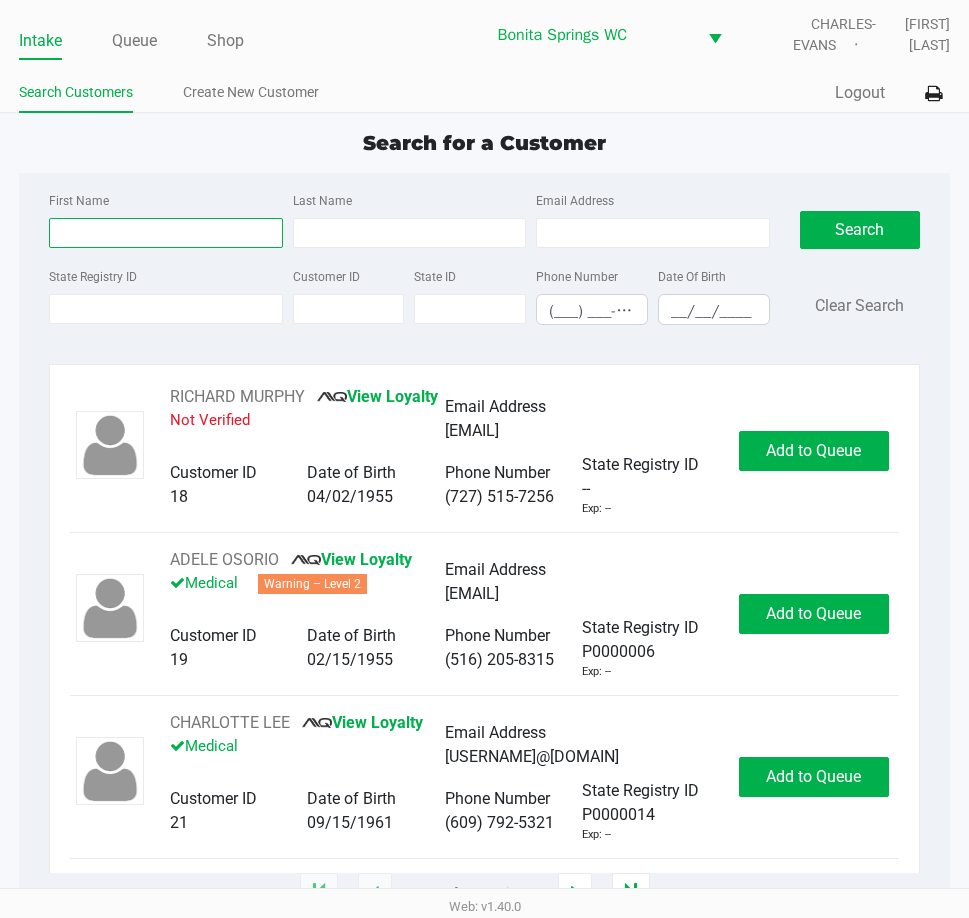click on "First Name" at bounding box center [165, 233] 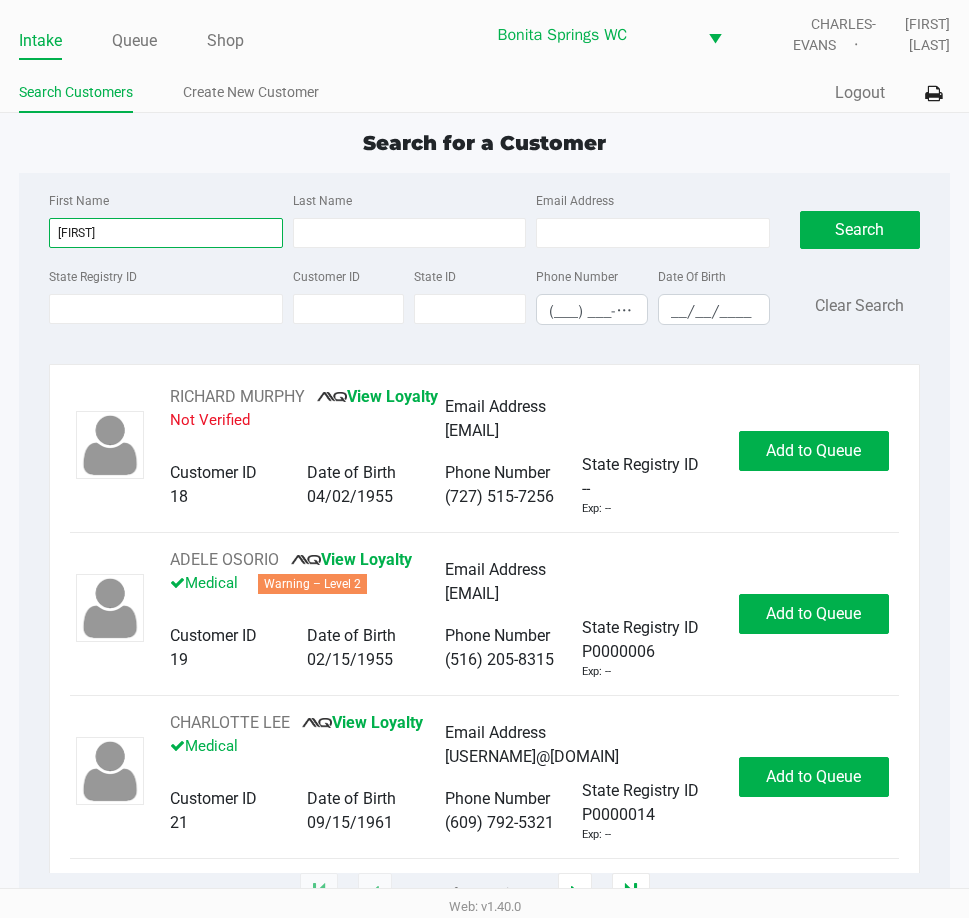 type on "[FIRST]" 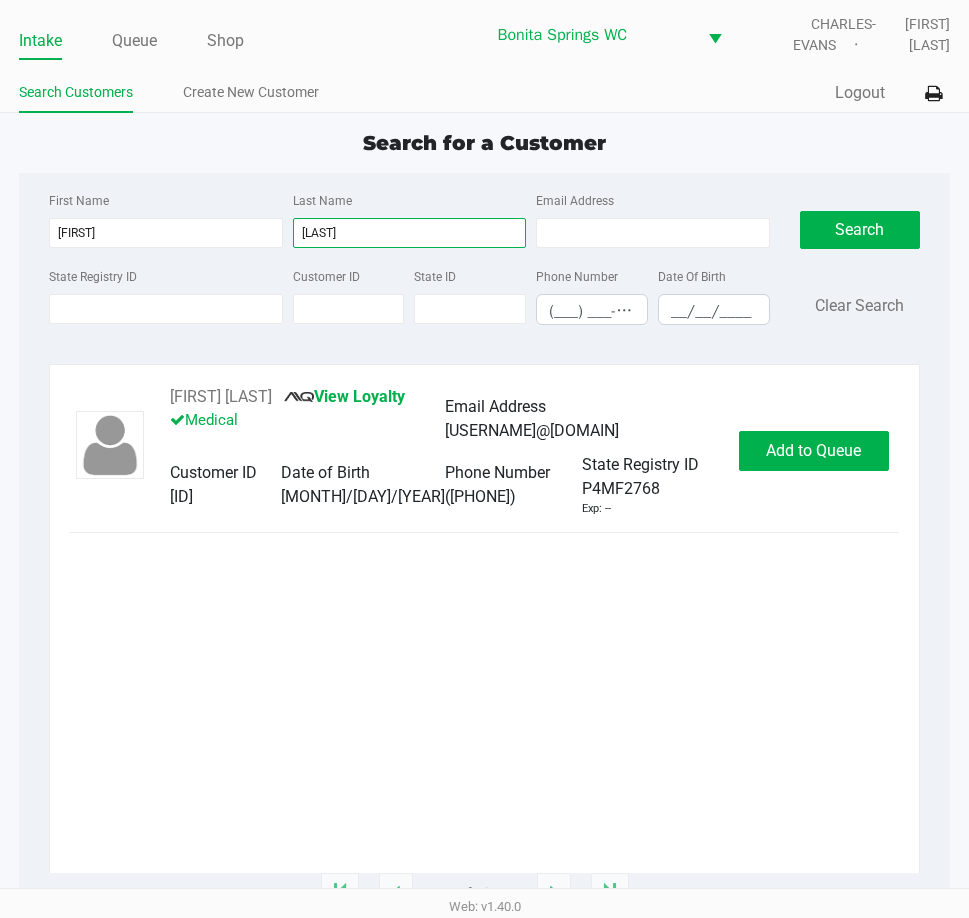 type on "[LAST]" 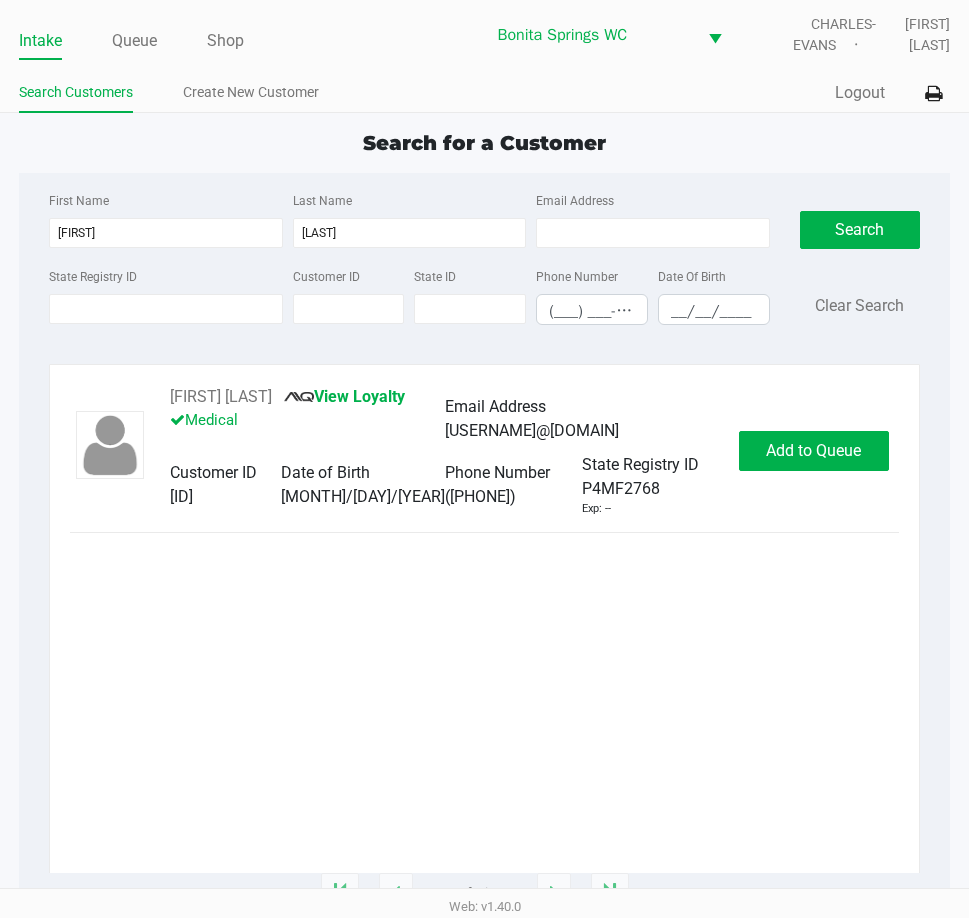 click on "Date of Birth" 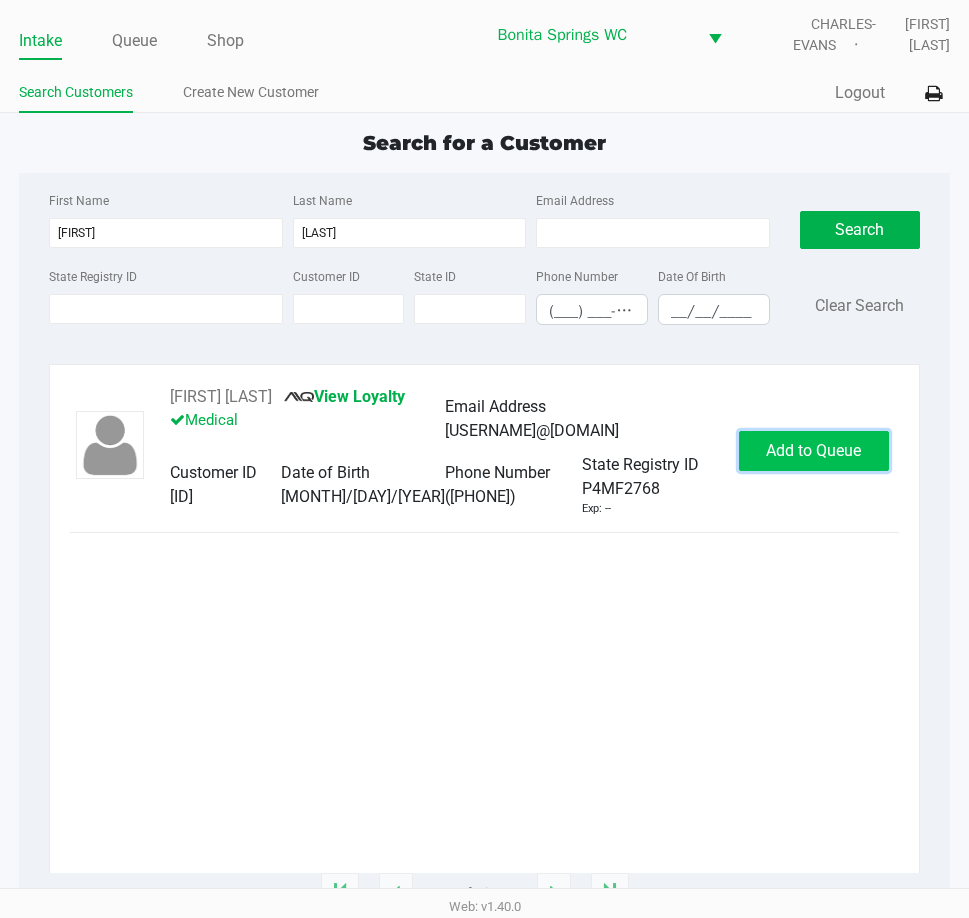 click on "Add to Queue" 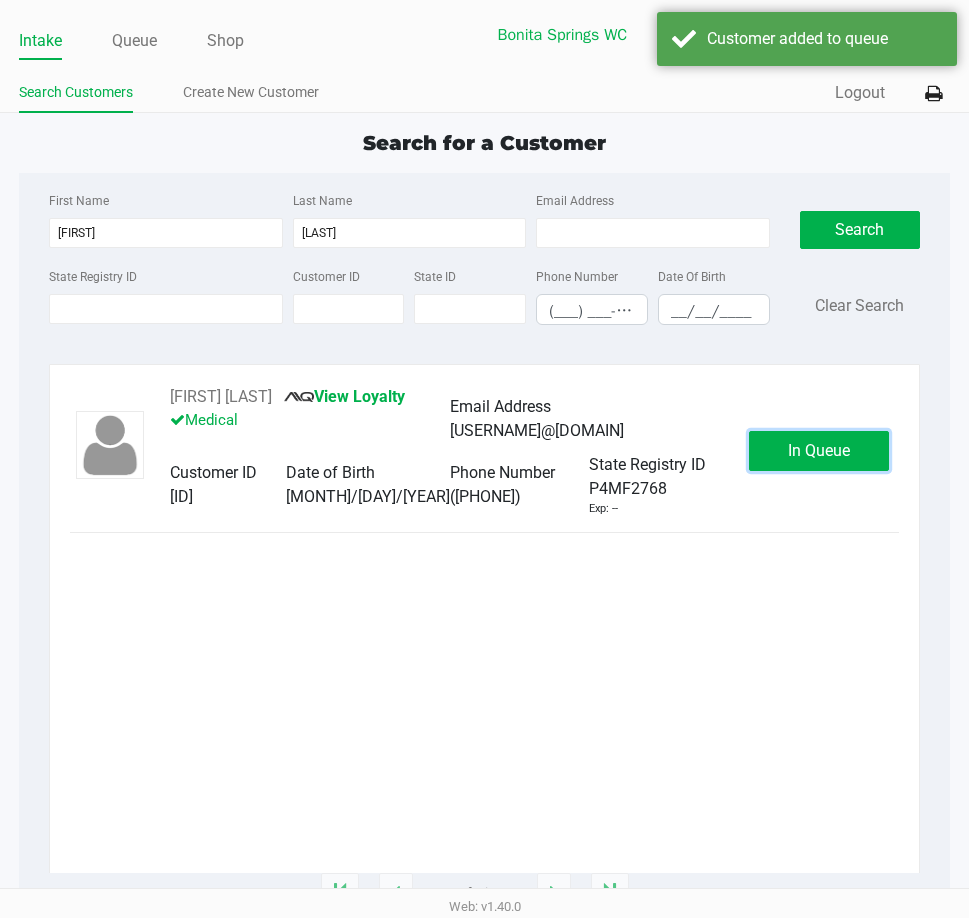 click on "In Queue" 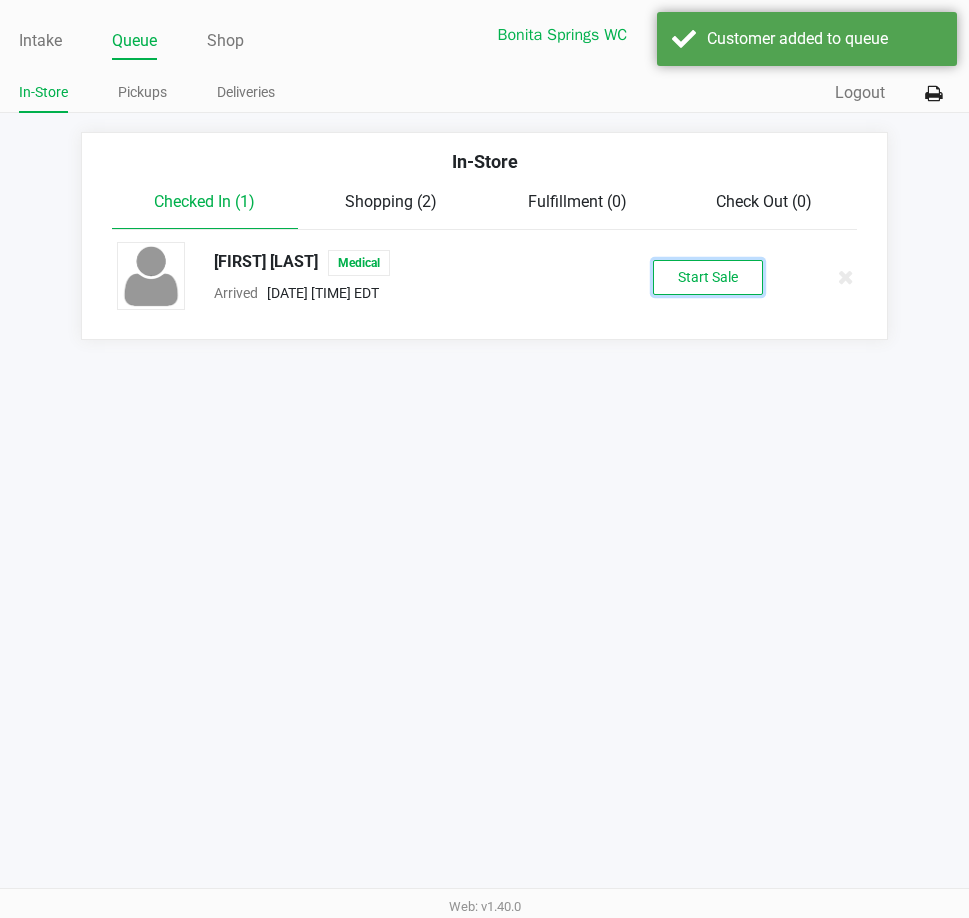 click on "Start Sale" 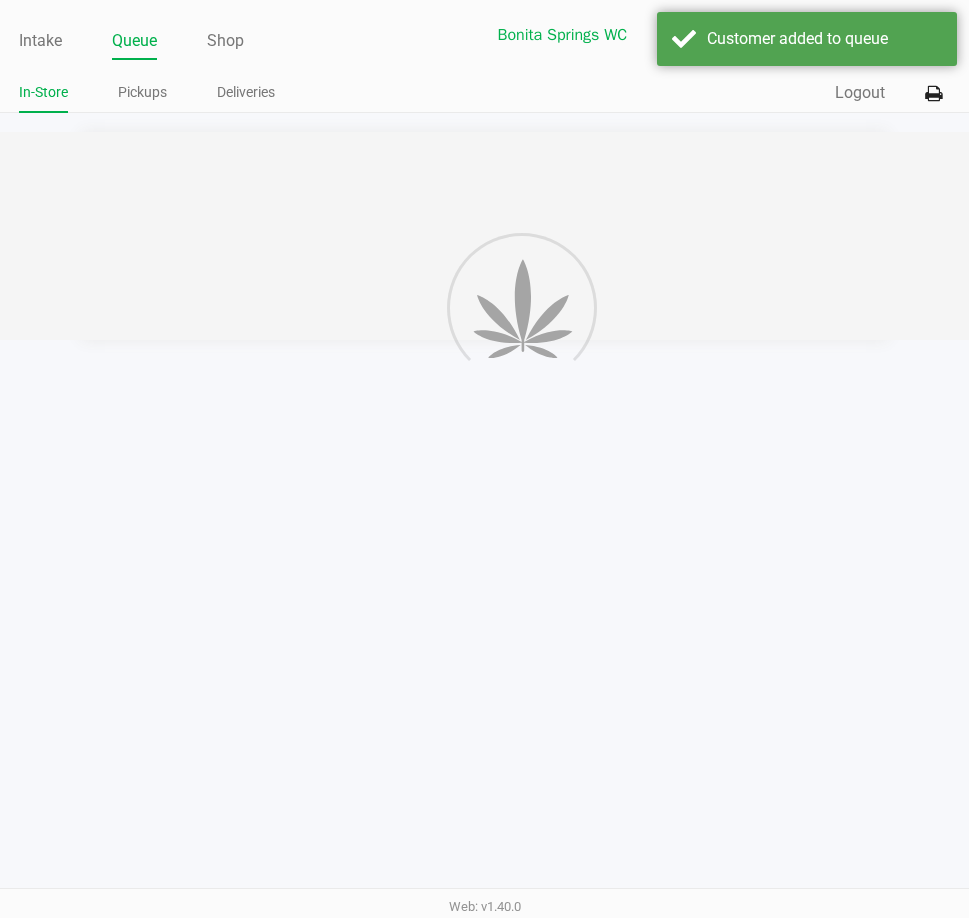 drag, startPoint x: 743, startPoint y: 363, endPoint x: 745, endPoint y: 378, distance: 15.132746 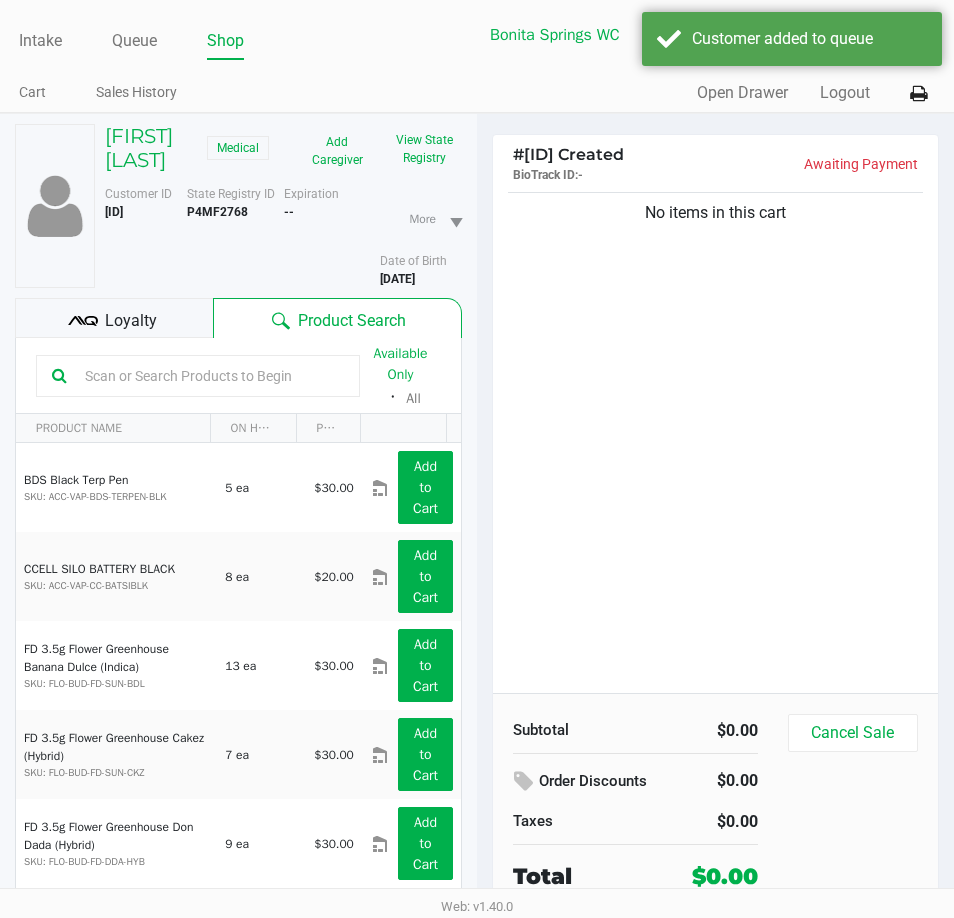 click on "No items in this cart" 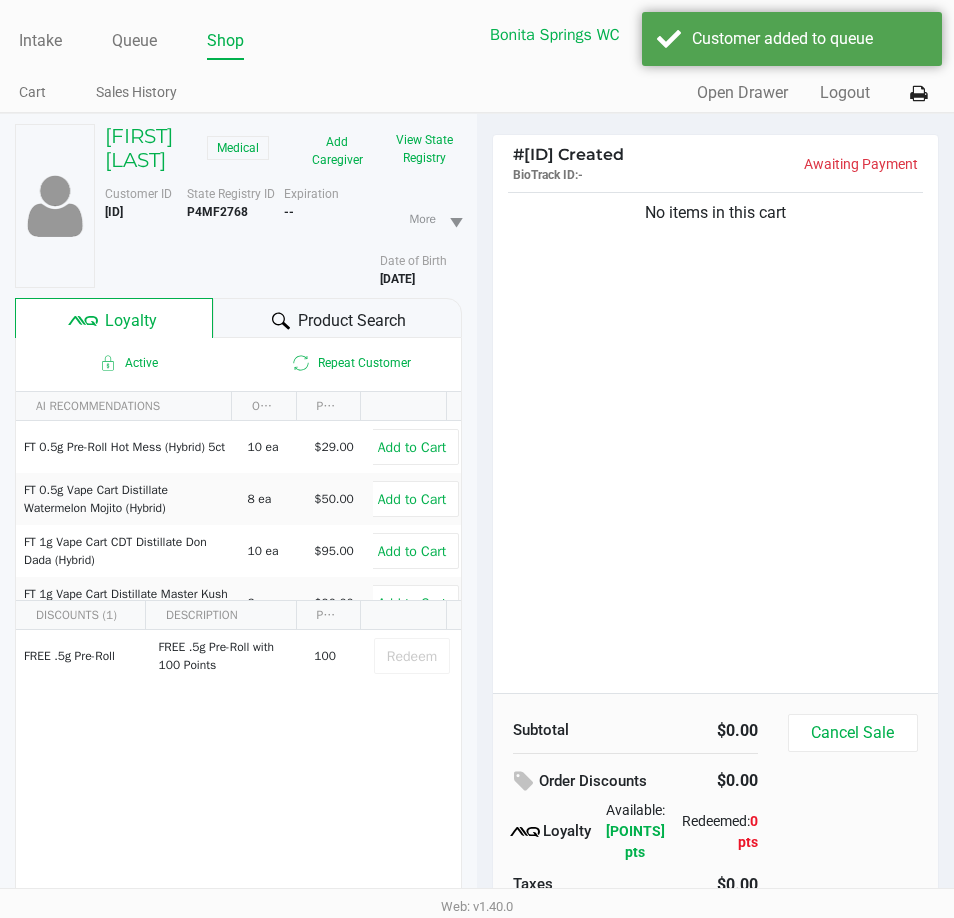 drag, startPoint x: 293, startPoint y: 344, endPoint x: 288, endPoint y: 361, distance: 17.720045 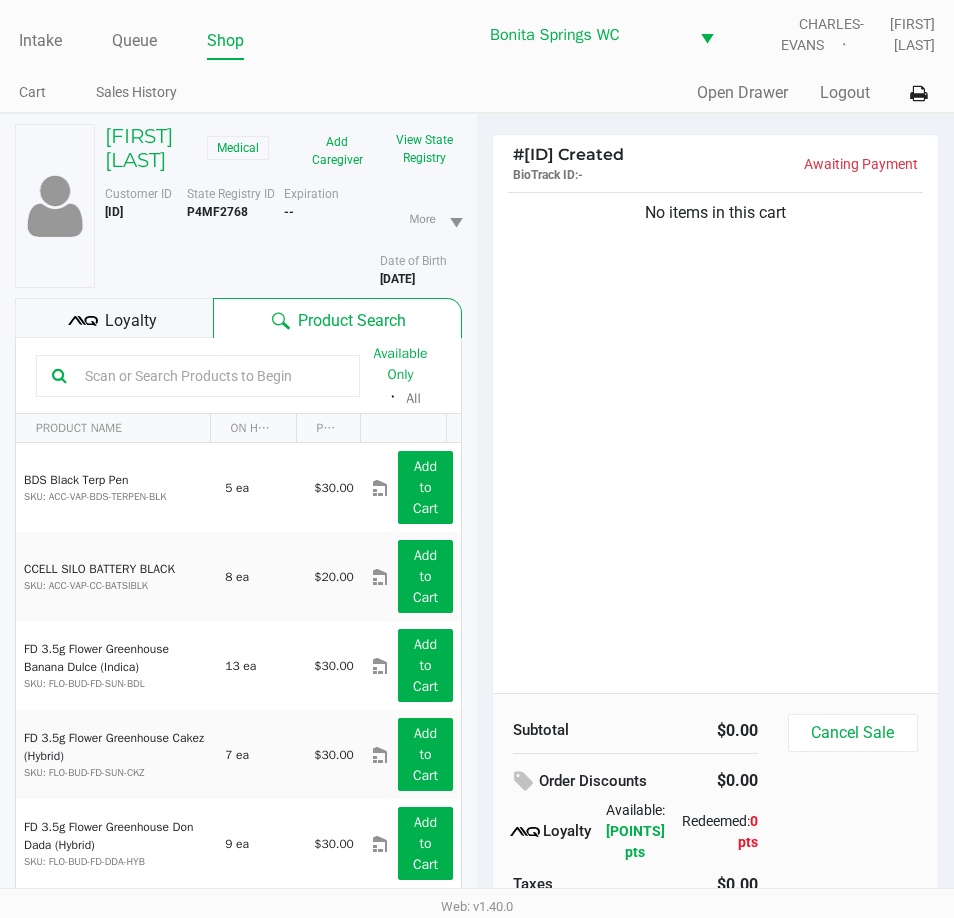 click on "No items in this cart" 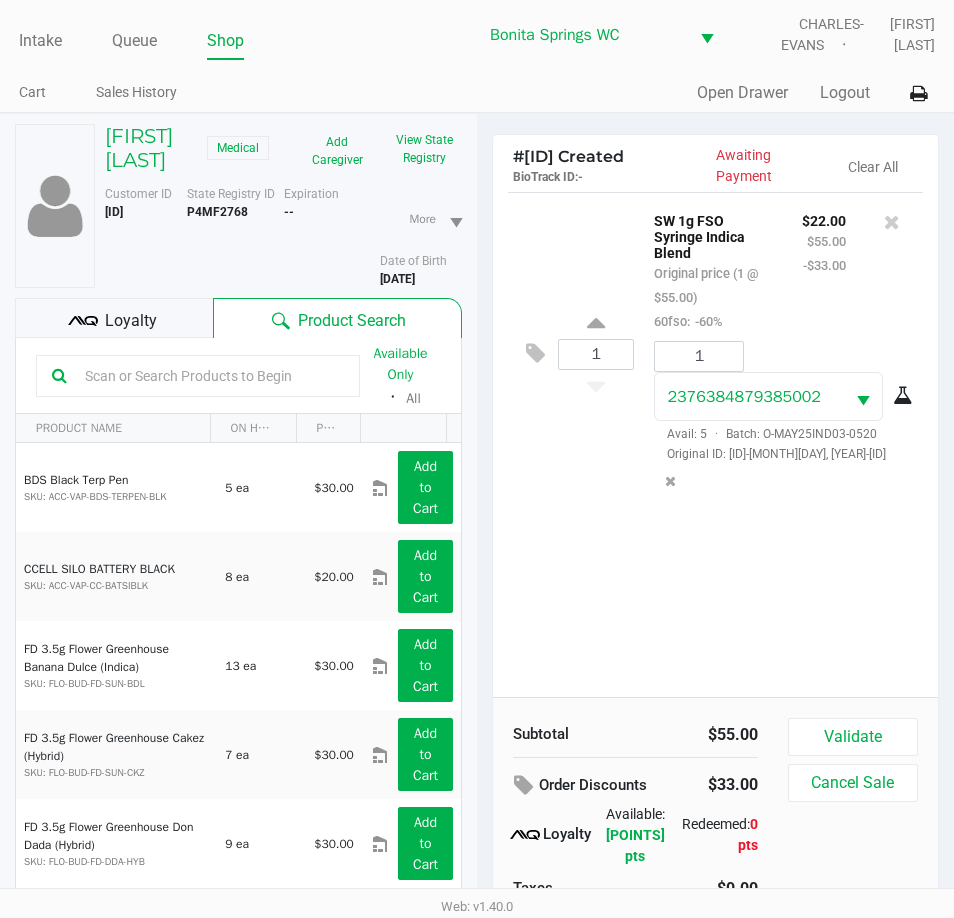 click on "1  SW 1g FSO Syringe Indica Blend   Original price (1 @ $55.00)  60fso:  -60% $22.00 $55.00 -$33.00 1 2376384879385002  Avail: 5  ·  Batch: O-MAY25IND03-0520   Original ID: FLSRWGM-20250527-3657" 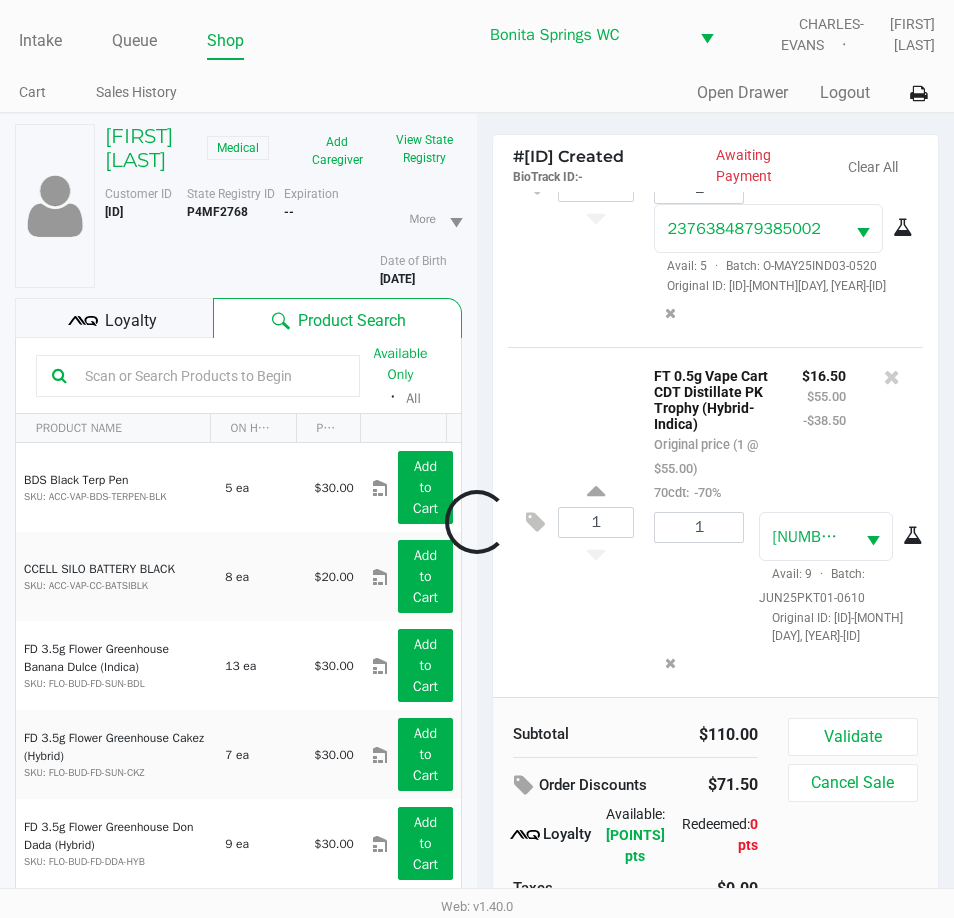 scroll, scrollTop: 181, scrollLeft: 0, axis: vertical 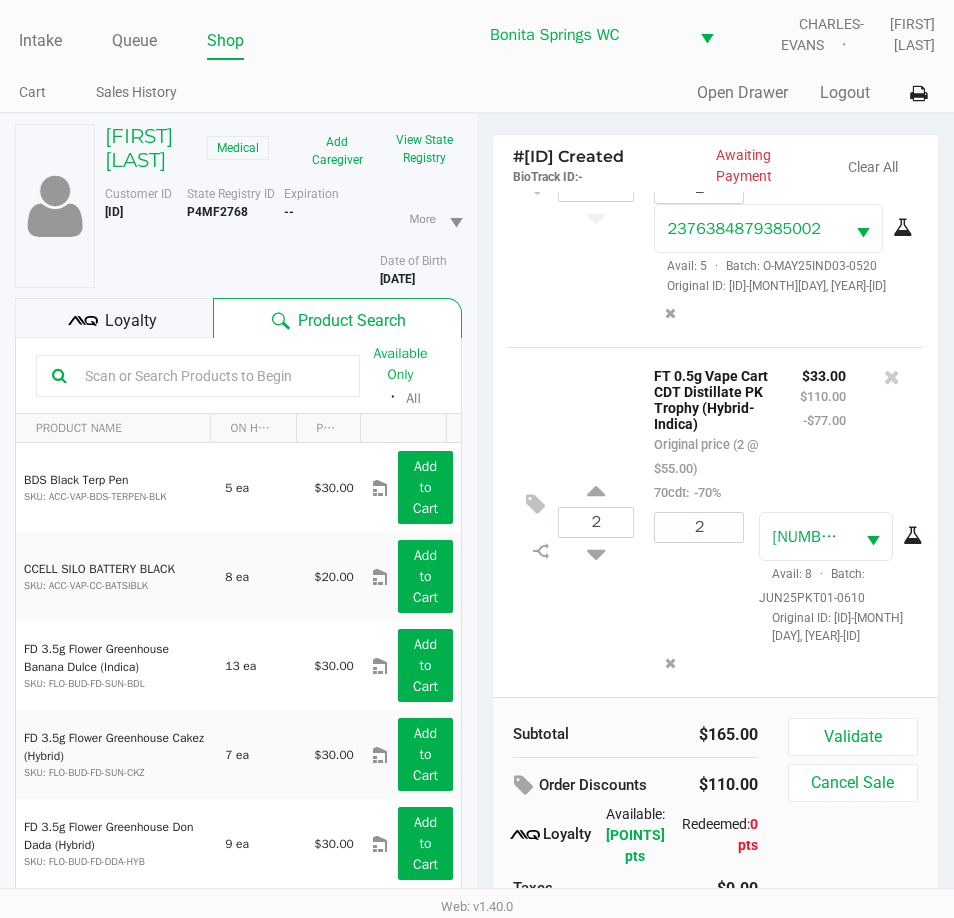 click on "2  FT 0.5g Vape Cart CDT Distillate PK Trophy (Hybrid-Indica)   Original price (2 @ $55.00)  70cdt:  -70% $33.00 $110.00 -$77.00 2 5877281314595457  Avail: 8  ·  Batch: JUN25PKT01-0610   Original ID: FLSRWGM-20250616-1421" 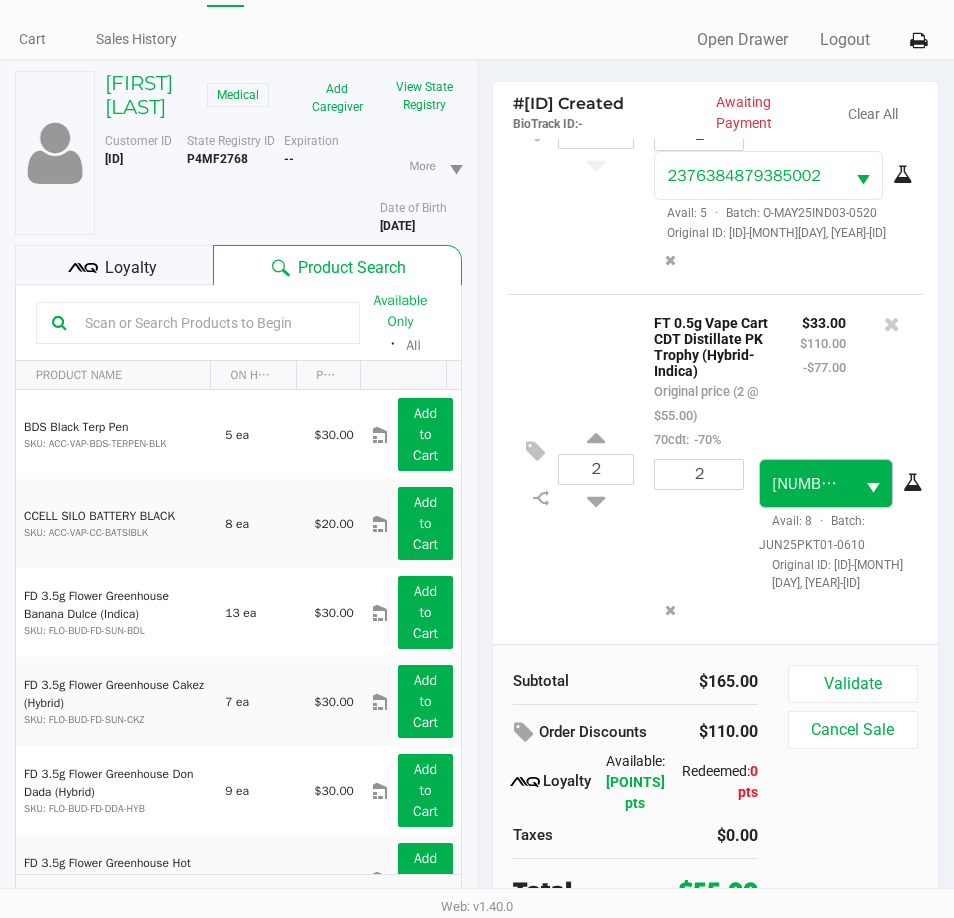 scroll, scrollTop: 104, scrollLeft: 0, axis: vertical 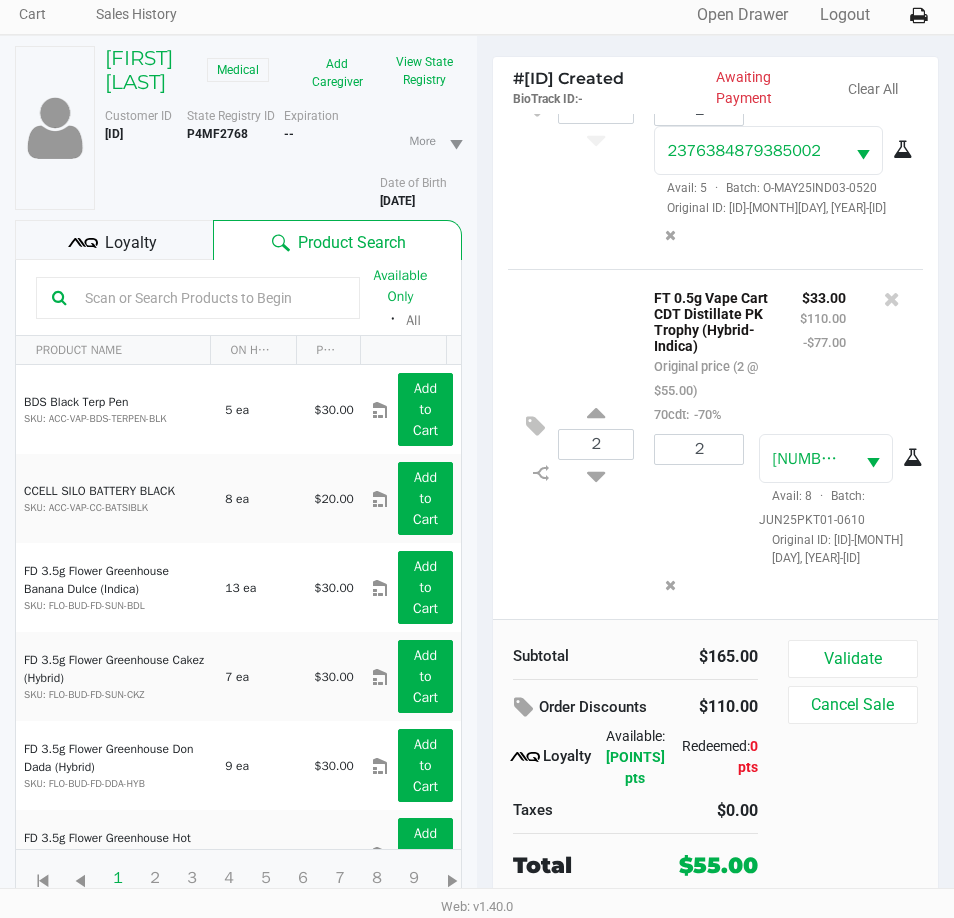click on "Loyalty" 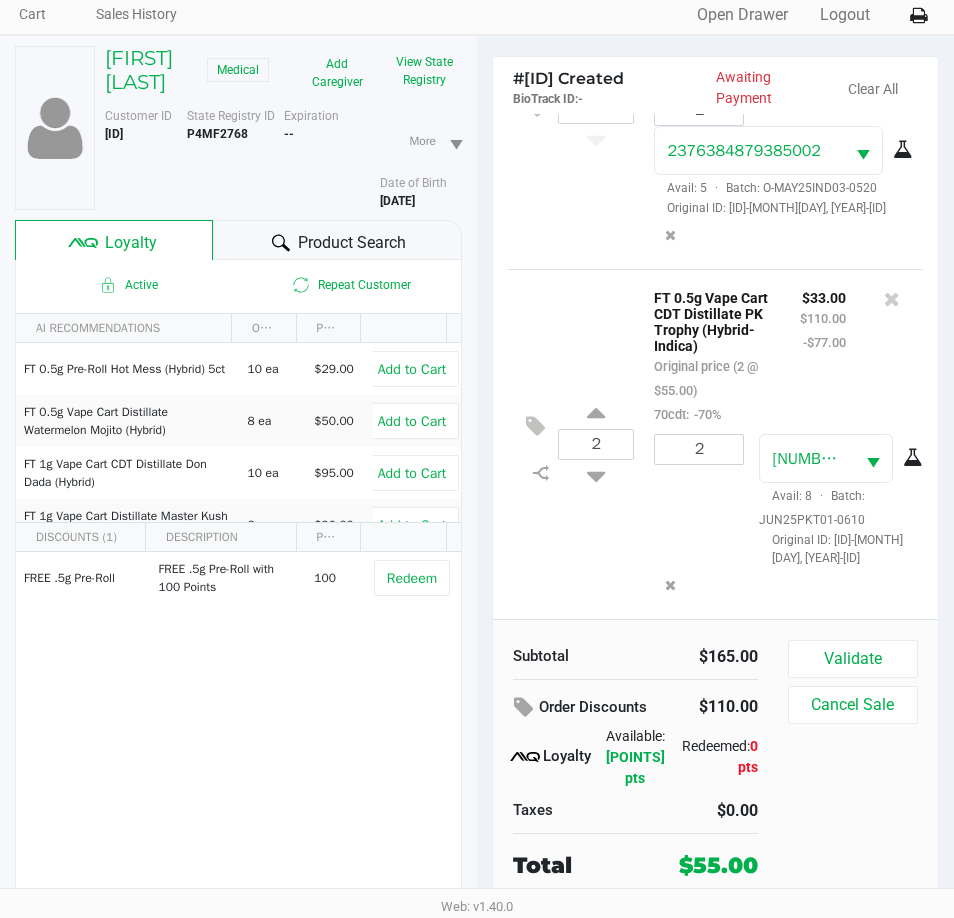click on "Product Search" 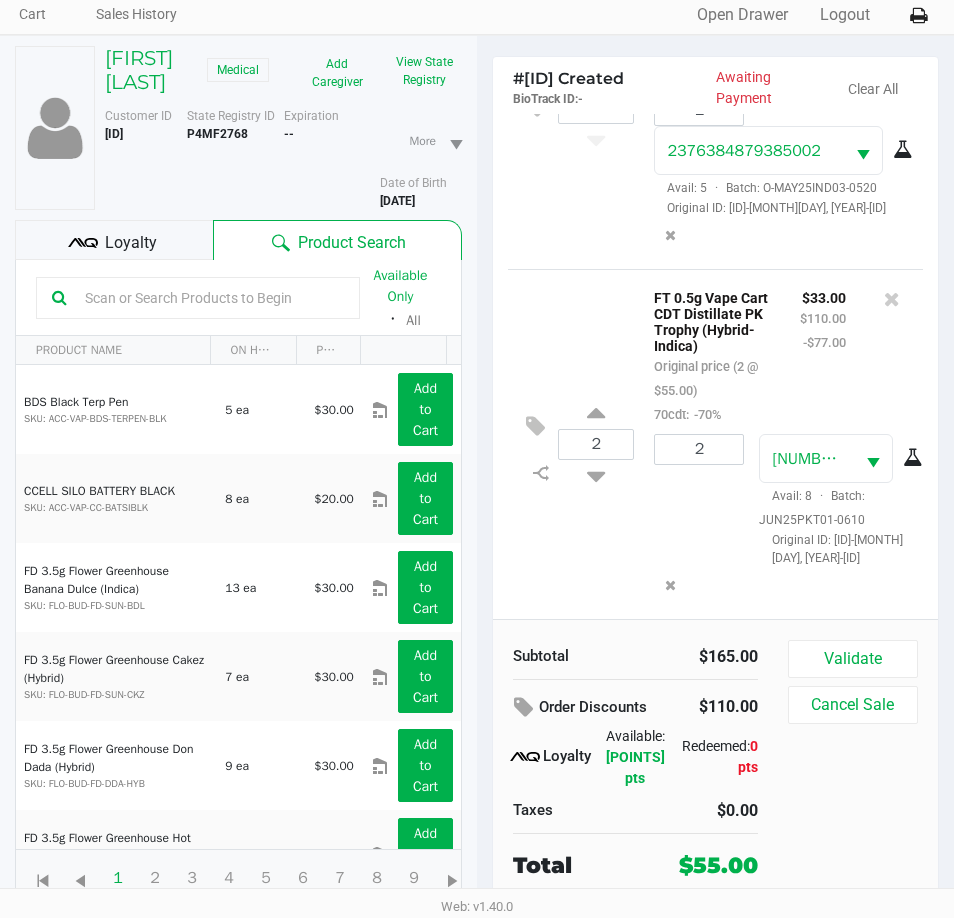 click on "2  FT 0.5g Vape Cart CDT Distillate PK Trophy (Hybrid-Indica)   Original price (2 @ $55.00)  70cdt:  -70% $33.00 $110.00 -$77.00 2 5877281314595457  Avail: 8  ·  Batch: JUN25PKT01-0610   Original ID: FLSRWGM-20250616-1421" 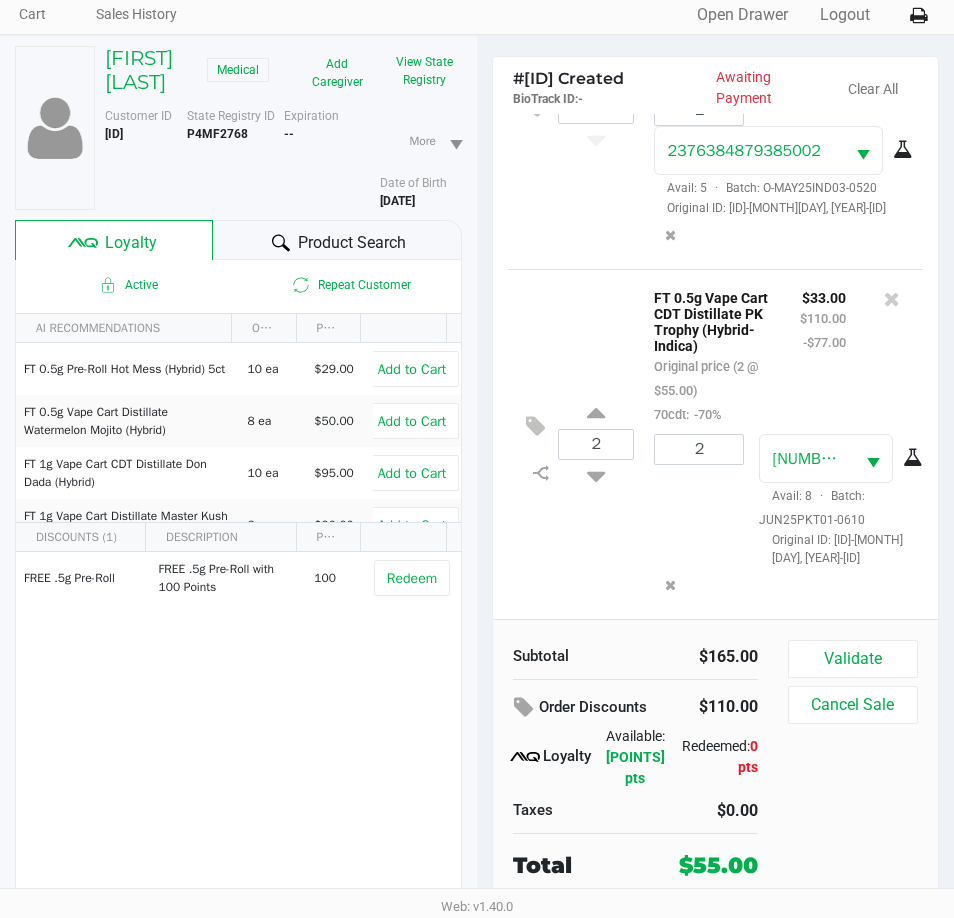 click on "Product Search" 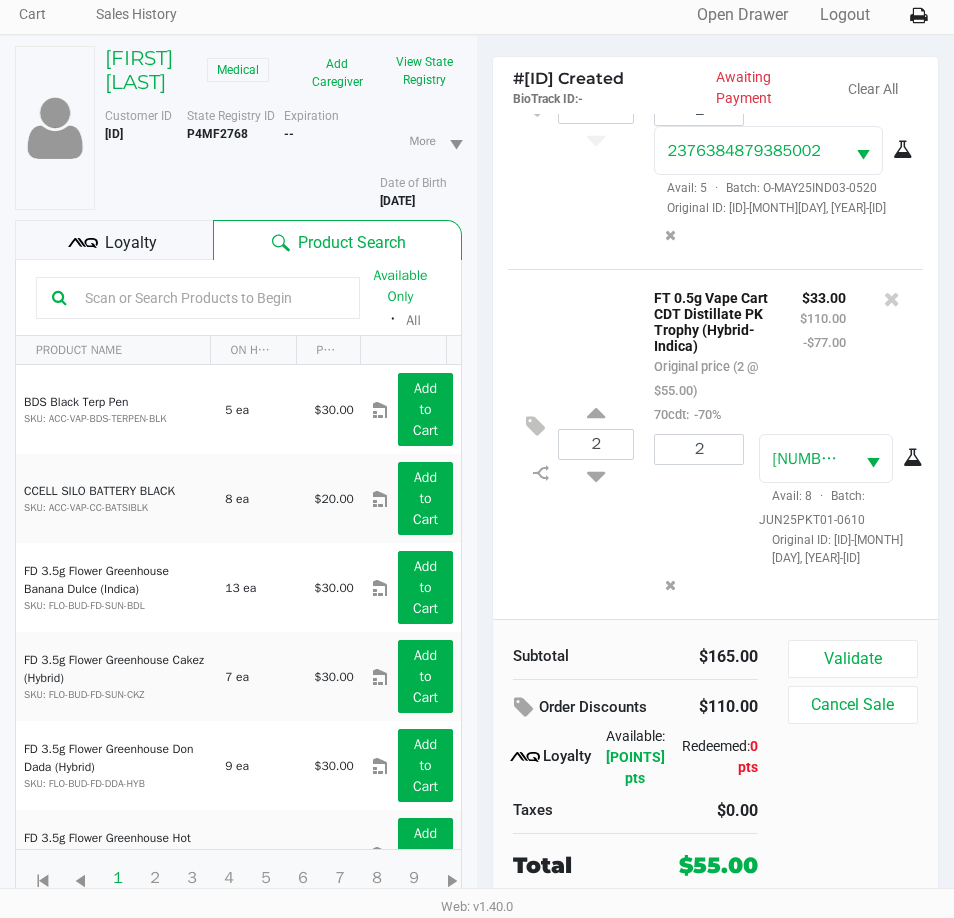 click on "2  FT 0.5g Vape Cart CDT Distillate PK Trophy (Hybrid-Indica)   Original price (2 @ $55.00)  70cdt:  -70% $33.00 $110.00 -$77.00 2 5877281314595457  Avail: 8  ·  Batch: JUN25PKT01-0610   Original ID: FLSRWGM-20250616-1421" 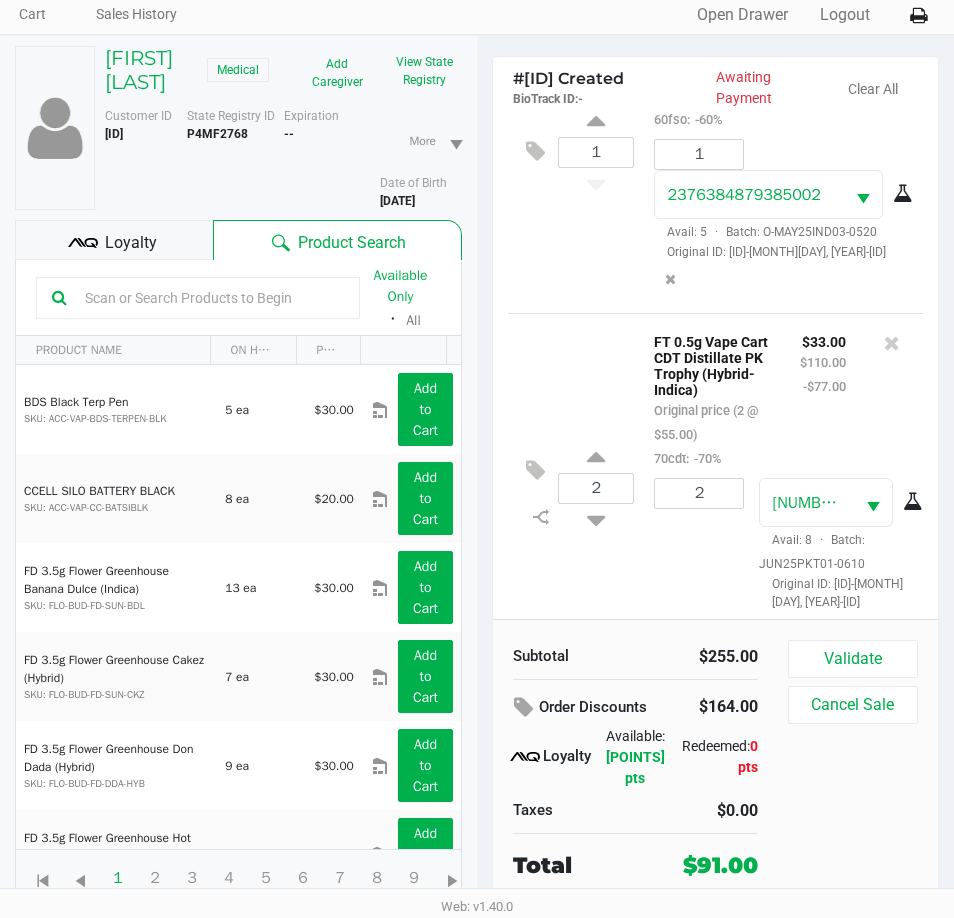 scroll, scrollTop: 0, scrollLeft: 0, axis: both 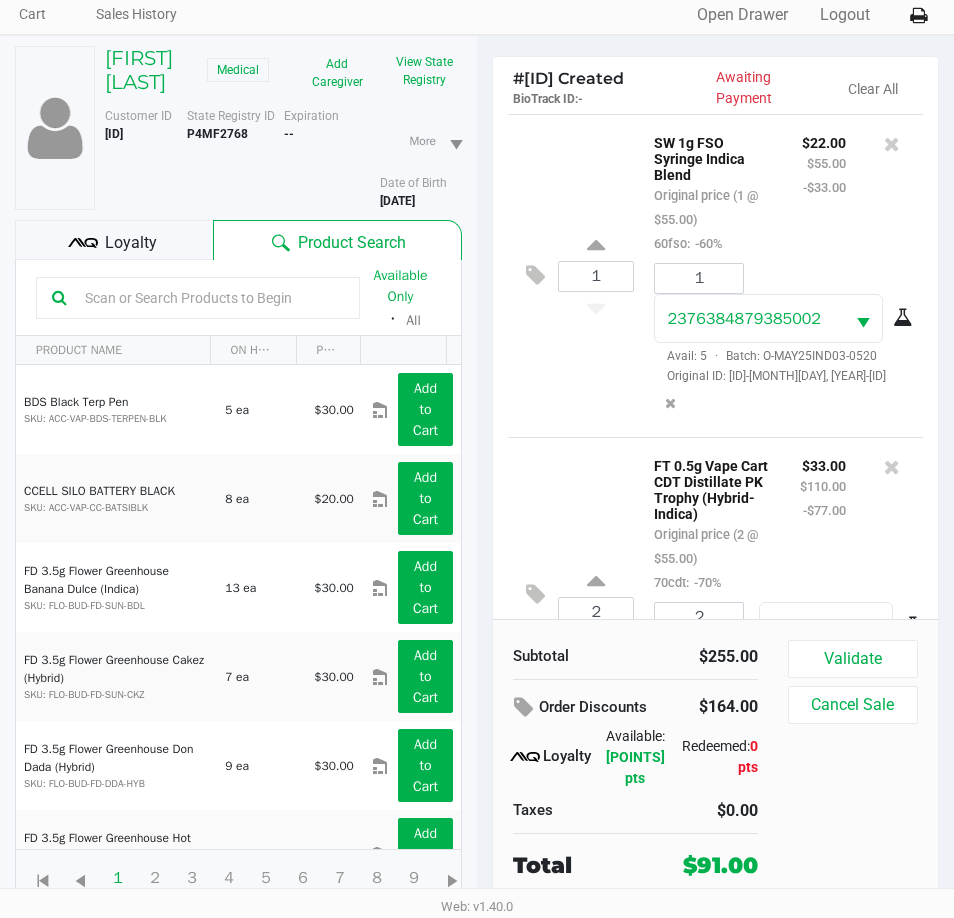 click 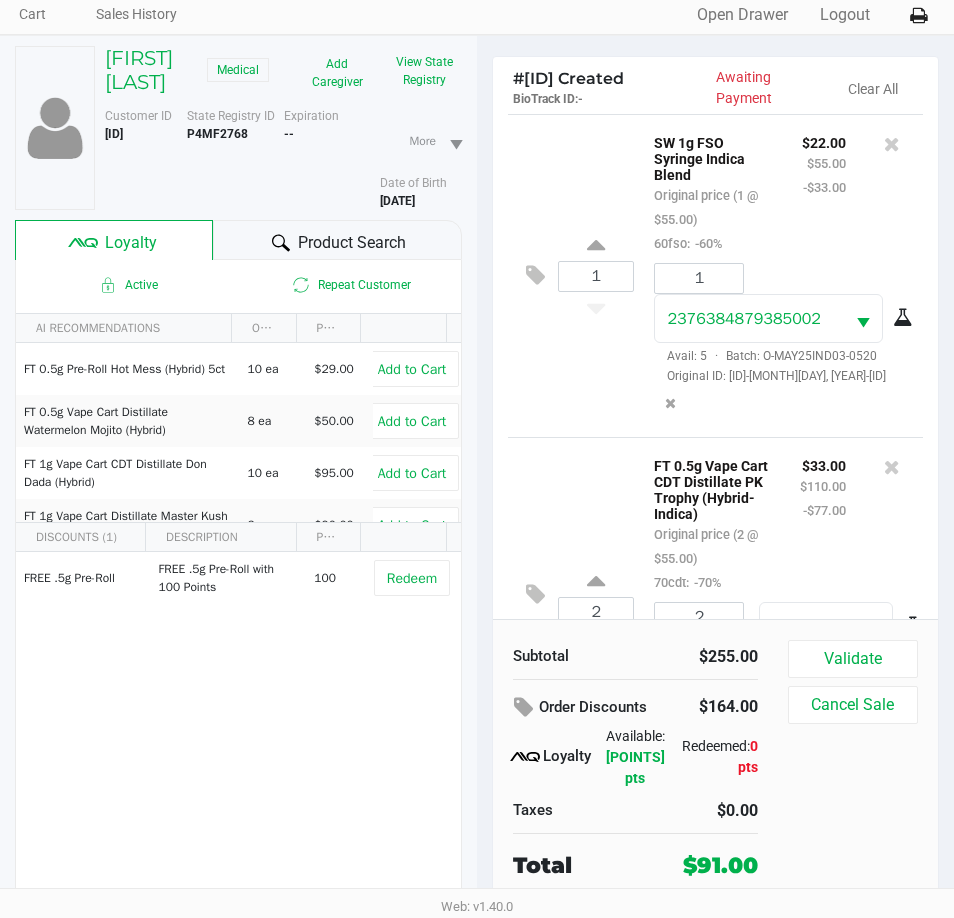 click on "1  SW 1g FSO Syringe Indica Blend   Original price (1 @ $55.00)  60fso:  -60% $22.00 $55.00 -$33.00 1 2376384879385002  Avail: 5  ·  Batch: O-MAY25IND03-0520   Original ID: FLSRWGM-20250527-3657" 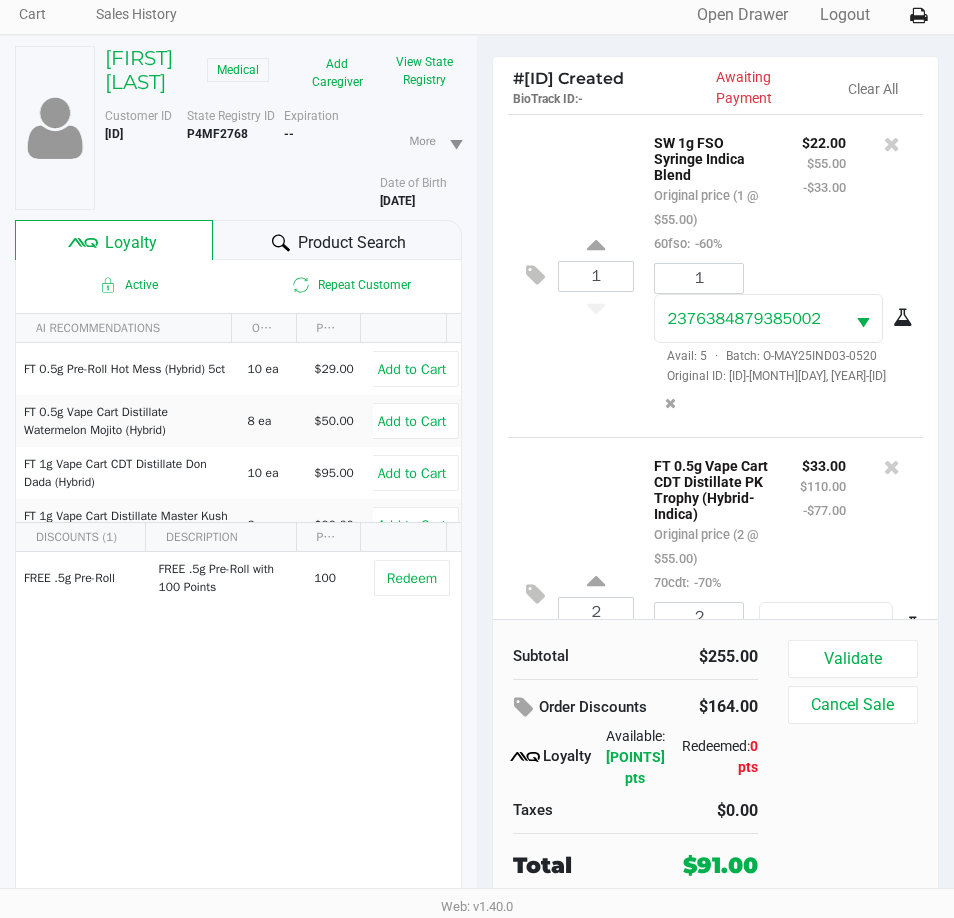 click on "1  SW 1g FSO Syringe Indica Blend   Original price (1 @ $55.00)  60fso:  -60% $22.00 $55.00 -$33.00 1 2376384879385002  Avail: 5  ·  Batch: O-MAY25IND03-0520   Original ID: FLSRWGM-20250527-3657" 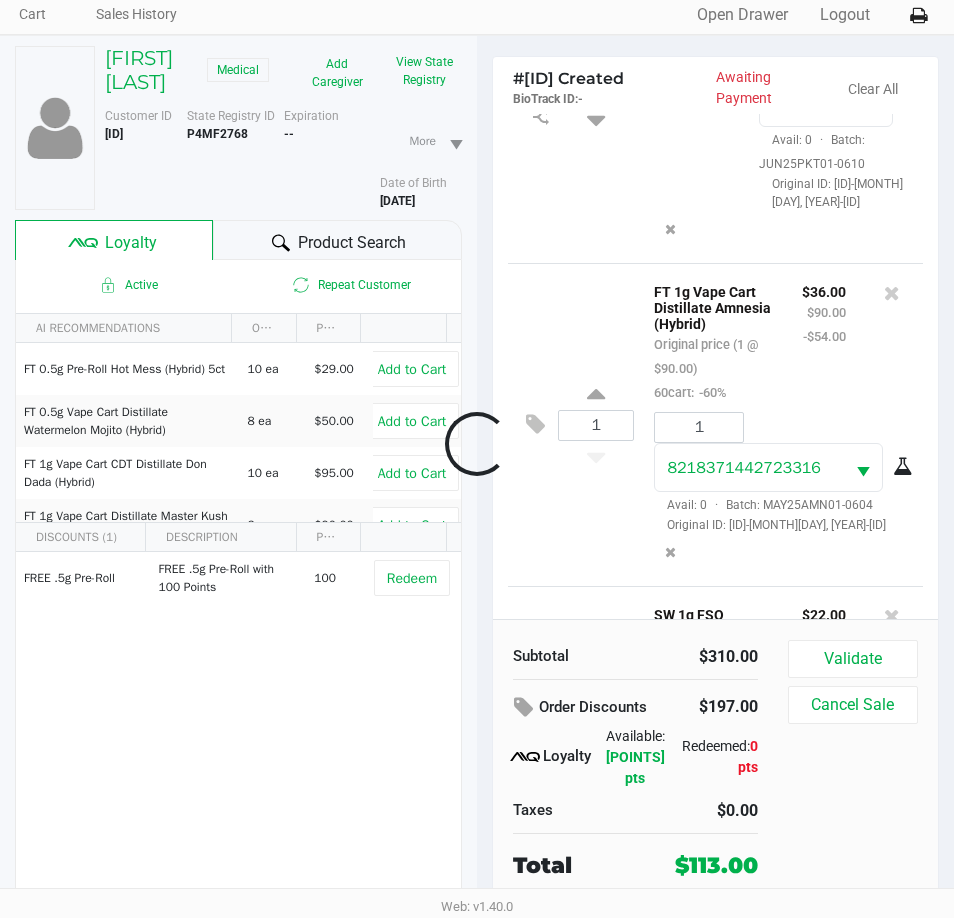 scroll, scrollTop: 844, scrollLeft: 0, axis: vertical 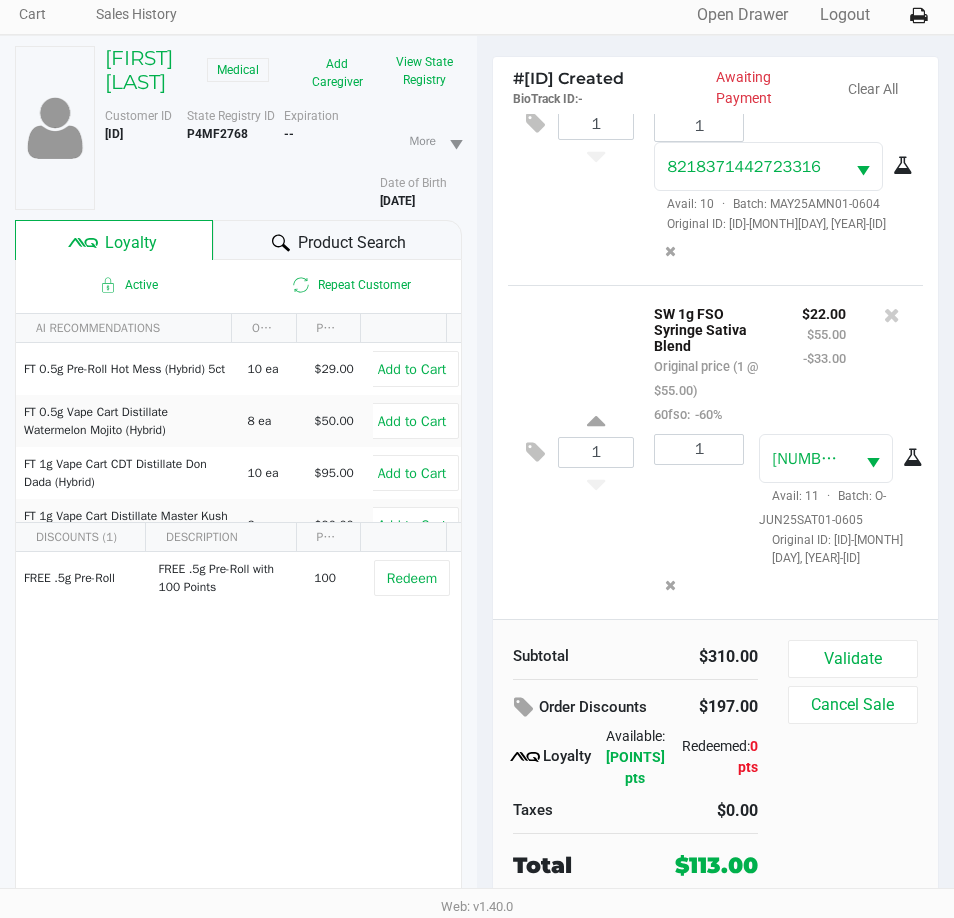 drag, startPoint x: 648, startPoint y: 307, endPoint x: 704, endPoint y: 329, distance: 60.166435 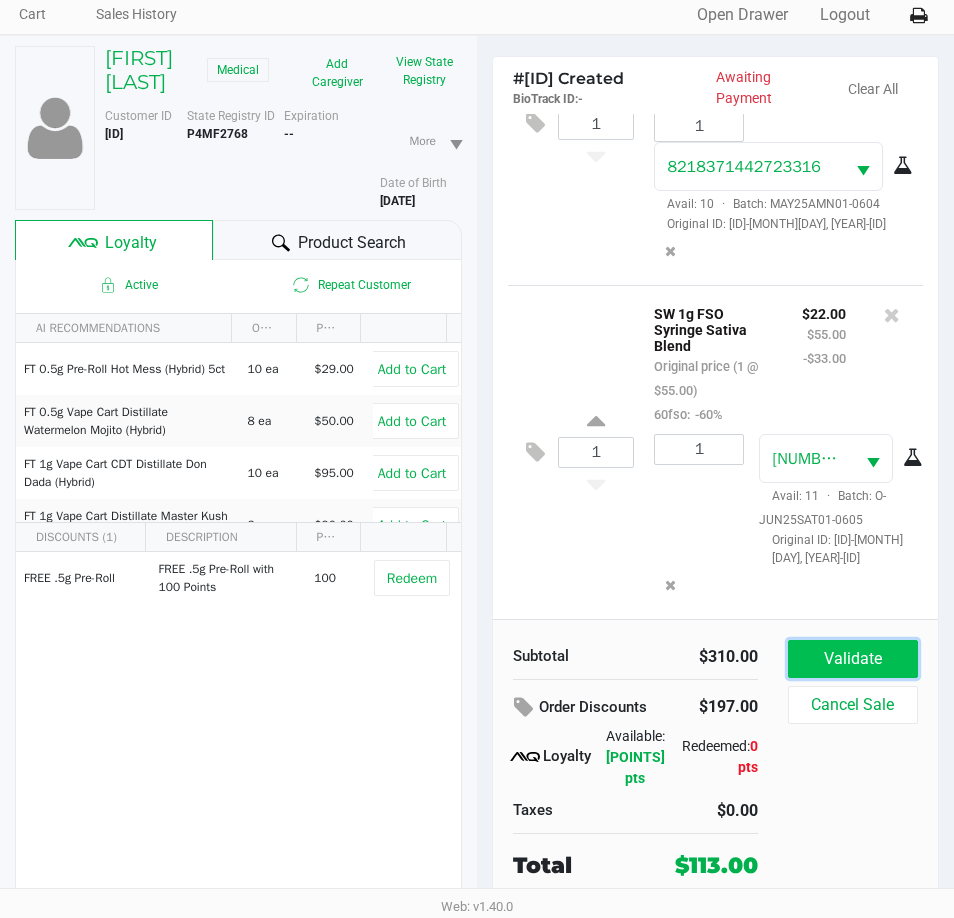 click on "Validate" 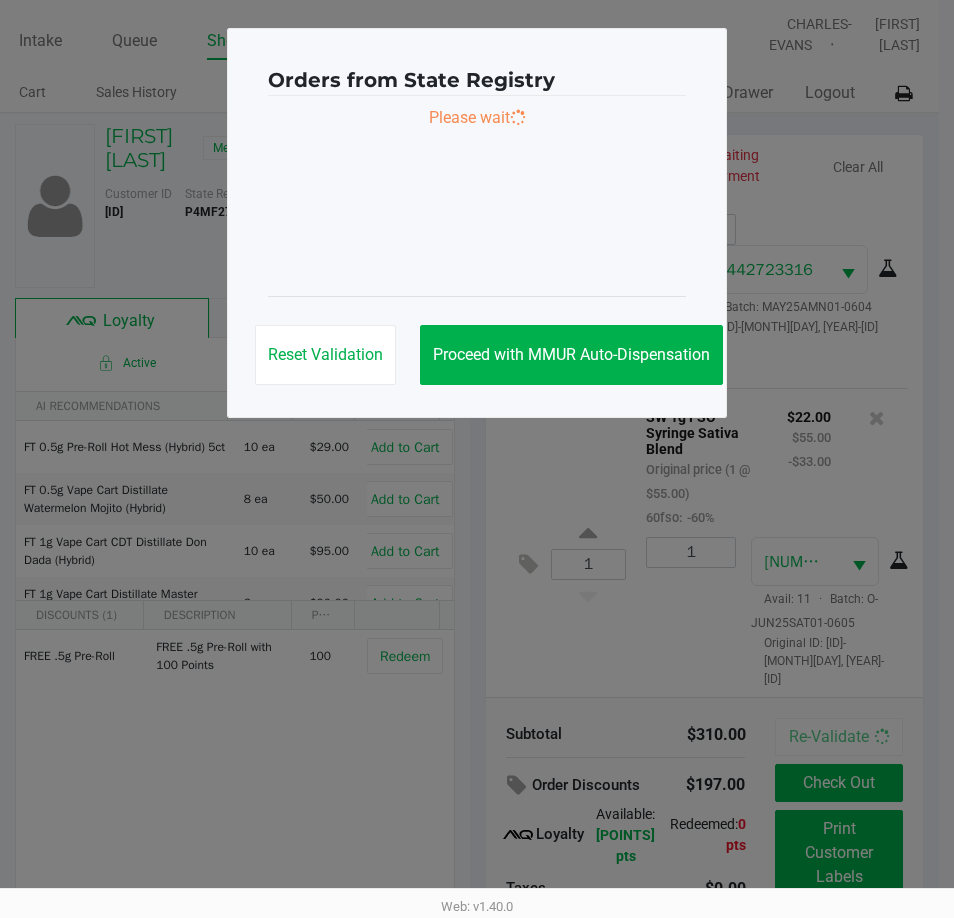 scroll, scrollTop: 0, scrollLeft: 0, axis: both 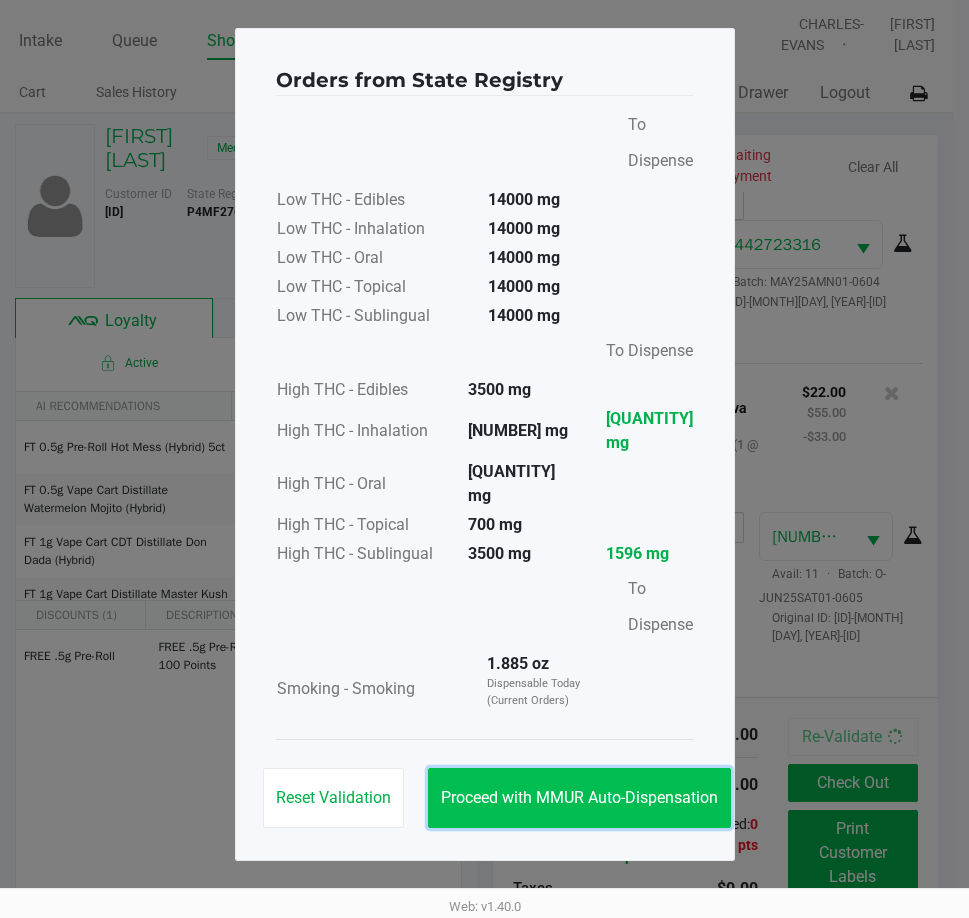 click on "Proceed with MMUR Auto-Dispensation" 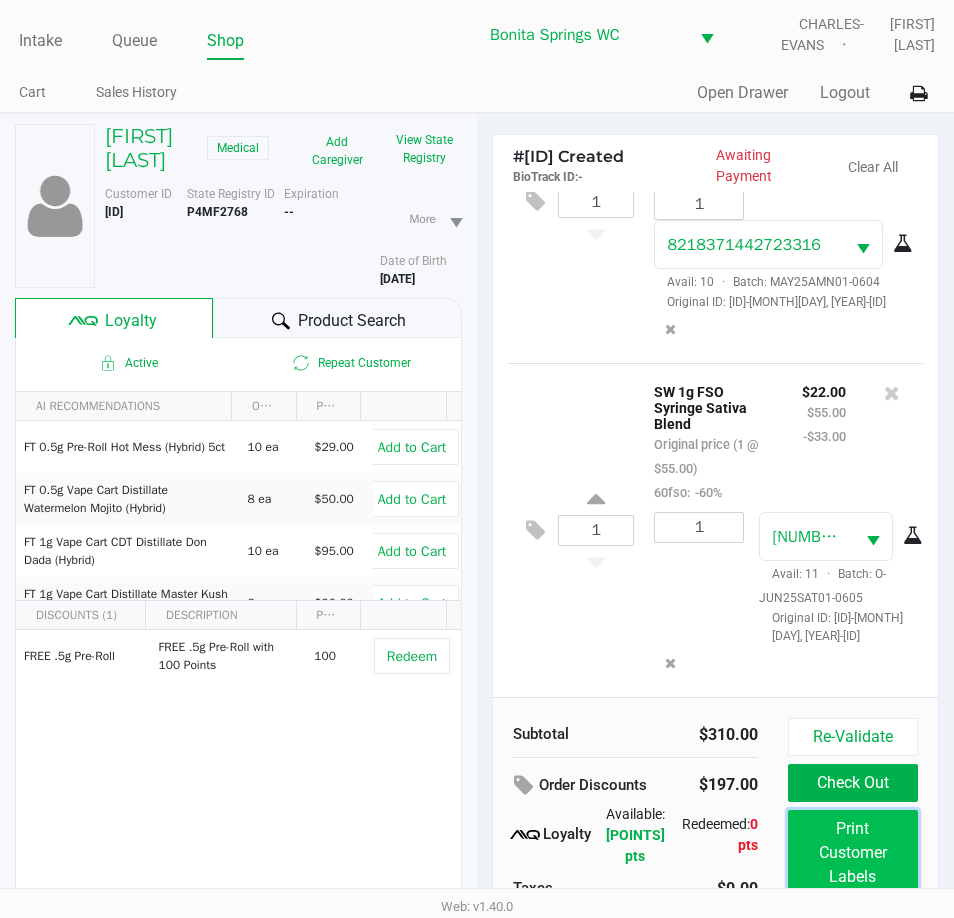 click on "Print Customer Labels" 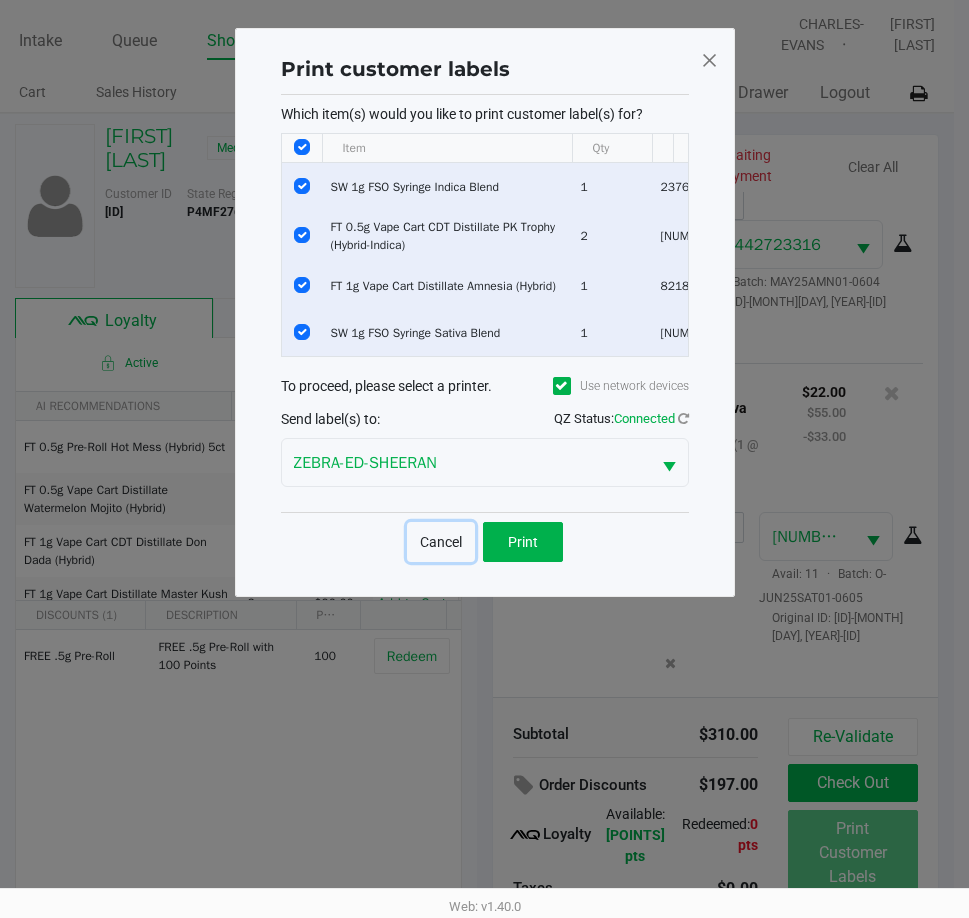 click on "Cancel" 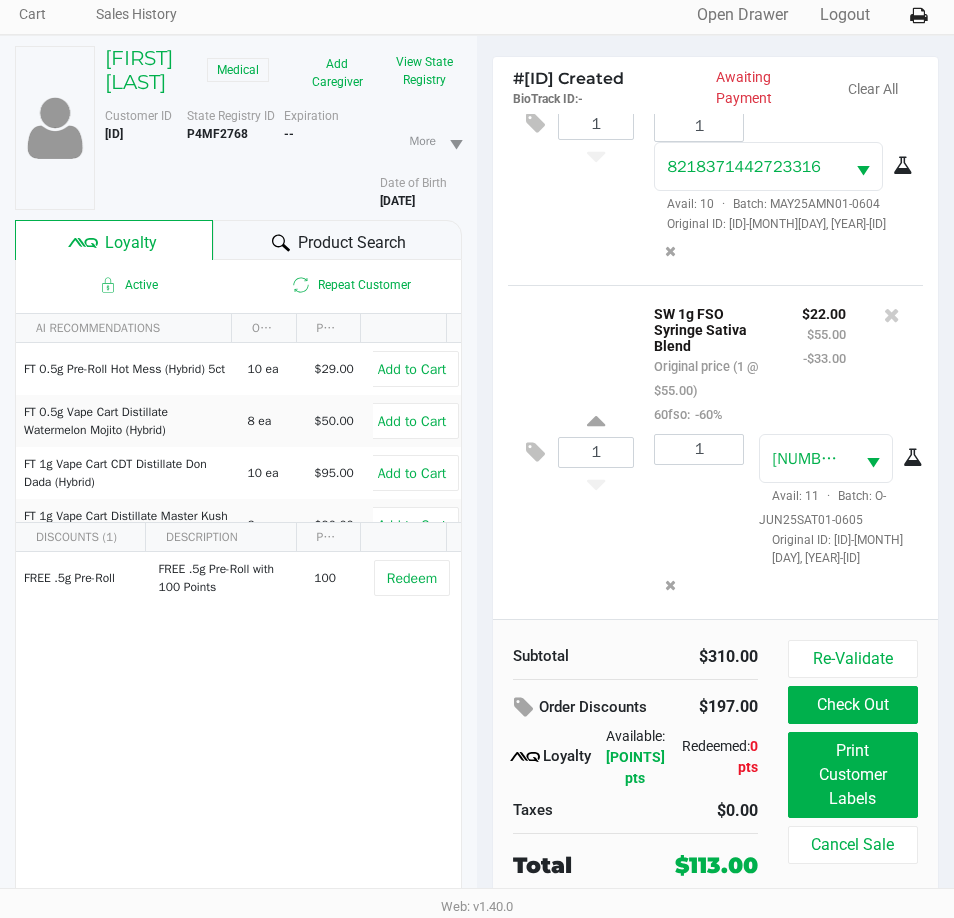 scroll, scrollTop: 104, scrollLeft: 0, axis: vertical 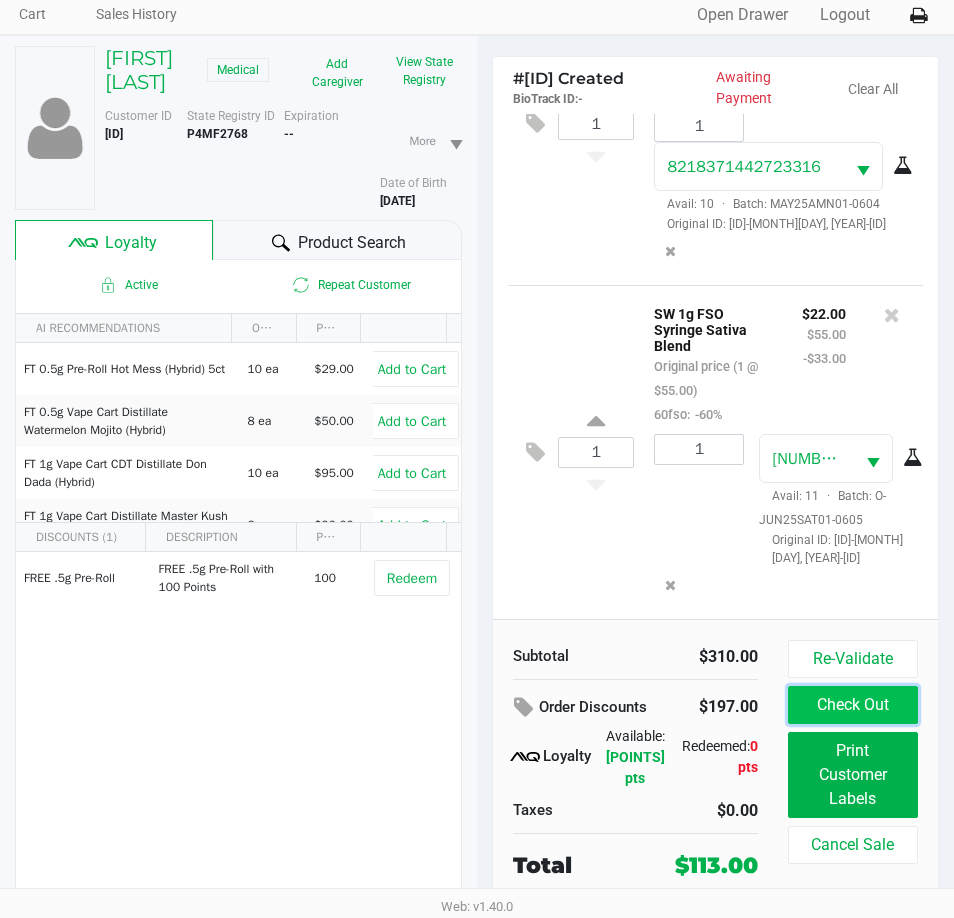 click on "Check Out" 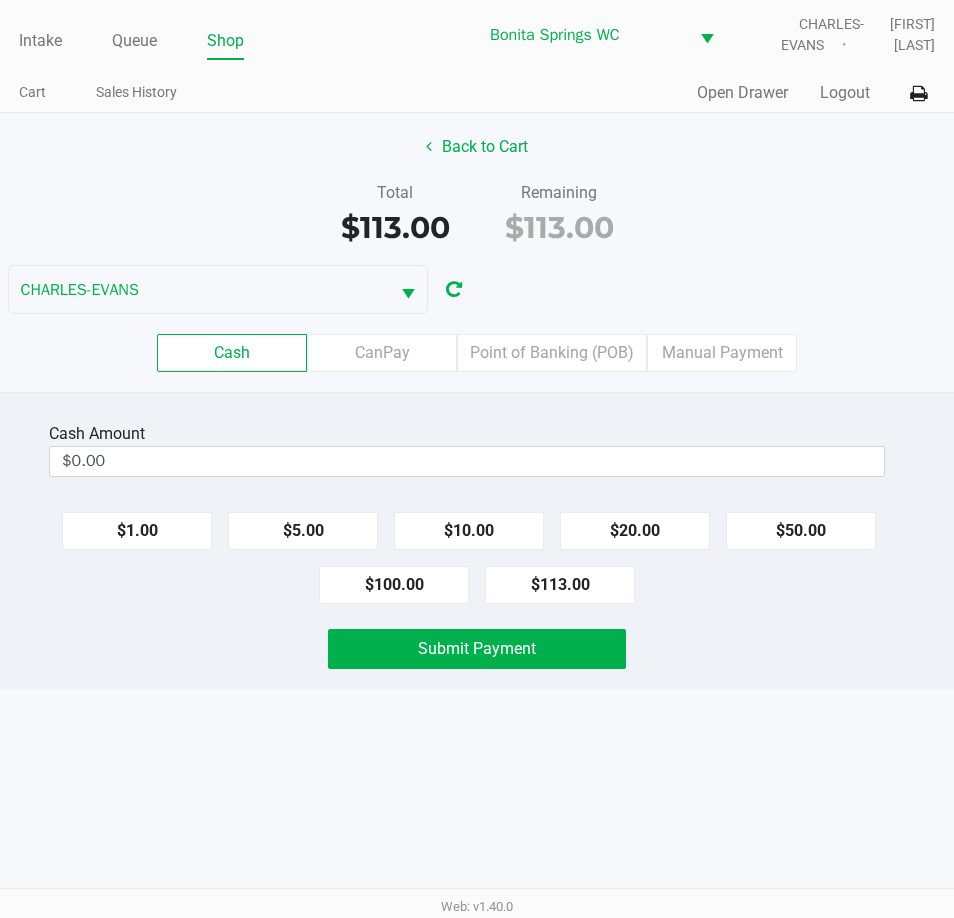 scroll, scrollTop: 0, scrollLeft: 0, axis: both 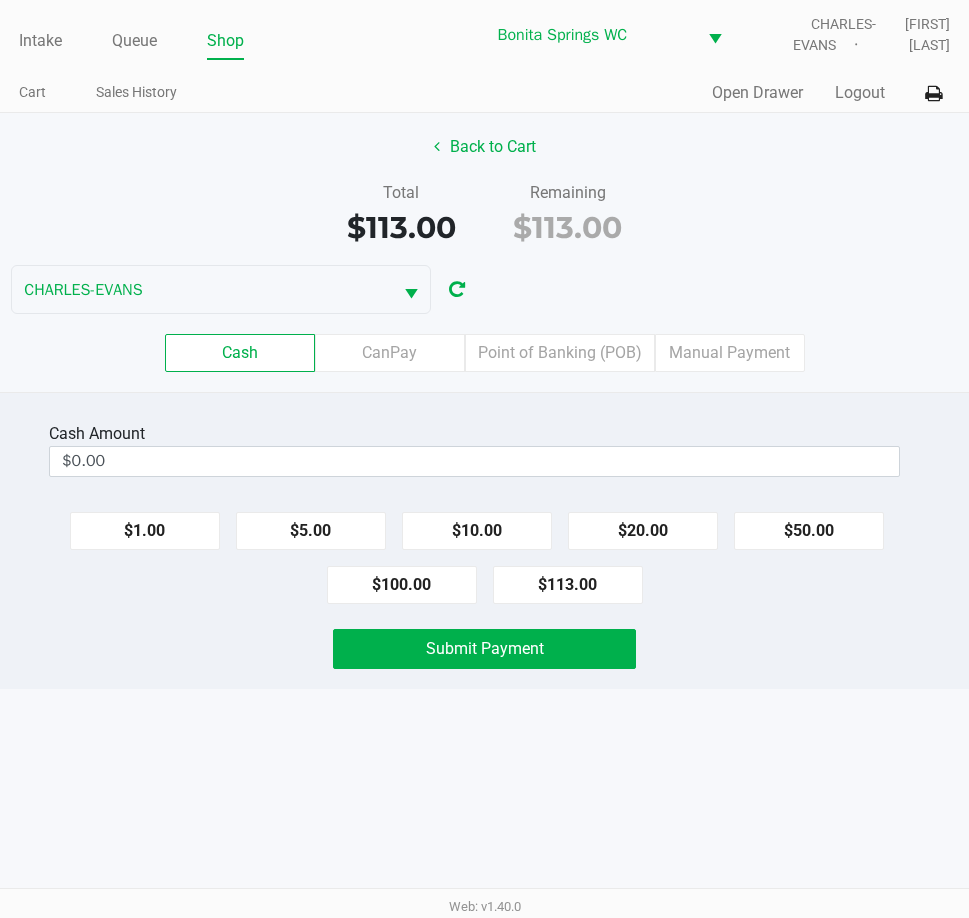 click on "Back to Cart Total $113.00 Remaining $113.00 [NAME] Cash CanPay Point of Banking (POB) Manual Payment" 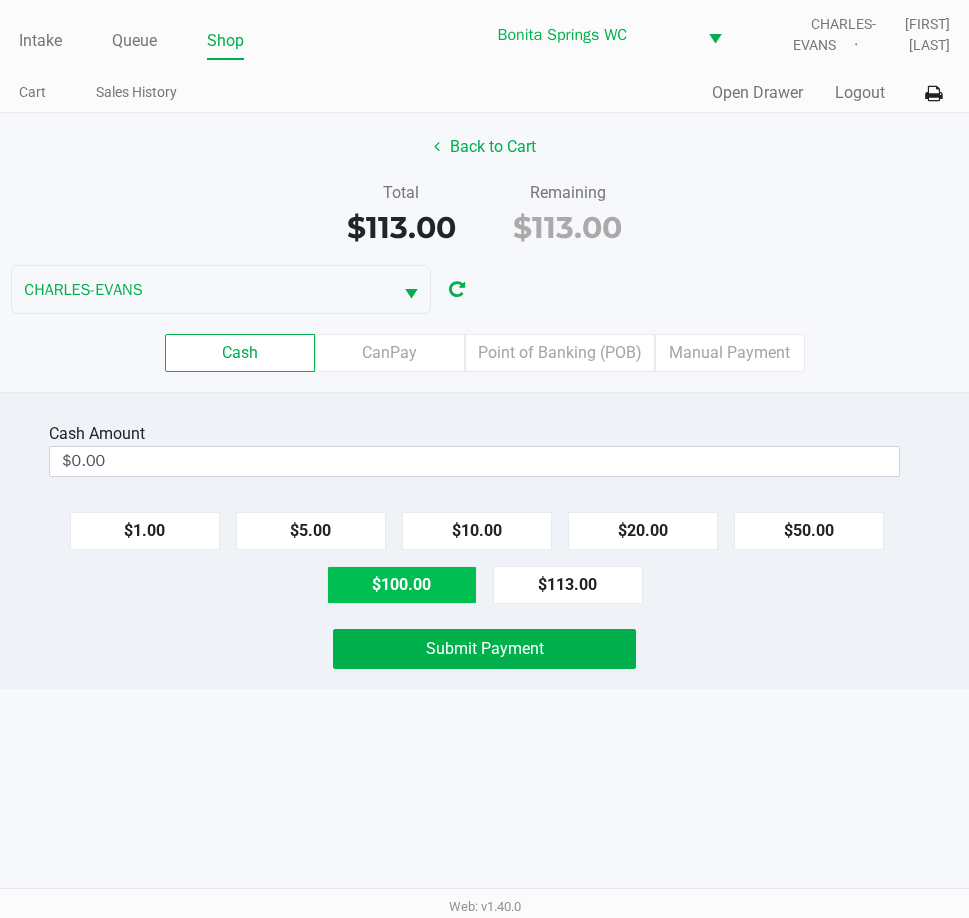 click on "$100.00" 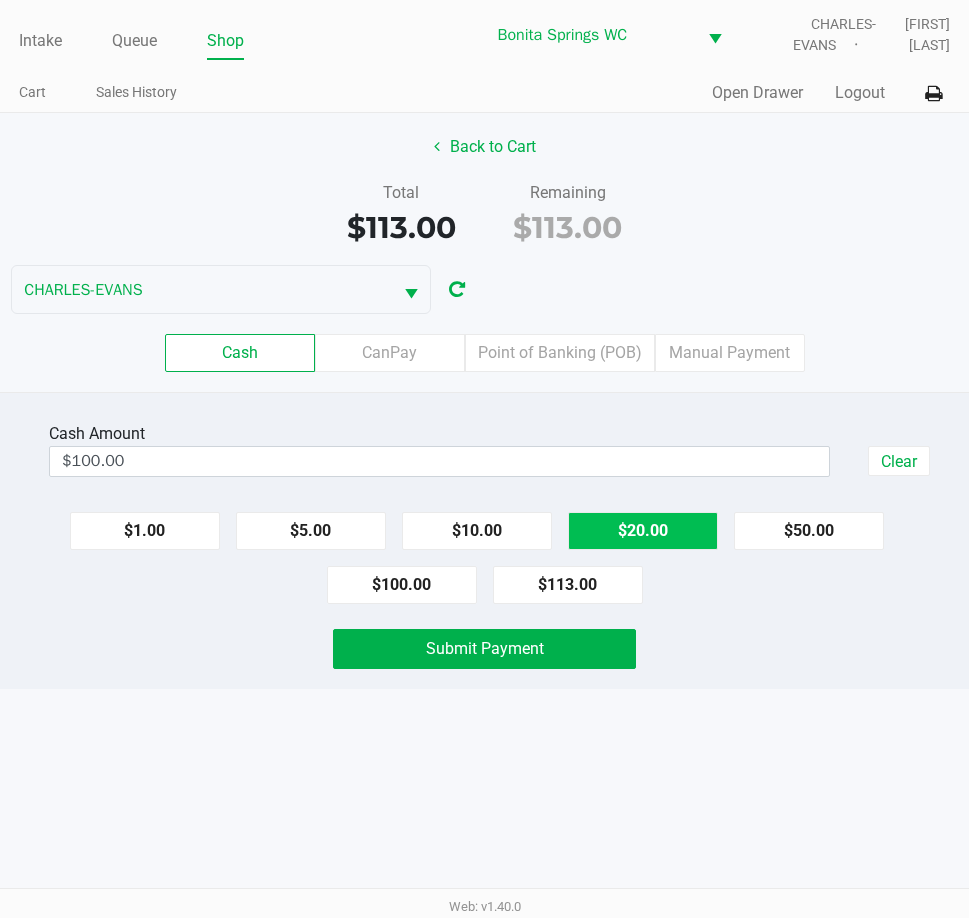 click on "$20.00" 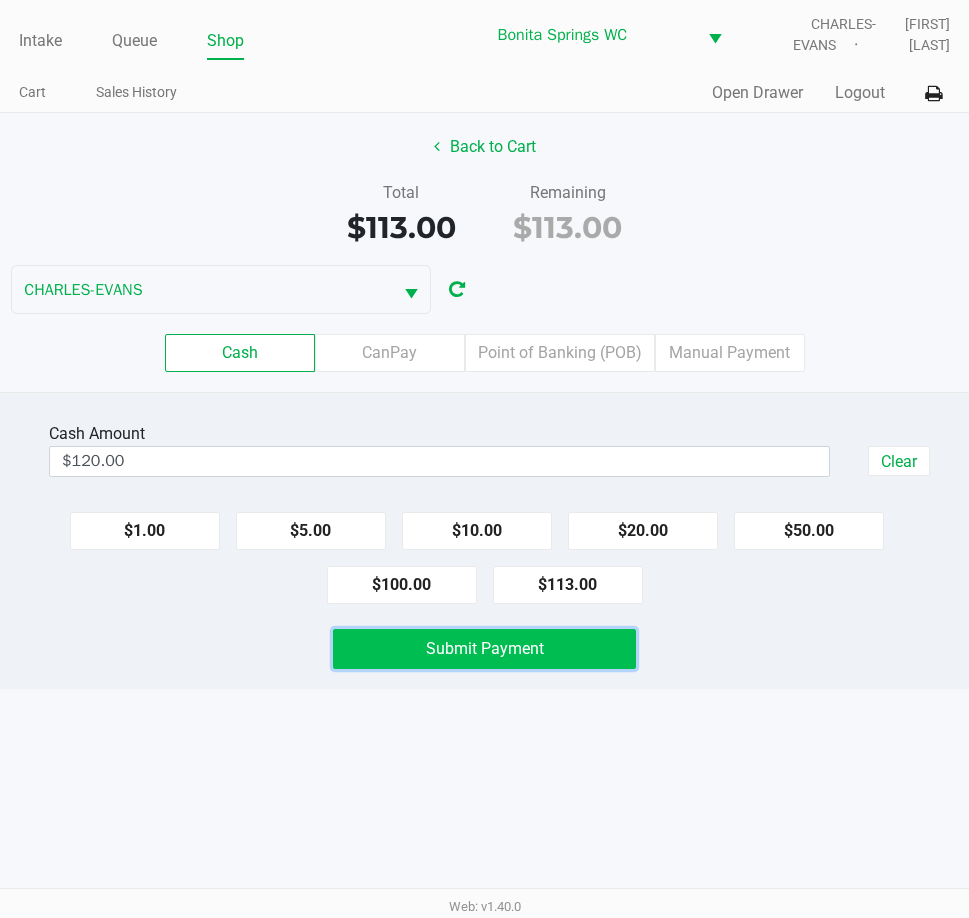 click on "Submit Payment" 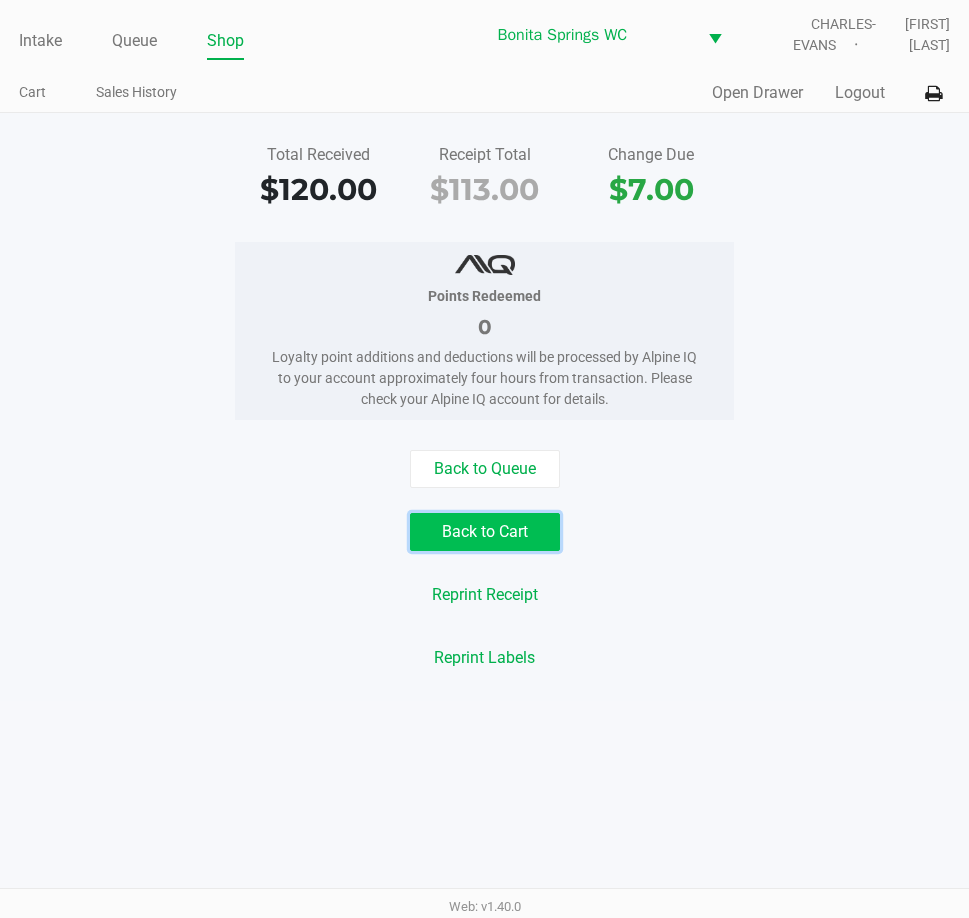 click on "Back to Cart" 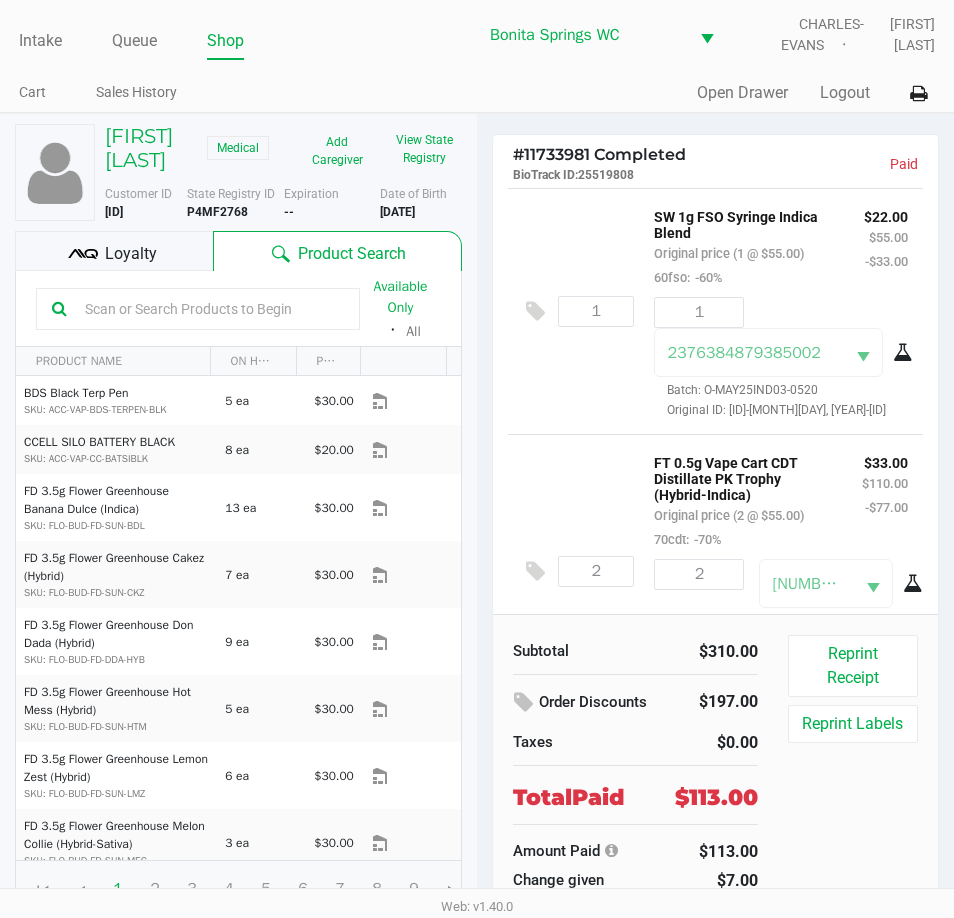 click on "1  SW 1g FSO Syringe Indica Blend   Original price (1 @ $55.00)  60fso:  -60% $22.00 $55.00 -$33.00 1 2376384879385002  Batch: O-MAY25IND03-0520   Original ID: FLSRWGM-20250527-3657" 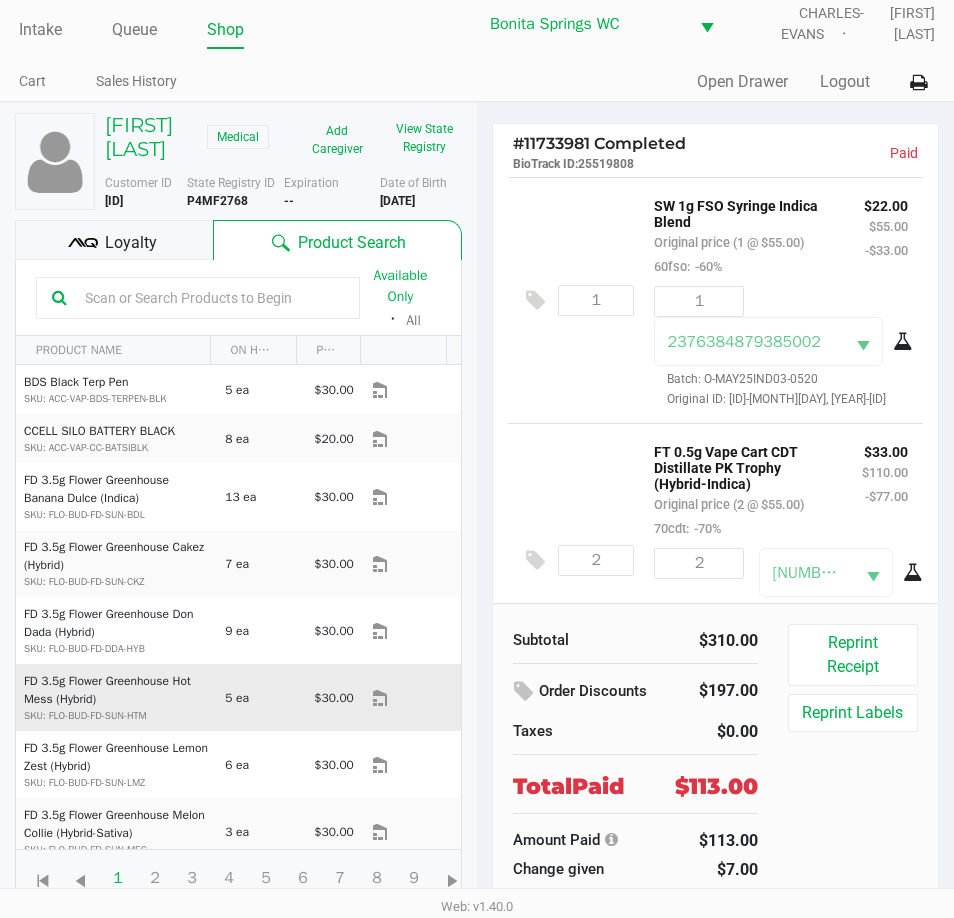 scroll, scrollTop: 37, scrollLeft: 0, axis: vertical 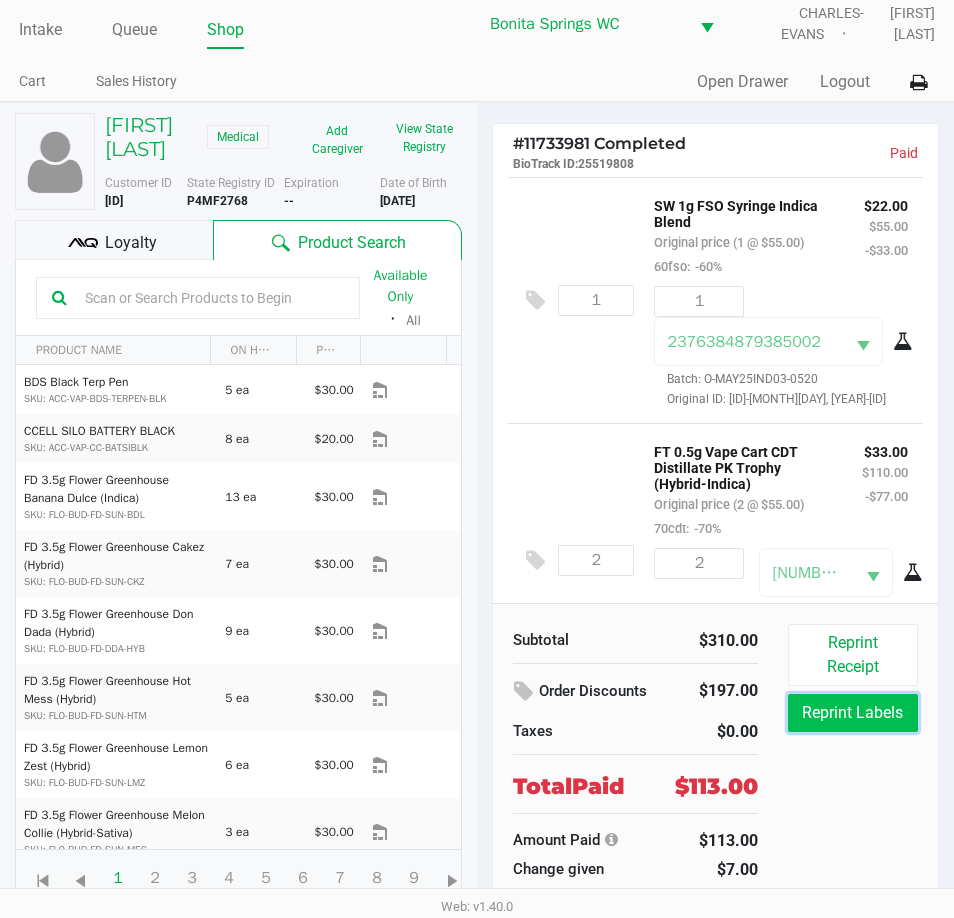 click on "Reprint Labels" 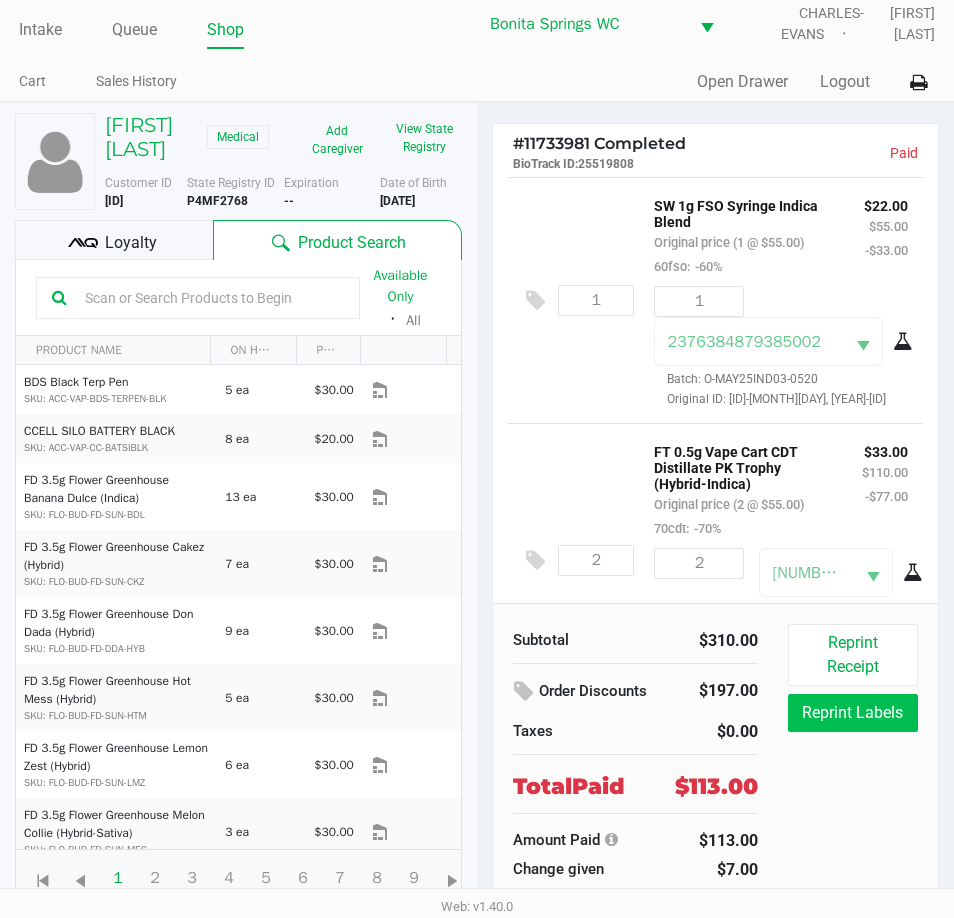 scroll, scrollTop: 0, scrollLeft: 0, axis: both 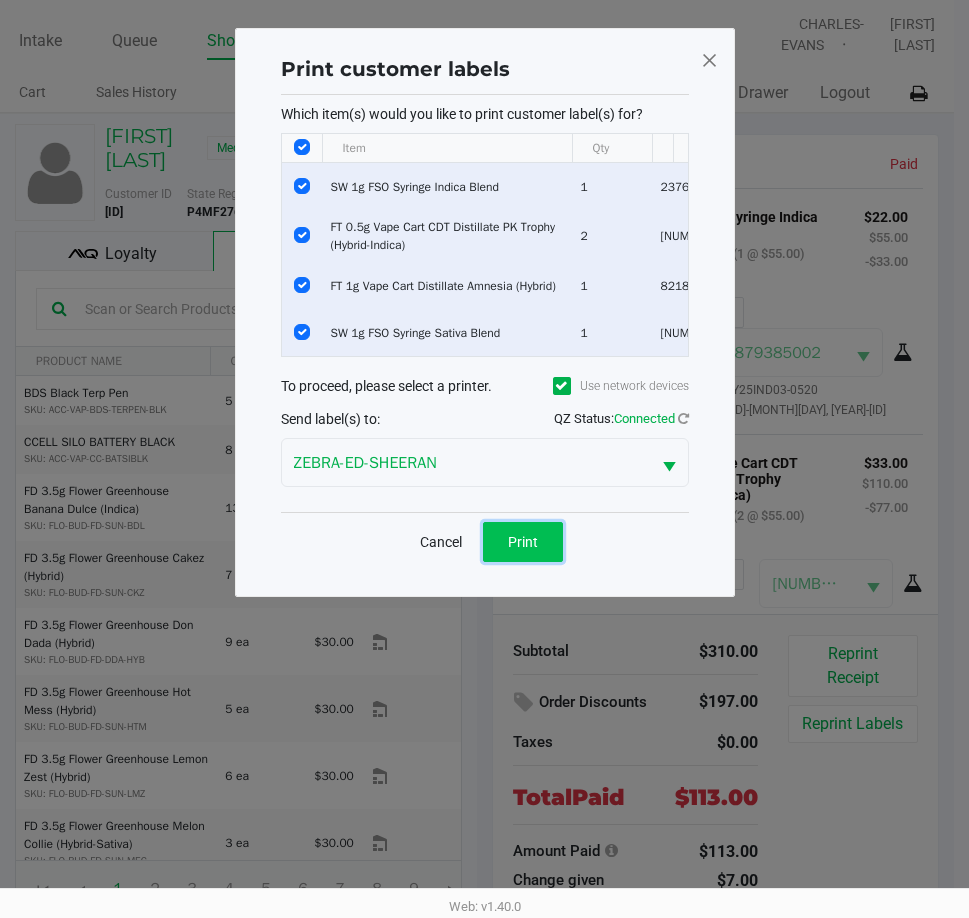 click on "Print" 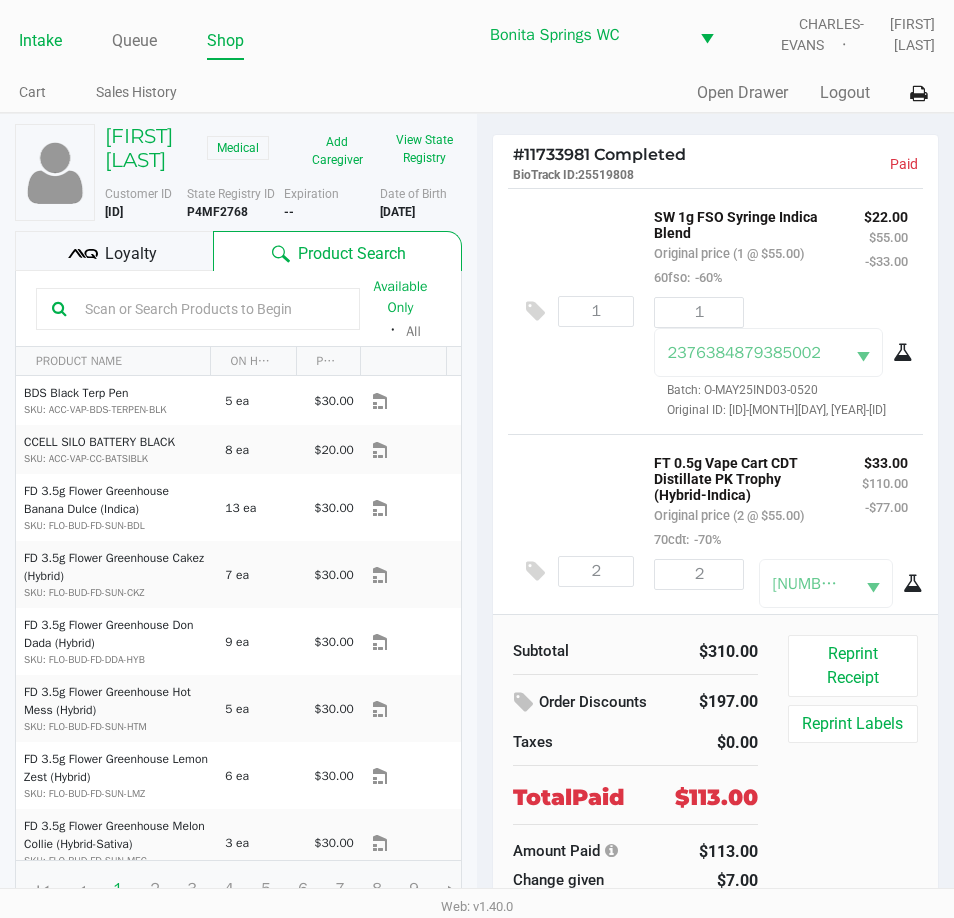 click on "Intake" 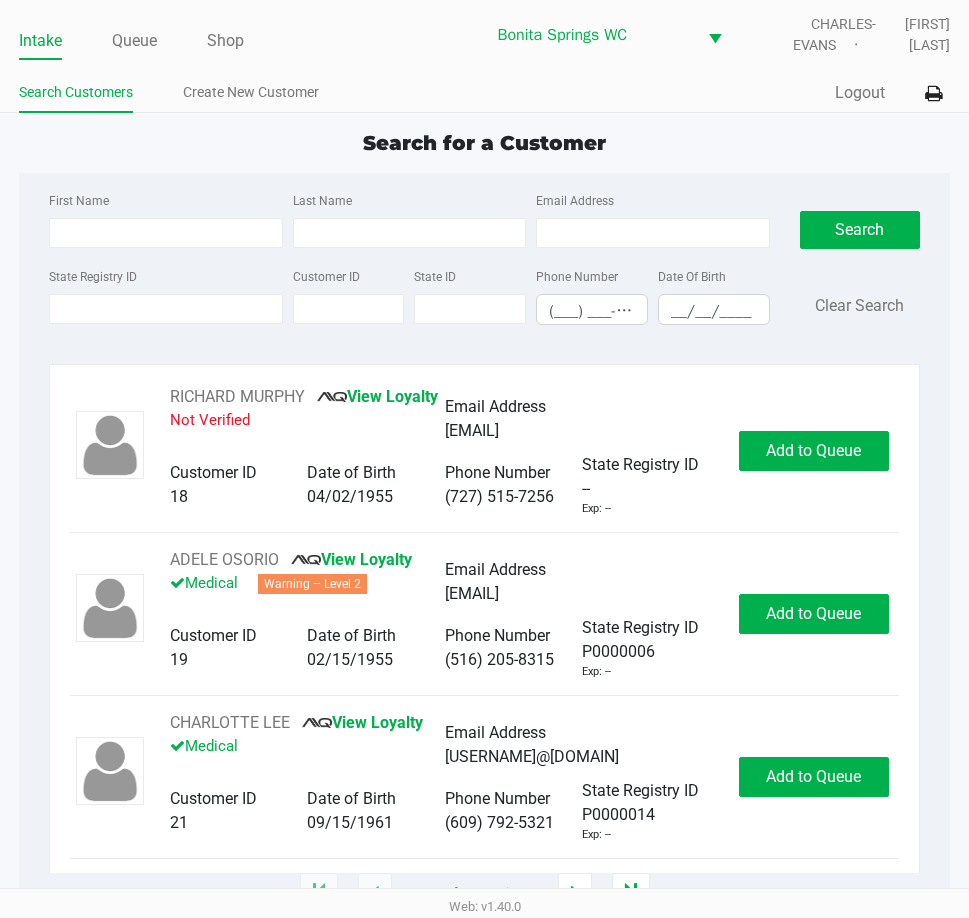 click on "[FIRST] [LAST]       View Loyalty   Not Verified   Email Address   [EMAIL]   Customer ID   18   Date of Birth   __/__/____   Phone Number   [PHONE]   State Registry ID   --   Exp: --   Add to Queue   [FIRST] [LAST]       View Loyalty   Medical   Warning – Level 2   Email Address   [EMAIL]   Customer ID   19   Date of Birth   __/__/____   Phone Number   [PHONE]   State Registry ID   [STATE_ID]   Exp: --   Add to Queue   [FIRST] [LAST]       View Loyalty   Medical   Email Address   [EMAIL]   Customer ID   21   Date of Birth   __/__/____   Phone Number   [PHONE]   State Registry ID   [STATE_ID]   Exp: --   Add to Queue   [FIRST] [LAST]       Loyalty Signup   Medical   Email Address   --   Customer ID   23   Date of Birth   __/__/____   Phone Number   [PHONE]   State Registry ID   [STATE_ID]   Exp: --   Add to Queue   [FIRST] [LAST]       Loyalty Signup   Medical   Email Address   --   Customer ID   24   Date of Birth   __/__/____" 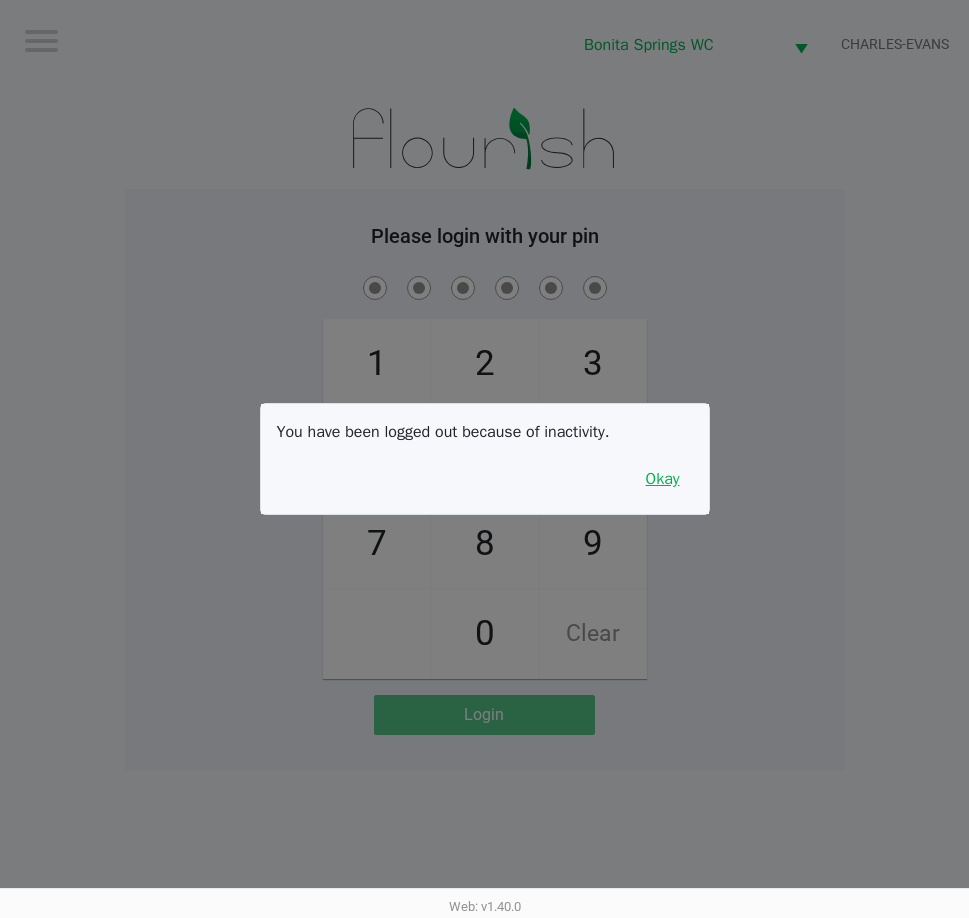 click on "Okay" at bounding box center [663, 479] 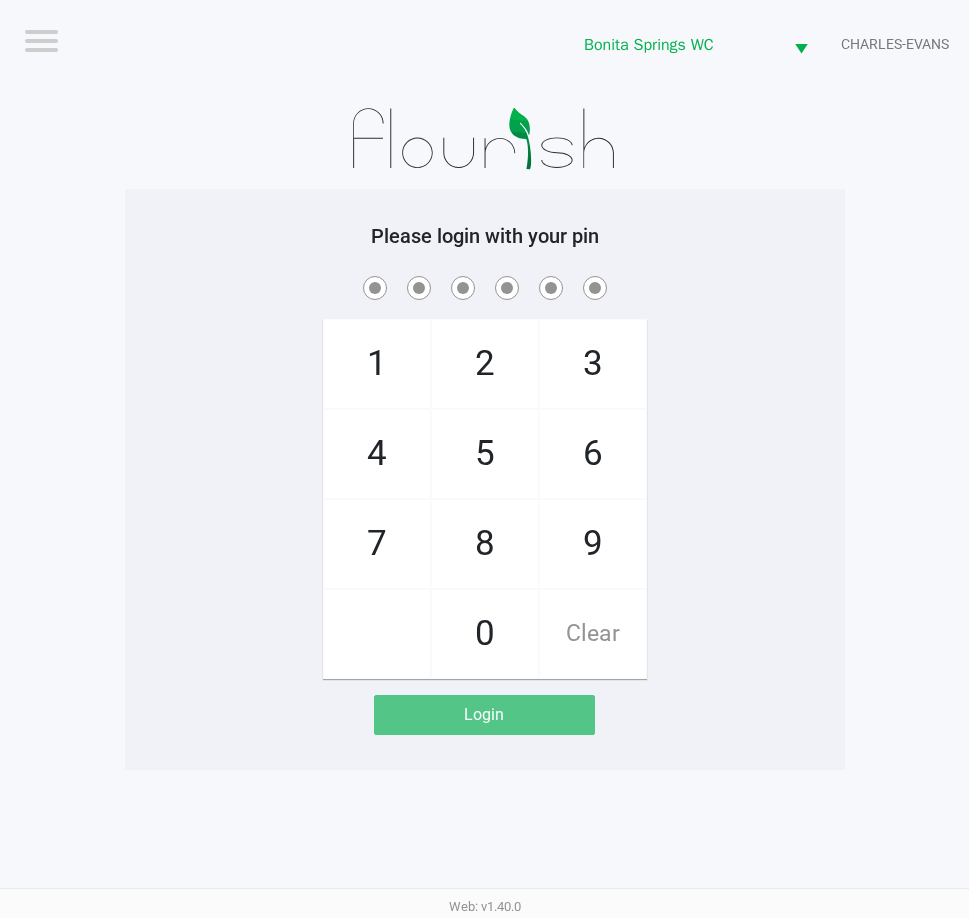 click on "1   4   7       2   5   8   0   3   6   9   Clear" 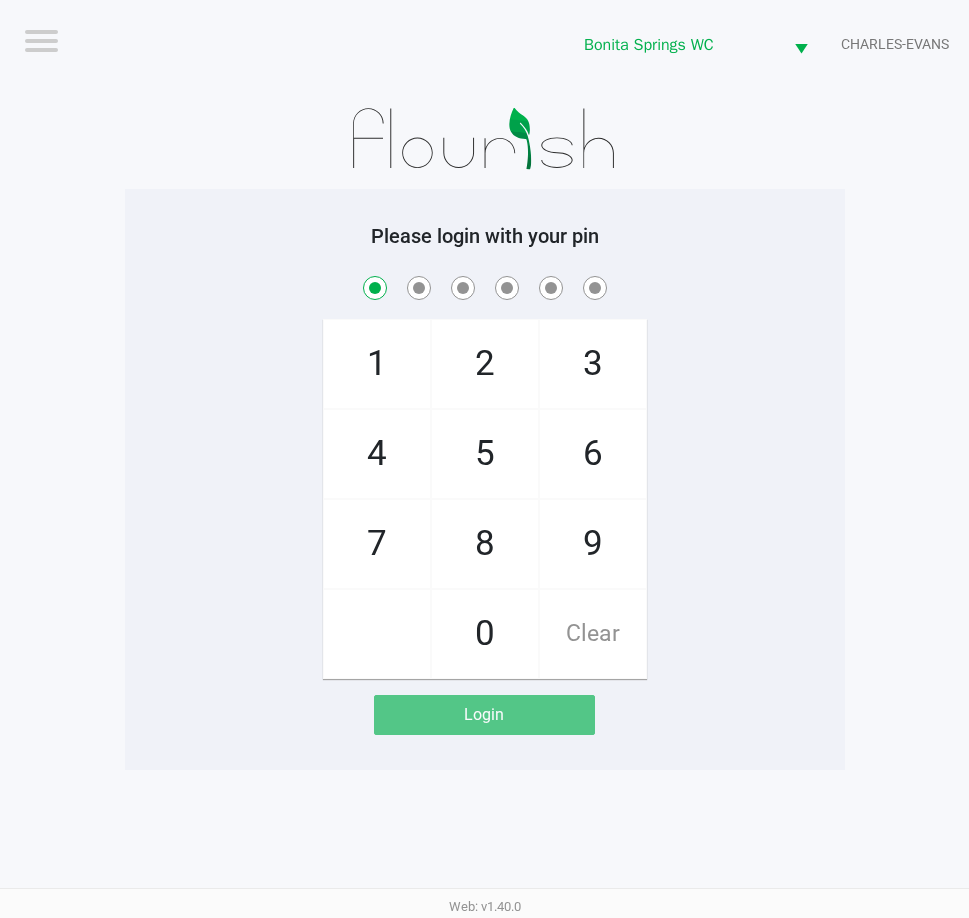 checkbox on "true" 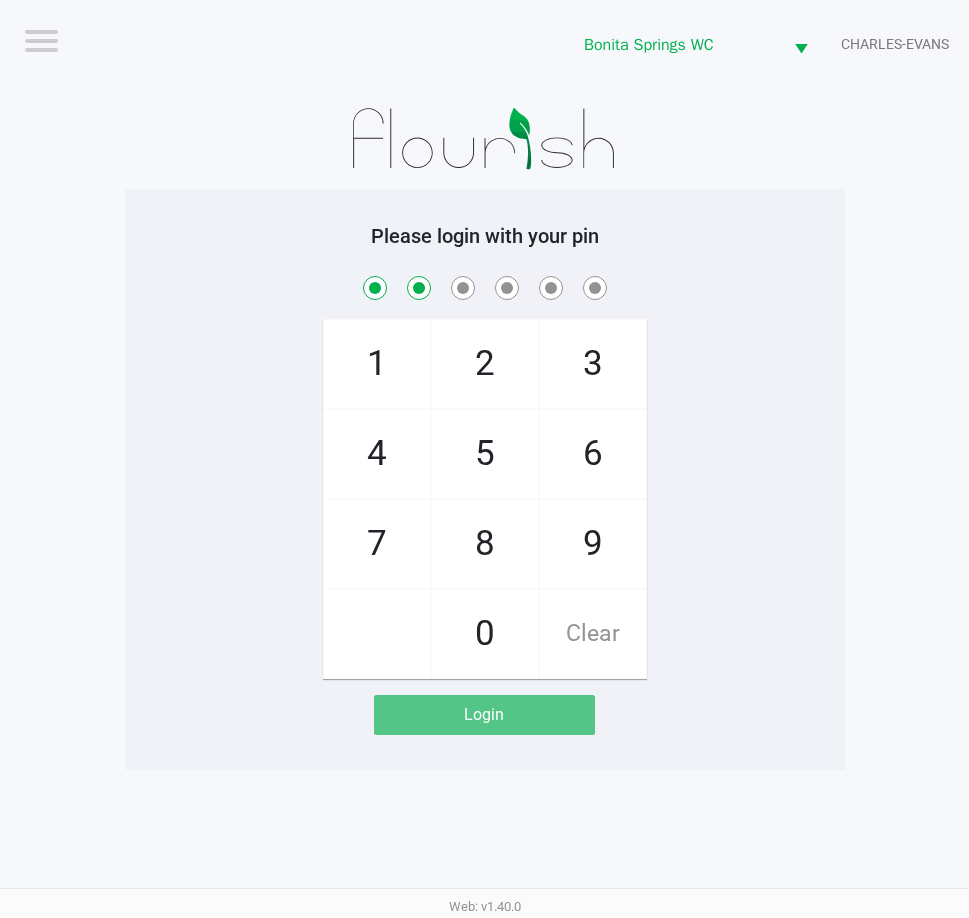 checkbox on "true" 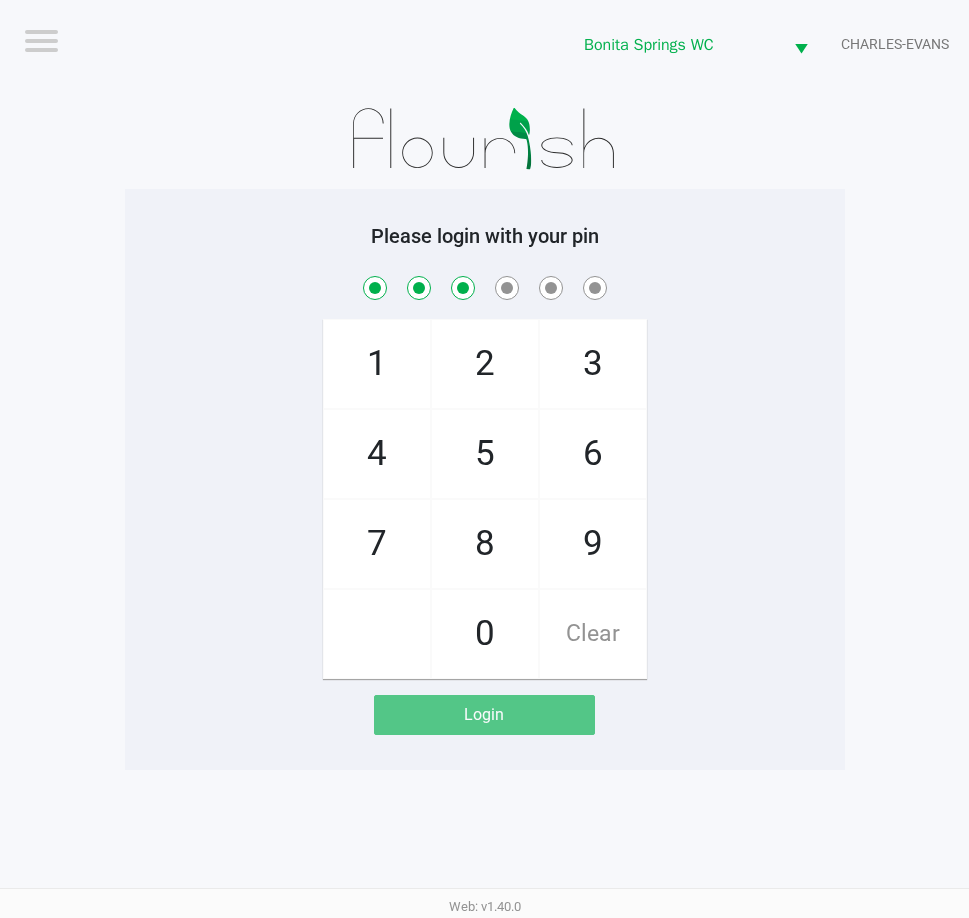 checkbox on "true" 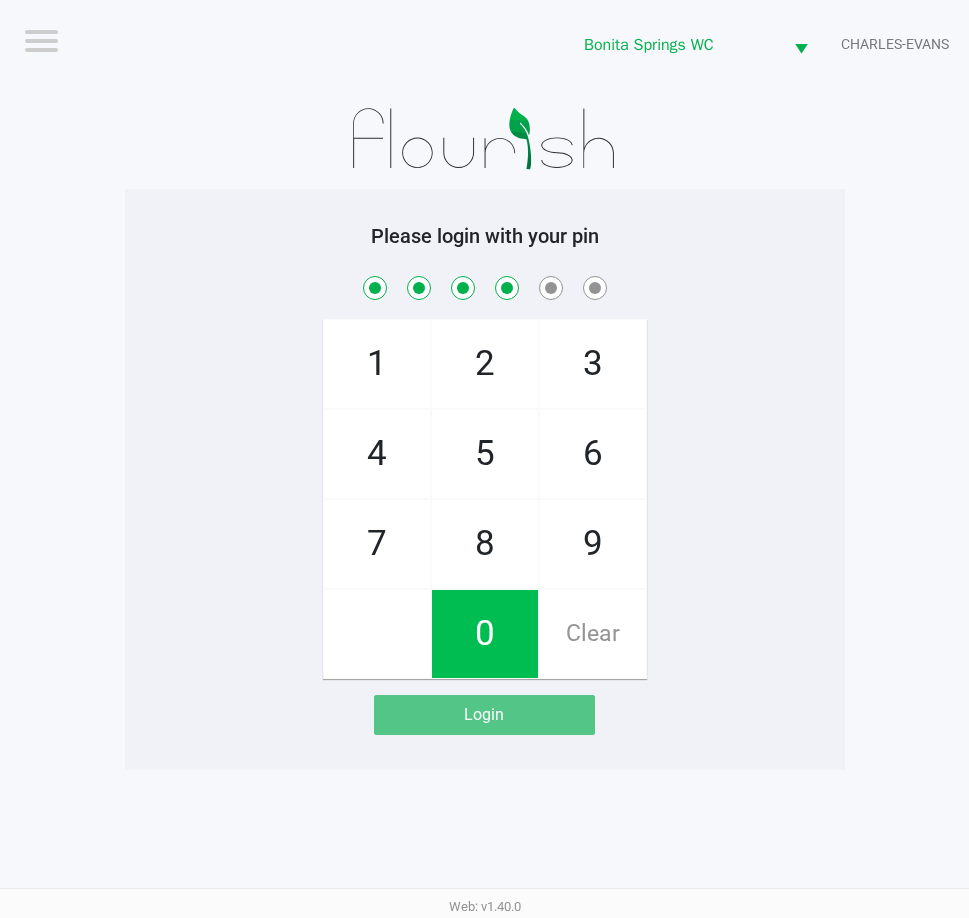 checkbox on "true" 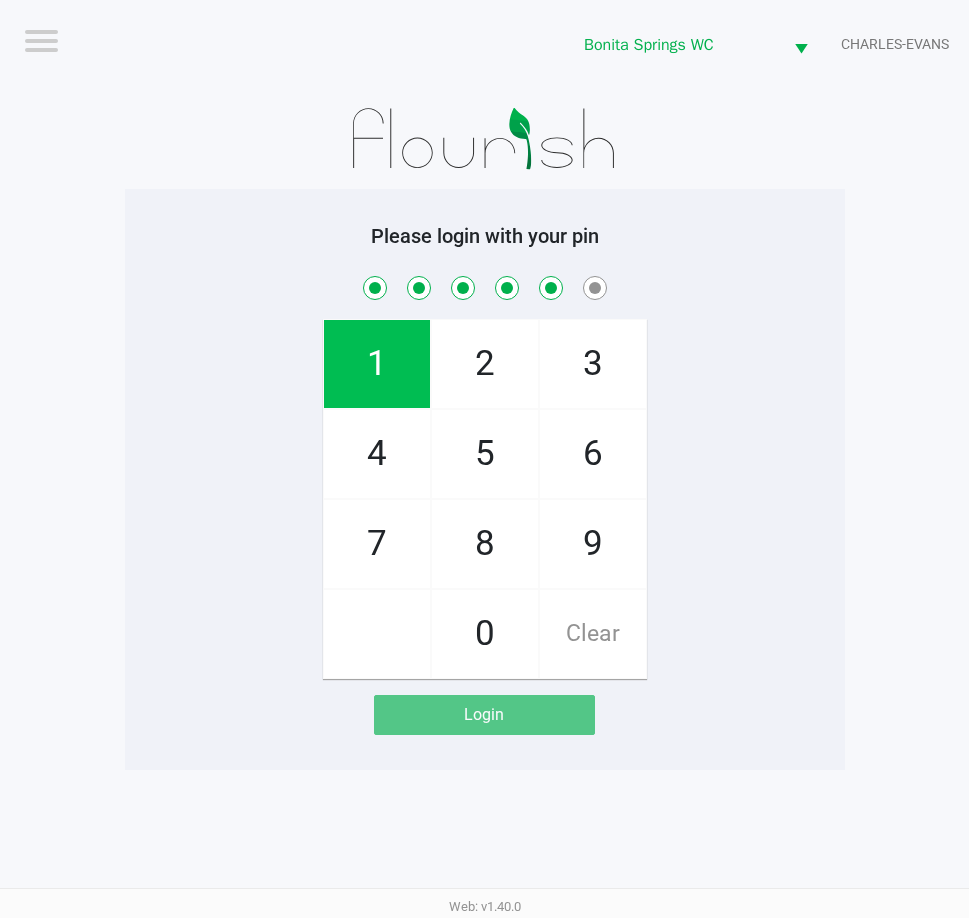 checkbox on "true" 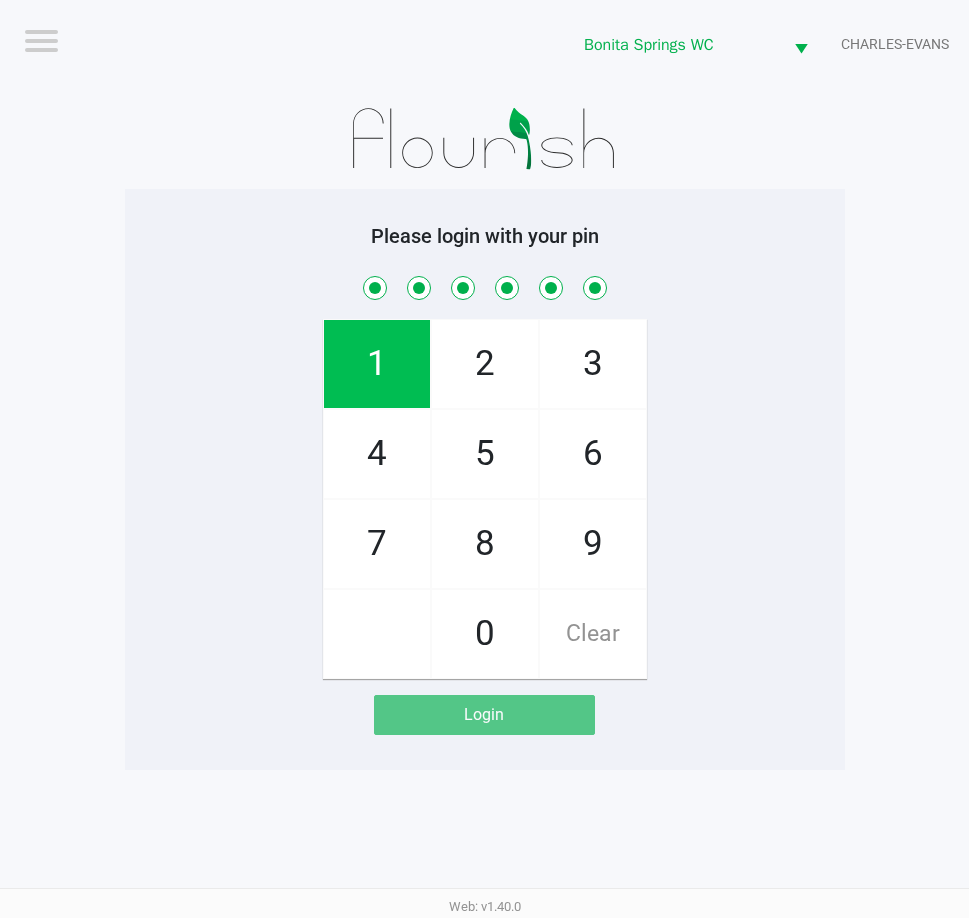 checkbox on "true" 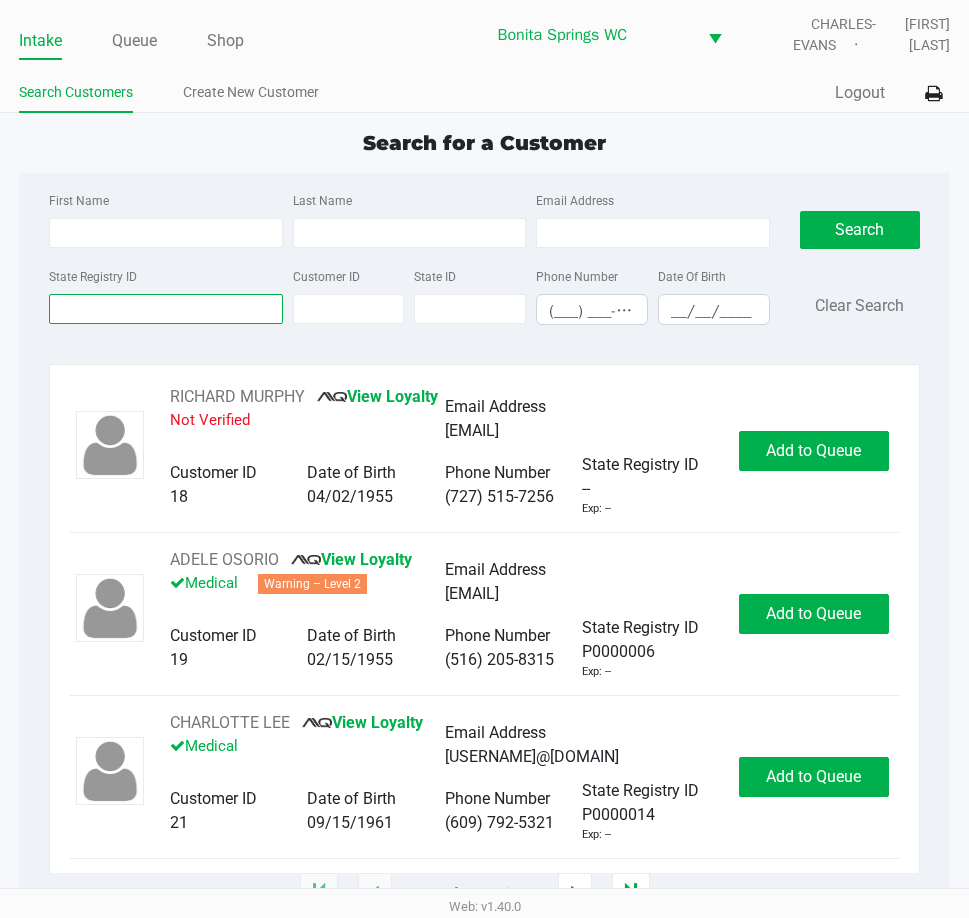 click on "State Registry ID" at bounding box center (165, 309) 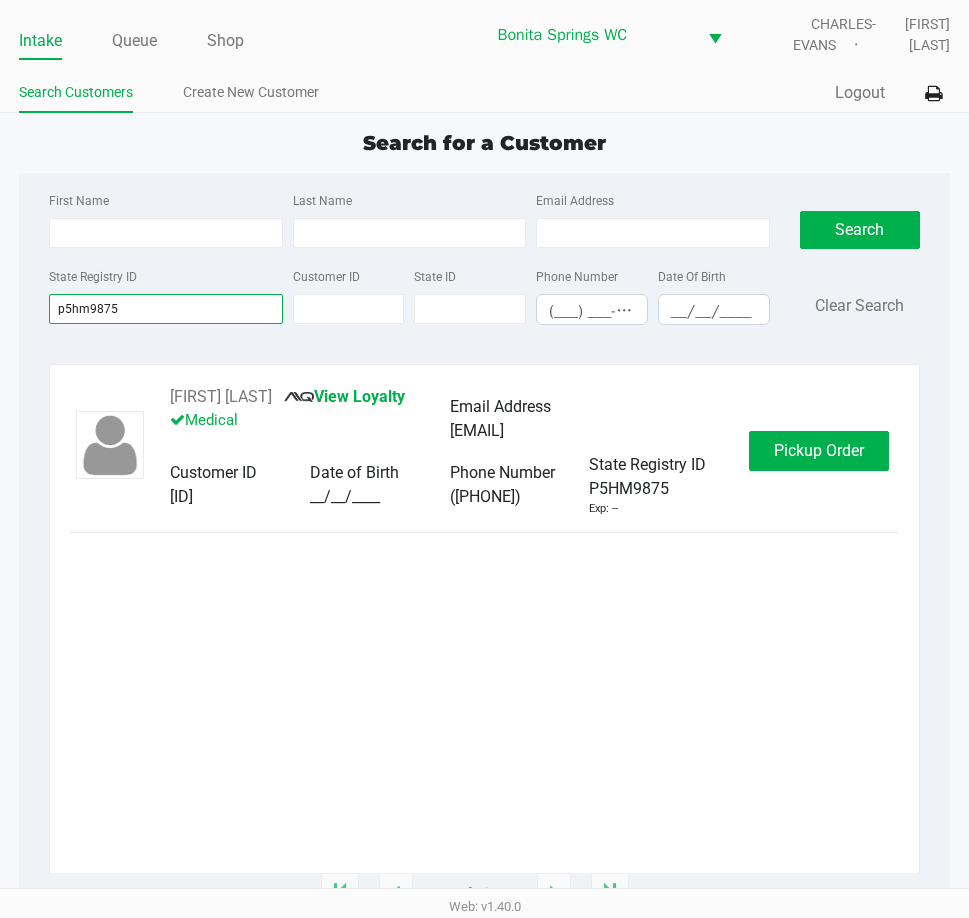 type on "p5hm9875" 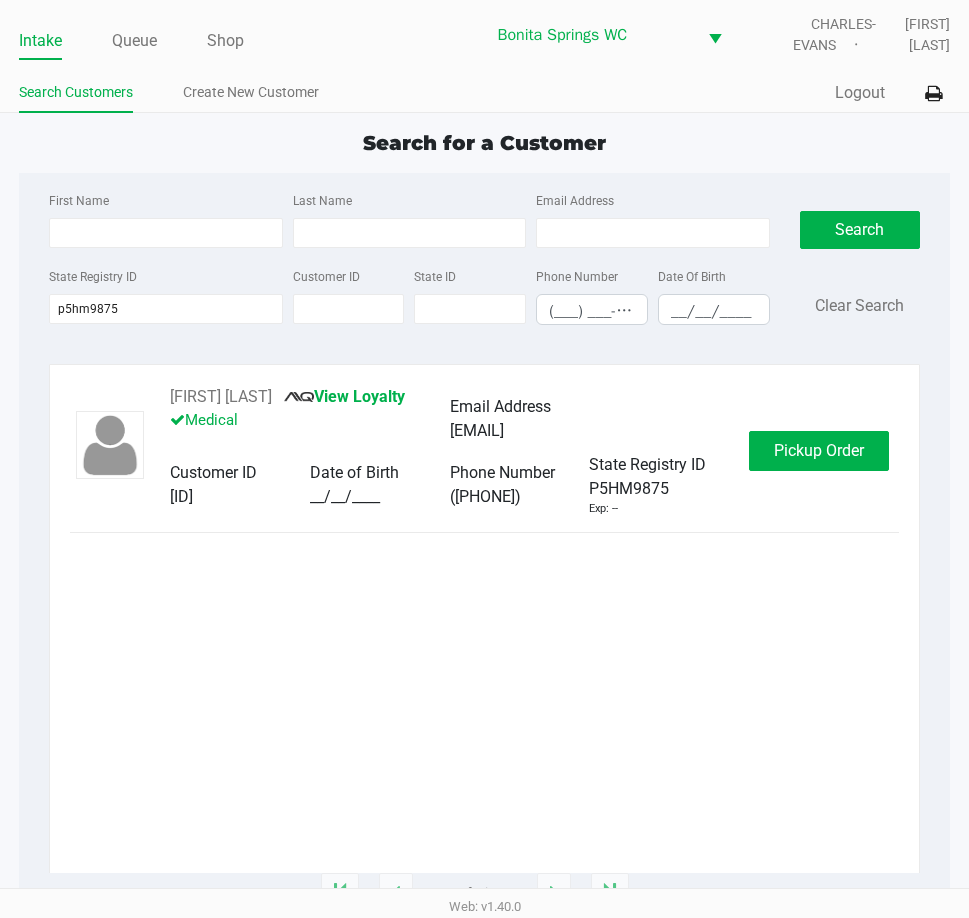 click on "__/__/____" 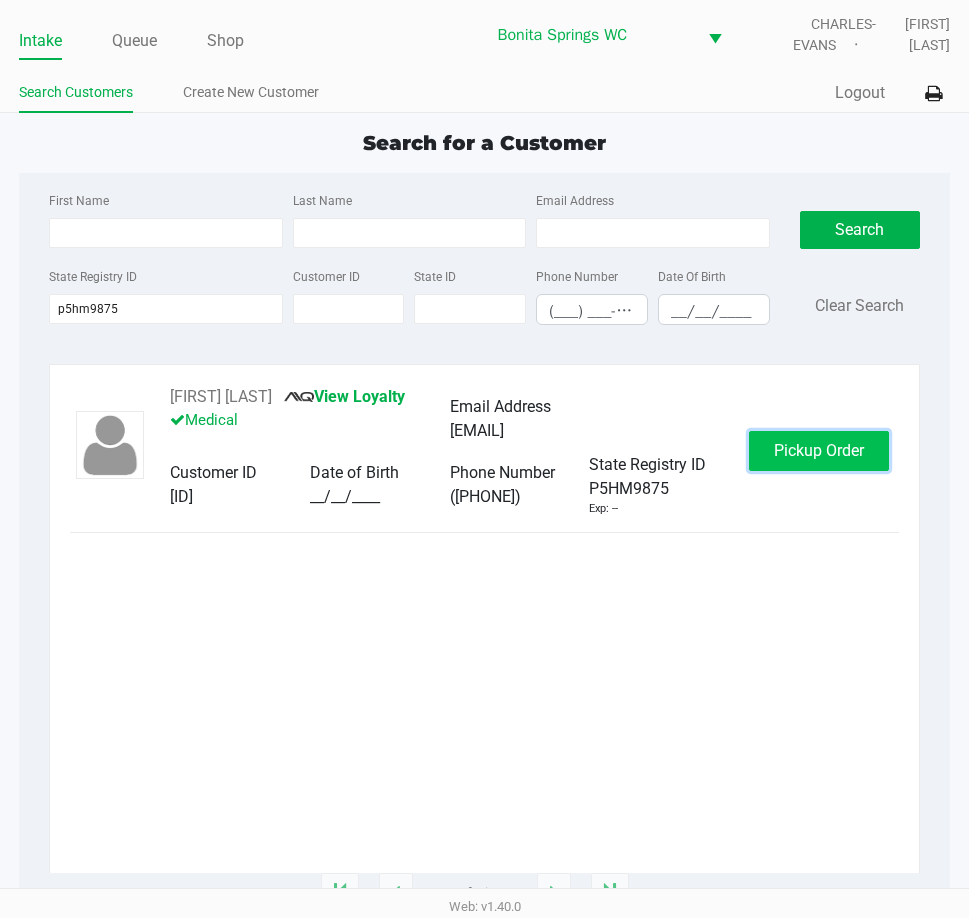 click on "Pickup Order" 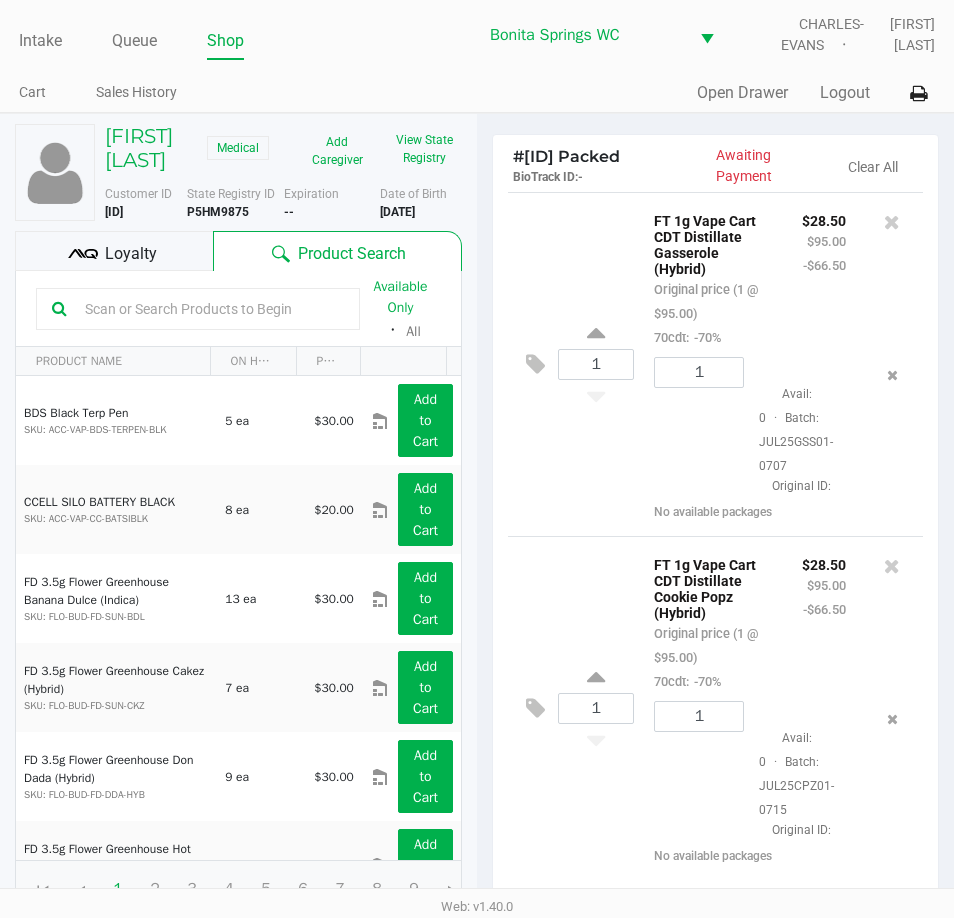 click on "1  FT 1g Vape Cart CDT Distillate Gasserole (Hybrid)   Original price (1 @ $95.00)  70cdt:  -70% $28.50 $95.00 -$66.50 1  Avail: 0  ·  Batch: JUL25GSS01-0707   Original ID:    No available packages" 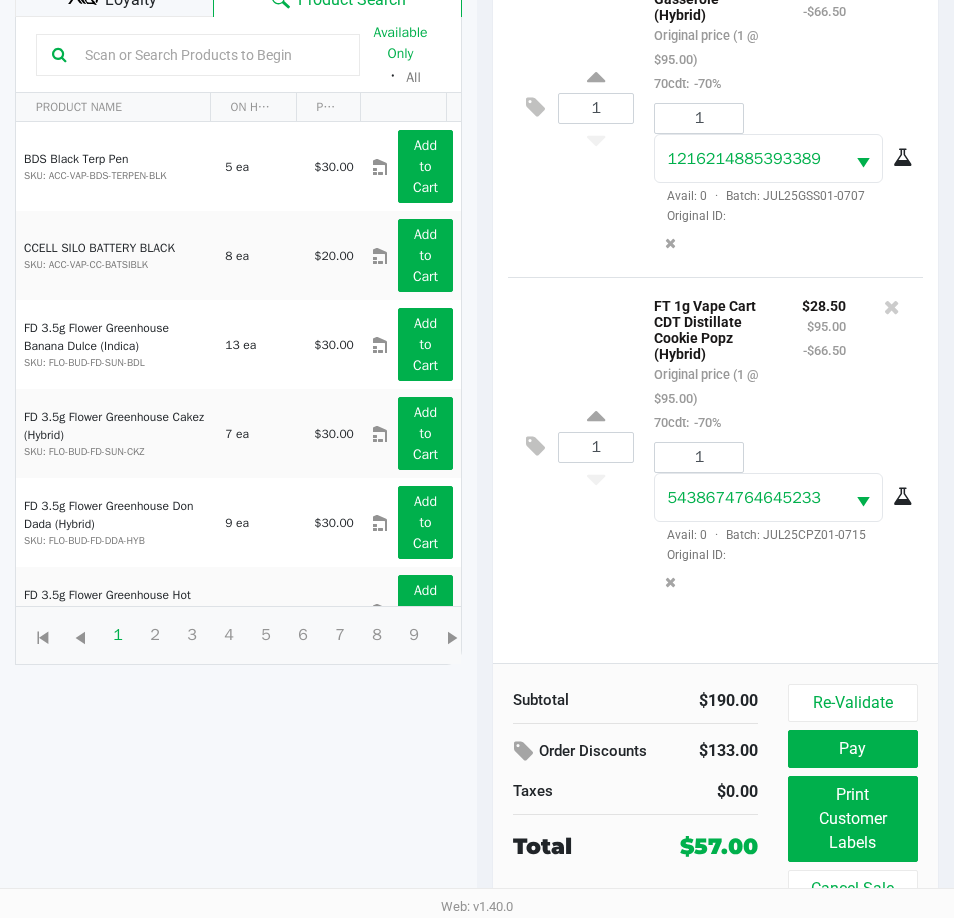 scroll, scrollTop: 265, scrollLeft: 0, axis: vertical 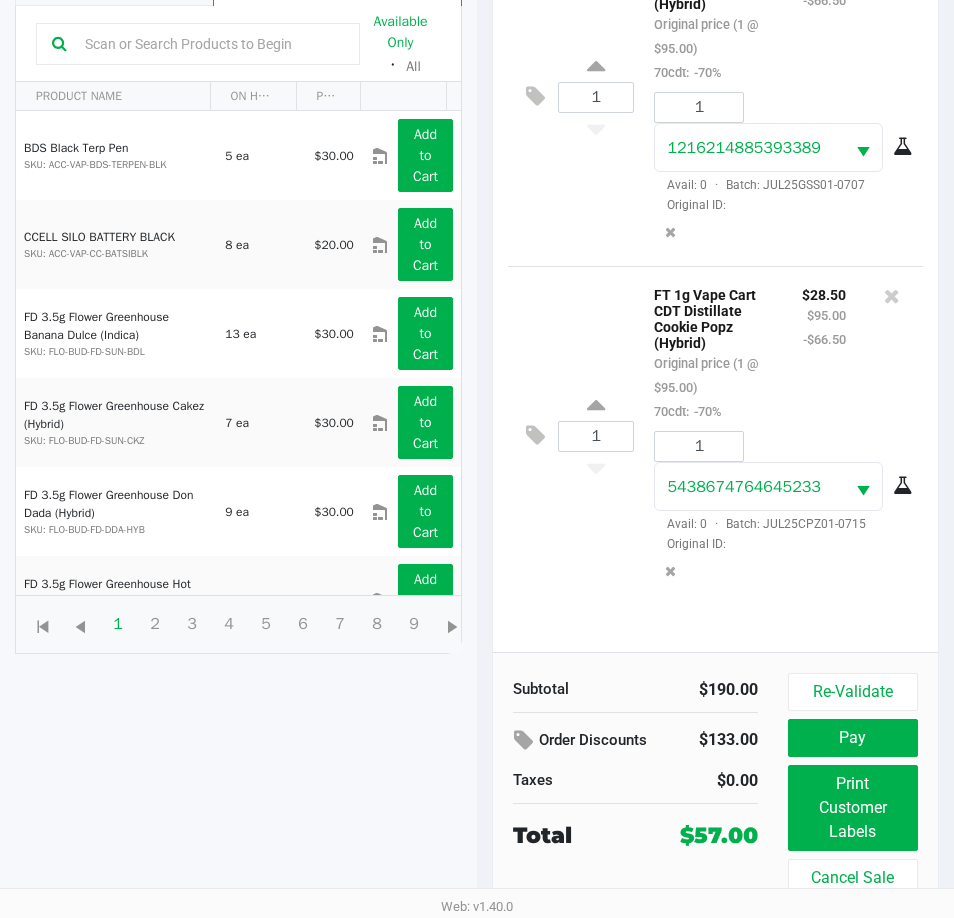 click 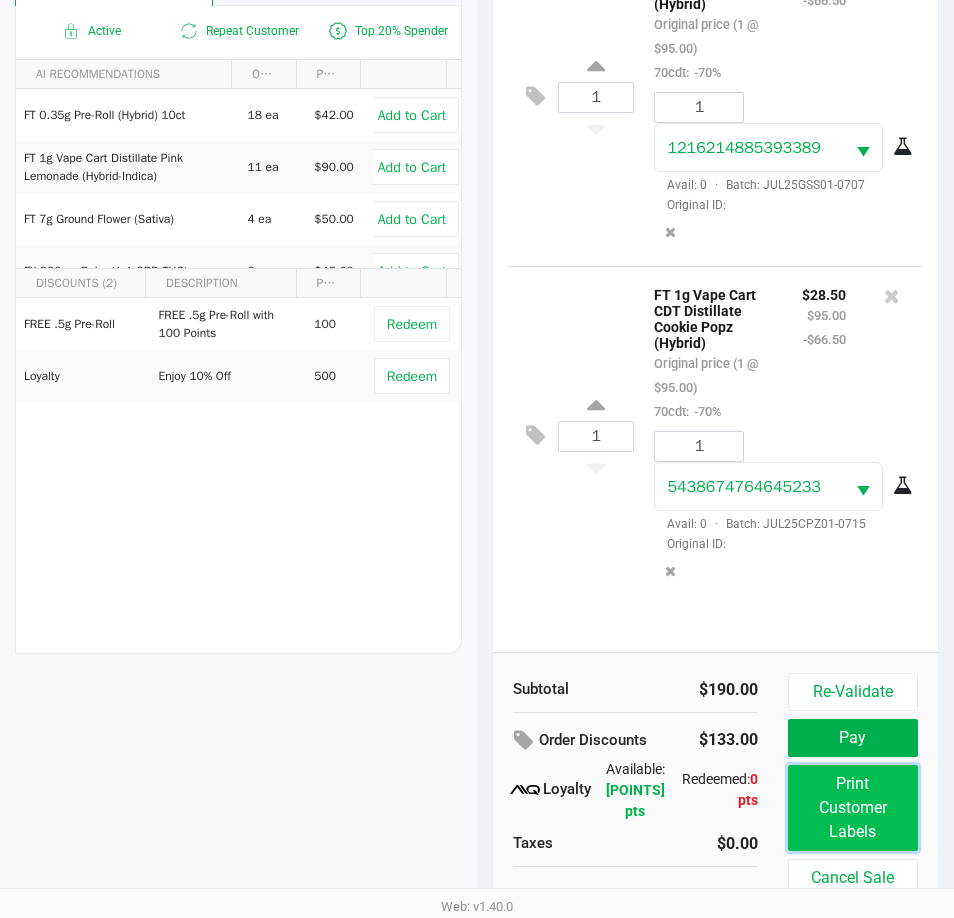 click on "Print Customer Labels" 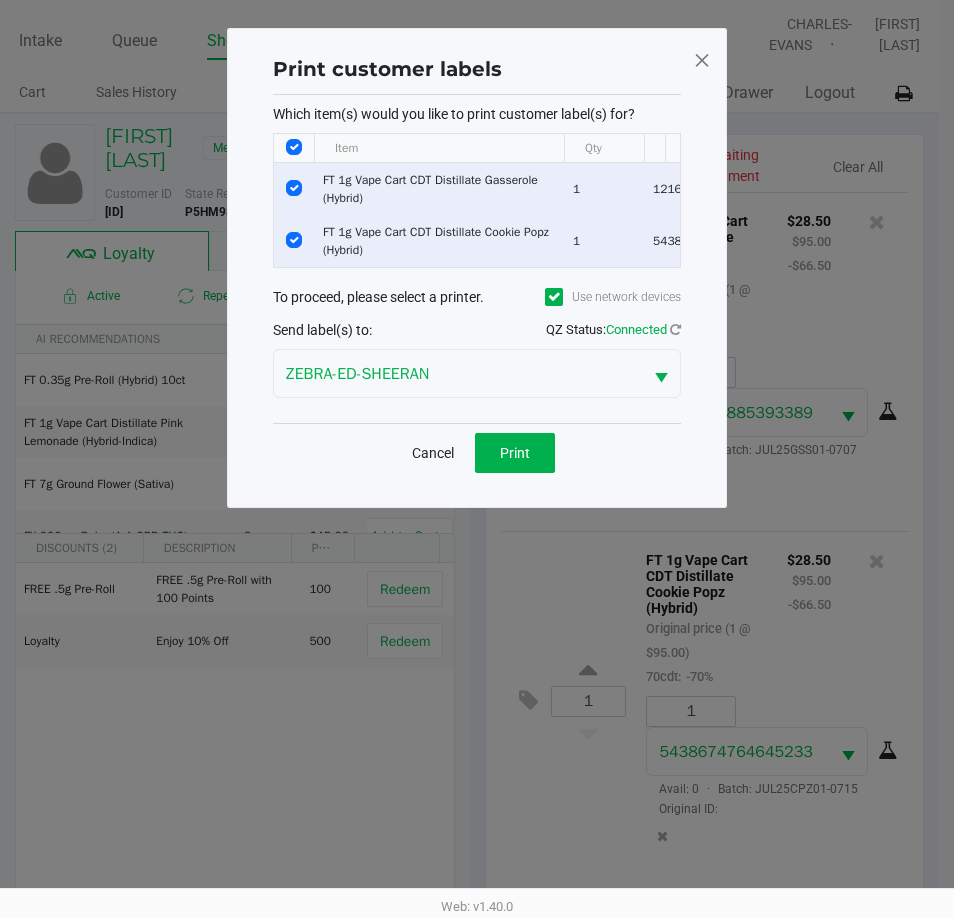 scroll, scrollTop: 0, scrollLeft: 0, axis: both 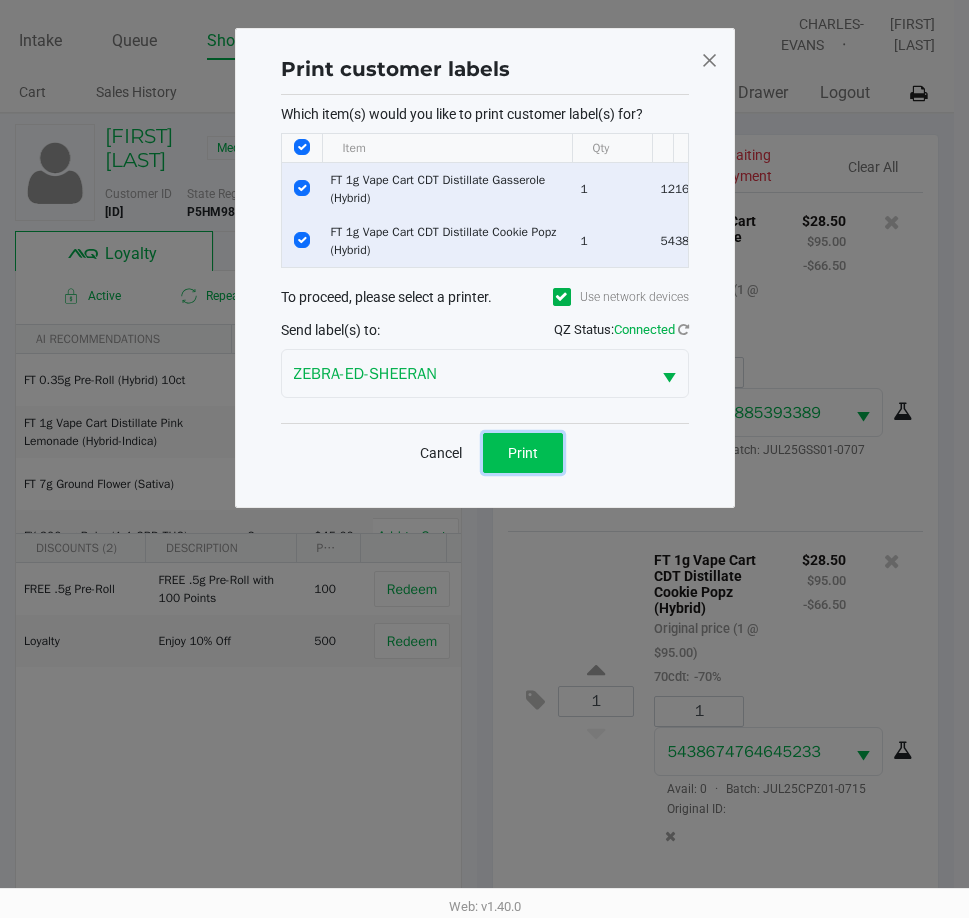 click on "Print" 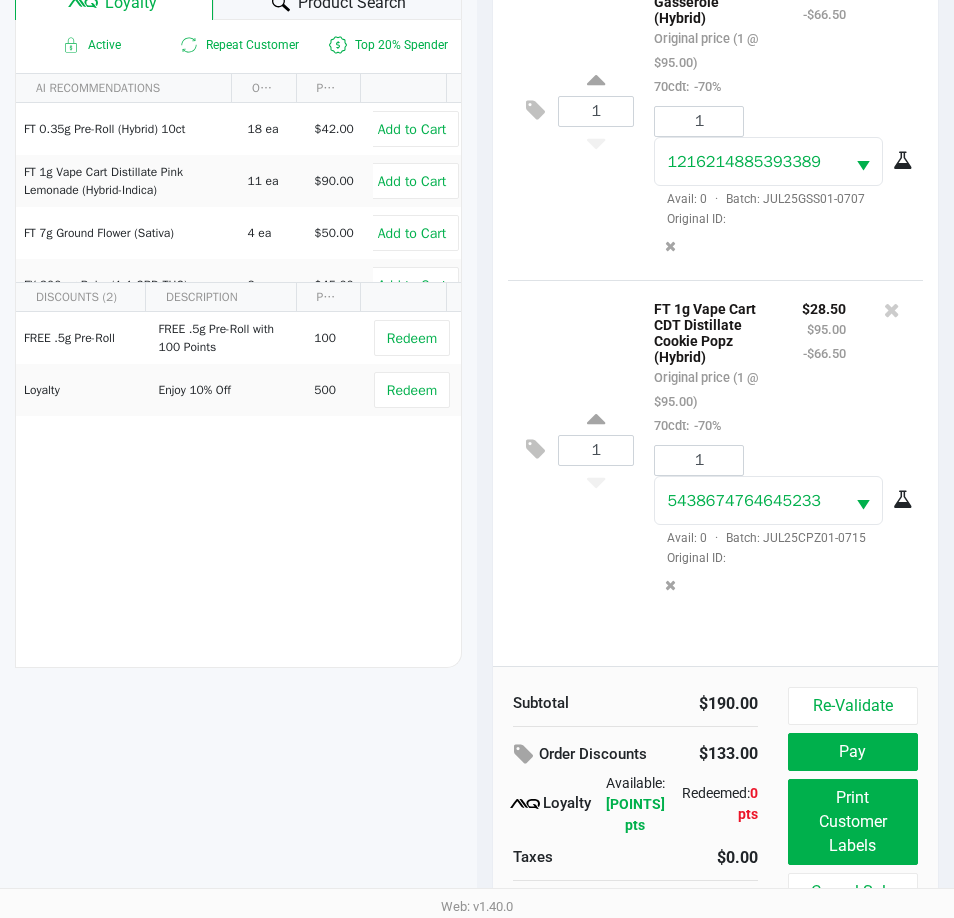 scroll, scrollTop: 265, scrollLeft: 0, axis: vertical 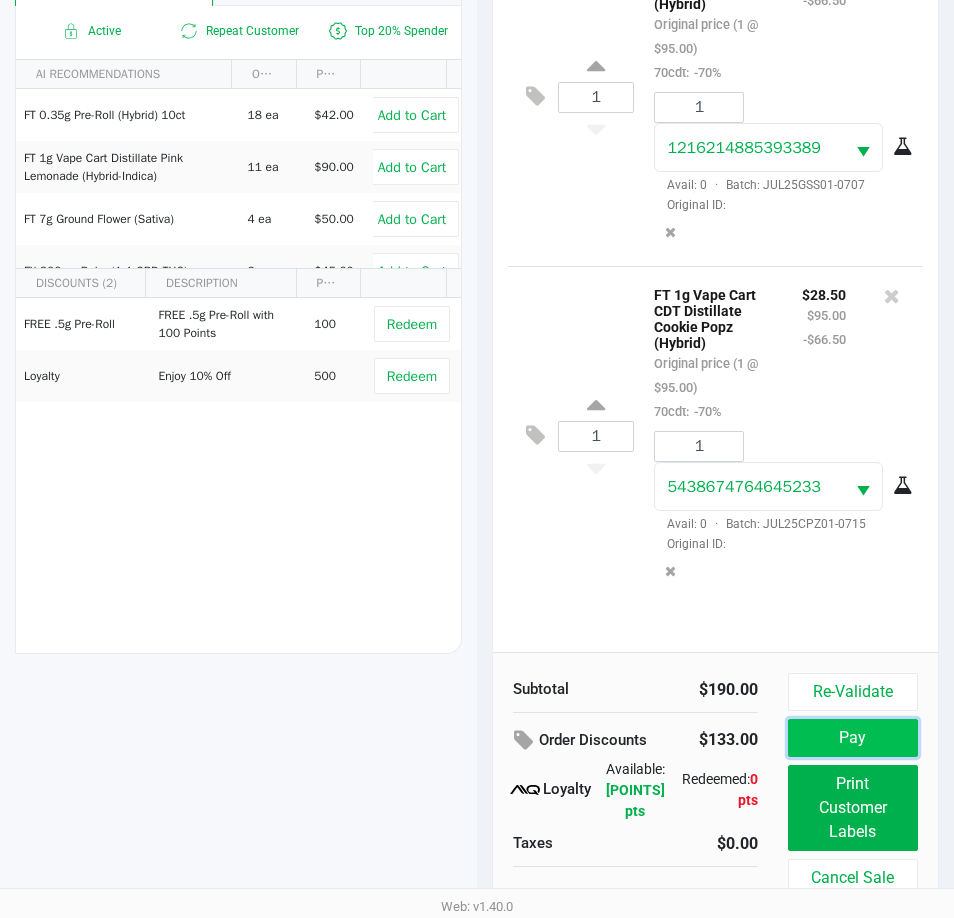 click on "Pay" 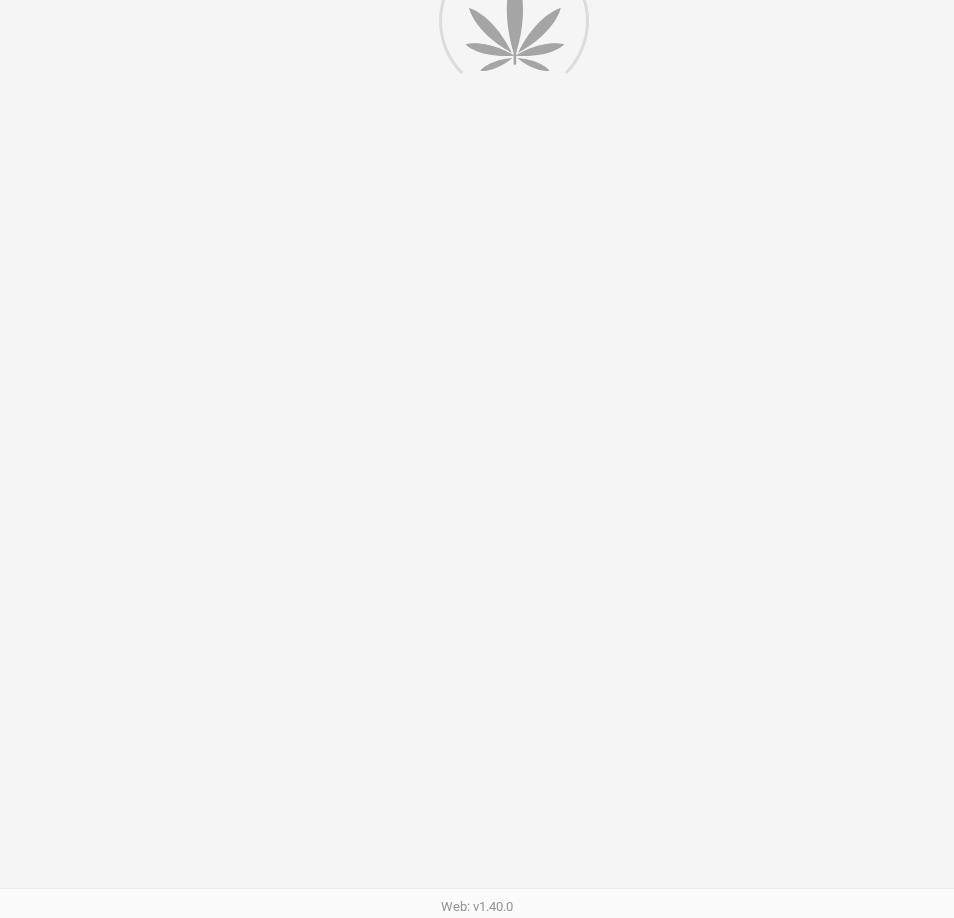 scroll, scrollTop: 0, scrollLeft: 0, axis: both 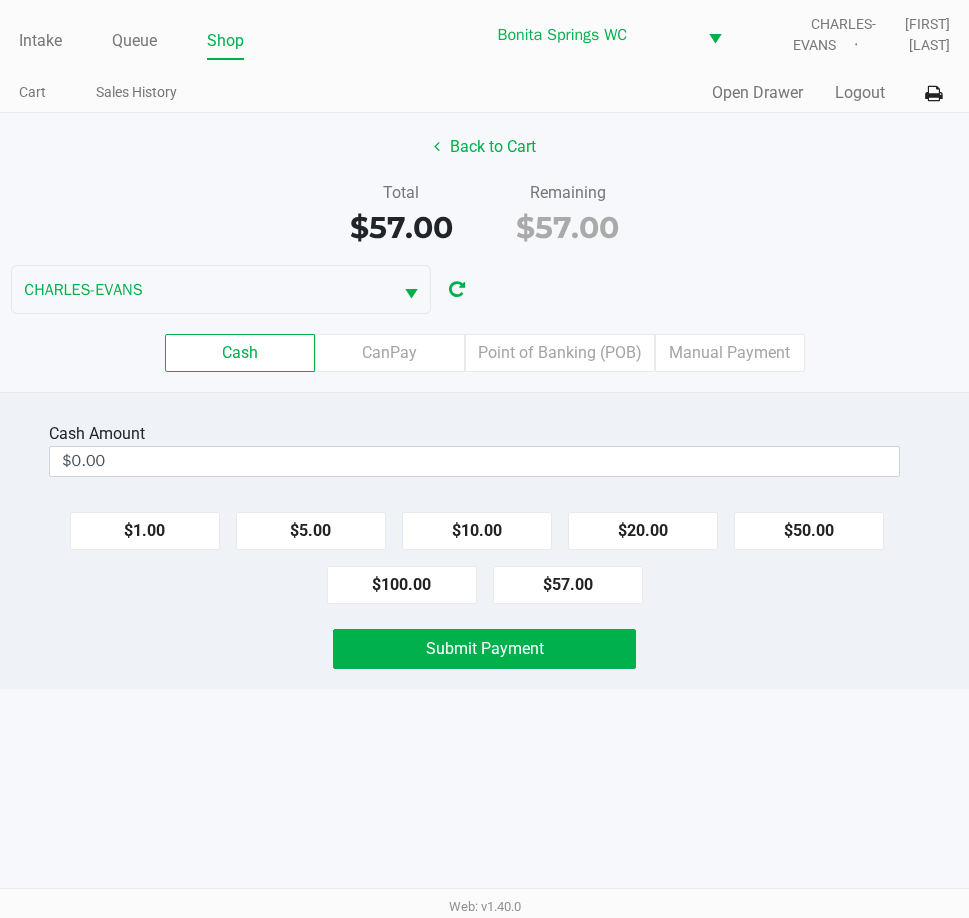 click on "Back to Cart Total $57.00 Remaining $57.00 [NAME] Cash CanPay Point of Banking (POB) Manual Payment" 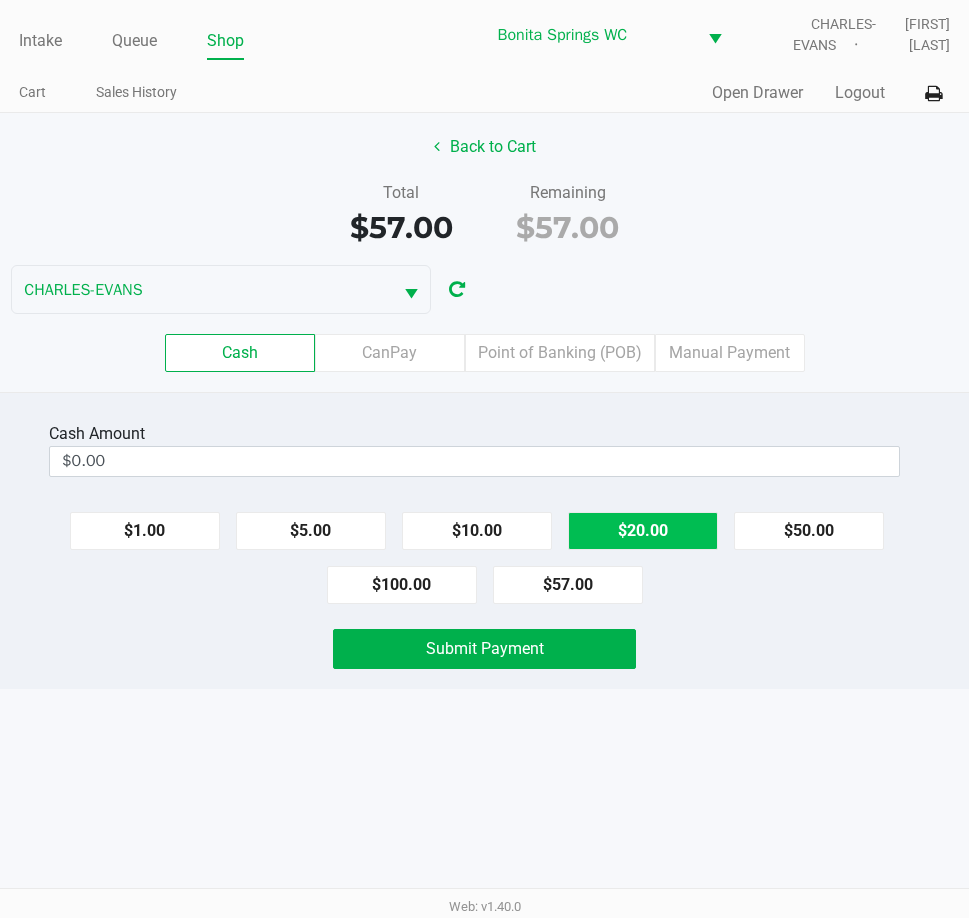 click on "$20.00" 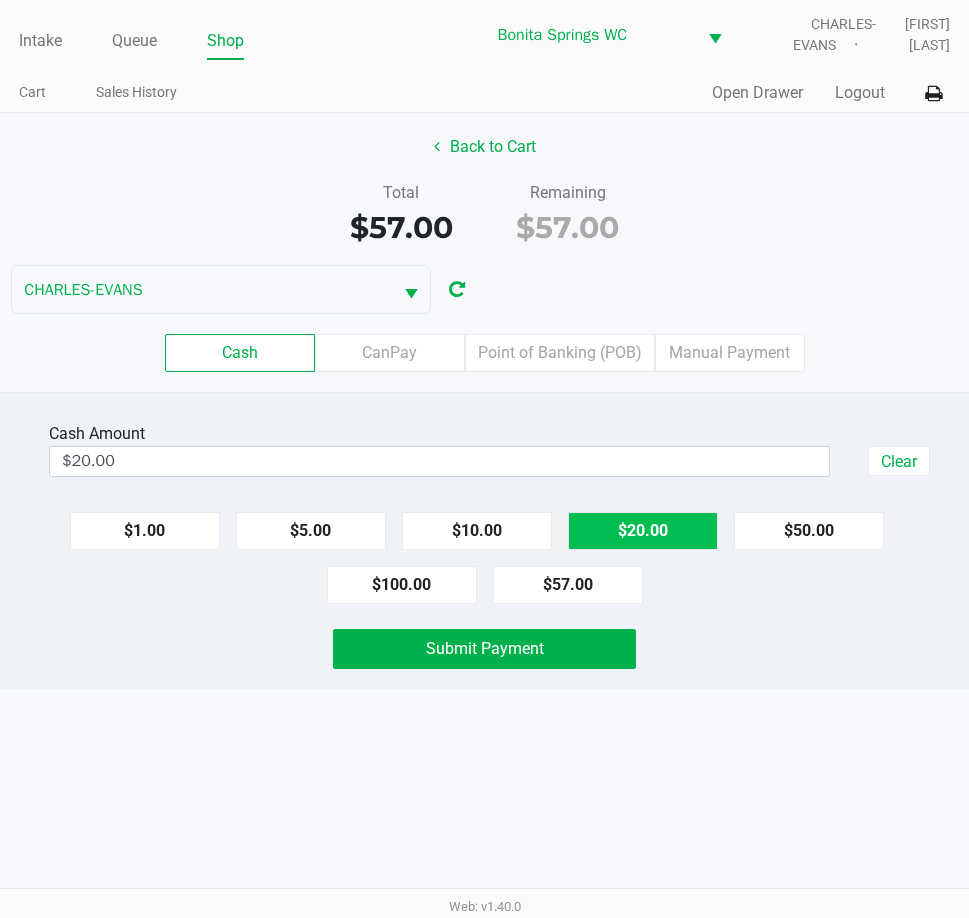 click on "$20.00" 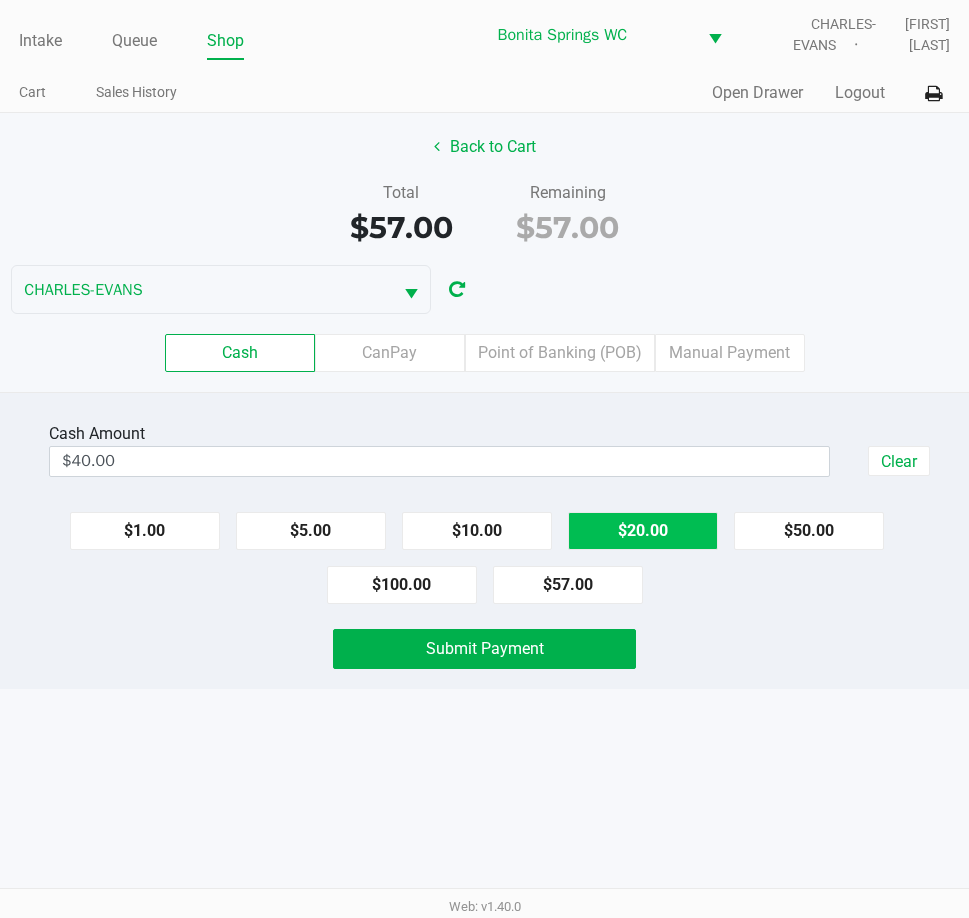 click on "$20.00" 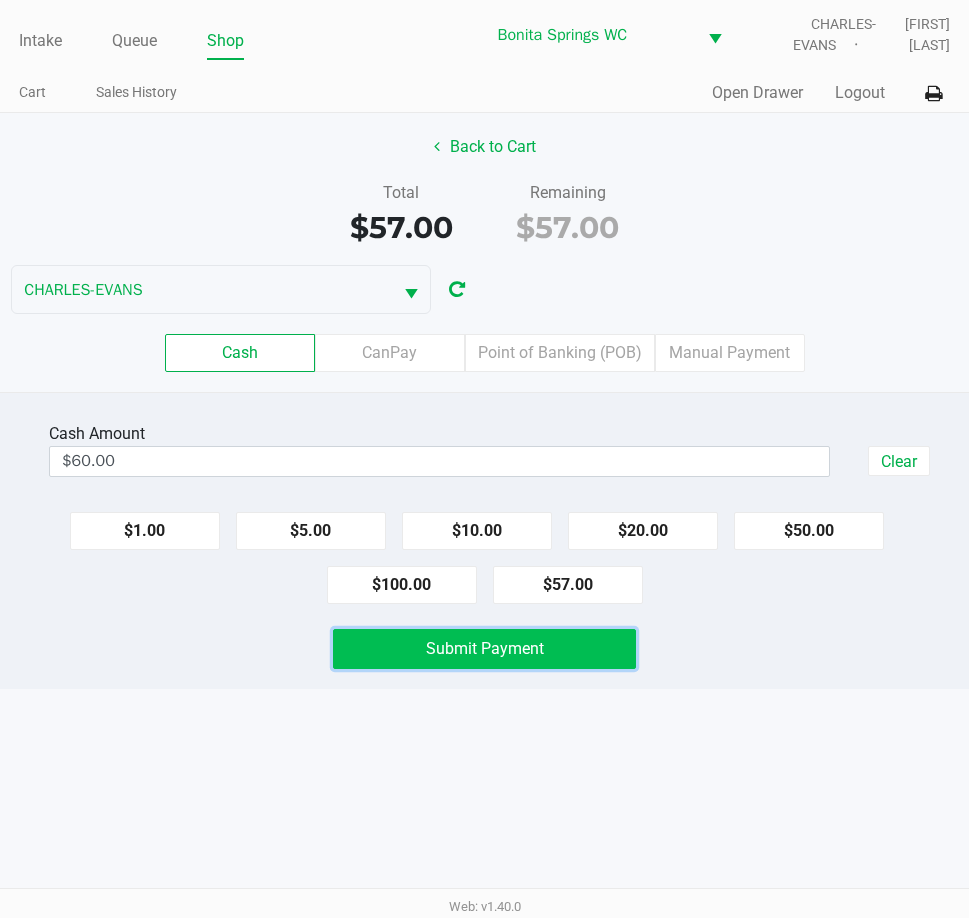 click on "Submit Payment" 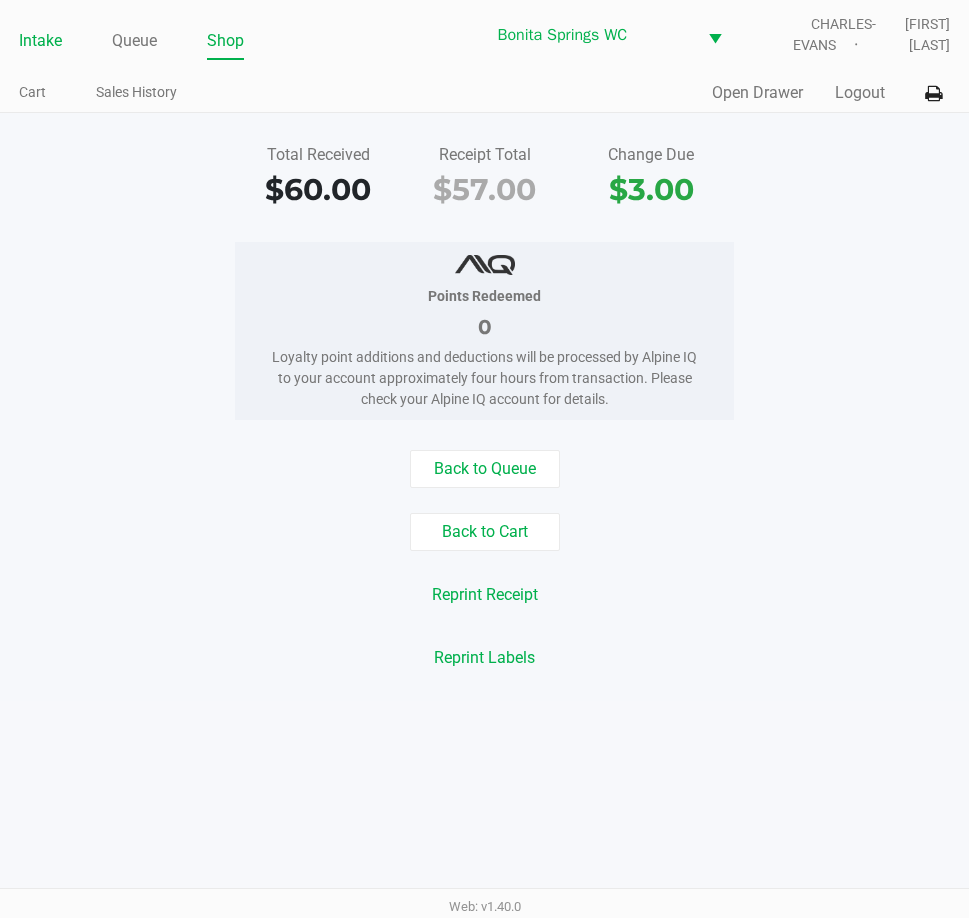 click on "Intake" 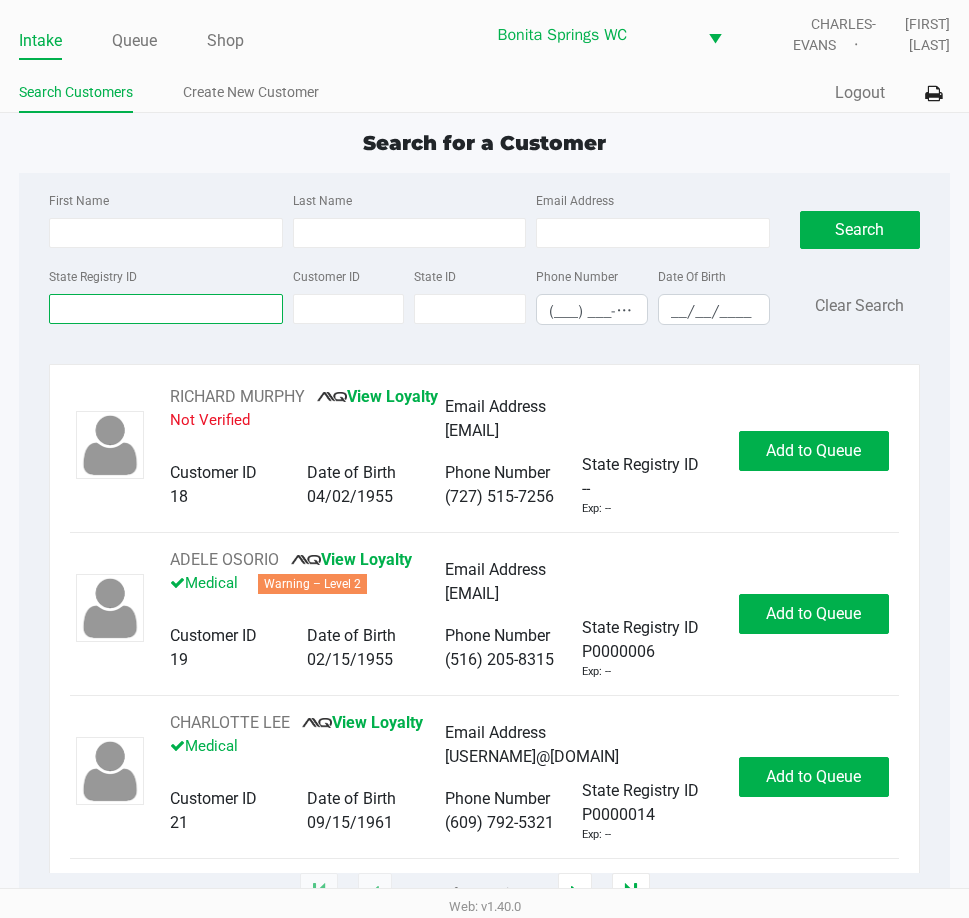 click on "State Registry ID" at bounding box center (165, 309) 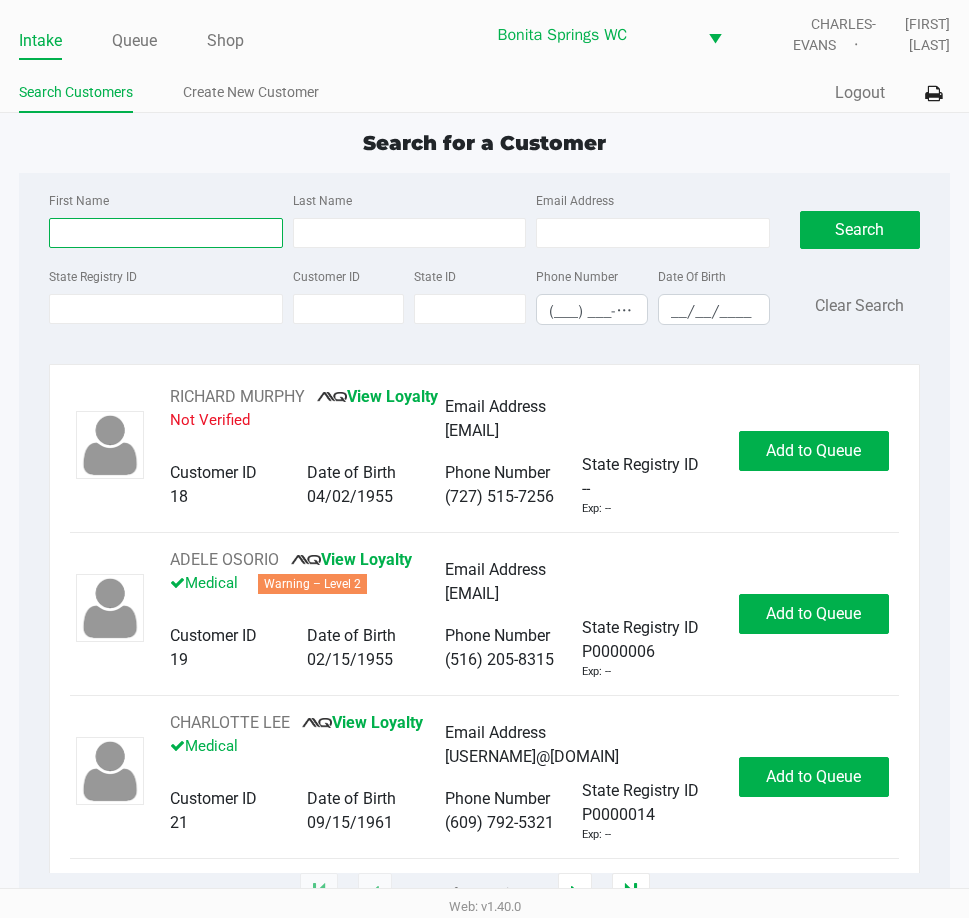 click on "First Name" at bounding box center (165, 233) 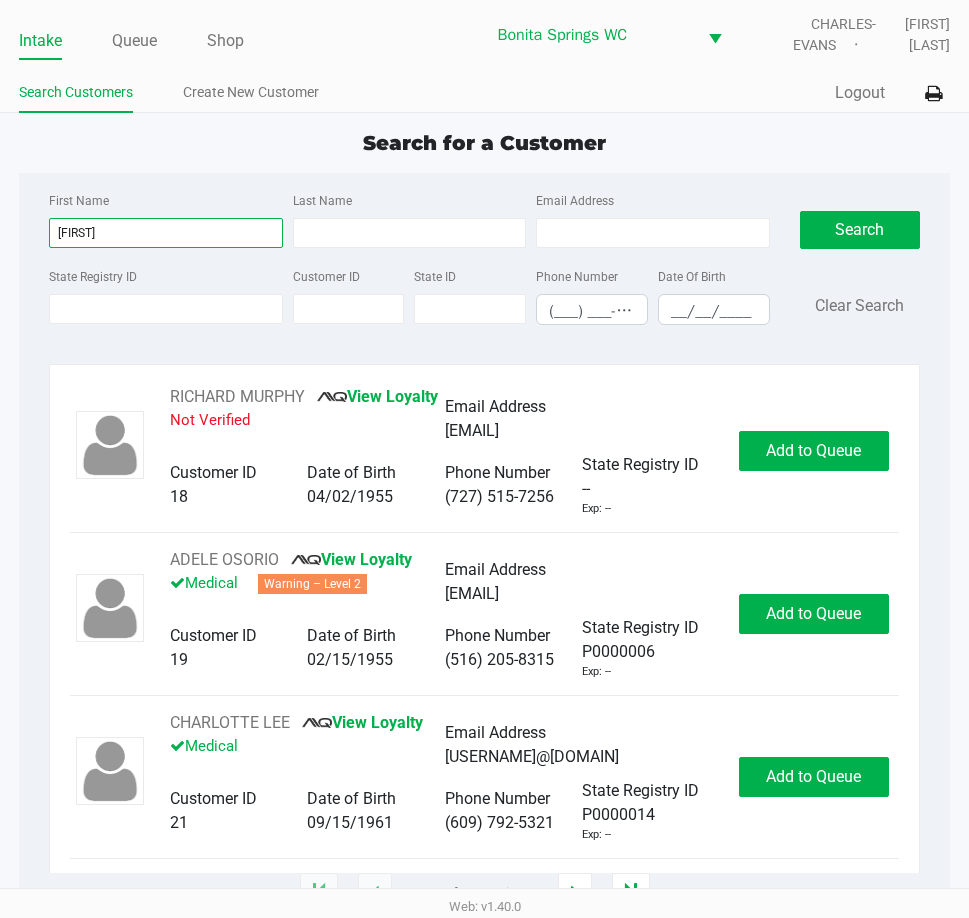 type on "[FIRST]" 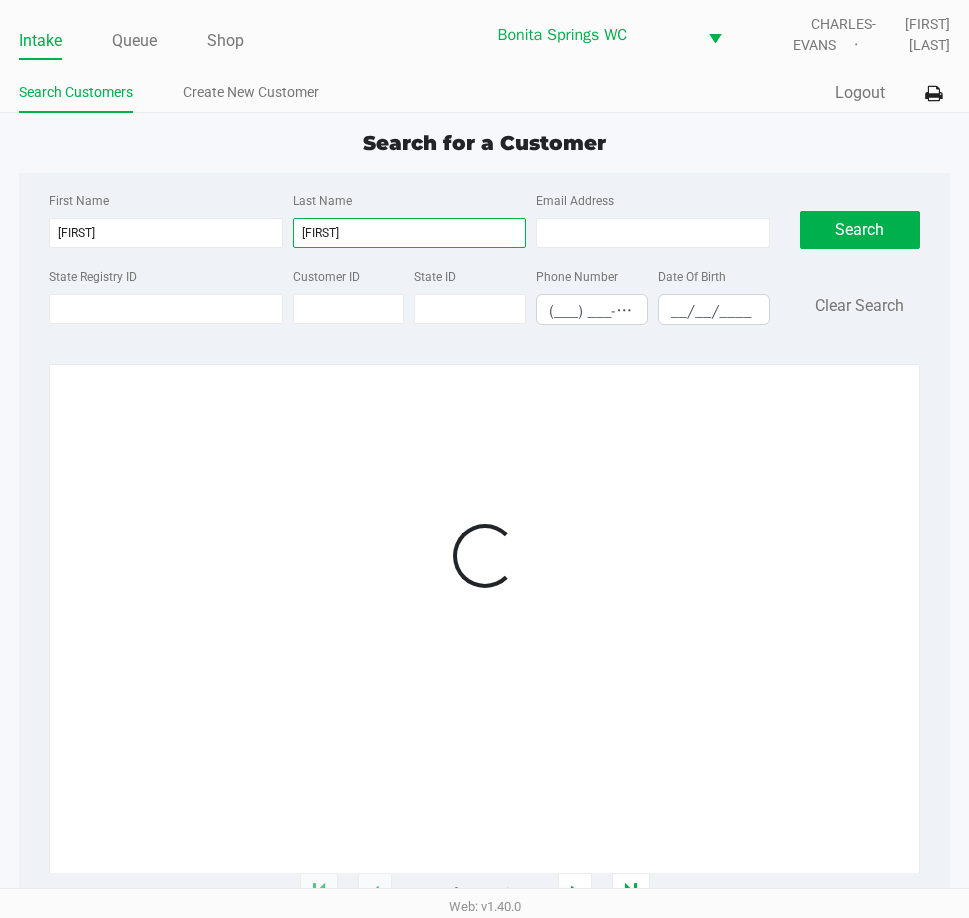 type on "[FIRST]" 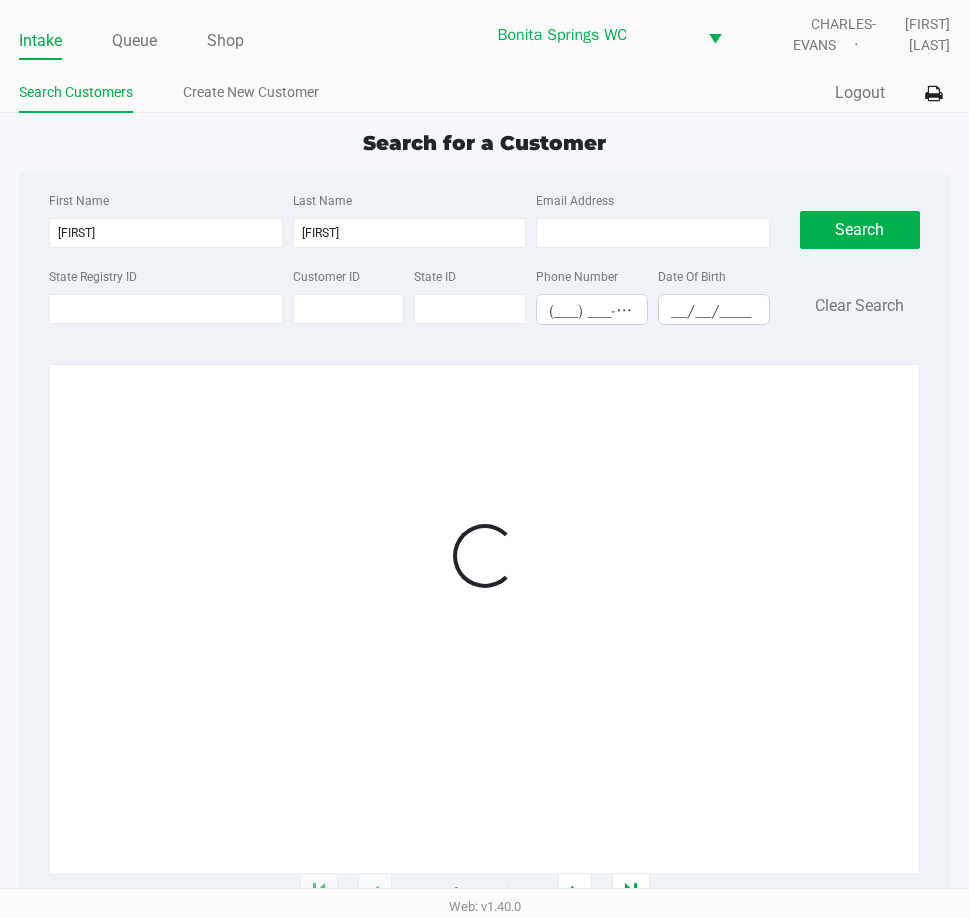 click on "First Name [LAST] Last Name [LAST] Email Address [STATE] Registry ID Customer ID [STATE] ID Phone Number (___) ___-____ Date Of Birth __/__/____  Search   Clear Search" 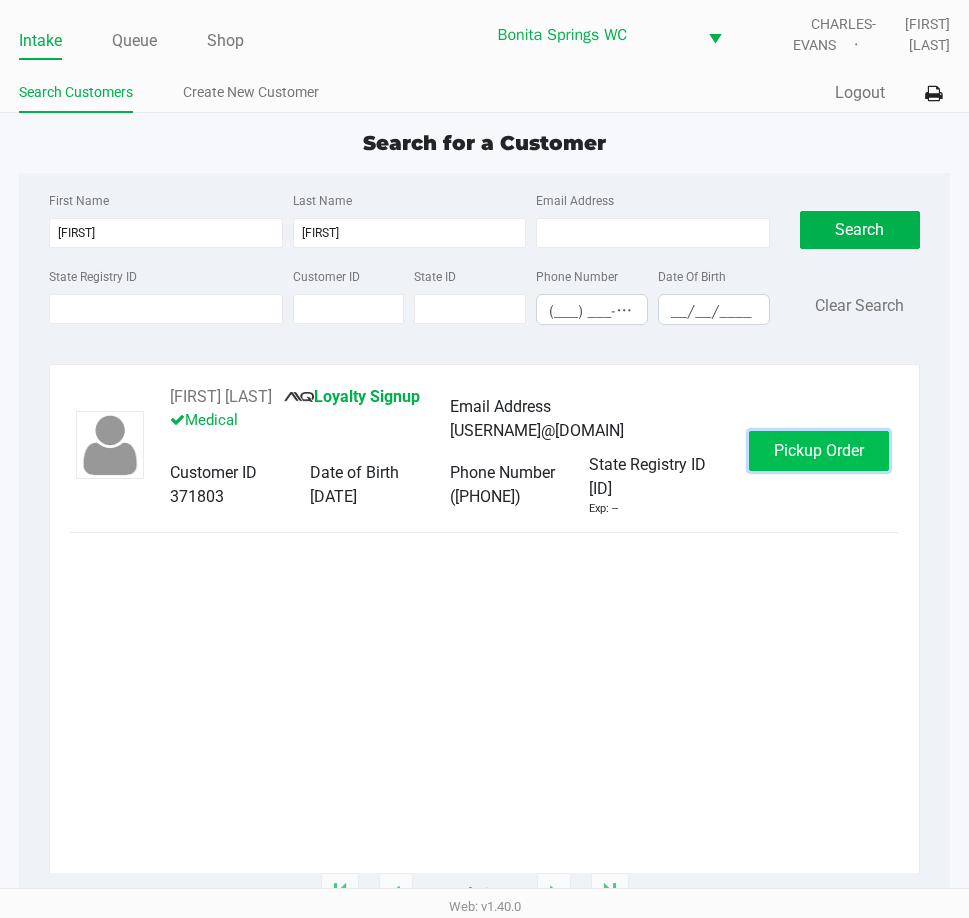 click on "Pickup Order" 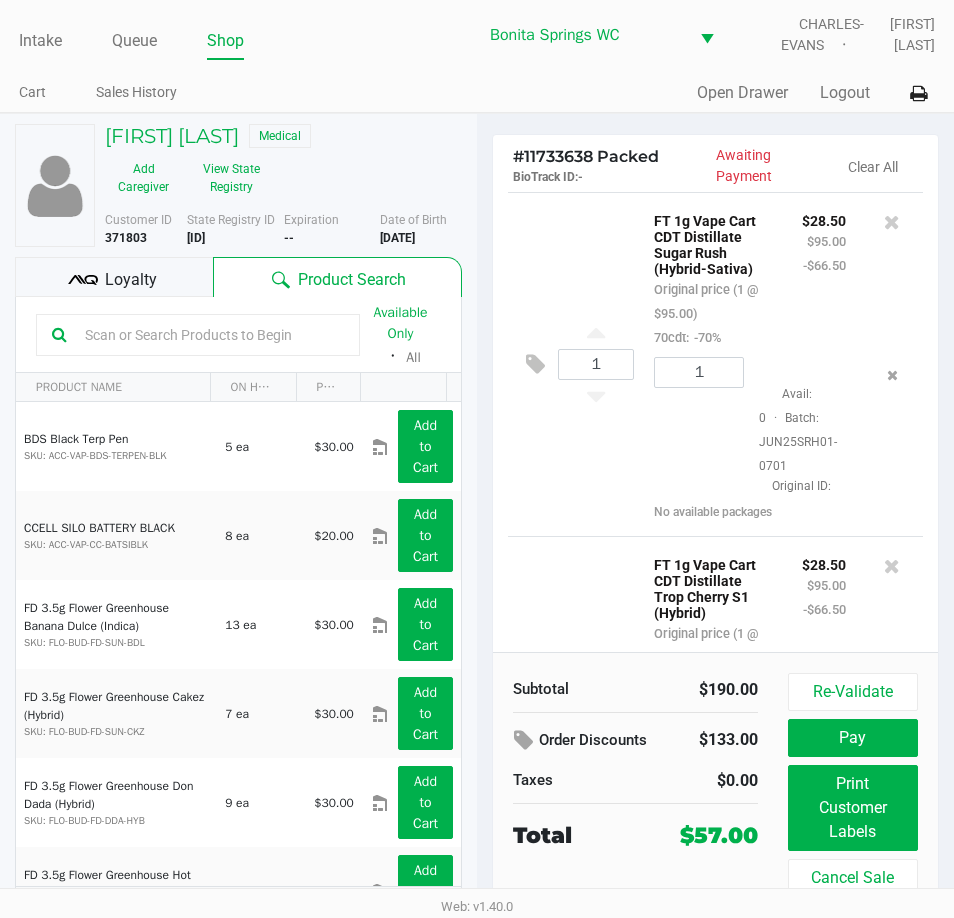 click on "1  FT 1g Vape Cart CDT Distillate Sugar Rush (Hybrid-Sativa)   Original price (1 @ $95.00)  70cdt:  -70% $28.50 $95.00 -$66.50 1  Avail: 0  ·  Batch: JUN25SRH01-0701   Original ID:    No available packages" 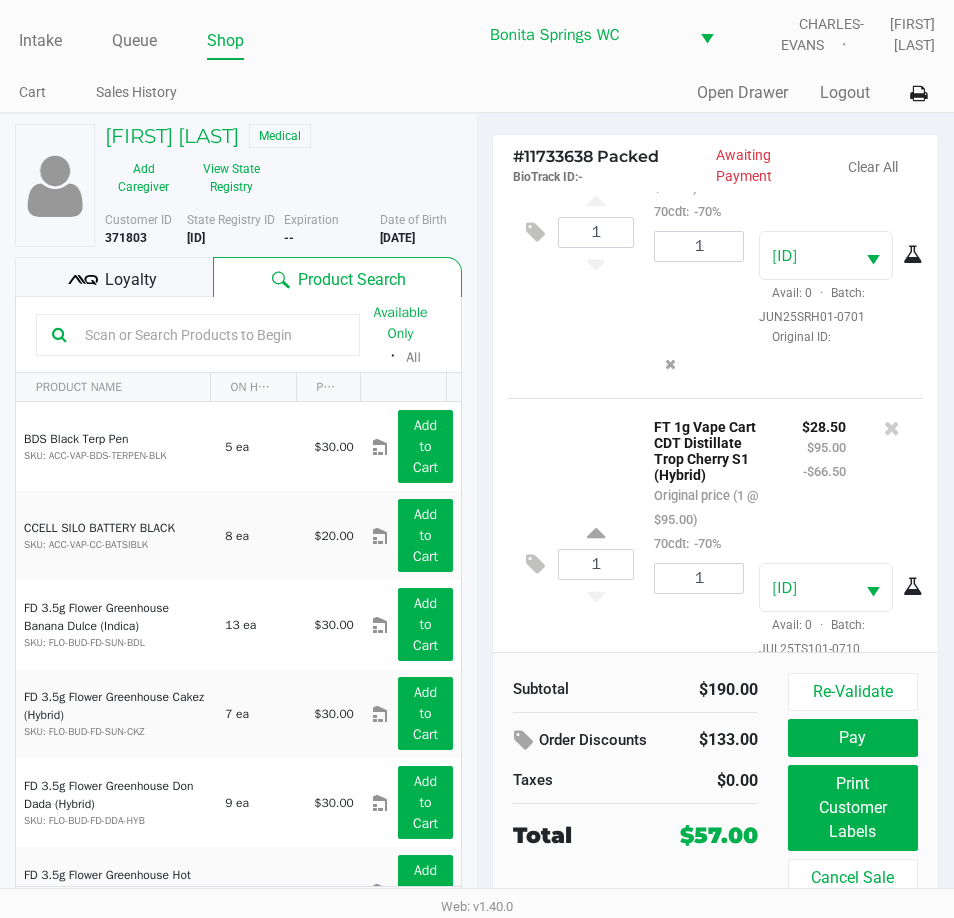 scroll, scrollTop: 226, scrollLeft: 0, axis: vertical 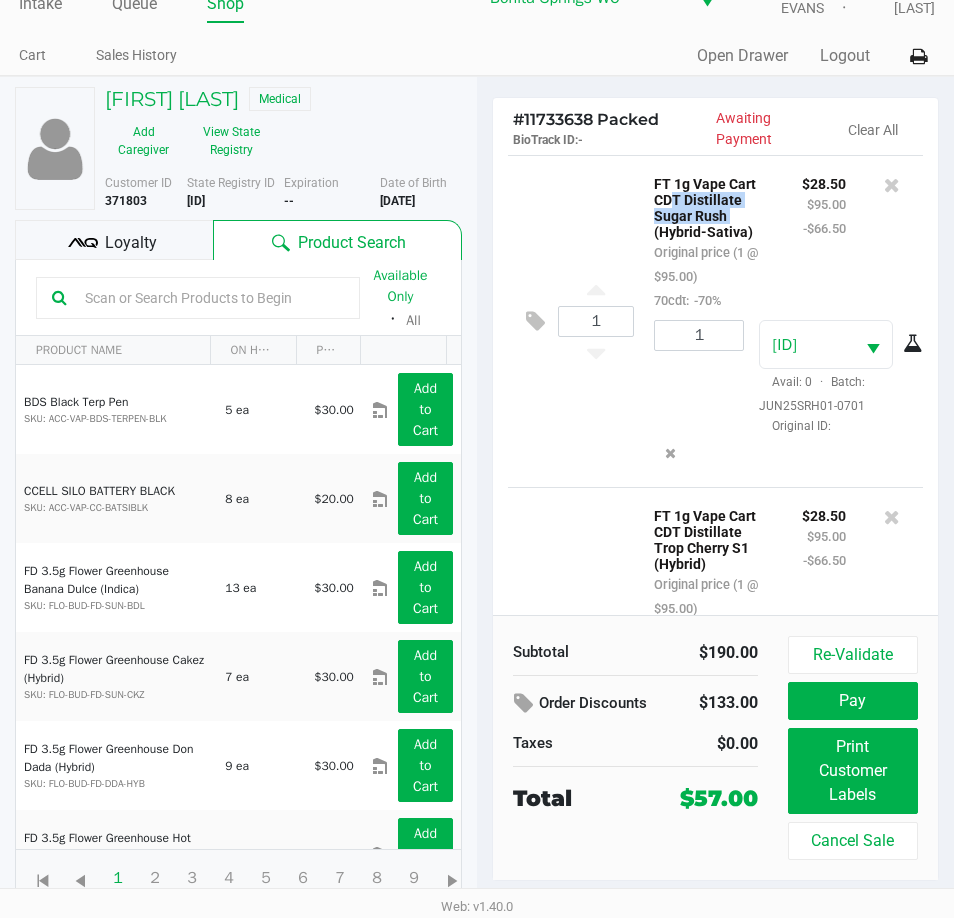 drag, startPoint x: 671, startPoint y: 206, endPoint x: 737, endPoint y: 219, distance: 67.26812 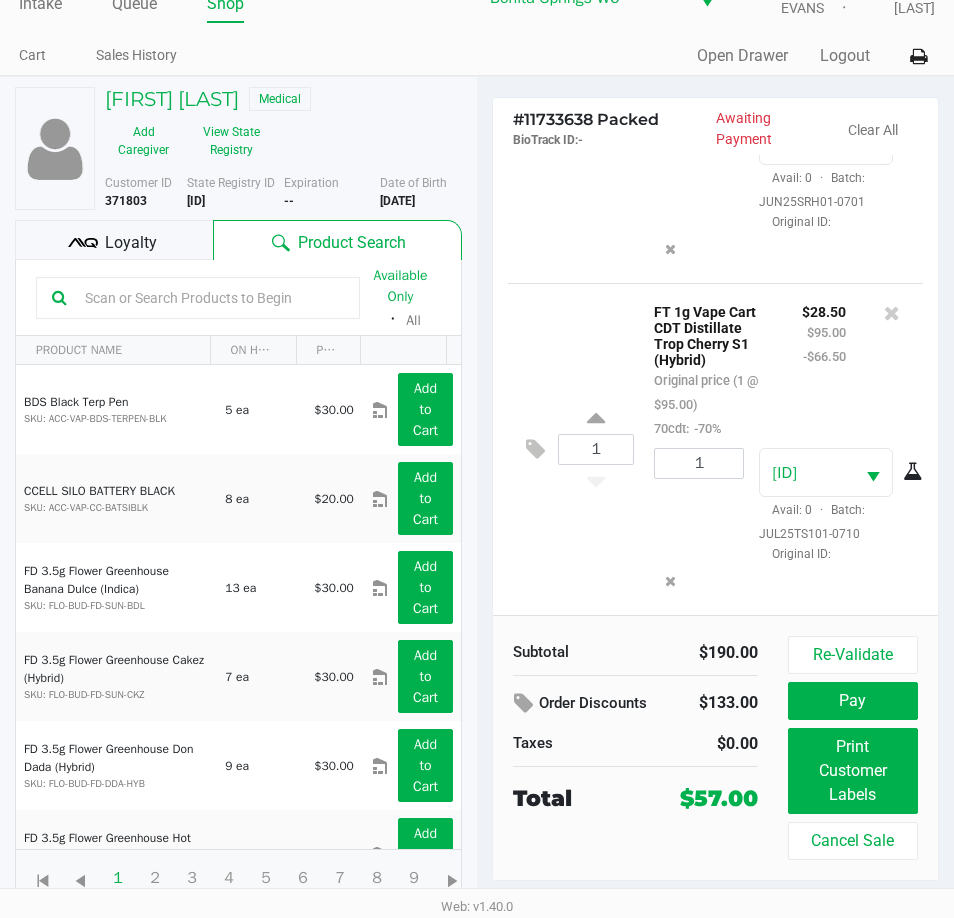 scroll, scrollTop: 226, scrollLeft: 0, axis: vertical 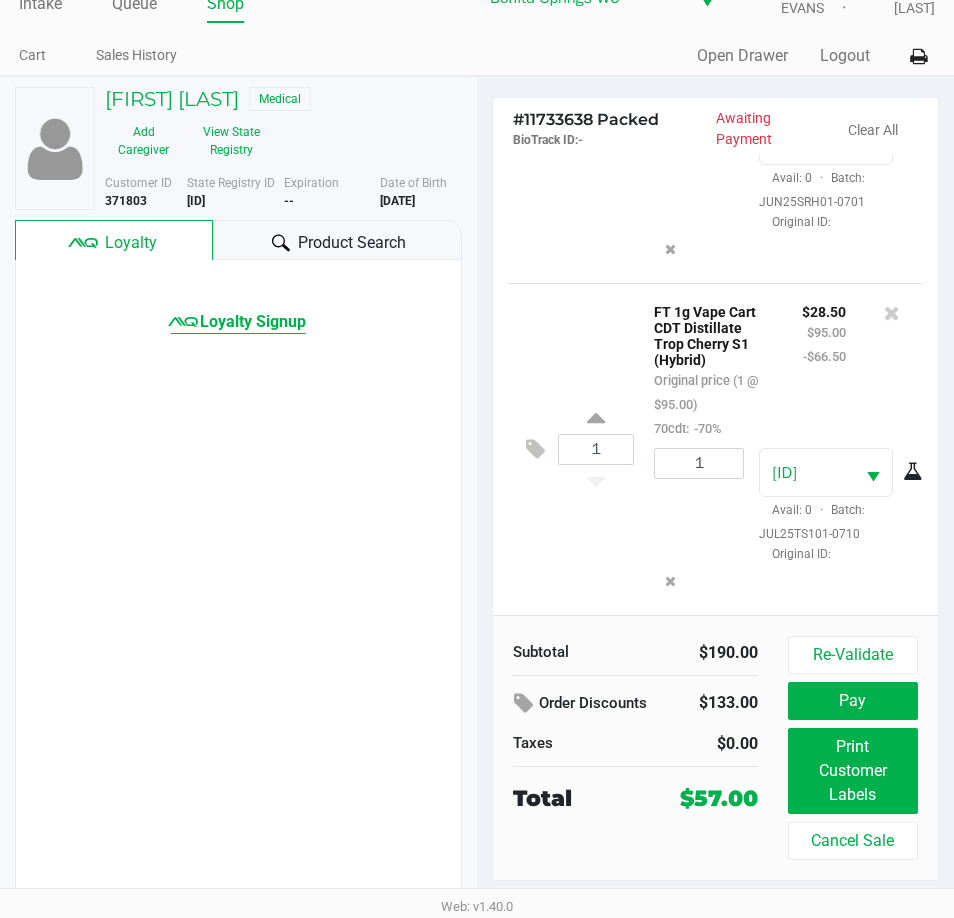 click on "Loyalty Signup" 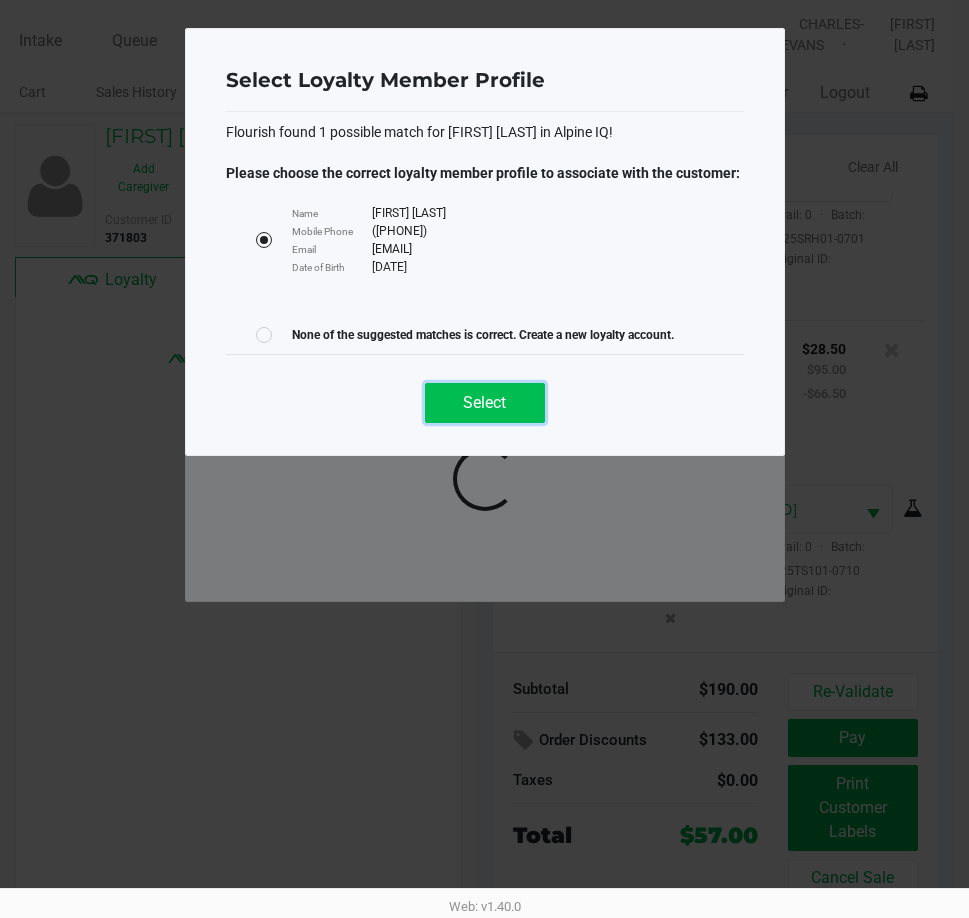 click on "Select" 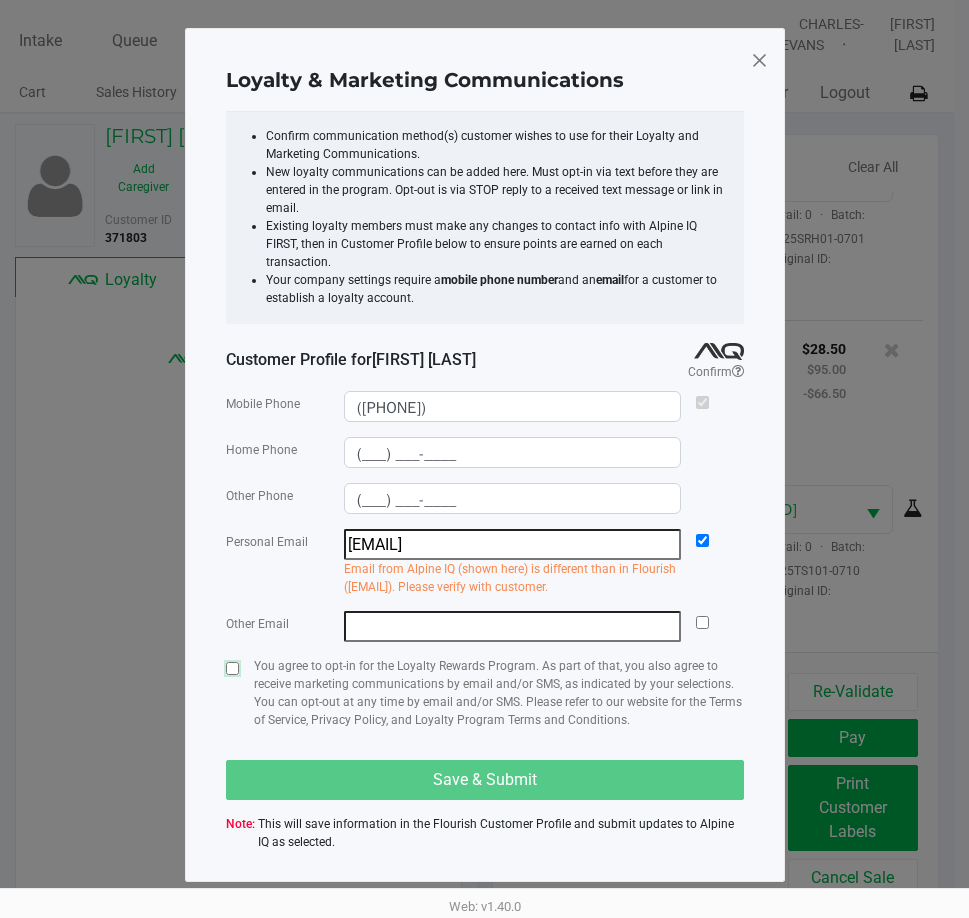 click 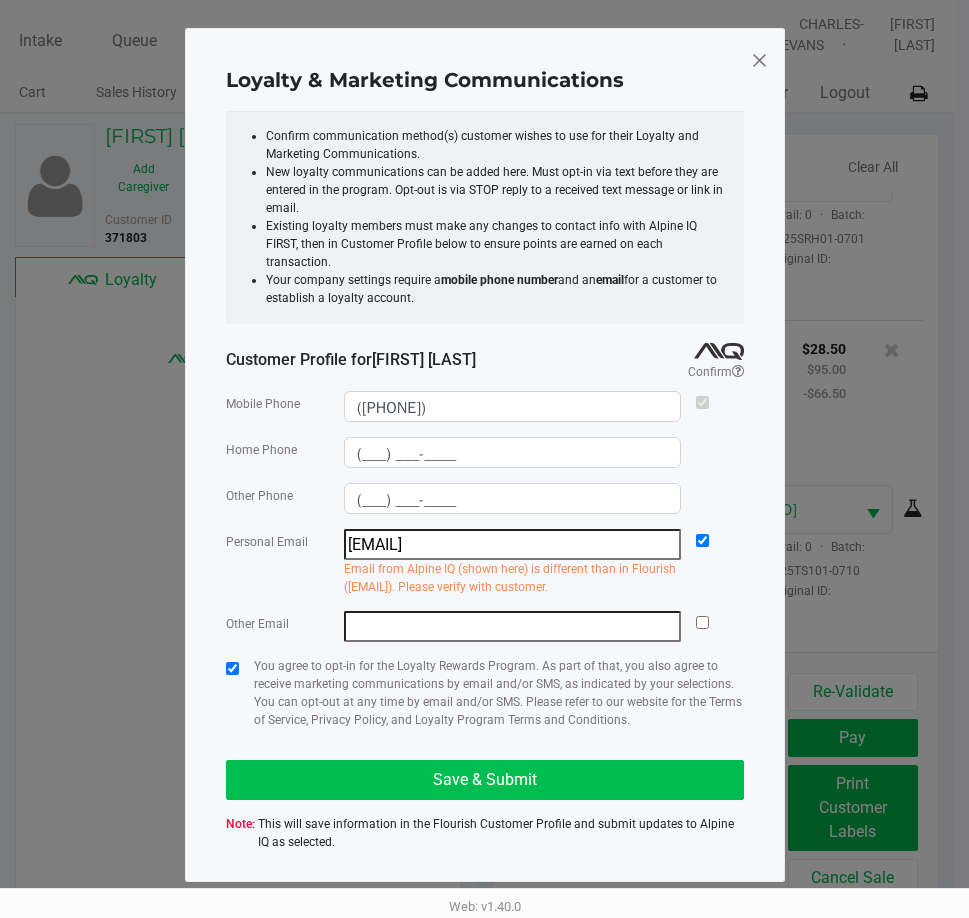 drag, startPoint x: 273, startPoint y: 755, endPoint x: 273, endPoint y: 778, distance: 23 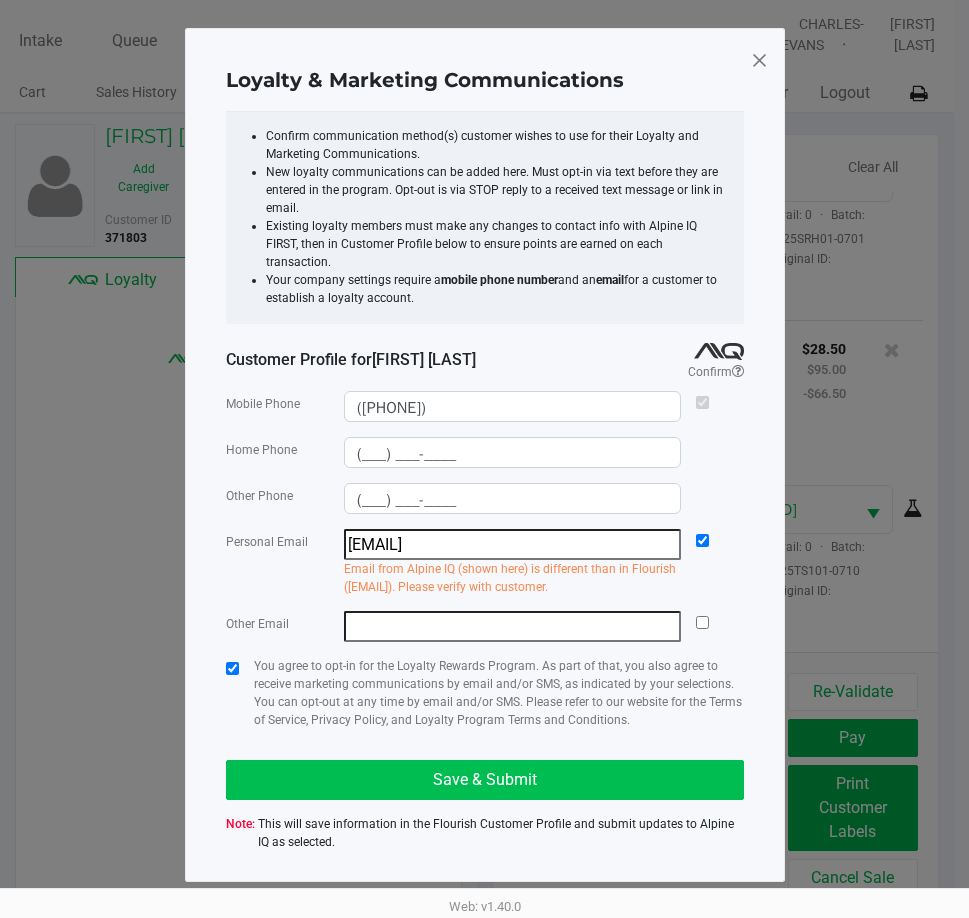 click on "Mobile Phone  ([PHONE])  Home Phone  (___) ___-____  Other Phone  (___) ___-____  Personal Email  [USERNAME]@[DOMAIN]  Email from Alpine IQ (shown here) is different than in Flourish ([EMAIL]). Please verify with customer.   Other Email   You agree to opt-in for the Loyalty Rewards Program. As part of that, you also agree to receive marketing communications by email and/or SMS, as indicated by your selections. You can opt-out at any time by email and/or SMS. Please refer to our website for the Terms of Service, Privacy Policy, and Loyalty Program Terms and Conditions.   Save & Submit   Note:   This will save information in the Flourish Customer Profile and submit updates to Alpine IQ as selected." 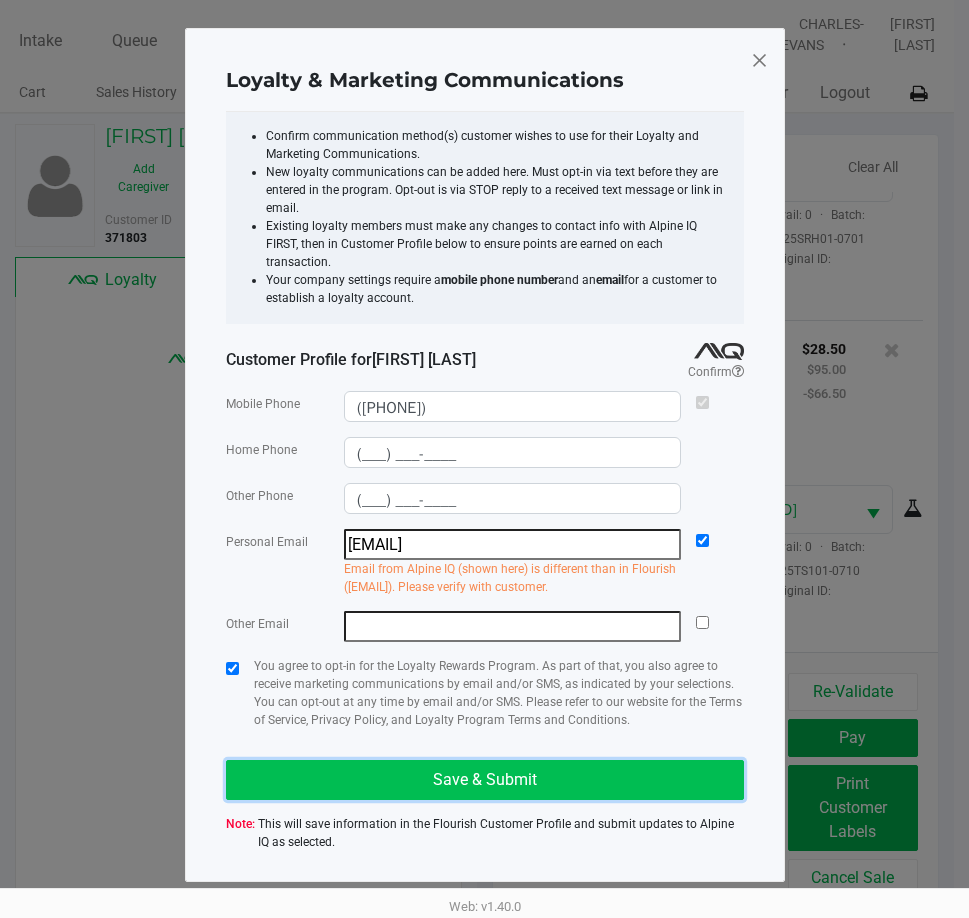 click on "Save & Submit" 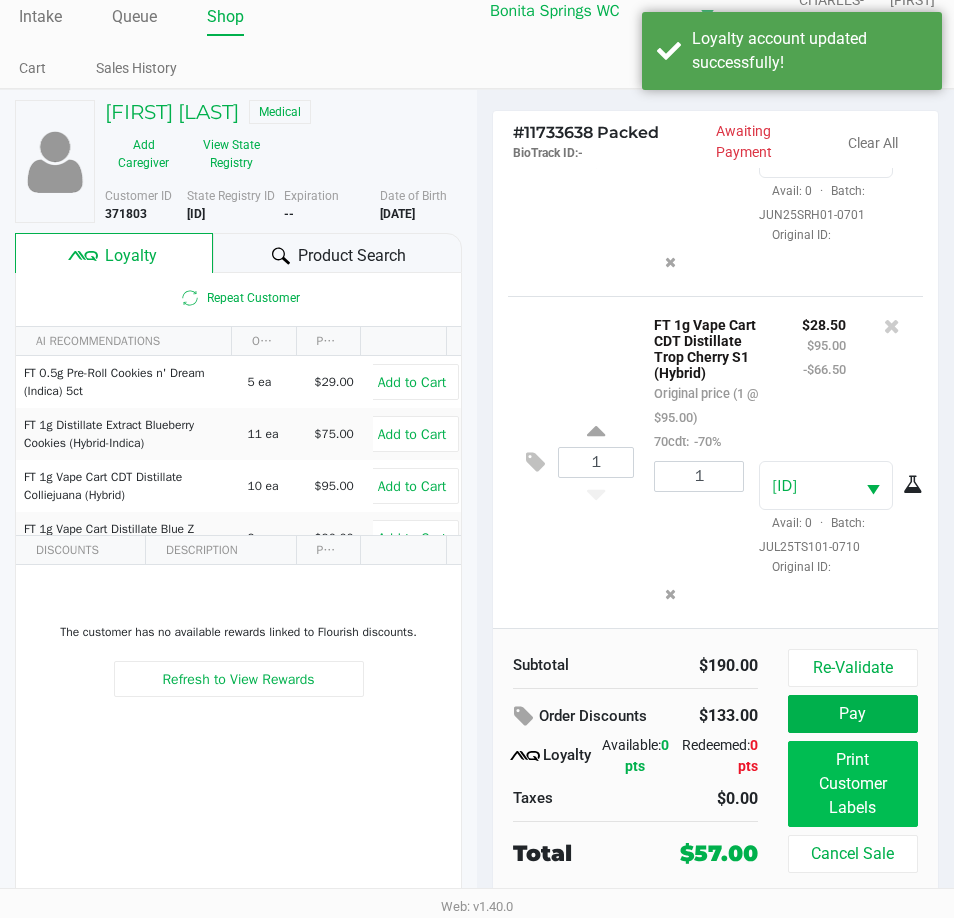 scroll, scrollTop: 37, scrollLeft: 0, axis: vertical 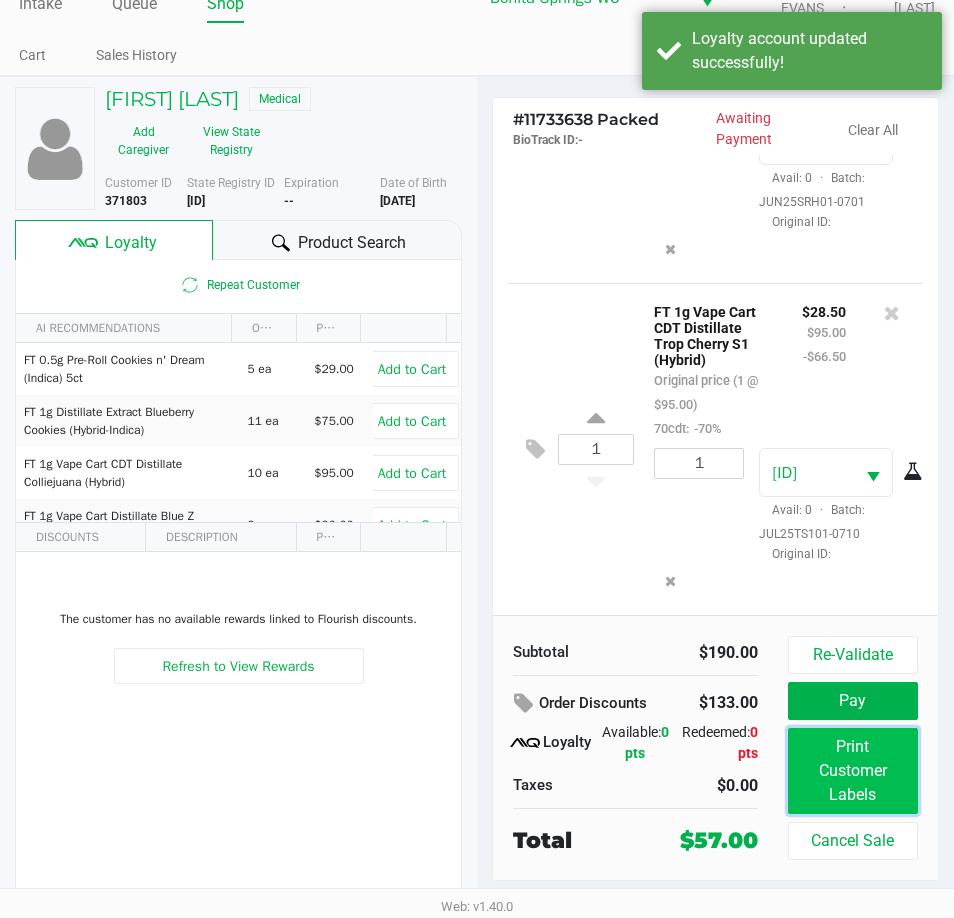 click on "Print Customer Labels" 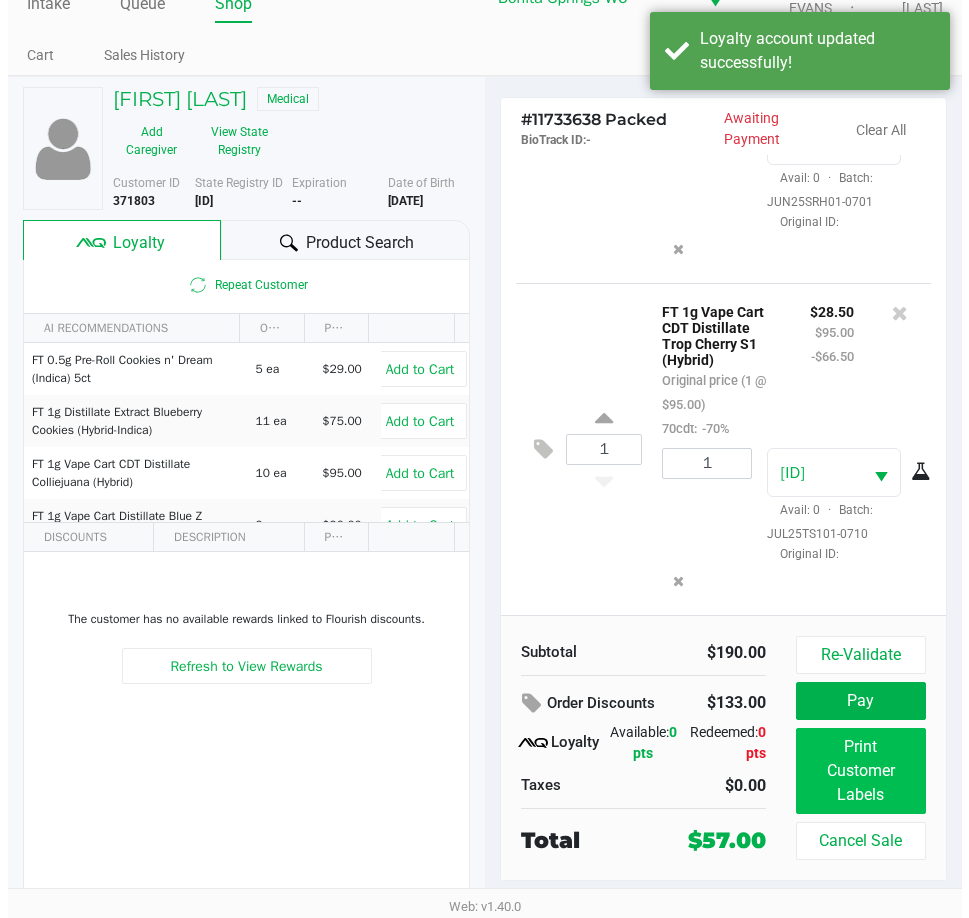 scroll, scrollTop: 0, scrollLeft: 0, axis: both 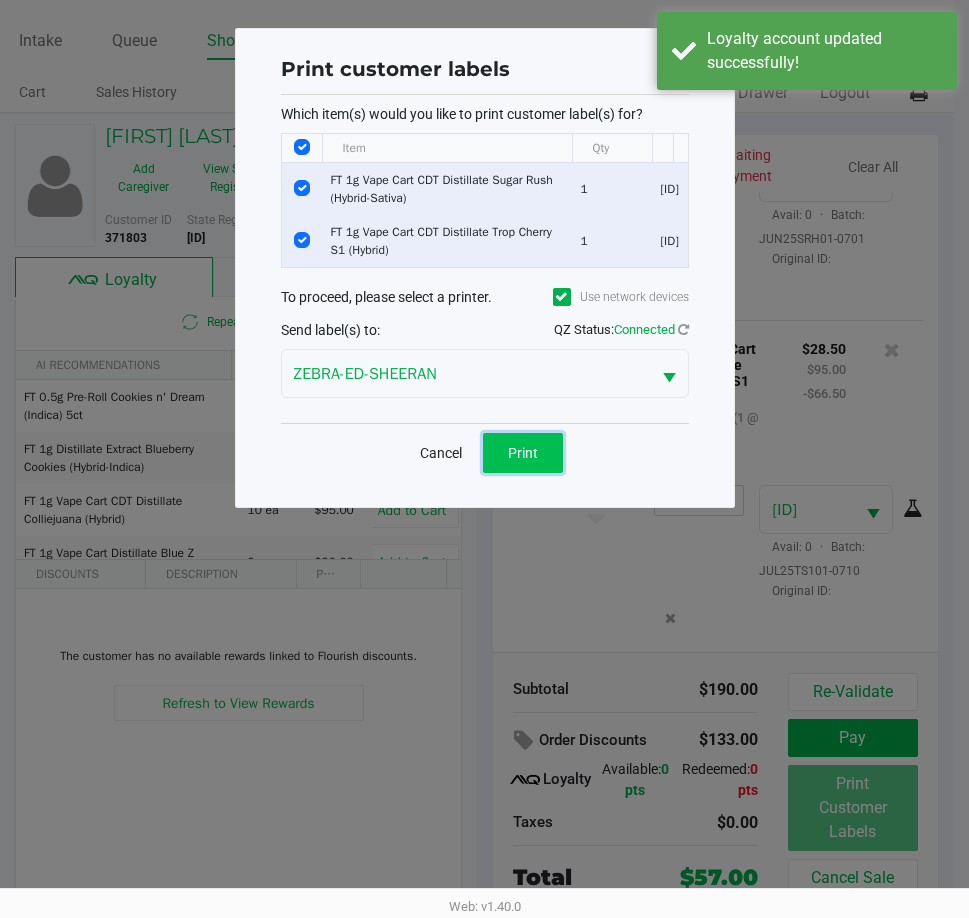 click on "Print" 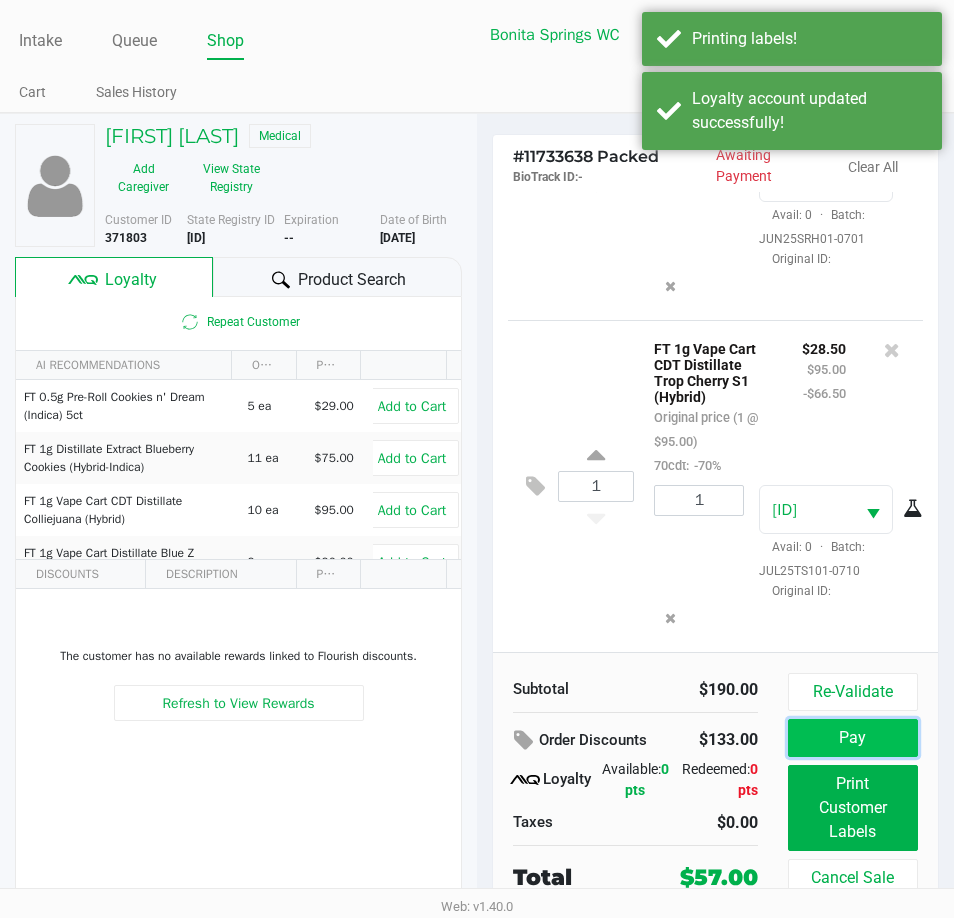 click on "Pay" 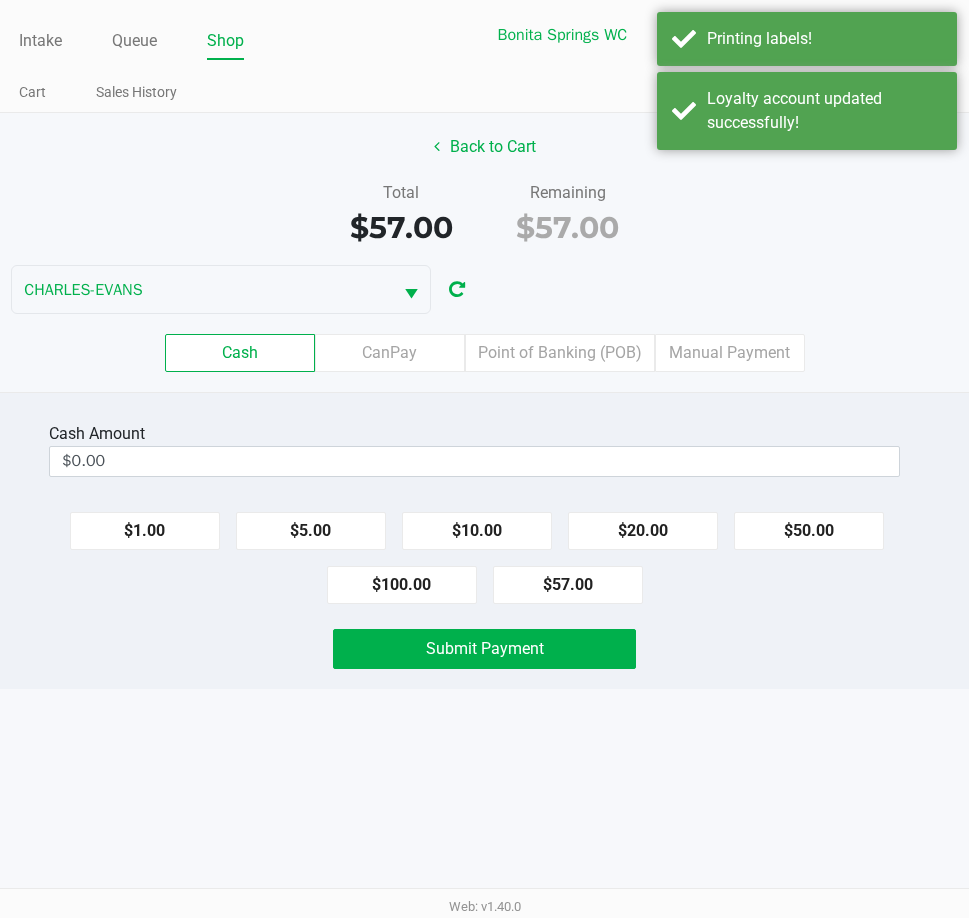 click on "Back to Cart Total $57.00 Remaining $57.00 [NAME] Cash CanPay Point of Banking (POB) Manual Payment" 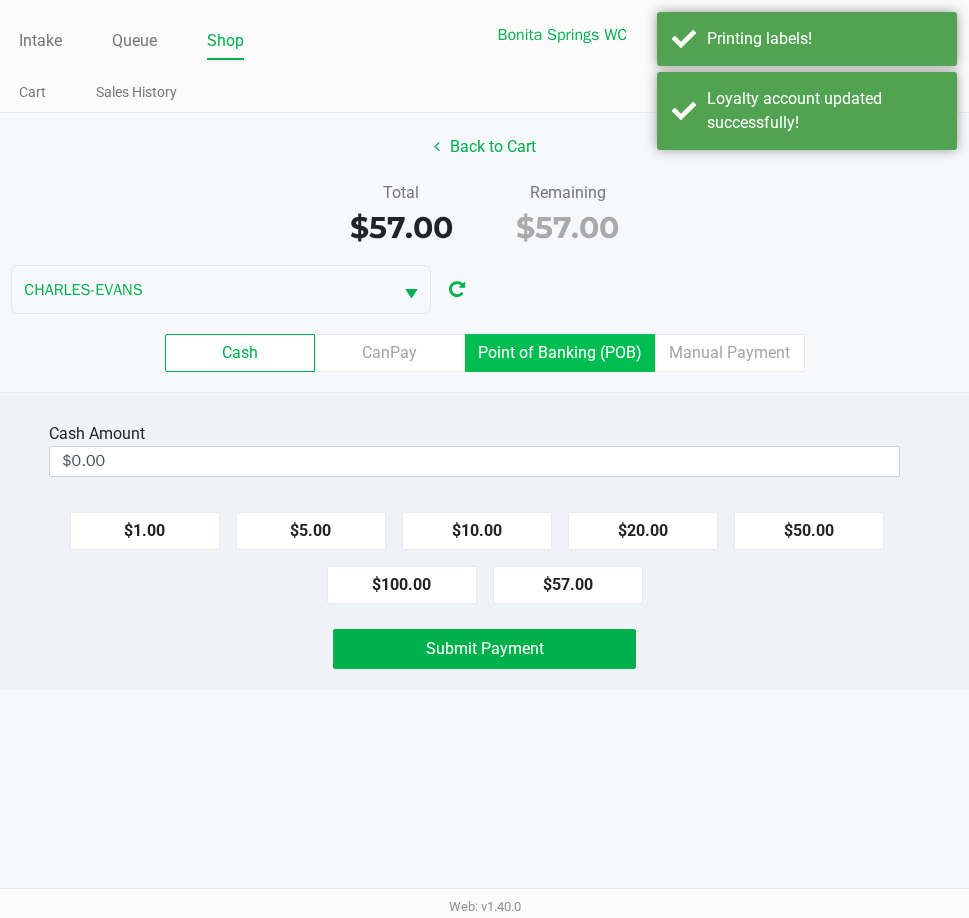 click on "Point of Banking (POB)" 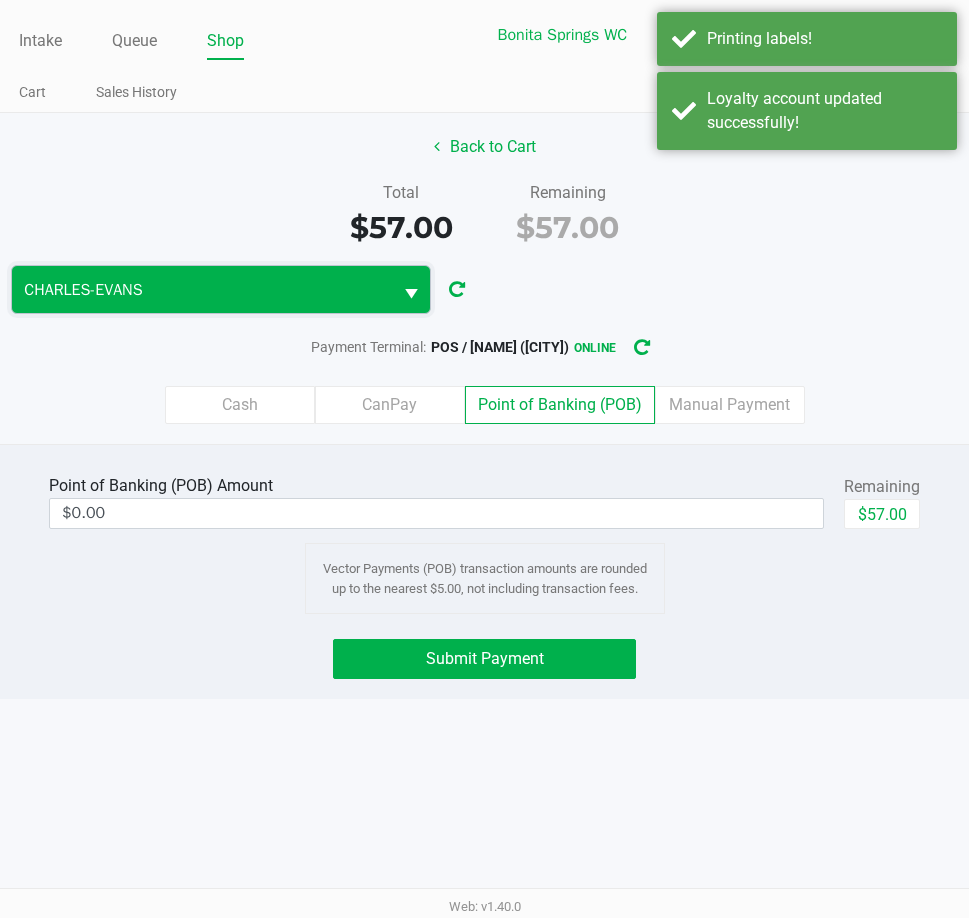 click on "CHARLES-EVANS" at bounding box center [221, 289] 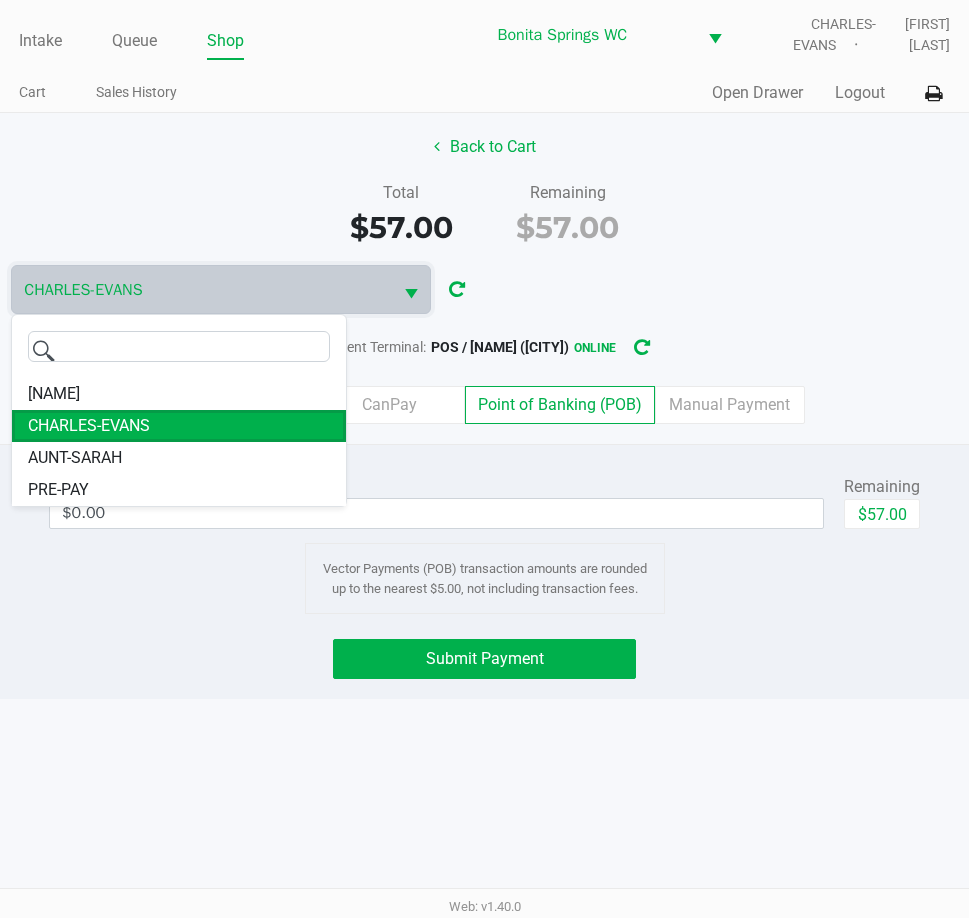 click on "Back to Cart   Total   $57.00   Remaining   $57.00  [NAME]  Payment Terminal:   POS / [NAME] ([CITY])   online   Cash   CanPay   Point of Banking (POB)   Manual Payment" 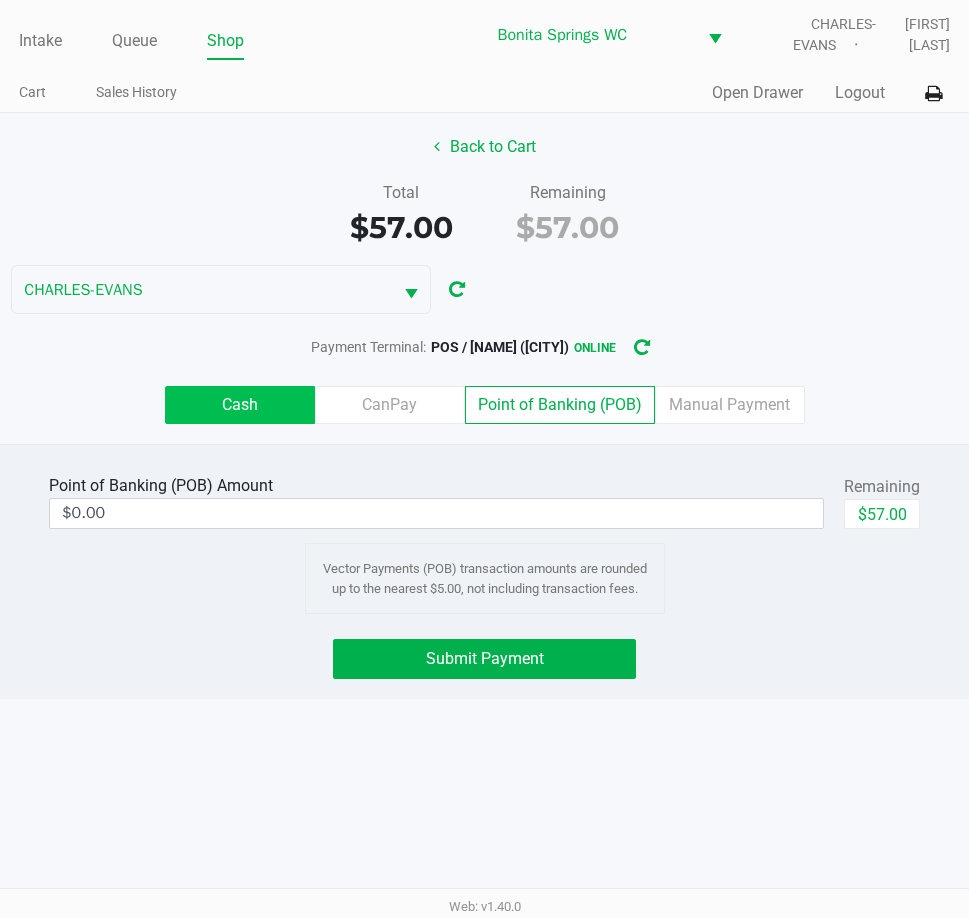 click on "Cash" 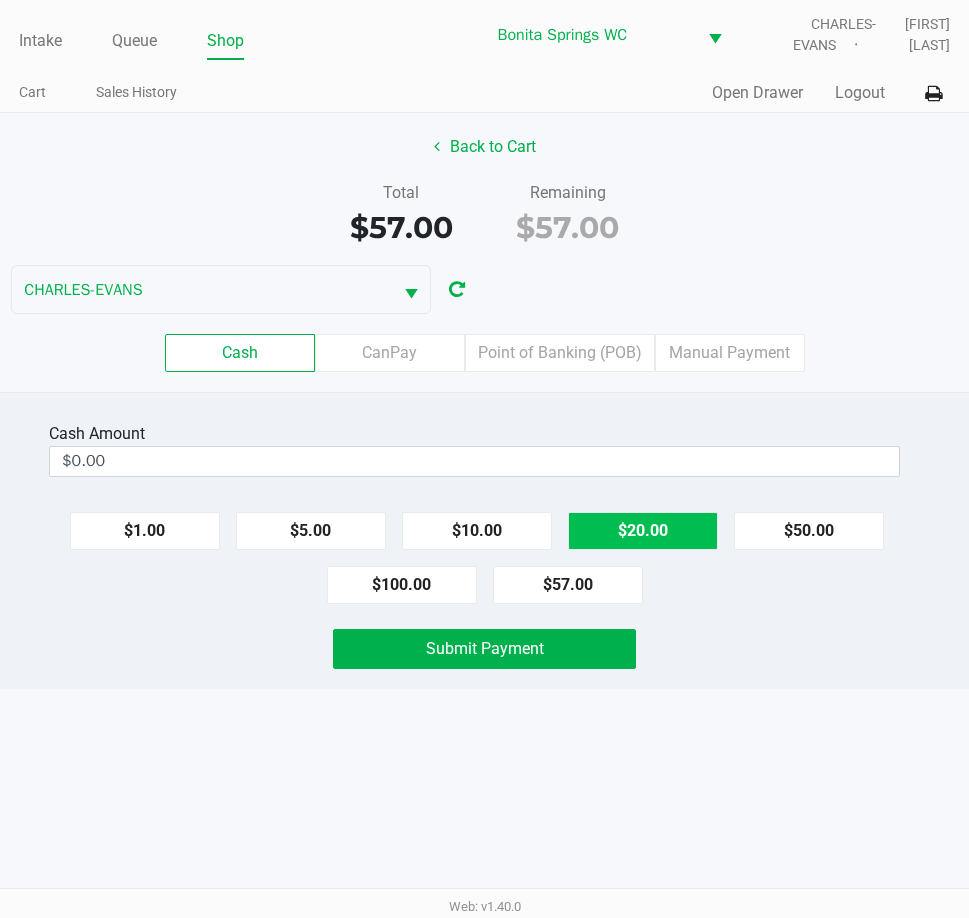click on "$20.00" 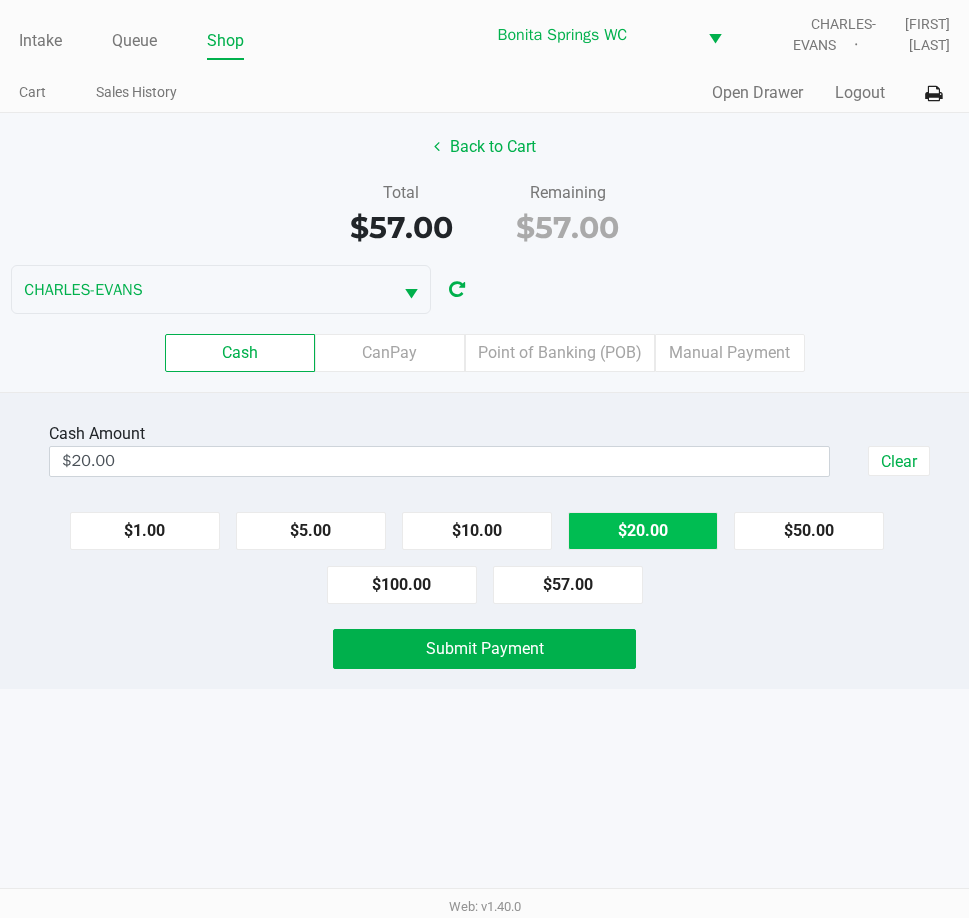 click on "$20.00" 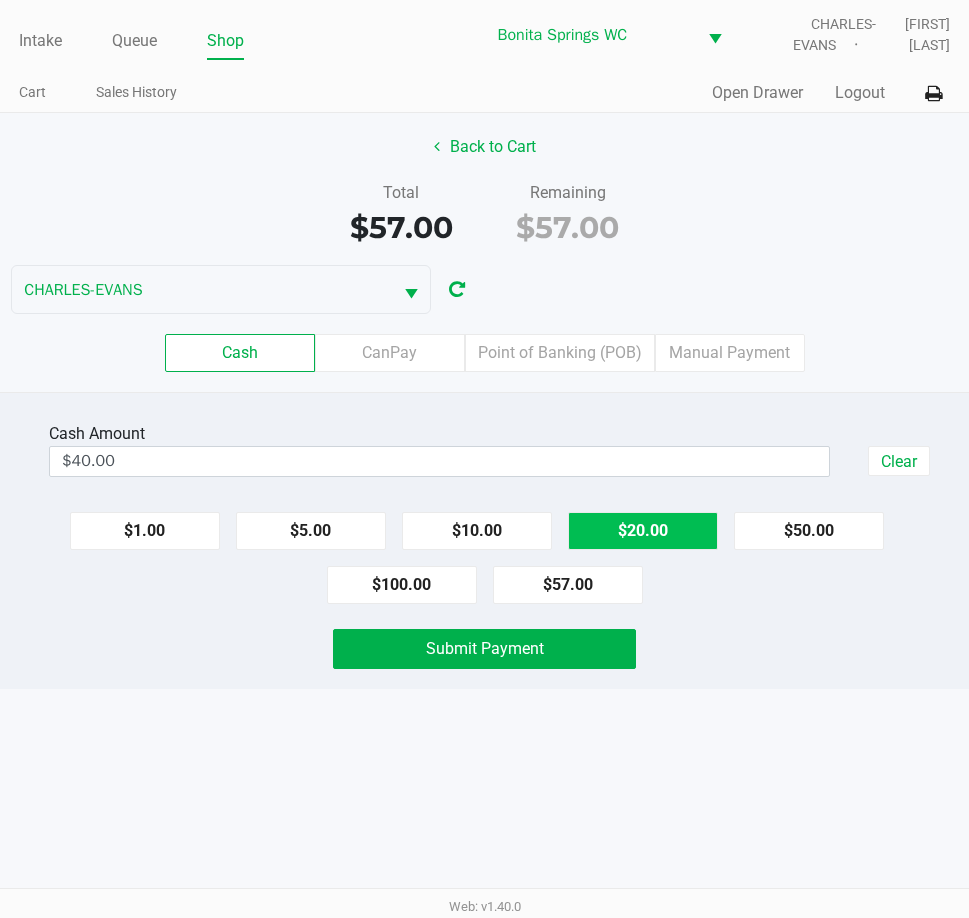 click on "$20.00" 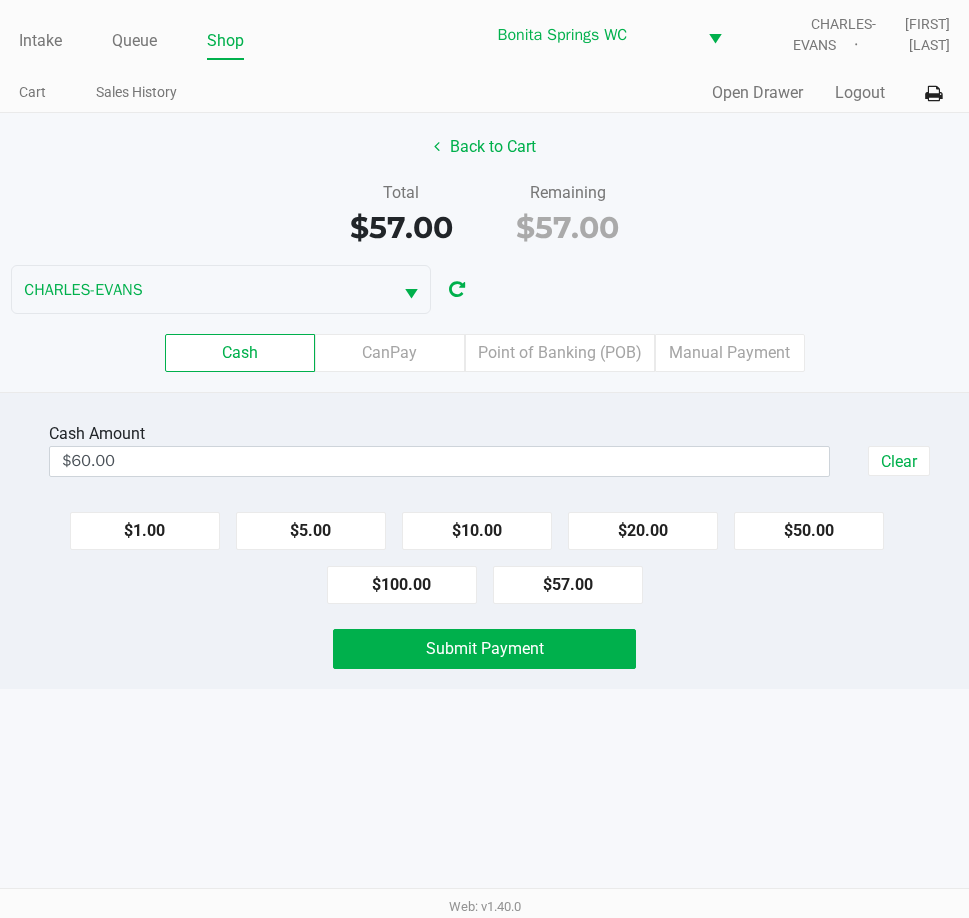 click on "Intake Queue Shop Bonita Springs WC  [FIRST]-[LAST]   [FIRST] [LAST]  Cart Sales History  Quick Sale   Open Drawer   Logout  Back to Cart   Total   $57.00   Remaining   $57.00  [FIRST]-[LAST]  Cash   CanPay   Point of Banking (POB)   Manual Payment   Cash  Amount  $60.00  Clear   $1.00   $5.00   $10.00   $20.00   $50.00   $100.00   $57.00   Submit Payment   Web: v1.40.0" at bounding box center (484, 459) 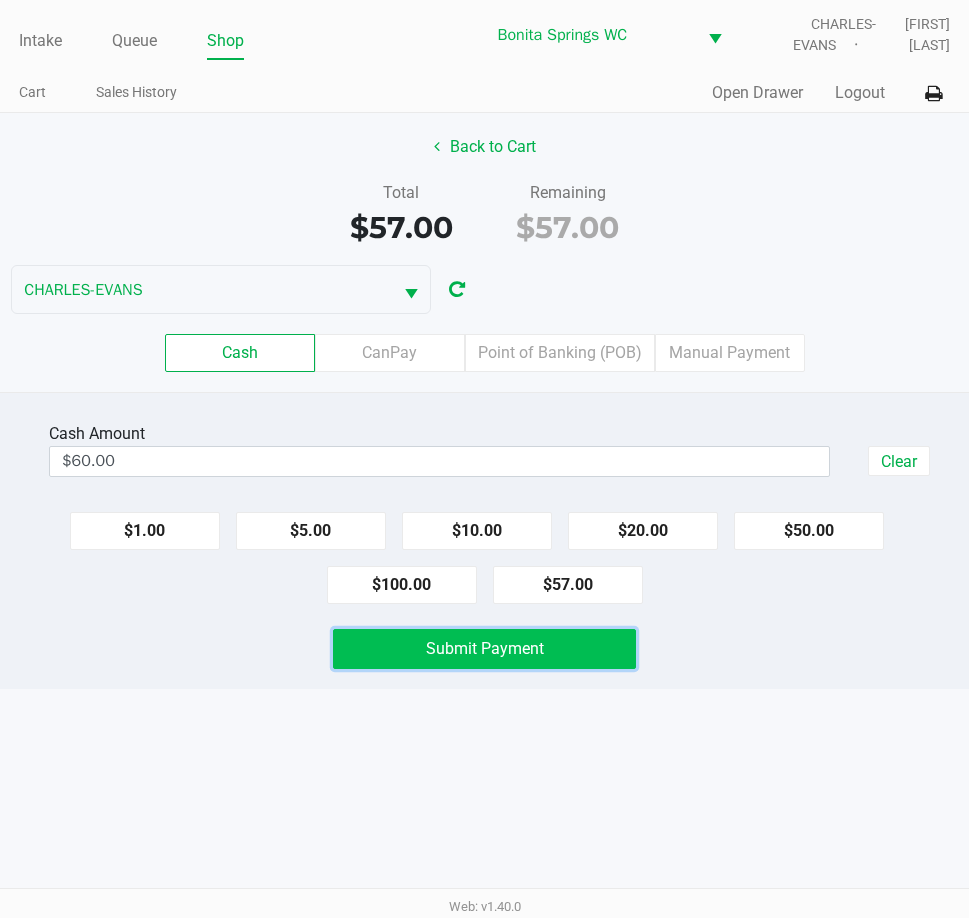 click on "Submit Payment" 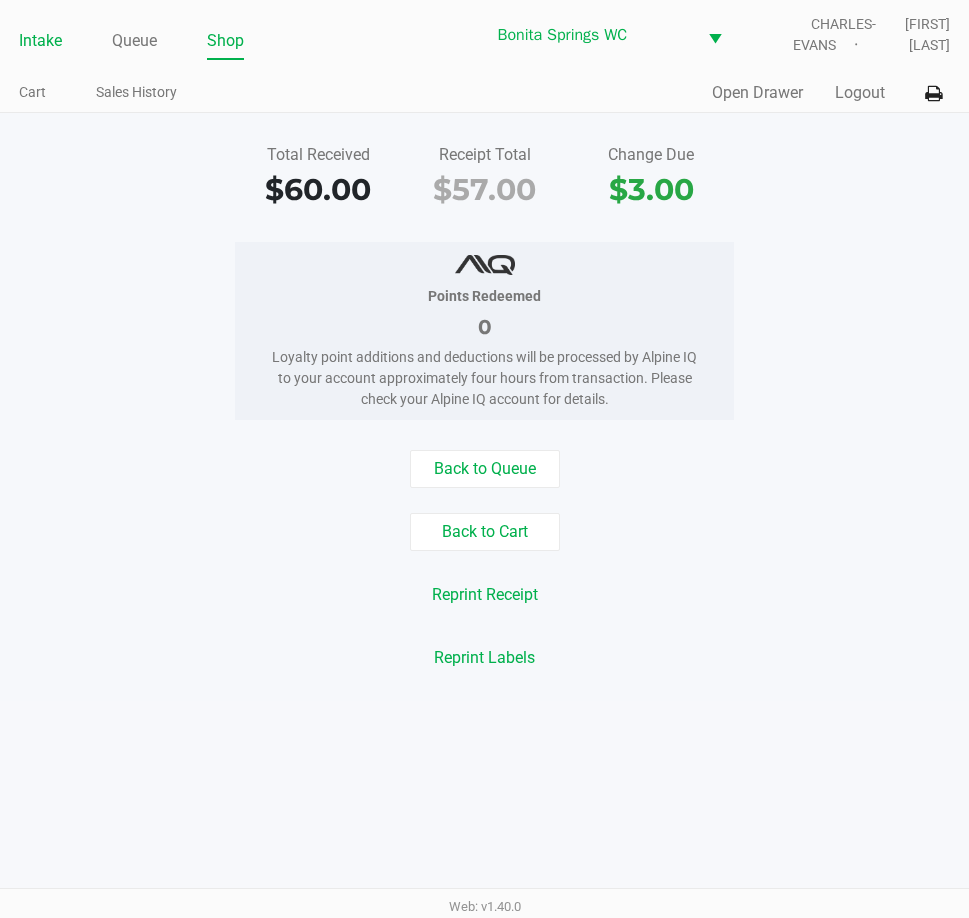click on "Intake" 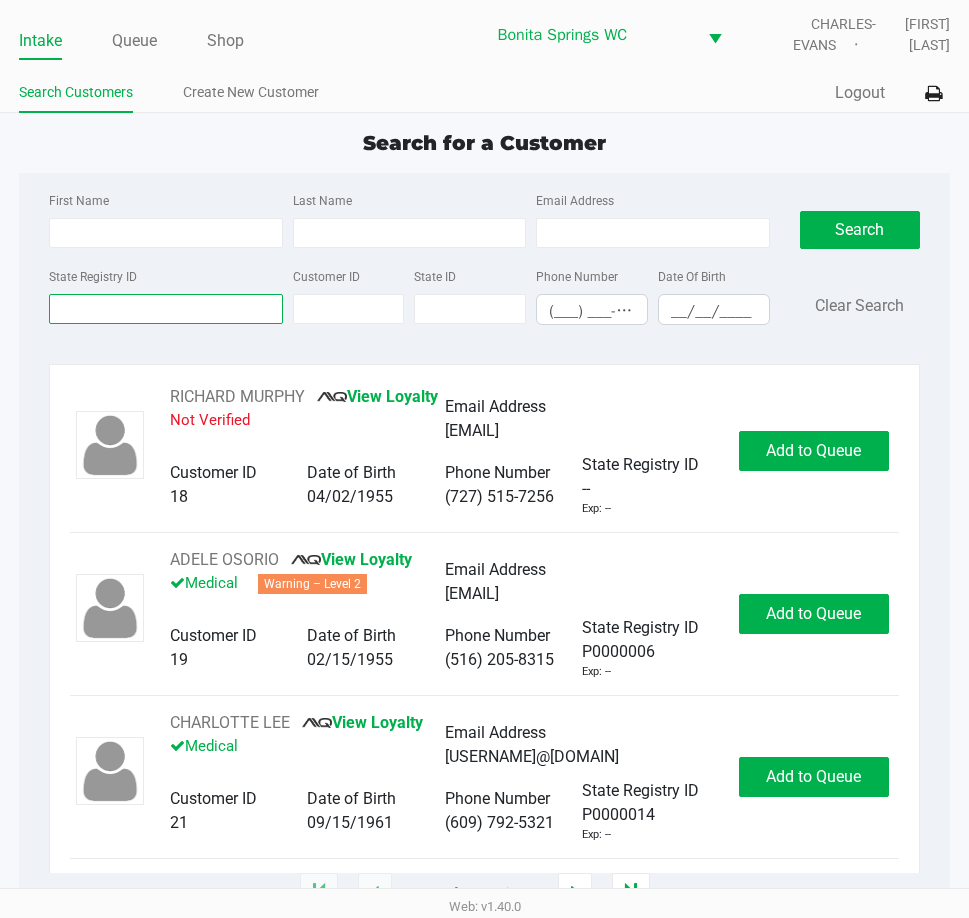 click on "State Registry ID" at bounding box center (165, 309) 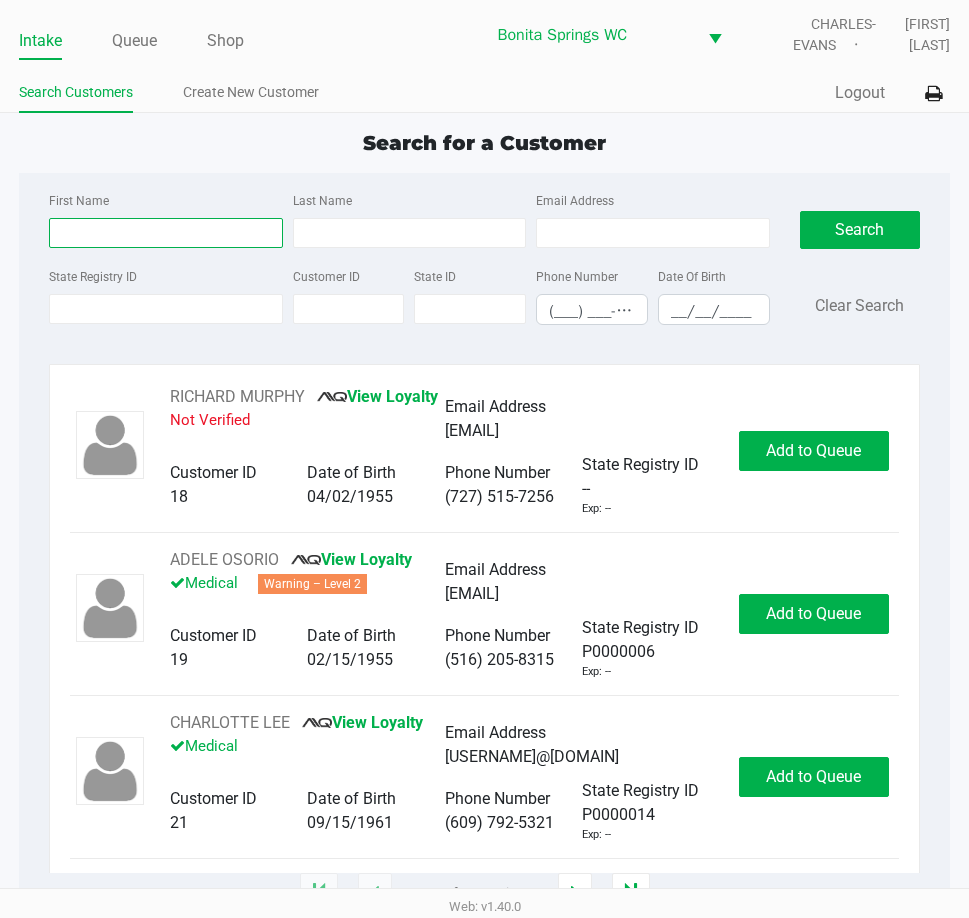 click on "First Name" at bounding box center [165, 233] 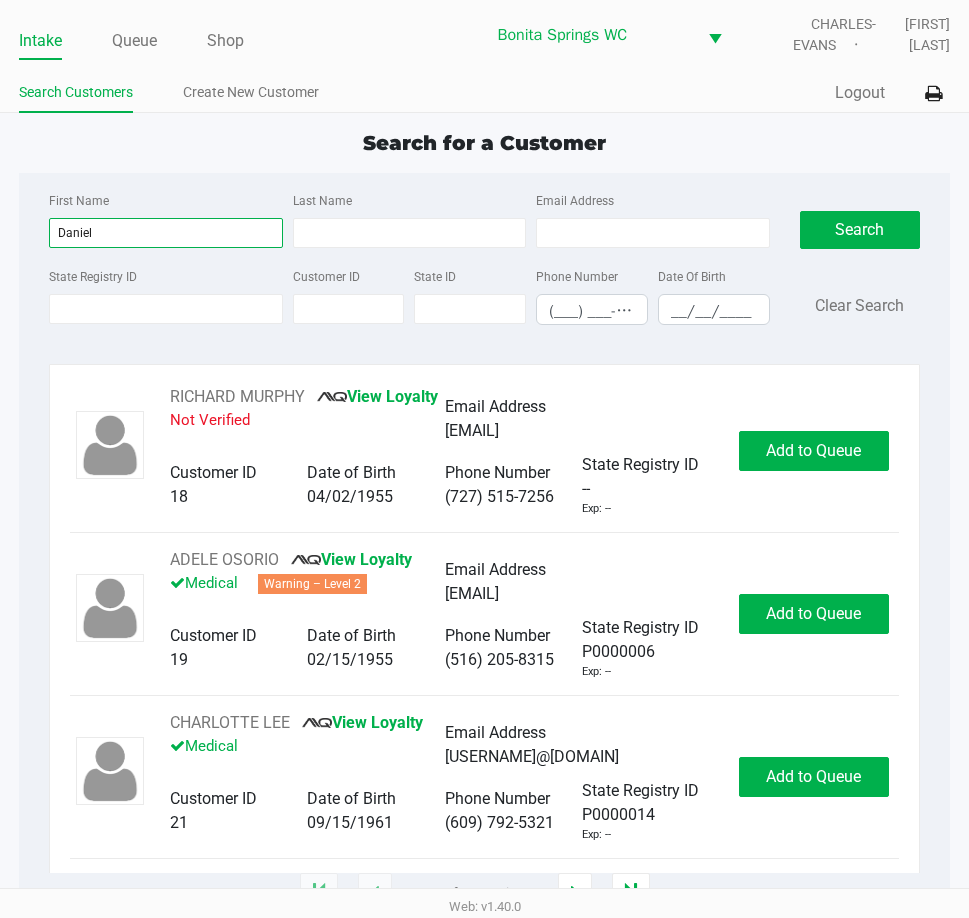 type on "Daniel" 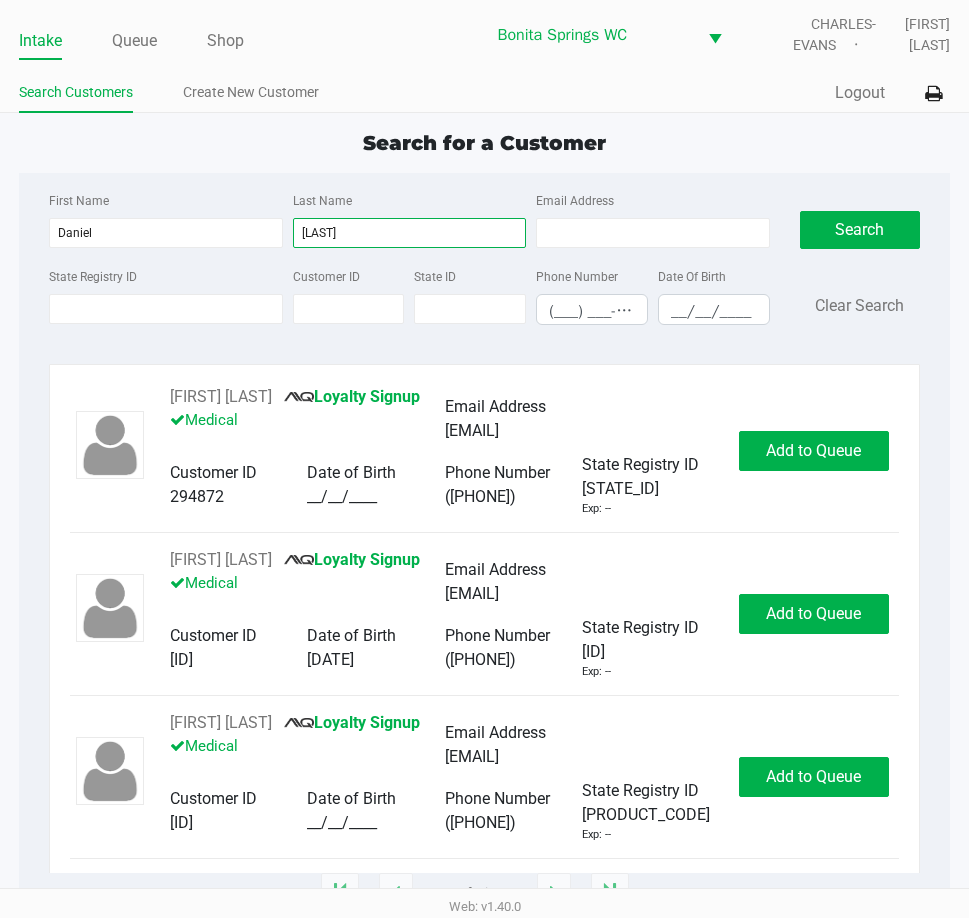 type on "[LAST]" 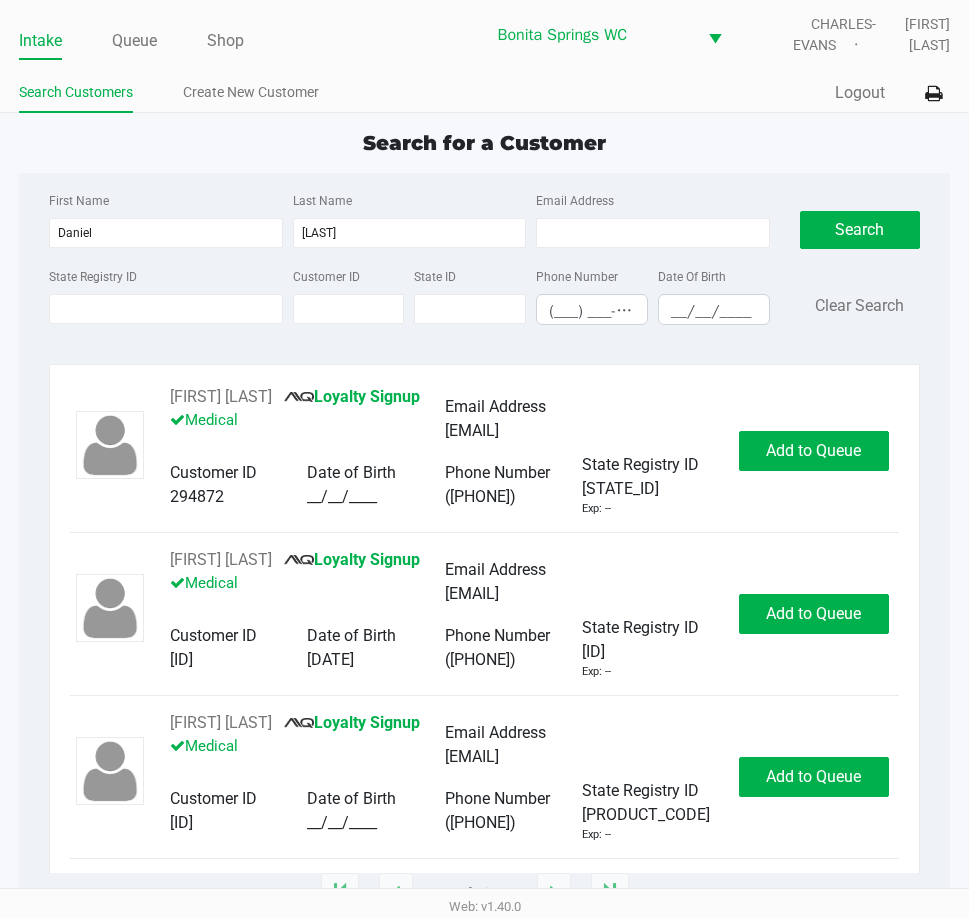 click on "First Name [FIRST] Last Name [LAST] Email Address [EMAIL] State Registry ID [ID] Customer ID [ID] State ID Phone Number ([PHONE]) Date Of Birth [DATE] Search Clear Search" 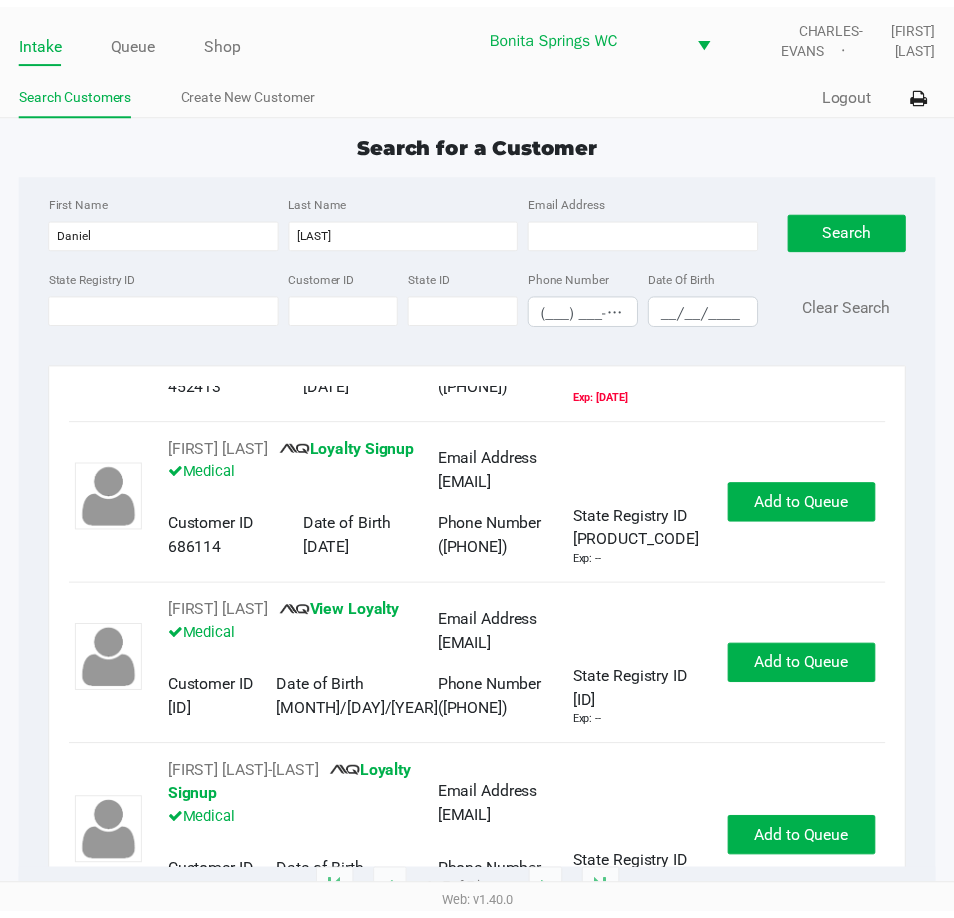 scroll, scrollTop: 749, scrollLeft: 0, axis: vertical 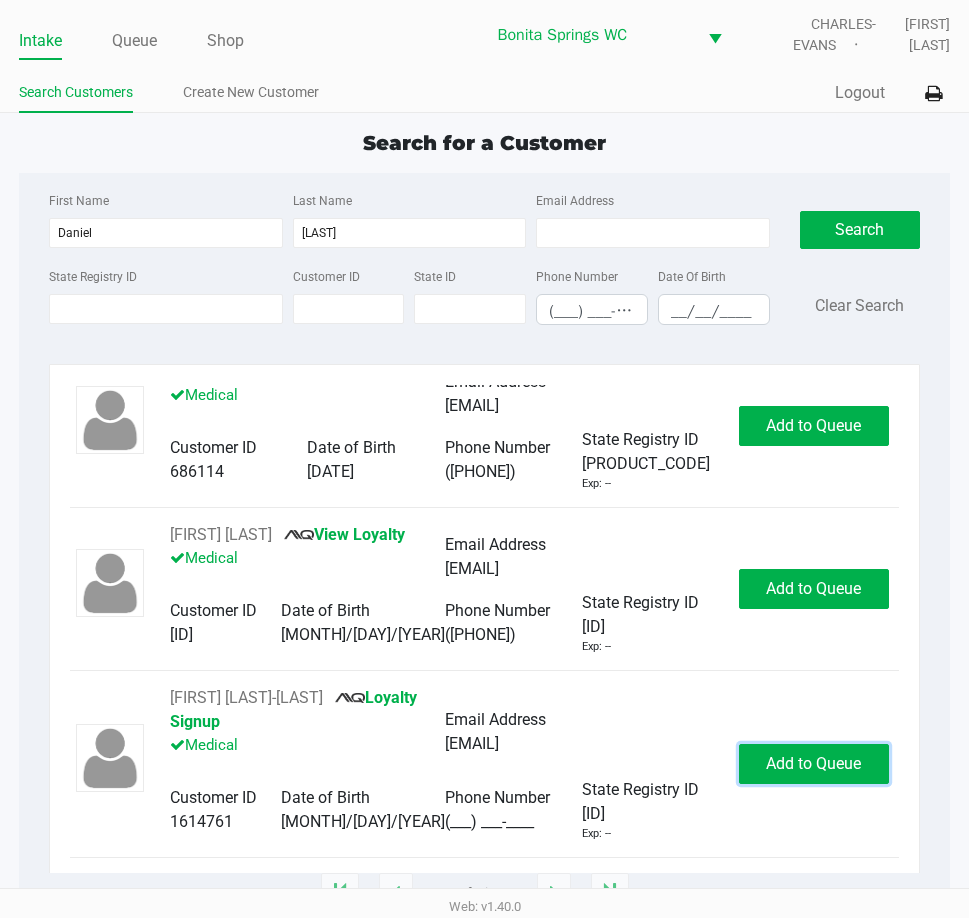 drag, startPoint x: 867, startPoint y: 747, endPoint x: 857, endPoint y: 755, distance: 12.806249 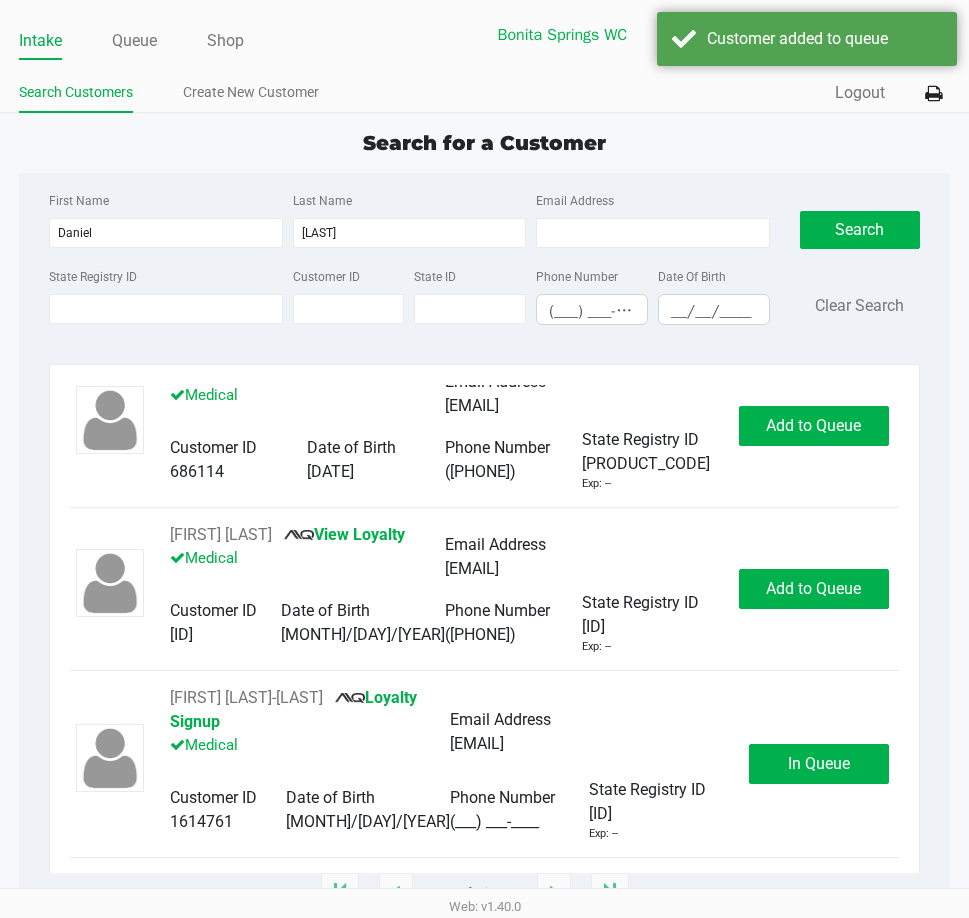 click on "[FIRST] [LAST] Loyalty Signup Medical Email Address [EMAIL] Customer ID [ID] Date of Birth [DATE] Phone Number ([PHONE]) State Registry ID [ID] Exp: -- In Queue" 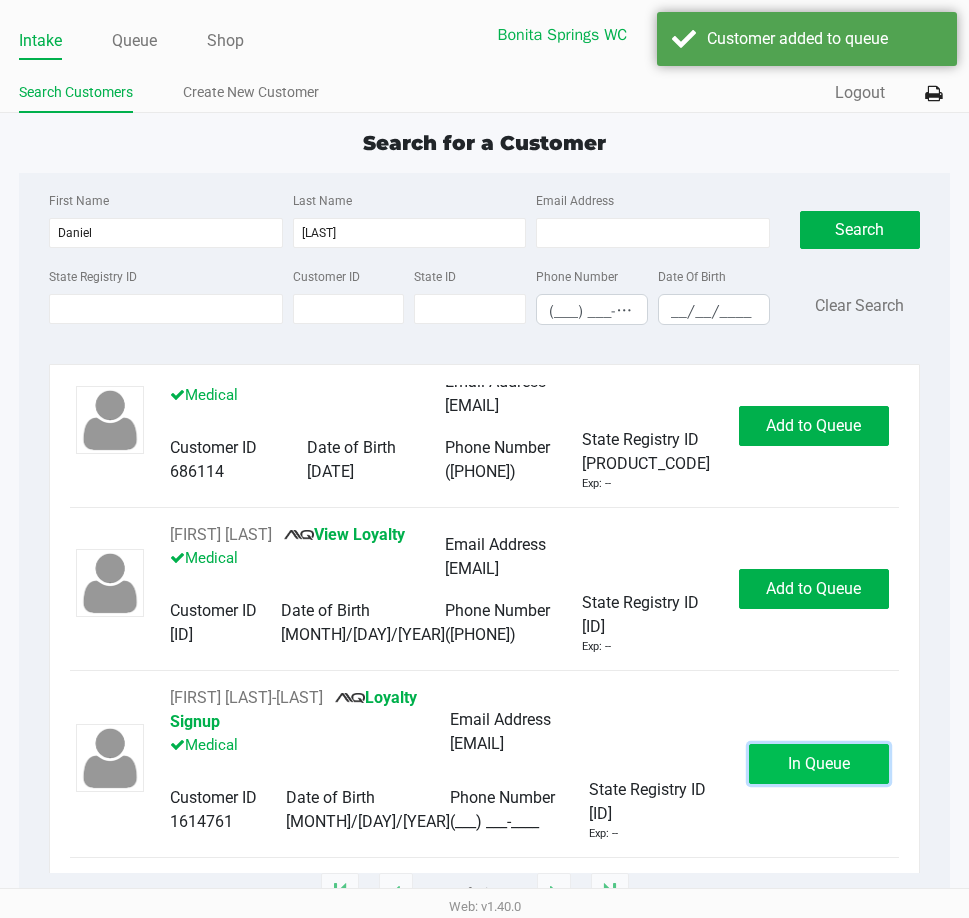 click on "In Queue" 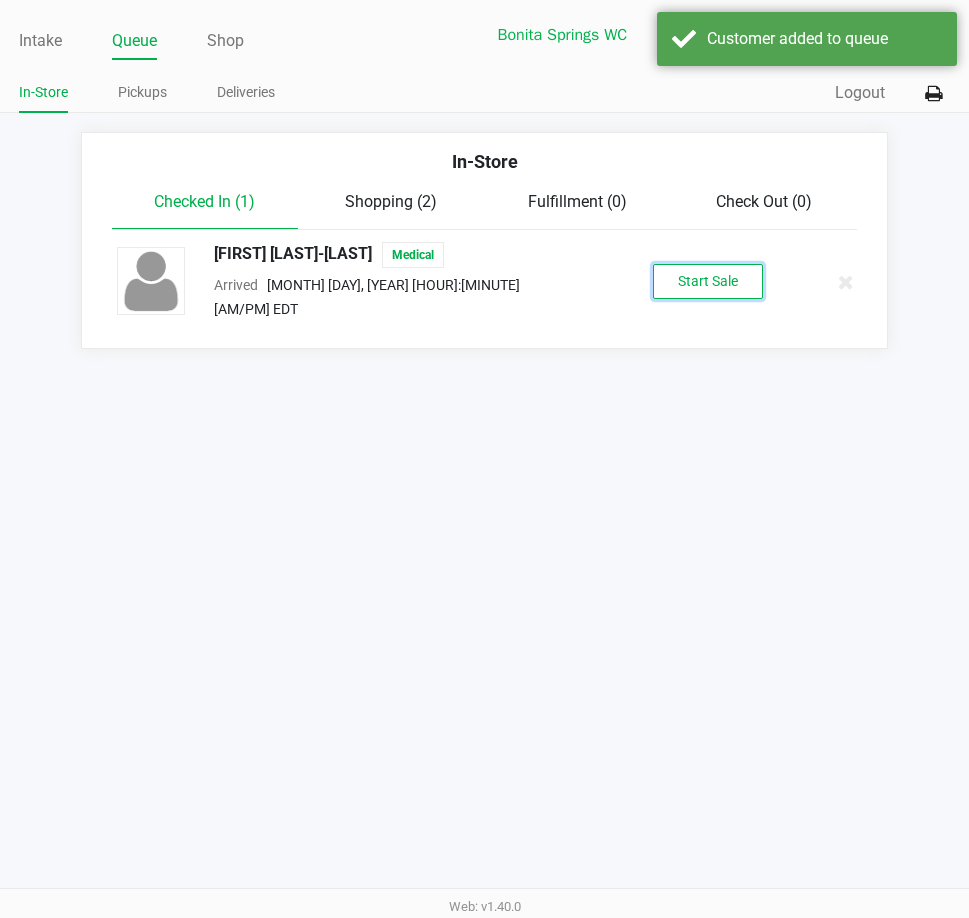 click on "Start Sale" 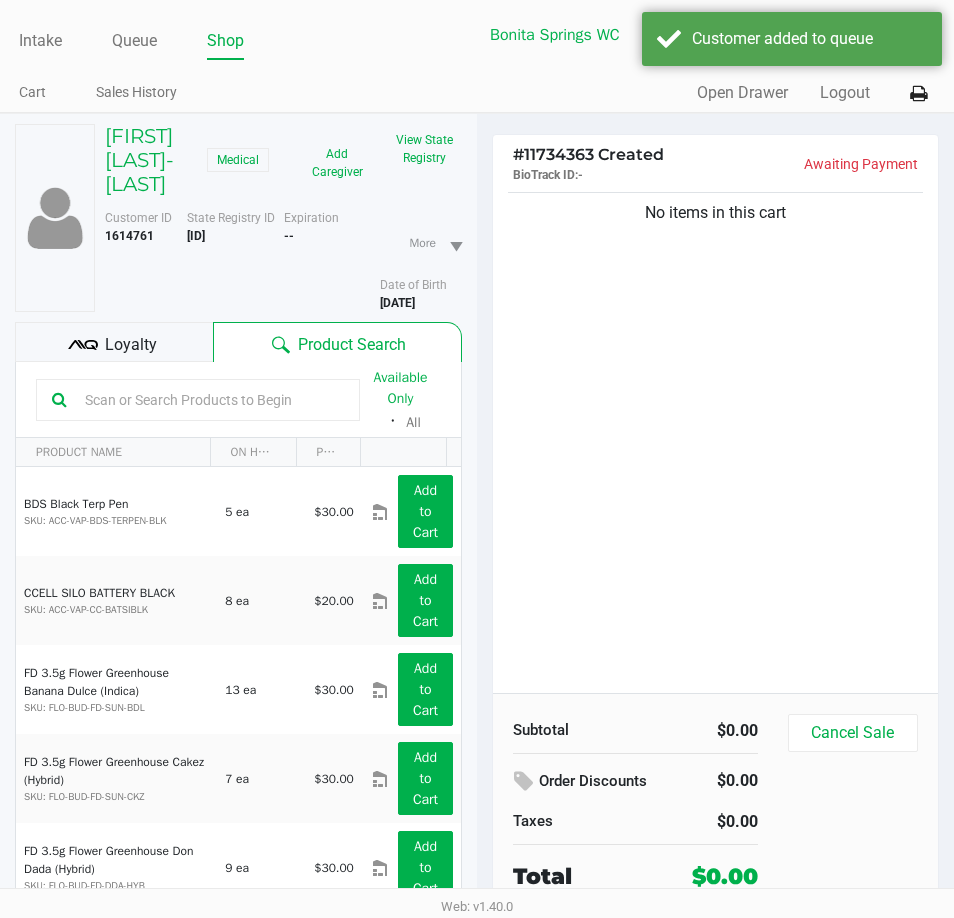 drag, startPoint x: 763, startPoint y: 516, endPoint x: 77, endPoint y: 385, distance: 698.396 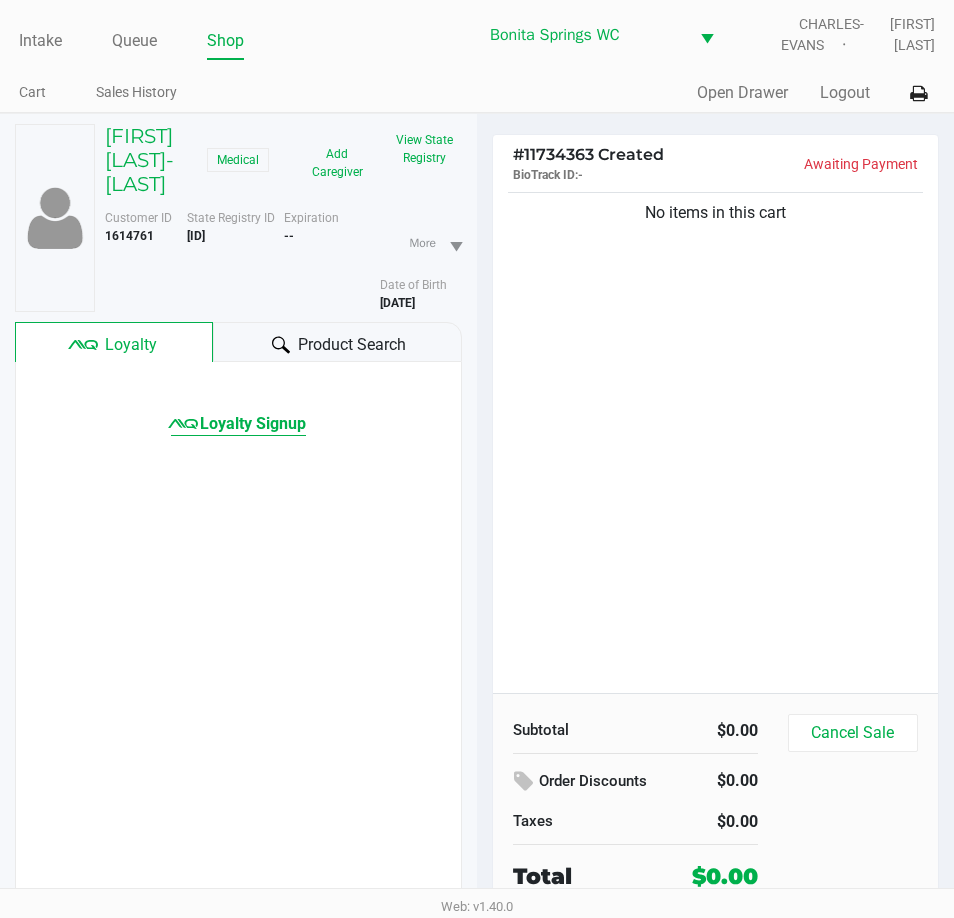 click on "Loyalty Signup" 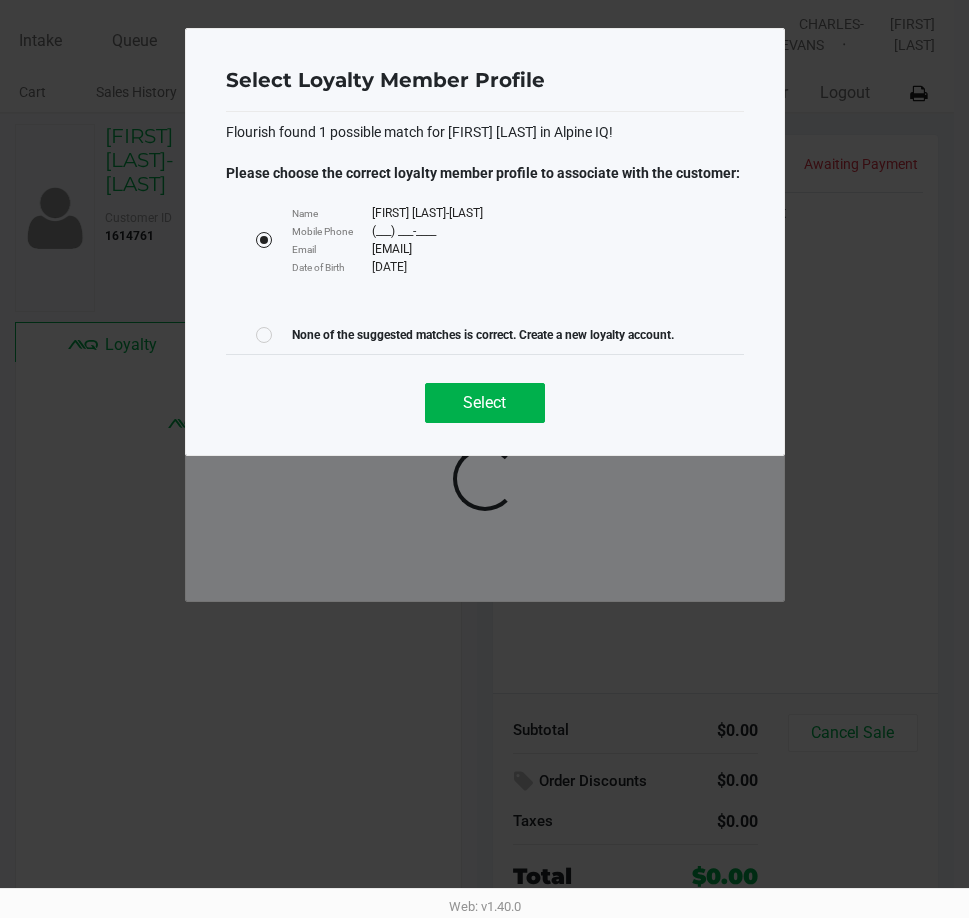 click on "Select" 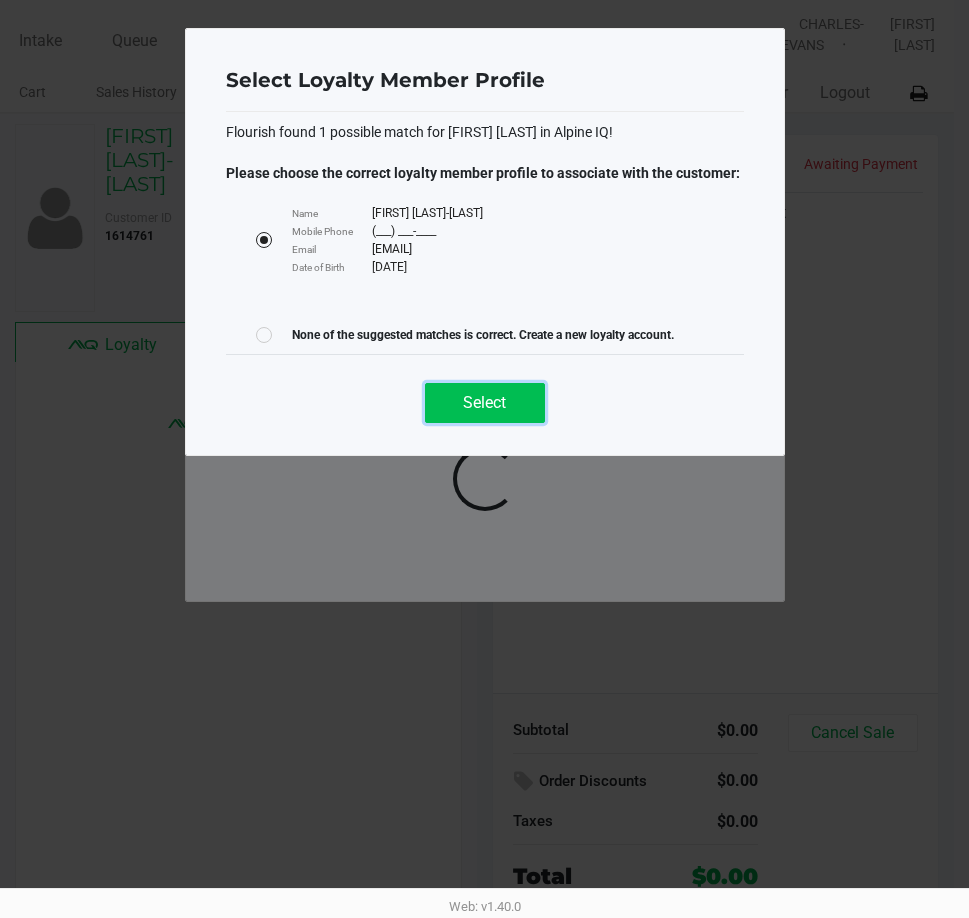 click on "Select" 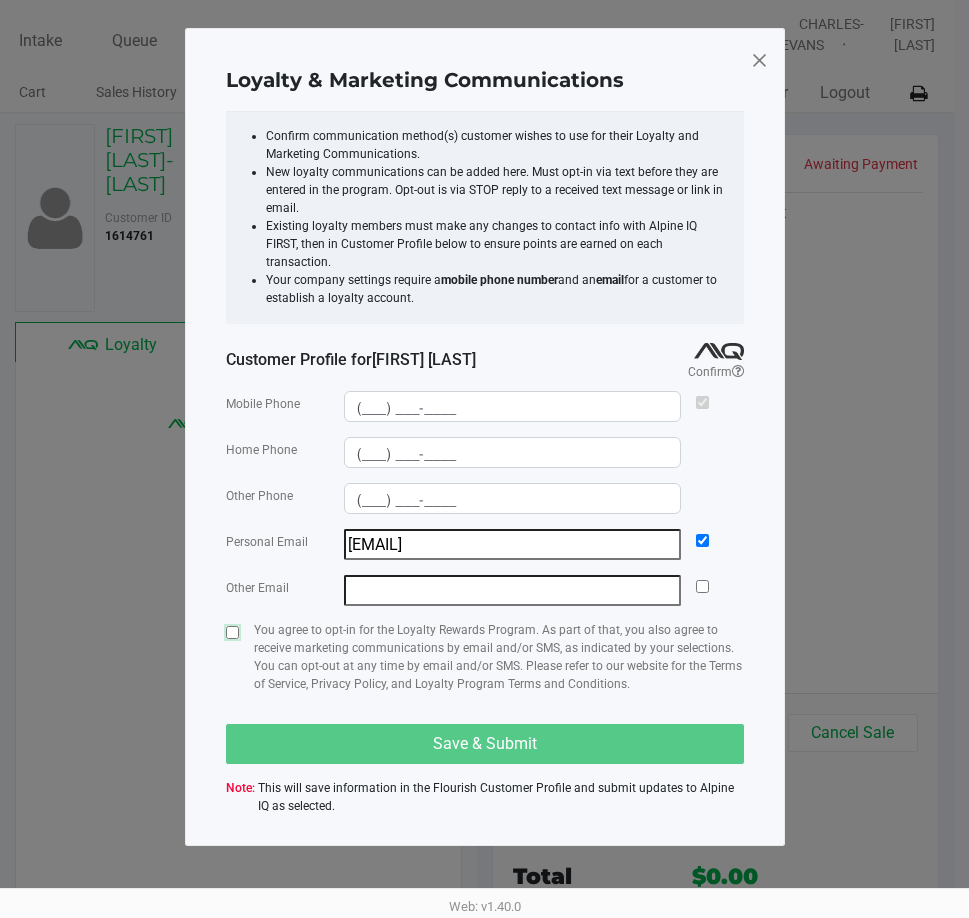 click 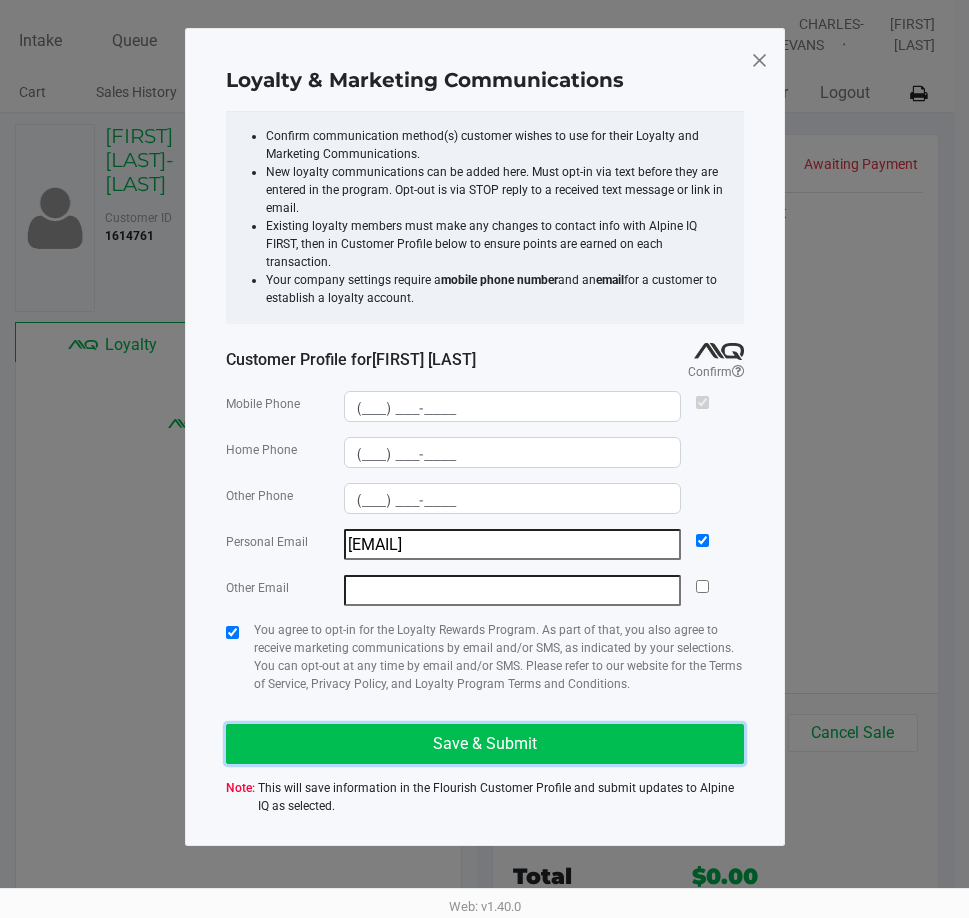 click on "Save & Submit" 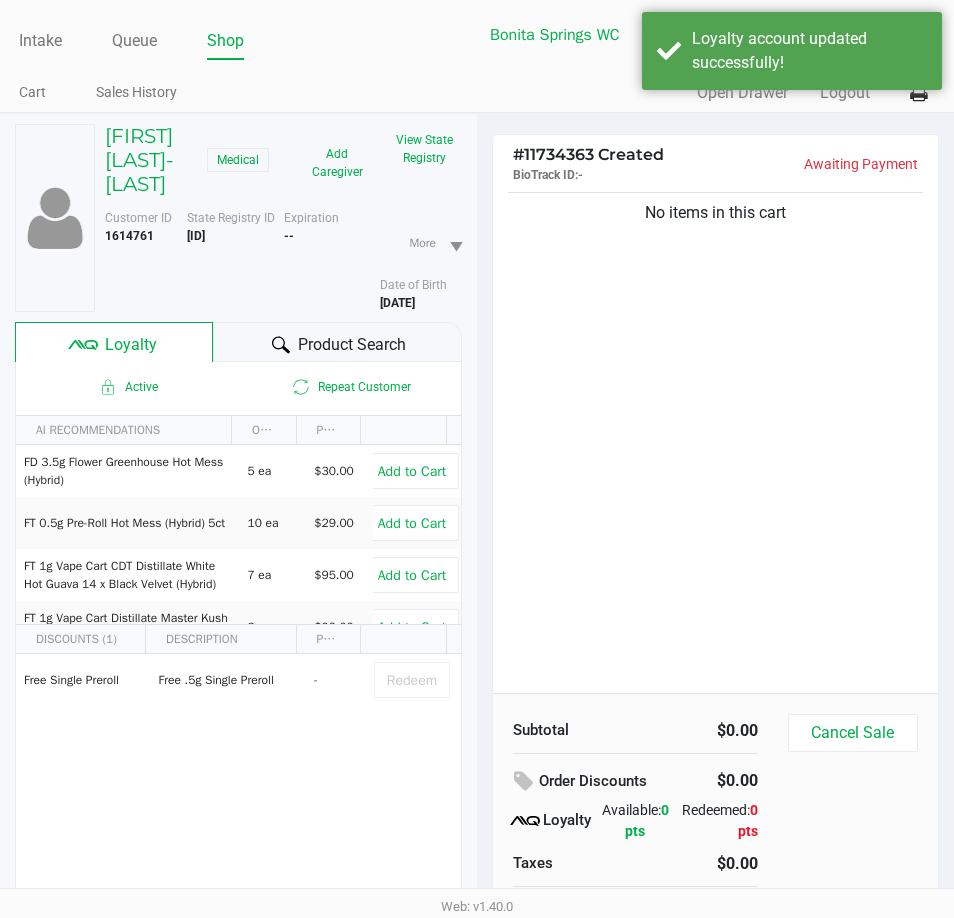 click on "No items in this cart" 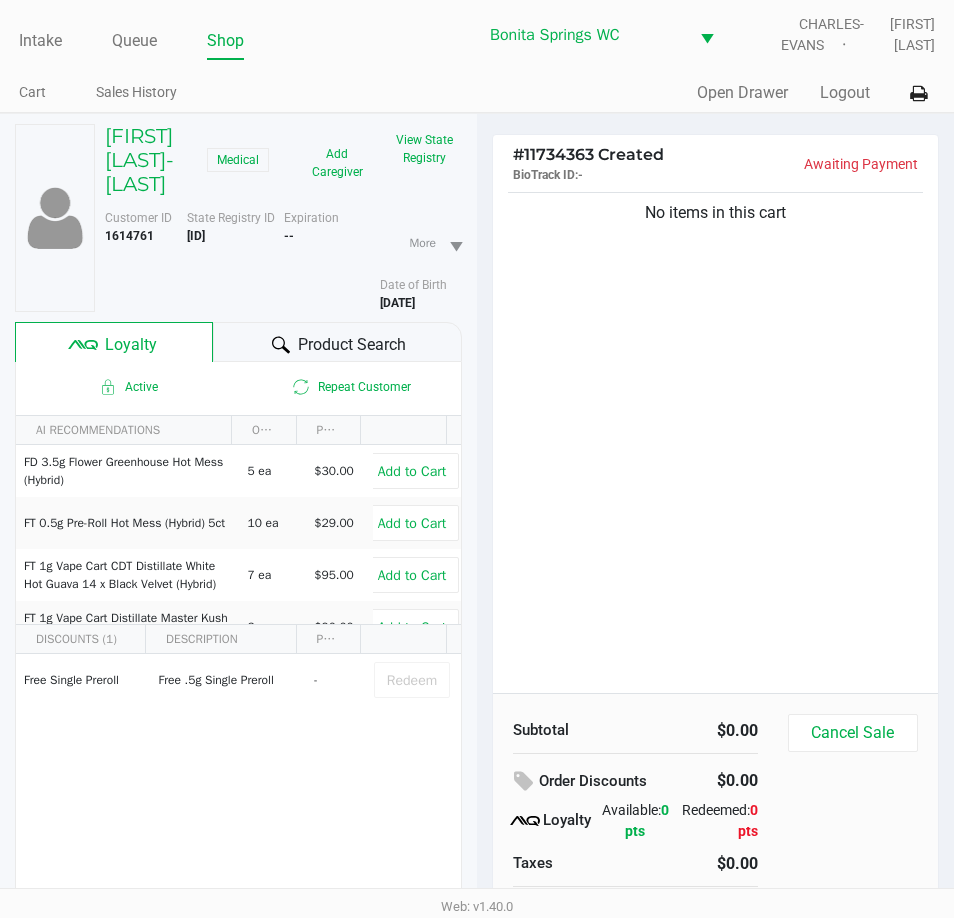 click on "No items in this cart" 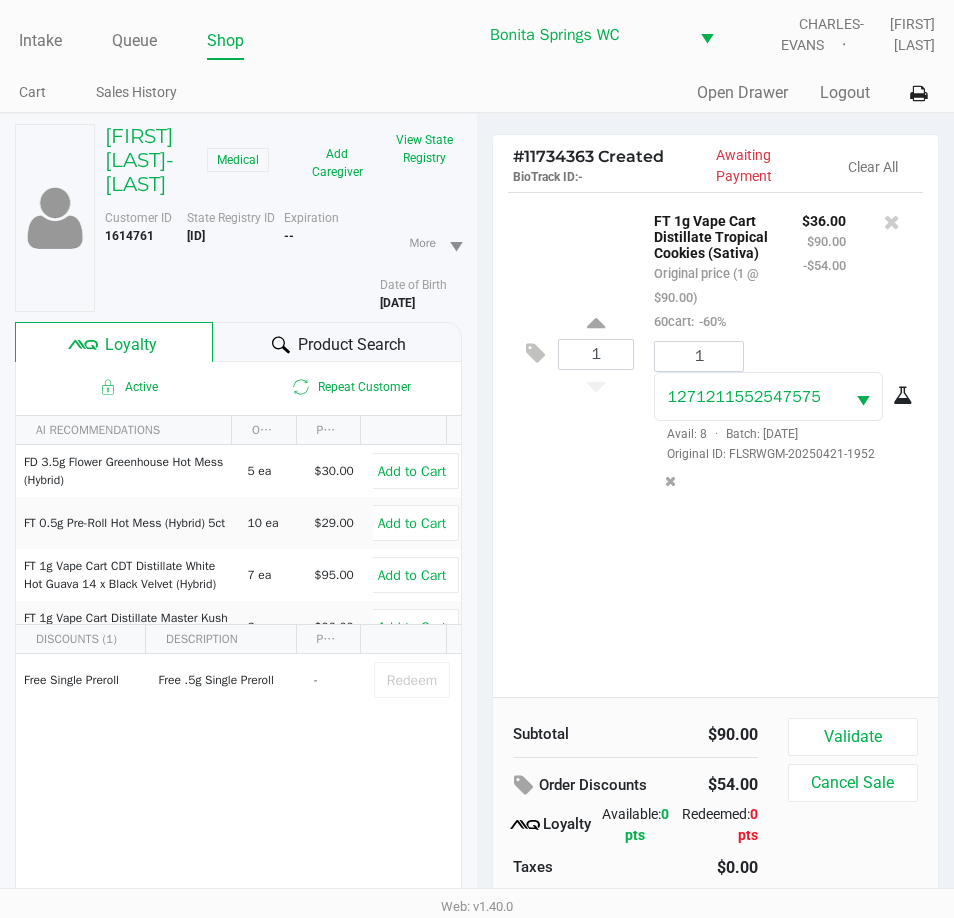 click on "1  FT 1g Vape Cart Distillate Tropical Cookies (Sativa)   Original price (1 @ $90.00)  60cart:  -60% $36.00 $90.00 -$54.00 1 [ID]  Avail: 8  ·  Batch: APR25TRK01C-0414   Original ID: [ID]-[MONTH][DAY], [YEAR]-[ID]" 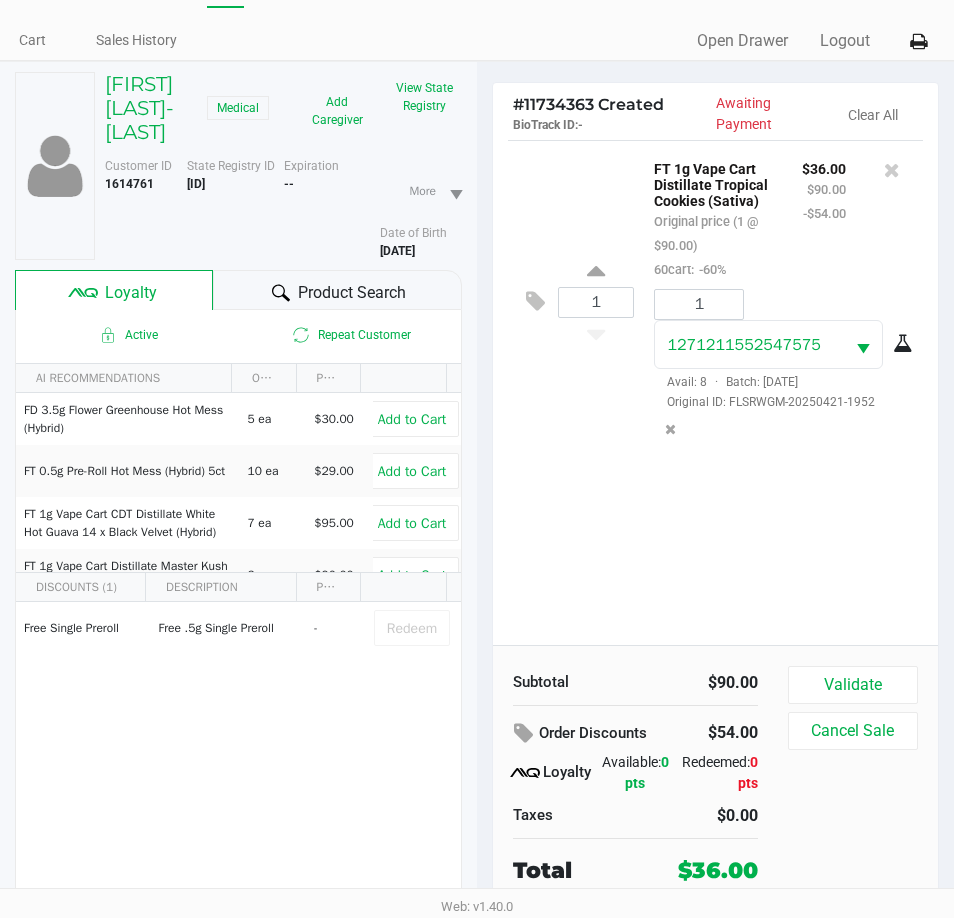 scroll, scrollTop: 104, scrollLeft: 0, axis: vertical 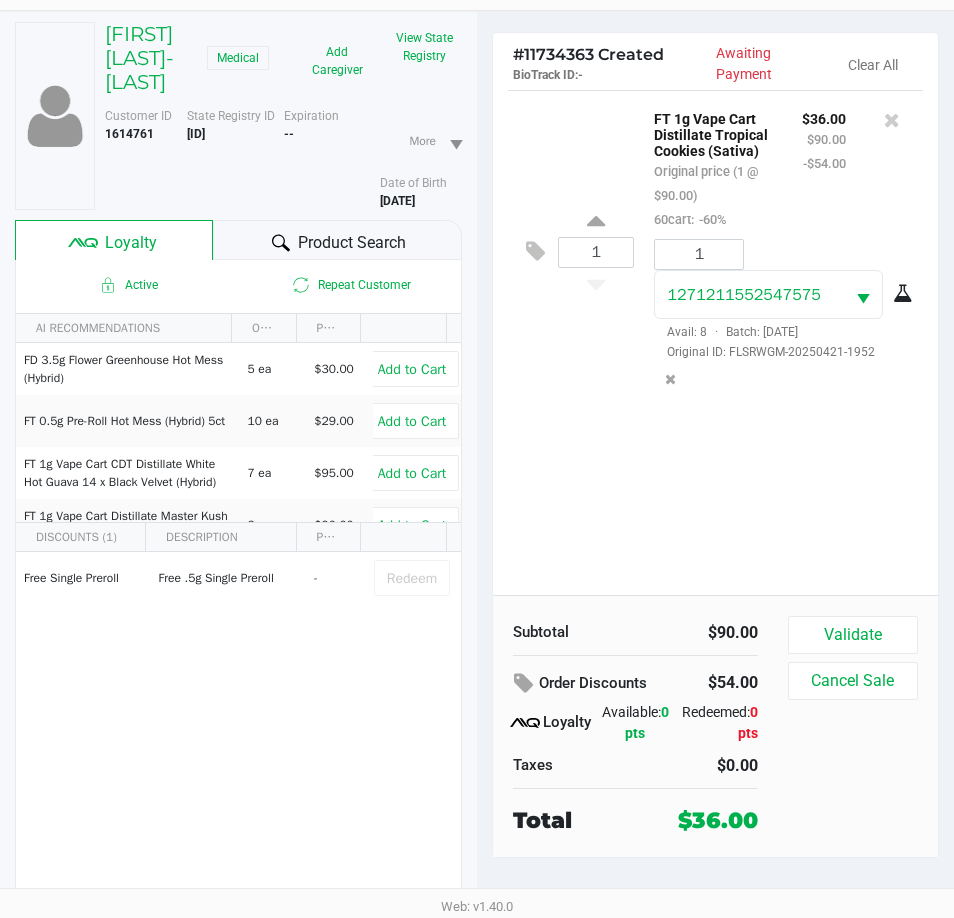 click on "1  FT 1g Vape Cart Distillate Tropical Cookies (Sativa)   Original price (1 @ $90.00)  60cart:  -60% $36.00 $90.00 -$54.00 1 [ID]  Avail: 8  ·  Batch: APR25TRK01C-0414   Original ID: [ID]-[MONTH][DAY], [YEAR]-[ID]" 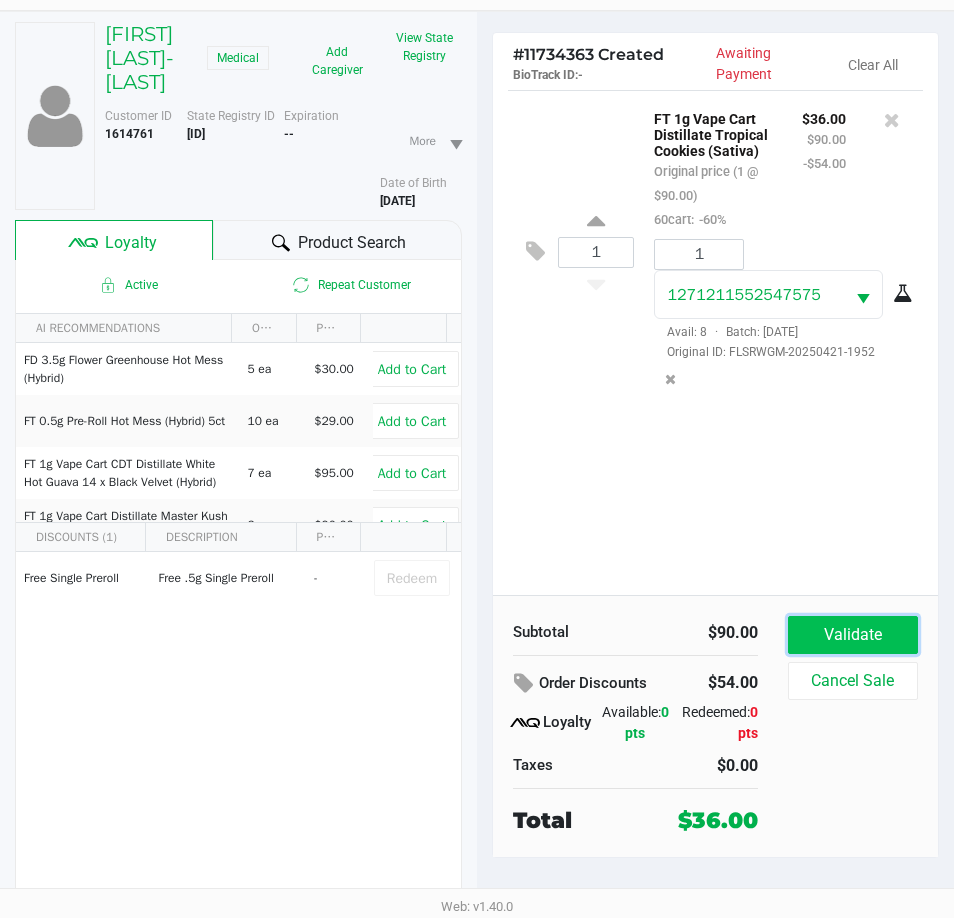 click on "Validate" 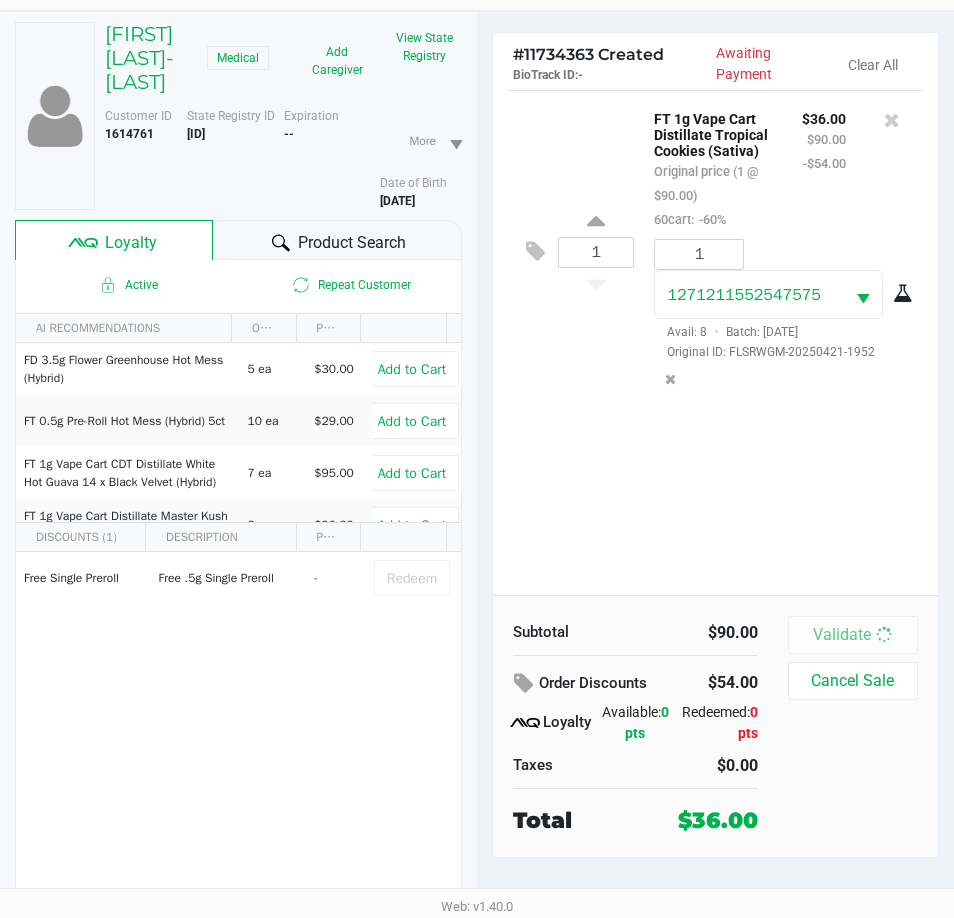 scroll, scrollTop: 0, scrollLeft: 0, axis: both 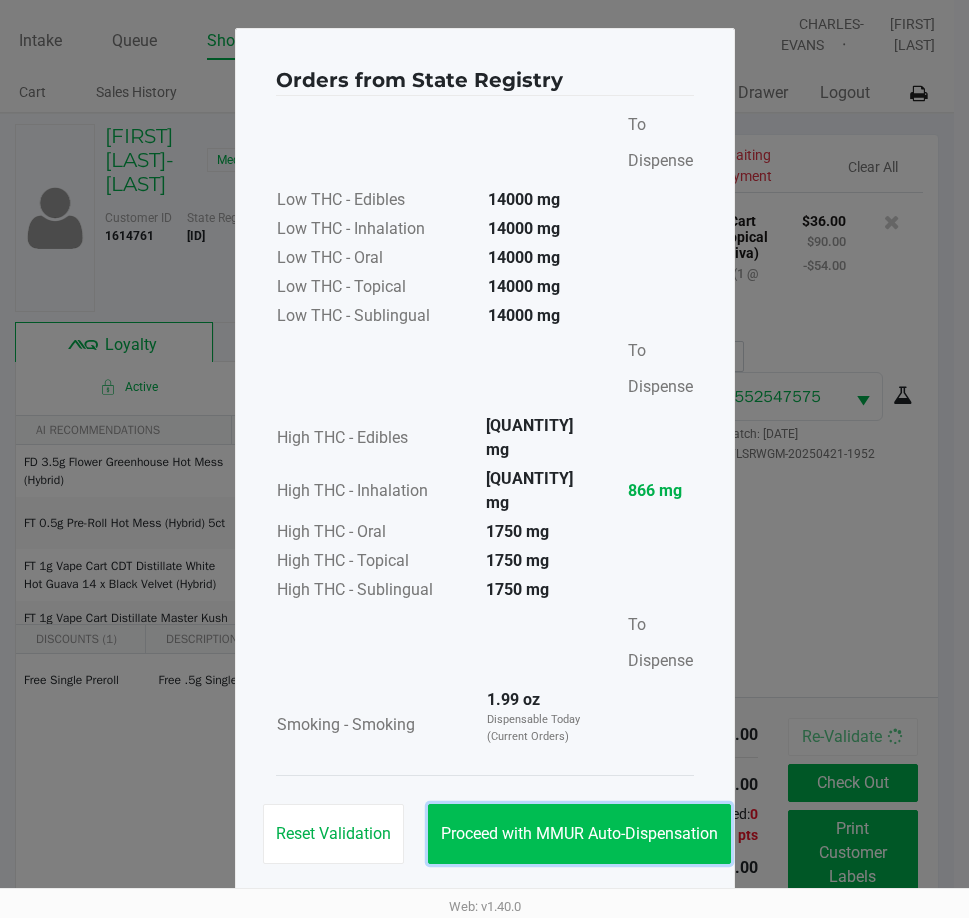 click on "Proceed with MMUR Auto-Dispensation" 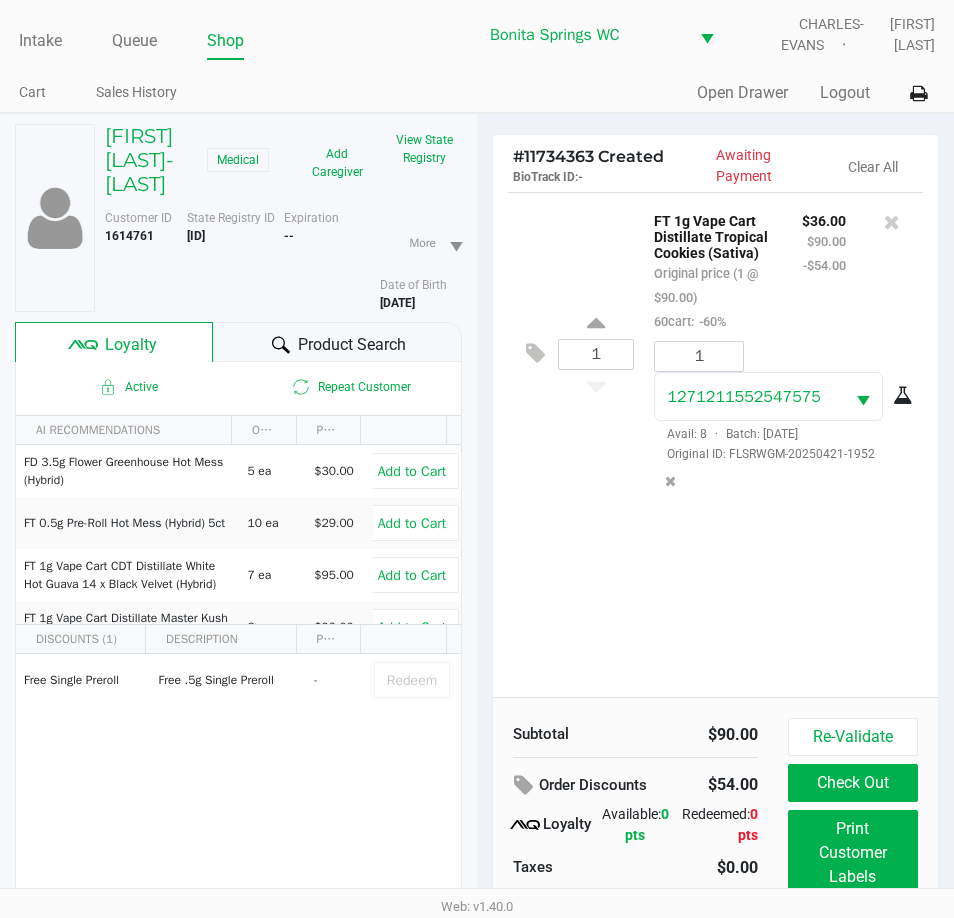 click on "Free Single Preroll   Free .5g Single Preroll   -   Redeem" 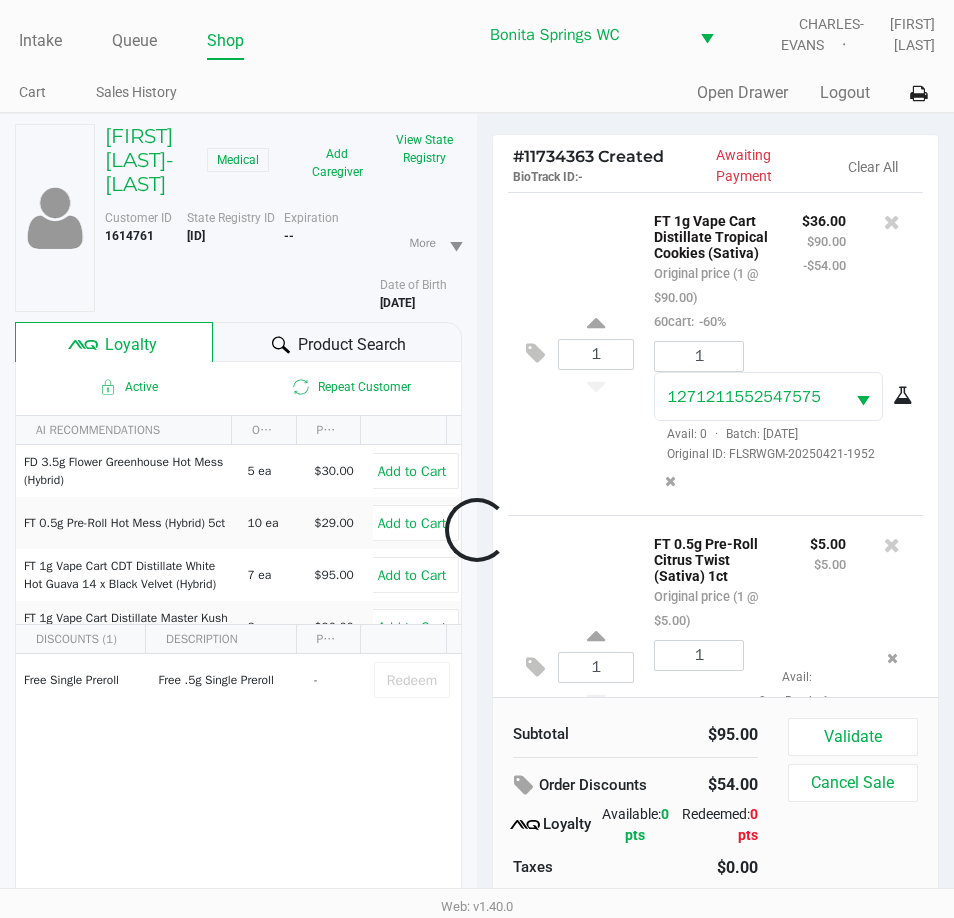 scroll, scrollTop: 134, scrollLeft: 0, axis: vertical 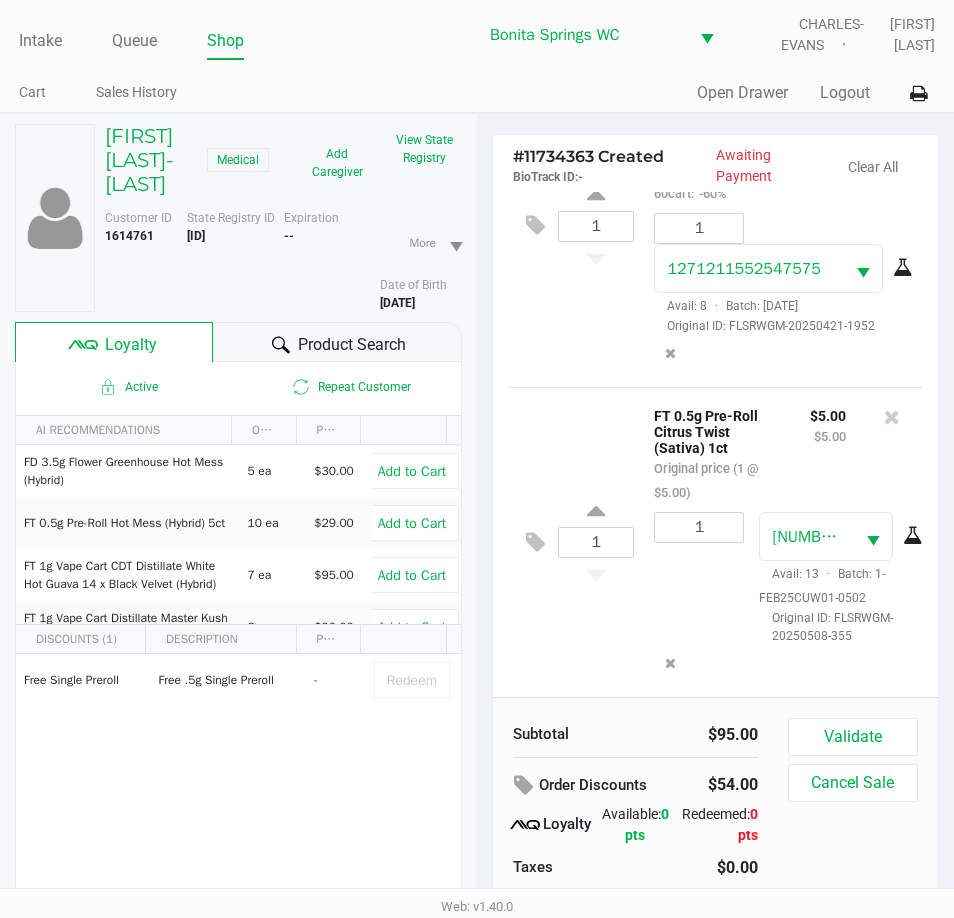 click on "1 FT 0.5g Pre-Roll Citrus Twist (Sativa) 1ct Original price (1 @ $5.00) $5.00 $5.00 1 [ID] Avail: 13 · Batch: 1-FEB25CUW01-0502 Original ID: FLSRWGM-20250508-355" 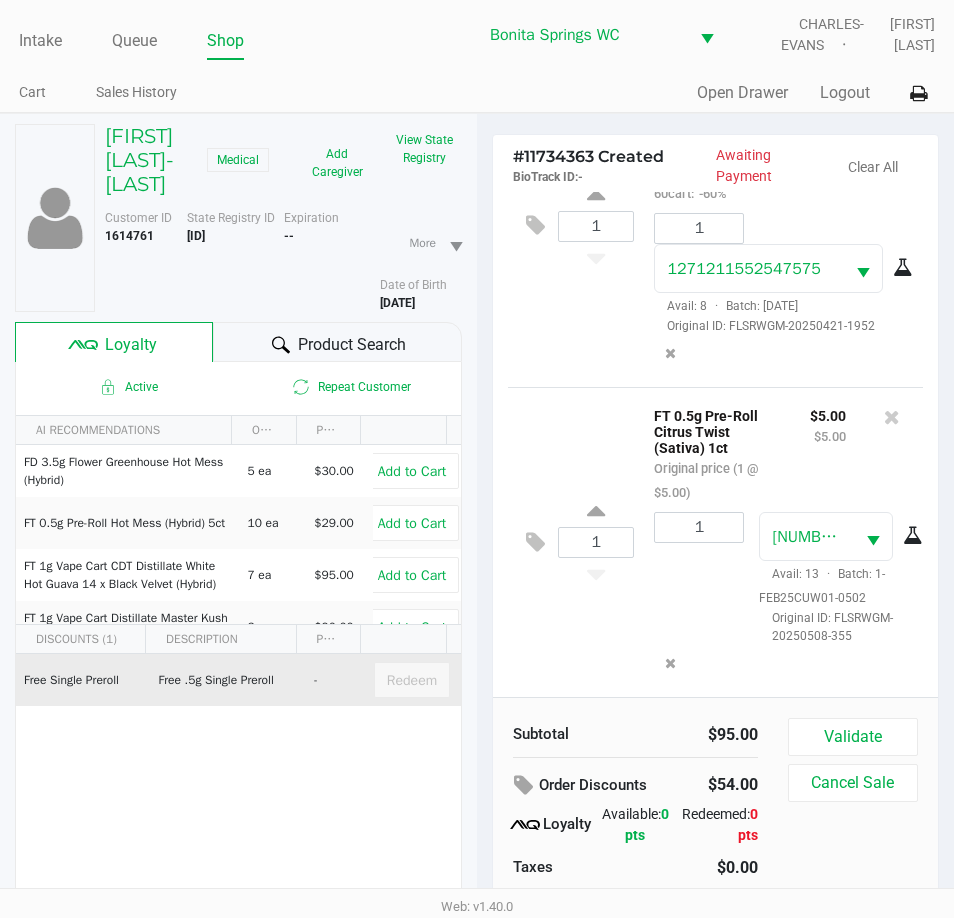 click on "Redeem" 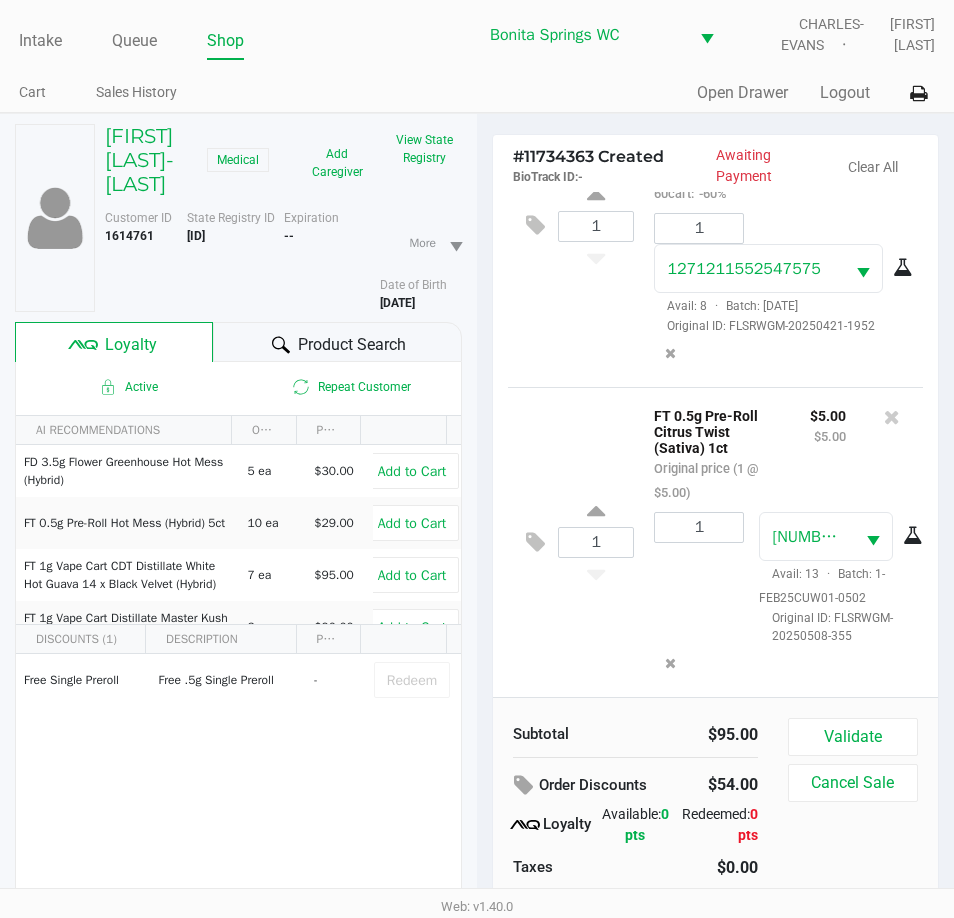 drag, startPoint x: 374, startPoint y: 689, endPoint x: 211, endPoint y: 779, distance: 186.19614 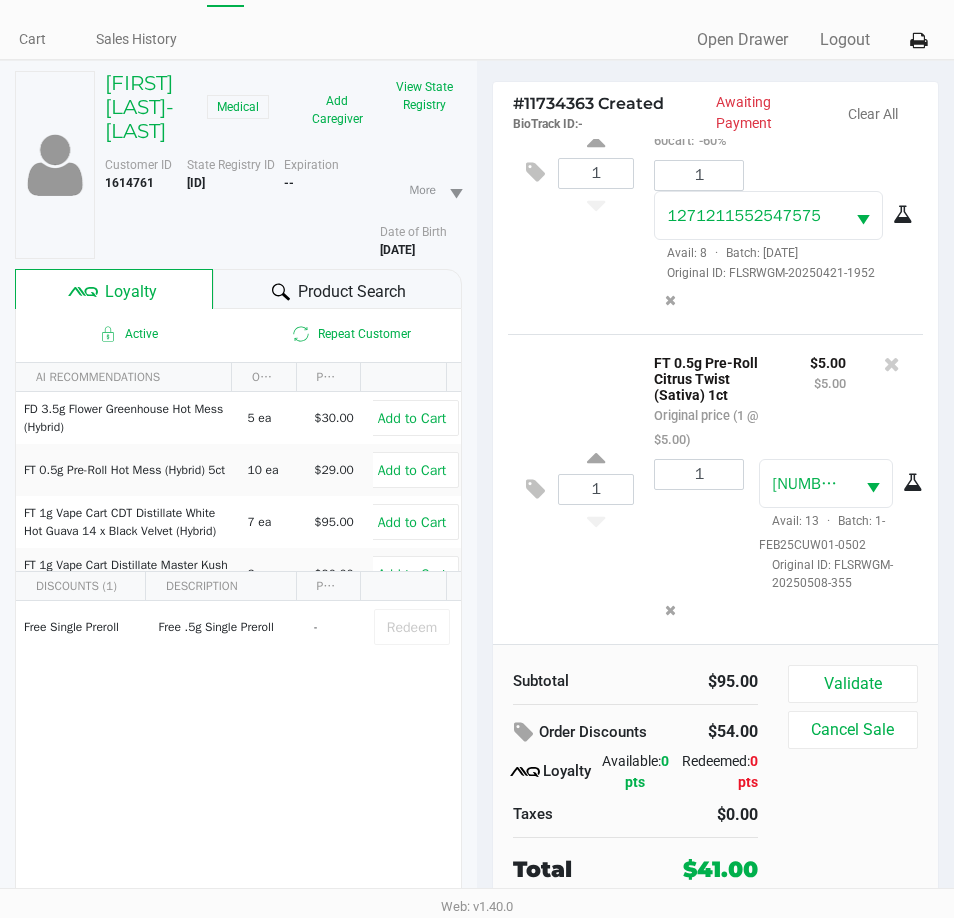 scroll, scrollTop: 104, scrollLeft: 0, axis: vertical 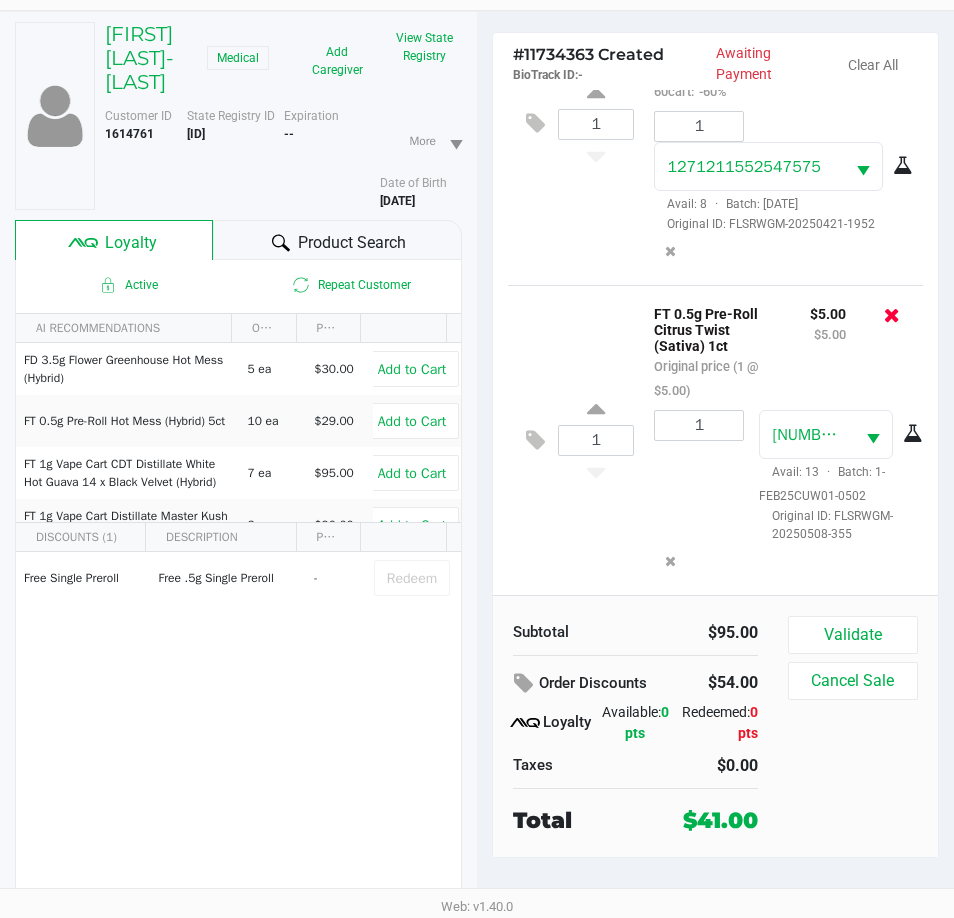 click 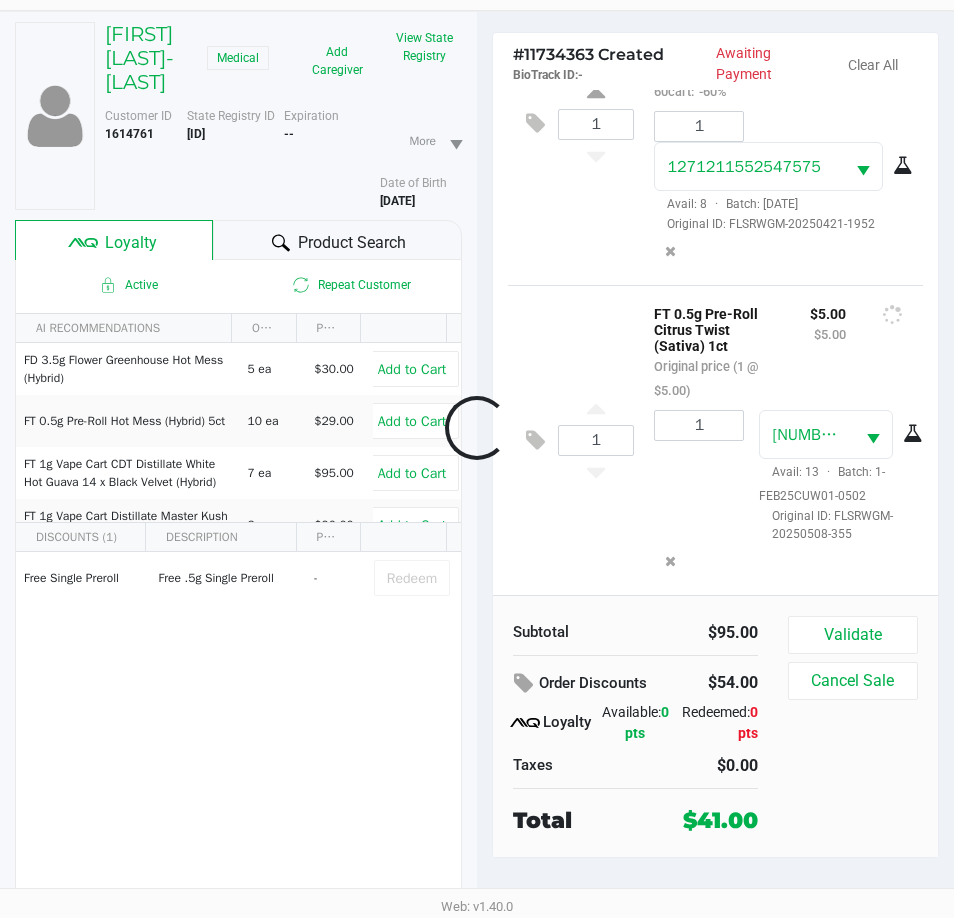 scroll, scrollTop: 0, scrollLeft: 0, axis: both 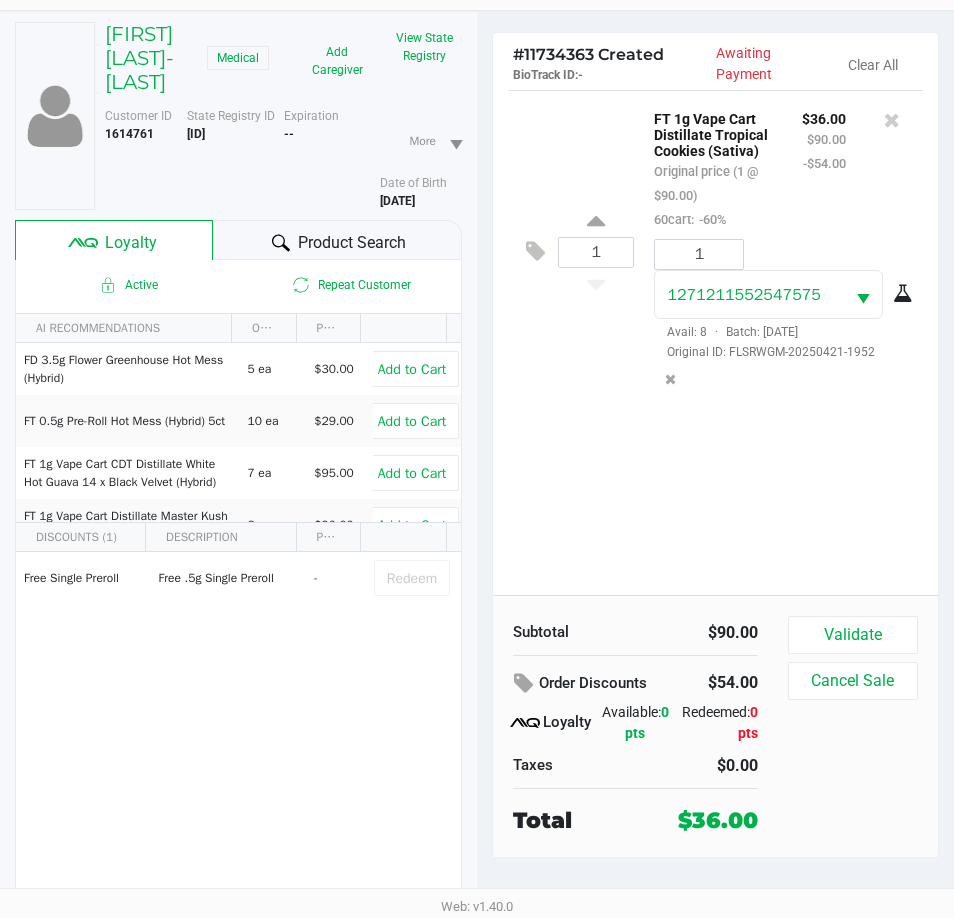 click on "1  FT 1g Vape Cart Distillate Tropical Cookies (Sativa)   Original price (1 @ $90.00)  60cart:  -60% $36.00 $90.00 -$54.00 1 [ID]  Avail: 8  ·  Batch: APR25TRK01C-0414   Original ID: [ID]-[MONTH][DAY], [YEAR]-[ID]" 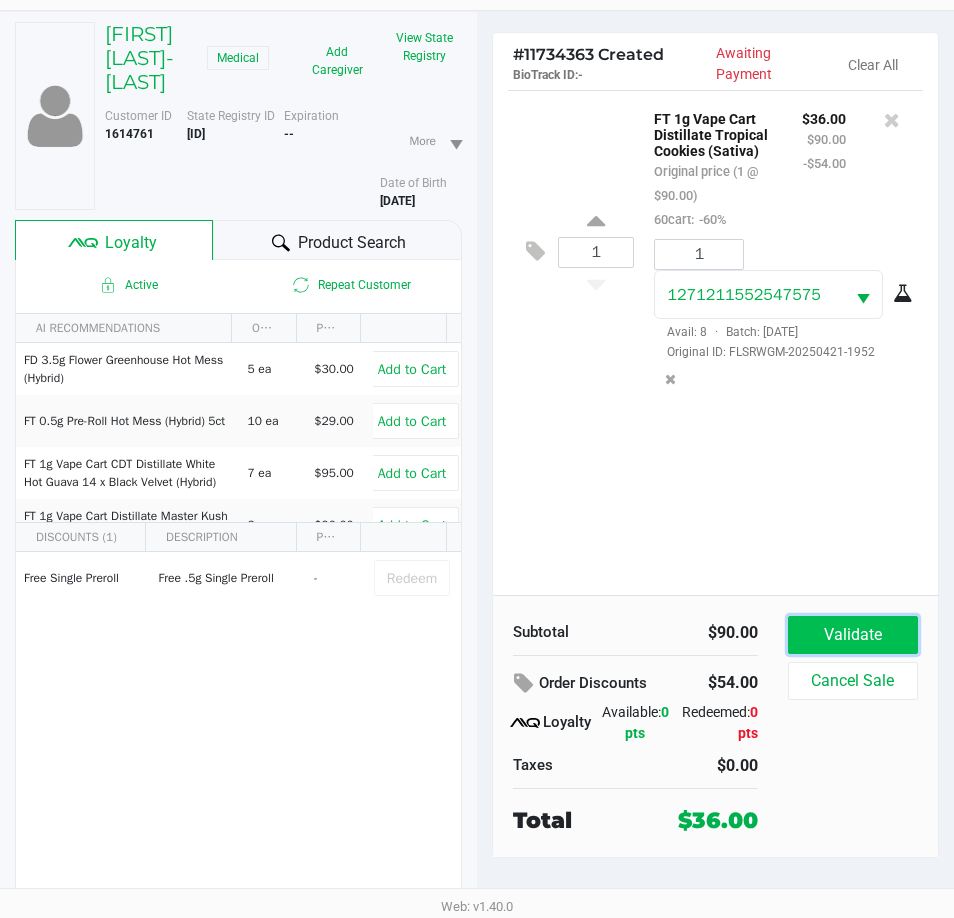 click on "Validate" 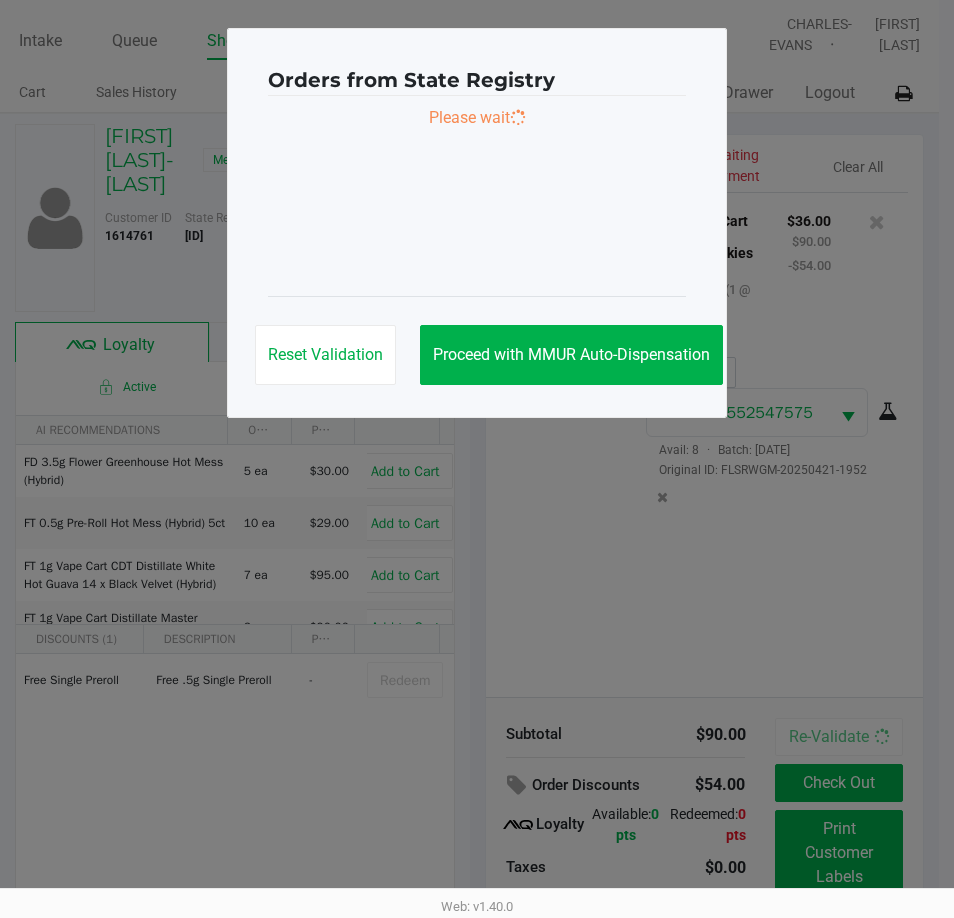 scroll, scrollTop: 0, scrollLeft: 0, axis: both 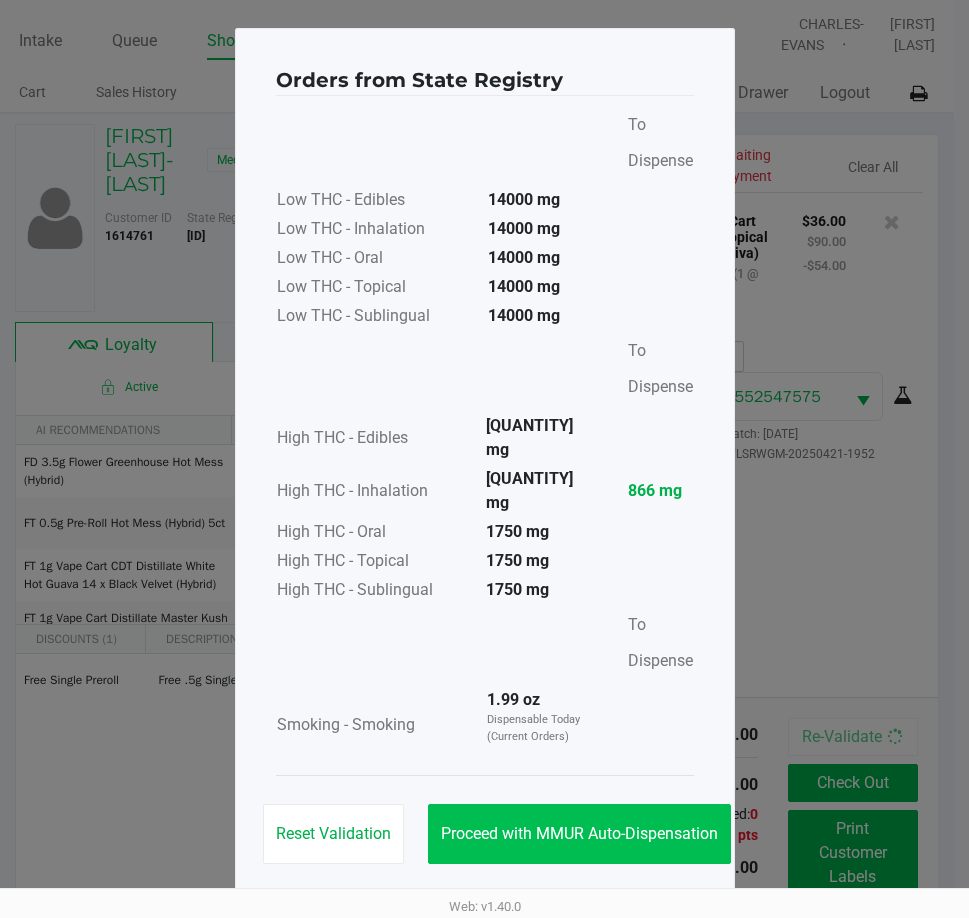 click on "Orders from State Registry       To Dispense   Low THC - Edibles  14000 mg  Low THC - Inhalation  14000 mg  Low THC - Oral  14000 mg  Low THC - Topical  14000 mg  Low THC - Sublingual  14000 mg      To Dispense   High THC - Edibles  3310 mg  High THC - Inhalation  7856 mg  866 mg   High THC - Oral  1750 mg  High THC - Topical  1750 mg  High THC - Sublingual  1750 mg      To Dispense   Smoking - Smoking  1.99 oz  Dispensable Today (Current Orders)   Reset Validation   Proceed with MMUR Auto-Dispensation" 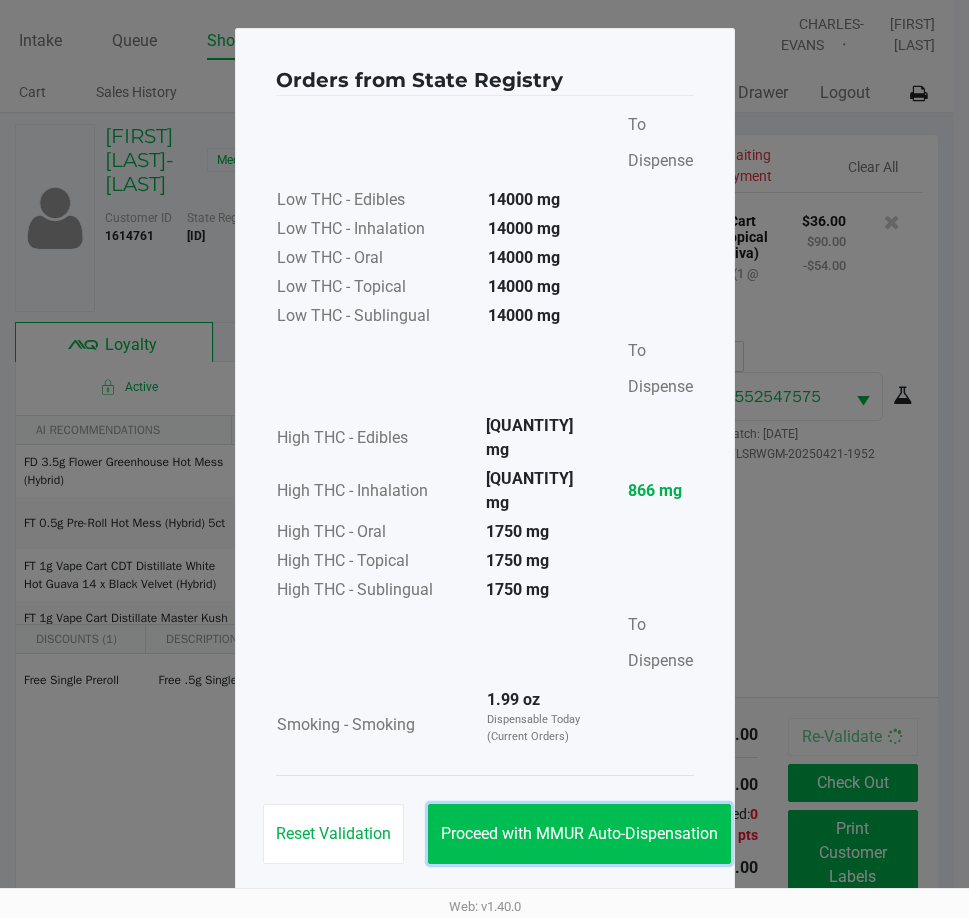 click on "Proceed with MMUR Auto-Dispensation" 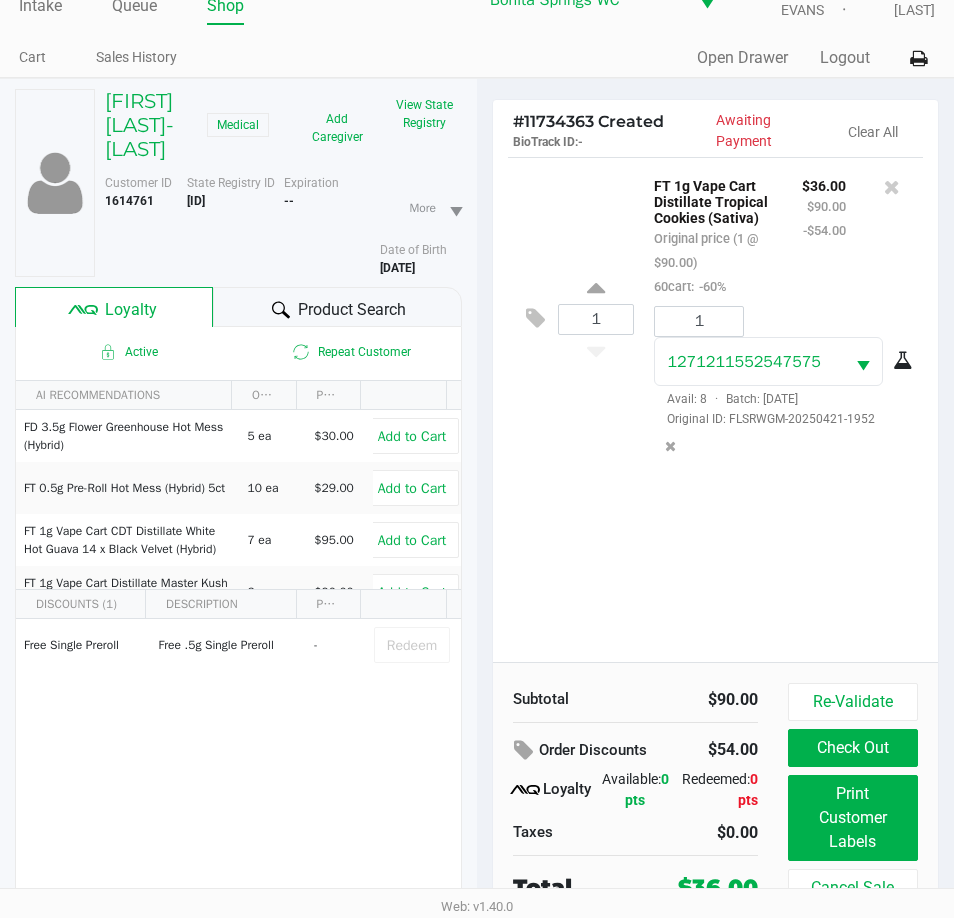 scroll, scrollTop: 0, scrollLeft: 0, axis: both 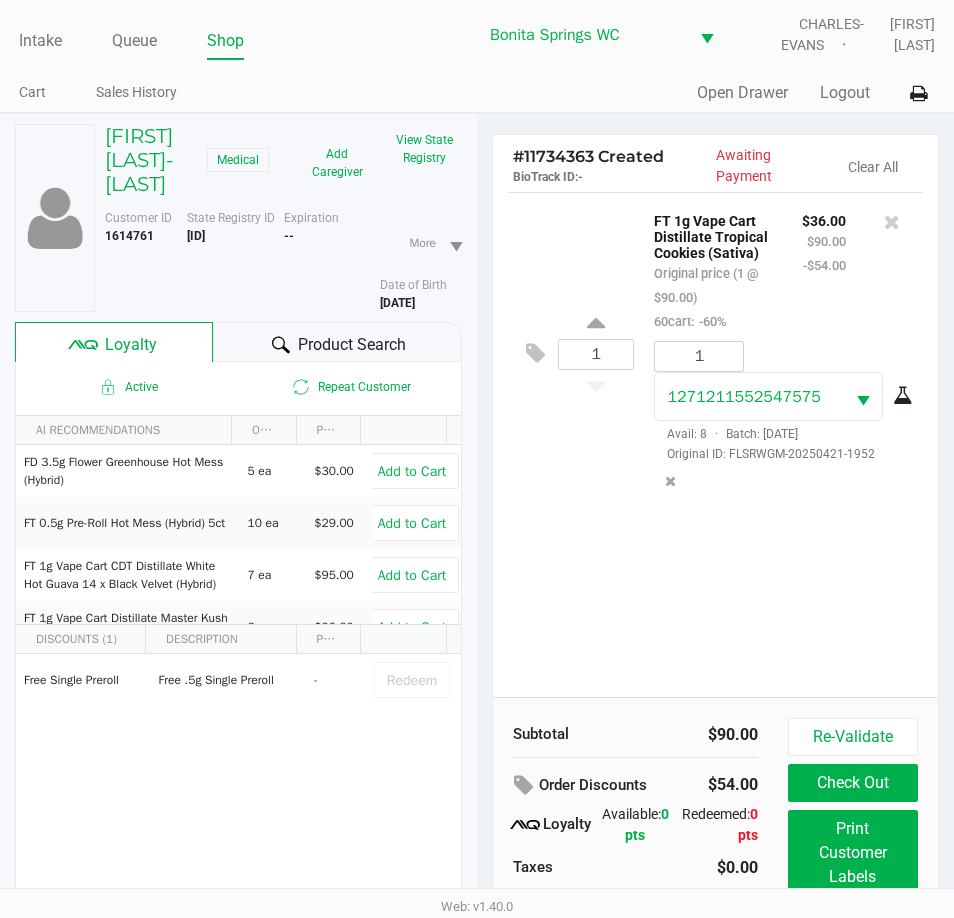 click on "$36.00 $90.00 -$54.00" 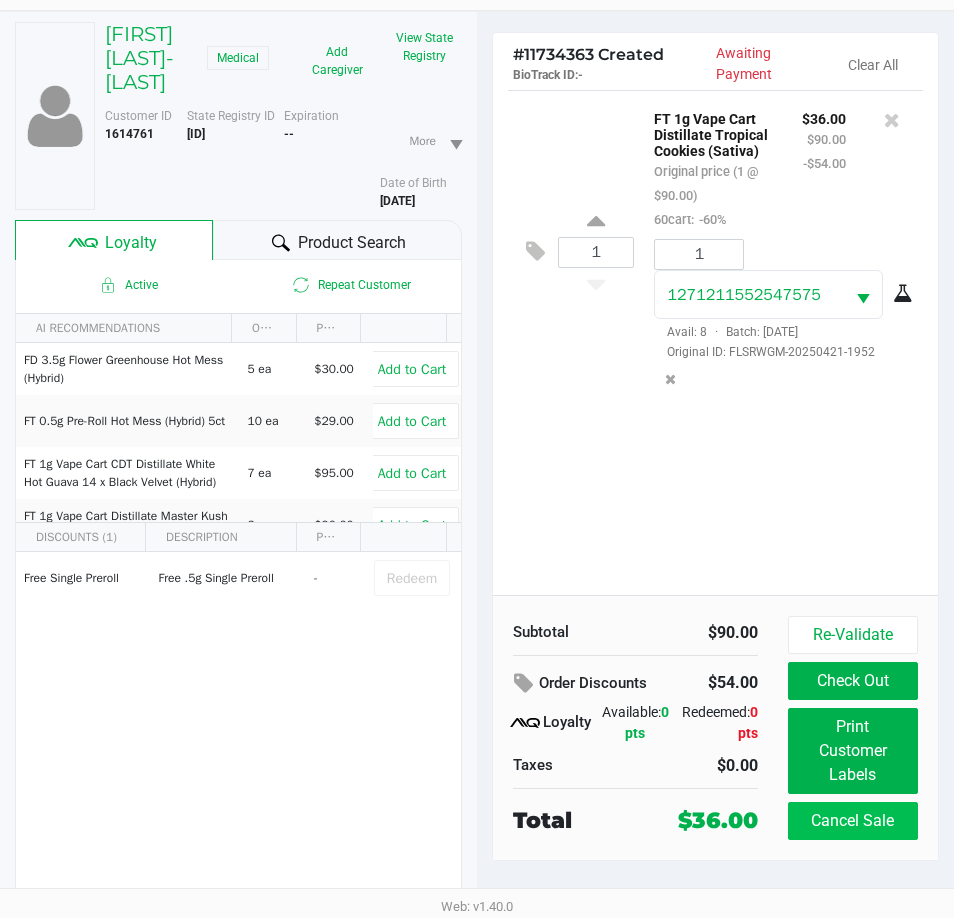 scroll, scrollTop: 104, scrollLeft: 0, axis: vertical 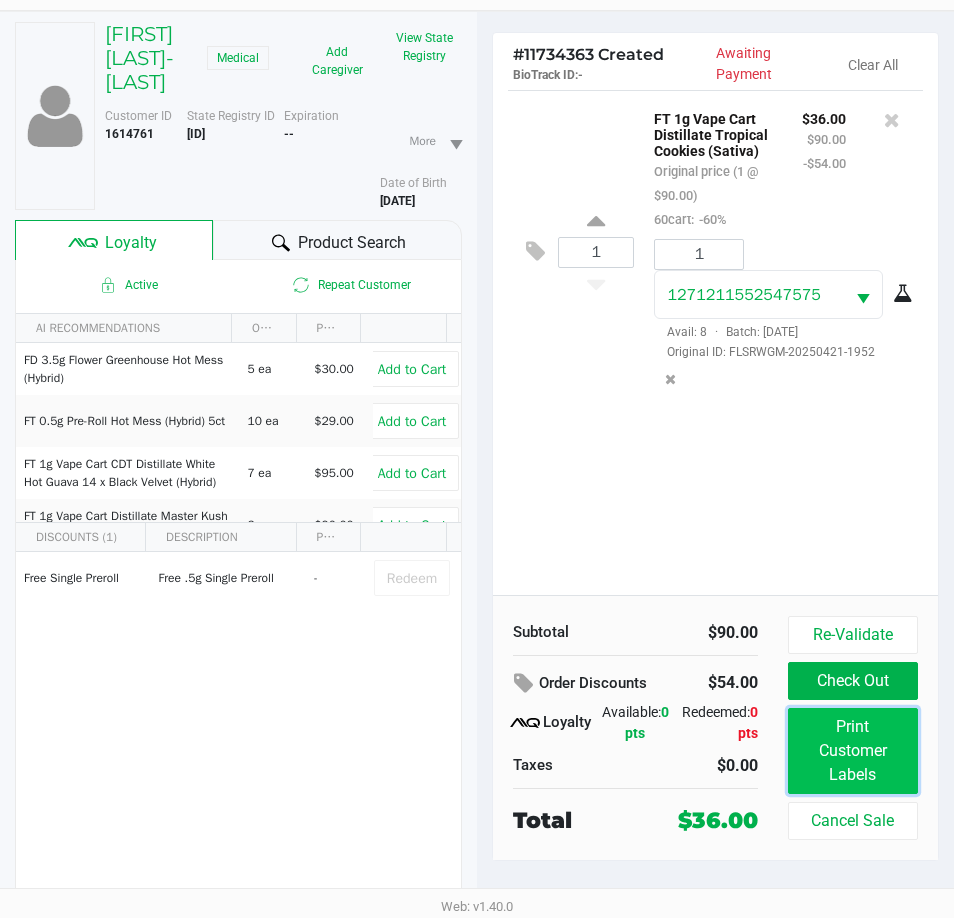 click on "Print Customer Labels" 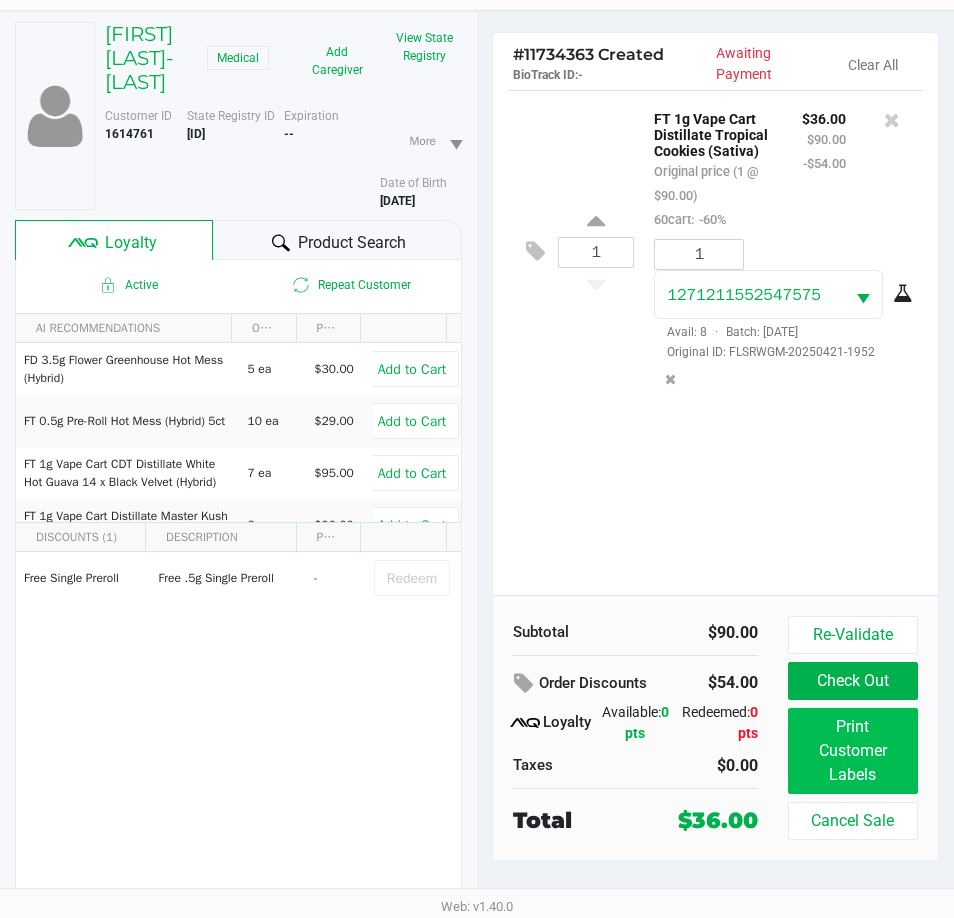 scroll, scrollTop: 0, scrollLeft: 0, axis: both 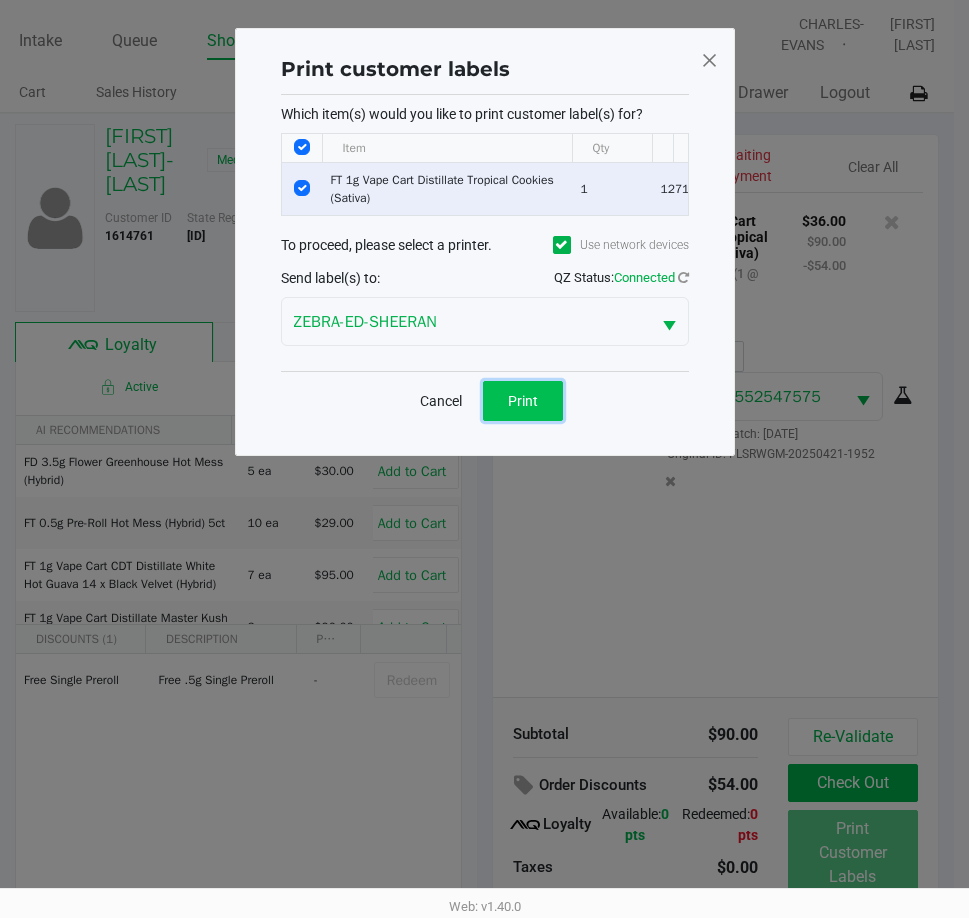 click on "Print" 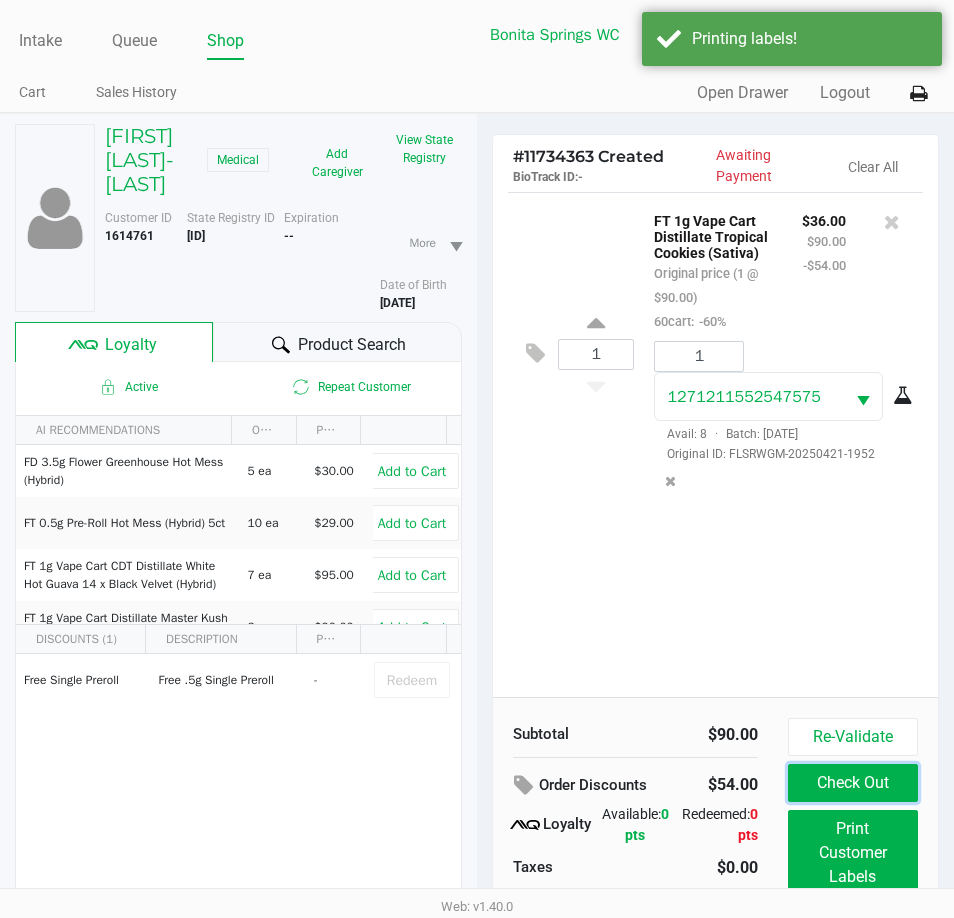 click on "Check Out" 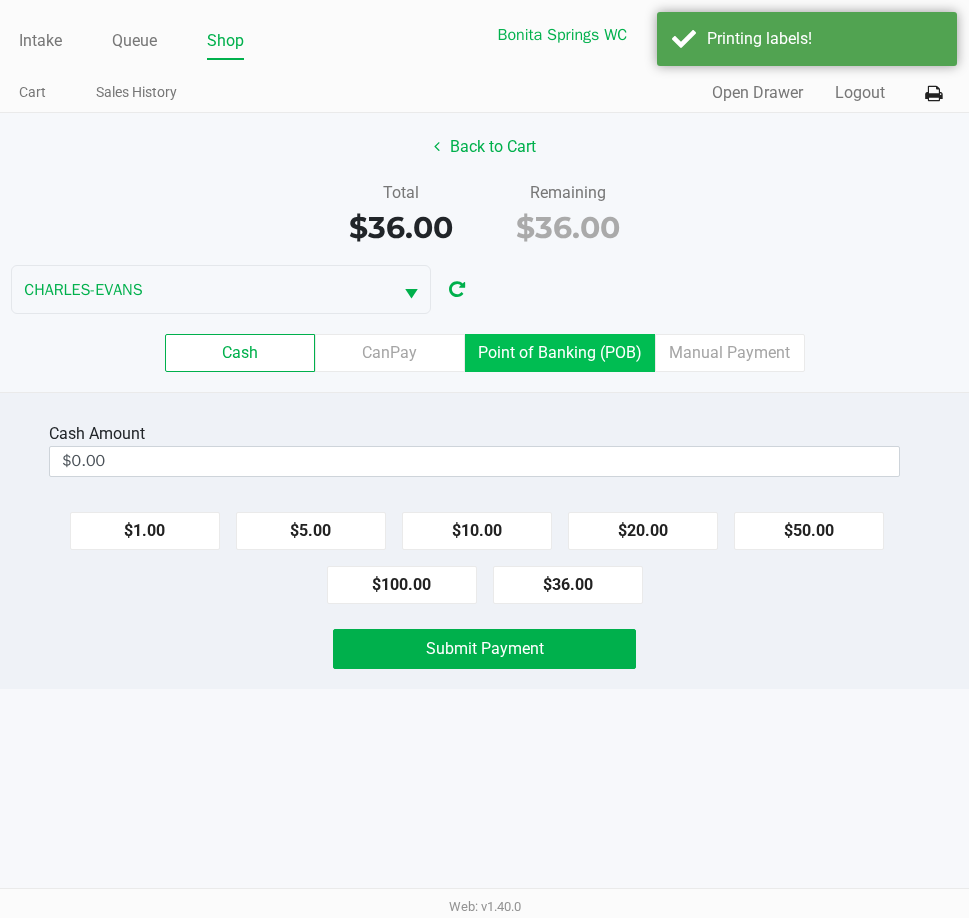 drag, startPoint x: 566, startPoint y: 328, endPoint x: 564, endPoint y: 338, distance: 10.198039 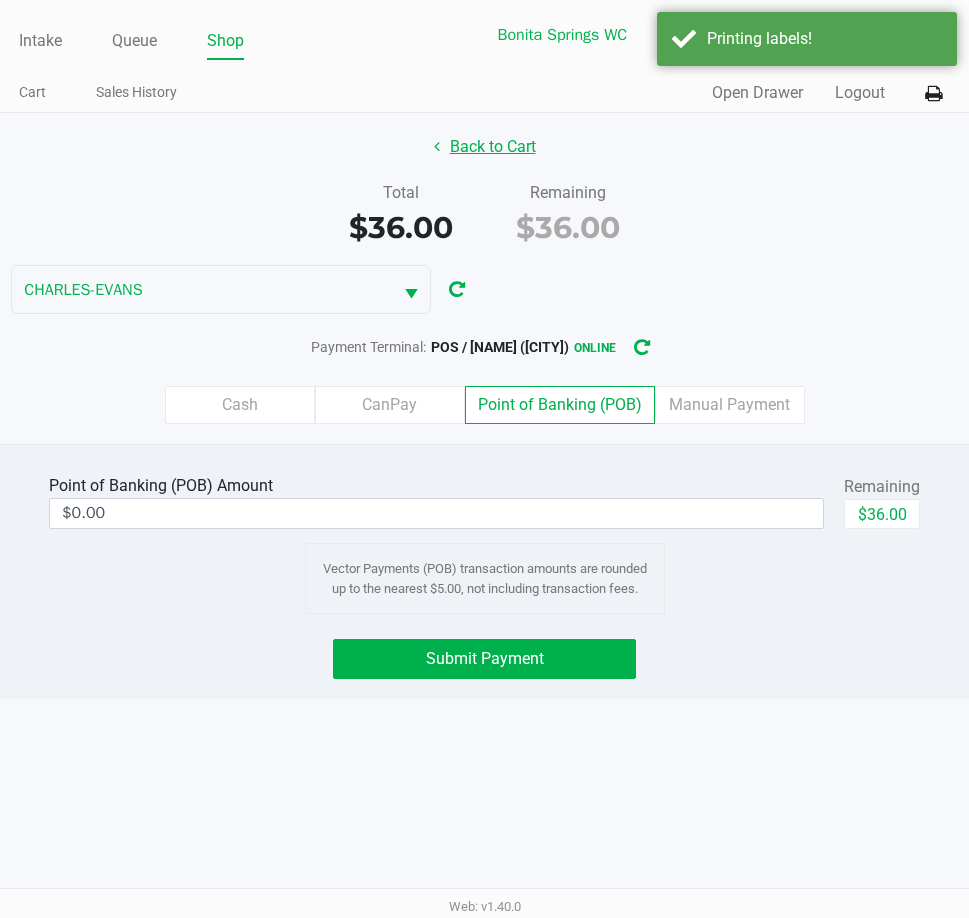 click on "Back to Cart" 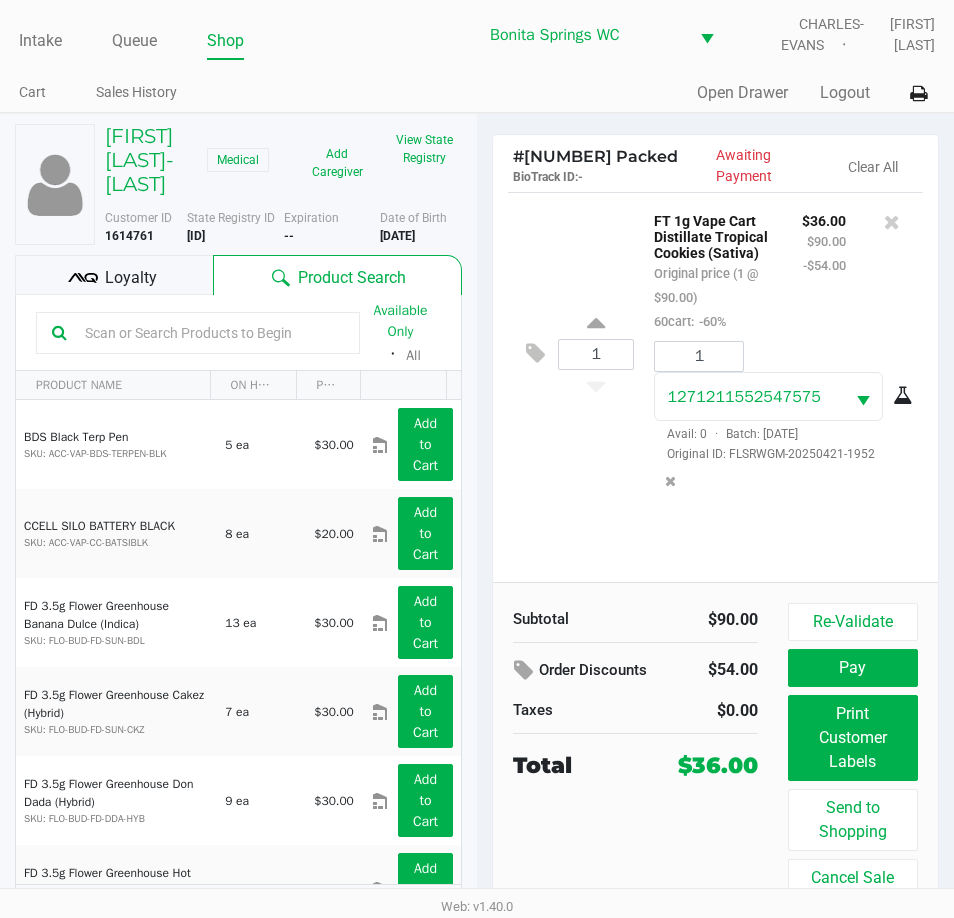 click on "1  FT 1g Vape Cart Distillate Tropical Cookies (Sativa)   Original price (1 @ $90.00)  60cart:  -60% $36.00 $90.00 -$54.00 1 [ID]  Avail: 0  ·  Batch: APR25TRK01C-0414   Original ID: [ID]-[MONTH][DAY], [YEAR]-[ID]" 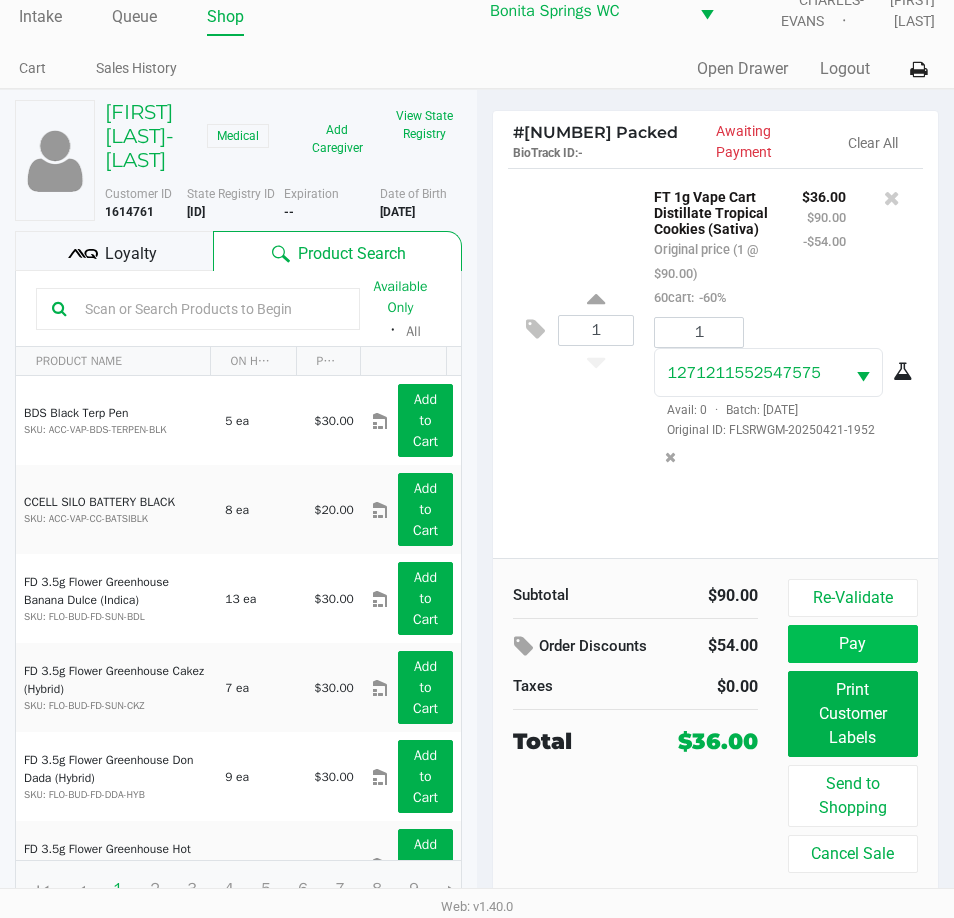 scroll, scrollTop: 37, scrollLeft: 0, axis: vertical 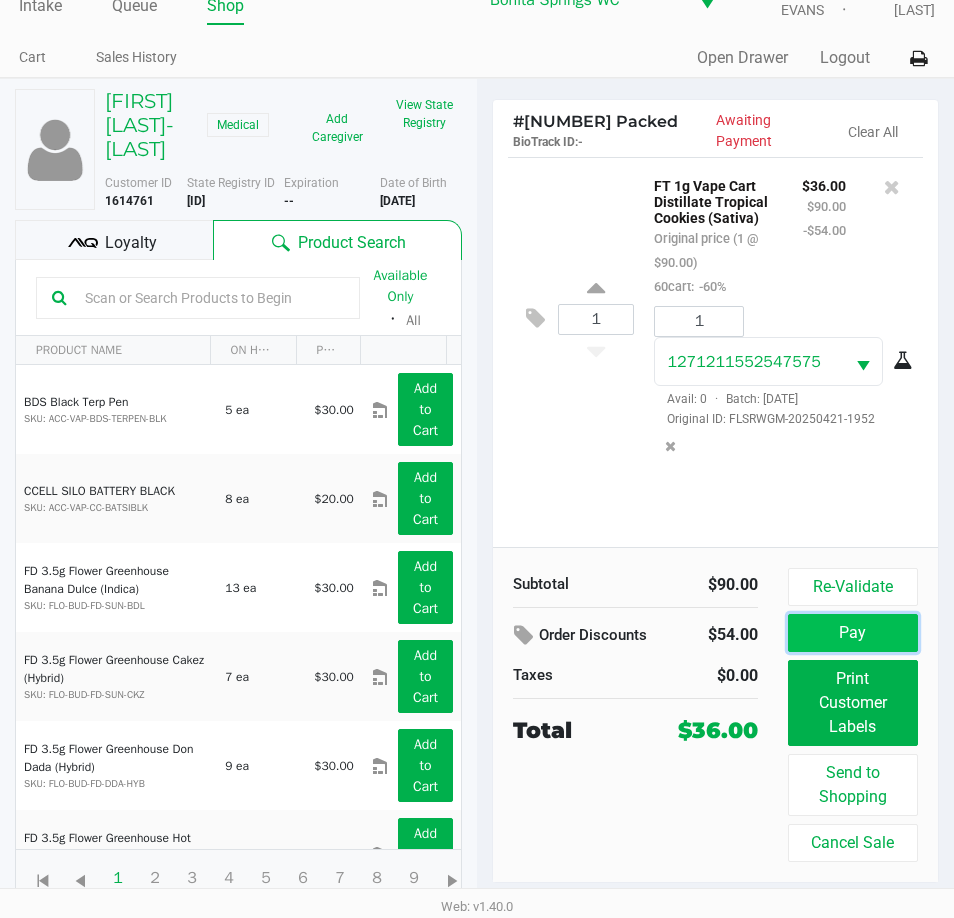 click on "Pay" 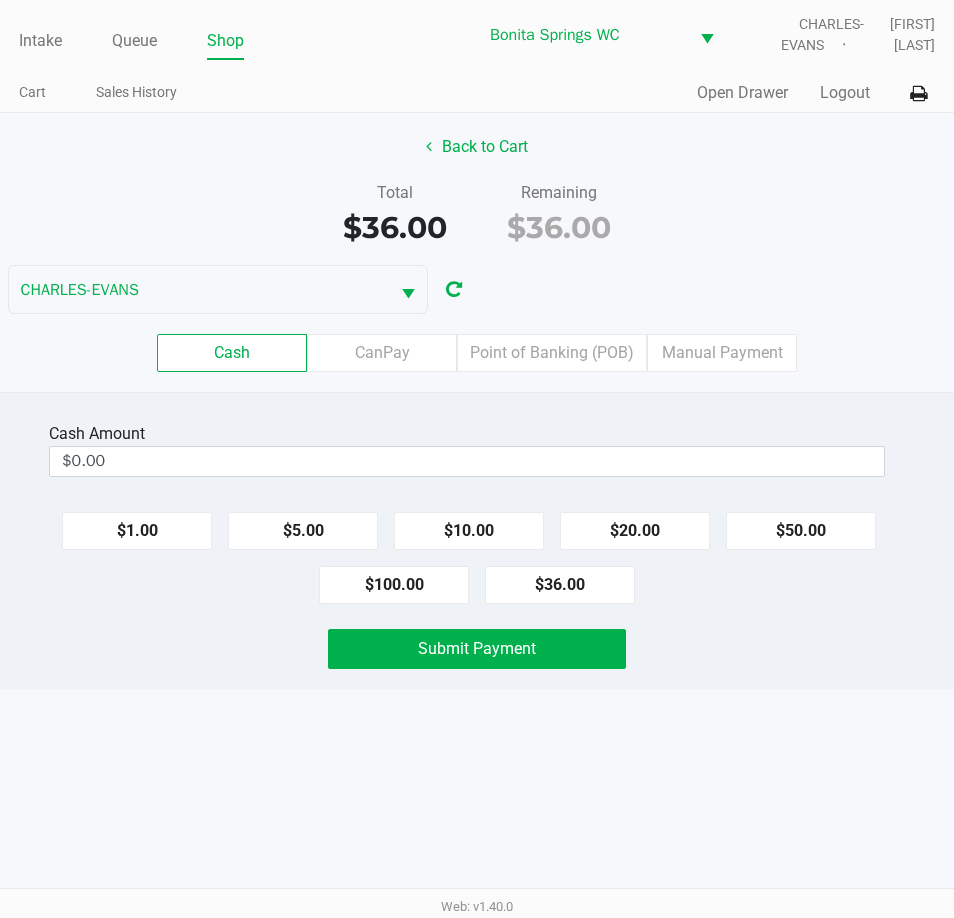 scroll, scrollTop: 0, scrollLeft: 0, axis: both 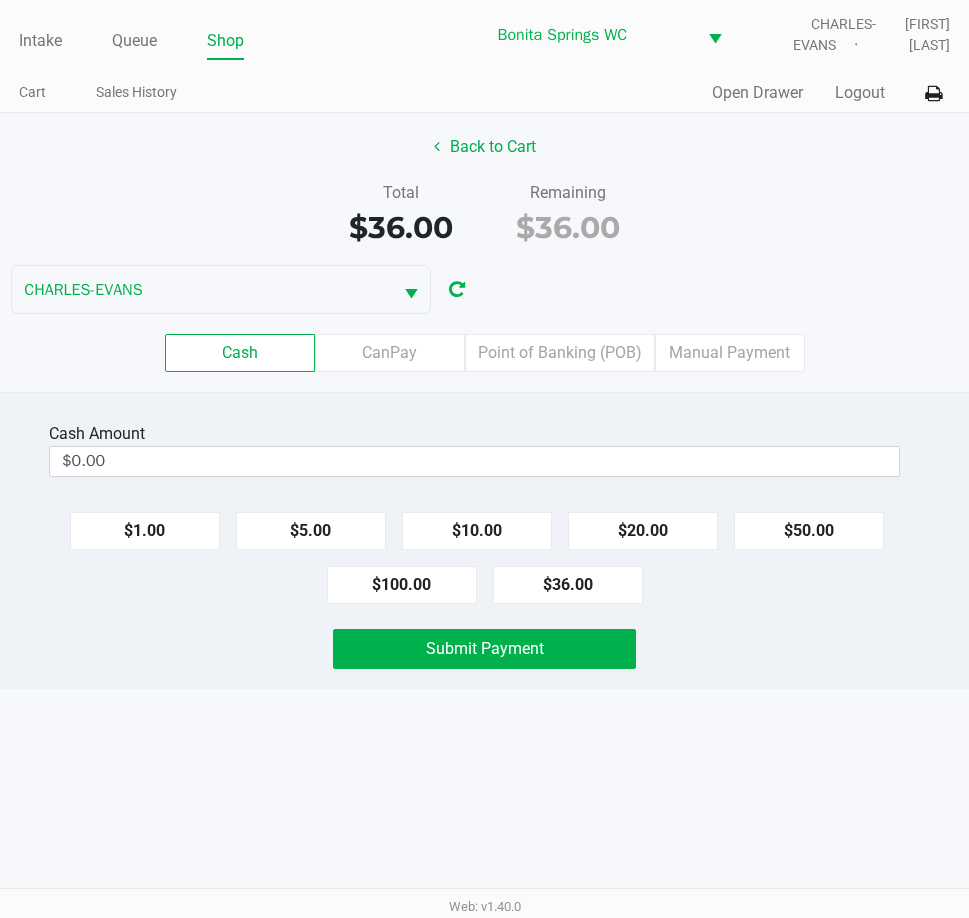 click on "Back to Cart   Total   $36.00   Remaining   $36.00  [NAME]  Cash   CanPay   Point of Banking (POB)   Manual Payment" 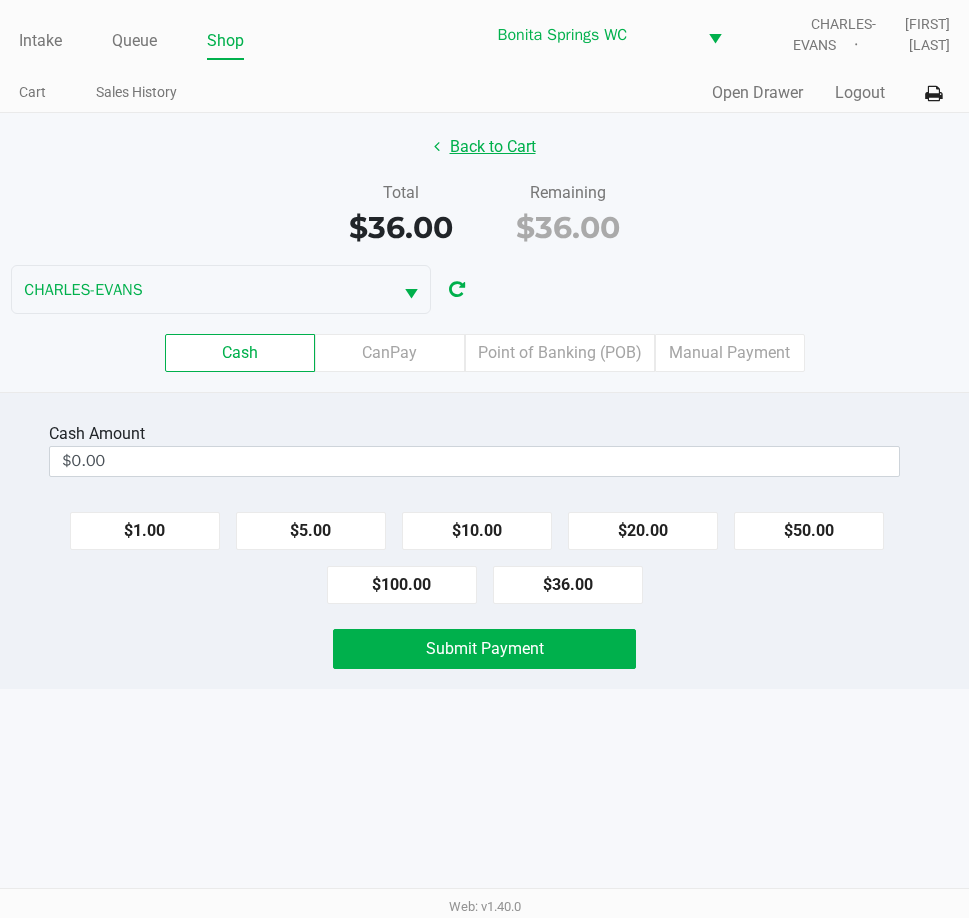 click on "Back to Cart" 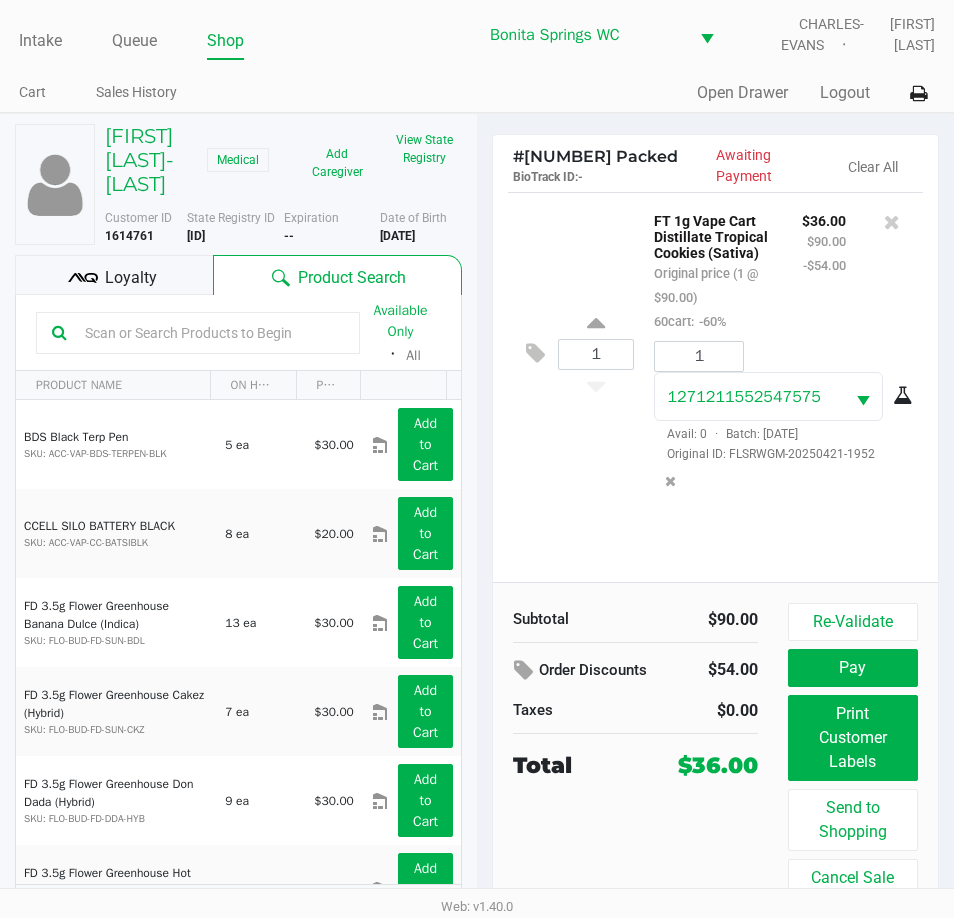 click on "1  FT 1g Vape Cart Distillate Tropical Cookies (Sativa)   Original price (1 @ $90.00)  60cart:  -60% $36.00 $90.00 -$54.00 1 [ID]  Avail: 0  ·  Batch: APR25TRK01C-0414   Original ID: [ID]-[MONTH][DAY], [YEAR]-[ID]" 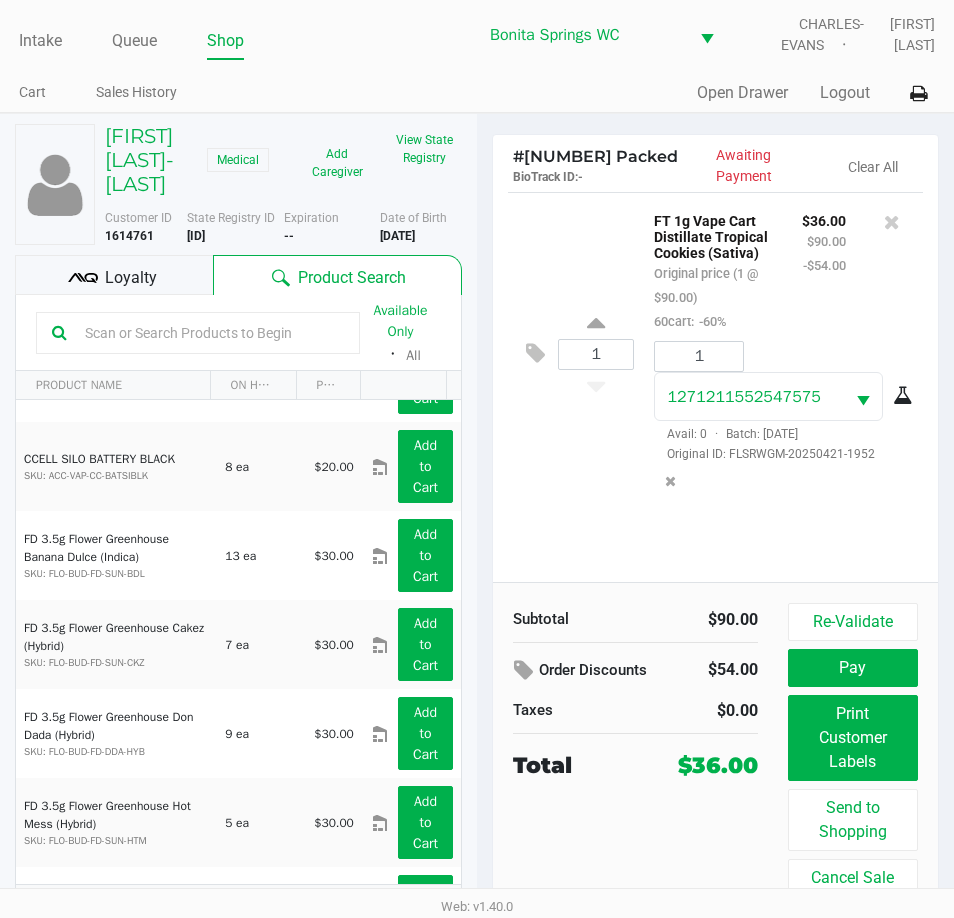 scroll, scrollTop: 400, scrollLeft: 0, axis: vertical 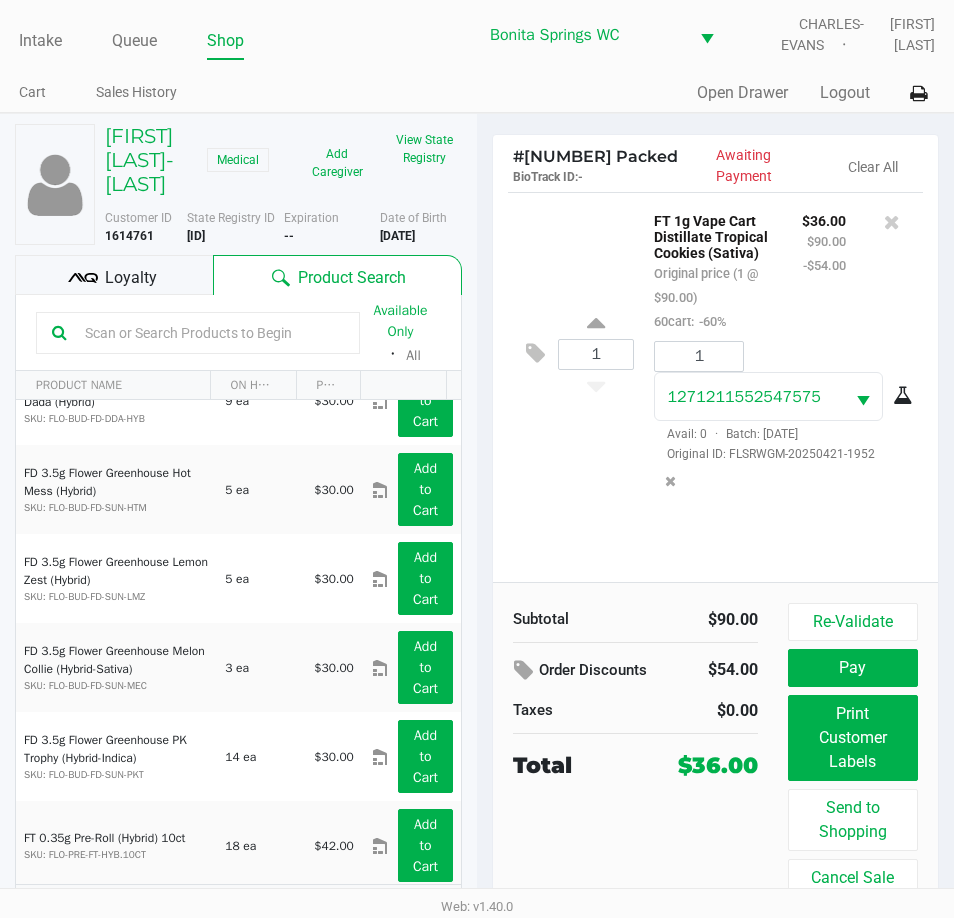 click on "Loyalty" 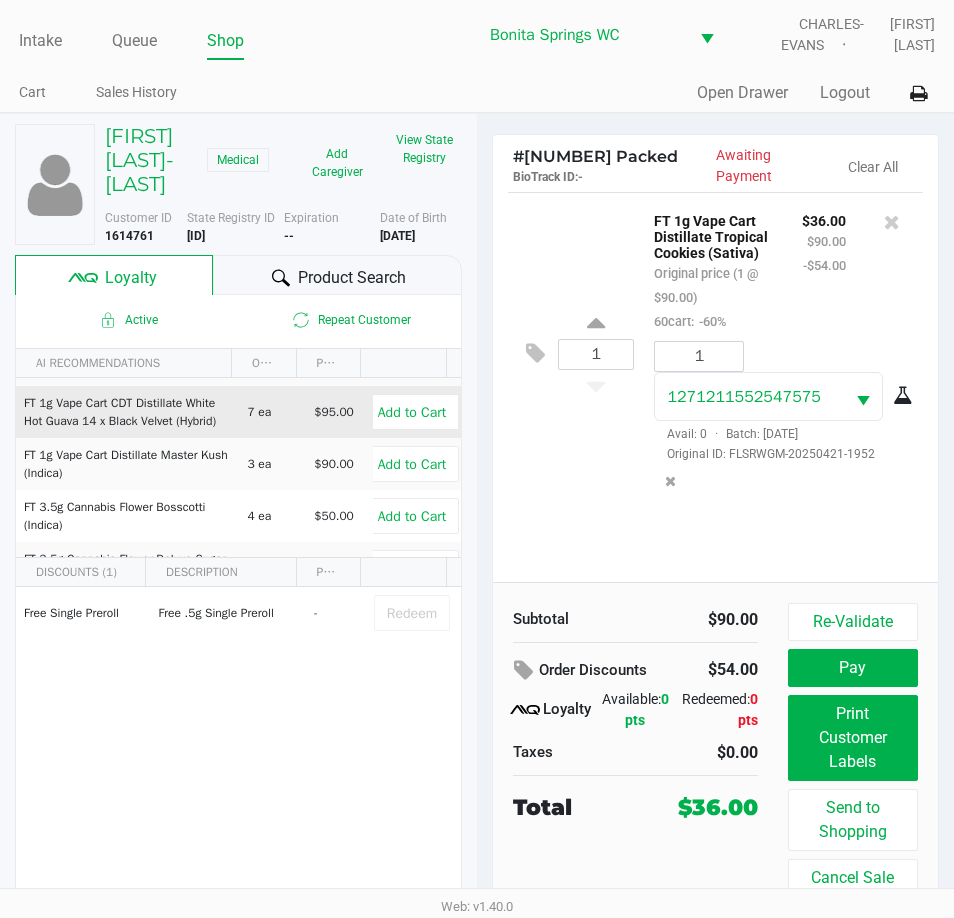 scroll, scrollTop: 0, scrollLeft: 0, axis: both 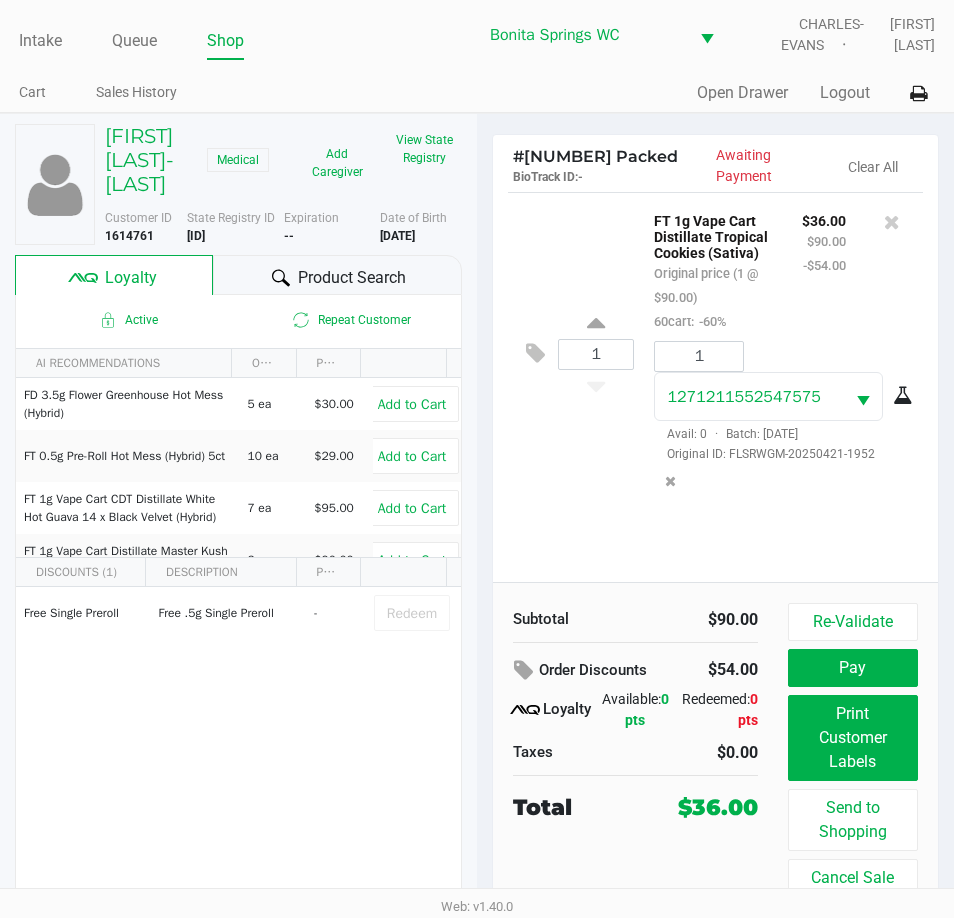 click on "1  FT 1g Vape Cart Distillate Tropical Cookies (Sativa)   Original price (1 @ $90.00)  60cart:  -60% $36.00 $90.00 -$54.00 1 [ID]  Avail: 0  ·  Batch: APR25TRK01C-0414   Original ID: [ID]-[MONTH][DAY], [YEAR]-[ID]" 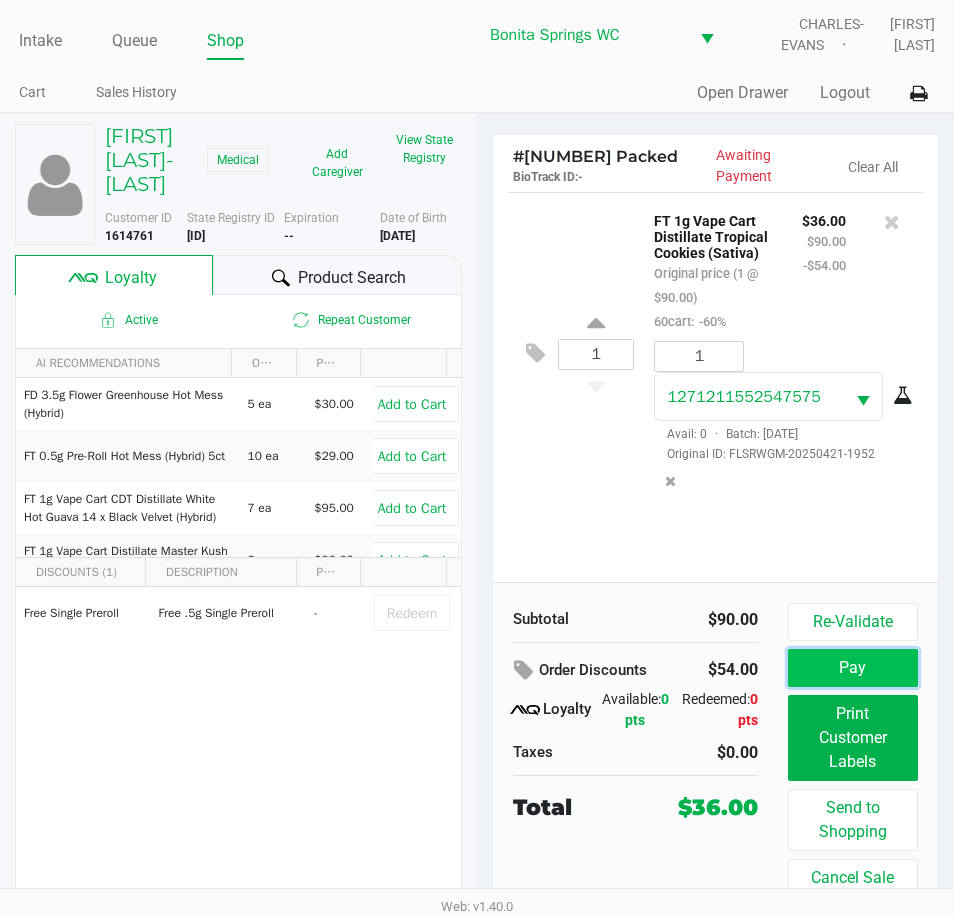 click on "Pay" 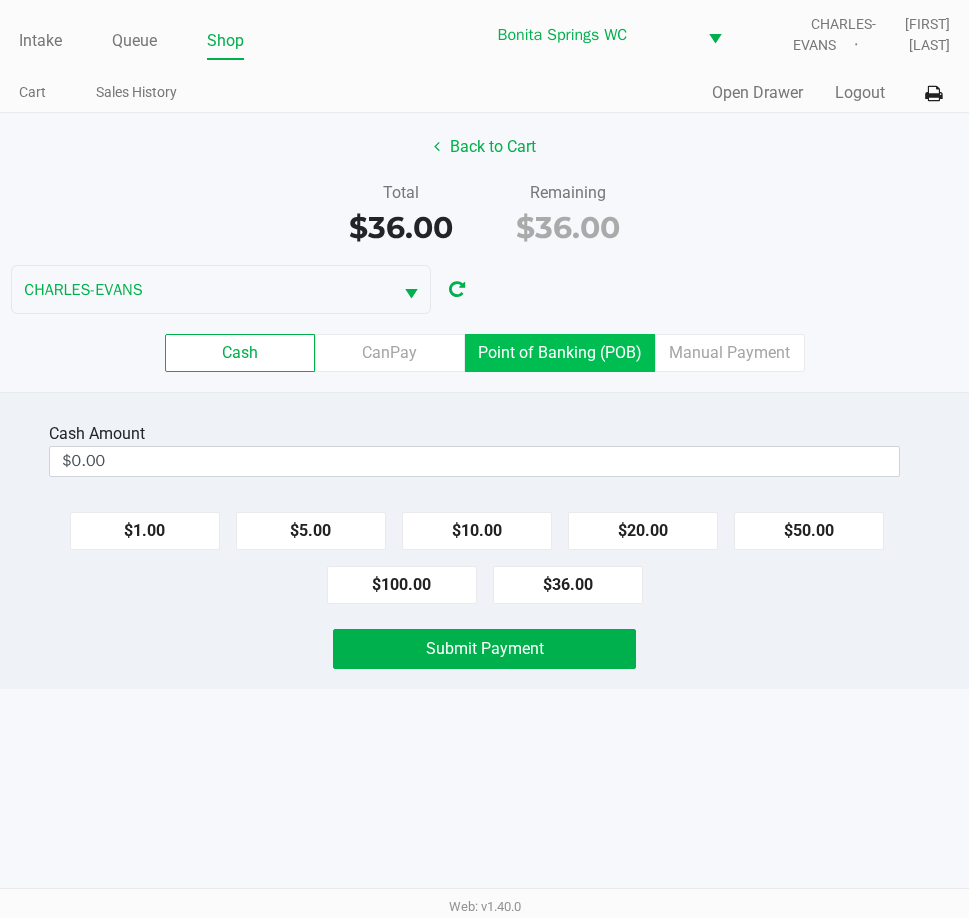 click on "Point of Banking (POB)" 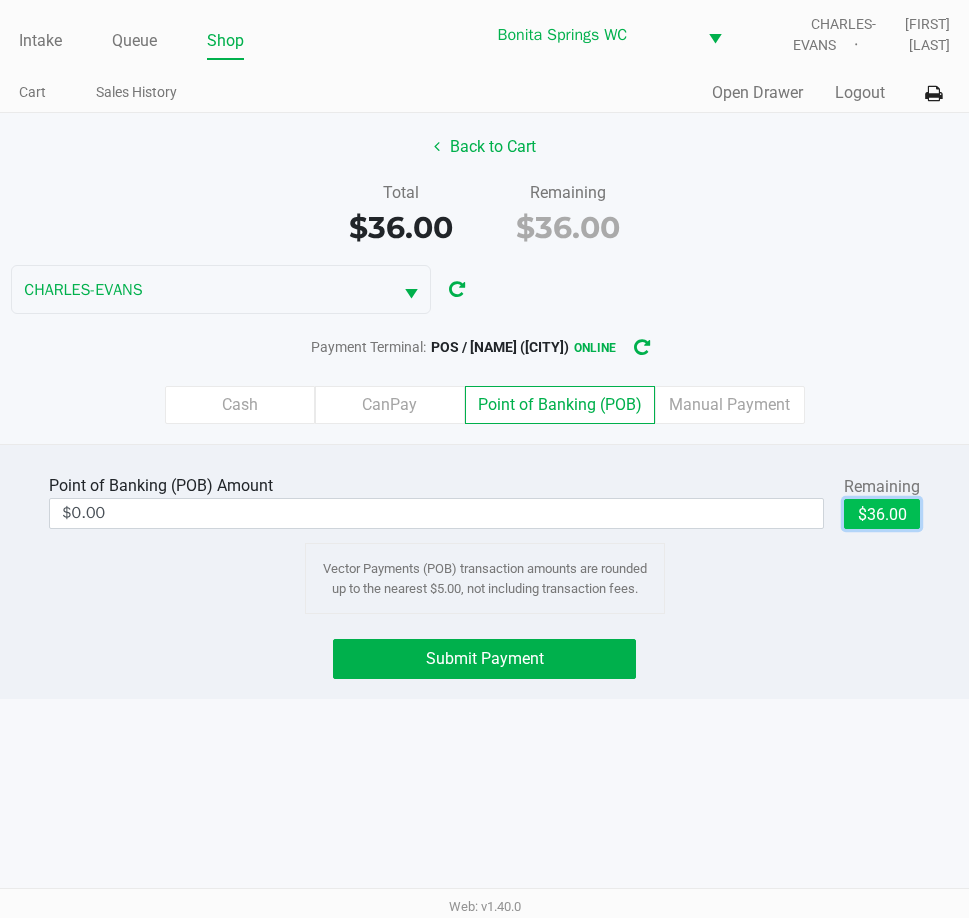click on "$36.00" 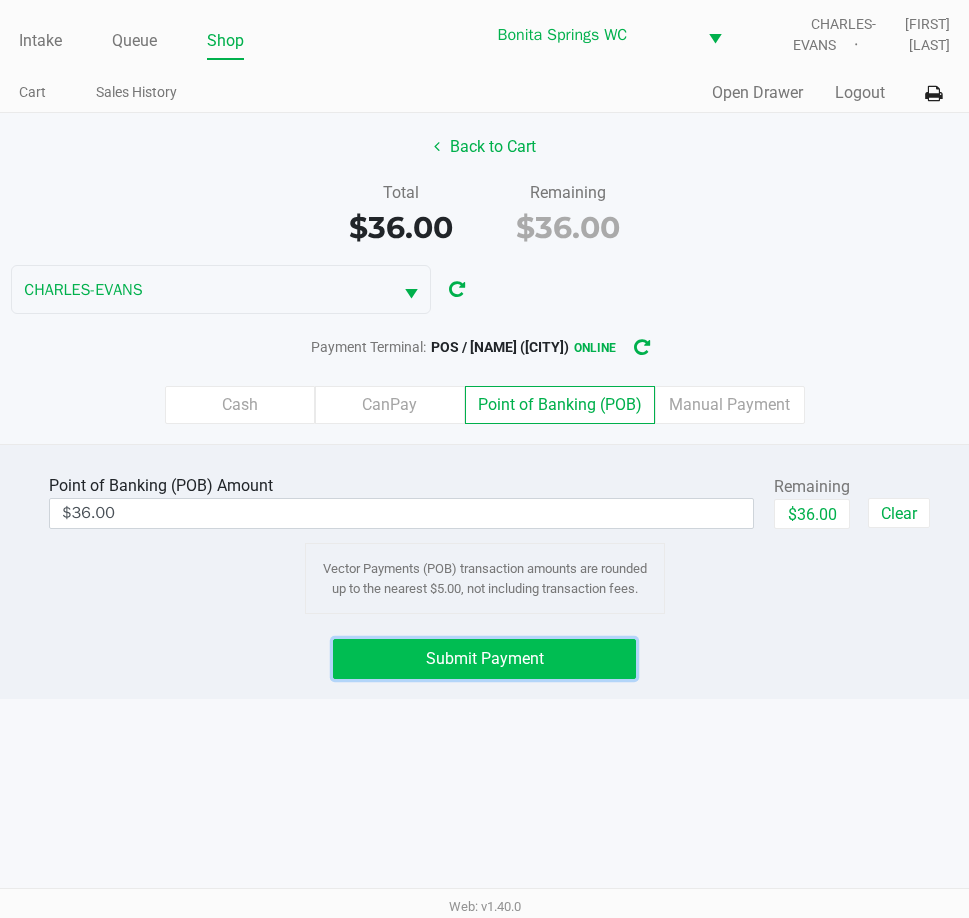 click on "Submit Payment" 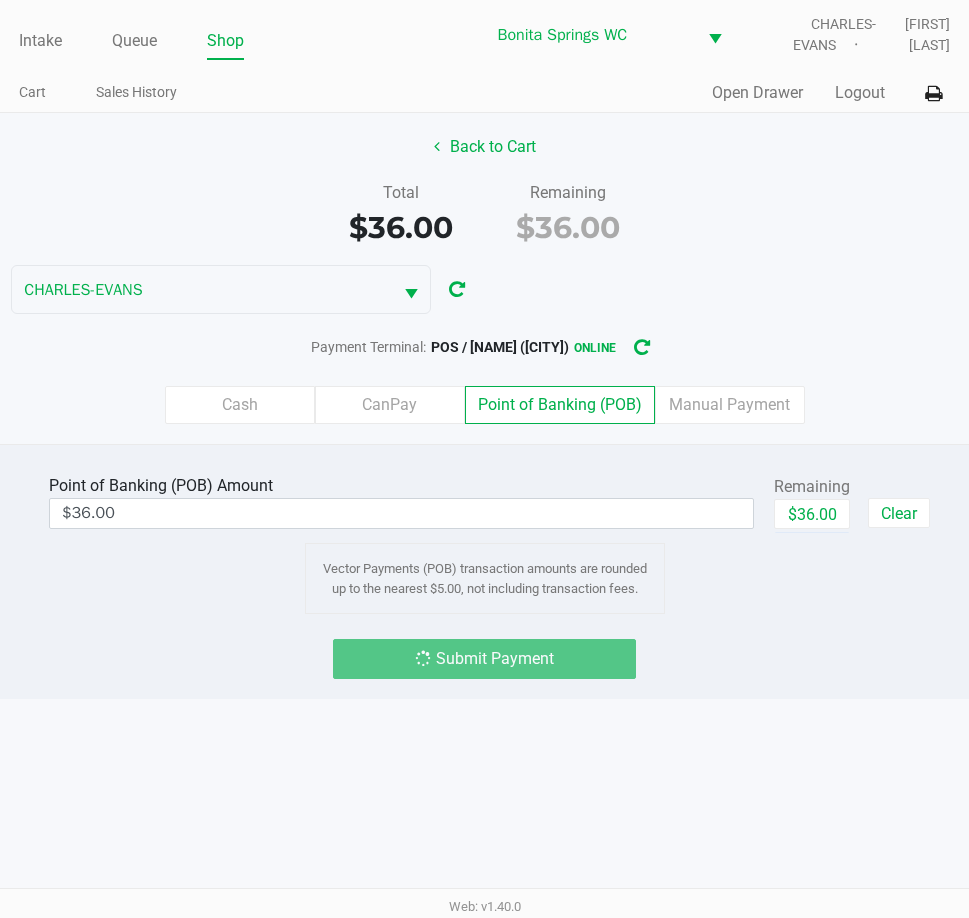 click on "Intake Queue Shop [CITY] WC  [NAME]   [LAST] [LAST]  Cart Sales History  Quick Sale   Open Drawer   Logout  Back to Cart   Total   $36.00   Remaining   $36.00  [NAME]  Cash   CanPay   Point of Banking (POB)   Manual Payment   Point of Banking (POB)  Amount  $36.00  Remaining   $36.00   Clear  Vector Payments (POB) transaction amounts are rounded up to the nearest $5.00, not including transaction fees.  Submit Payment  Web: v1.40.0" at bounding box center (484, 459) 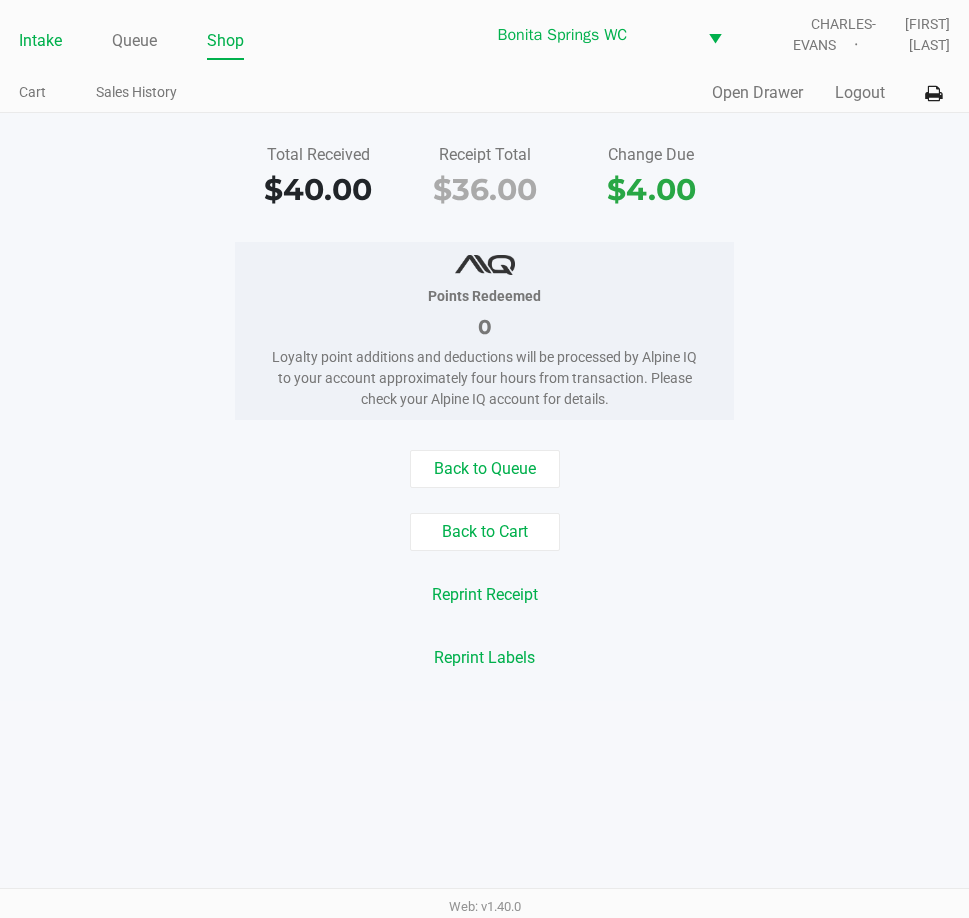 click on "Intake" 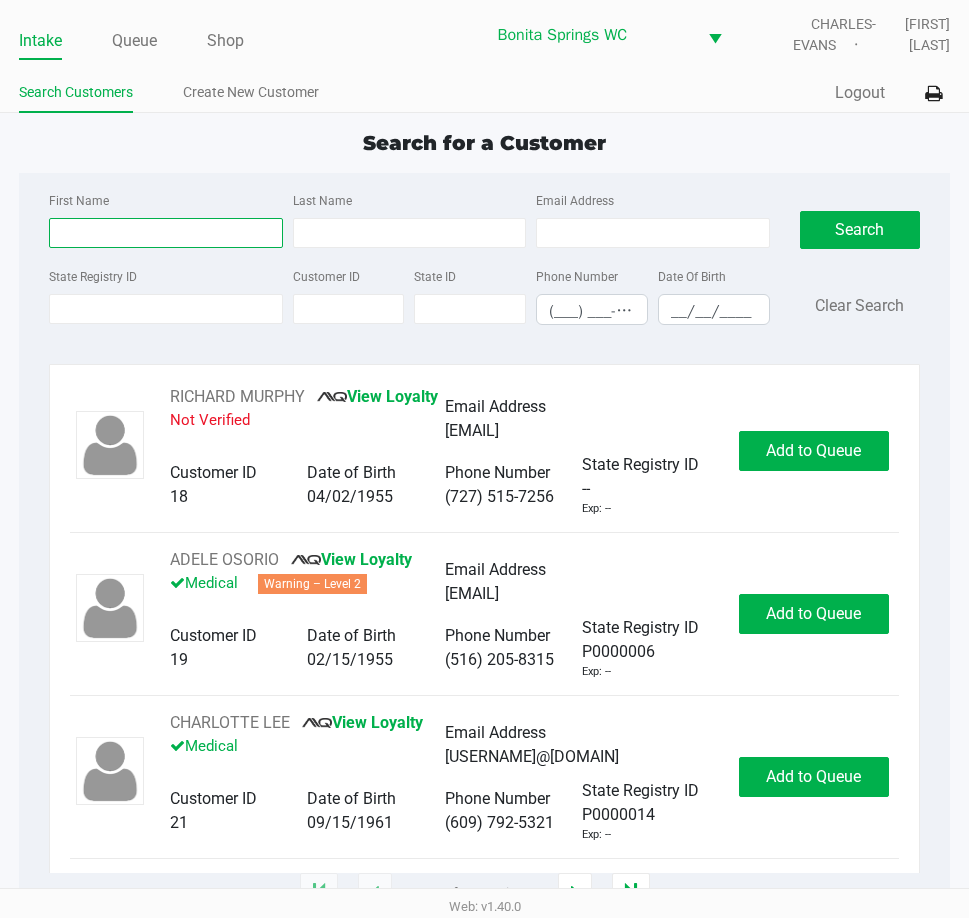 click on "First Name" at bounding box center (165, 233) 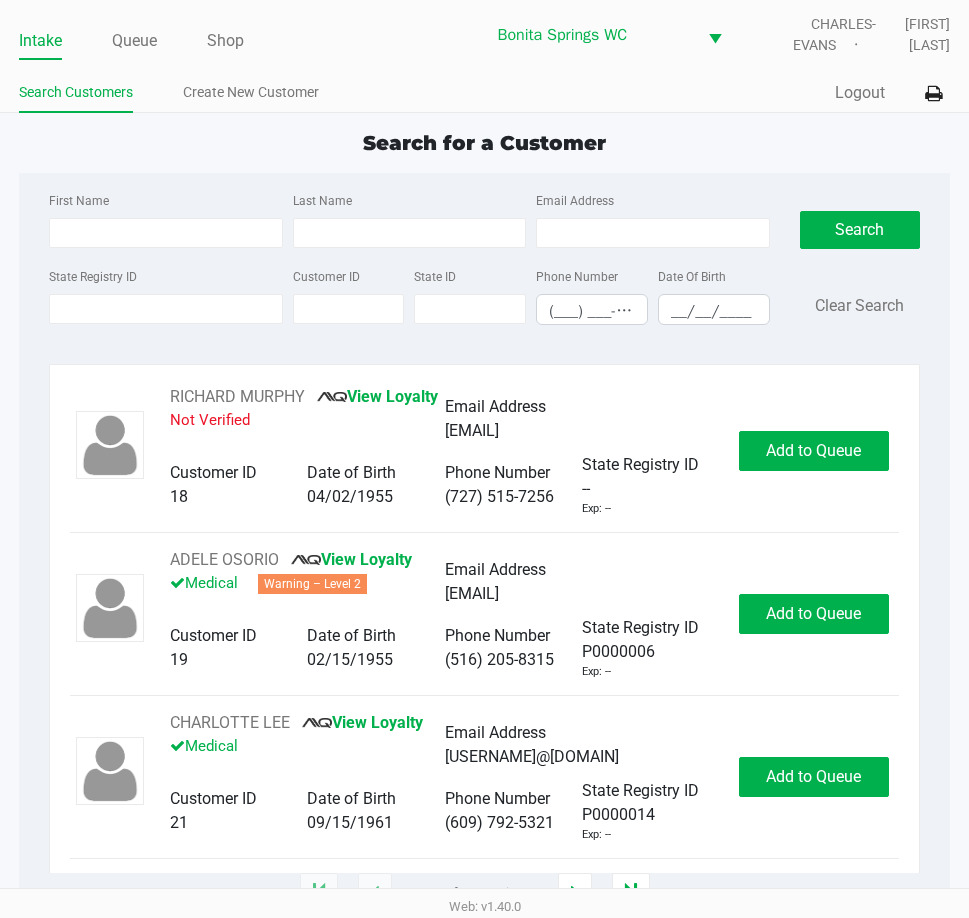 drag, startPoint x: 153, startPoint y: 143, endPoint x: 135, endPoint y: 192, distance: 52.201534 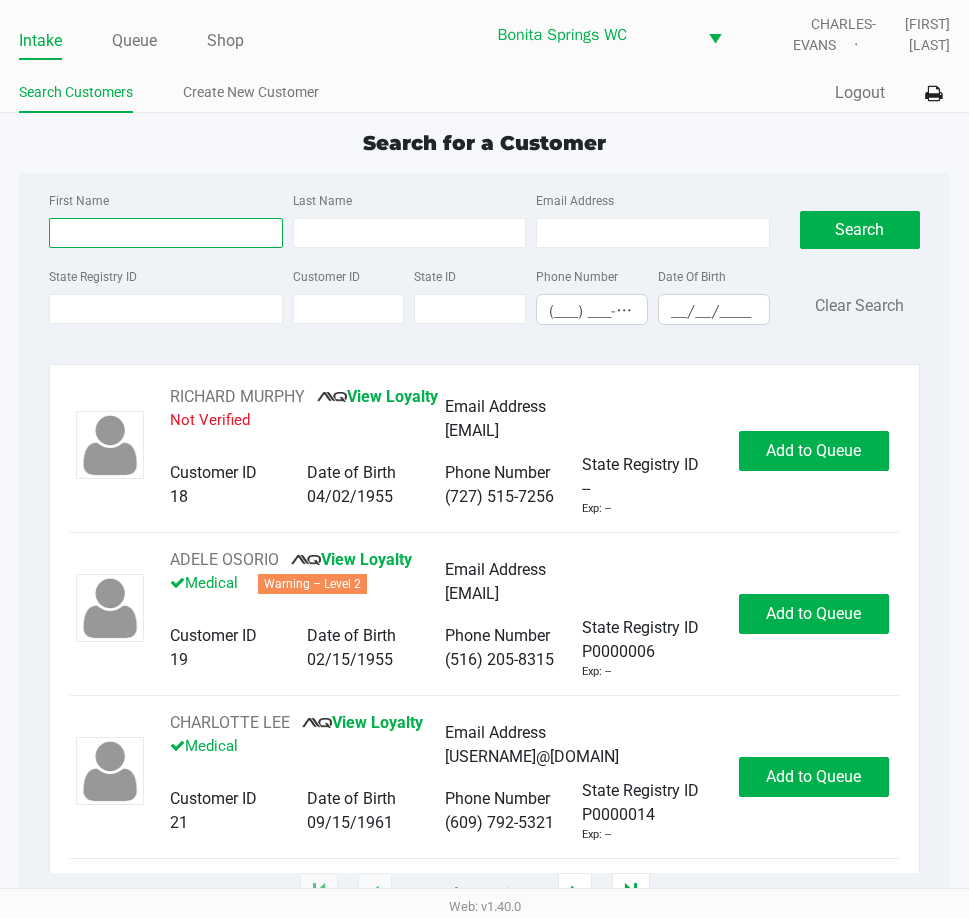 click on "First Name" at bounding box center (165, 233) 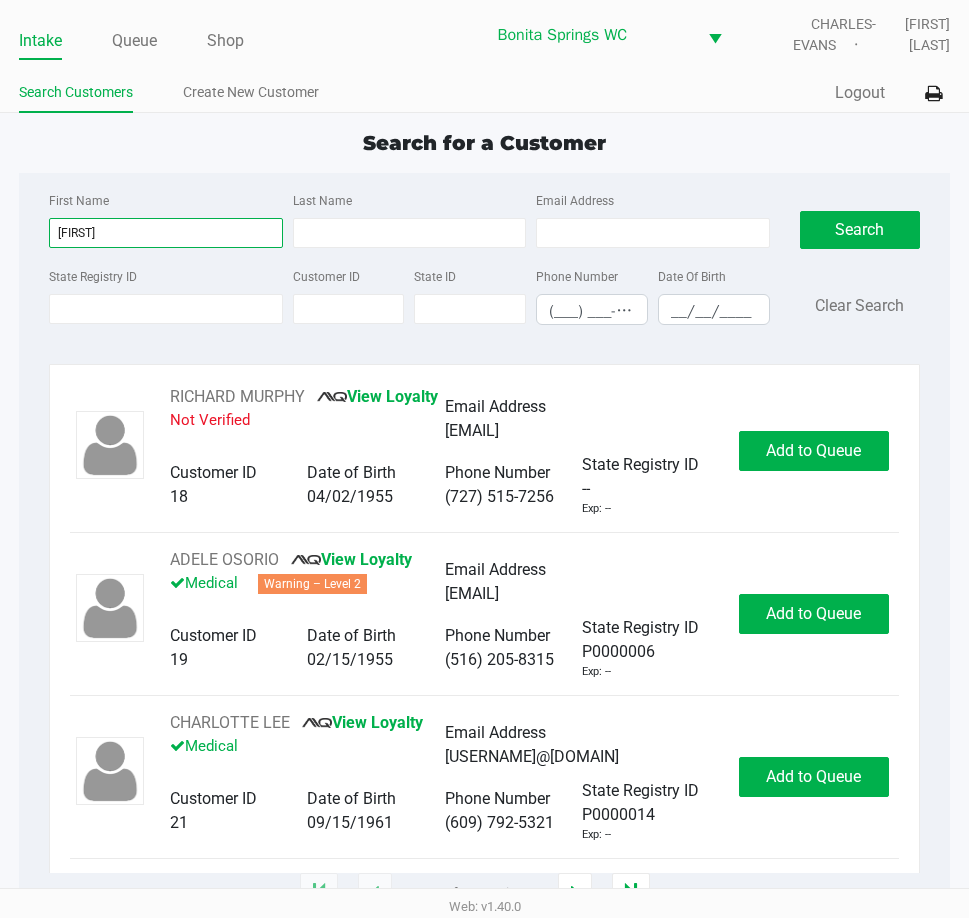 type on "[FIRST]" 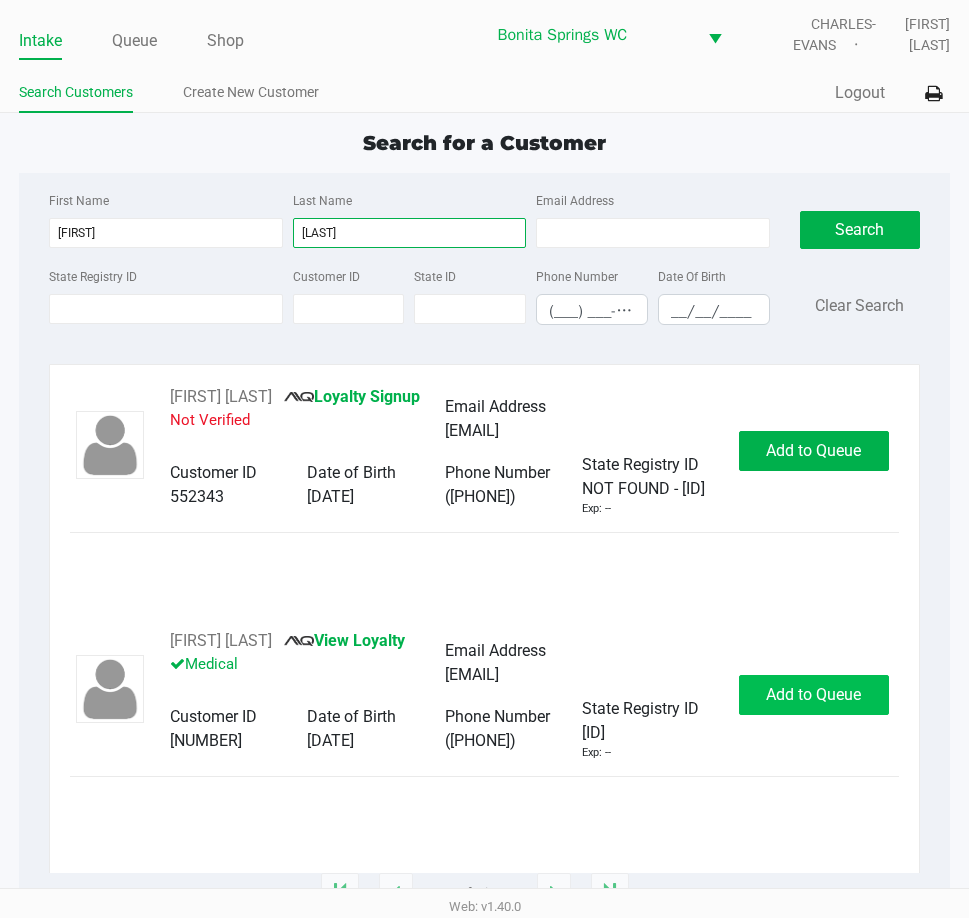 type on "[LAST]" 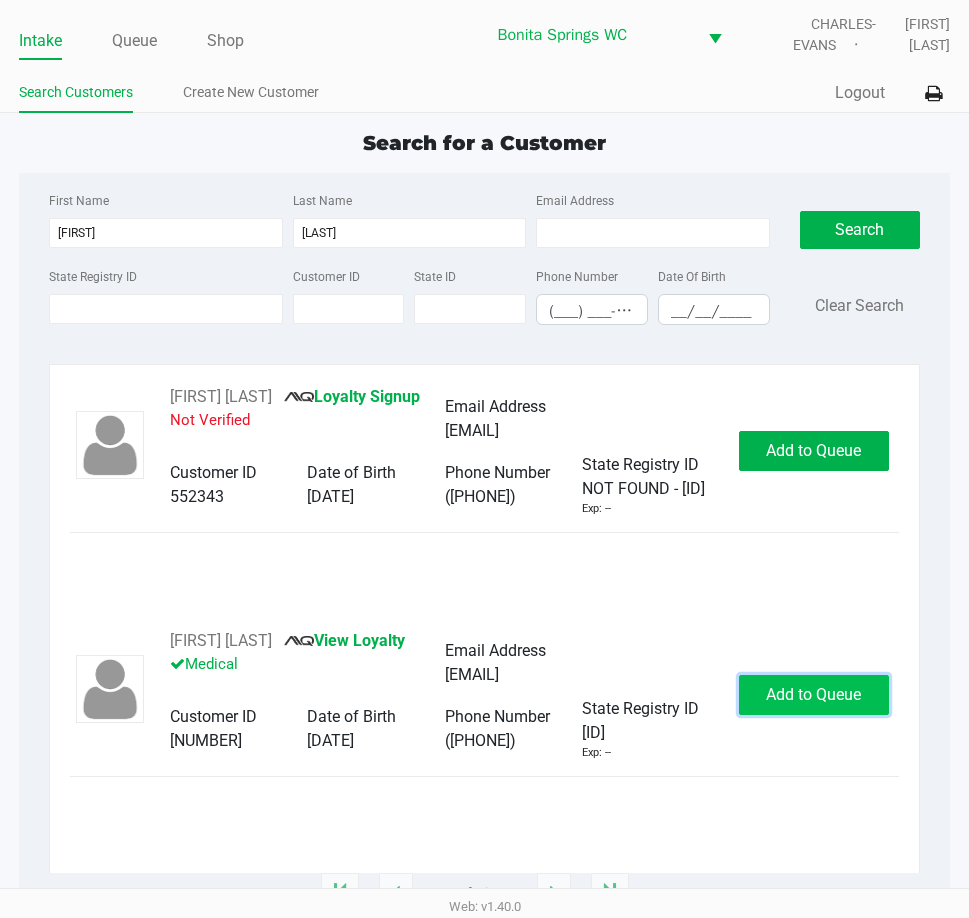 click on "Add to Queue" 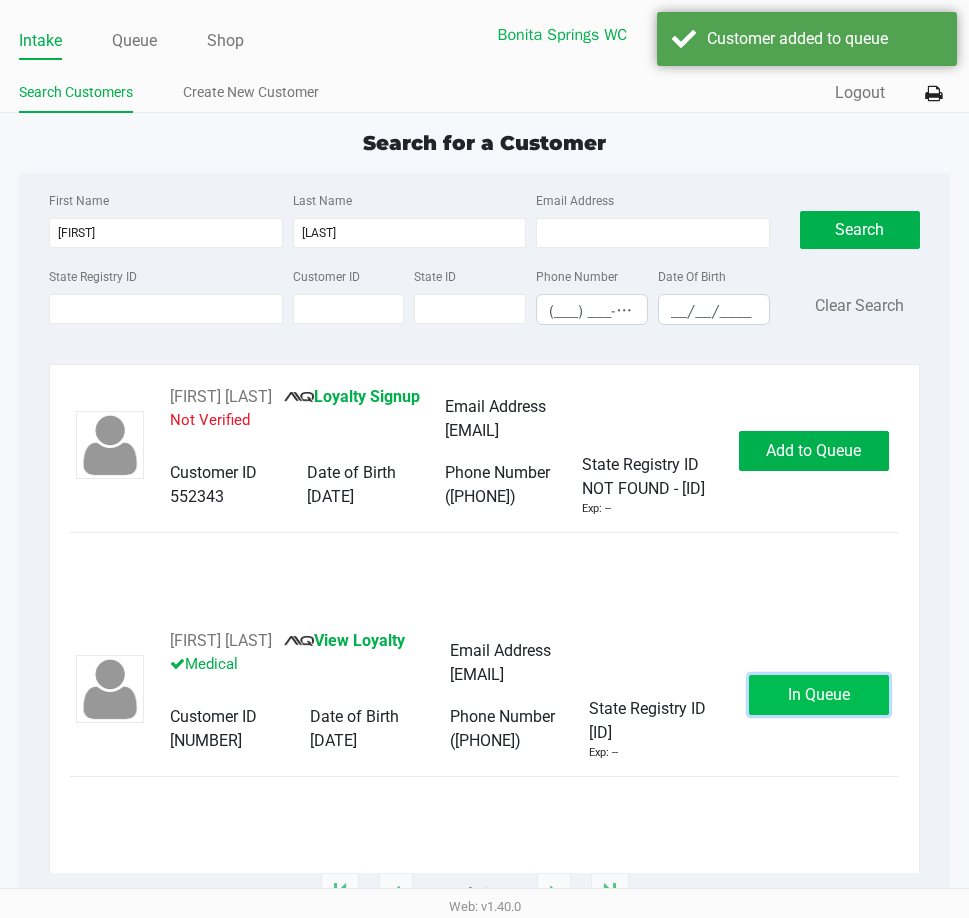 click on "In Queue" 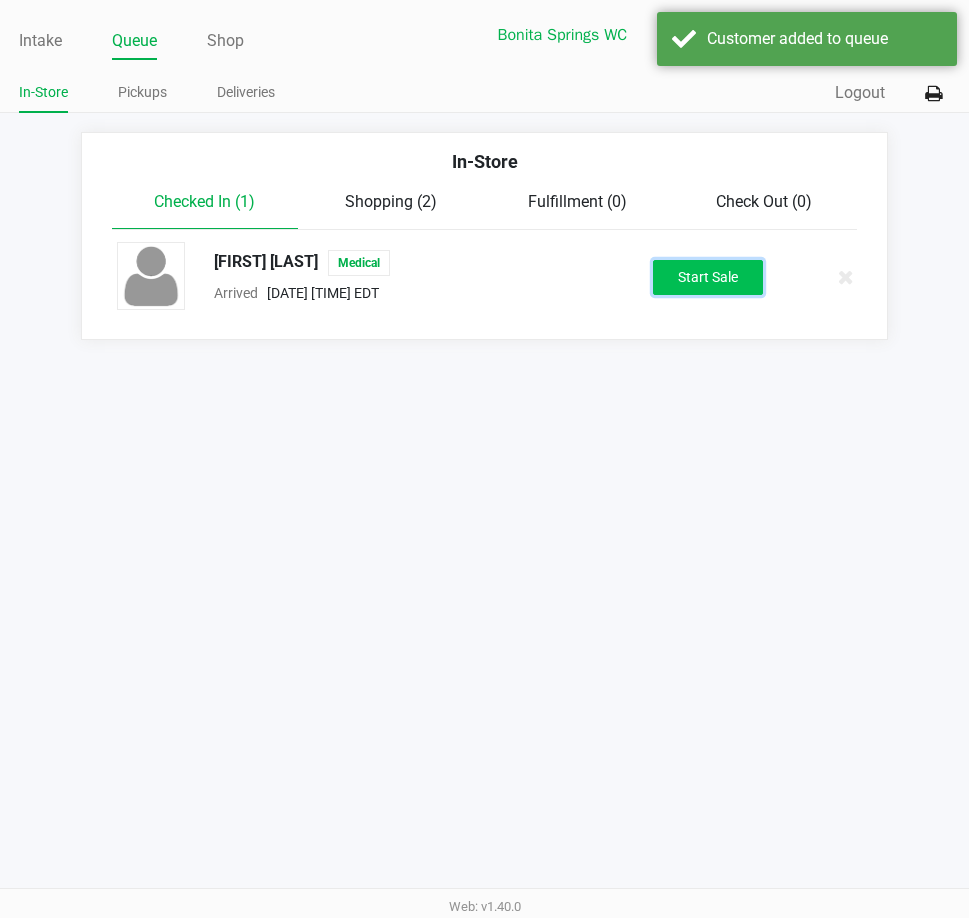 click on "Start Sale" 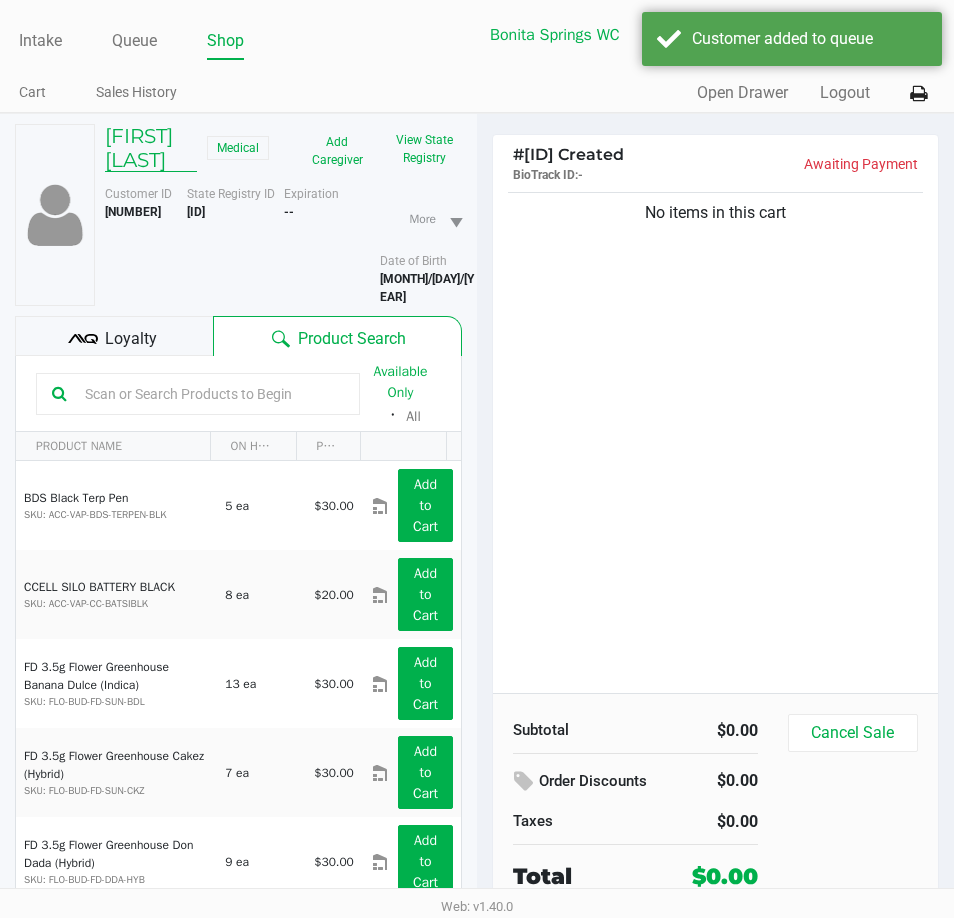 click on "[FIRST] [LAST]" 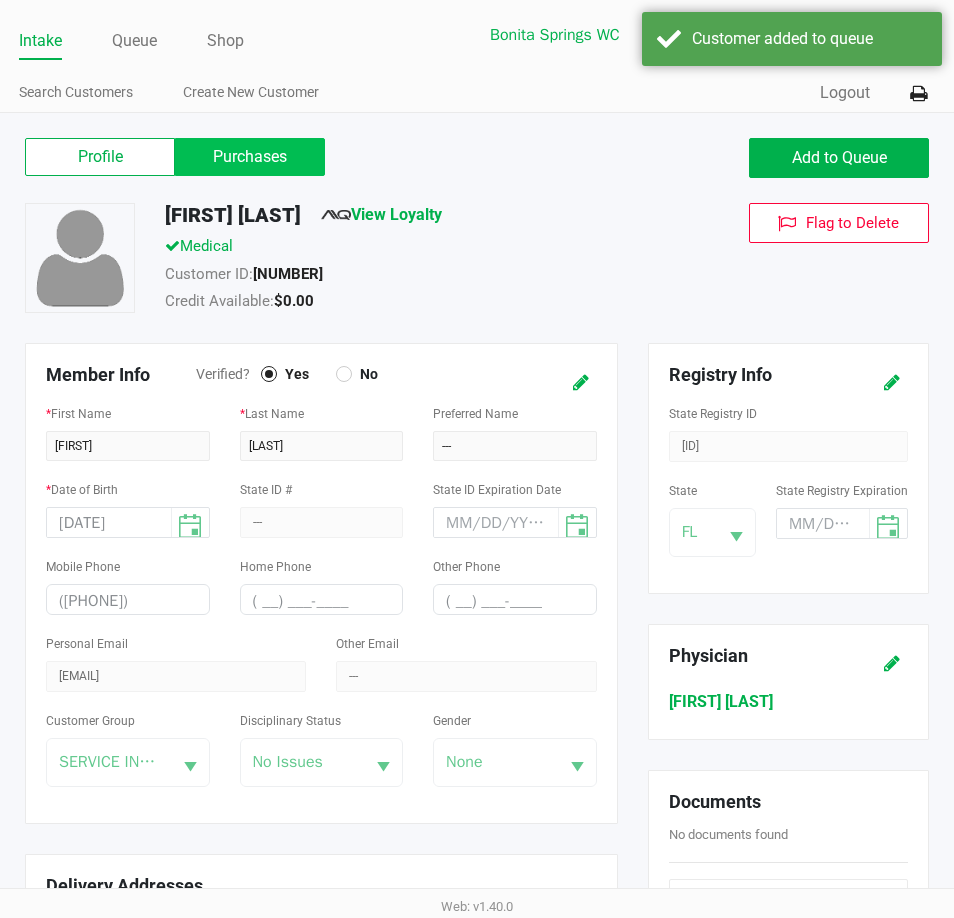 click on "Purchases" 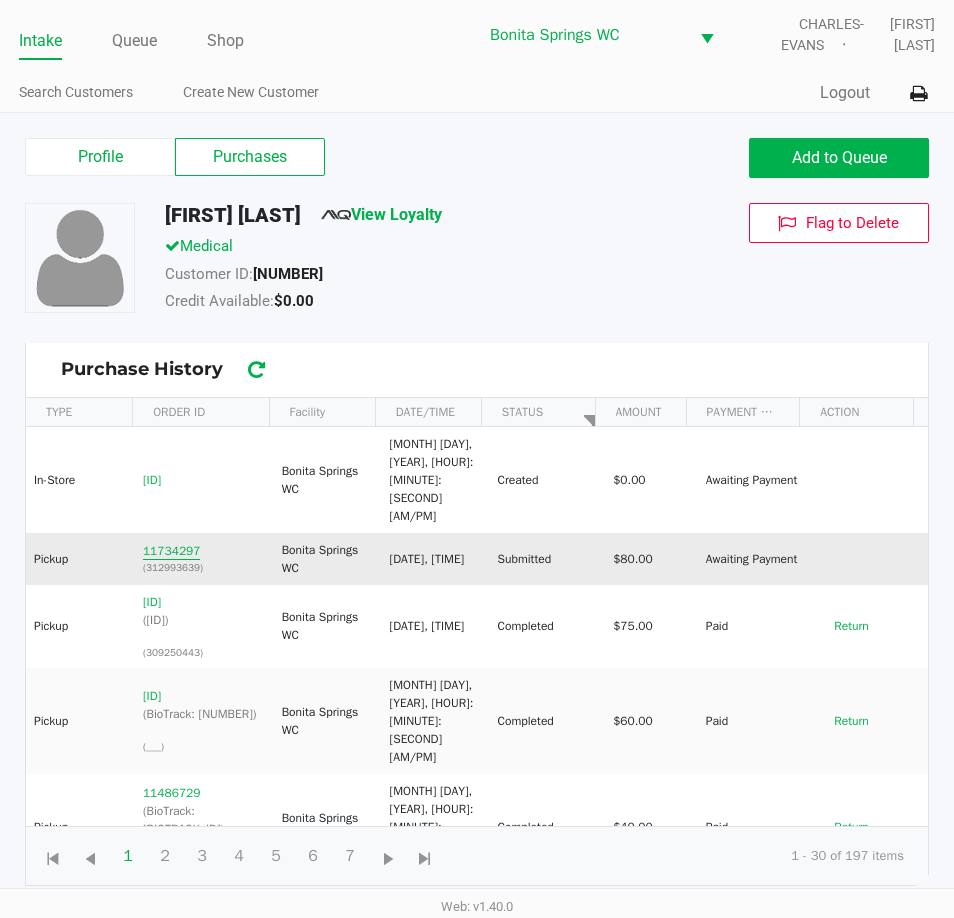 click on "11734297" 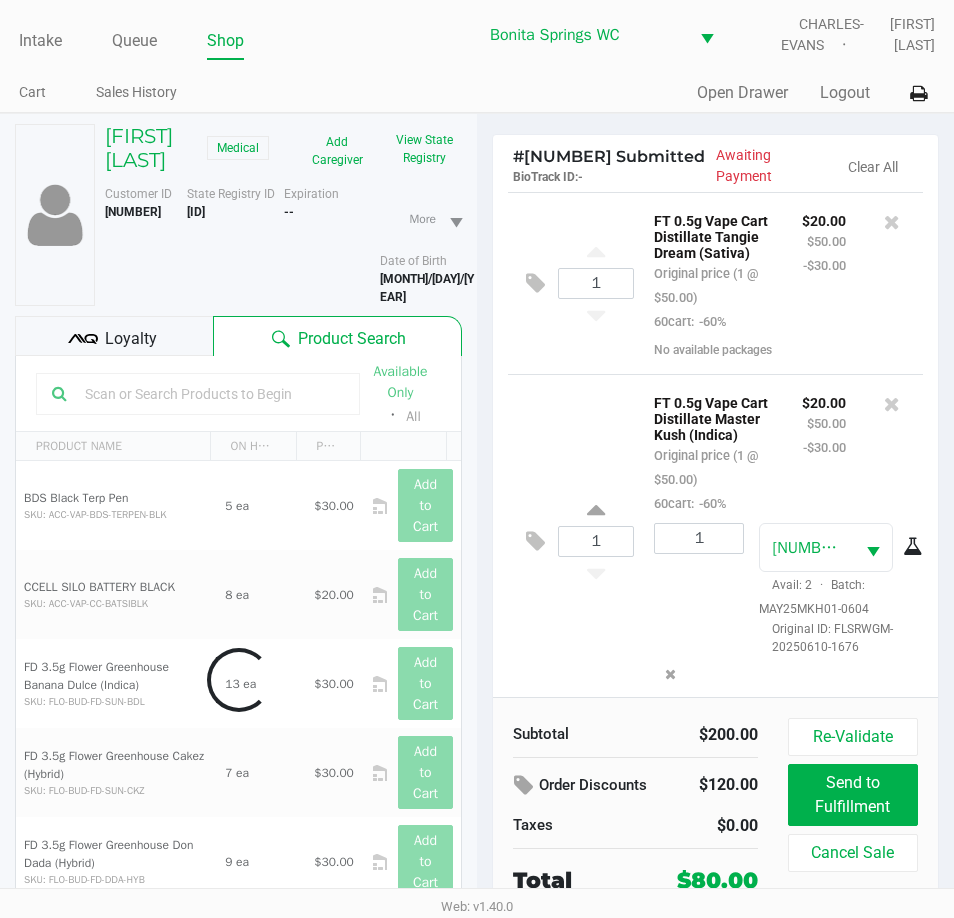 scroll, scrollTop: 461, scrollLeft: 0, axis: vertical 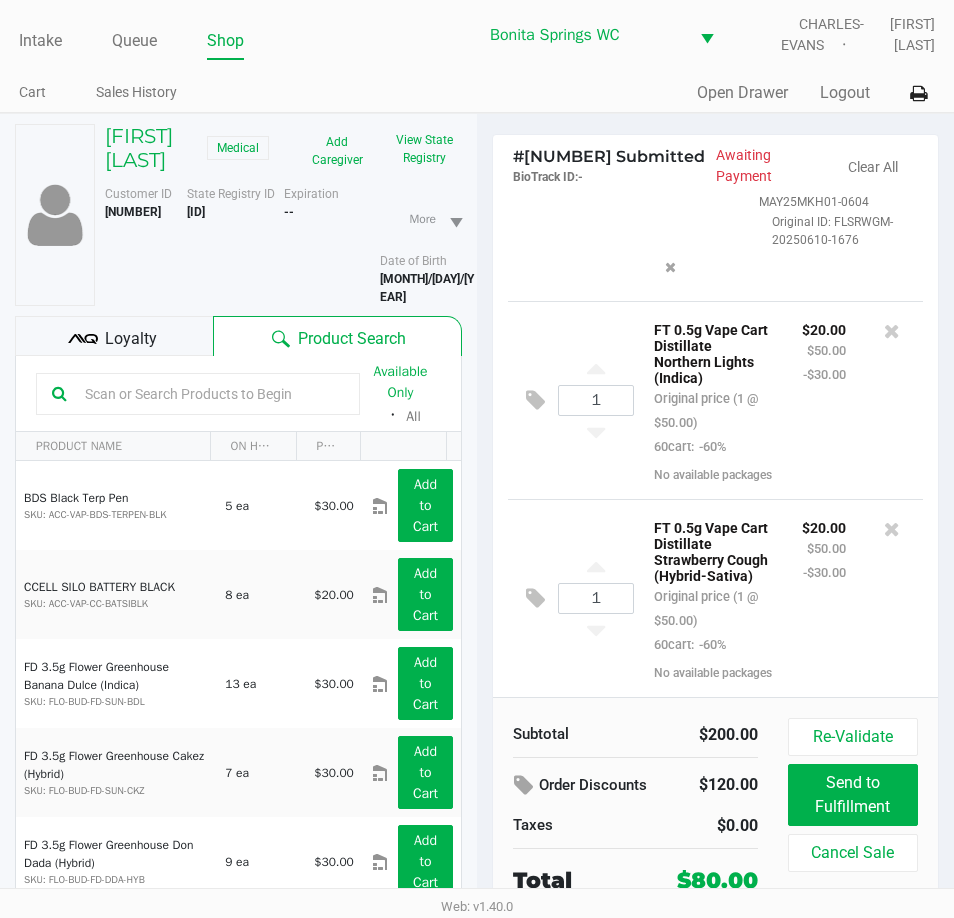 click on "1  FT 0.5g Vape Cart Distillate Northern Lights (Indica)   Original price (1 @ $50.00)  60cart:  -60% $20.00 $50.00 -$30.00  No available packages" 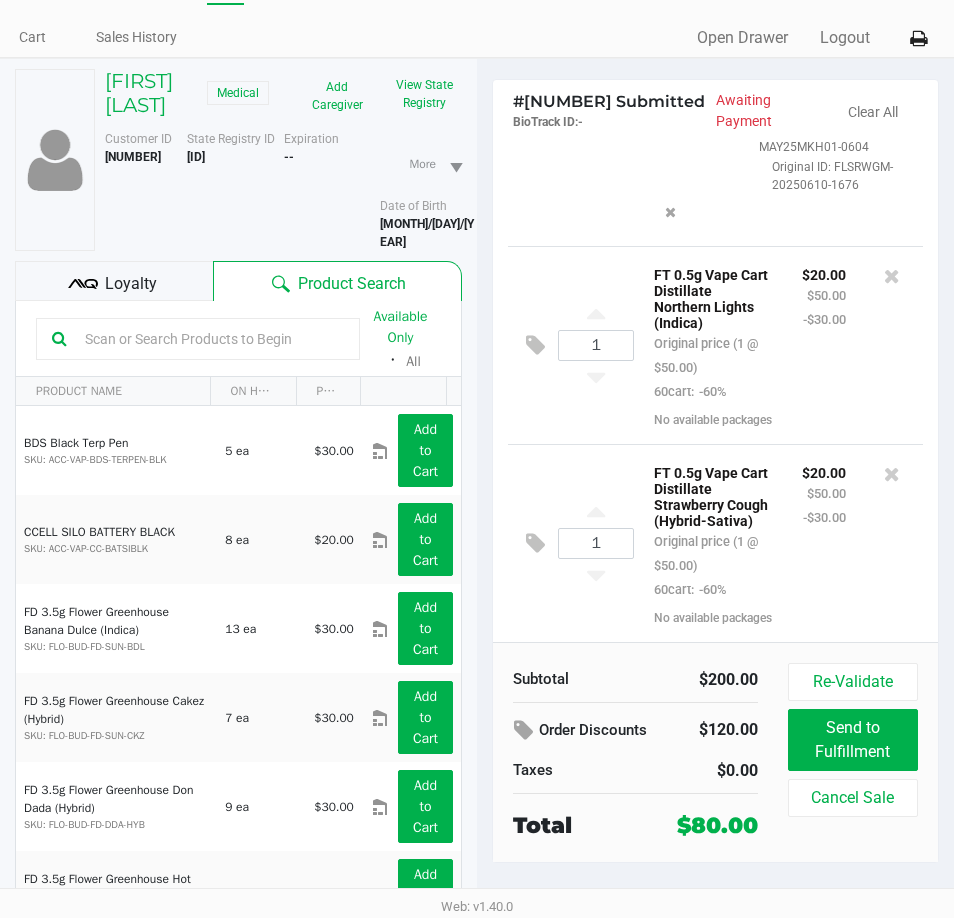 scroll, scrollTop: 104, scrollLeft: 0, axis: vertical 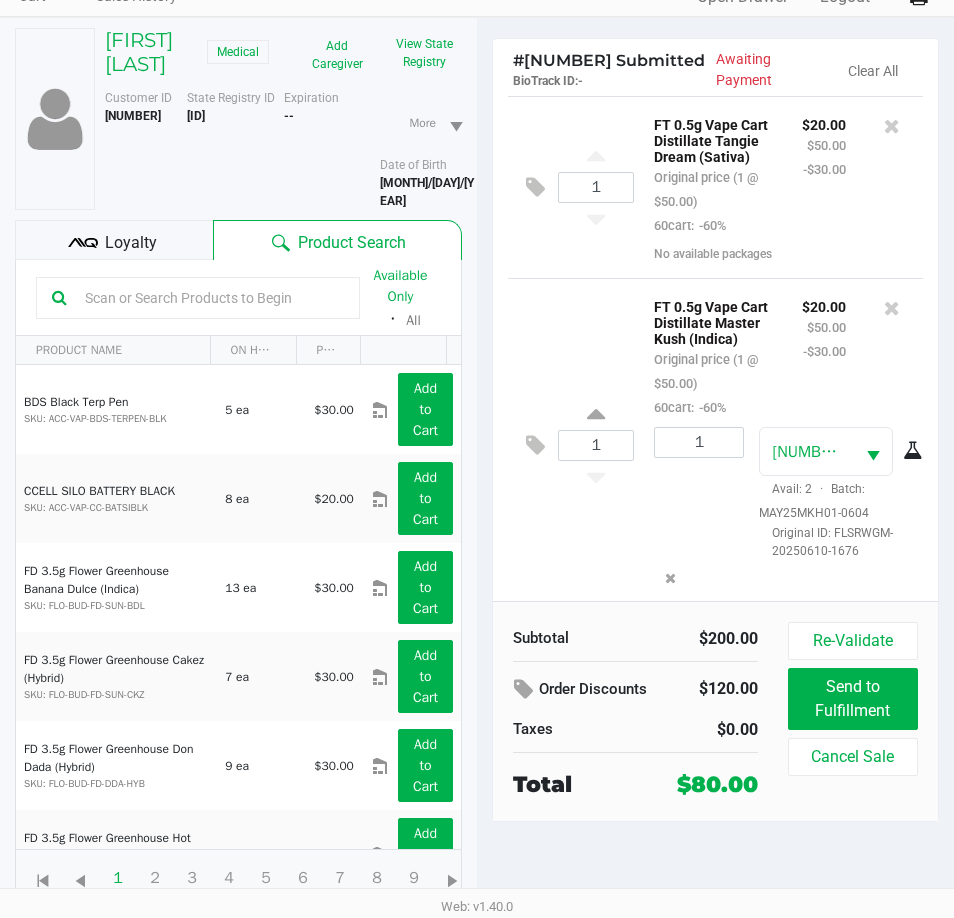 click on "1 FT 0.5g Vape Cart Distillate Master Kush (Indica) Original price (1 @ $50.00) 60cart: -60% $20.00 $50.00 -$30.00 1 [ID] Avail: 2 · Batch: MAY25MKH01-0604 Original ID: FLSRWGM-20250610-1676" 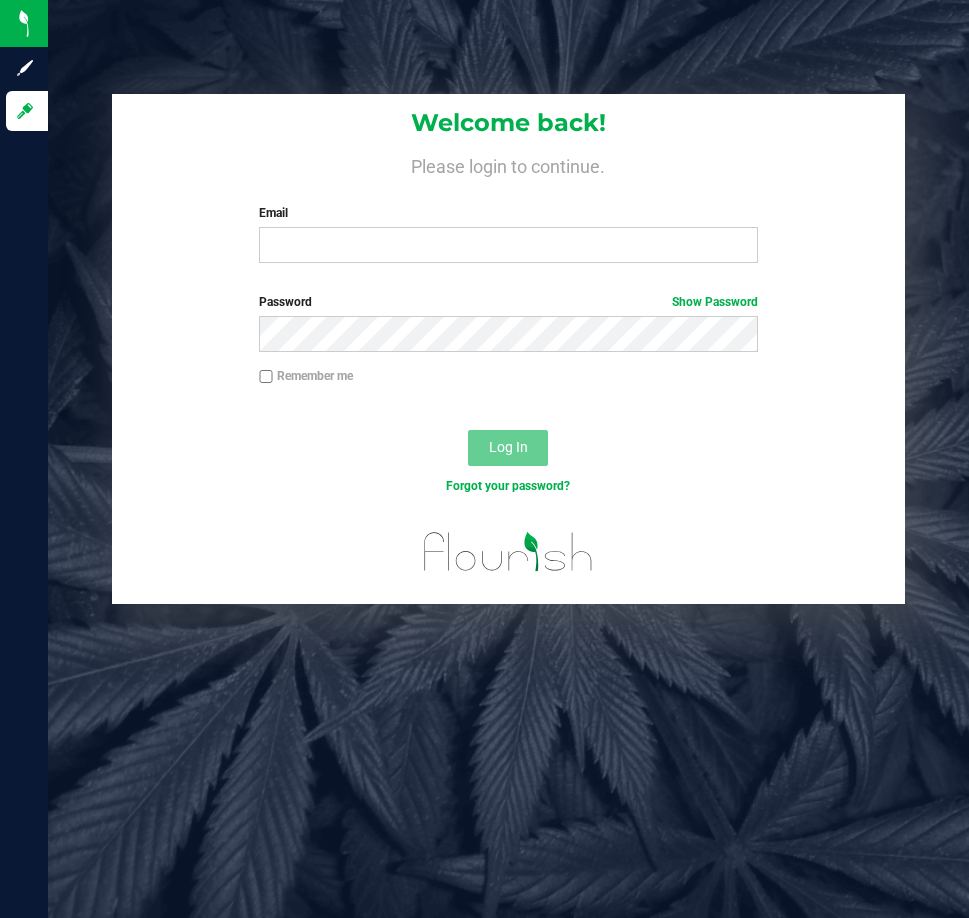 scroll, scrollTop: 0, scrollLeft: 0, axis: both 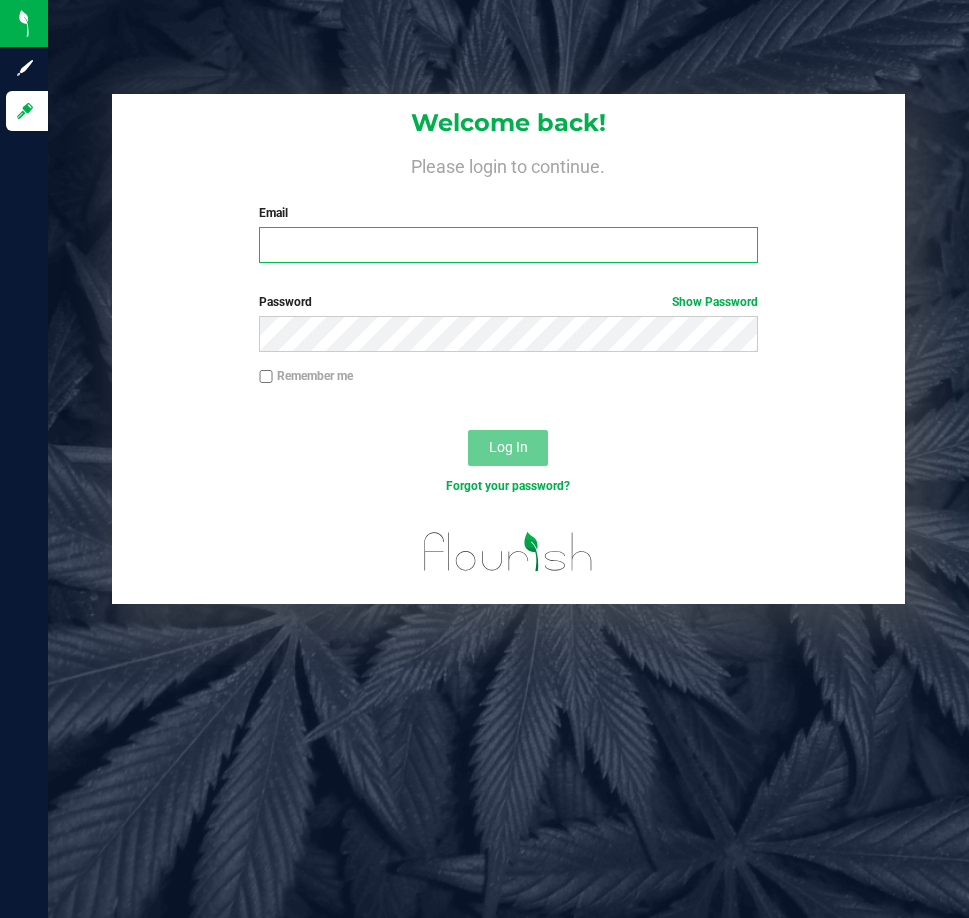 click on "Email" at bounding box center (508, 245) 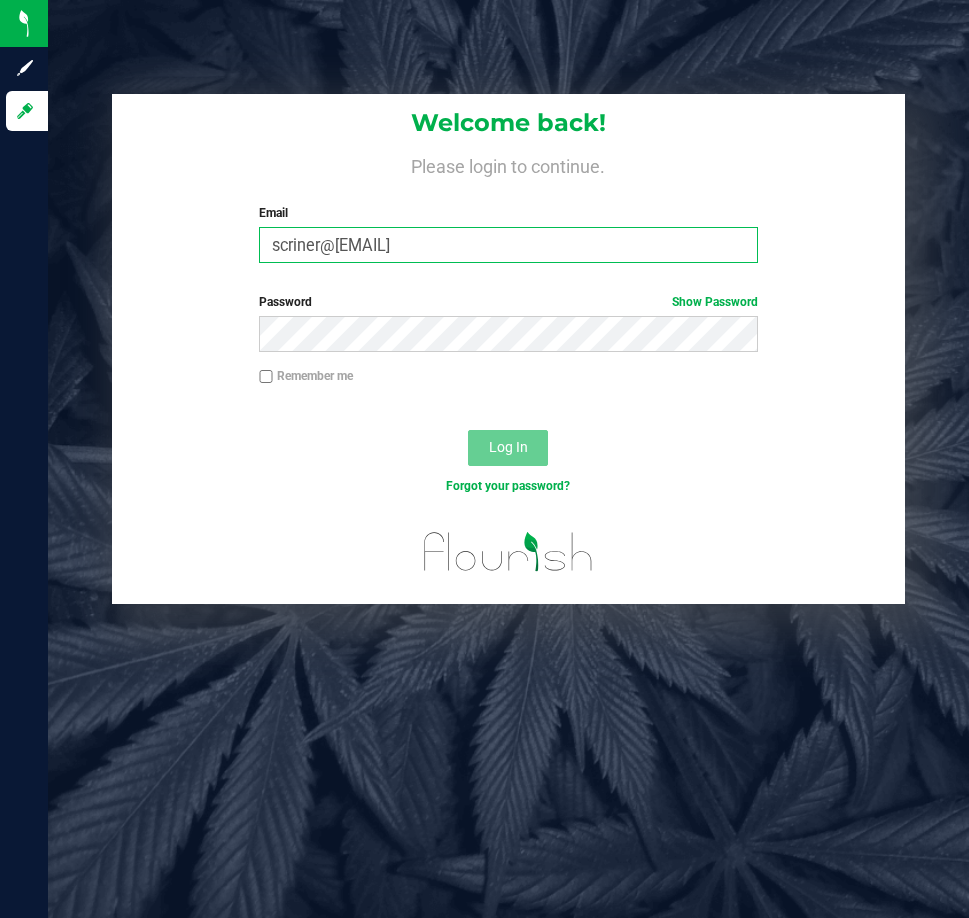 type on "scriner@[EMAIL]" 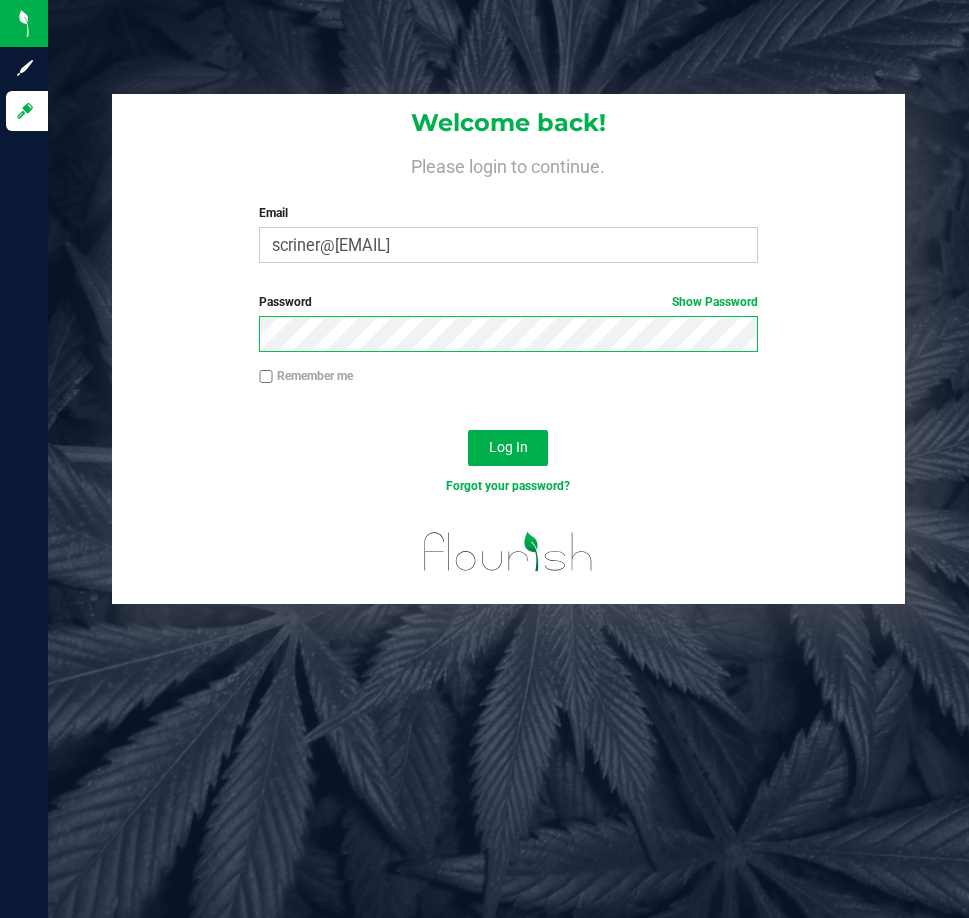 click on "Log In" at bounding box center [508, 448] 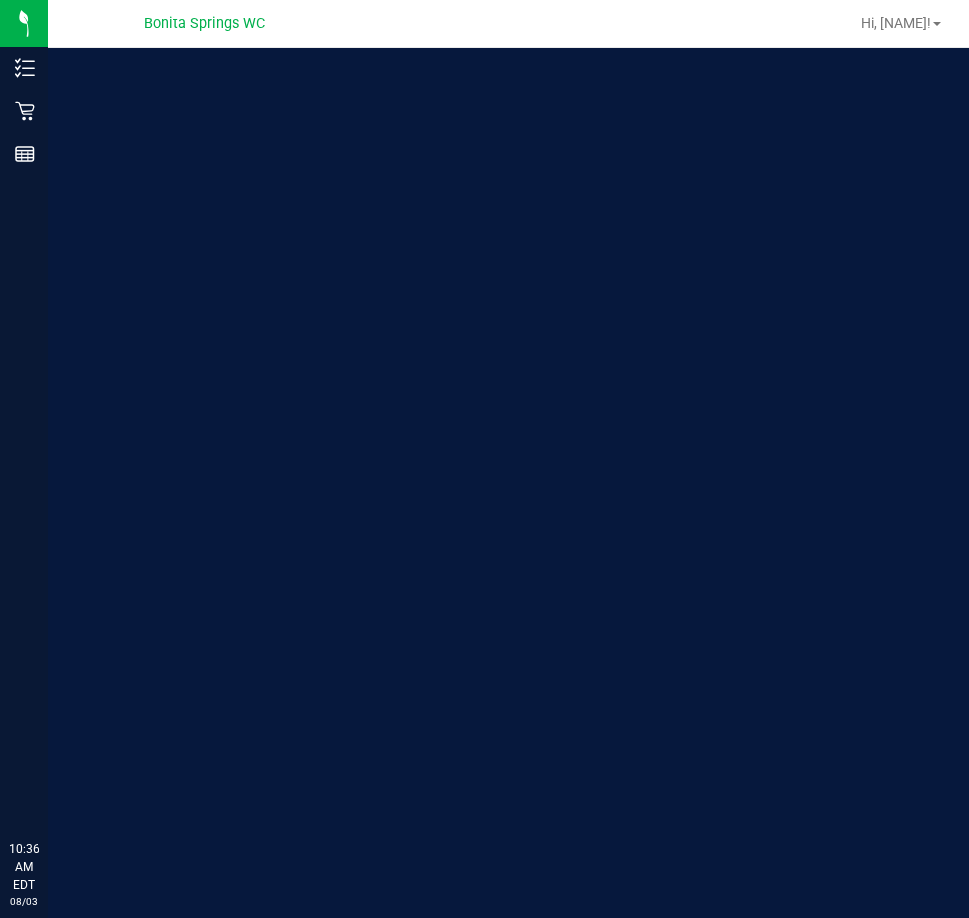 scroll, scrollTop: 0, scrollLeft: 0, axis: both 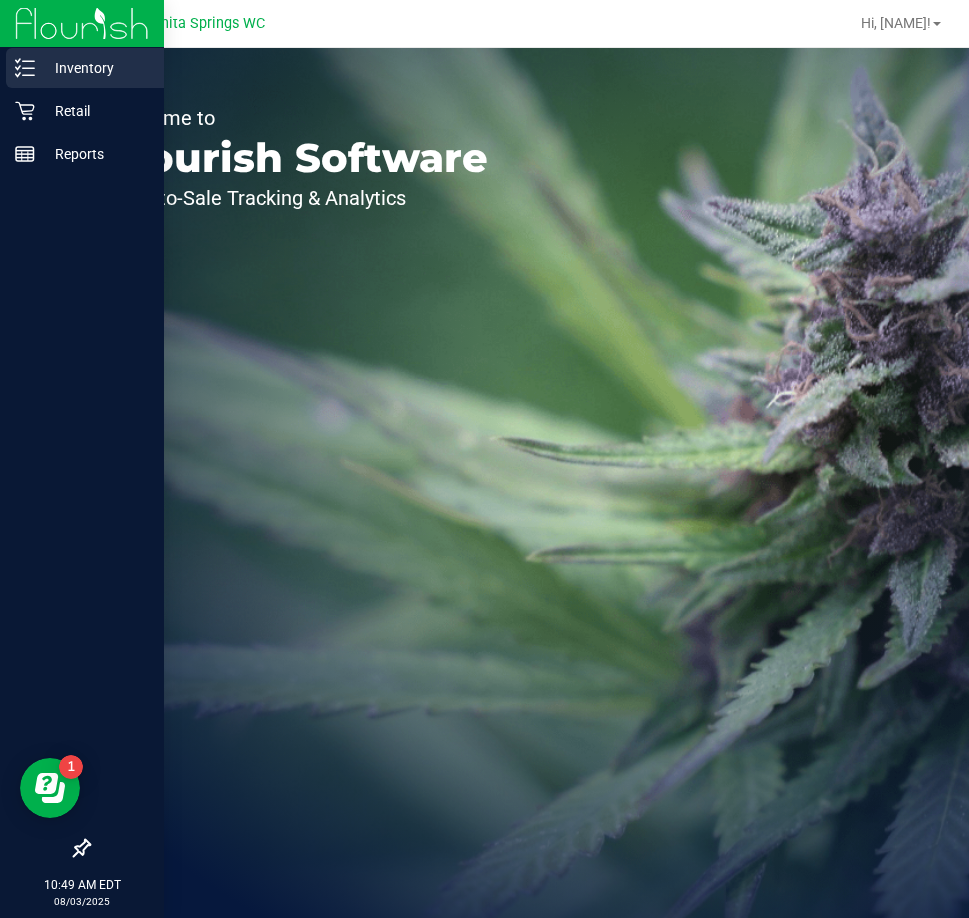 click on "Inventory" at bounding box center (85, 68) 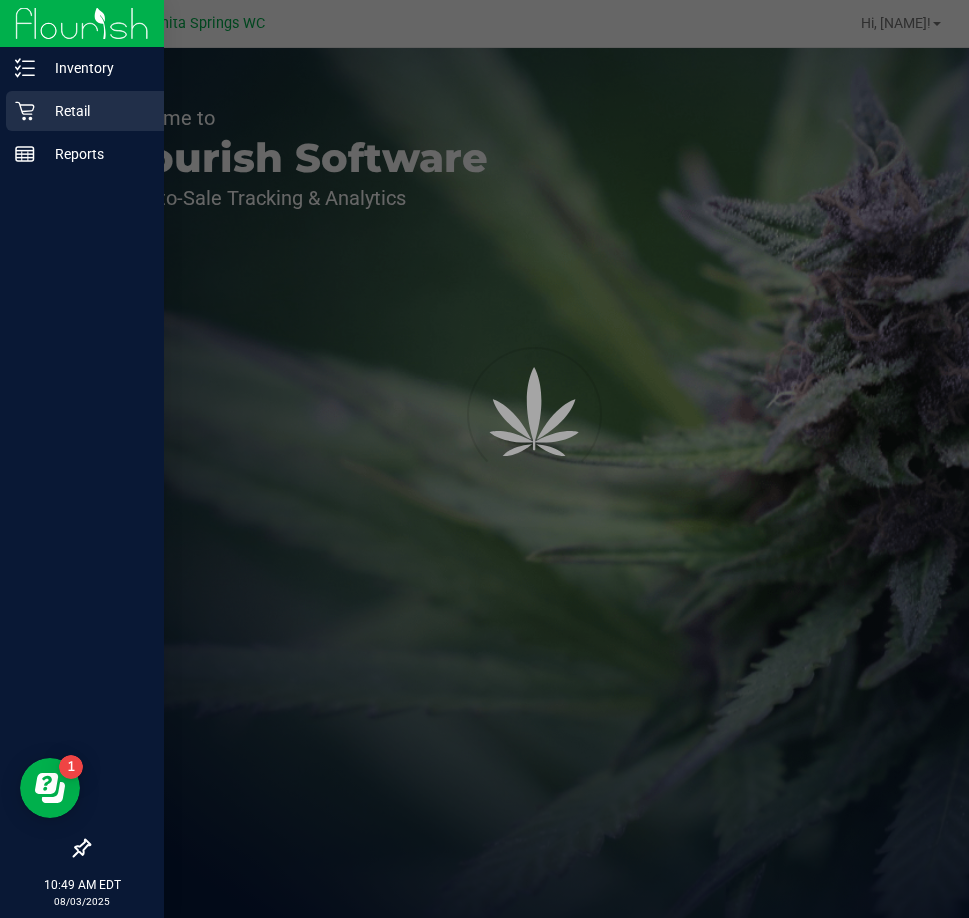 click on "Retail" at bounding box center [85, 111] 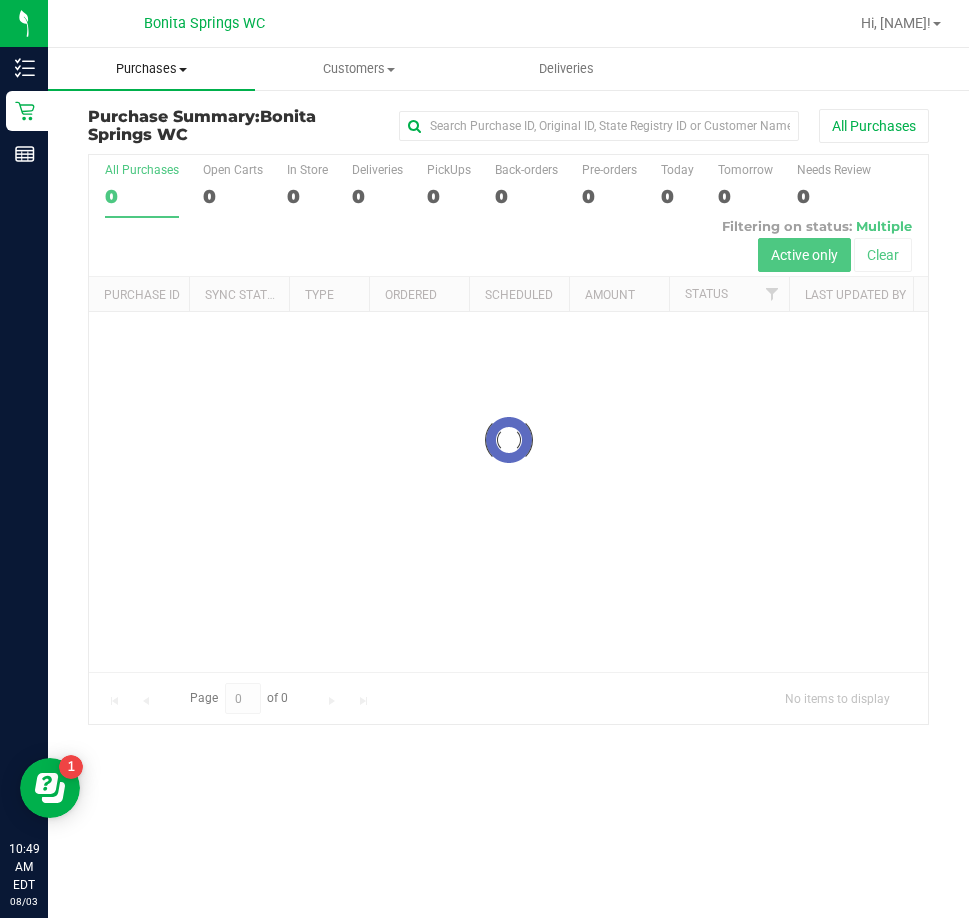 click on "Purchases" at bounding box center (151, 69) 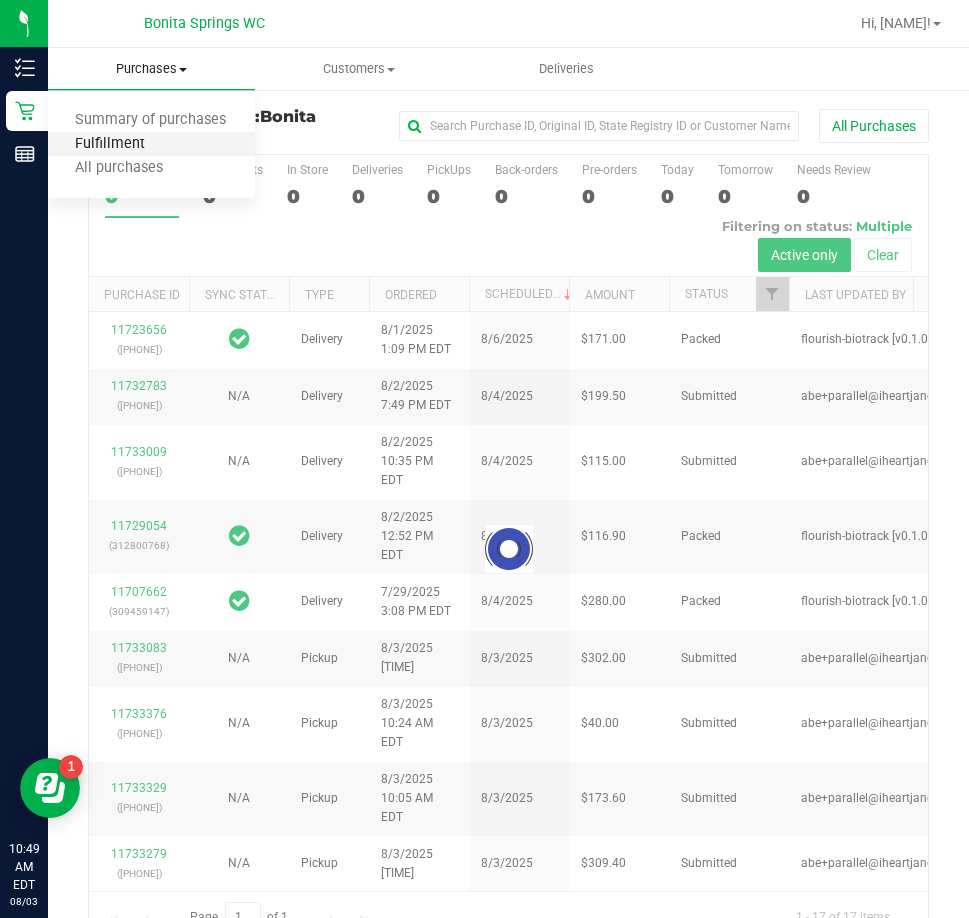 click on "Fulfillment" at bounding box center (110, 144) 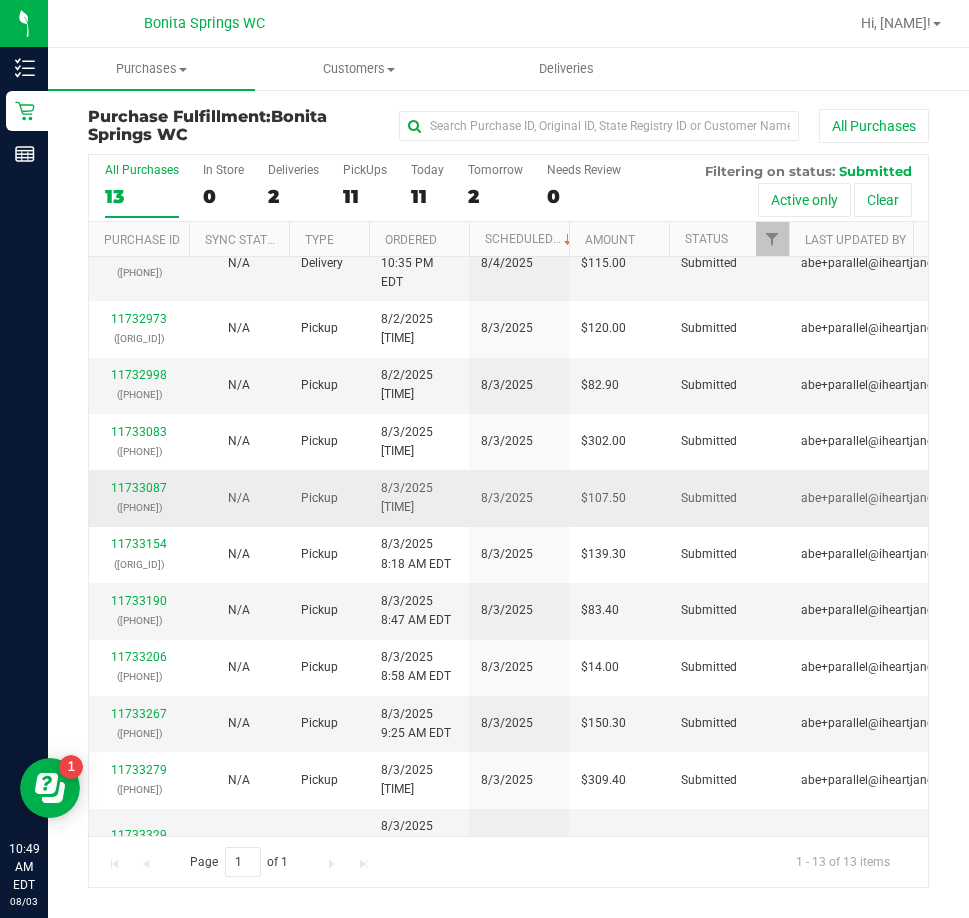 scroll, scrollTop: 0, scrollLeft: 0, axis: both 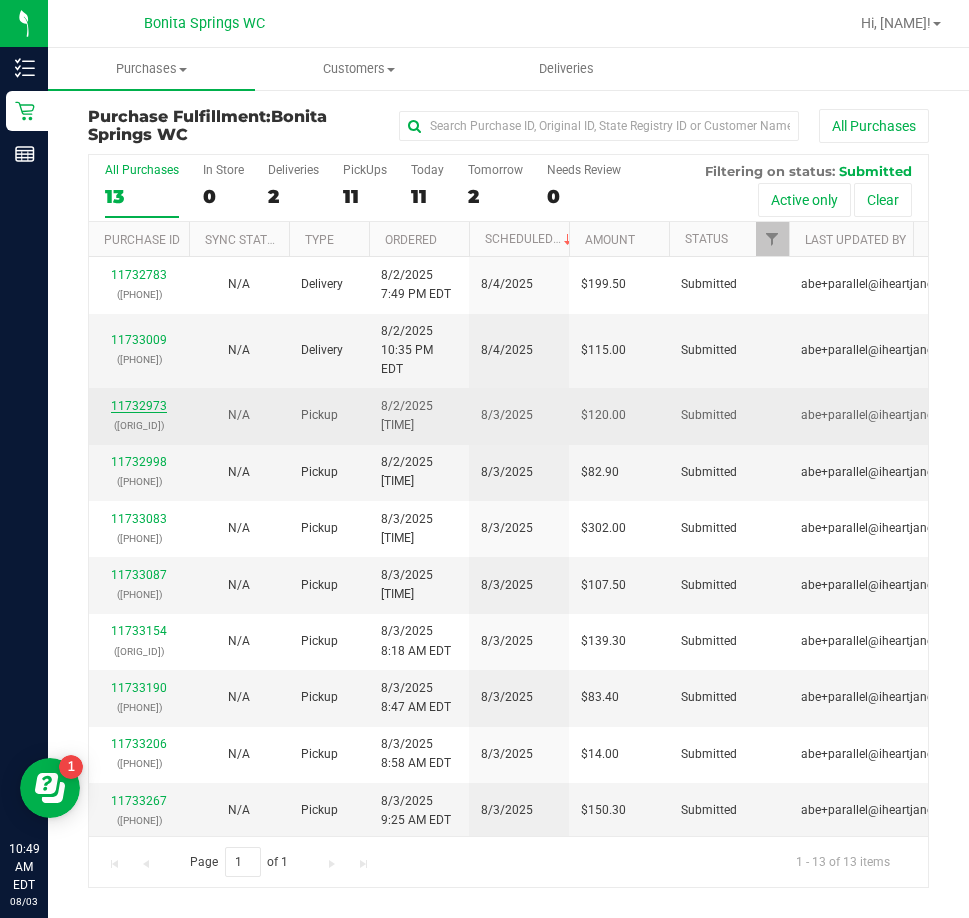 click on "11732973" at bounding box center (139, 406) 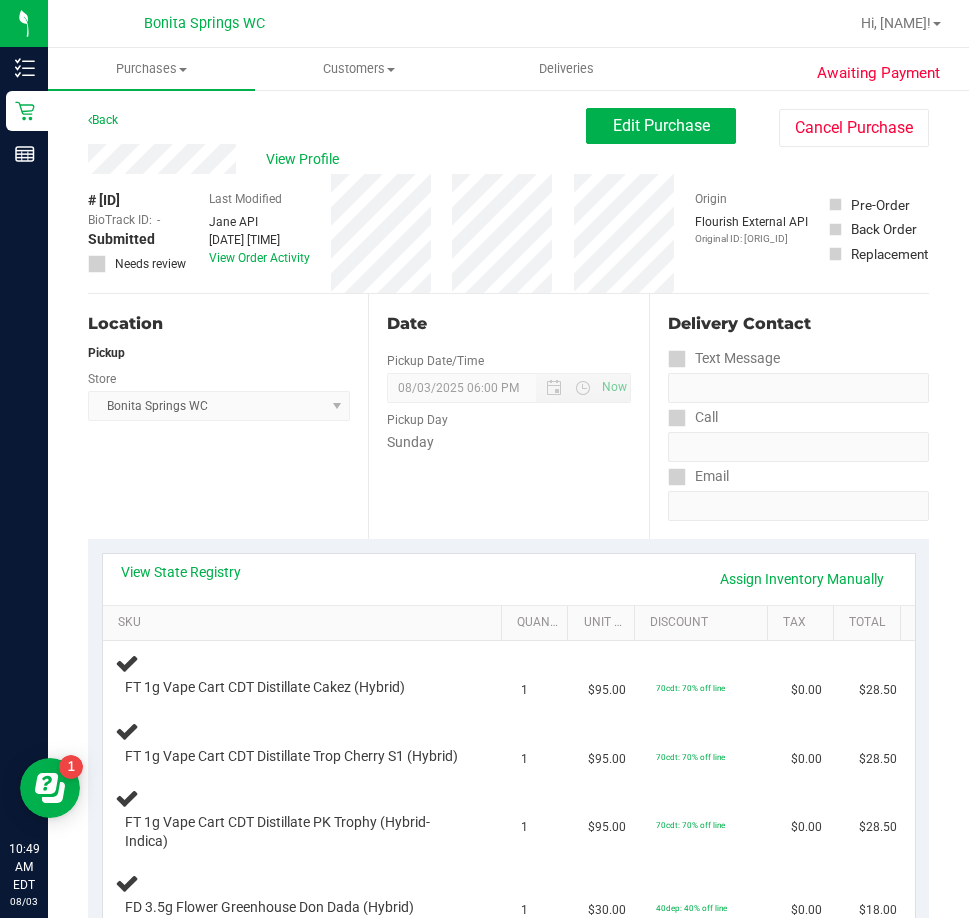 click on "Location
Pickup
Store
Bonita Springs WC Select Store Bonita Springs WC Boynton Beach WC Bradenton WC Brandon WC Brooksville WC Call Center Clermont WC Crestview WC Deerfield Beach WC Delray Beach WC Deltona WC Ft Walton Beach WC Ft. Lauderdale WC Ft. Myers WC Gainesville WC Jax Atlantic WC JAX DC REP Jax WC Key West WC Lakeland WC Largo WC Lehigh Acres DC REP Merritt Island WC Miami 72nd WC Miami Beach WC Miami Dadeland WC Miramar DC REP New Port Richey WC North Palm Beach WC North Port WC Ocala WC Orange Park WC Orlando Colonial WC Orlando DC REP Orlando WC Oviedo WC Palm Bay WC Palm Coast WC Panama City WC Pensacola WC Port Orange WC Port St. Lucie WC Sebring WC South Tampa WC St. Pete WC Summerfield WC Tallahassee DC REP Tallahassee WC Tampa DC Testing Tampa Warehouse Tampa WC TX Austin DC TX Plano Retail WPB DC" at bounding box center [228, 416] 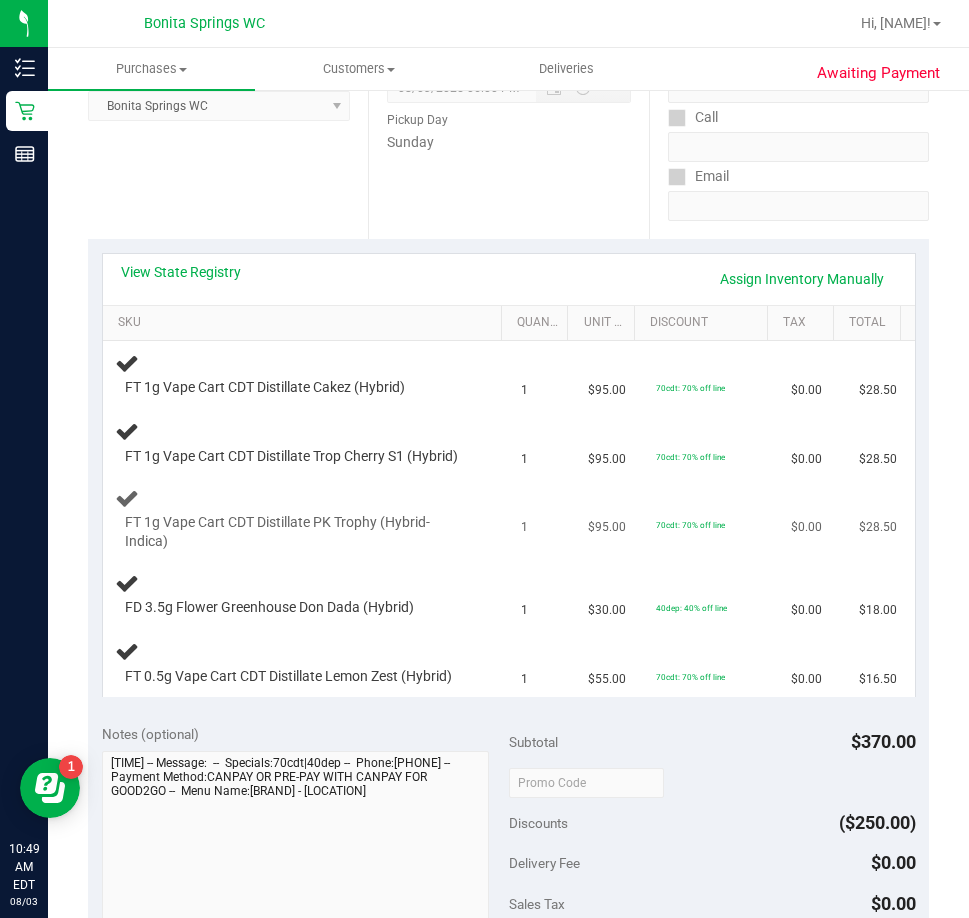 scroll, scrollTop: 200, scrollLeft: 0, axis: vertical 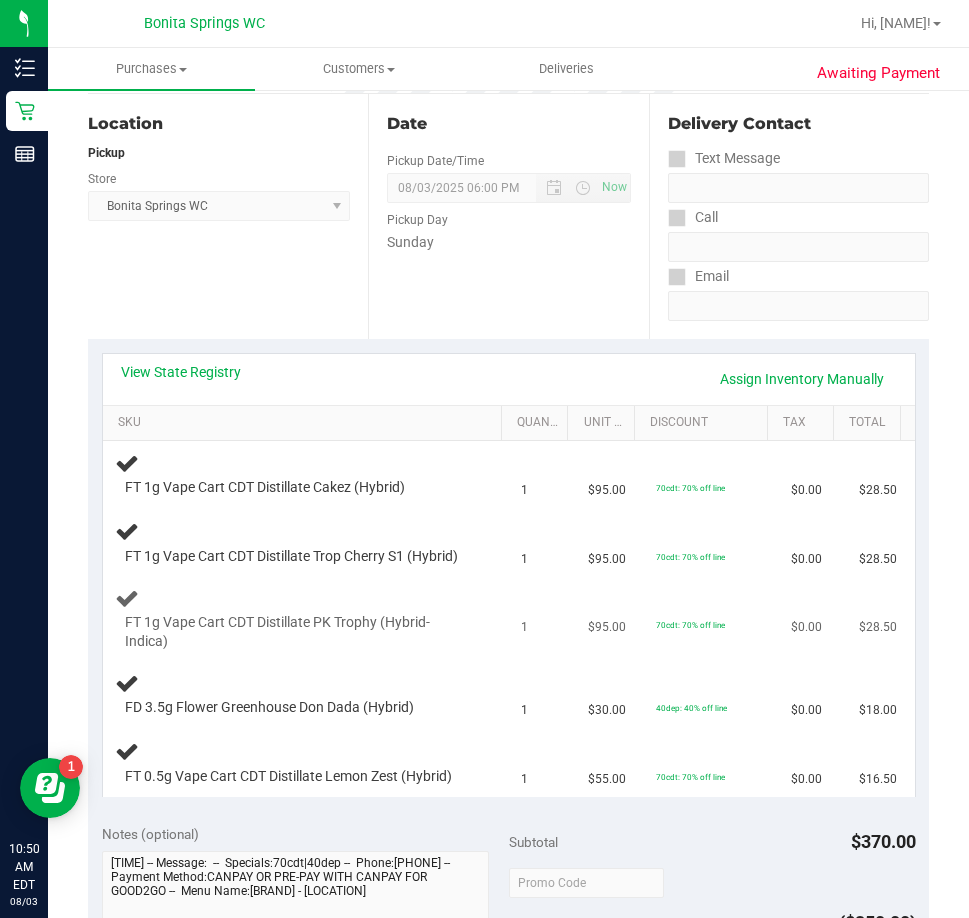 click on "FT 1g Vape Cart CDT Distillate PK Trophy (Hybrid-Indica)" at bounding box center (306, 620) 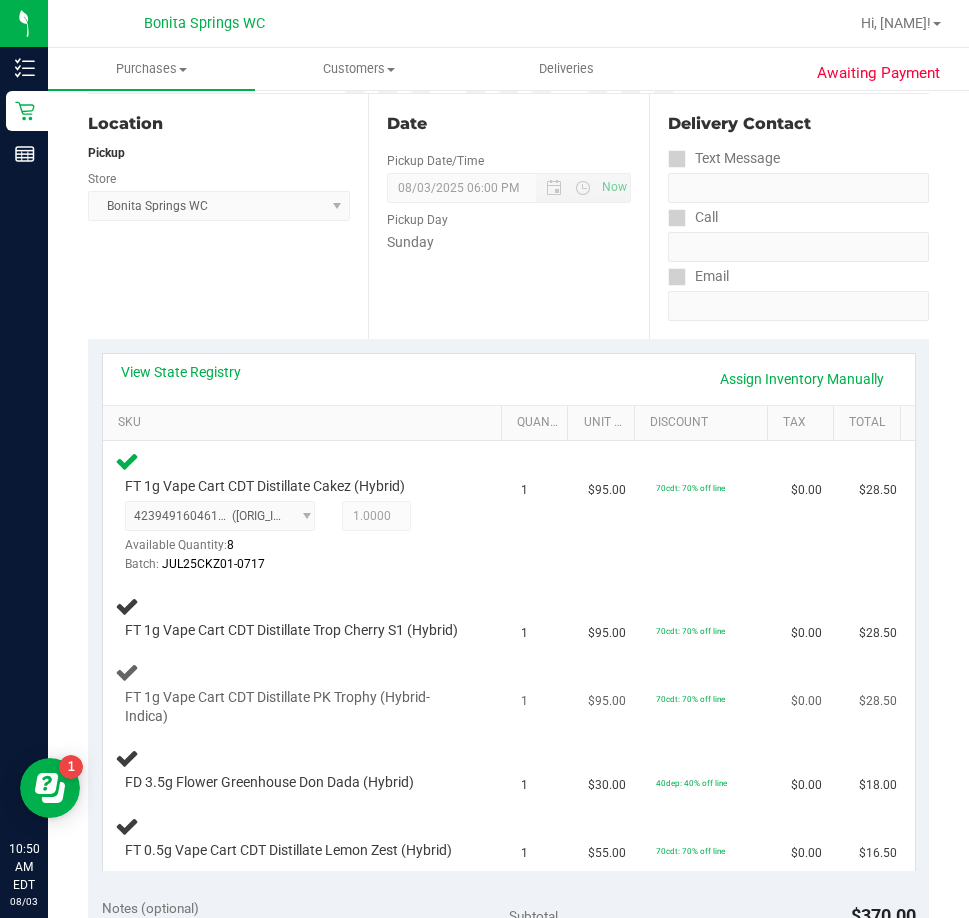 click on "FT 1g Vape Cart CDT Distillate PK Trophy (Hybrid-Indica)" at bounding box center [306, 693] 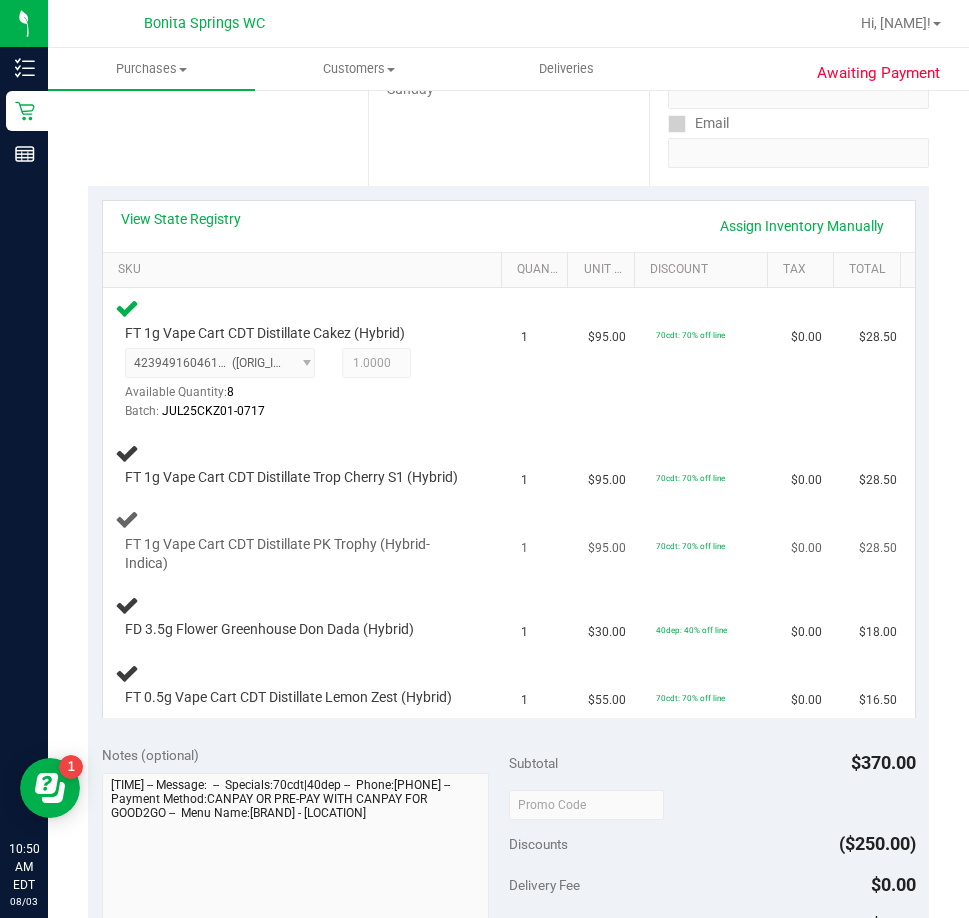 scroll, scrollTop: 400, scrollLeft: 0, axis: vertical 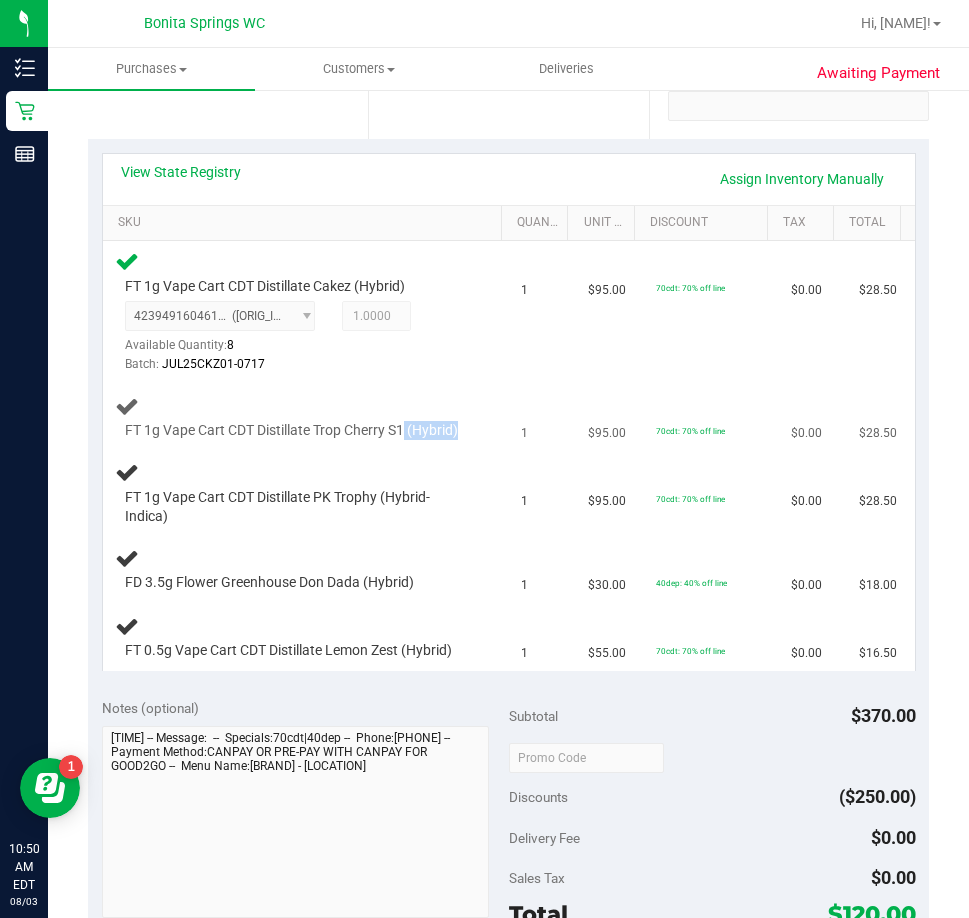 drag, startPoint x: 417, startPoint y: 427, endPoint x: 450, endPoint y: 449, distance: 39.661064 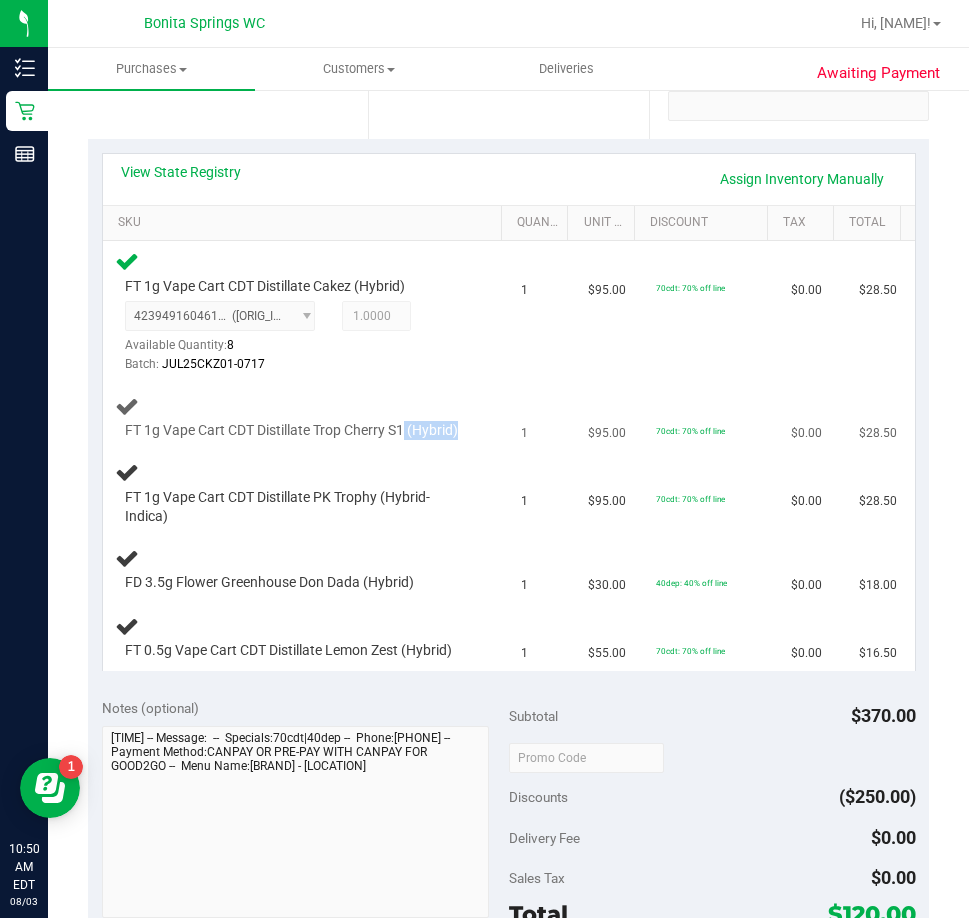 click on "FT 1g Vape Cart CDT Distillate Trop Cherry S1 (Hybrid)" at bounding box center (291, 430) 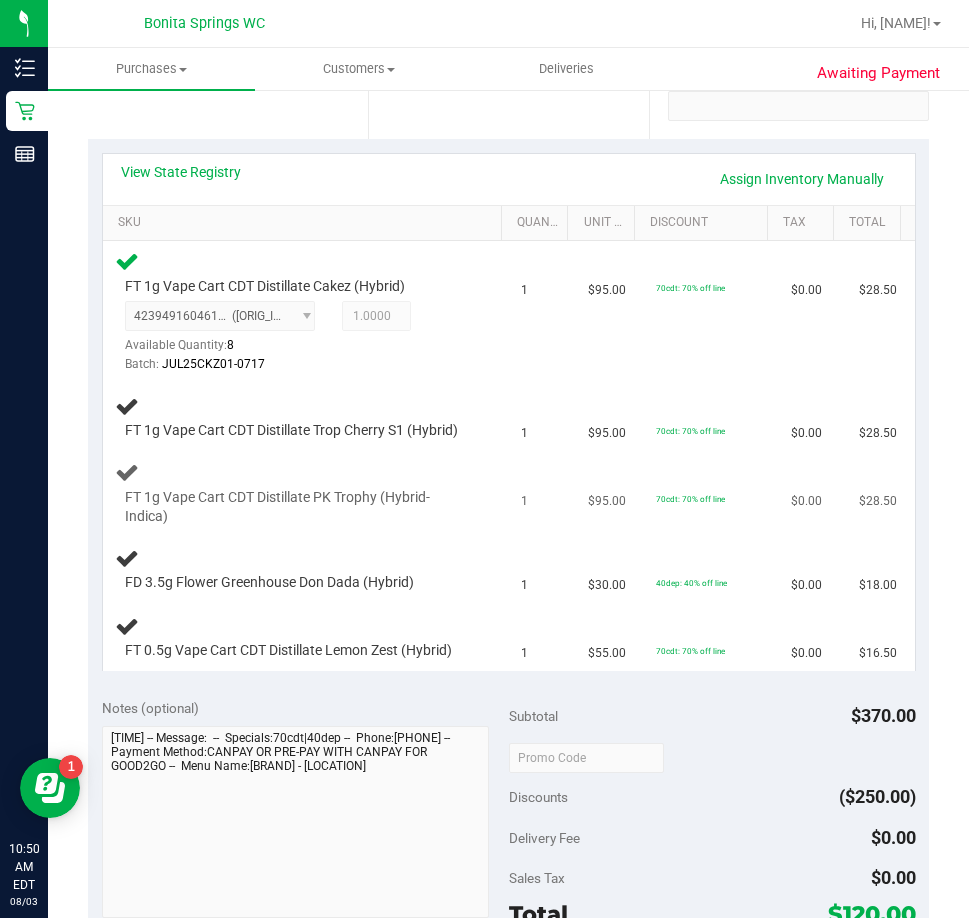 click on "FT 1g Vape Cart CDT Distillate PK Trophy (Hybrid-Indica)" at bounding box center [306, 493] 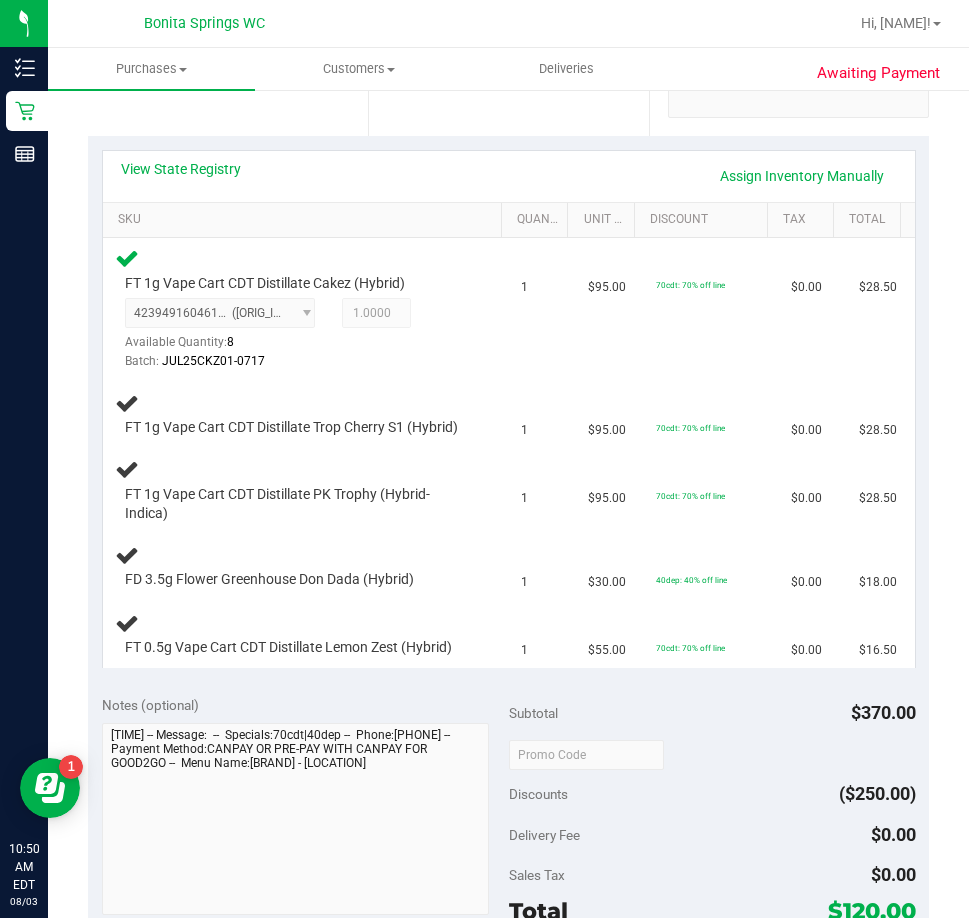 scroll, scrollTop: 400, scrollLeft: 0, axis: vertical 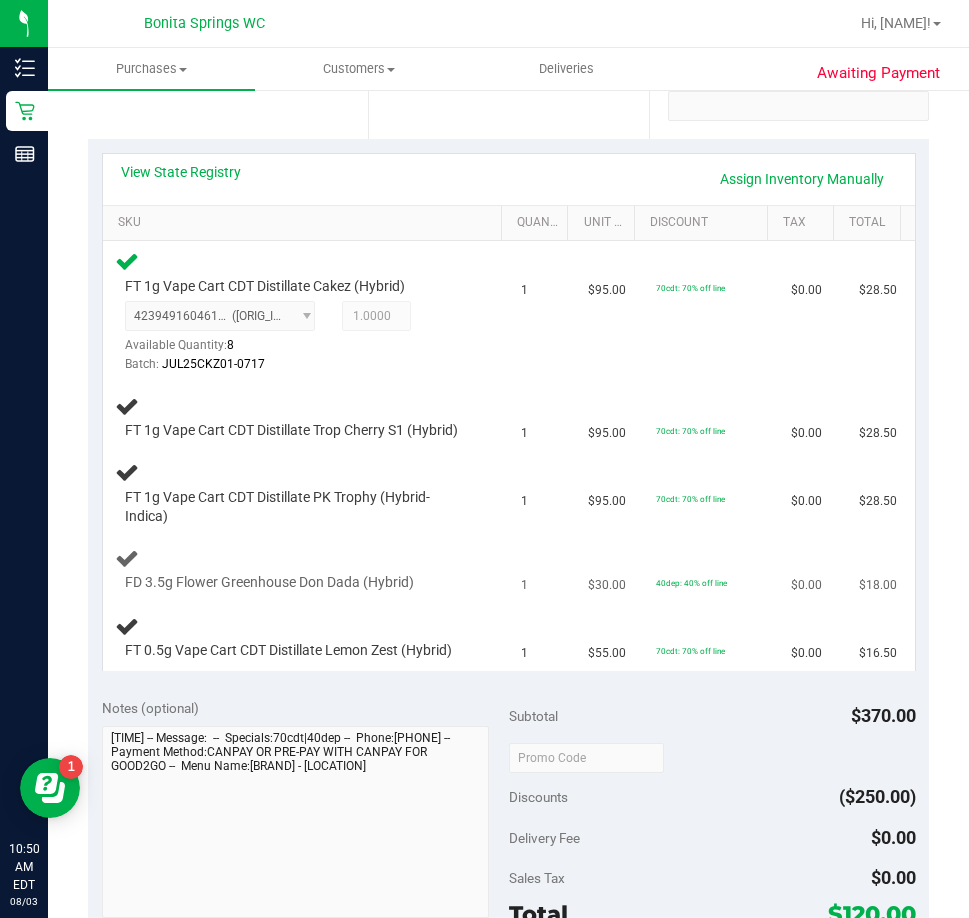 click on "FD 3.5g Flower Greenhouse Don Dada (Hybrid)" at bounding box center (269, 582) 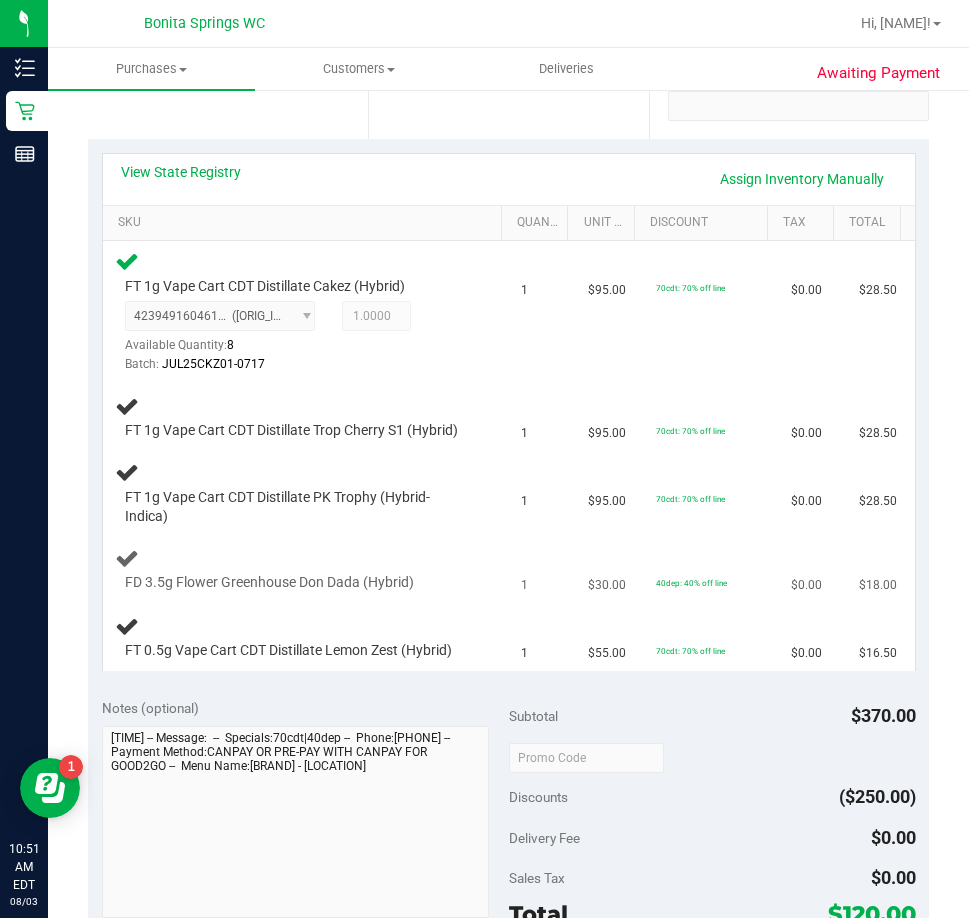 drag, startPoint x: 235, startPoint y: 614, endPoint x: 251, endPoint y: 607, distance: 17.464249 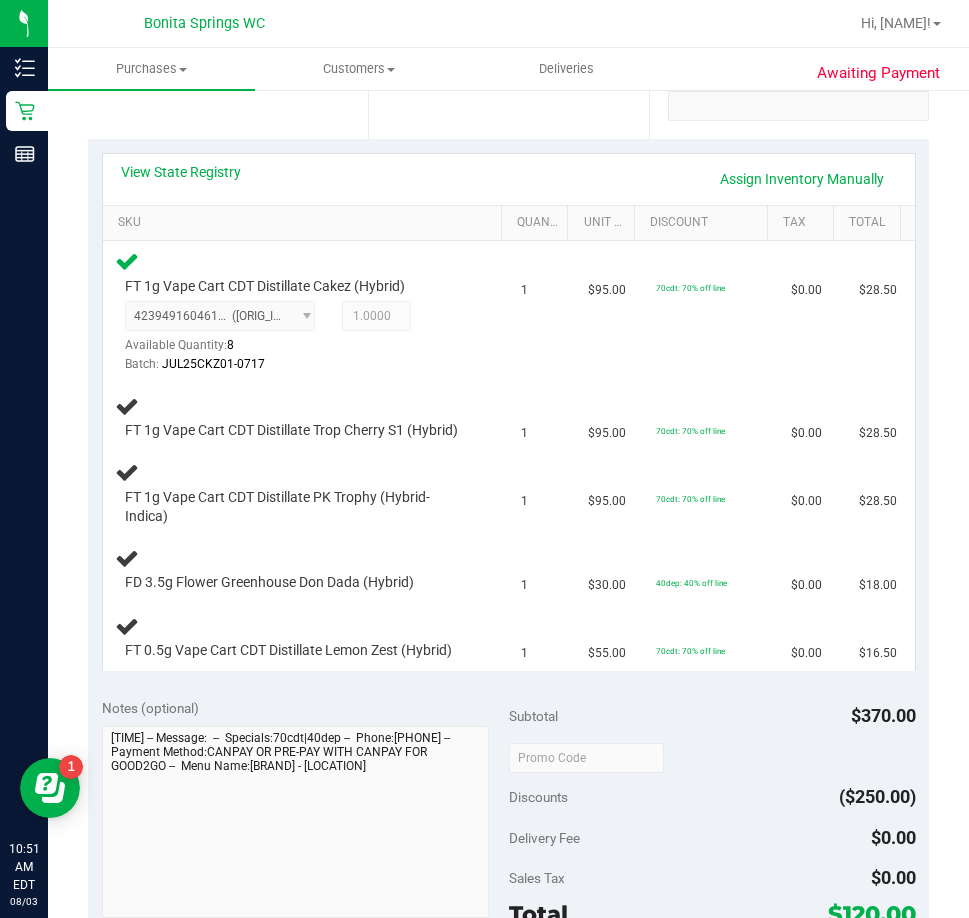 click on "View State Registry
Assign Inventory Manually
SKU Quantity Unit Price Discount Tax Total
FT 1g Vape Cart CDT Distillate Cakez (Hybrid)
4239491604618437
(
JUL25CKZ01-0717 | orig: FLSRWGM-20250723-1275
)
4239491604618437
Available Quantity:  8
1.0000 1 Batch:  1" at bounding box center (508, 412) 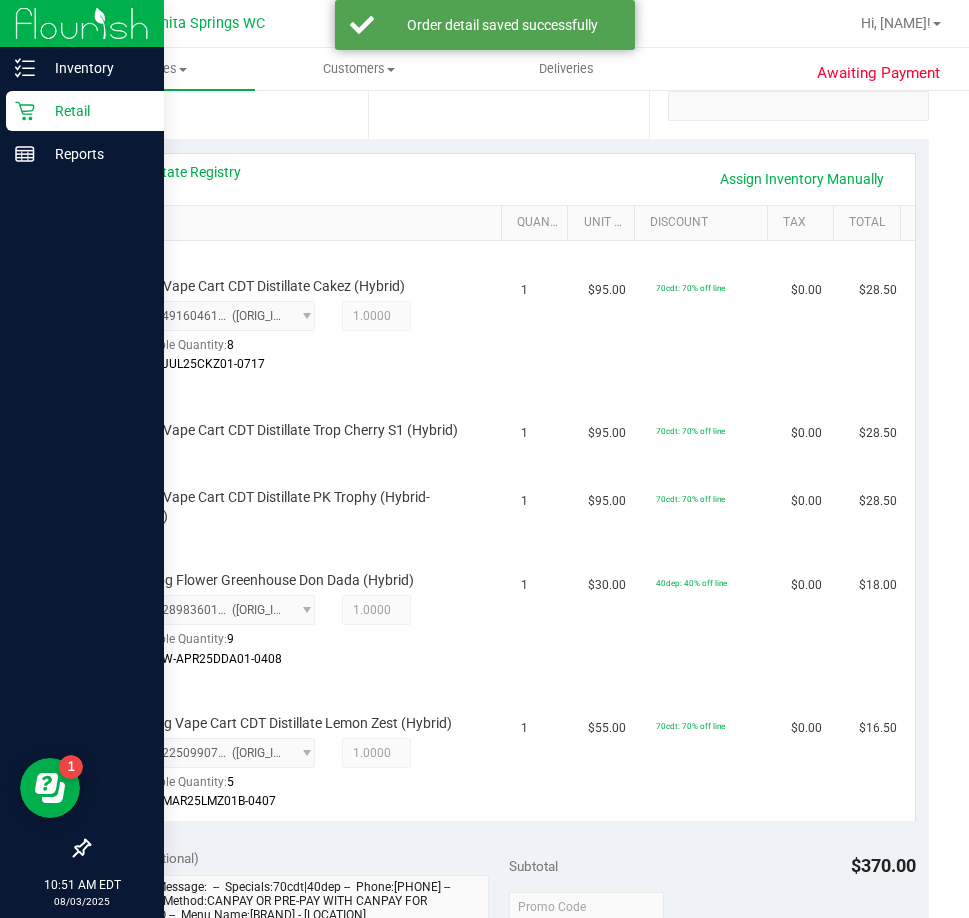 click on "Retail" at bounding box center [85, 111] 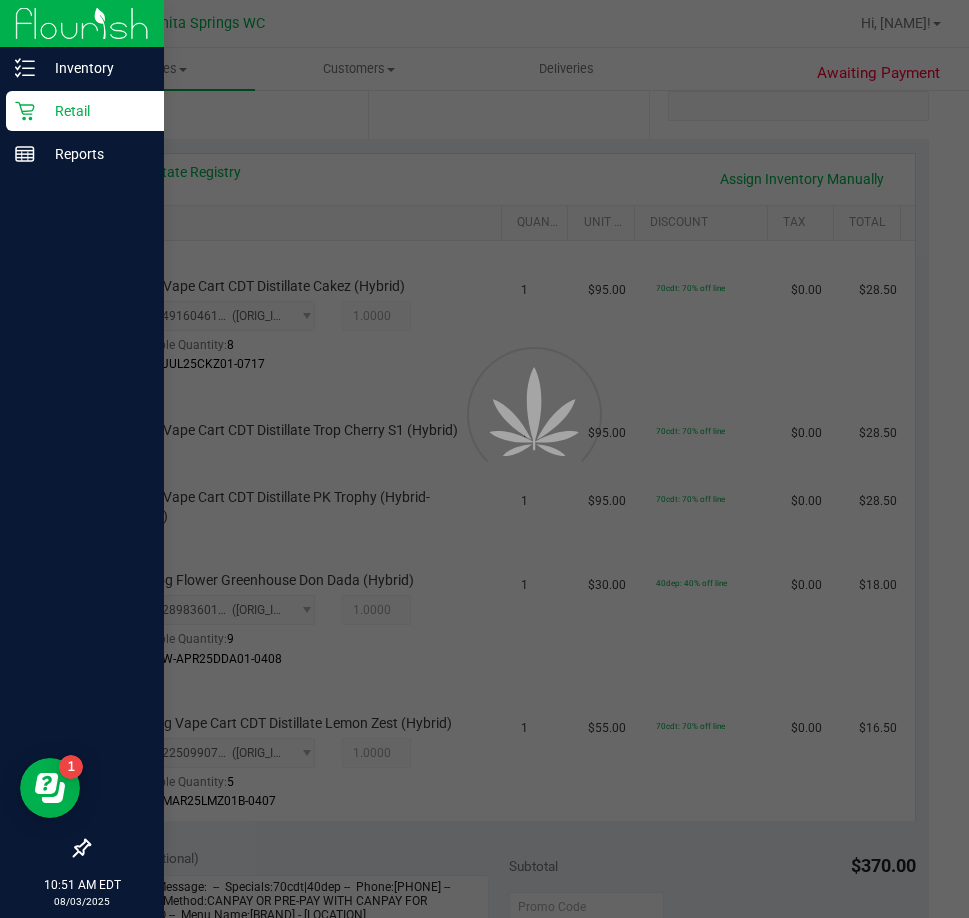 scroll, scrollTop: 0, scrollLeft: 0, axis: both 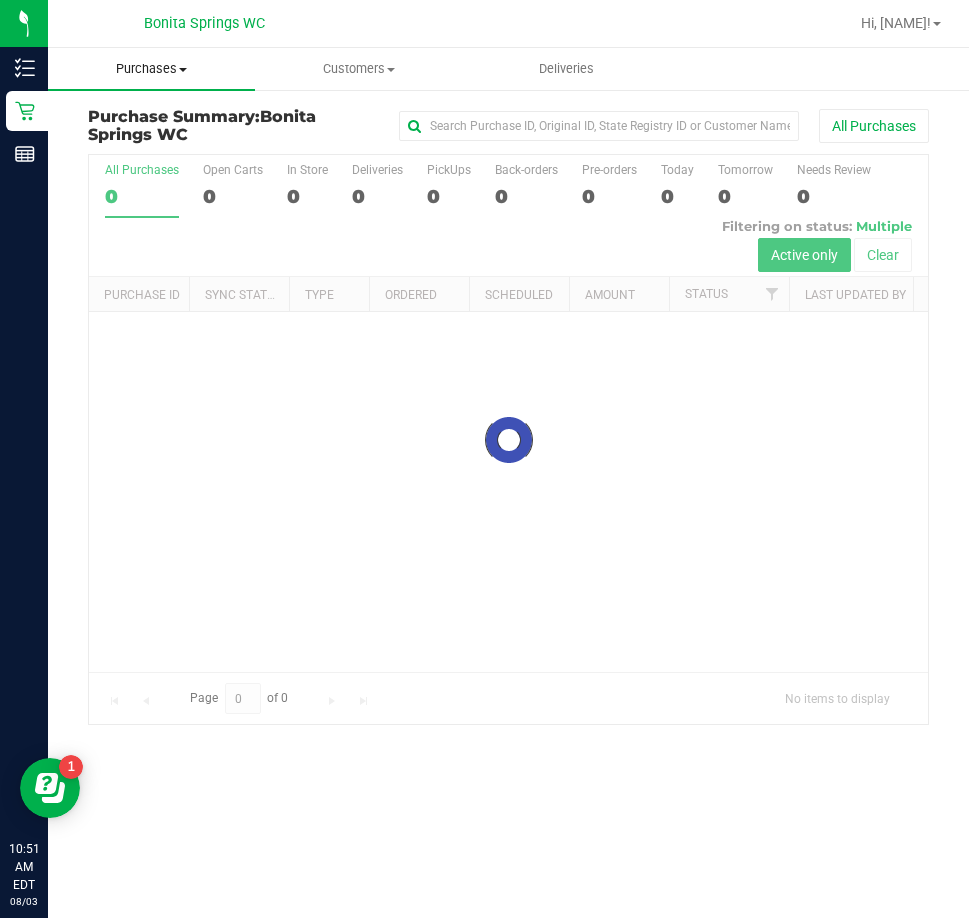 click on "Purchases" at bounding box center [151, 69] 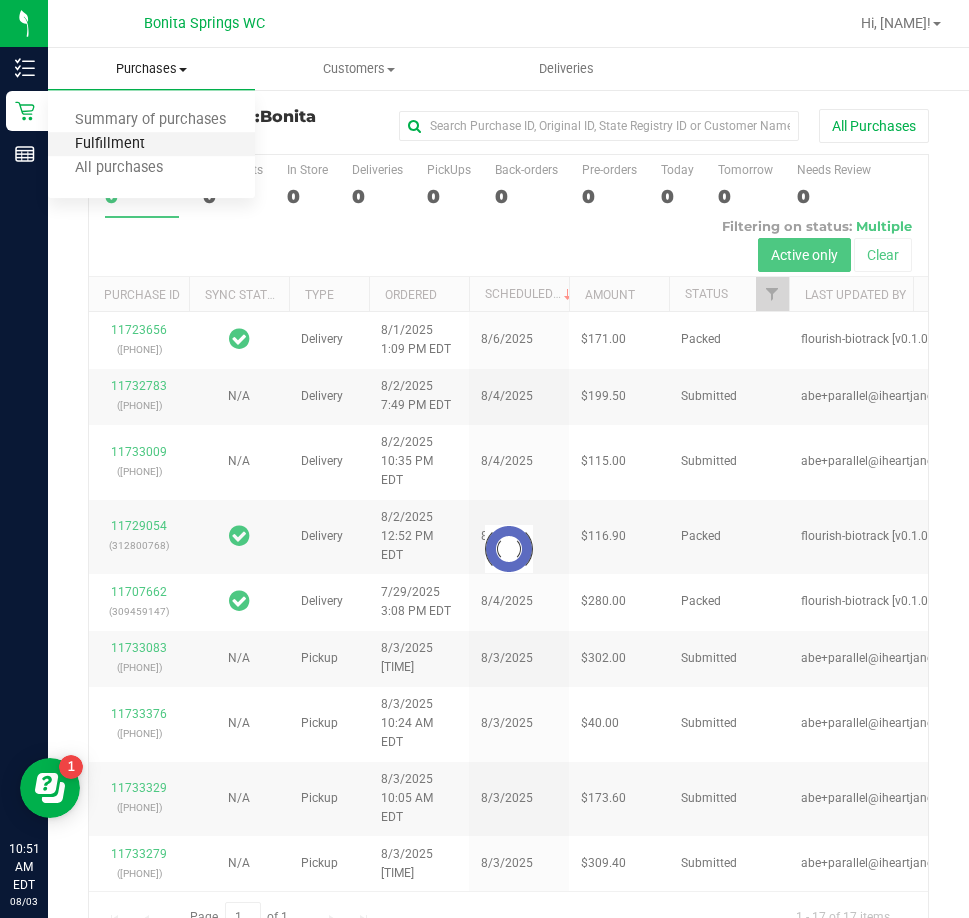 click on "Fulfillment" at bounding box center [110, 144] 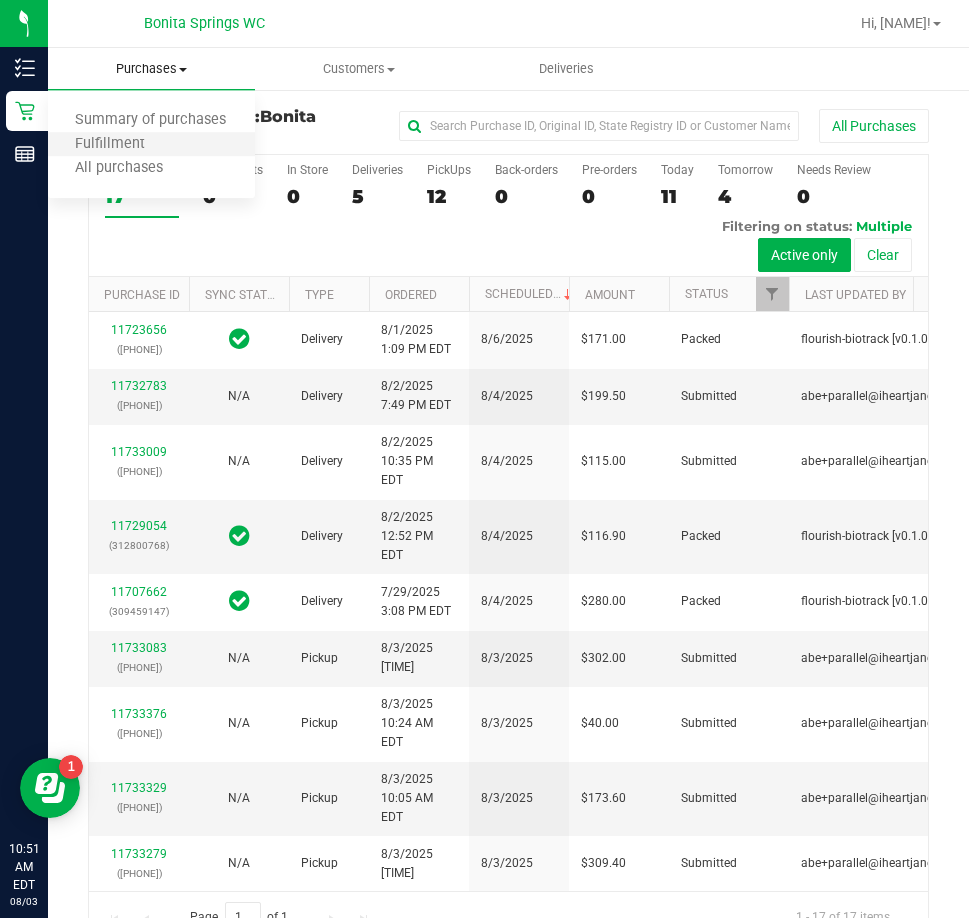 click on "Fulfillment" at bounding box center [151, 145] 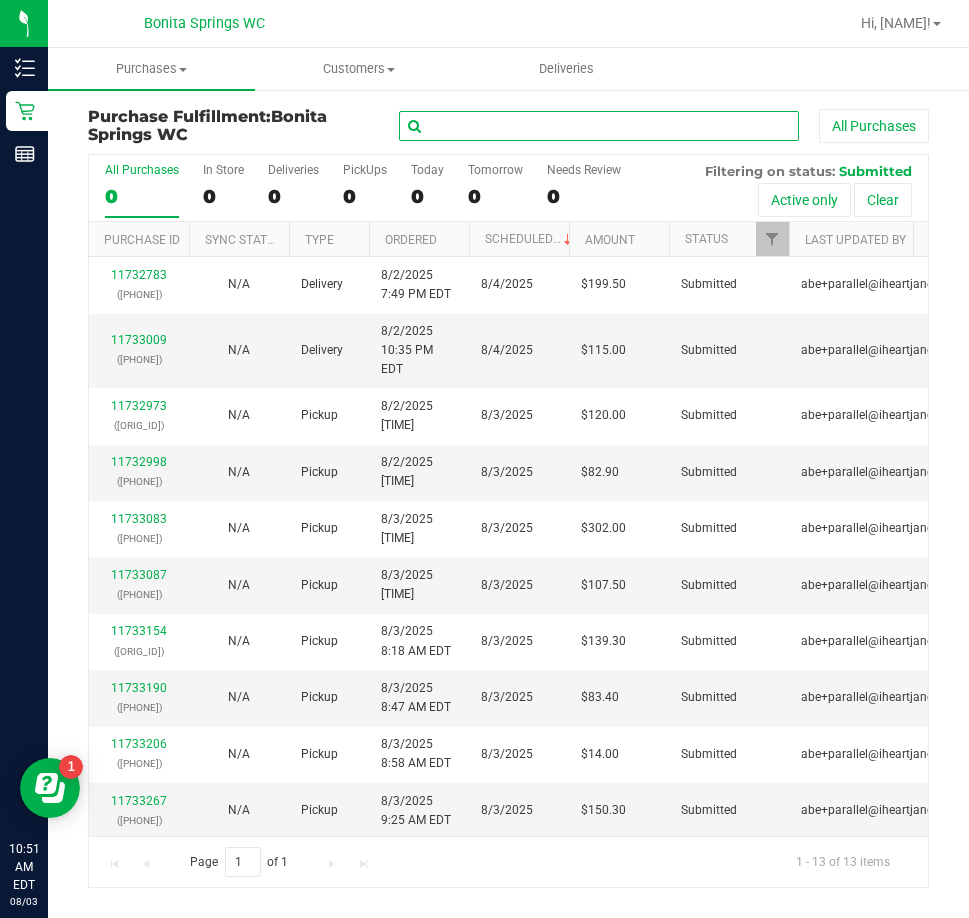 click at bounding box center (599, 126) 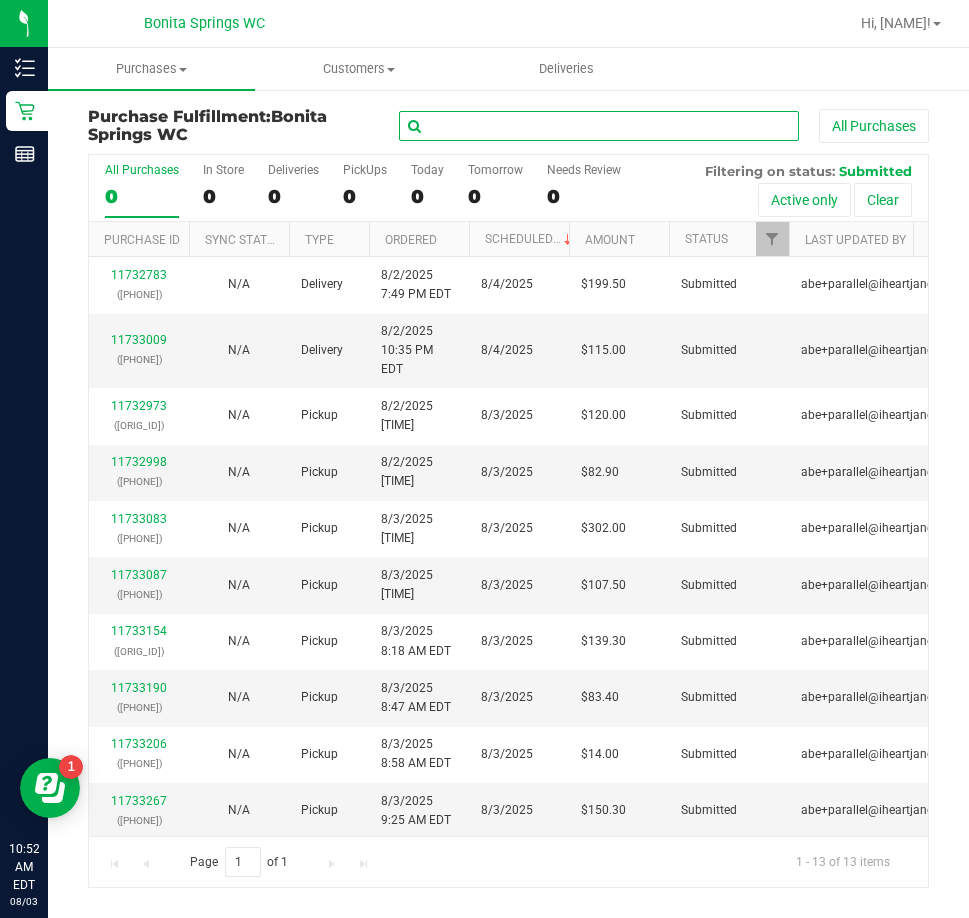 click at bounding box center (599, 126) 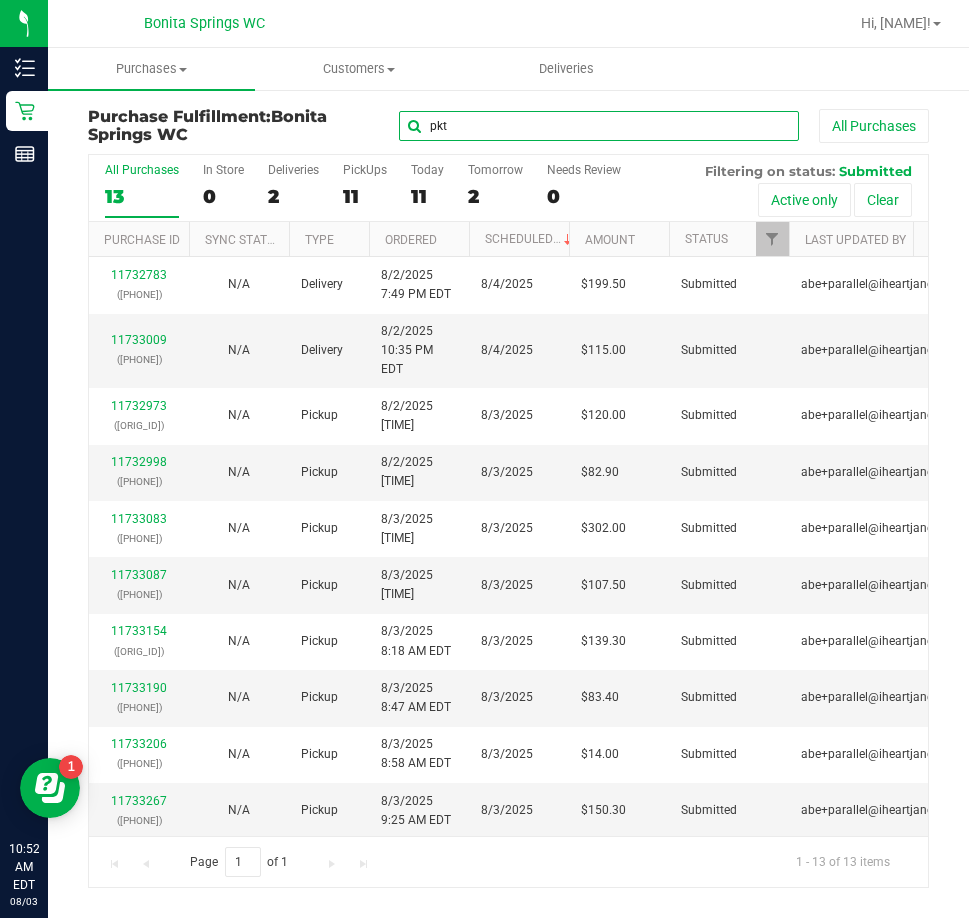type on "pkt" 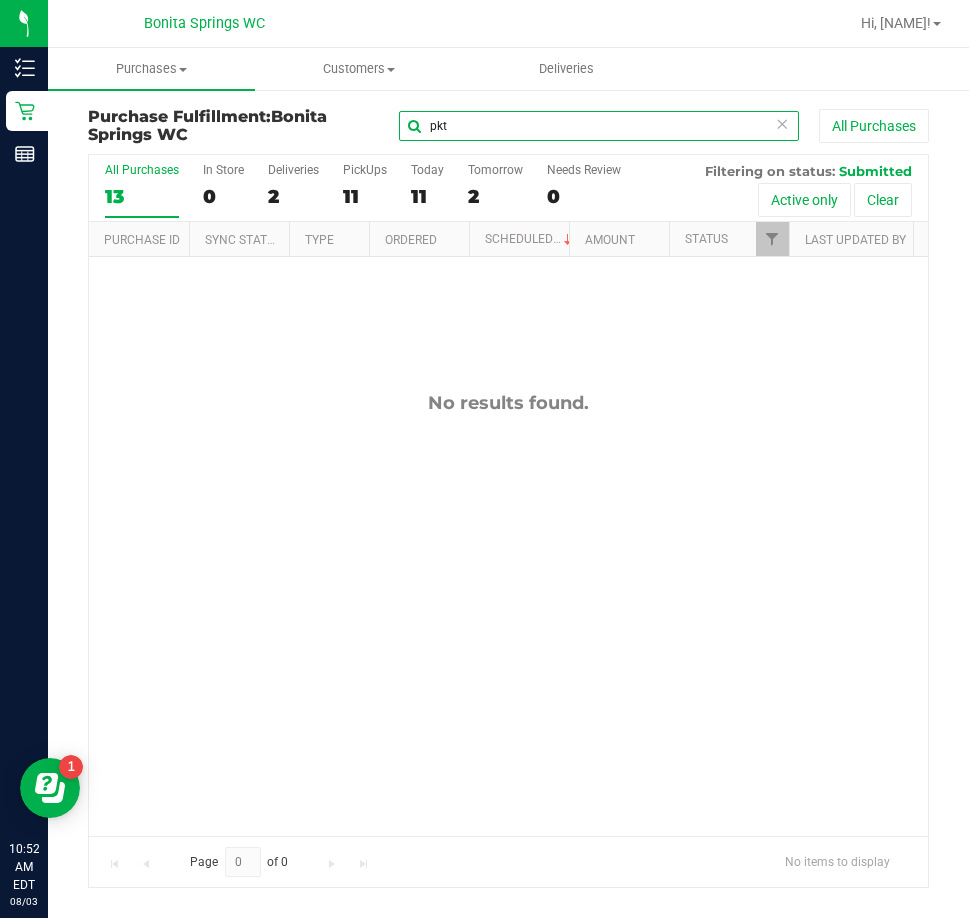 click on "pkt" at bounding box center (599, 126) 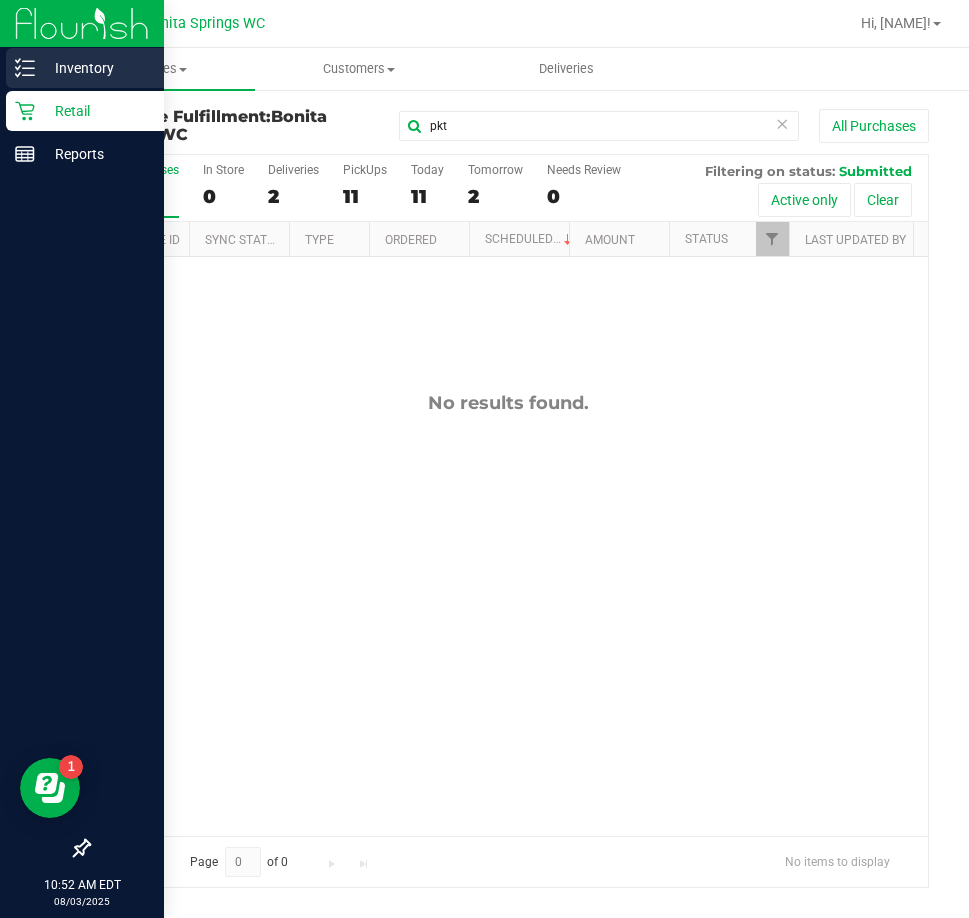 click on "Inventory" at bounding box center (85, 68) 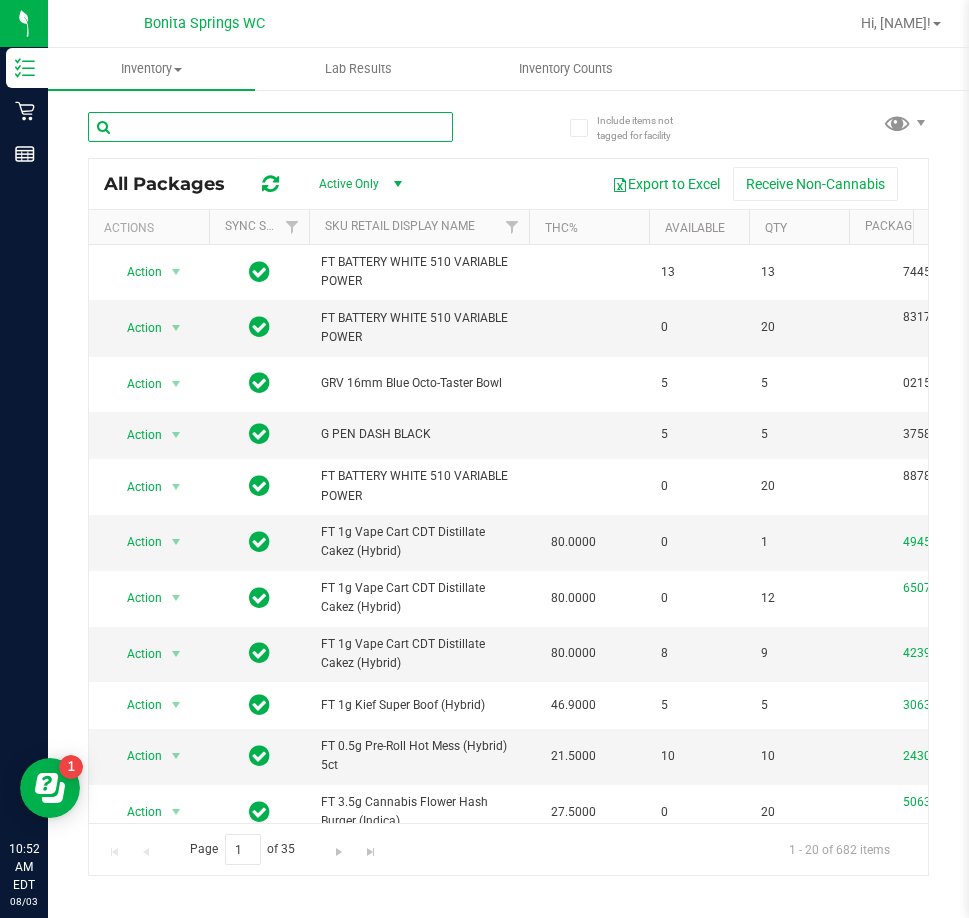 click at bounding box center [270, 127] 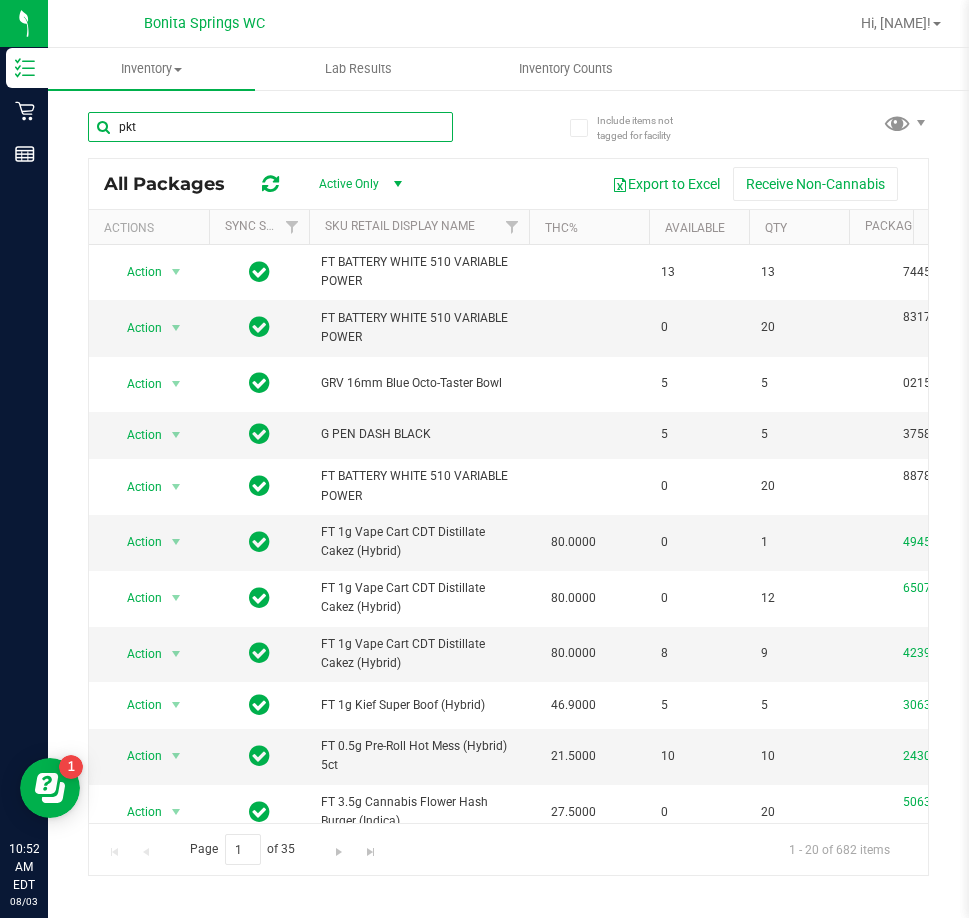 type on "pkt" 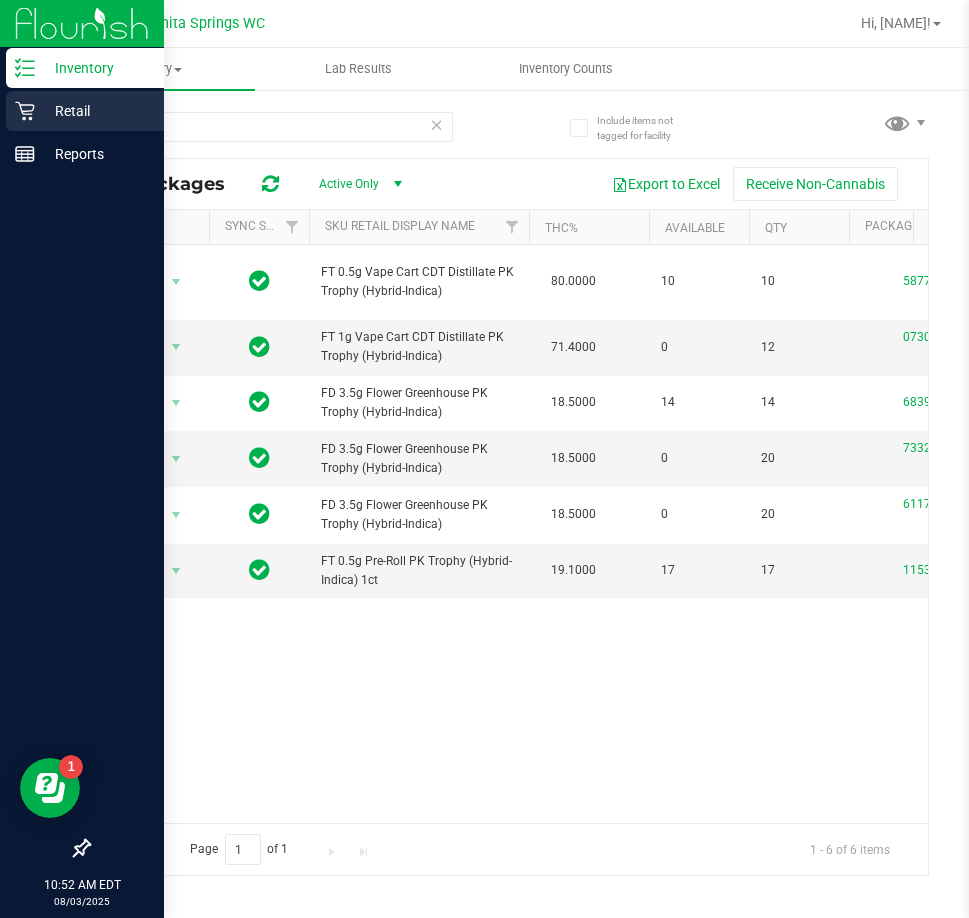 click on "Retail" at bounding box center [95, 111] 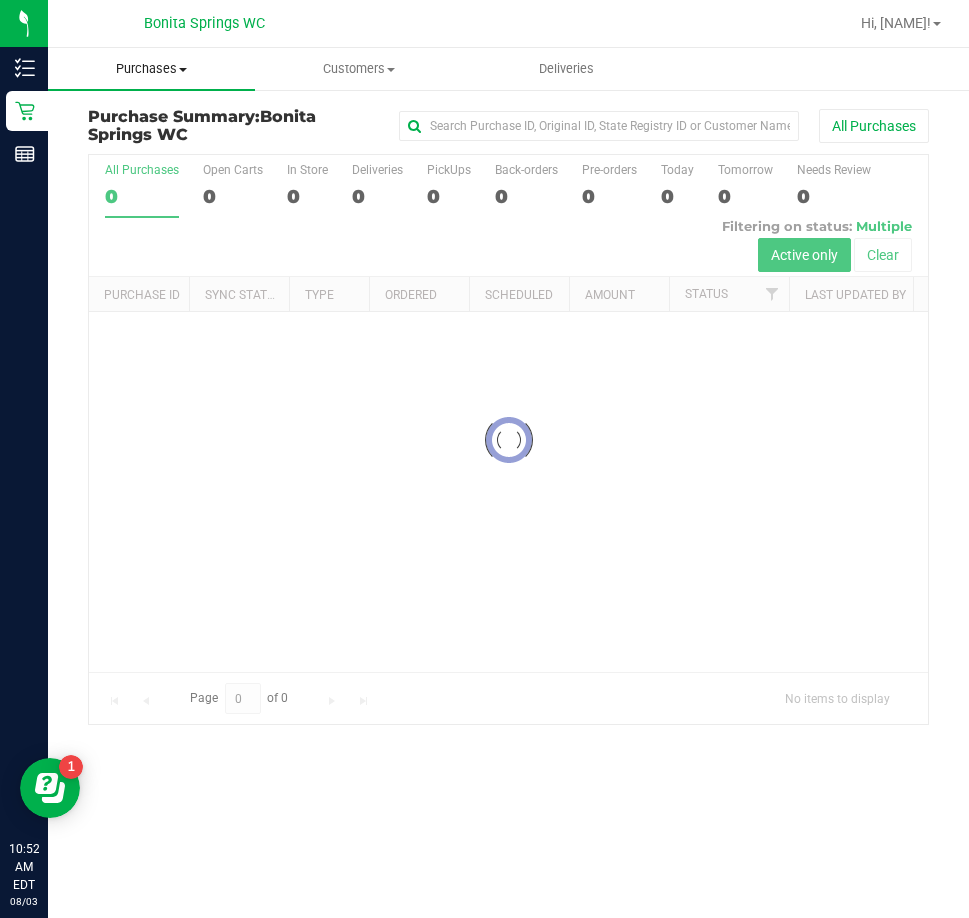 click on "Purchases" at bounding box center (151, 69) 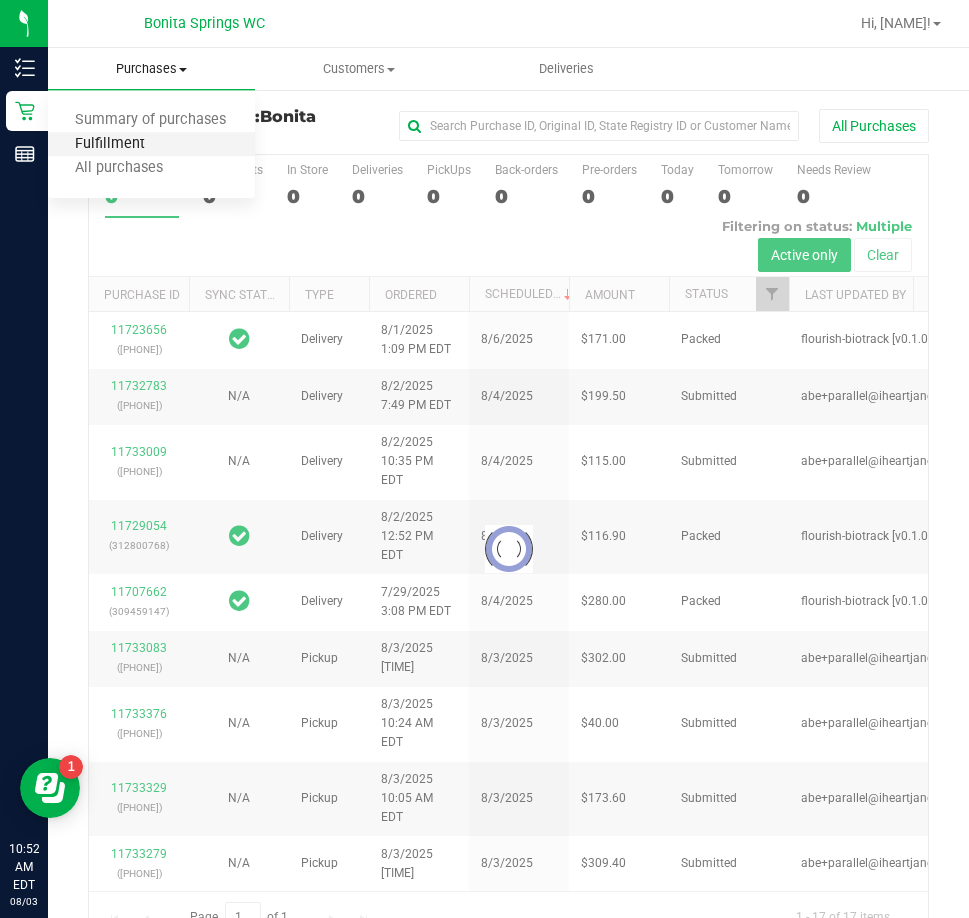 click on "Fulfillment" at bounding box center [110, 144] 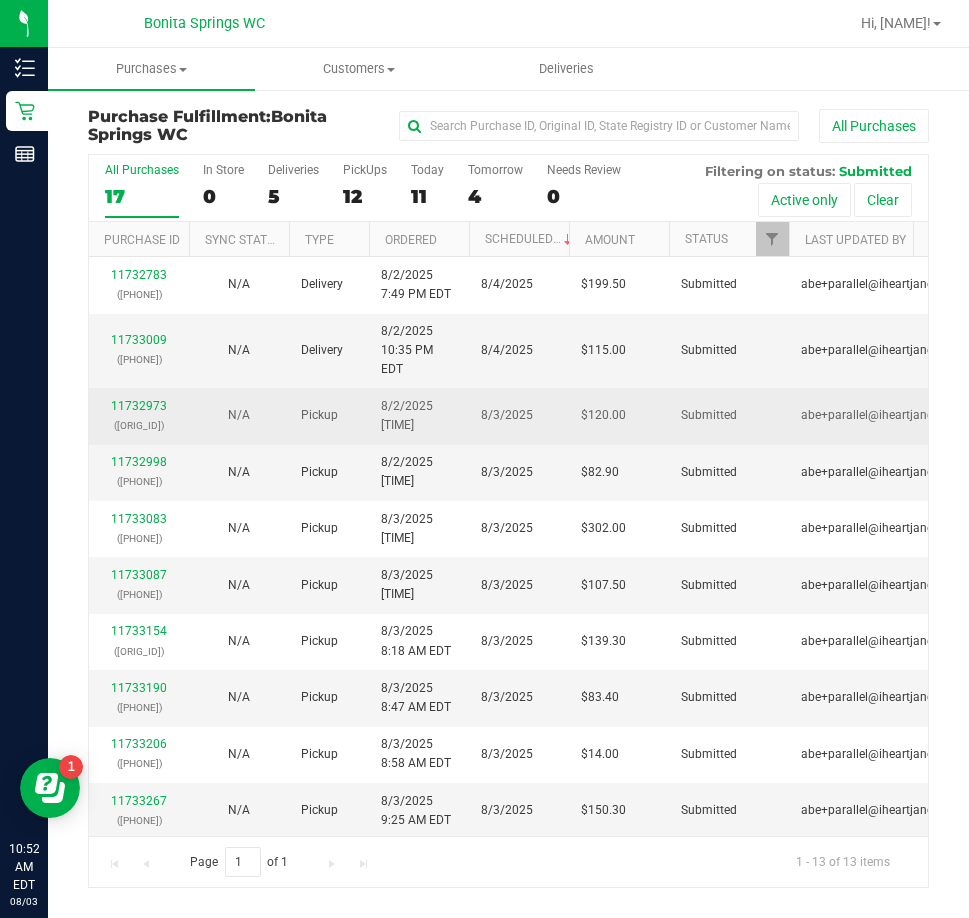 click on "11732973
(312926260)" at bounding box center [139, 416] 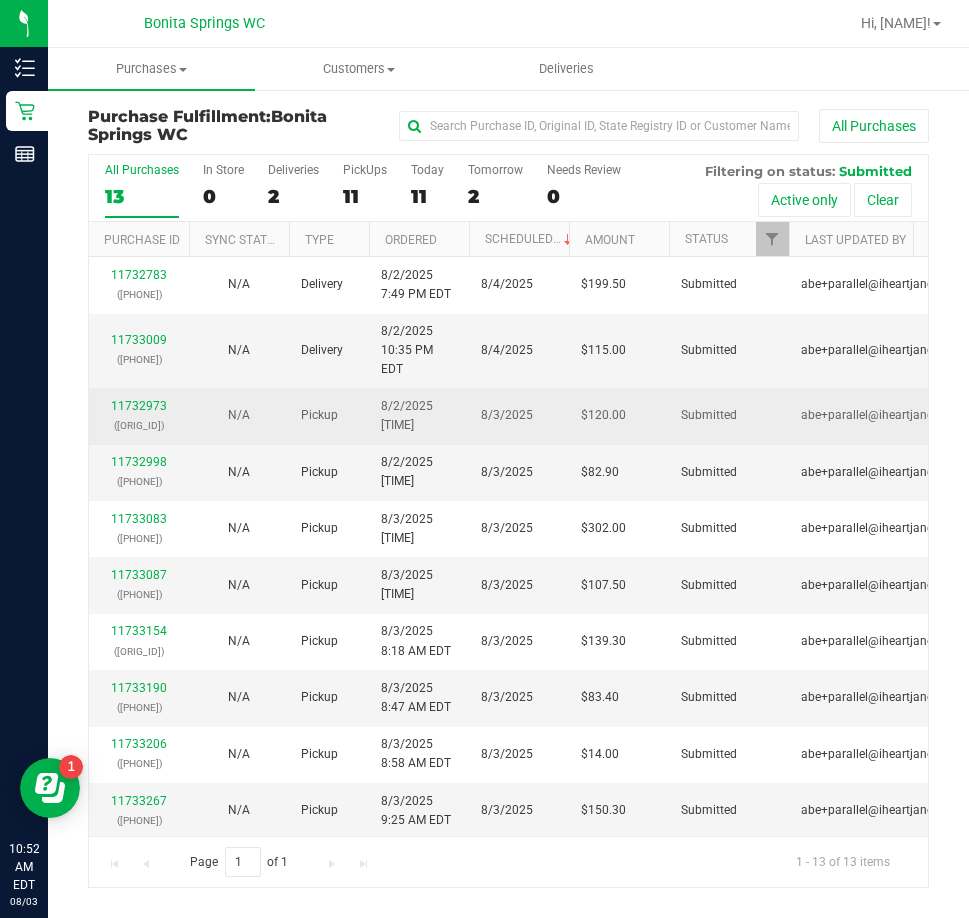 click on "11732973
(312926260)" at bounding box center (139, 416) 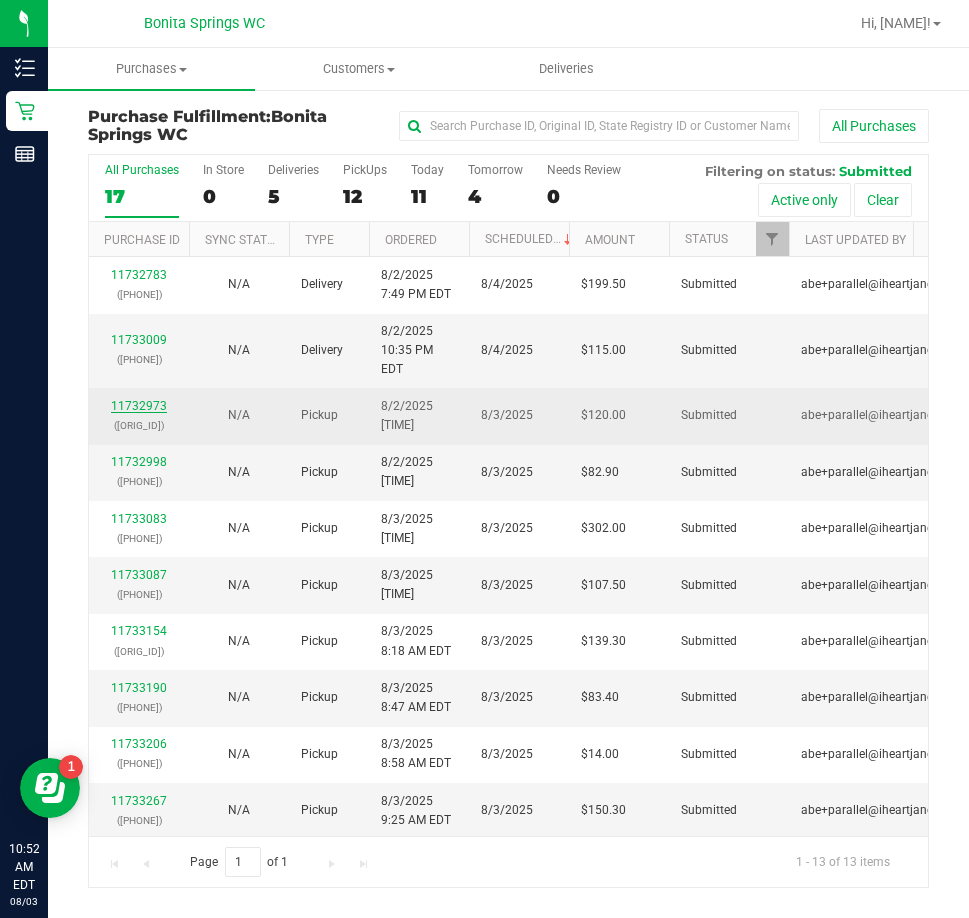 click on "11732973" at bounding box center (139, 406) 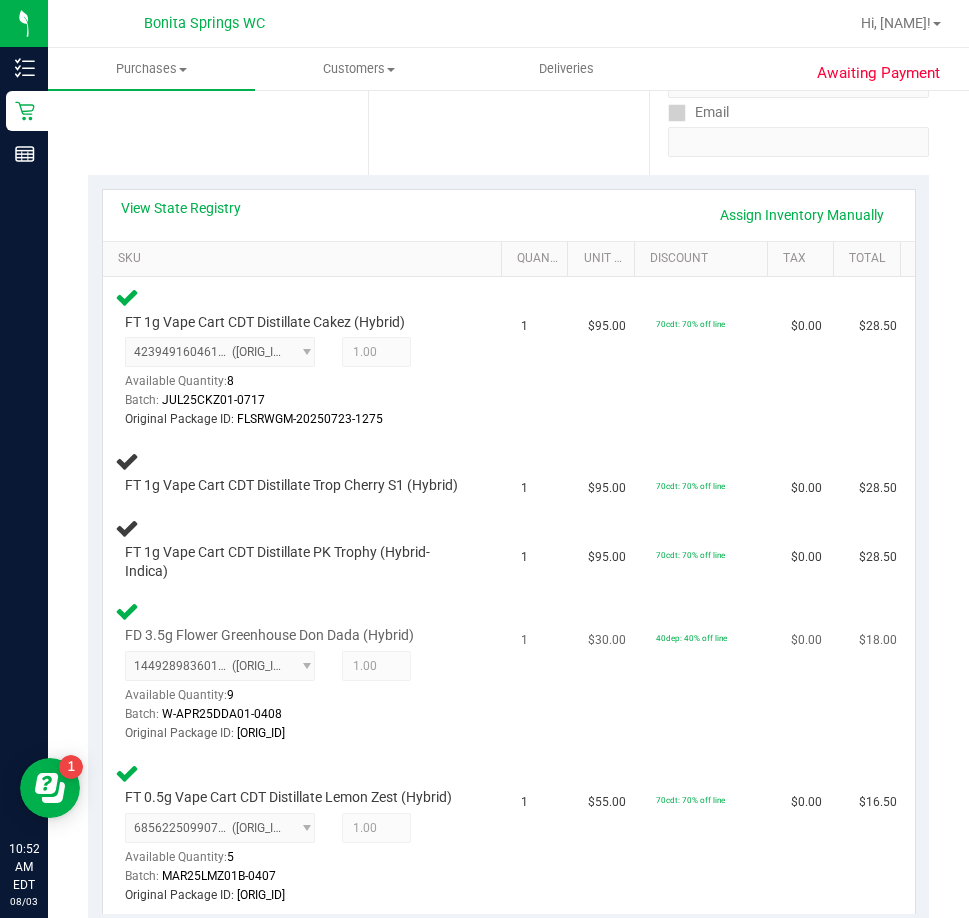 scroll, scrollTop: 400, scrollLeft: 0, axis: vertical 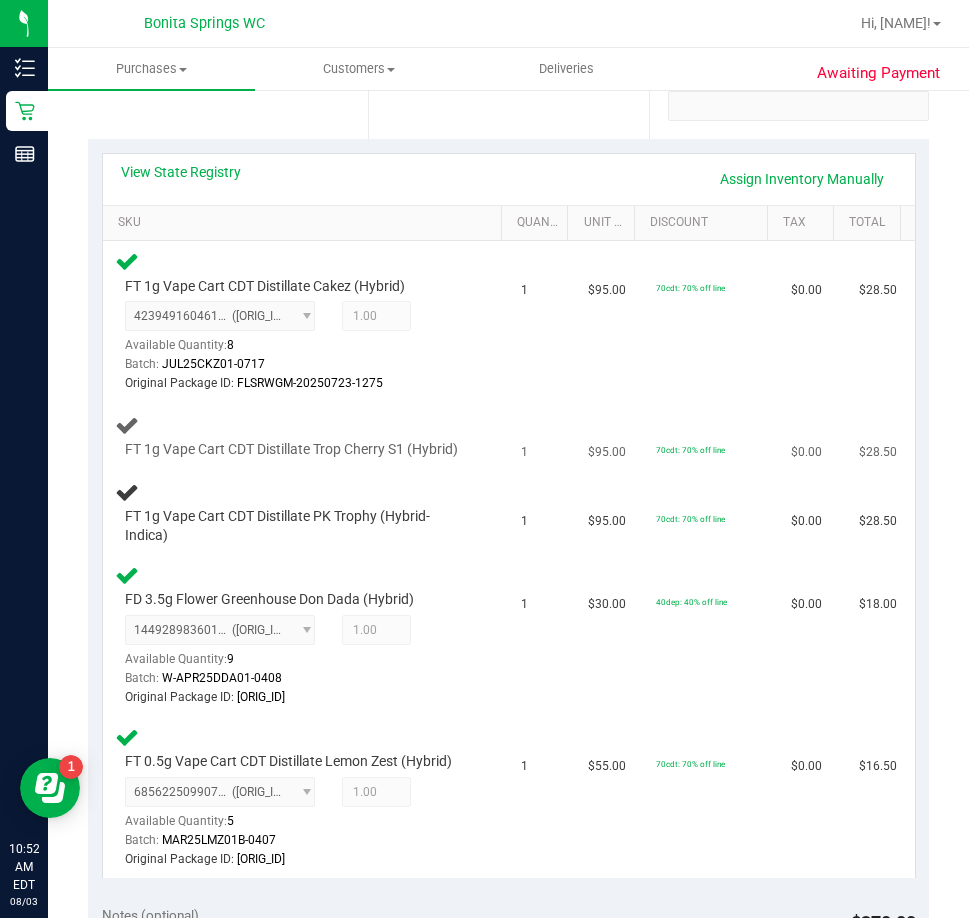 click on "FT 1g Vape Cart CDT Distillate Trop Cherry S1 (Hybrid)" at bounding box center [291, 449] 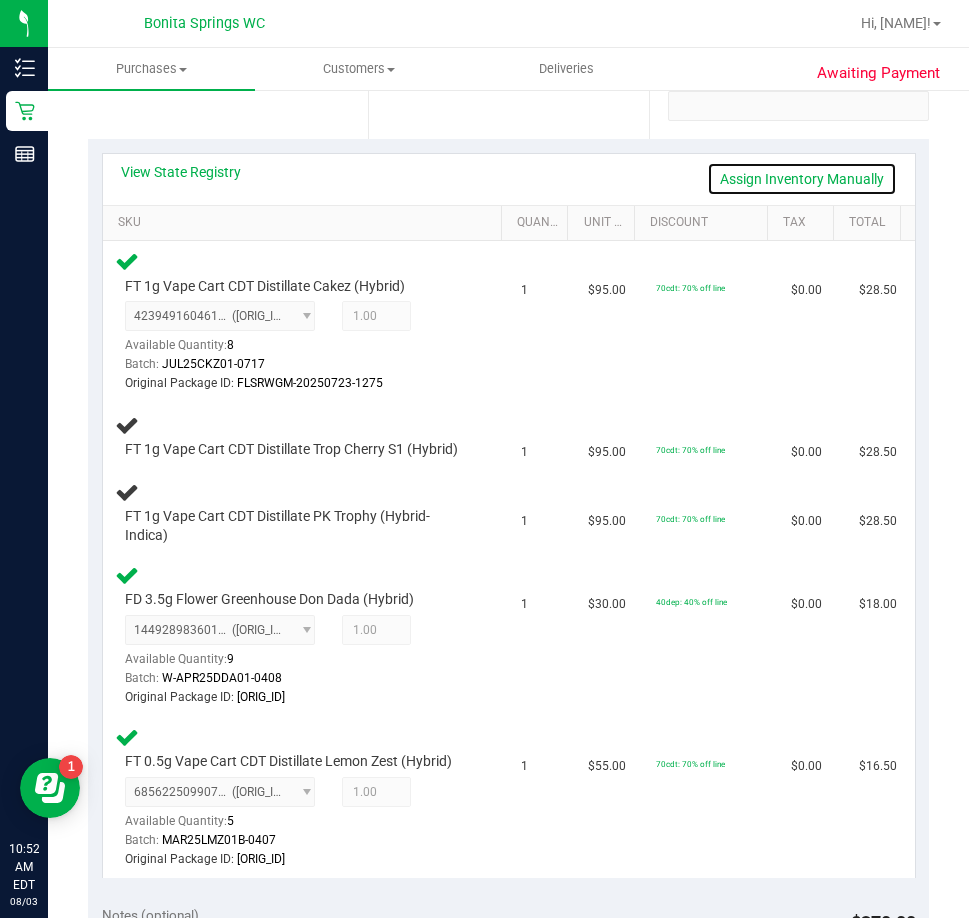 click on "Assign Inventory Manually" at bounding box center [802, 179] 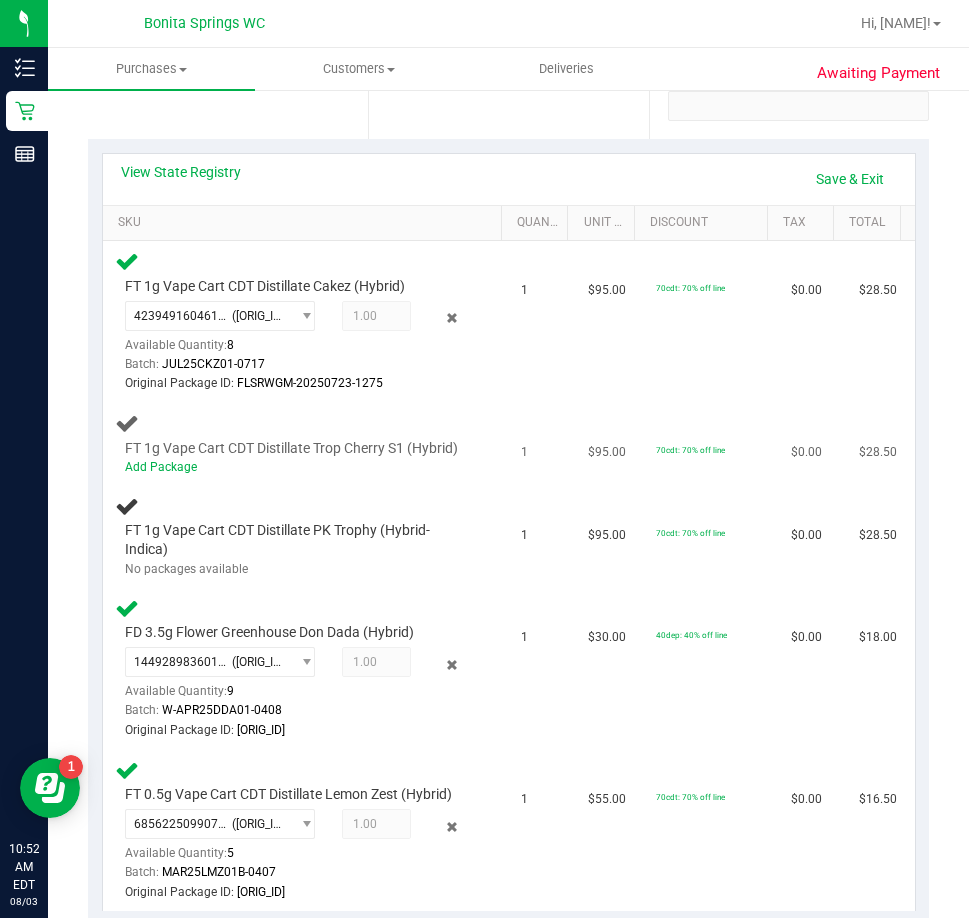 click on "FT 1g Vape Cart CDT Distillate Trop Cherry S1 (Hybrid)" at bounding box center [291, 448] 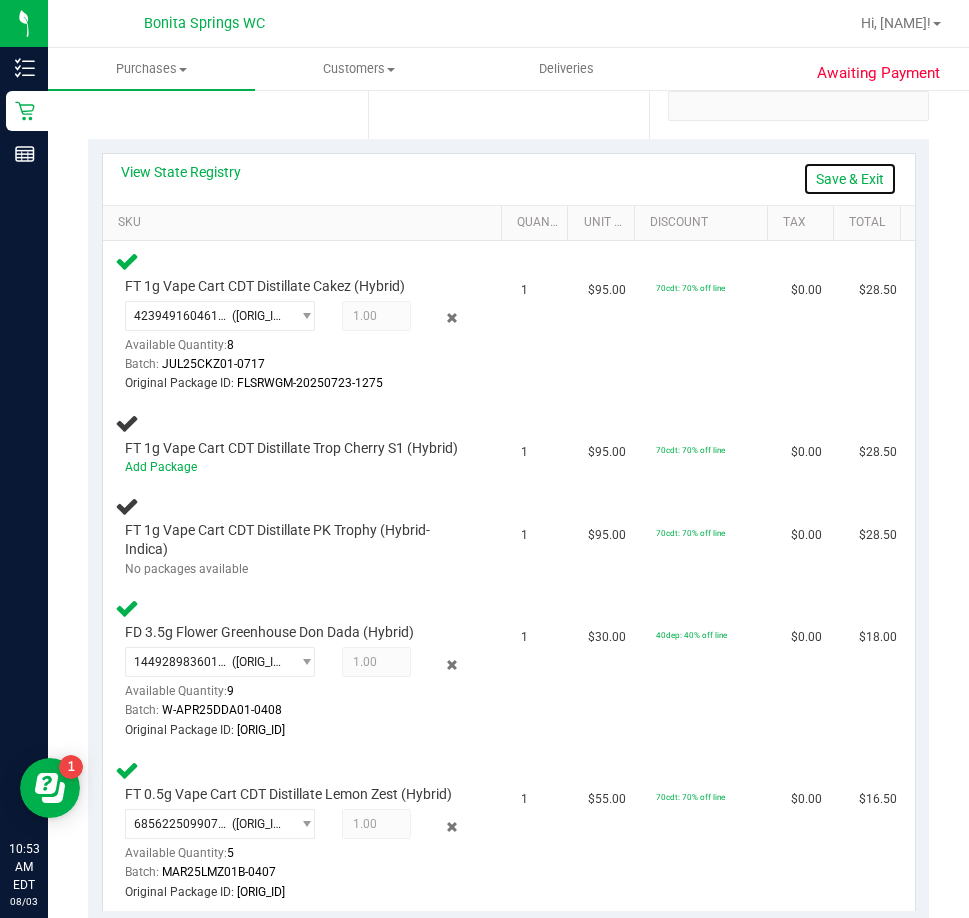 click on "Save & Exit" at bounding box center [850, 179] 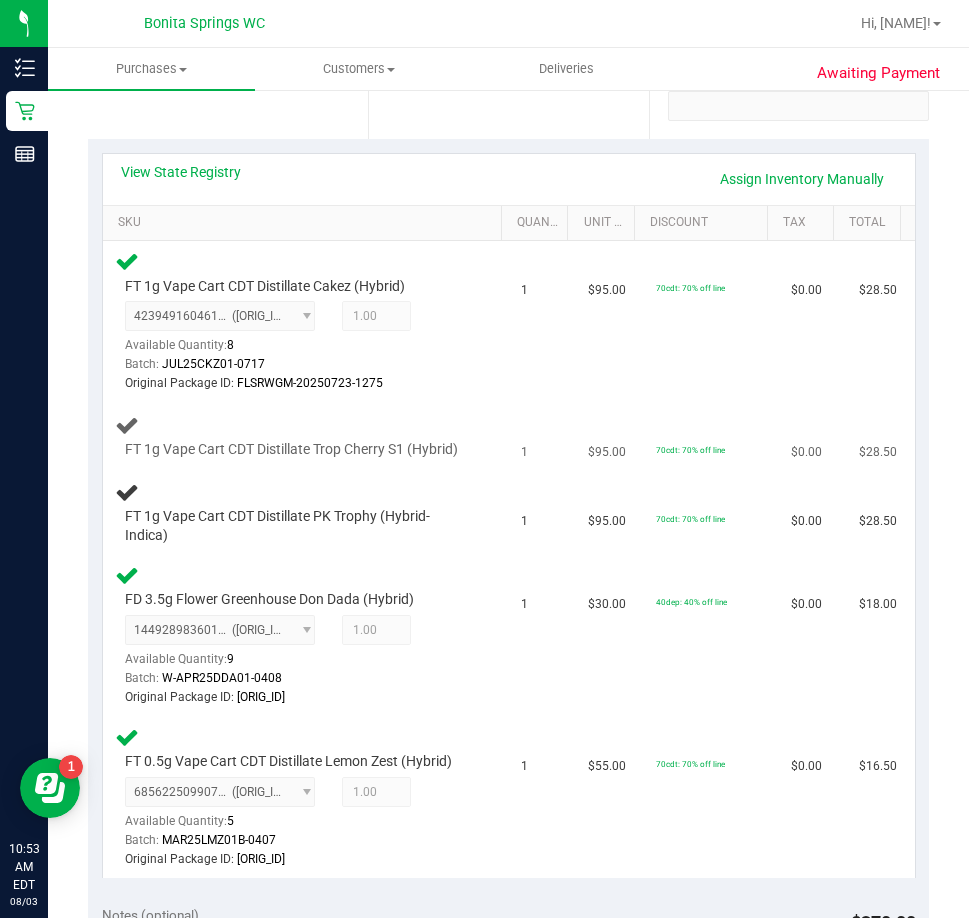 click on "70cdt:
70%
off
line" at bounding box center (711, 437) 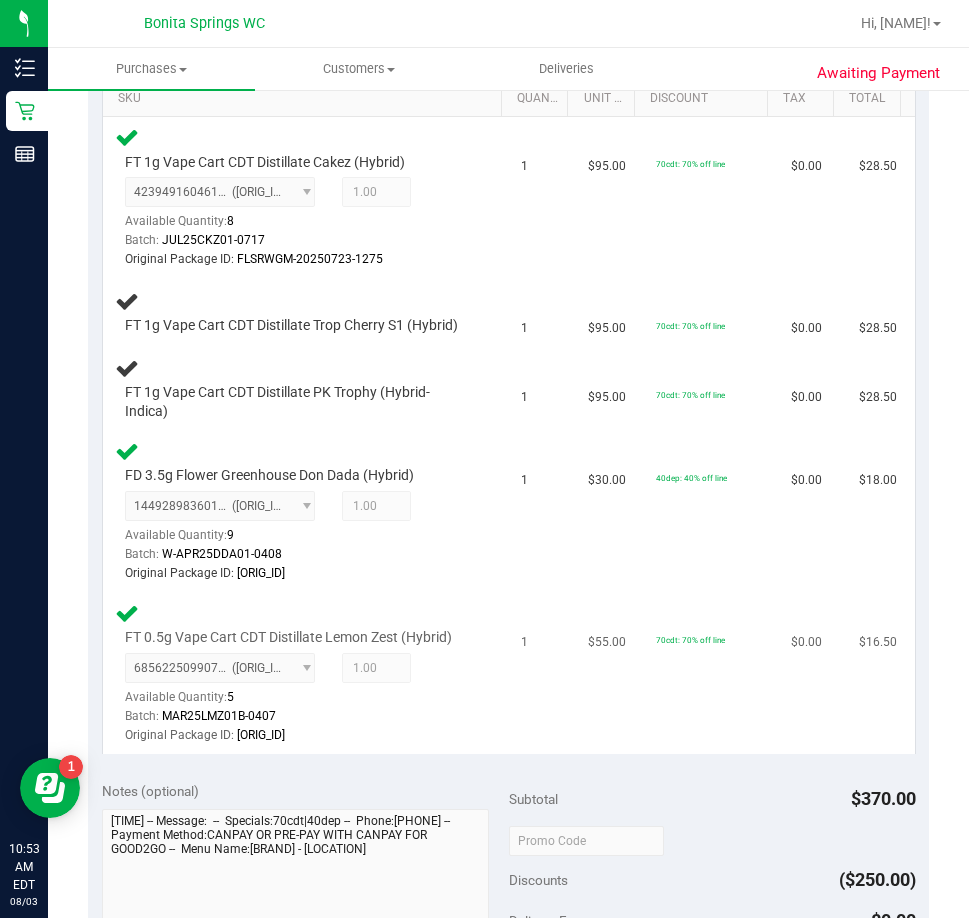 scroll, scrollTop: 300, scrollLeft: 0, axis: vertical 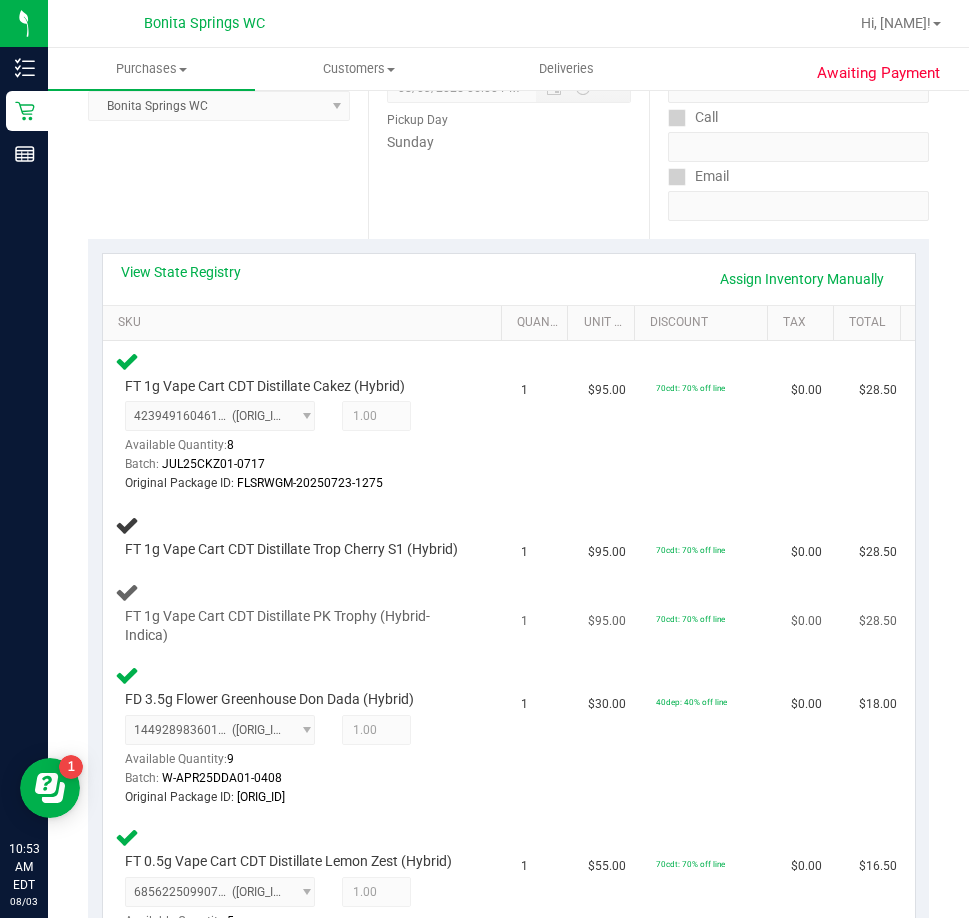 click on "1" at bounding box center (543, 614) 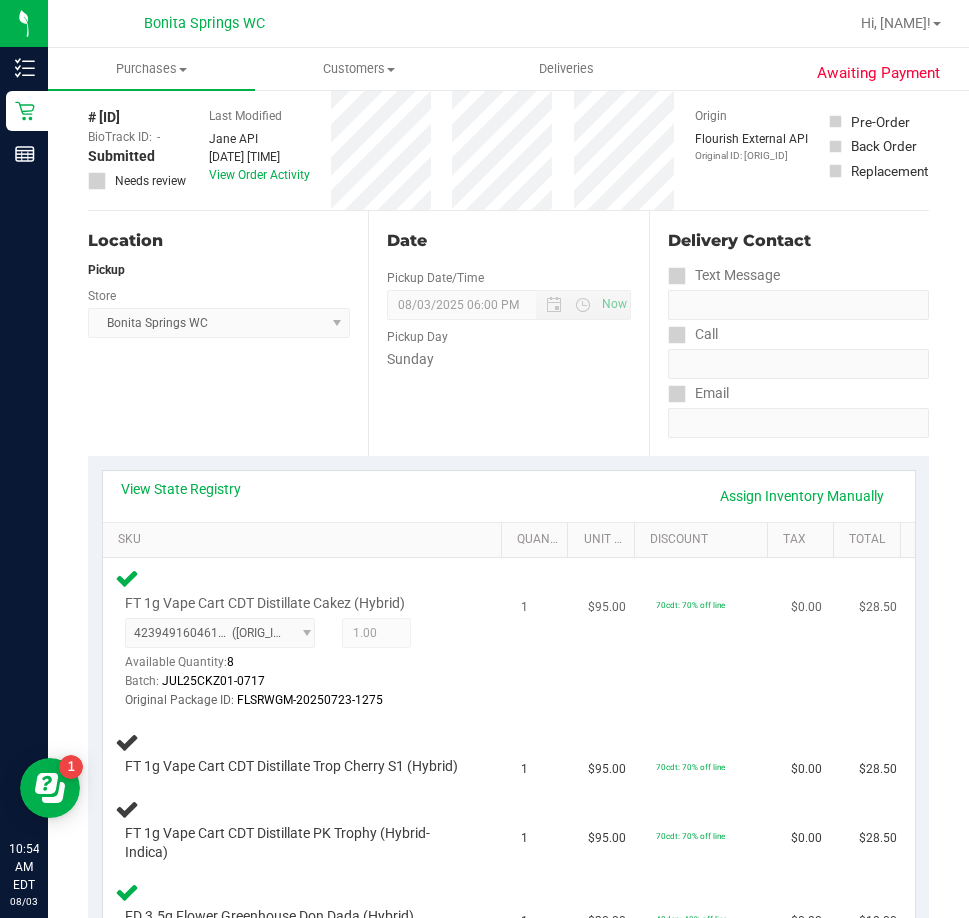 scroll, scrollTop: 0, scrollLeft: 0, axis: both 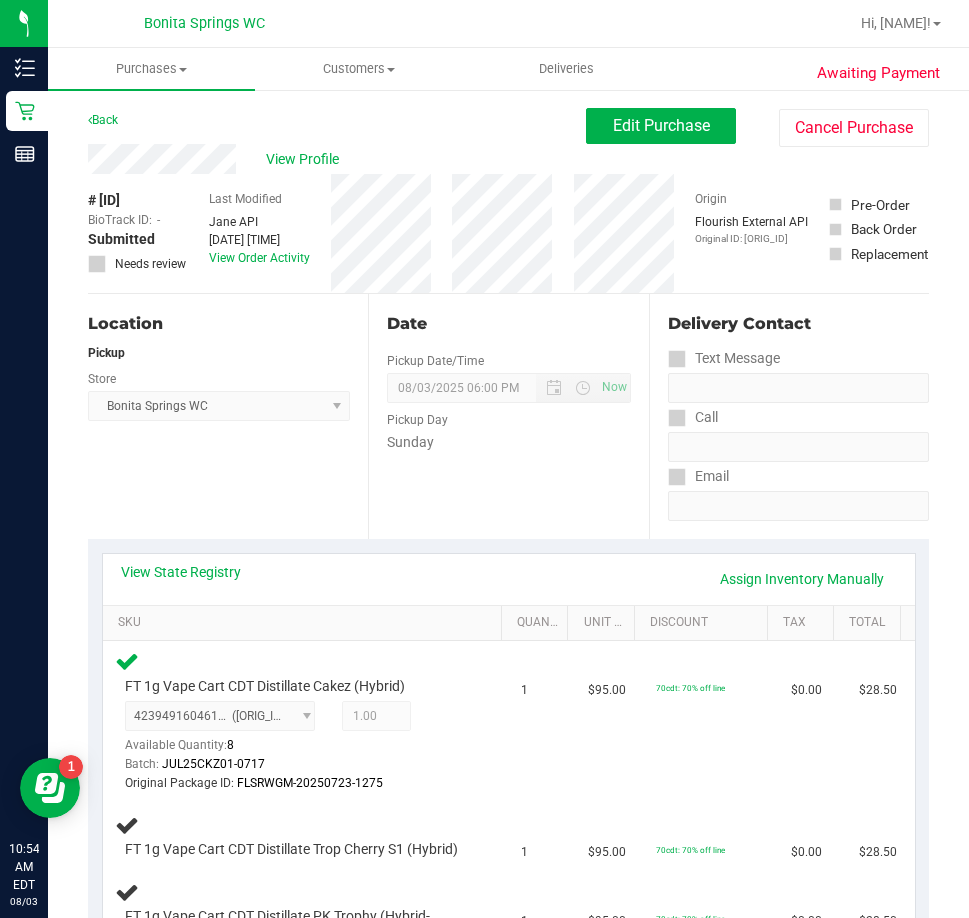 click on "Awaiting Payment
Back
Edit Purchase
Cancel Purchase
View Profile
# 11732973
BioTrack ID:
-
Submitted
Needs review
Last Modified
Jane API" at bounding box center (508, 1150) 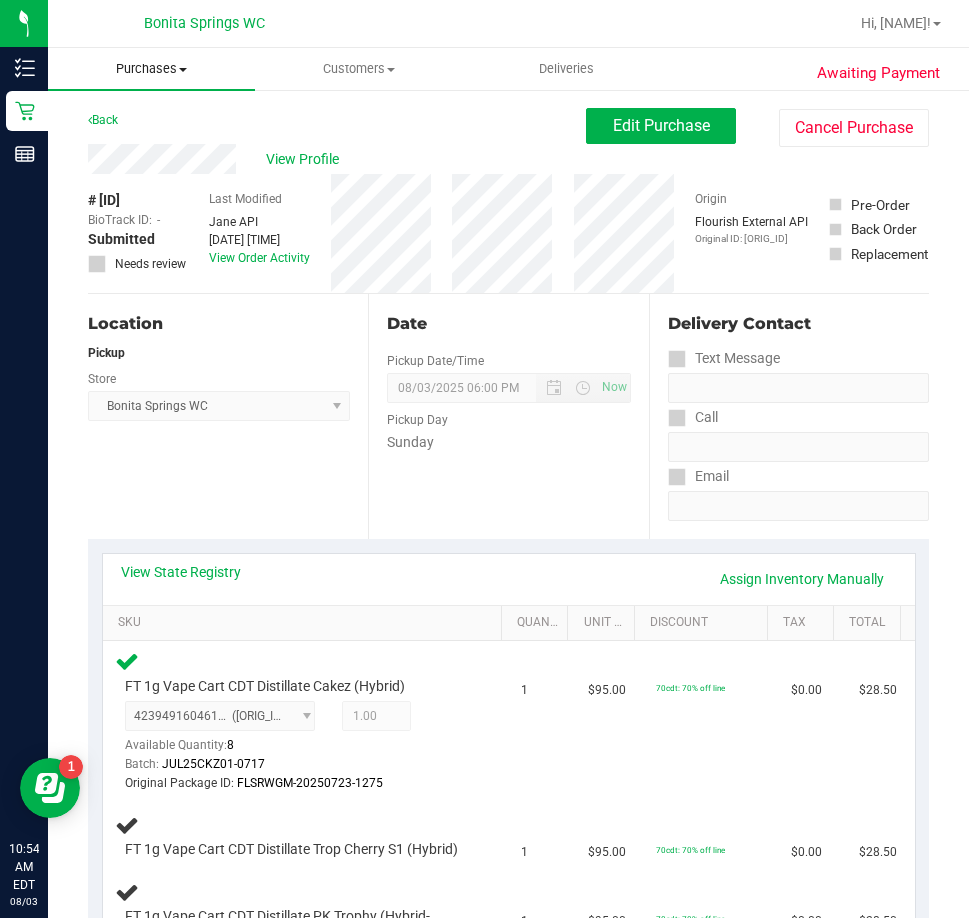 click on "Purchases" at bounding box center [151, 69] 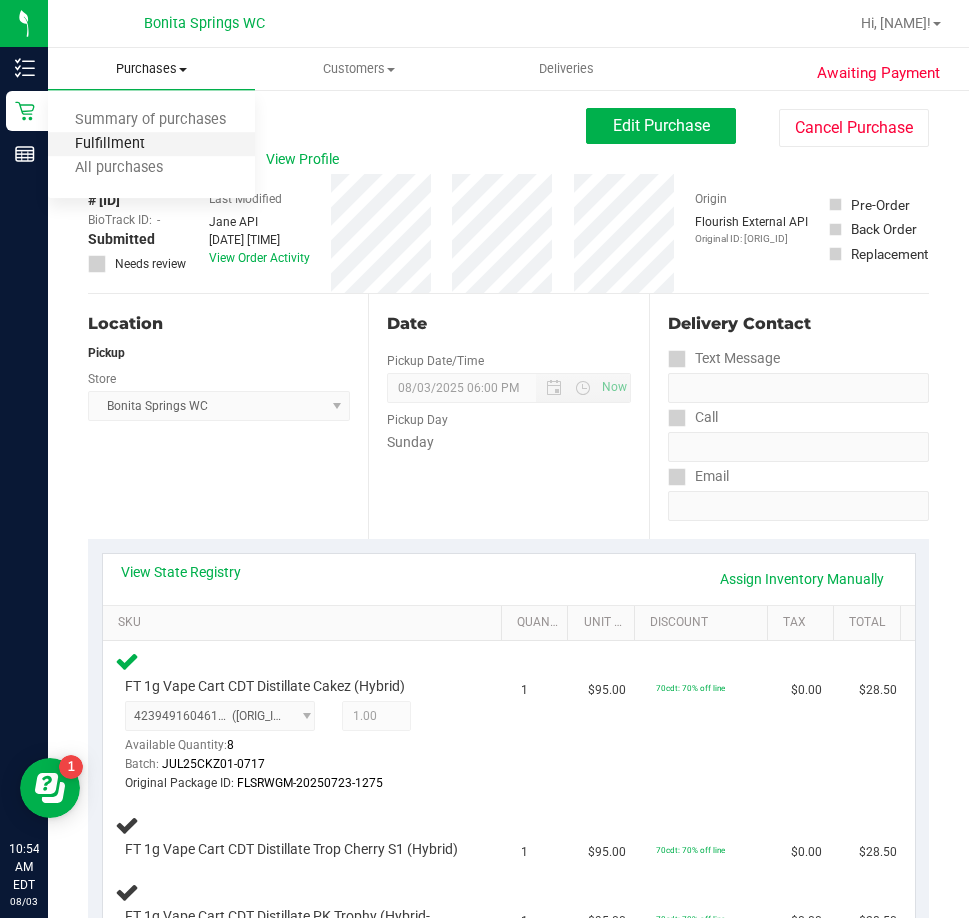 click on "Fulfillment" at bounding box center (110, 144) 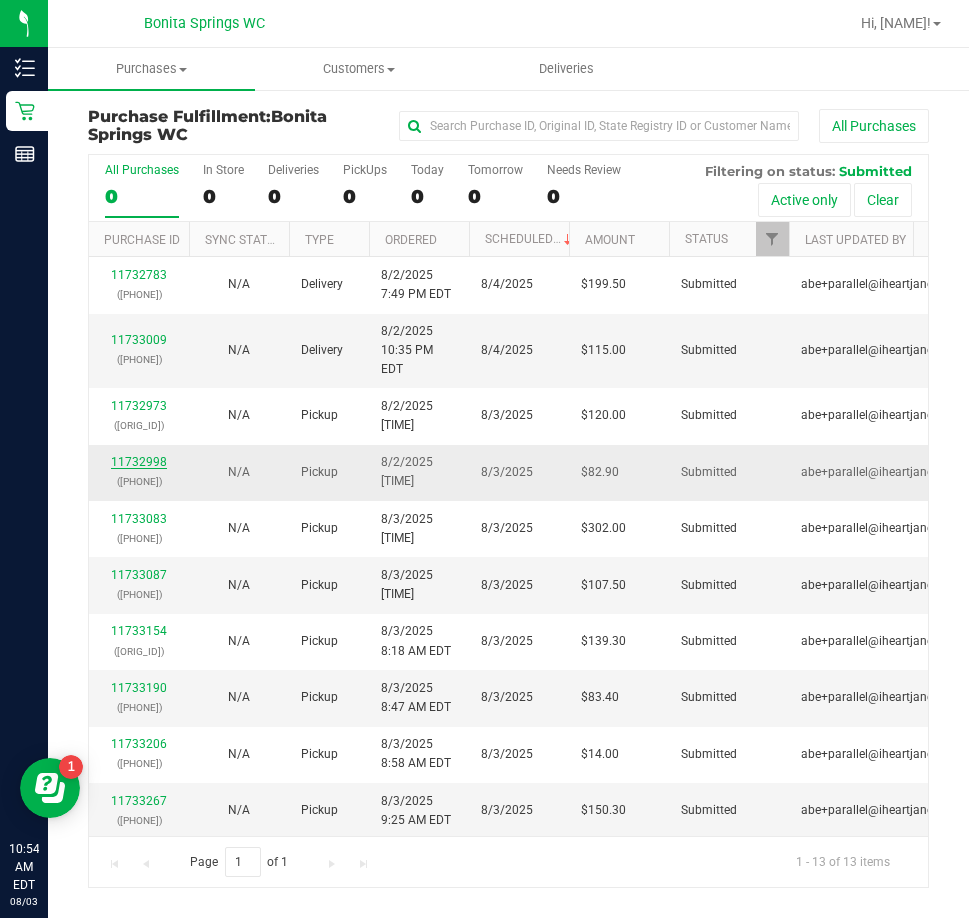 click on "11732998" at bounding box center [139, 462] 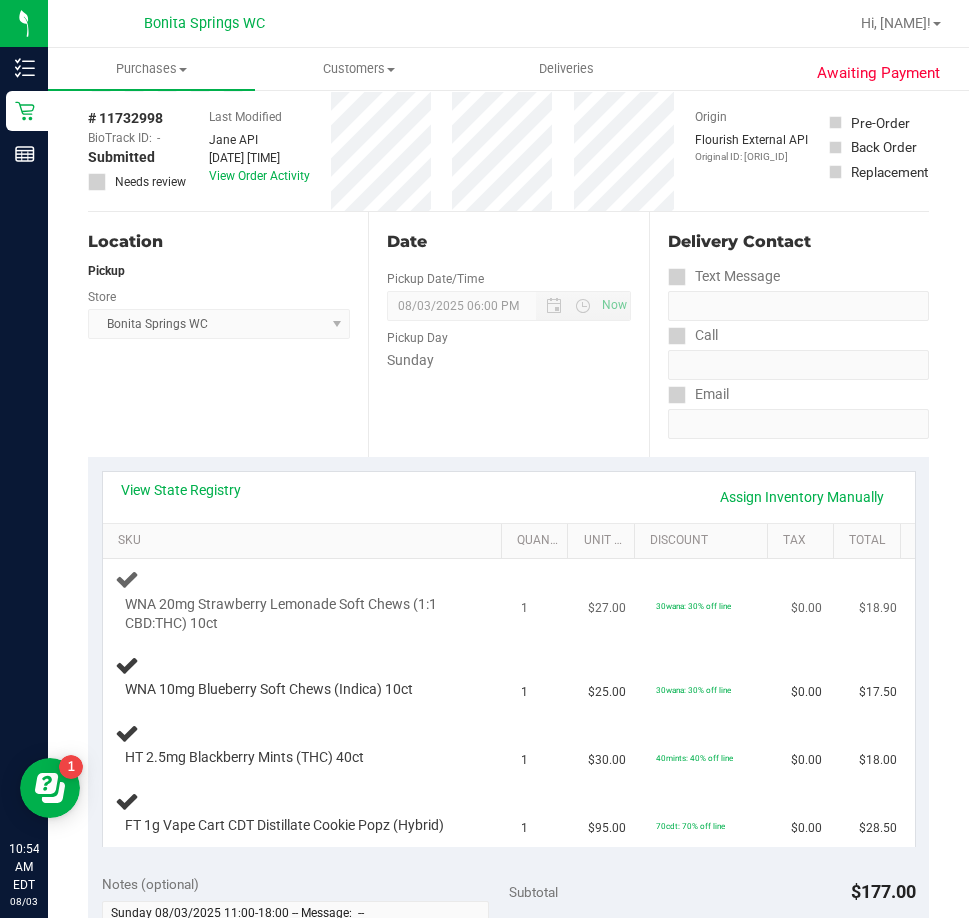 scroll, scrollTop: 200, scrollLeft: 0, axis: vertical 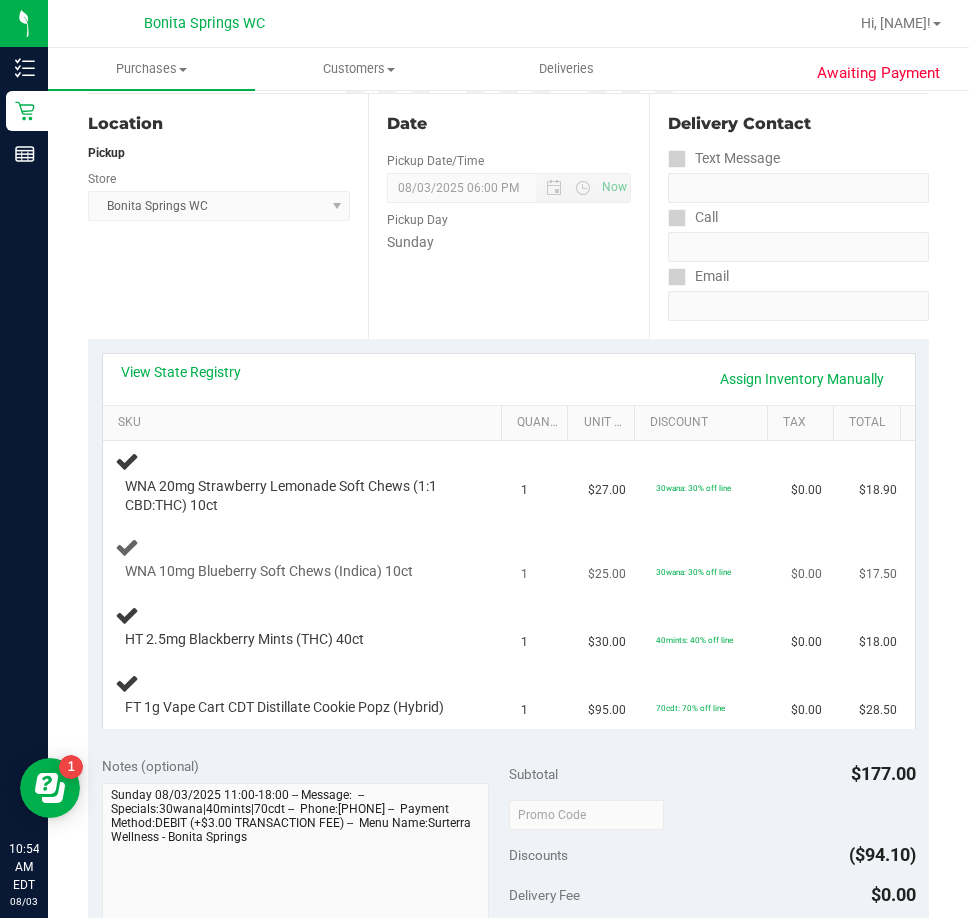 click on "WNA 10mg Blueberry Soft Chews (Indica) 10ct" at bounding box center (306, 559) 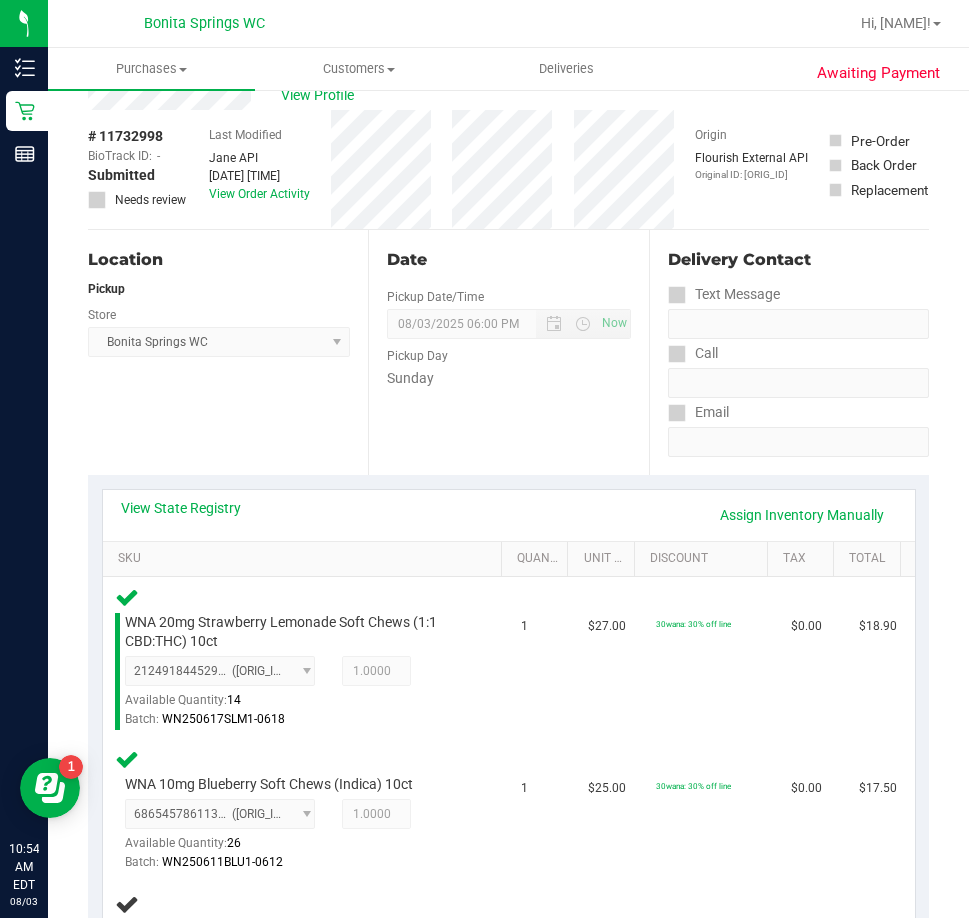 scroll, scrollTop: 0, scrollLeft: 0, axis: both 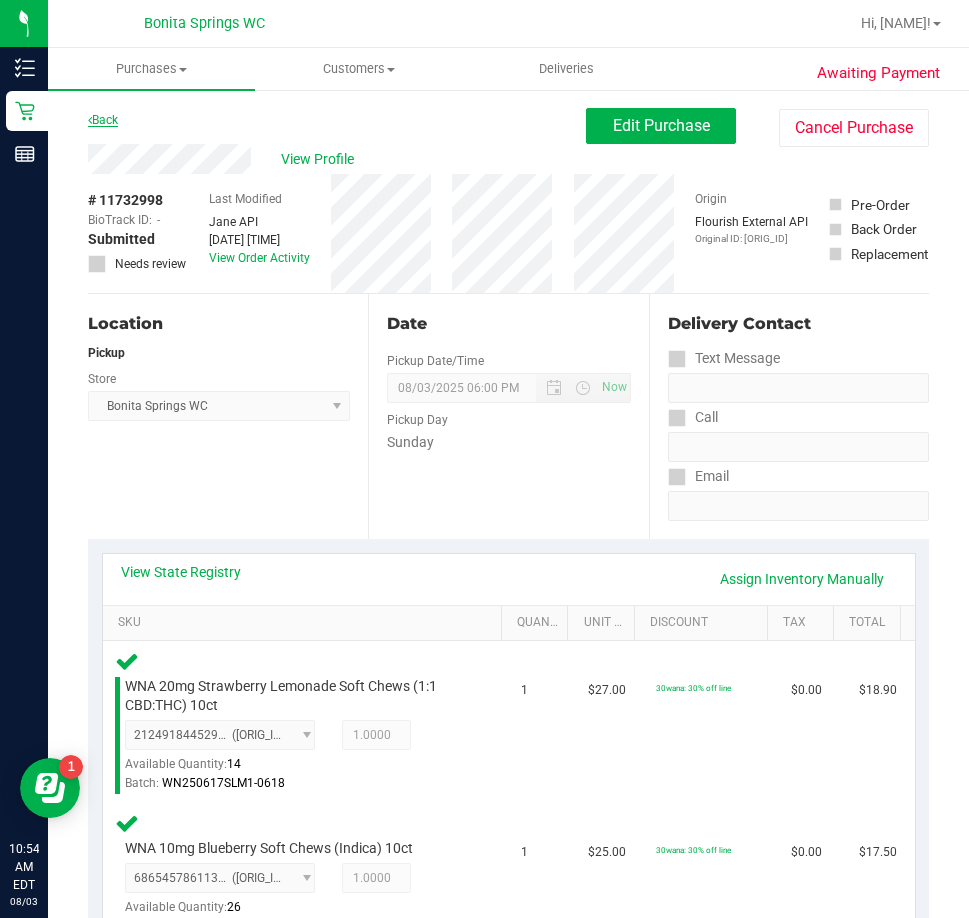 click on "Back" at bounding box center (103, 120) 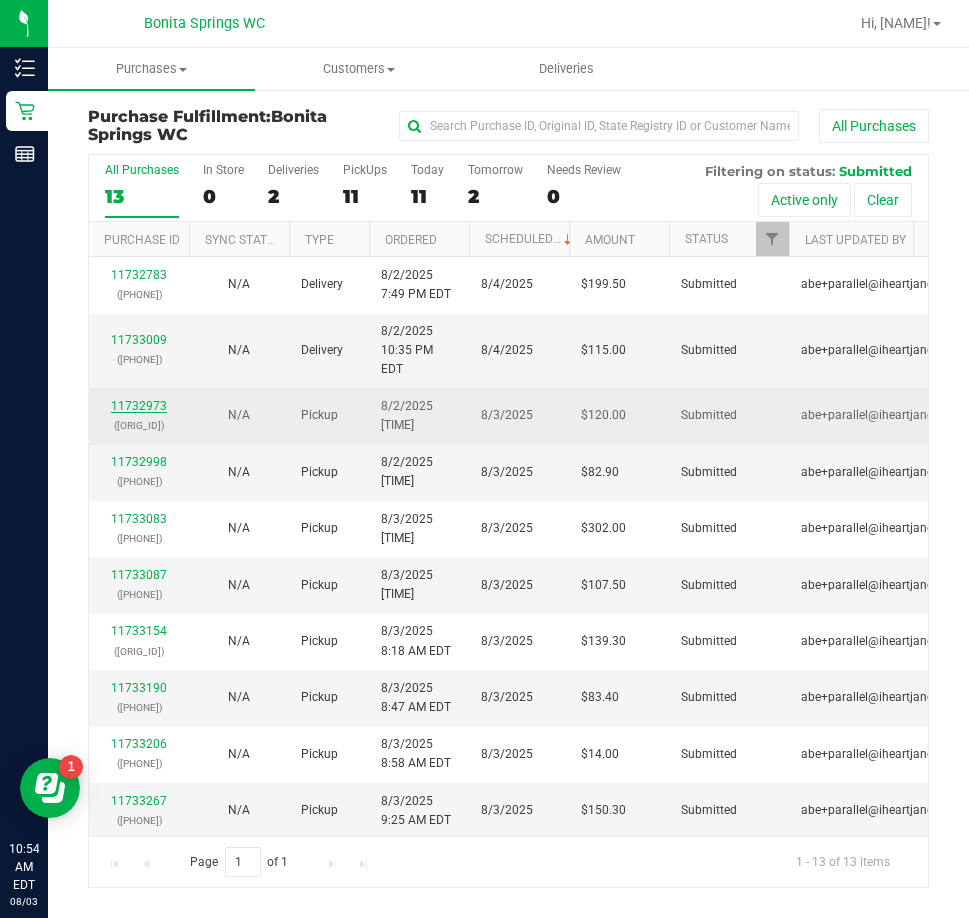 click on "11732973" at bounding box center (139, 406) 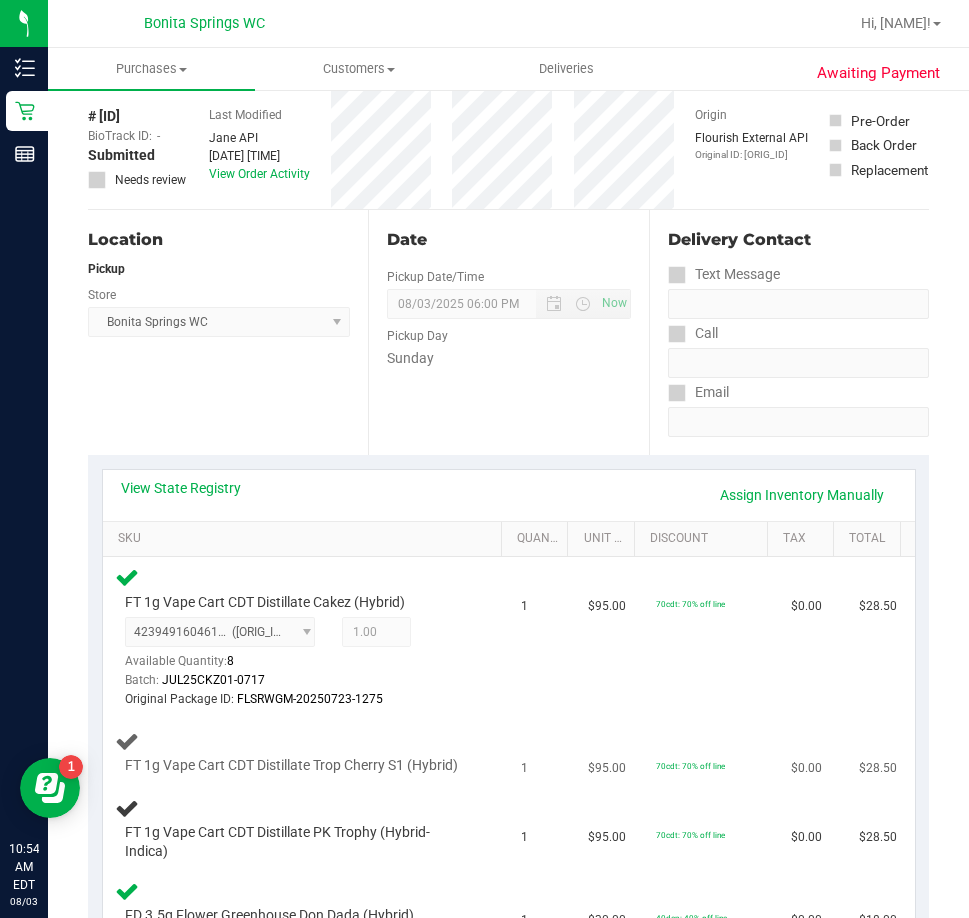 scroll, scrollTop: 200, scrollLeft: 0, axis: vertical 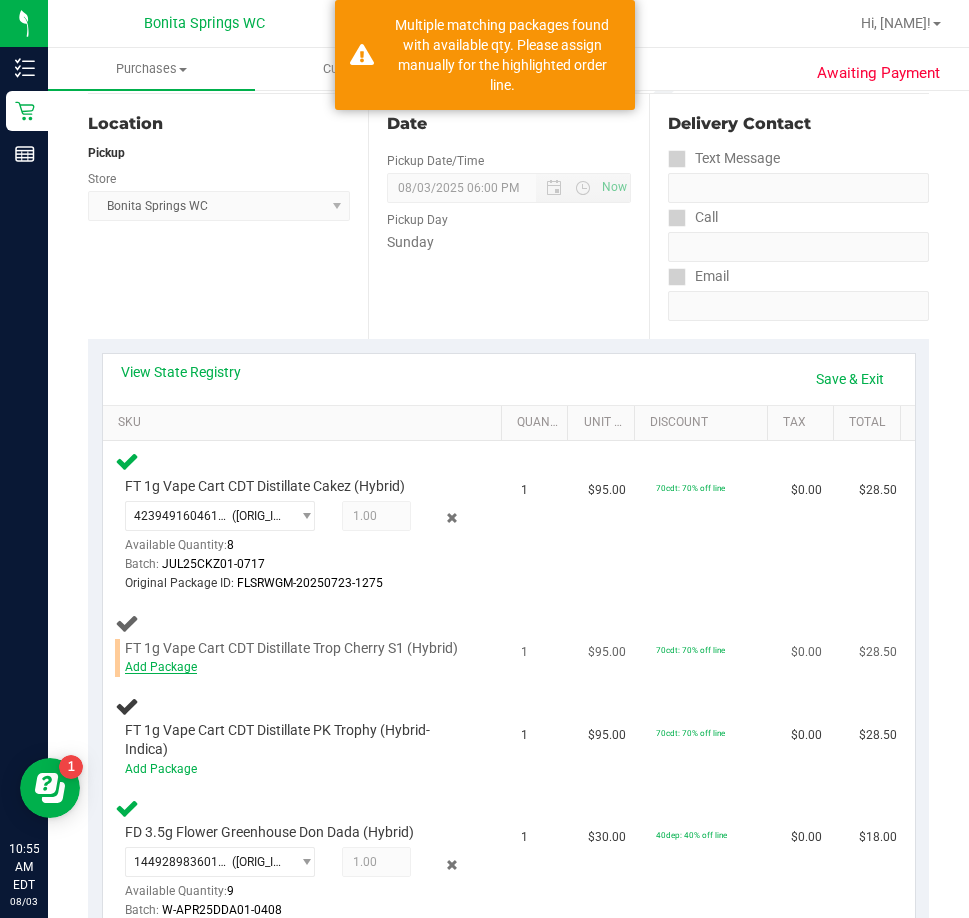 click on "Add Package" at bounding box center [161, 667] 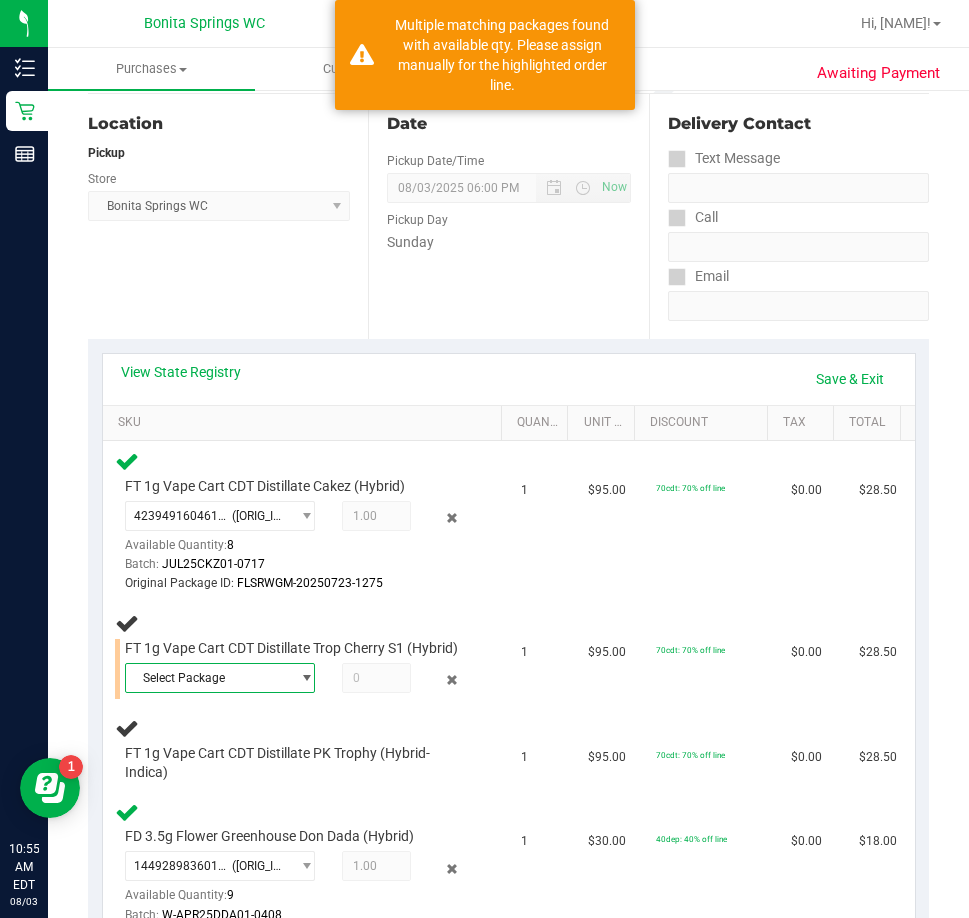 click on "Select Package" at bounding box center [208, 678] 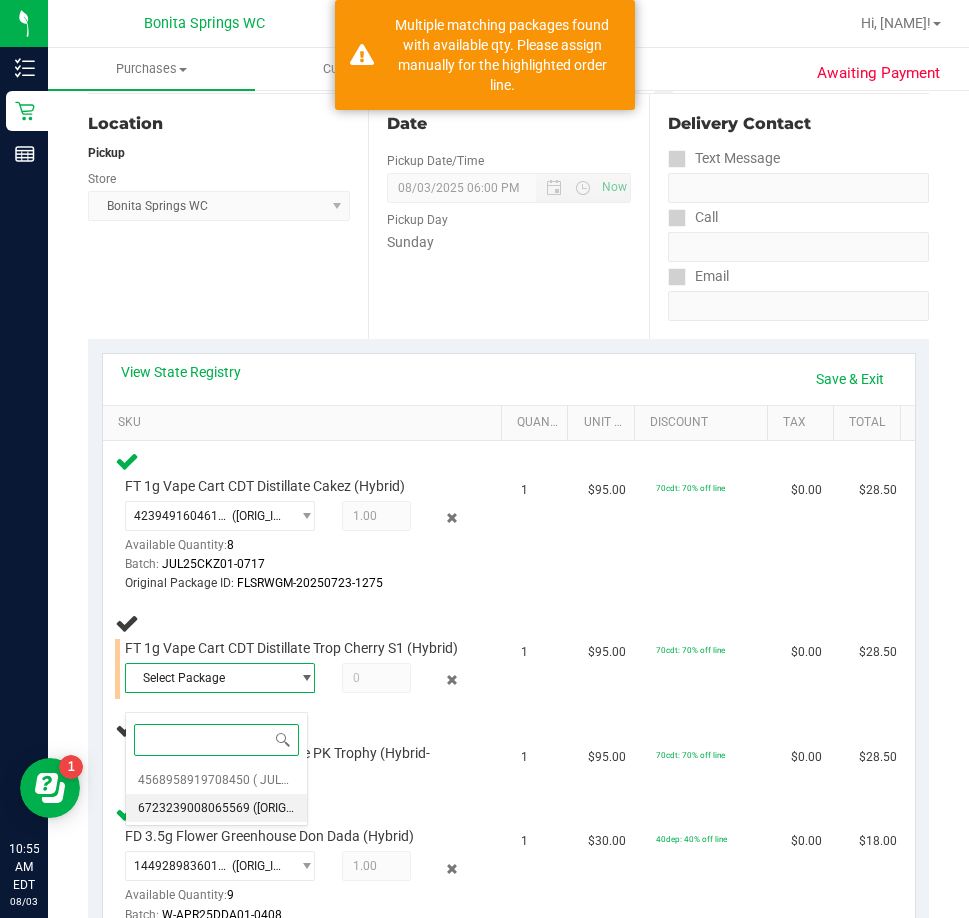 click on "[ID]" at bounding box center (194, 808) 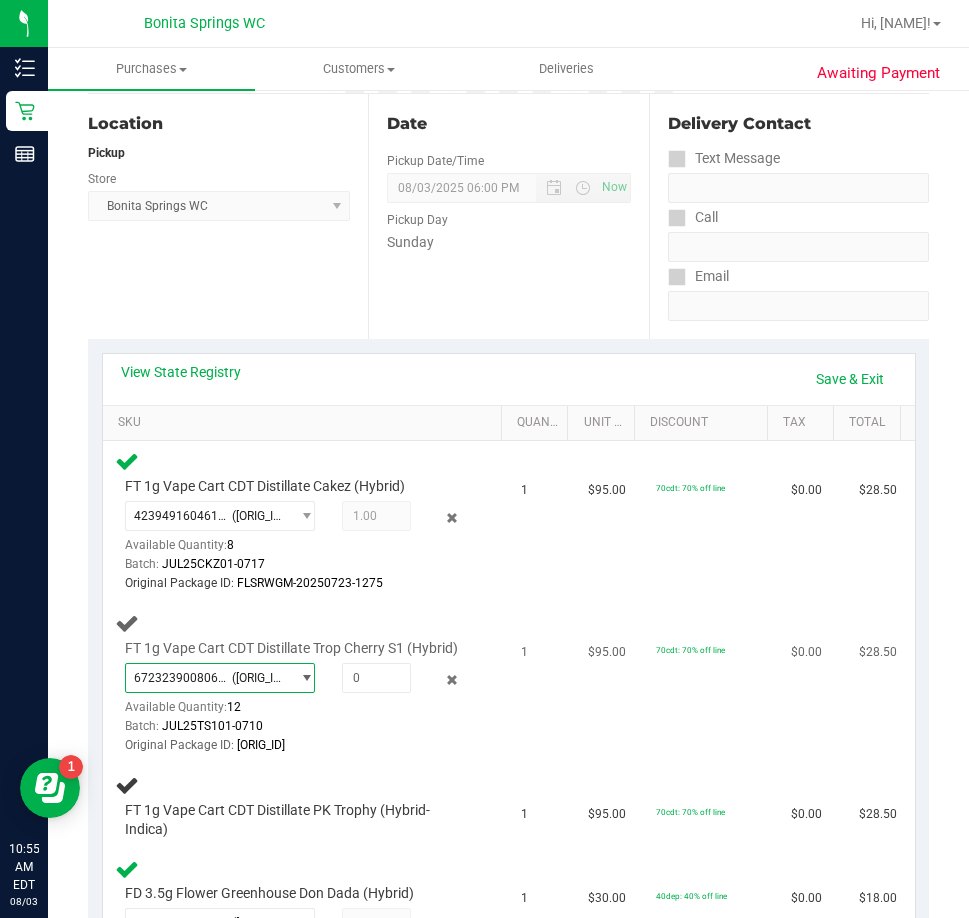 click on "6723239008065569
(
JUL25TS101-0710 | orig: FLSRWGM-20250716-1665
)" at bounding box center (208, 678) 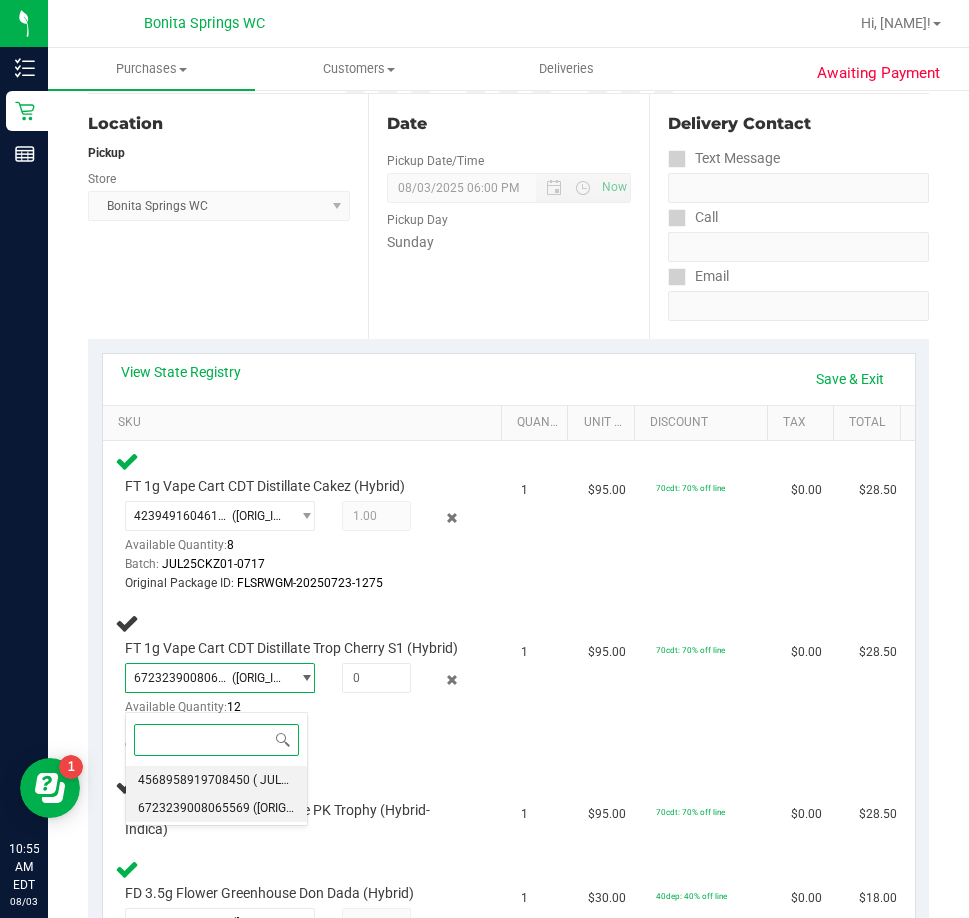 click on "4568958919708450
(
JUL25TS101-0710 | orig: FLSRWGM-20250716-1746
)" at bounding box center (216, 780) 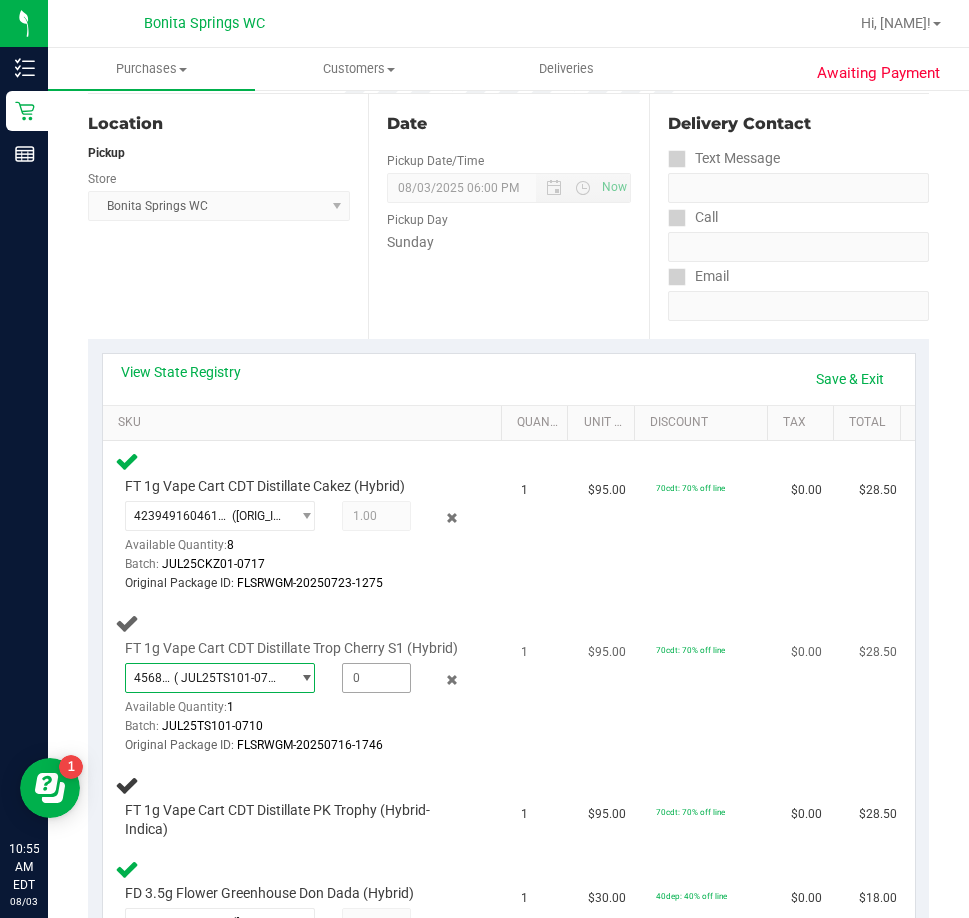 click at bounding box center (376, 678) 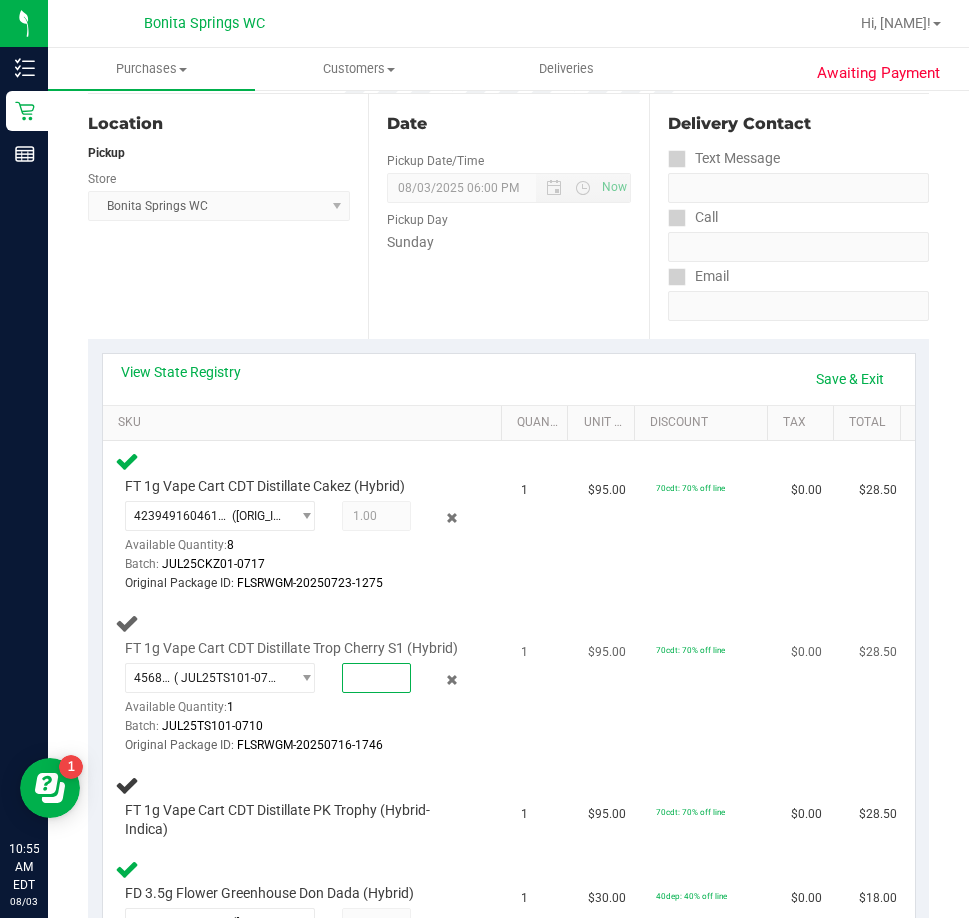 type on "1" 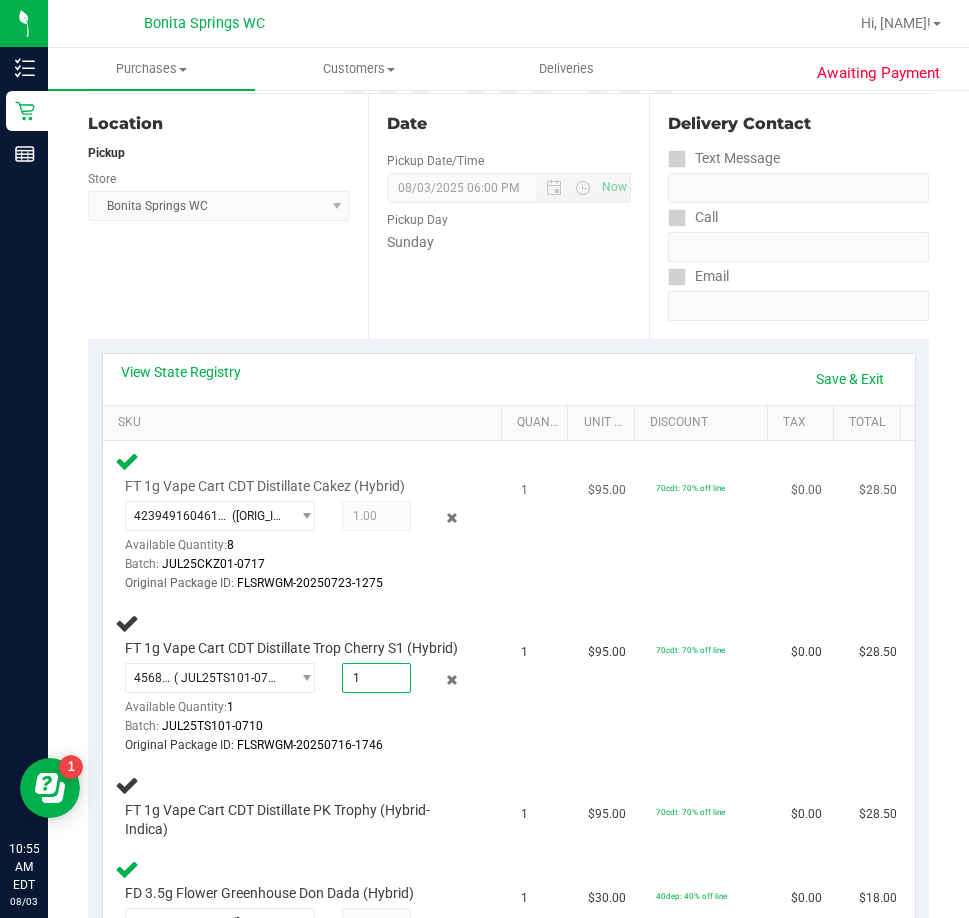 type on "1.0000" 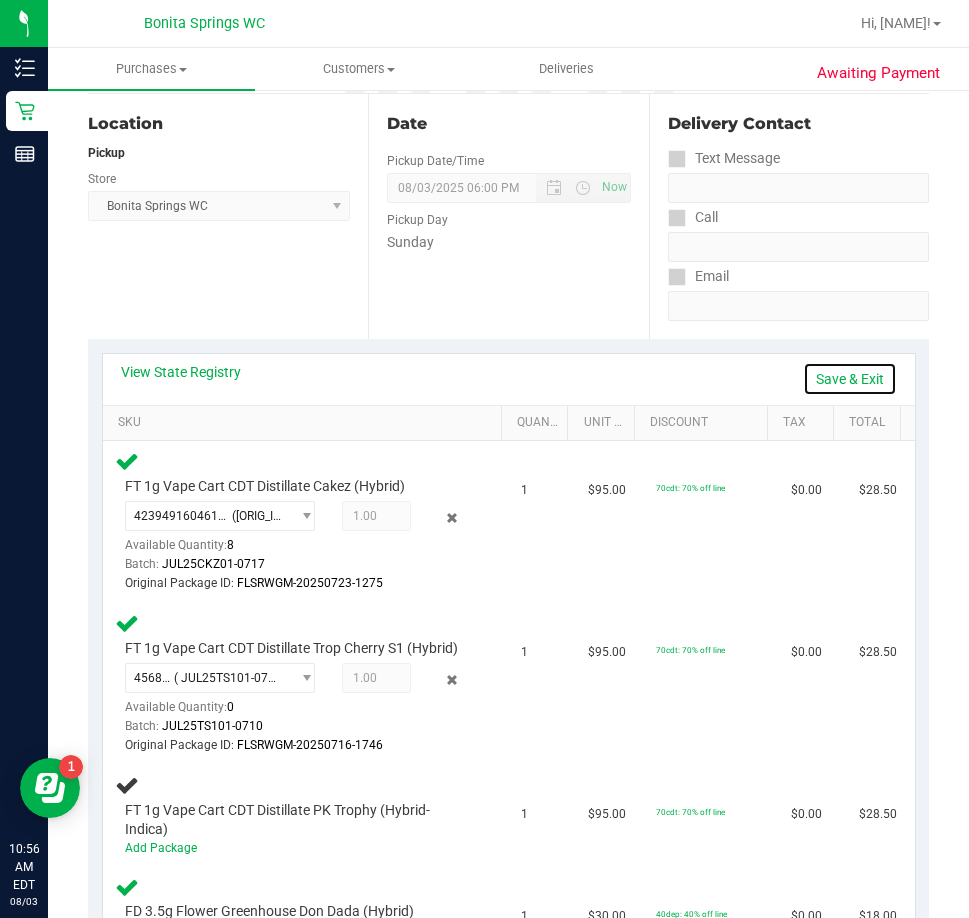 click on "Save & Exit" at bounding box center [850, 379] 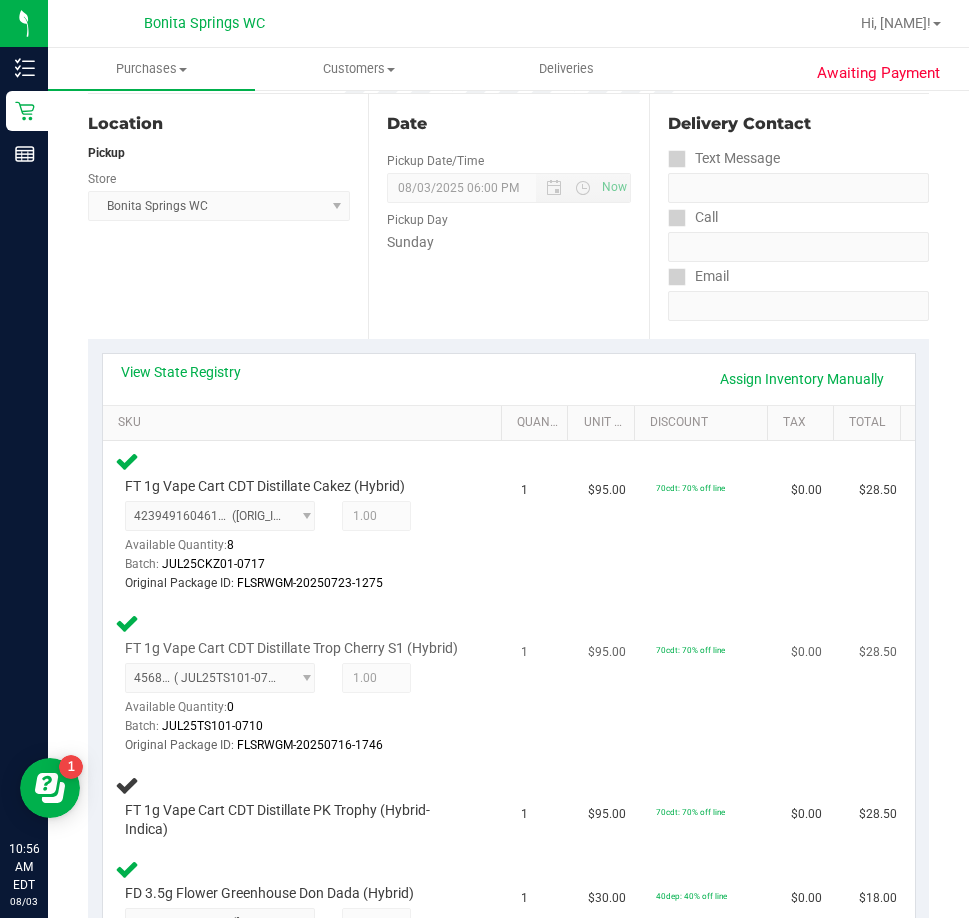 click on "FT 1g Vape Cart CDT Distillate Trop Cherry S1 (Hybrid)
4568958919708450
(
JUL25TS101-0710 | orig: FLSRWGM-20250716-1746
)
4568958919708450 6723239008065569
Available Quantity:  0
1.00 1
Batch:  JUL25TS101-0710" at bounding box center (306, 683) 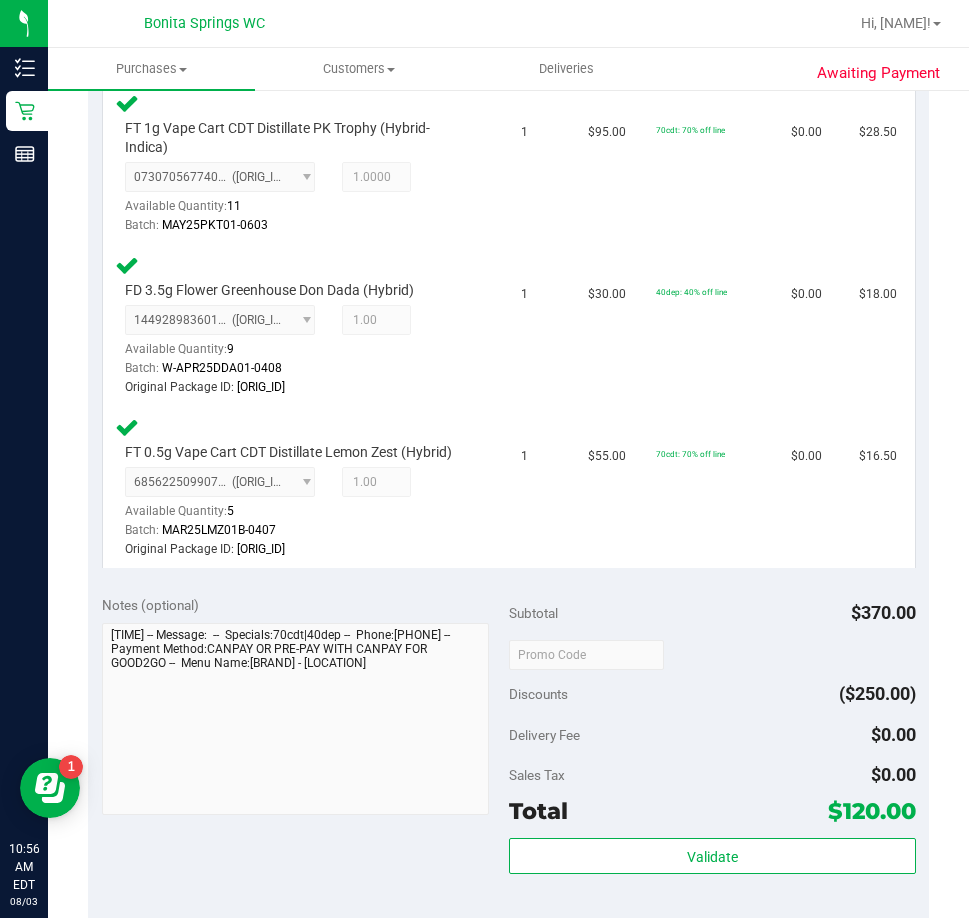 scroll, scrollTop: 900, scrollLeft: 0, axis: vertical 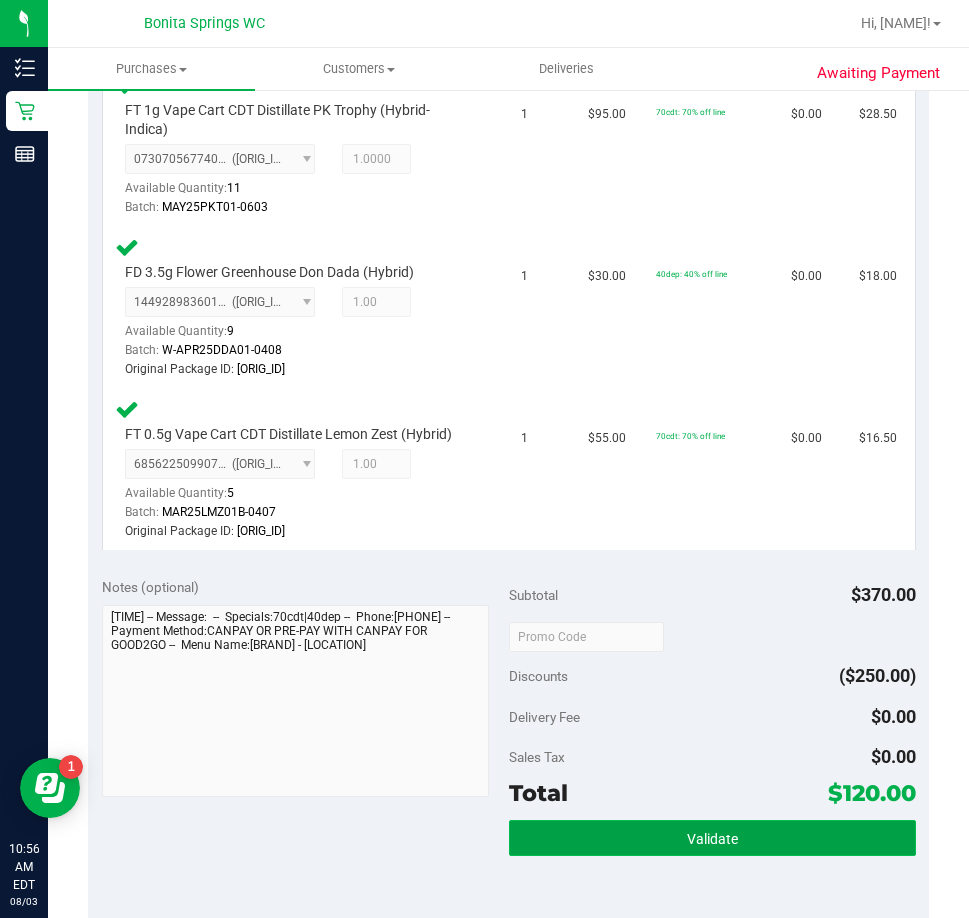 click on "Validate" at bounding box center (712, 838) 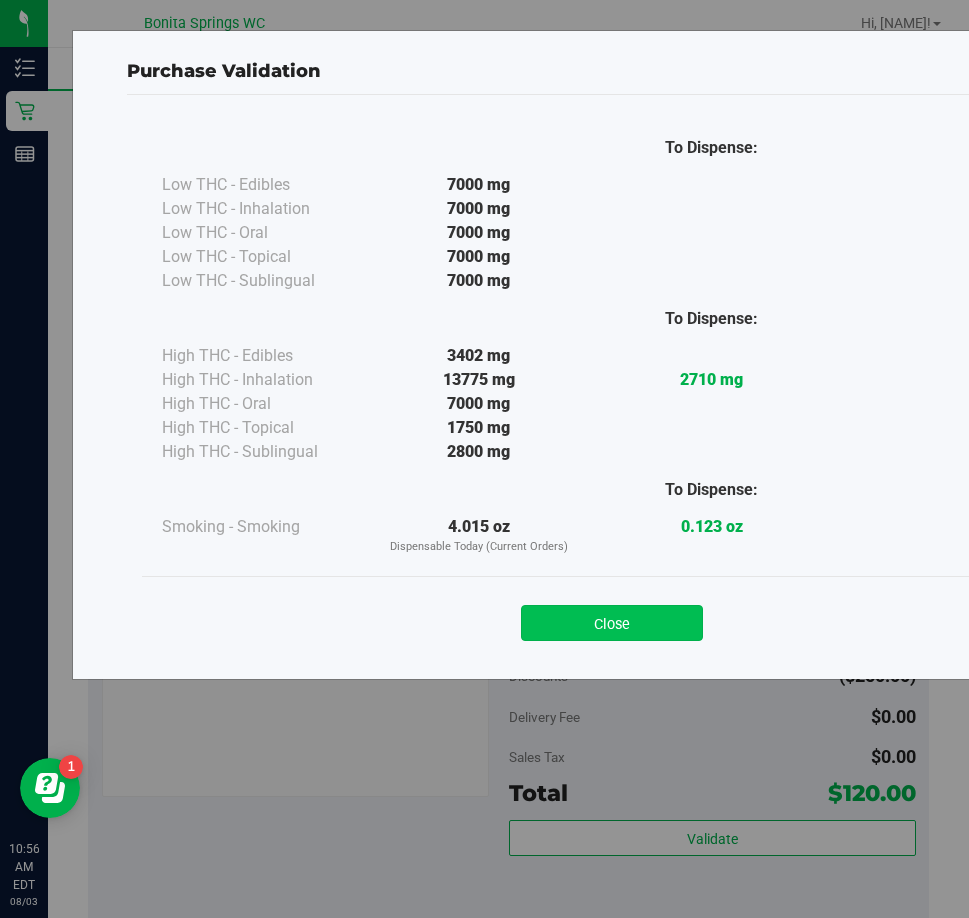 click on "Close" at bounding box center [612, 623] 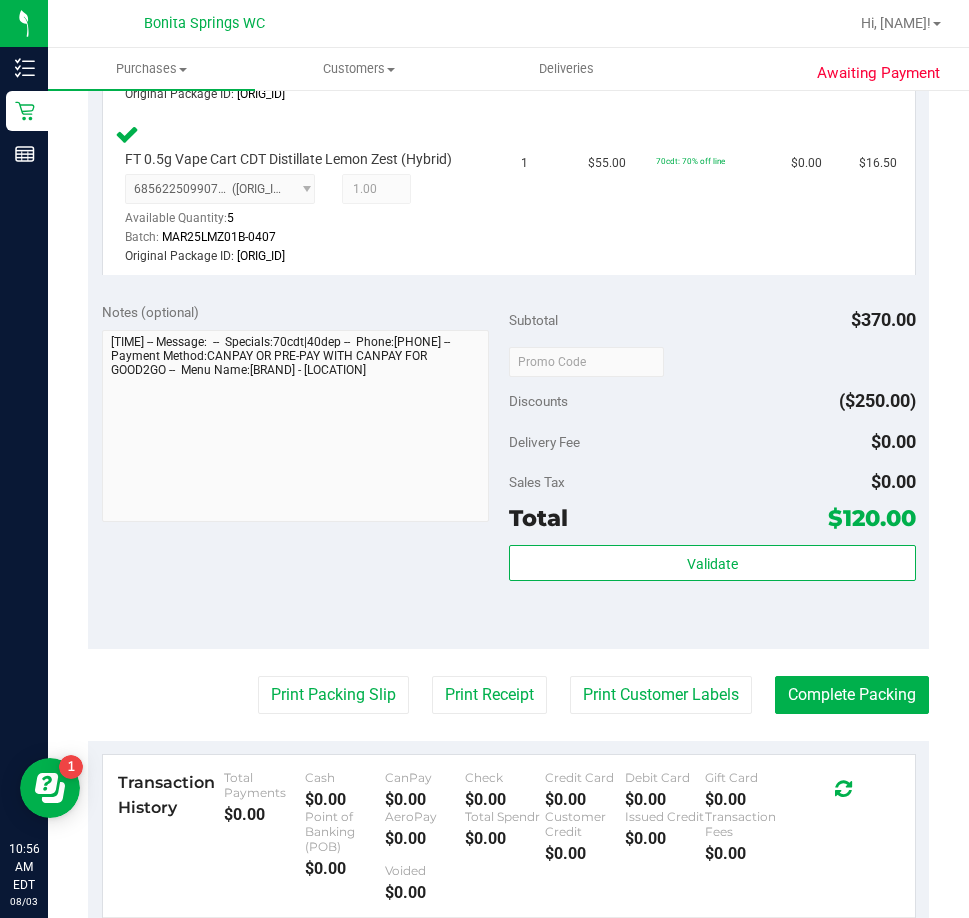 scroll, scrollTop: 1200, scrollLeft: 0, axis: vertical 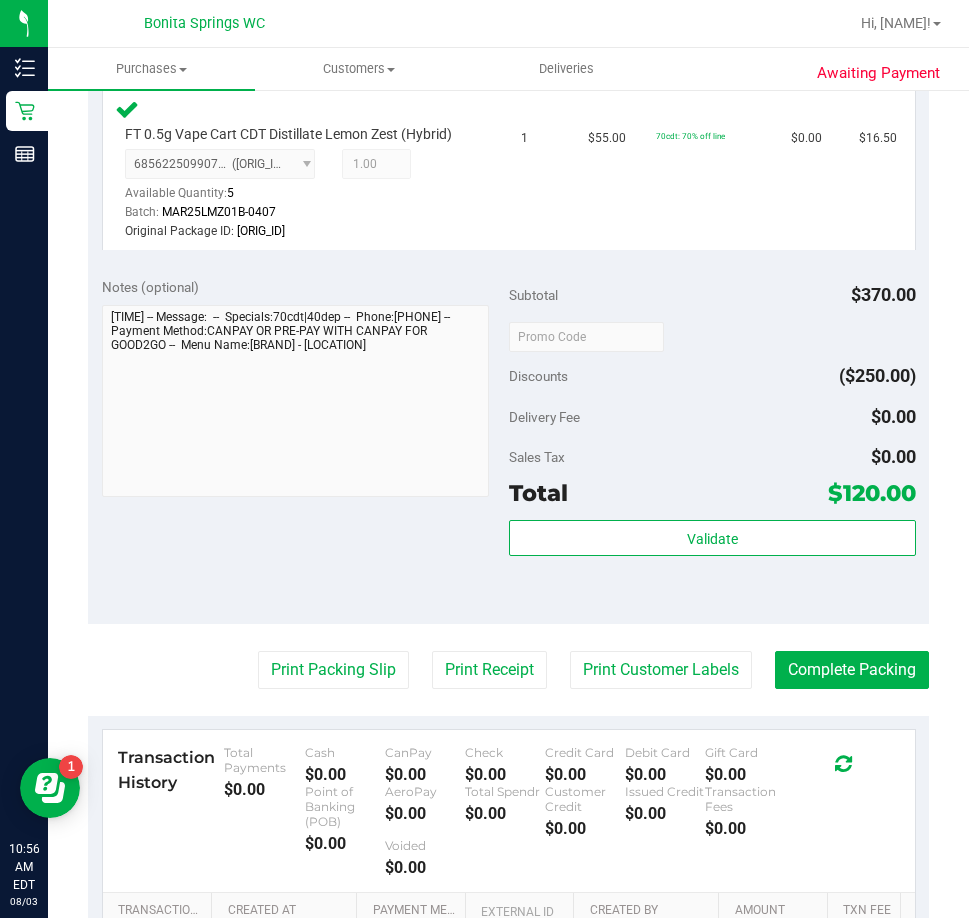 click on "Notes (optional)
Subtotal
$370.00
Discounts
($250.00)
Delivery Fee
$0.00
Sales Tax
$0.00
Total
$120.00" at bounding box center (508, 444) 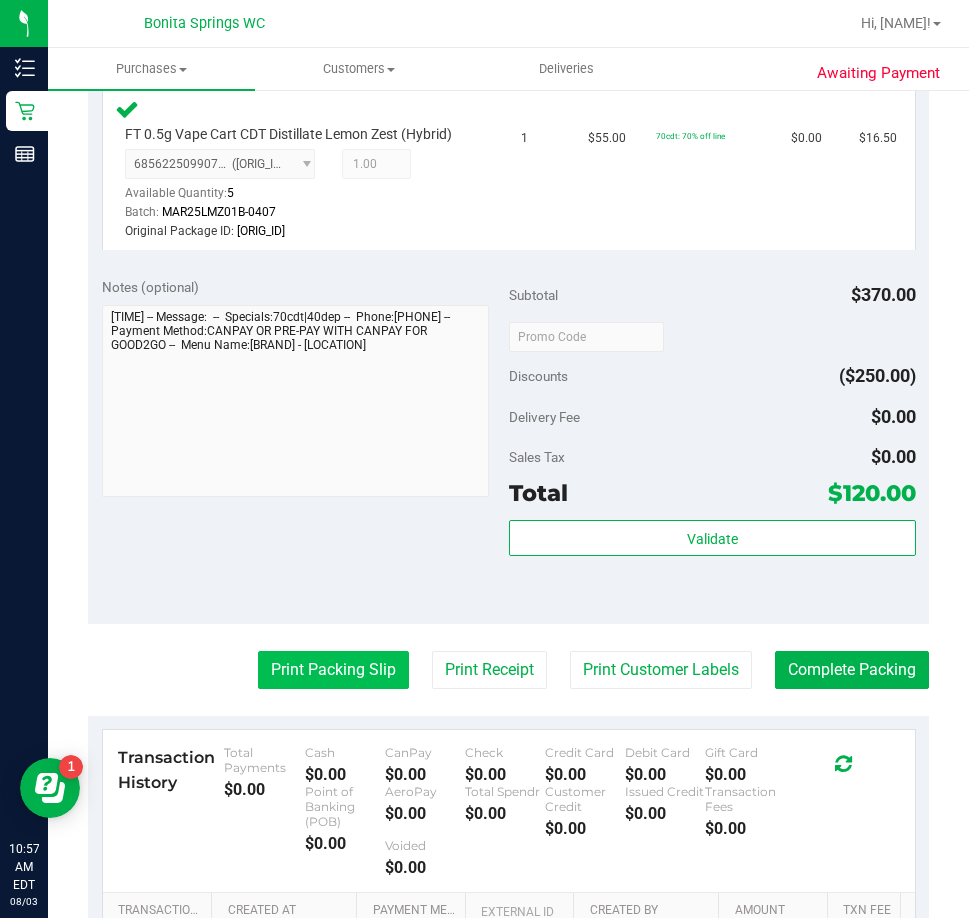 click on "Print Packing Slip" at bounding box center [333, 670] 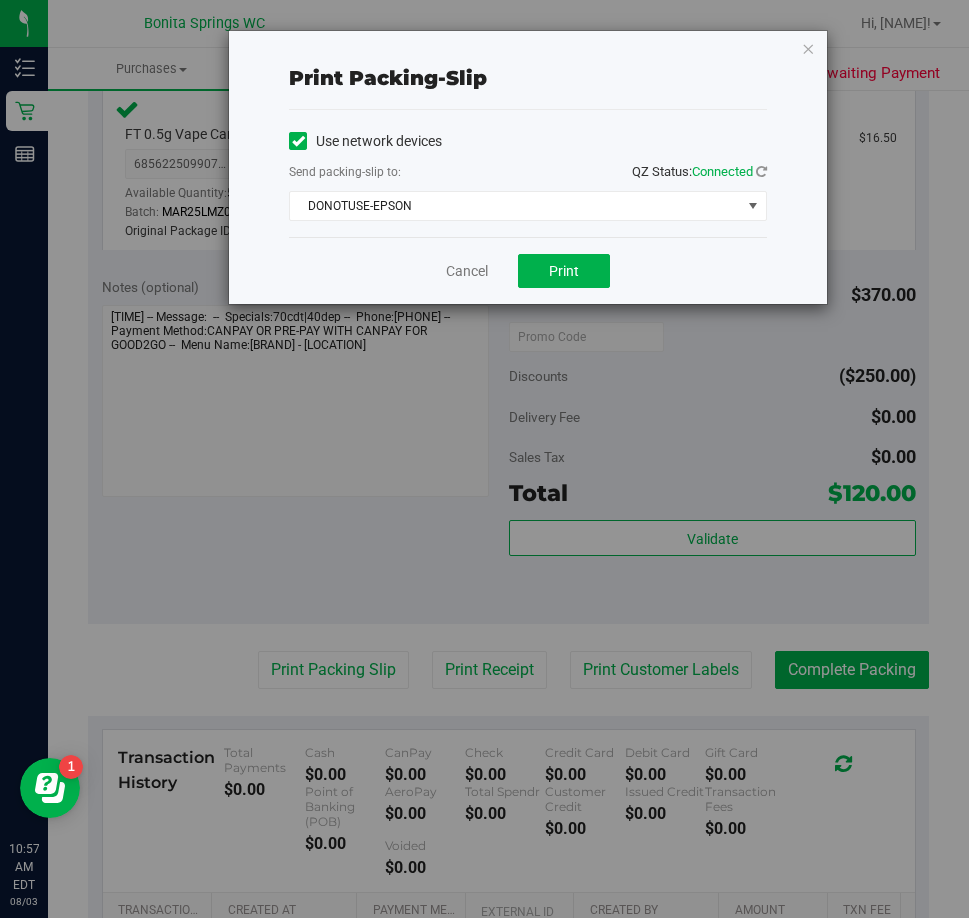 click on "Send packing-slip to:
QZ Status:   Connected" at bounding box center [528, 173] 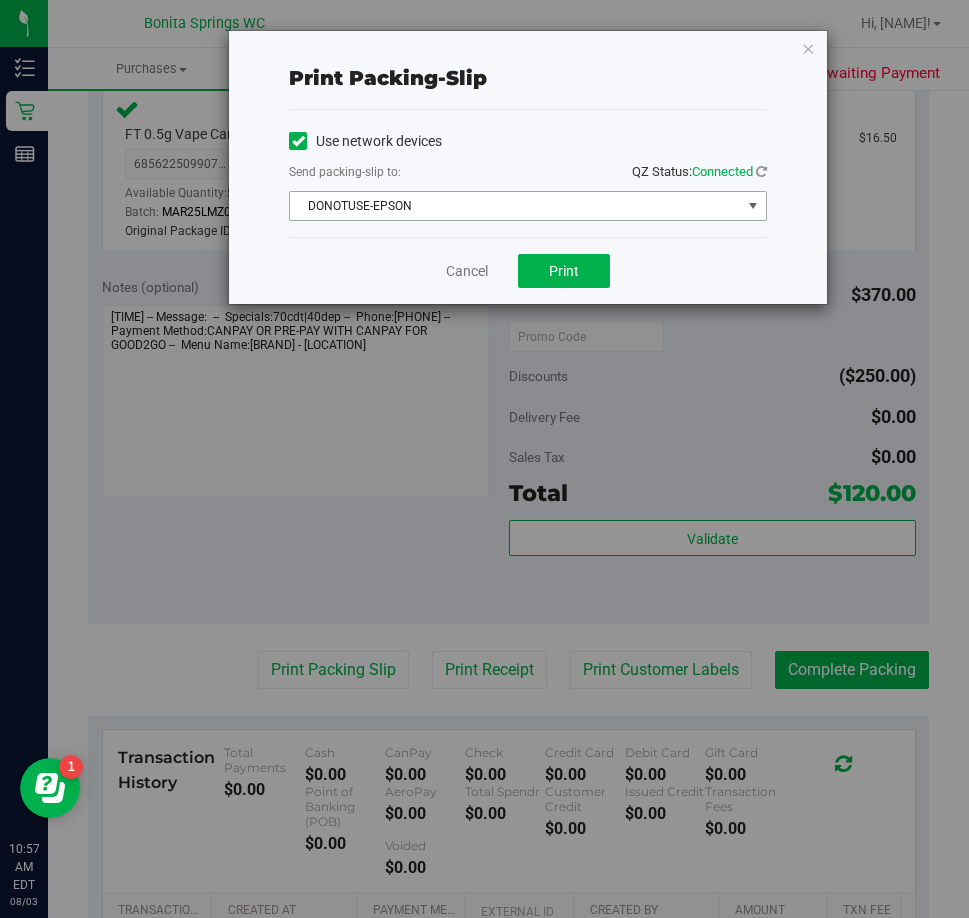 click on "DONOTUSE-EPSON" at bounding box center [515, 206] 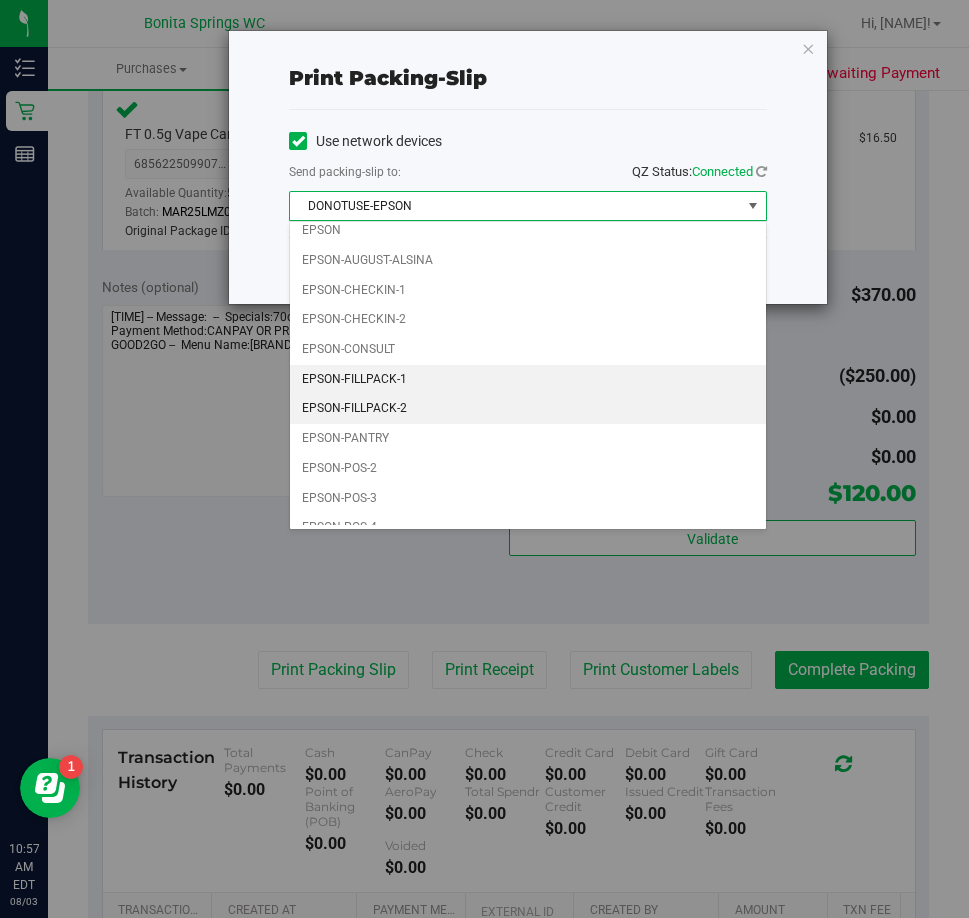 scroll, scrollTop: 57, scrollLeft: 0, axis: vertical 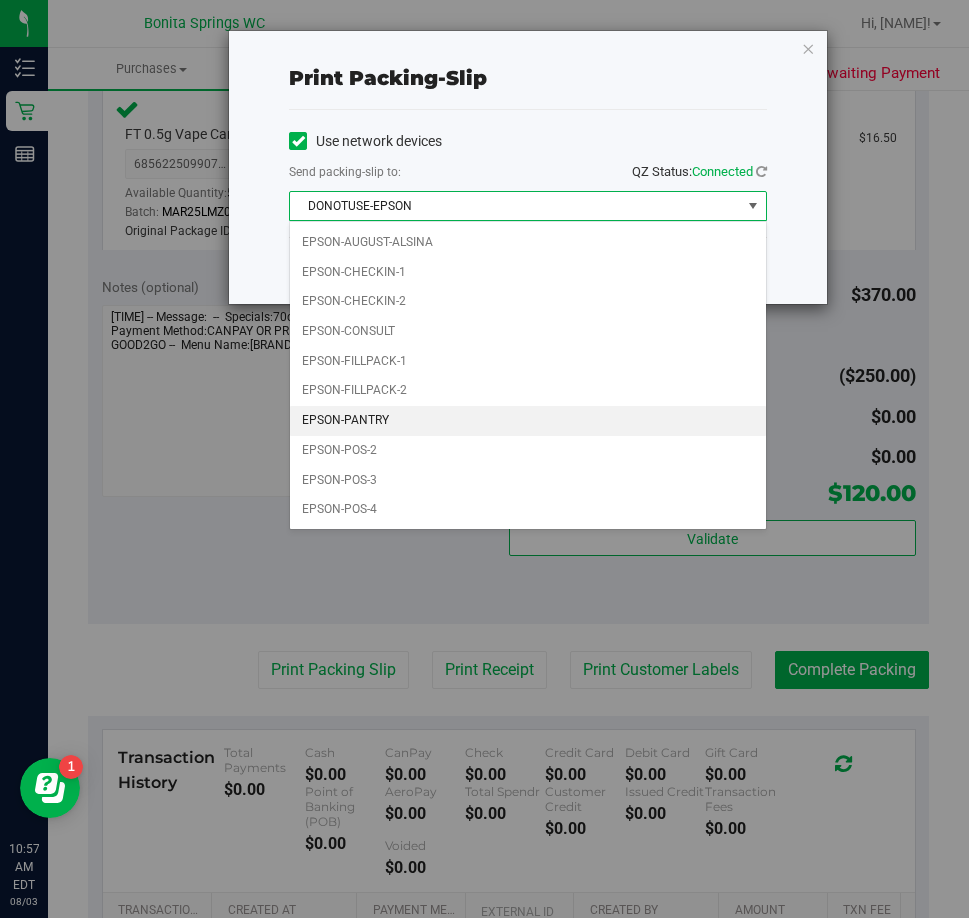 click on "EPSON-PANTRY" at bounding box center [528, 421] 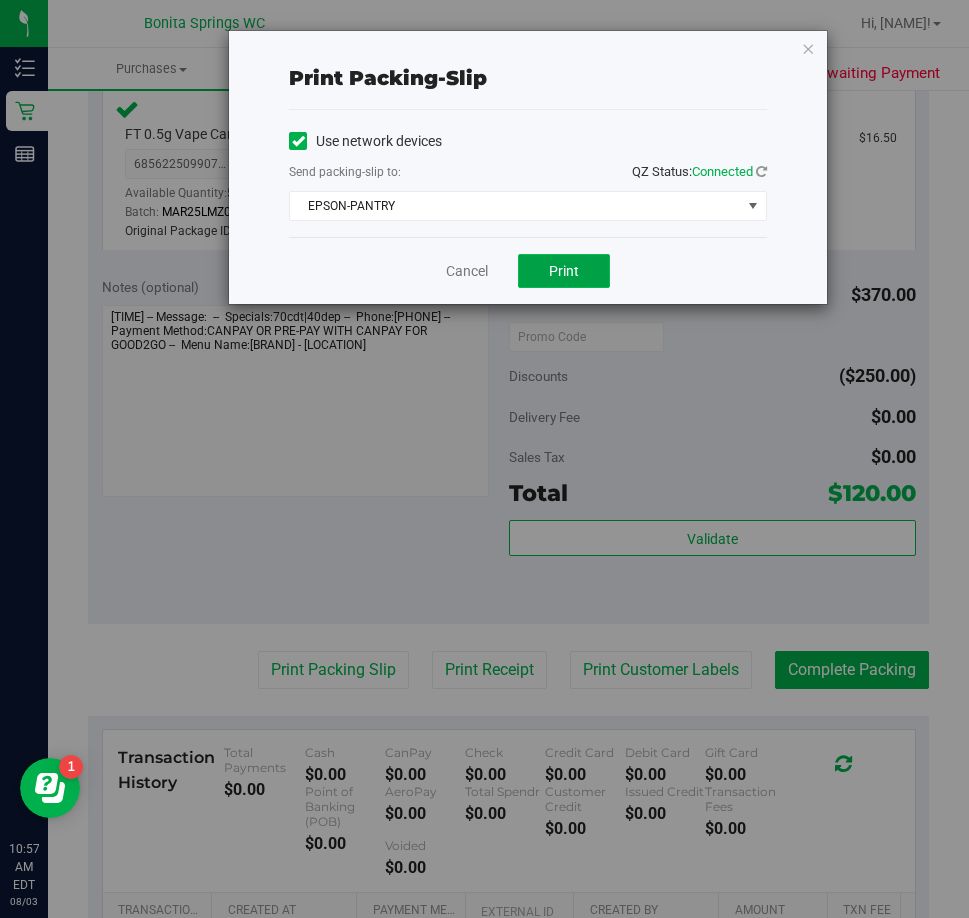 click on "Print" at bounding box center (564, 271) 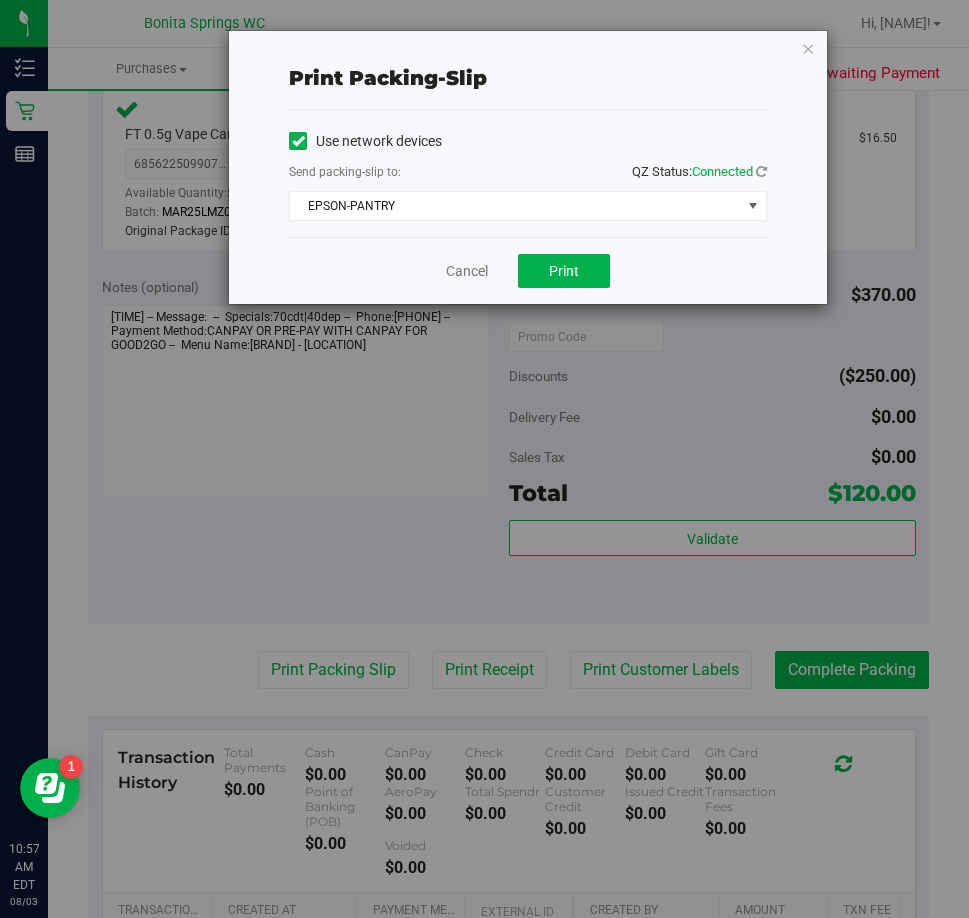 click on "Cancel
Print" at bounding box center [528, 270] 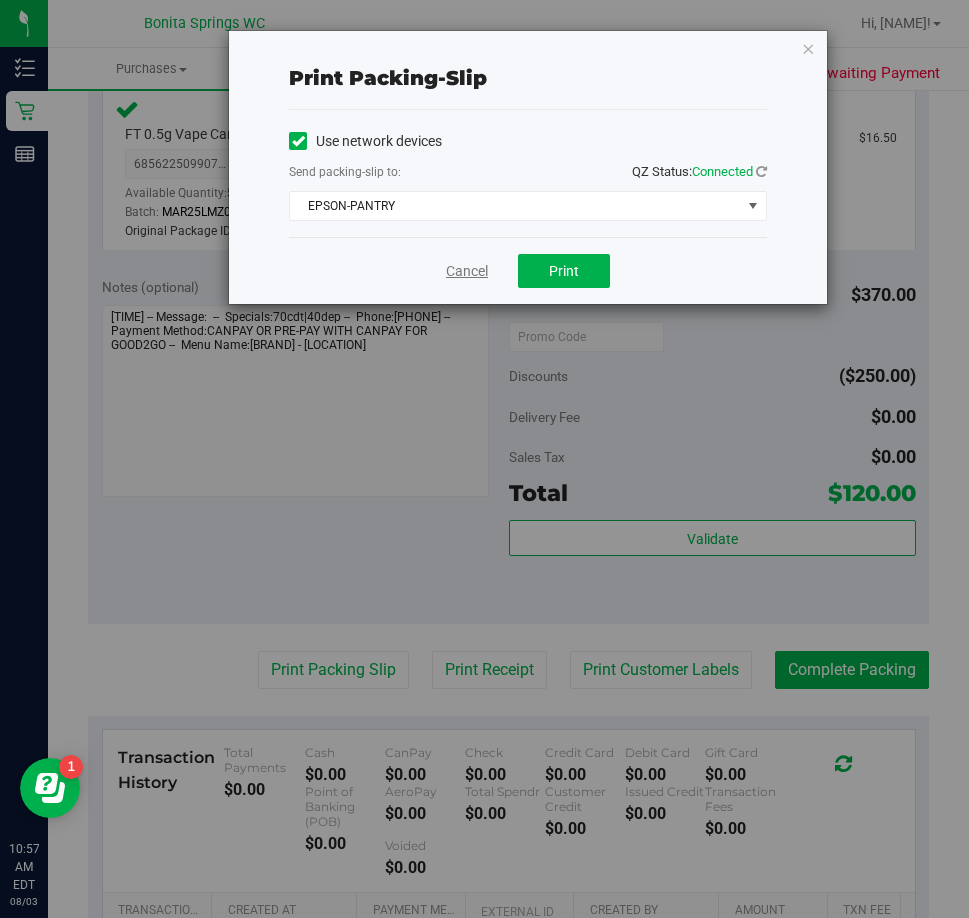 click on "Cancel" at bounding box center [467, 271] 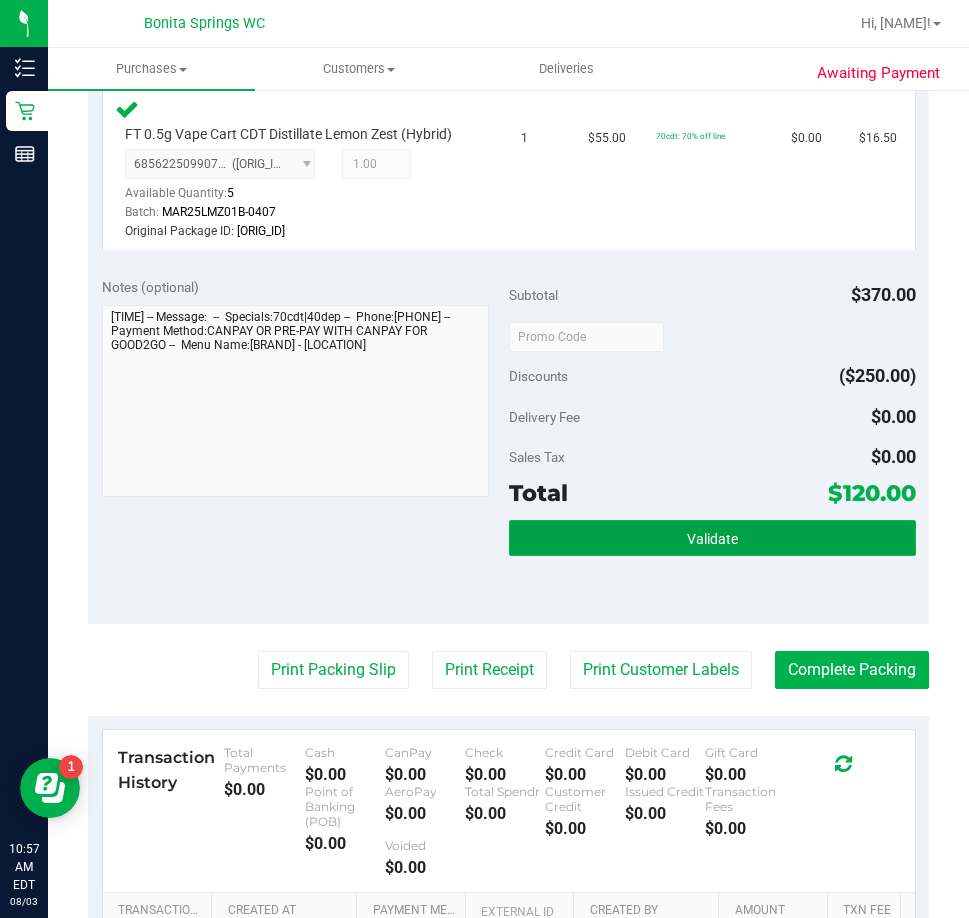click on "Validate" at bounding box center [712, 538] 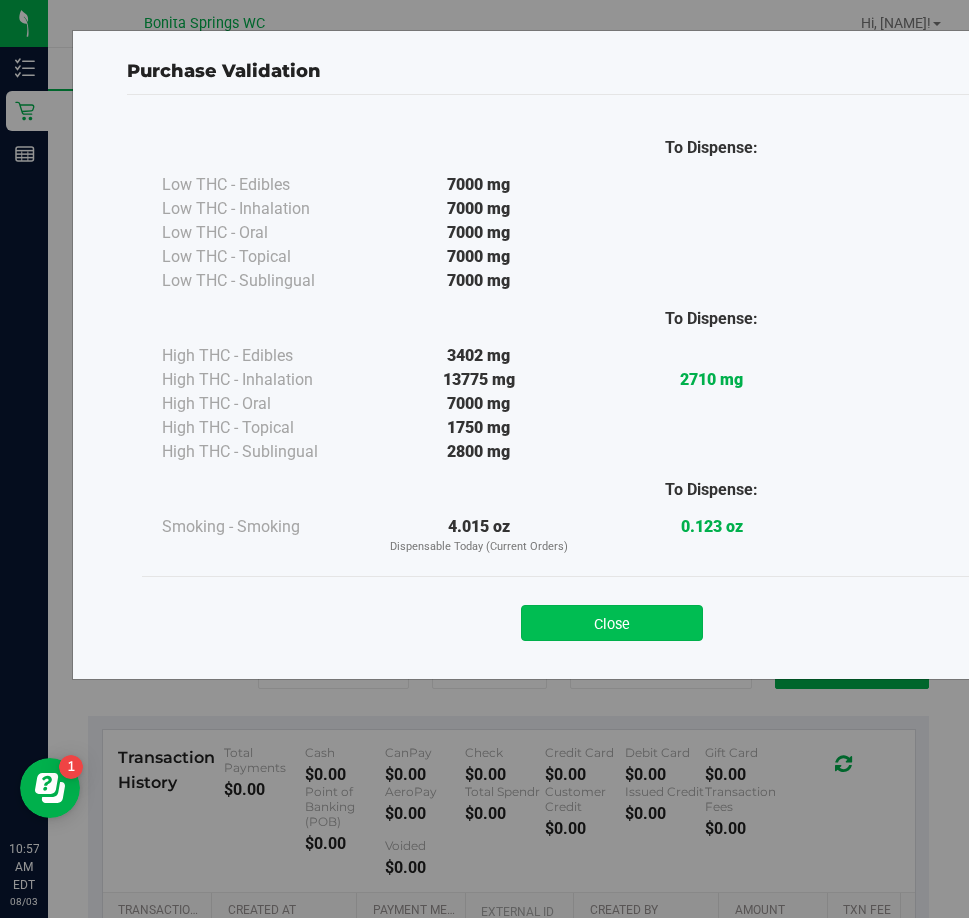 click on "Close" at bounding box center (612, 623) 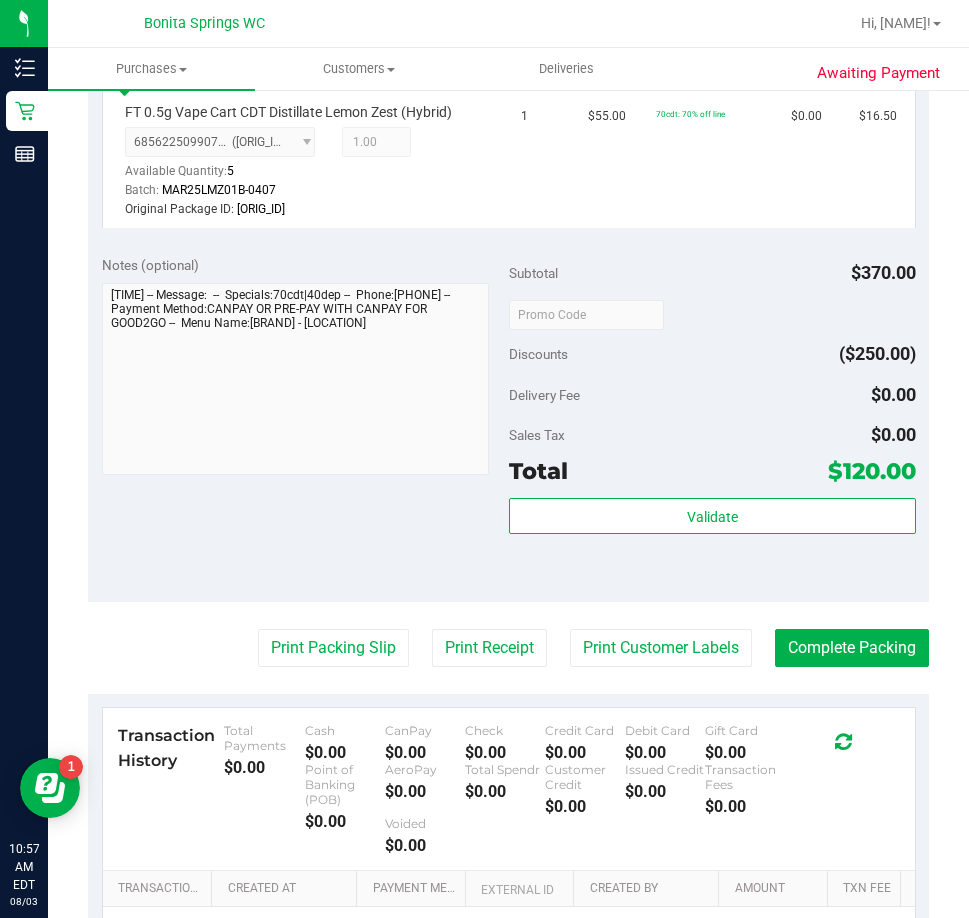 scroll, scrollTop: 1300, scrollLeft: 0, axis: vertical 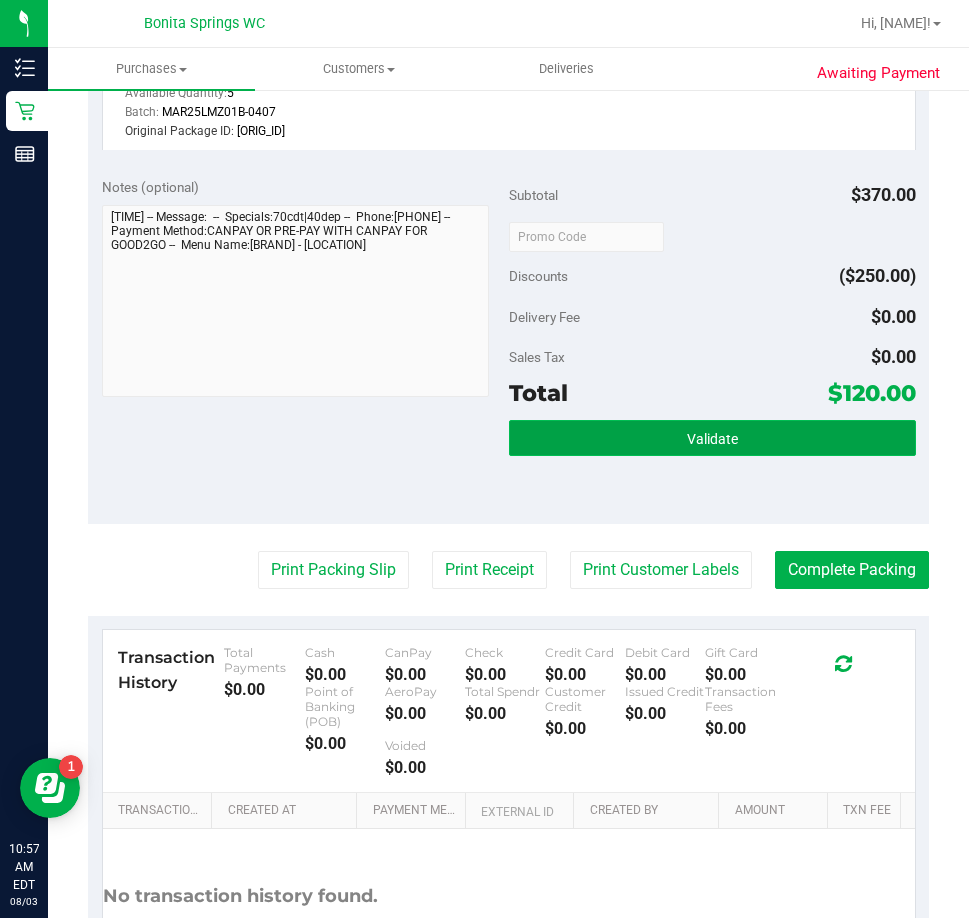 click on "Validate" at bounding box center (712, 438) 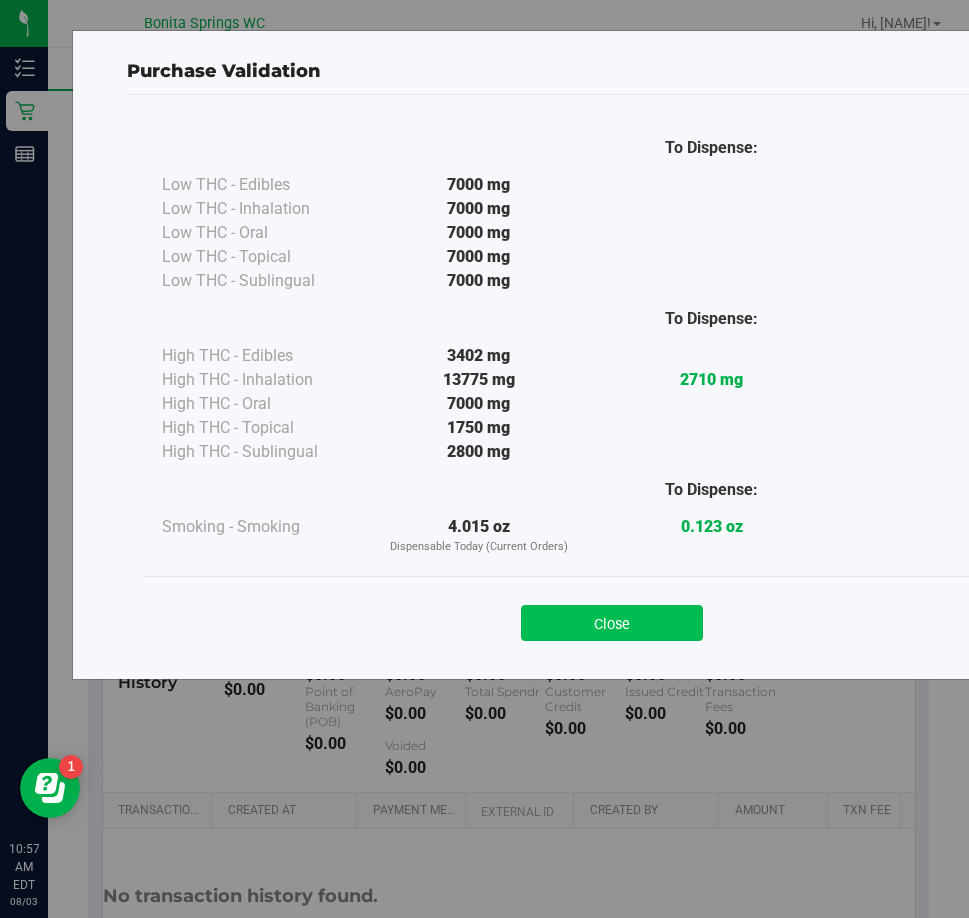 drag, startPoint x: 593, startPoint y: 602, endPoint x: 581, endPoint y: 621, distance: 22.472204 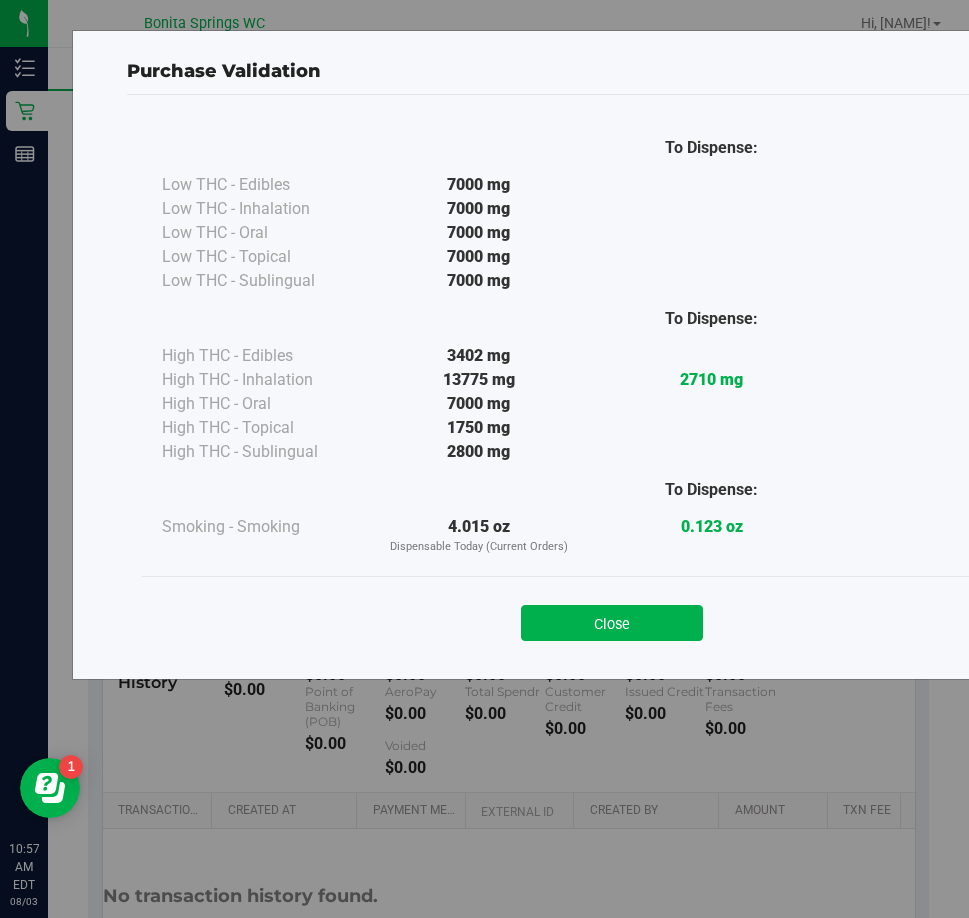 drag, startPoint x: 581, startPoint y: 621, endPoint x: 615, endPoint y: 611, distance: 35.44009 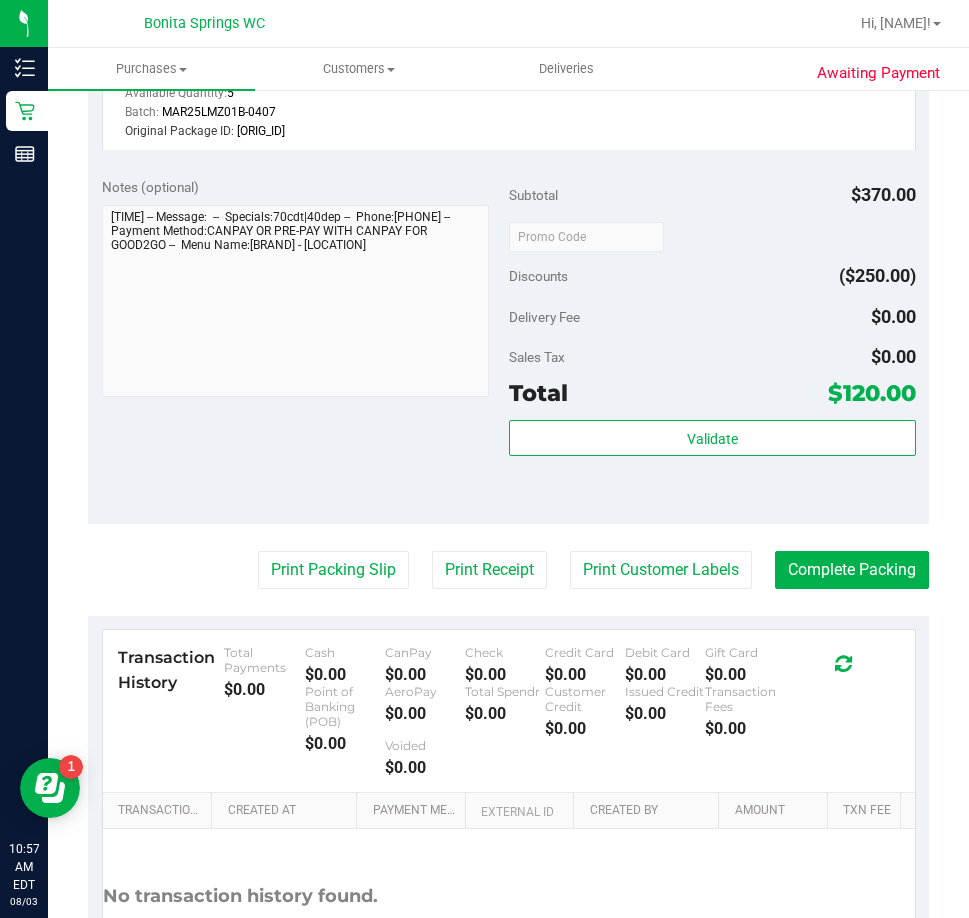 click on "Back
Edit Purchase
Cancel Purchase
View Profile
# 11732973
BioTrack ID:
-
Submitted
Needs review
Last Modified
Jane API
Aug 2, 2025 9:04:13 PM EDT" at bounding box center (508, -74) 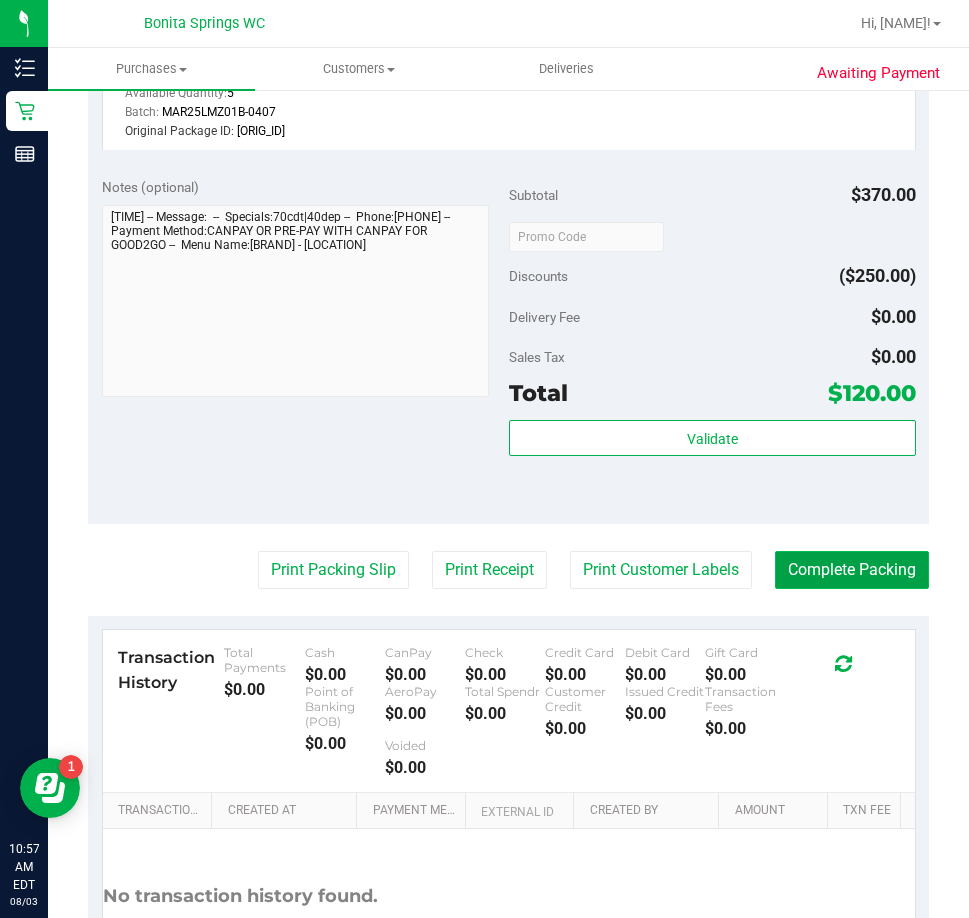 click on "Complete Packing" at bounding box center [852, 570] 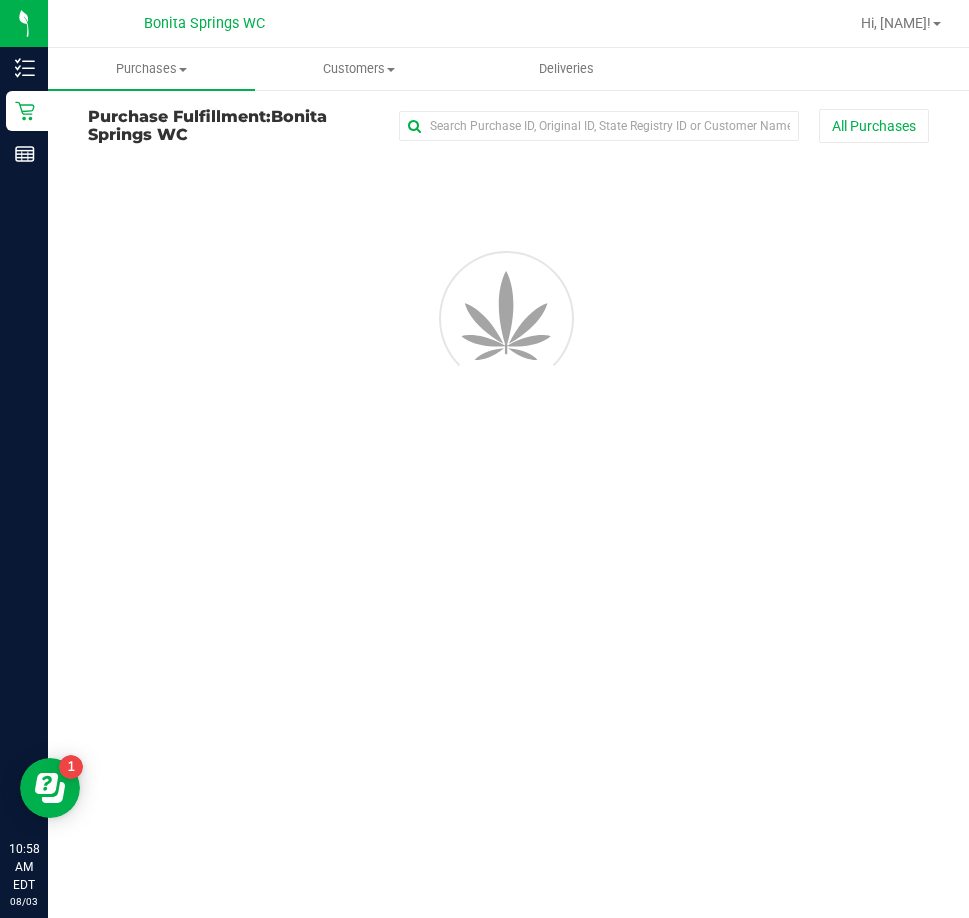 scroll, scrollTop: 0, scrollLeft: 0, axis: both 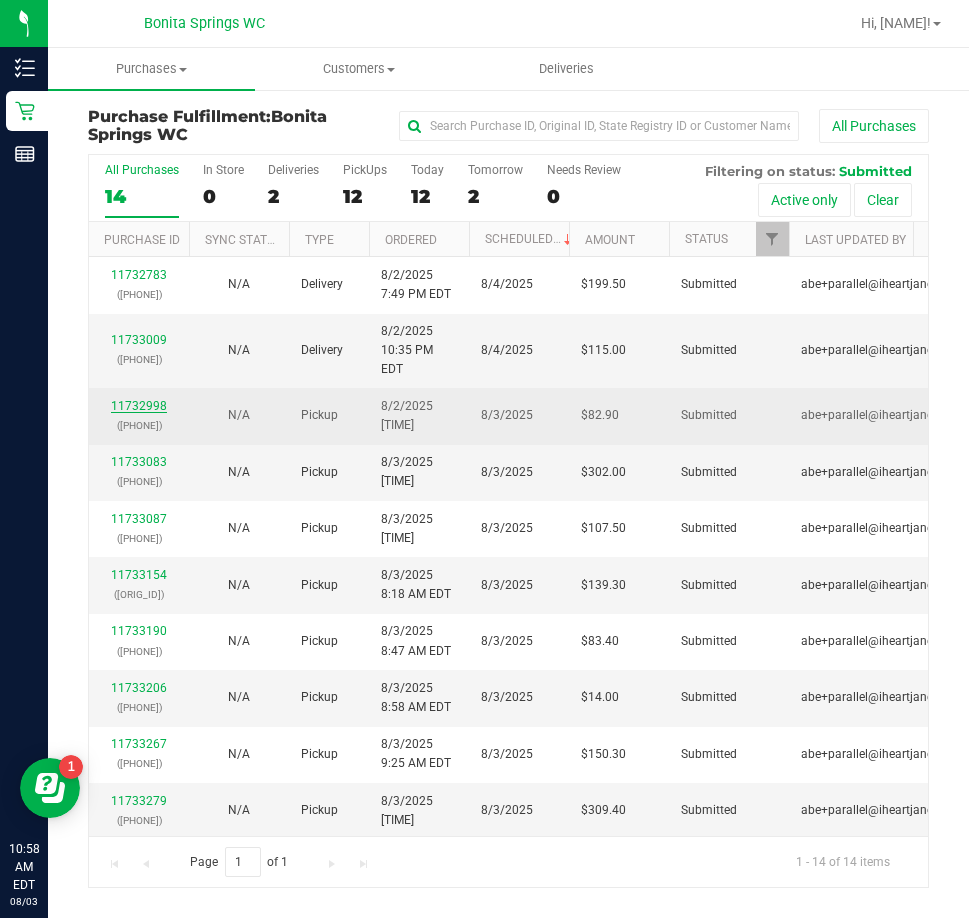 click on "11732998" at bounding box center [139, 406] 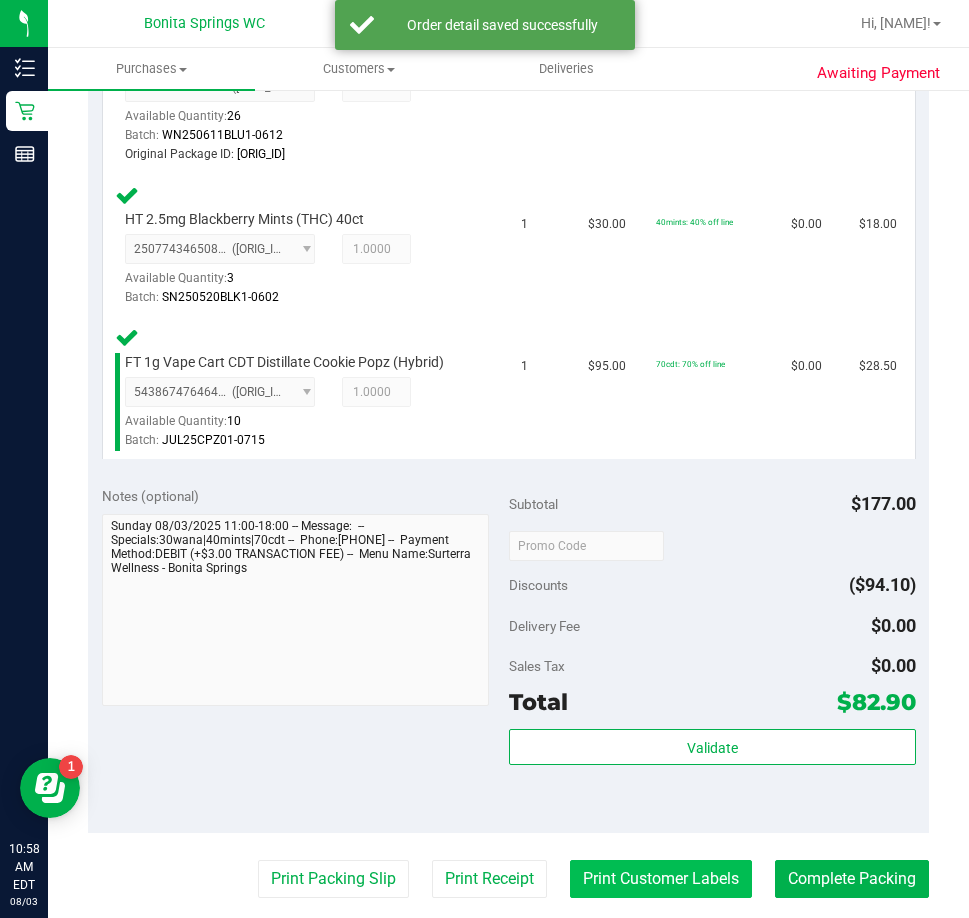 scroll, scrollTop: 1100, scrollLeft: 0, axis: vertical 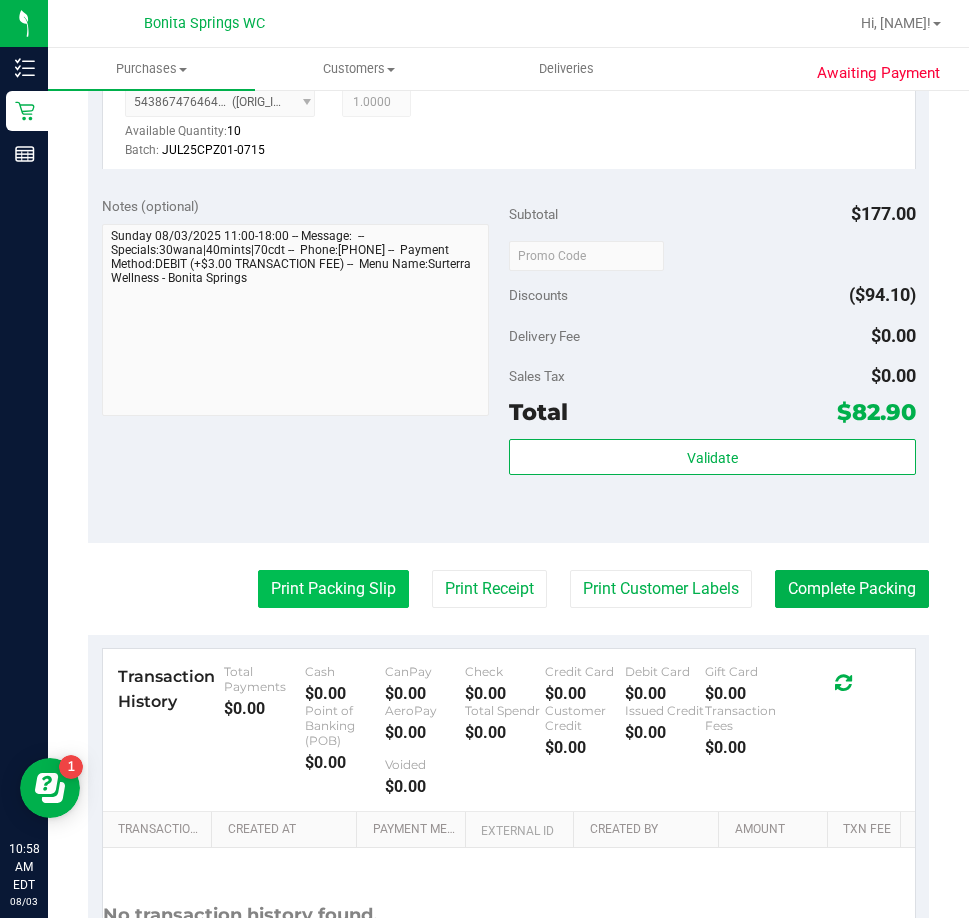 click on "Print Packing Slip" at bounding box center [333, 589] 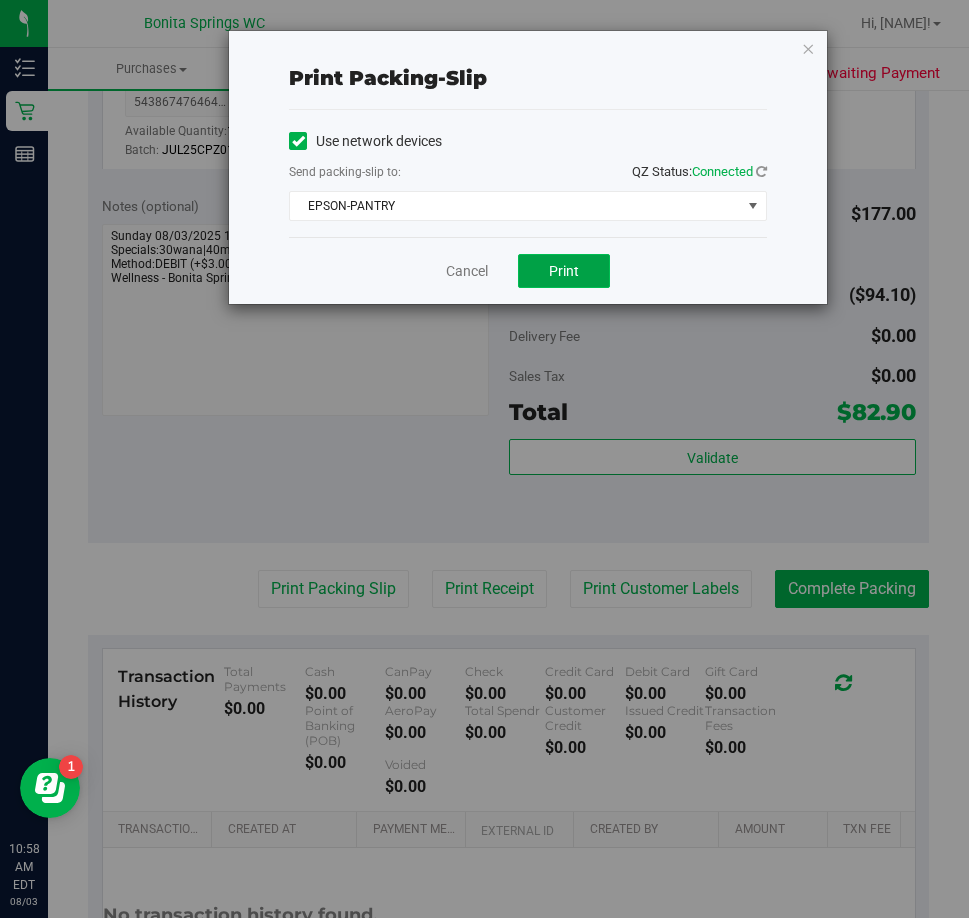 click on "Print" at bounding box center (564, 271) 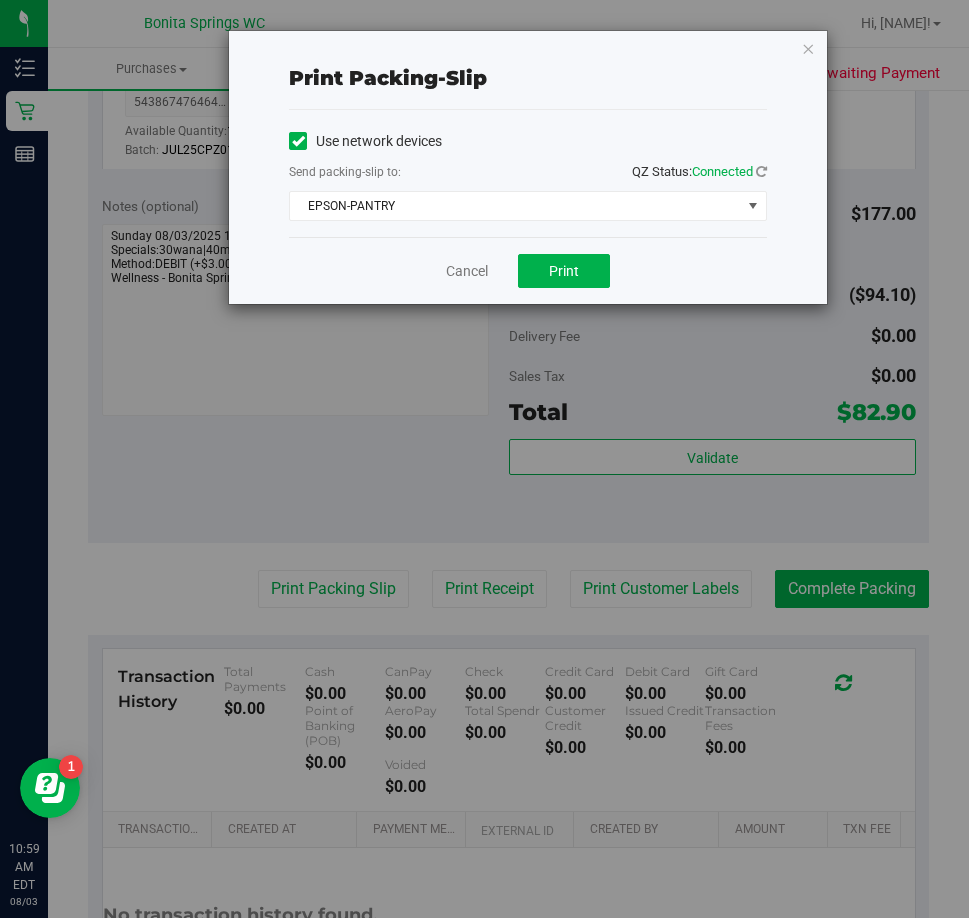 click on "Print packing-slip
Use network devices
Send packing-slip to:
QZ Status:   Connected
EPSON-PANTRY Choose printer DONOTUSE-EPSON EPSON EPSON-AUGUST-ALSINA EPSON-CHECKIN-1 EPSON-CHECKIN-2 EPSON-CONSULT EPSON-FILLPACK-1 EPSON-FILLPACK-2 EPSON-PANTRY EPSON-POS-2 EPSON-POS-3 EPSON-POS-4
Cancel
Print" at bounding box center (528, 167) 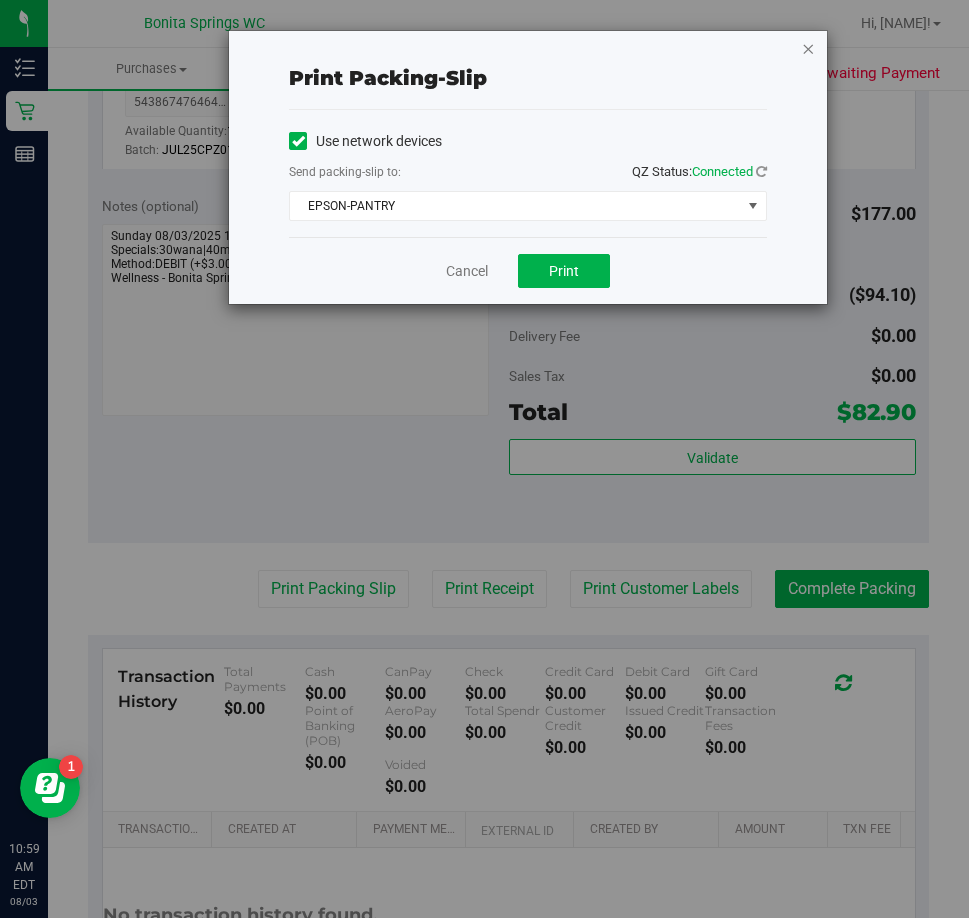 click at bounding box center (808, 48) 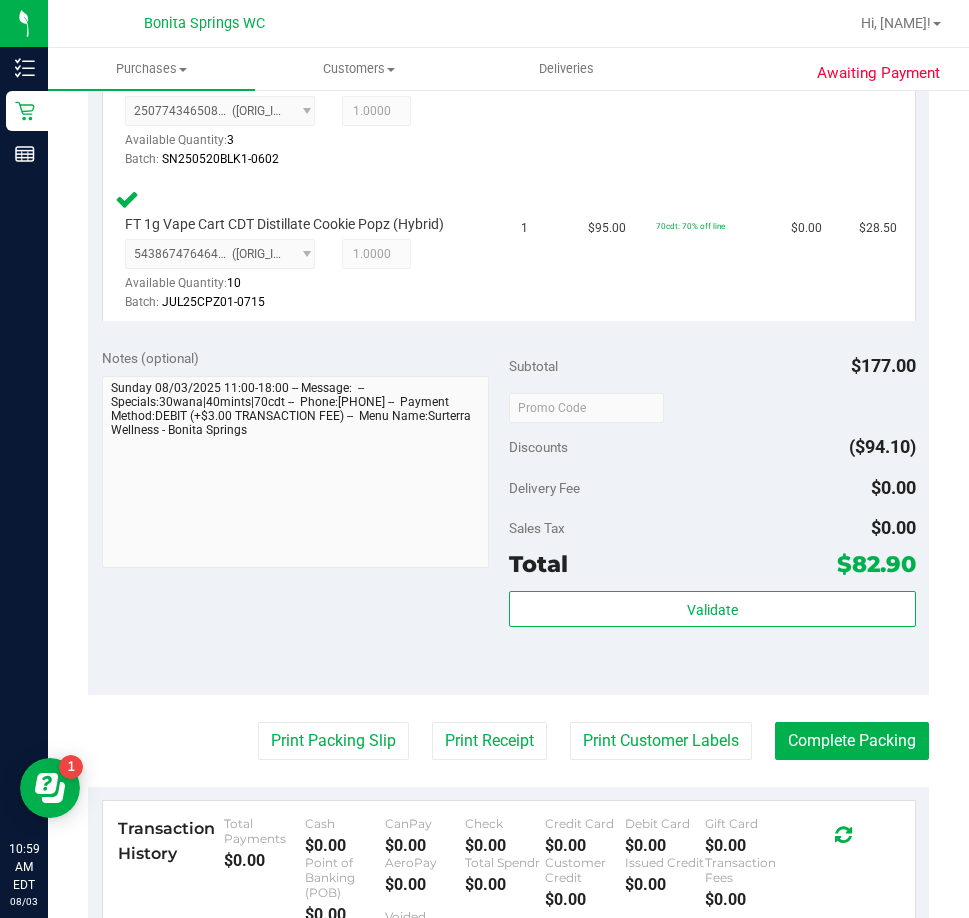 scroll, scrollTop: 1000, scrollLeft: 0, axis: vertical 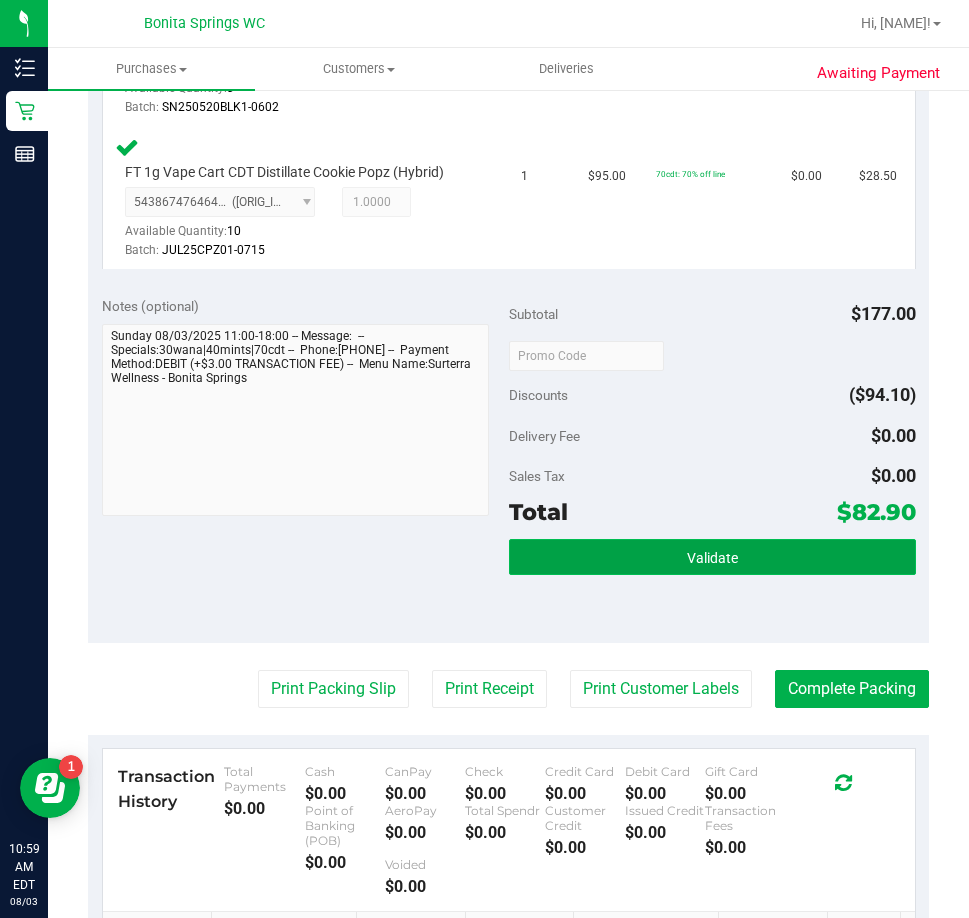 click on "Validate" at bounding box center [712, 557] 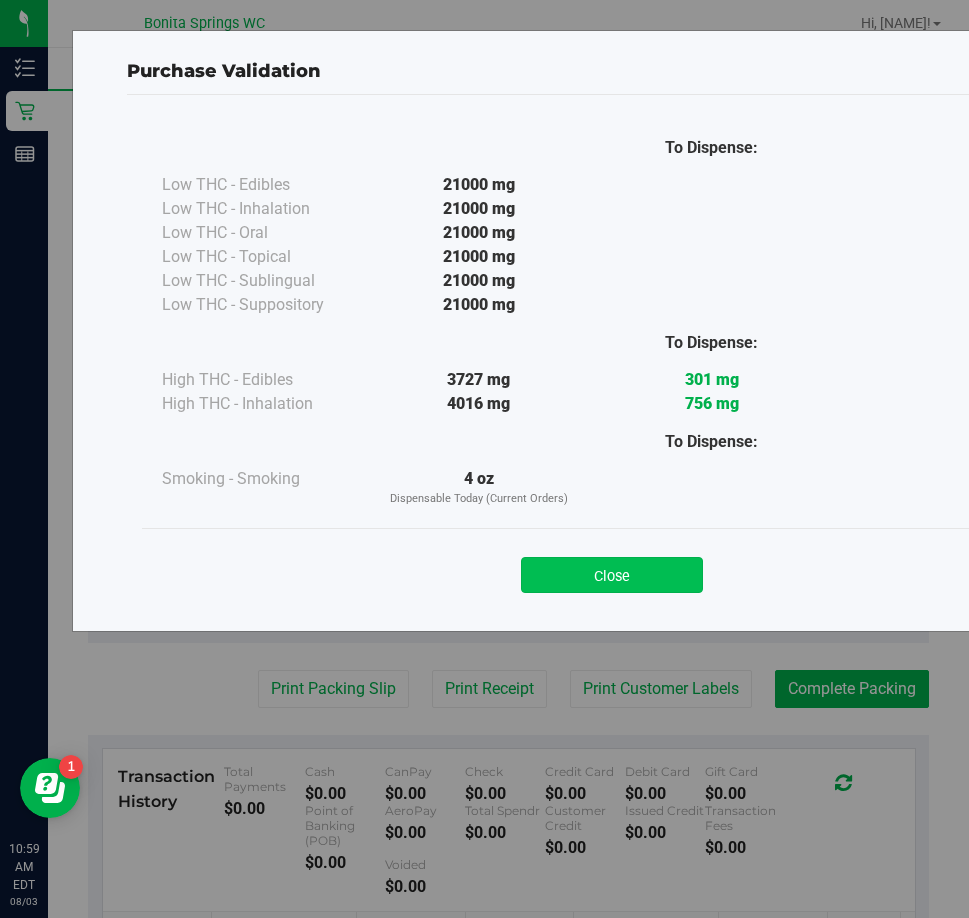 click on "Close" at bounding box center [612, 575] 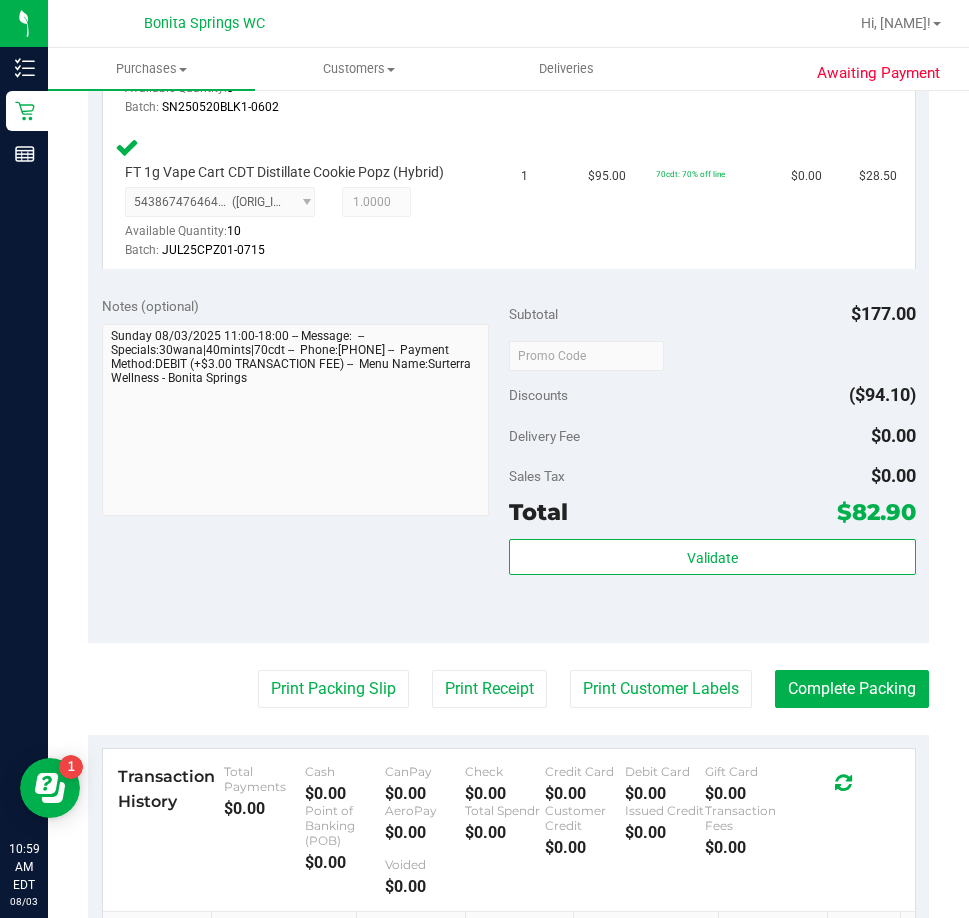 scroll, scrollTop: 1200, scrollLeft: 0, axis: vertical 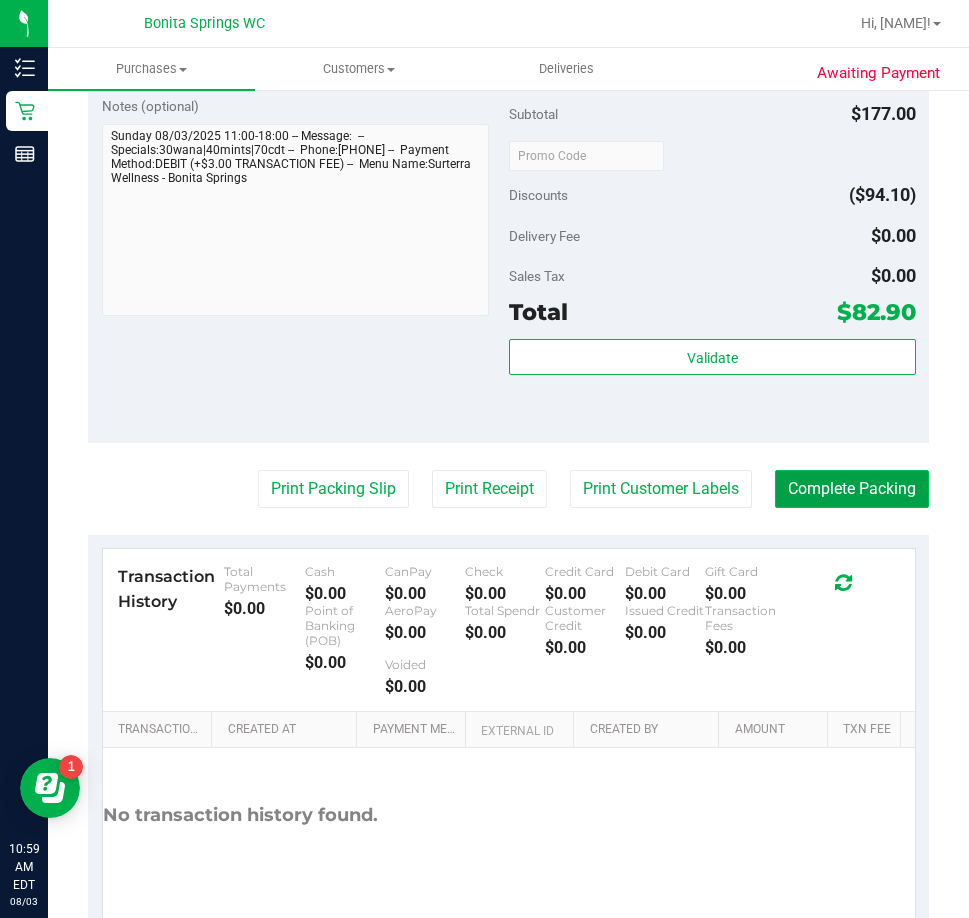 click on "Complete Packing" at bounding box center (852, 489) 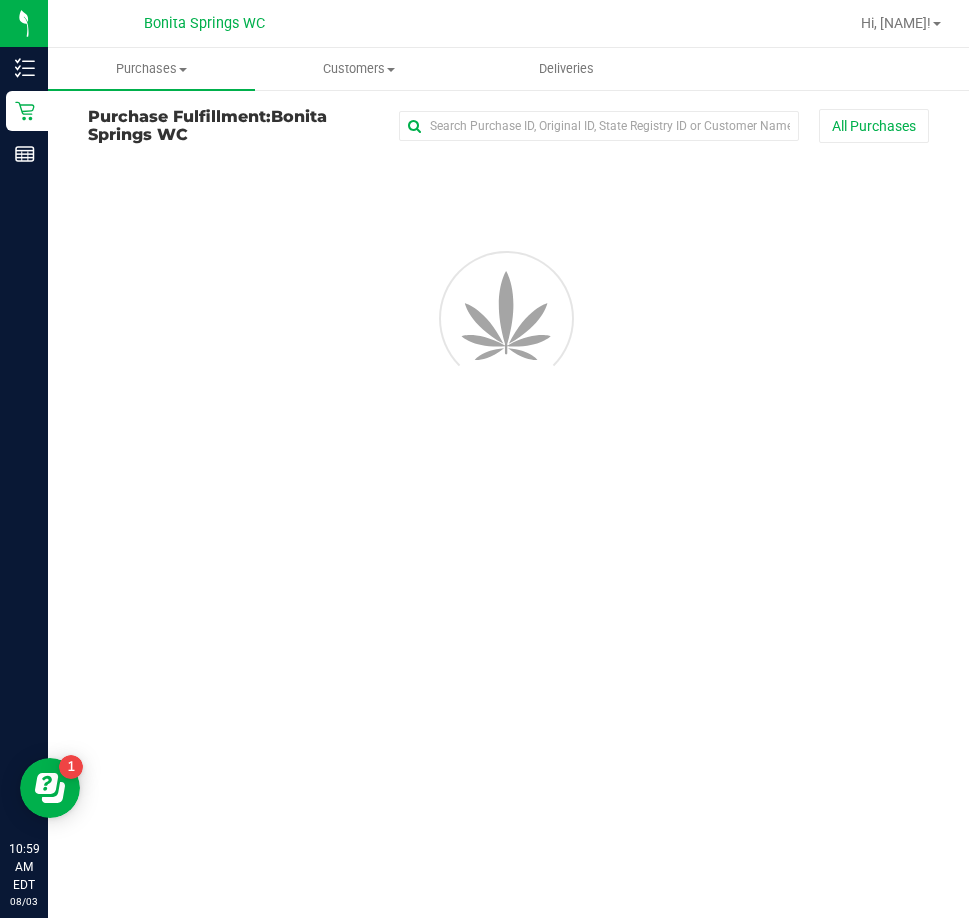 scroll, scrollTop: 0, scrollLeft: 0, axis: both 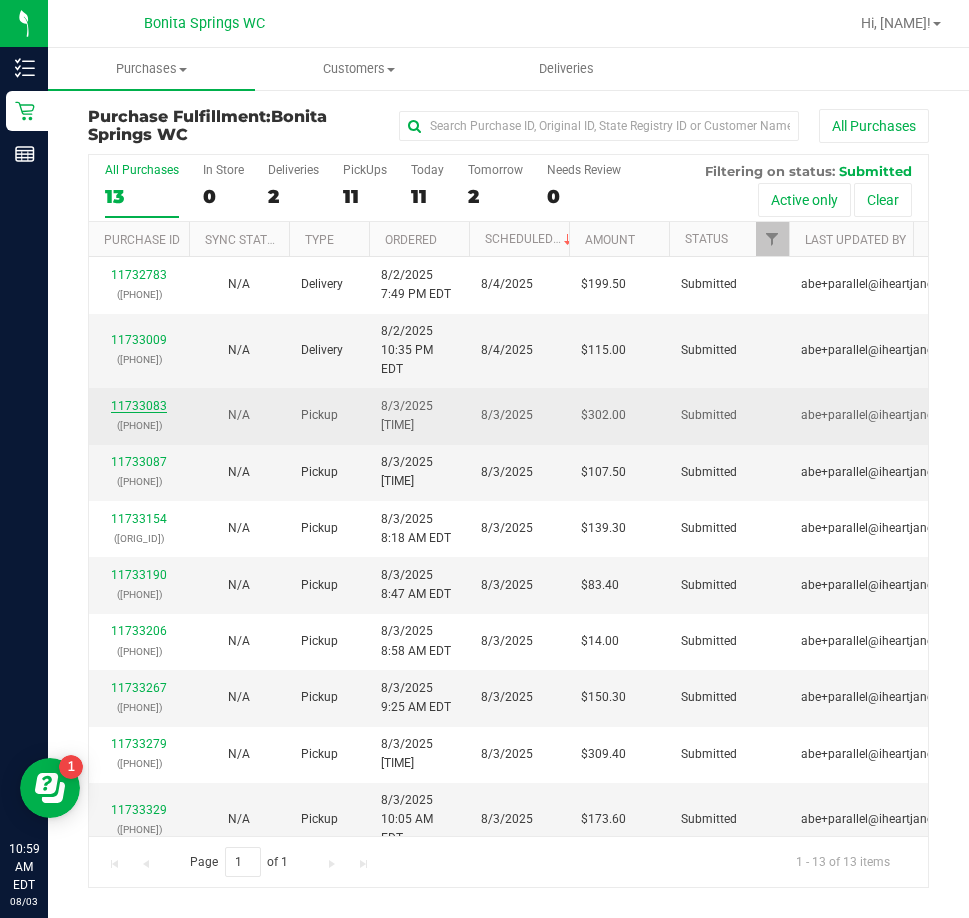 click on "11733083" at bounding box center (139, 406) 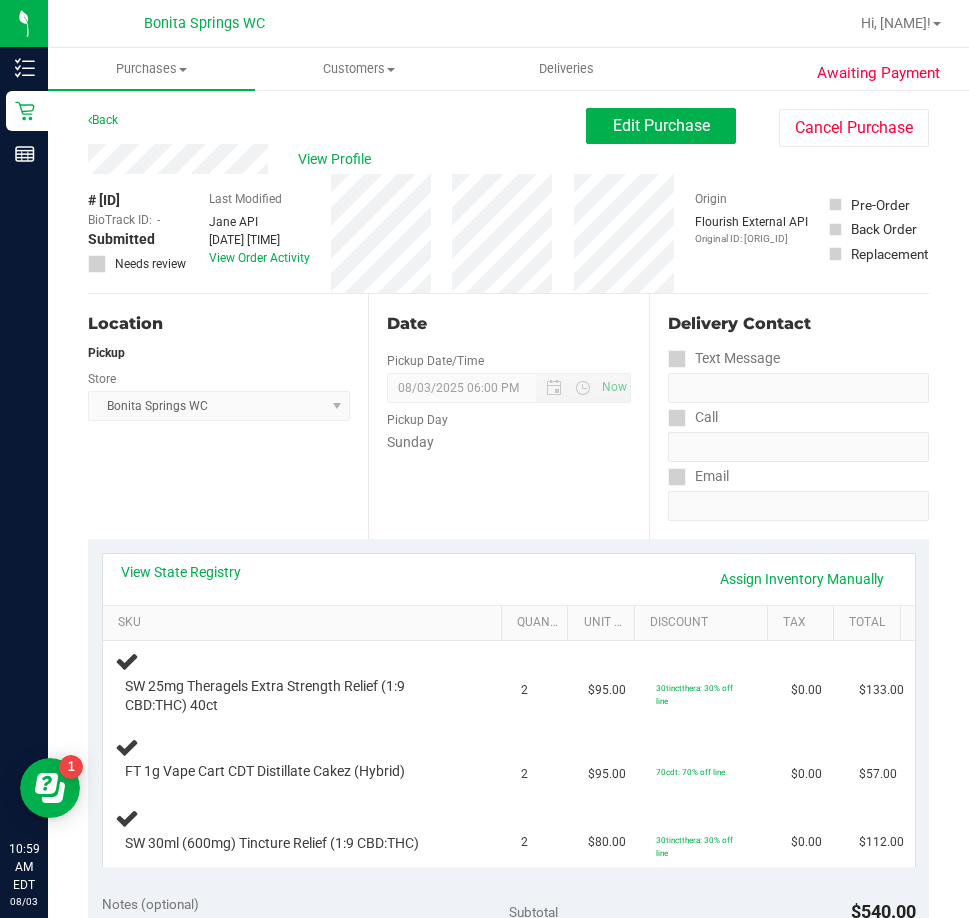scroll, scrollTop: 100, scrollLeft: 0, axis: vertical 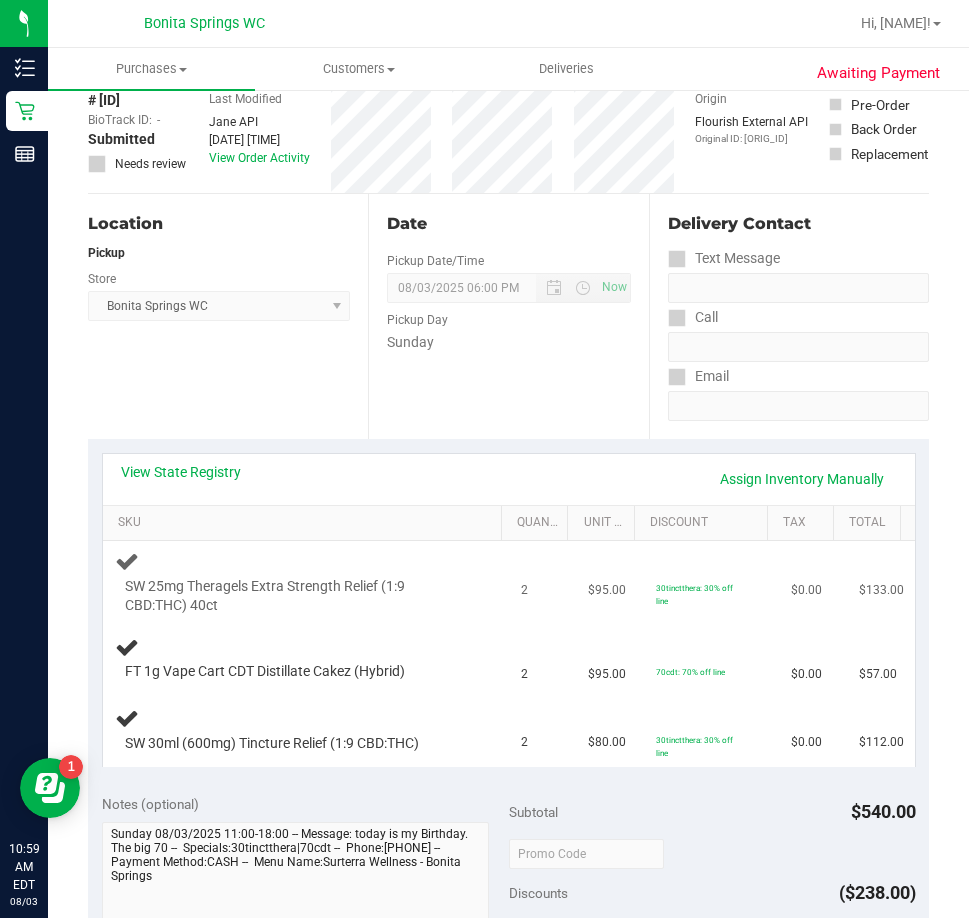 click on "SW 25mg Theragels Extra Strength Relief (1:9 CBD:THC) 40ct" at bounding box center [297, 596] 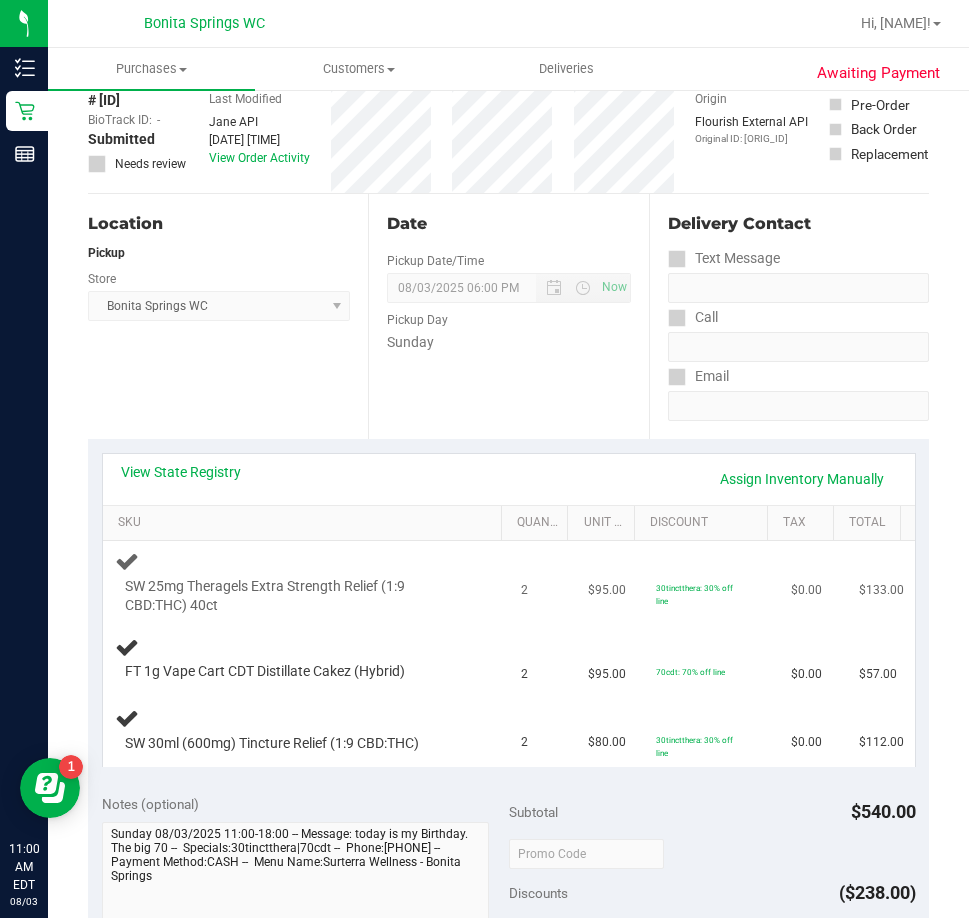 click on "SW 25mg Theragels Extra Strength Relief (1:9 CBD:THC) 40ct" at bounding box center [297, 596] 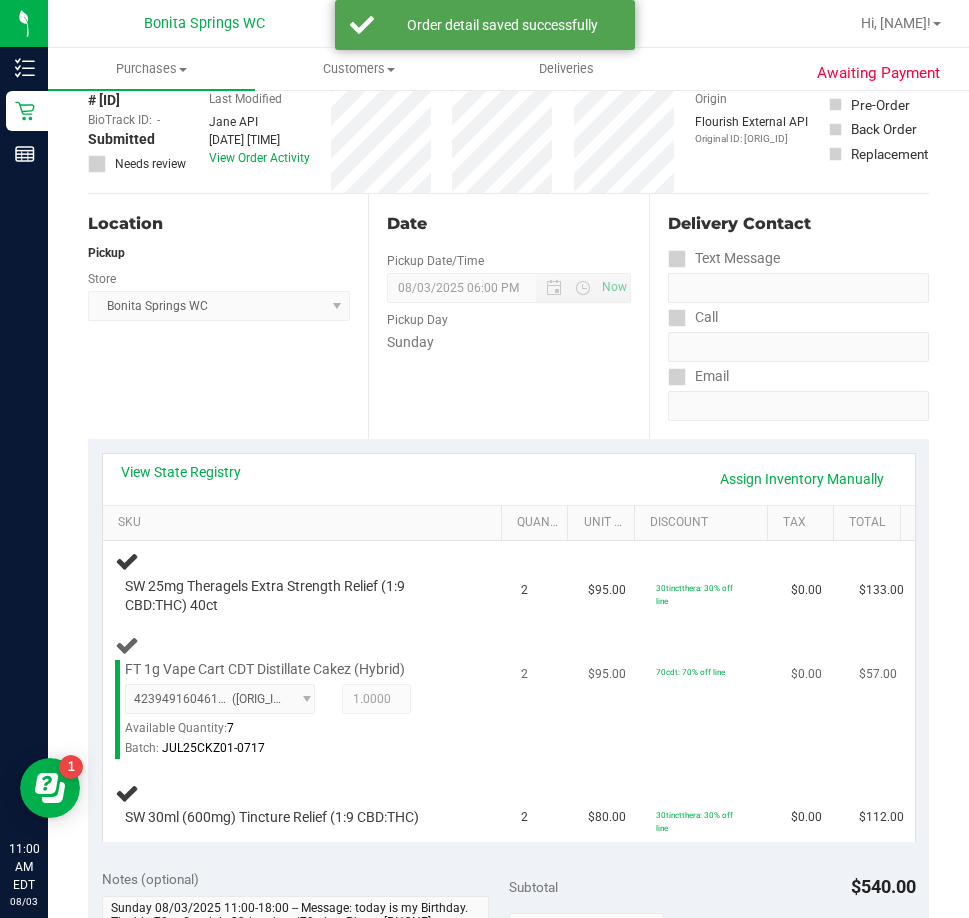 drag, startPoint x: 198, startPoint y: 645, endPoint x: 353, endPoint y: 731, distance: 177.25969 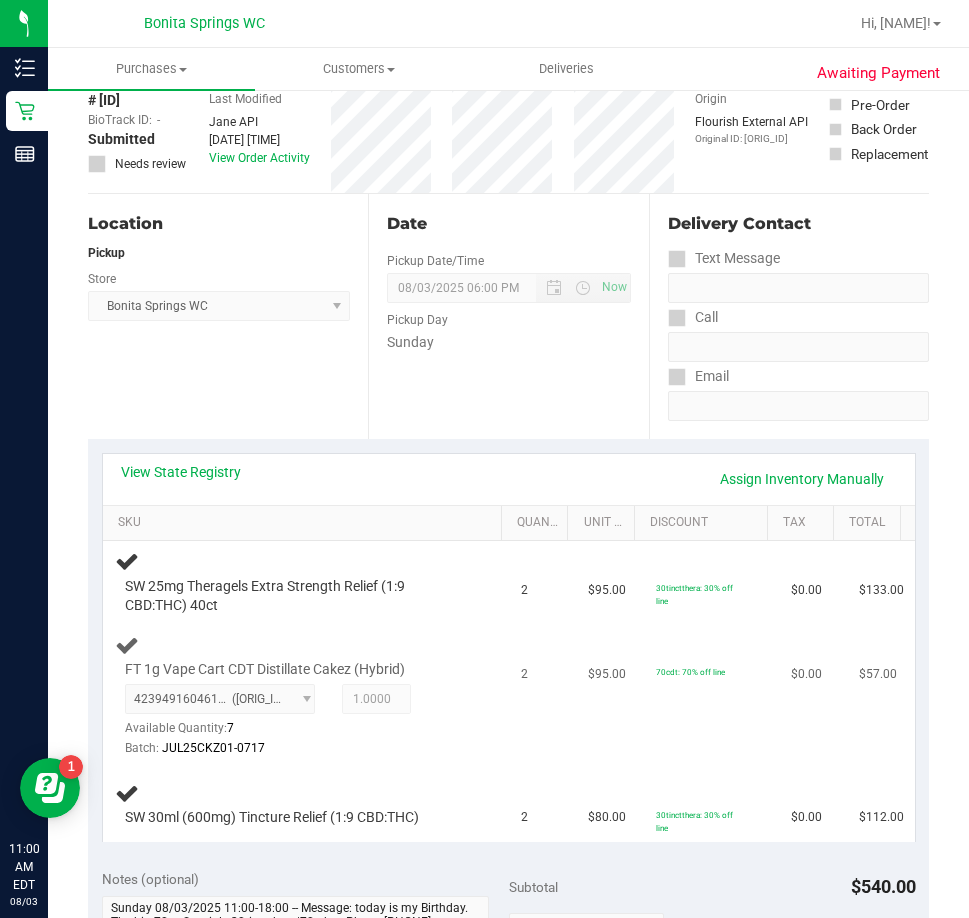 click on "Batch:
JUL25CKZ01-0717" at bounding box center (297, 748) 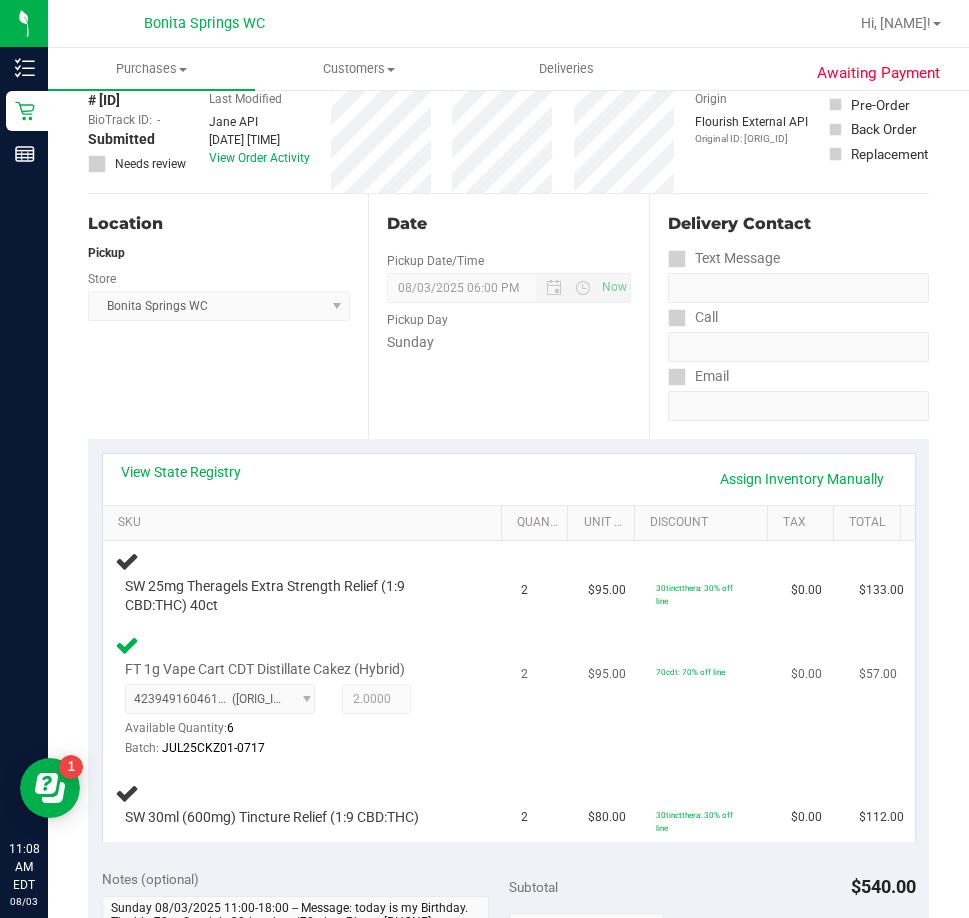 click on "$95.00" at bounding box center (610, 696) 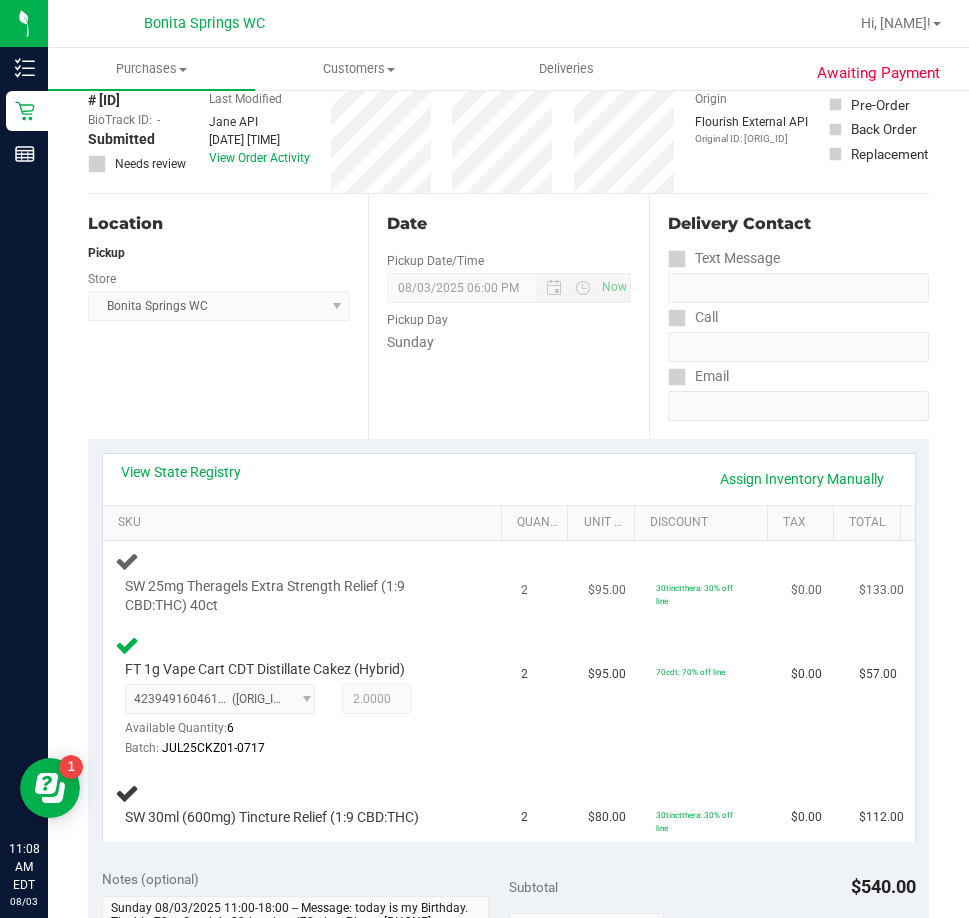 drag, startPoint x: 355, startPoint y: 580, endPoint x: 355, endPoint y: 595, distance: 15 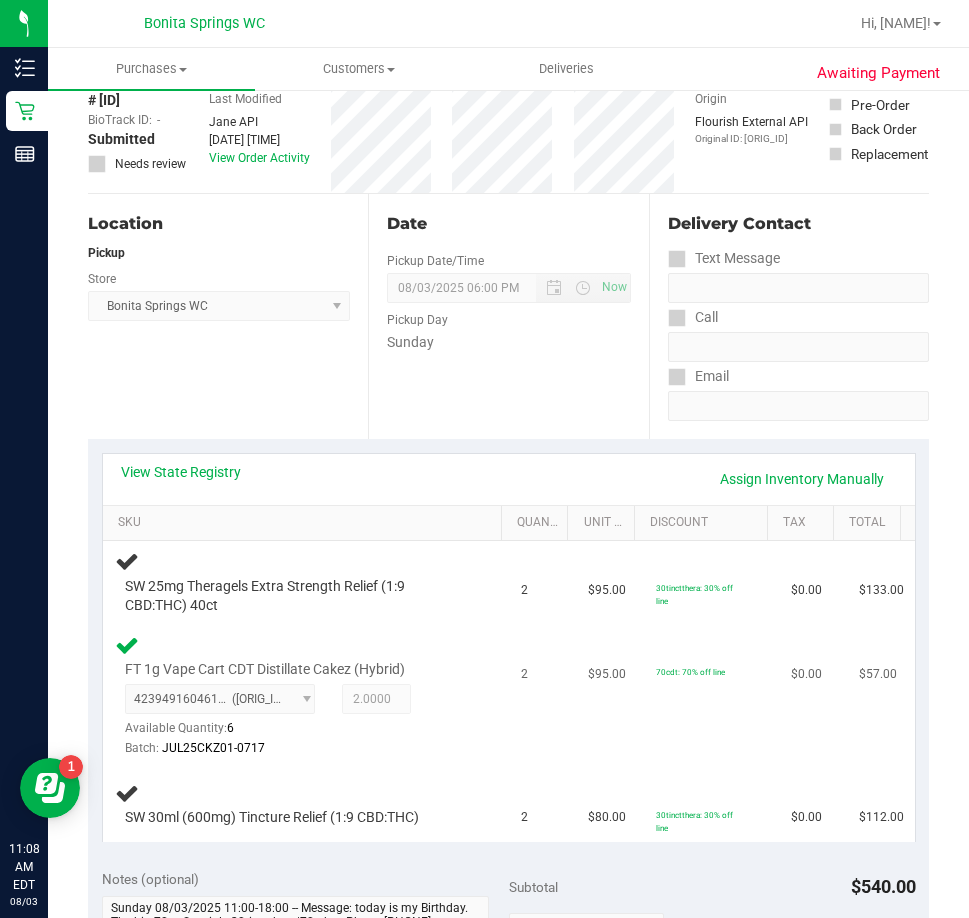 click on "FT 1g Vape Cart CDT Distillate Cakez (Hybrid)
4239491604618437
(
JUL25CKZ01-0717 | orig: FLSRWGM-20250723-1275
)
4239491604618437
Available Quantity:  6
2.0000 2
Batch:" at bounding box center [306, 696] 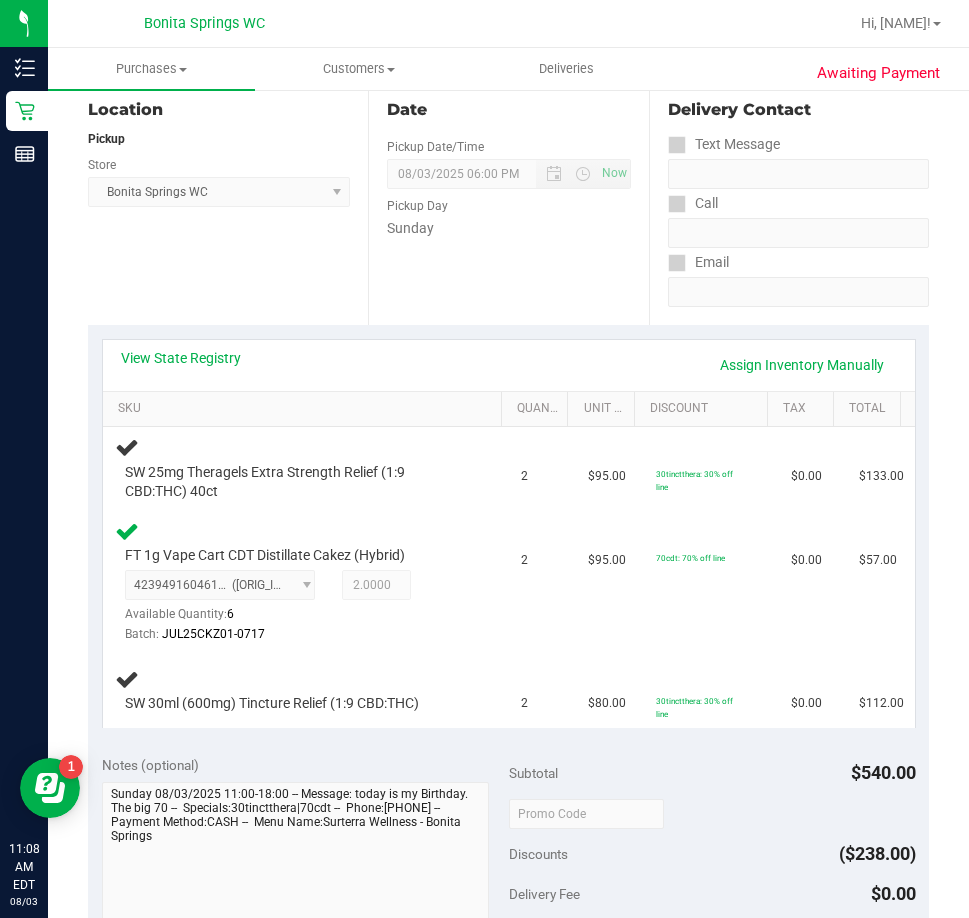 scroll, scrollTop: 0, scrollLeft: 0, axis: both 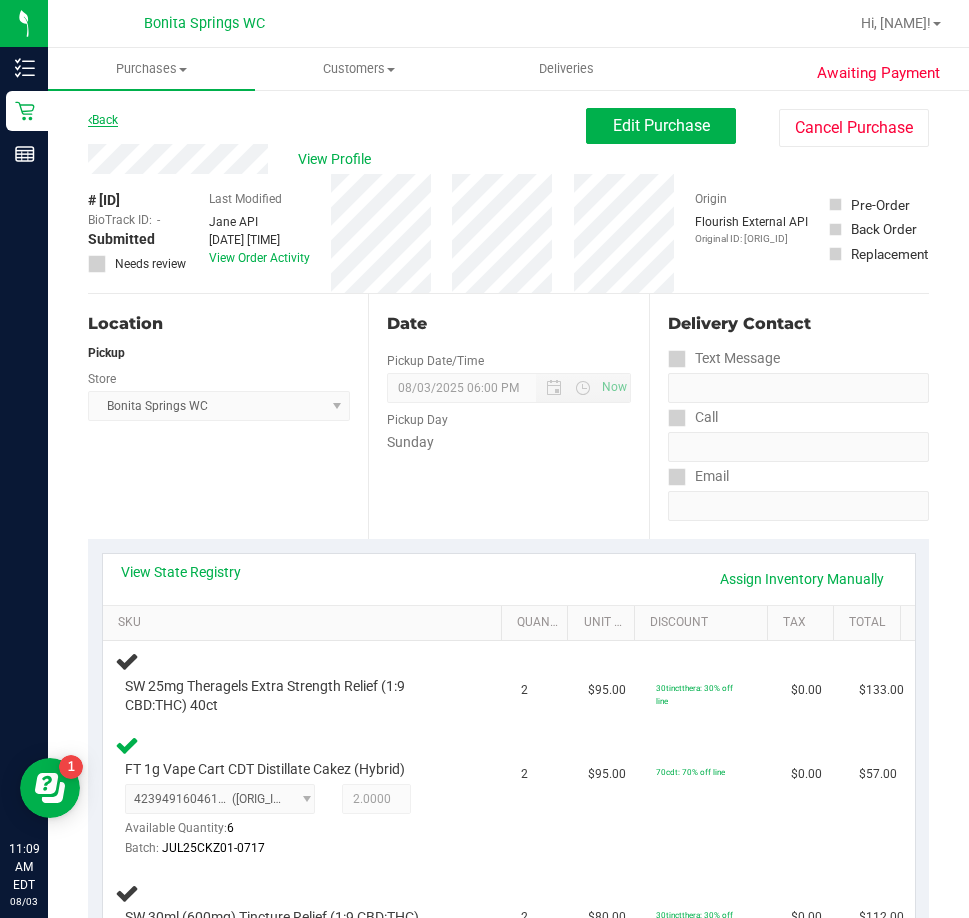 click on "Back" at bounding box center (103, 120) 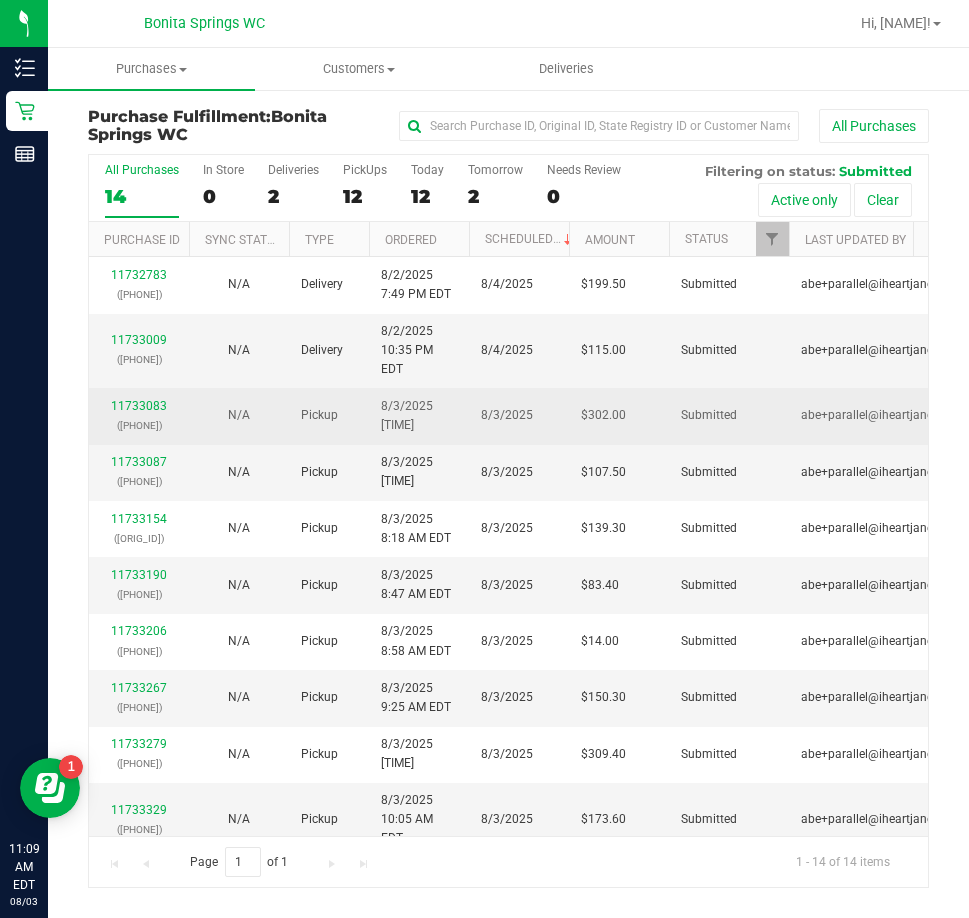scroll, scrollTop: 100, scrollLeft: 0, axis: vertical 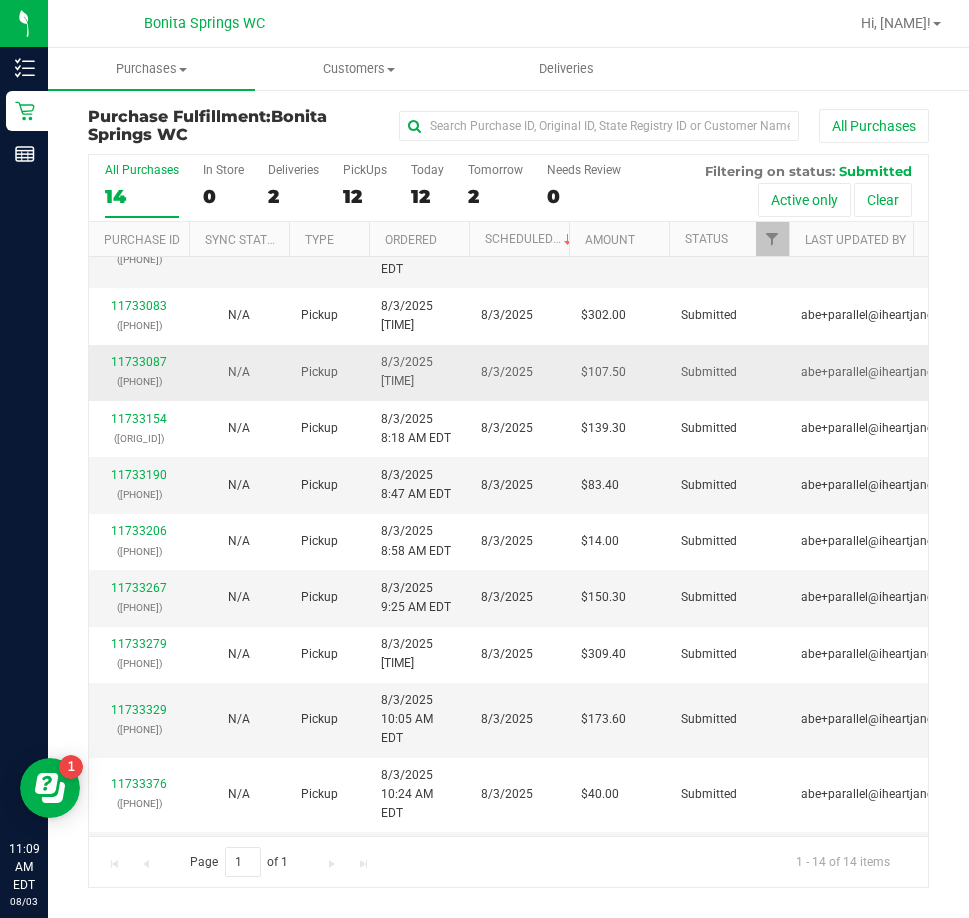 click on "11733087
(312949220)" at bounding box center (139, 373) 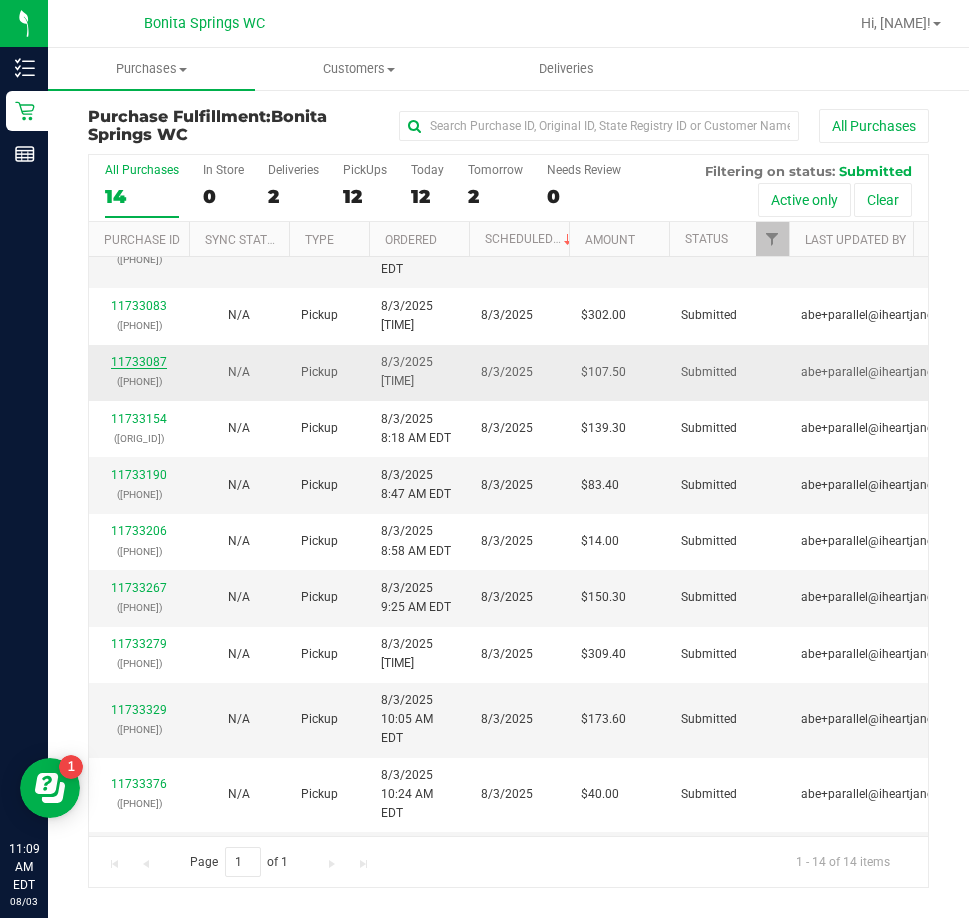 click on "11733087" at bounding box center [139, 362] 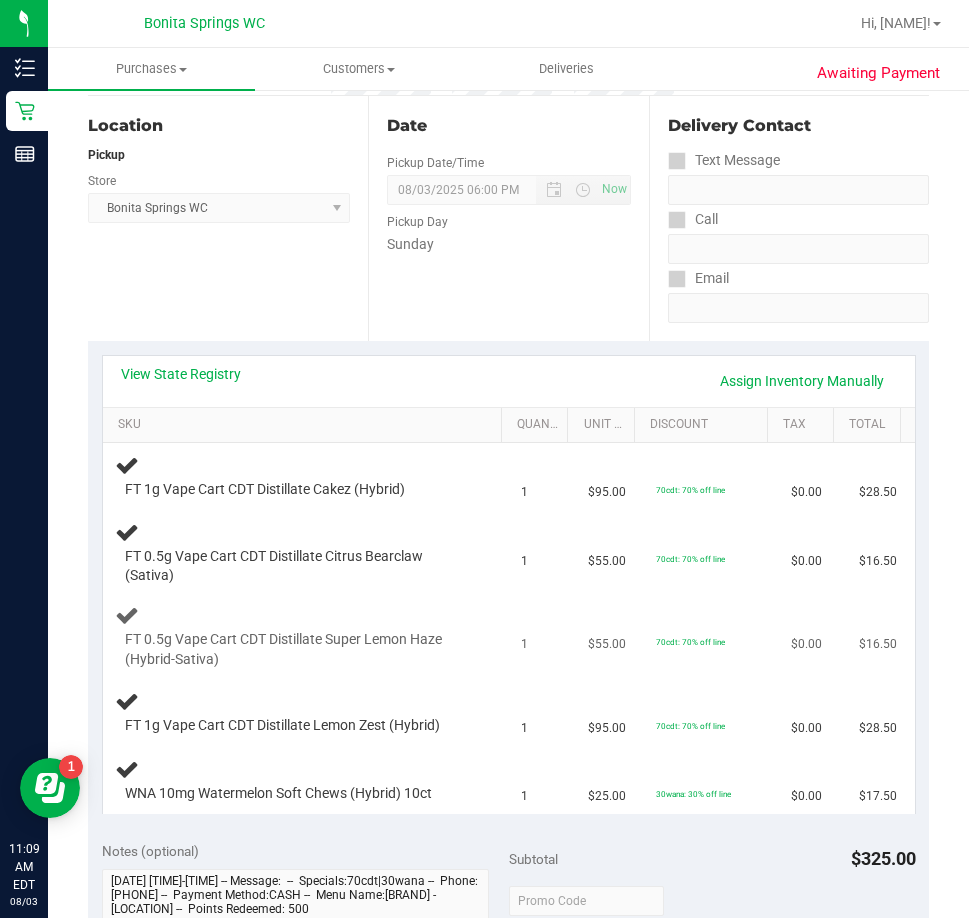 scroll, scrollTop: 200, scrollLeft: 0, axis: vertical 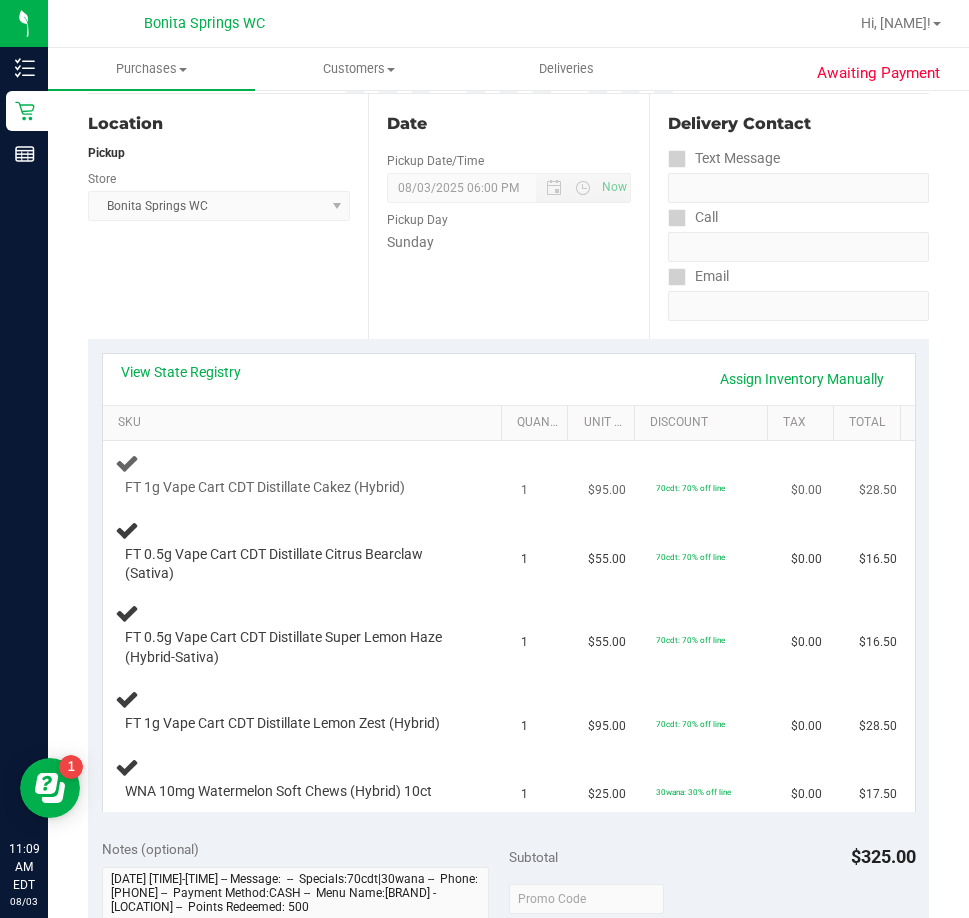 click on "FT 1g Vape Cart CDT Distillate Cakez (Hybrid)" at bounding box center [265, 487] 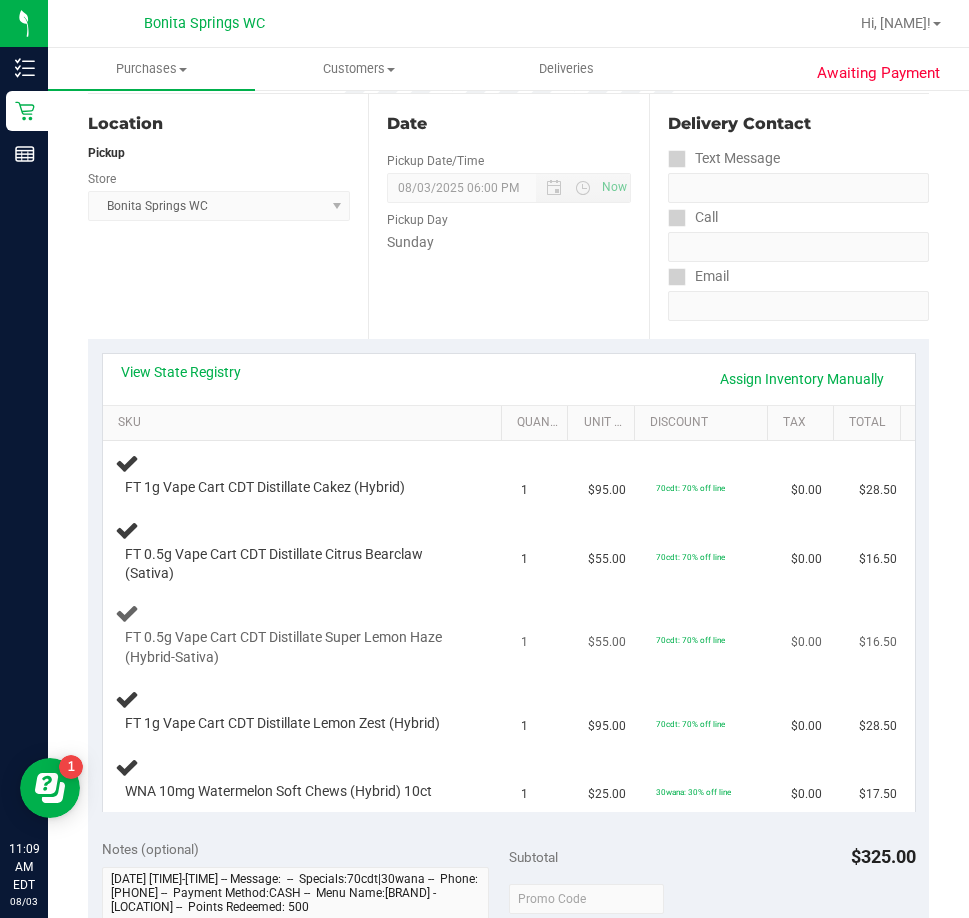 click on "FT 0.5g Vape Cart CDT Distillate Super Lemon Haze (Hybrid-Sativa)" at bounding box center [306, 634] 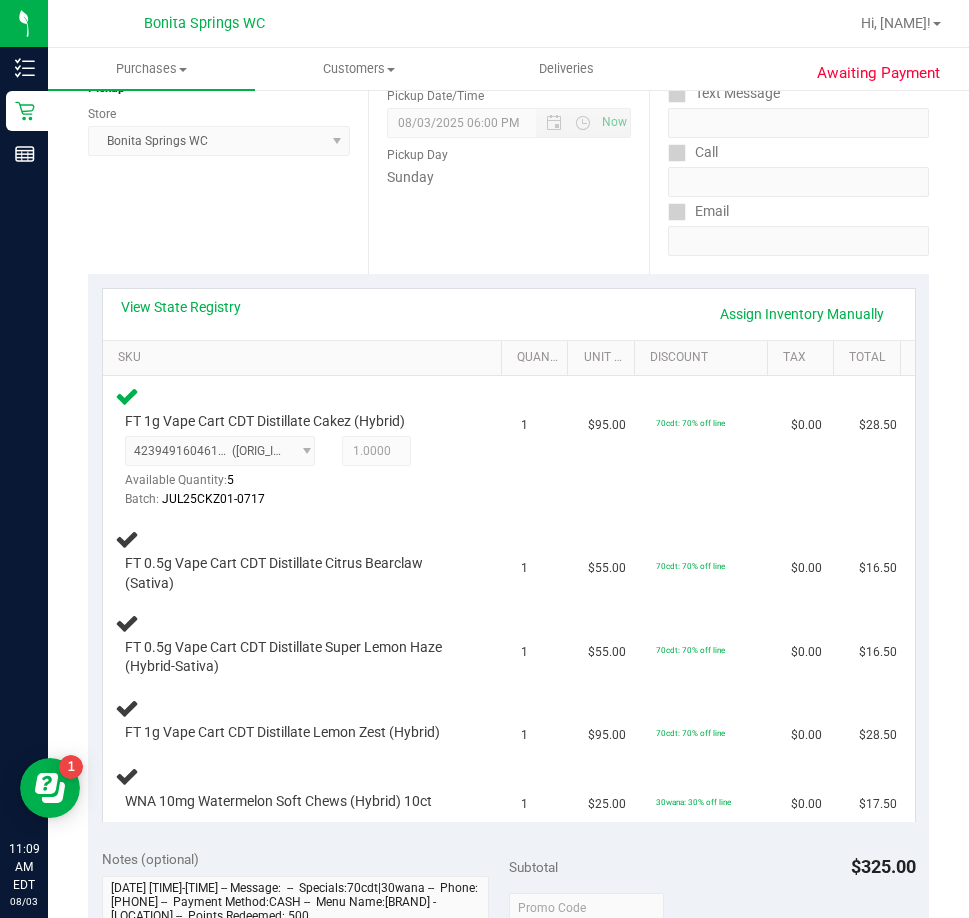 scroll, scrollTop: 300, scrollLeft: 0, axis: vertical 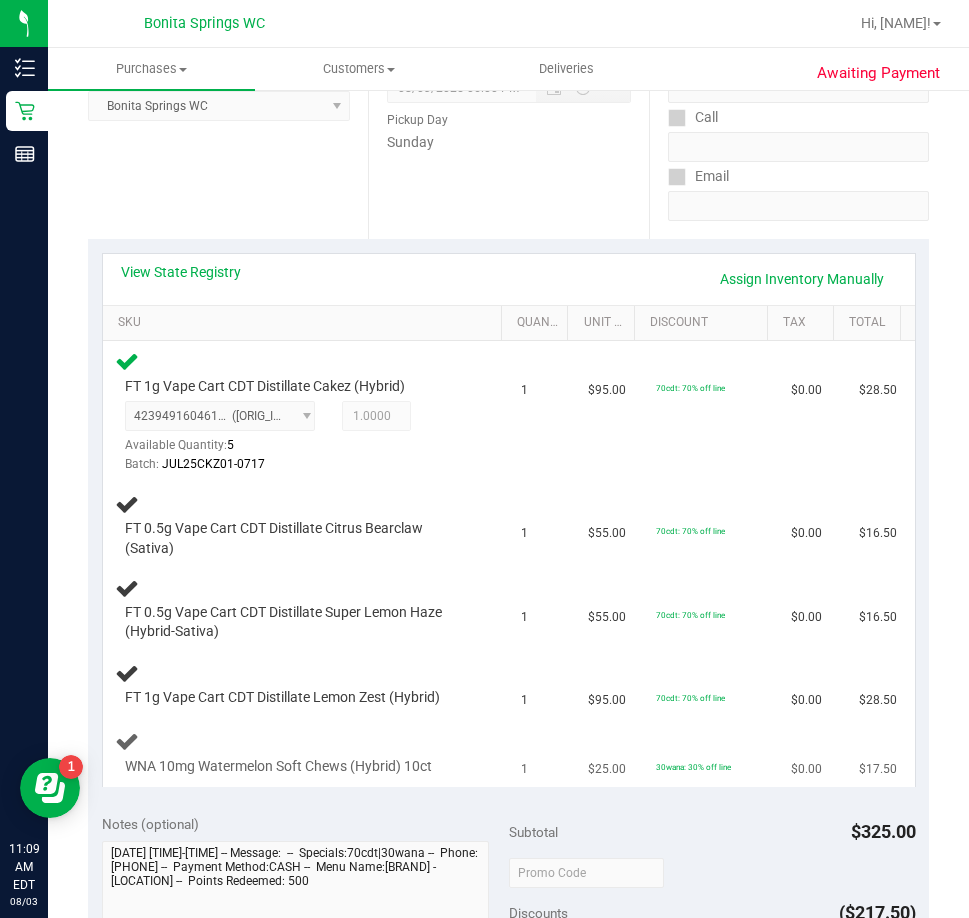 click on "WNA 10mg Watermelon Soft Chews (Hybrid) 10ct" at bounding box center (306, 752) 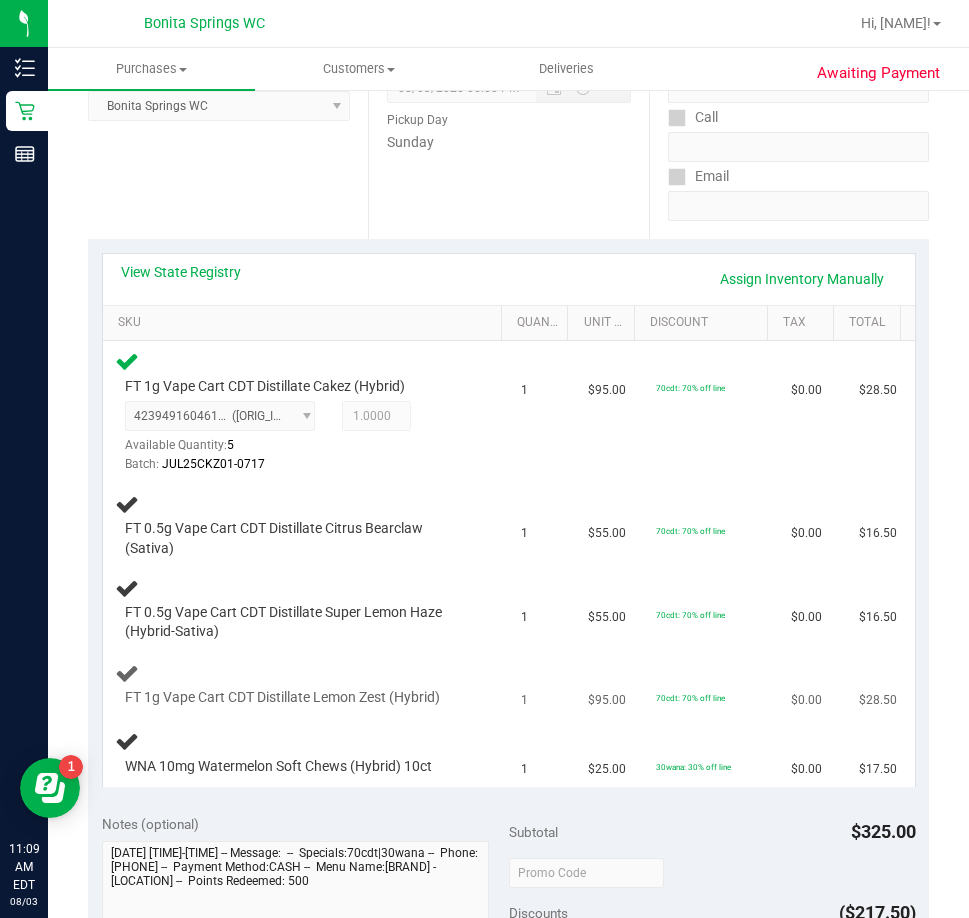 click on "FT 1g Vape Cart CDT Distillate Lemon Zest (Hybrid)" at bounding box center (306, 685) 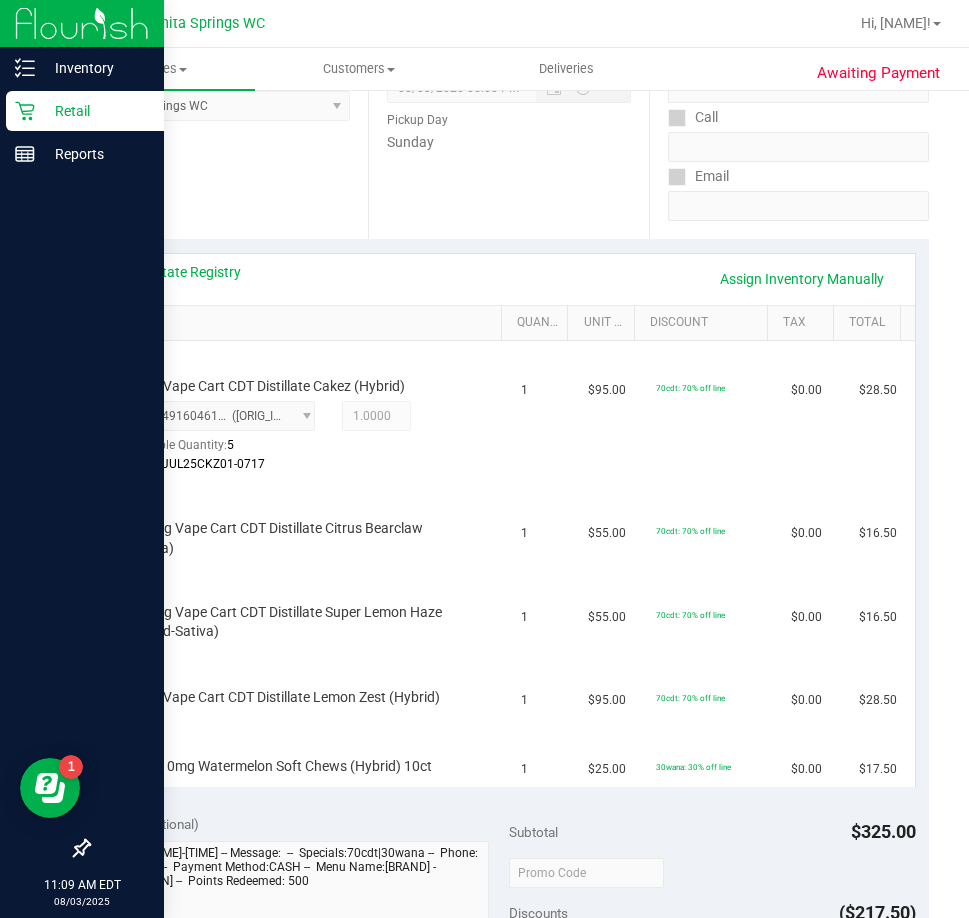 click on "Retail" at bounding box center [95, 111] 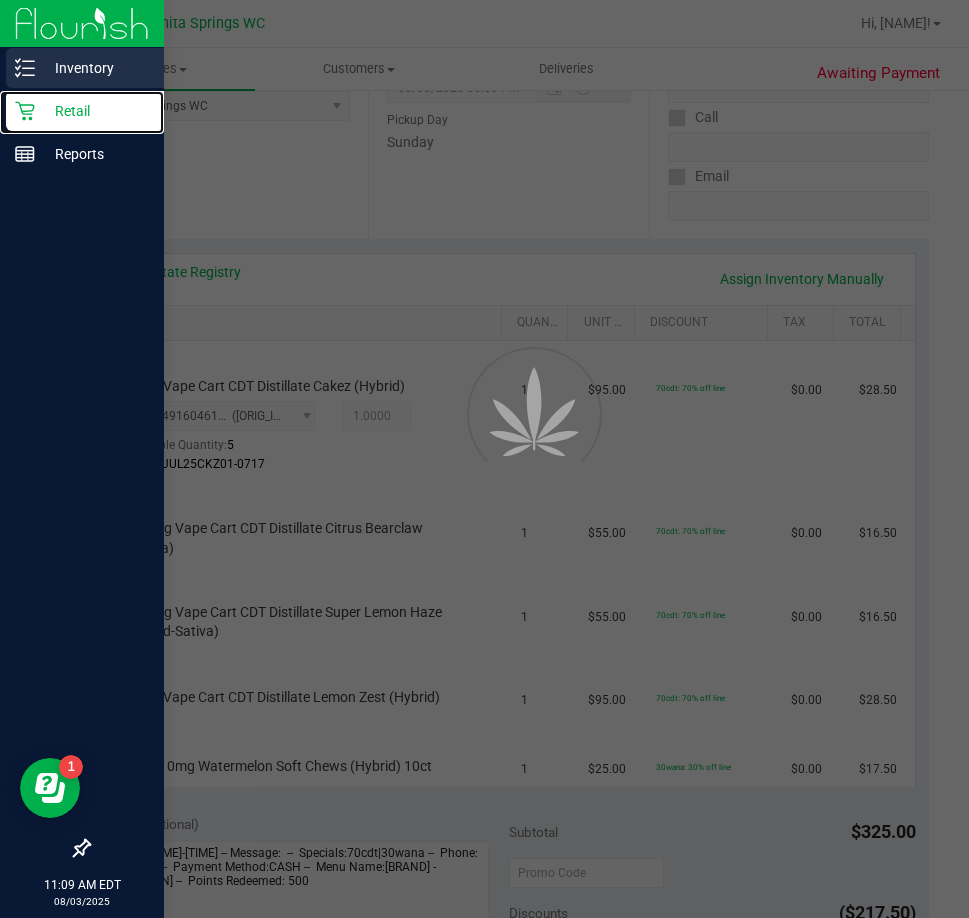 scroll, scrollTop: 0, scrollLeft: 0, axis: both 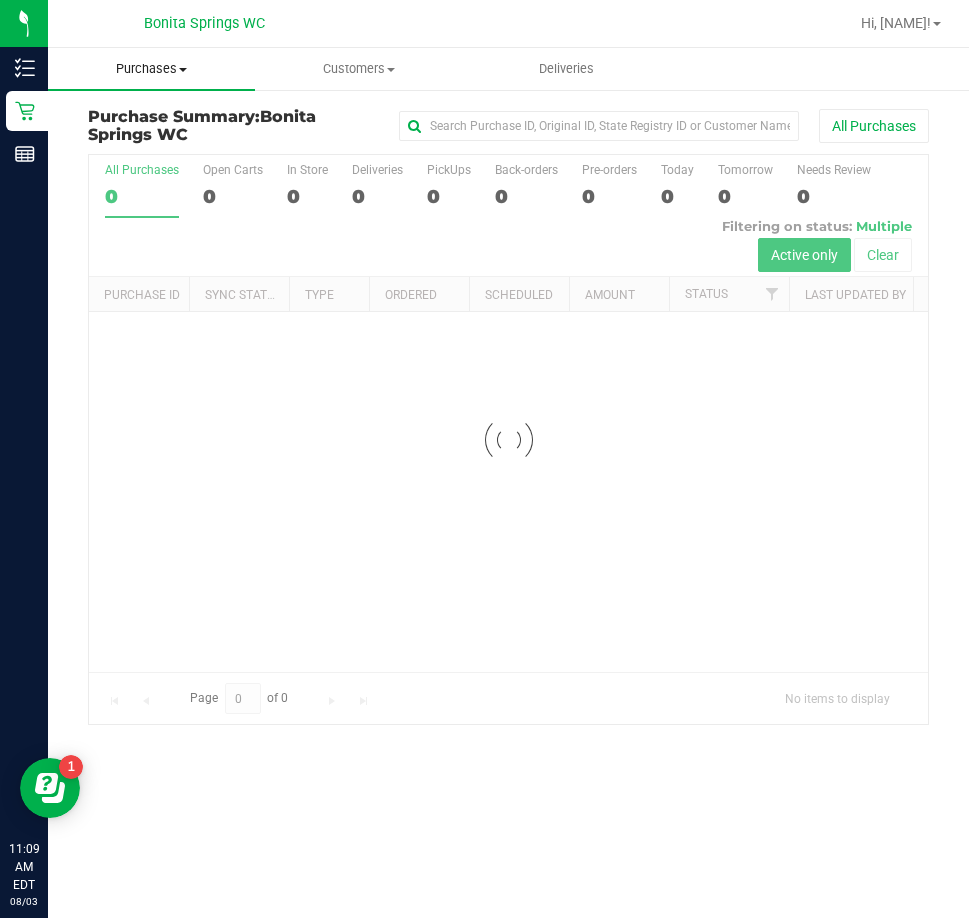 click on "Purchases" at bounding box center (151, 69) 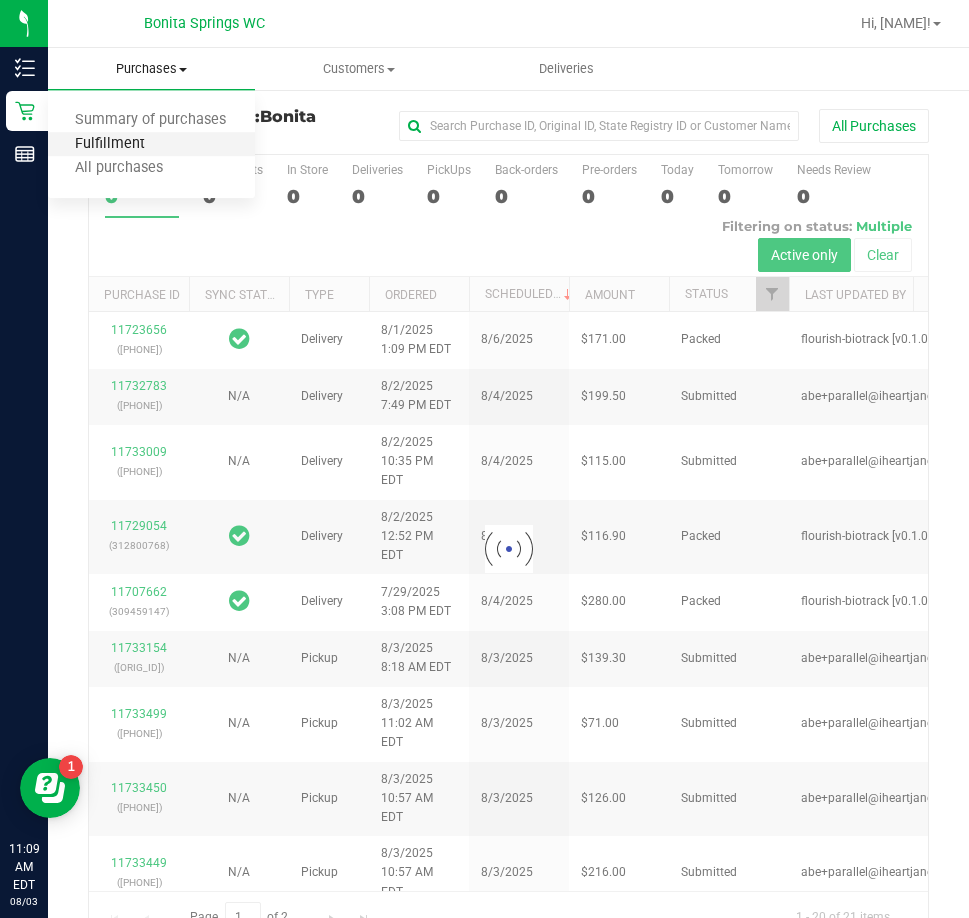click on "Fulfillment" at bounding box center [110, 144] 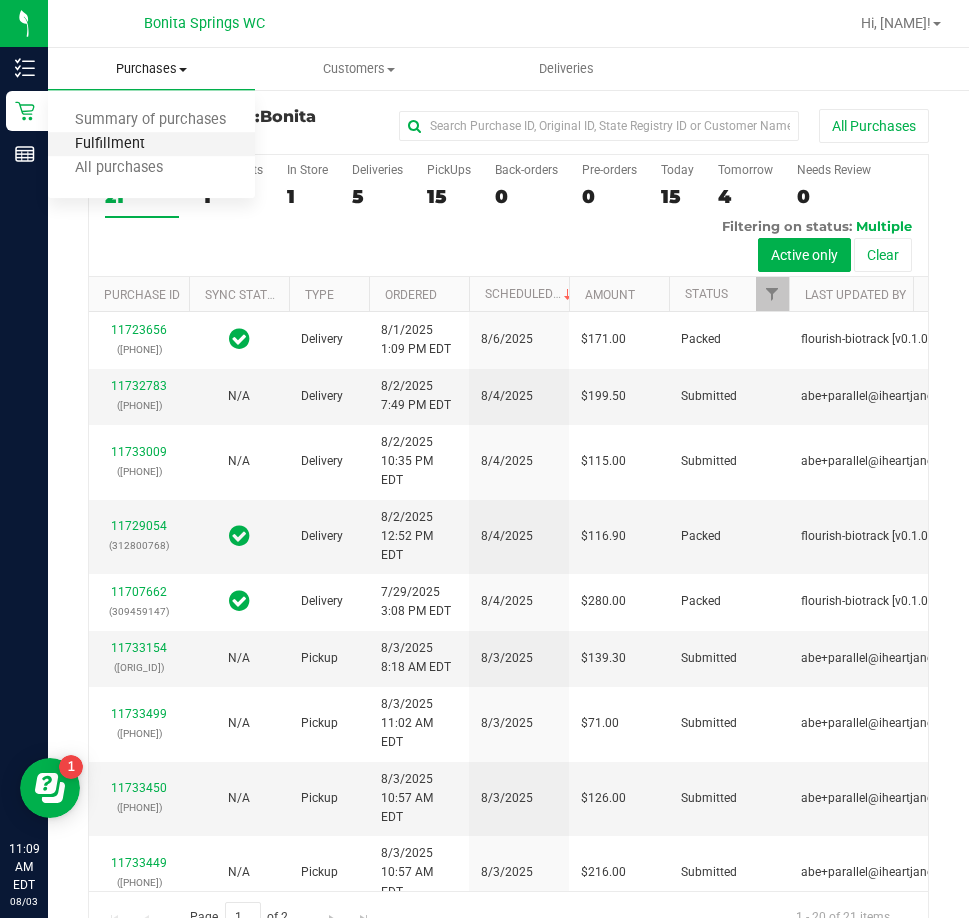 click on "Fulfillment" at bounding box center (110, 144) 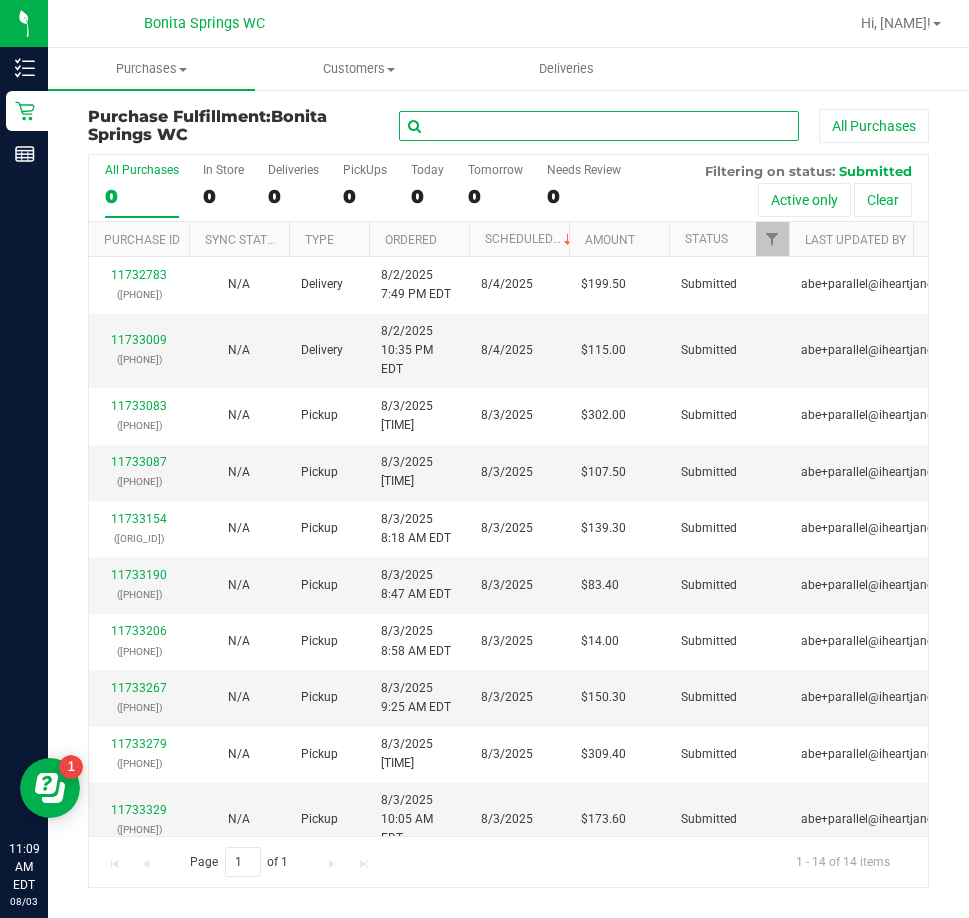 click at bounding box center (599, 126) 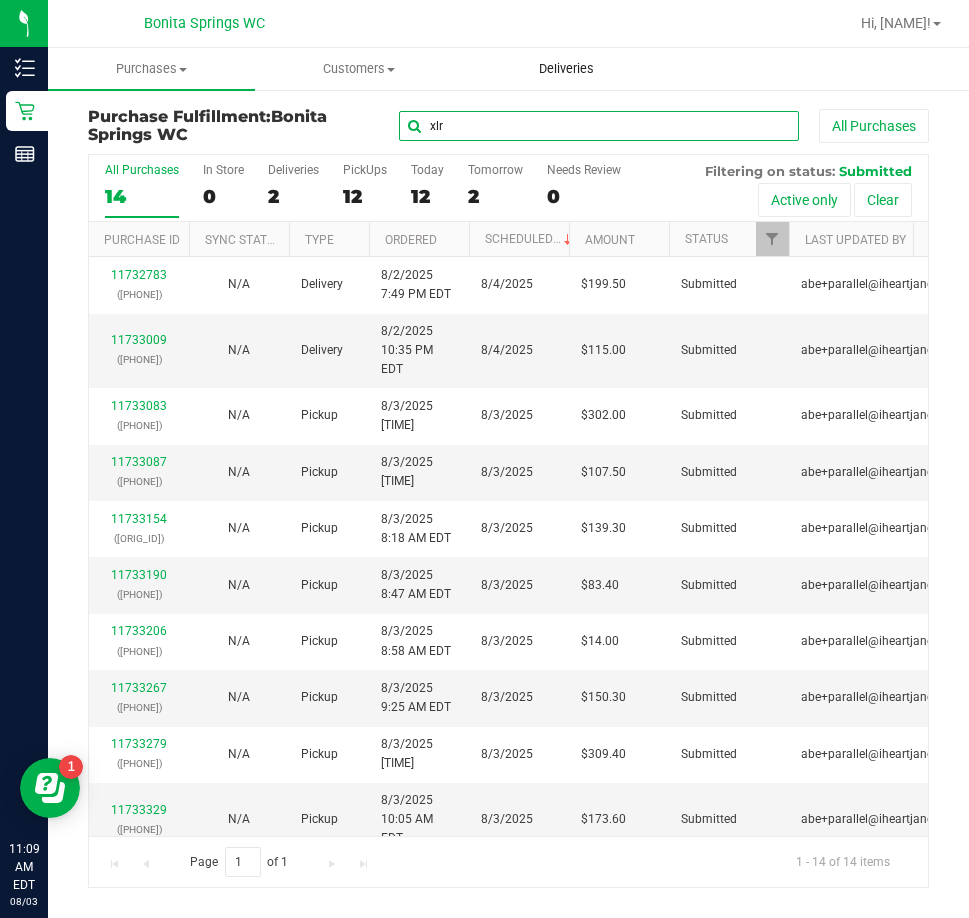 type on "xlr" 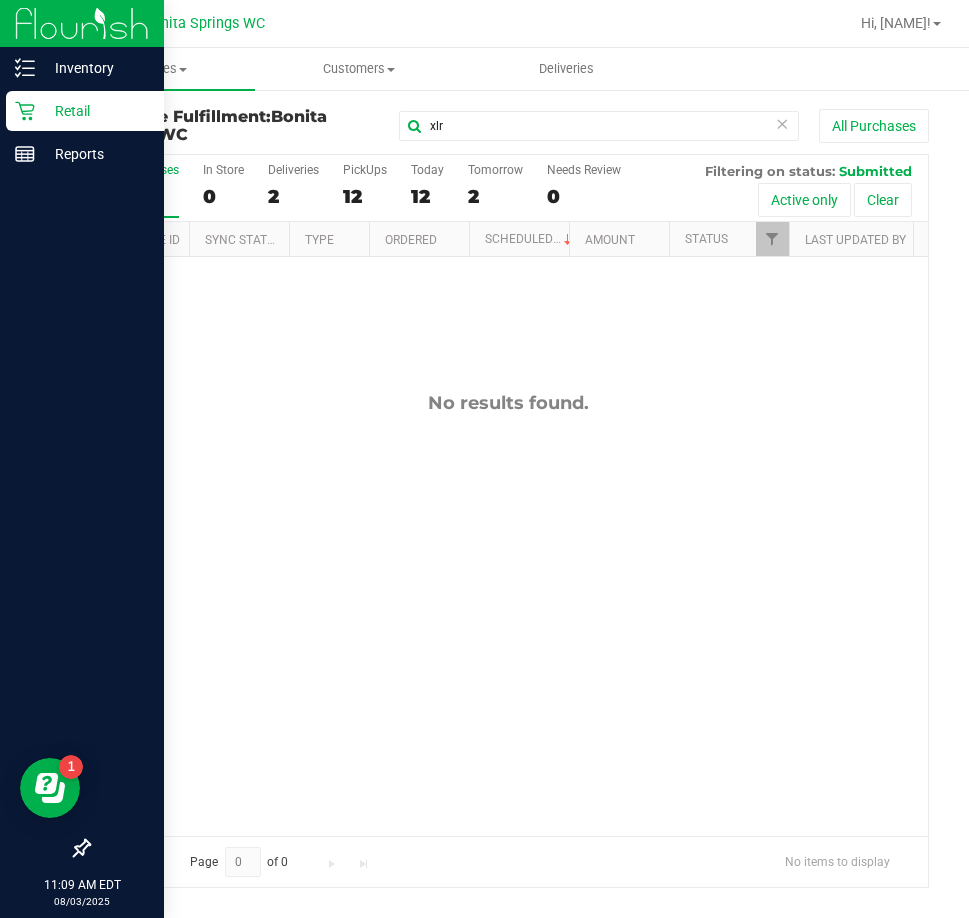 click 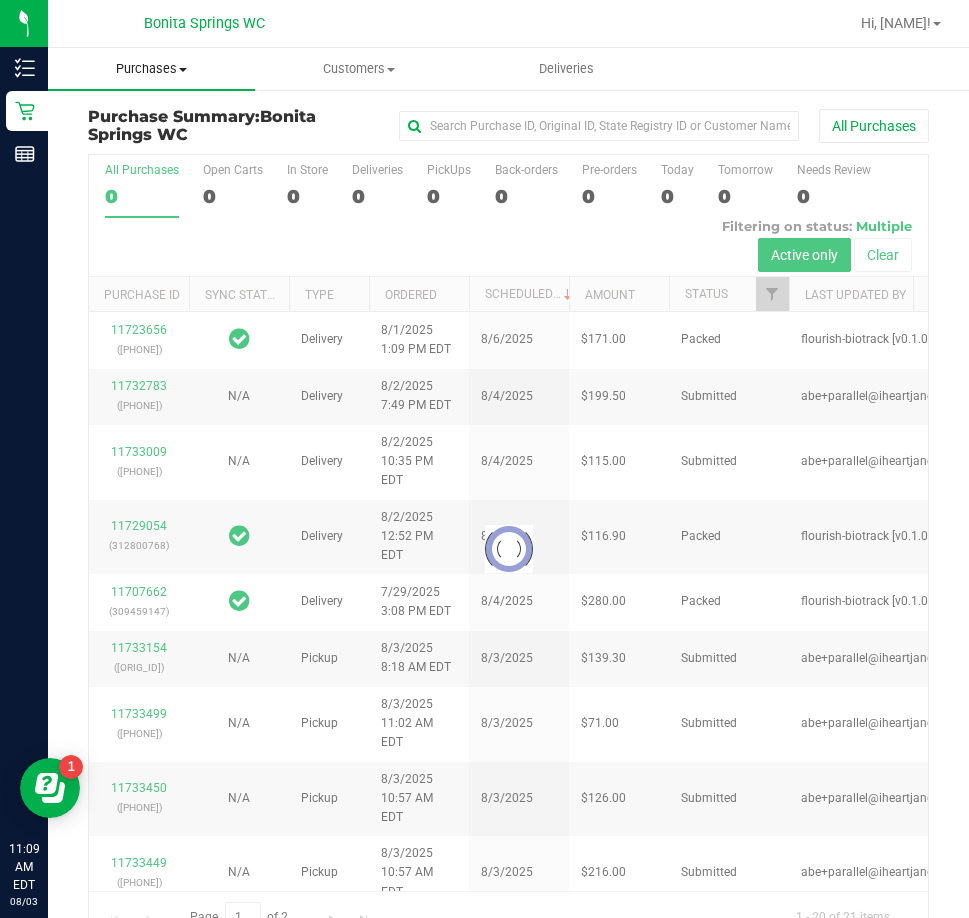 click on "Purchases
Summary of purchases
Fulfillment
All purchases" at bounding box center (151, 69) 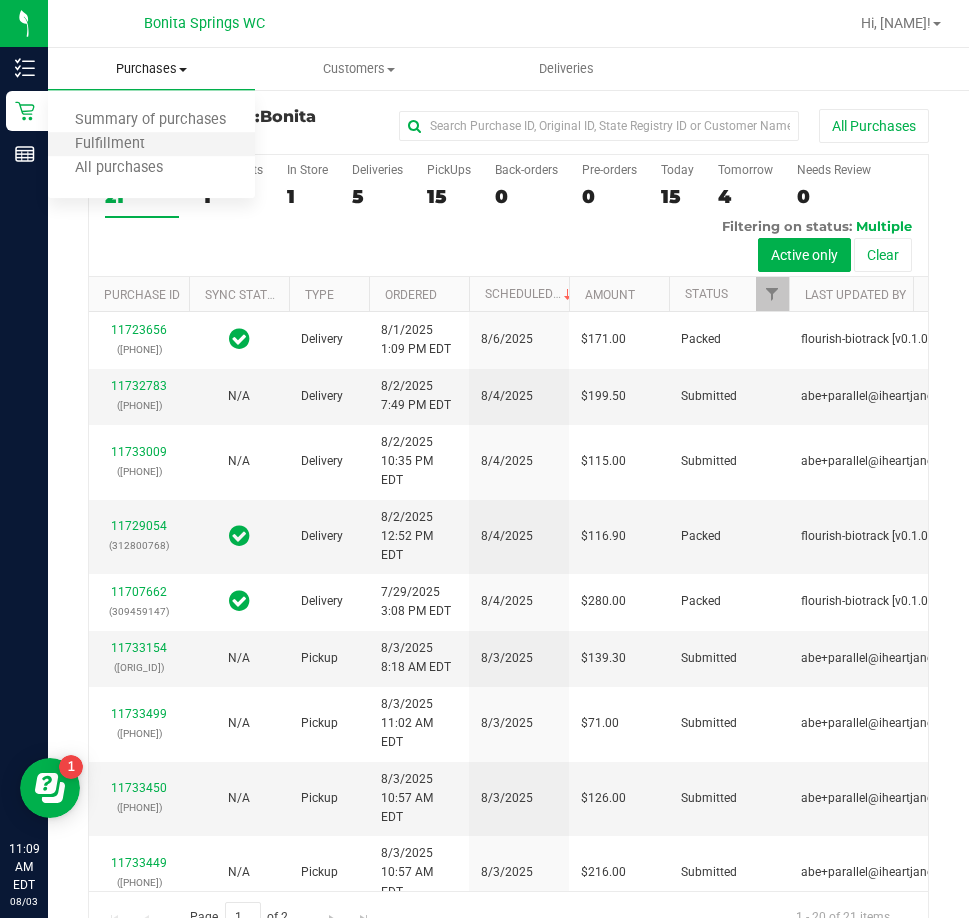 click on "Fulfillment" at bounding box center [151, 145] 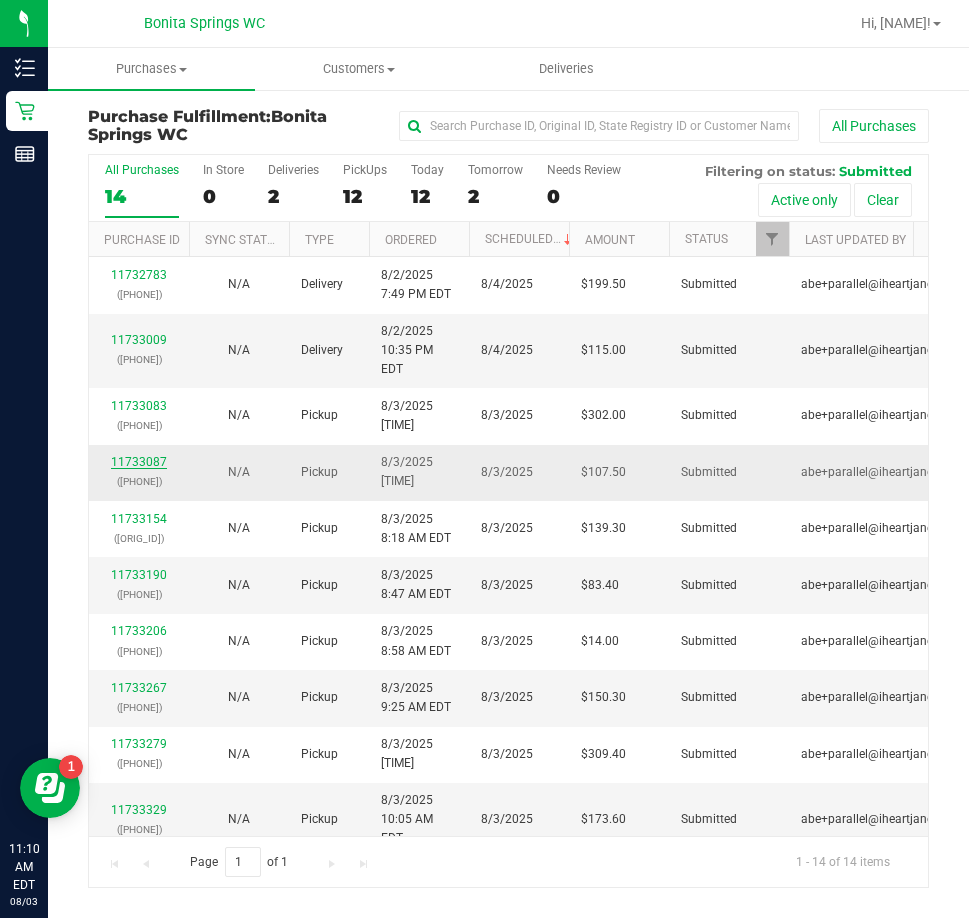 click on "11733087" at bounding box center (139, 462) 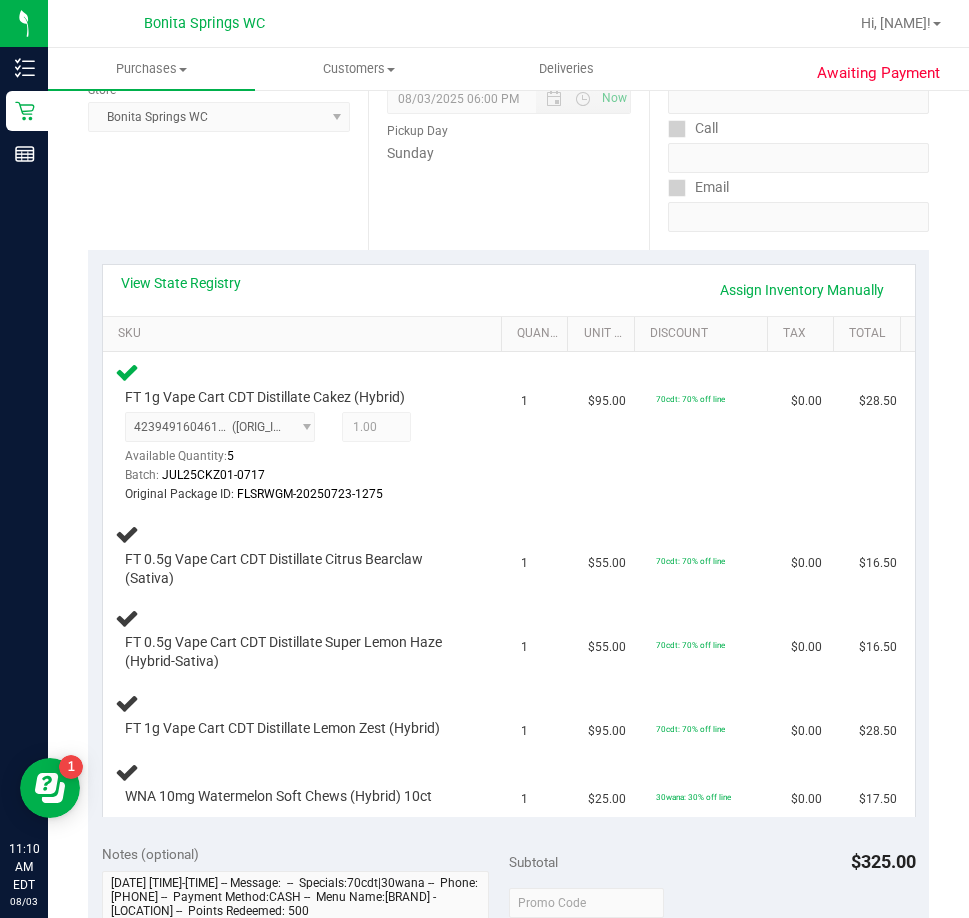 scroll, scrollTop: 400, scrollLeft: 0, axis: vertical 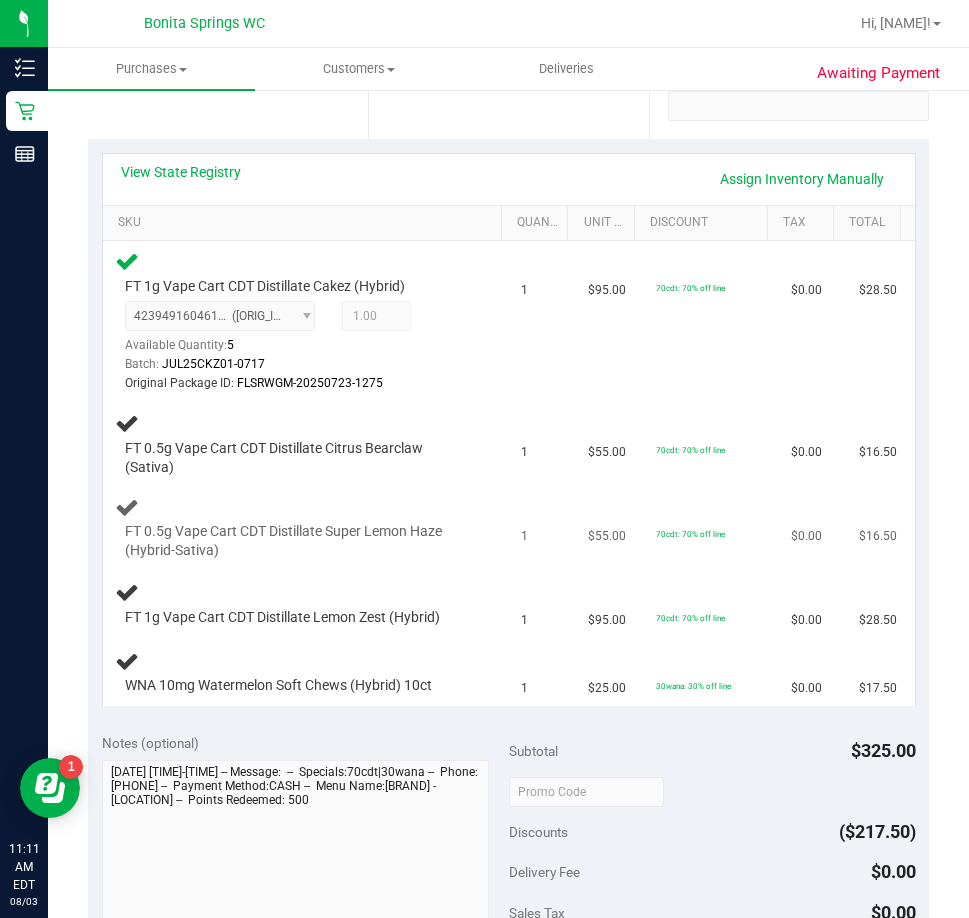 click on "1" at bounding box center (543, 529) 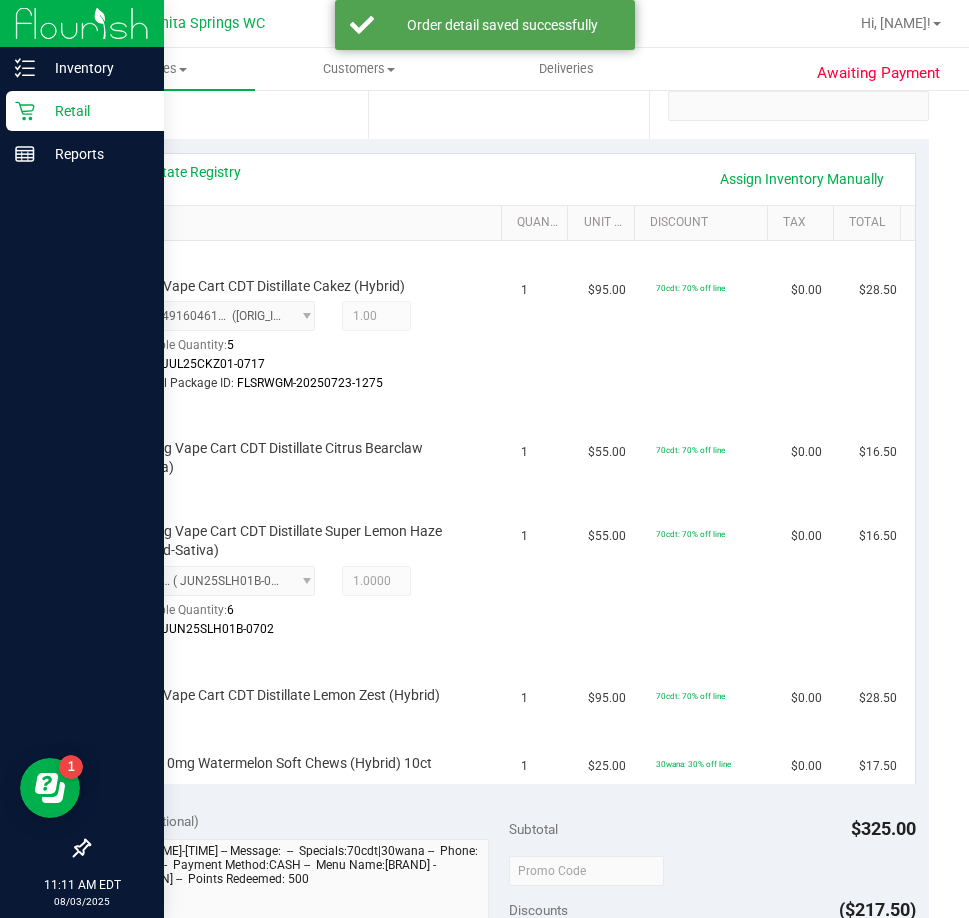click on "Retail" at bounding box center [95, 111] 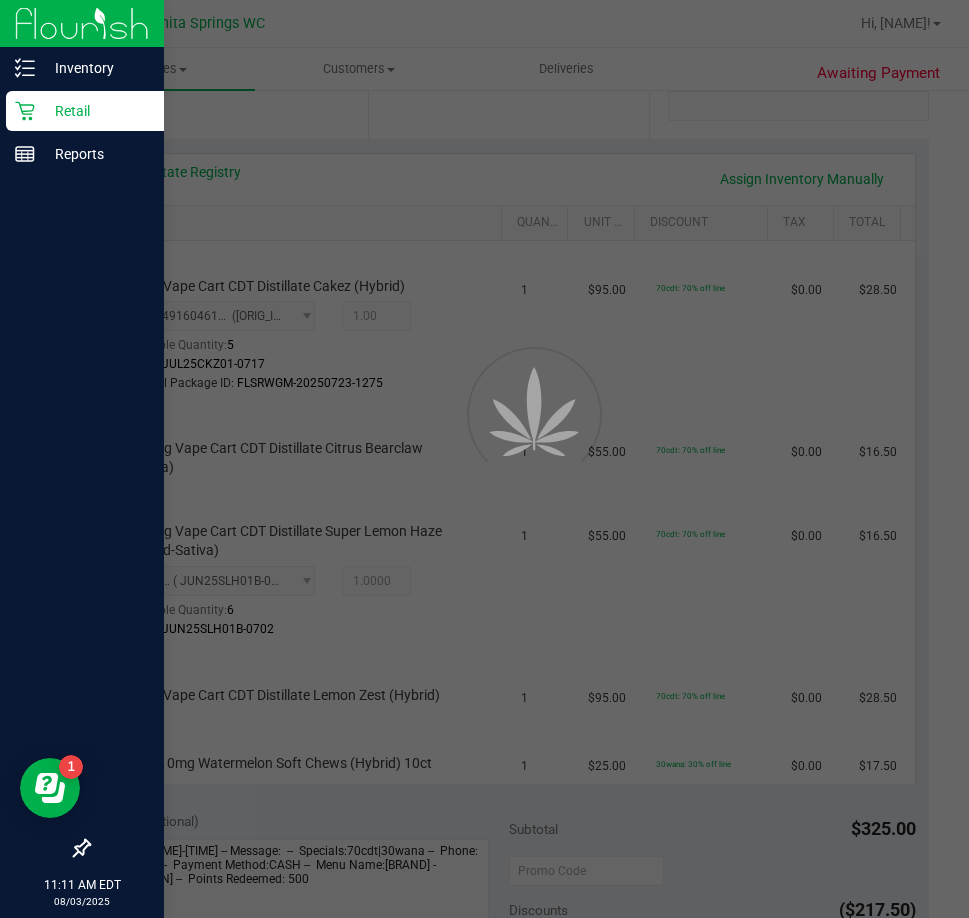 scroll, scrollTop: 0, scrollLeft: 0, axis: both 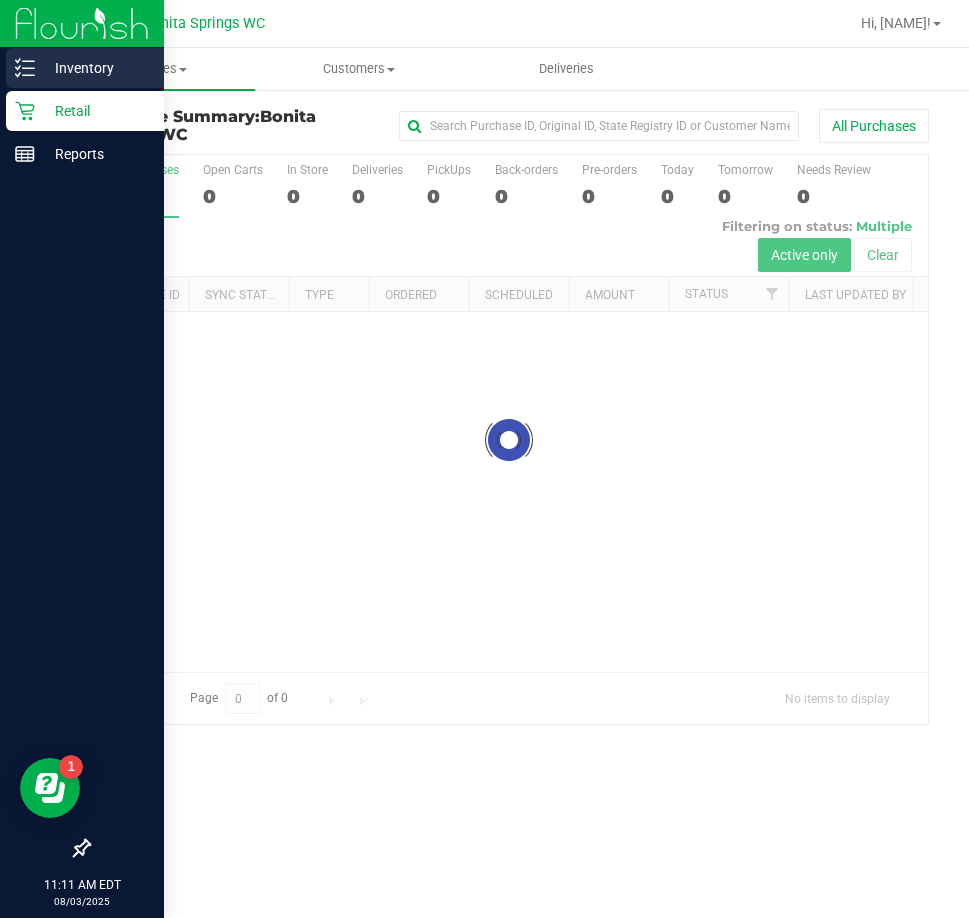 click on "Inventory" at bounding box center [95, 68] 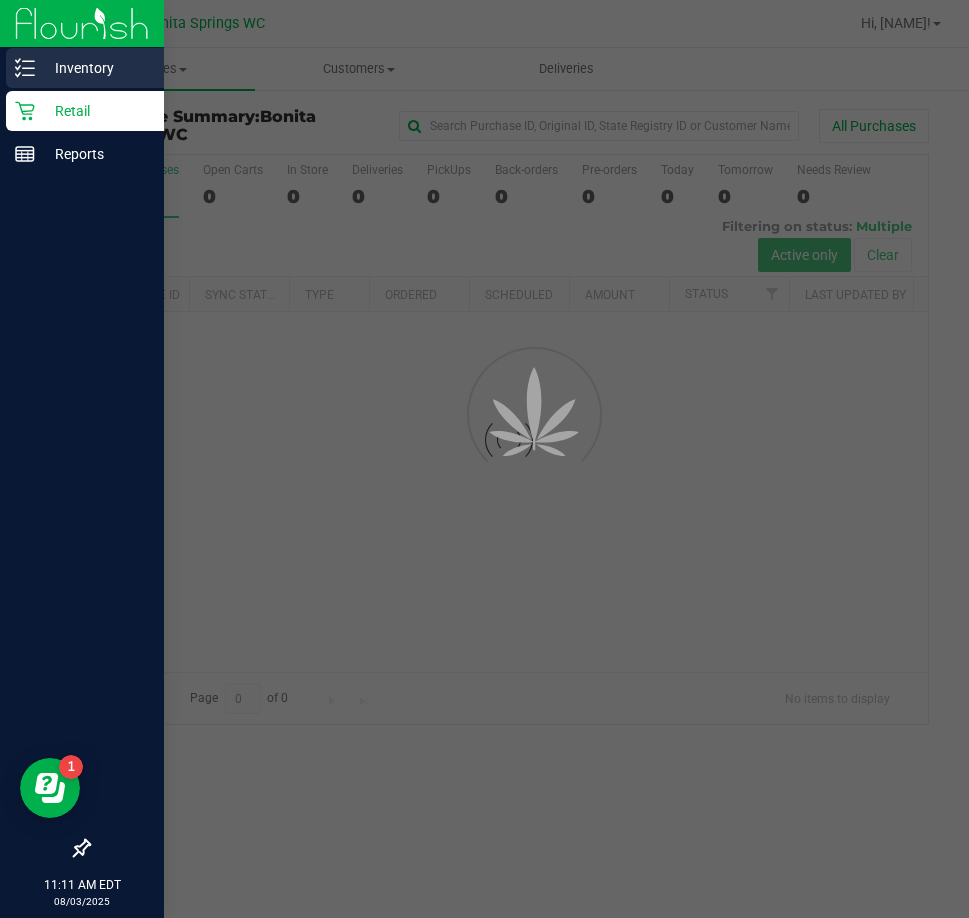 click on "Inventory" at bounding box center [85, 68] 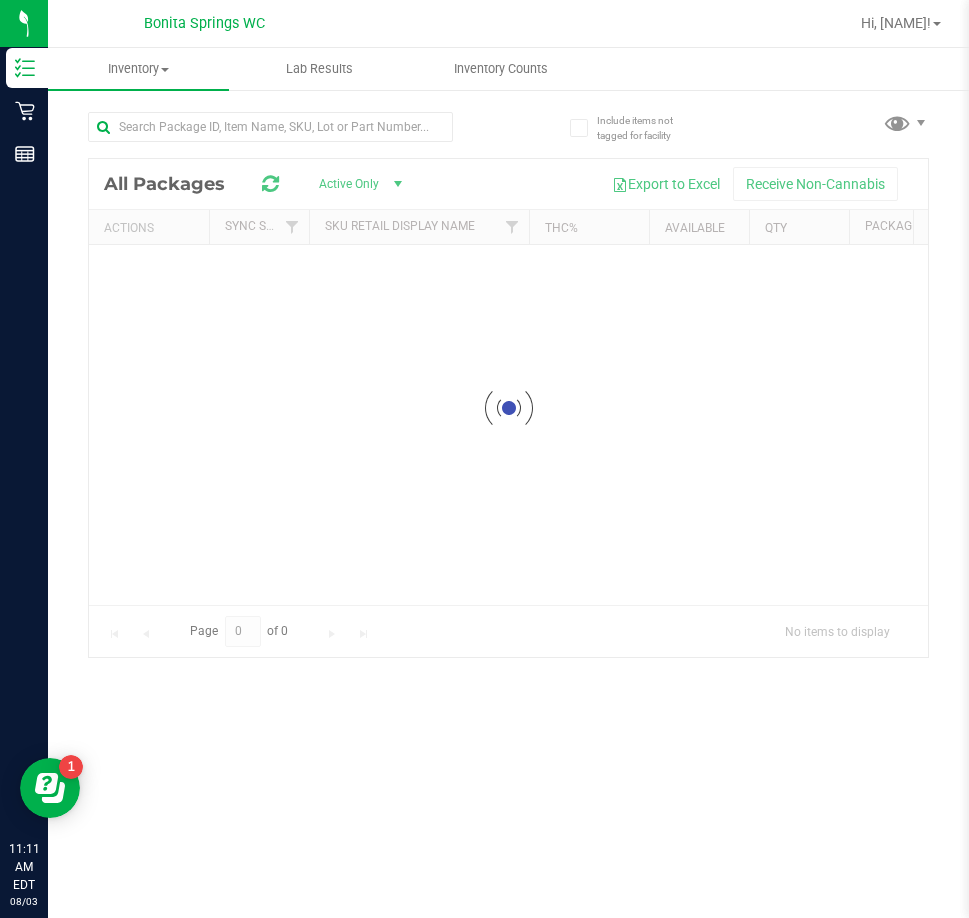 click at bounding box center (298, 126) 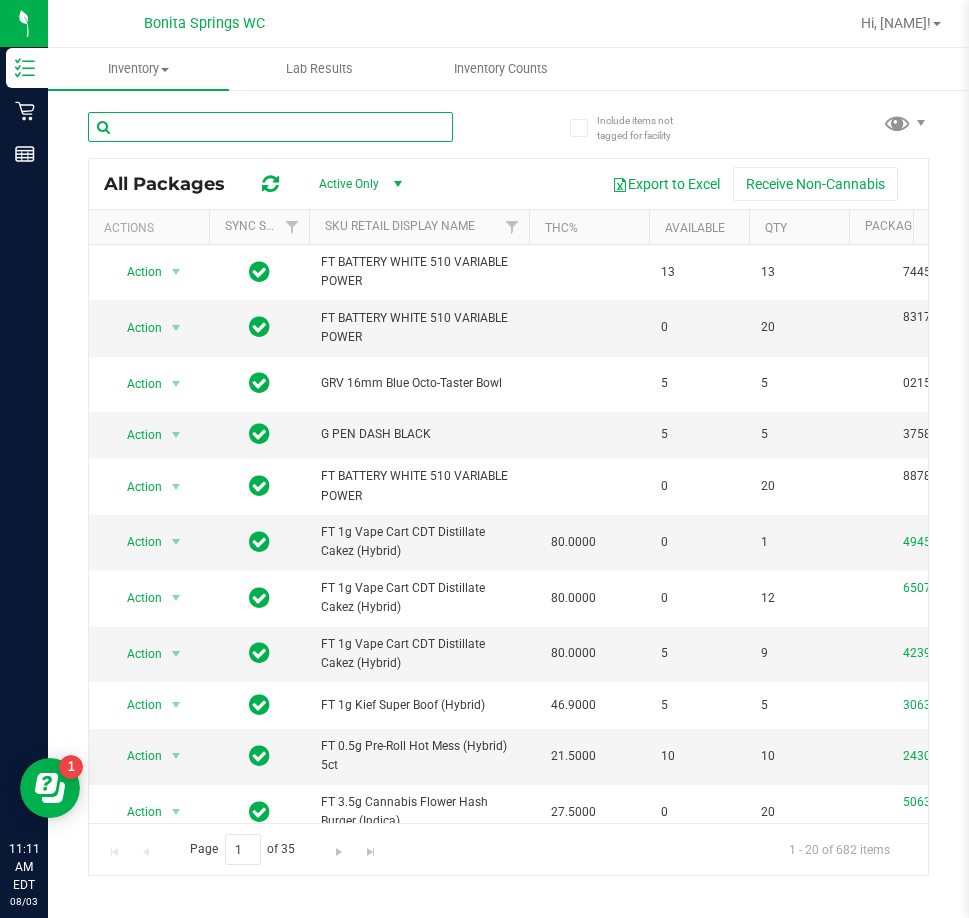 click at bounding box center (270, 127) 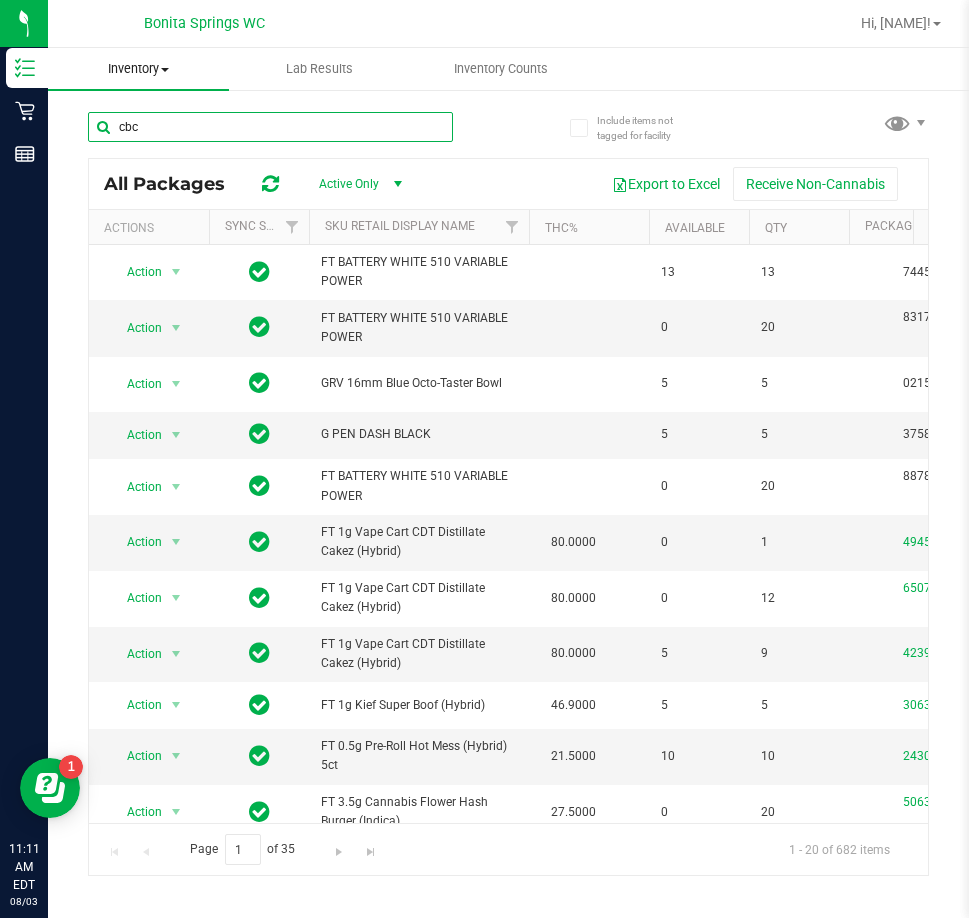 type on "cbc" 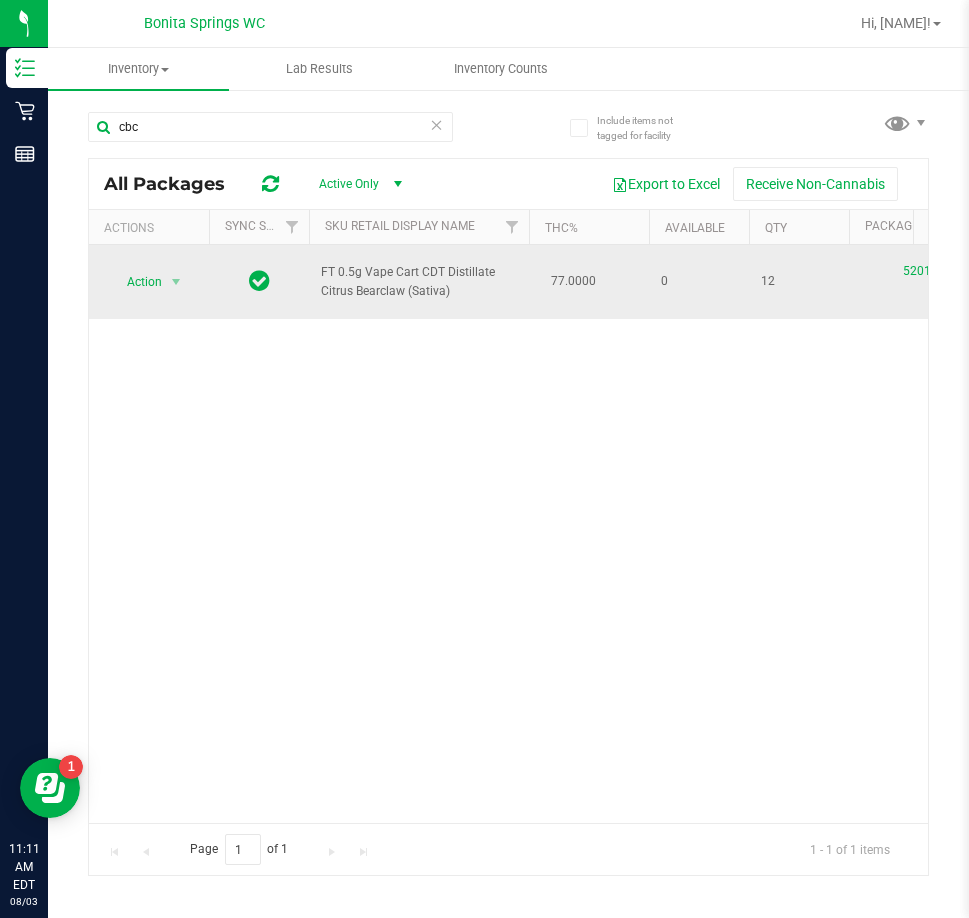 click on "77.0000" at bounding box center (589, 282) 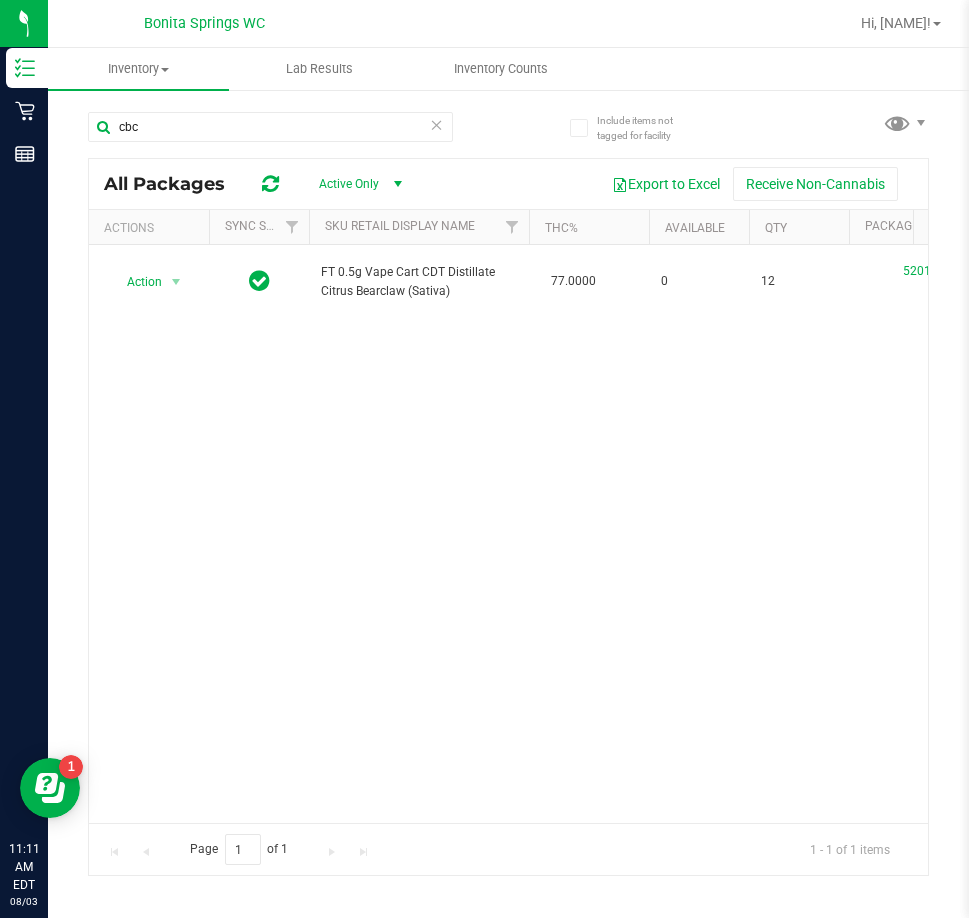 click on "Action Action Global inventory Package audit log Print package label Print product labels
FT 0.5g Vape Cart CDT Distillate Citrus Bearclaw (Sativa)
77.0000
0
12
5201944937683075
FLSRWGM-20250521-2951
MAY25CBC01-0515
Now
Aug 1, 2025 10:10:21 EDT
Now
00001136" at bounding box center (508, 534) 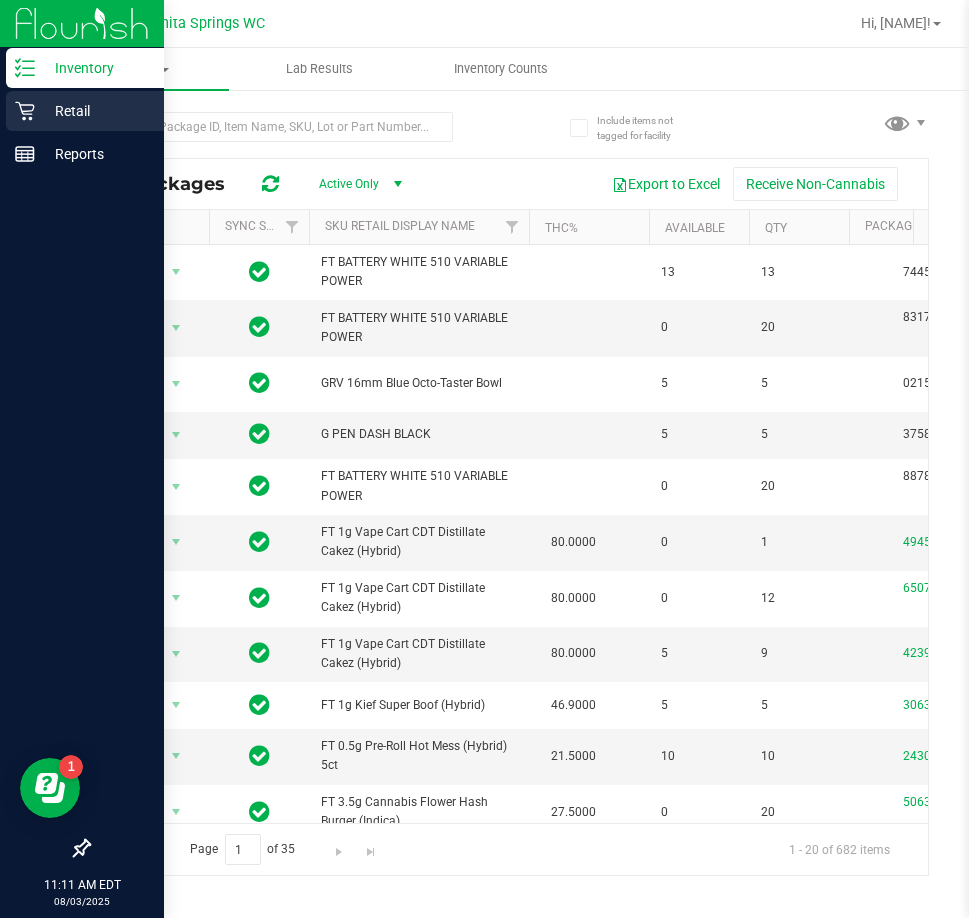 click on "Retail" at bounding box center (85, 111) 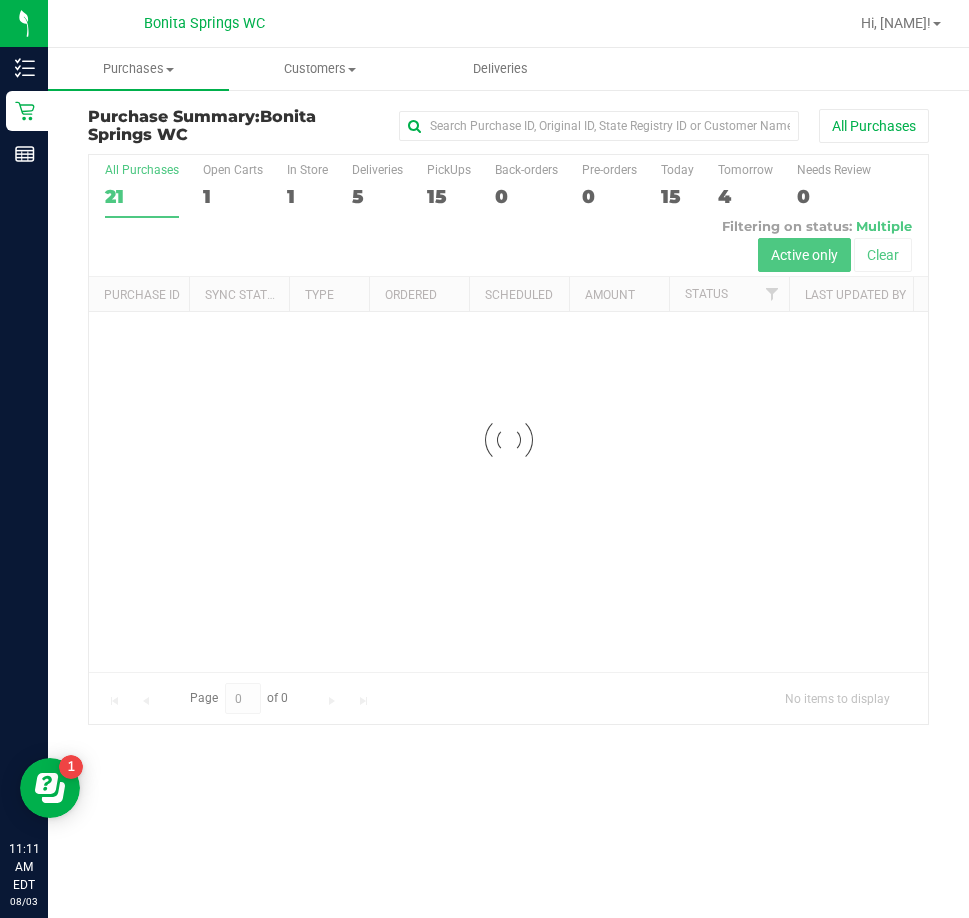 click on "Bonita Springs WC   Hi, Rain!" at bounding box center (508, 24) 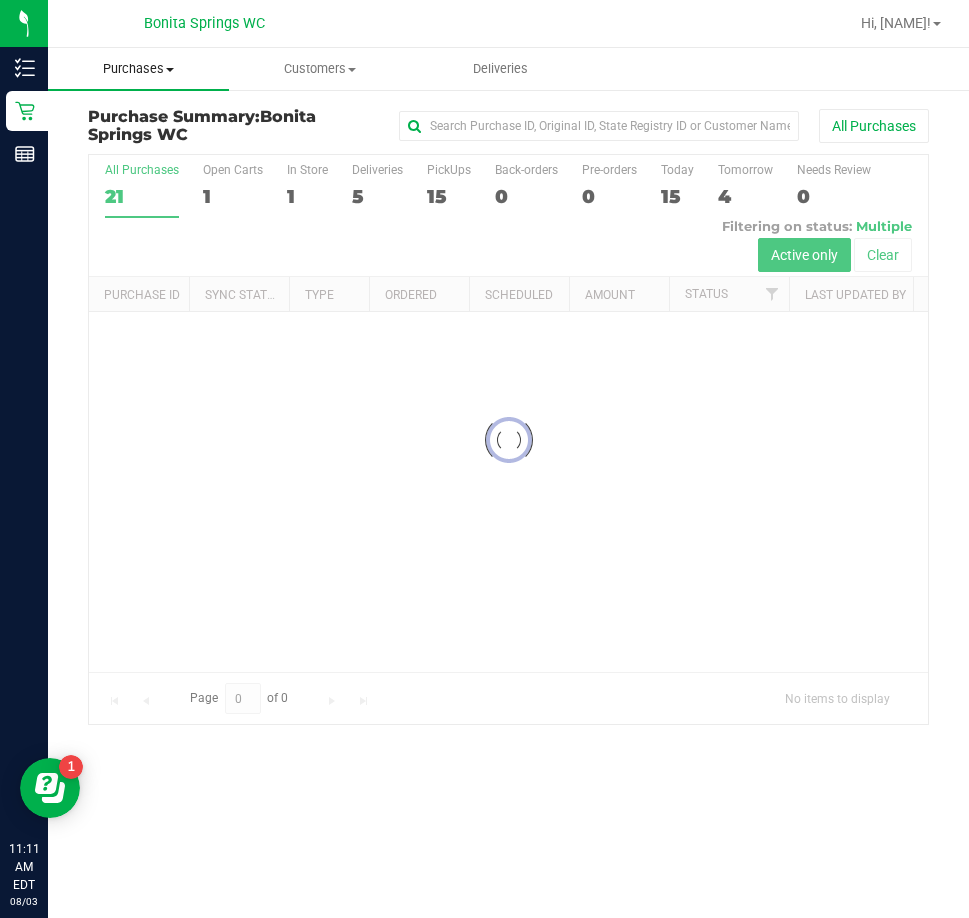 click on "Purchases
Summary of purchases
Fulfillment
All purchases" at bounding box center (138, 69) 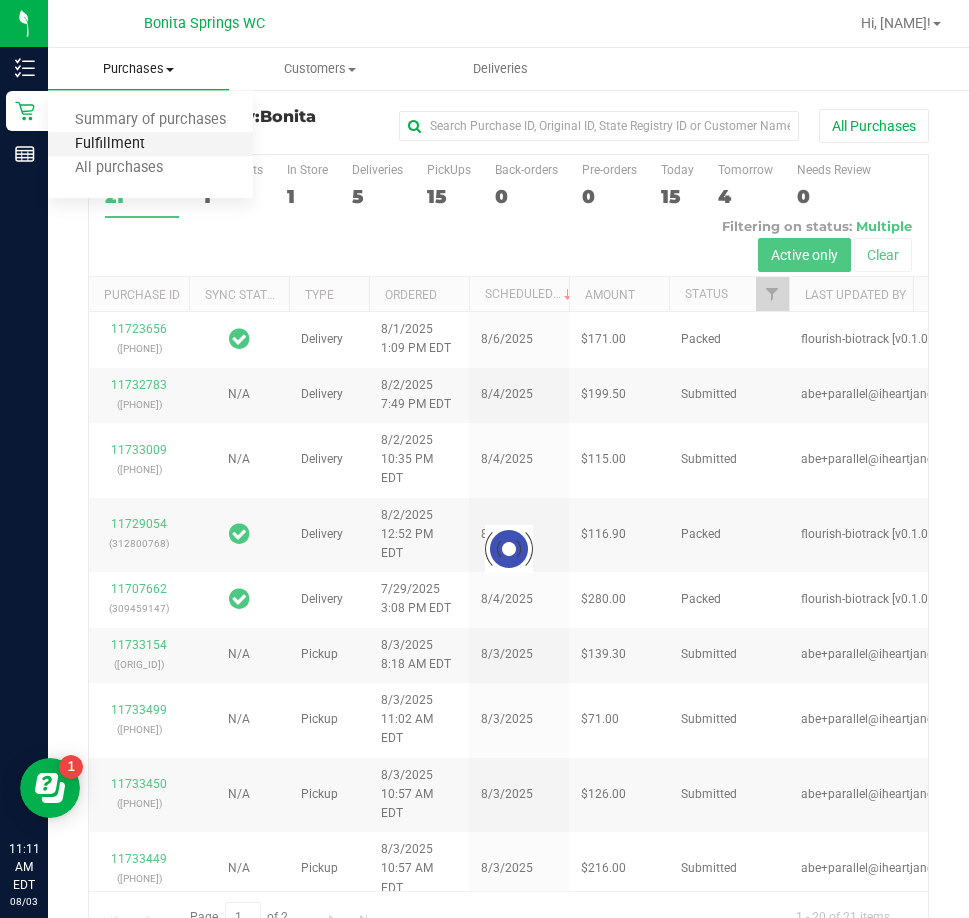 click on "Fulfillment" at bounding box center [110, 144] 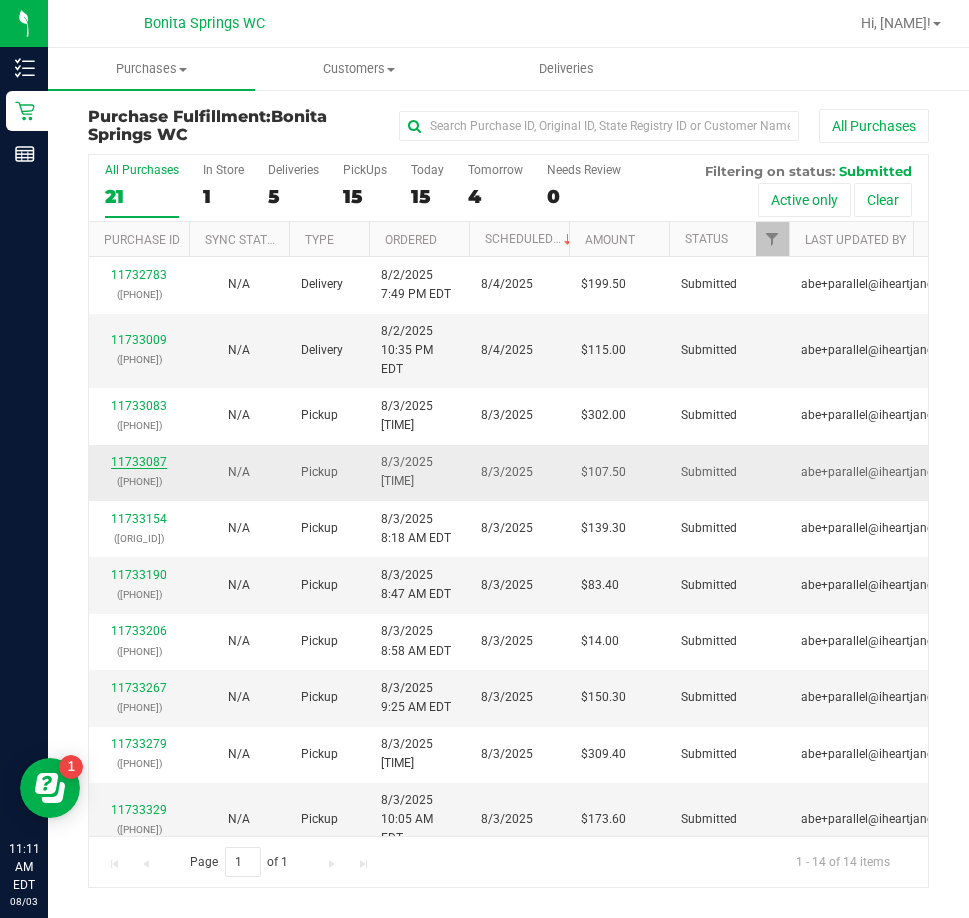 click on "11733087" at bounding box center (139, 462) 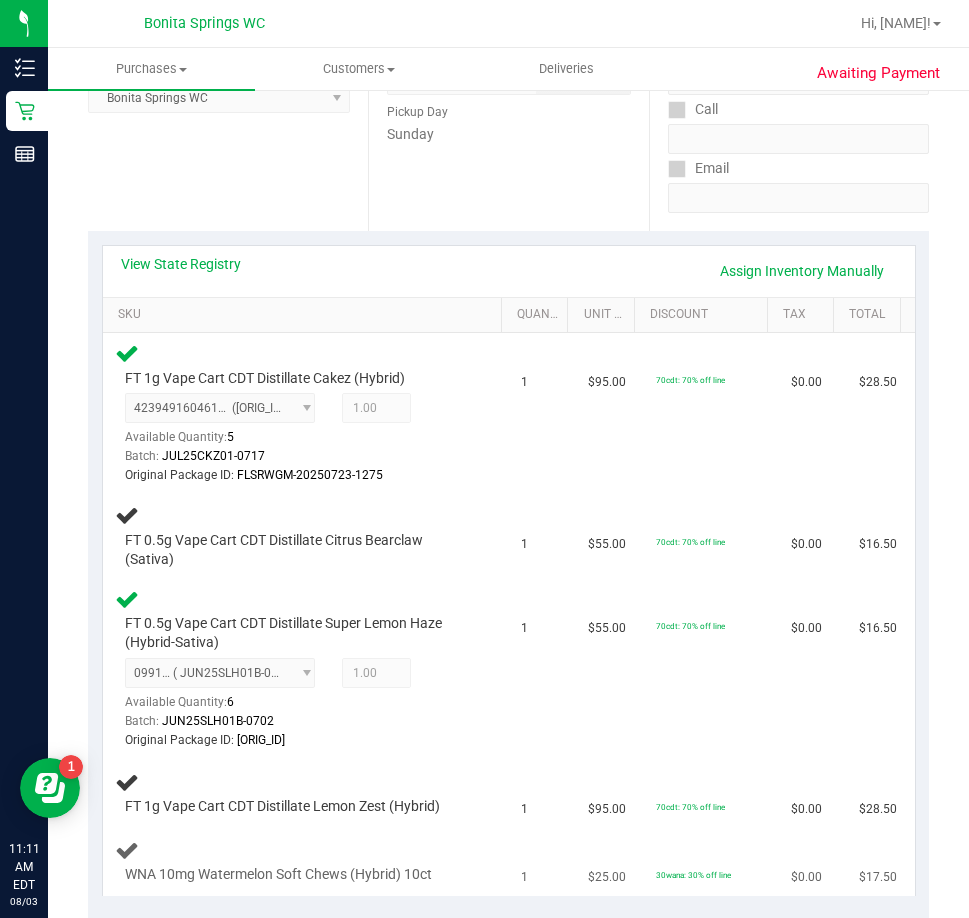 scroll, scrollTop: 400, scrollLeft: 0, axis: vertical 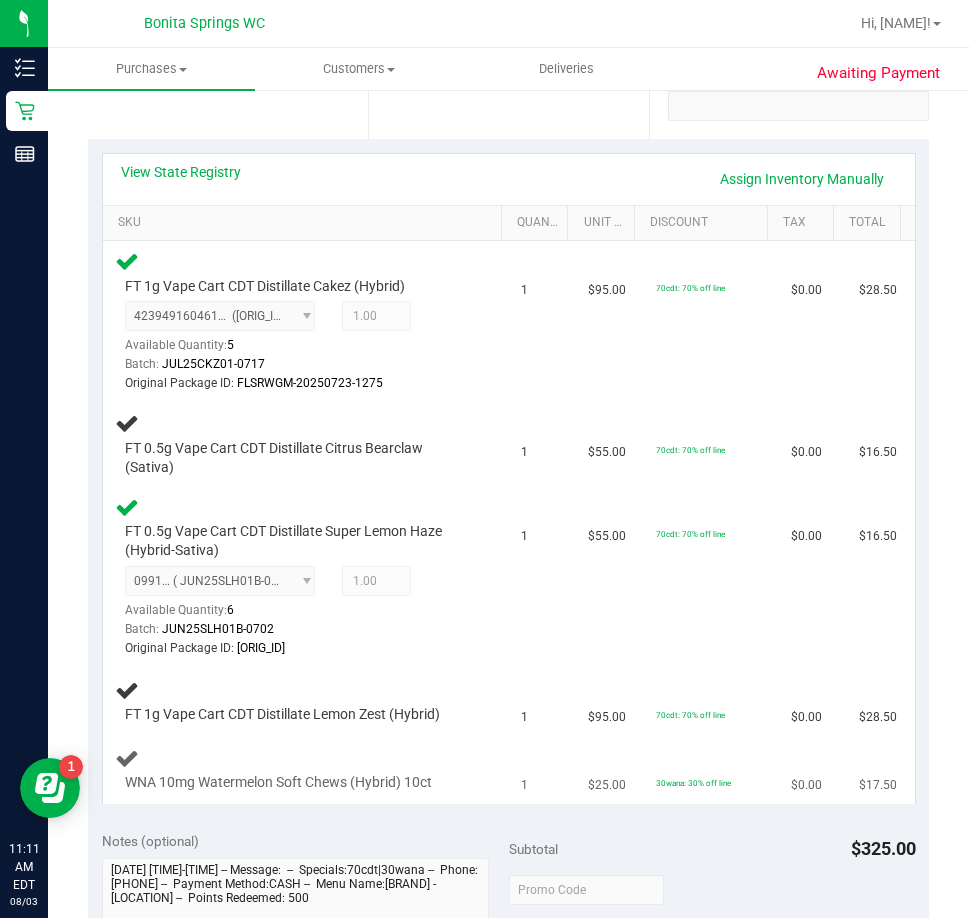click on "WNA 10mg Watermelon Soft Chews (Hybrid) 10ct" at bounding box center [306, 769] 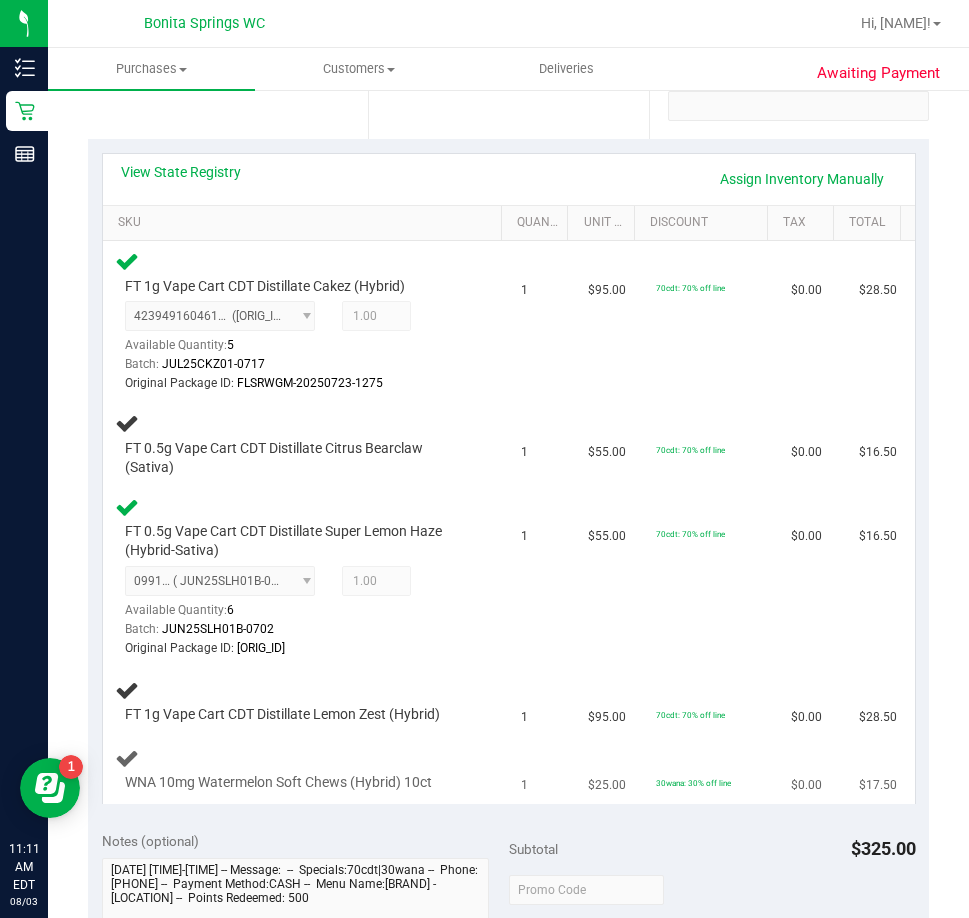 click on "WNA 10mg Watermelon Soft Chews (Hybrid) 10ct" at bounding box center (278, 782) 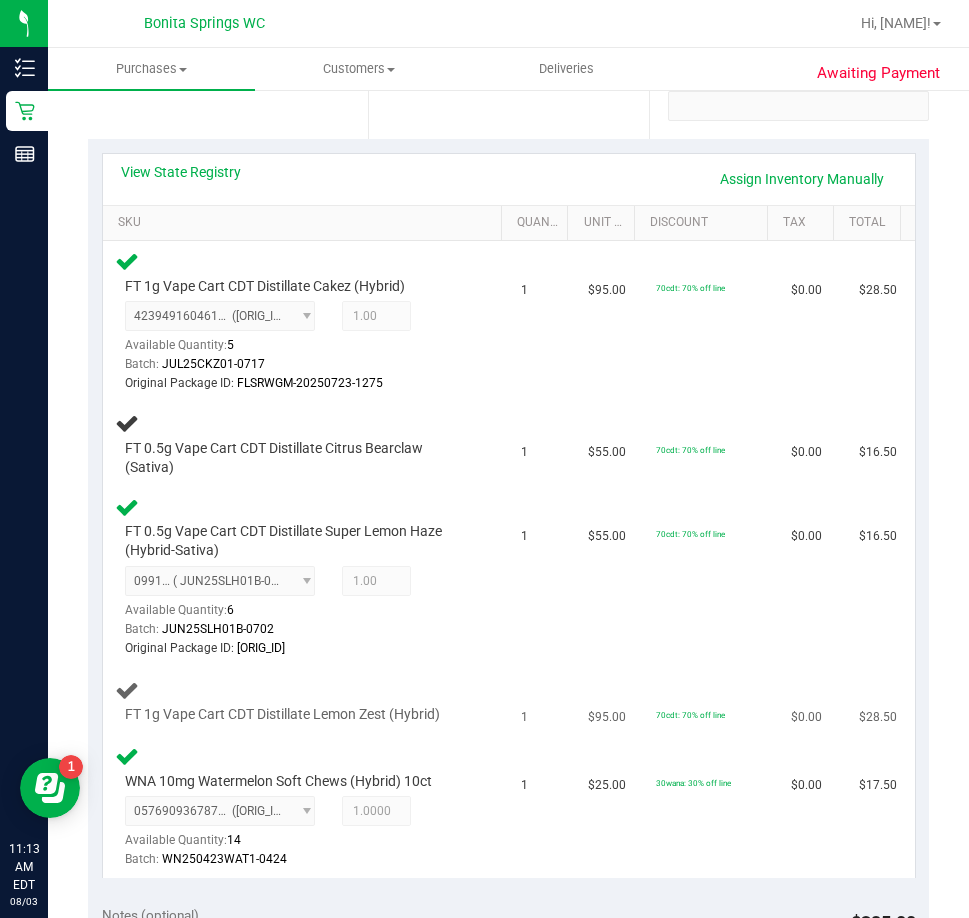 click on "$95.00" at bounding box center [610, 702] 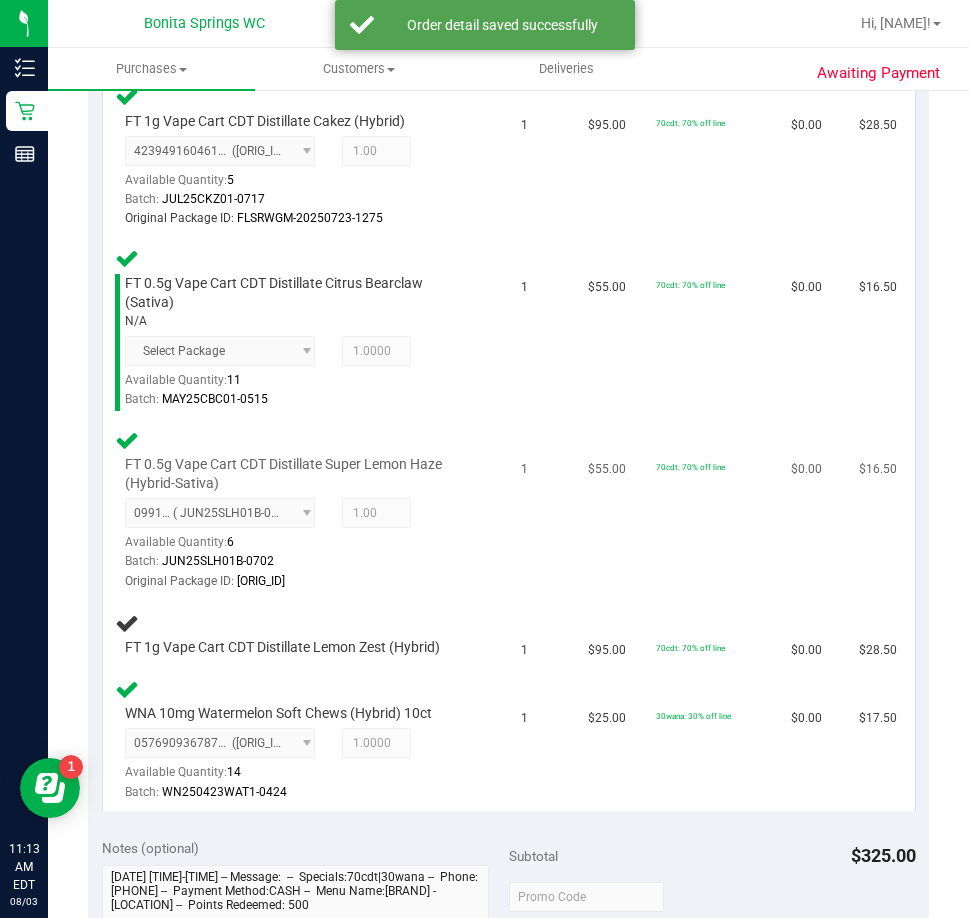 scroll, scrollTop: 600, scrollLeft: 0, axis: vertical 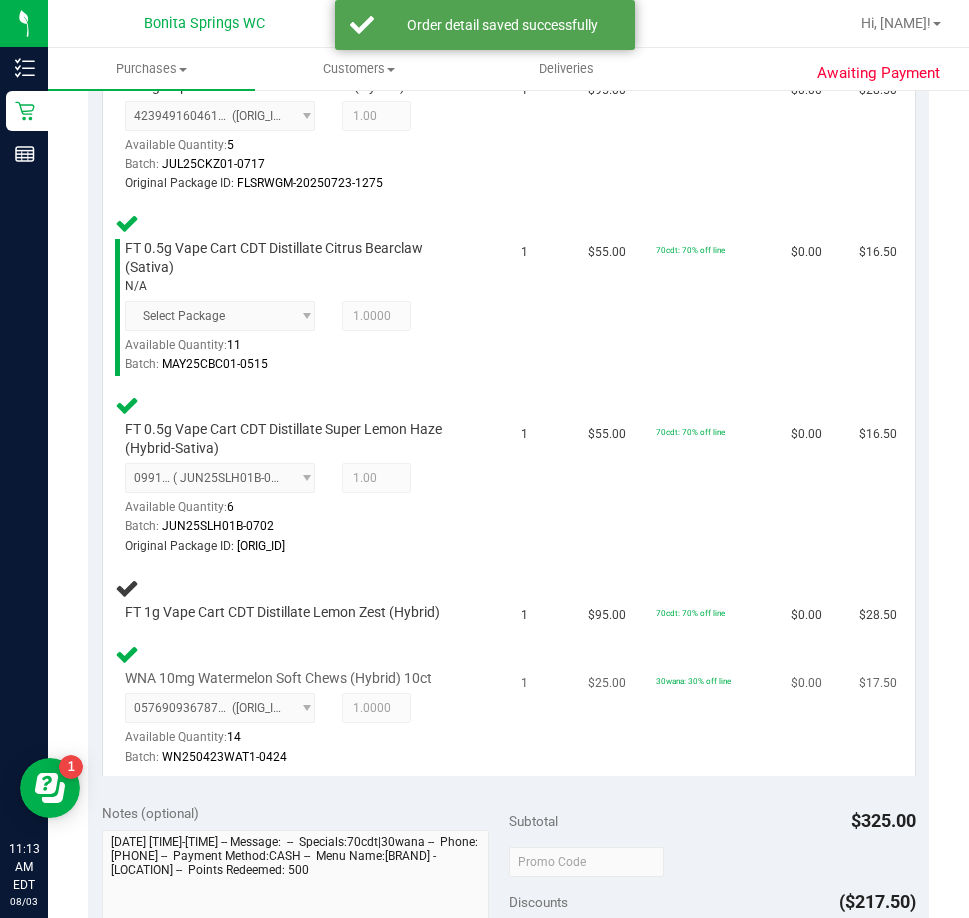 click on "$25.00" at bounding box center [610, 705] 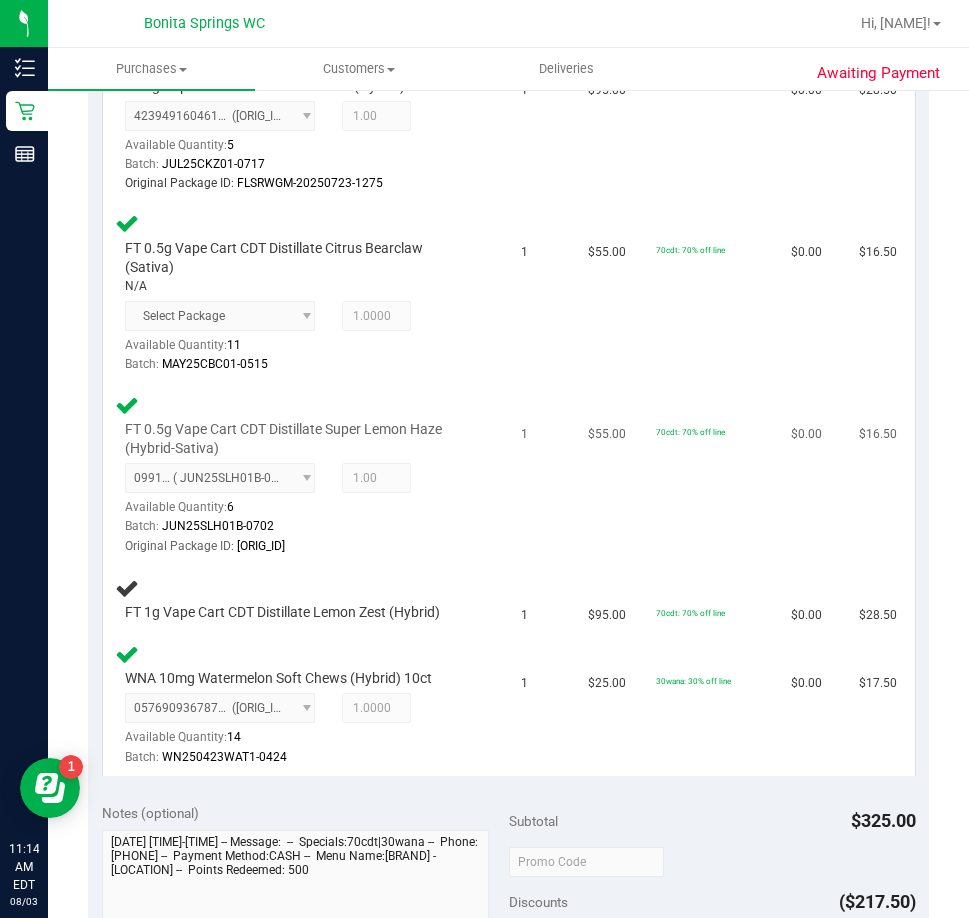 click on "FT 0.5g Vape Cart CDT Distillate Super Lemon Haze (Hybrid-Sativa)
0991592587438190
(
JUN25SLH01B-0702 | orig: FLSRWGM-20250709-1735
)
0991592587438190
Available Quantity:  6
1.00 1" at bounding box center [306, 475] 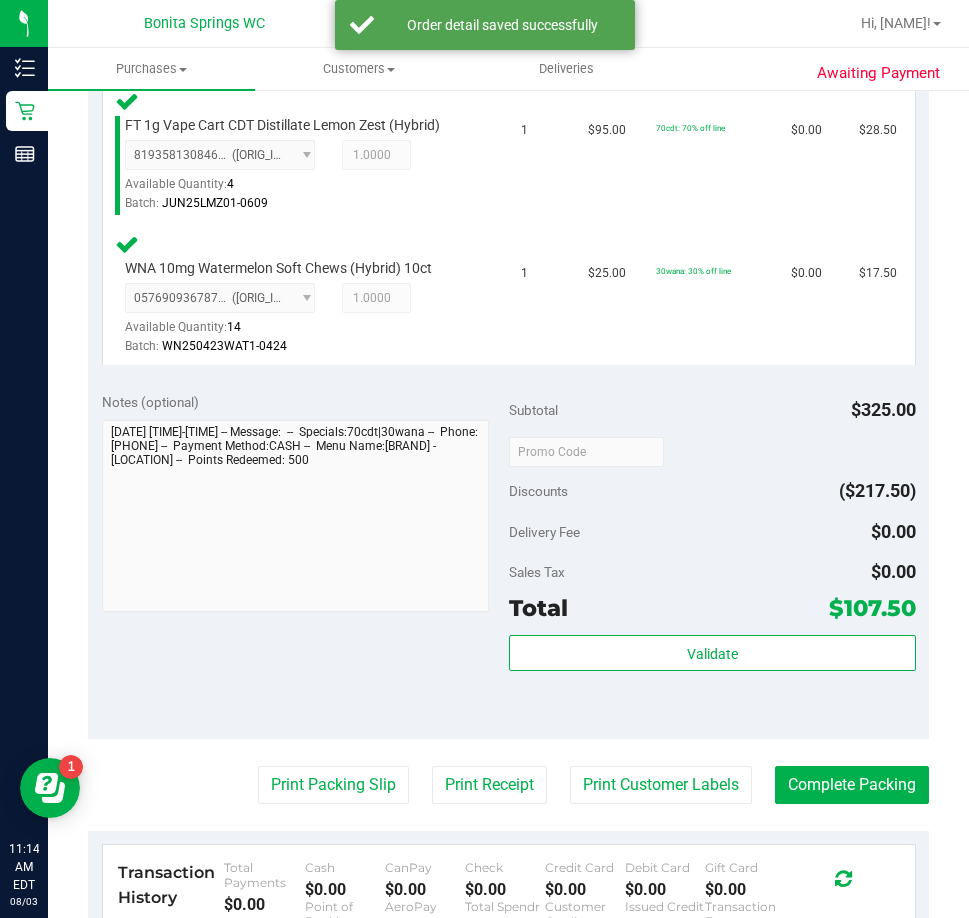 scroll, scrollTop: 1100, scrollLeft: 0, axis: vertical 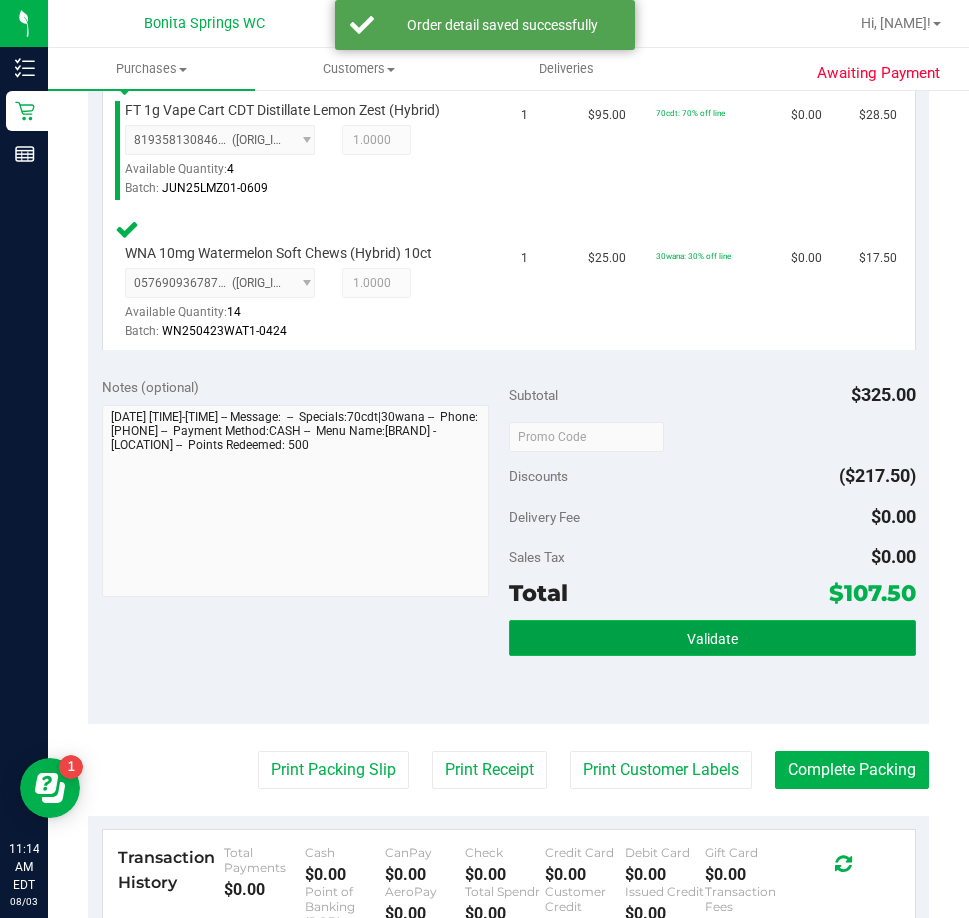 click on "Validate" at bounding box center [712, 638] 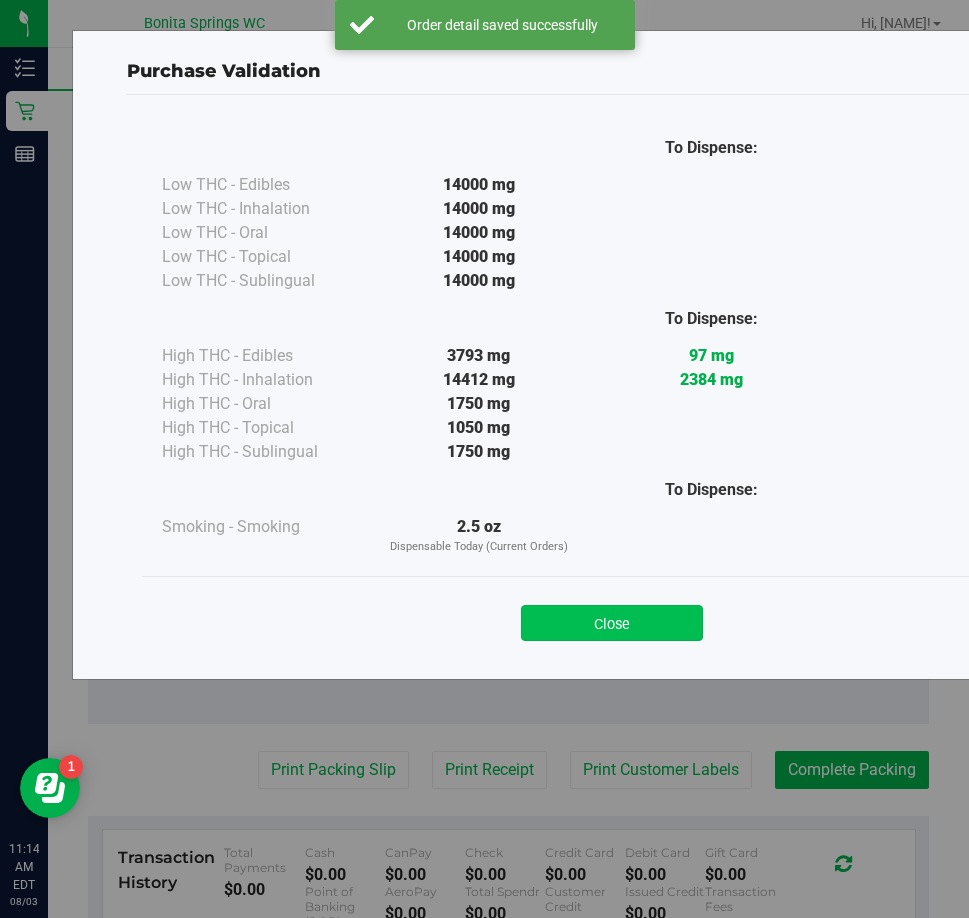 click on "Close" at bounding box center (612, 623) 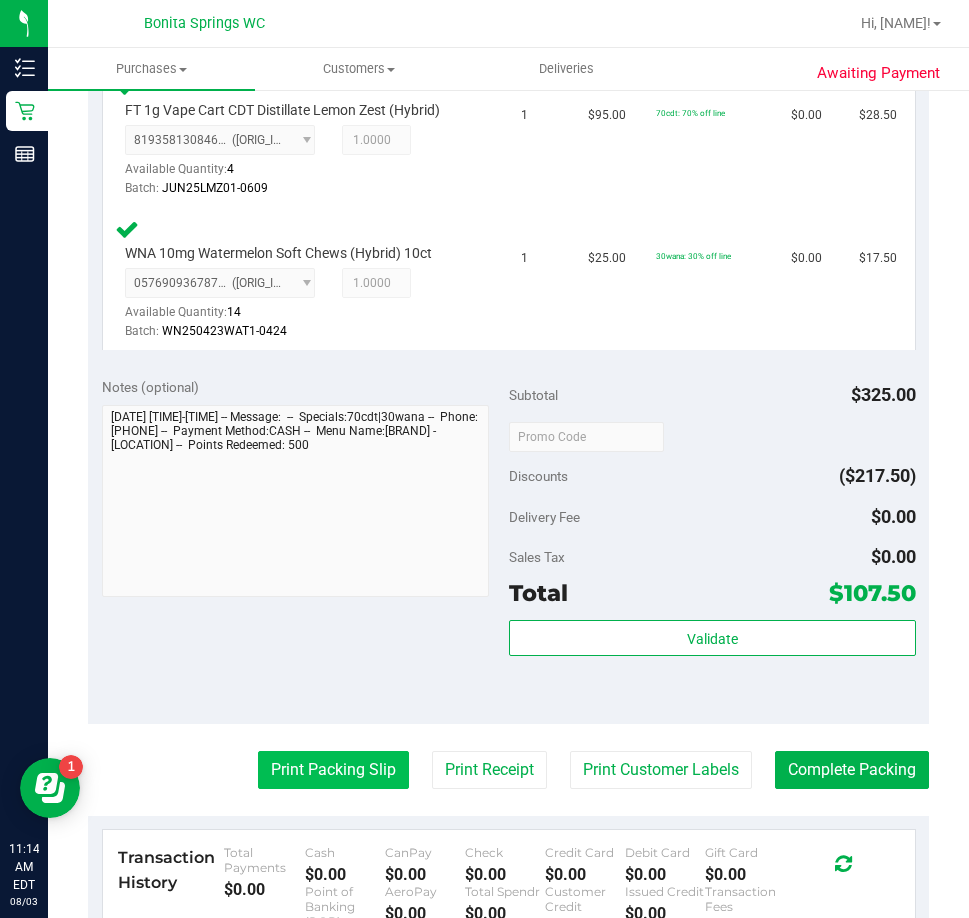 click on "Print Packing Slip" at bounding box center (333, 770) 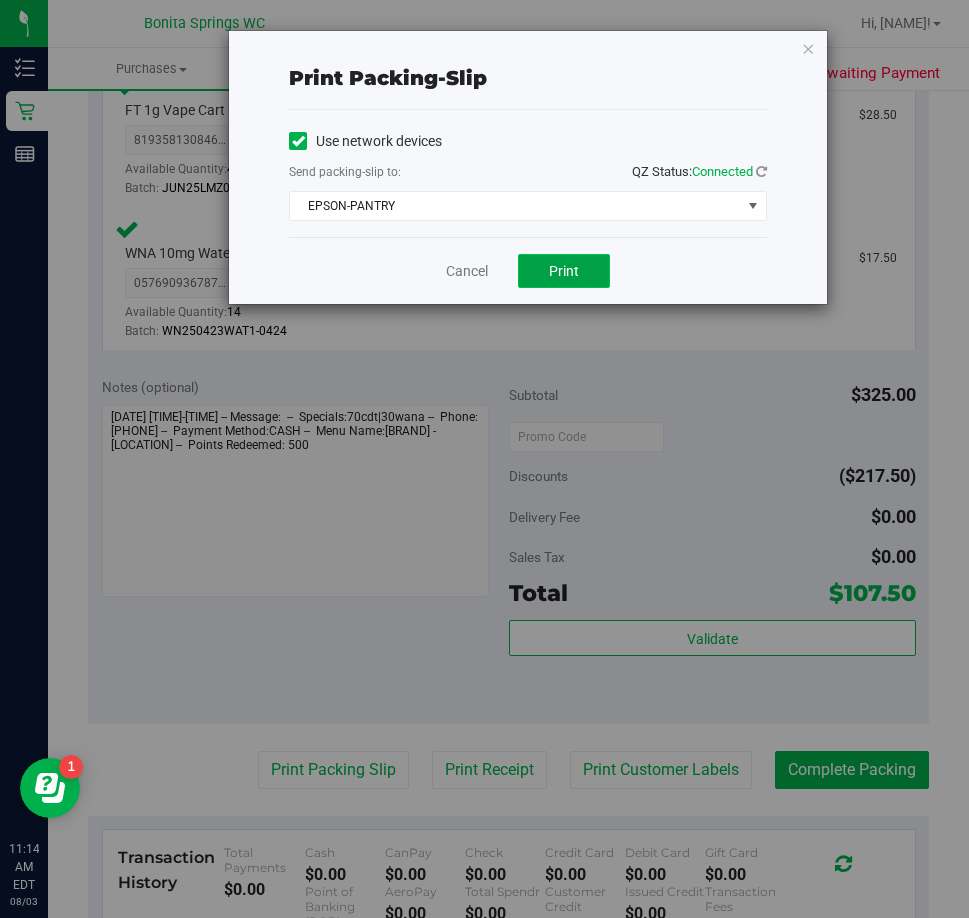 click on "Print" at bounding box center [564, 271] 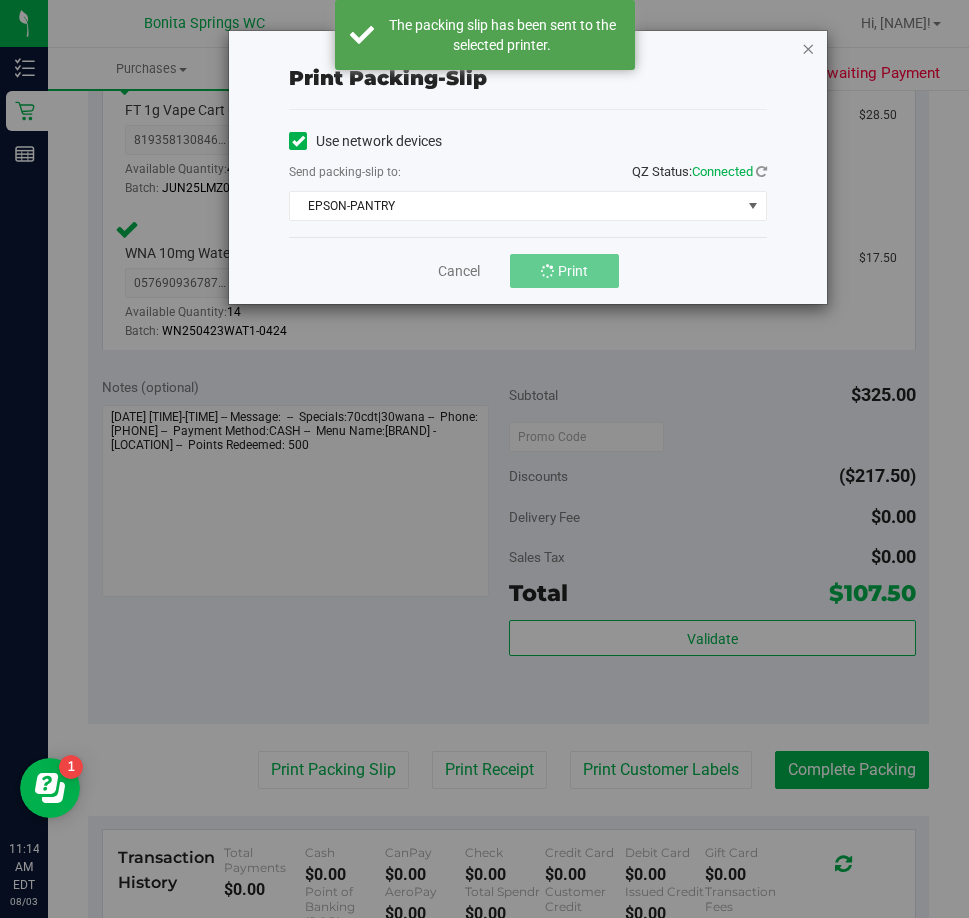 click at bounding box center [808, 48] 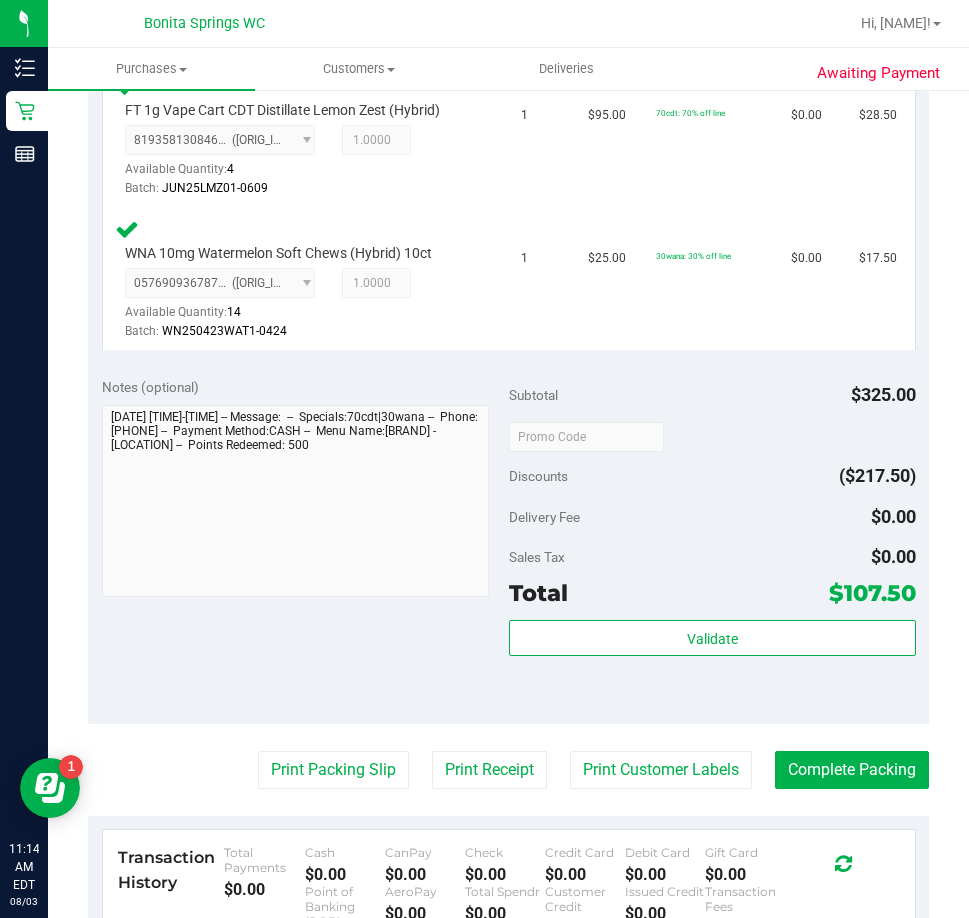 click on "Notes (optional)" at bounding box center [305, 489] 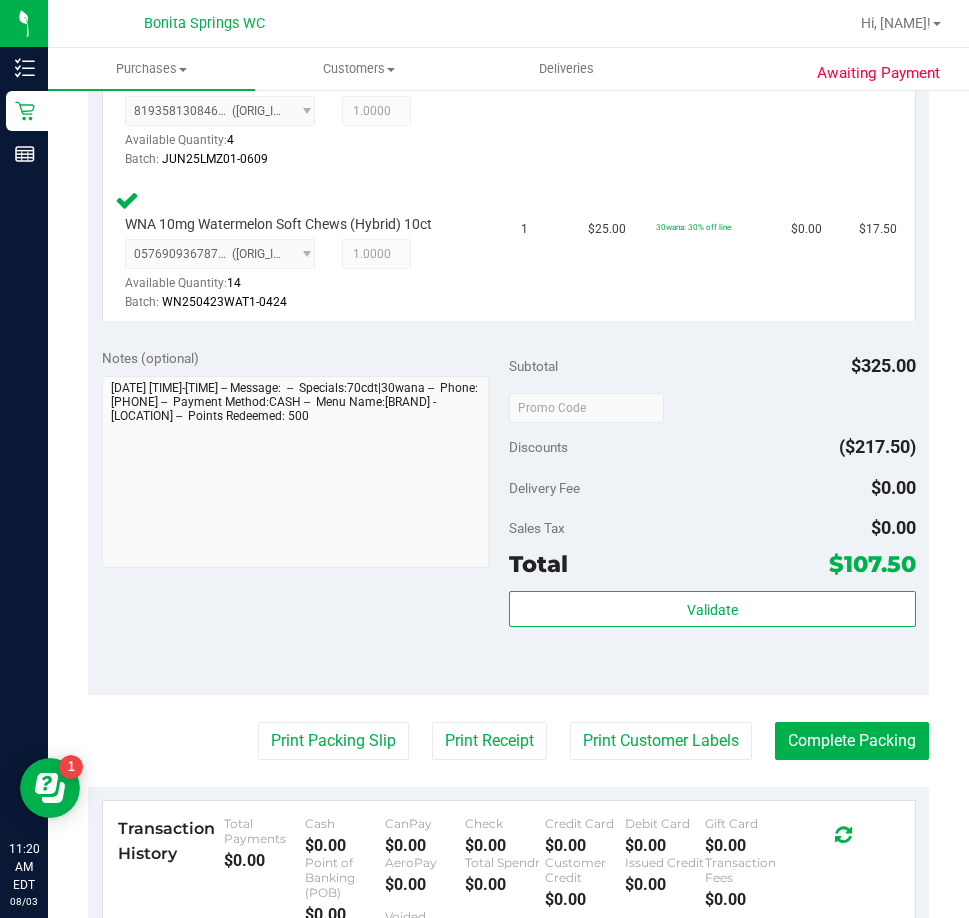 scroll, scrollTop: 1300, scrollLeft: 0, axis: vertical 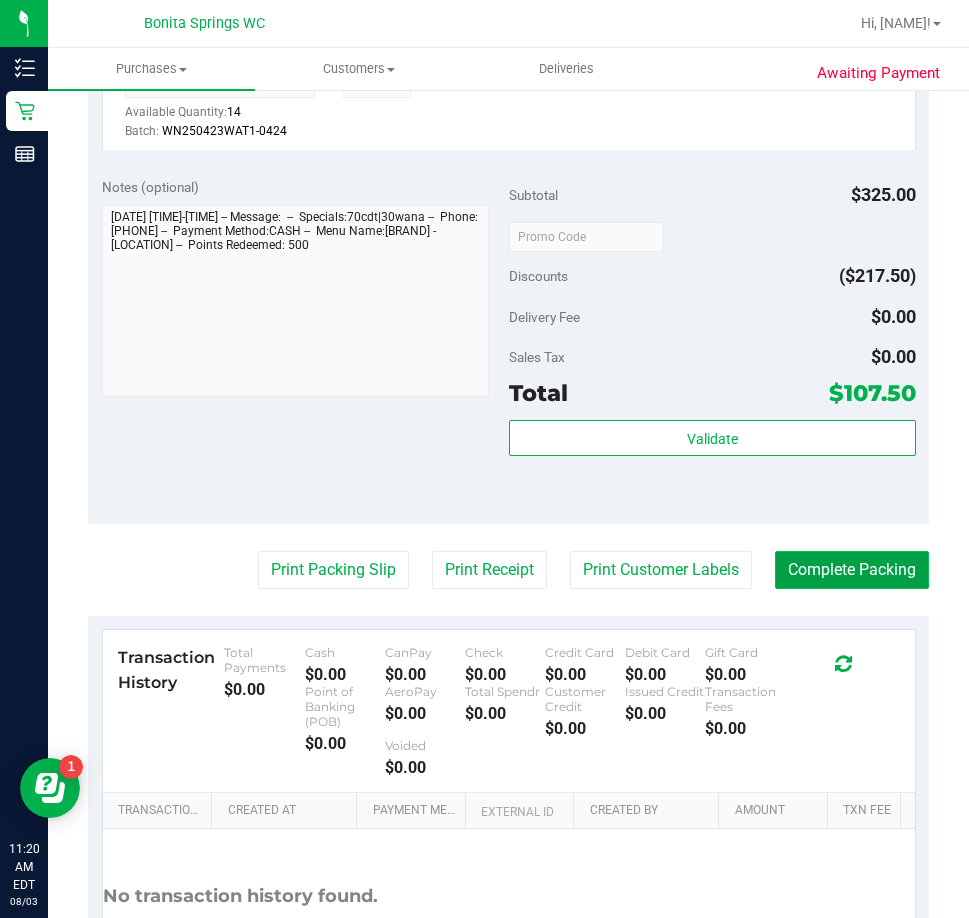 click on "Complete Packing" at bounding box center [852, 570] 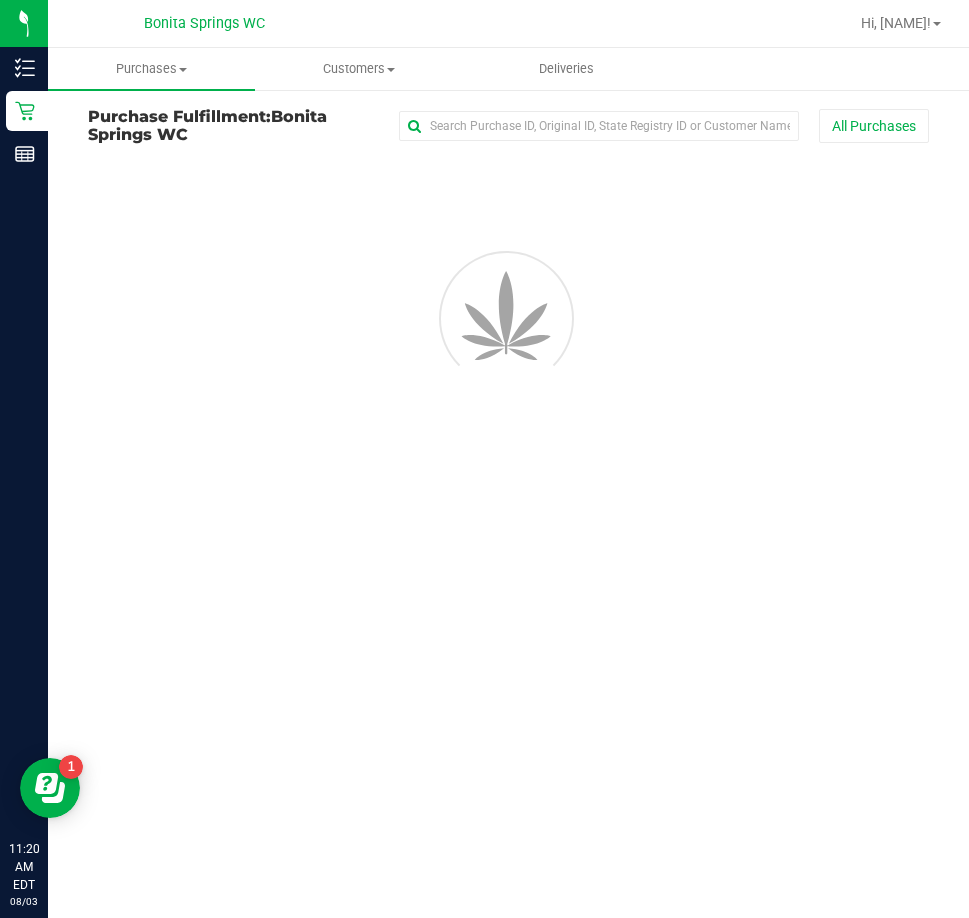 scroll, scrollTop: 0, scrollLeft: 0, axis: both 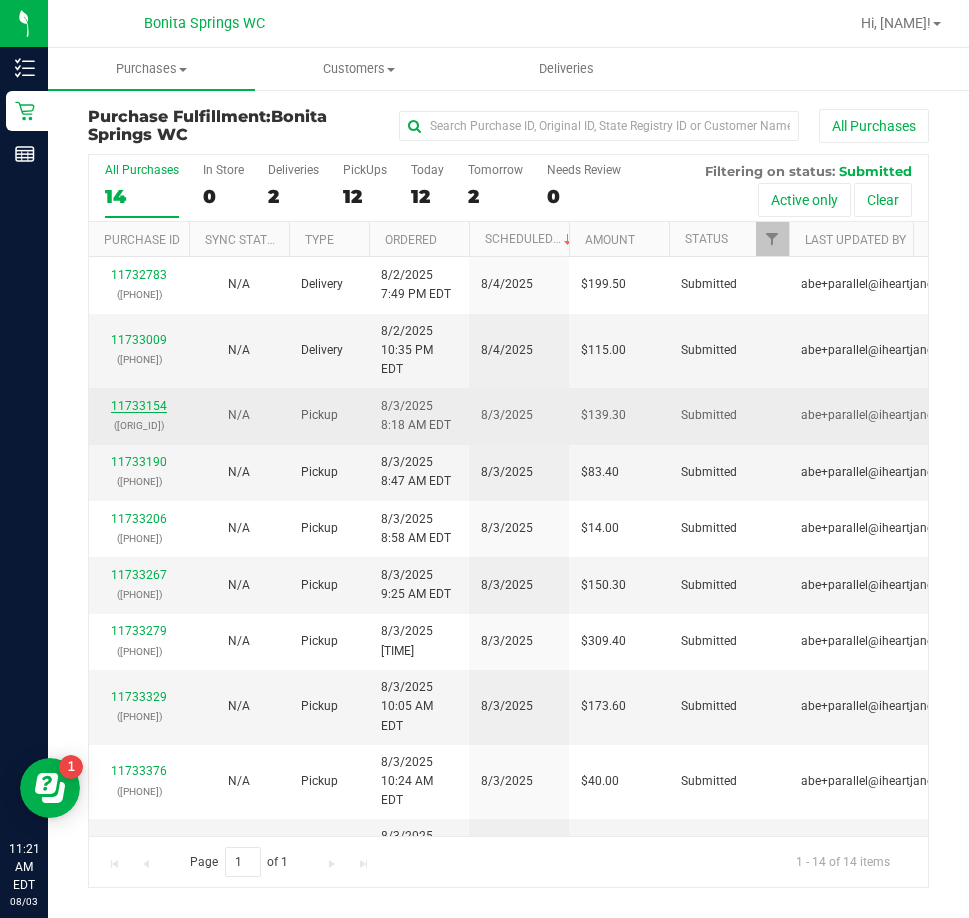 click on "11733154" at bounding box center [139, 406] 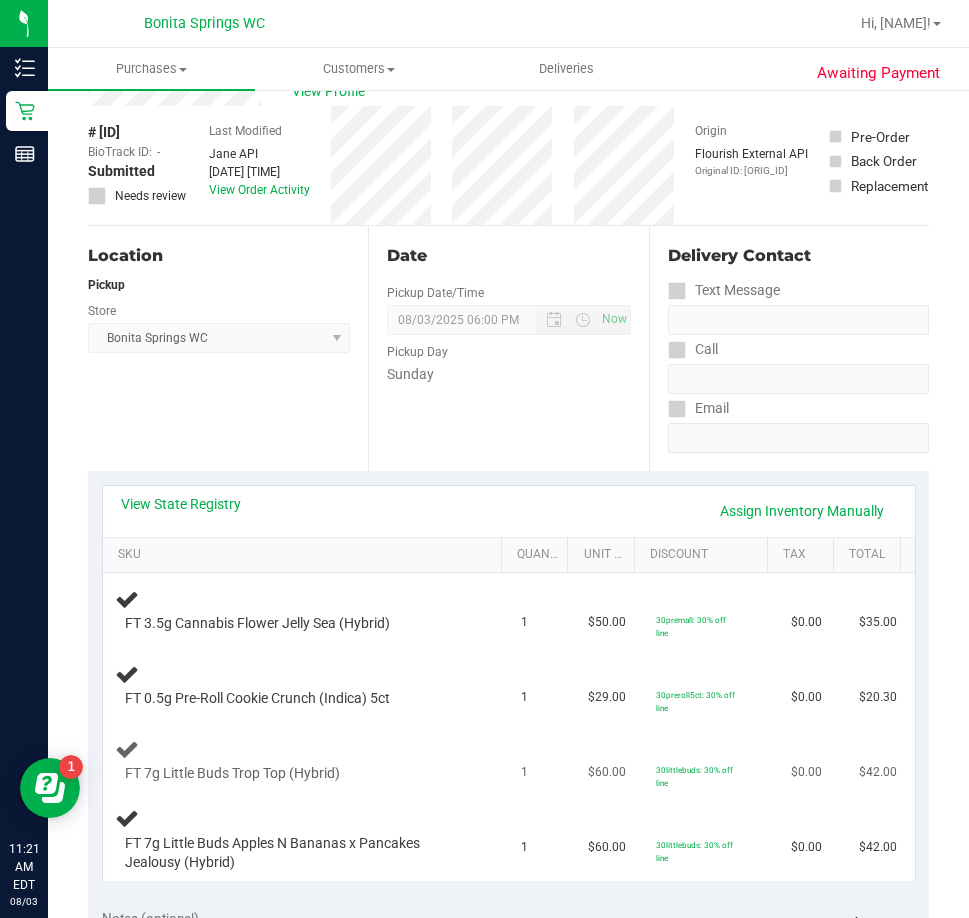 scroll, scrollTop: 100, scrollLeft: 0, axis: vertical 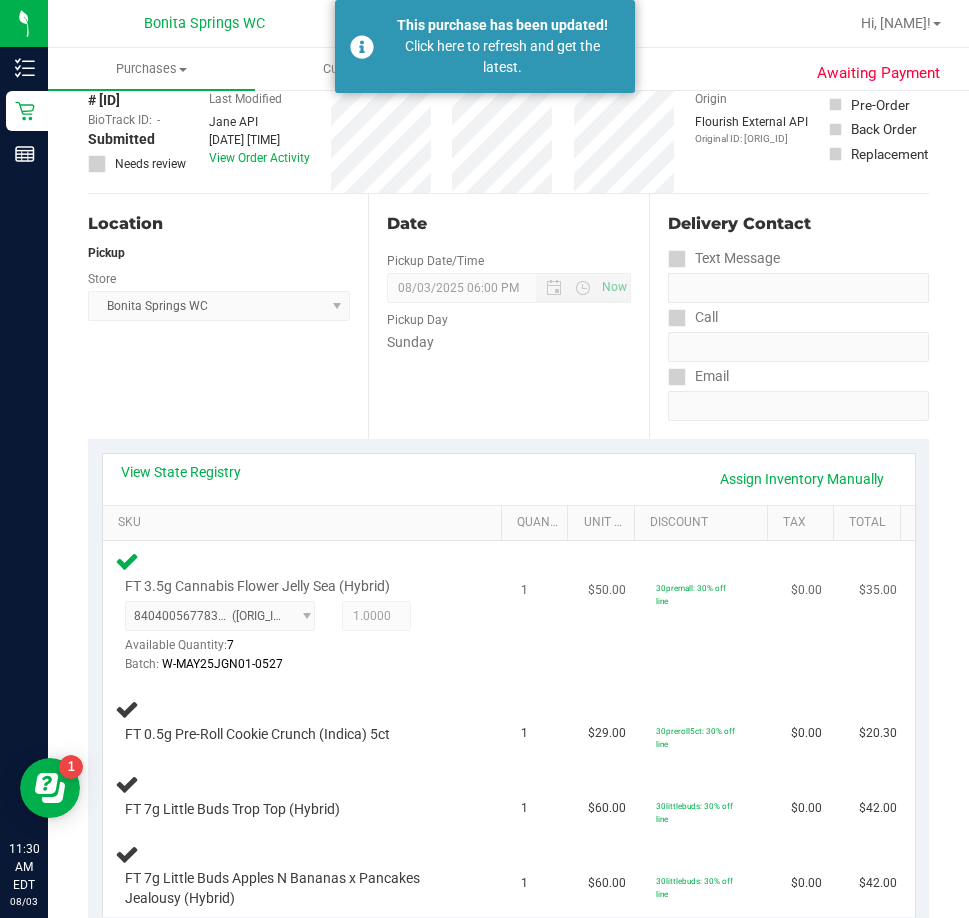click on "FT 3.5g Cannabis Flower Jelly Sea (Hybrid)
8404005677833797
(
W-MAY25JGN01-0527 | orig: FLSRWGM-20250602-819
)
8404005677833797
Available Quantity:  7
1.0000 1
Batch:" at bounding box center (306, 612) 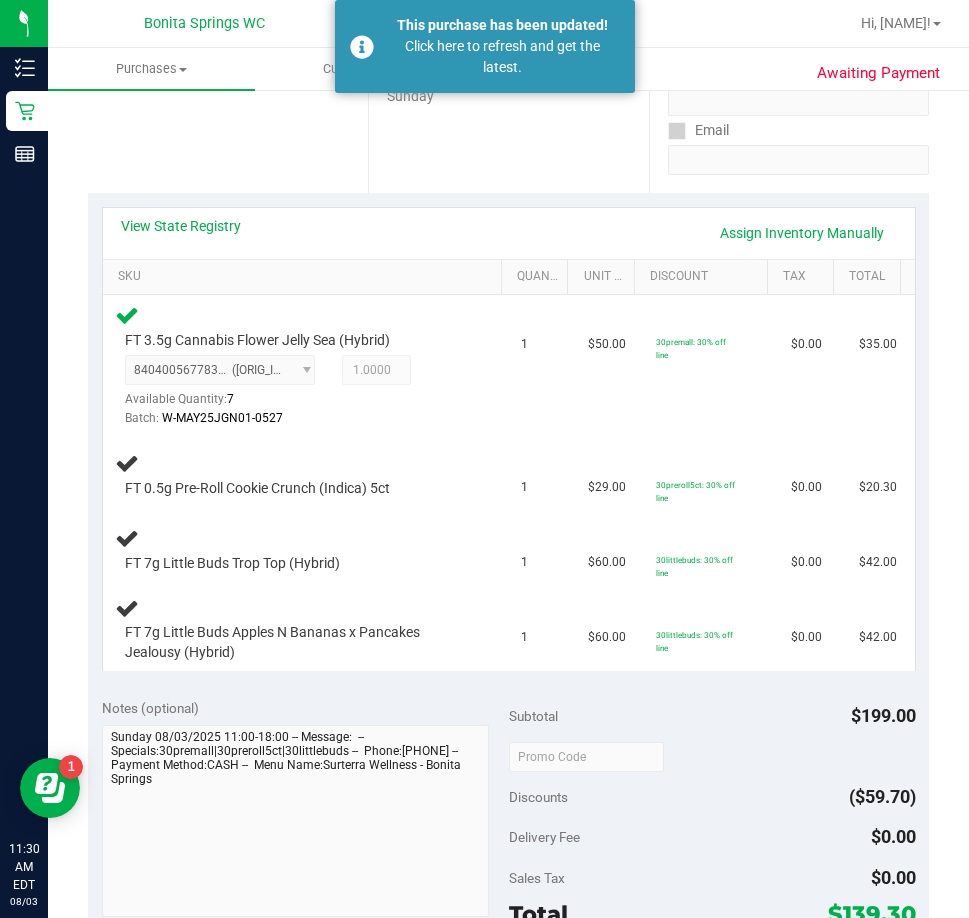 scroll, scrollTop: 400, scrollLeft: 0, axis: vertical 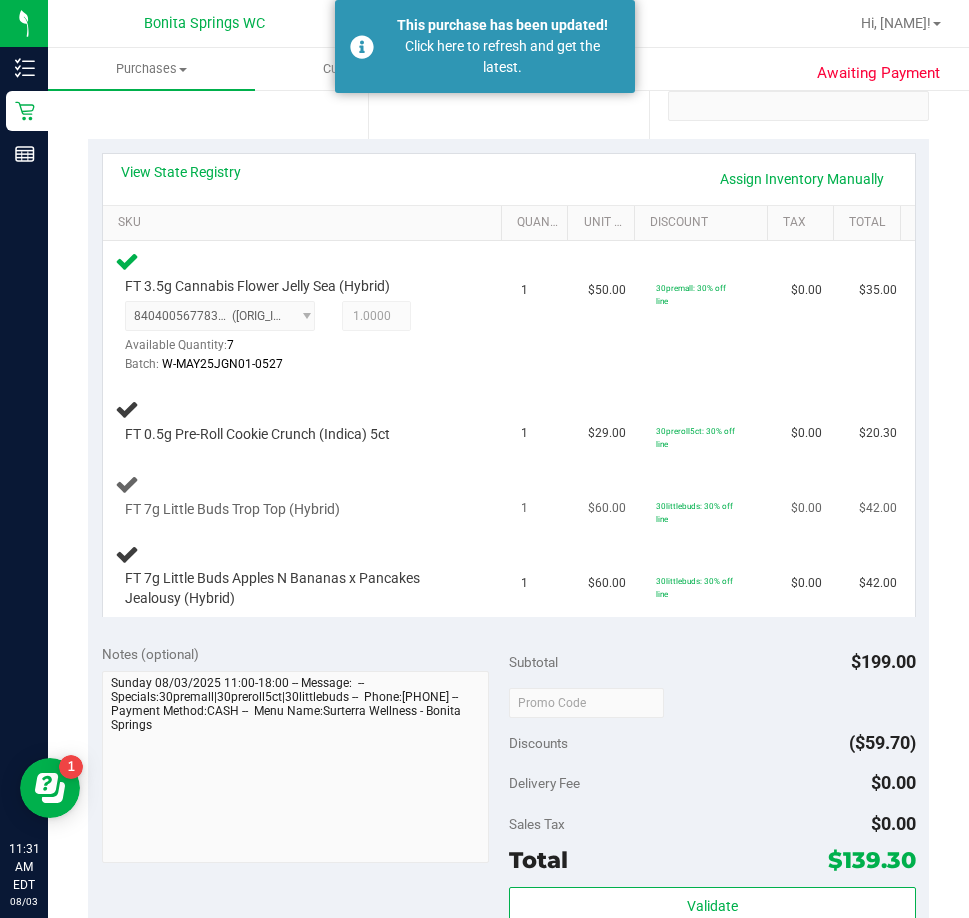 drag, startPoint x: 467, startPoint y: 449, endPoint x: 448, endPoint y: 459, distance: 21.470911 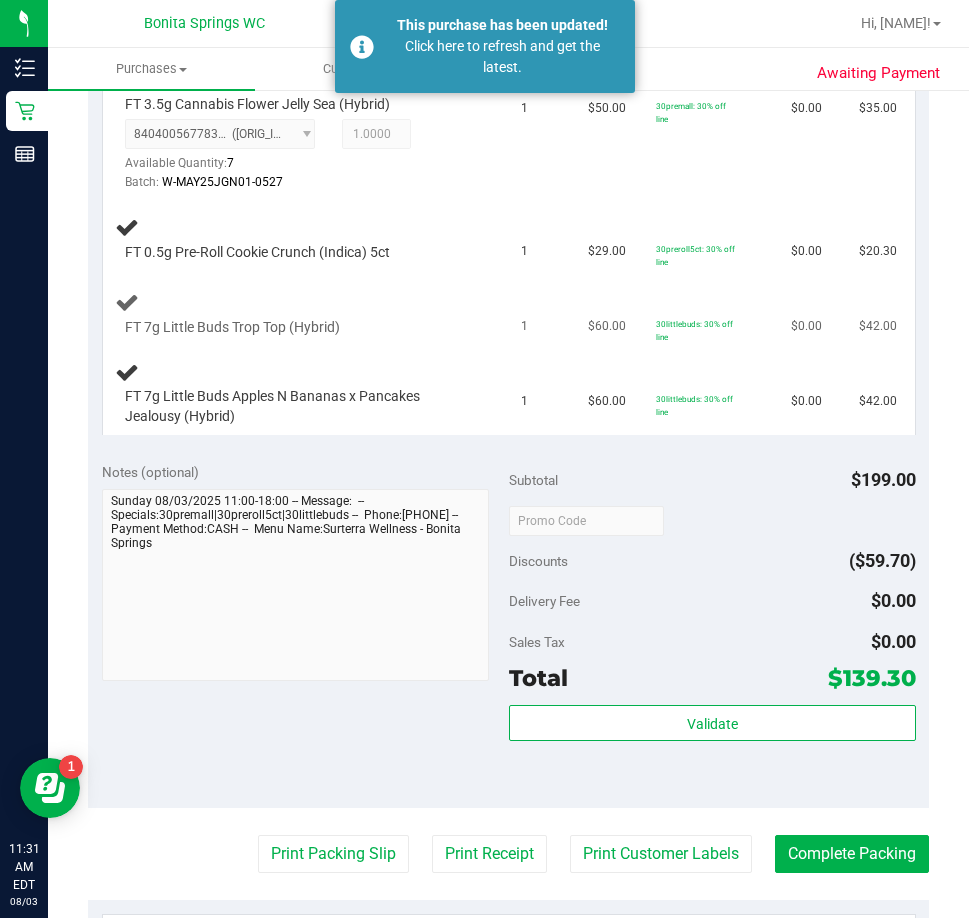 scroll, scrollTop: 400, scrollLeft: 0, axis: vertical 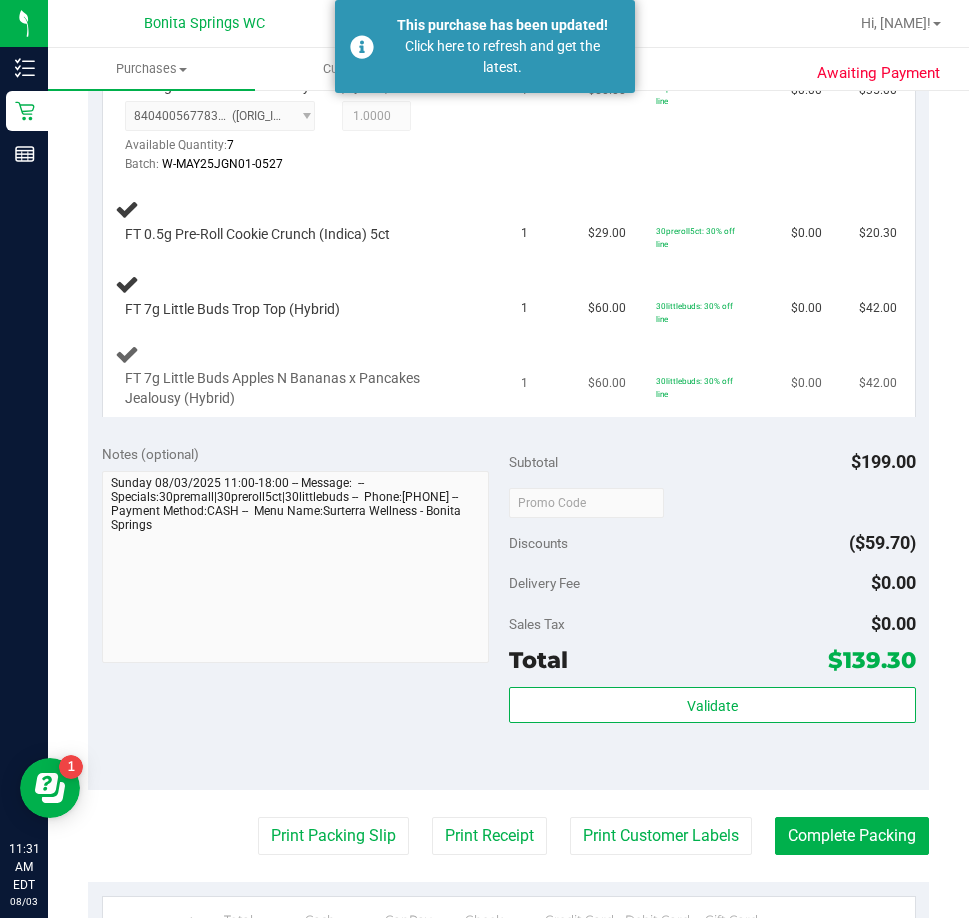 click on "FT 7g Little Buds Apples N Bananas x Pancakes Jealousy (Hybrid)" at bounding box center (306, 375) 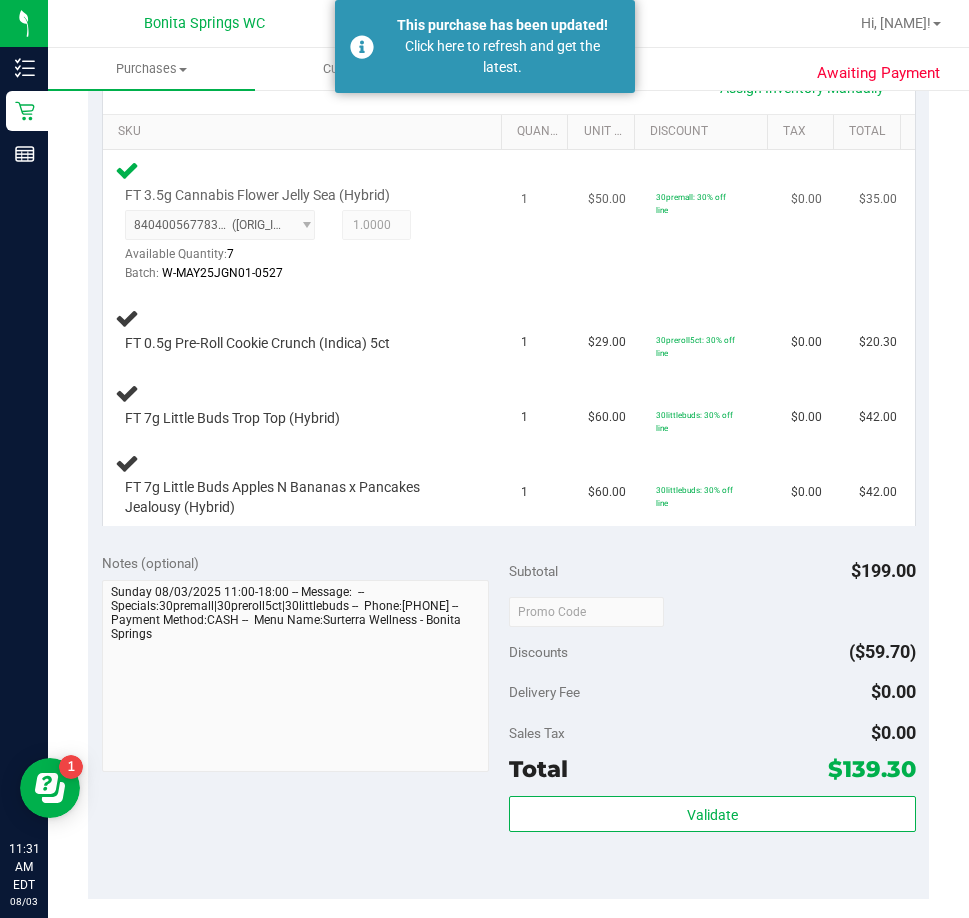 scroll, scrollTop: 300, scrollLeft: 0, axis: vertical 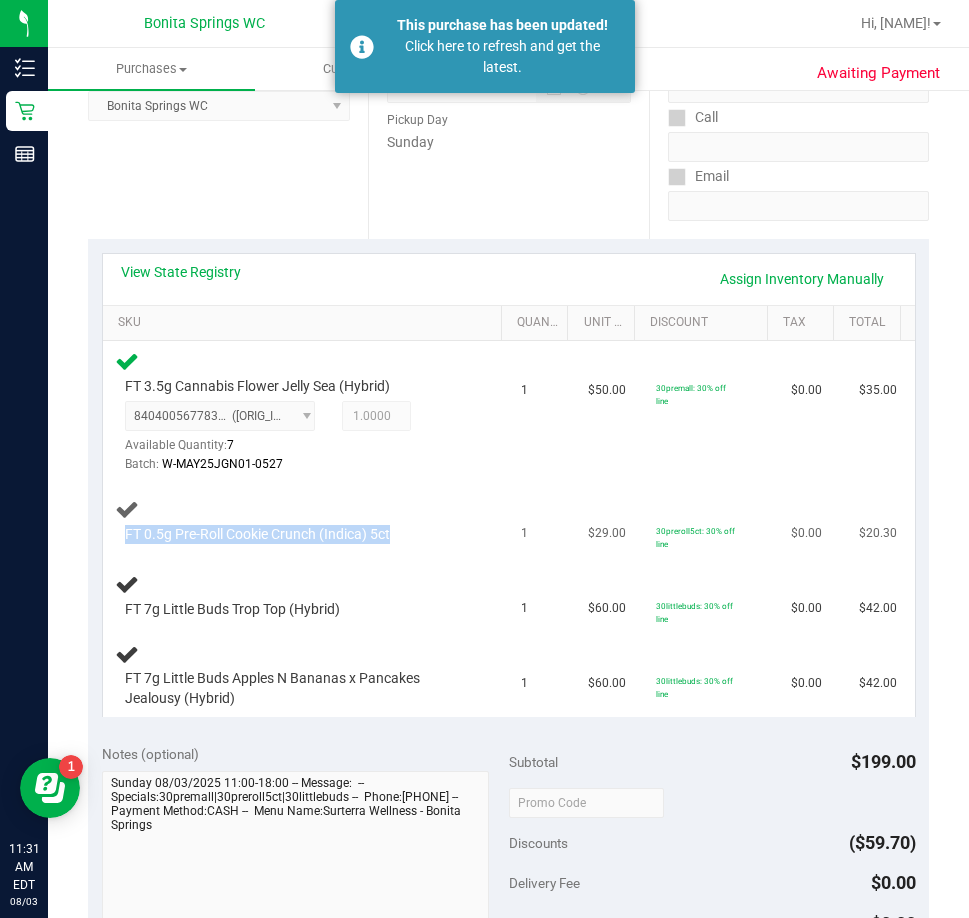 drag, startPoint x: 396, startPoint y: 538, endPoint x: 155, endPoint y: 524, distance: 241.4063 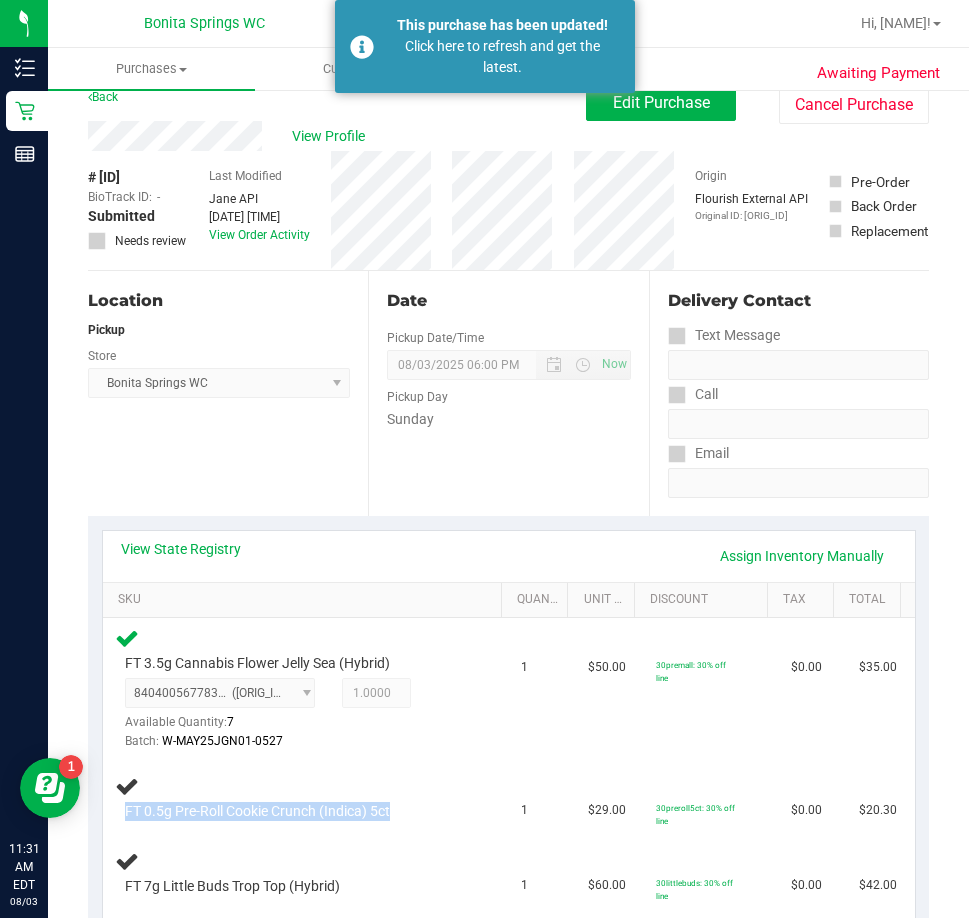 scroll, scrollTop: 0, scrollLeft: 0, axis: both 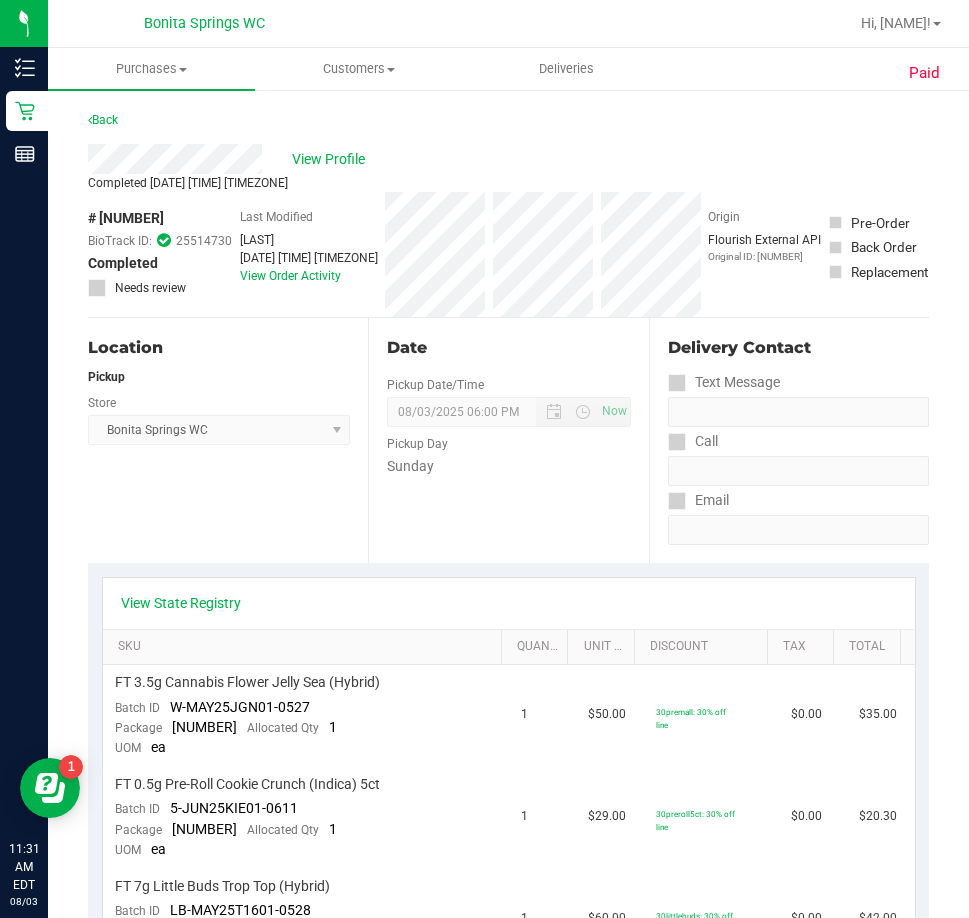 click on "Back" at bounding box center [103, 120] 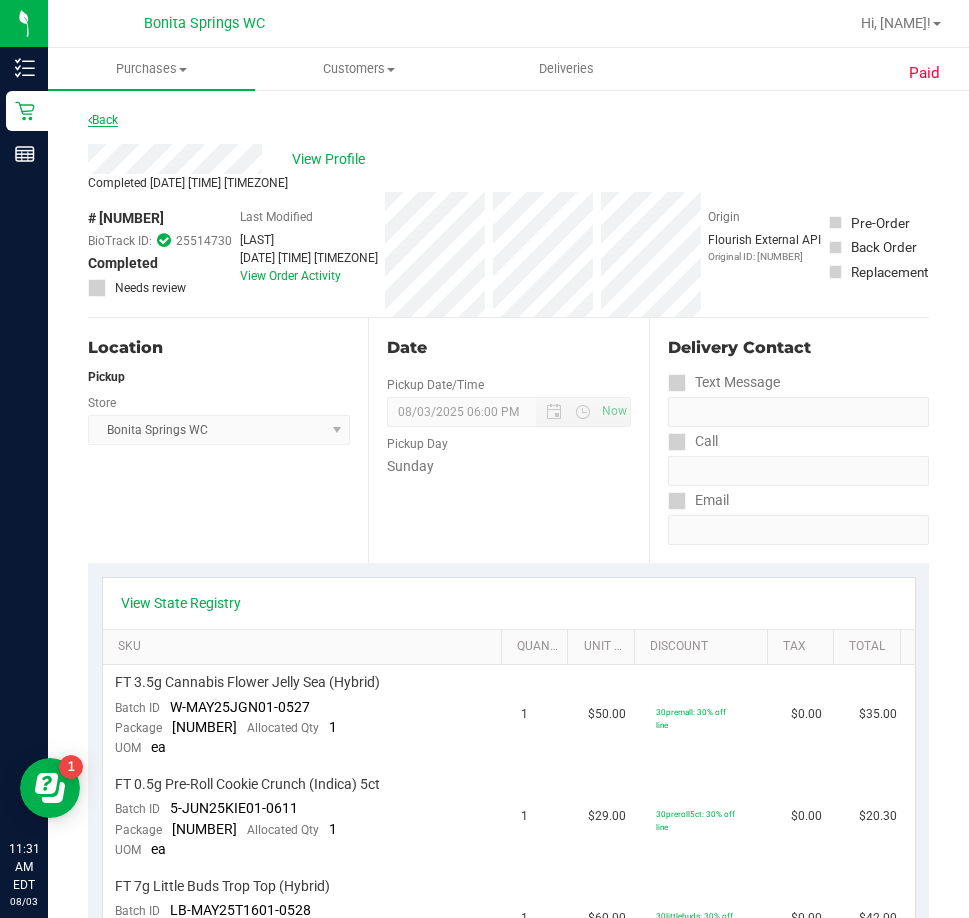 click on "Back" at bounding box center (103, 120) 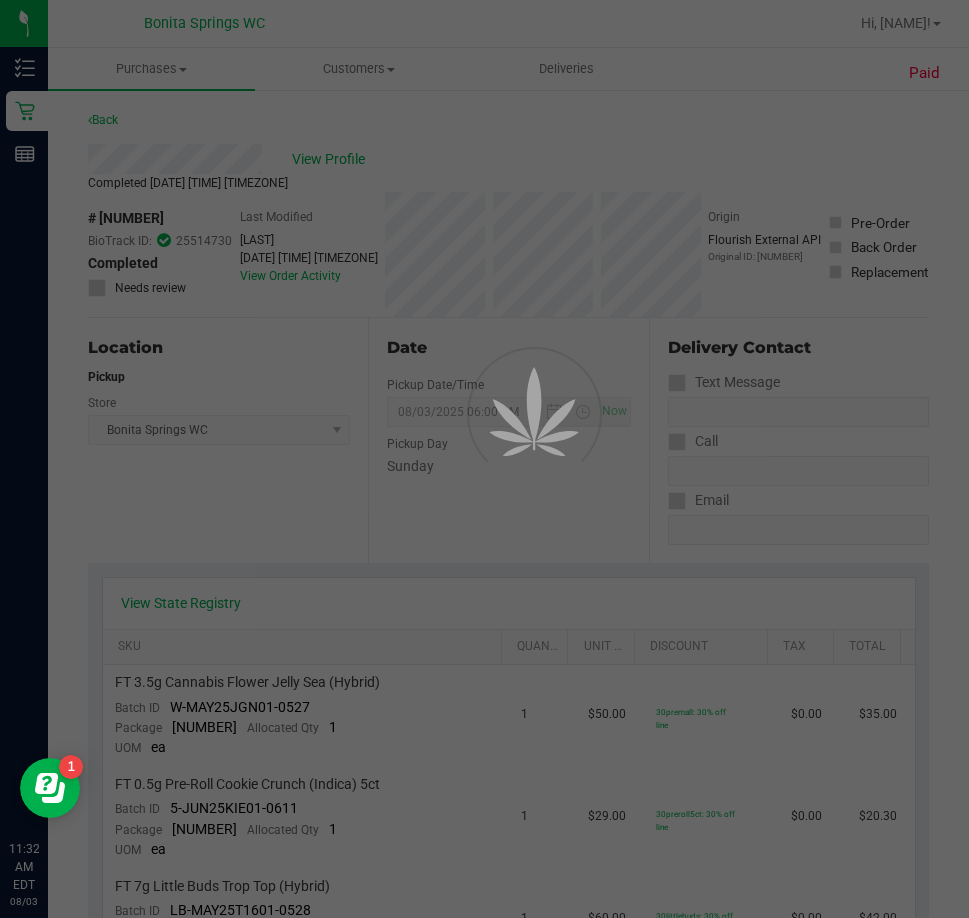 click at bounding box center [484, 459] 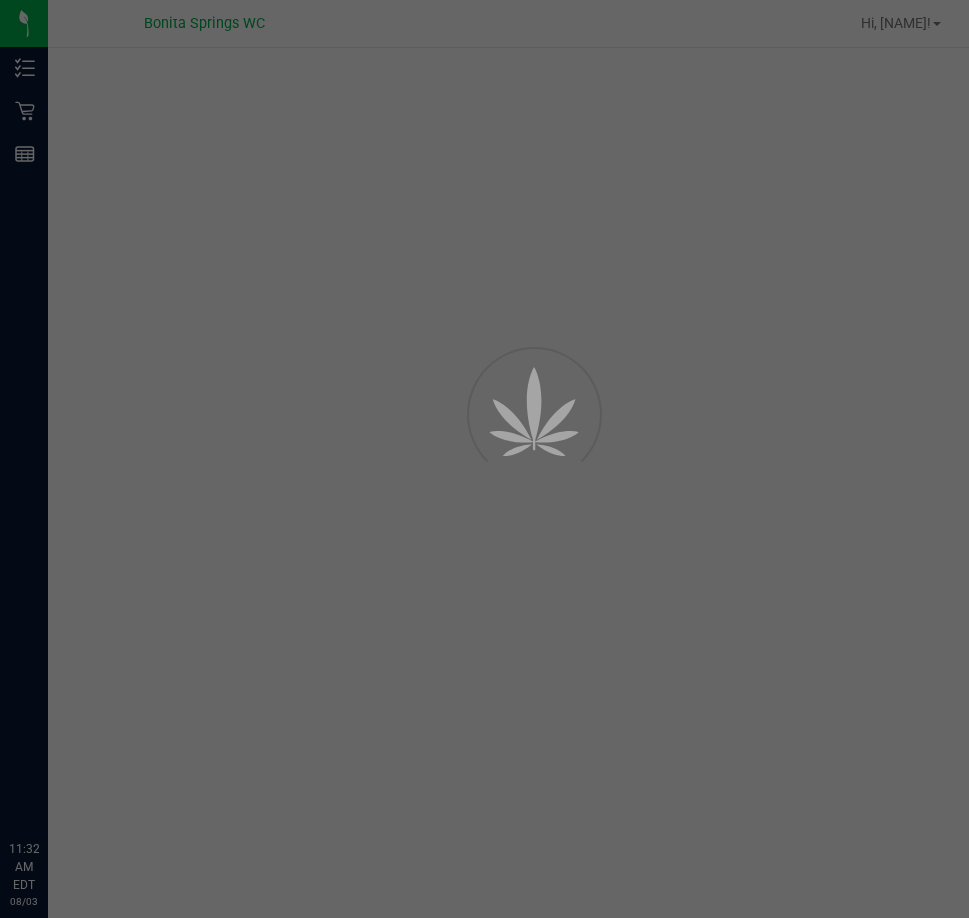 scroll, scrollTop: 0, scrollLeft: 0, axis: both 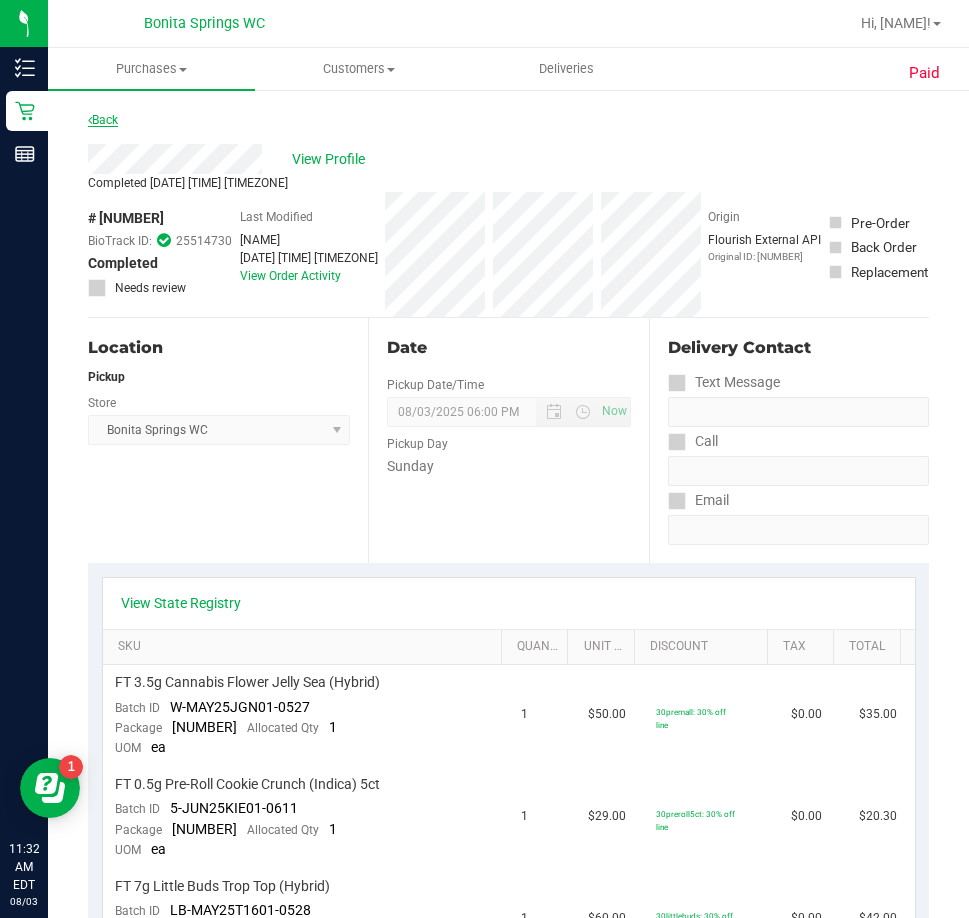 click on "Back" at bounding box center [103, 120] 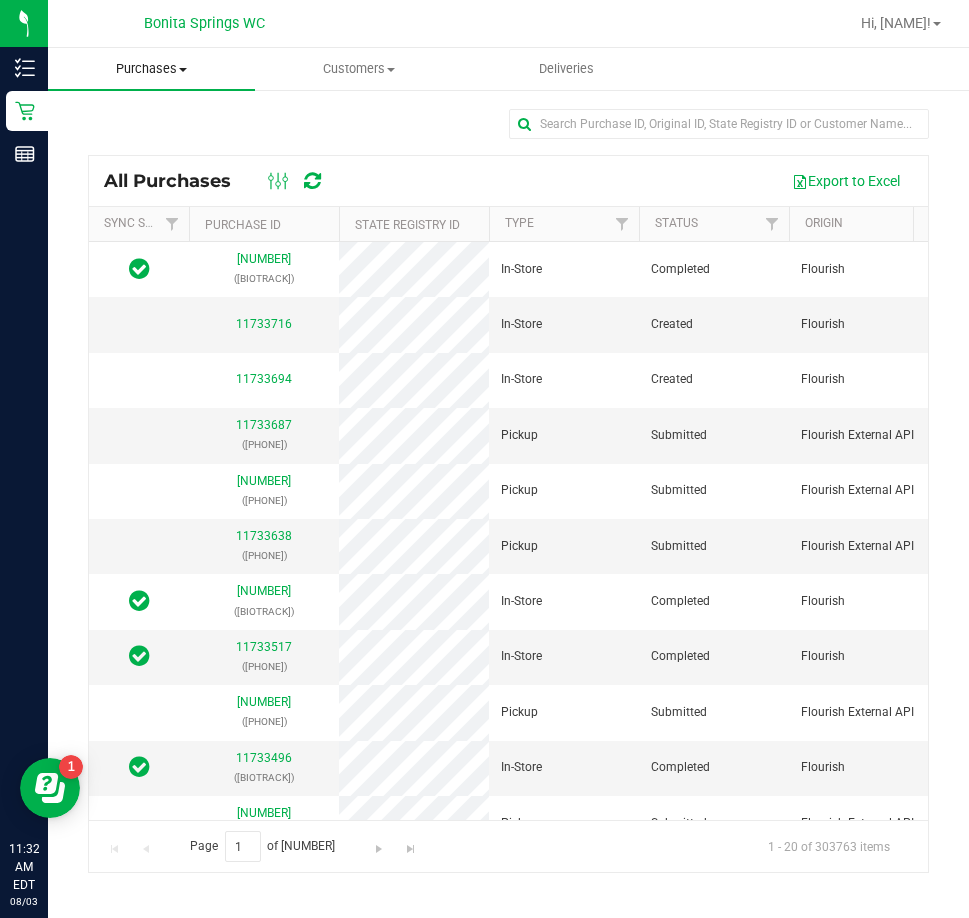 click on "Purchases" at bounding box center [151, 69] 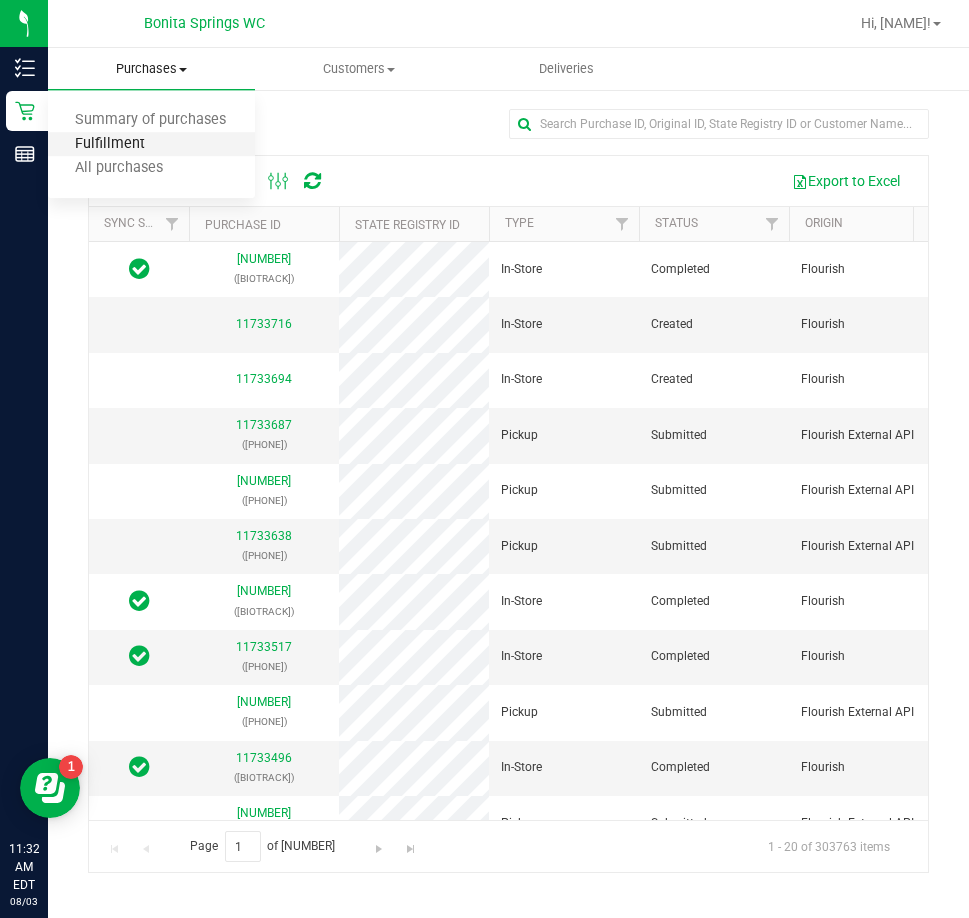 click on "Fulfillment" at bounding box center (110, 144) 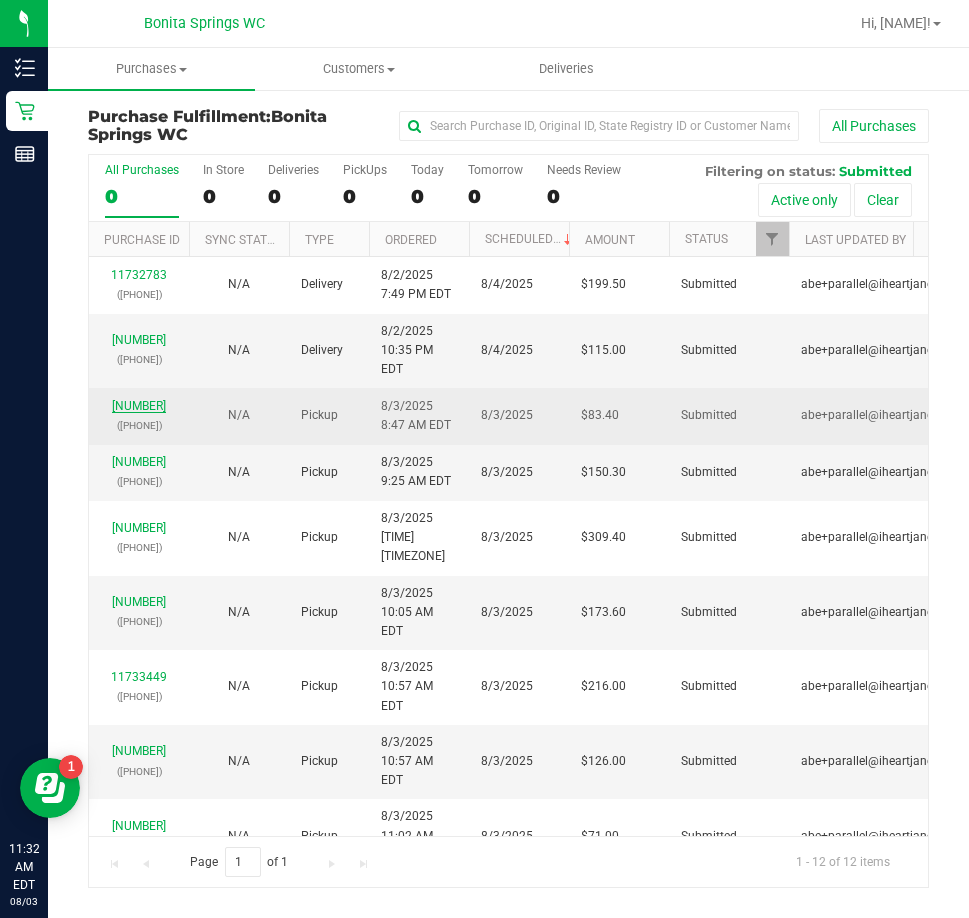 click on "11733190" at bounding box center [139, 406] 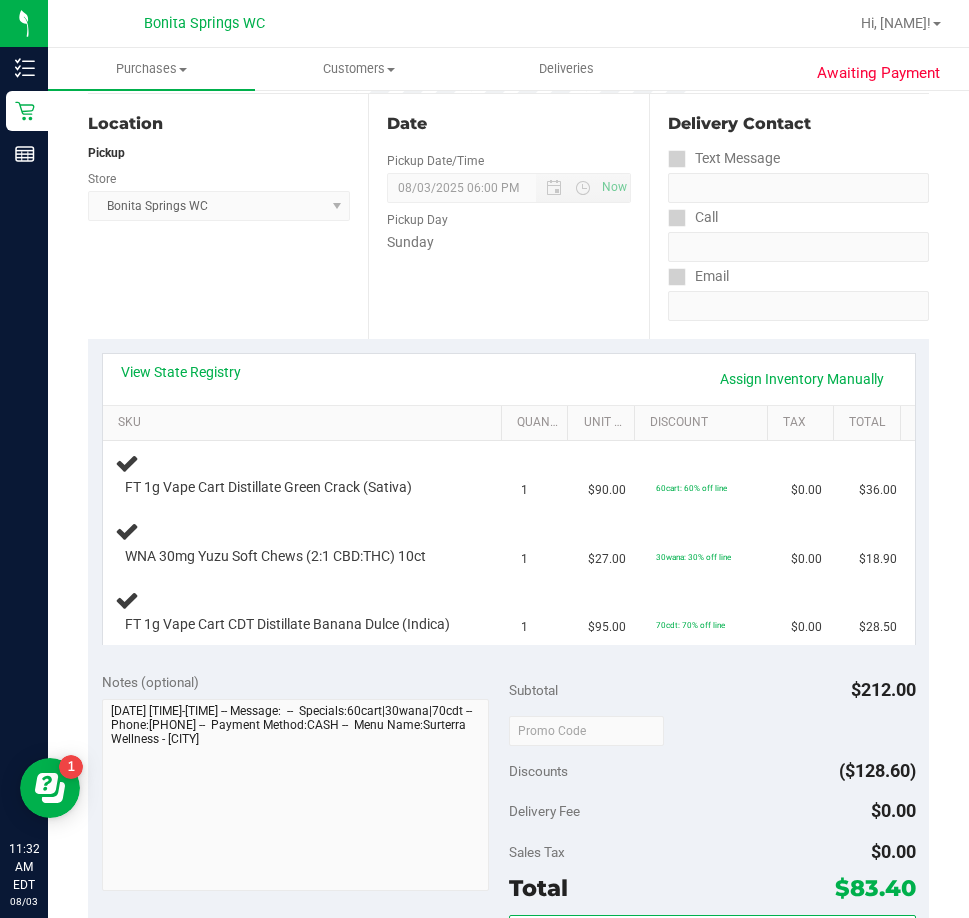 scroll, scrollTop: 0, scrollLeft: 0, axis: both 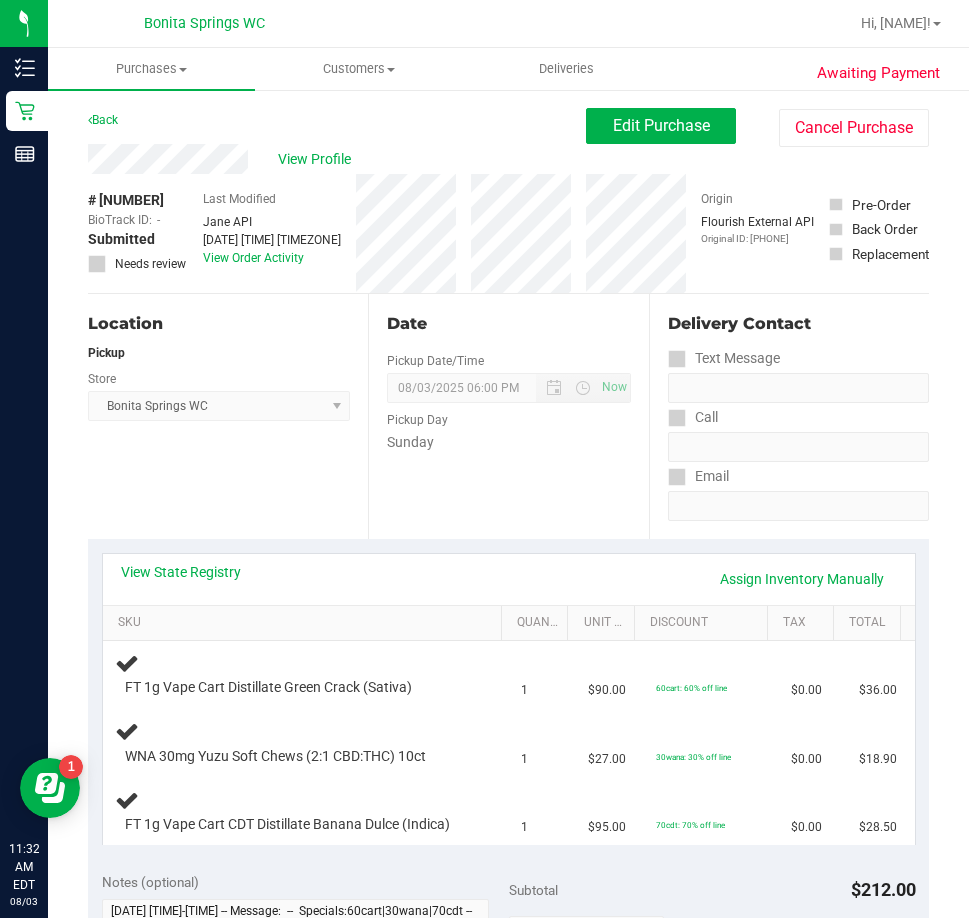 click on "Location
Pickup
Store
Bonita Springs WC Select Store Bonita Springs WC Boynton Beach WC Bradenton WC Brandon WC Brooksville WC Call Center Clermont WC Crestview WC Deerfield Beach WC Delray Beach WC Deltona WC Ft Walton Beach WC Ft. Lauderdale WC Ft. Myers WC Gainesville WC Jax Atlantic WC JAX DC REP Jax WC Key West WC Lakeland WC Largo WC Lehigh Acres DC REP Merritt Island WC Miami 72nd WC Miami Beach WC Miami Dadeland WC Miramar DC REP New Port Richey WC North Palm Beach WC North Port WC Ocala WC Orange Park WC Orlando Colonial WC Orlando DC REP Orlando WC Oviedo WC Palm Bay WC Palm Coast WC Panama City WC Pensacola WC Port Orange WC Port St. Lucie WC Sebring WC South Tampa WC St. Pete WC Summerfield WC Tallahassee DC REP Tallahassee WC Tampa DC Testing Tampa Warehouse Tampa WC TX Austin DC TX Plano Retail WPB DC" at bounding box center (228, 416) 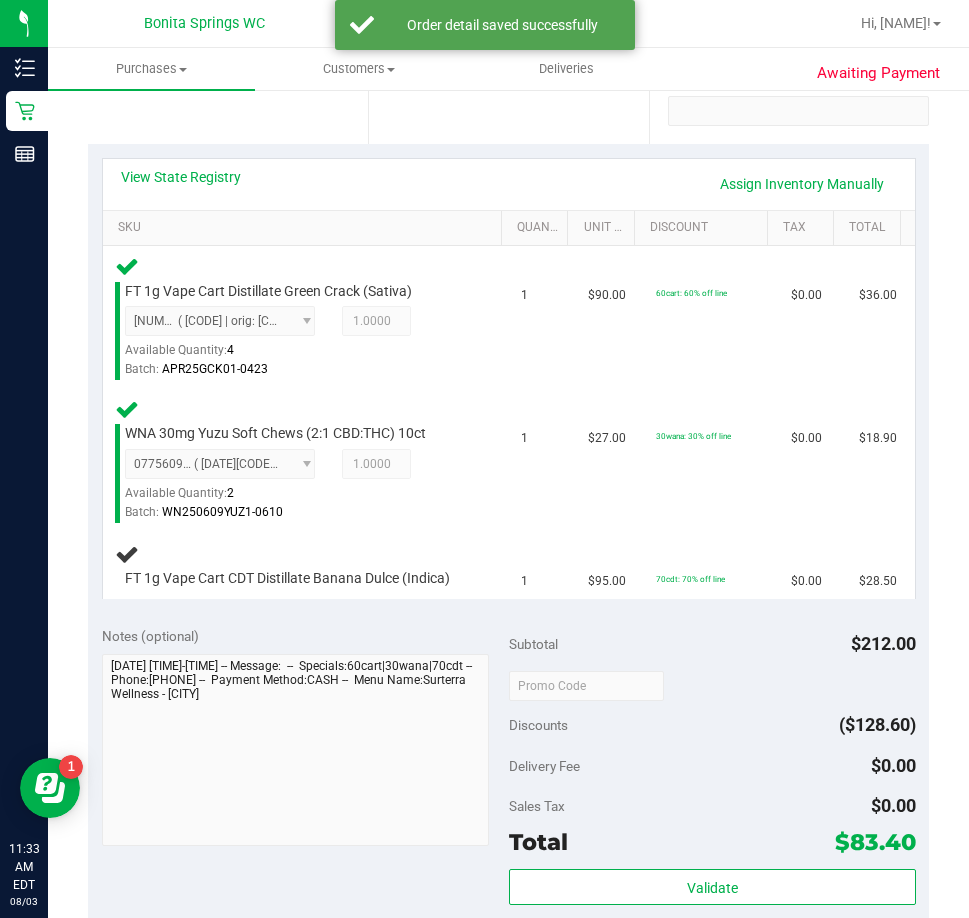scroll, scrollTop: 400, scrollLeft: 0, axis: vertical 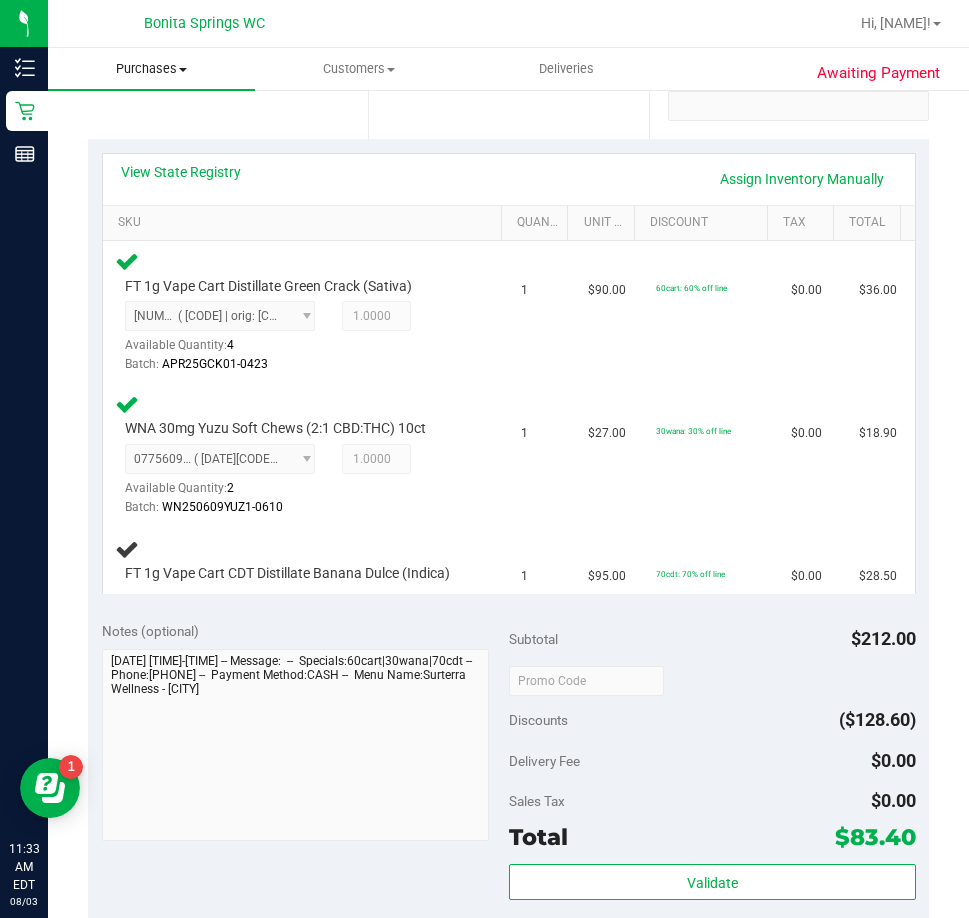 click on "Purchases" at bounding box center (151, 69) 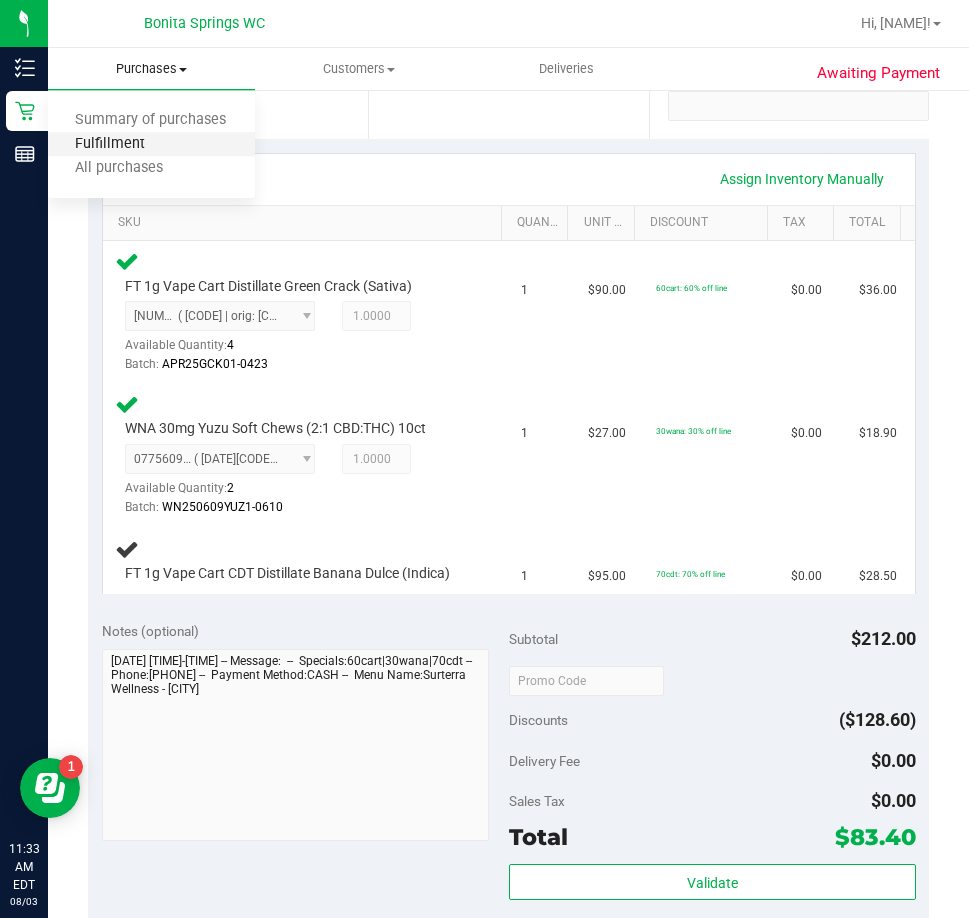 click on "Fulfillment" at bounding box center (110, 144) 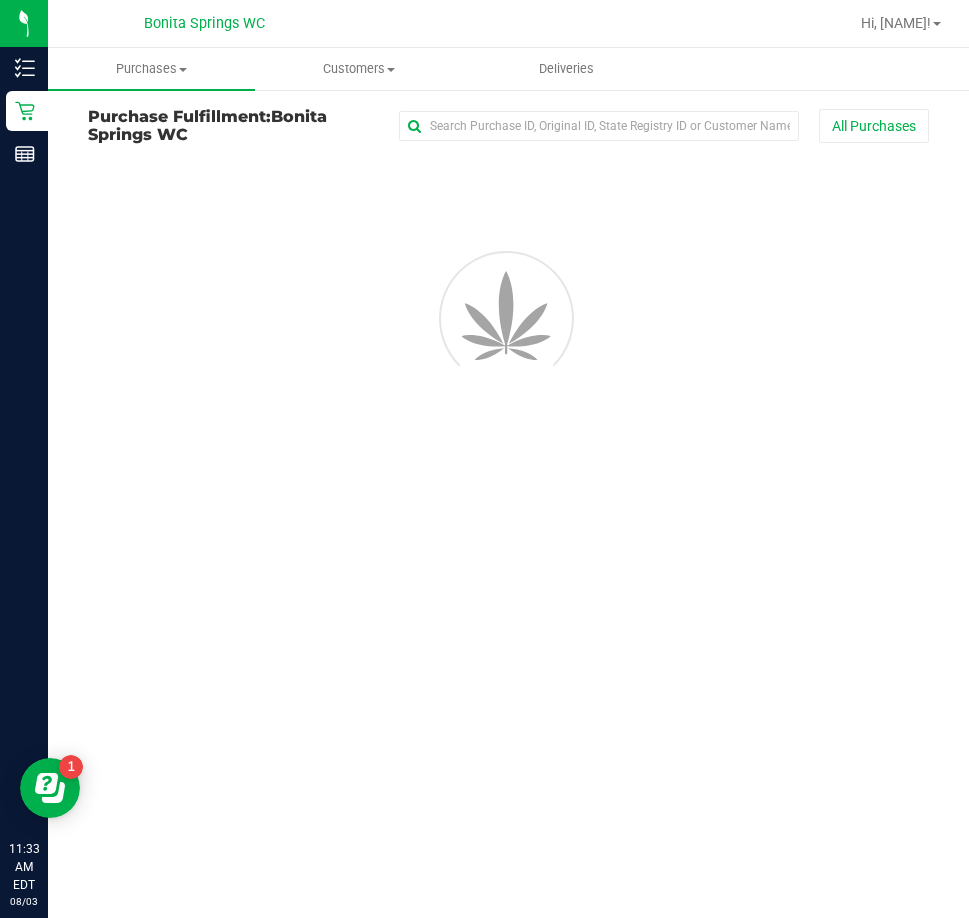 scroll, scrollTop: 0, scrollLeft: 0, axis: both 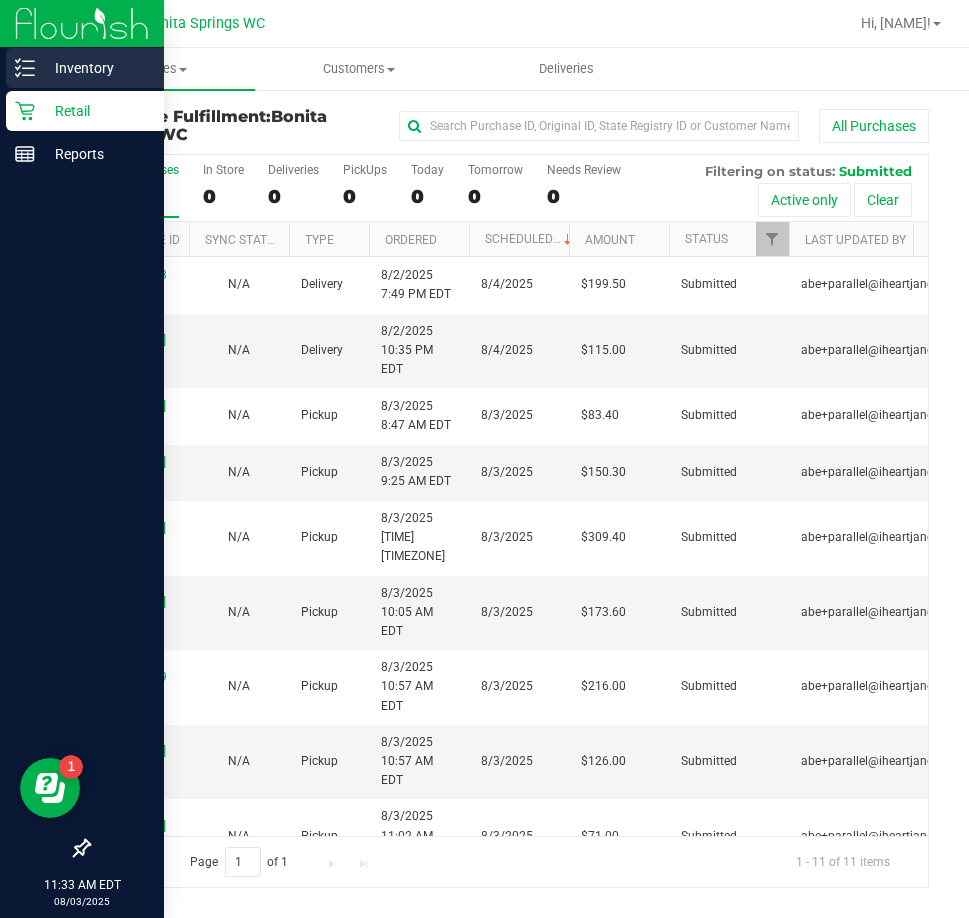 click on "Inventory" at bounding box center [82, 69] 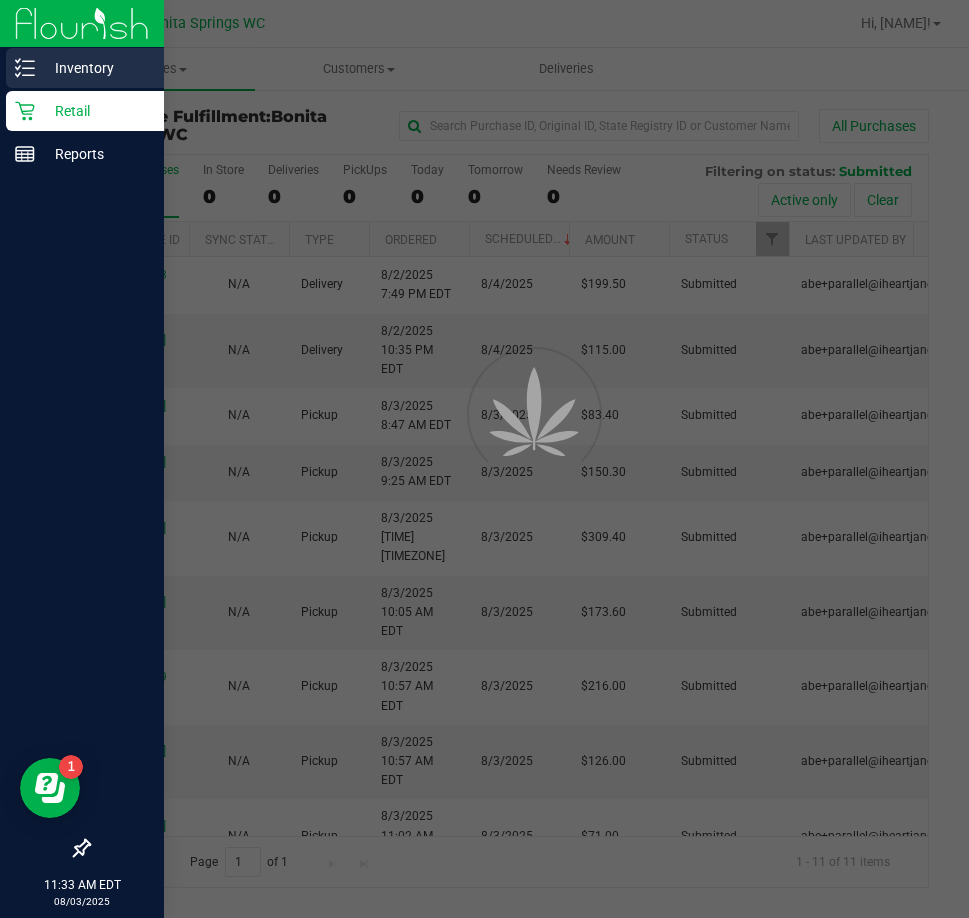 click 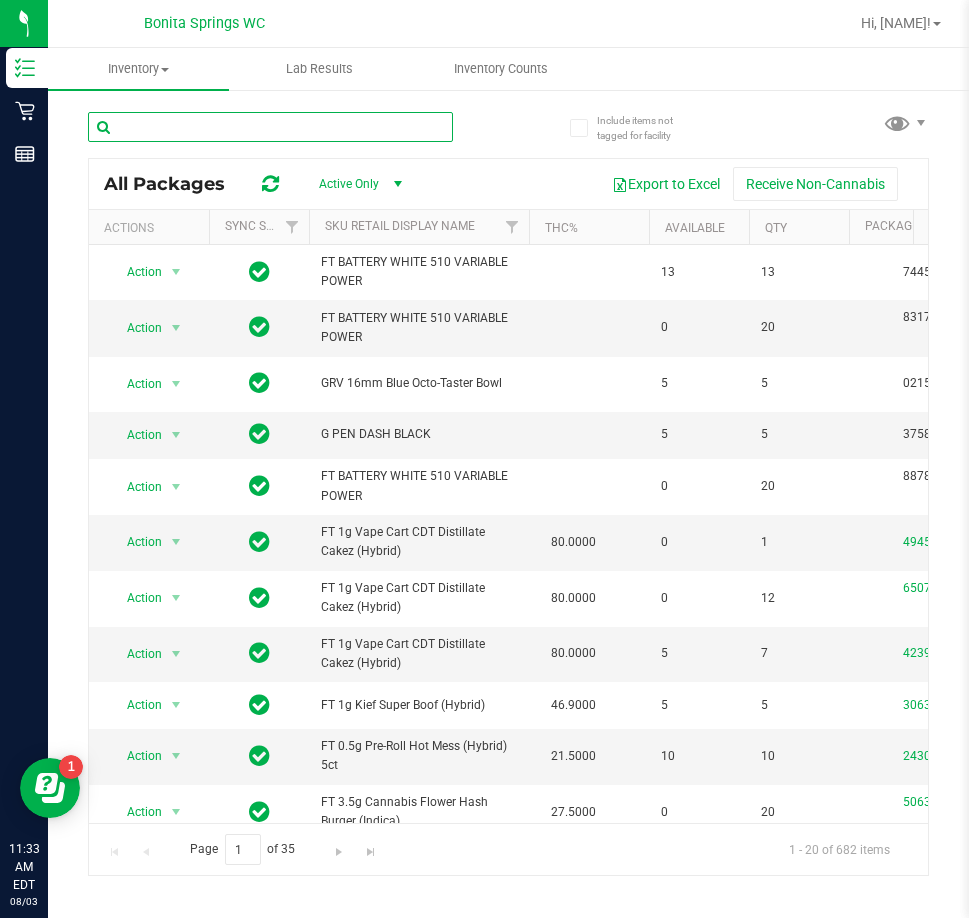 click at bounding box center [270, 127] 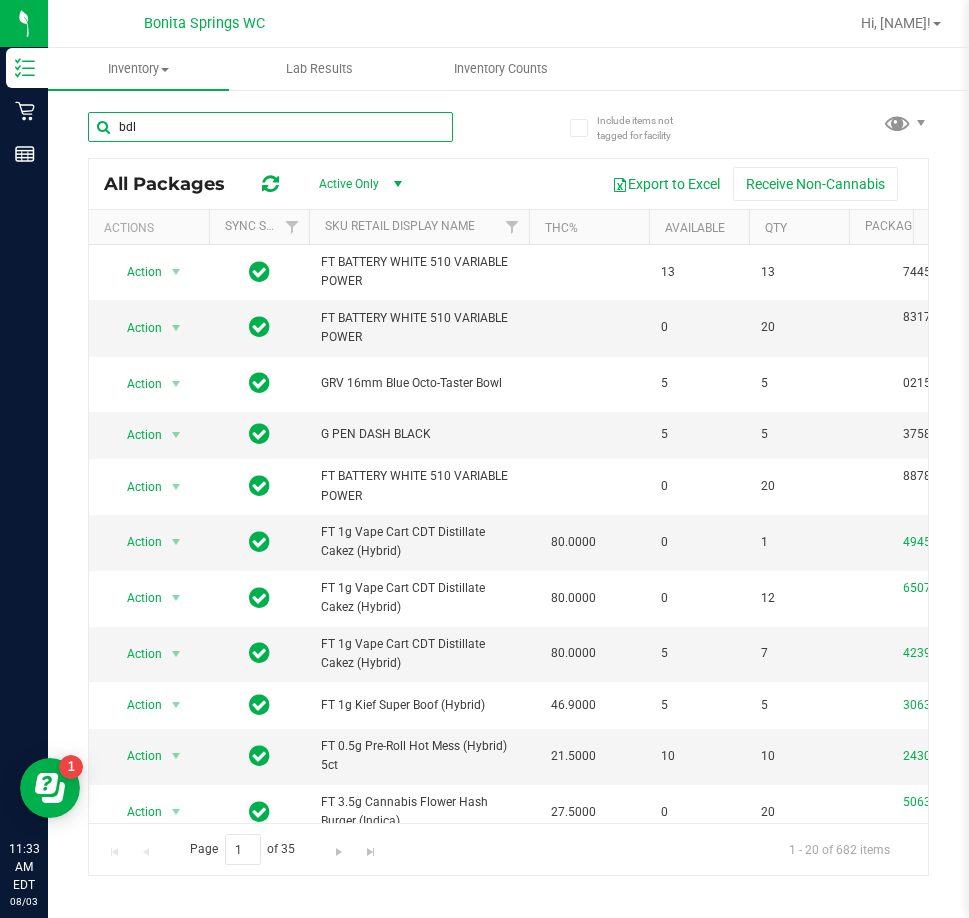 type on "bdl" 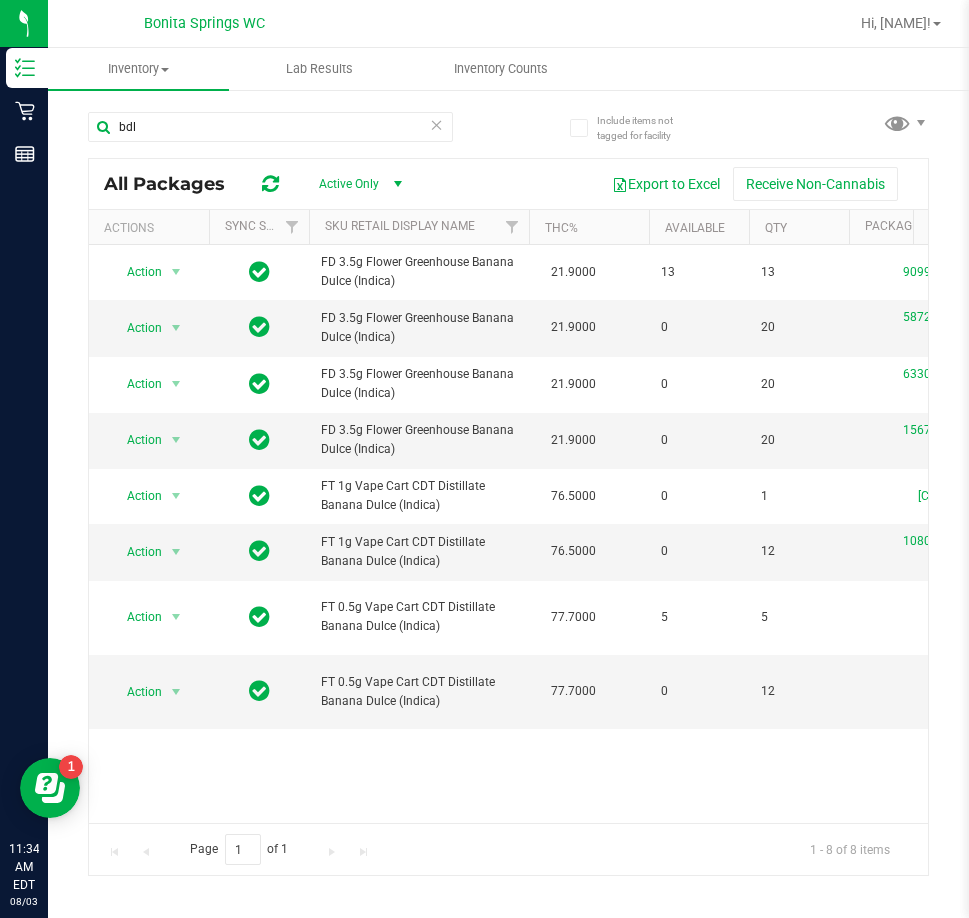 click at bounding box center (437, 124) 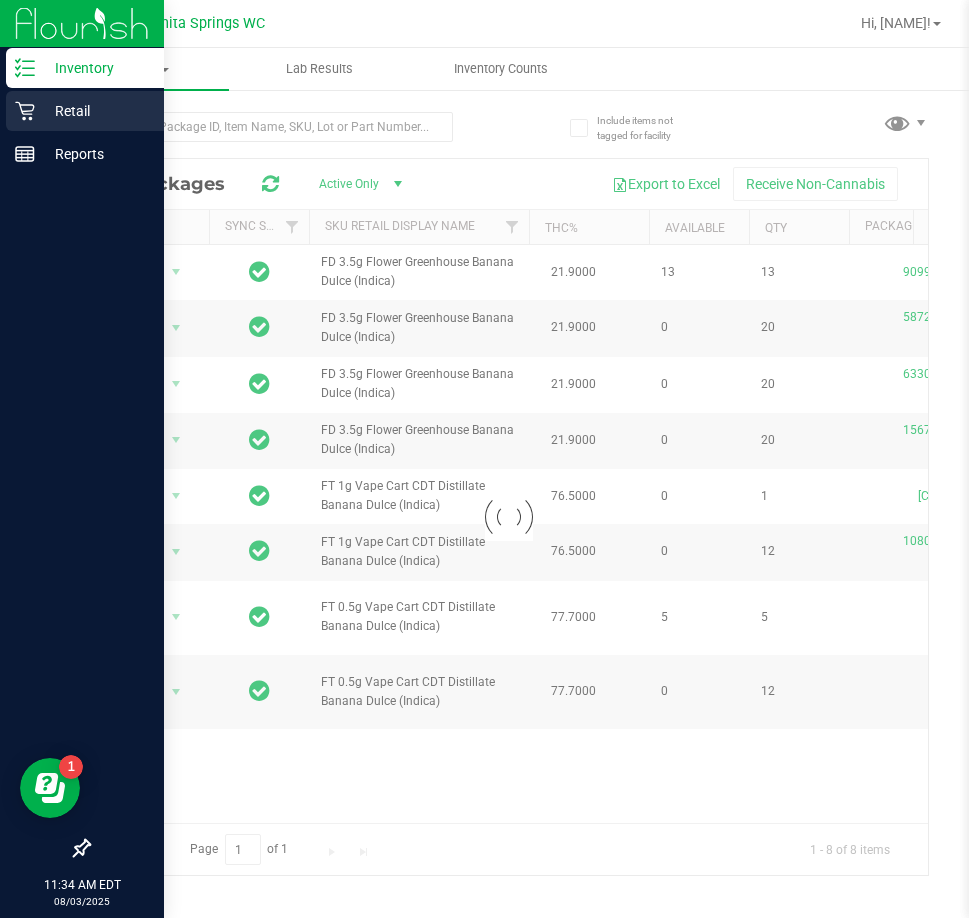 click 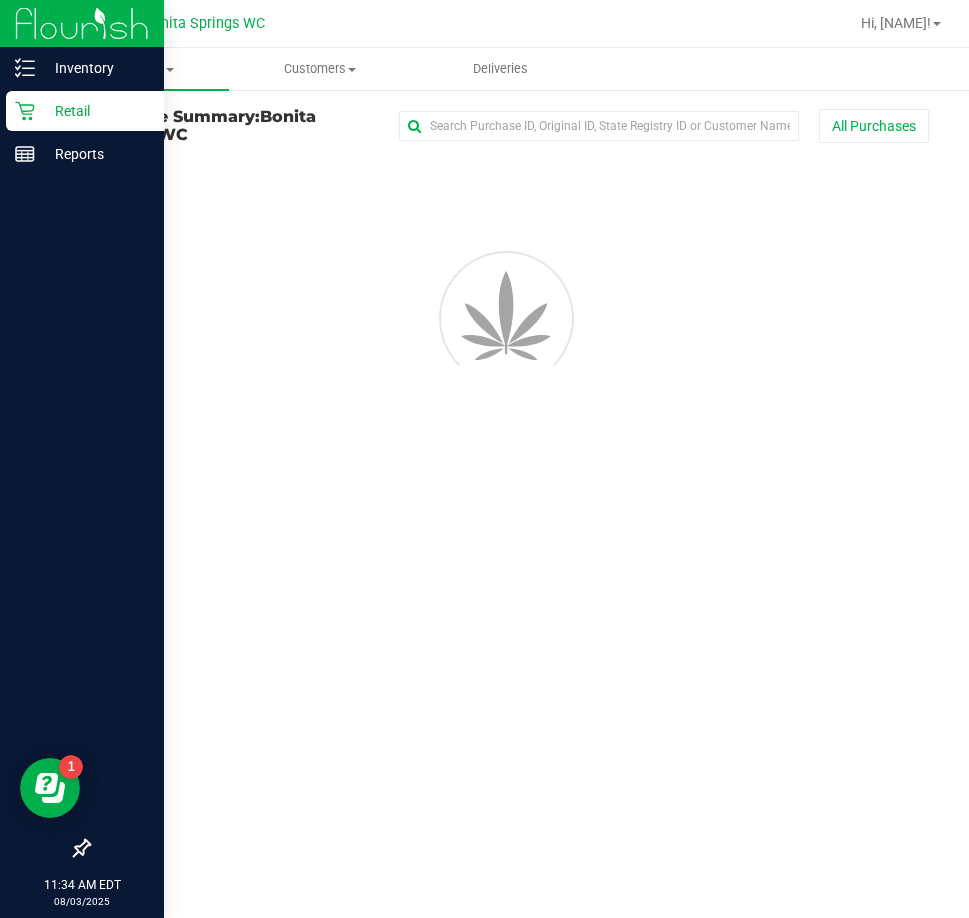 click on "Retail" at bounding box center [95, 111] 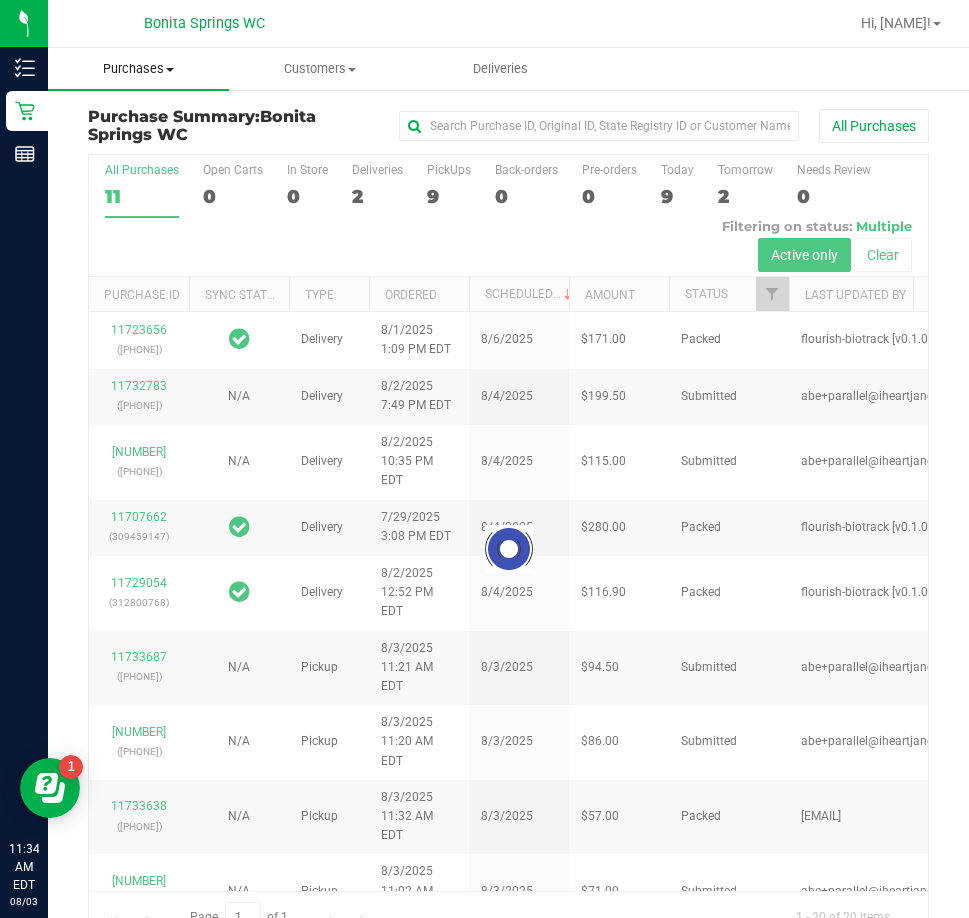 click on "Purchases" at bounding box center (138, 69) 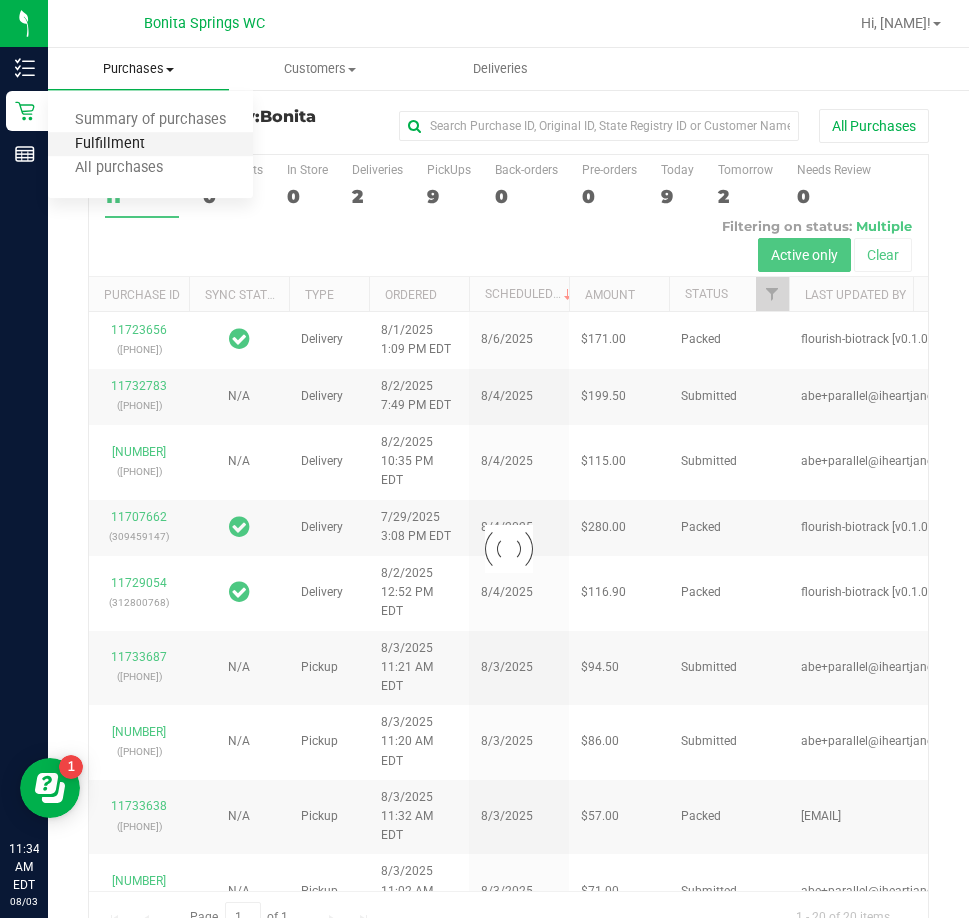 click on "Fulfillment" at bounding box center (110, 144) 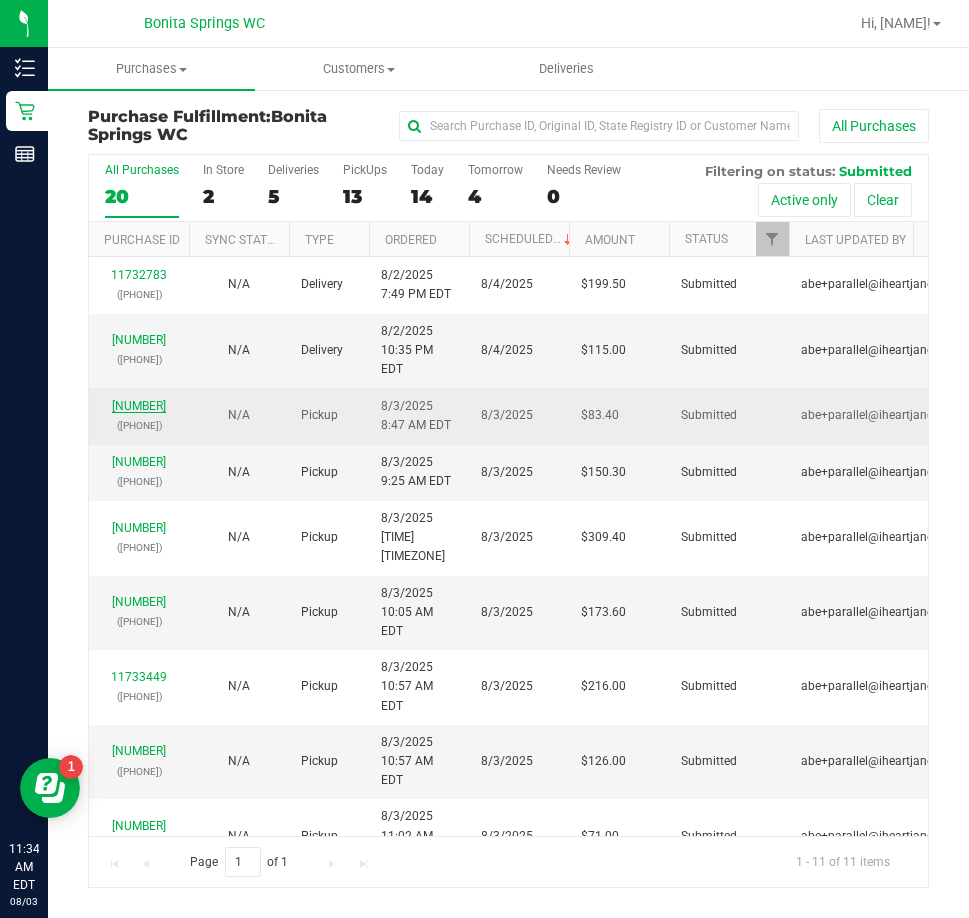 click on "11733190" at bounding box center [139, 406] 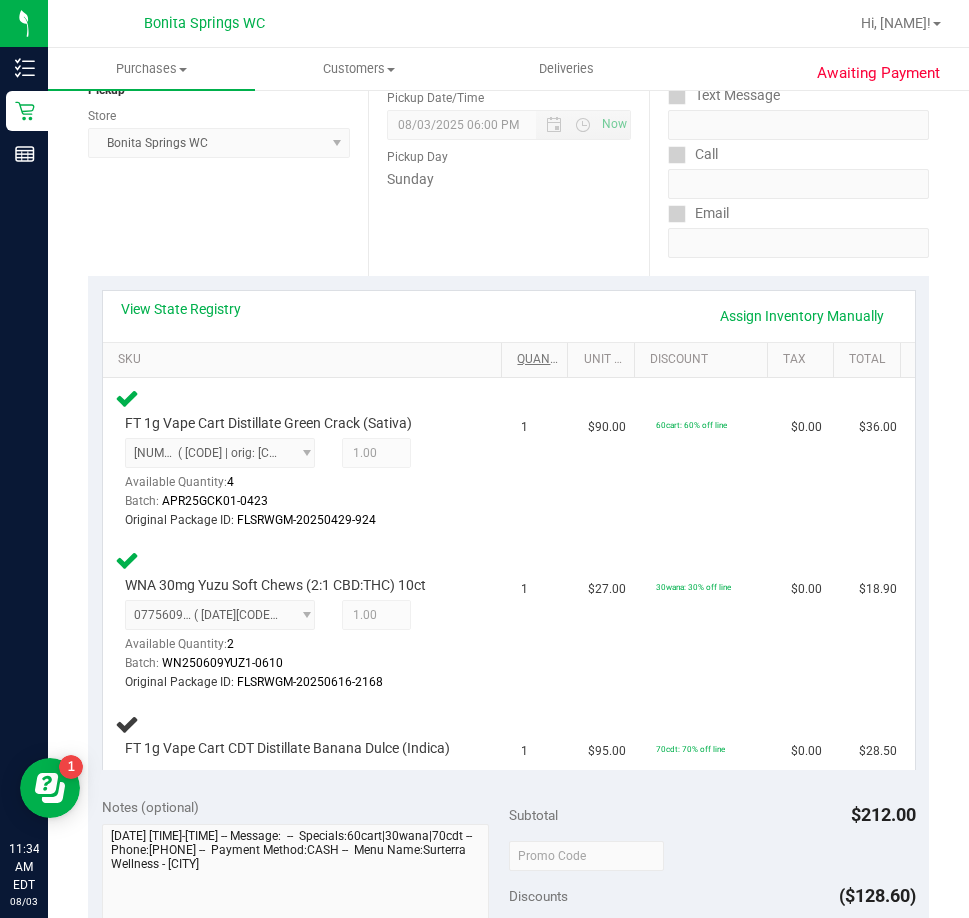 scroll, scrollTop: 0, scrollLeft: 0, axis: both 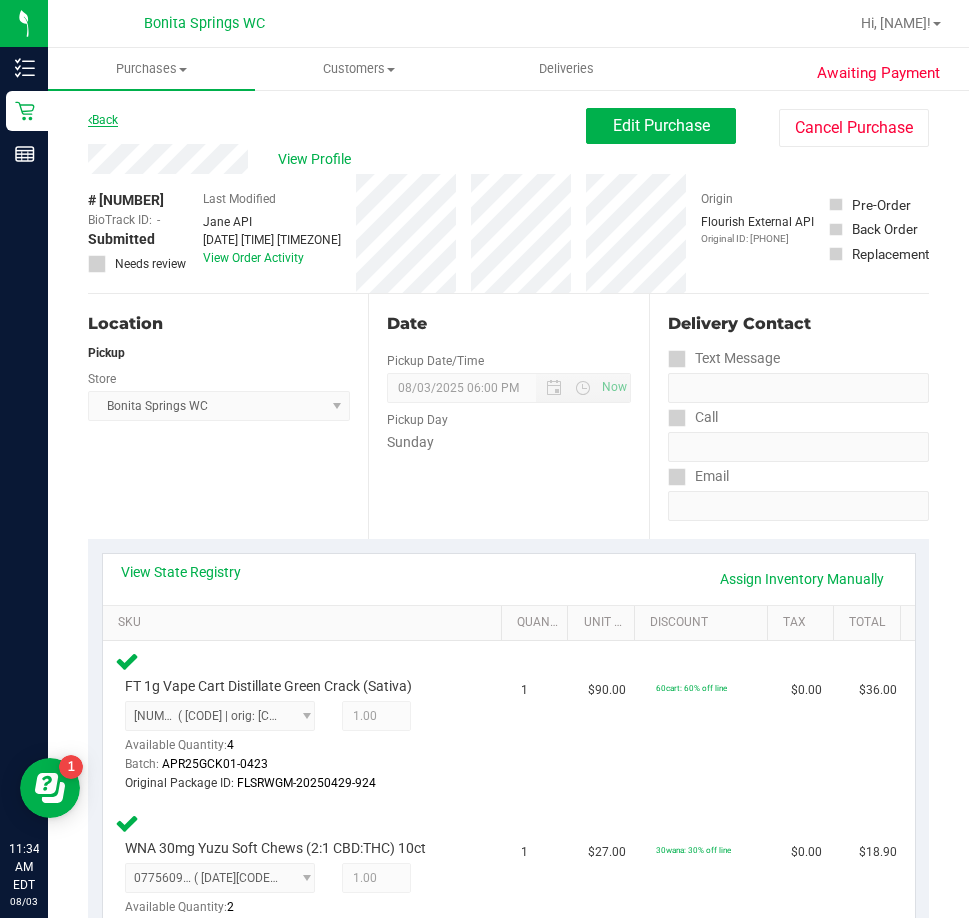 click on "Back" at bounding box center [103, 120] 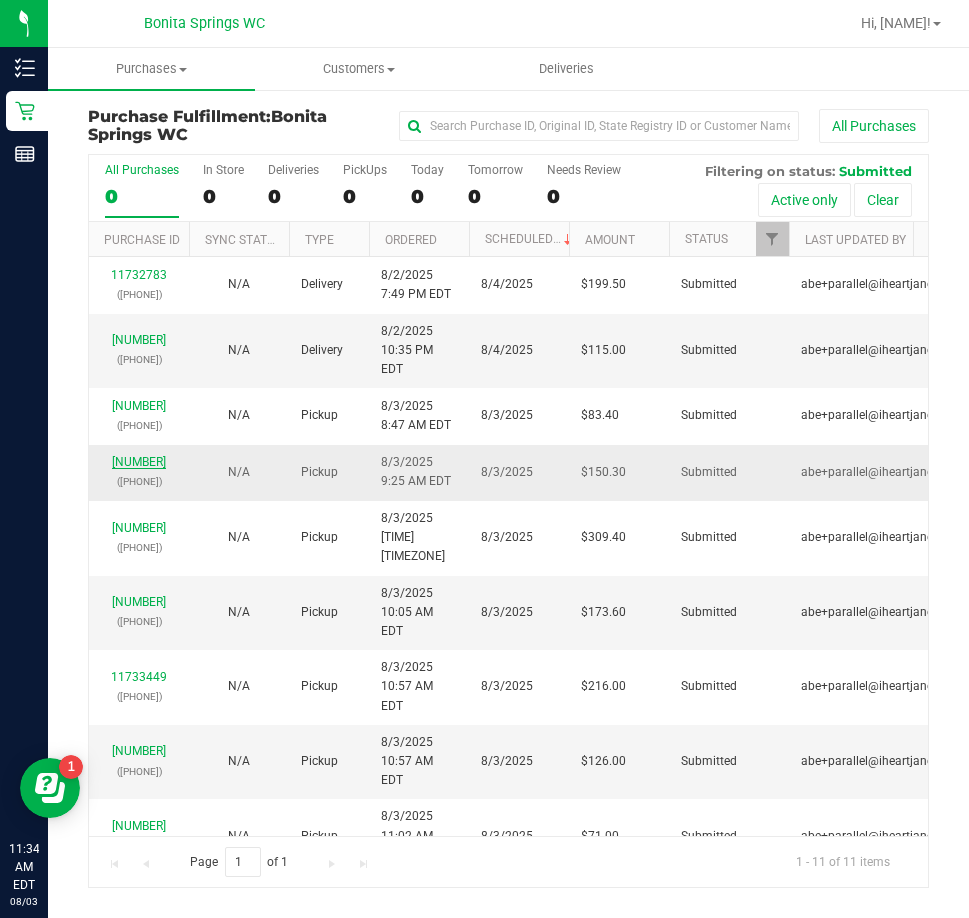 click on "11733267" at bounding box center [139, 462] 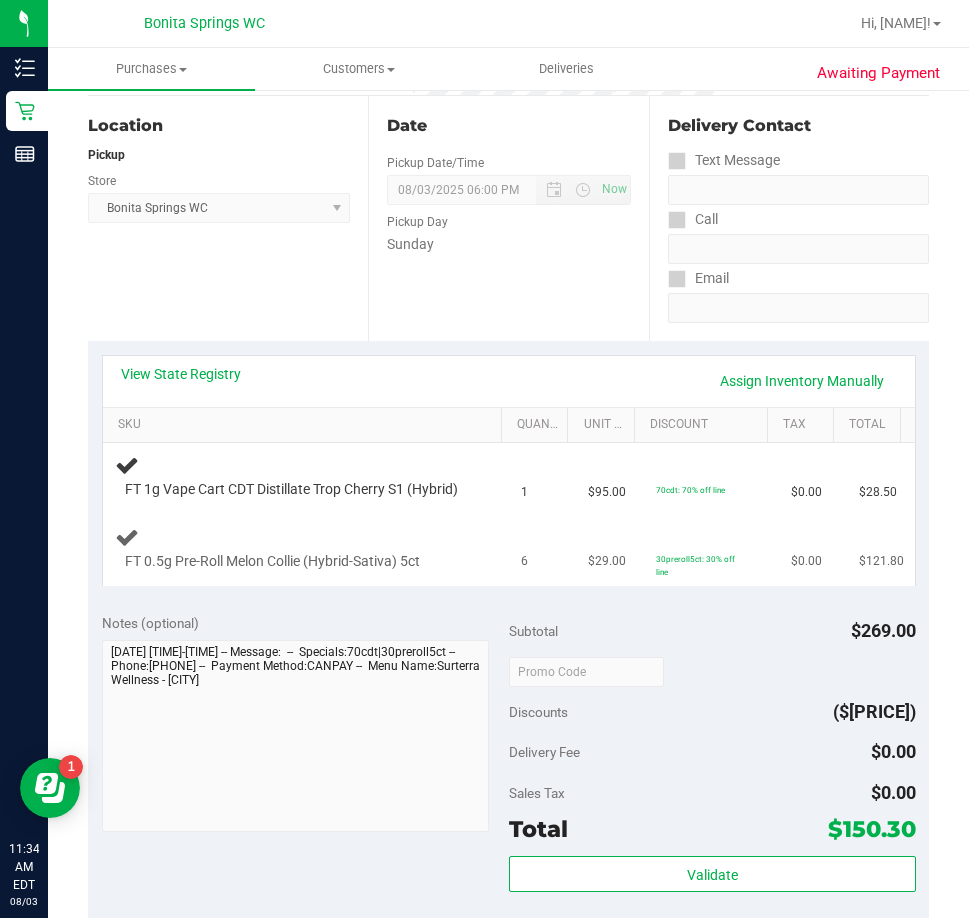 scroll, scrollTop: 200, scrollLeft: 0, axis: vertical 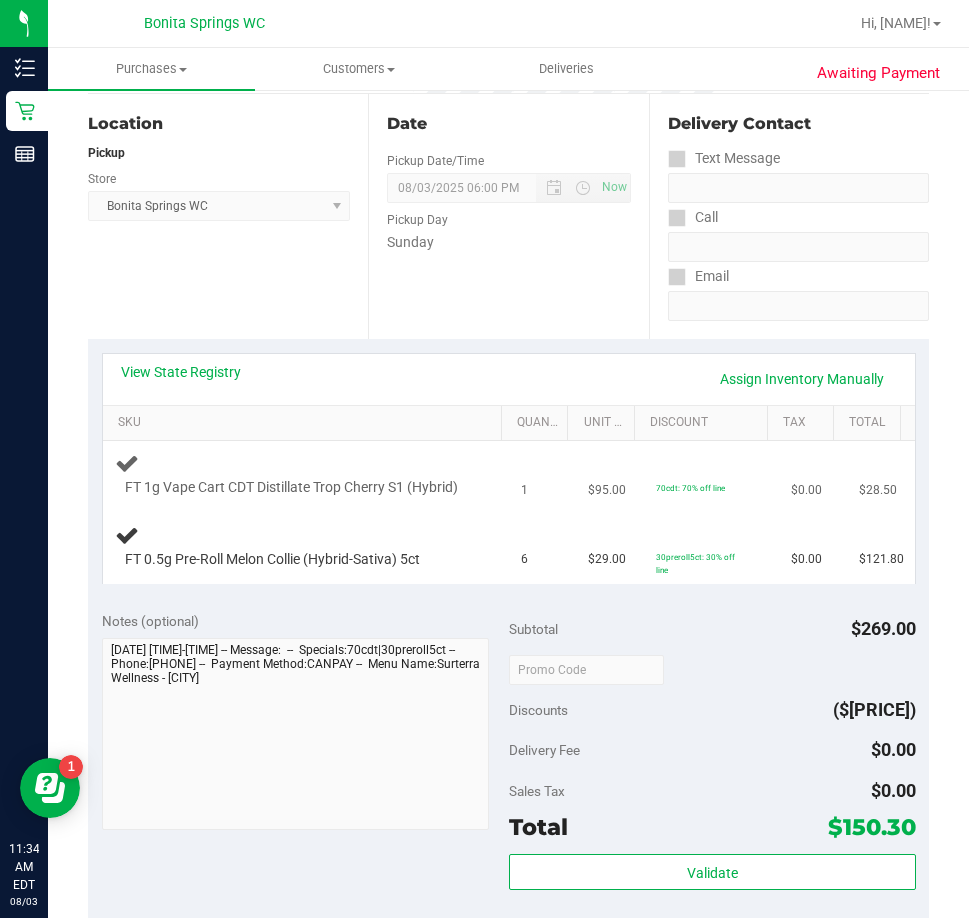 click on "FT 1g Vape Cart CDT Distillate Trop Cherry S1 (Hybrid)" at bounding box center [306, 474] 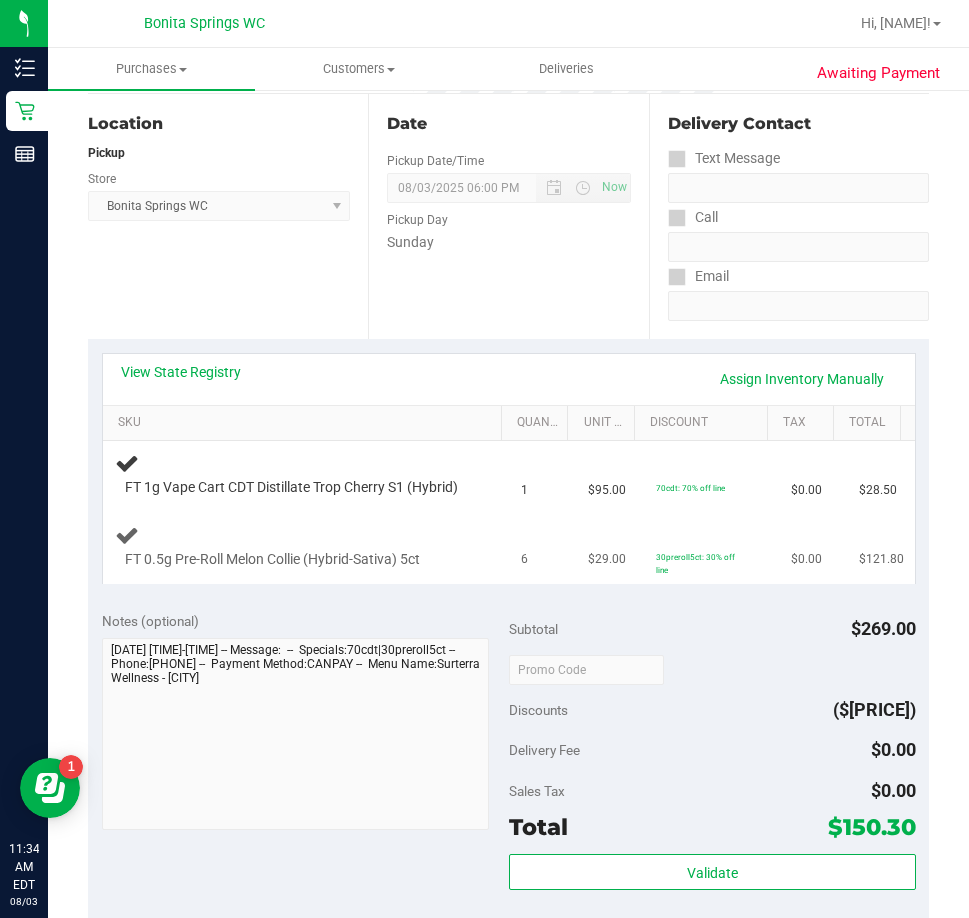 click on "FT 0.5g Pre-Roll Melon Collie (Hybrid-Sativa) 5ct" at bounding box center [272, 559] 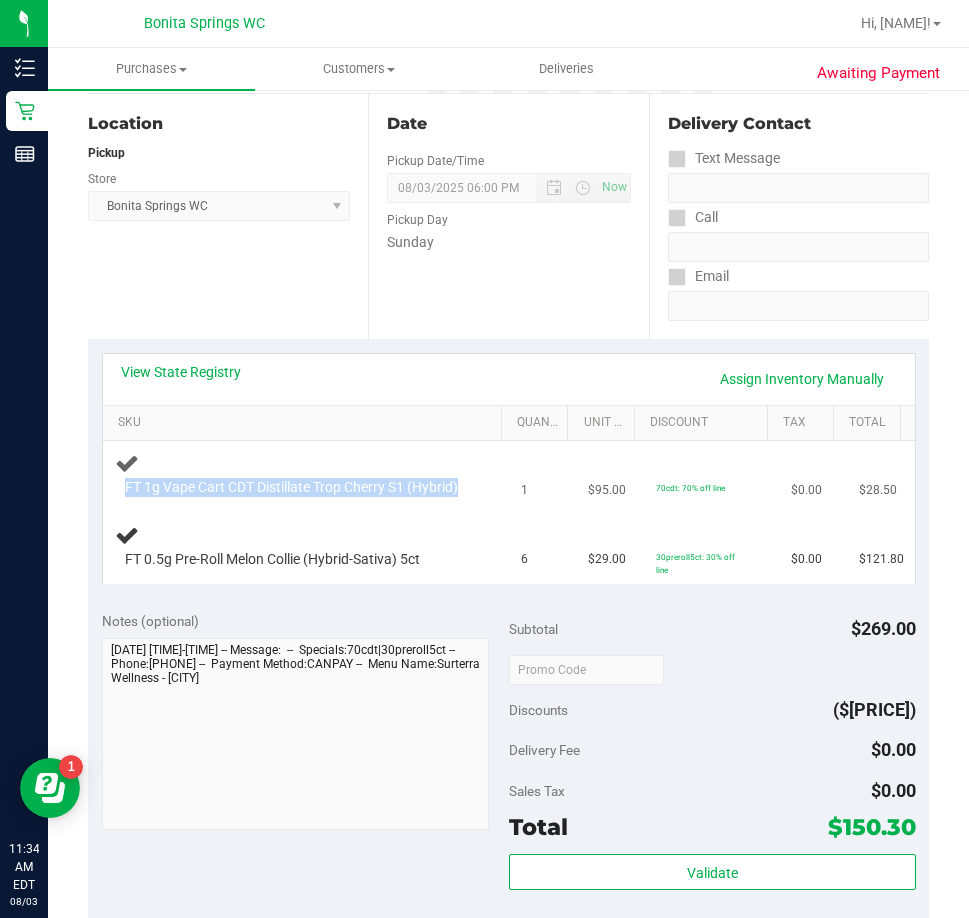 drag, startPoint x: 126, startPoint y: 487, endPoint x: 430, endPoint y: 518, distance: 305.5765 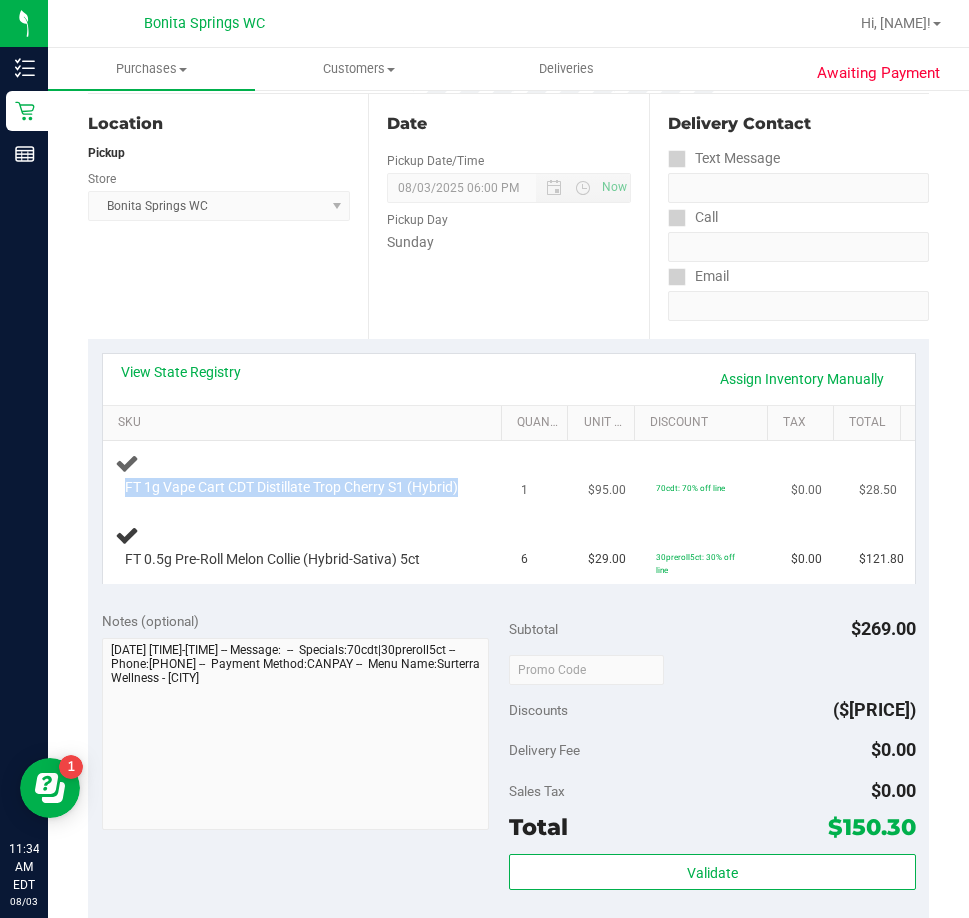 click on "FT 1g Vape Cart CDT Distillate Trop Cherry S1 (Hybrid)" at bounding box center [306, 475] 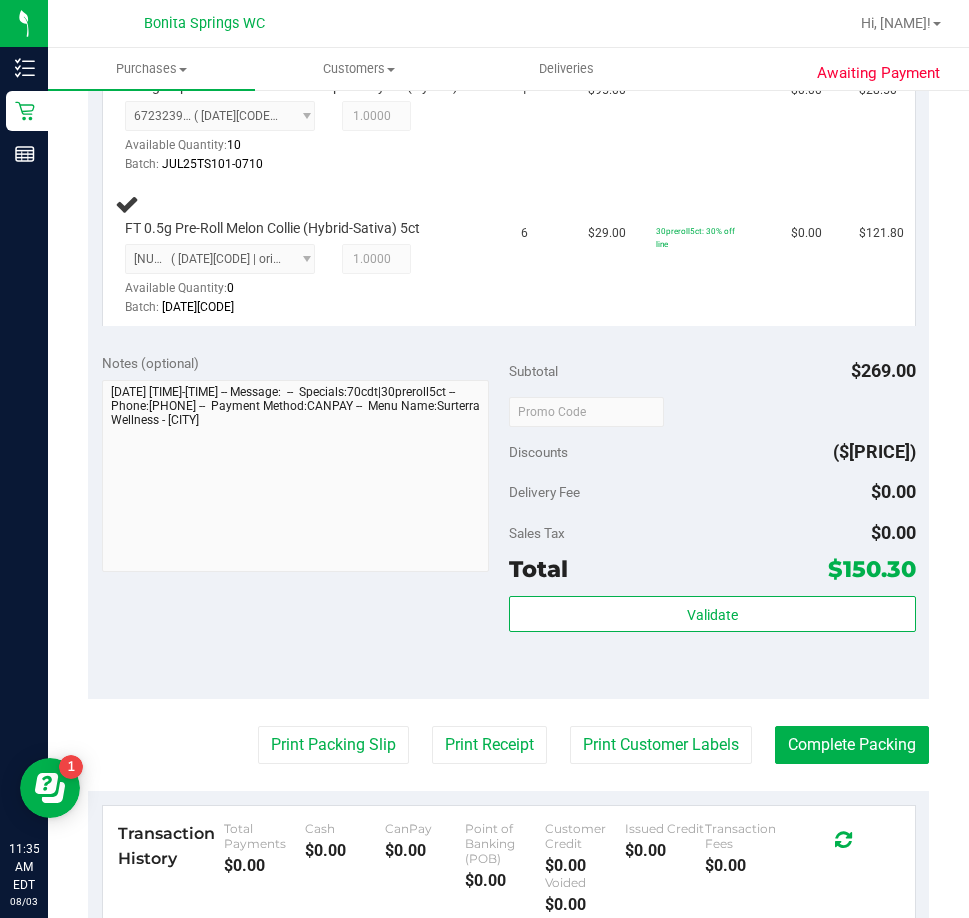 scroll, scrollTop: 0, scrollLeft: 0, axis: both 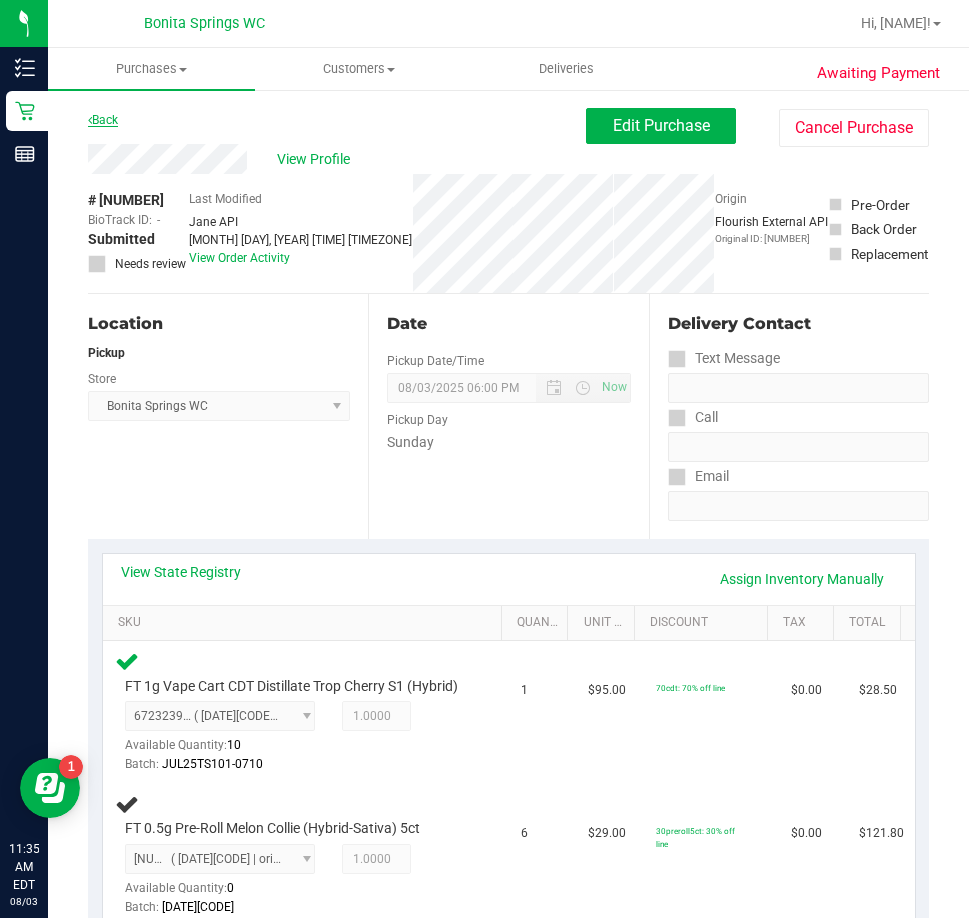 click on "Back" at bounding box center [103, 120] 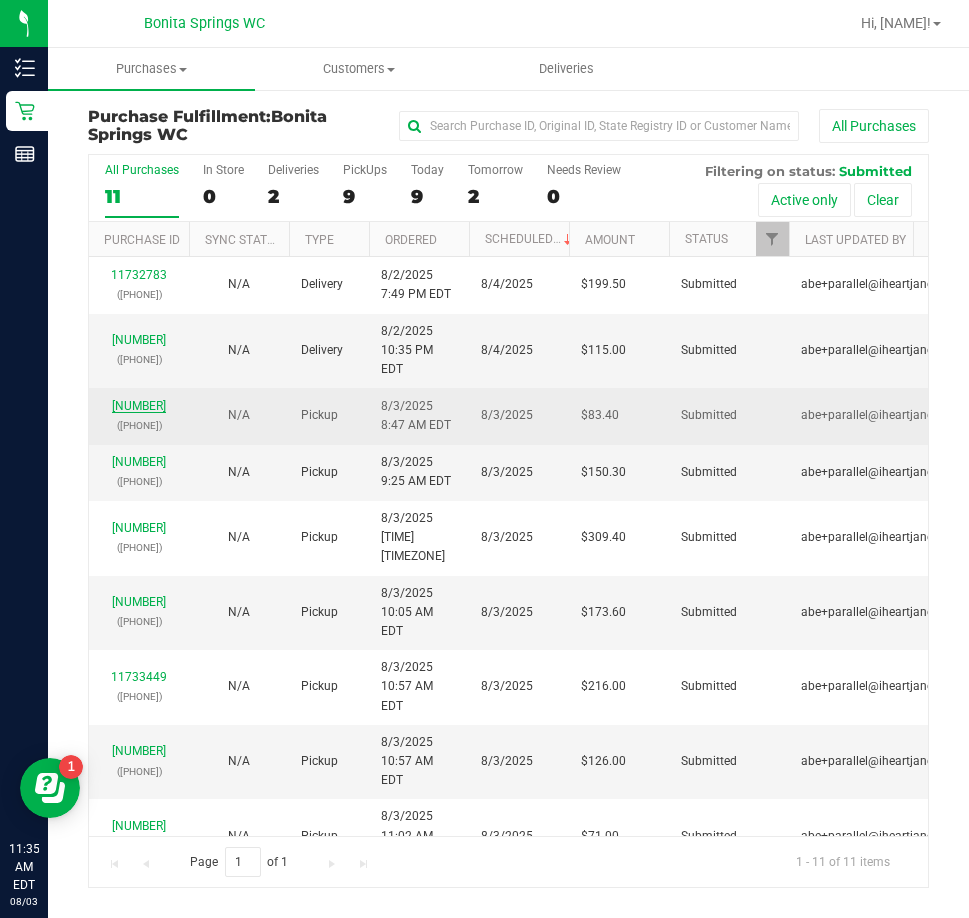 click on "11733190" at bounding box center (139, 406) 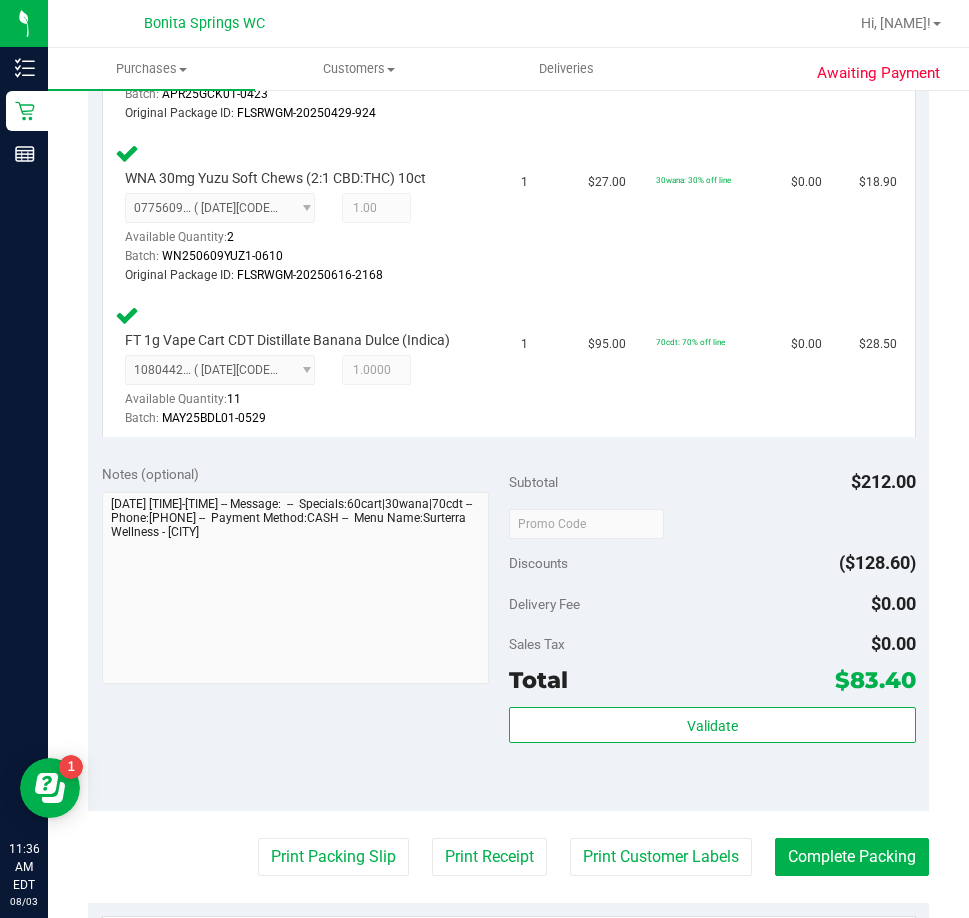 scroll, scrollTop: 700, scrollLeft: 0, axis: vertical 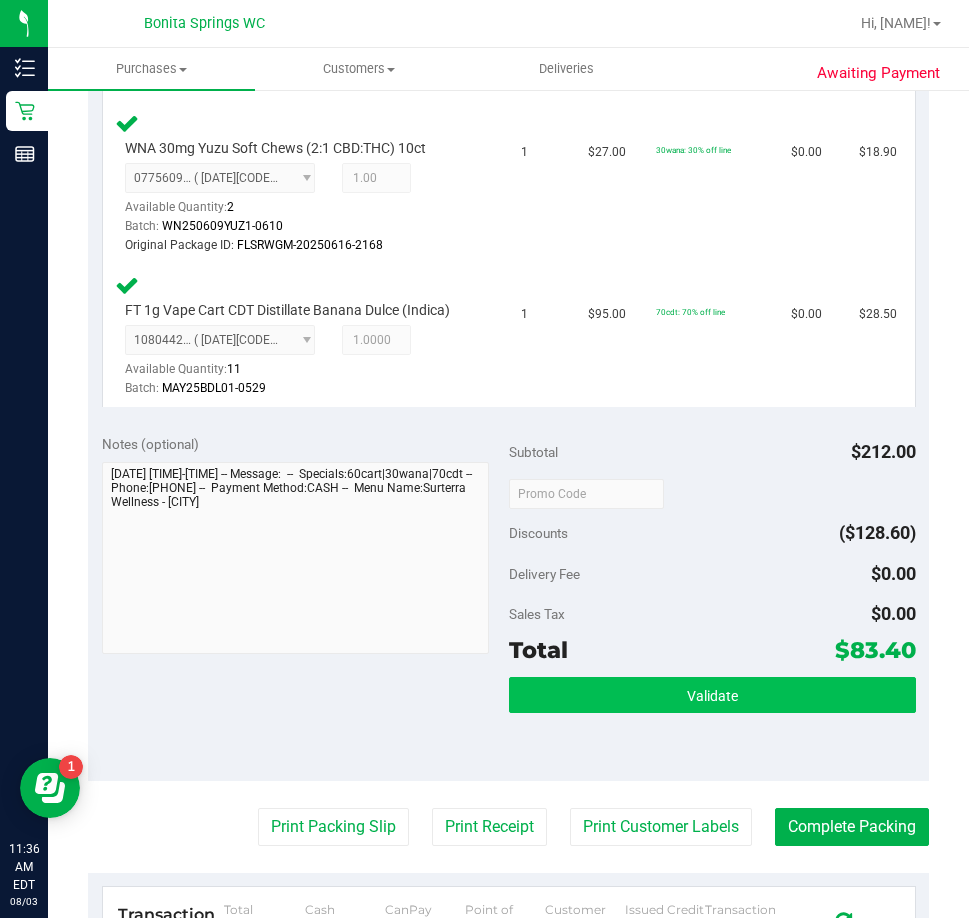 drag, startPoint x: 692, startPoint y: 656, endPoint x: 693, endPoint y: 685, distance: 29.017237 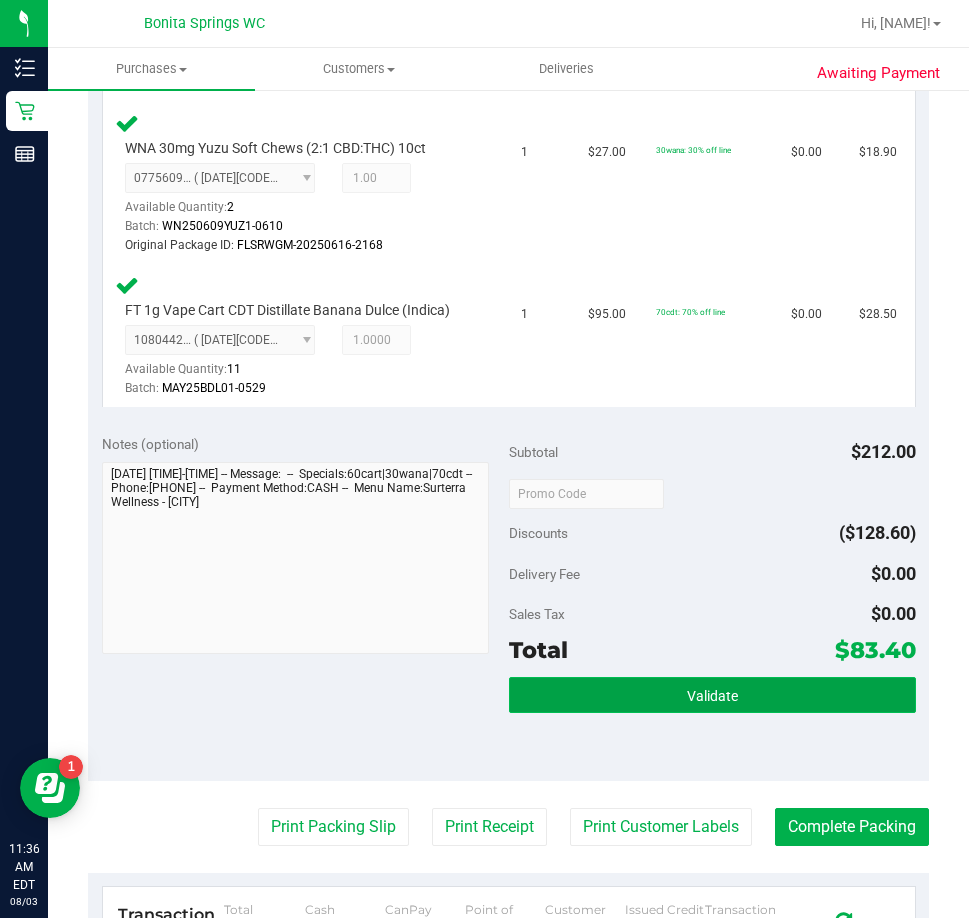 click on "Validate" at bounding box center [712, 695] 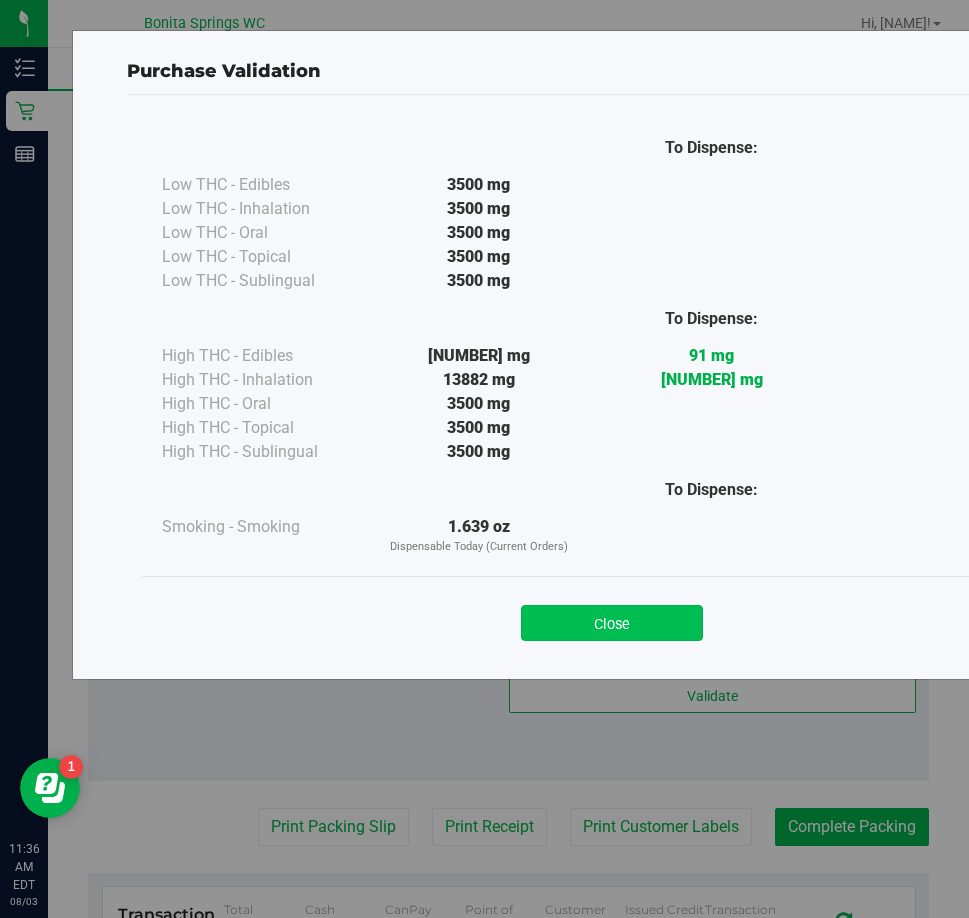 click on "Close" at bounding box center (612, 623) 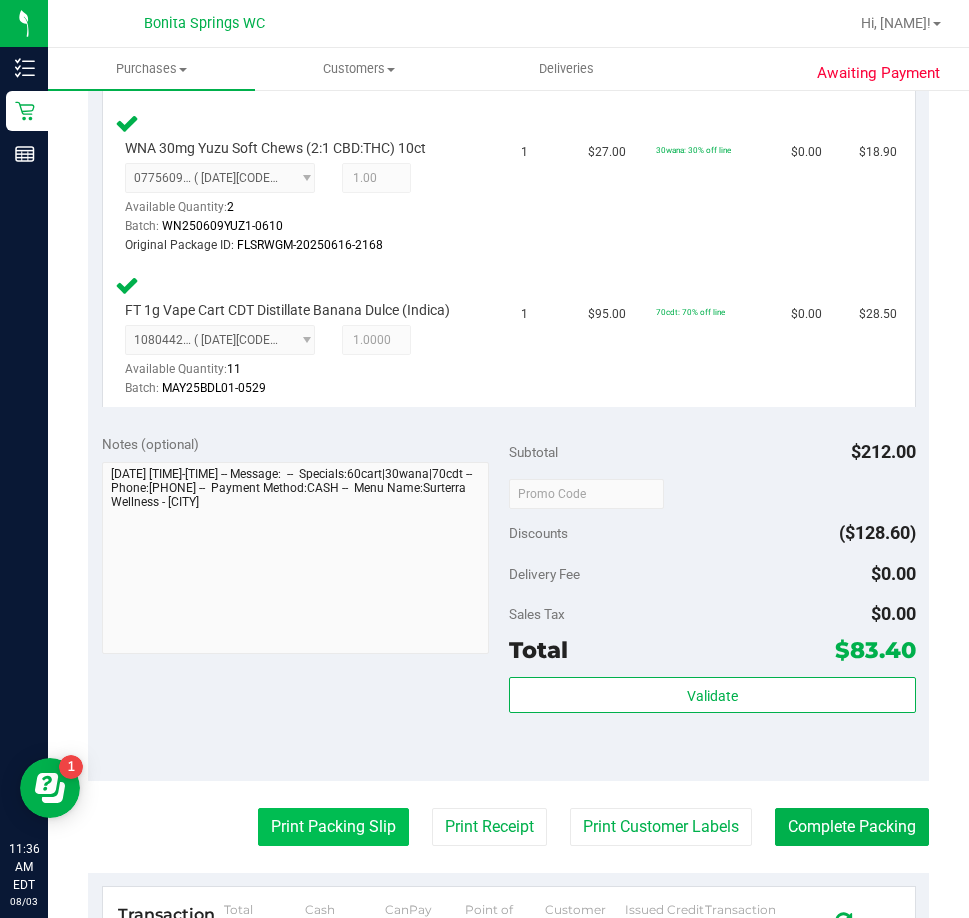 click on "Print Packing Slip" at bounding box center (333, 827) 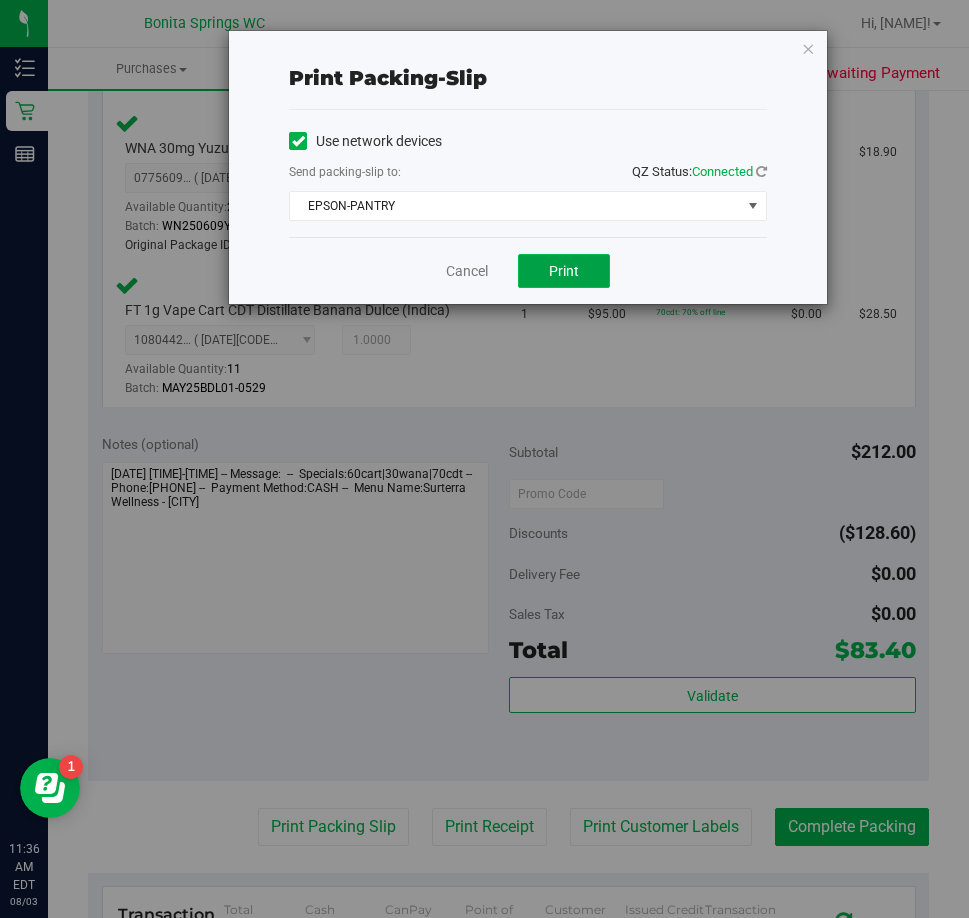 click on "Print" at bounding box center (564, 271) 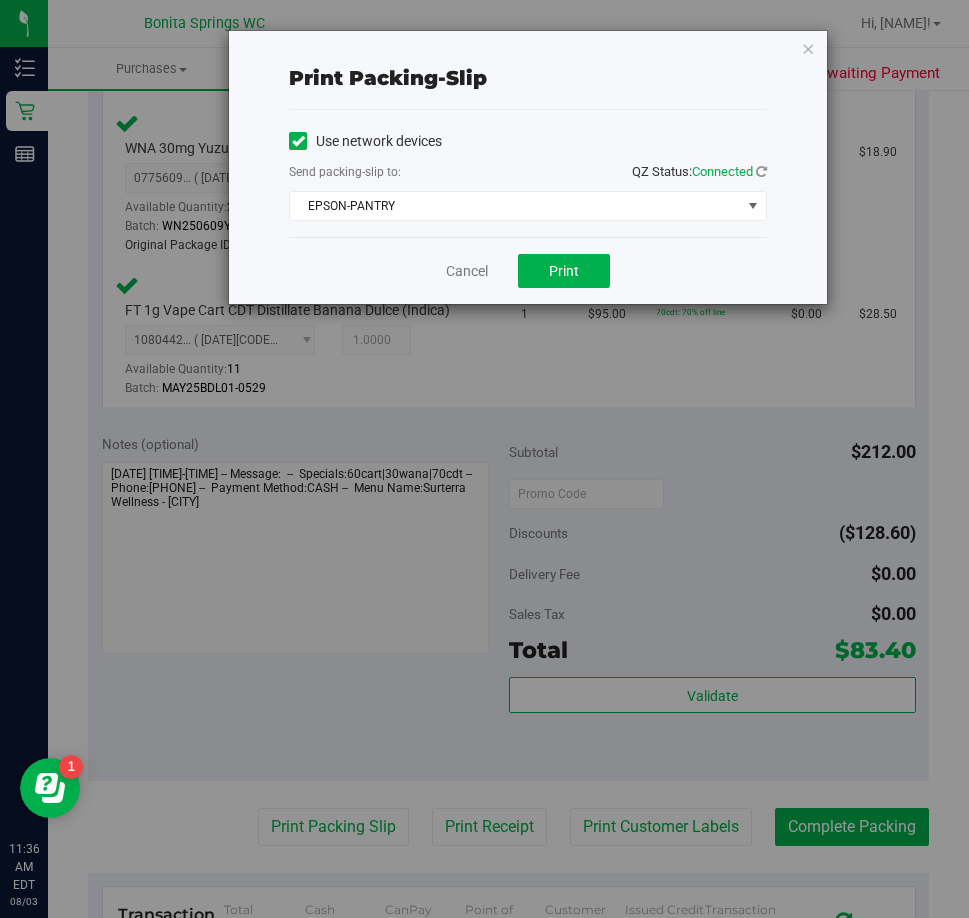 click on "Cancel
Print" at bounding box center [528, 270] 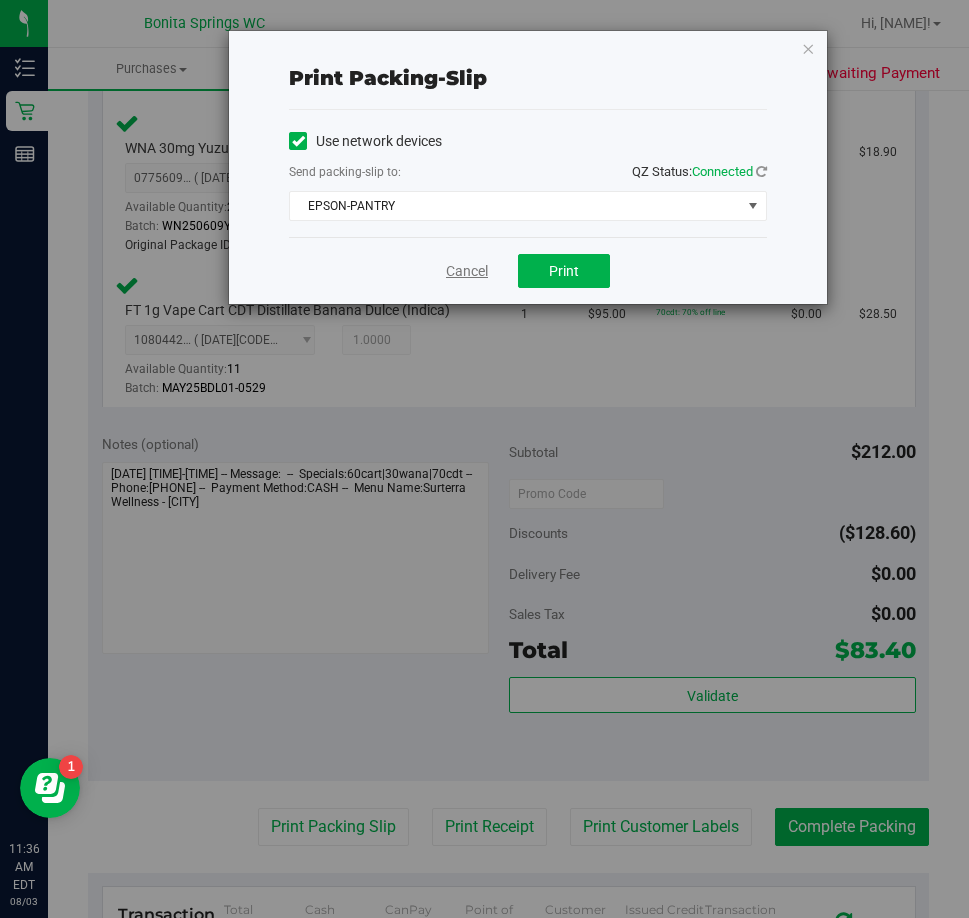 click on "Cancel" at bounding box center (467, 271) 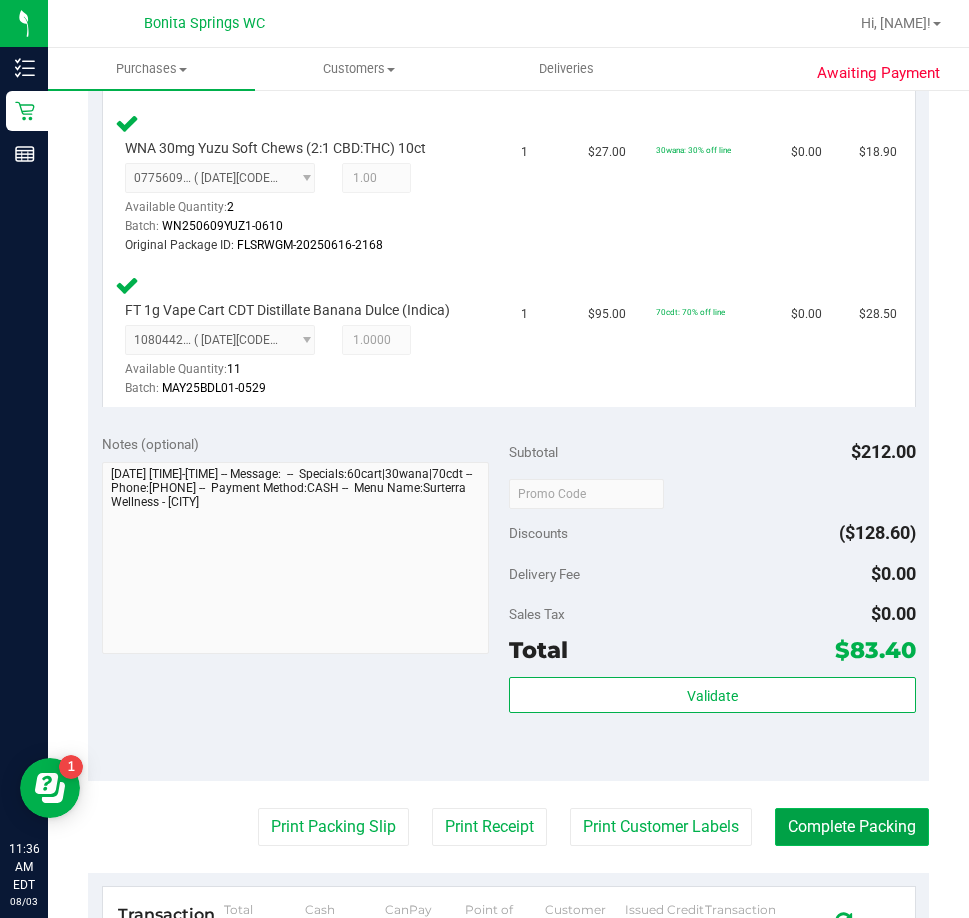 click on "Complete Packing" at bounding box center [852, 827] 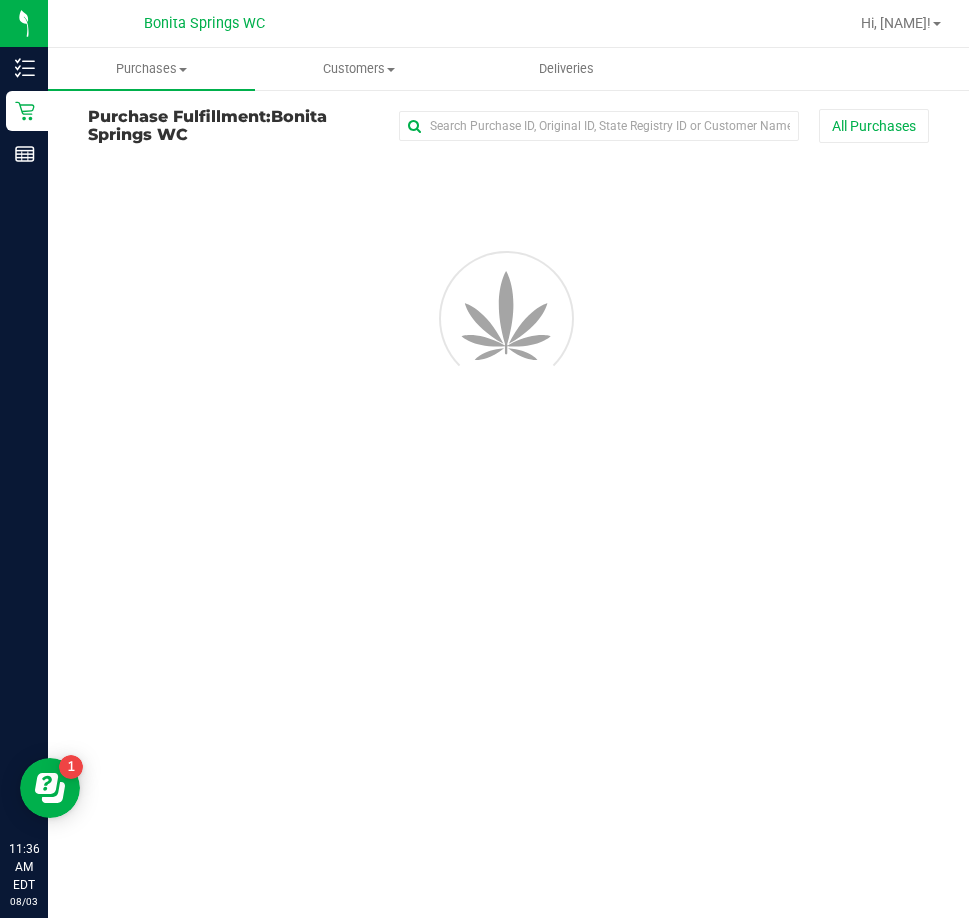 scroll, scrollTop: 0, scrollLeft: 0, axis: both 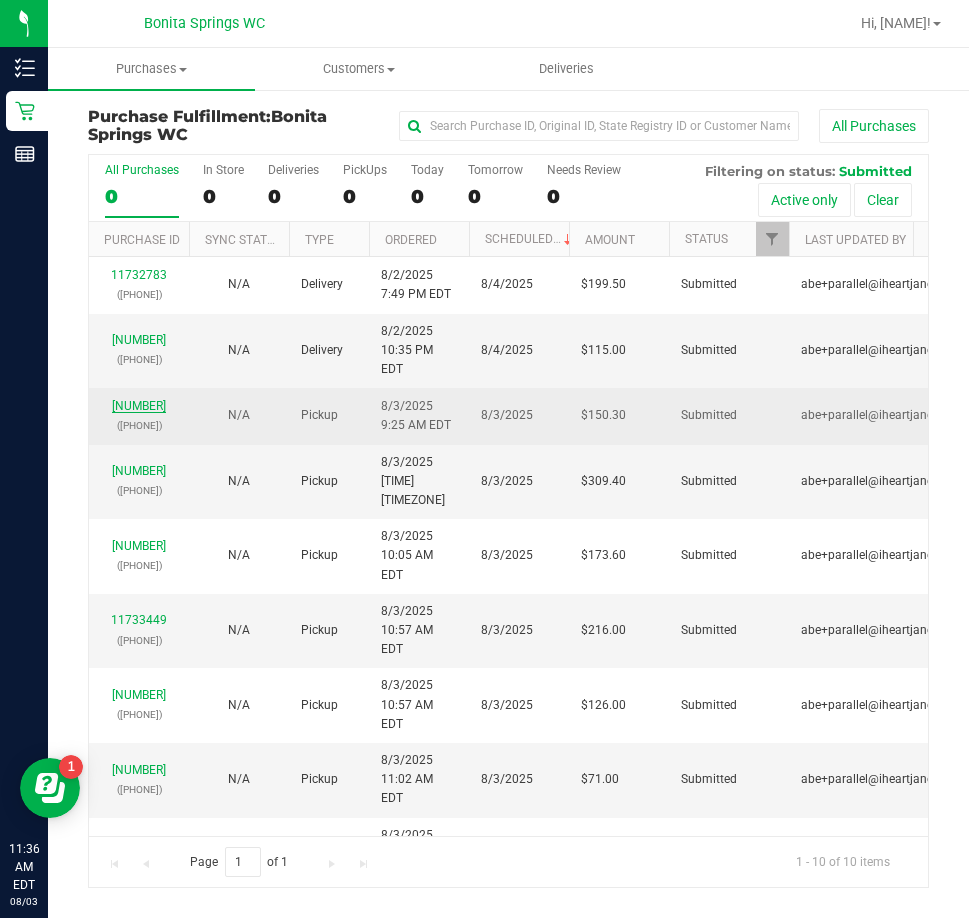 click on "11733267" at bounding box center [139, 406] 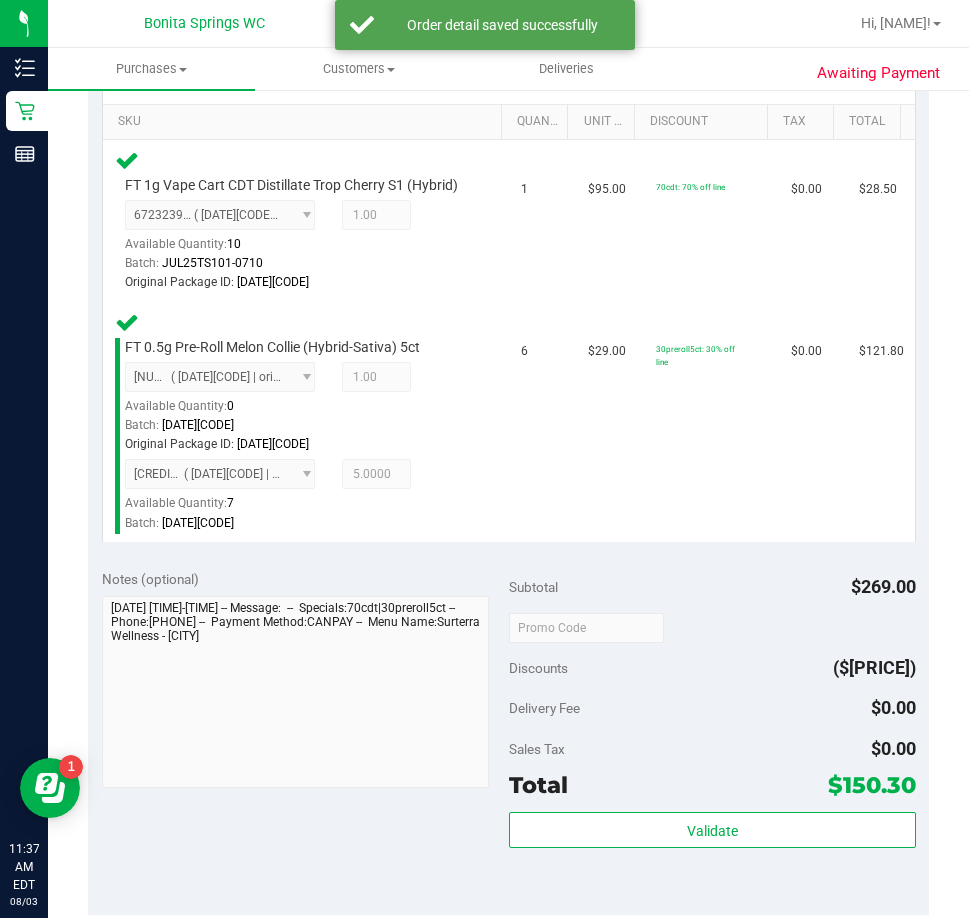 scroll, scrollTop: 800, scrollLeft: 0, axis: vertical 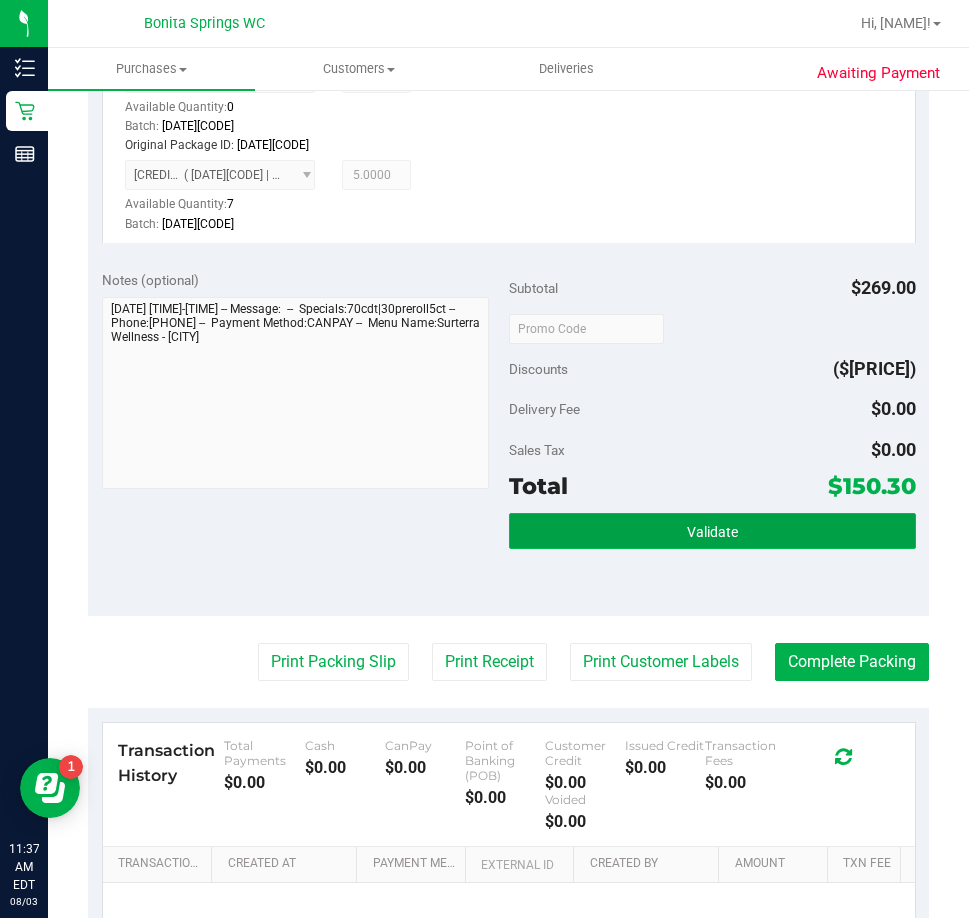 click on "Validate" at bounding box center (712, 531) 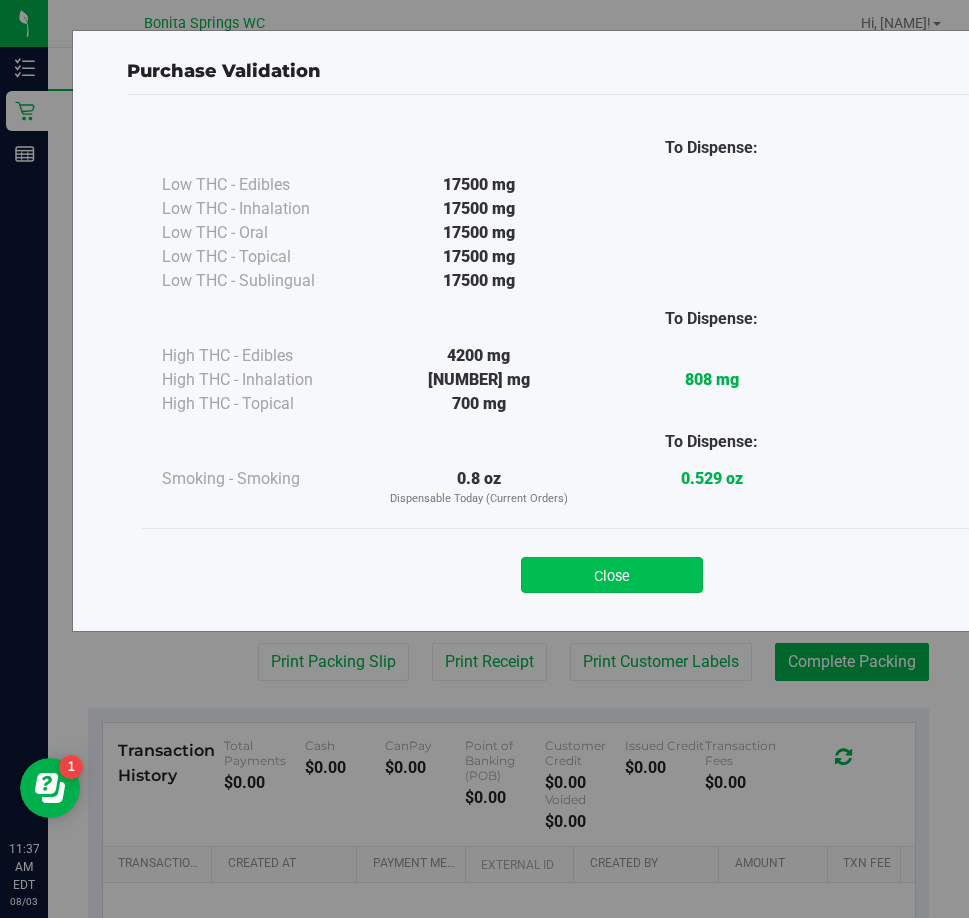click on "Close" at bounding box center (612, 575) 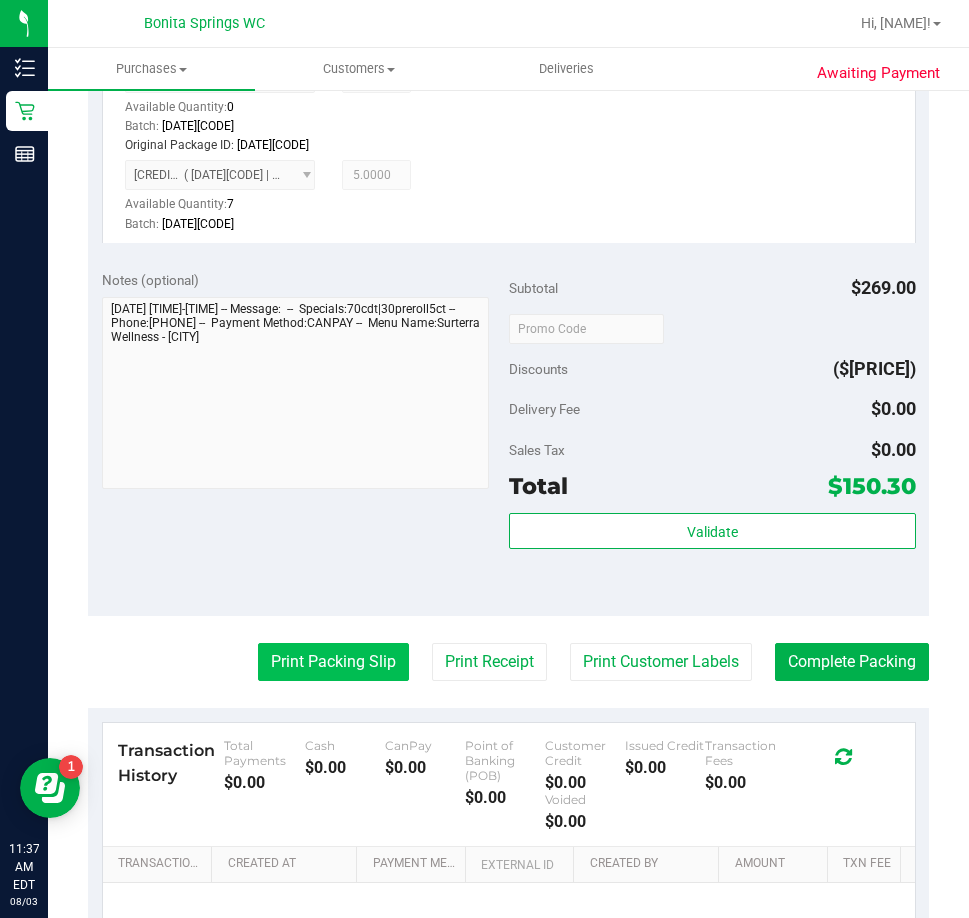click on "Print Packing Slip" at bounding box center (333, 662) 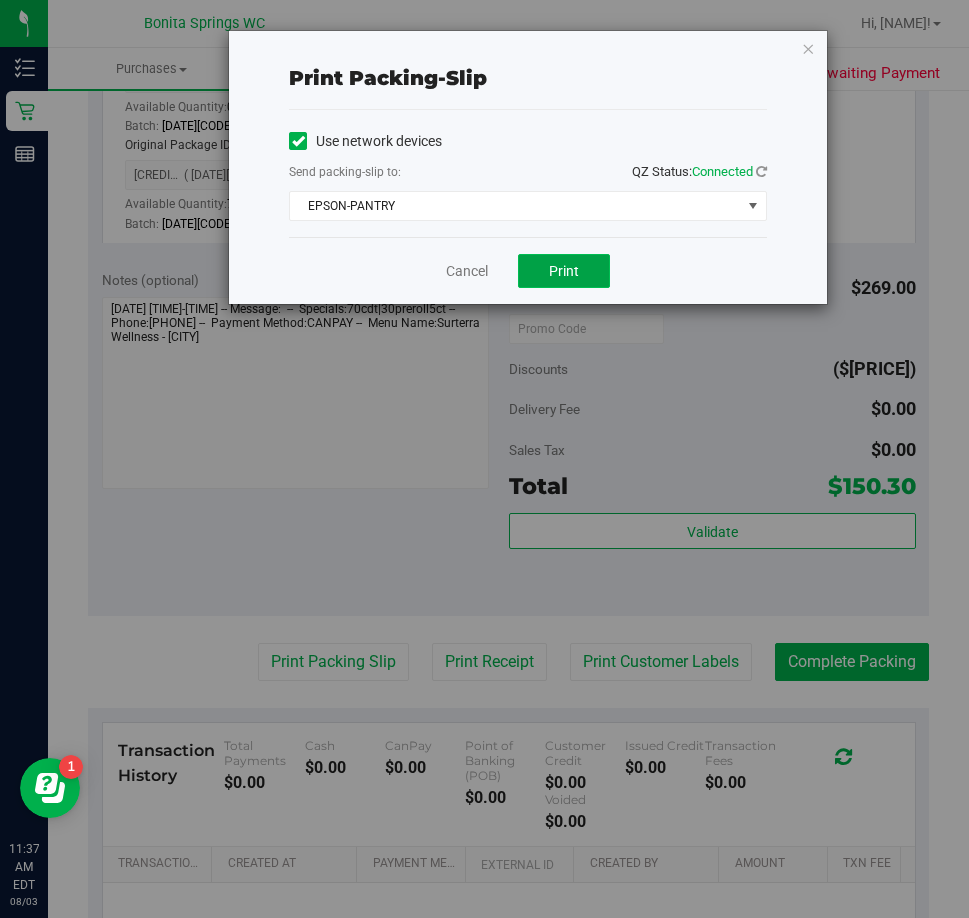 click on "Print" at bounding box center [564, 271] 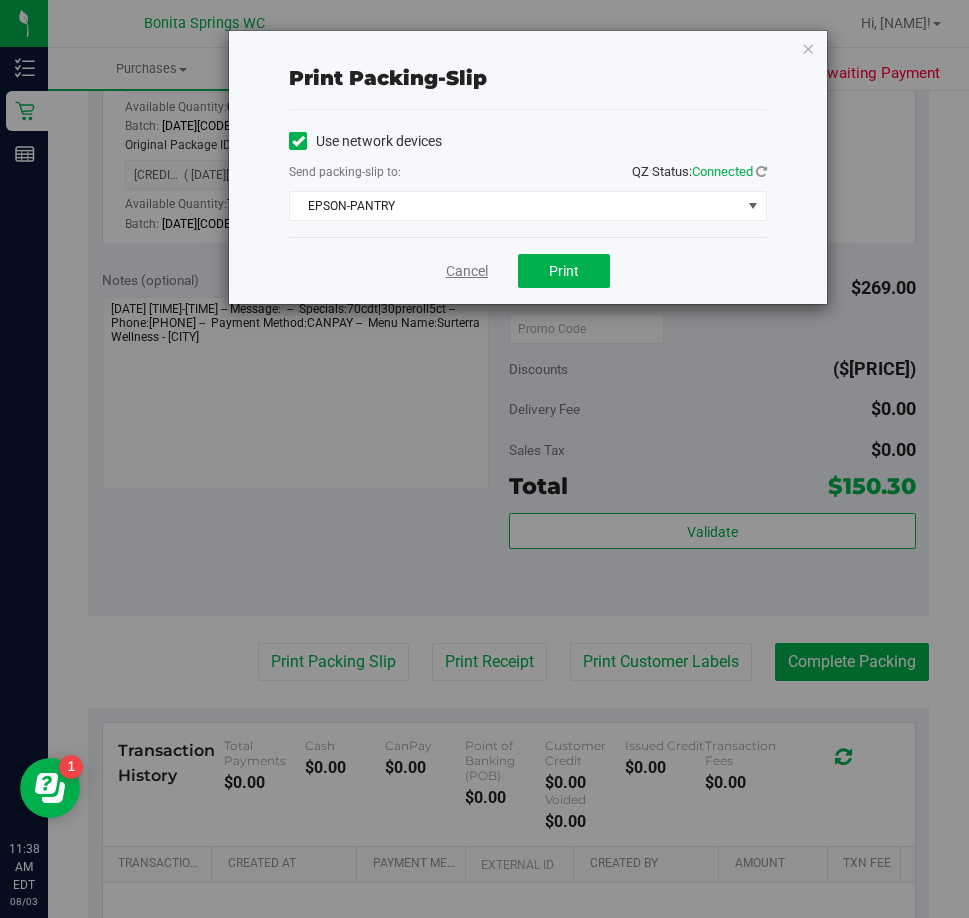 click on "Cancel" at bounding box center (467, 271) 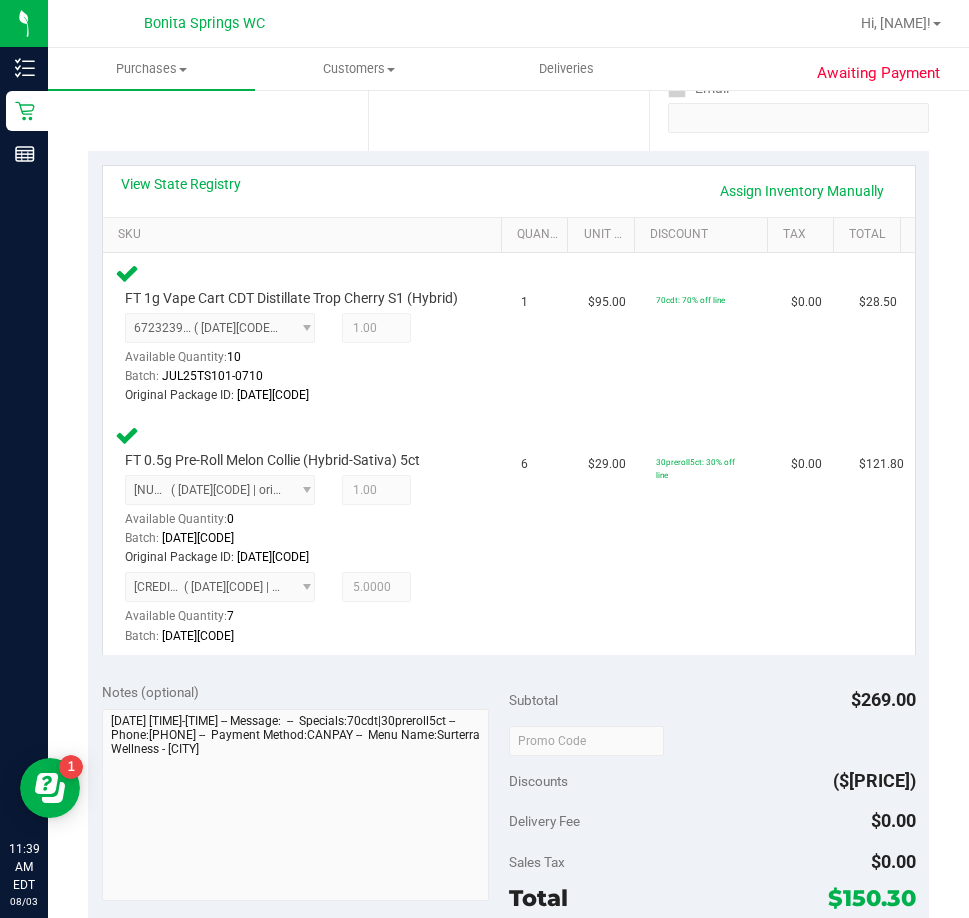 scroll, scrollTop: 638, scrollLeft: 0, axis: vertical 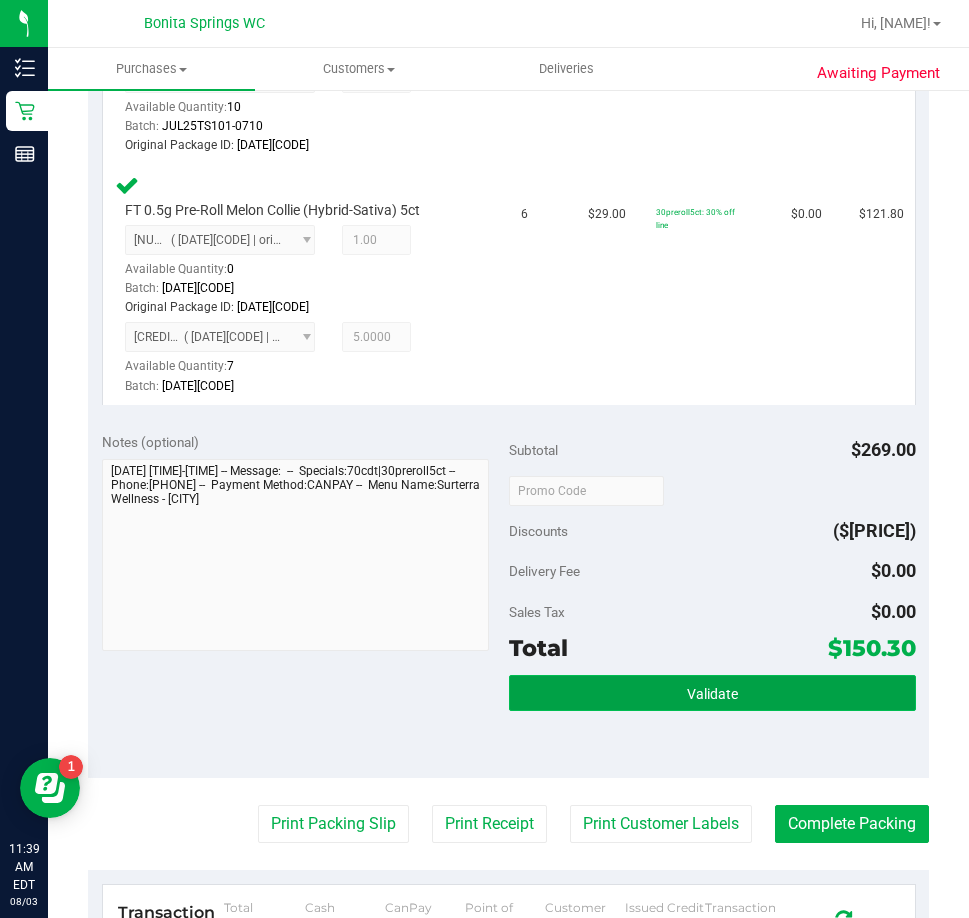 click on "Validate" at bounding box center [712, 693] 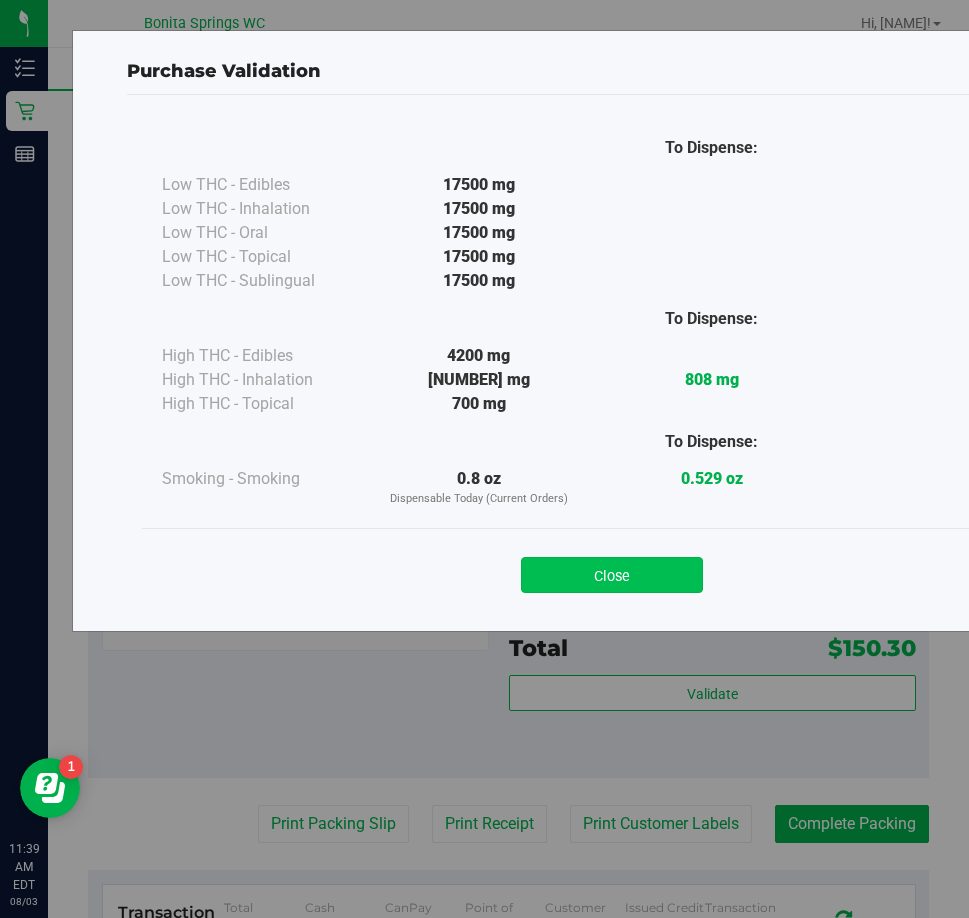 click on "Close" at bounding box center [612, 575] 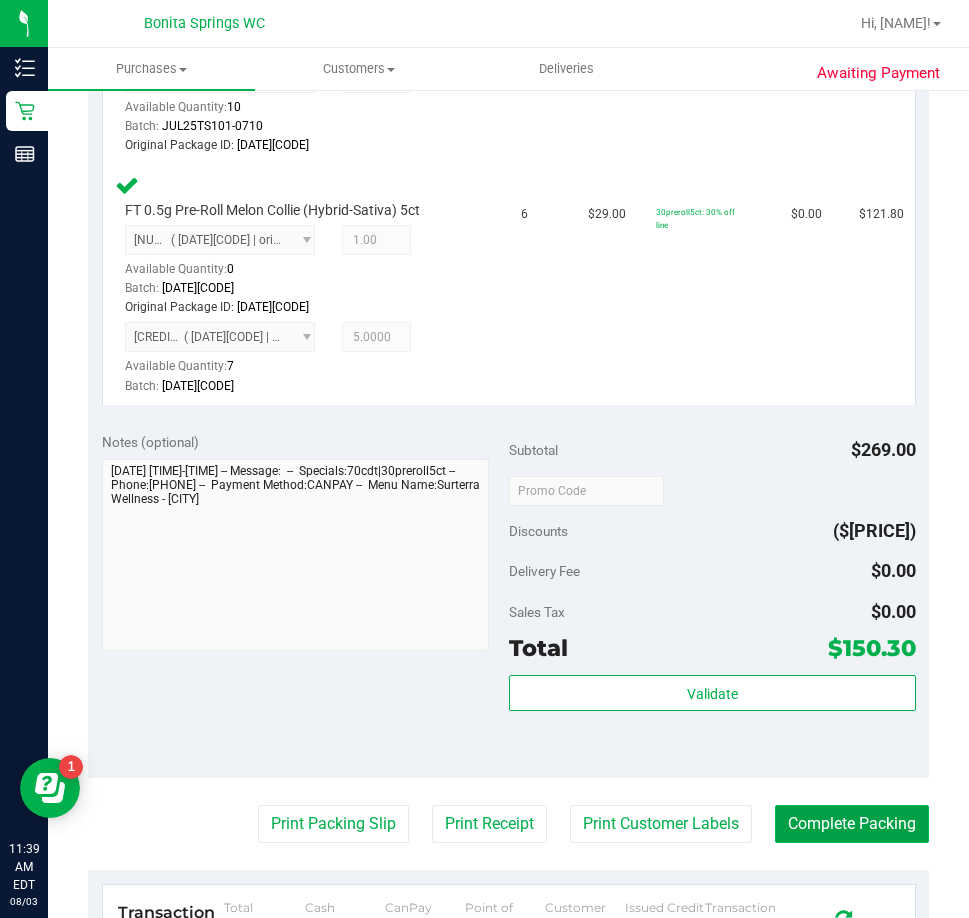 click on "Complete Packing" at bounding box center [852, 824] 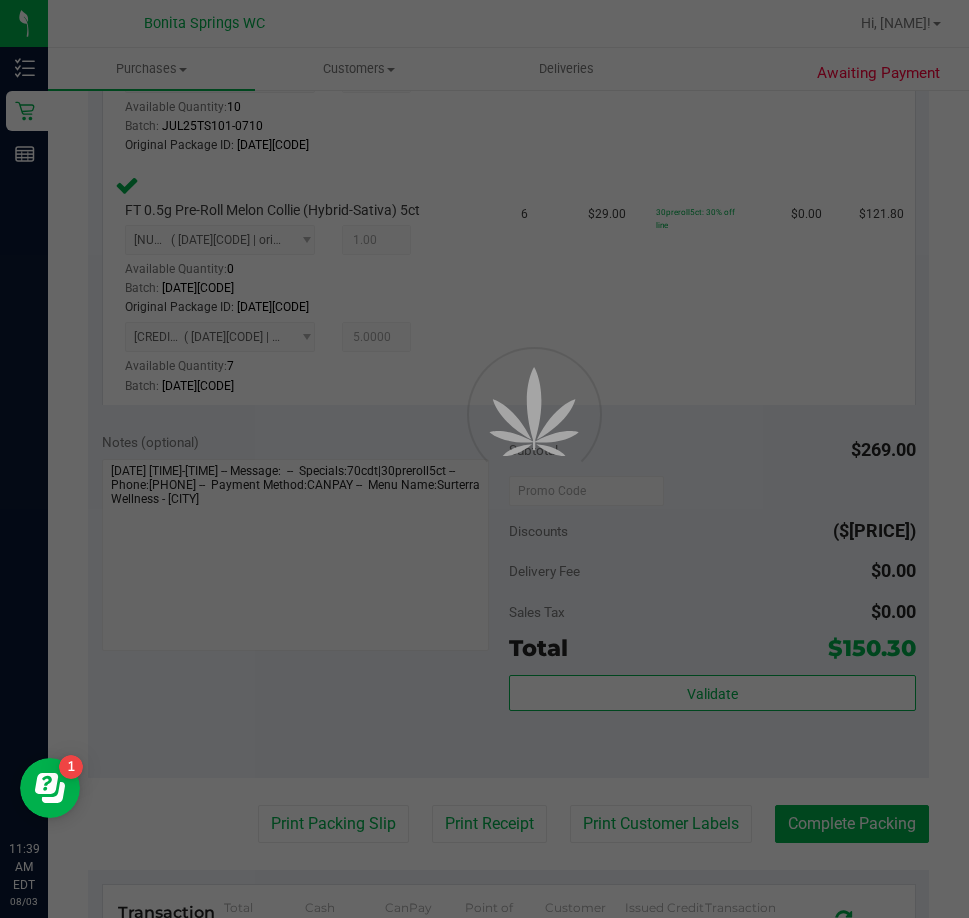 scroll, scrollTop: 0, scrollLeft: 0, axis: both 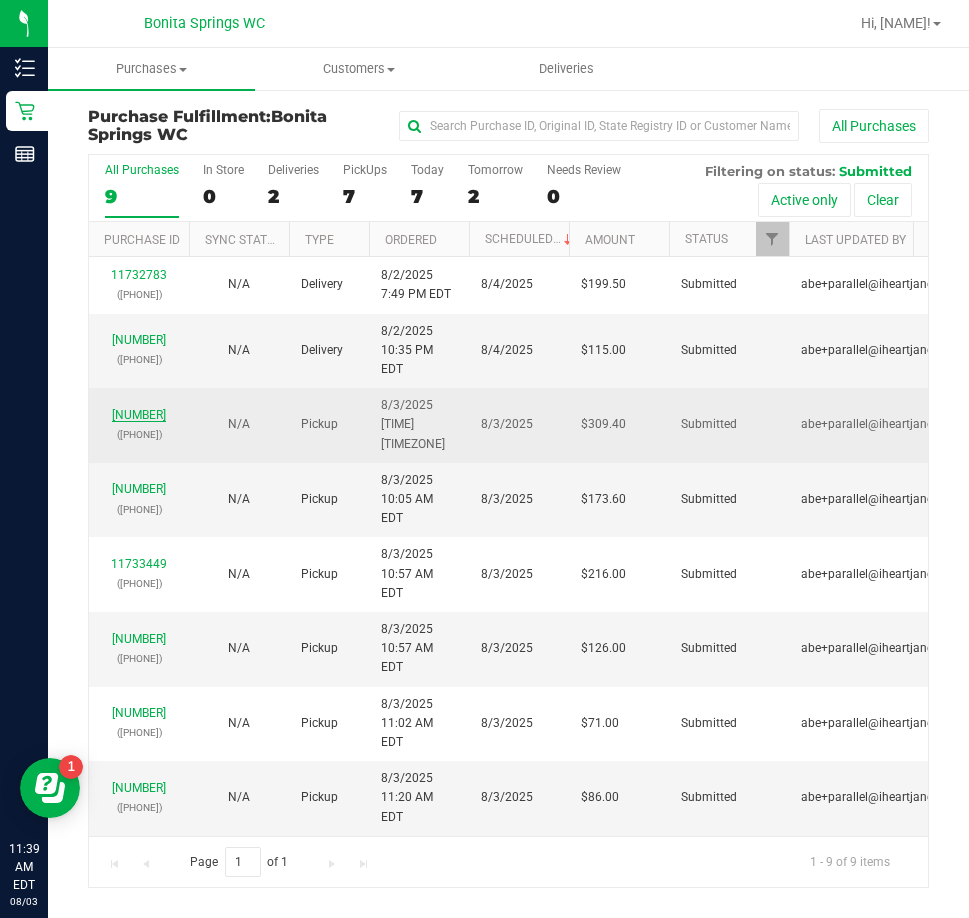 click on "11733279" at bounding box center [139, 415] 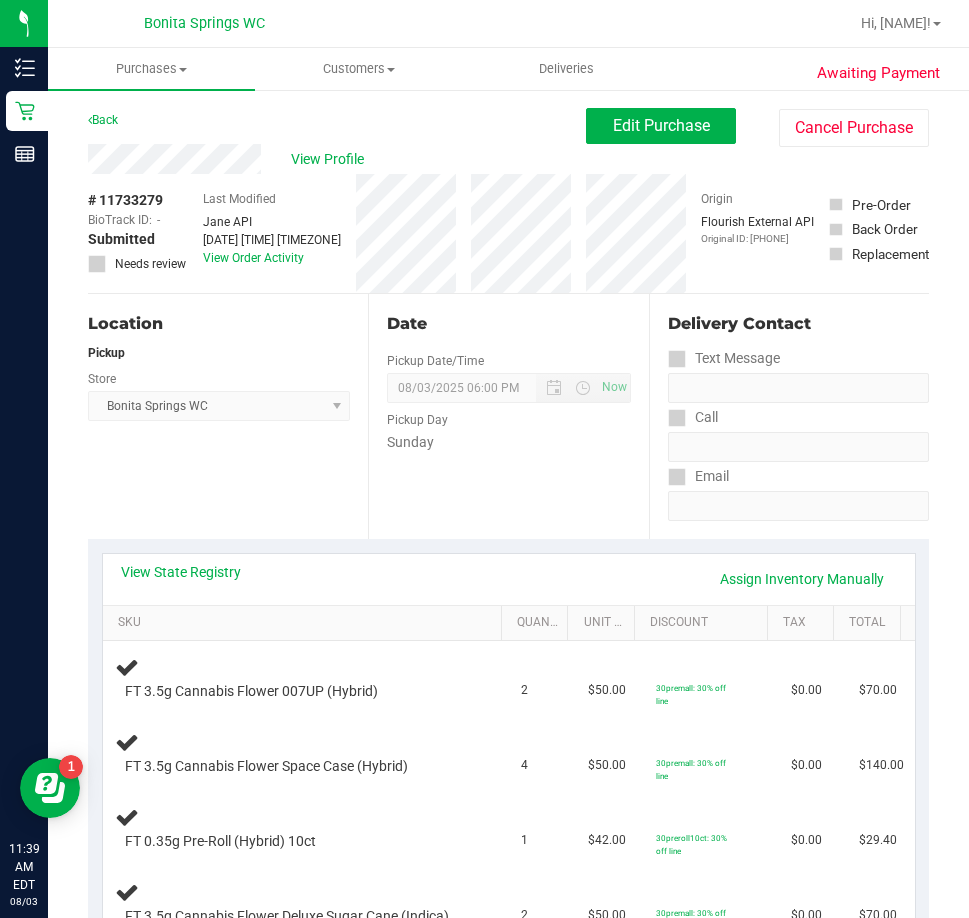 click on "View State Registry
Assign Inventory Manually
SKU Quantity Unit Price Discount Tax Total
FT 3.5g Cannabis Flower 007UP (Hybrid)
2
$50.00
30premall:
30%
off
line
$0.00
$70.00
4" at bounding box center (508, 746) 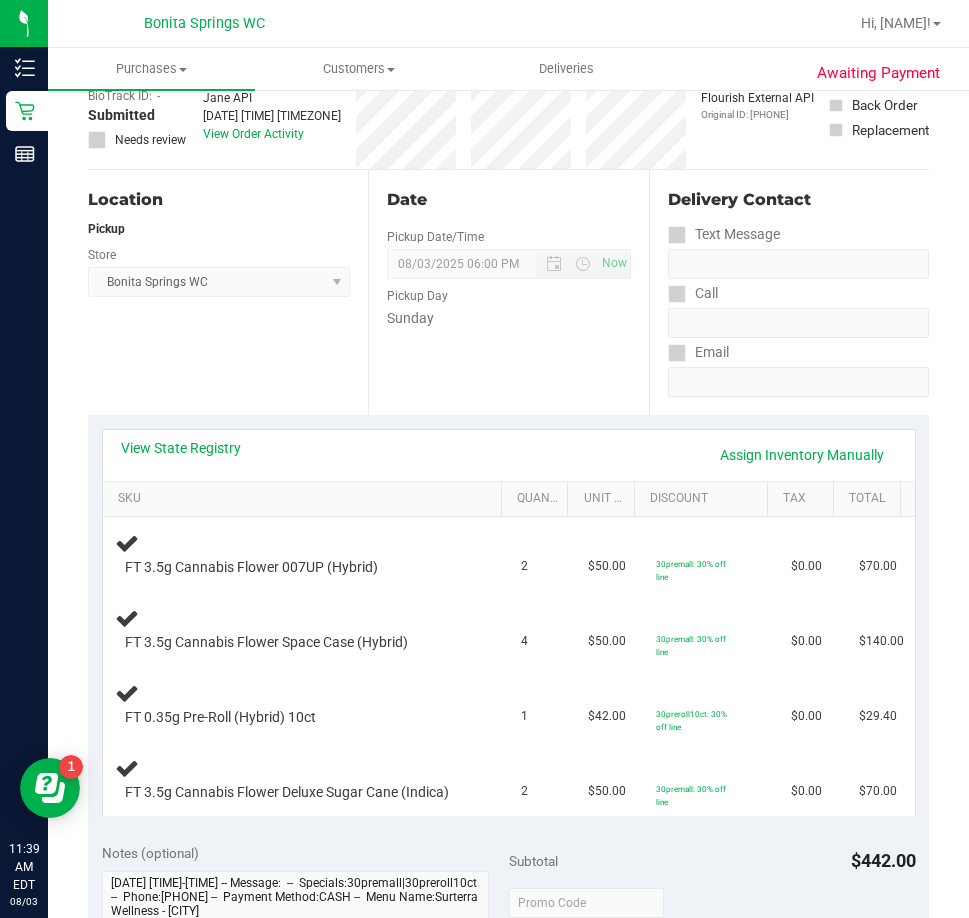 scroll, scrollTop: 200, scrollLeft: 0, axis: vertical 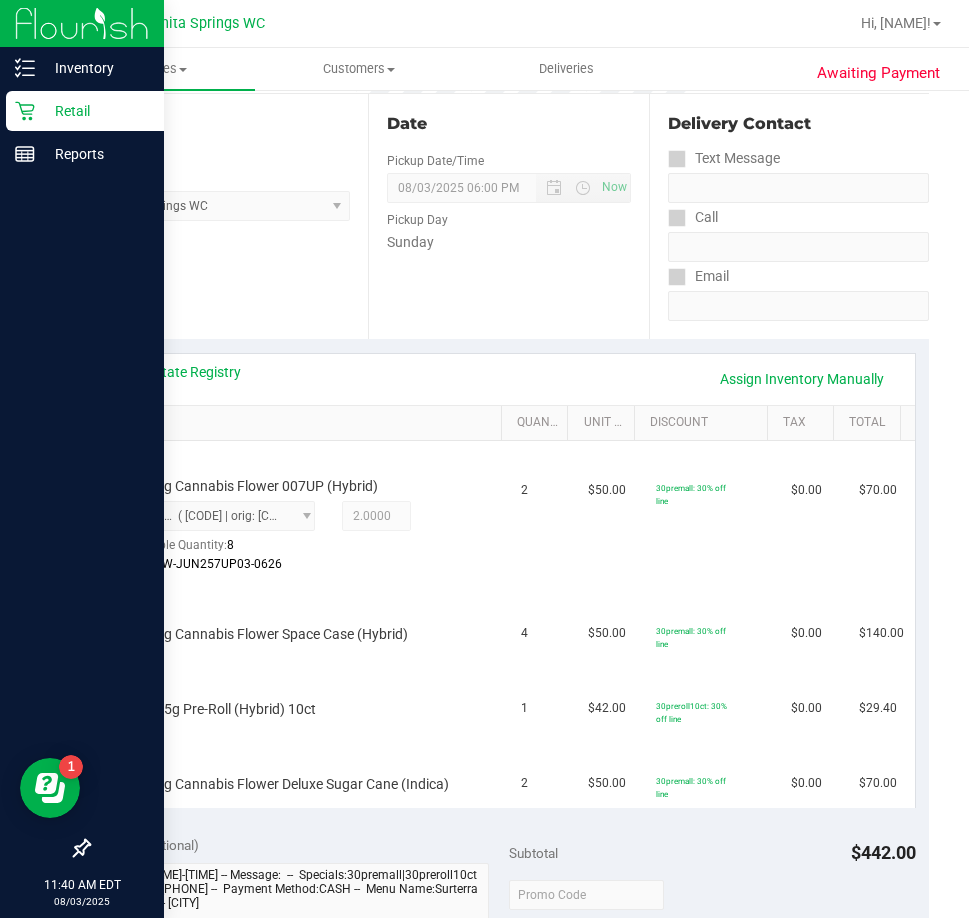 click on "Retail" at bounding box center (85, 111) 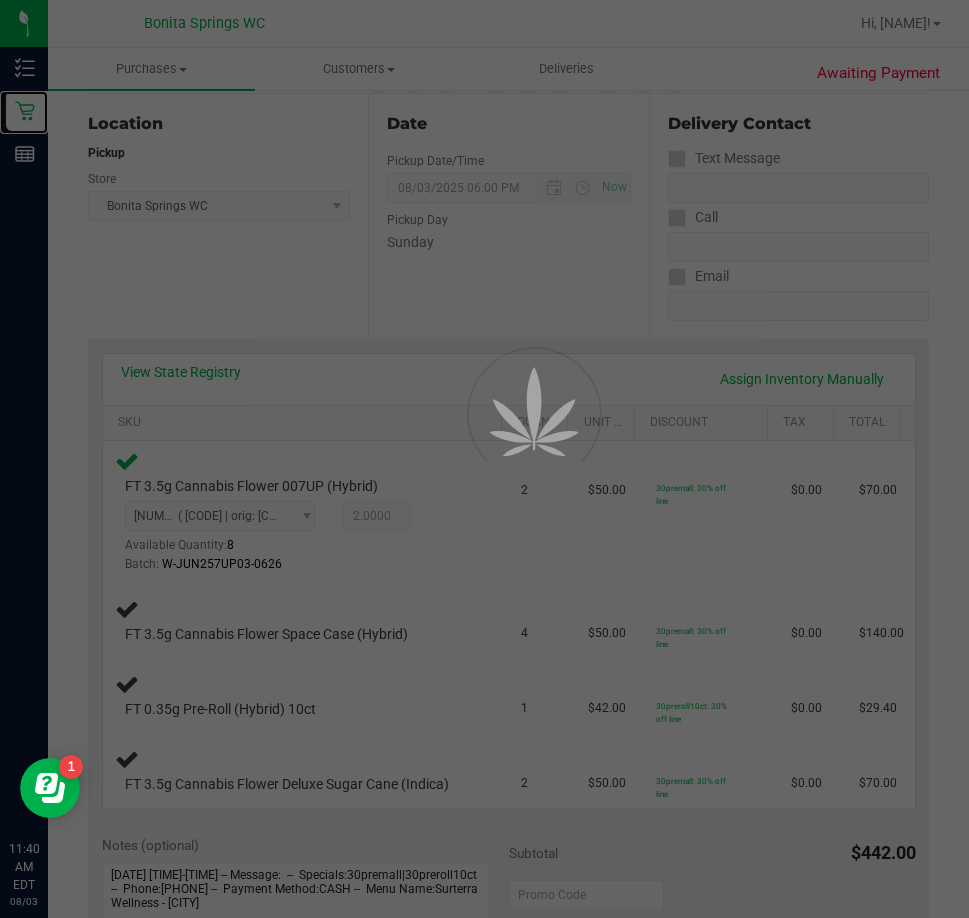 scroll, scrollTop: 0, scrollLeft: 0, axis: both 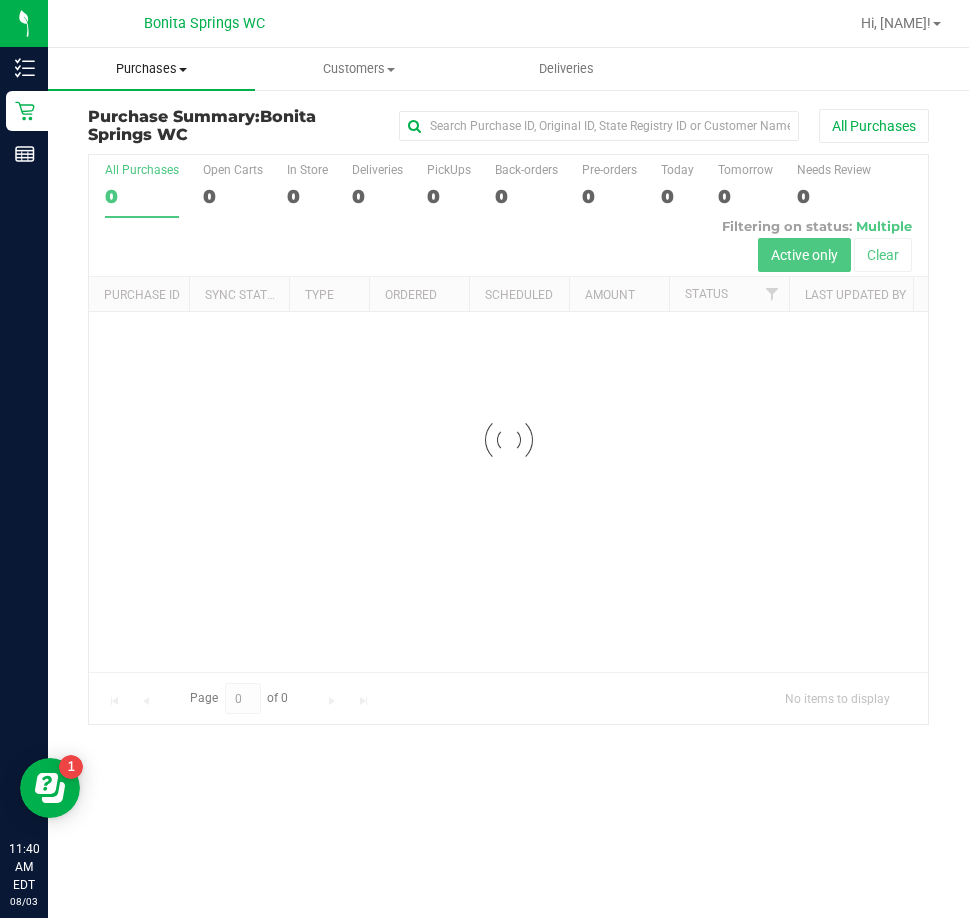 click on "Purchases
Summary of purchases
Fulfillment
All purchases" at bounding box center (151, 69) 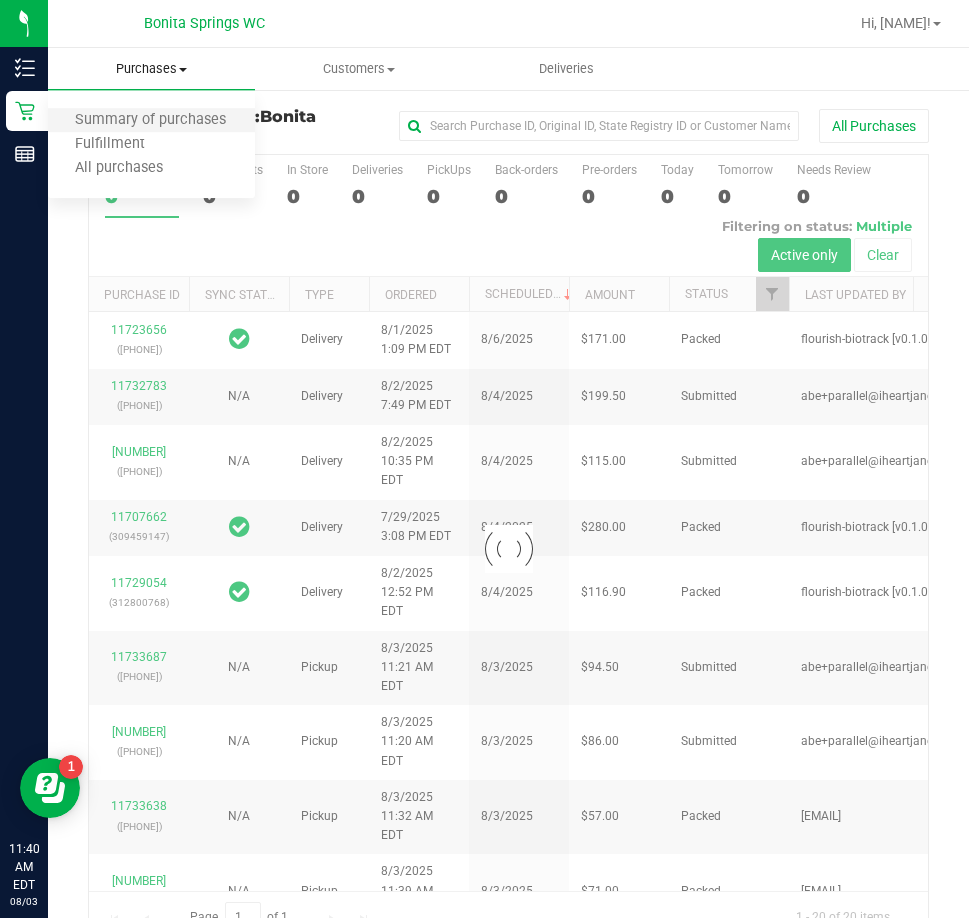 click on "Summary of purchases" at bounding box center [151, 121] 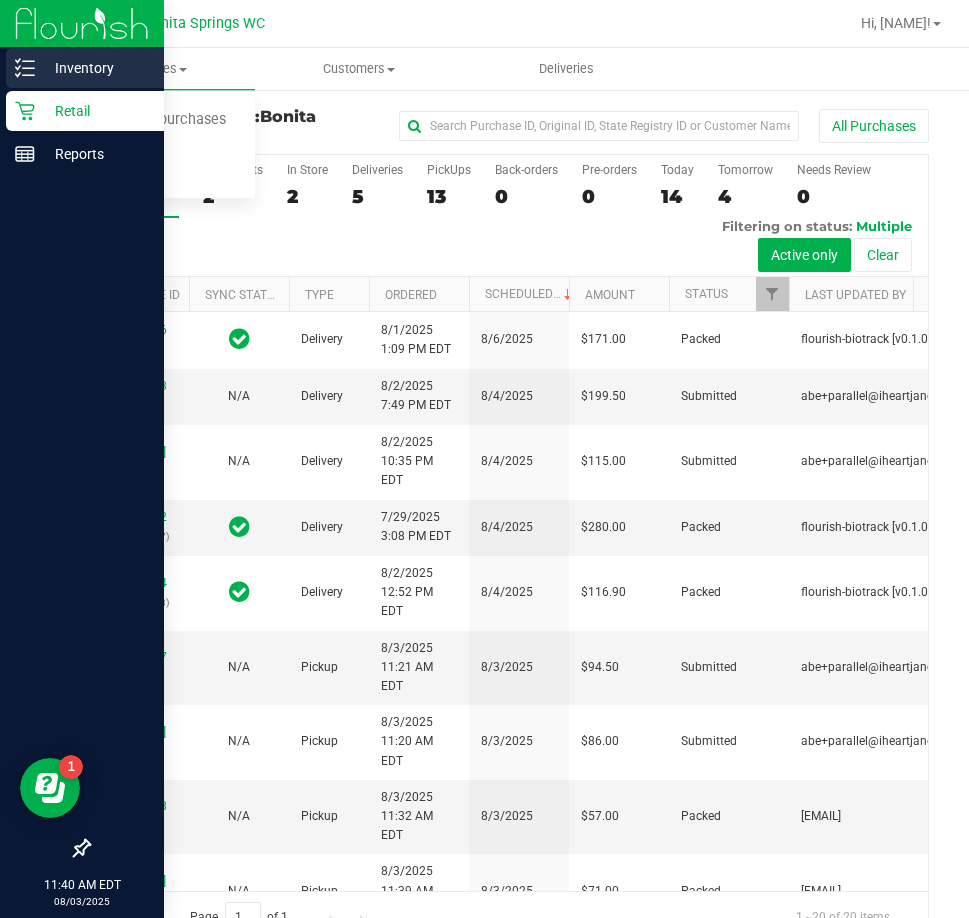 click on "Inventory" at bounding box center (85, 68) 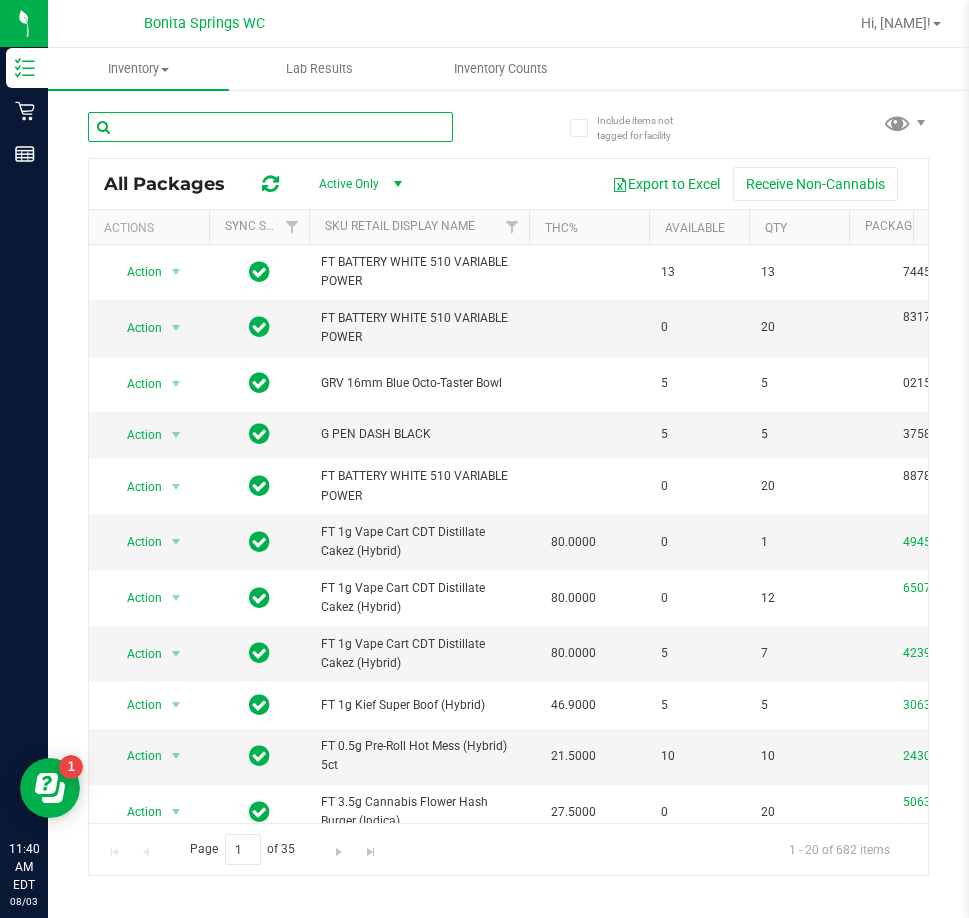 click at bounding box center (270, 127) 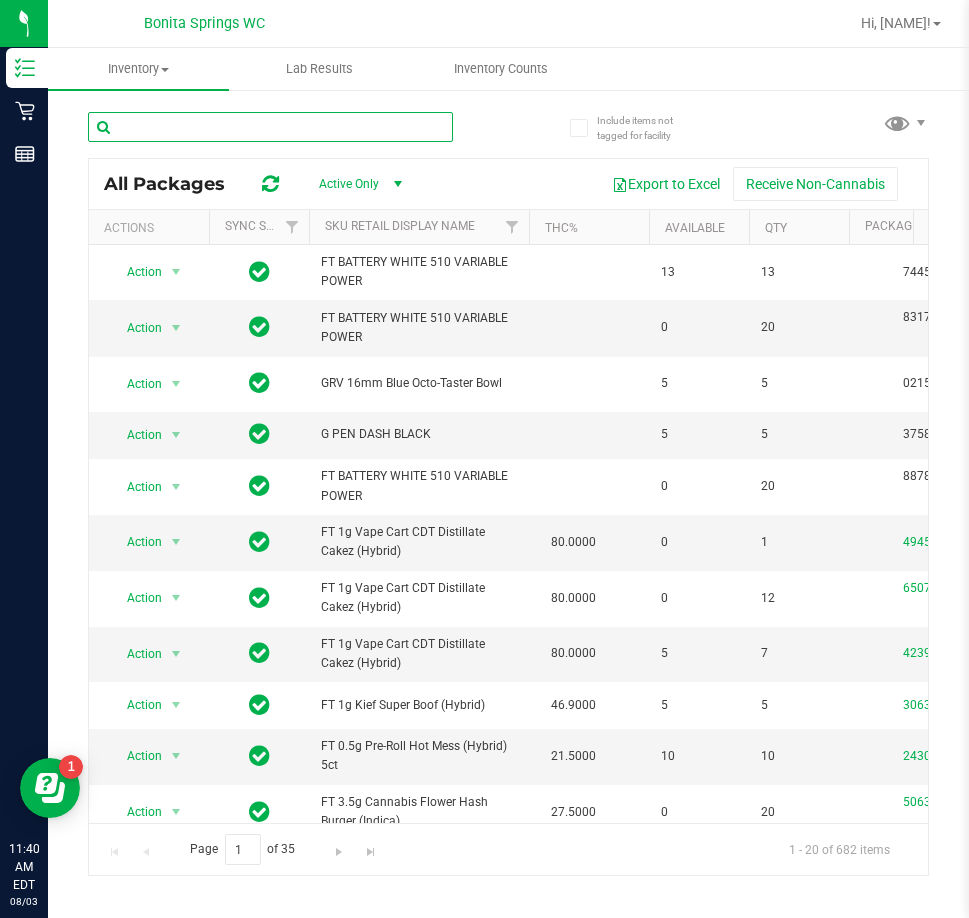 click at bounding box center [270, 127] 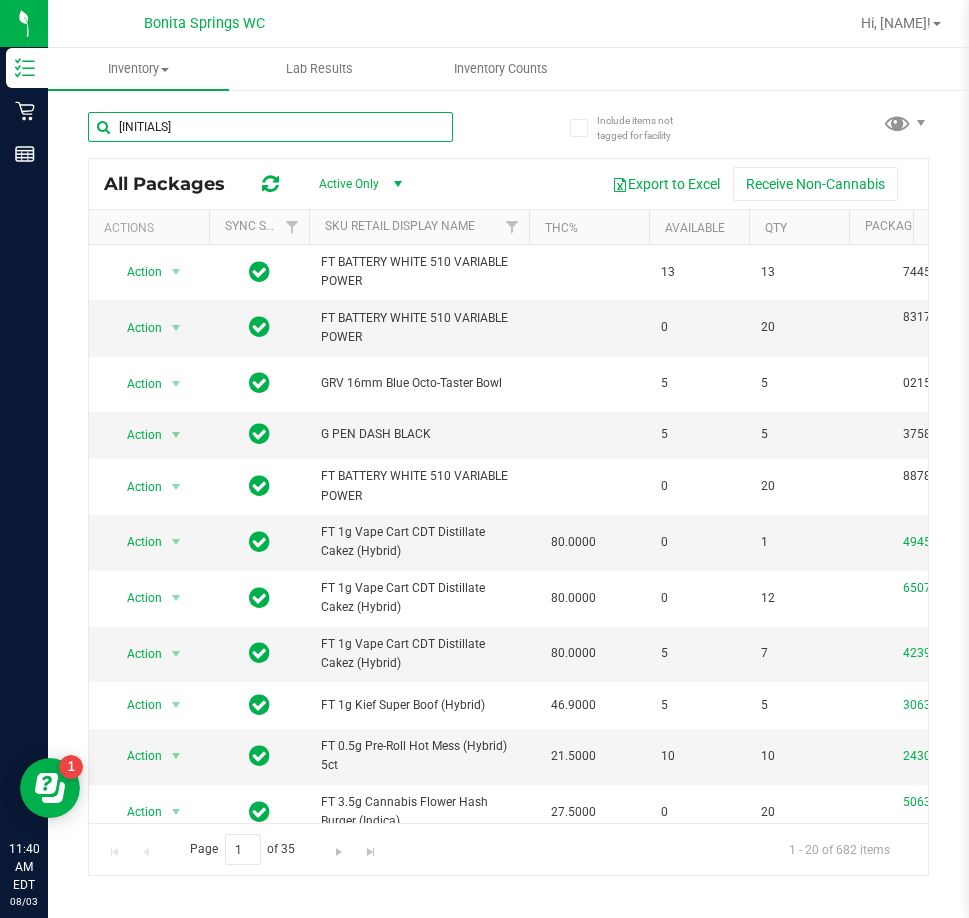 type on "jcw" 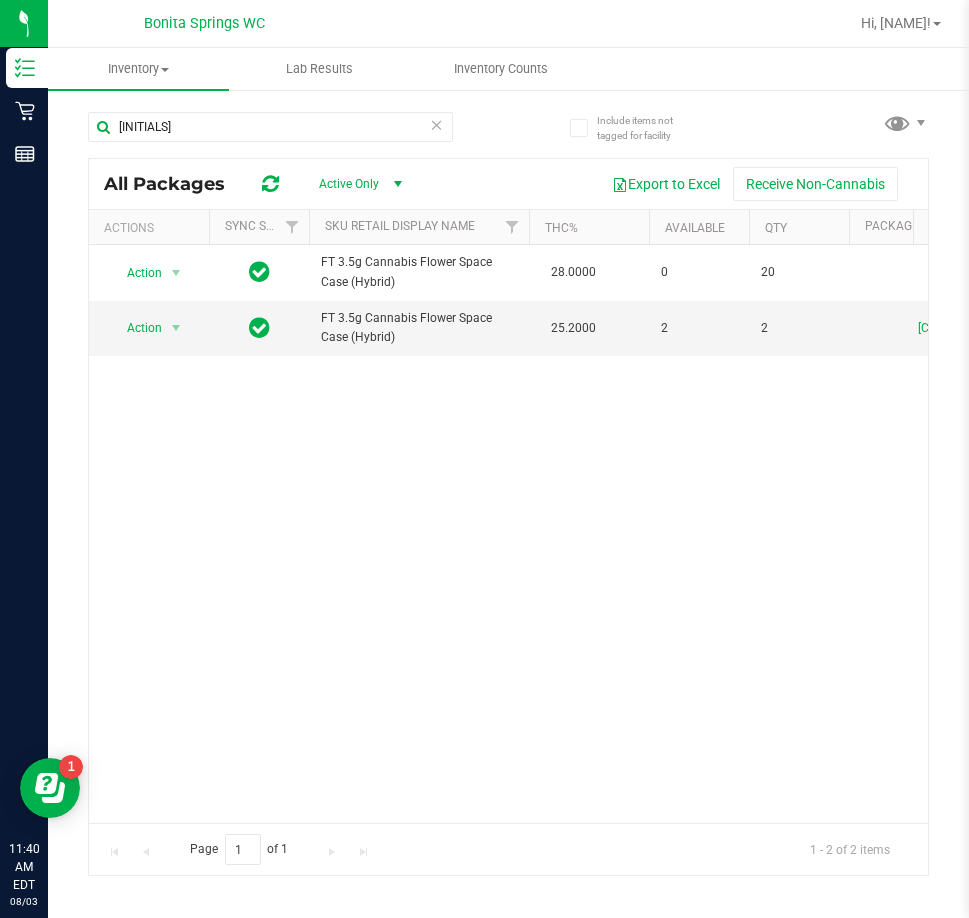 click on "Include items not tagged for facility
jcw
All Packages
Active Only Active Only Lab Samples Locked All External Internal
Export to Excel
Receive Non-Cannabis
Actions Sync Status Sku Retail Display Name THC% Available Qty Package ID Flourish Package ID Lot Number Use By Created Date Production Date PO ID Area Status Lock Code SKU Unit Price Item Name
Action Action" at bounding box center [508, 393] 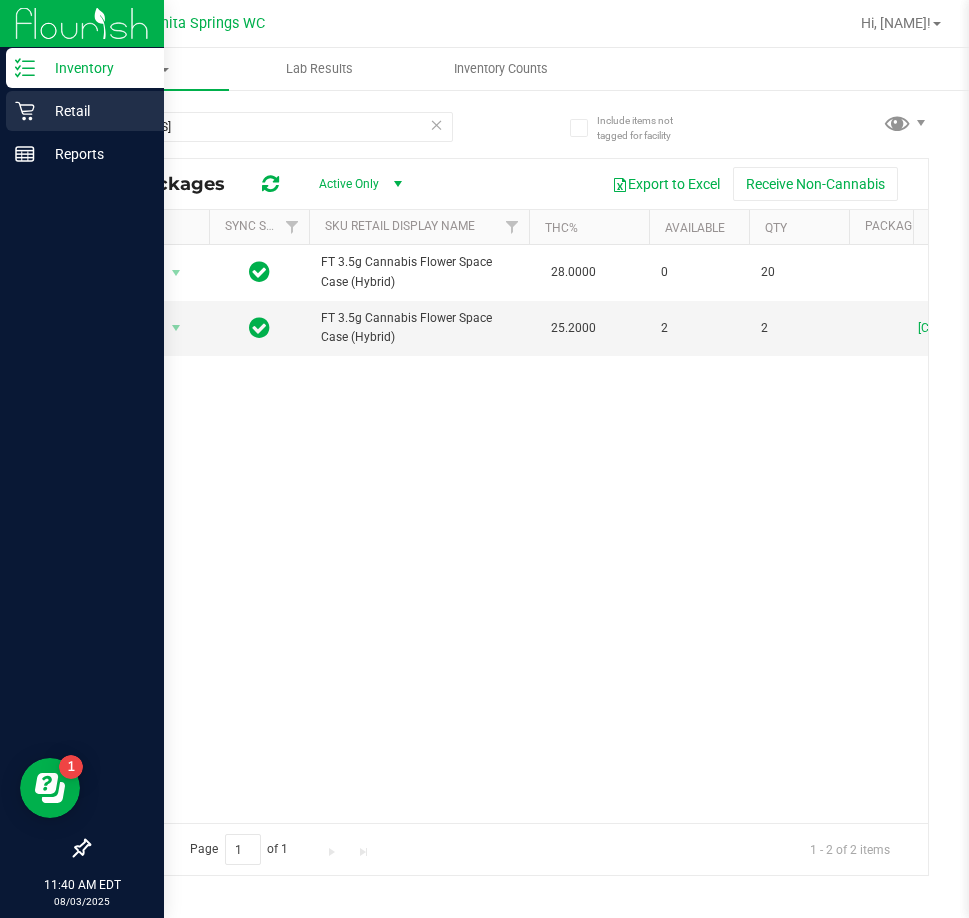 click on "Retail" at bounding box center (95, 111) 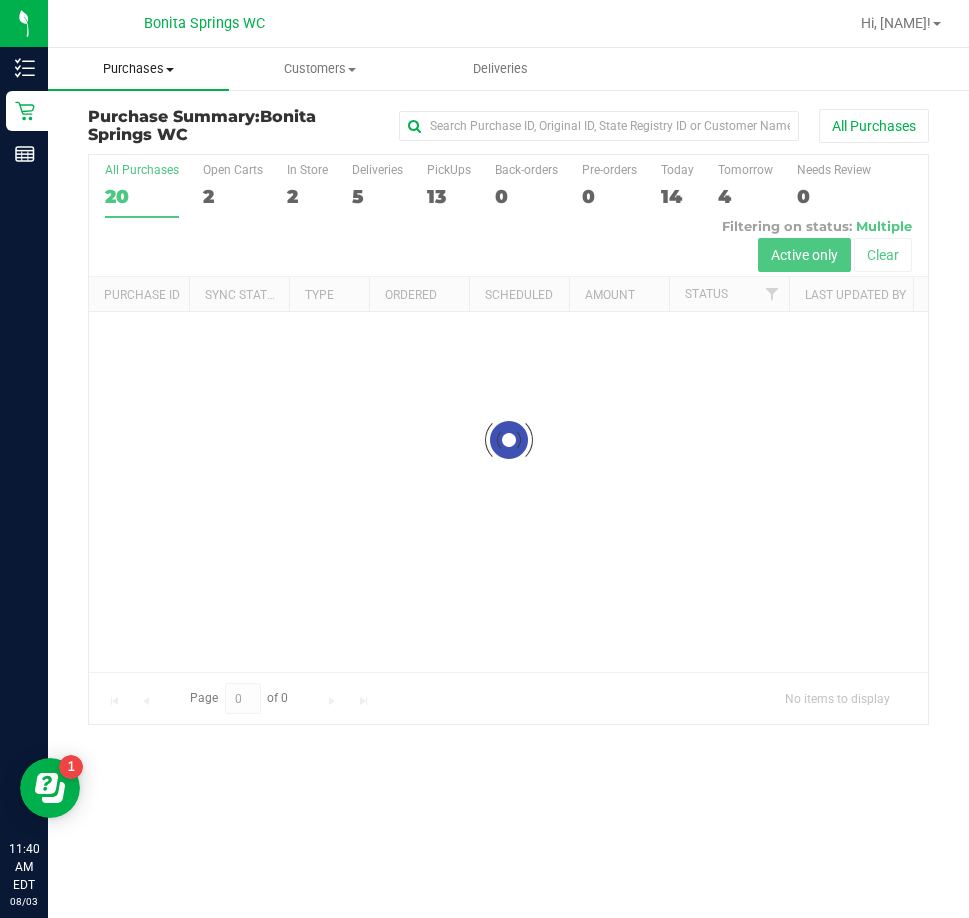 click on "Purchases" at bounding box center [138, 69] 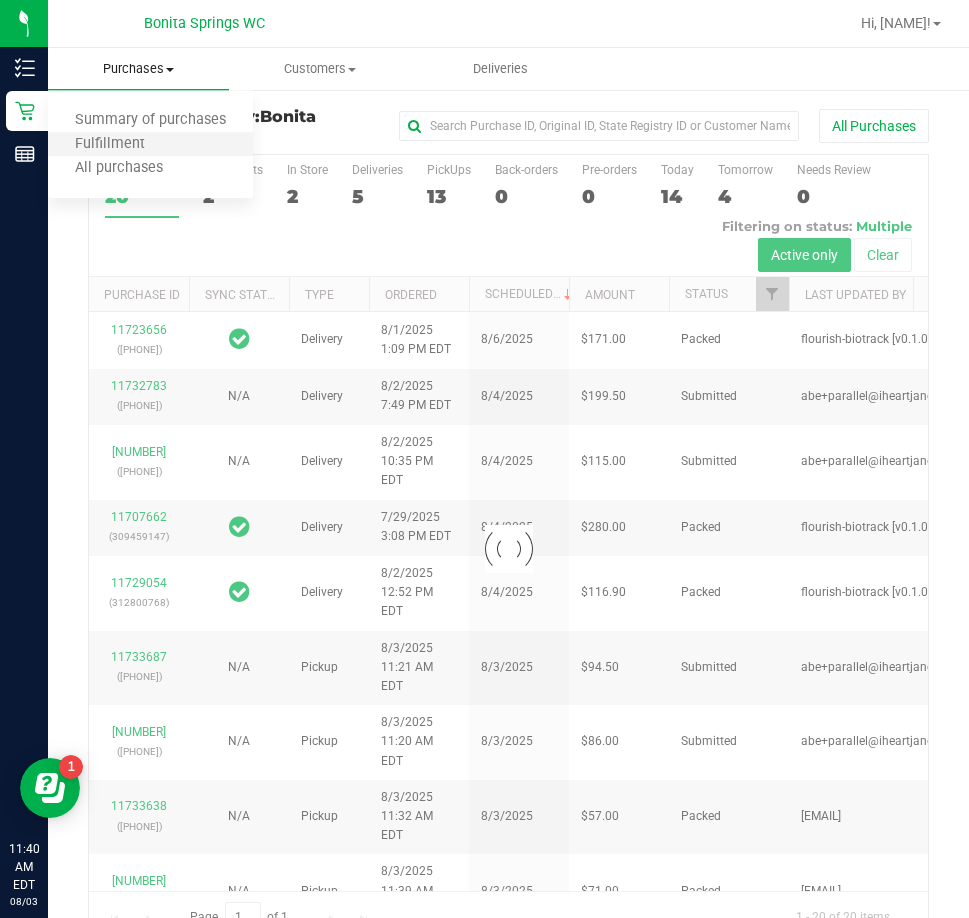 click on "Fulfillment" at bounding box center [150, 145] 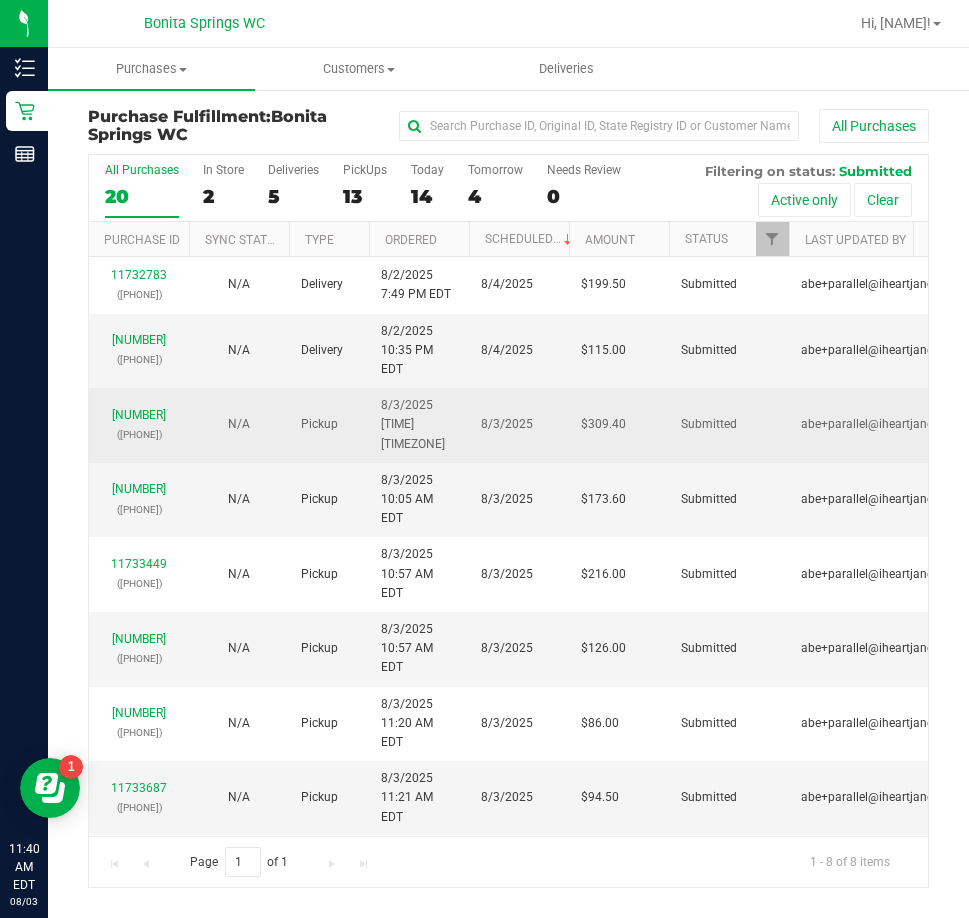 click on "11733279
(312959121)" at bounding box center [139, 425] 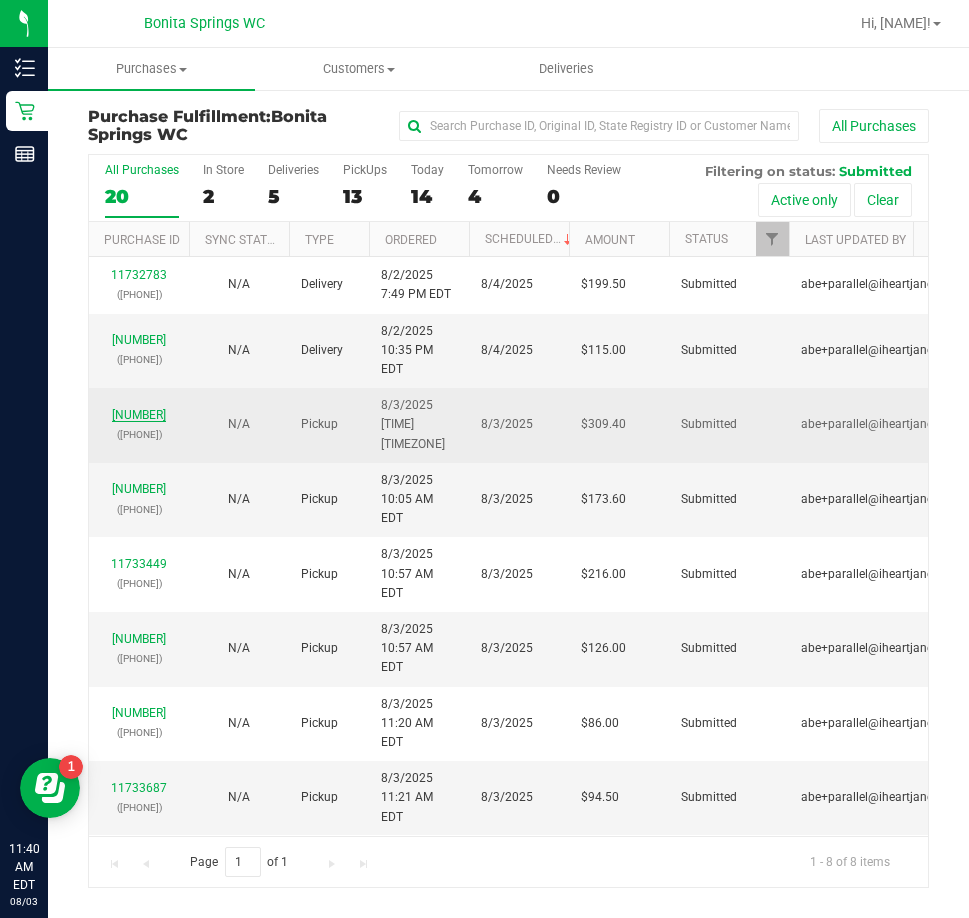 click on "11733279" at bounding box center [139, 415] 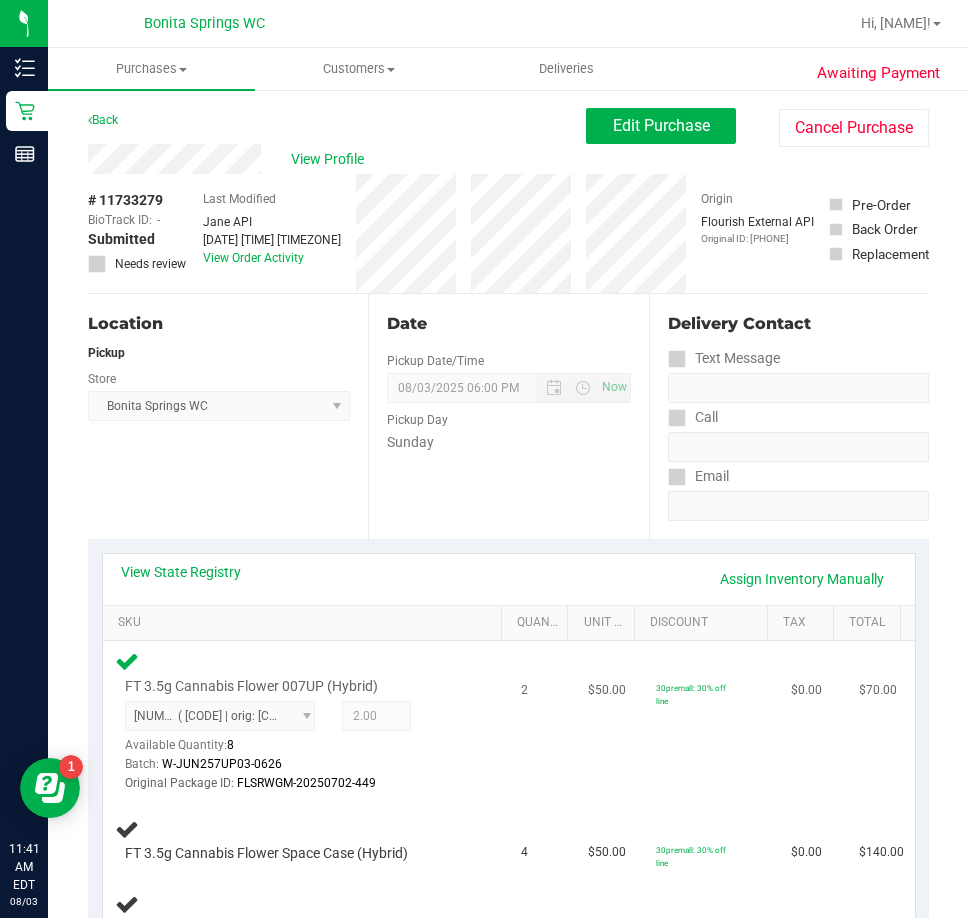 click on "30premall:
30%
off
line" at bounding box center (711, 722) 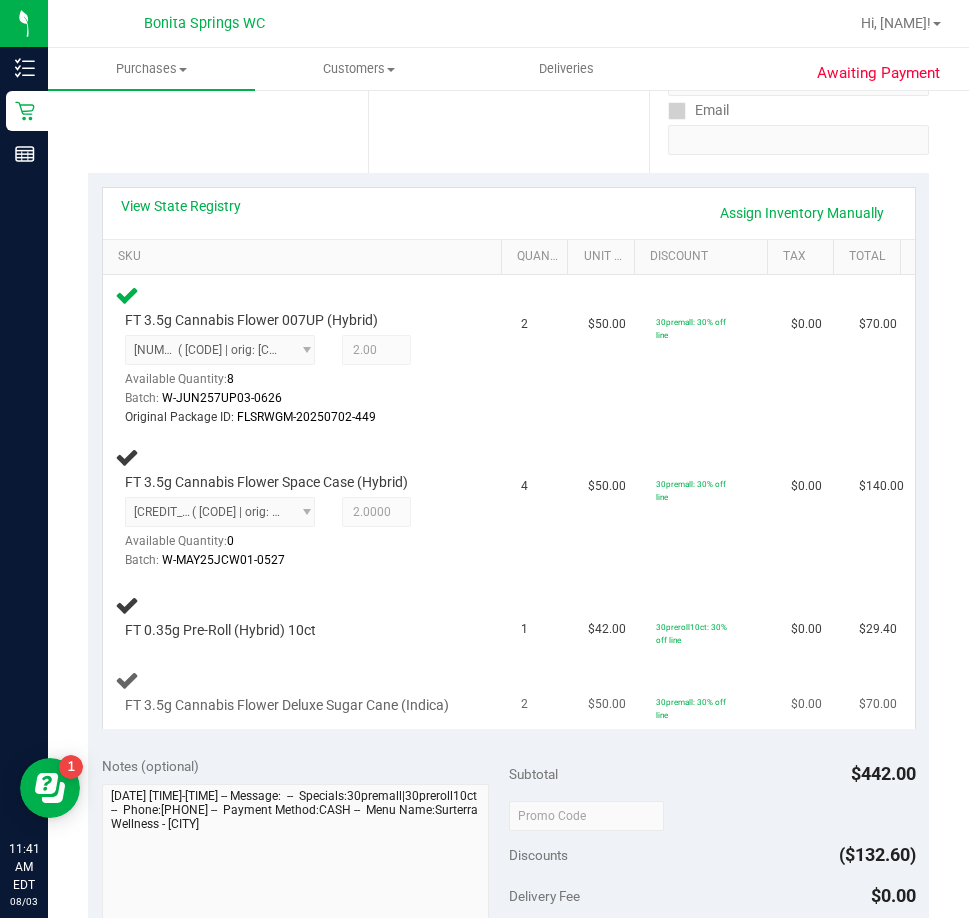 scroll, scrollTop: 400, scrollLeft: 0, axis: vertical 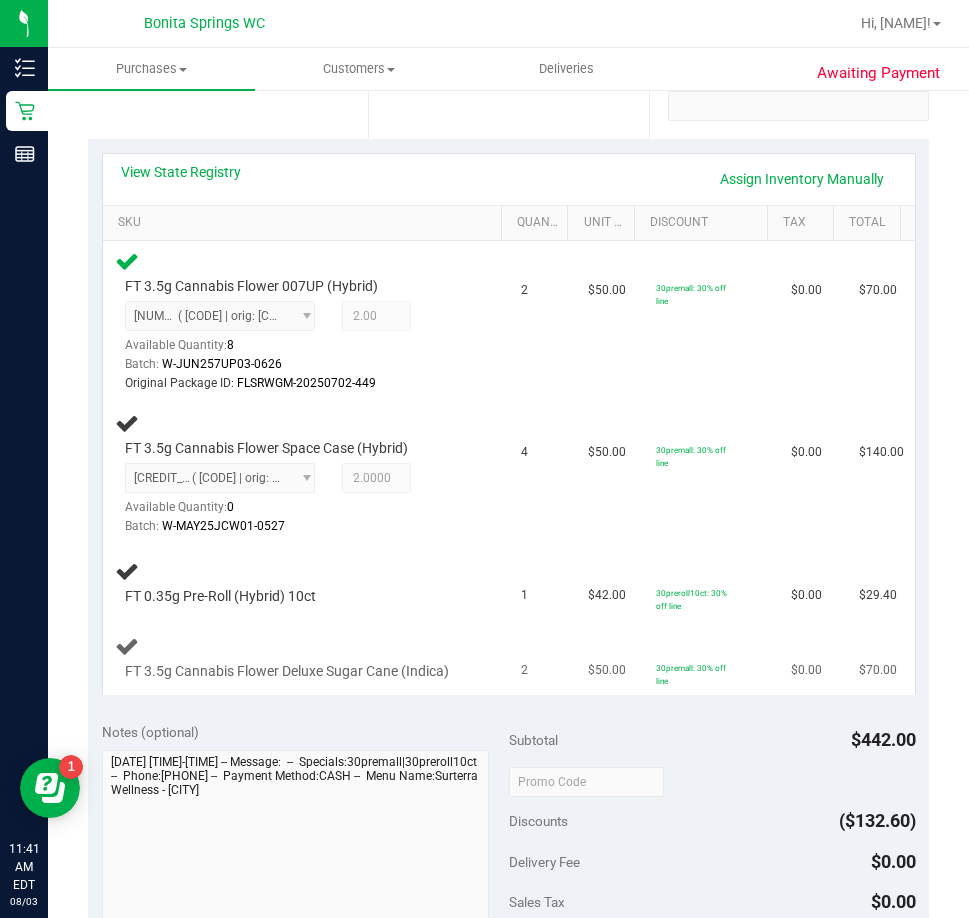 click on "FT 3.5g Cannabis Flower Deluxe Sugar Cane (Indica)" at bounding box center (287, 671) 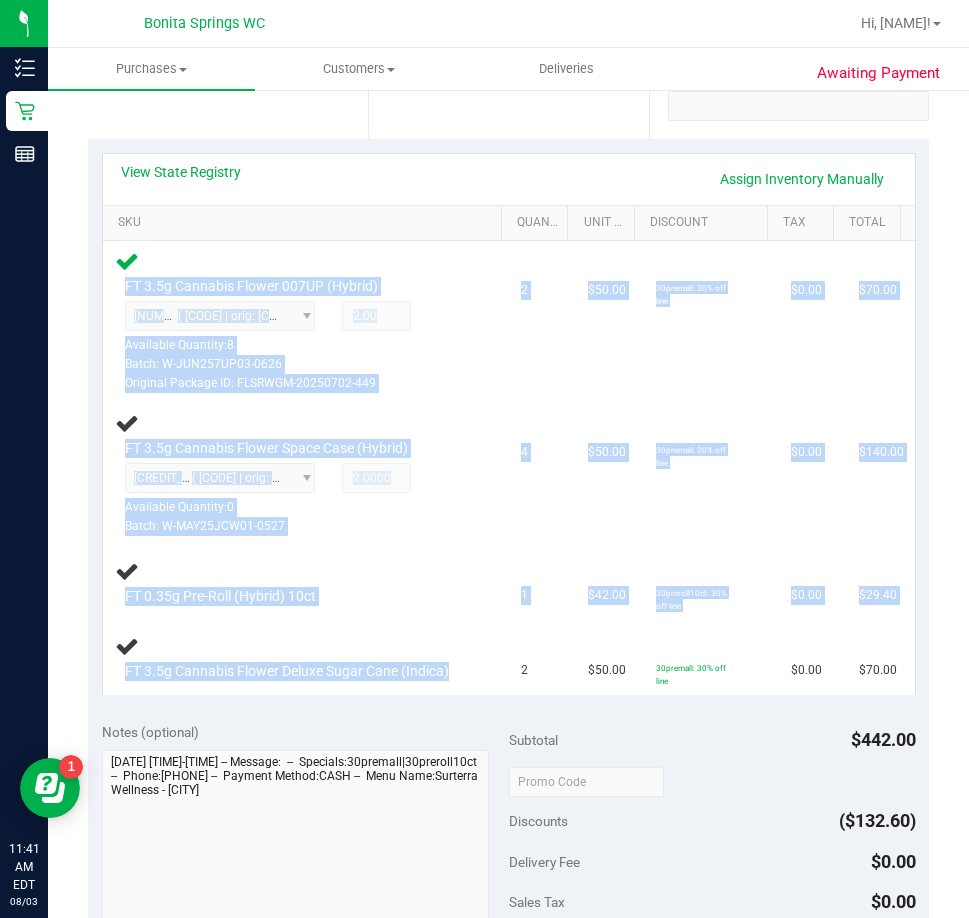 click on "View State Registry
Assign Inventory Manually
SKU Quantity Unit Price Discount Tax Total
FT 3.5g Cannabis Flower 007UP (Hybrid)
6045434656381869
(
W-JUN257UP03-0626 | orig: FLSRWGM-20250702-449
)
6045434656381869
Available Quantity:  8
2" at bounding box center (508, 424) 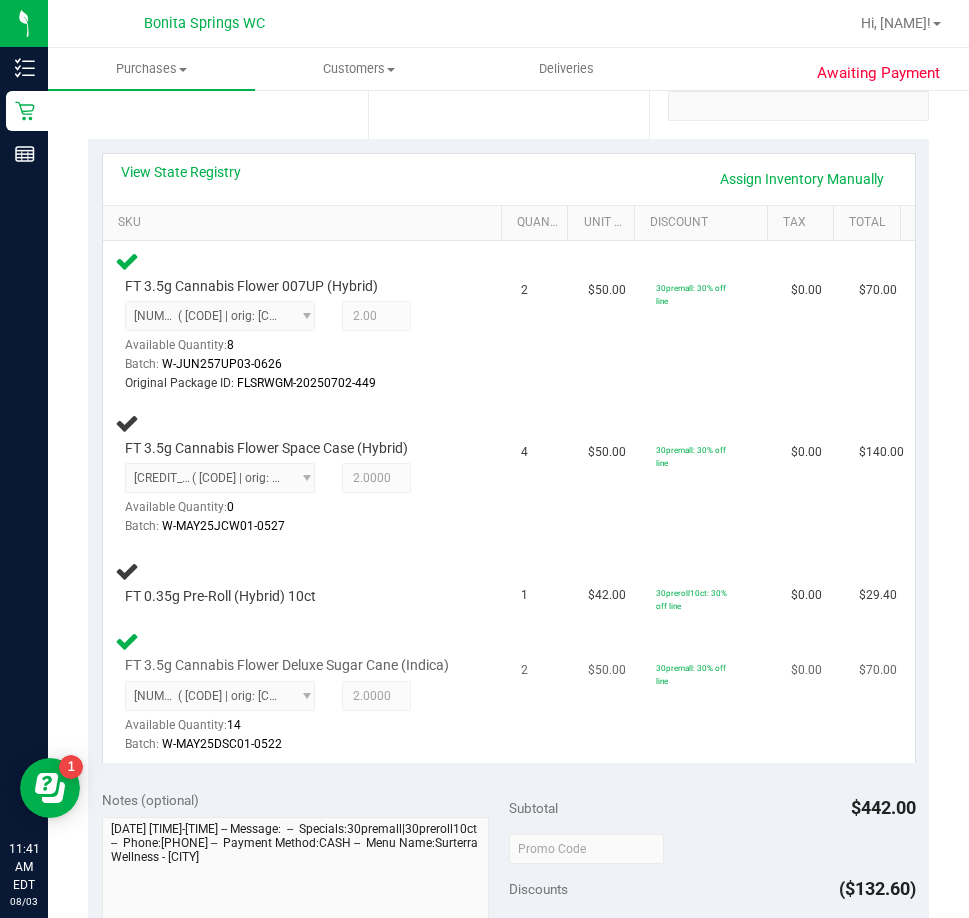 drag, startPoint x: 427, startPoint y: 602, endPoint x: 427, endPoint y: 628, distance: 26 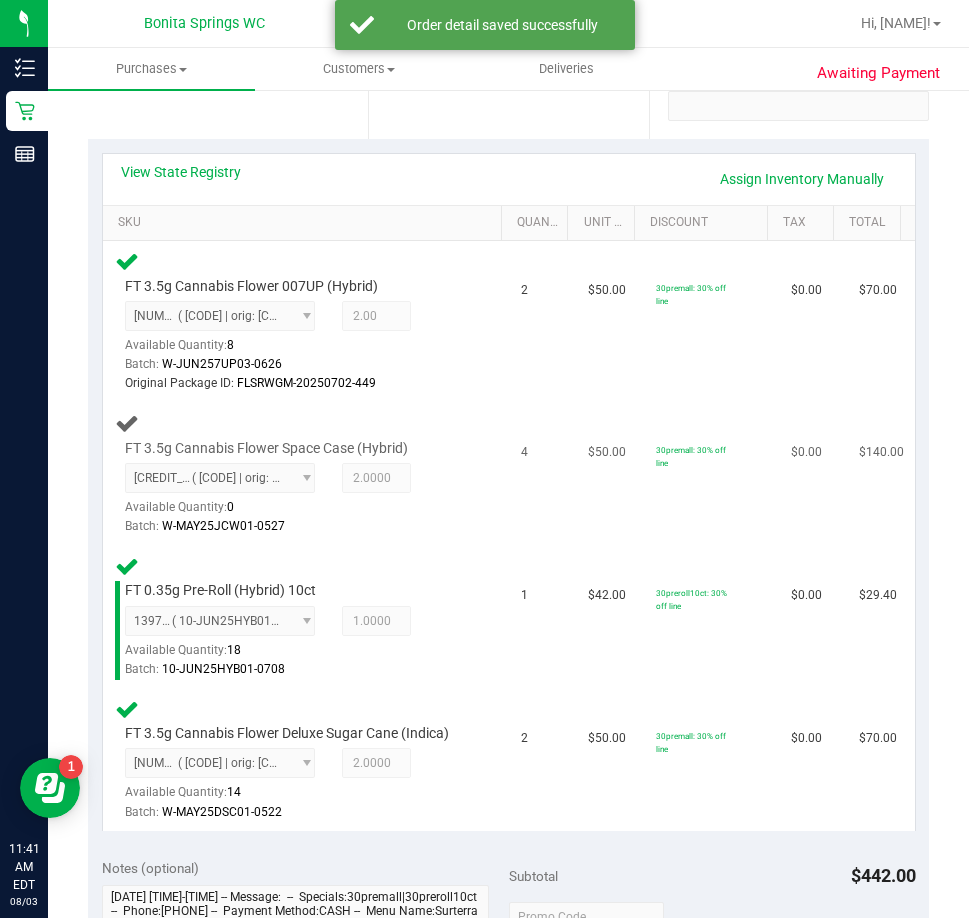click on "3738214559956144
(
W-MAY25JCW01-0527 | orig: FLSRWGM-20250602-1042
)
3738214559956144
Available Quantity:  0
2.0000 2
Batch:
W-MAY25JCW01-0527" at bounding box center [297, 499] 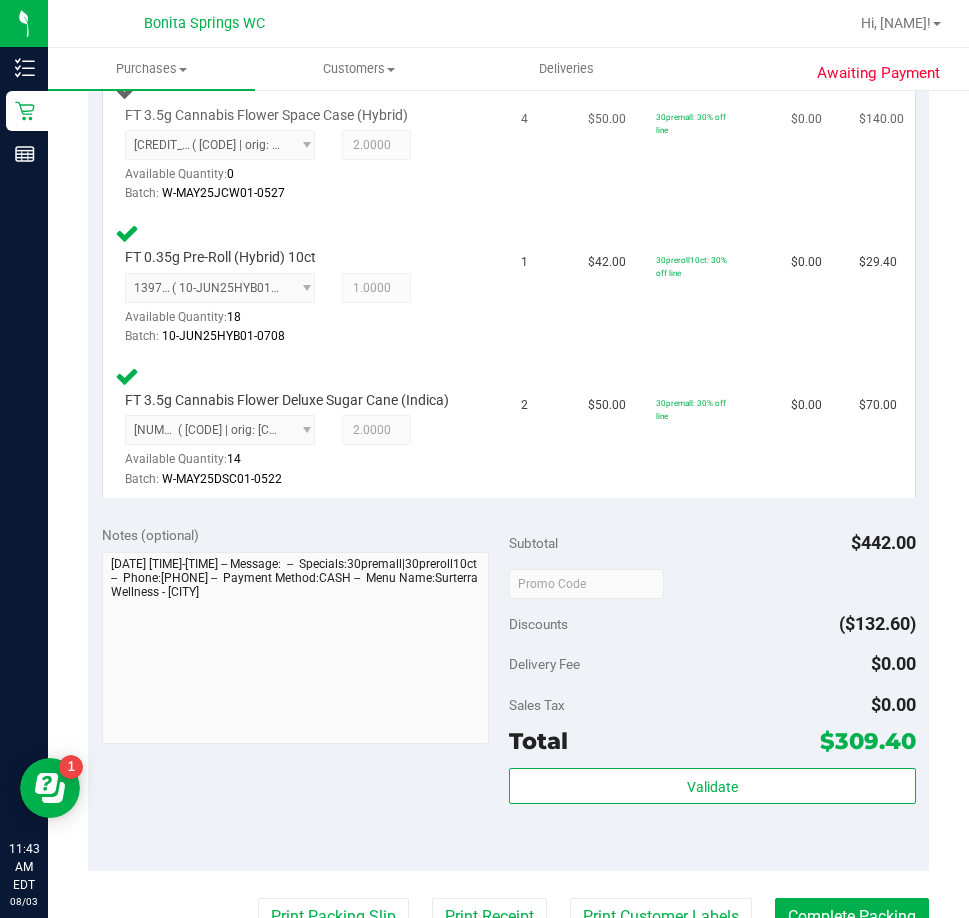 scroll, scrollTop: 900, scrollLeft: 0, axis: vertical 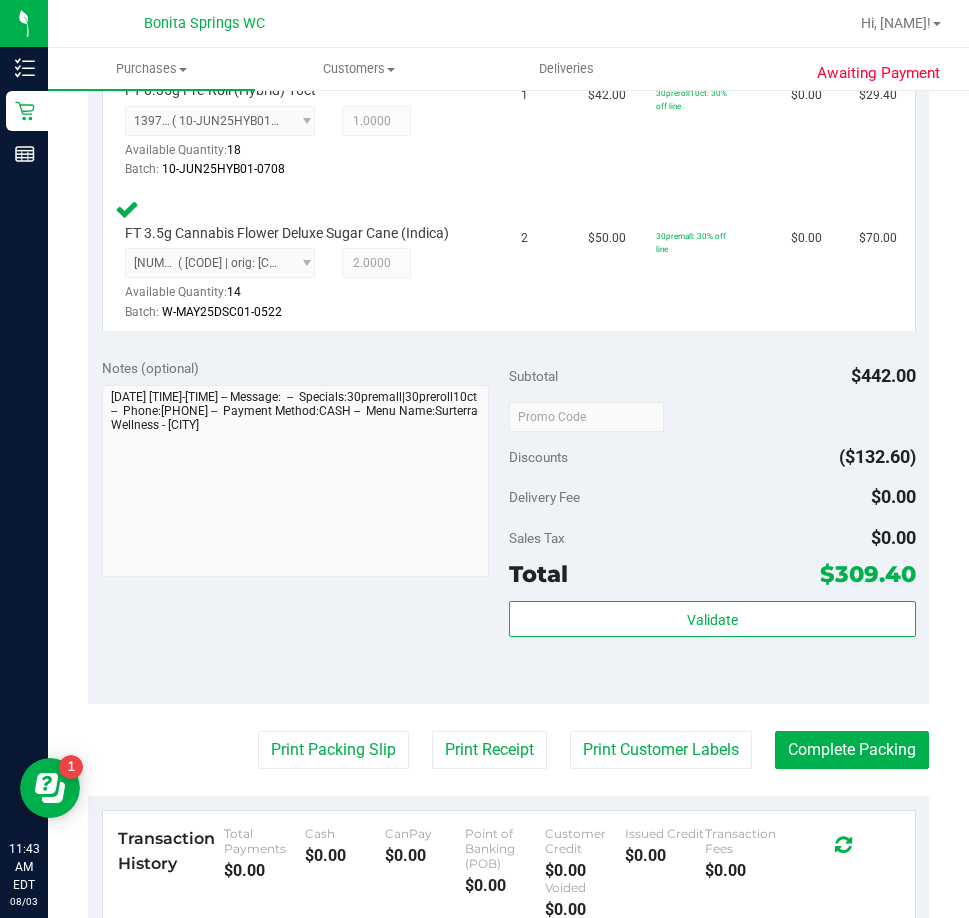click on "Sales Tax
$0.00" at bounding box center [712, 538] 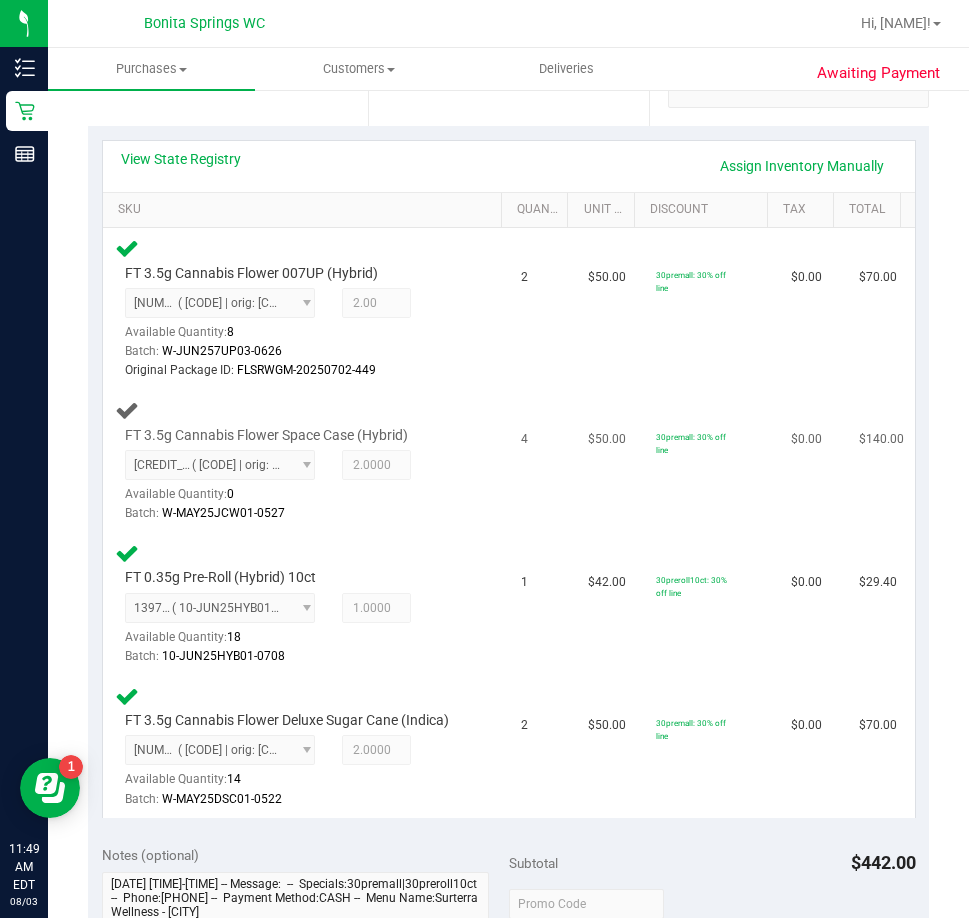 scroll, scrollTop: 400, scrollLeft: 0, axis: vertical 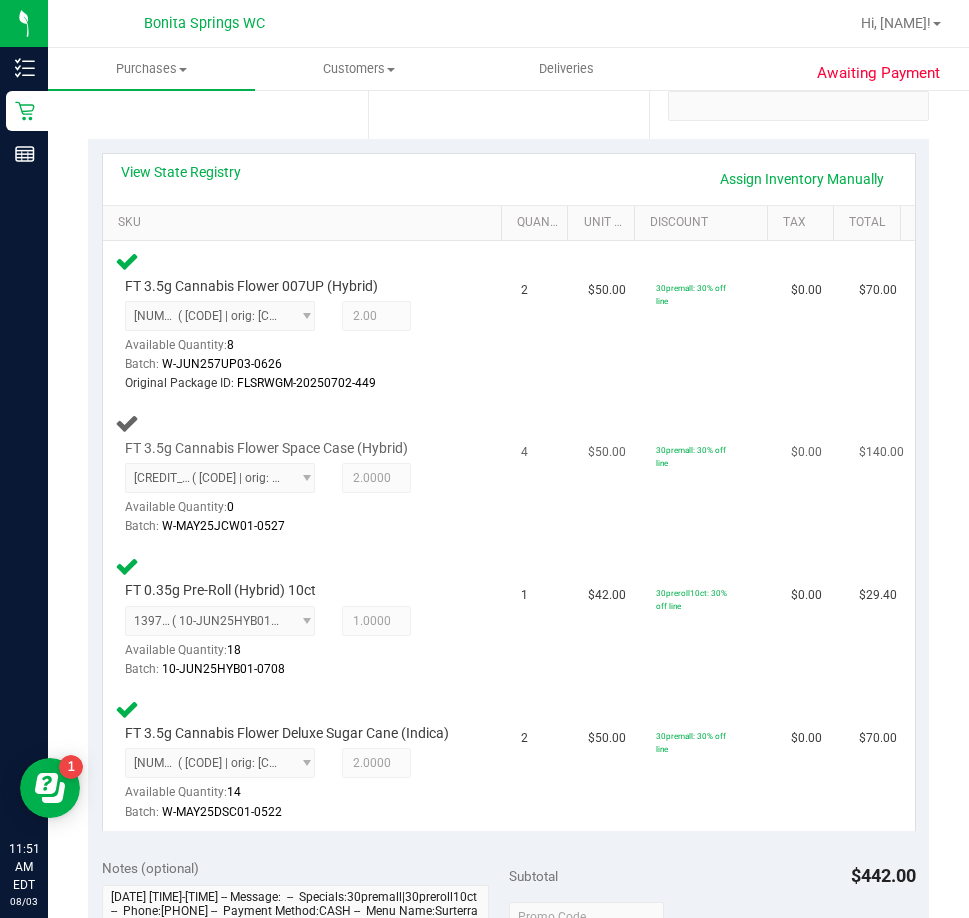 click on "4" at bounding box center [543, 474] 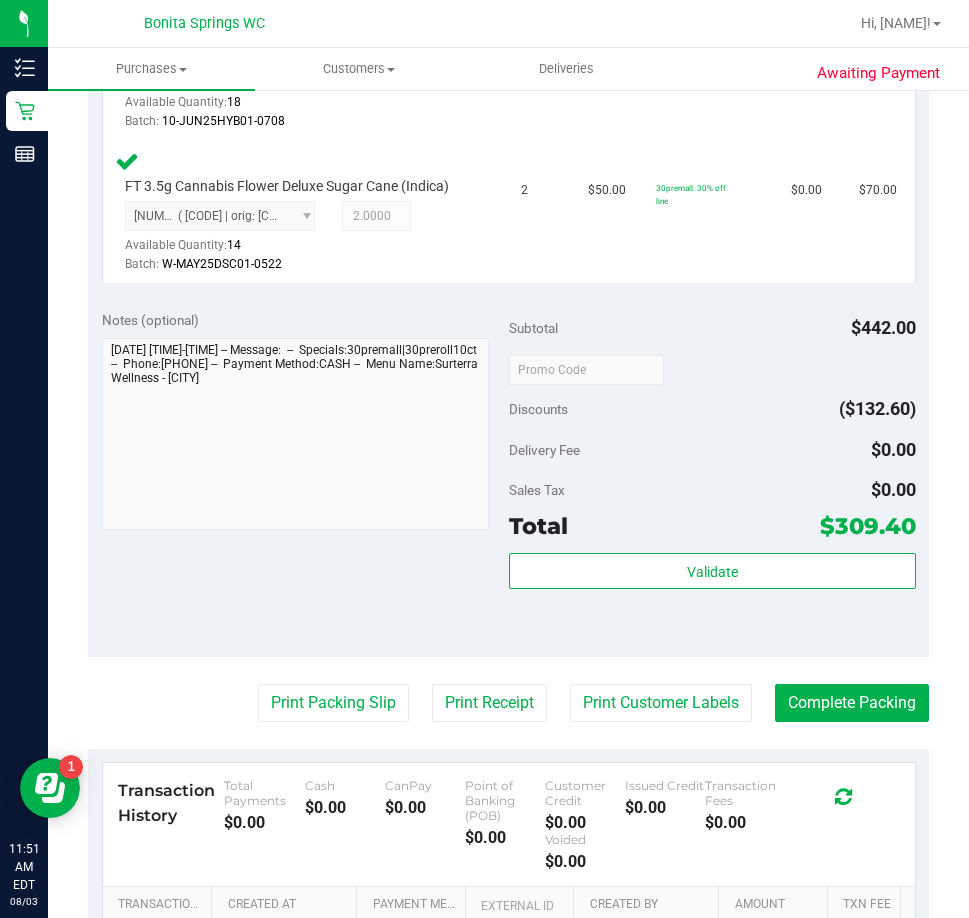 scroll, scrollTop: 1286, scrollLeft: 0, axis: vertical 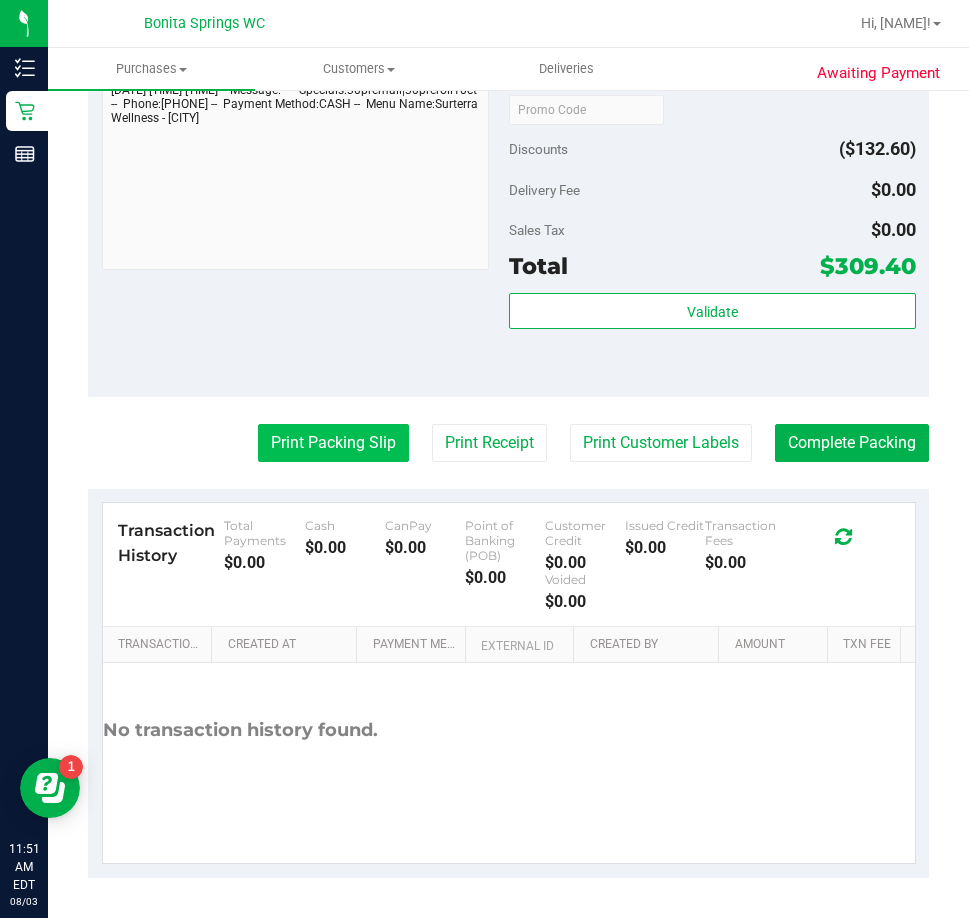 click on "Print Packing Slip" at bounding box center (333, 443) 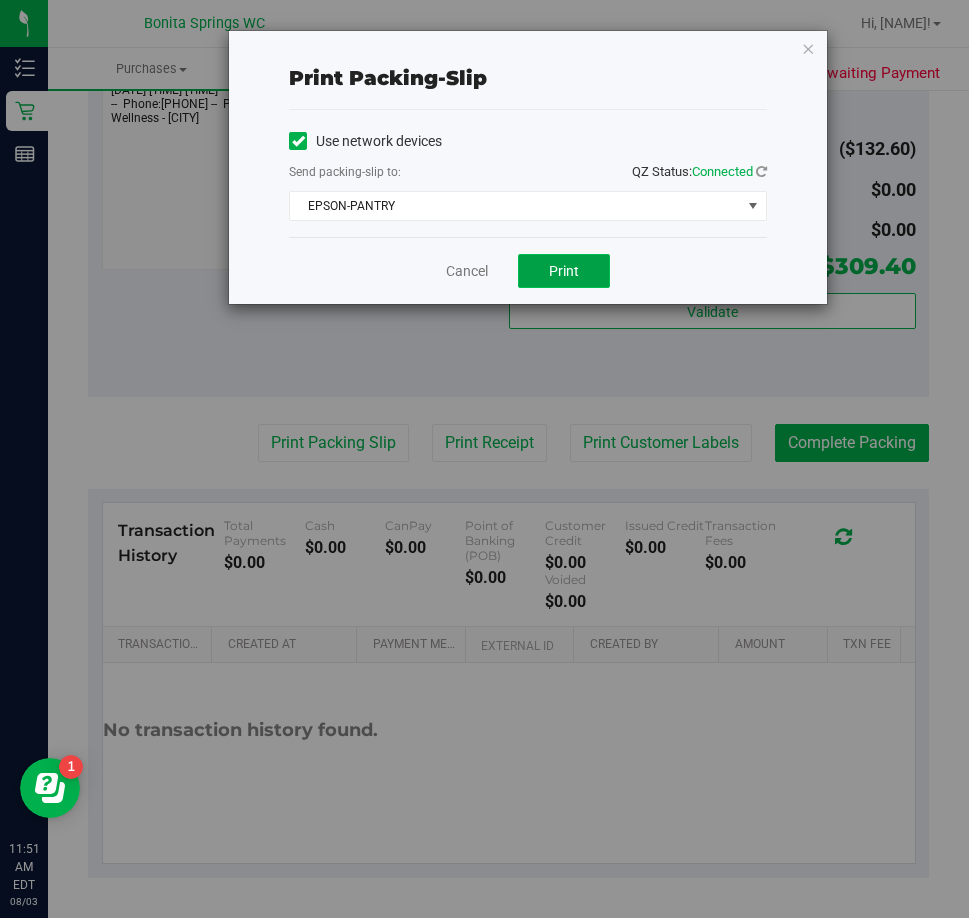 click on "Print" at bounding box center [564, 271] 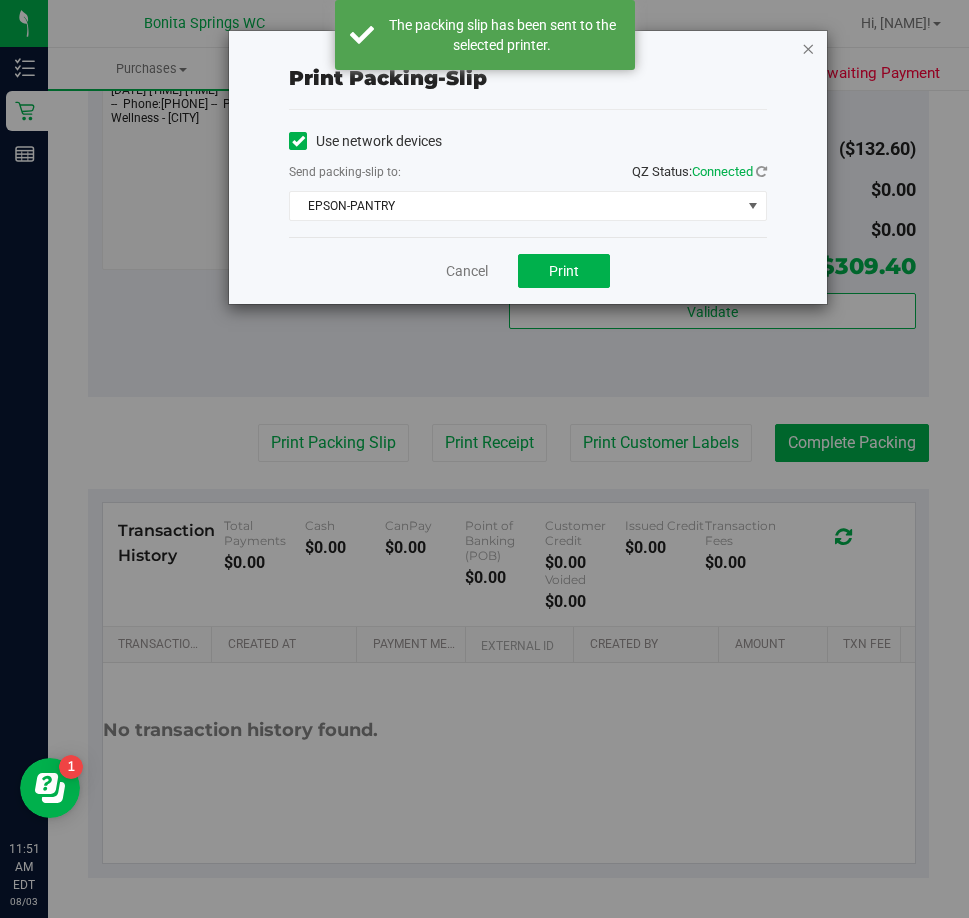 click at bounding box center [808, 48] 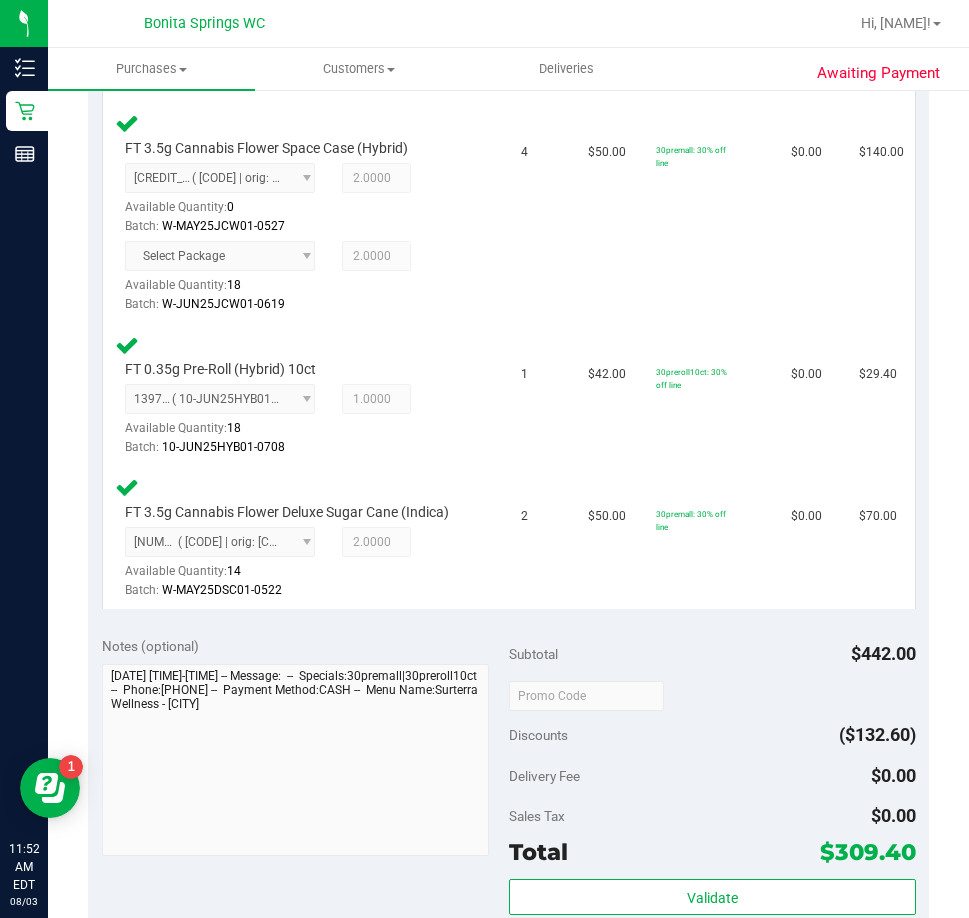 scroll, scrollTop: 1286, scrollLeft: 0, axis: vertical 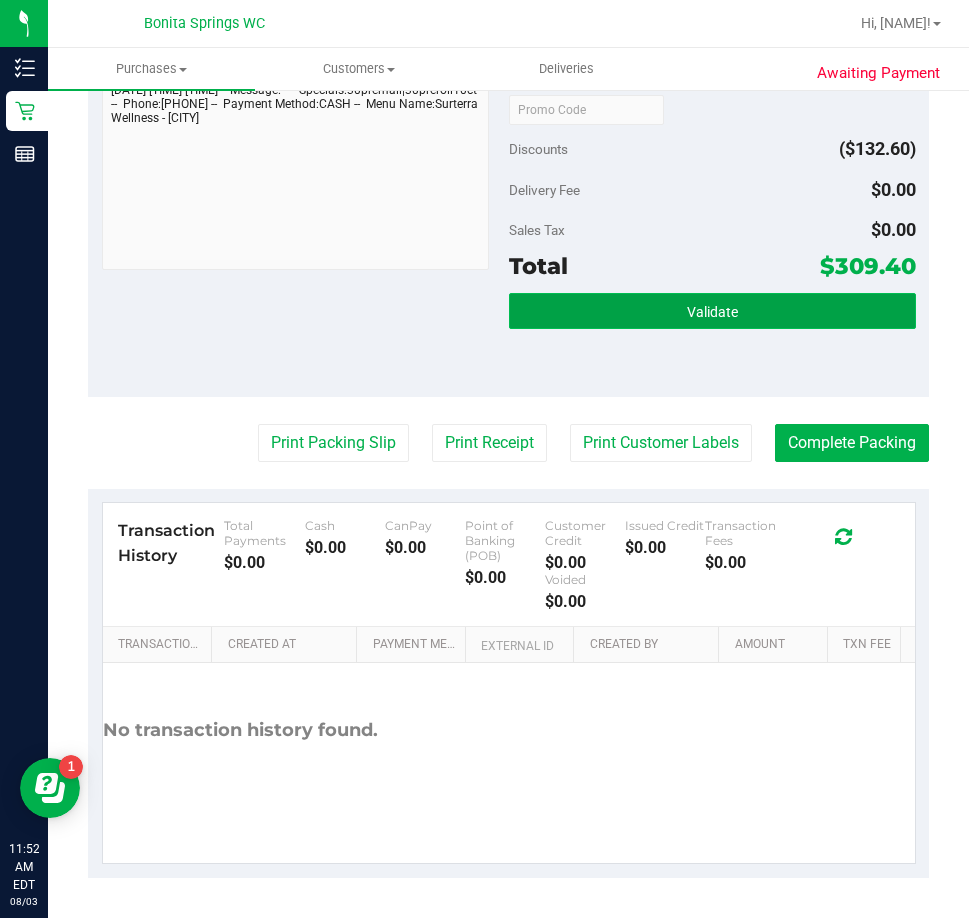 click on "Validate" at bounding box center [712, 311] 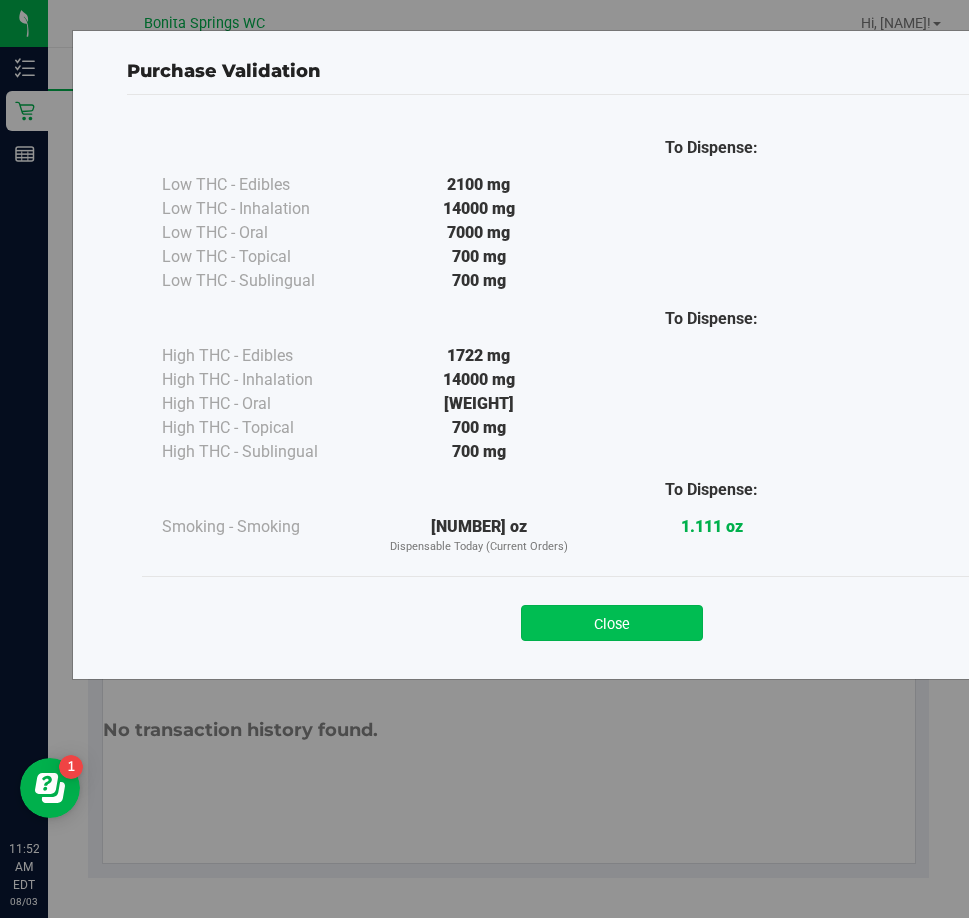 click on "Close" at bounding box center [612, 623] 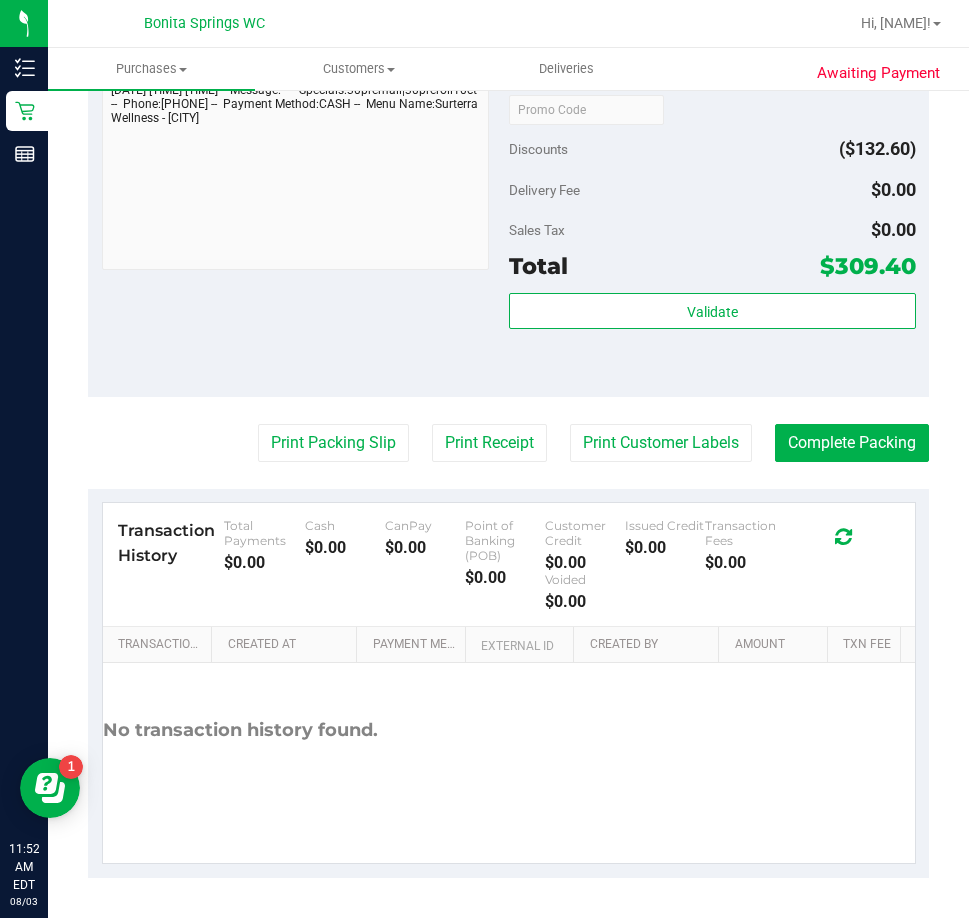 click on "Notes (optional)
Subtotal
$442.00
Discounts
($132.60)
Delivery Fee
$0.00
Sales Tax
$0.00
Total
$309.40" at bounding box center [508, 217] 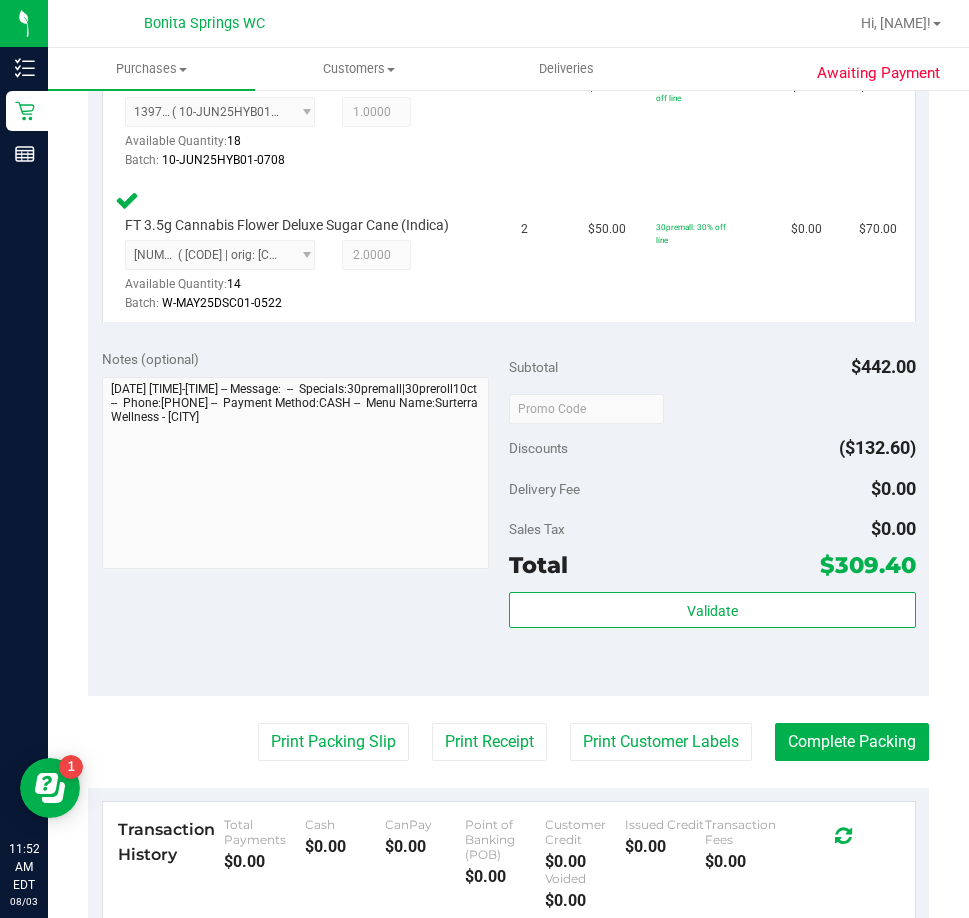 scroll, scrollTop: 1286, scrollLeft: 0, axis: vertical 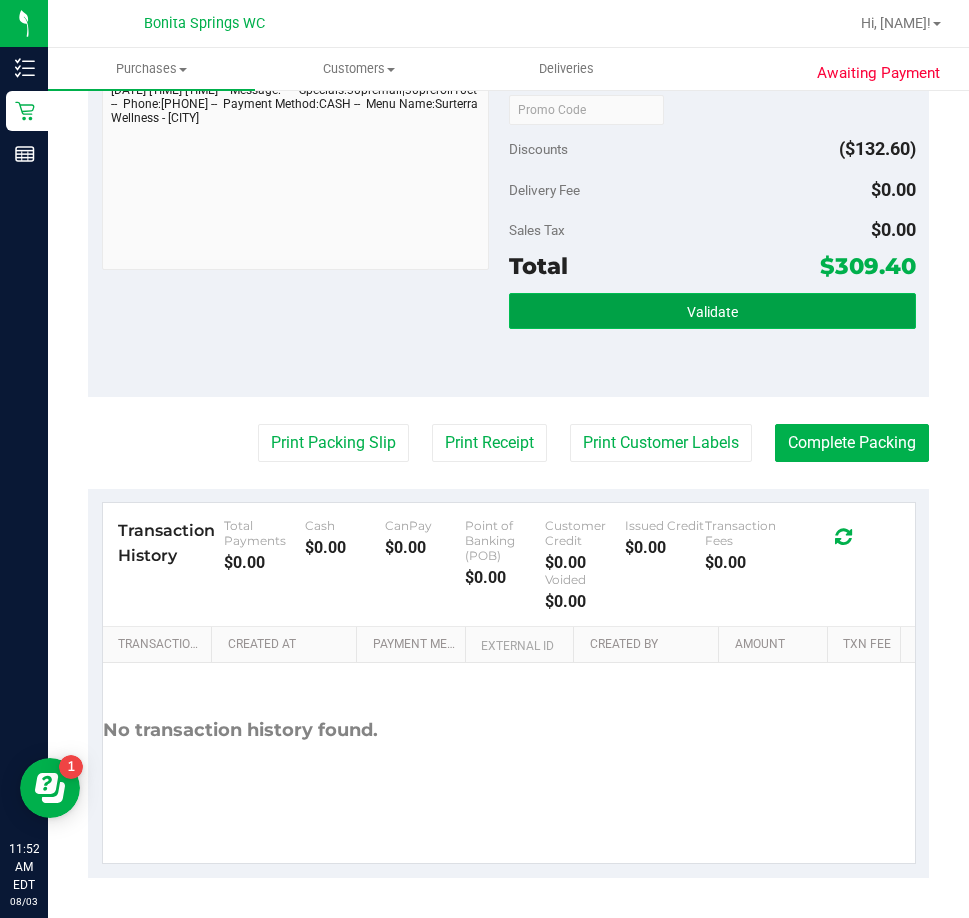 click on "Validate" at bounding box center [712, 311] 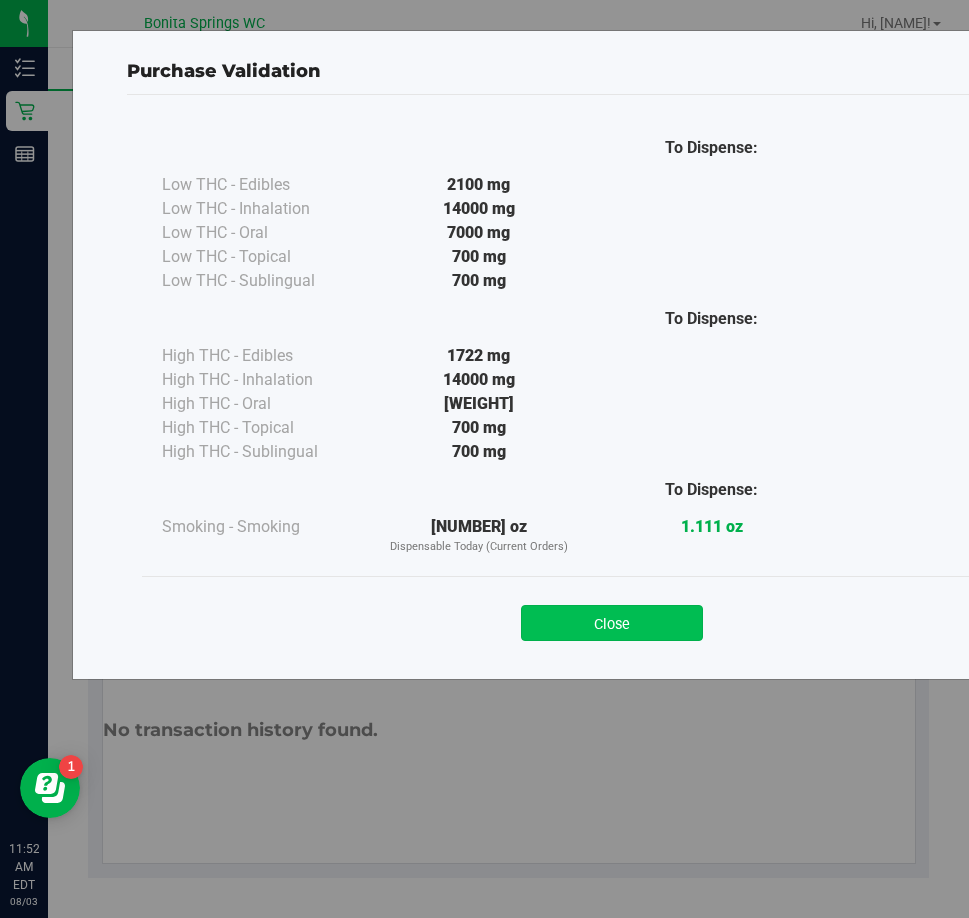 click on "Close" at bounding box center [612, 623] 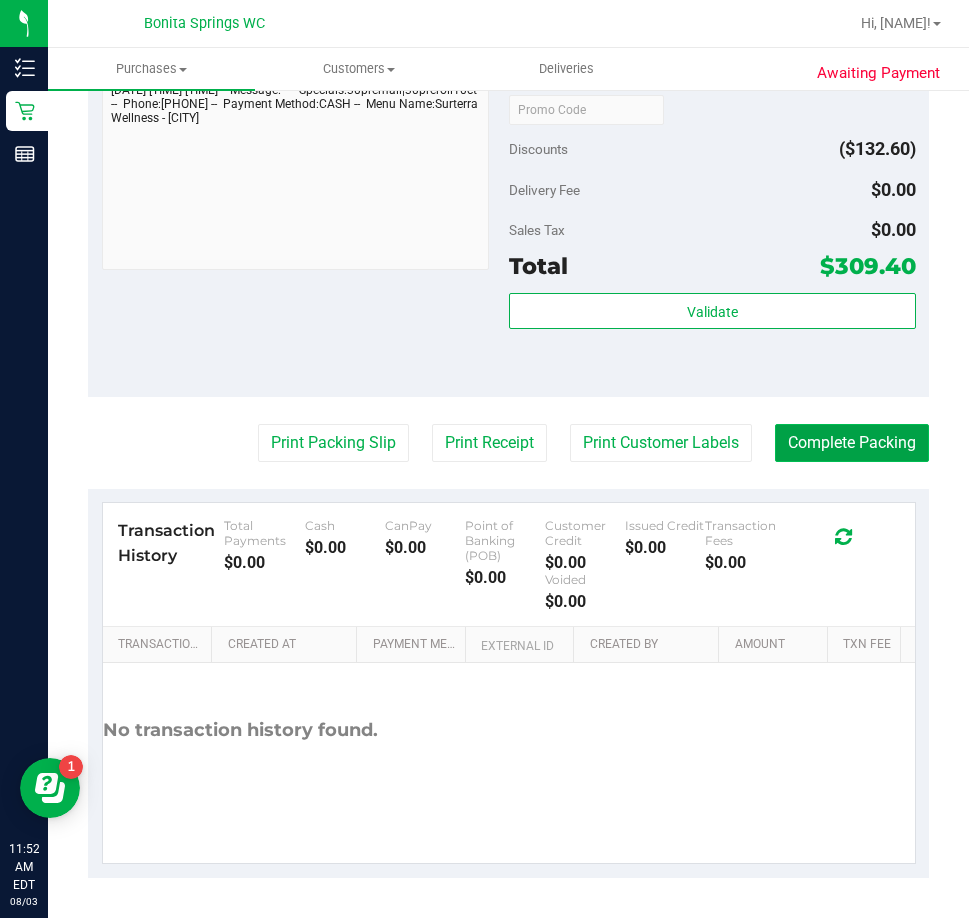click on "Complete Packing" at bounding box center (852, 443) 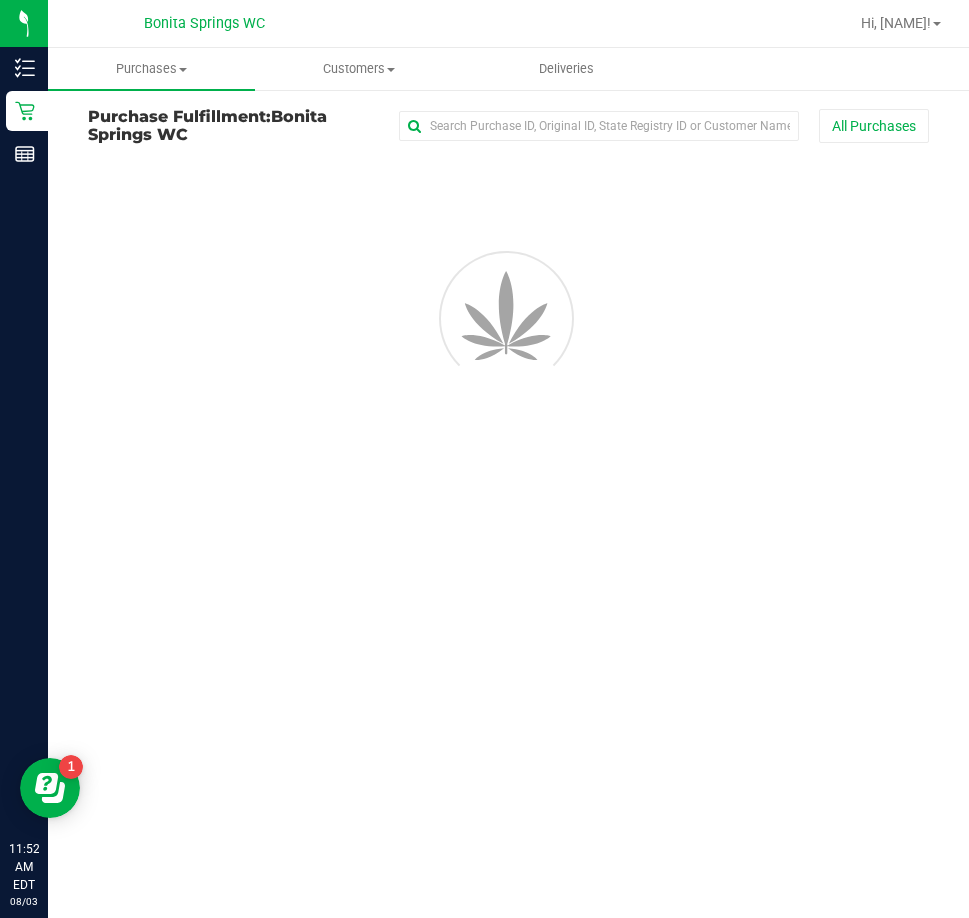 scroll, scrollTop: 0, scrollLeft: 0, axis: both 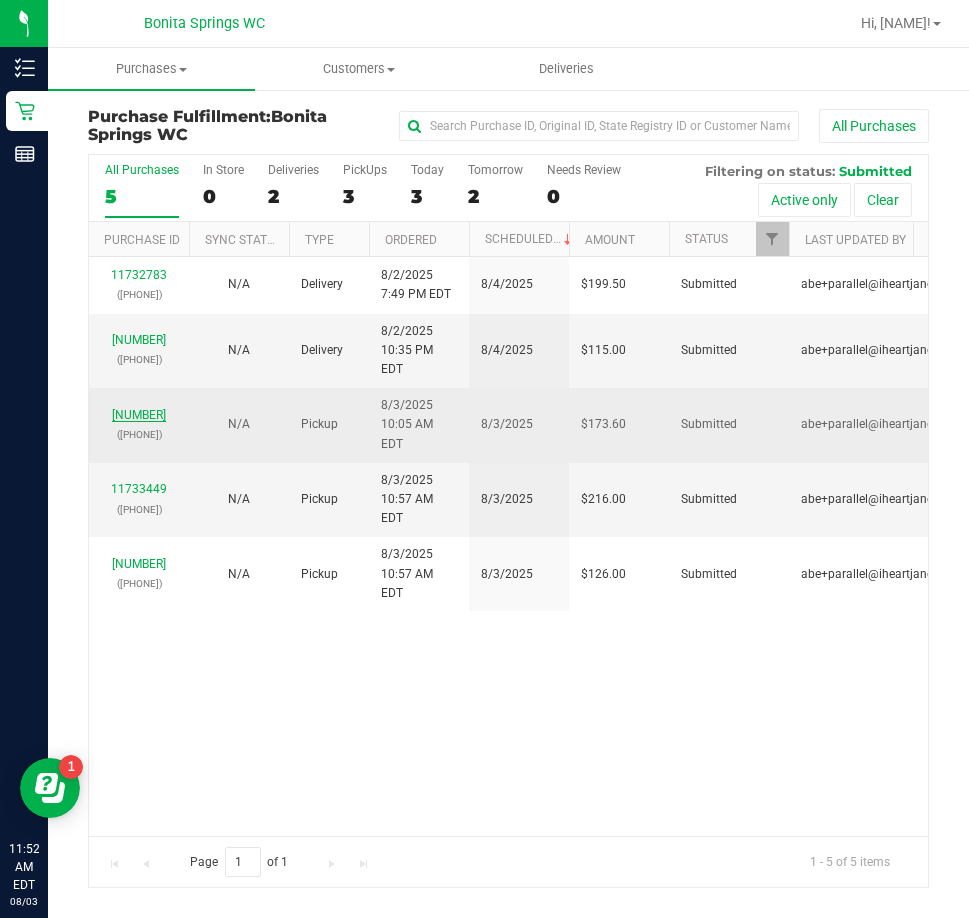 click on "11733329" at bounding box center (139, 415) 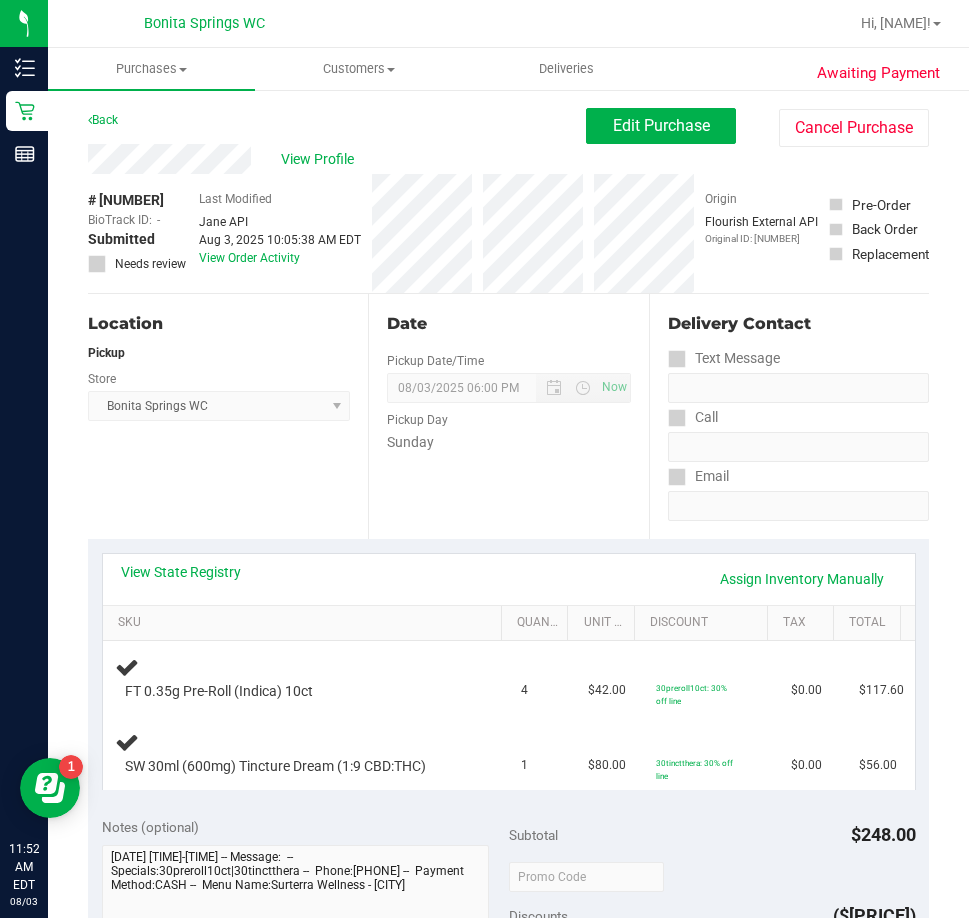 click on "Location
Pickup
Store
Bonita Springs WC Select Store Bonita Springs WC Boynton Beach WC Bradenton WC Brandon WC Brooksville WC Call Center Clermont WC Crestview WC Deerfield Beach WC Delray Beach WC Deltona WC Ft Walton Beach WC Ft. Lauderdale WC Ft. Myers WC Gainesville WC Jax Atlantic WC JAX DC REP Jax WC Key West WC Lakeland WC Largo WC Lehigh Acres DC REP Merritt Island WC Miami 72nd WC Miami Beach WC Miami Dadeland WC Miramar DC REP New Port Richey WC North Palm Beach WC North Port WC Ocala WC Orange Park WC Orlando Colonial WC Orlando DC REP Orlando WC Oviedo WC Palm Bay WC Palm Coast WC Panama City WC Pensacola WC Port Orange WC Port St. Lucie WC Sebring WC South Tampa WC St. Pete WC Summerfield WC Tallahassee DC REP Tallahassee WC Tampa DC Testing Tampa Warehouse Tampa WC TX Austin DC TX Plano Retail WPB DC" at bounding box center (228, 416) 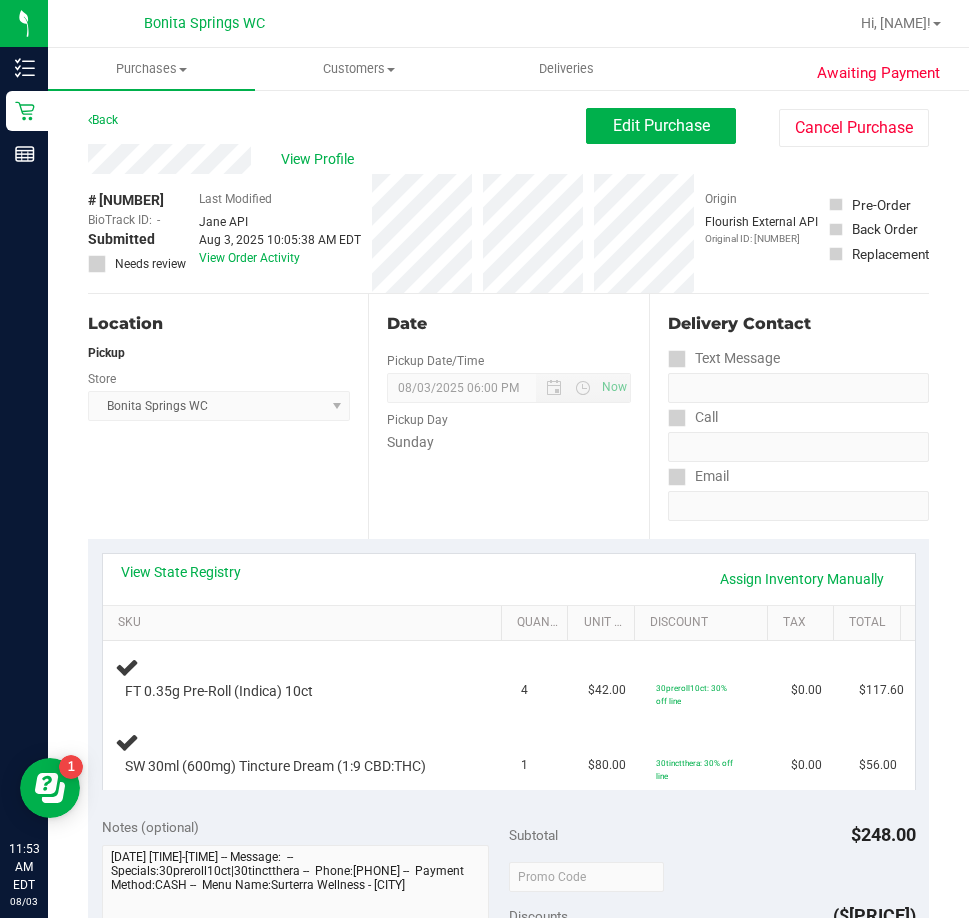 click on "View State Registry
Assign Inventory Manually" at bounding box center (509, 579) 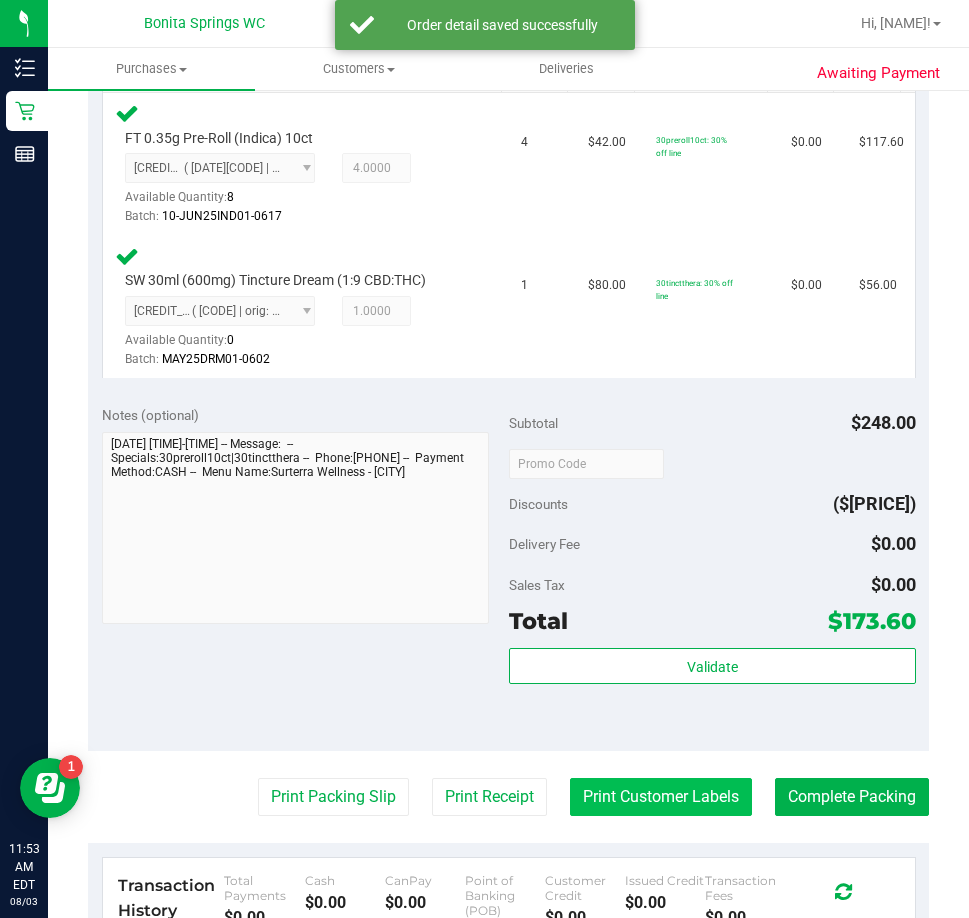 scroll, scrollTop: 700, scrollLeft: 0, axis: vertical 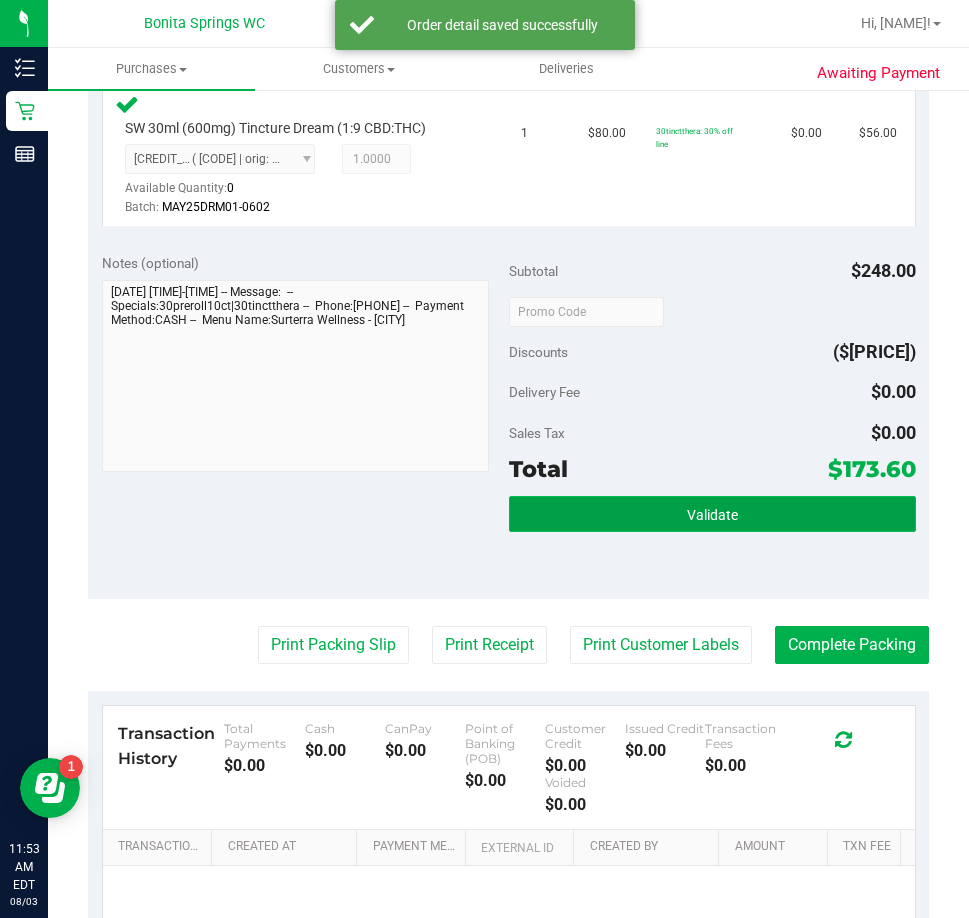click on "Validate" at bounding box center [712, 514] 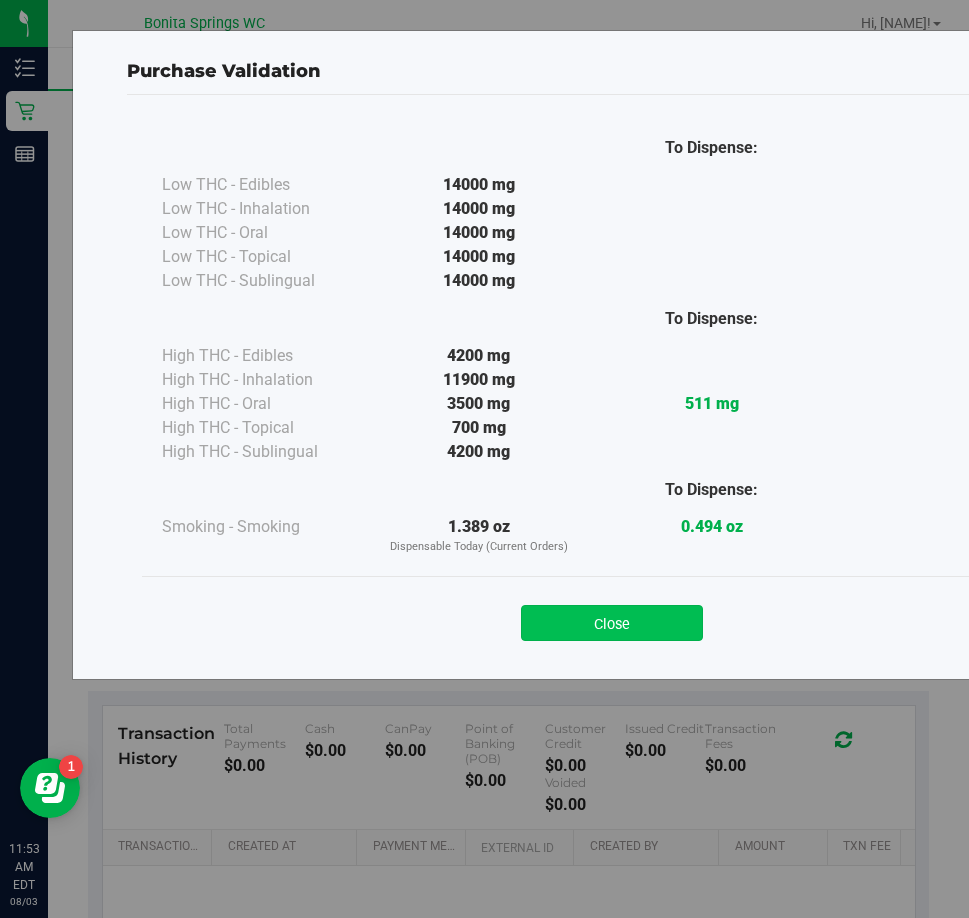 click on "Close" at bounding box center [612, 623] 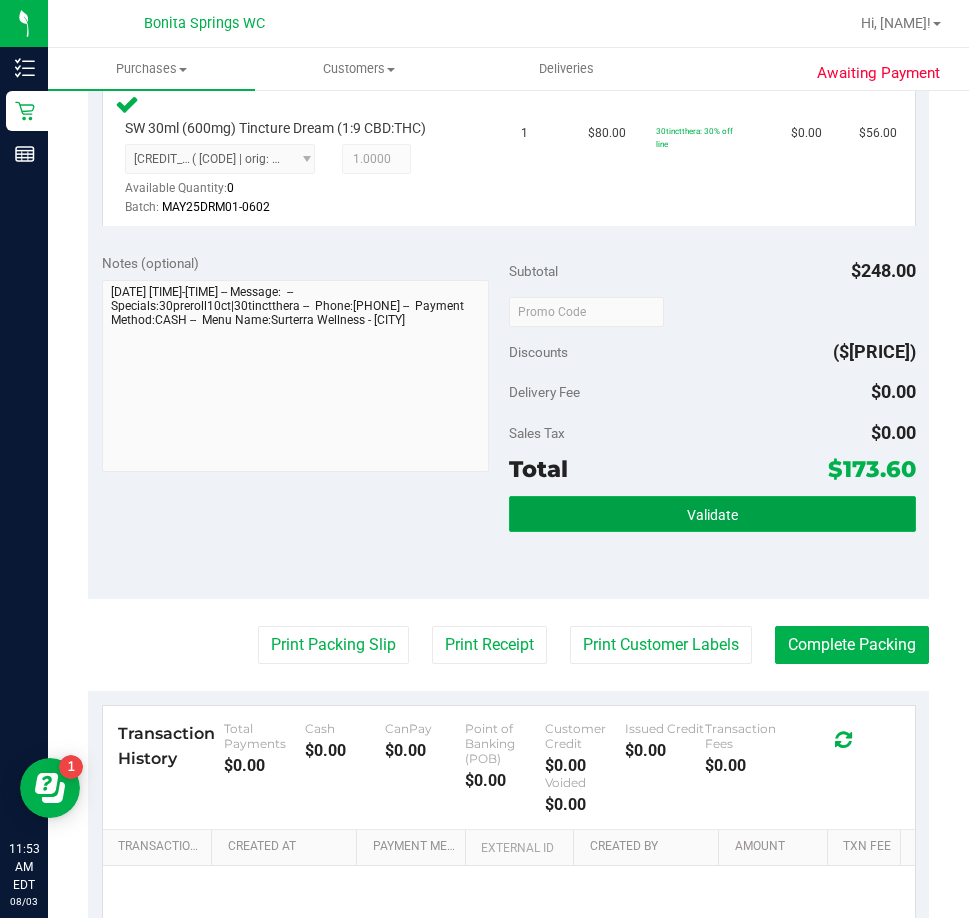 click on "Validate" at bounding box center [712, 514] 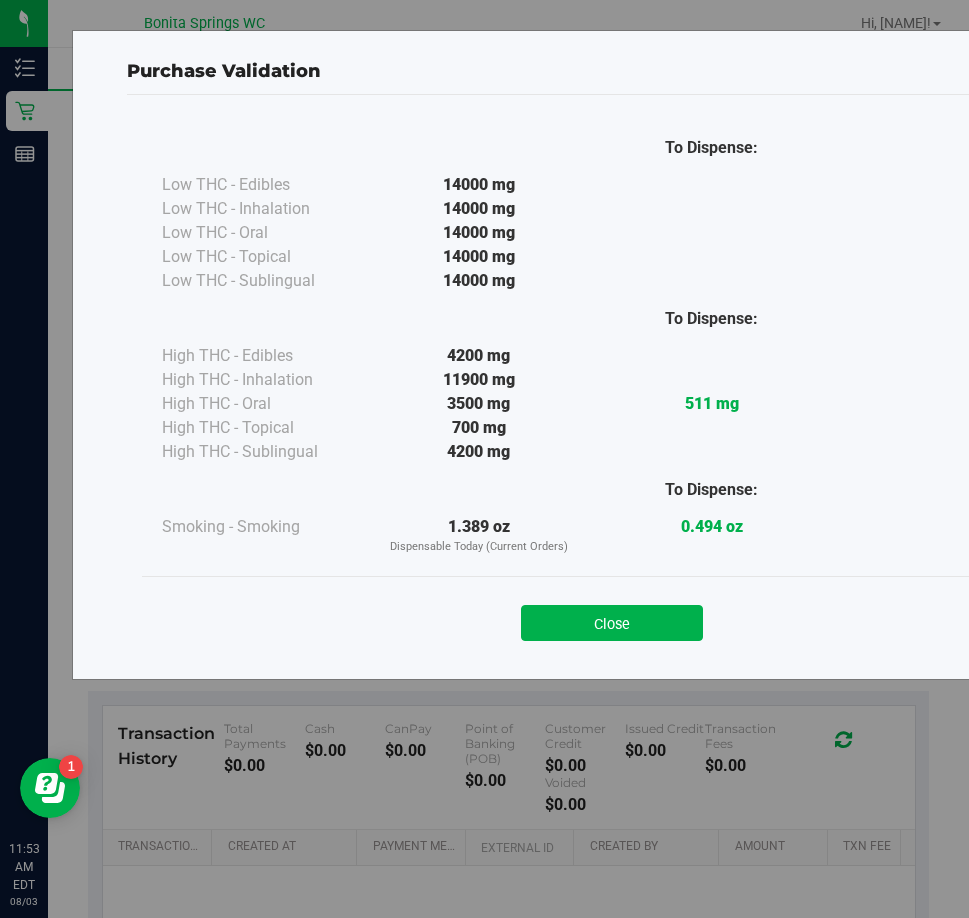 click on "Close" at bounding box center [612, 623] 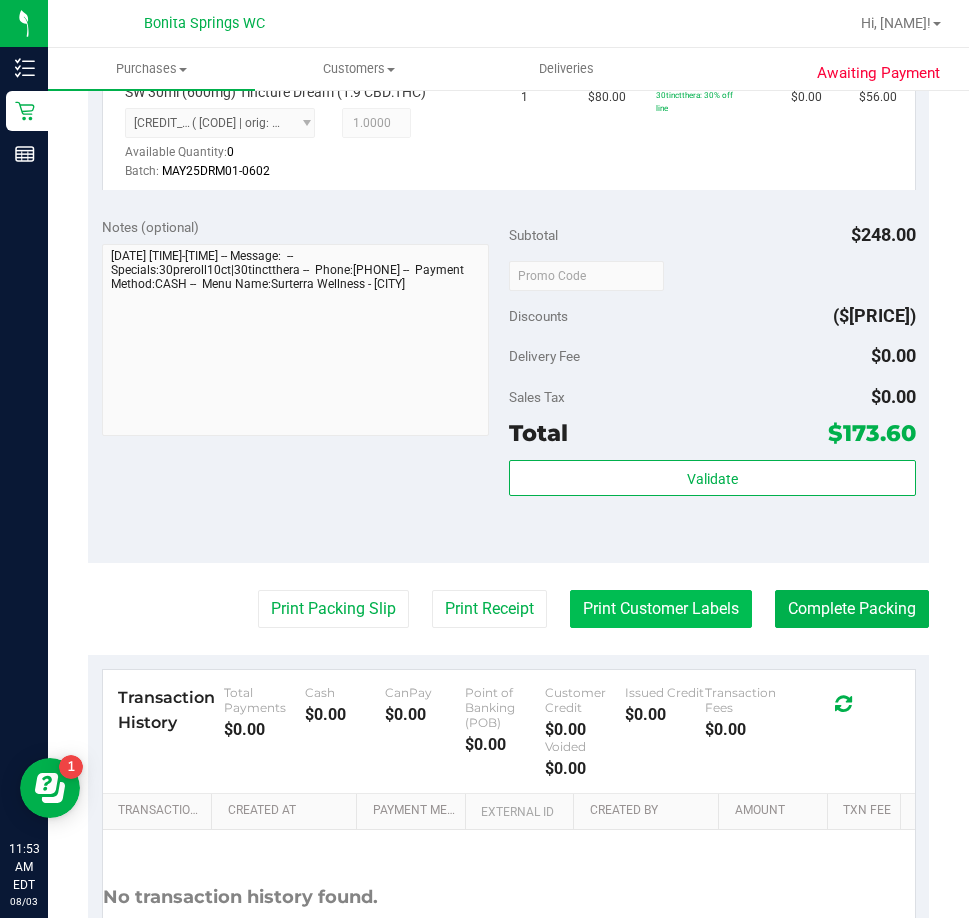 scroll, scrollTop: 800, scrollLeft: 0, axis: vertical 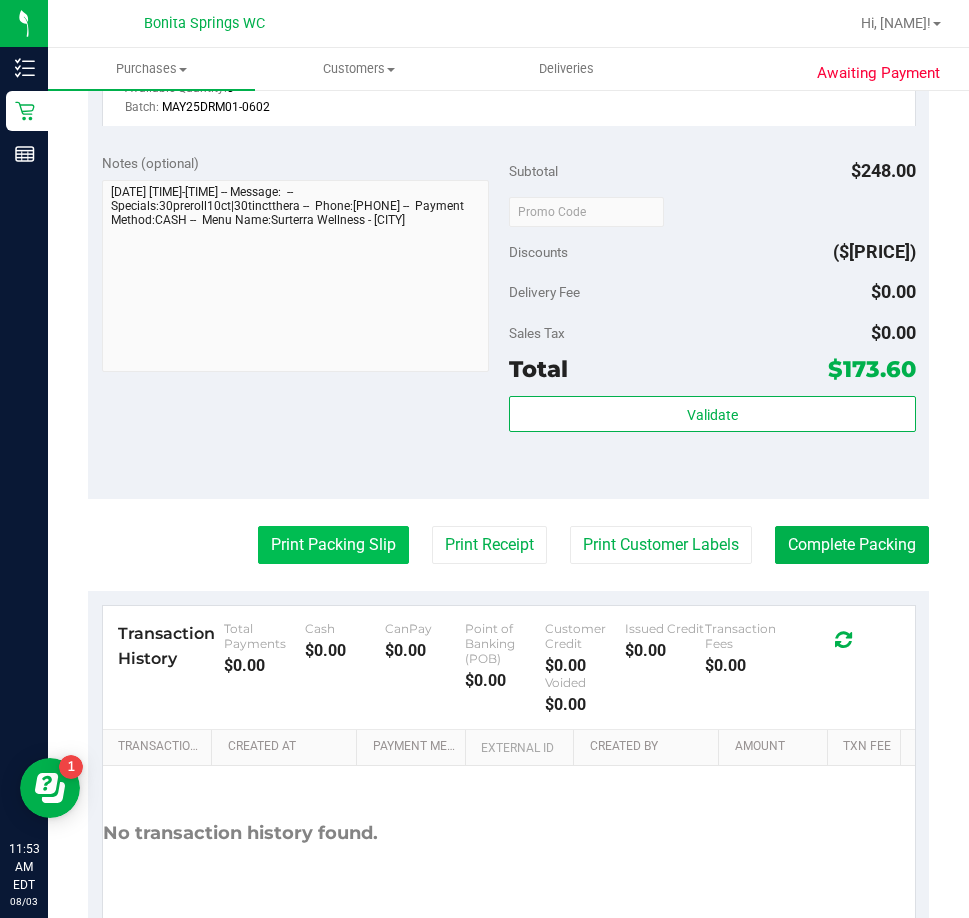 click on "Print Packing Slip" at bounding box center (333, 545) 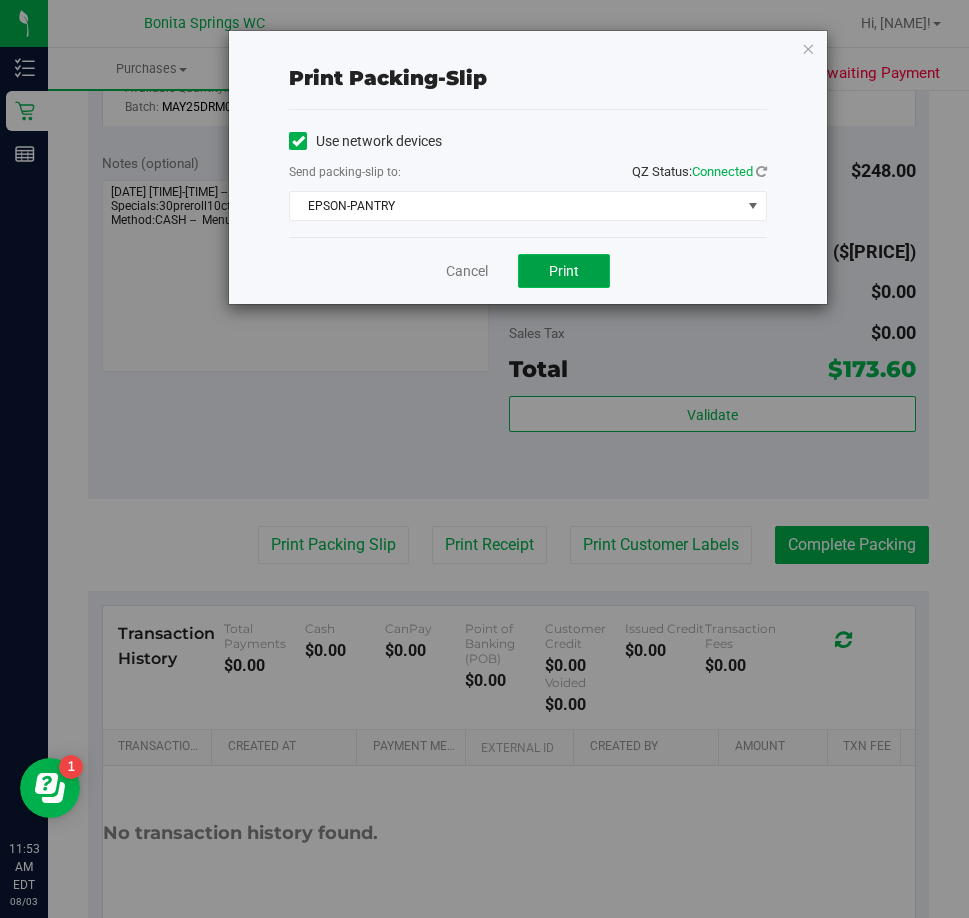 click on "Print" at bounding box center [564, 271] 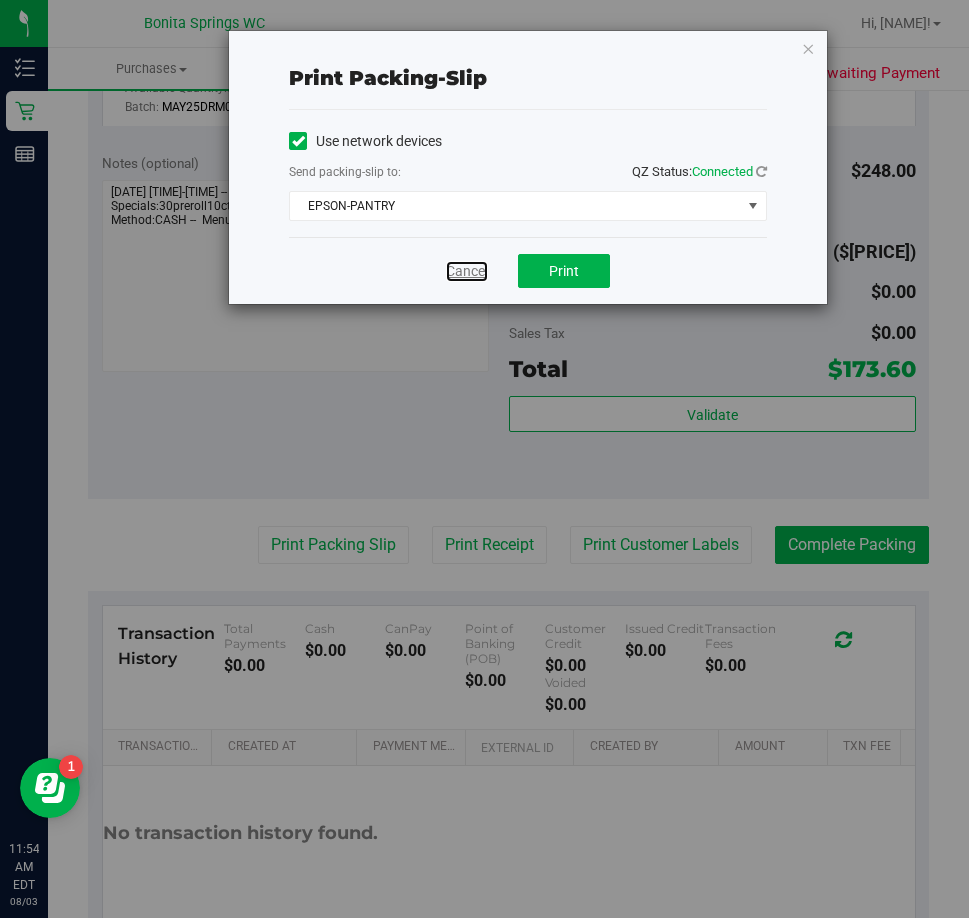 click on "Cancel" at bounding box center [467, 271] 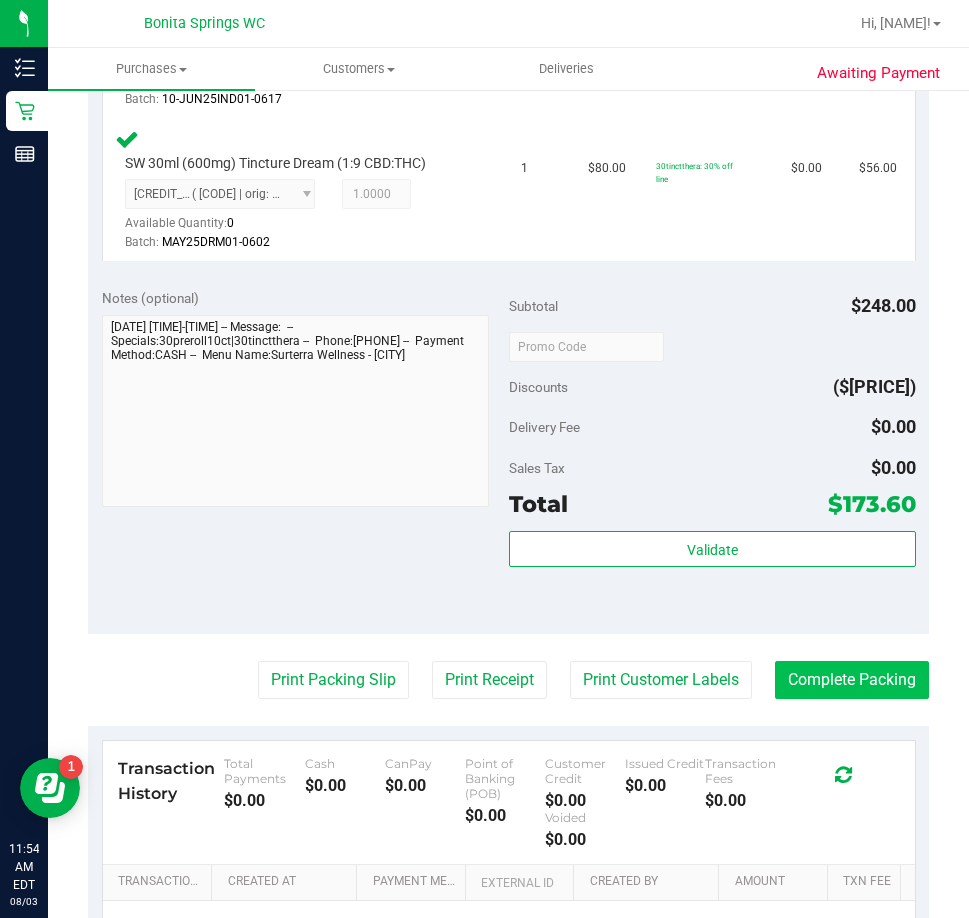 scroll, scrollTop: 700, scrollLeft: 0, axis: vertical 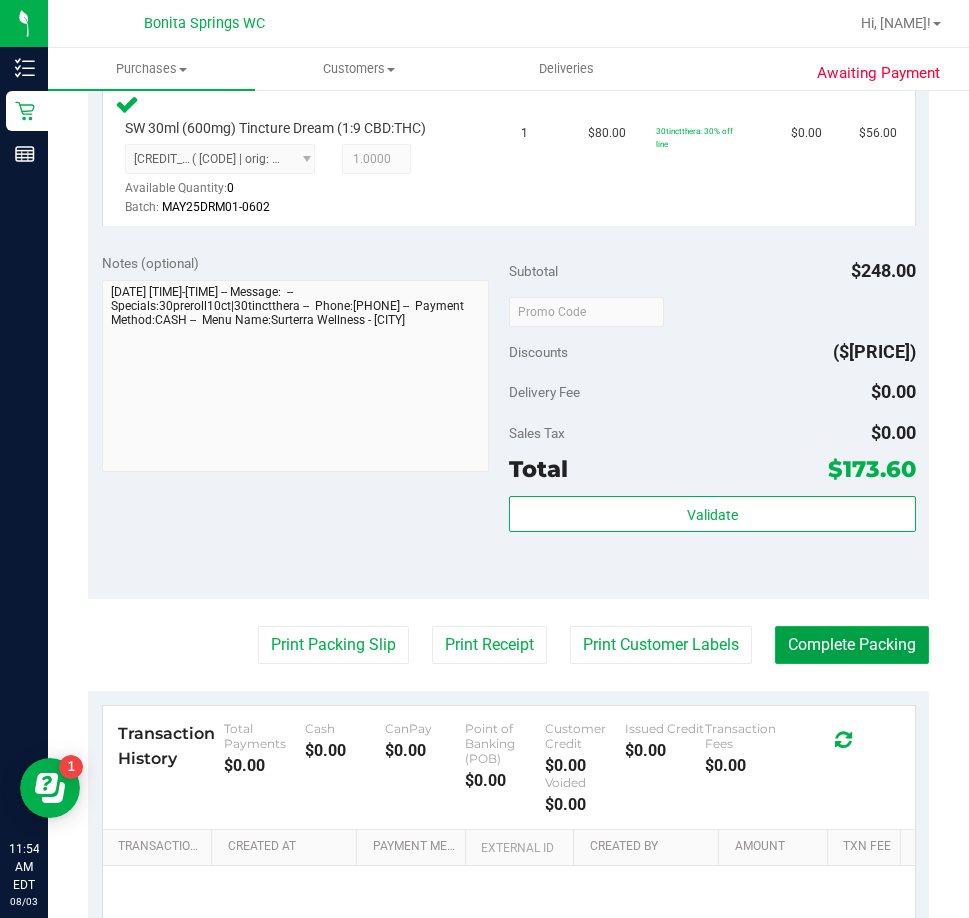click on "Complete Packing" at bounding box center [852, 645] 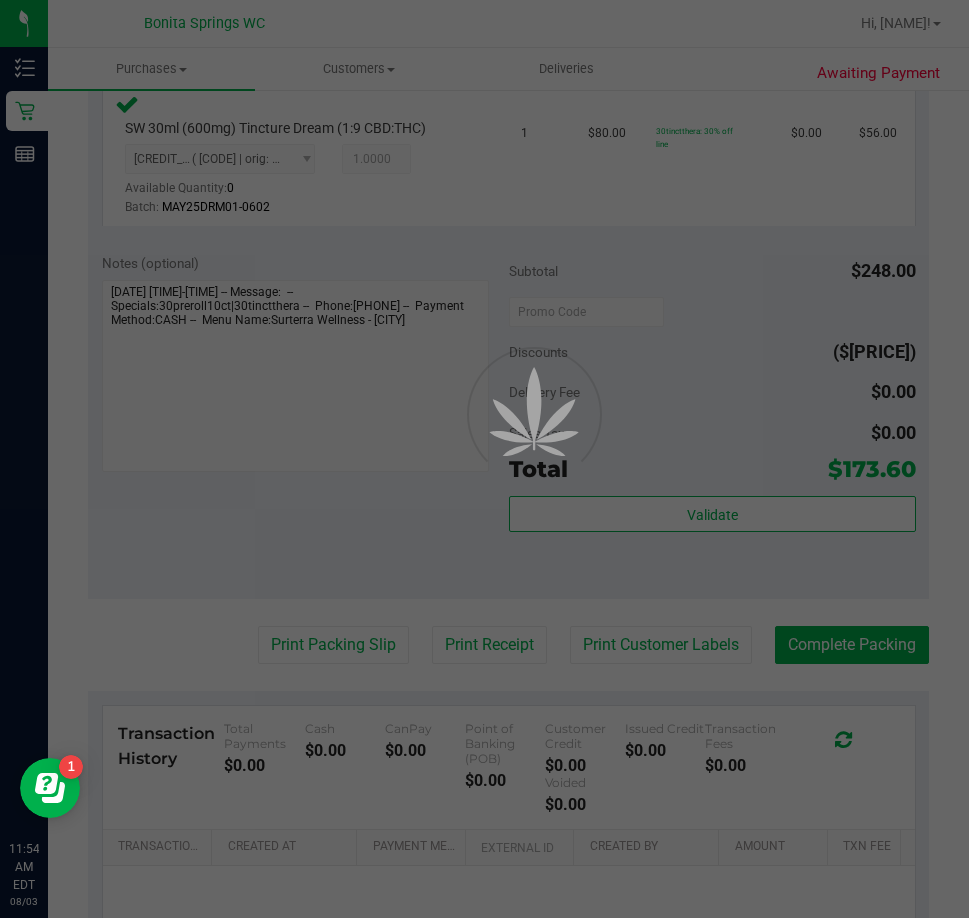 scroll, scrollTop: 0, scrollLeft: 0, axis: both 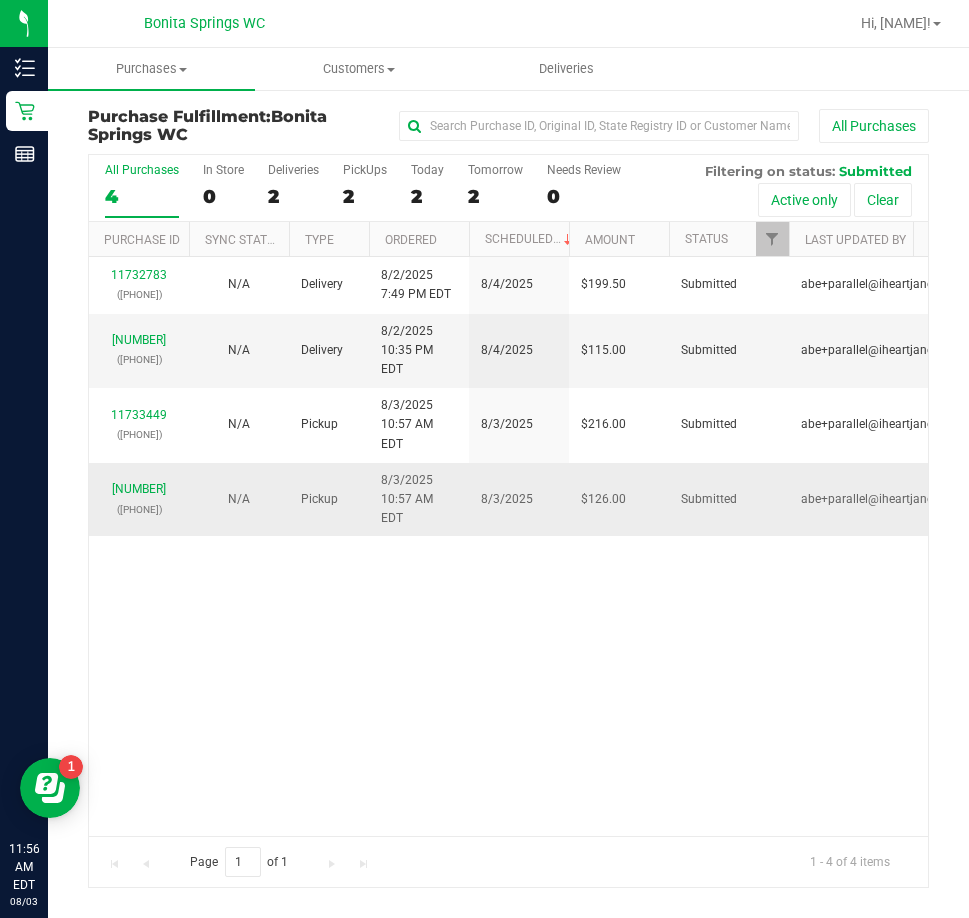 drag, startPoint x: 300, startPoint y: 538, endPoint x: 249, endPoint y: 452, distance: 99.985 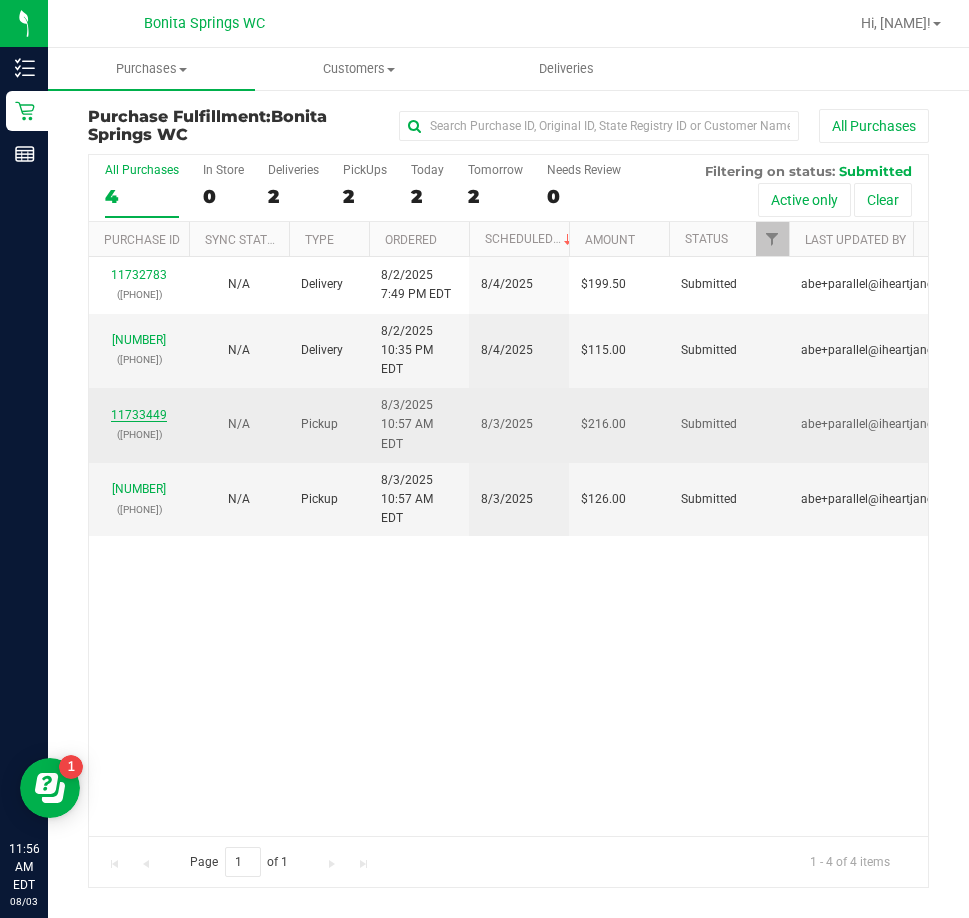 click on "11733449" at bounding box center [139, 415] 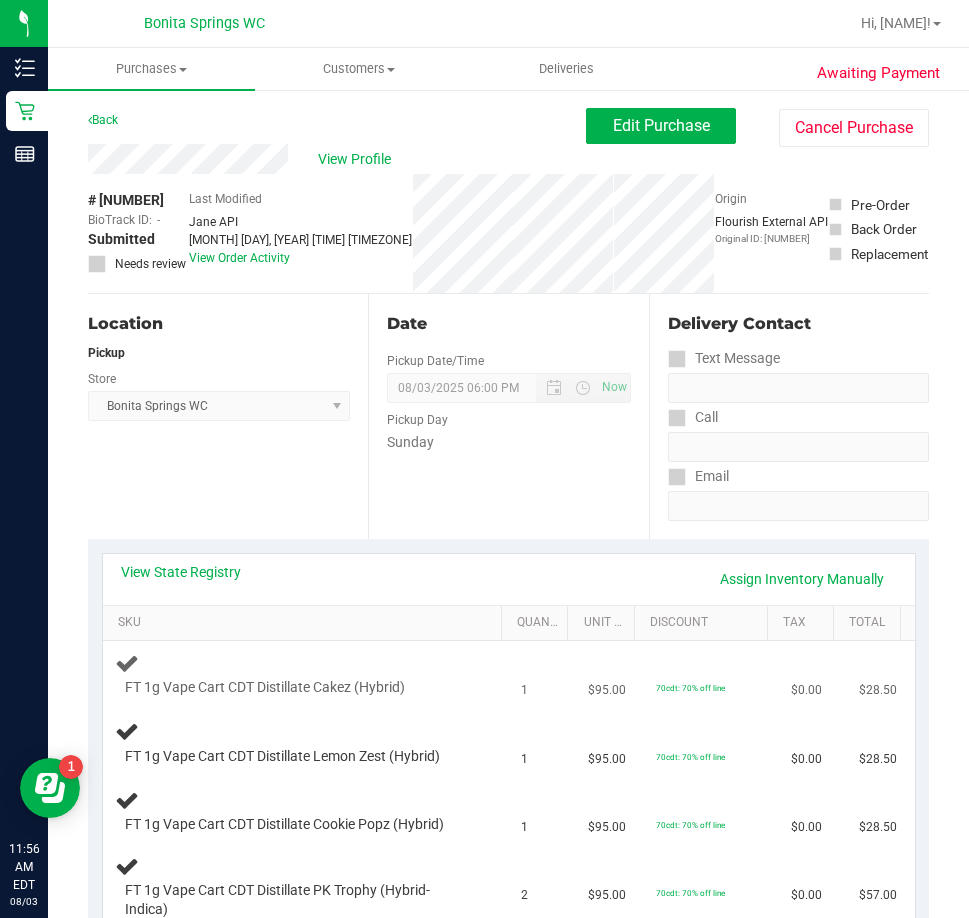 click on "FT 1g Vape Cart CDT Distillate Cakez (Hybrid)" at bounding box center (306, 675) 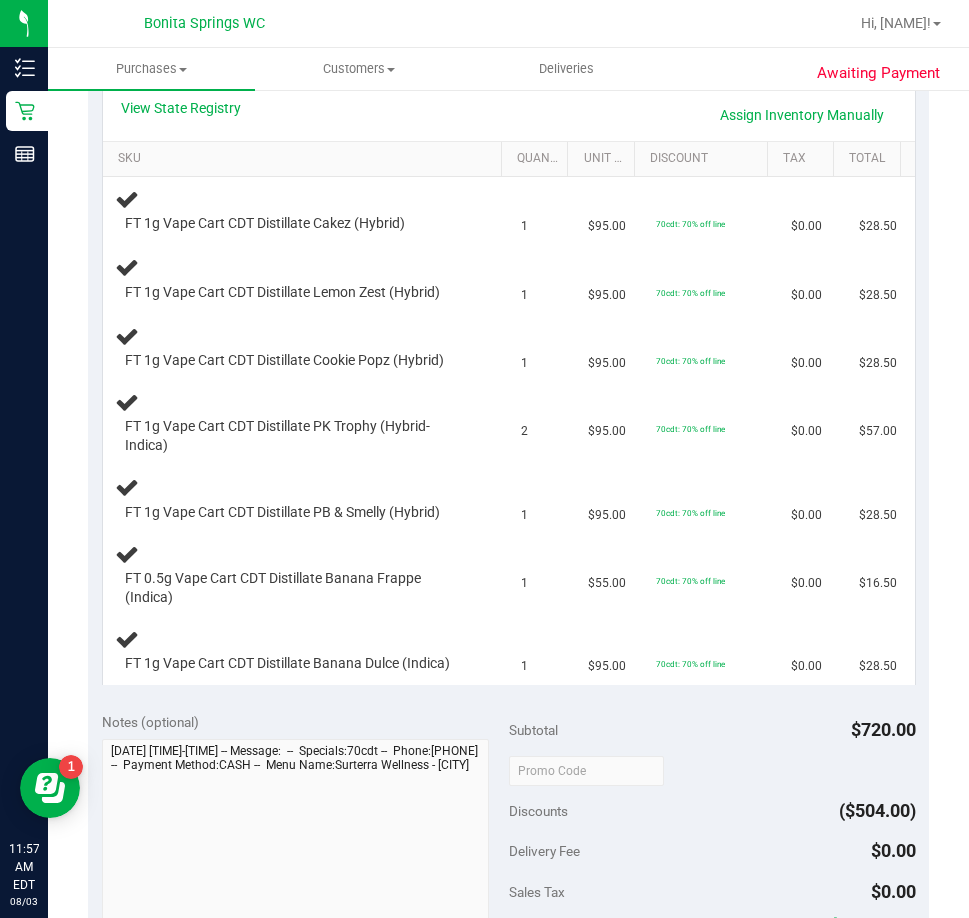 scroll, scrollTop: 500, scrollLeft: 0, axis: vertical 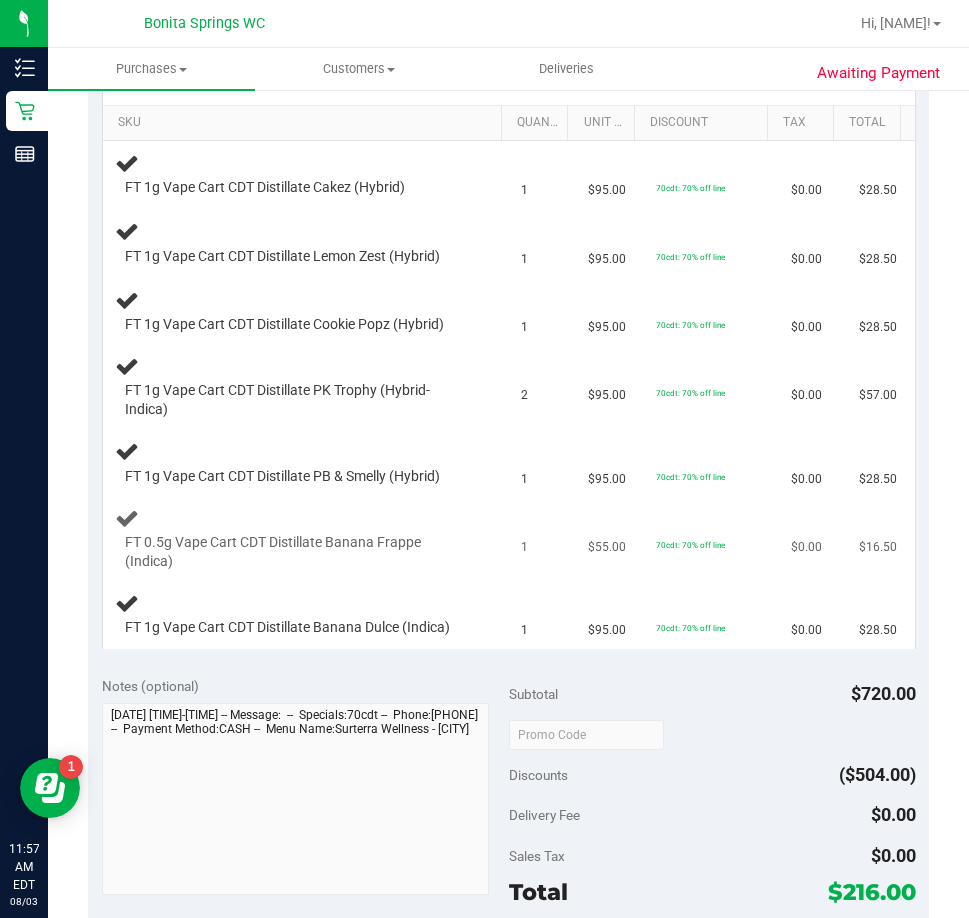 click on "FT 0.5g Vape Cart CDT Distillate Banana Frappe (Indica)" at bounding box center [297, 552] 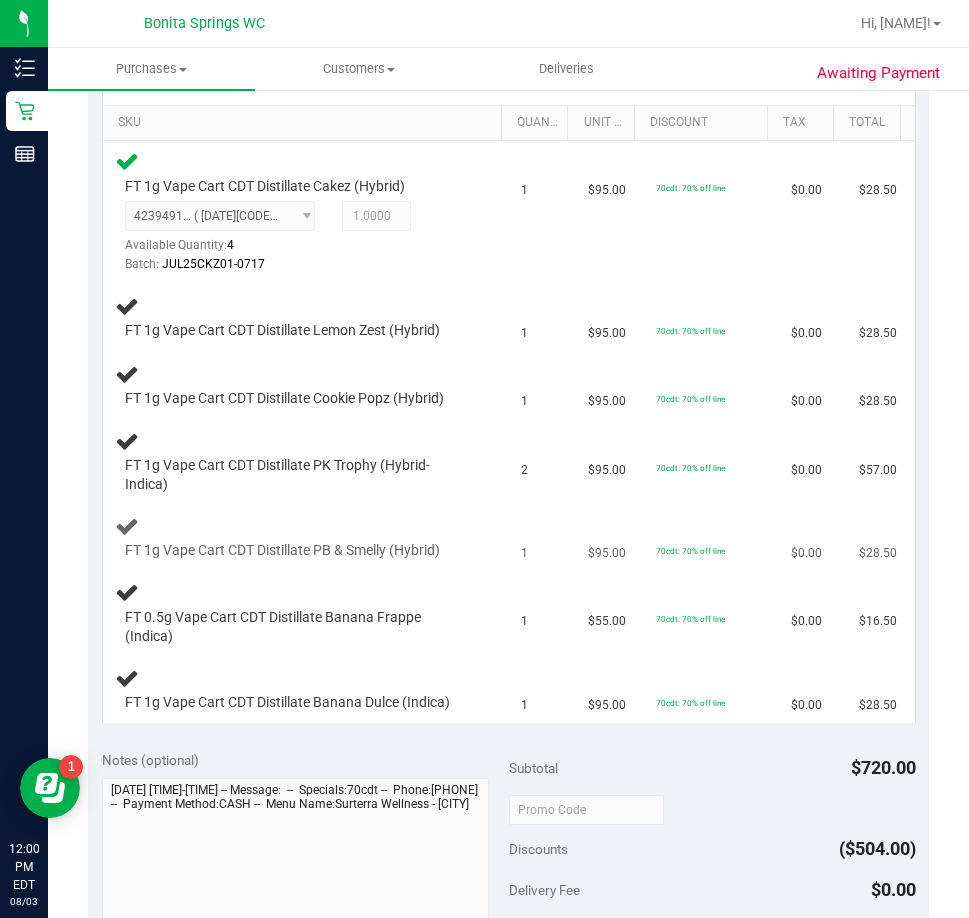 click on "FT 1g Vape Cart CDT Distillate PB & Smelly (Hybrid)" at bounding box center (306, 538) 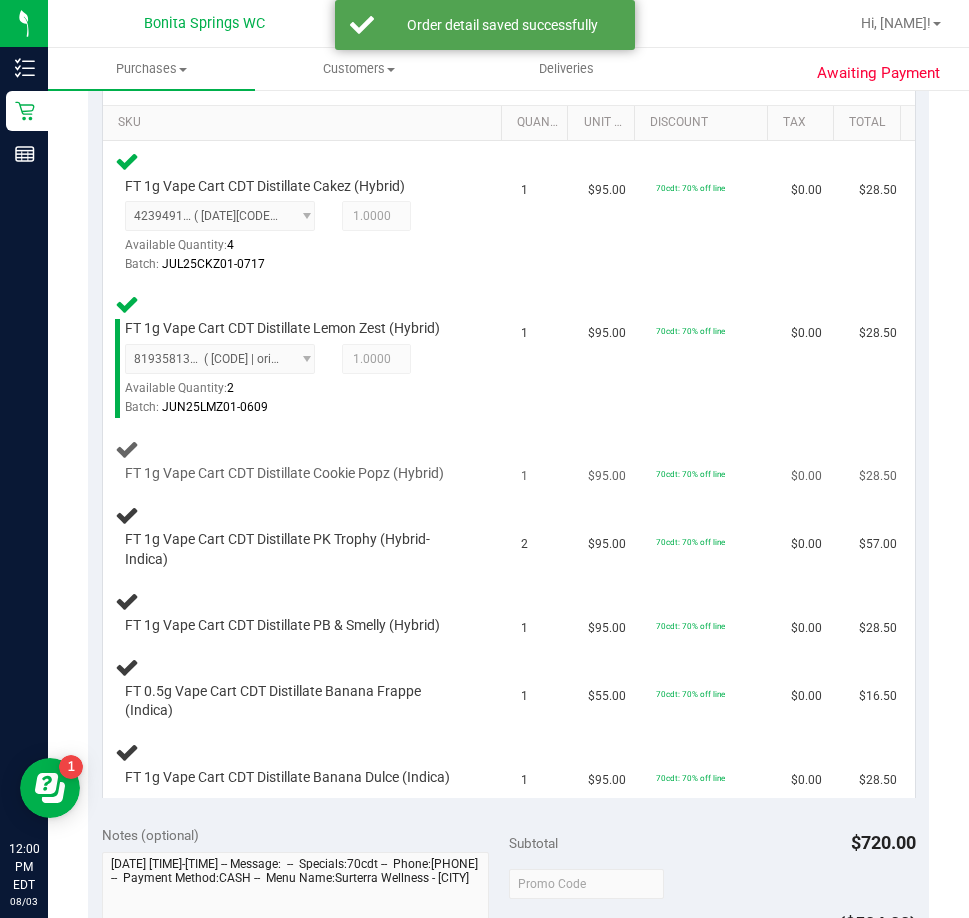 click on "1" at bounding box center (543, 461) 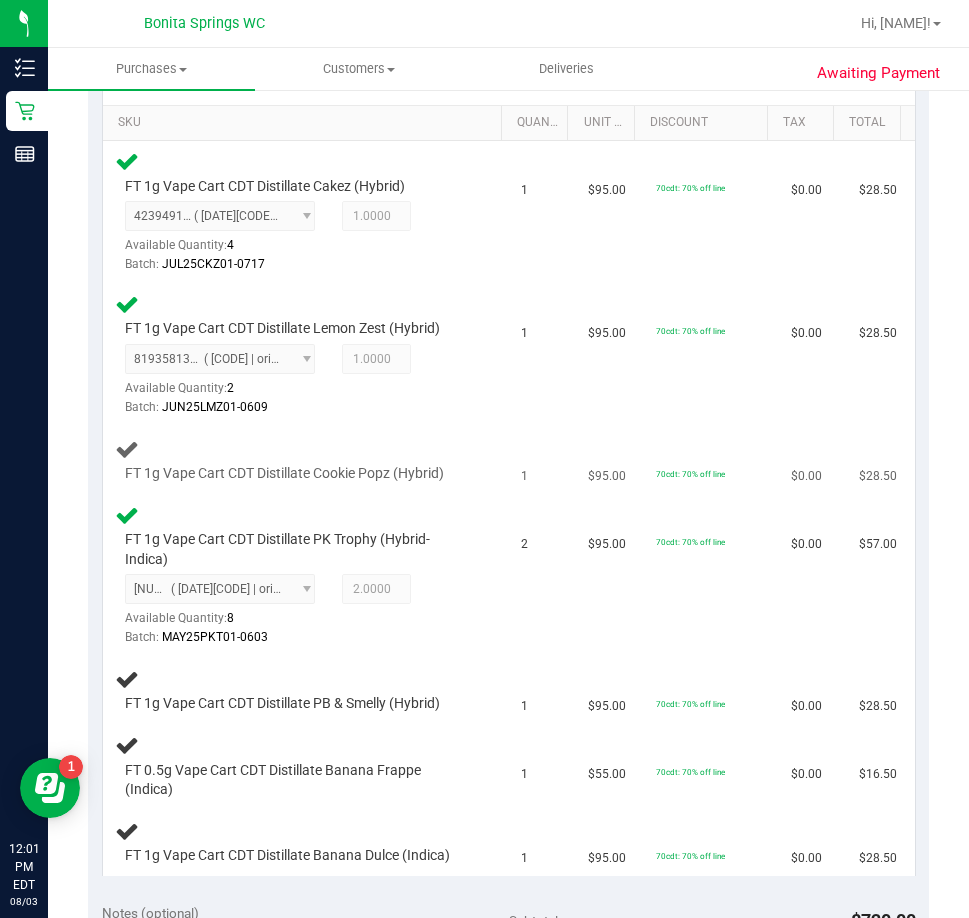 click on "FT 1g Vape Cart CDT Distillate Cookie Popz (Hybrid)" at bounding box center [306, 460] 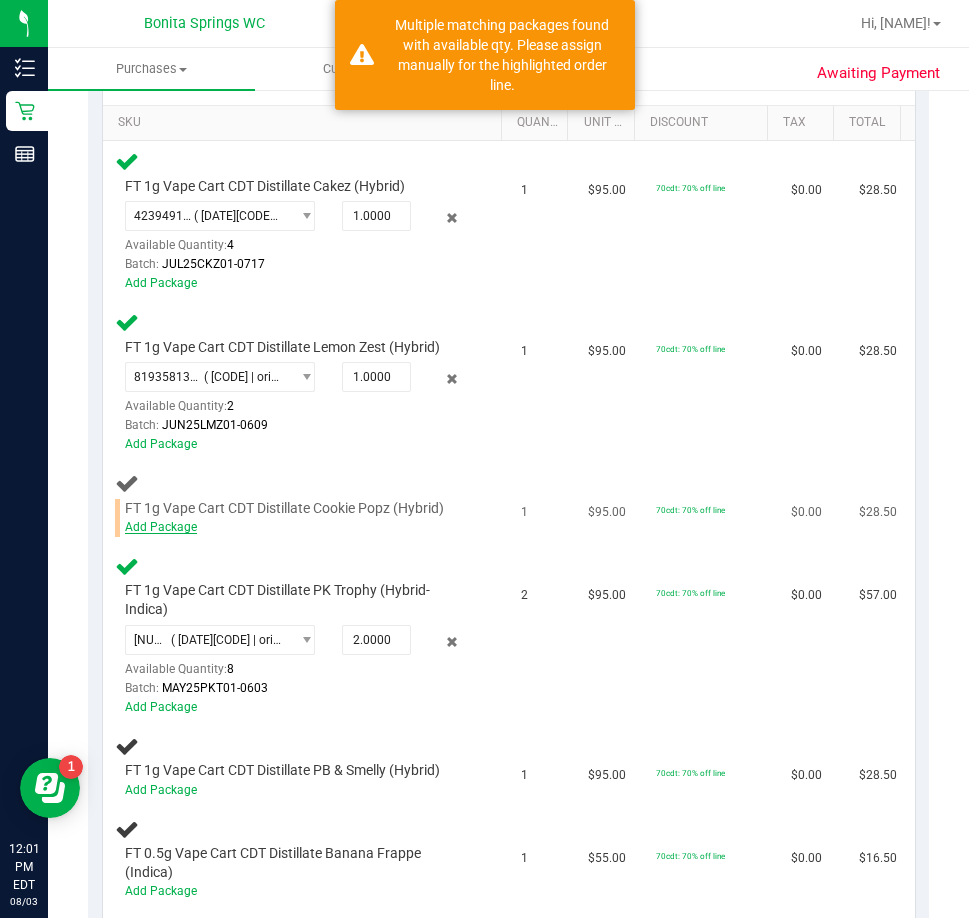 click on "Add Package" at bounding box center (161, 527) 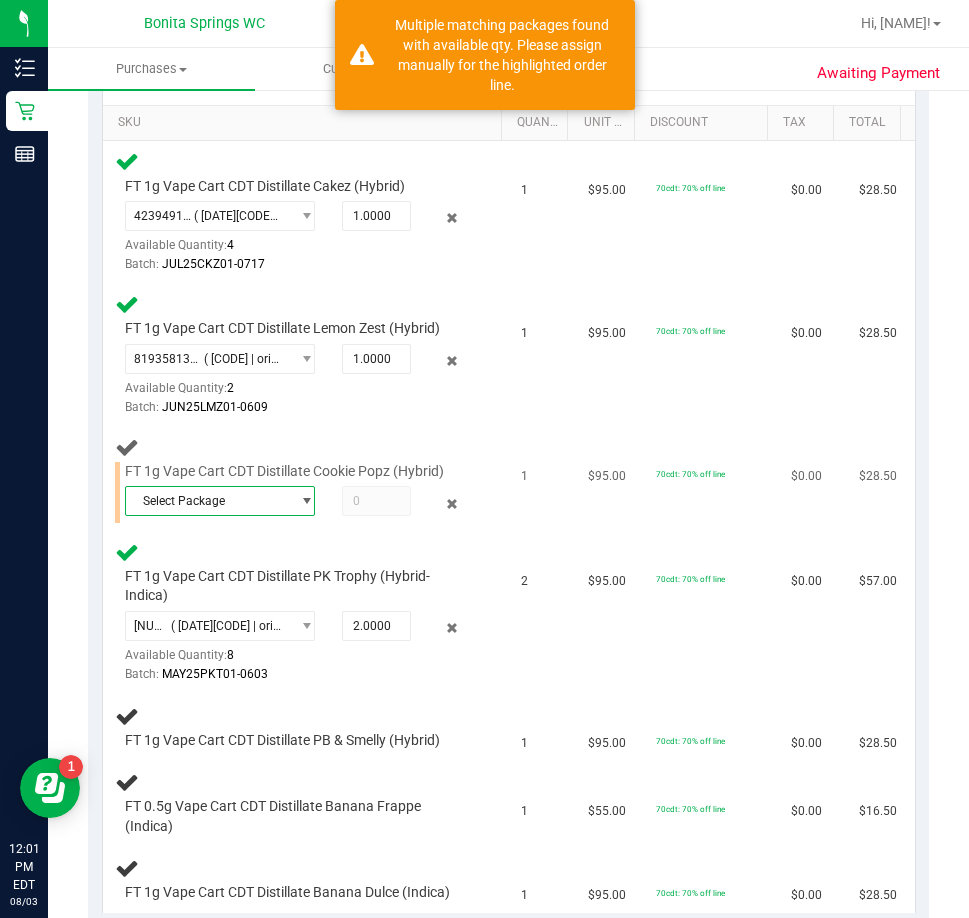 click on "Select Package" at bounding box center [208, 501] 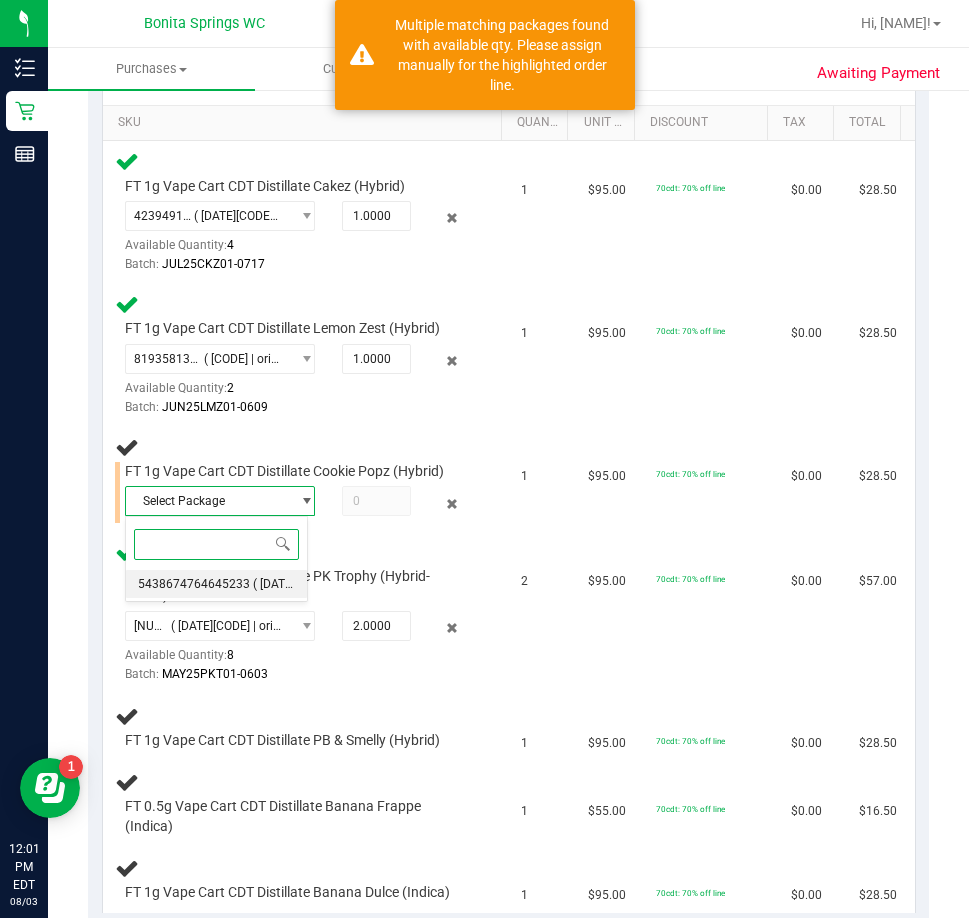 click on "5438674764645233
(
JUL25CPZ01-0715 | orig: FLSRWGM-20250721-2932
)" at bounding box center (216, 584) 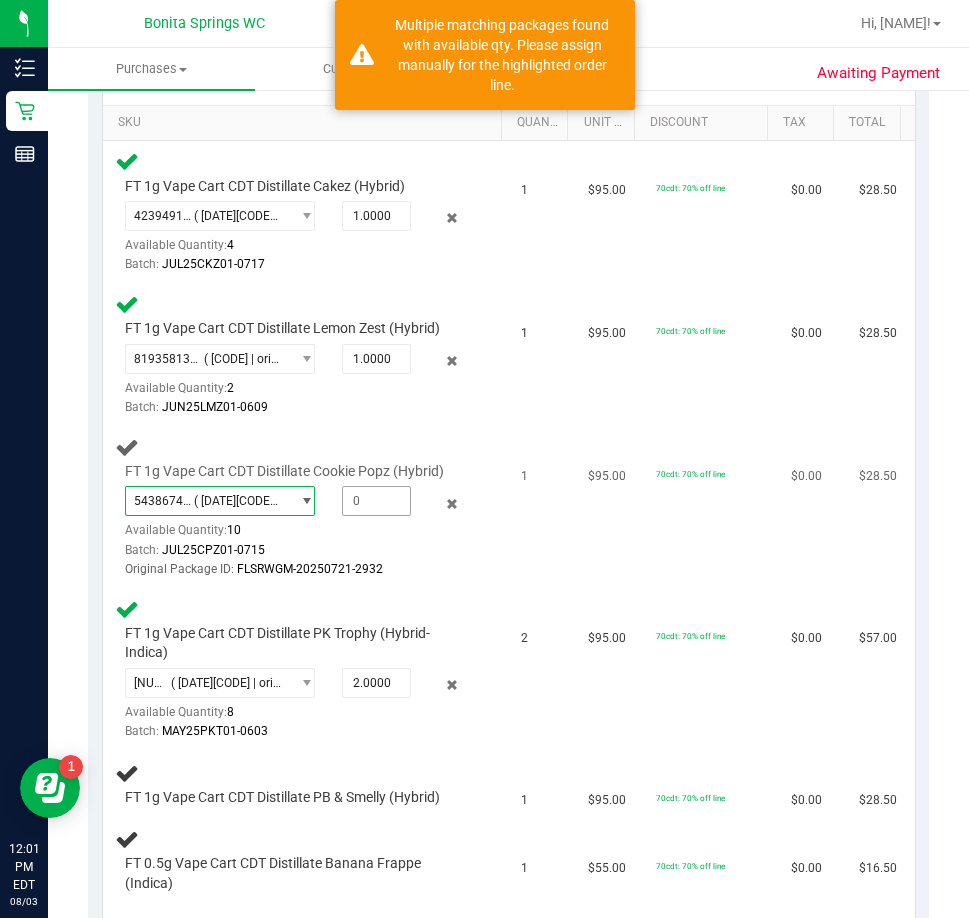 click at bounding box center [376, 501] 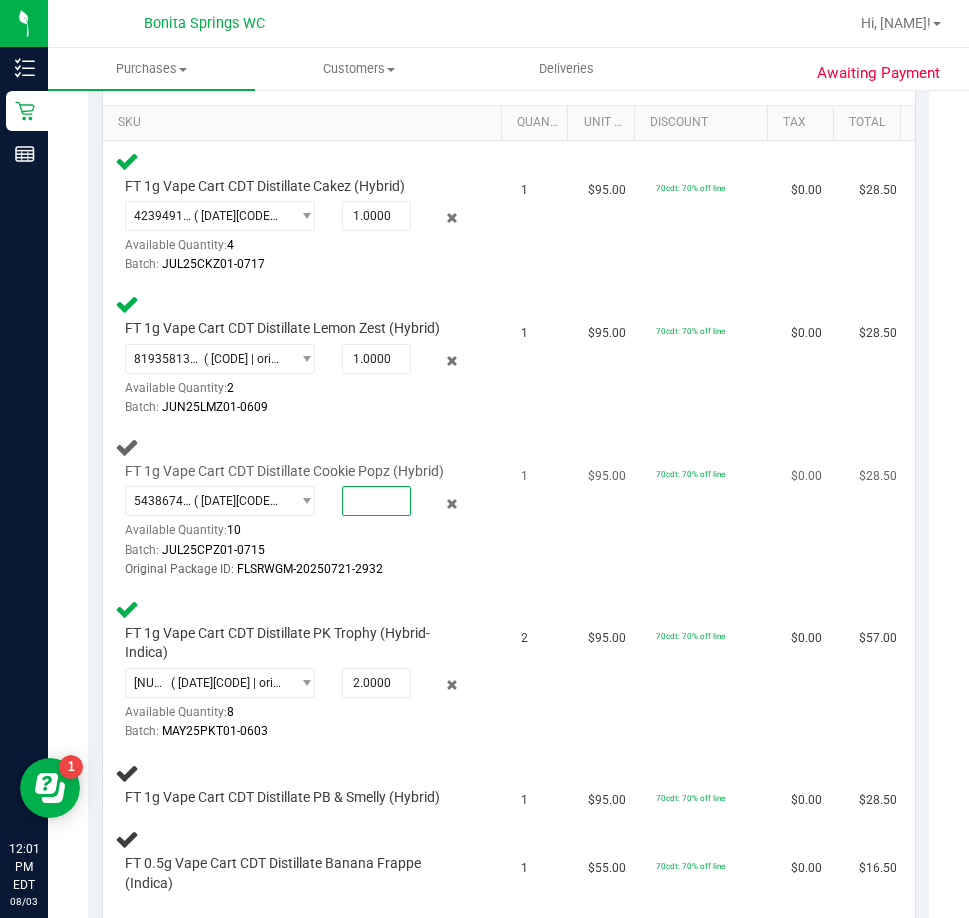 type on "1" 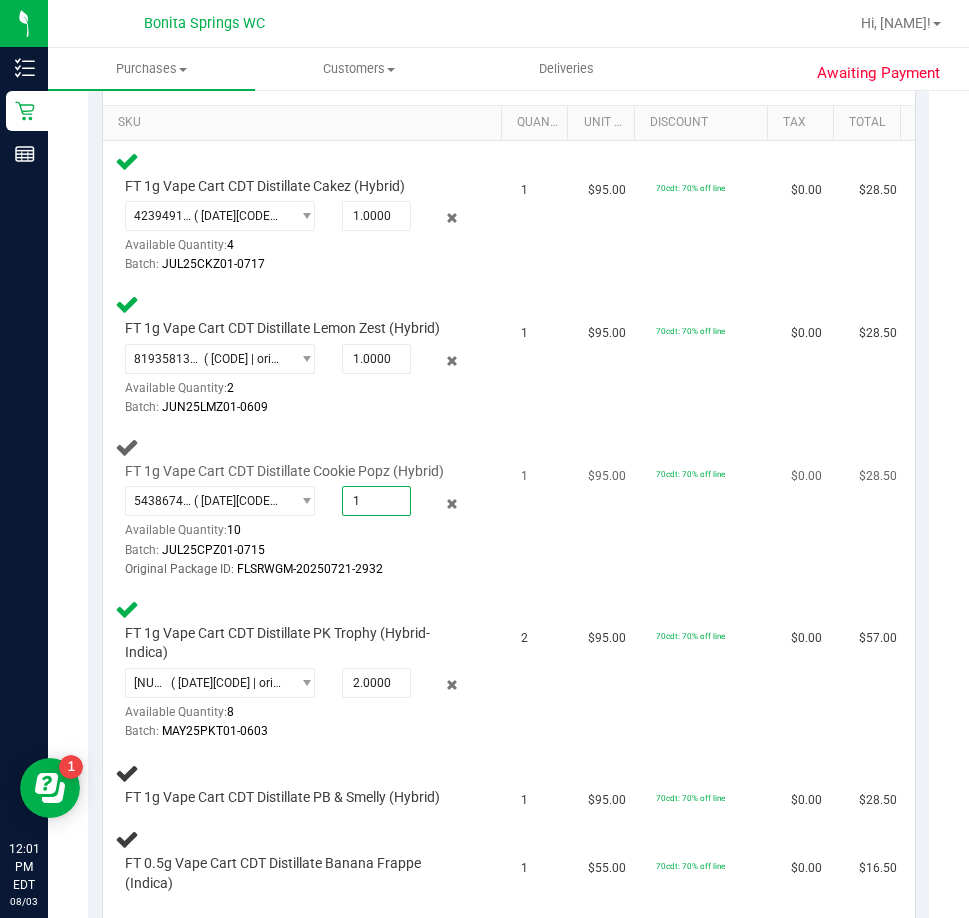 type on "1.0000" 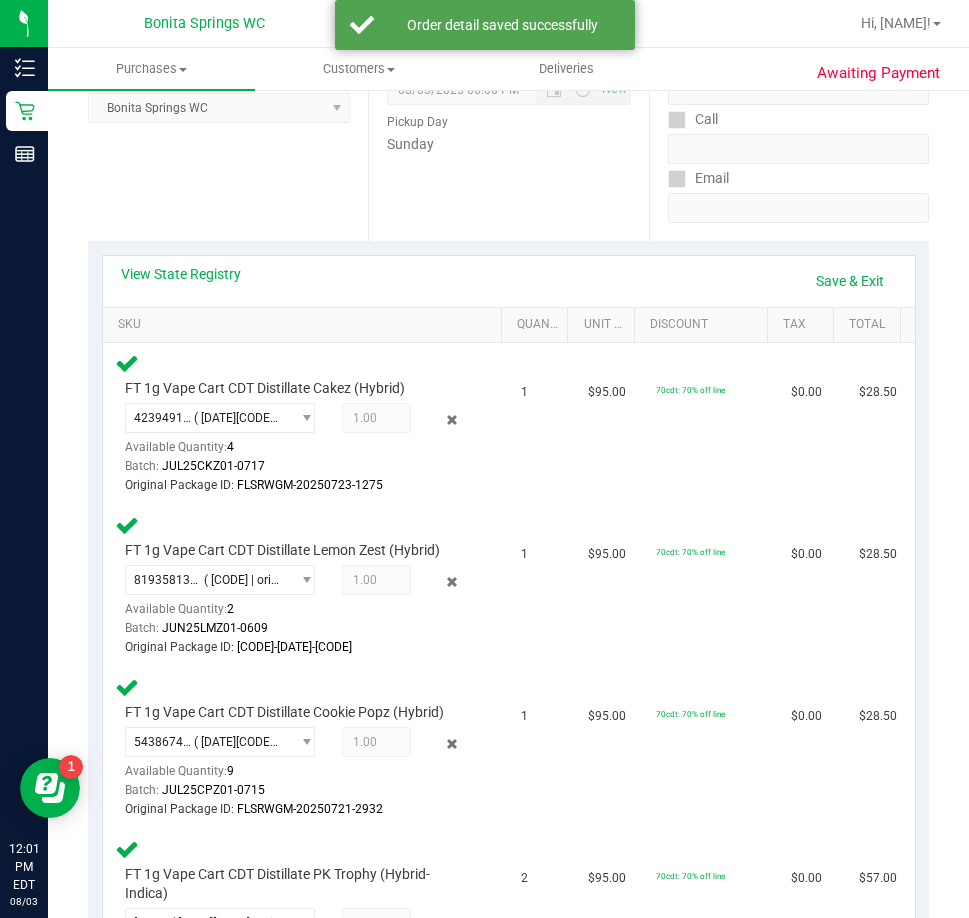 scroll, scrollTop: 0, scrollLeft: 0, axis: both 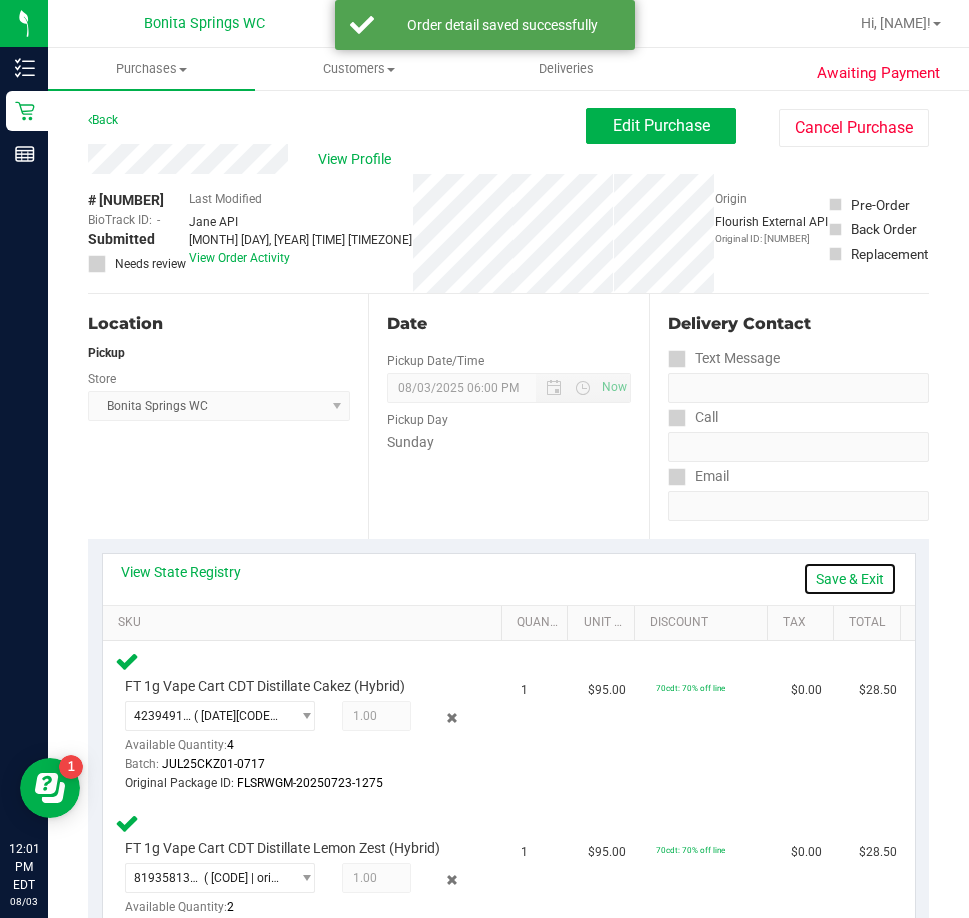 click on "Save & Exit" at bounding box center [850, 579] 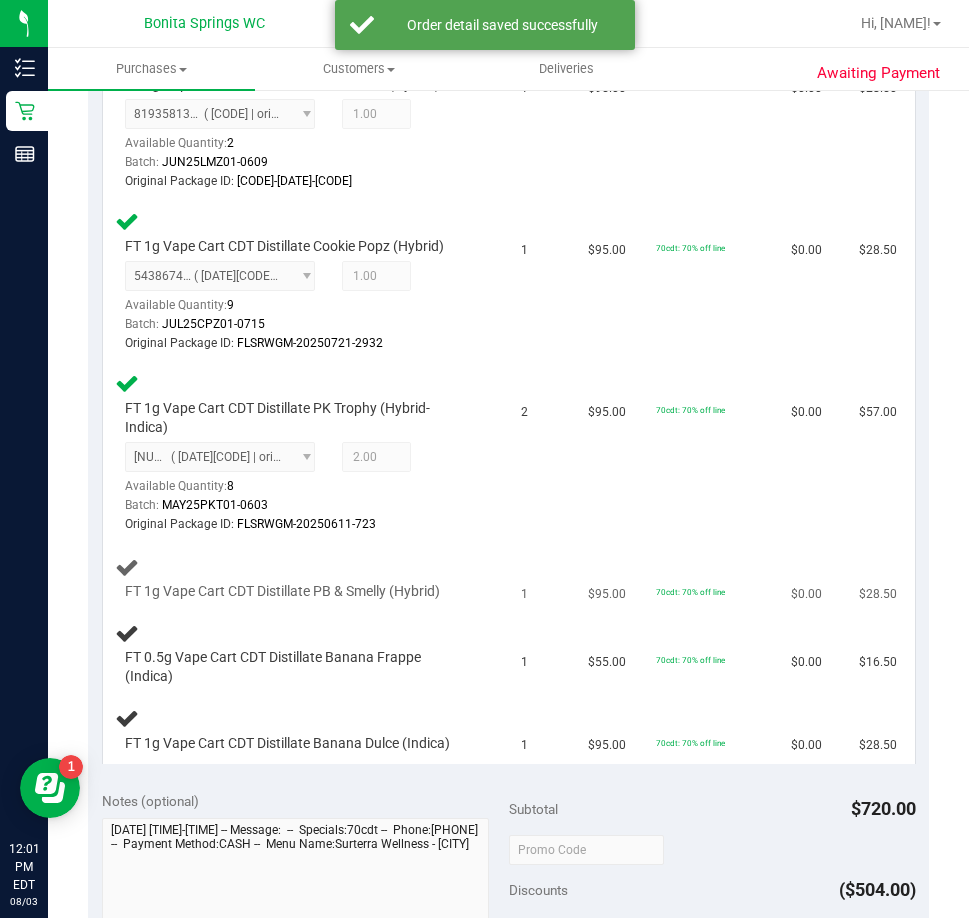 scroll, scrollTop: 800, scrollLeft: 0, axis: vertical 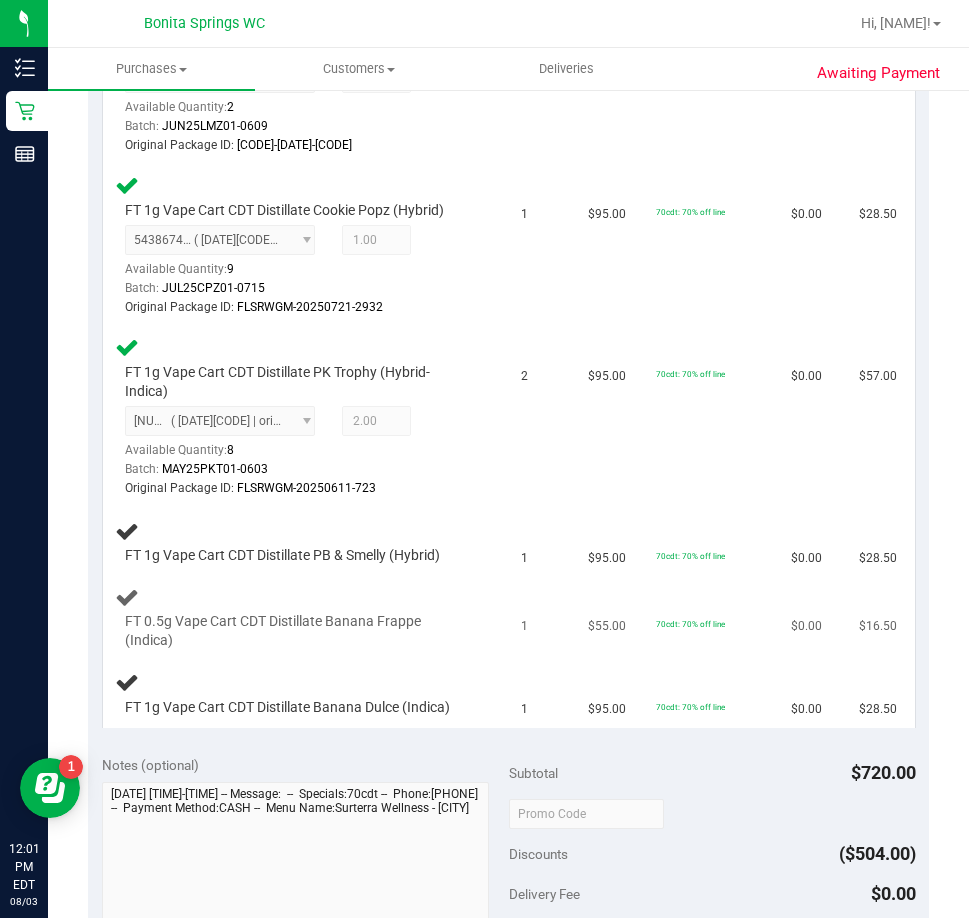 click on "FT 0.5g Vape Cart CDT Distillate Banana Frappe (Indica)" at bounding box center (306, 619) 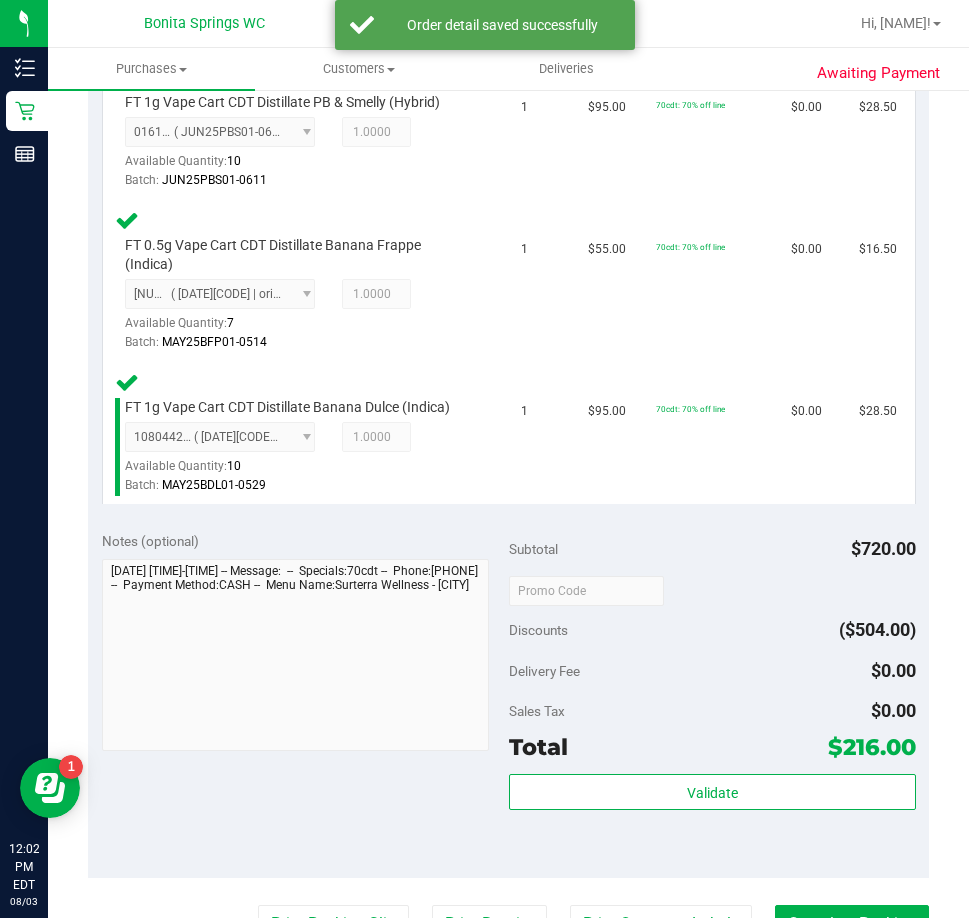 scroll, scrollTop: 1300, scrollLeft: 0, axis: vertical 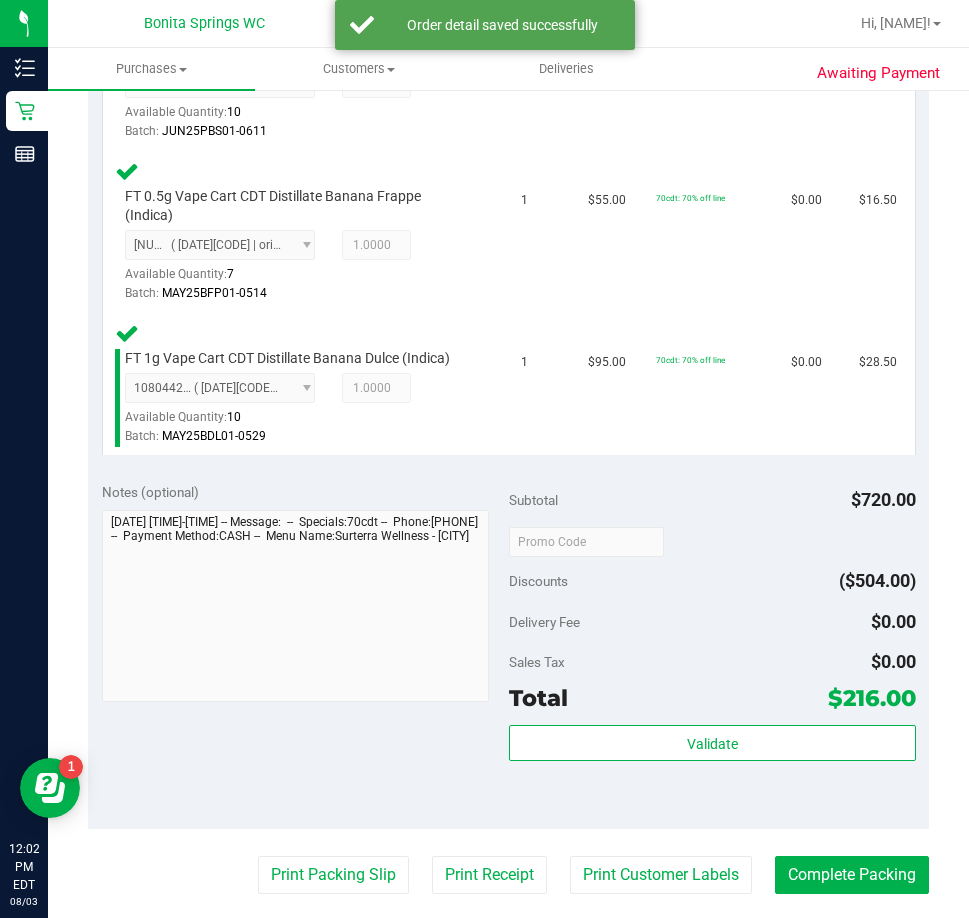 click on "Validate" at bounding box center (712, 770) 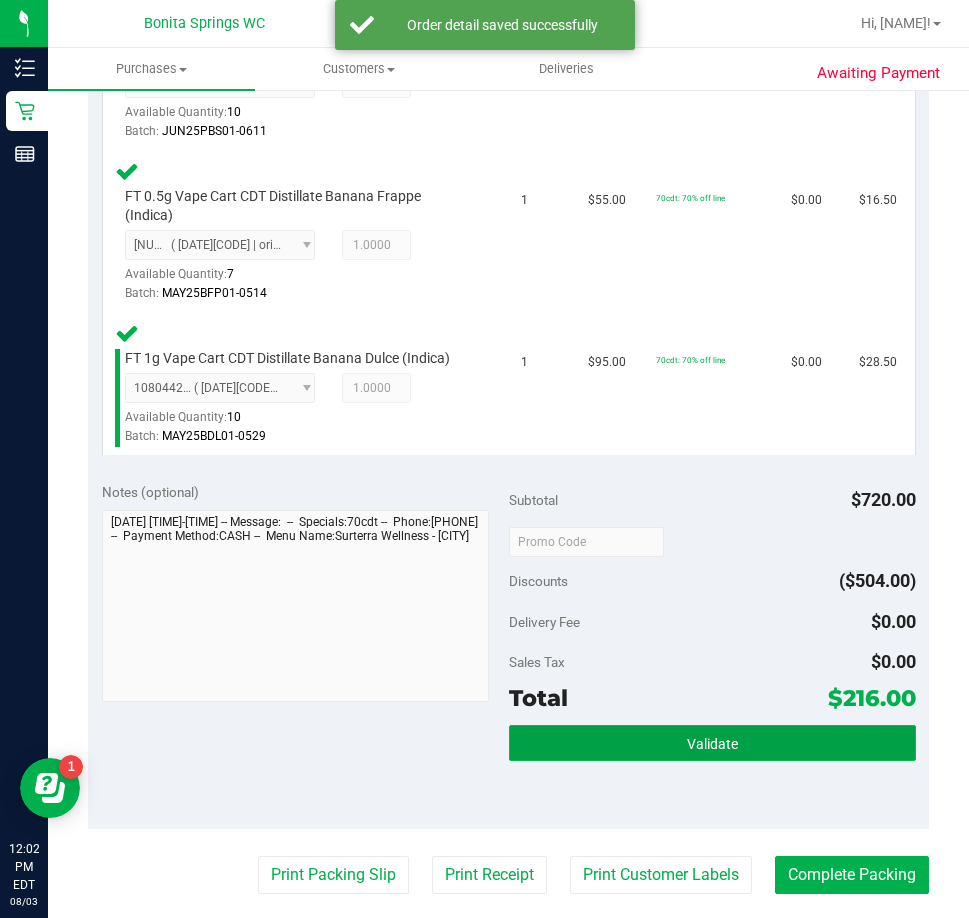 click on "Validate" at bounding box center [712, 743] 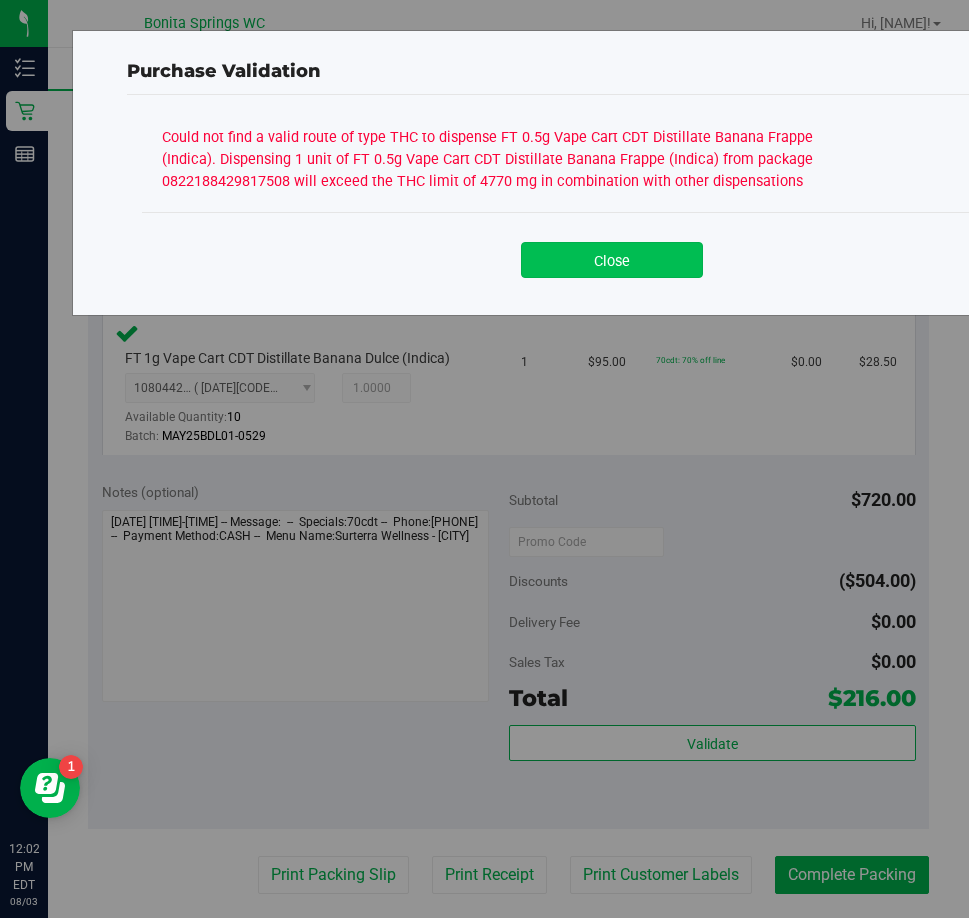 click on "Close" at bounding box center [612, 260] 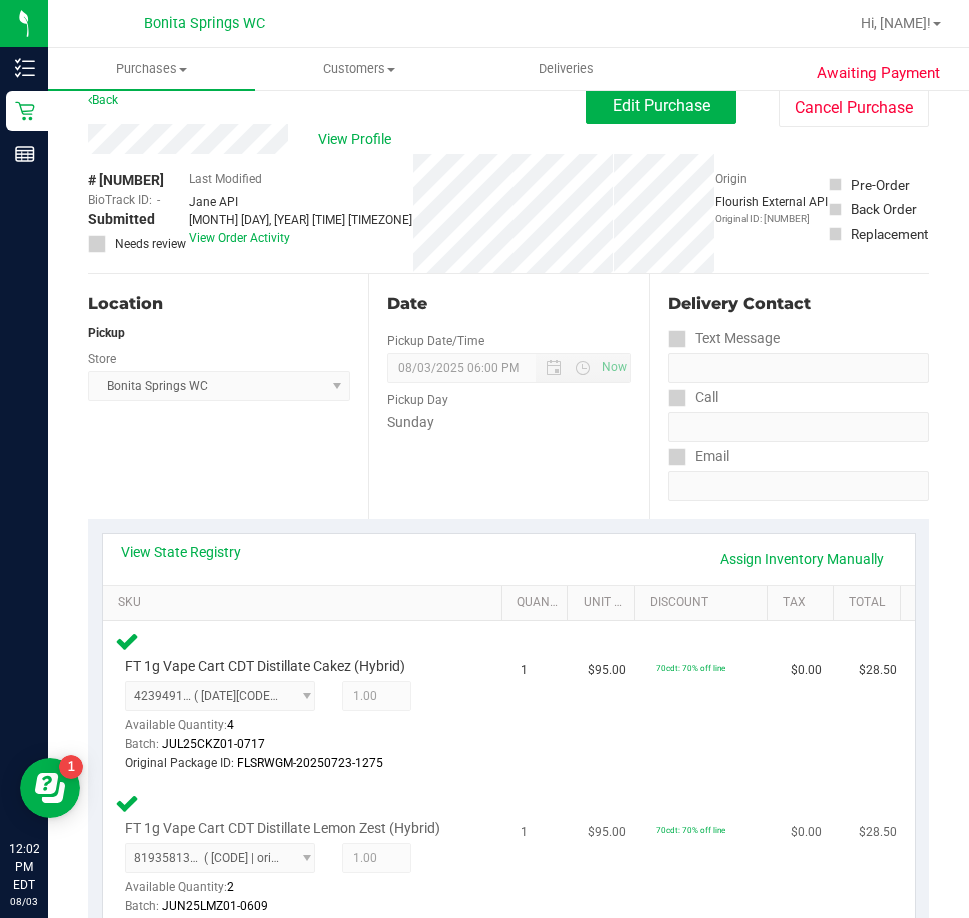 scroll, scrollTop: 0, scrollLeft: 0, axis: both 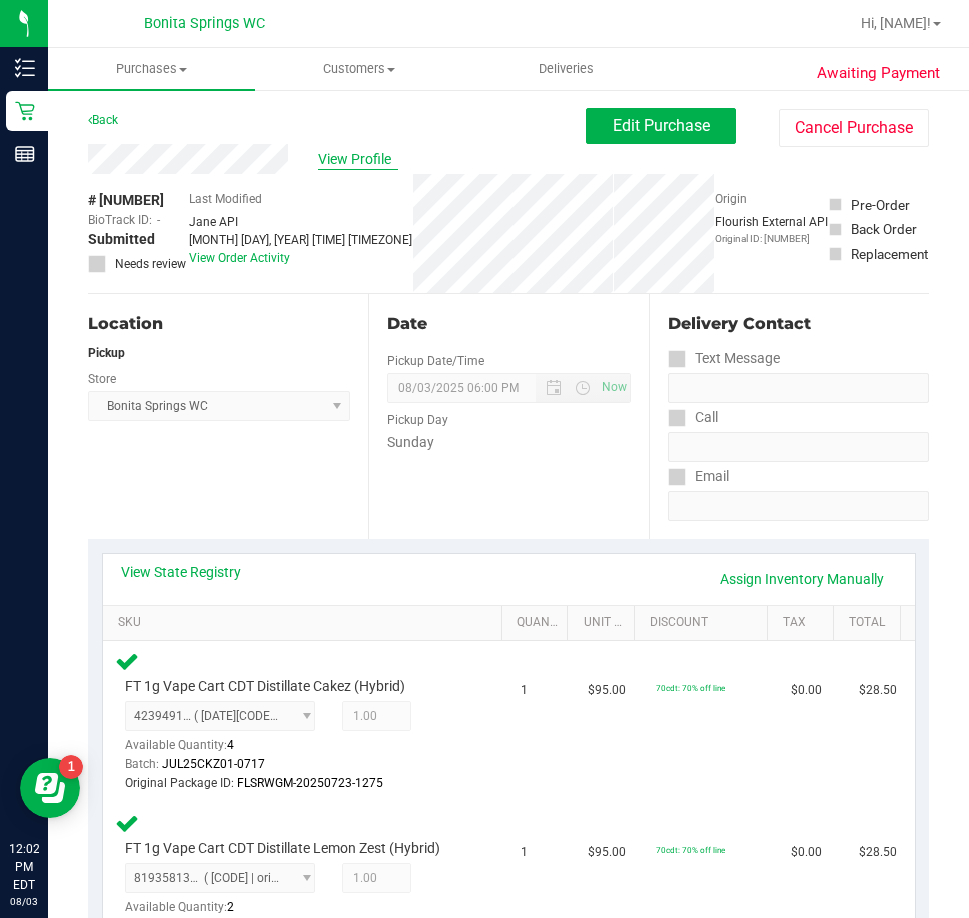 click on "View Profile" at bounding box center (358, 159) 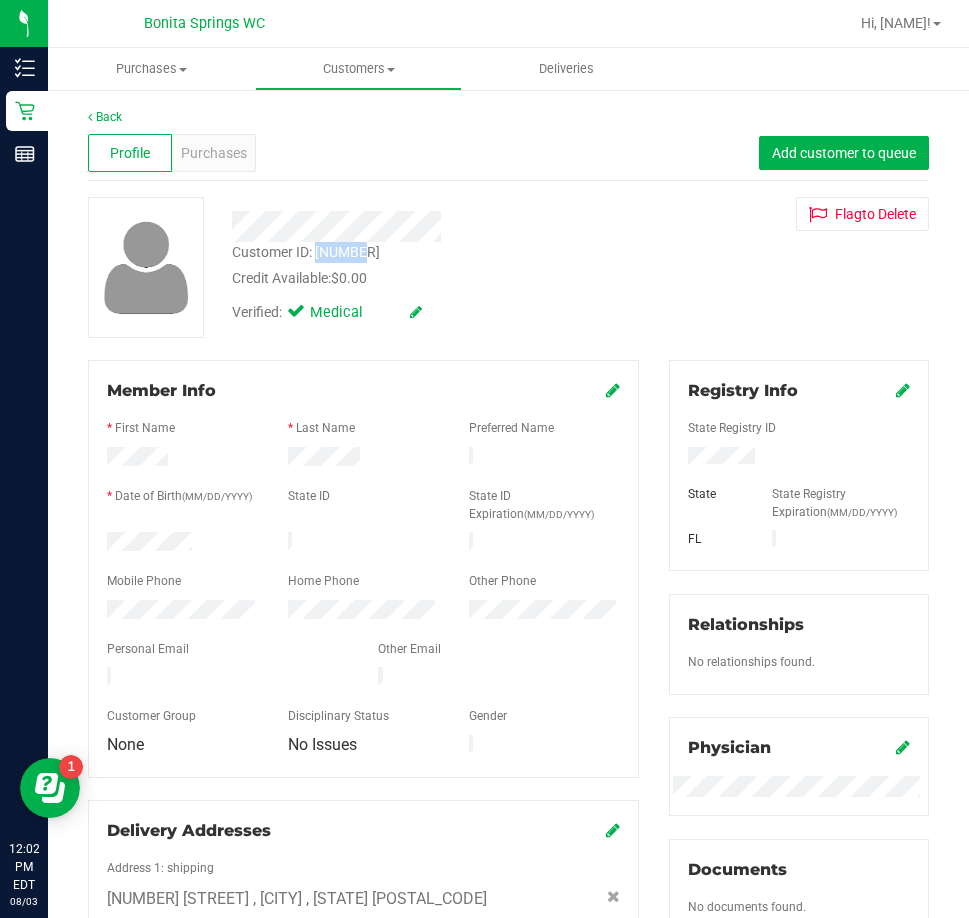 drag, startPoint x: 363, startPoint y: 252, endPoint x: 316, endPoint y: 253, distance: 47.010635 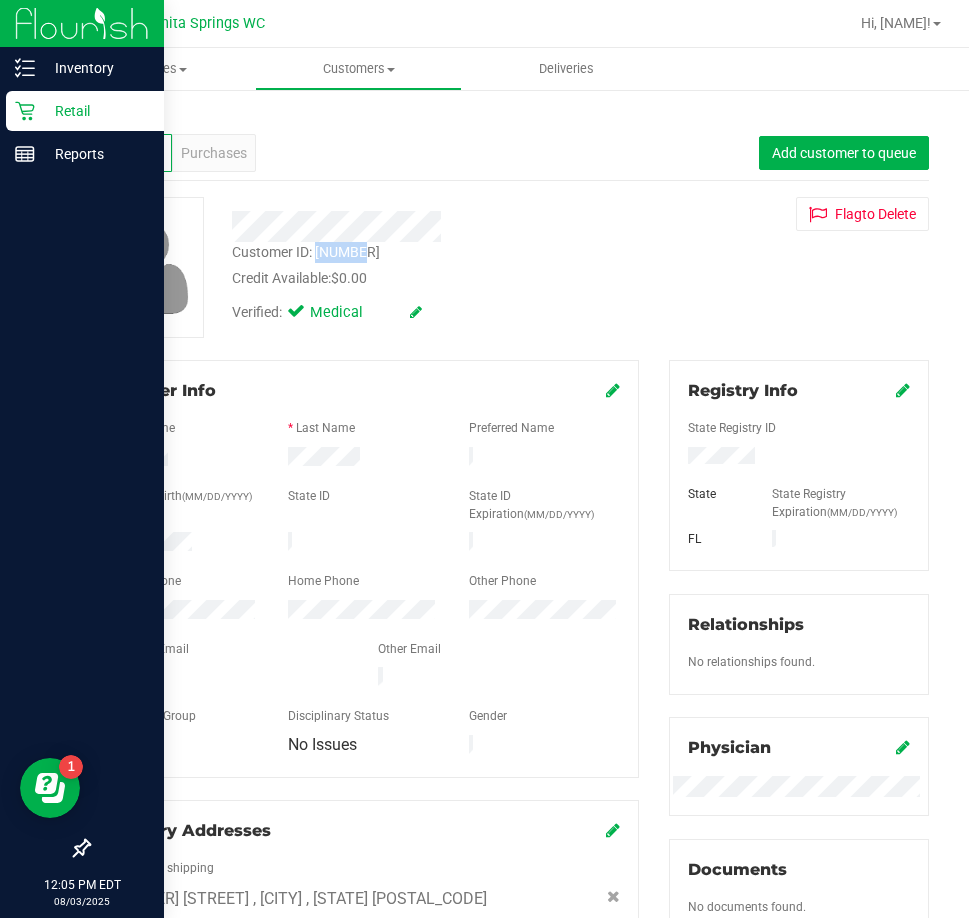 click 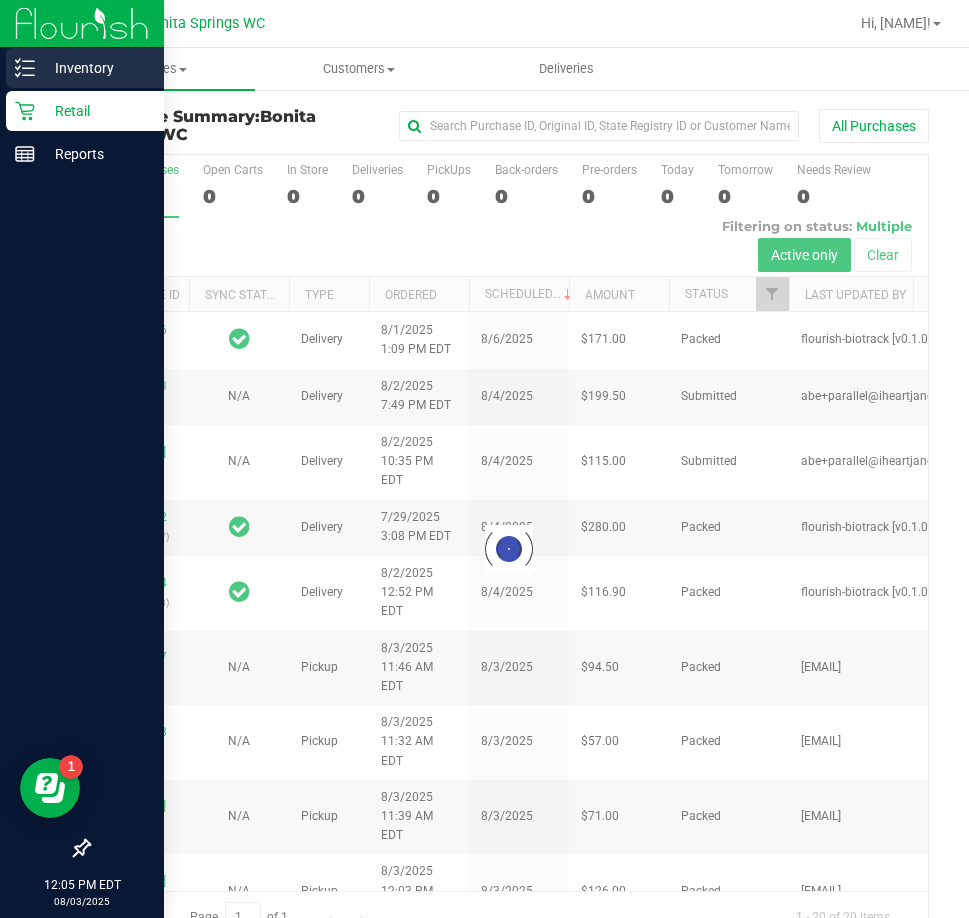 click on "Inventory" at bounding box center [95, 68] 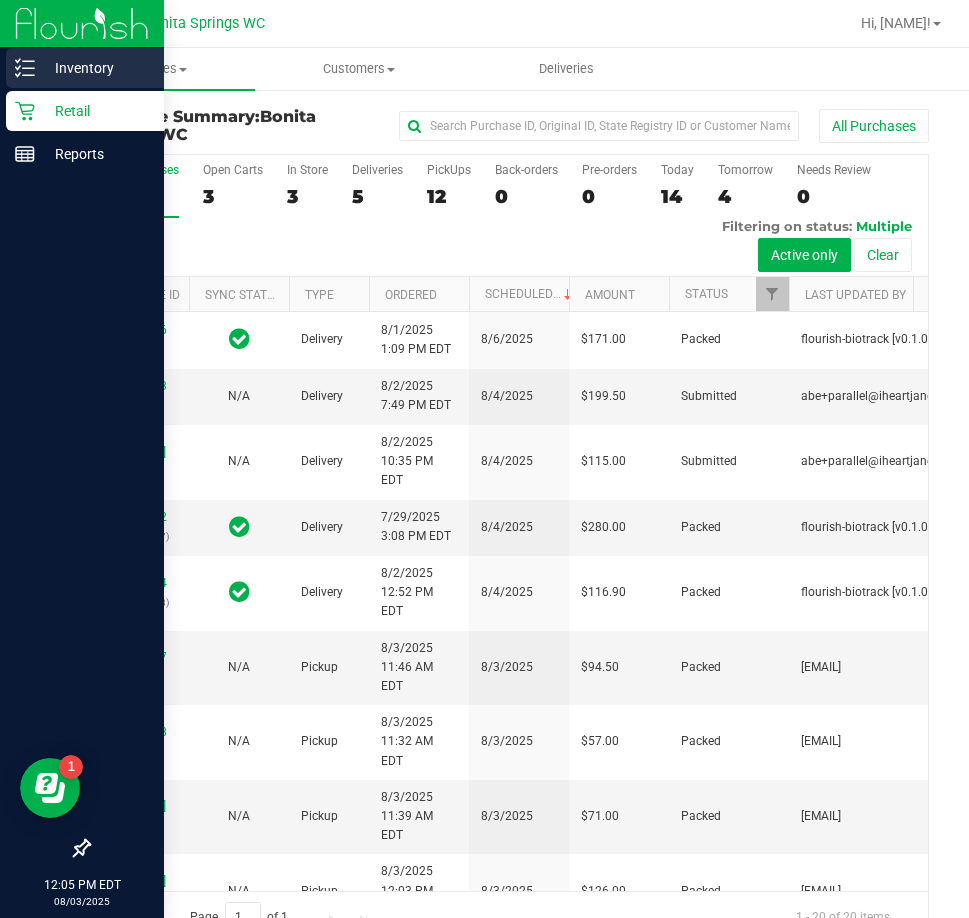 click on "Inventory" at bounding box center (85, 68) 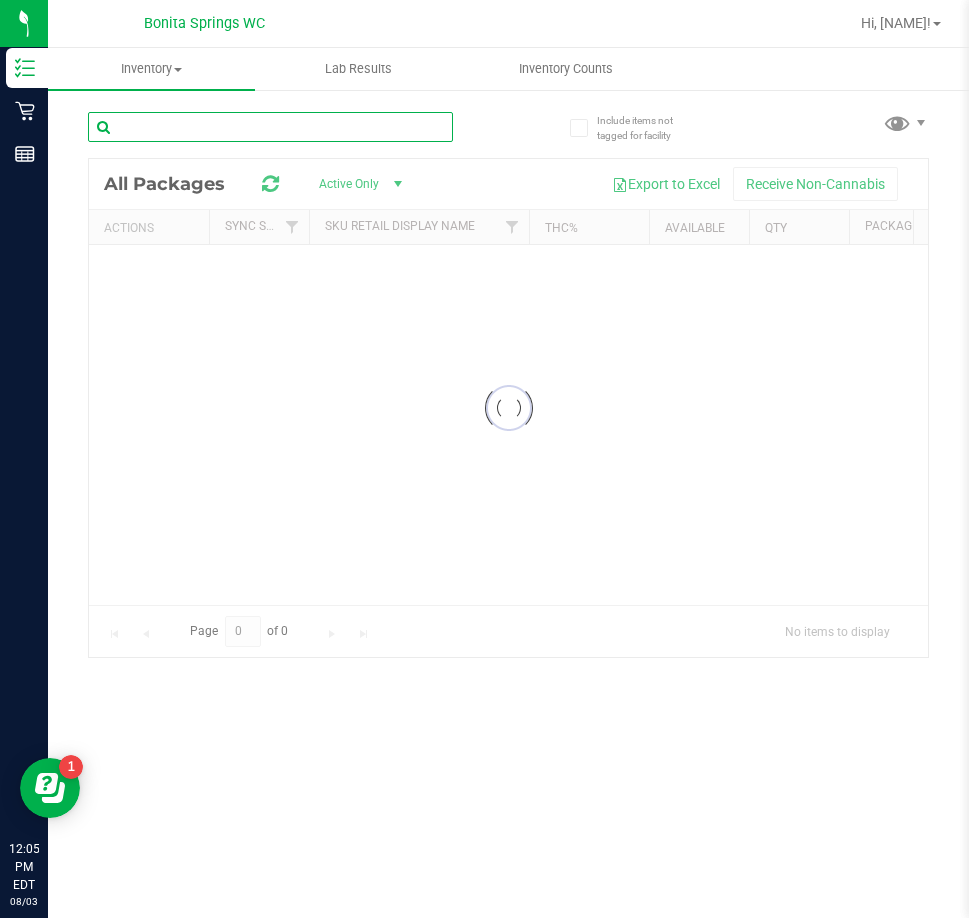 click at bounding box center [270, 127] 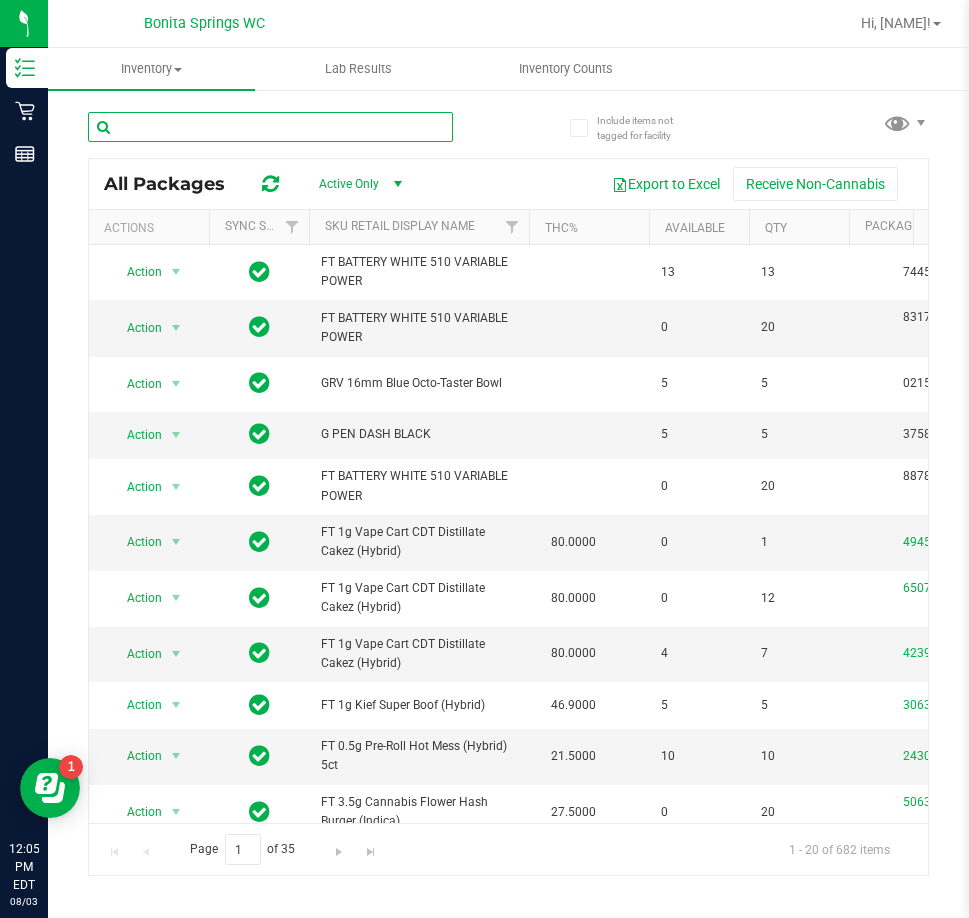 click at bounding box center [270, 127] 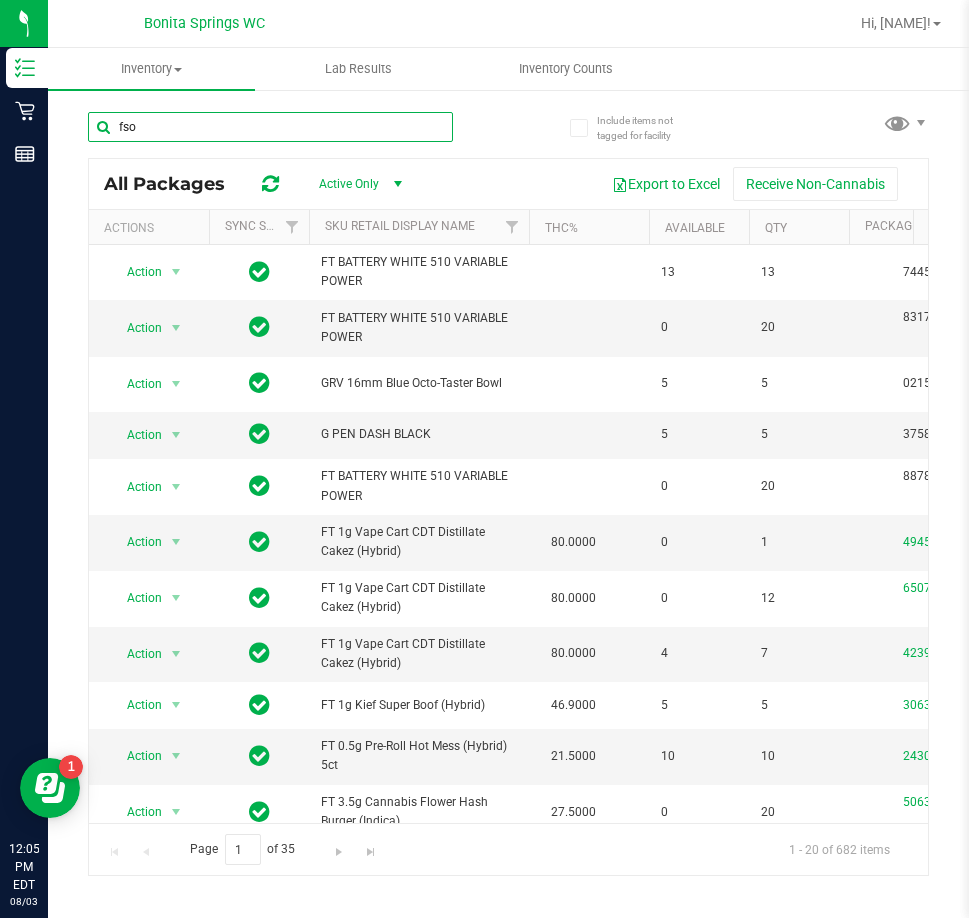 type on "fso" 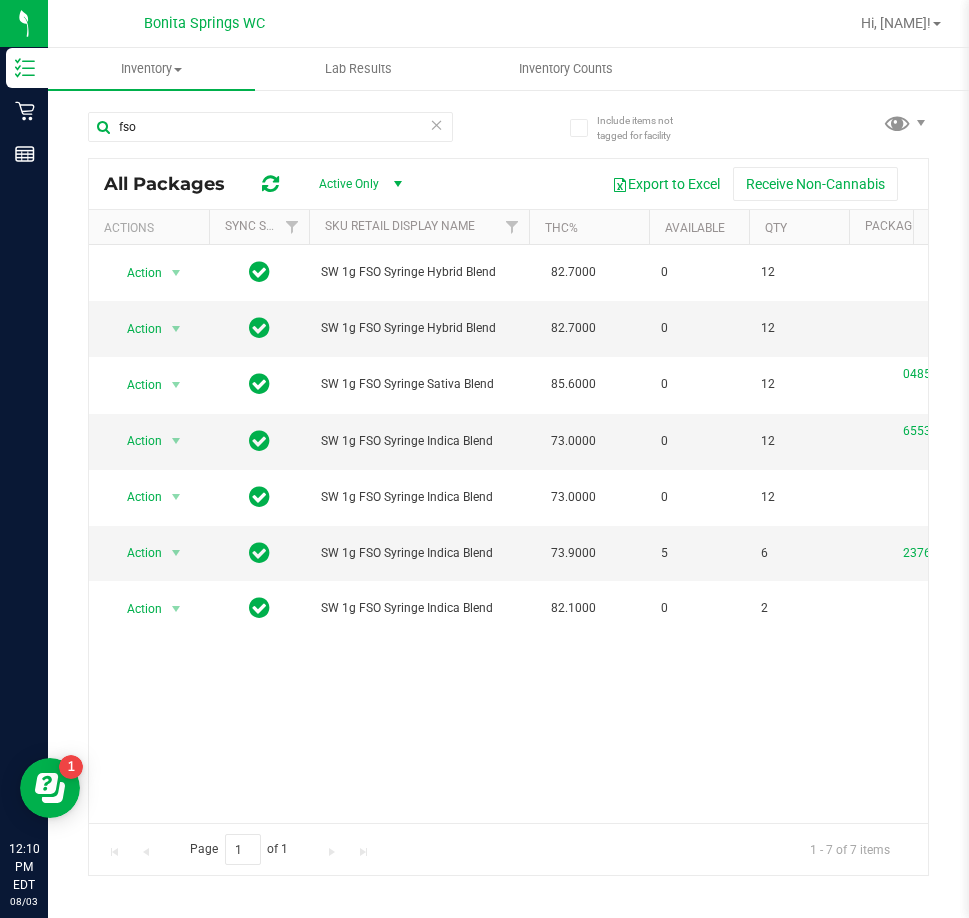 click at bounding box center (437, 124) 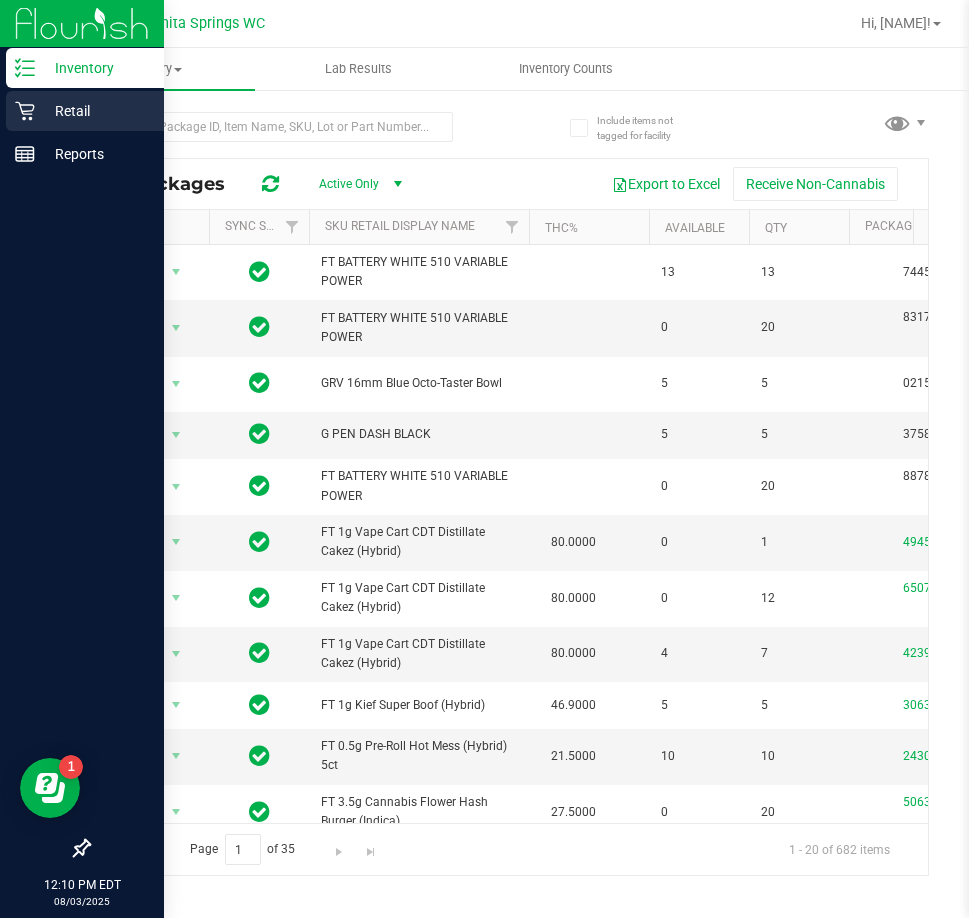 click on "Retail" at bounding box center (95, 111) 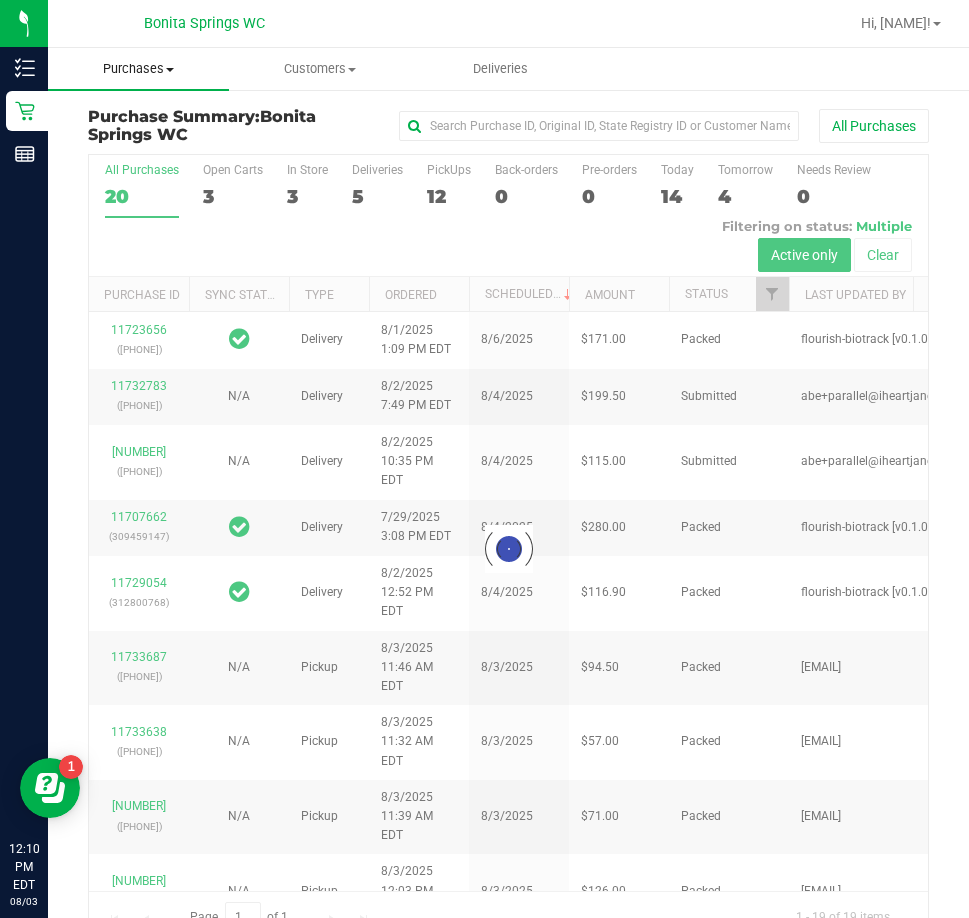 click at bounding box center (170, 70) 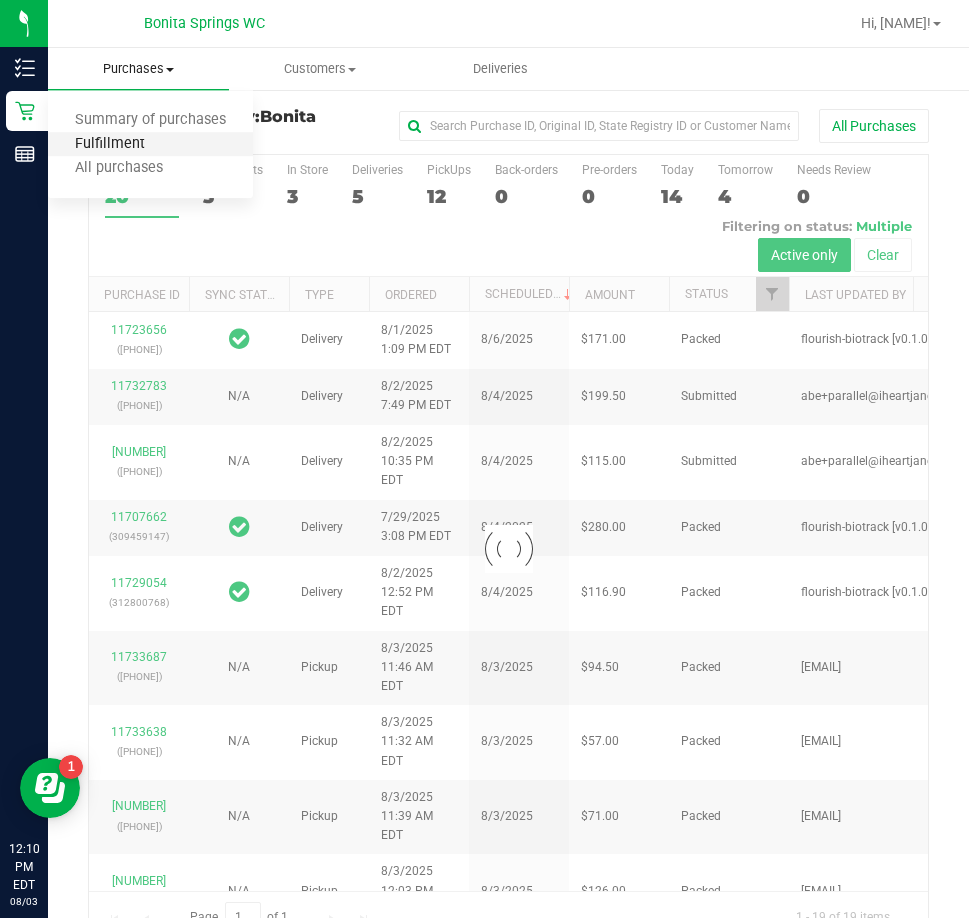 click on "Fulfillment" at bounding box center [110, 144] 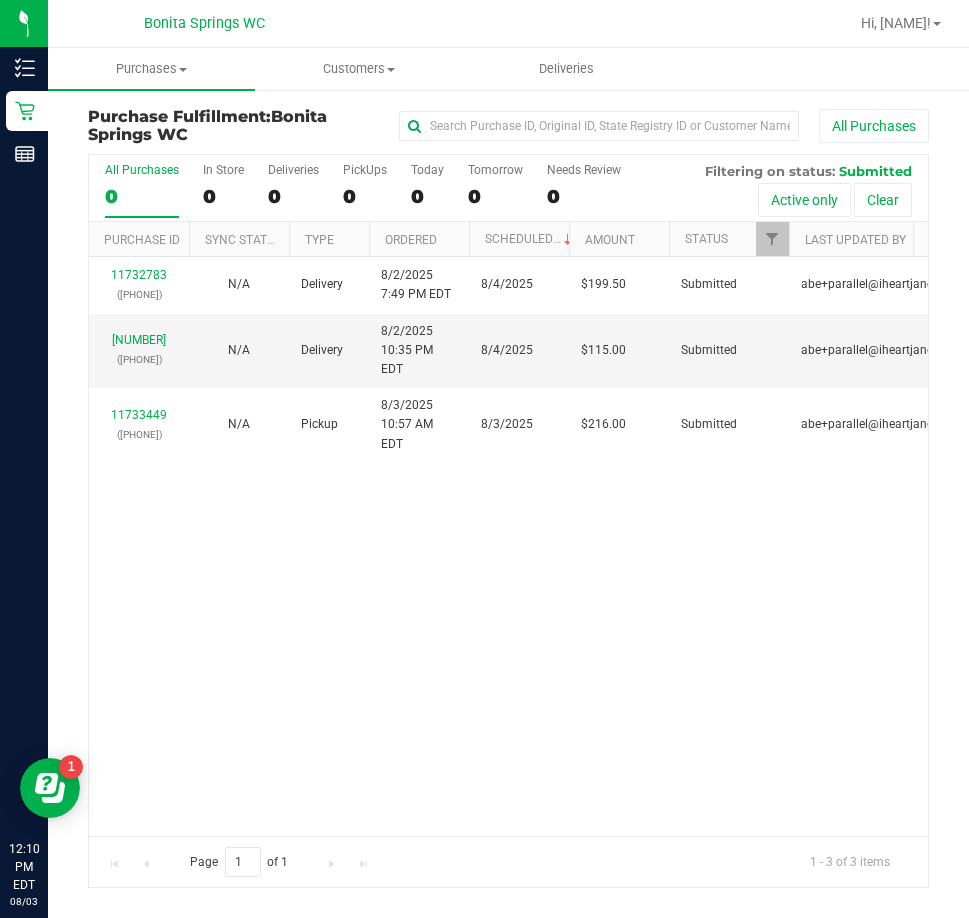 click on "11732783
(312915227)
N/A
Delivery 8/2/2025 7:49 PM EDT 8/4/2025
$199.50
Submitted abe+parallel@iheartjane.com
11733009
(312936137)
N/A
Delivery 8/2/2025 10:35 PM EDT 8/4/2025
$115.00
Submitted abe+parallel@iheartjane.com
11733449
(312970084)
N/A
Pickup 8/3/2025 10:57 AM EDT 8/3/2025
$216.00
Submitted abe+parallel@iheartjane.com" at bounding box center (508, 546) 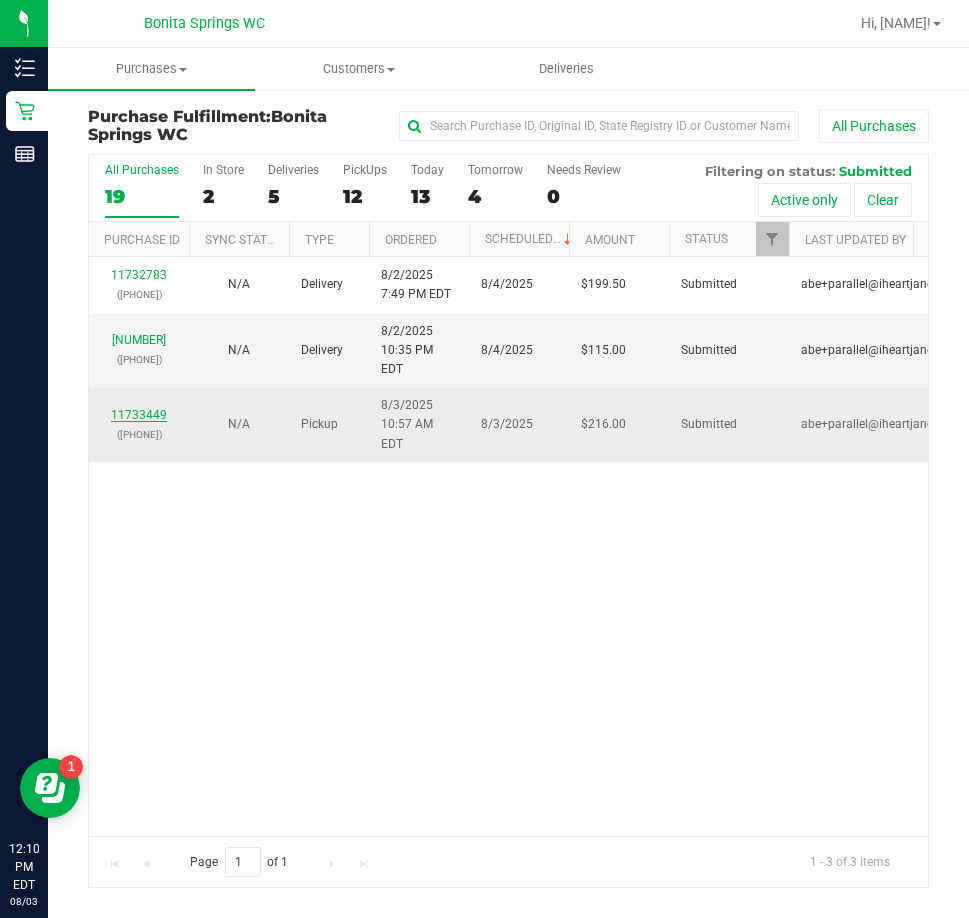 click on "11733449" at bounding box center (139, 415) 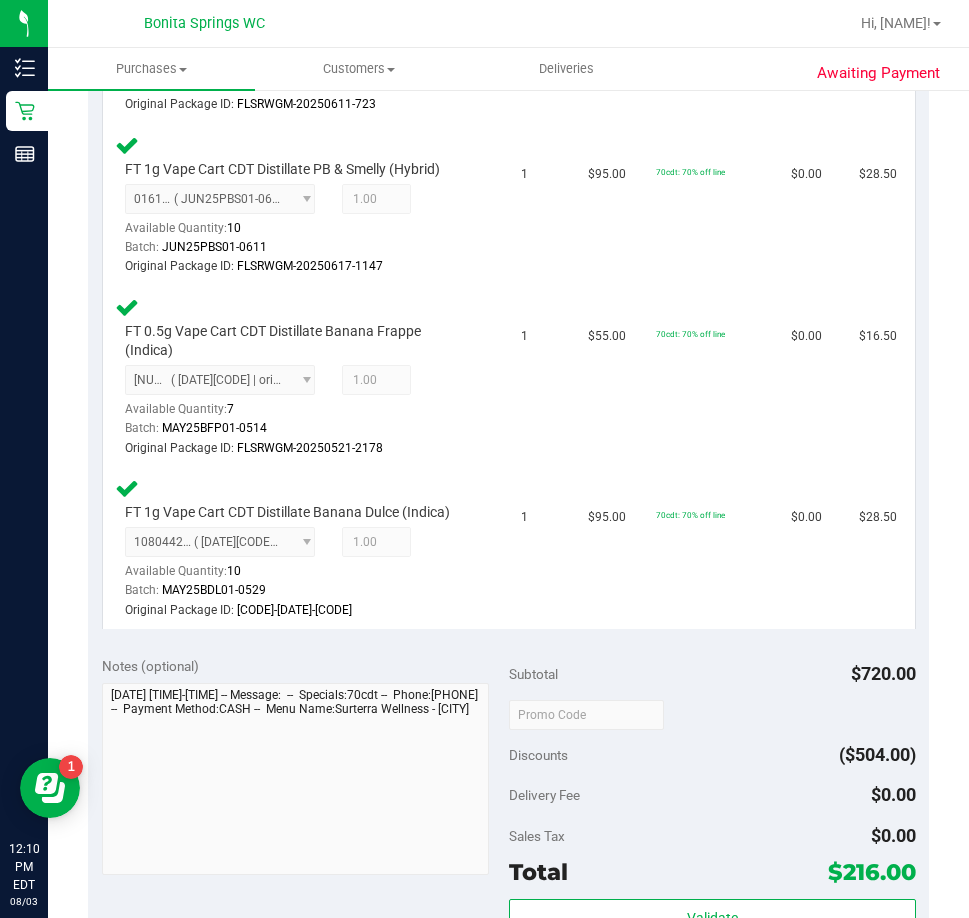 scroll, scrollTop: 1500, scrollLeft: 0, axis: vertical 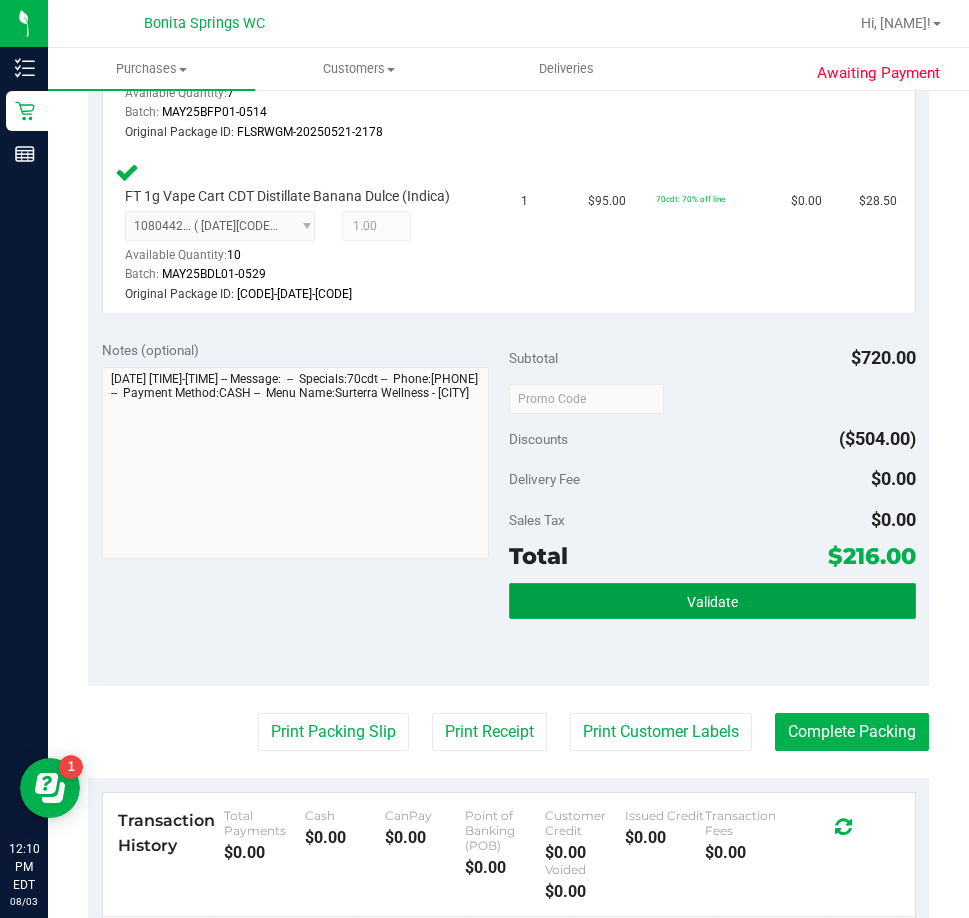 click on "Validate" at bounding box center (712, 601) 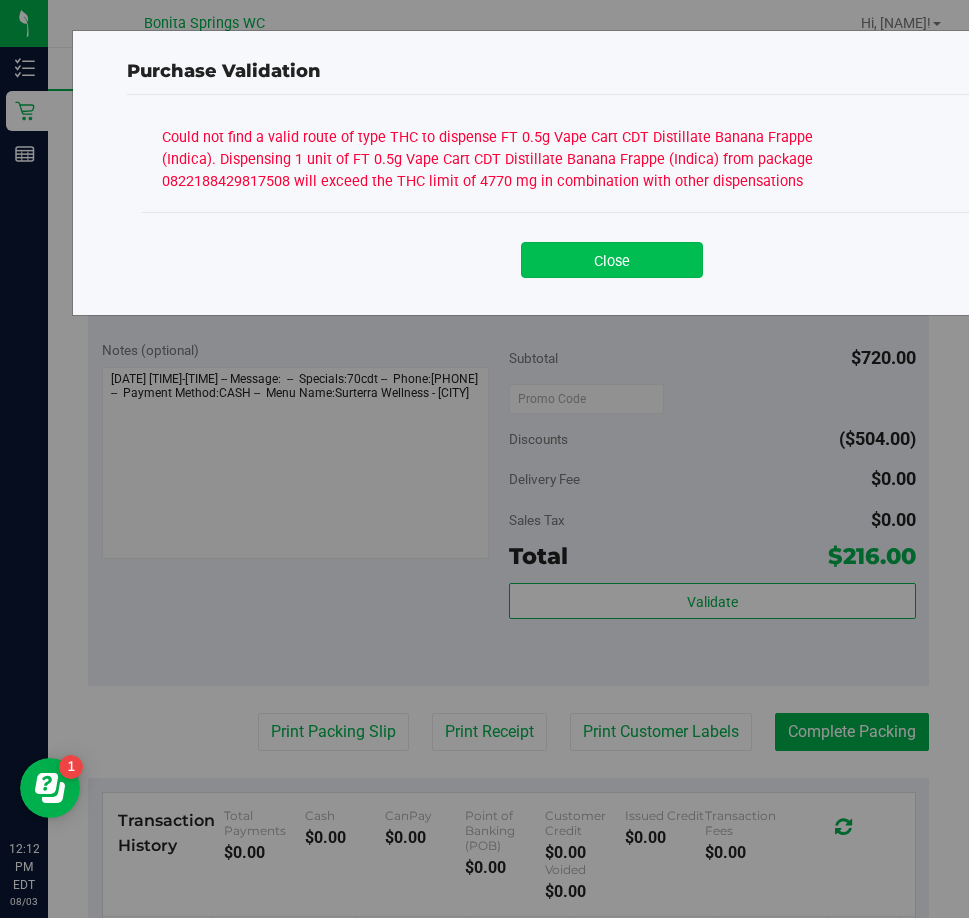 click on "Close" at bounding box center (612, 260) 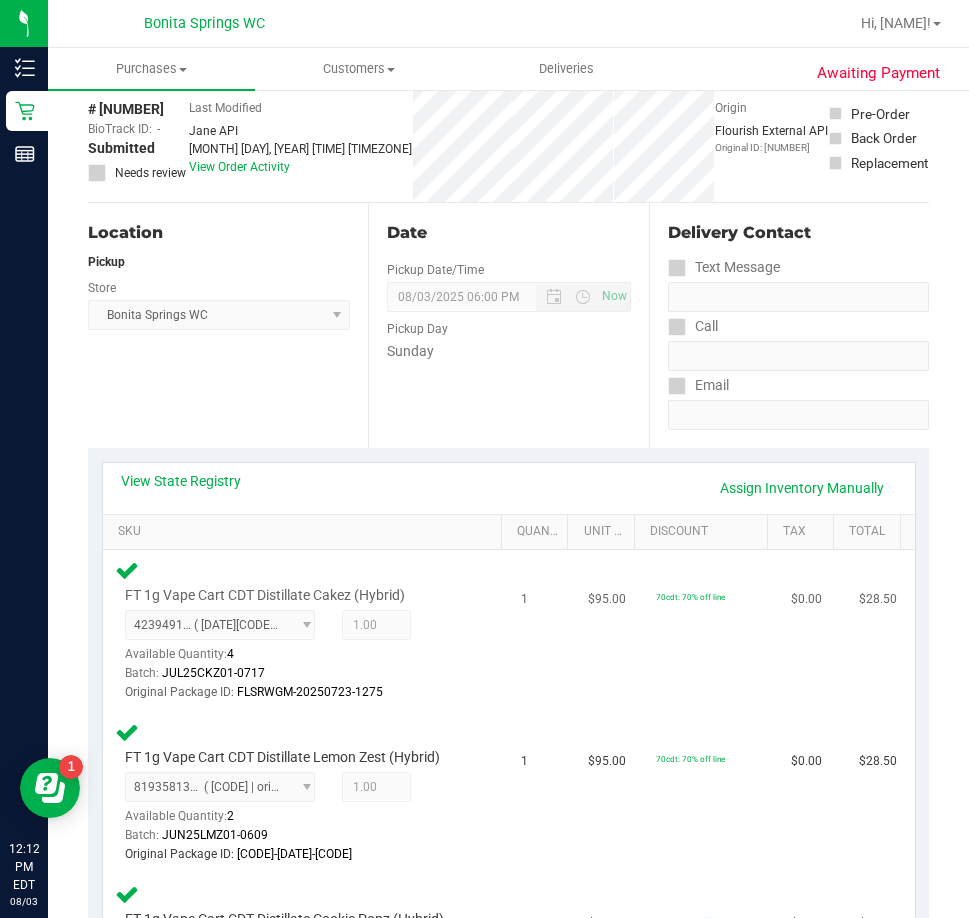 scroll, scrollTop: 0, scrollLeft: 0, axis: both 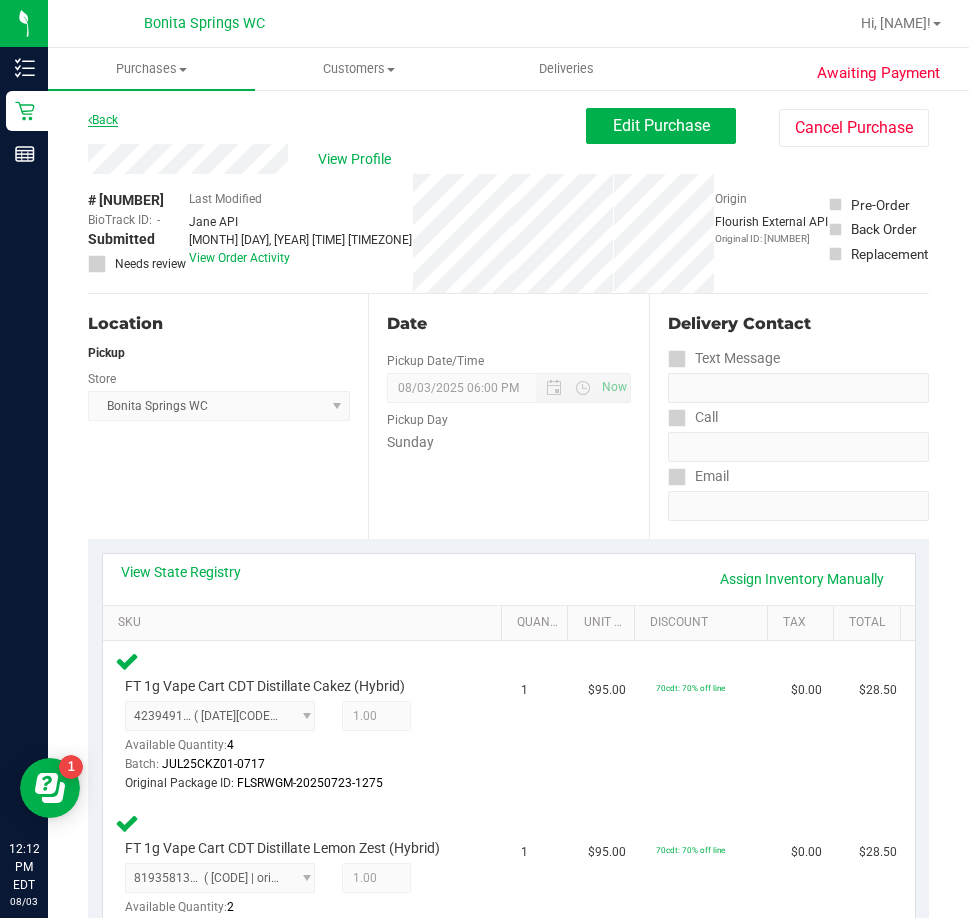 click on "Back" at bounding box center [103, 120] 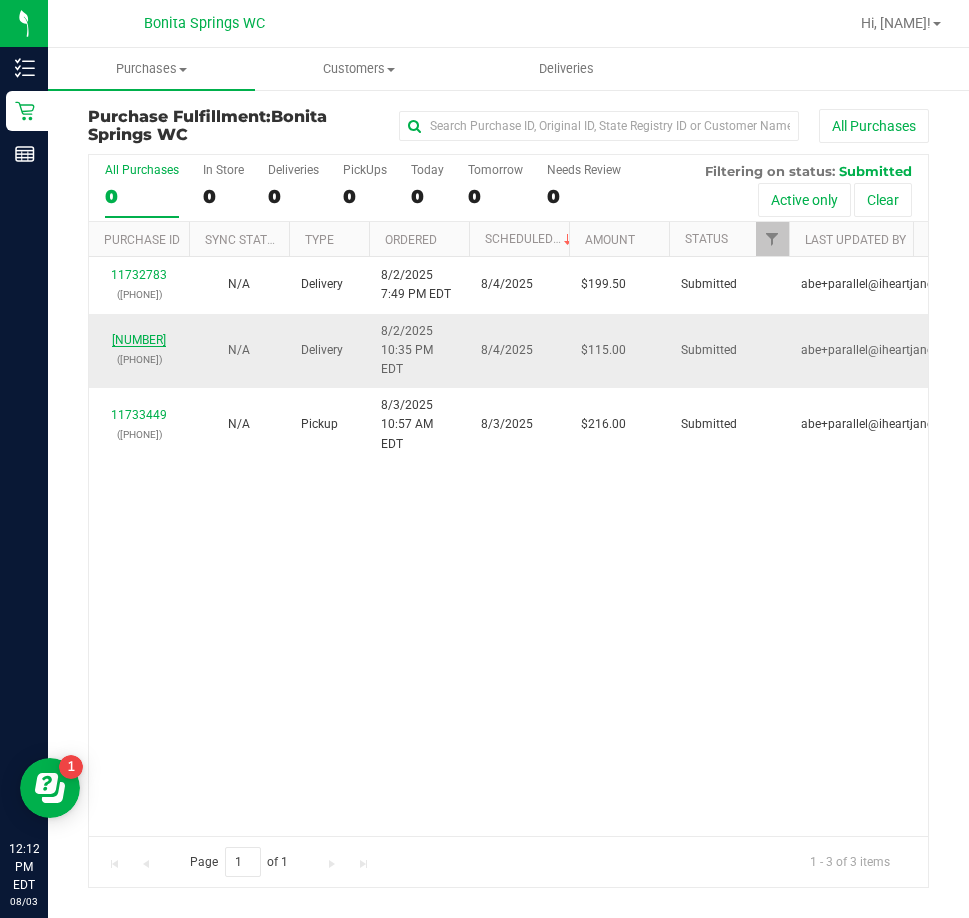 click on "11733009" at bounding box center (139, 340) 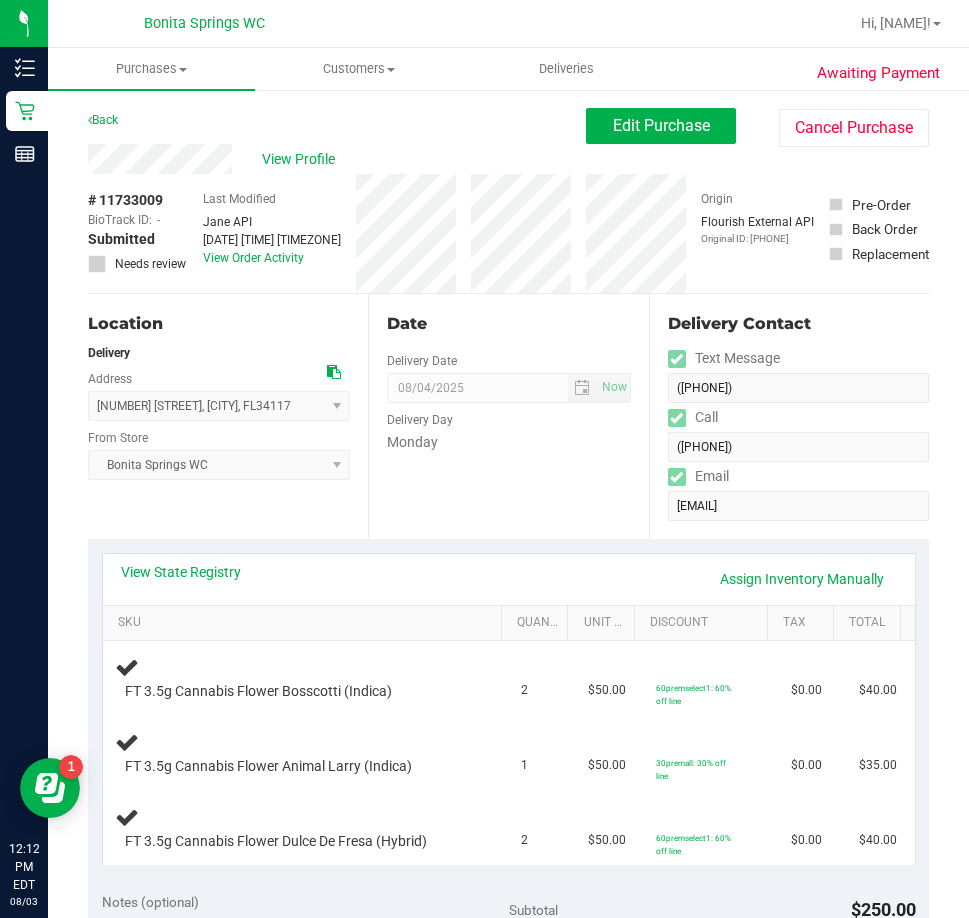 click on "Location
Delivery
Address
2670 2nd Ave SE
, Naples
, FL
34117
Select address 2670 2nd Ave SE
From Store
Bonita Springs WC Select Store Bonita Springs WC Boynton Beach WC Bradenton WC Brandon WC Brooksville WC Call Center Clermont WC Crestview WC Deerfield Beach WC Delray Beach WC Deltona WC Ft Walton Beach WC Ft. Lauderdale WC Ft. Myers WC Gainesville WC Jax Atlantic WC JAX DC REP Jax WC Key West WC Lakeland WC Largo WC Lehigh Acres DC REP Merritt Island WC Miami 72nd WC Miami Beach WC Miami Dadeland WC Miramar DC REP New Port Richey WC North Port WC" at bounding box center [228, 416] 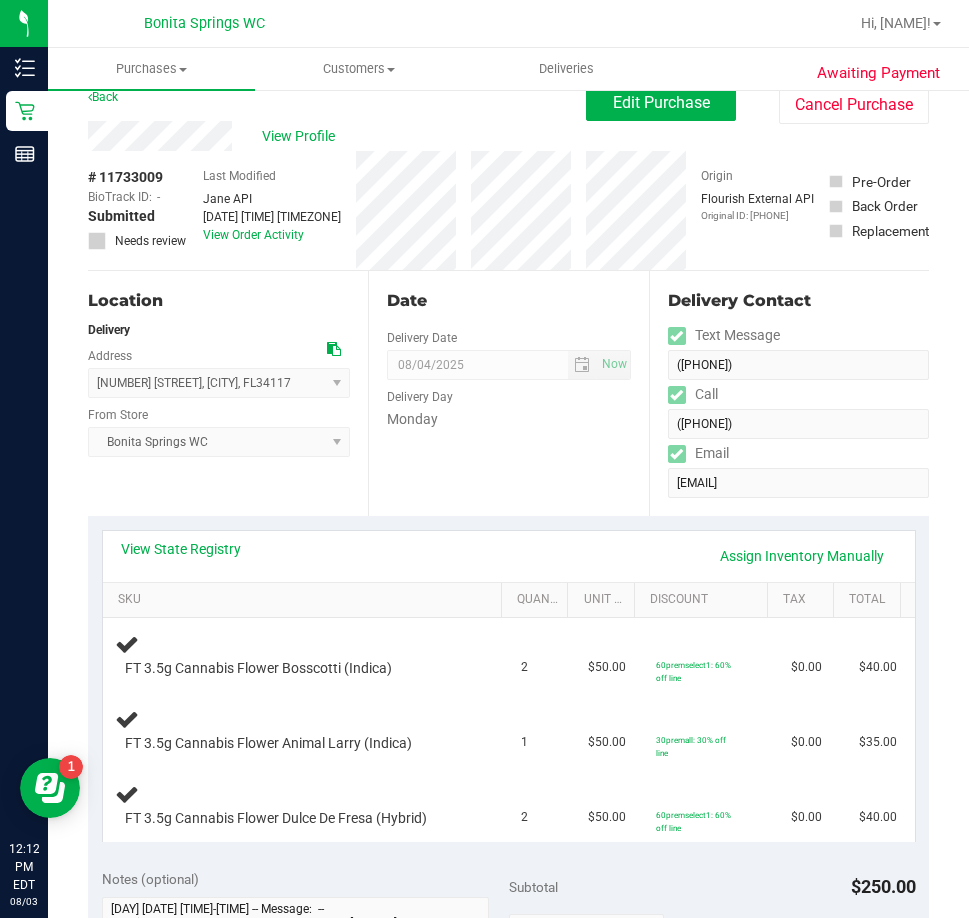 scroll, scrollTop: 0, scrollLeft: 0, axis: both 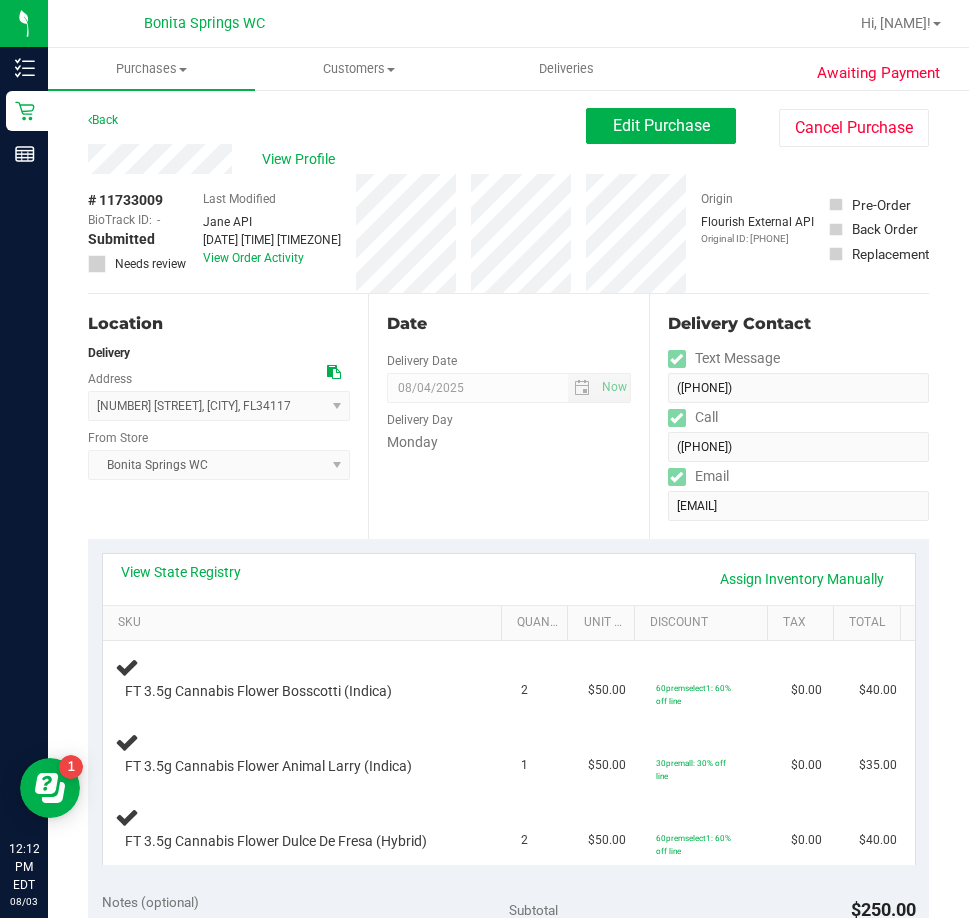 click on "Back" at bounding box center (103, 120) 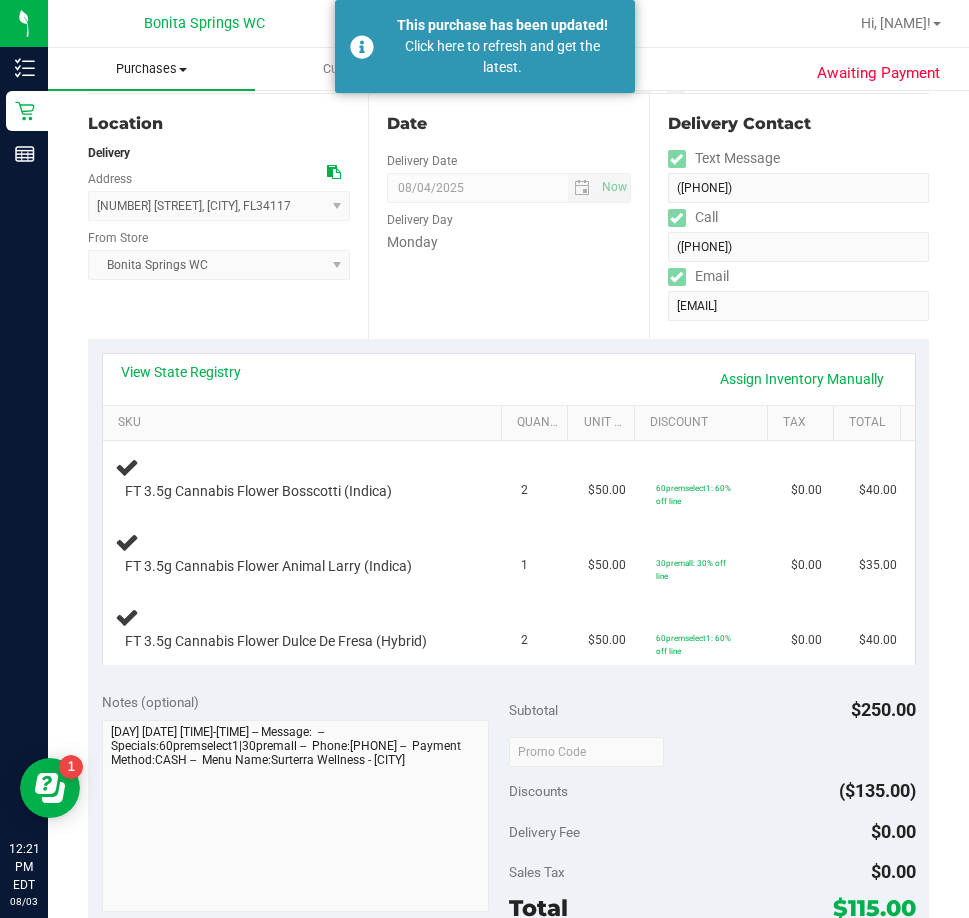 click on "Purchases
Summary of purchases
Fulfillment
All purchases" at bounding box center (151, 69) 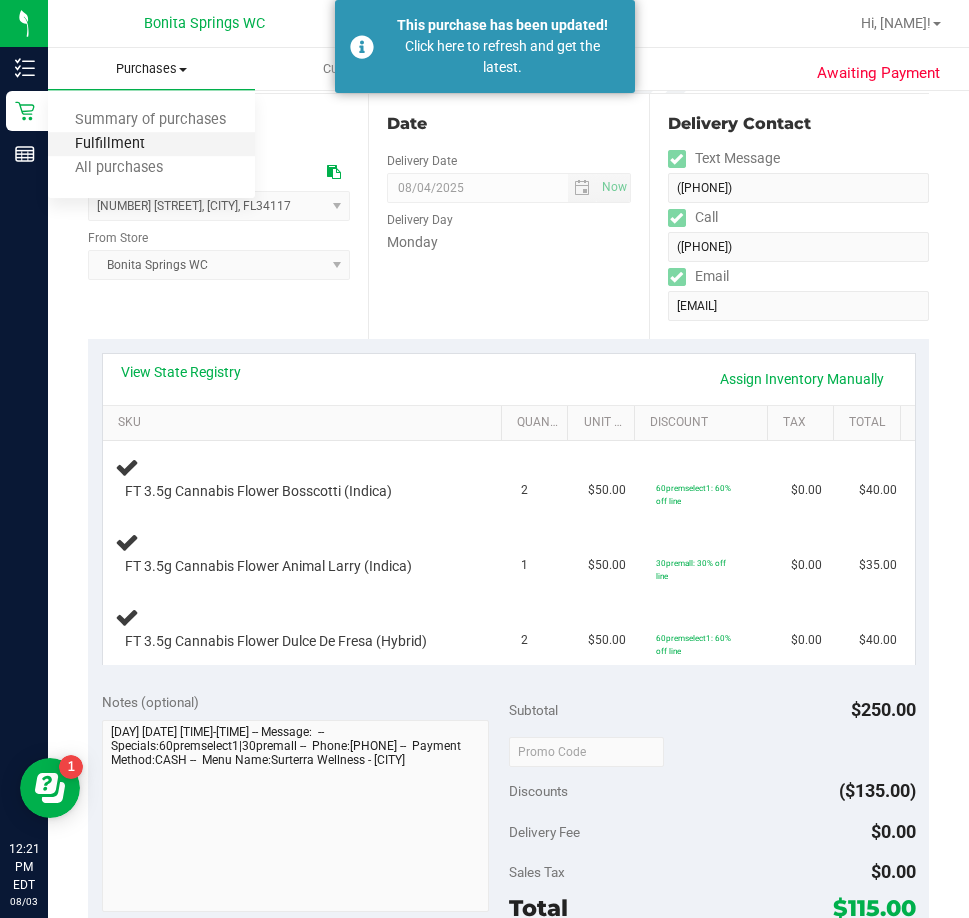 click on "Fulfillment" at bounding box center (110, 144) 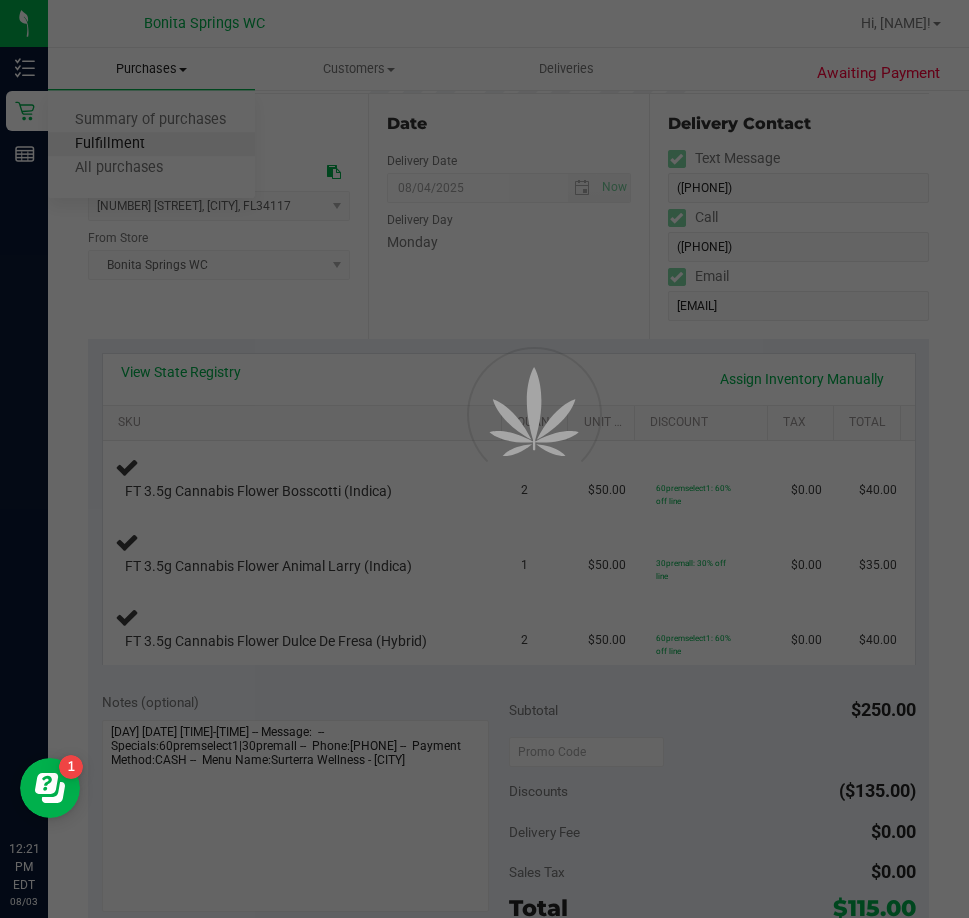 scroll, scrollTop: 0, scrollLeft: 0, axis: both 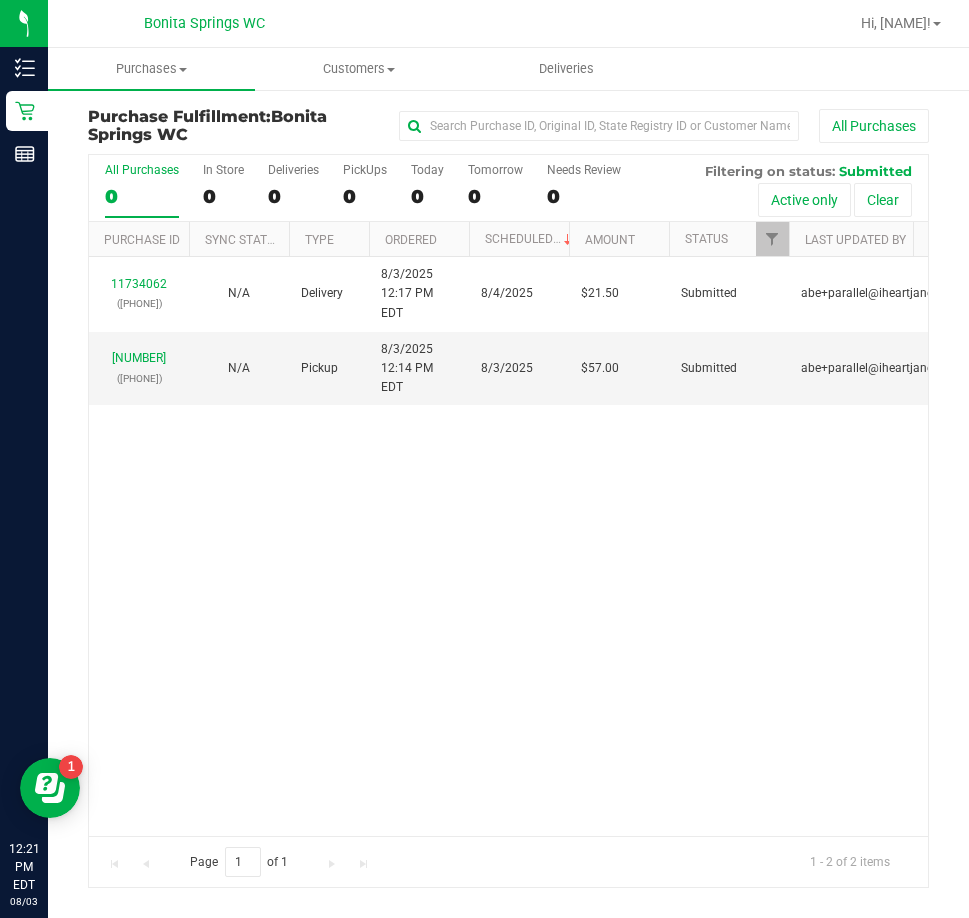 click on "11734062
(312985709)
N/A
Delivery 8/3/2025 12:17 PM EDT 8/4/2025
$21.50
Submitted abe+parallel@iheartjane.com
11734047
(312984861)
N/A
Pickup 8/3/2025 12:14 PM EDT 8/3/2025
$57.00
Submitted abe+parallel@iheartjane.com" at bounding box center [508, 546] 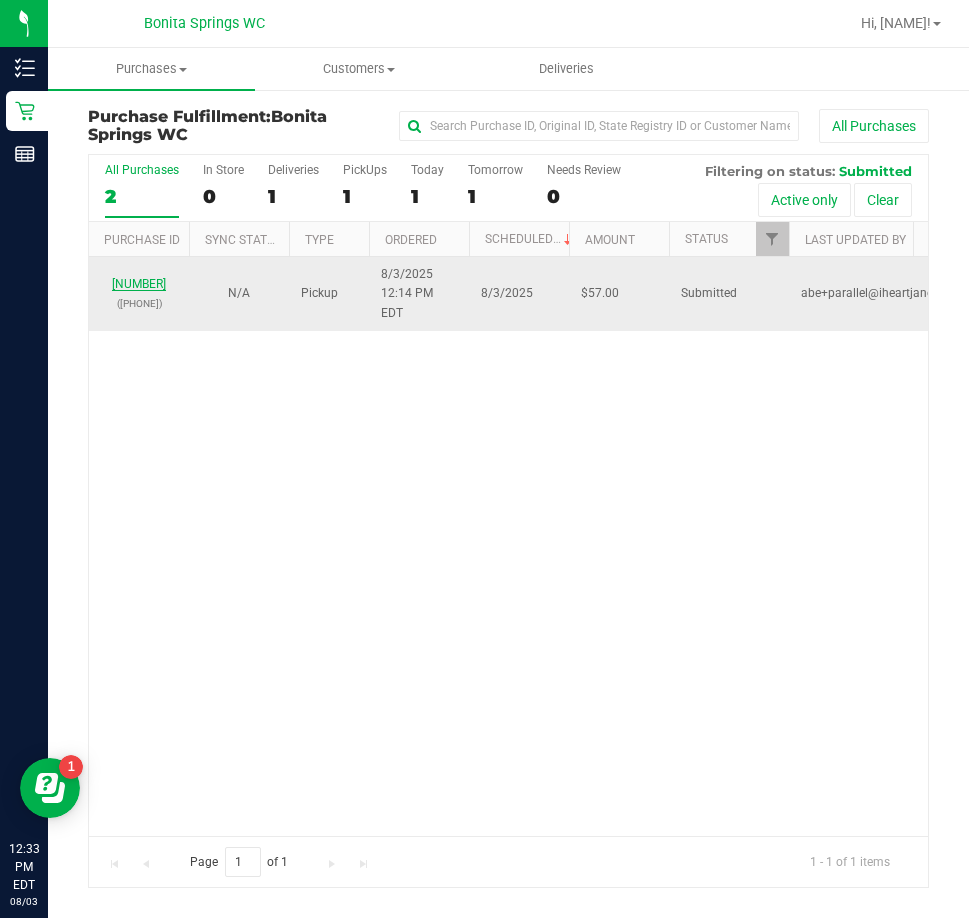 click on "11734047" at bounding box center (139, 284) 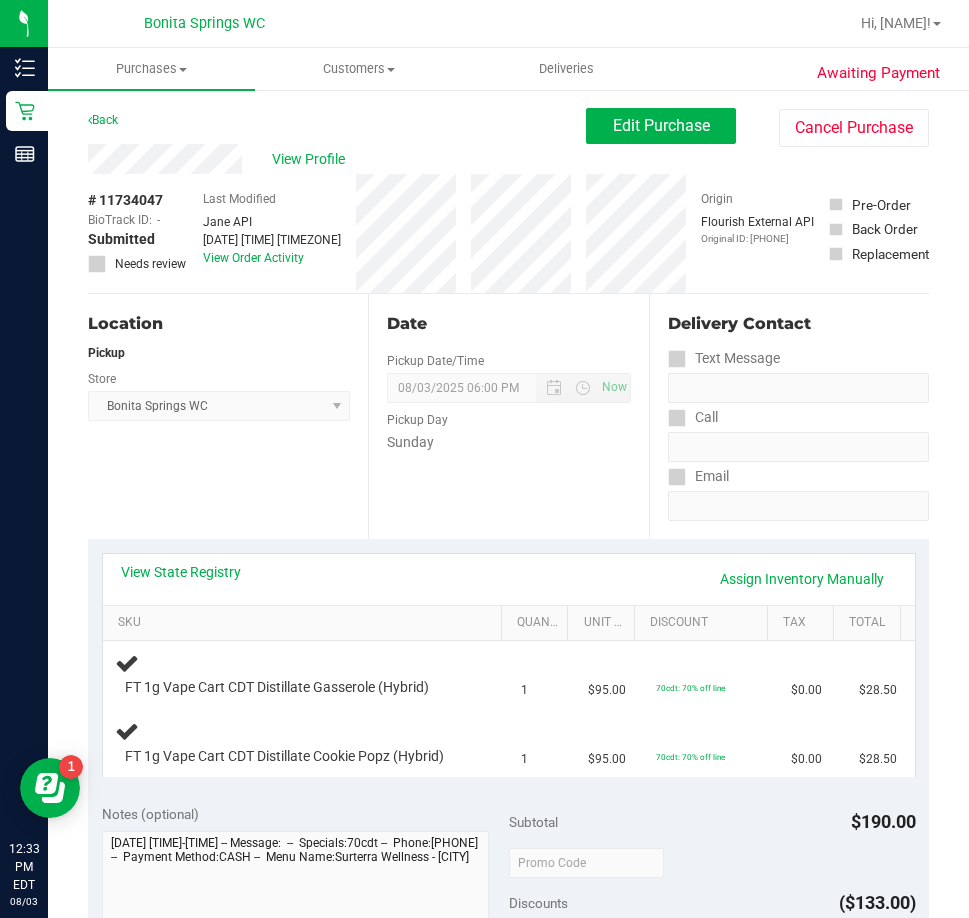 click on "Location
Pickup
Store
Bonita Springs WC Select Store Bonita Springs WC Boynton Beach WC Bradenton WC Brandon WC Brooksville WC Call Center Clermont WC Crestview WC Deerfield Beach WC Delray Beach WC Deltona WC Ft Walton Beach WC Ft. Lauderdale WC Ft. Myers WC Gainesville WC Jax Atlantic WC JAX DC REP Jax WC Key West WC Lakeland WC Largo WC Lehigh Acres DC REP Merritt Island WC Miami 72nd WC Miami Beach WC Miami Dadeland WC Miramar DC REP New Port Richey WC North Palm Beach WC North Port WC Ocala WC Orange Park WC Orlando Colonial WC Orlando DC REP Orlando WC Oviedo WC Palm Bay WC Palm Coast WC Panama City WC Pensacola WC Port Orange WC Port St. Lucie WC Sebring WC South Tampa WC St. Pete WC Summerfield WC Tallahassee DC REP Tallahassee WC Tampa DC Testing Tampa Warehouse Tampa WC TX Austin DC TX Plano Retail WPB DC" at bounding box center (228, 416) 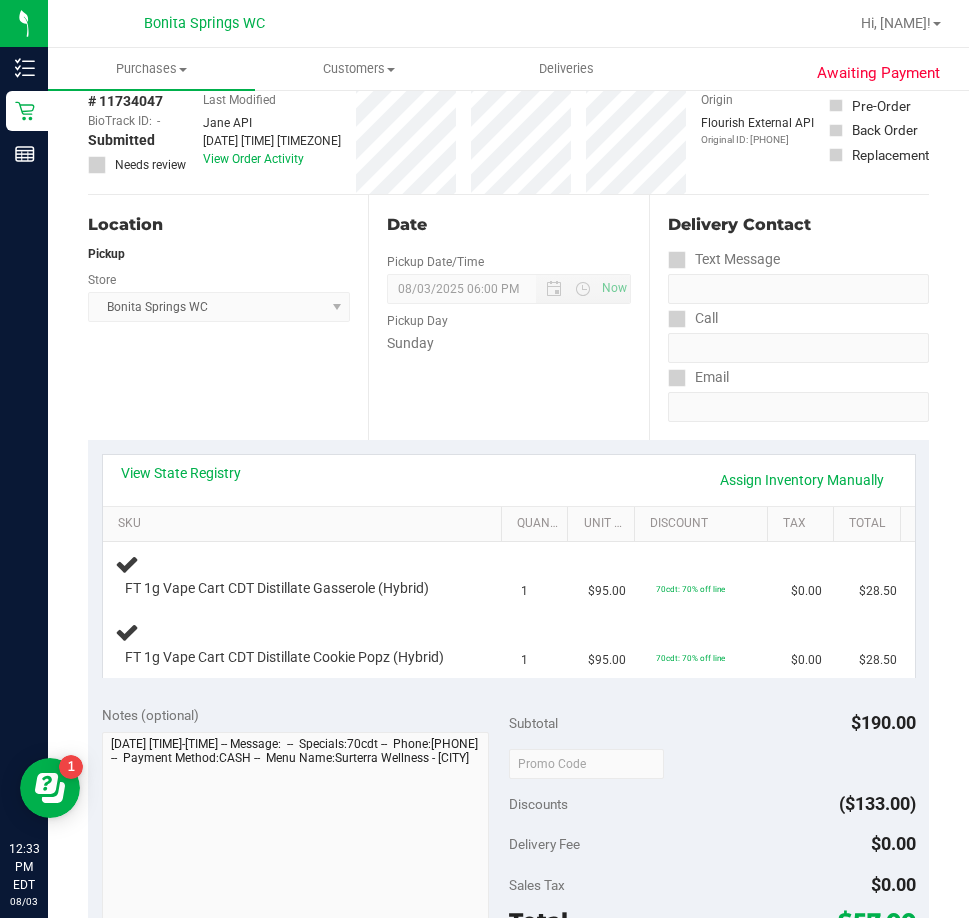 scroll, scrollTop: 100, scrollLeft: 0, axis: vertical 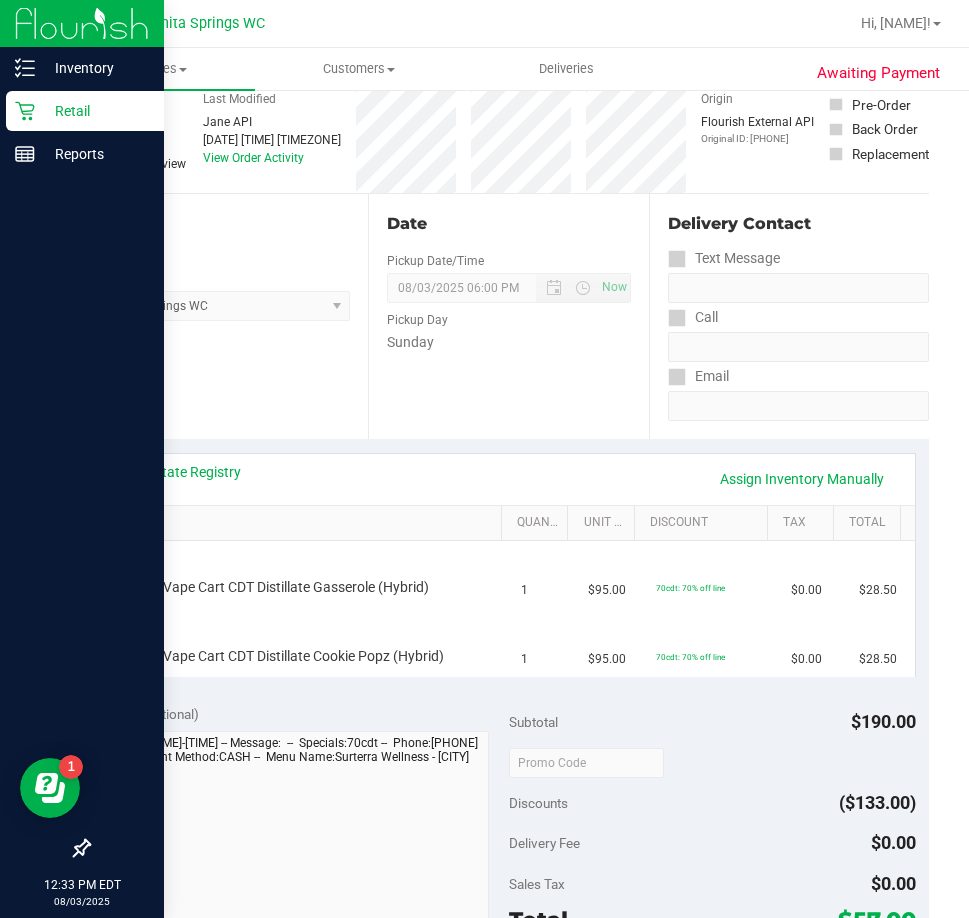 click on "Retail" at bounding box center (95, 111) 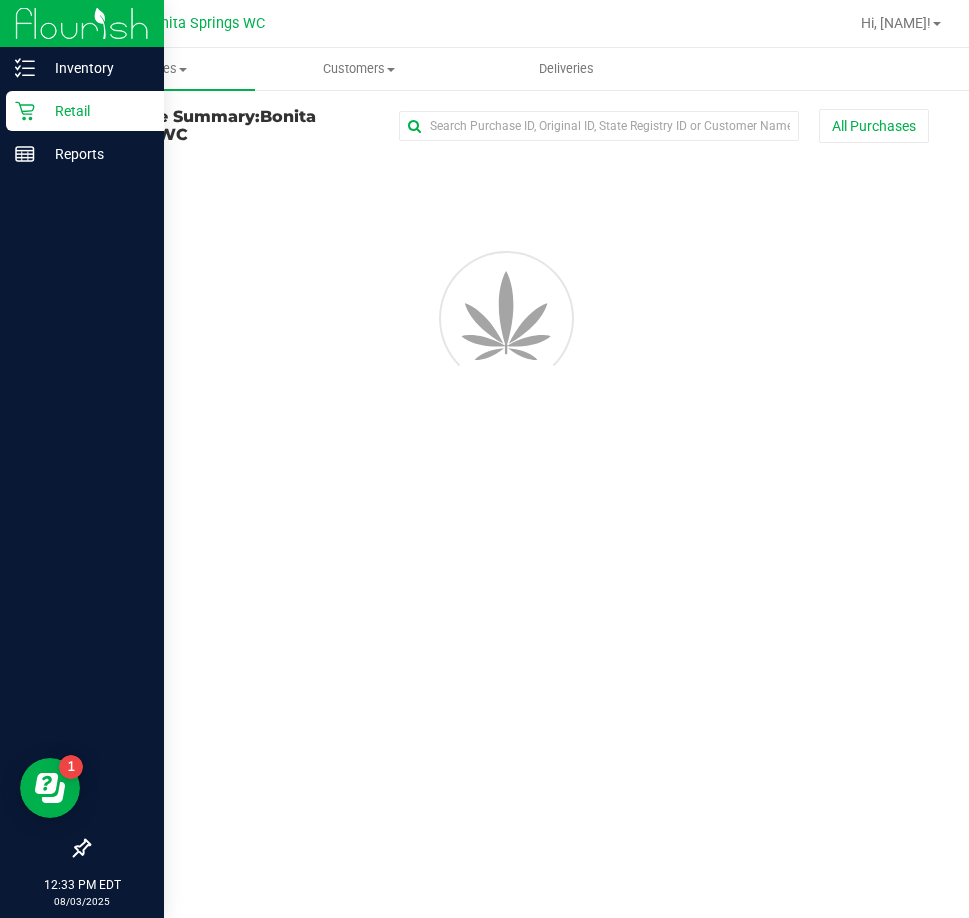 scroll, scrollTop: 0, scrollLeft: 0, axis: both 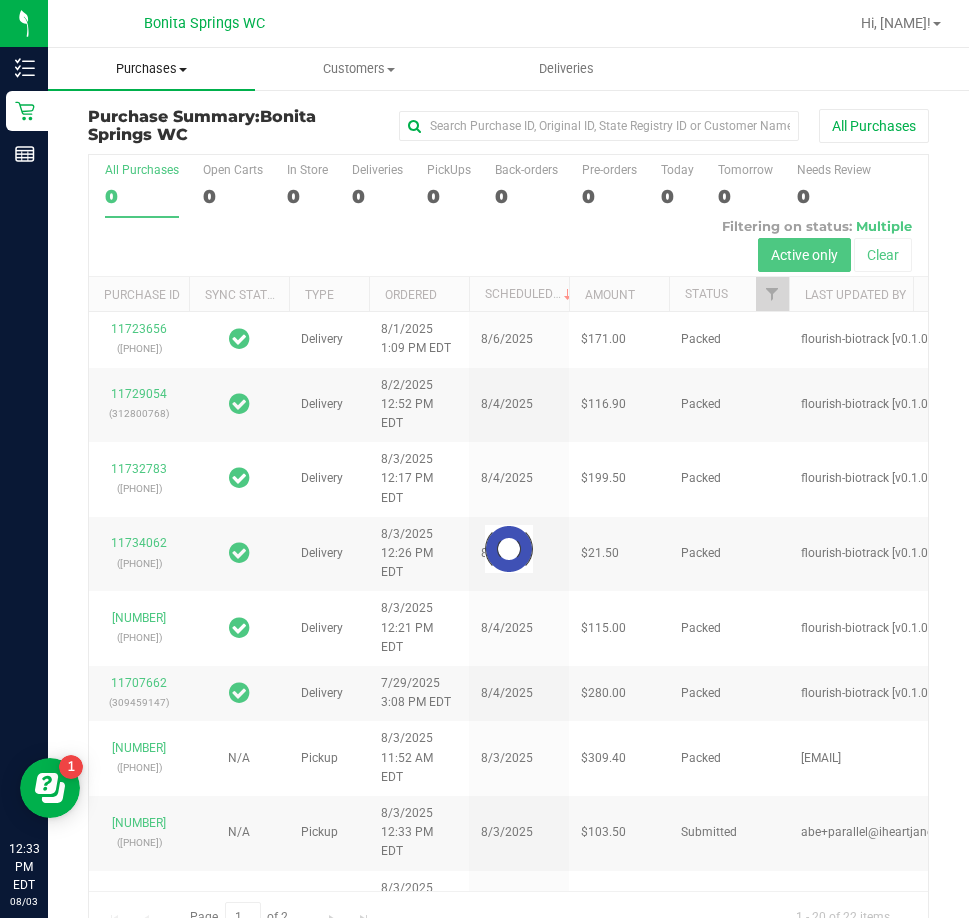 click on "Purchases
Summary of purchases
Fulfillment
All purchases" at bounding box center (151, 69) 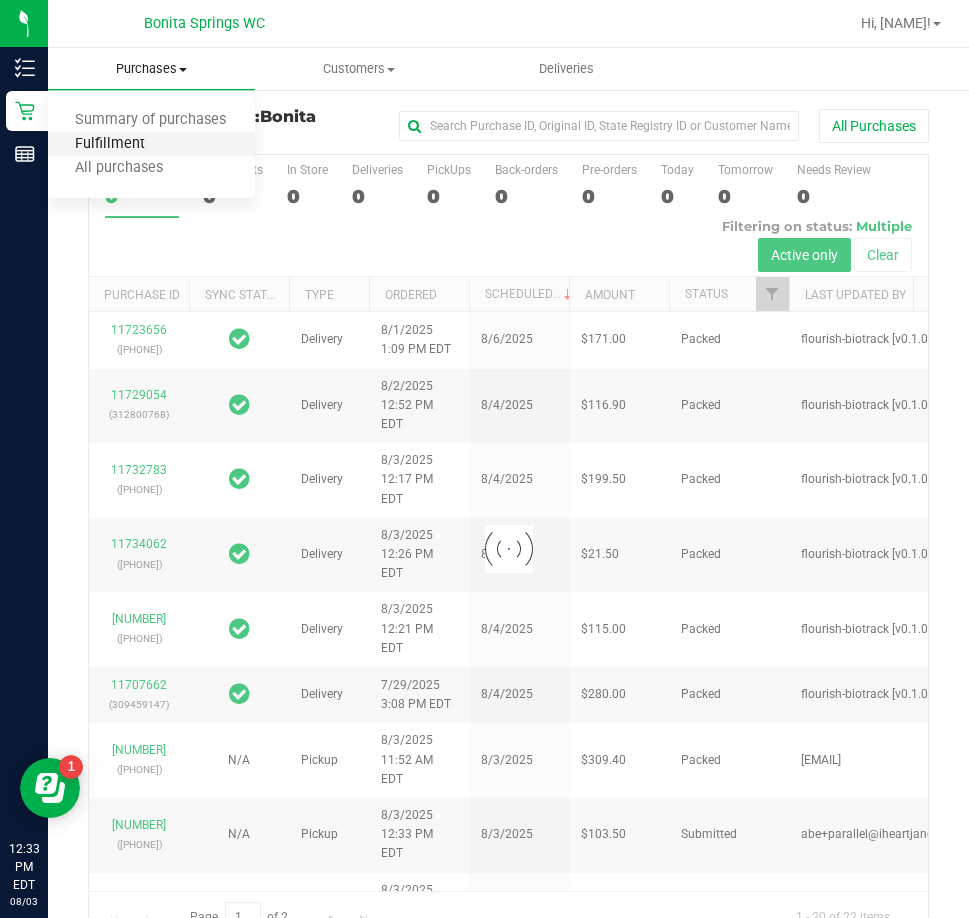 click on "Fulfillment" at bounding box center (110, 144) 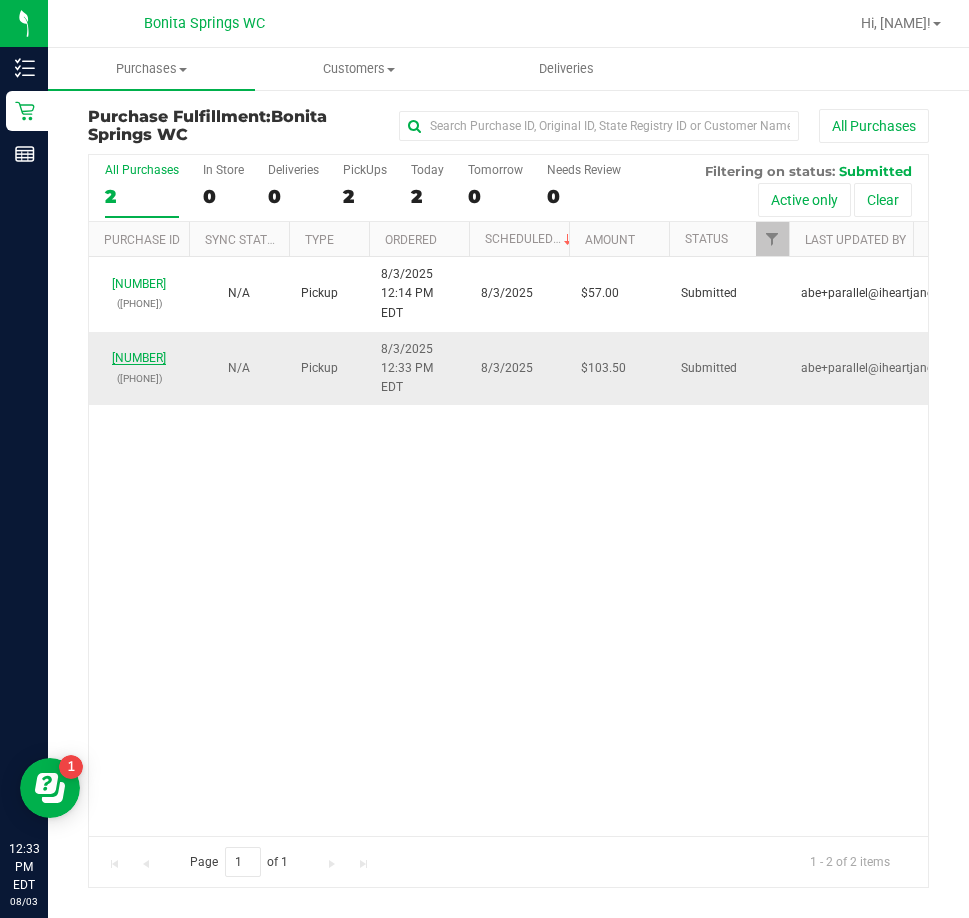 click on "11734162" at bounding box center [139, 358] 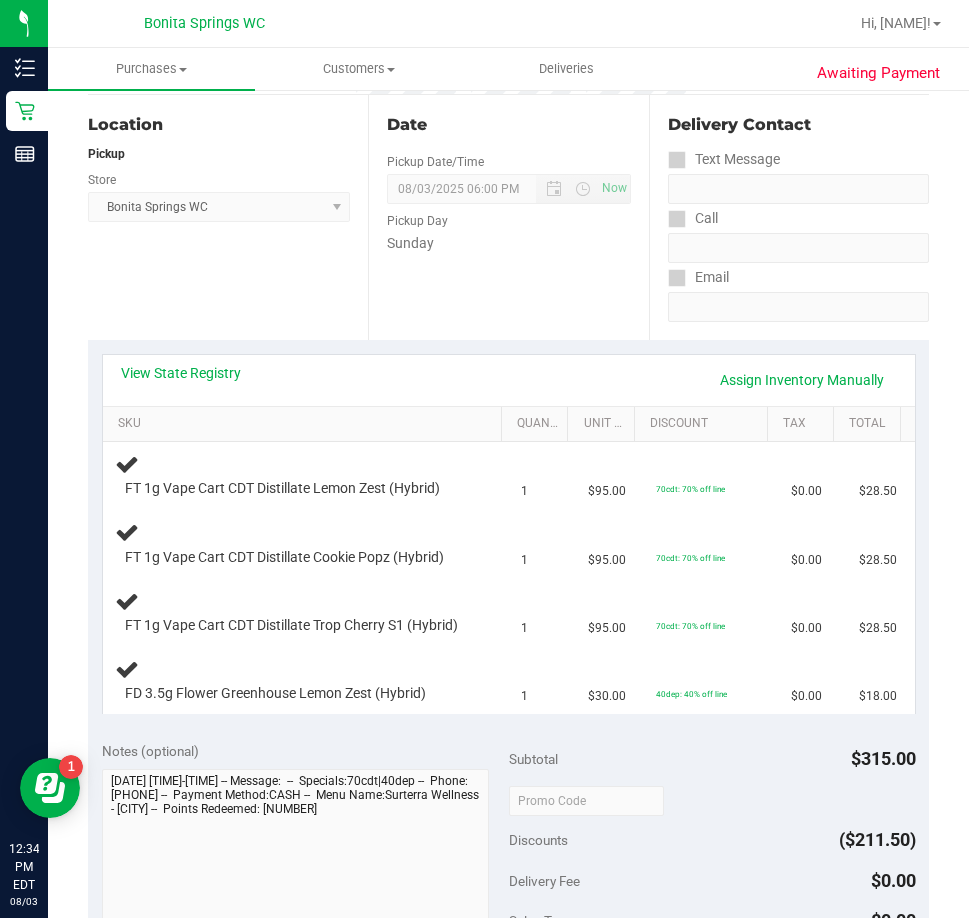 scroll, scrollTop: 200, scrollLeft: 0, axis: vertical 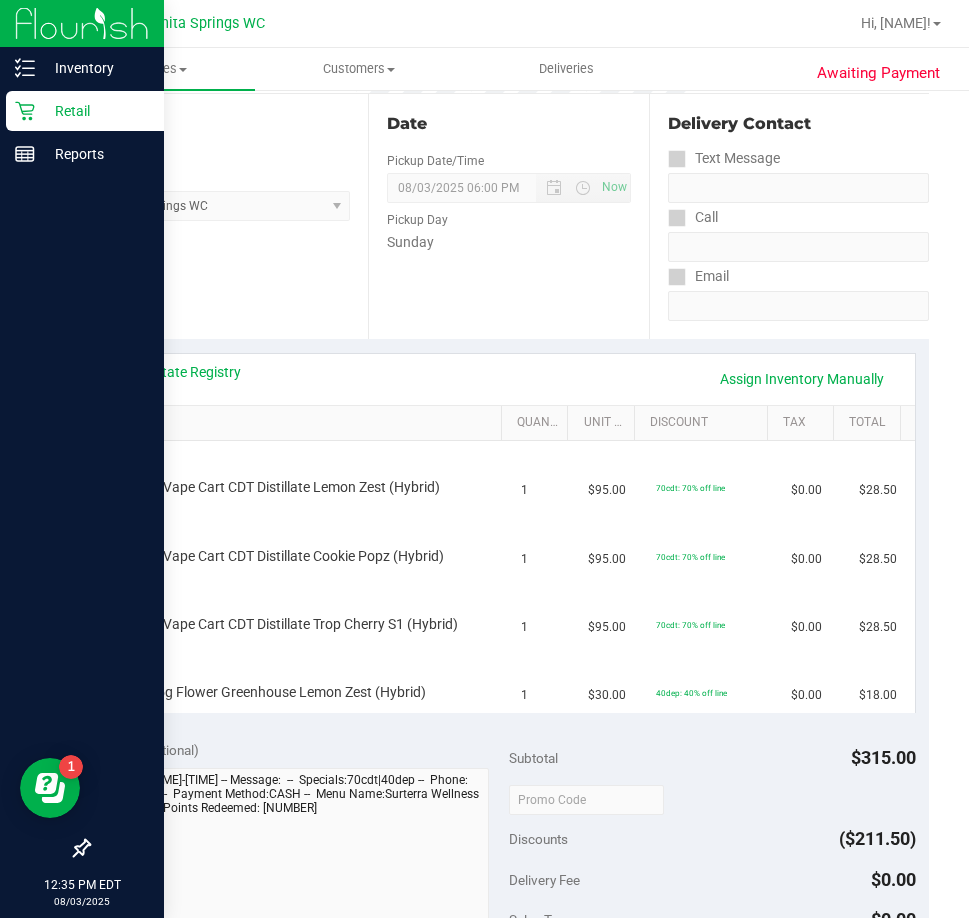 click on "Retail" at bounding box center (95, 111) 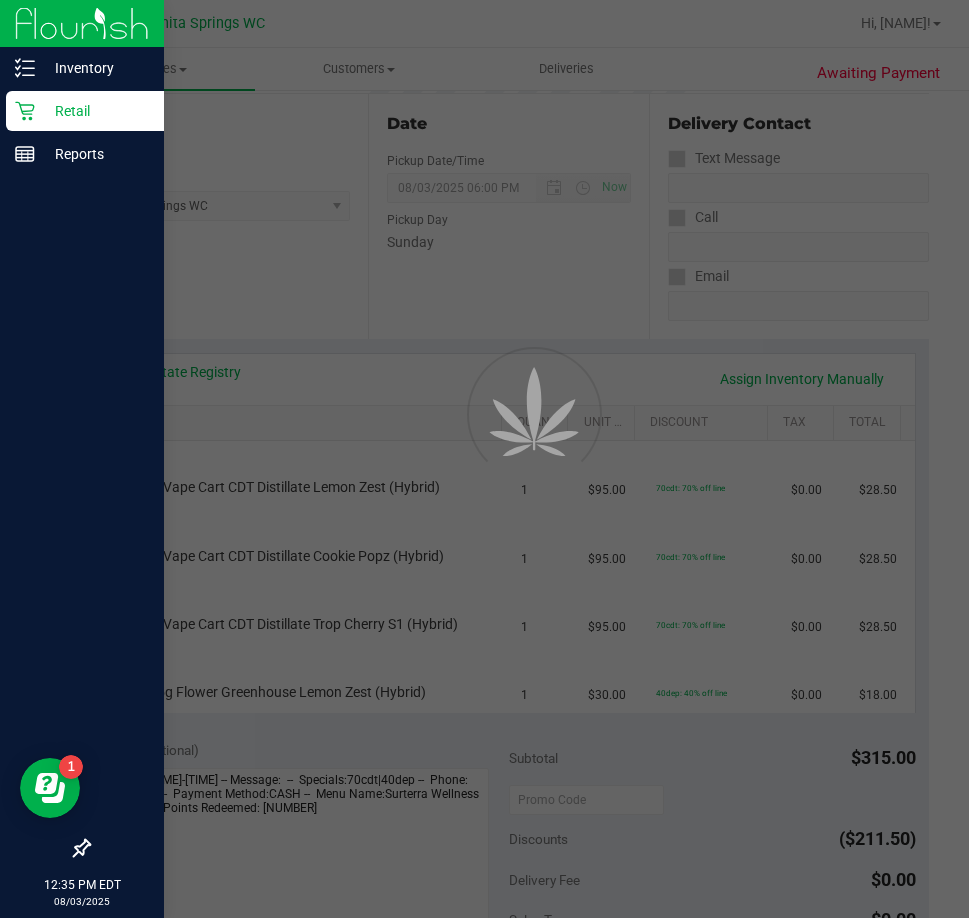 scroll, scrollTop: 0, scrollLeft: 0, axis: both 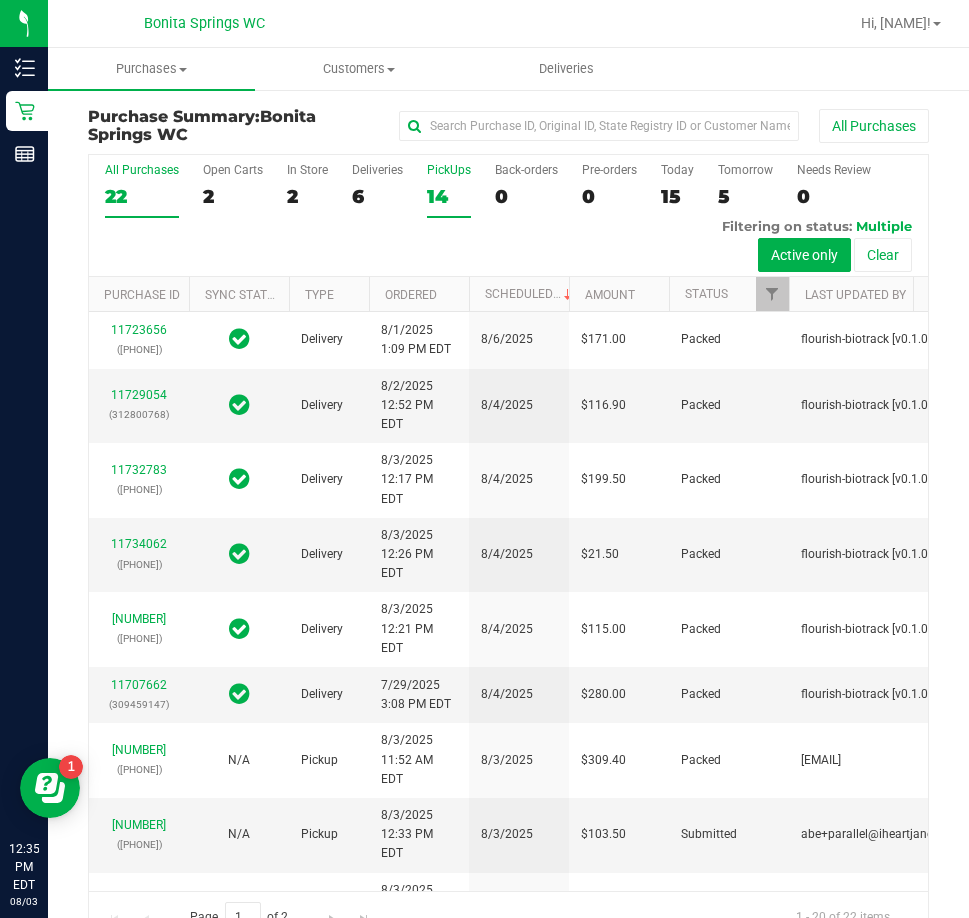 click on "14" at bounding box center [449, 196] 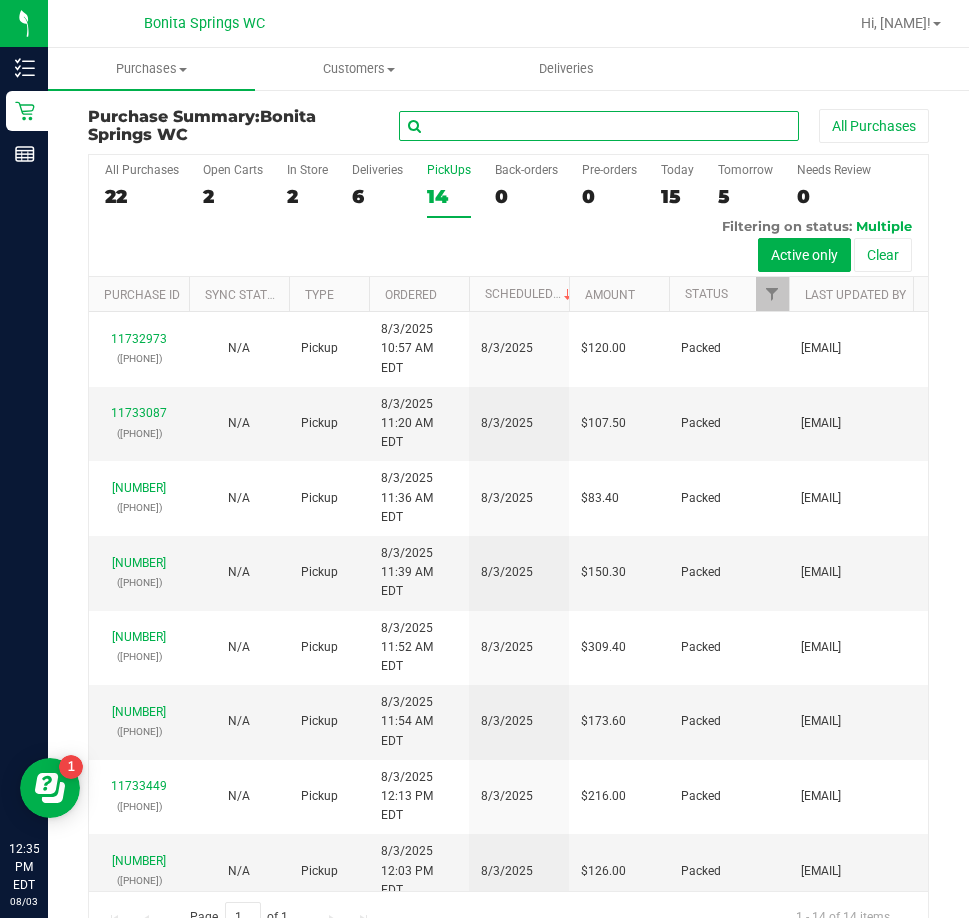 click at bounding box center (599, 126) 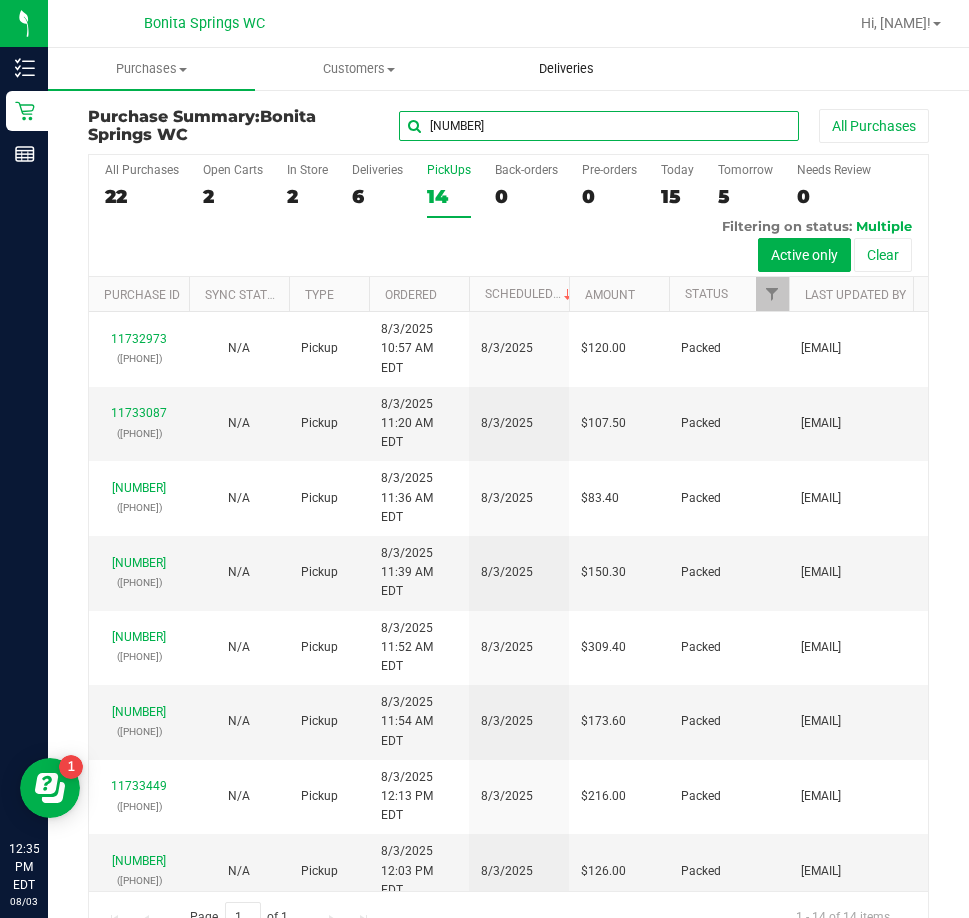 type on "144599" 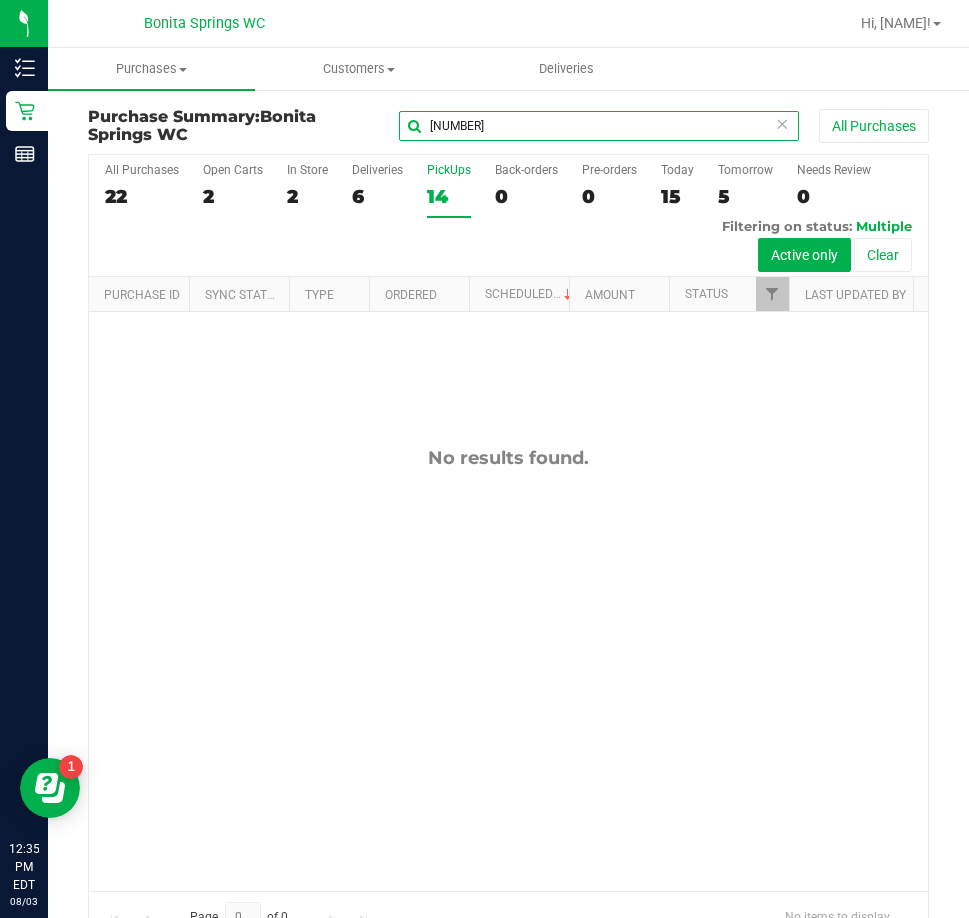 click on "144599" at bounding box center [599, 126] 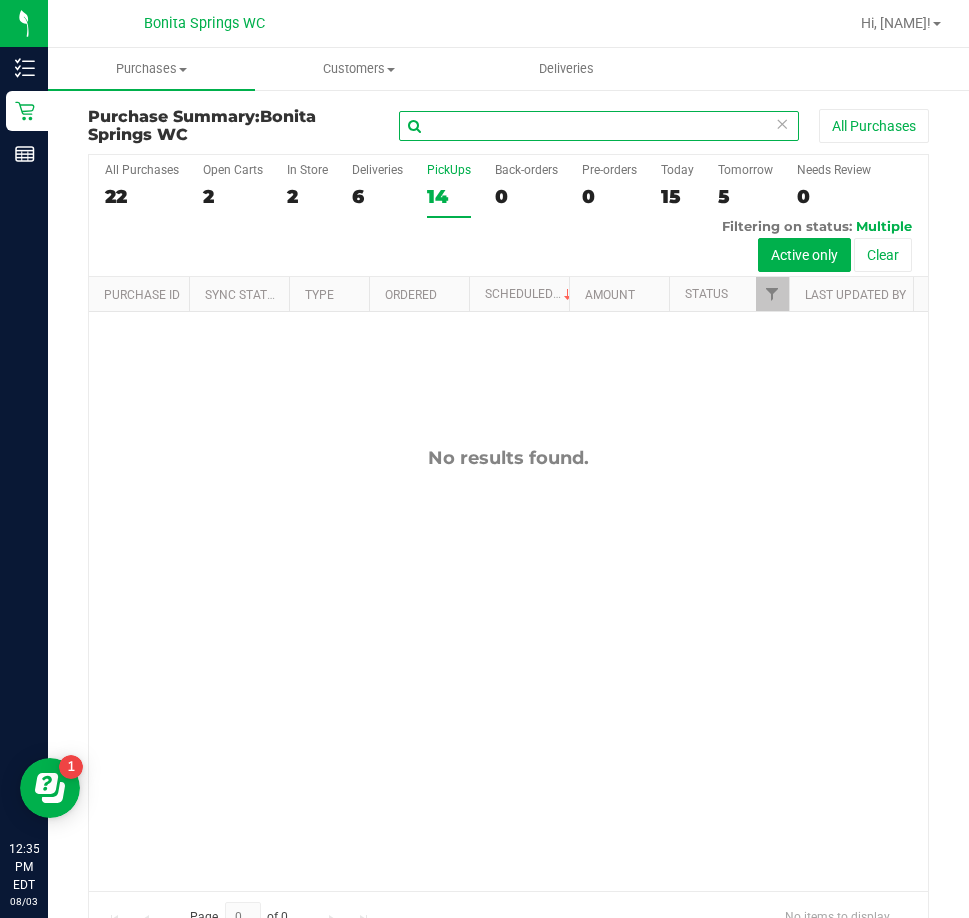 type 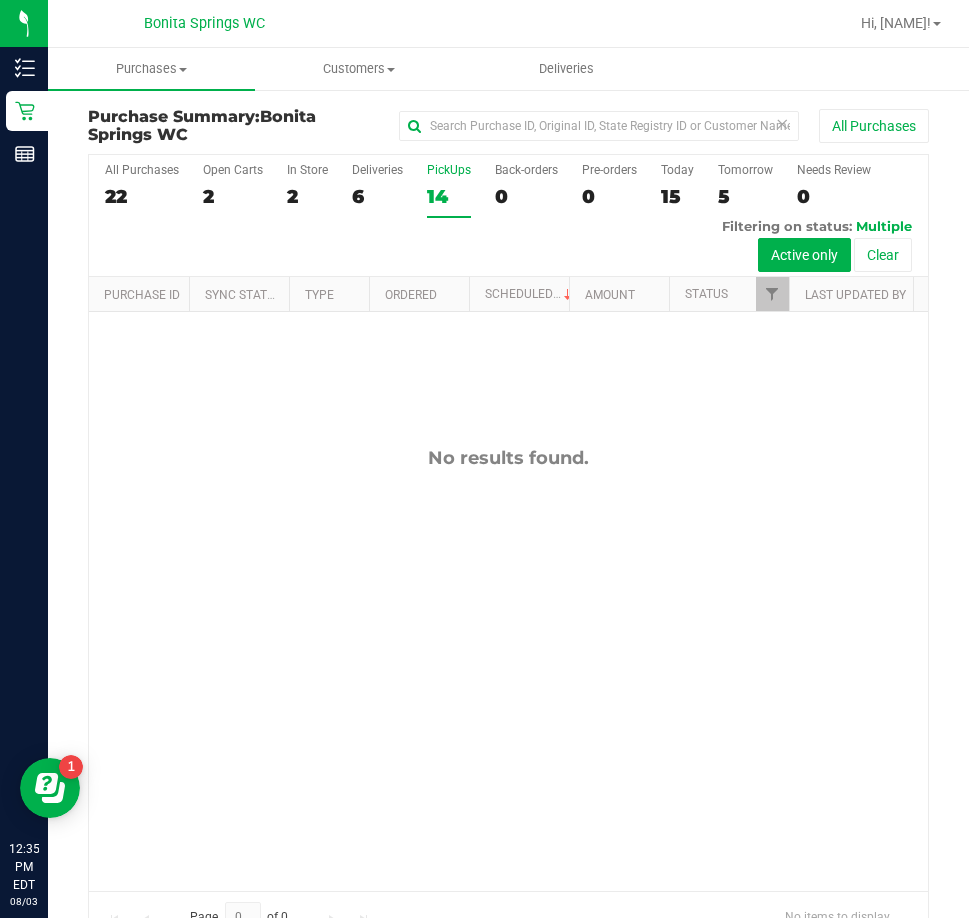 click on "All Purchases
22
Open Carts
2
In Store
2
Deliveries
6
PickUps
14
Back-orders
0
Pre-orders
0
Today
15
Tomorrow
5" at bounding box center [508, 216] 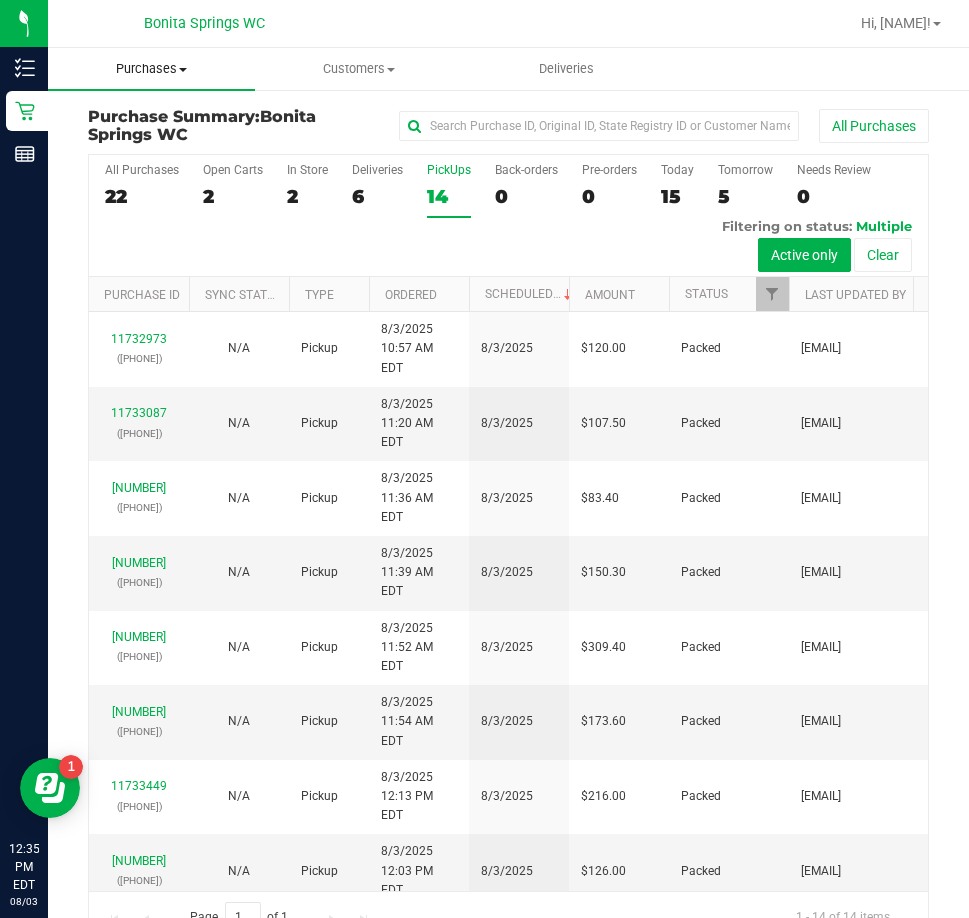 click on "Purchases" at bounding box center [151, 69] 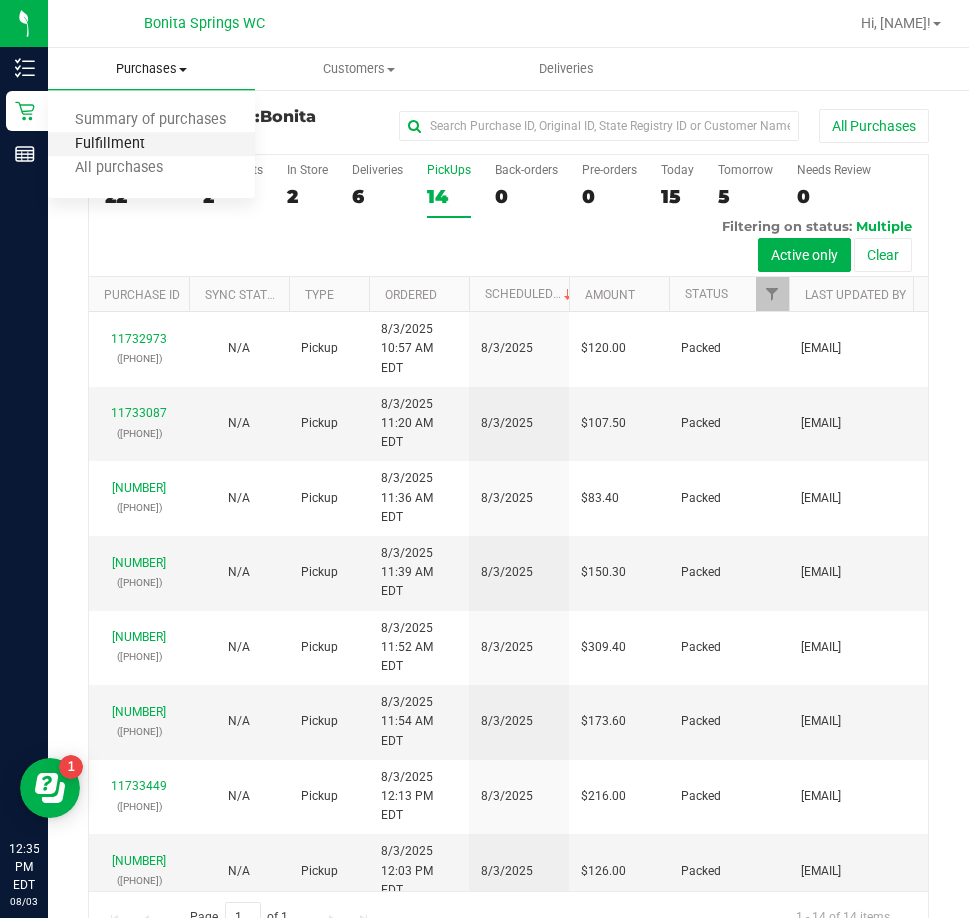 click on "Fulfillment" at bounding box center (110, 144) 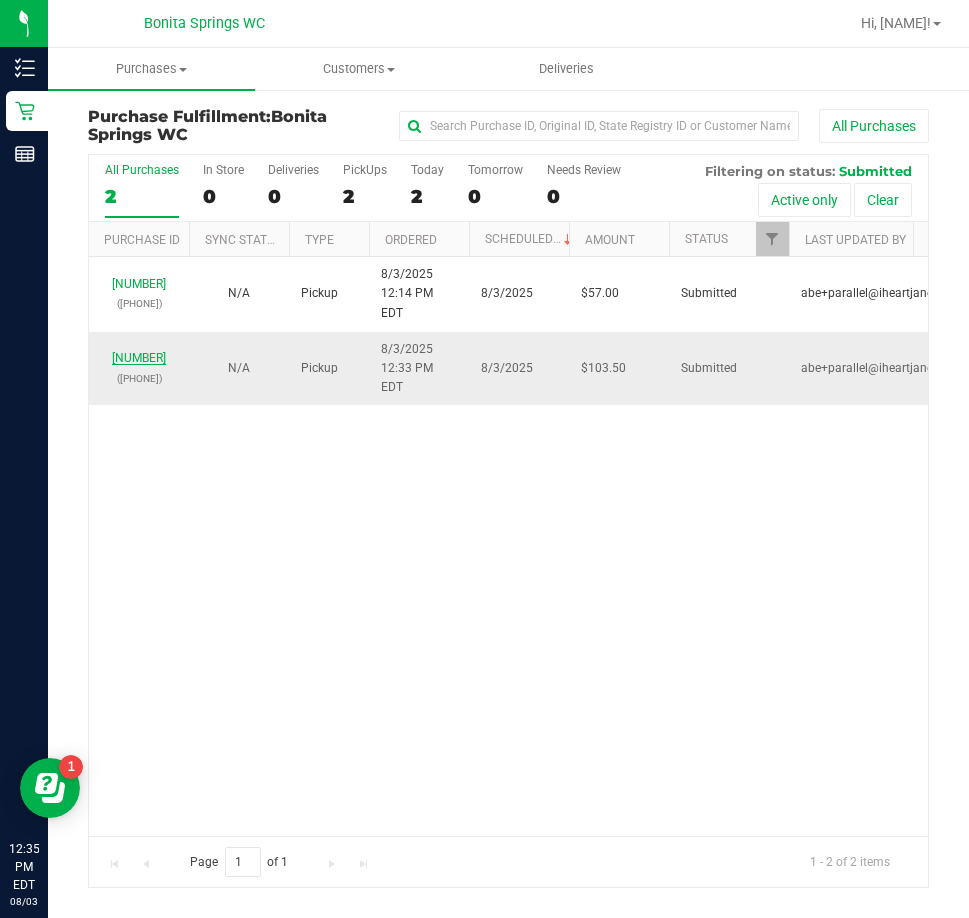 click on "11734162" at bounding box center (139, 358) 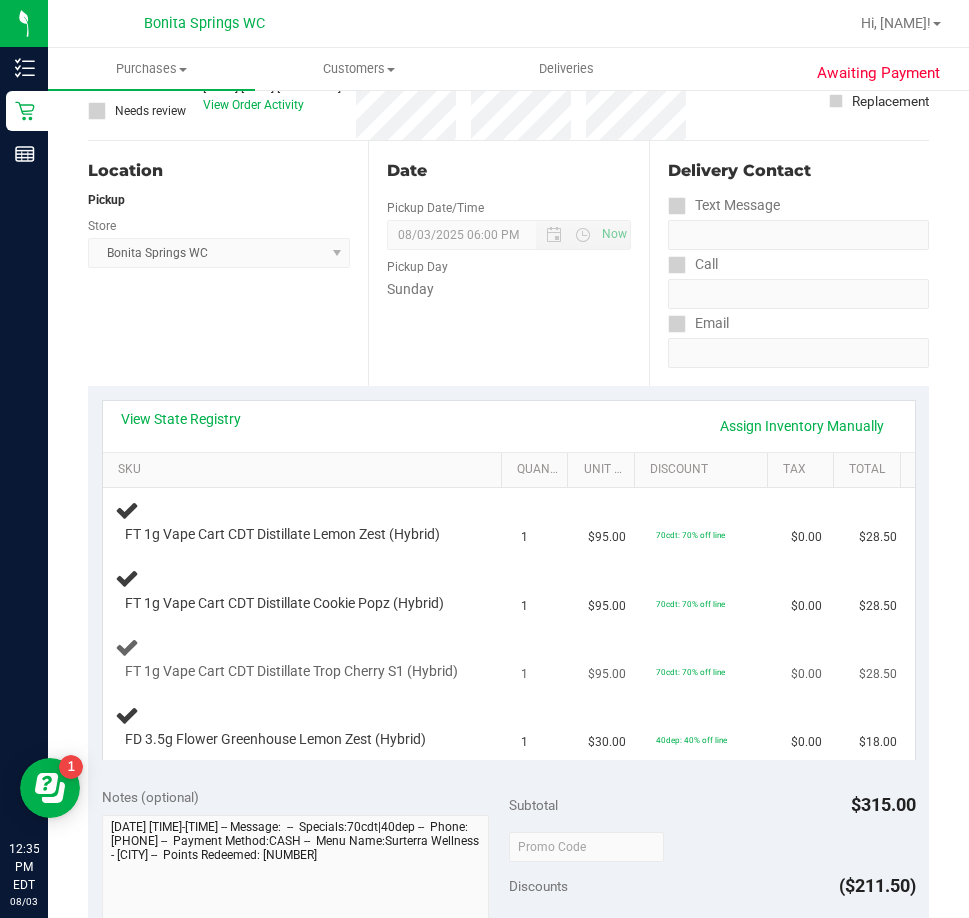 scroll, scrollTop: 0, scrollLeft: 0, axis: both 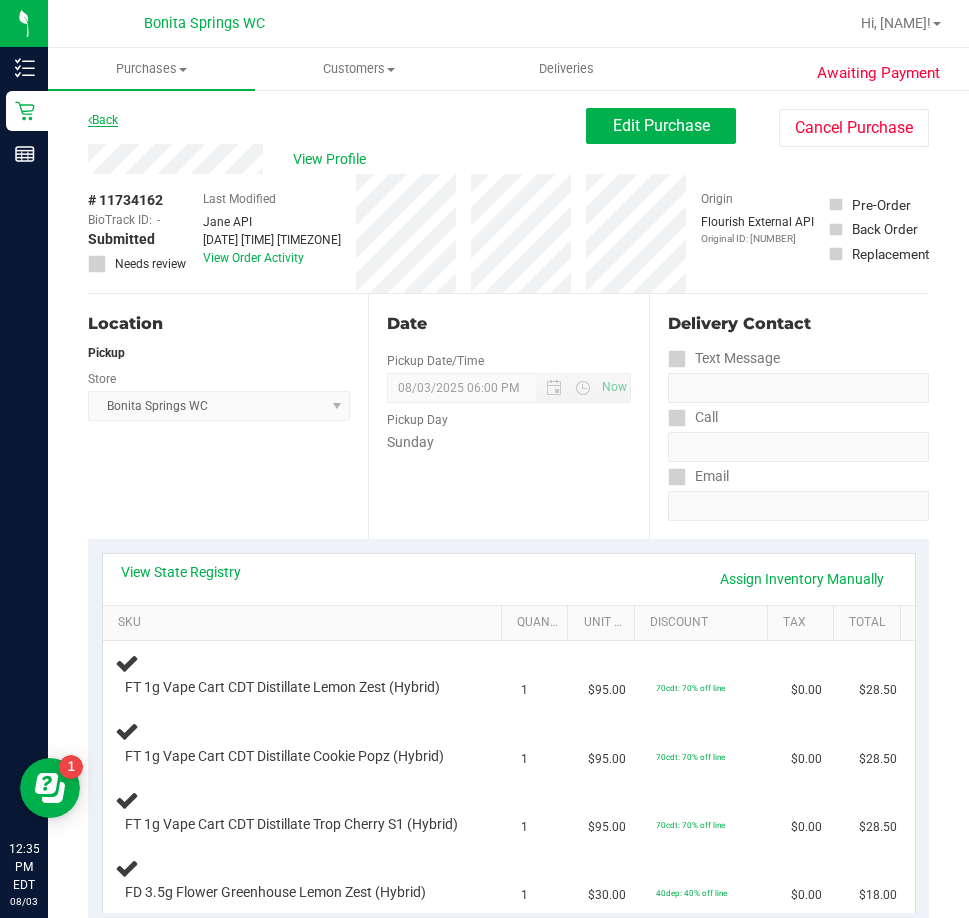 click on "Back" at bounding box center [103, 120] 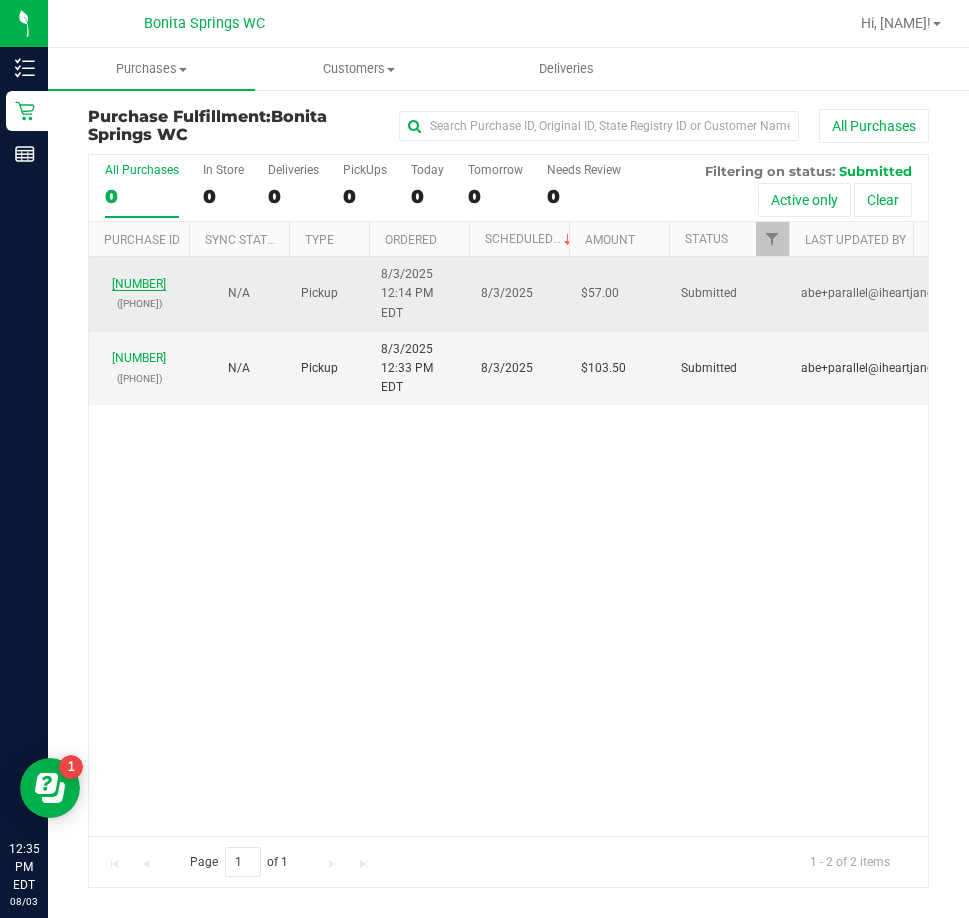 click on "11734047" at bounding box center (139, 284) 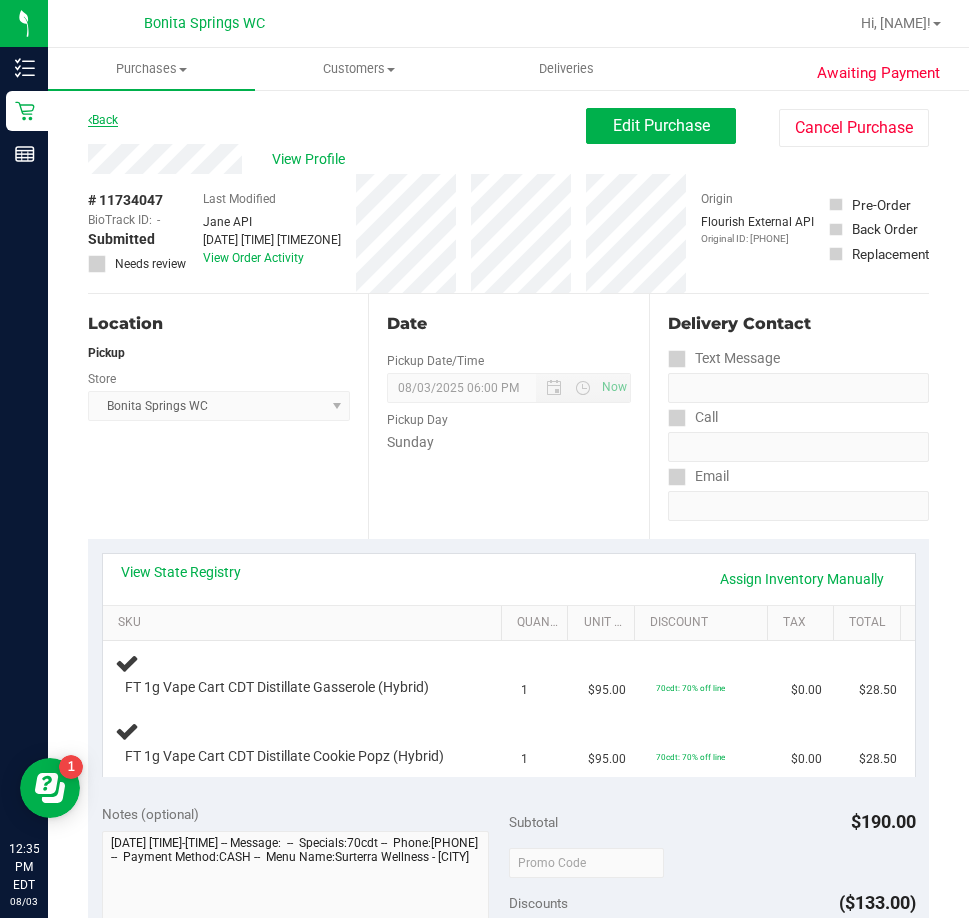 click on "Back" at bounding box center [103, 120] 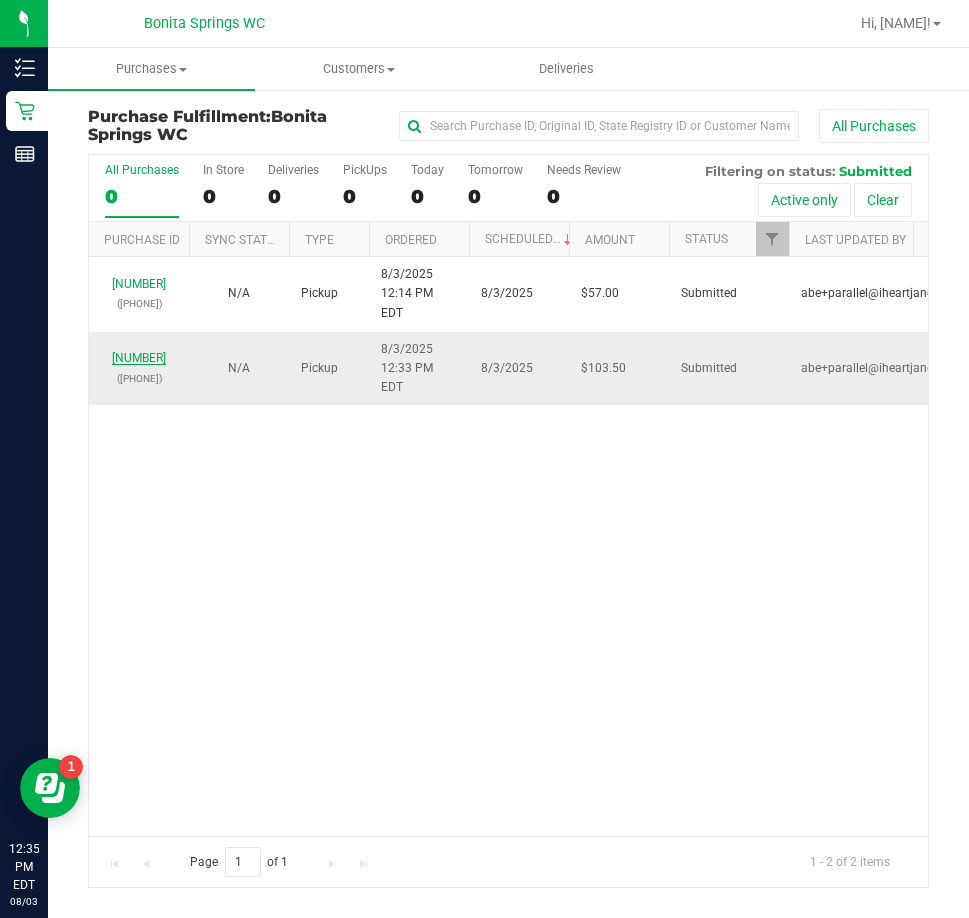 click on "11734162" at bounding box center (139, 358) 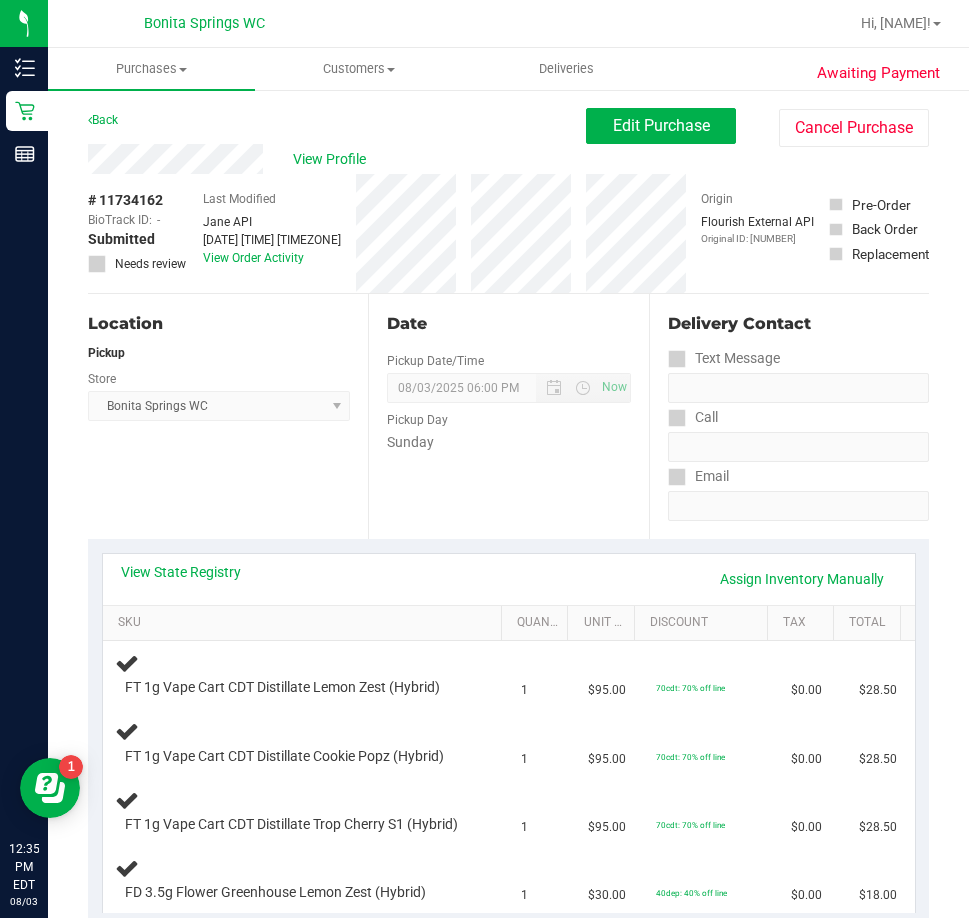 scroll, scrollTop: 200, scrollLeft: 0, axis: vertical 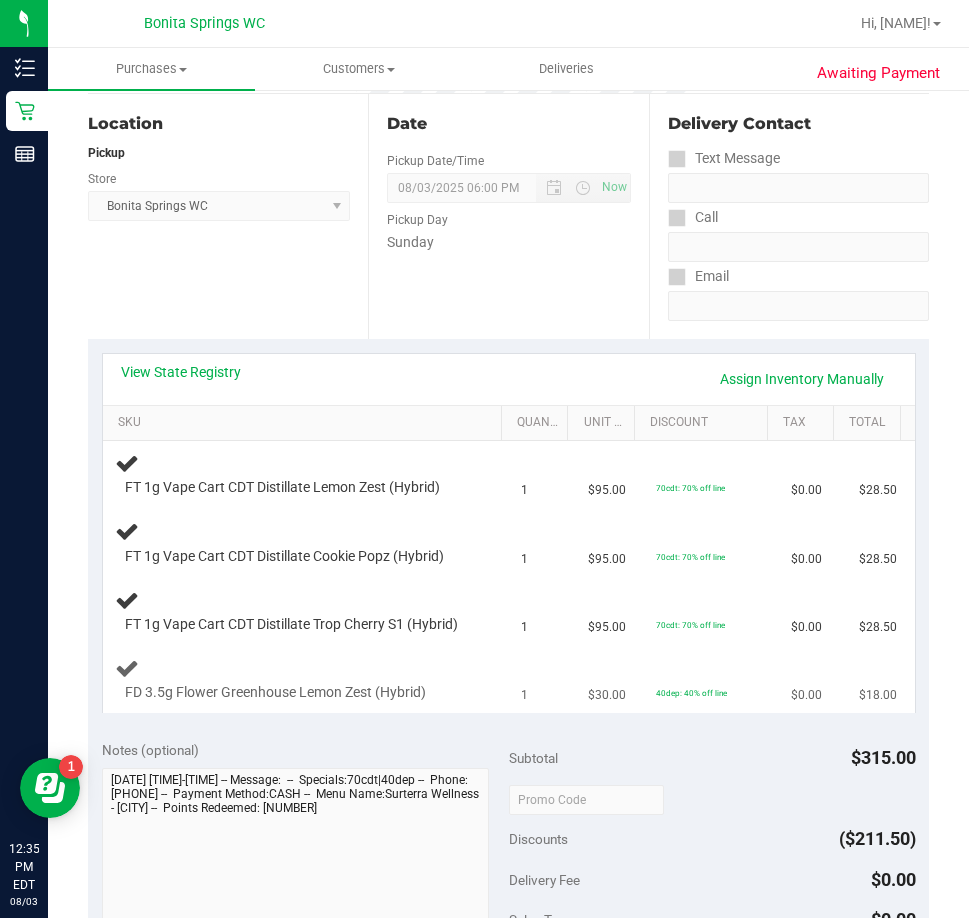 click on "FD 3.5g Flower Greenhouse Lemon Zest (Hybrid)" at bounding box center (306, 679) 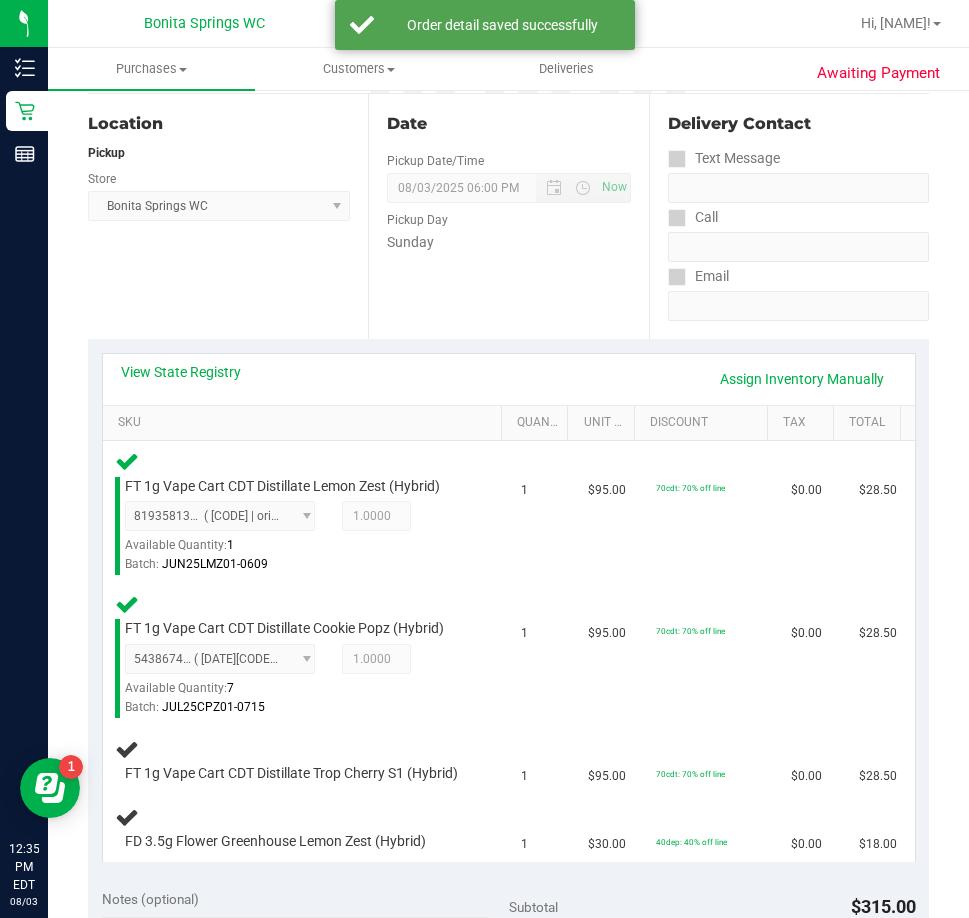 drag, startPoint x: 414, startPoint y: 697, endPoint x: 60, endPoint y: 958, distance: 439.81473 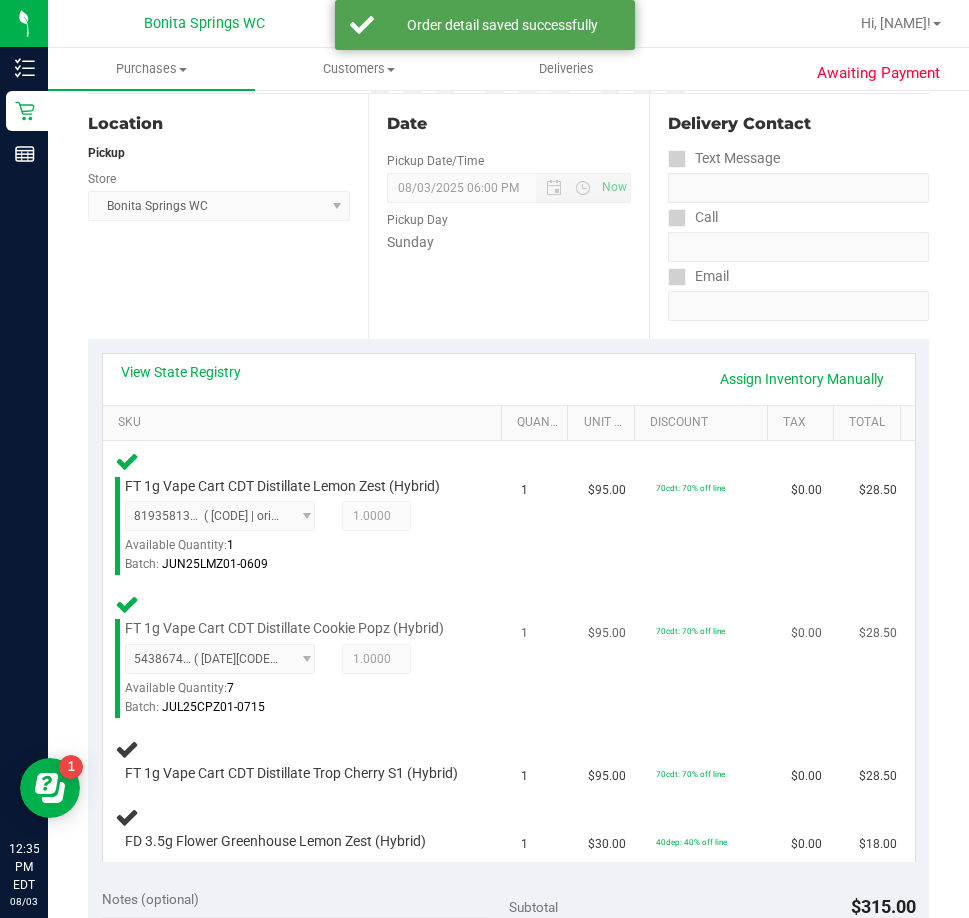 drag, startPoint x: 60, startPoint y: 958, endPoint x: 563, endPoint y: 689, distance: 570.4121 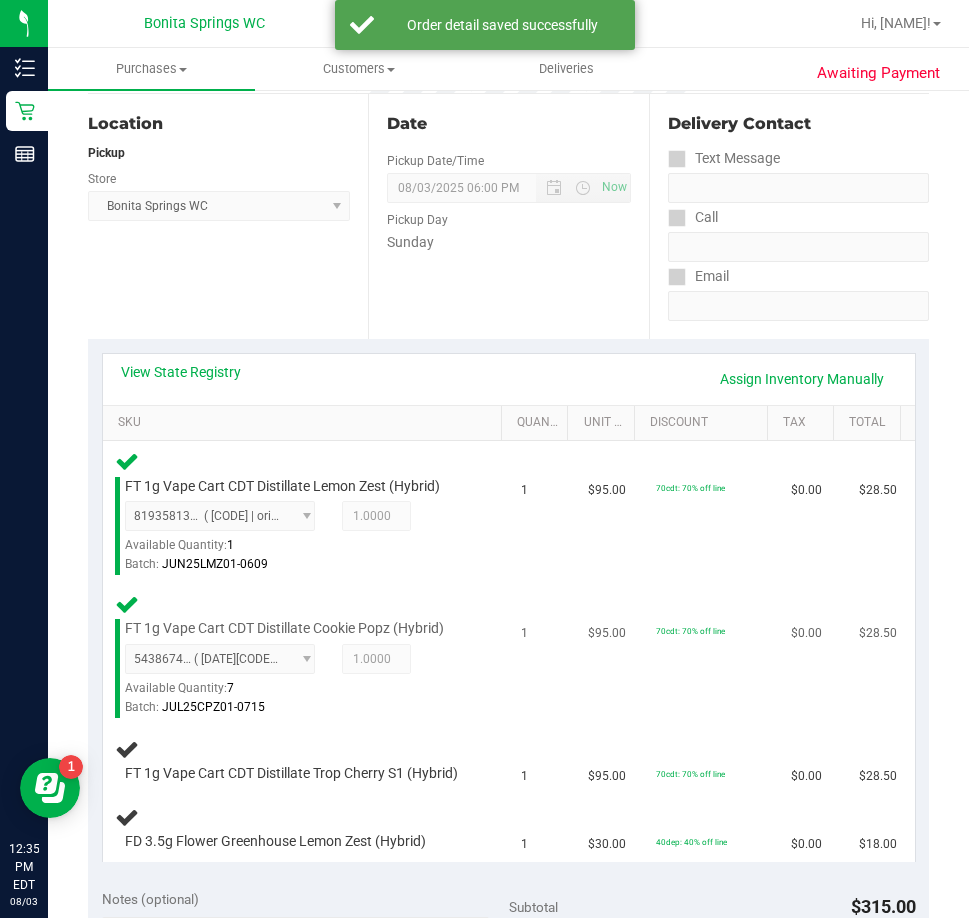 click on "$95.00" at bounding box center (610, 655) 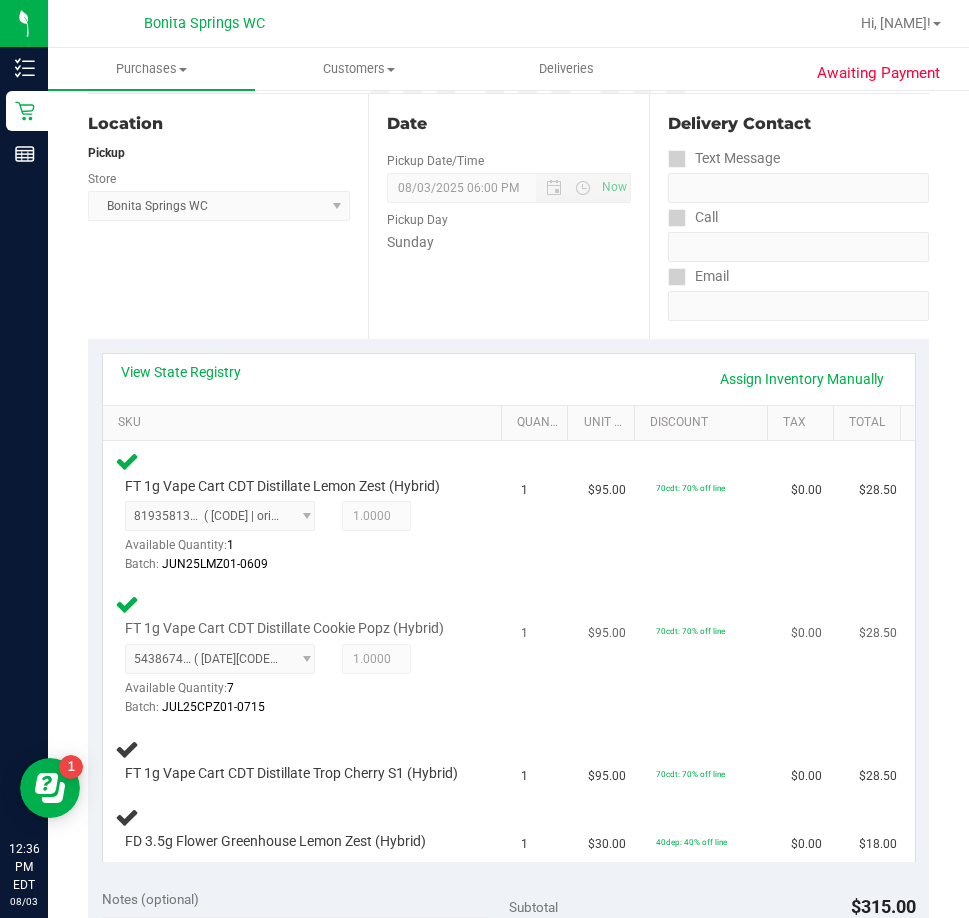 click on "FT 1g Vape Cart CDT Distillate Cookie Popz (Hybrid)
5438674764645233
(
JUL25CPZ01-0715 | orig: FLSRWGM-20250721-2932
)
5438674764645233
Available Quantity:  7
1.0000 1
Batch:" at bounding box center [306, 655] 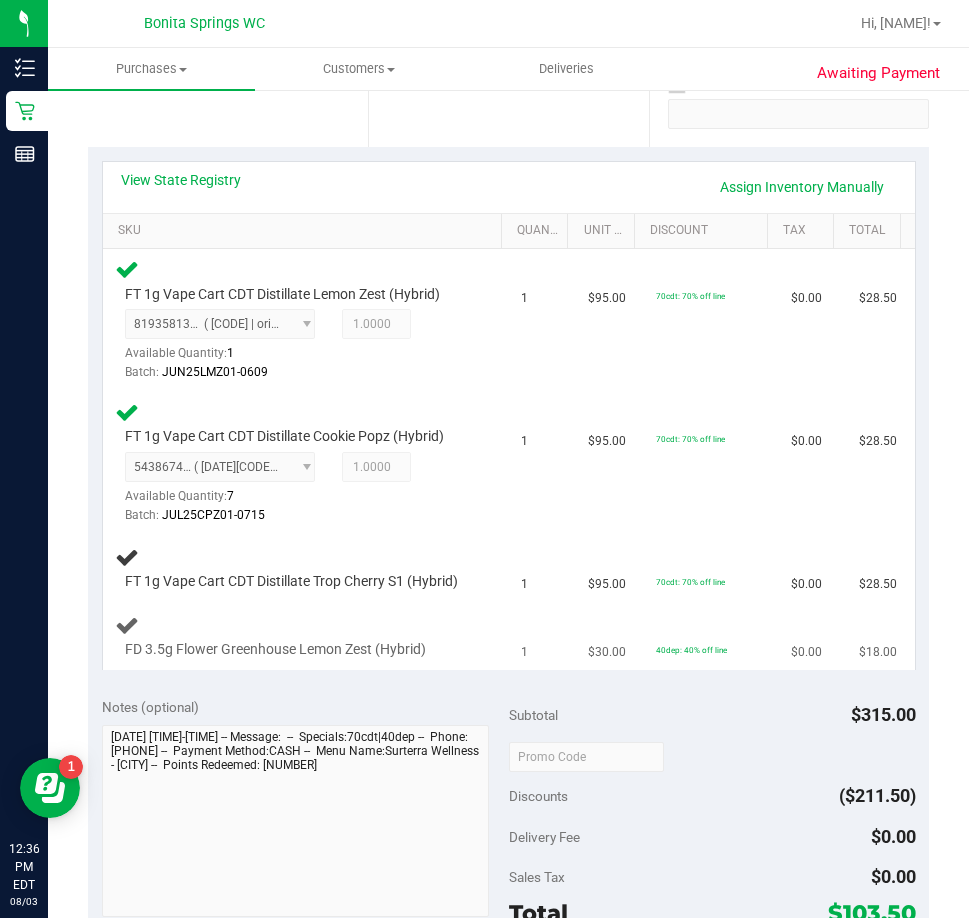 scroll, scrollTop: 400, scrollLeft: 0, axis: vertical 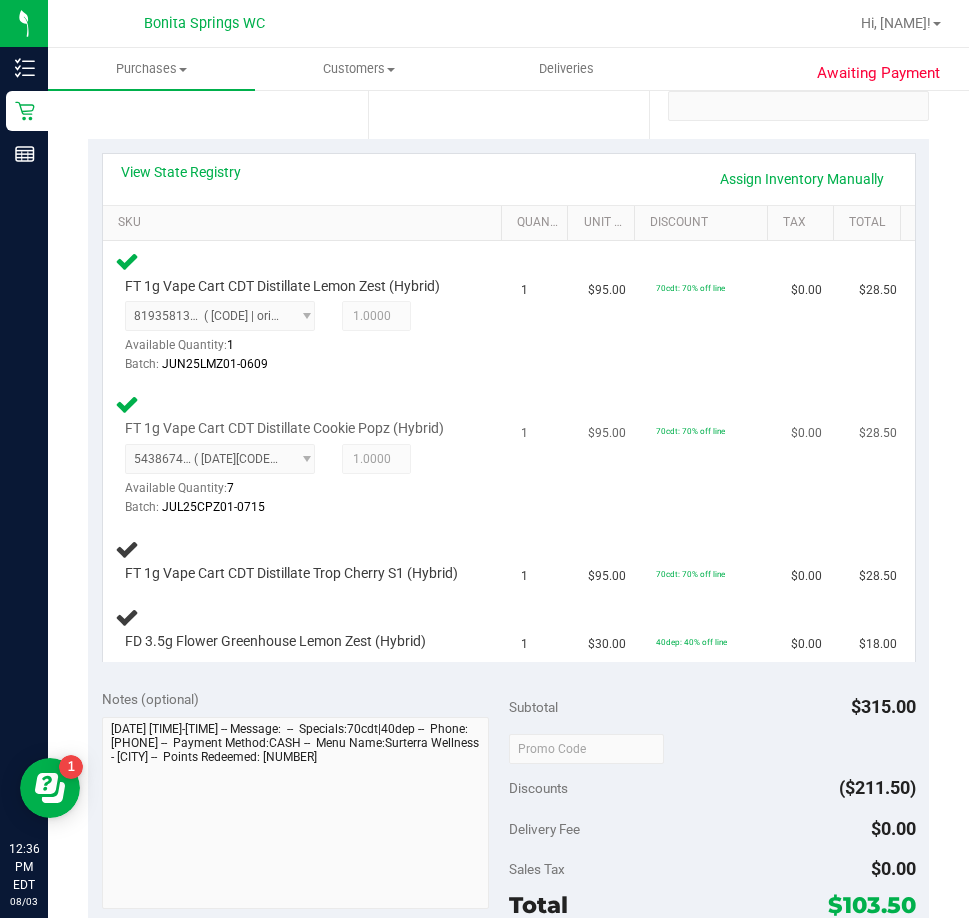 click on "70cdt:
70%
off
line" at bounding box center (711, 455) 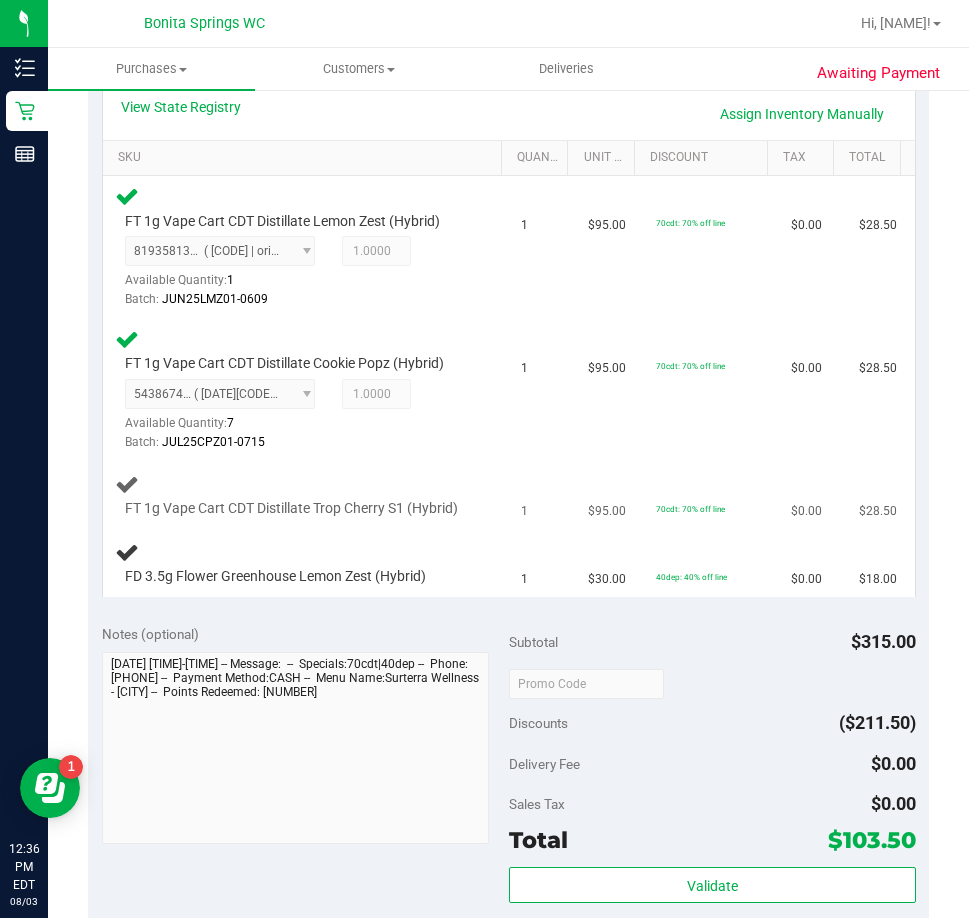 scroll, scrollTop: 500, scrollLeft: 0, axis: vertical 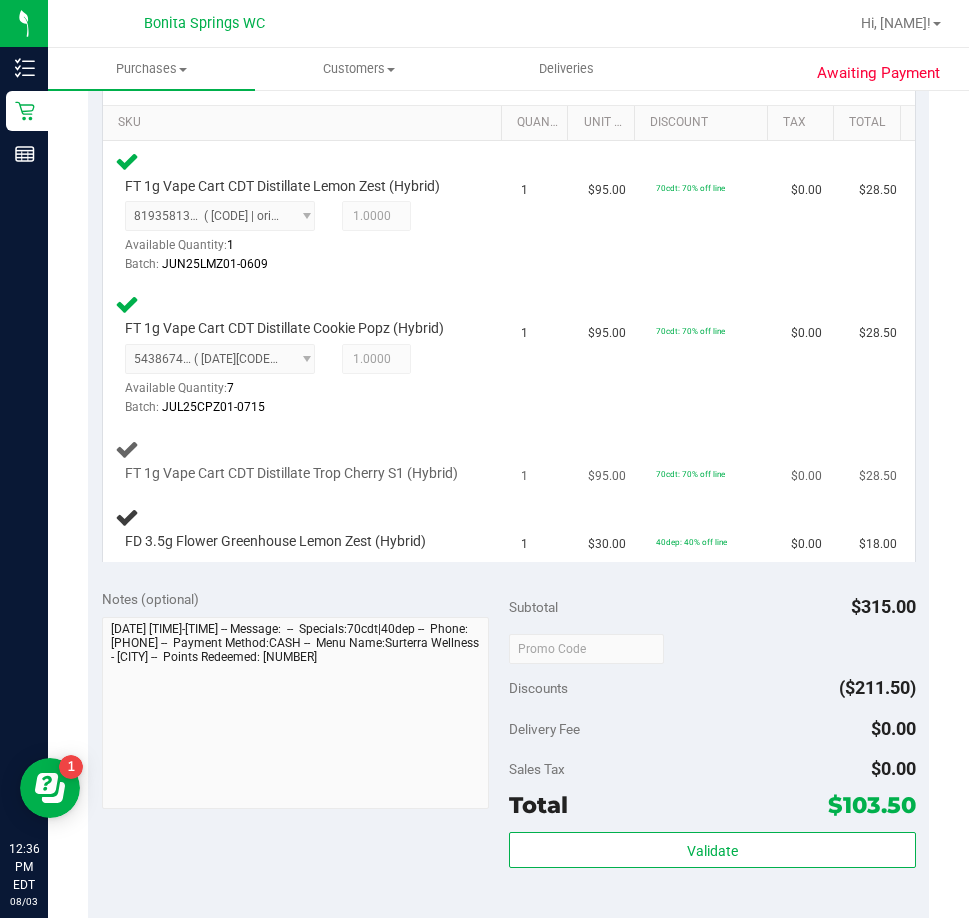 click on "40dep:
40%
off
line" at bounding box center (711, 528) 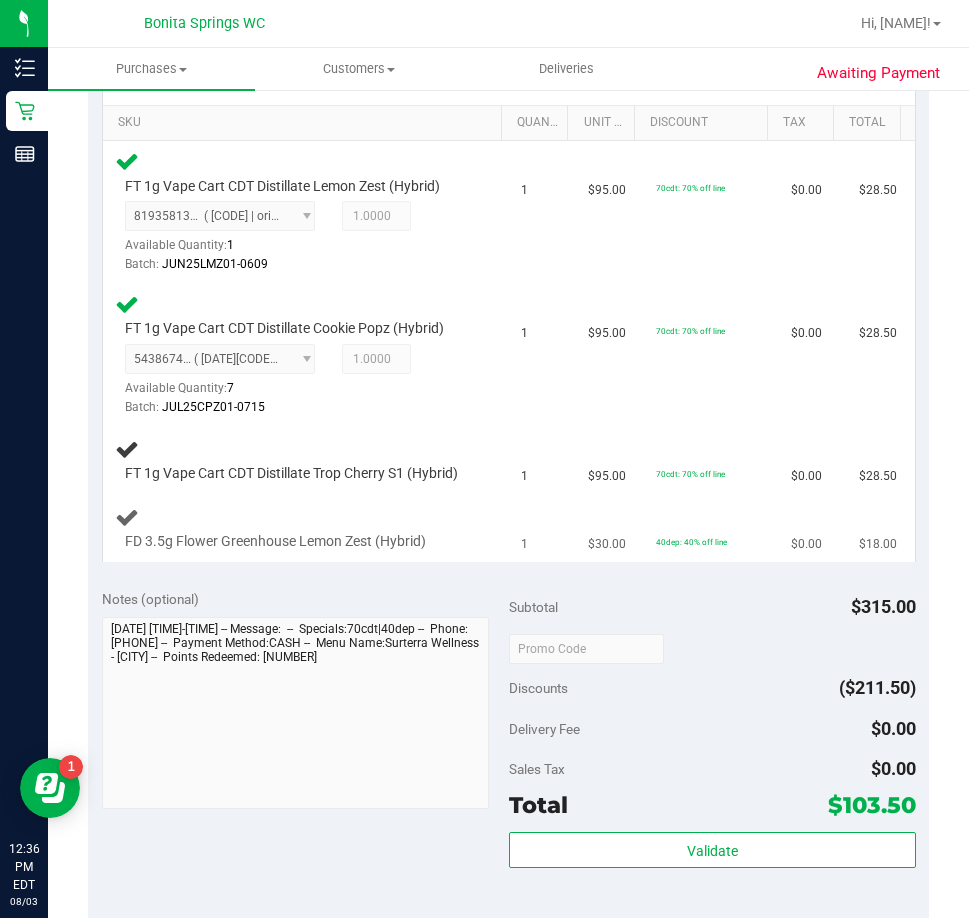 click on "FD 3.5g Flower Greenhouse Lemon Zest (Hybrid)" at bounding box center (275, 541) 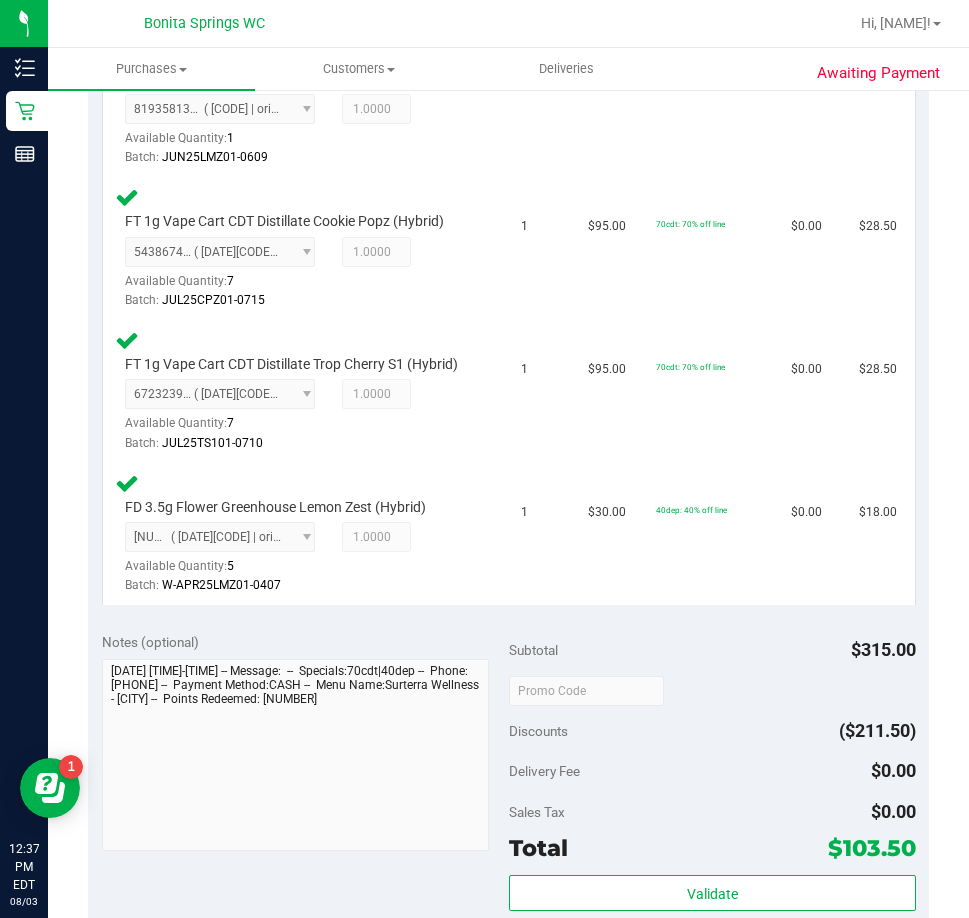 scroll, scrollTop: 800, scrollLeft: 0, axis: vertical 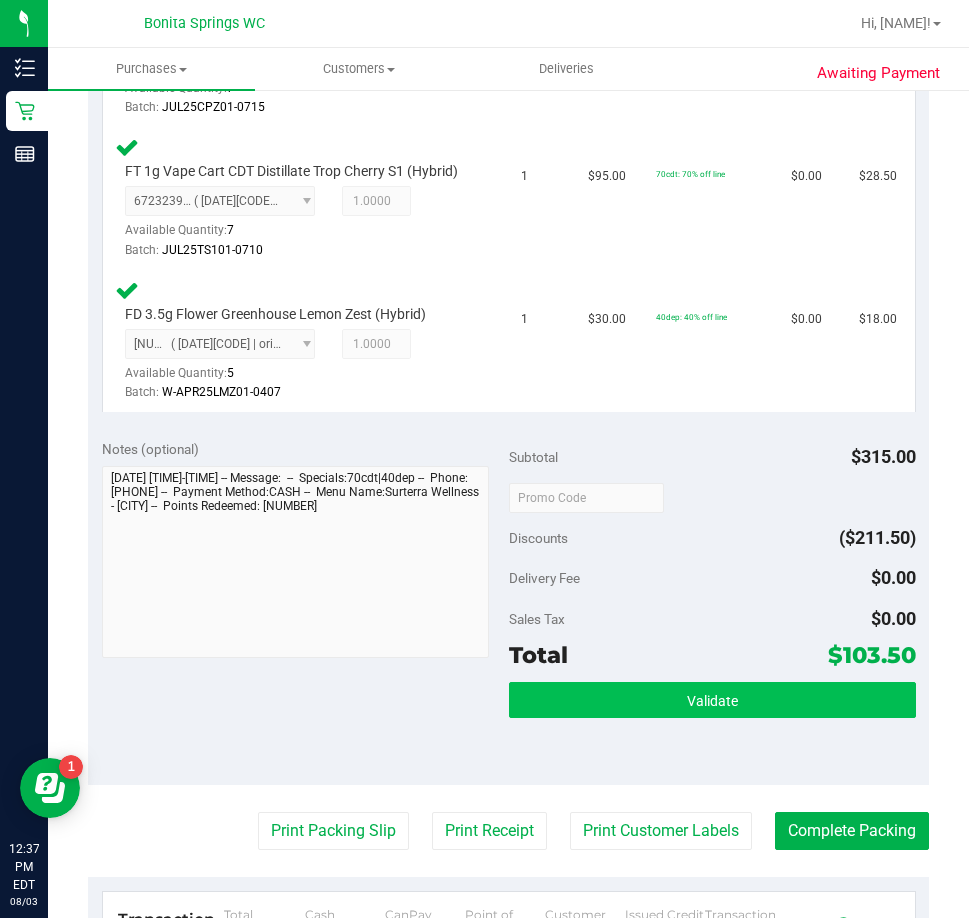 drag, startPoint x: 726, startPoint y: 699, endPoint x: 726, endPoint y: 719, distance: 20 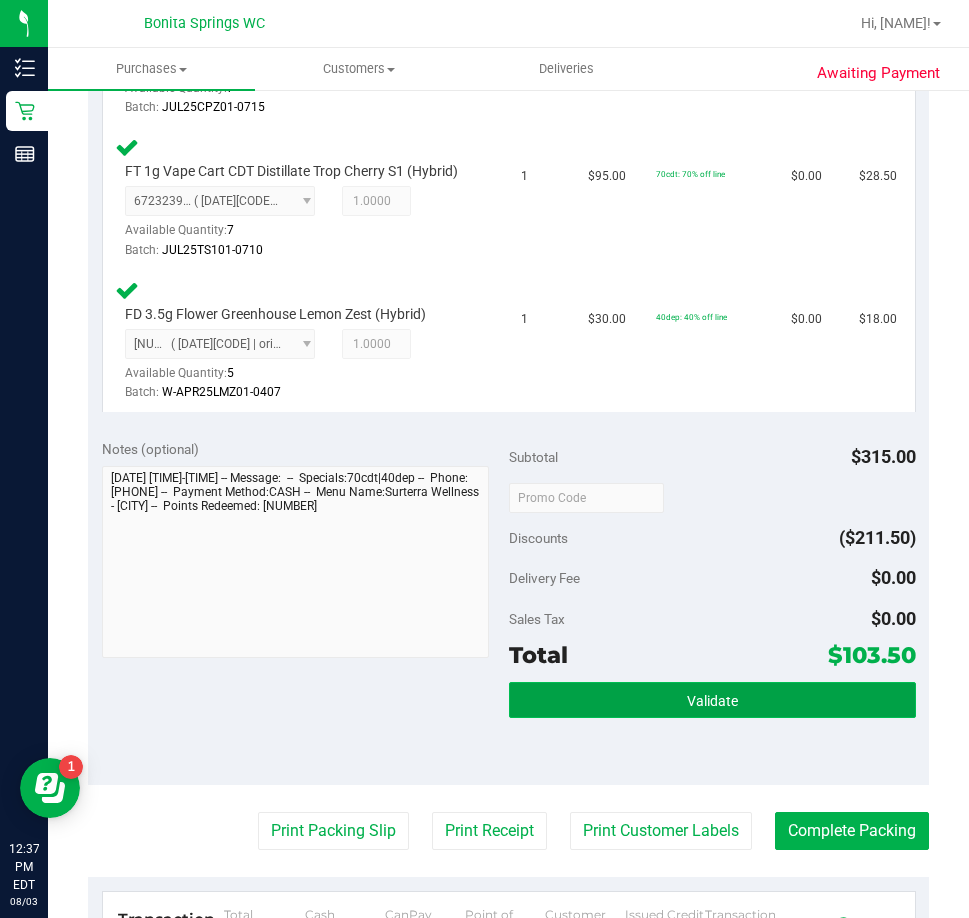 click on "Validate" at bounding box center (712, 701) 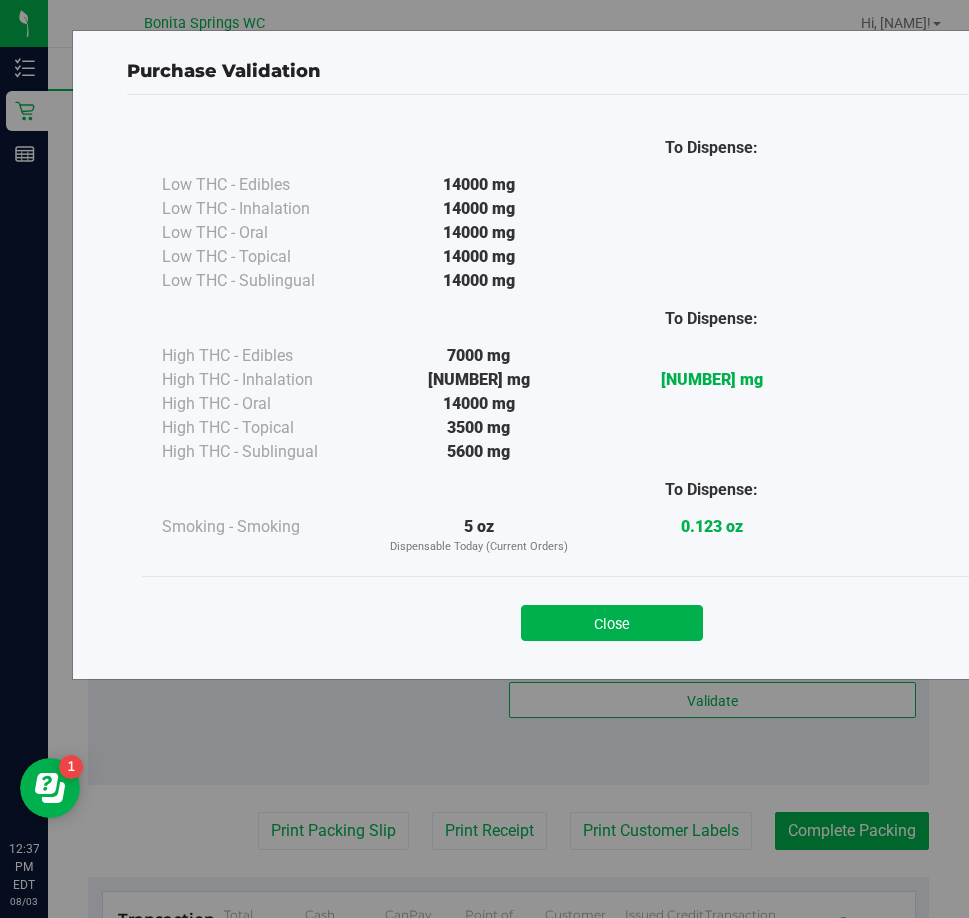 click on "Close" at bounding box center [612, 617] 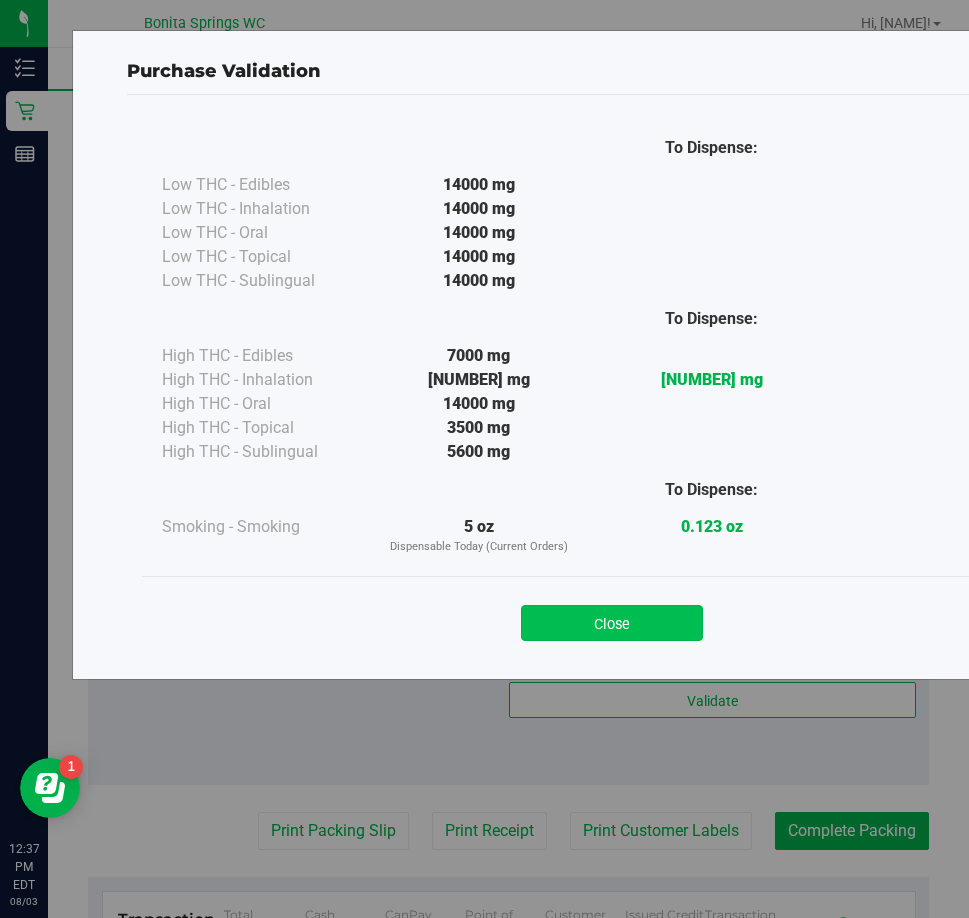 click on "Close" at bounding box center (612, 623) 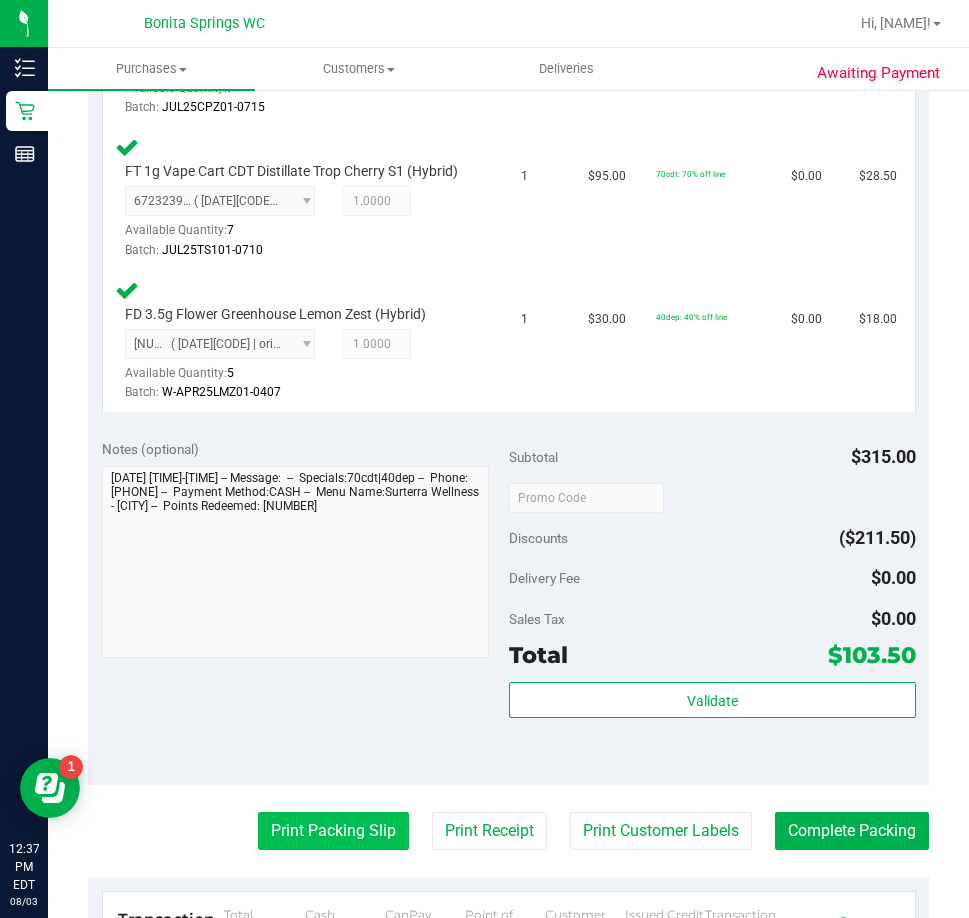 click on "Print Packing Slip" at bounding box center (333, 831) 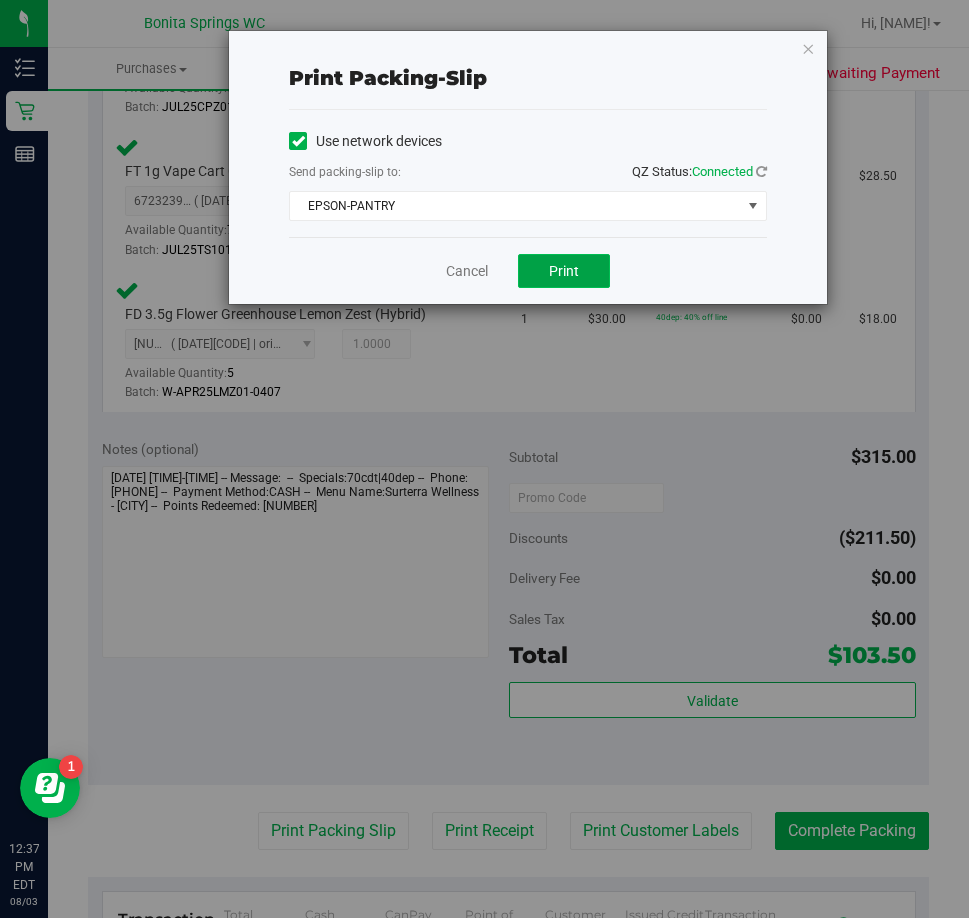 click on "Print" at bounding box center (564, 271) 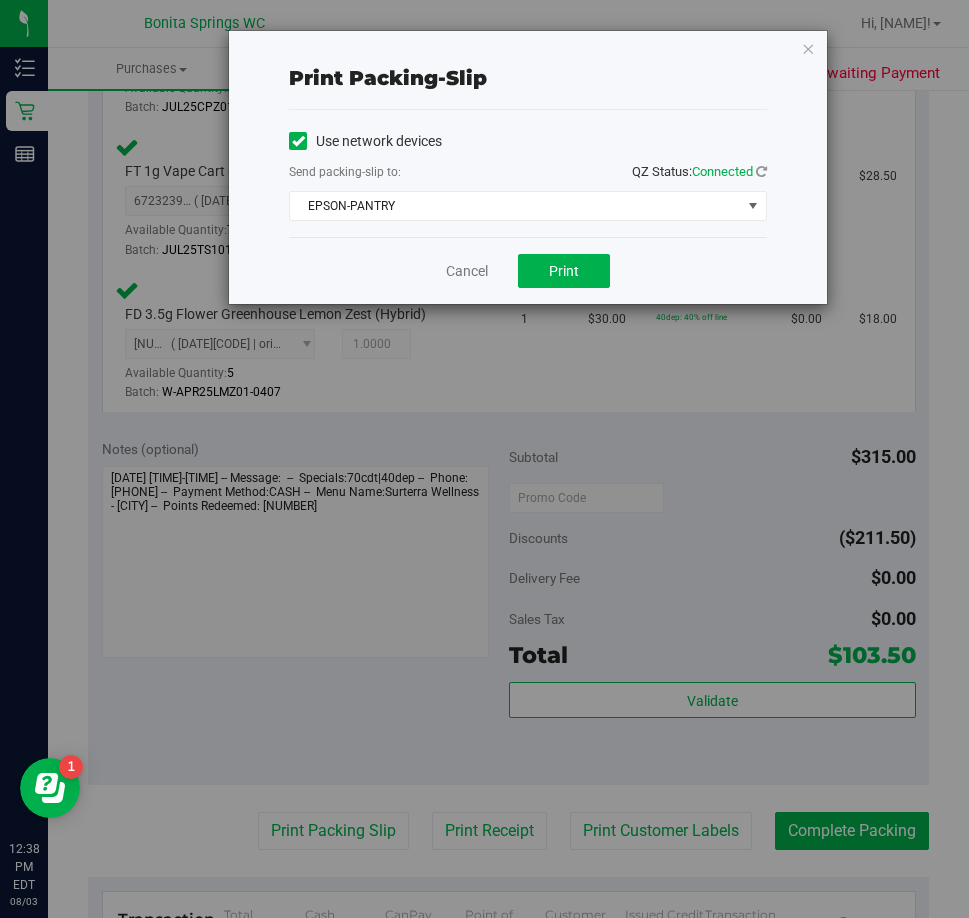 click on "Cancel
Print" at bounding box center (528, 270) 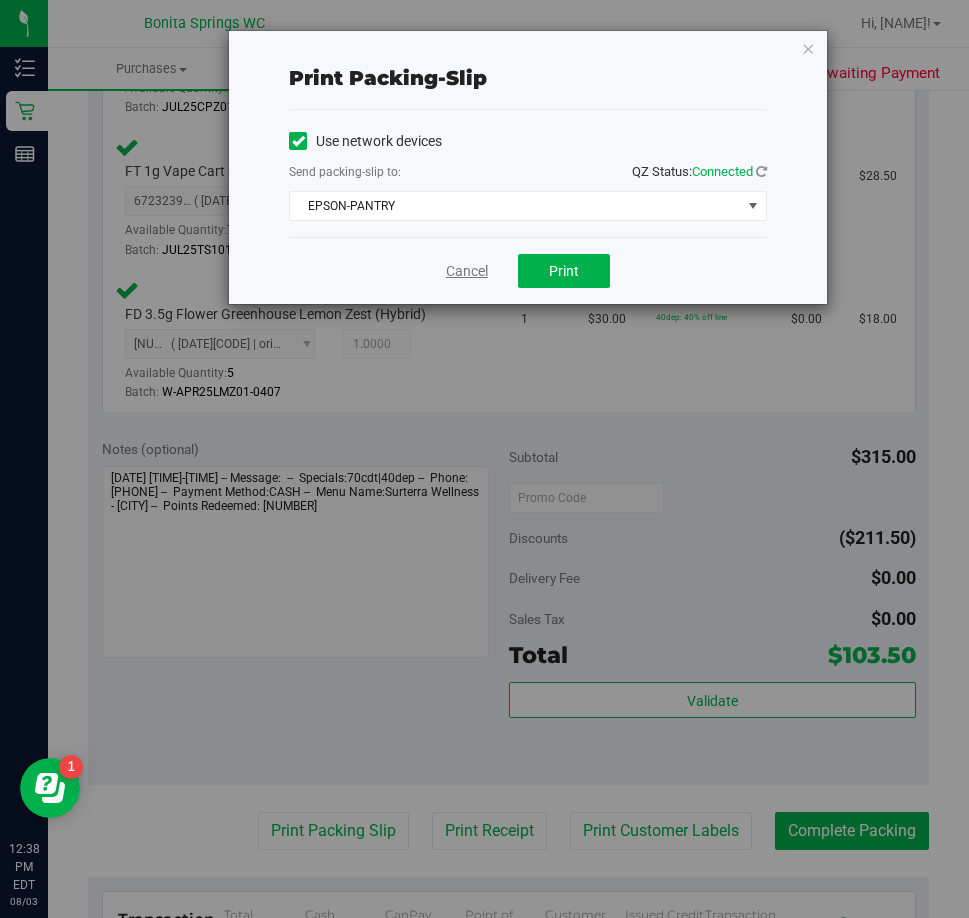 click on "Cancel" at bounding box center [467, 271] 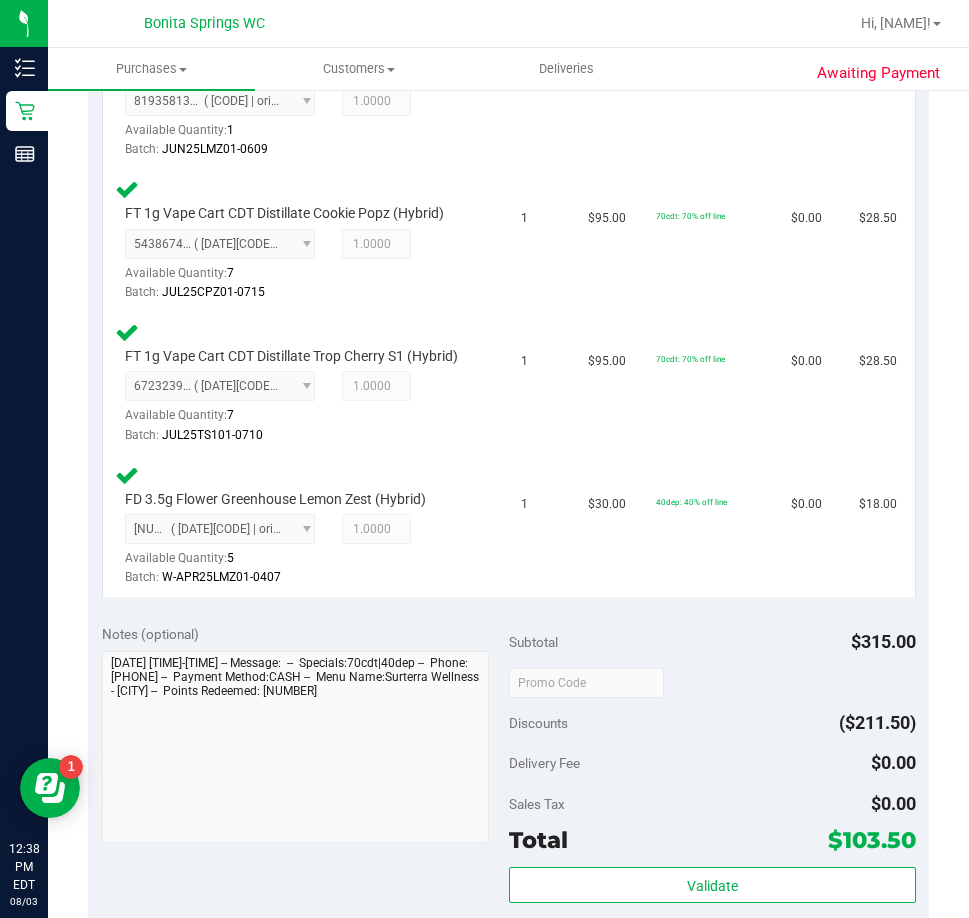 scroll, scrollTop: 800, scrollLeft: 0, axis: vertical 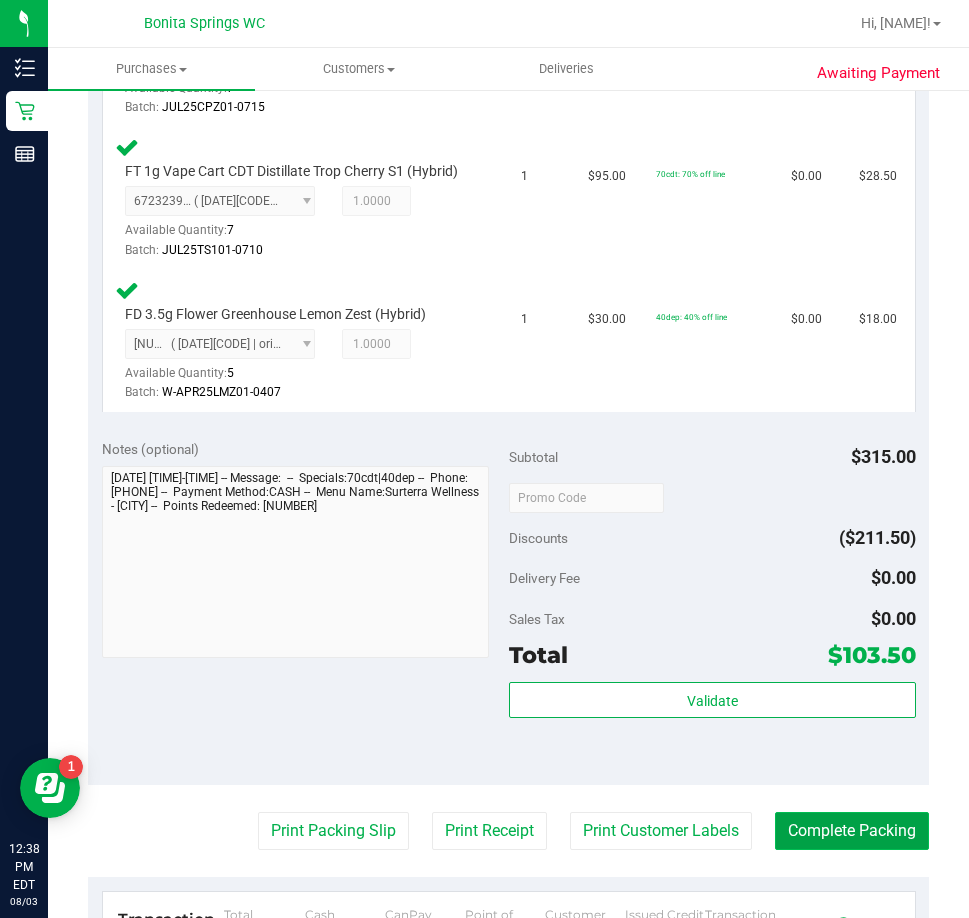 click on "Complete Packing" at bounding box center [852, 831] 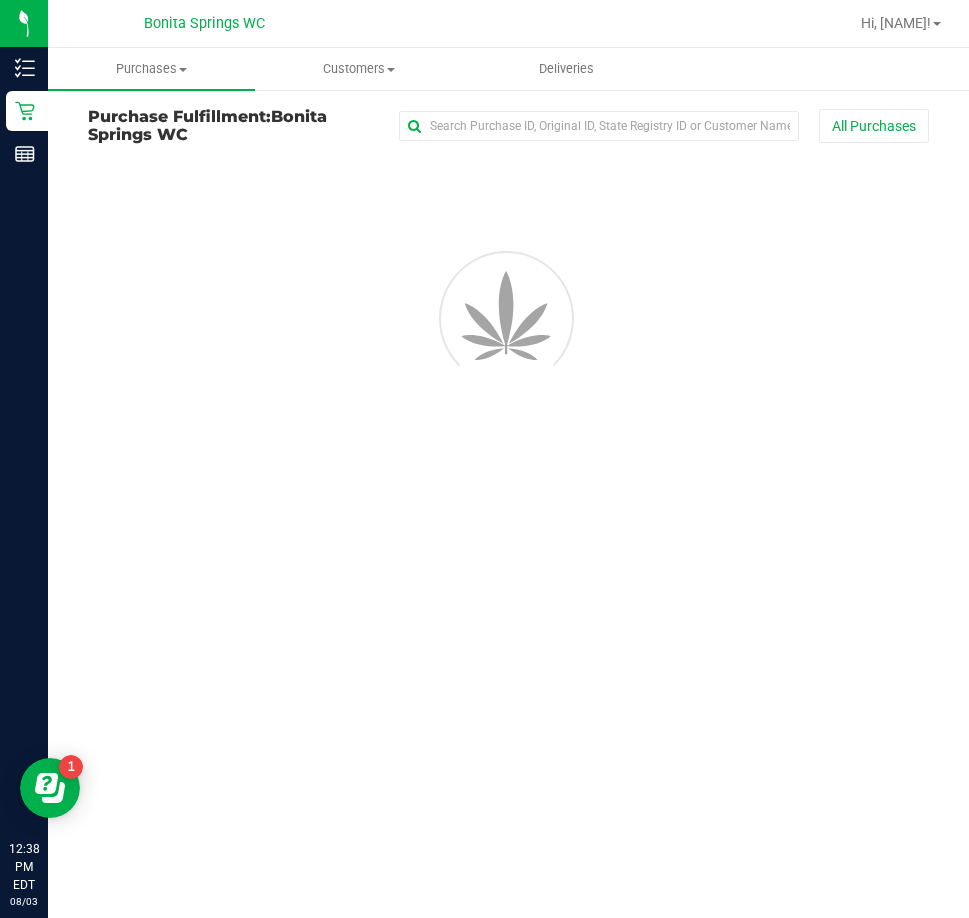 scroll, scrollTop: 0, scrollLeft: 0, axis: both 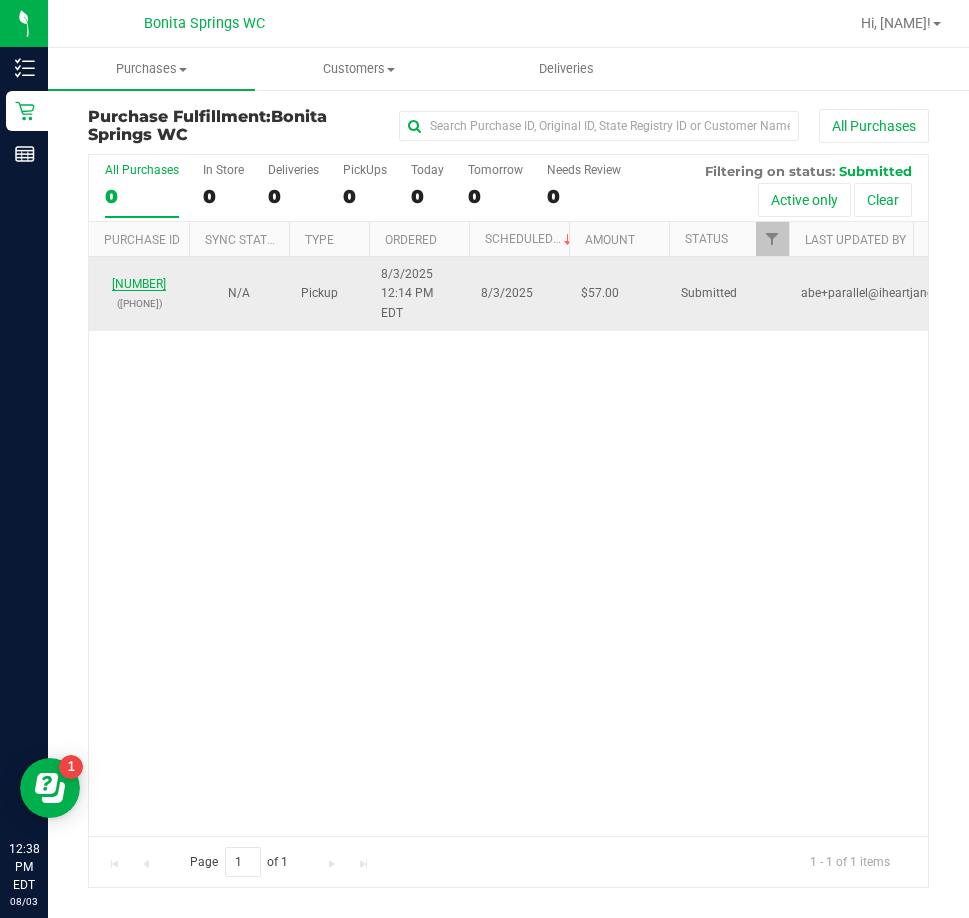 click on "11734047" at bounding box center (139, 284) 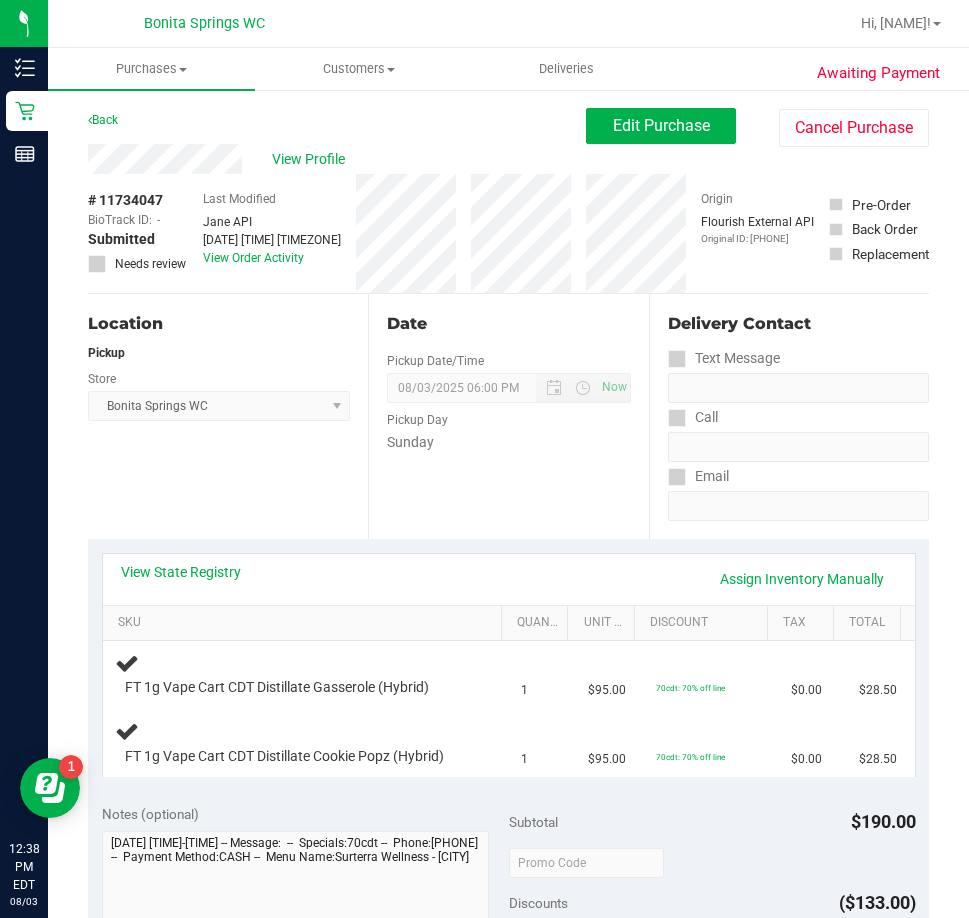 click on "Store" at bounding box center [219, 376] 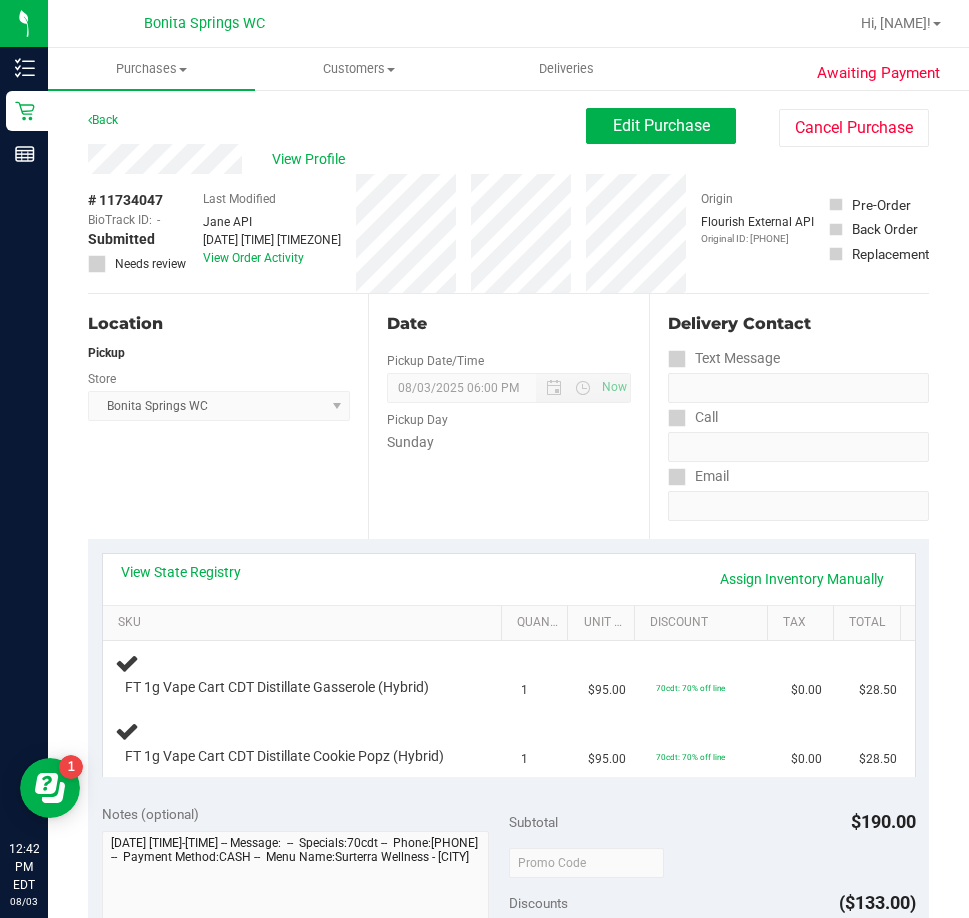click on "View State Registry
Assign Inventory Manually" at bounding box center (509, 579) 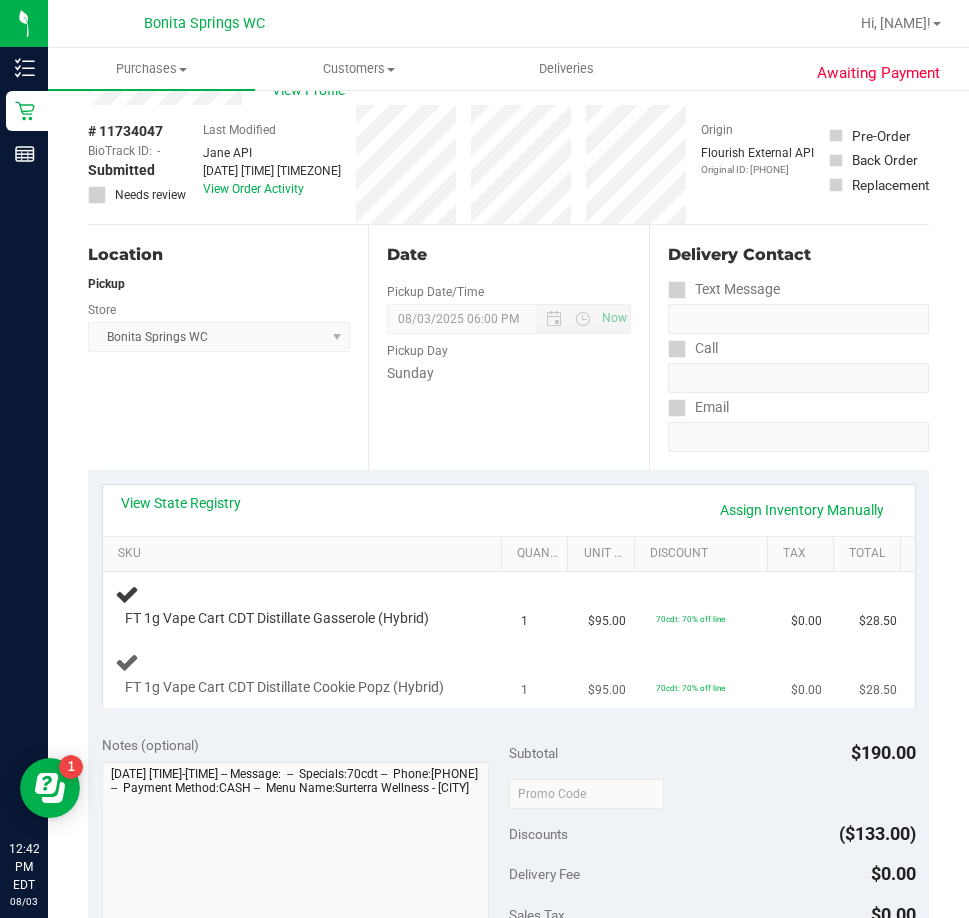 scroll, scrollTop: 0, scrollLeft: 0, axis: both 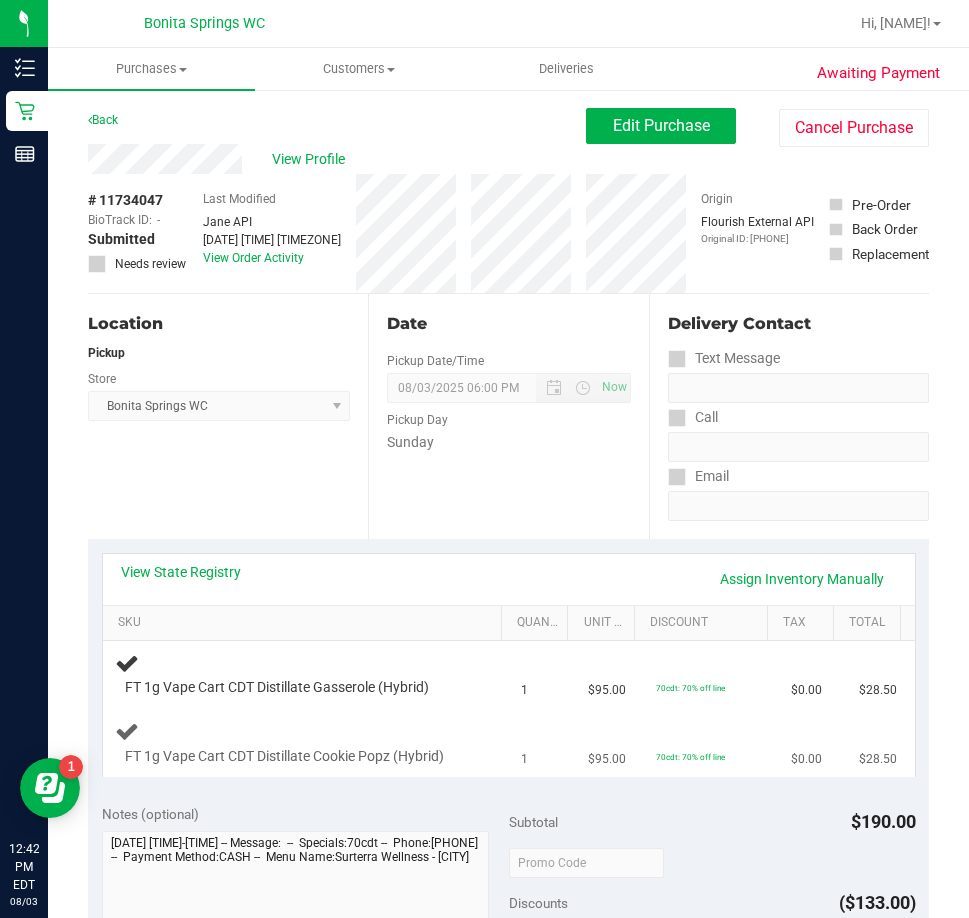 click on "FT 1g Vape Cart CDT Distillate Cookie Popz (Hybrid)" at bounding box center (306, 742) 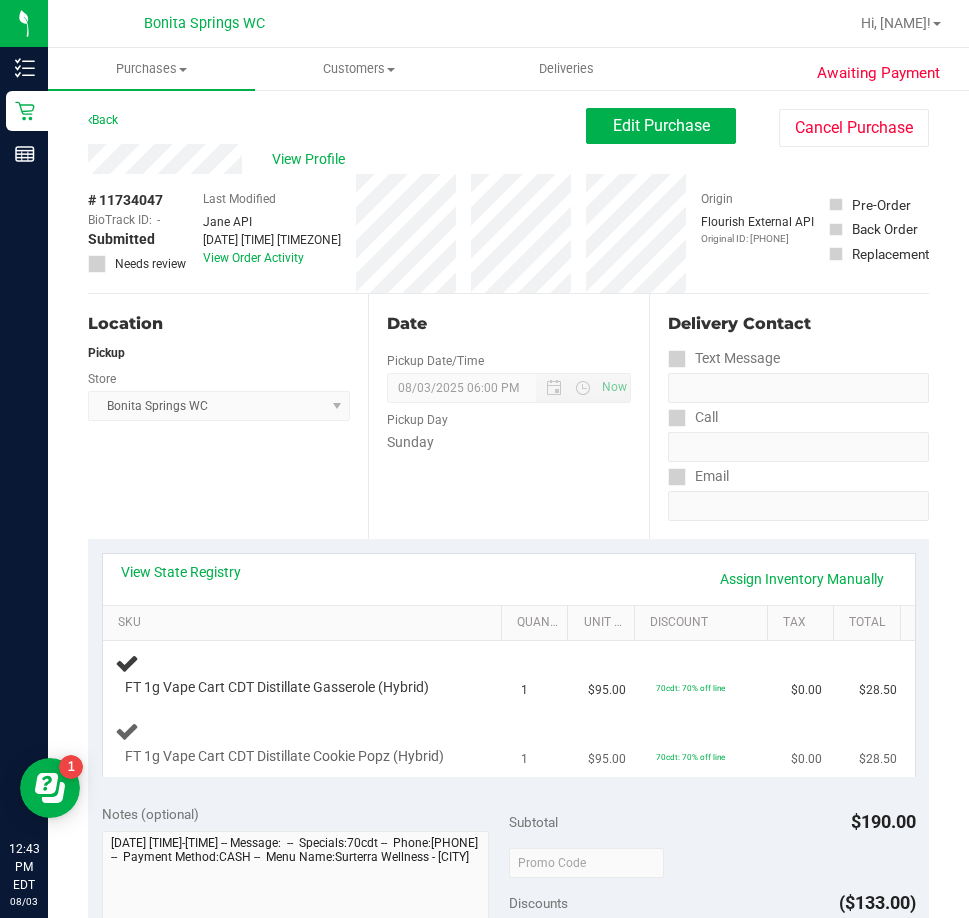 click on "FT 1g Vape Cart CDT Distillate Cookie Popz (Hybrid)" at bounding box center [306, 742] 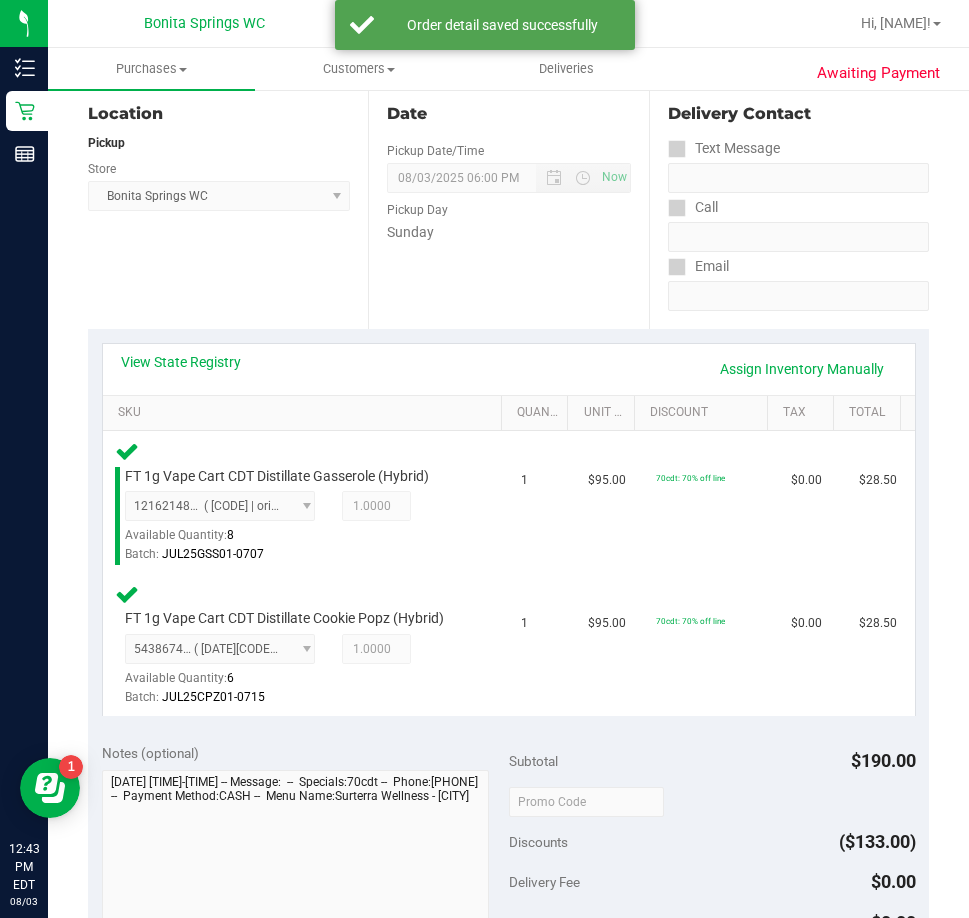 scroll, scrollTop: 600, scrollLeft: 0, axis: vertical 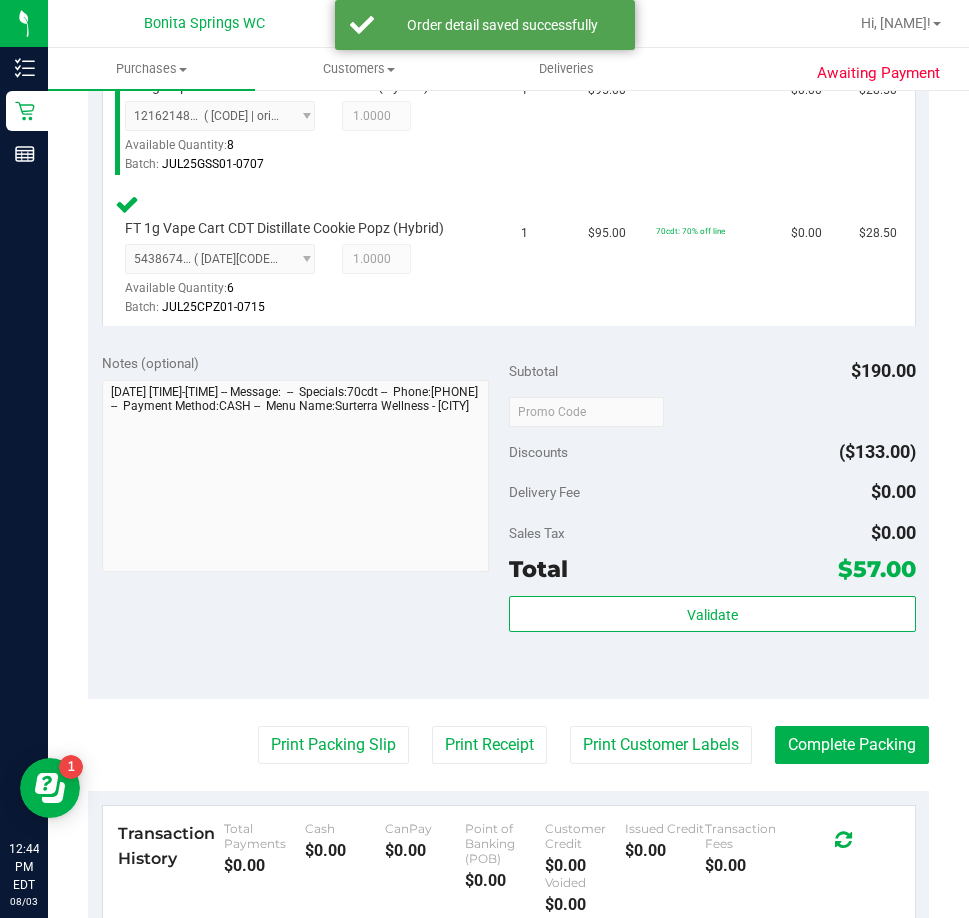 click on "Back
Edit Purchase
Cancel Purchase
View Profile
# 11734047
BioTrack ID:
-
Submitted
Needs review
Last Modified
Jane API
Aug 3, 2025 12:14:50 PM EDT" at bounding box center (508, 344) 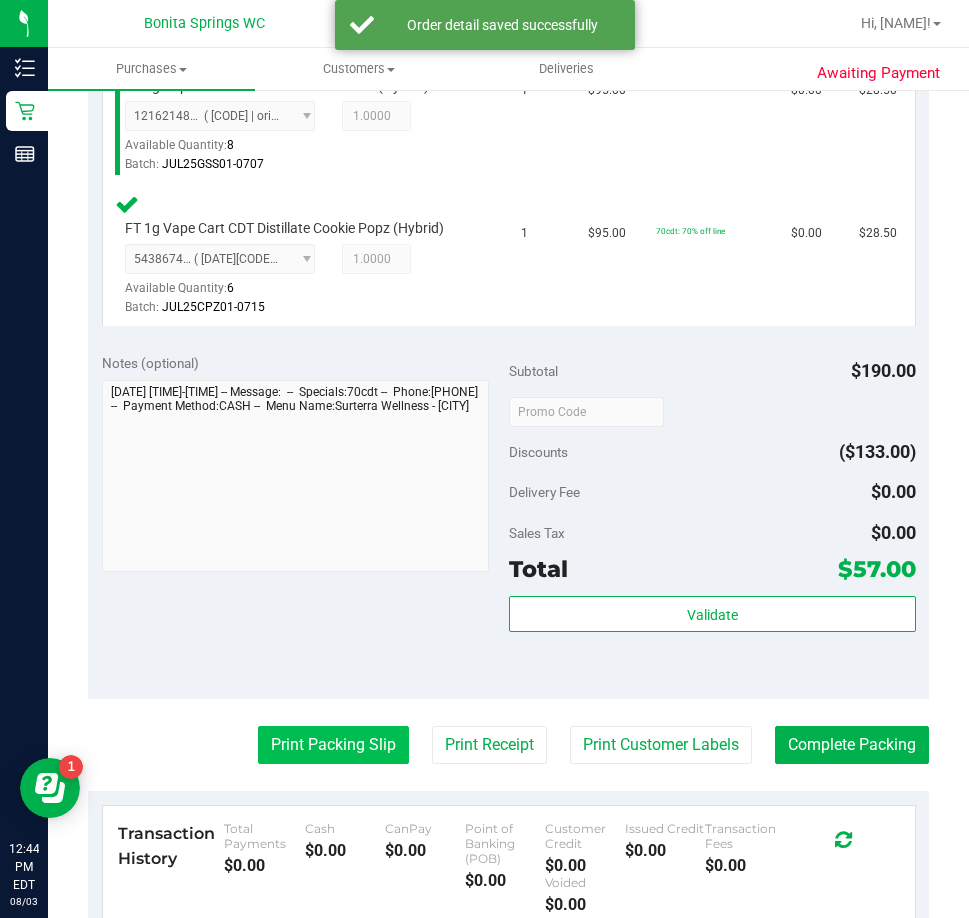 click on "Print Packing Slip" at bounding box center (333, 745) 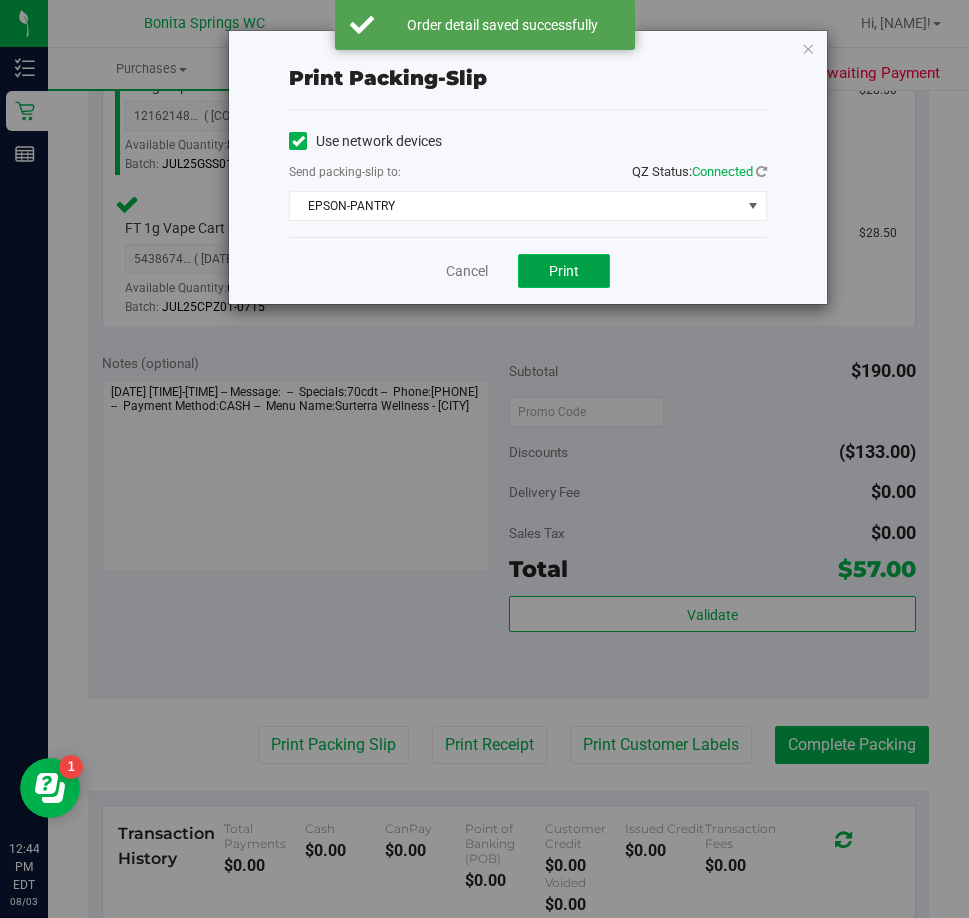 click on "Print" at bounding box center (564, 271) 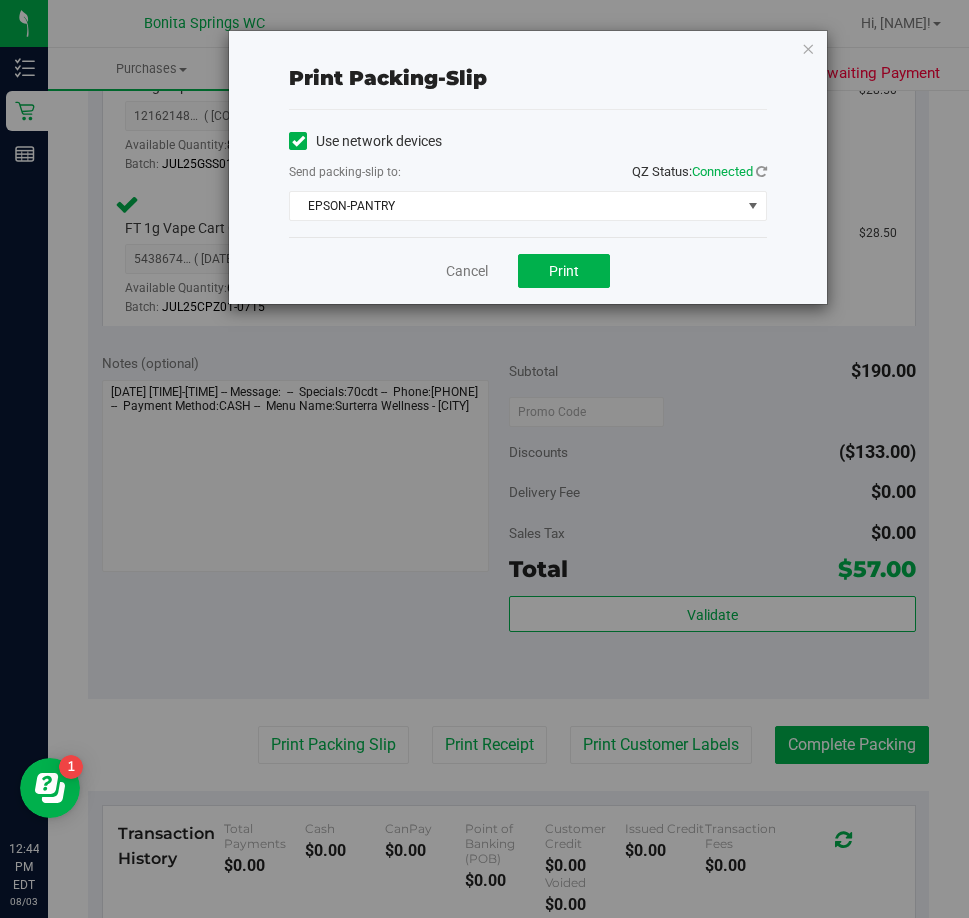click on "Print packing-slip
Use network devices
Send packing-slip to:
QZ Status:   Connected
EPSON-PANTRY Choose printer DONOTUSE-EPSON EPSON EPSON-AUGUST-ALSINA EPSON-CHECKIN-1 EPSON-CHECKIN-2 EPSON-CONSULT EPSON-FILLPACK-1 EPSON-FILLPACK-2 EPSON-PANTRY EPSON-POS-2 EPSON-POS-3 EPSON-POS-4
Cancel
Print" at bounding box center (528, 167) 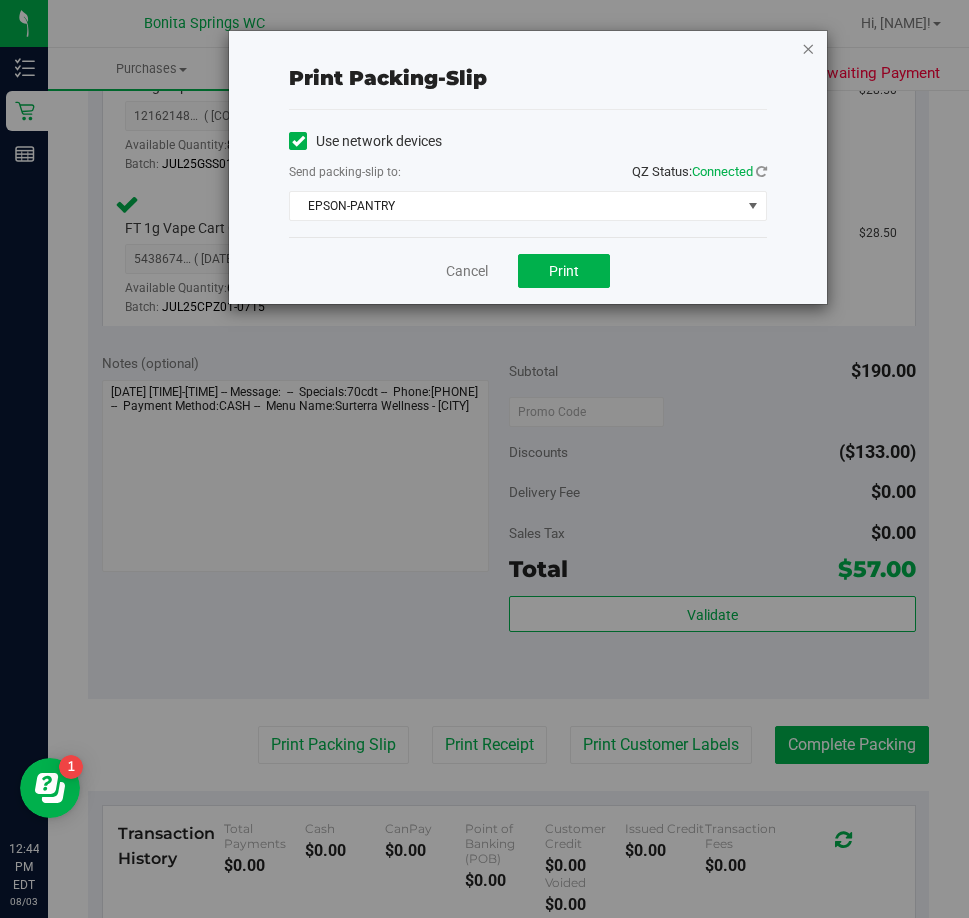 click at bounding box center (808, 48) 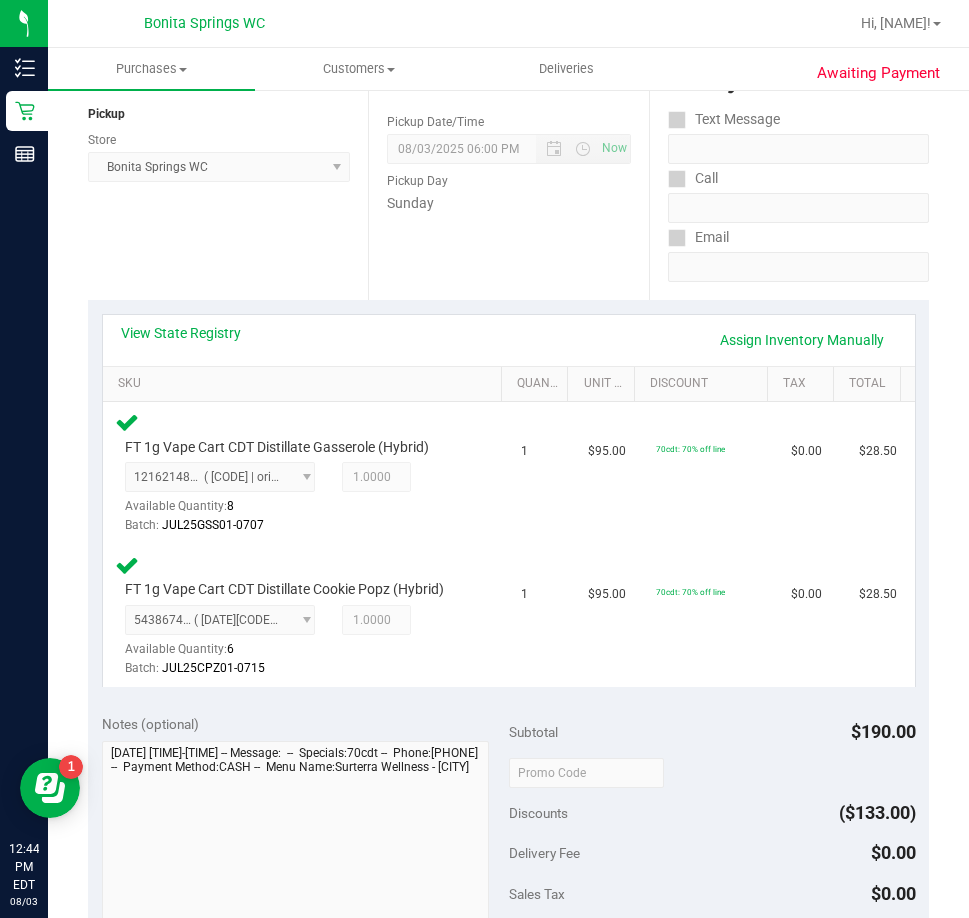 scroll, scrollTop: 500, scrollLeft: 0, axis: vertical 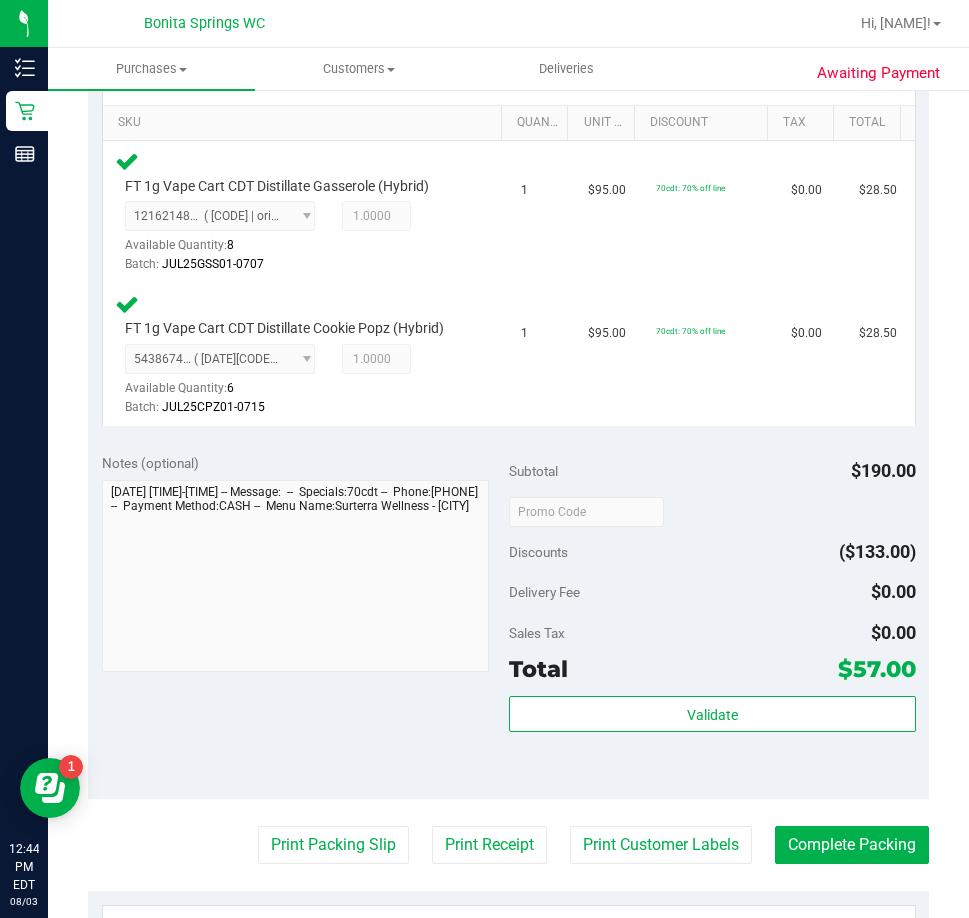 click on "Subtotal
$190.00
Discounts
($133.00)
Delivery Fee
$0.00
Sales Tax
$0.00
Total
$57.00
Validate" at bounding box center (712, 619) 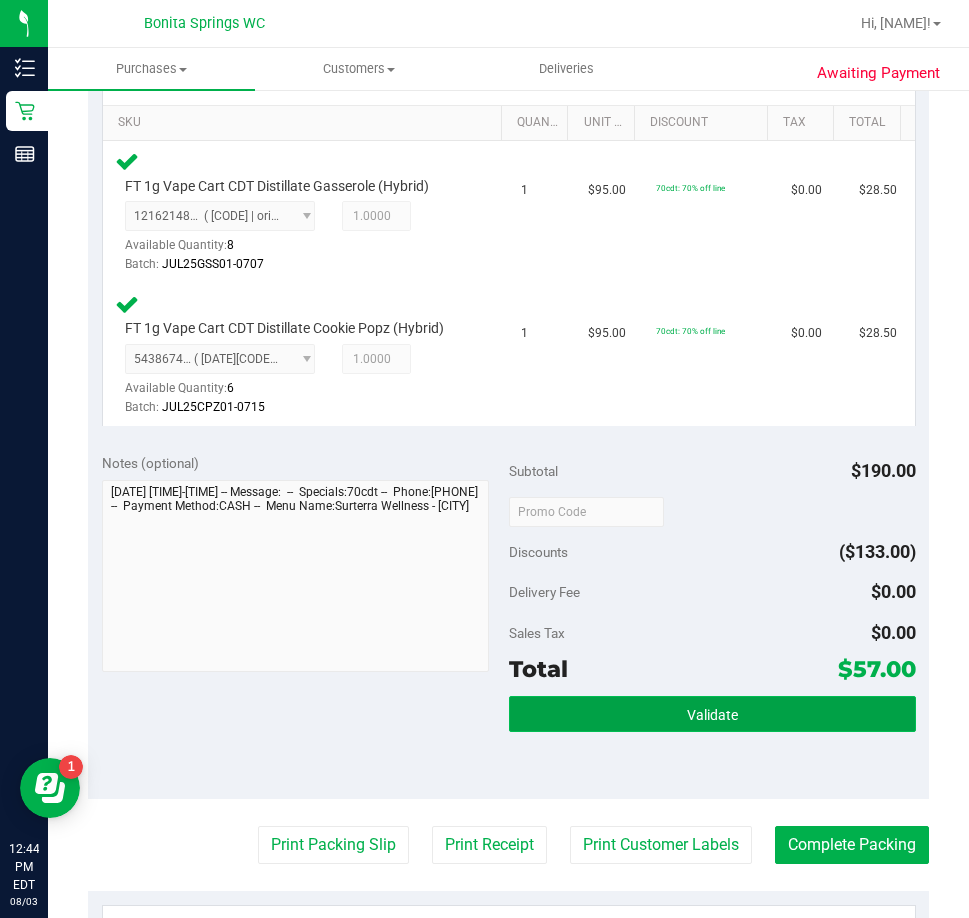 click on "Validate" at bounding box center [712, 714] 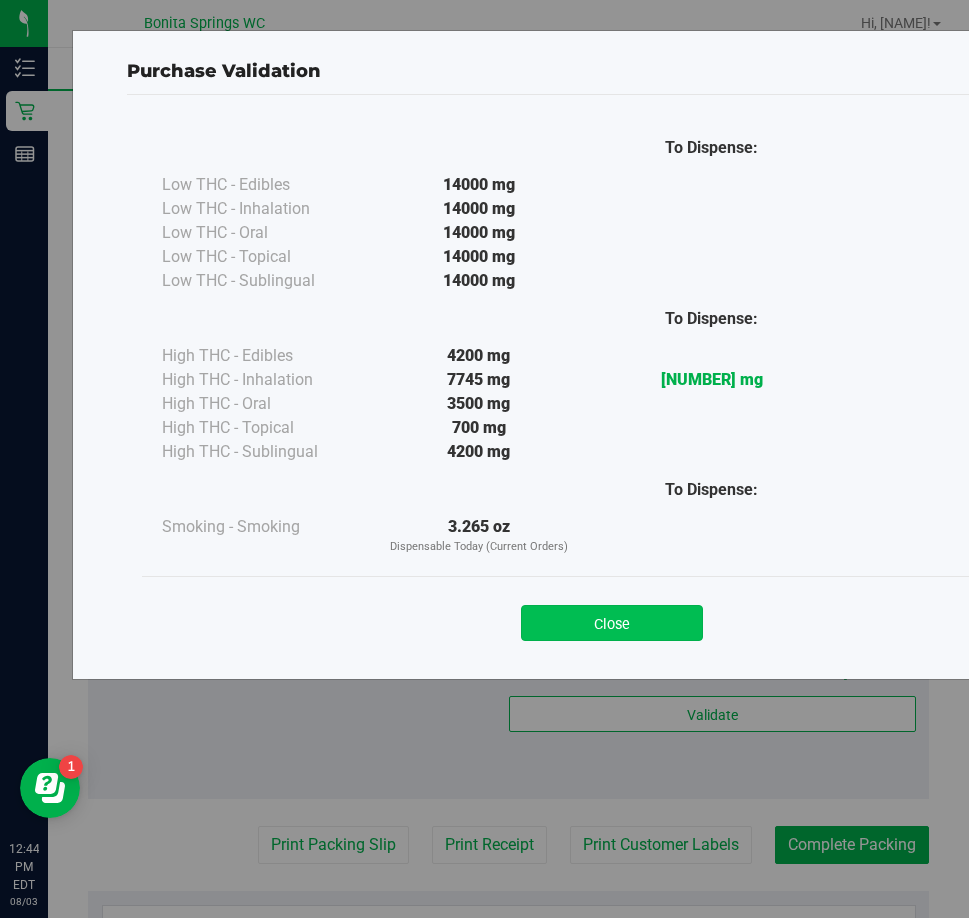 click on "Close" at bounding box center [612, 623] 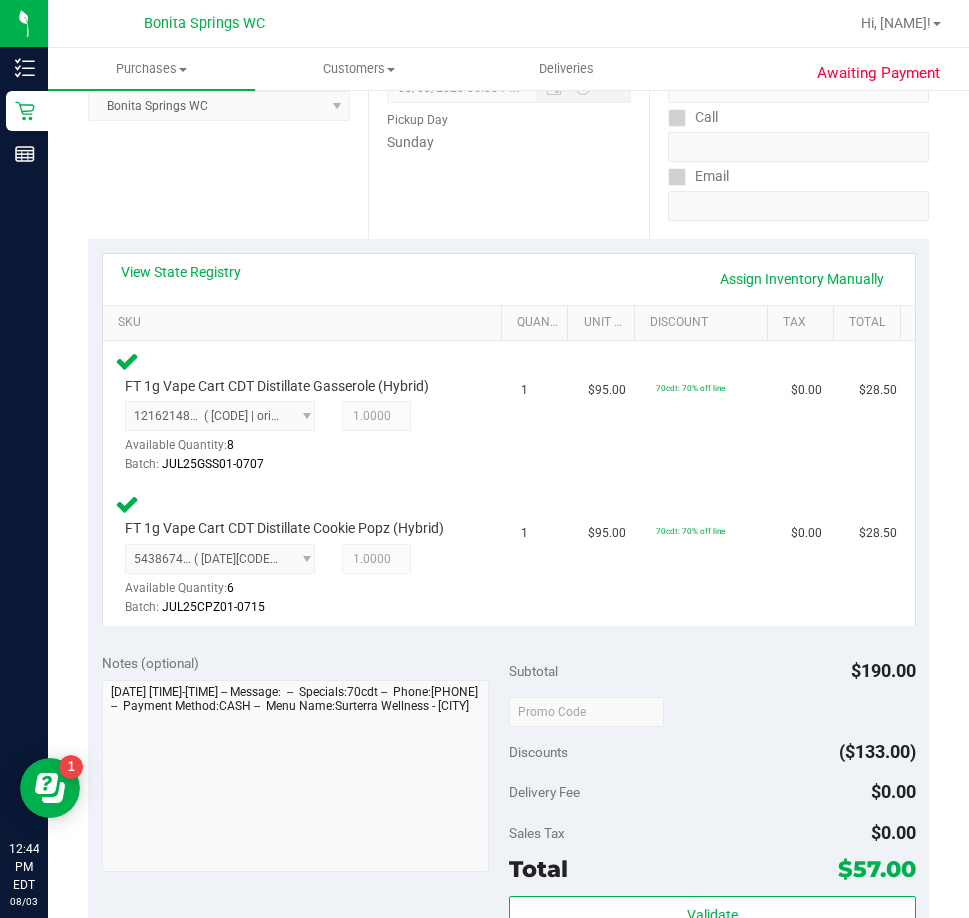 scroll, scrollTop: 600, scrollLeft: 0, axis: vertical 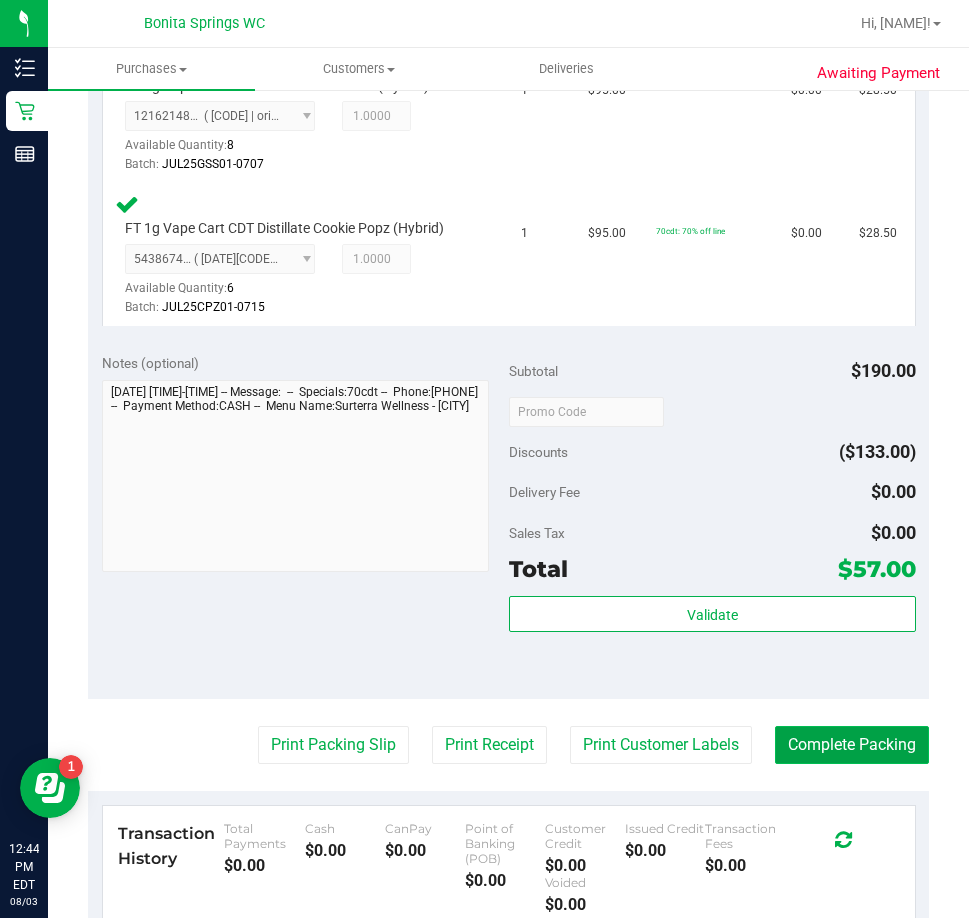click on "Complete Packing" at bounding box center [852, 745] 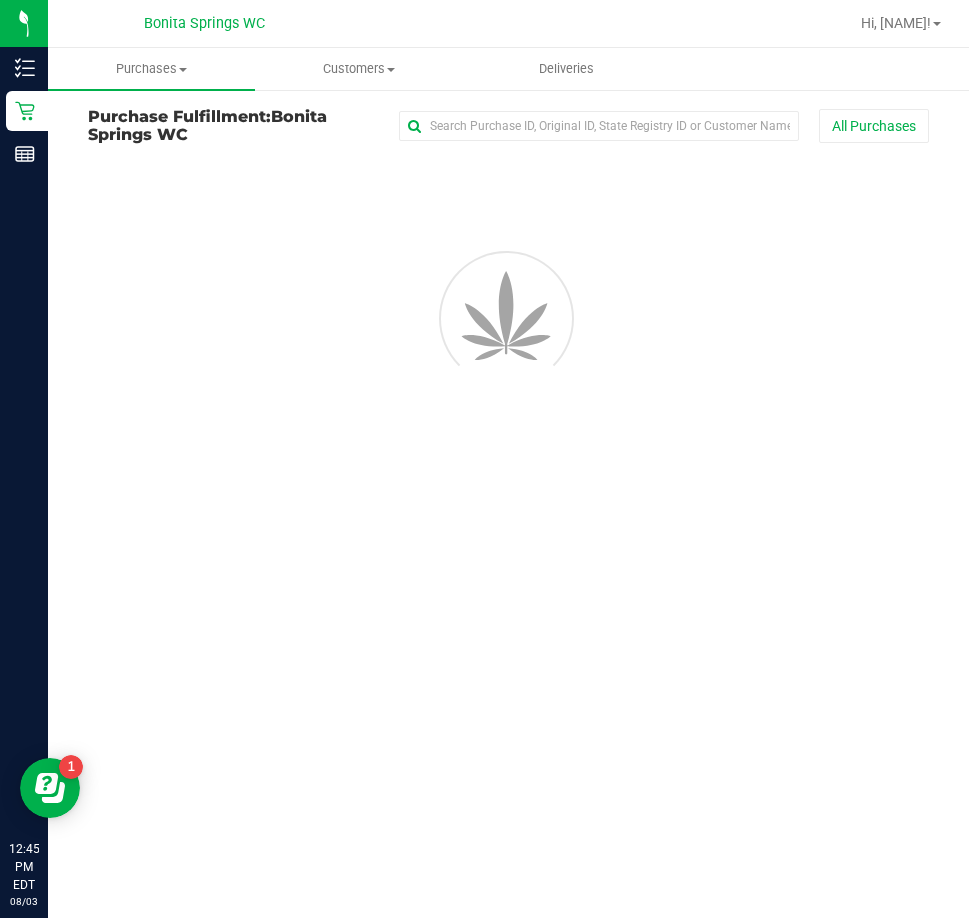 scroll, scrollTop: 0, scrollLeft: 0, axis: both 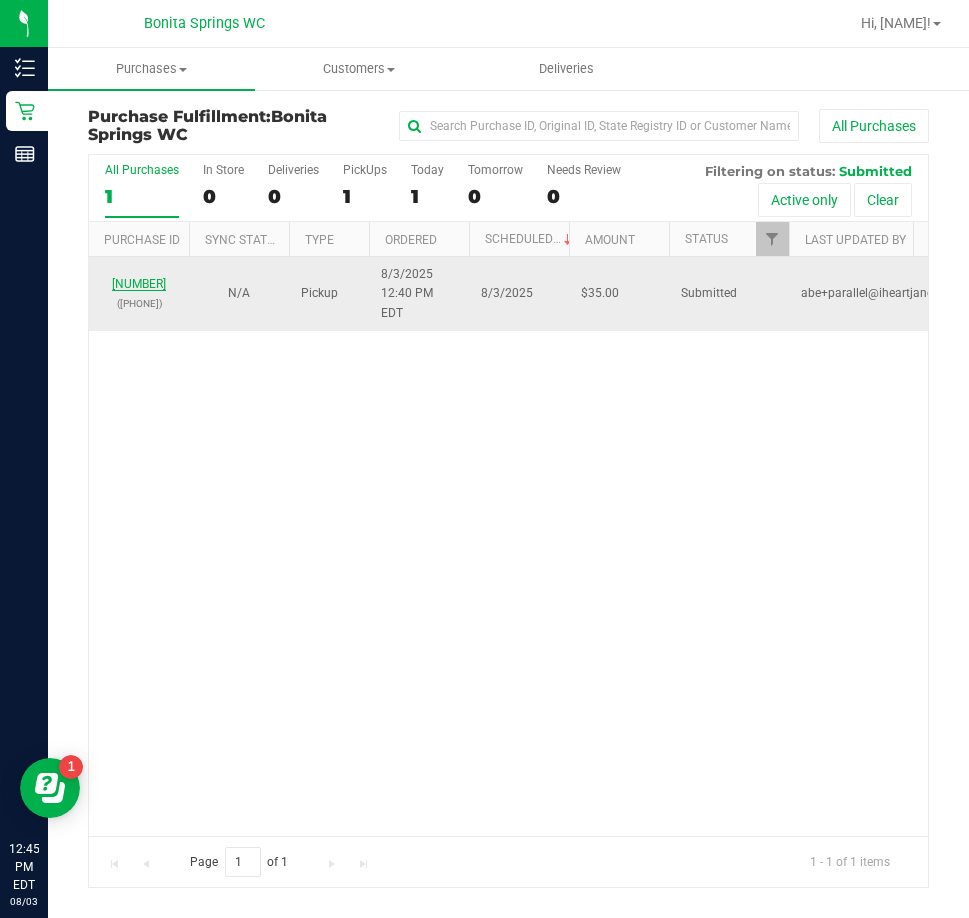 click on "11734204" at bounding box center [139, 284] 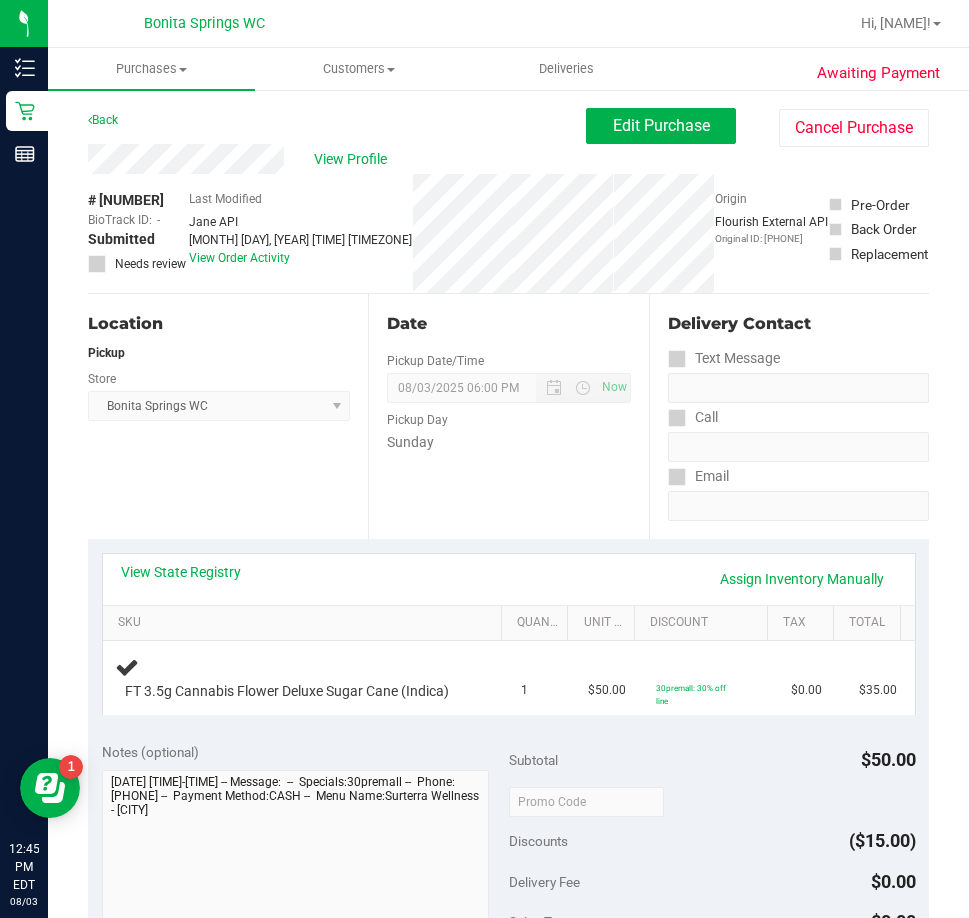 click on "SKU" at bounding box center (302, 624) 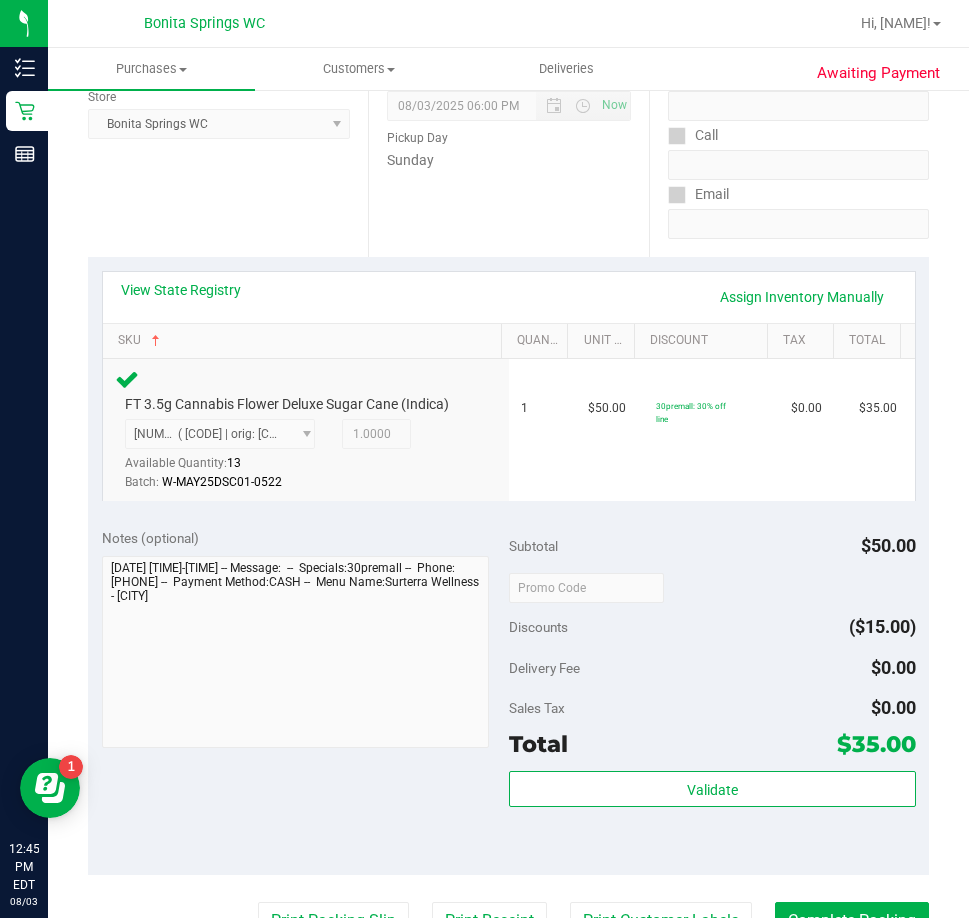 scroll, scrollTop: 400, scrollLeft: 0, axis: vertical 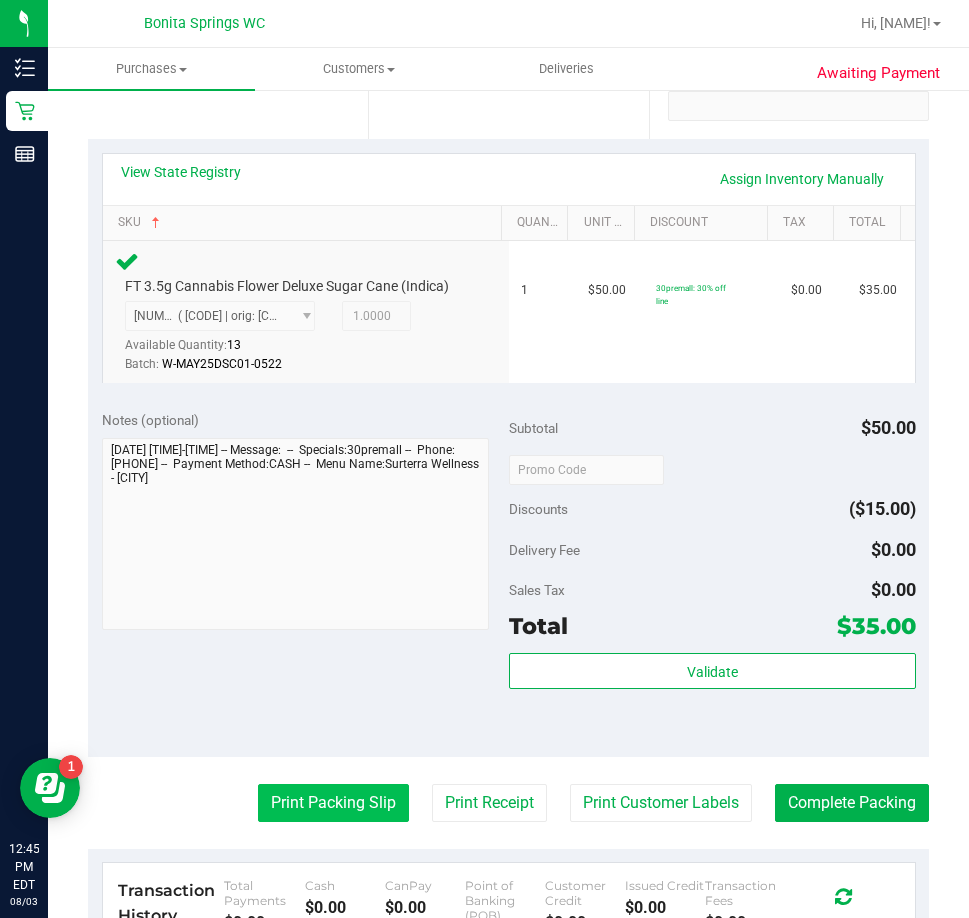 click on "Print Packing Slip" at bounding box center [333, 803] 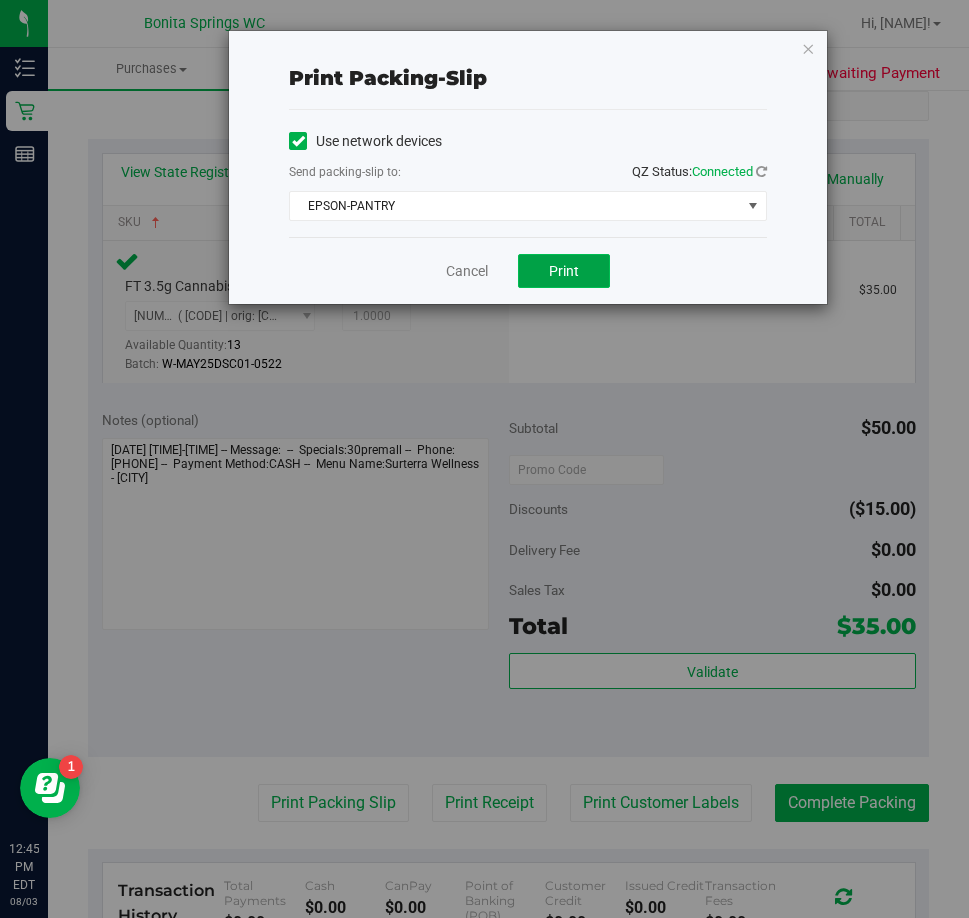 click on "Print" at bounding box center [564, 271] 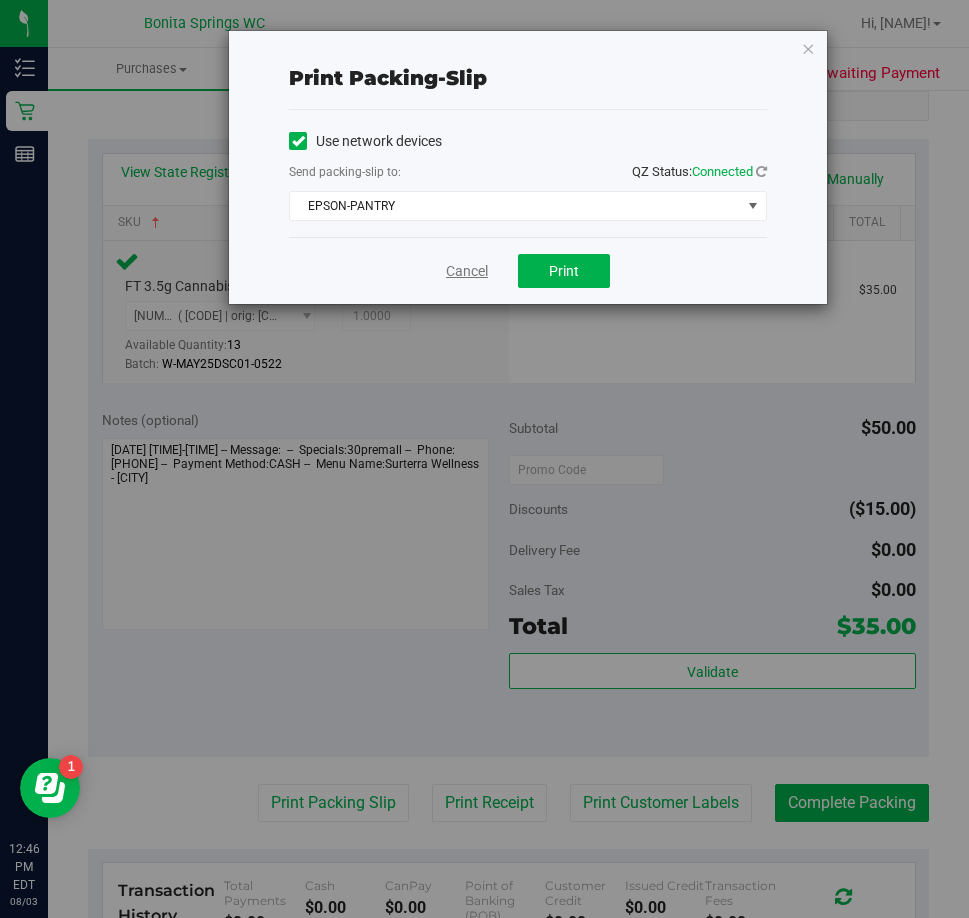 click on "Cancel" at bounding box center (467, 271) 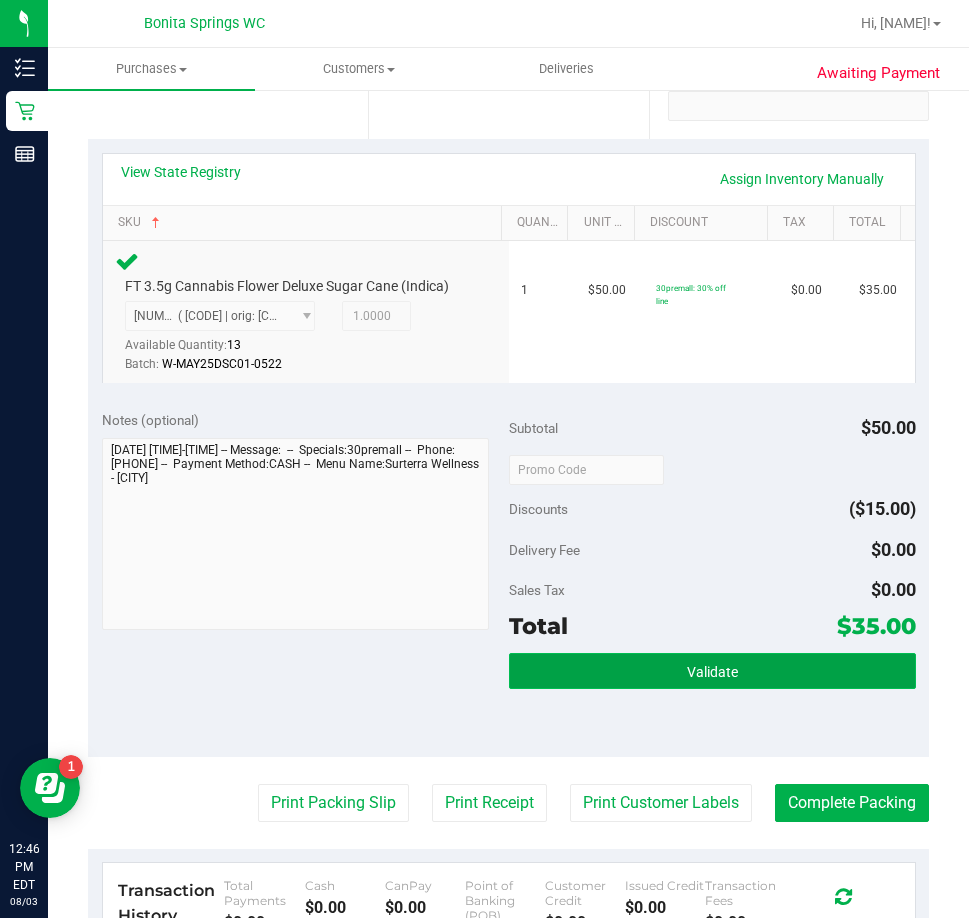 click on "Validate" at bounding box center (712, 671) 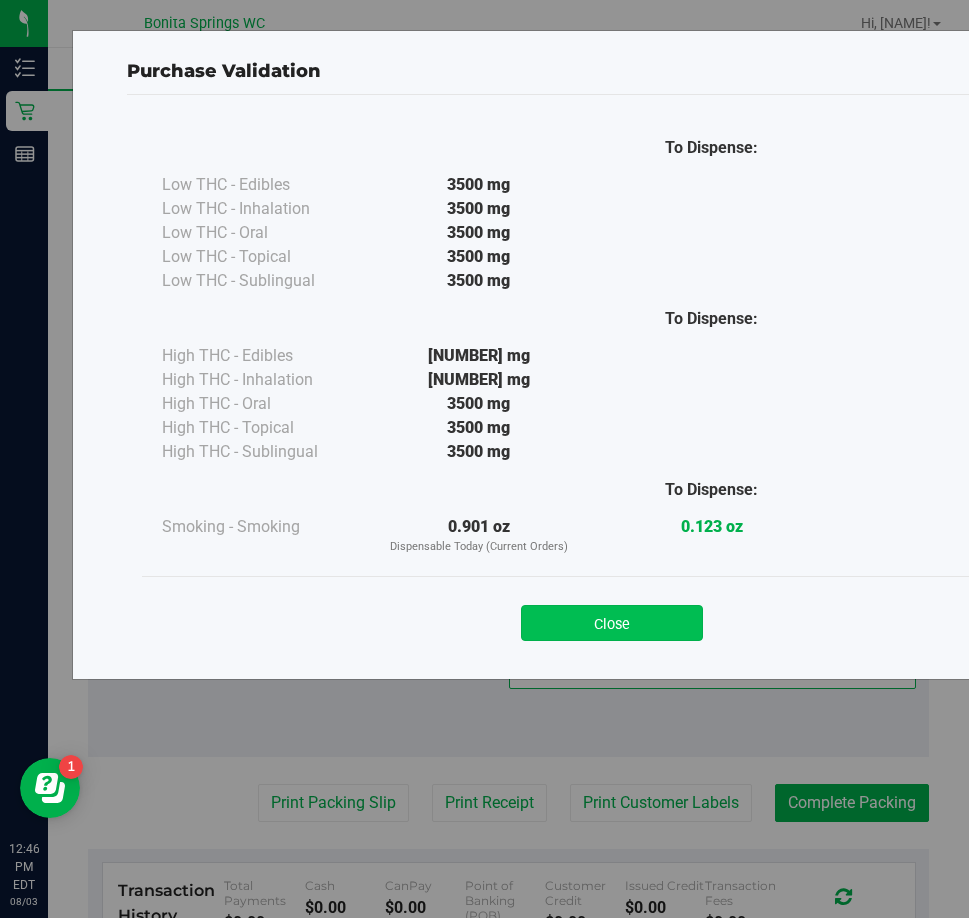 click on "Close" at bounding box center [612, 623] 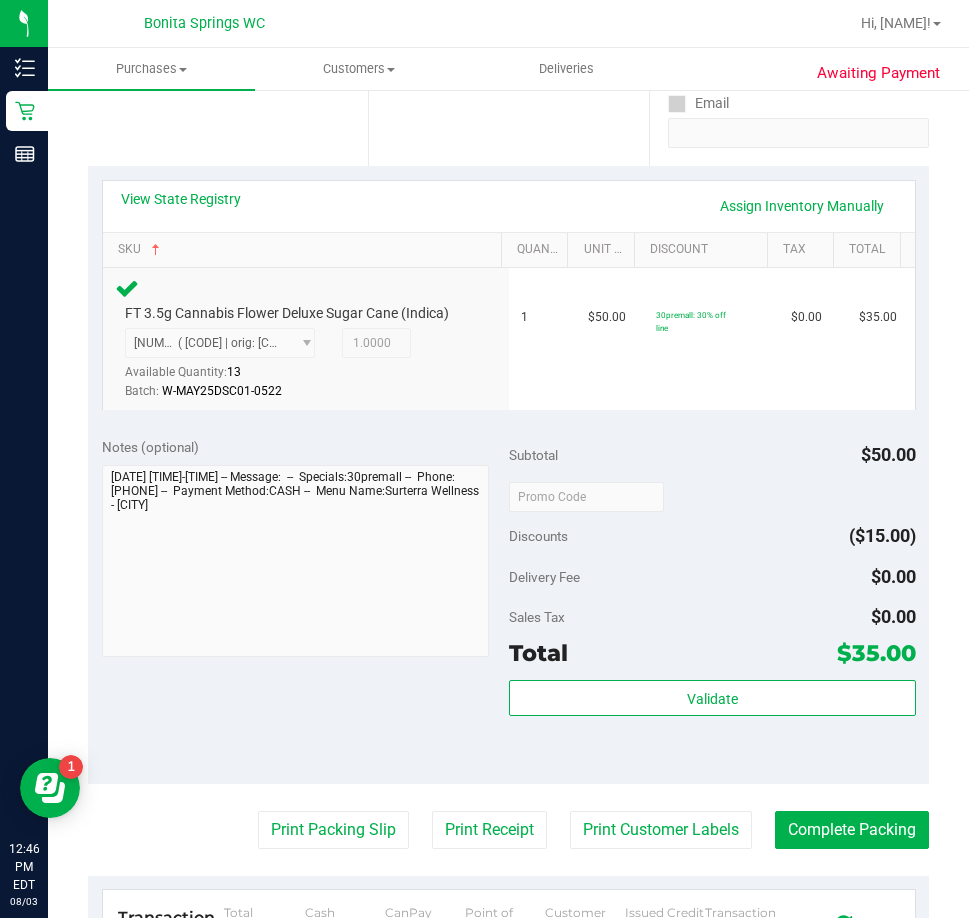 scroll, scrollTop: 500, scrollLeft: 0, axis: vertical 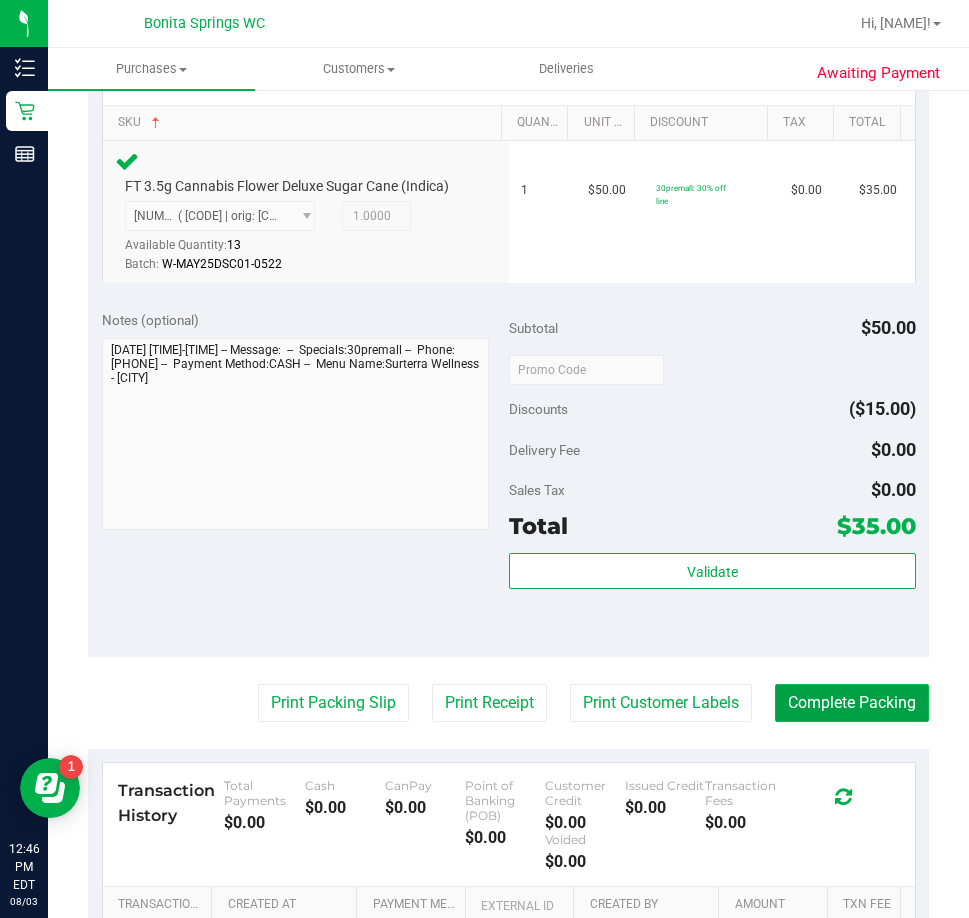 click on "Complete Packing" at bounding box center (852, 703) 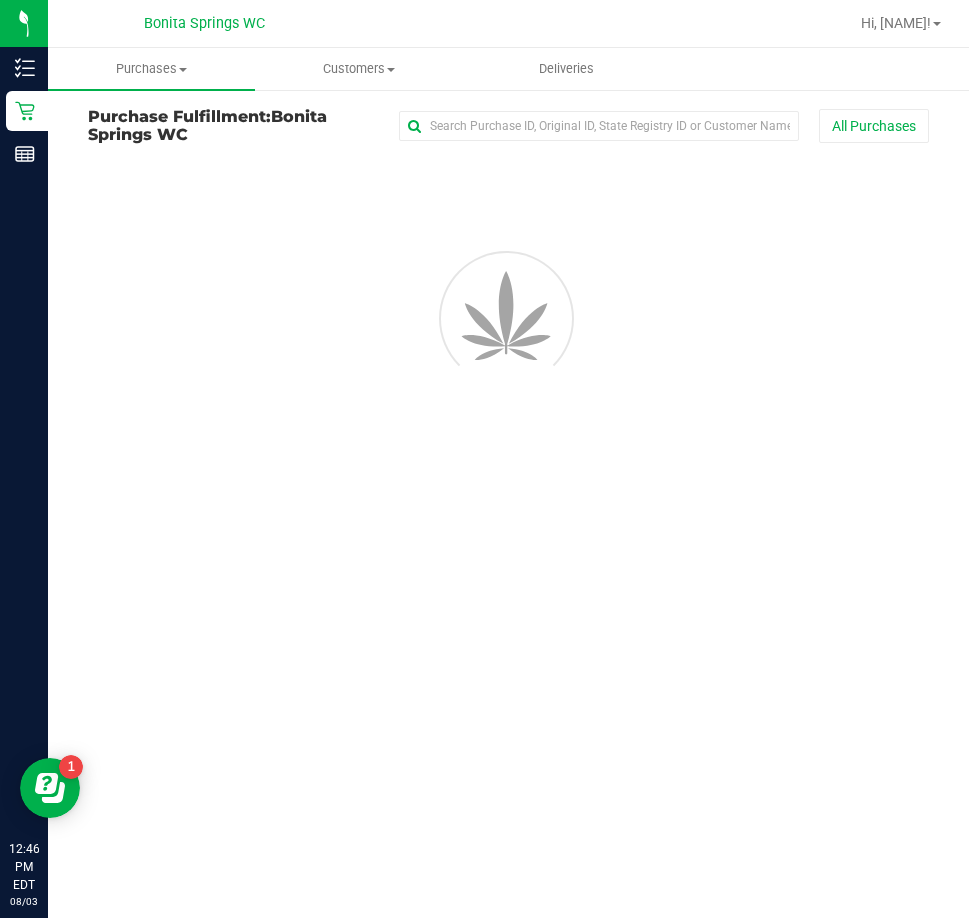 scroll, scrollTop: 0, scrollLeft: 0, axis: both 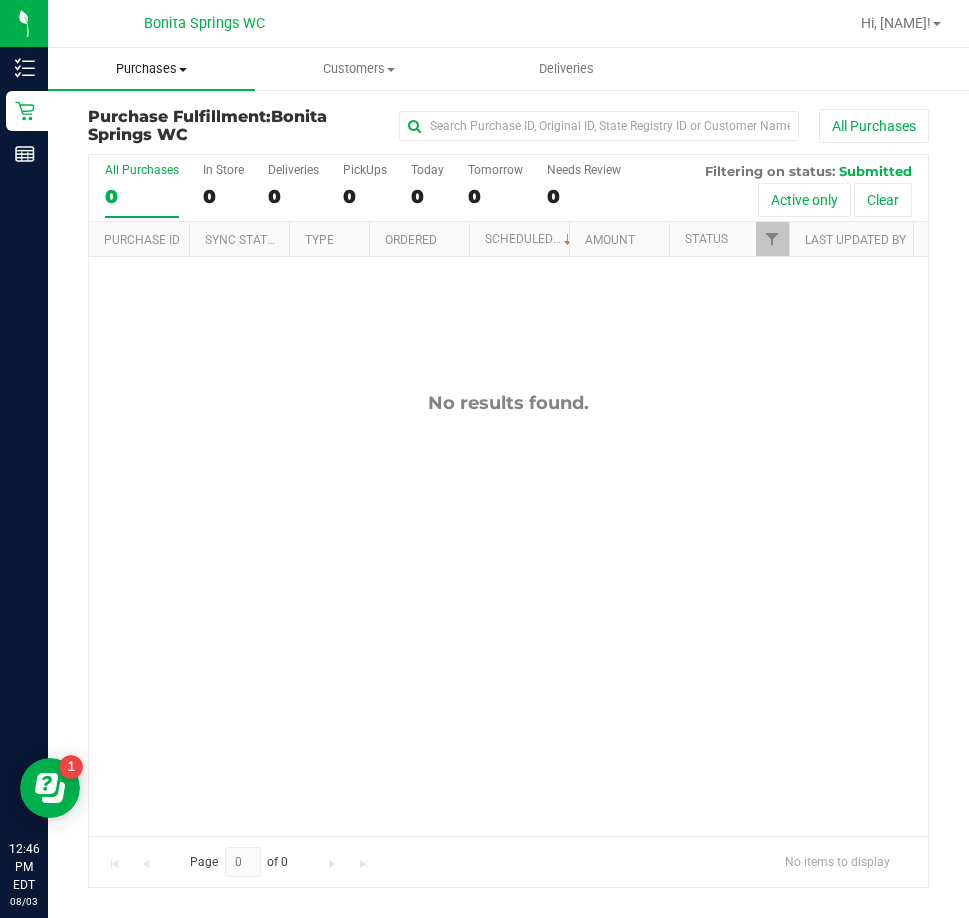 click at bounding box center (183, 70) 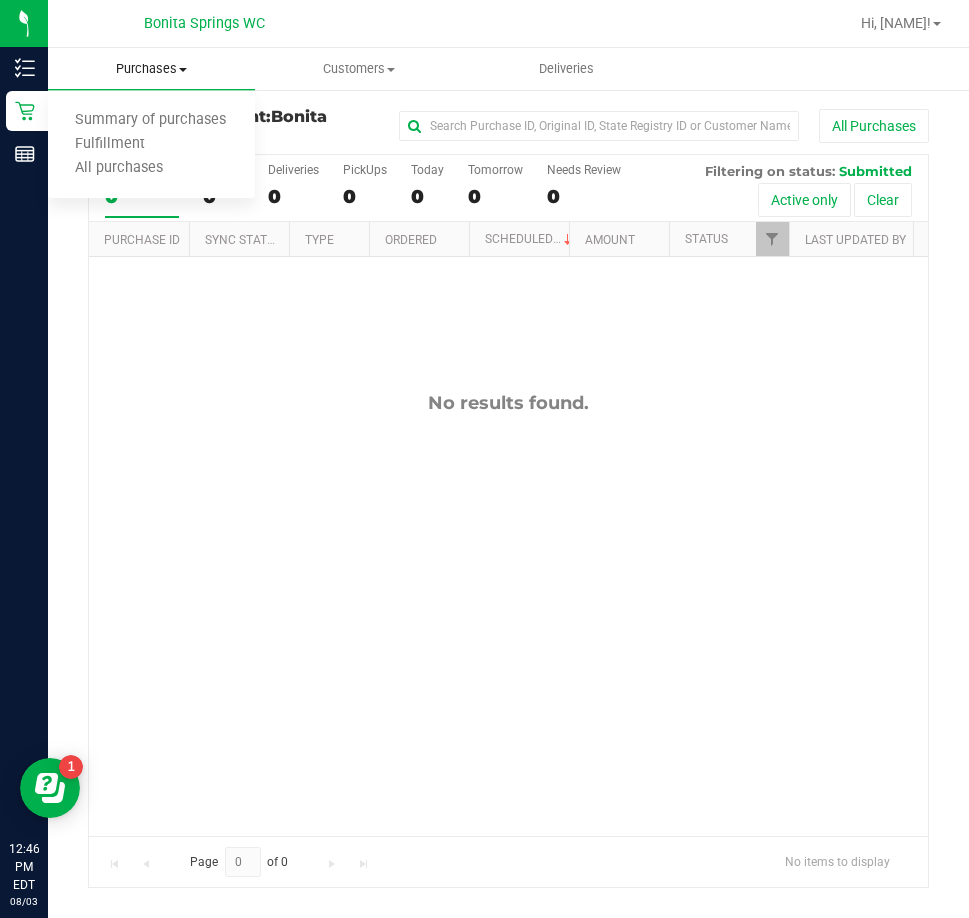 click on "Purchases" at bounding box center (151, 69) 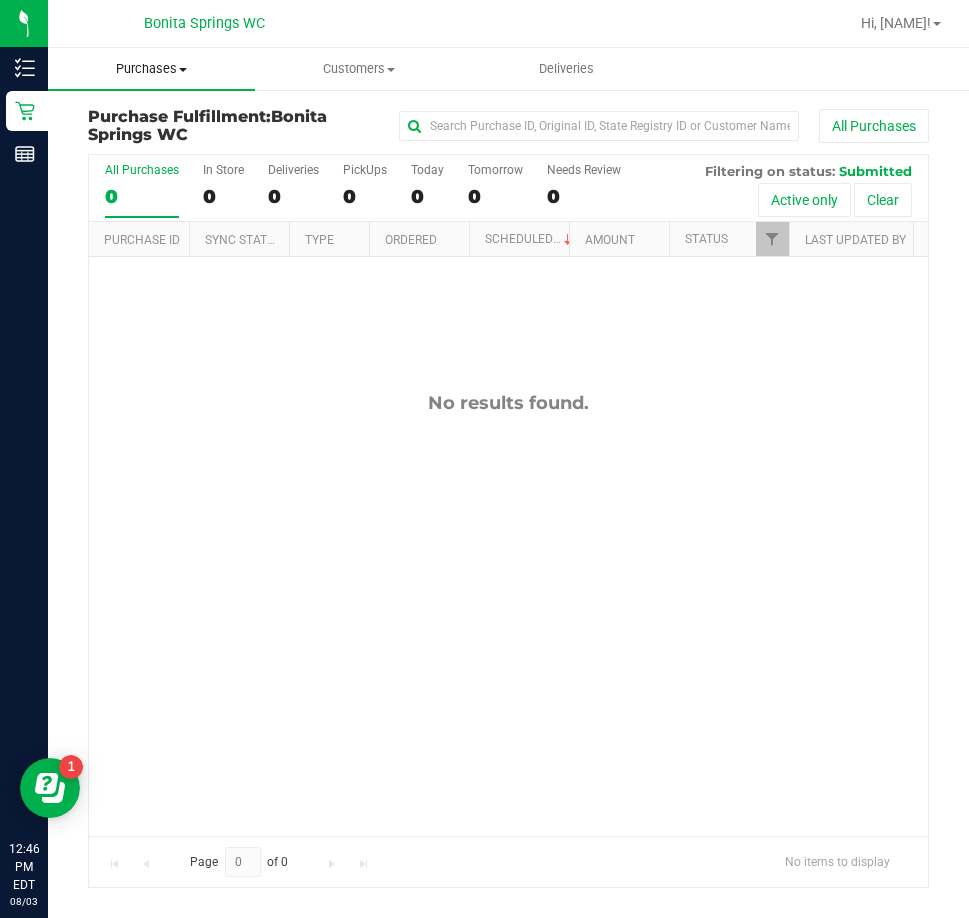 click on "Purchases
Summary of purchases
Fulfillment
All purchases" at bounding box center [151, 69] 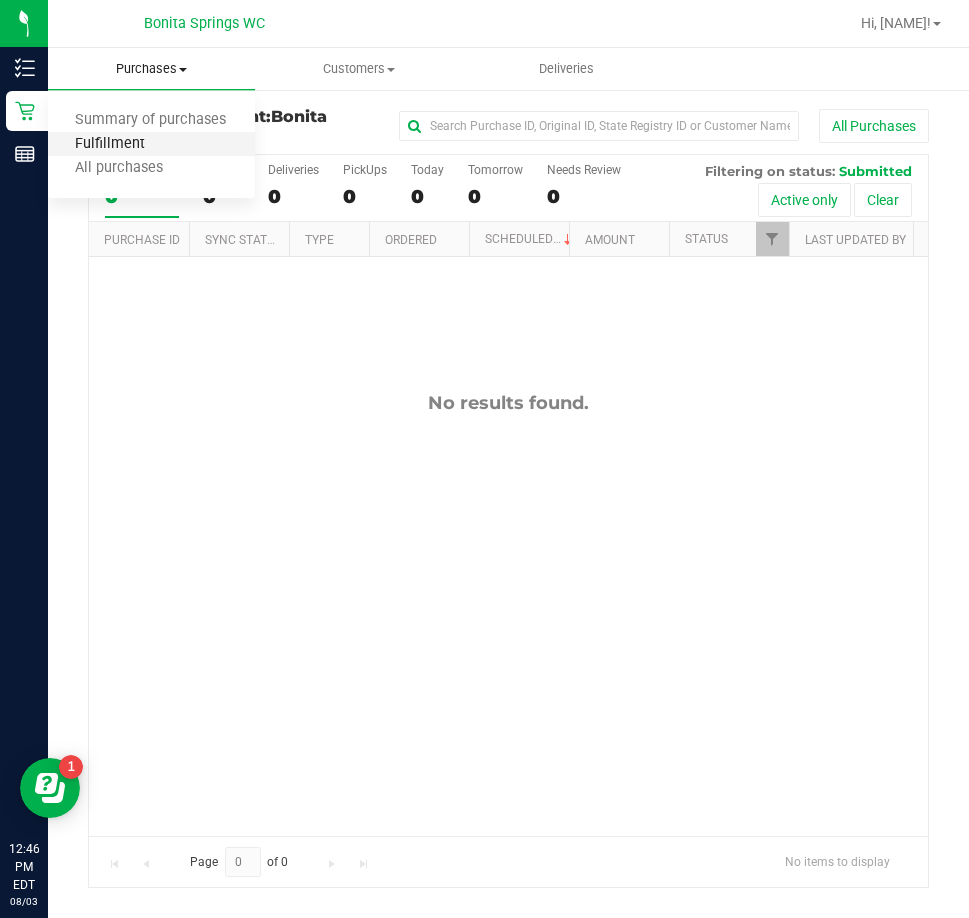 click on "Fulfillment" at bounding box center [110, 144] 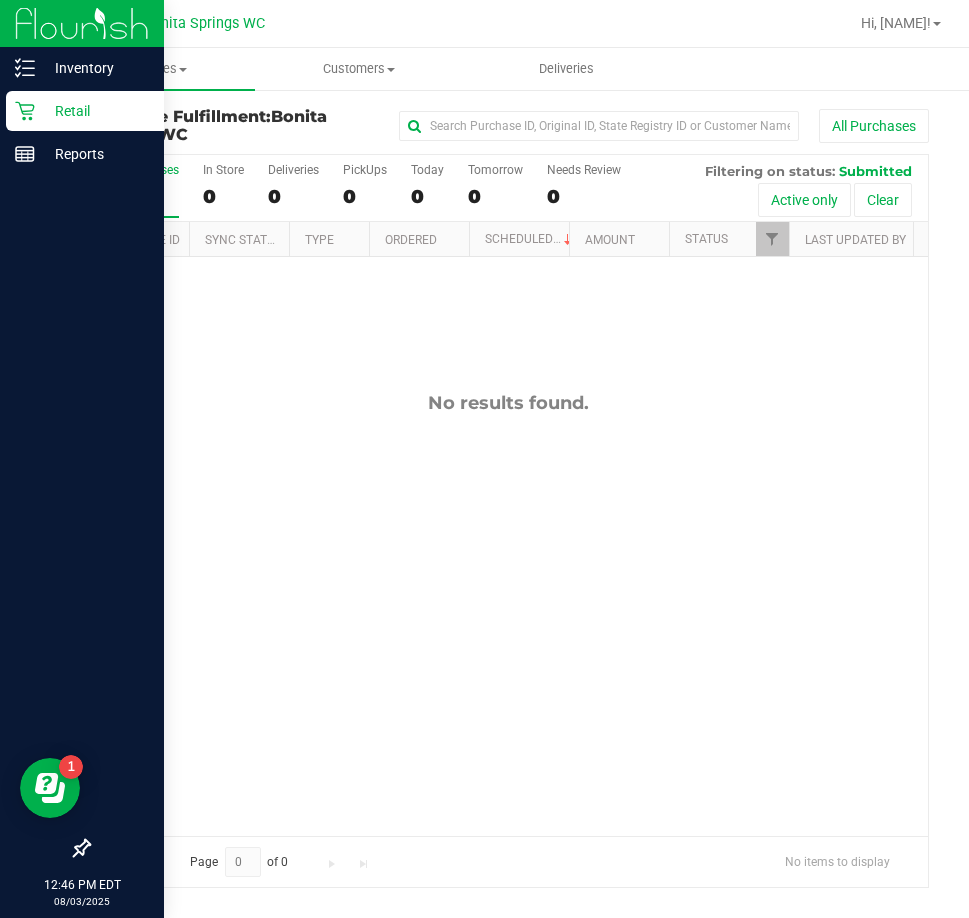 click 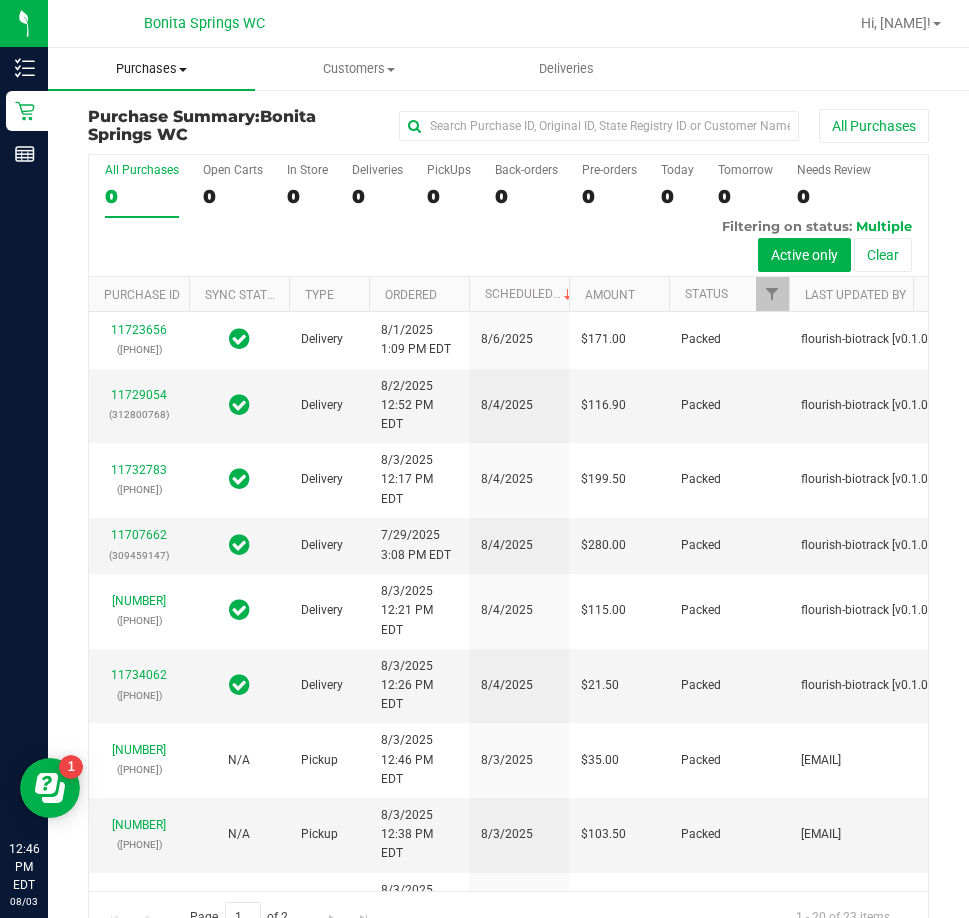 click on "Purchases
Summary of purchases
Fulfillment
All purchases" at bounding box center [151, 69] 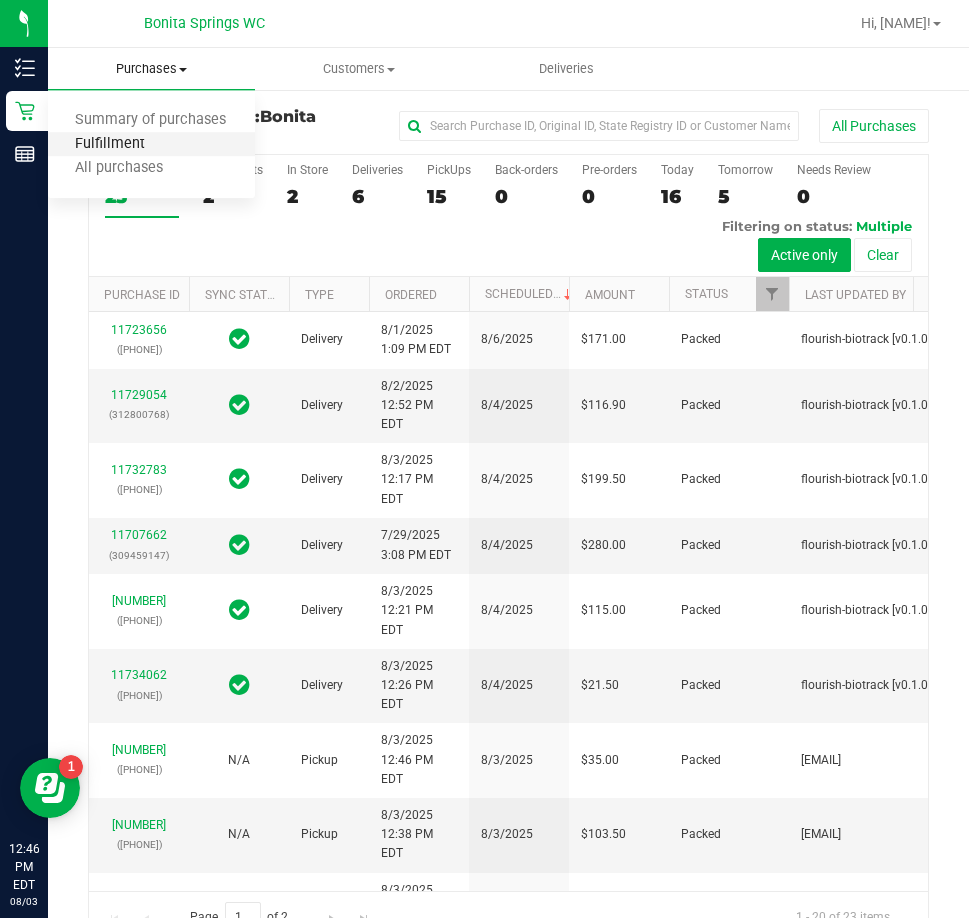 click on "Fulfillment" at bounding box center (110, 144) 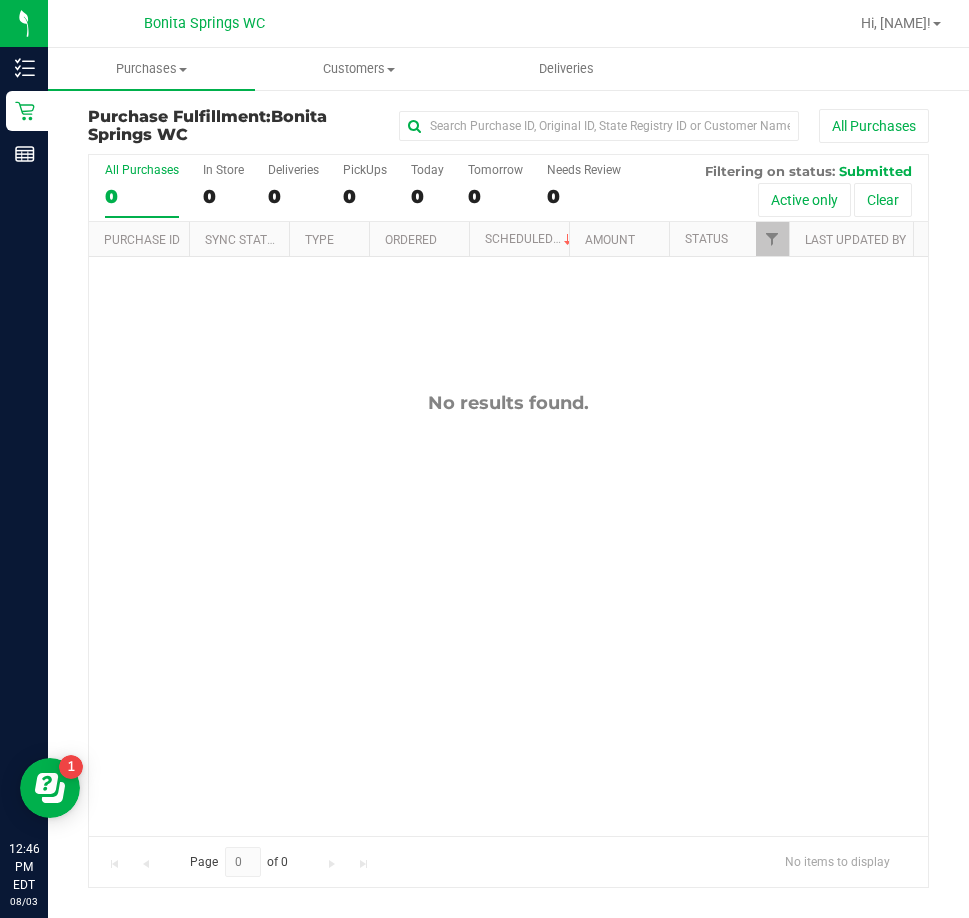 click on "No results found." at bounding box center (508, 613) 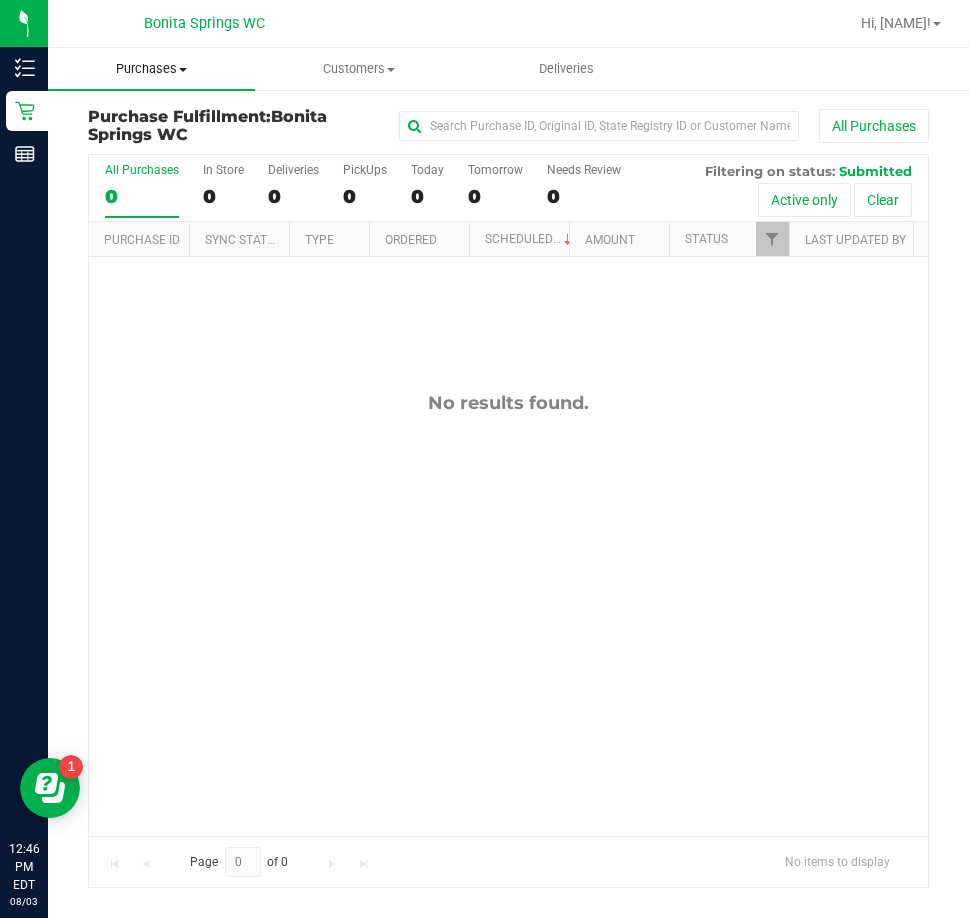 click on "Purchases
Summary of purchases
Fulfillment
All purchases" at bounding box center (151, 69) 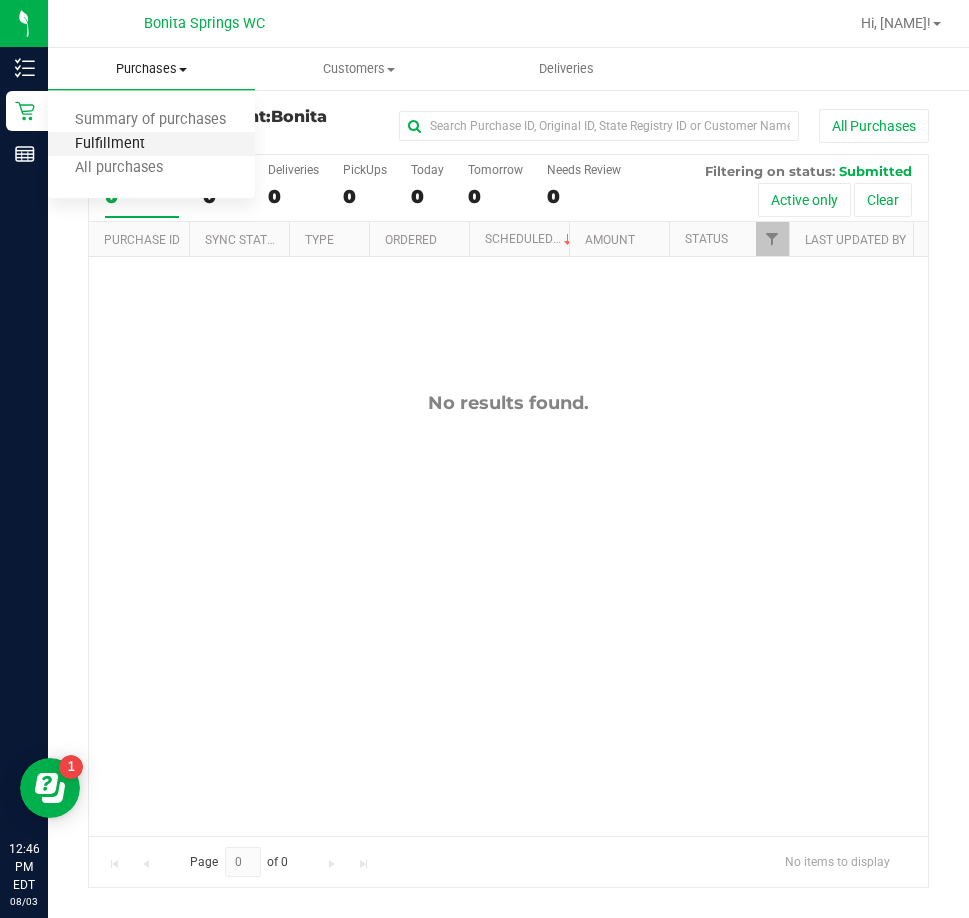click on "Fulfillment" at bounding box center (110, 144) 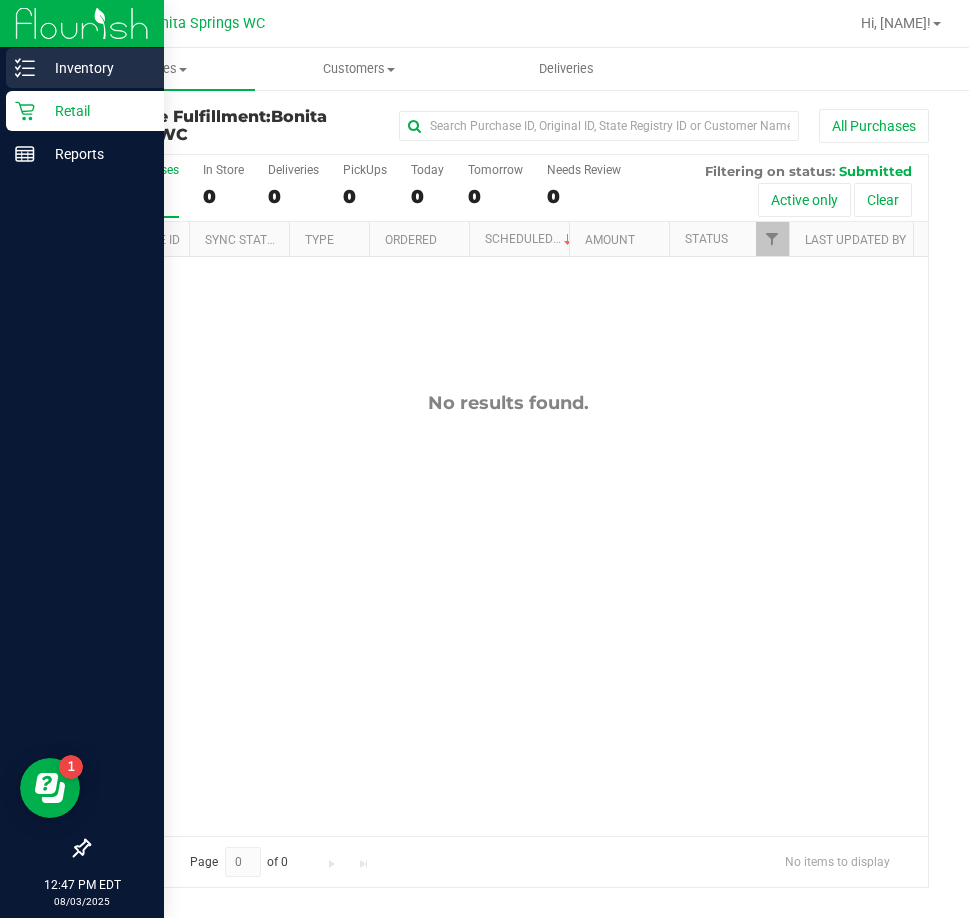 click on "Inventory" at bounding box center (95, 68) 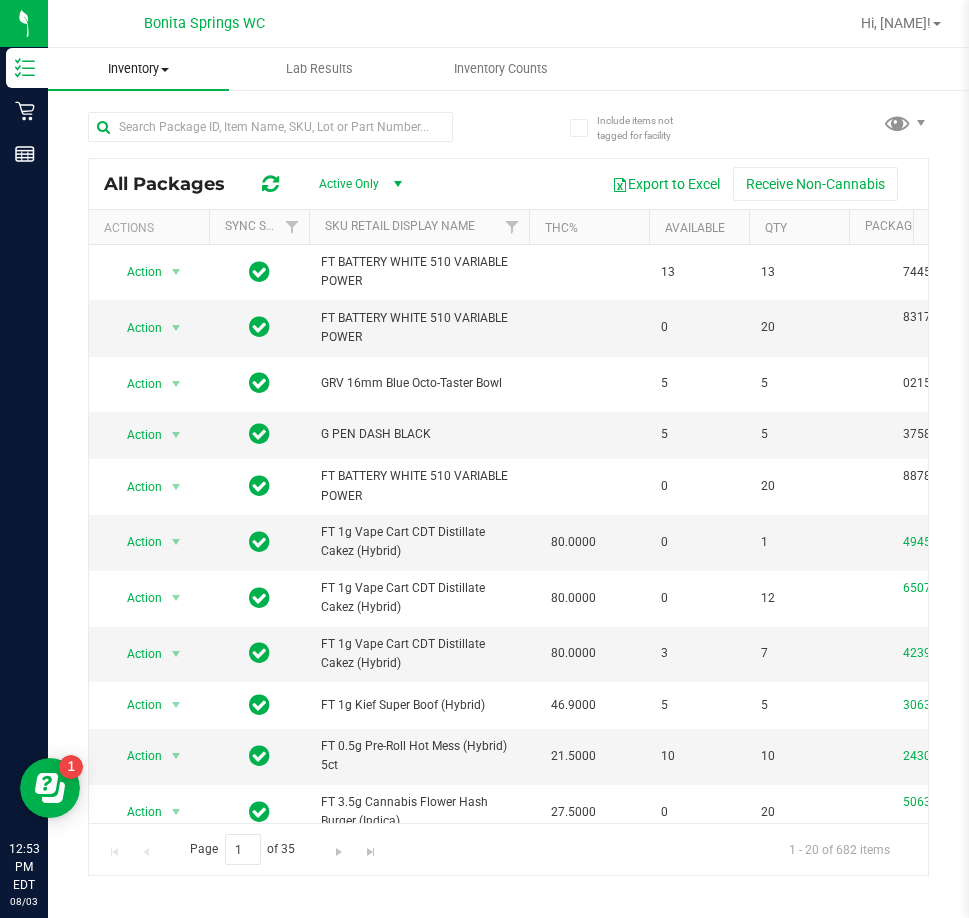 click on "Inventory
All packages
All inventory
Waste log" at bounding box center [138, 69] 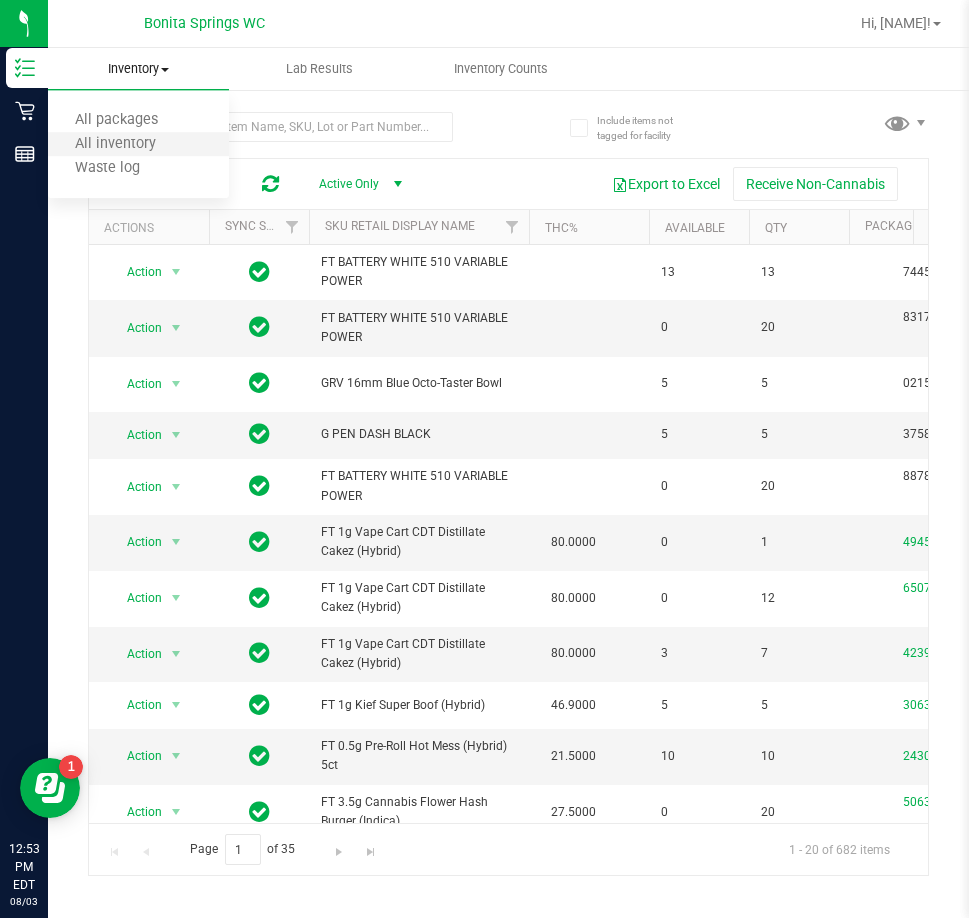click on "All inventory" at bounding box center (138, 145) 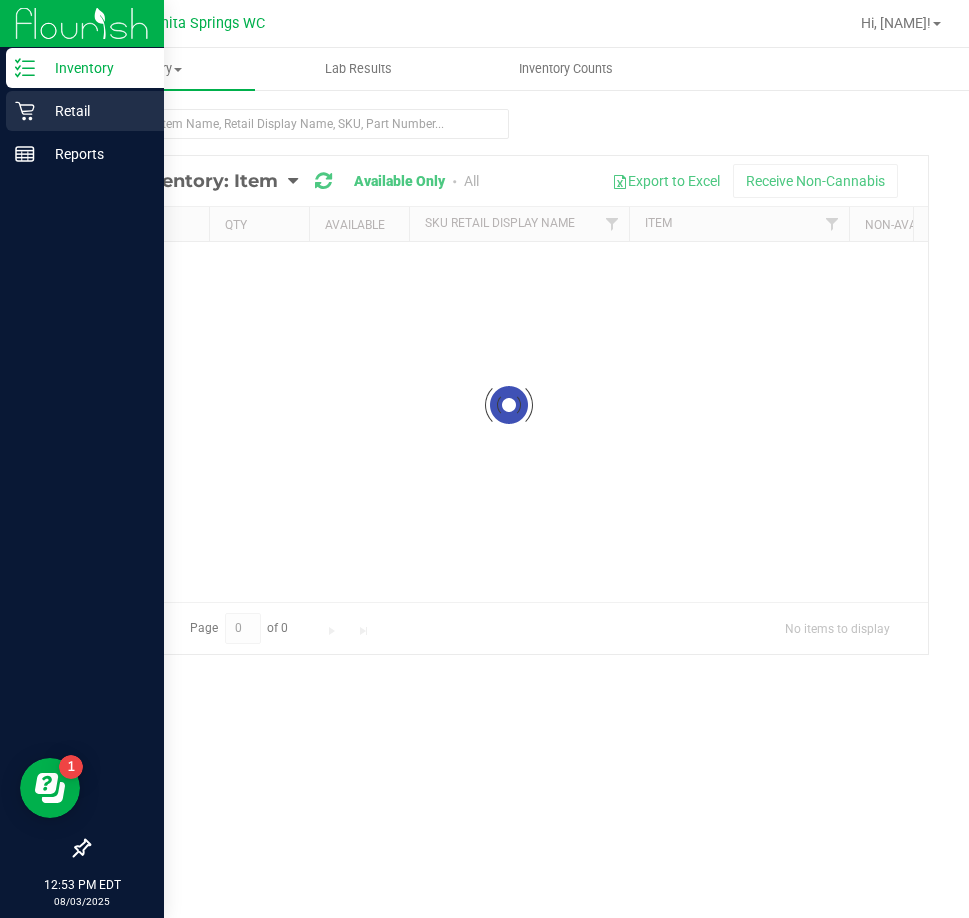 click on "Retail" at bounding box center [85, 111] 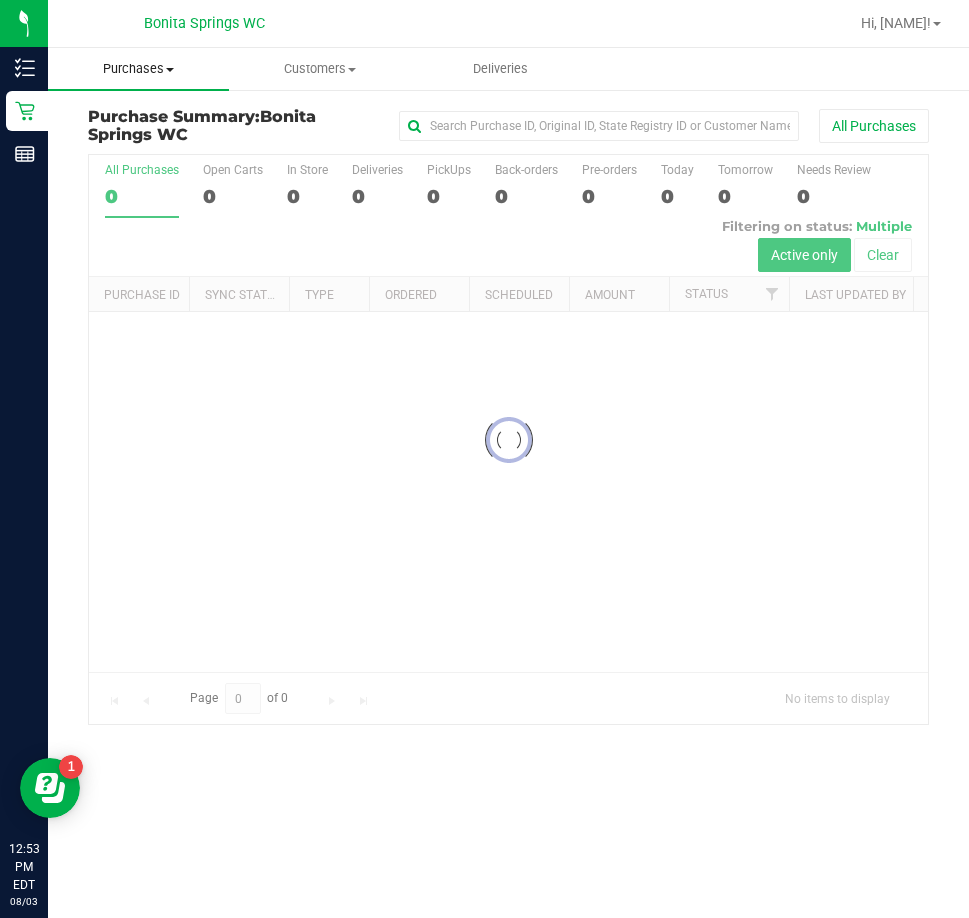 click on "Purchases" at bounding box center [138, 69] 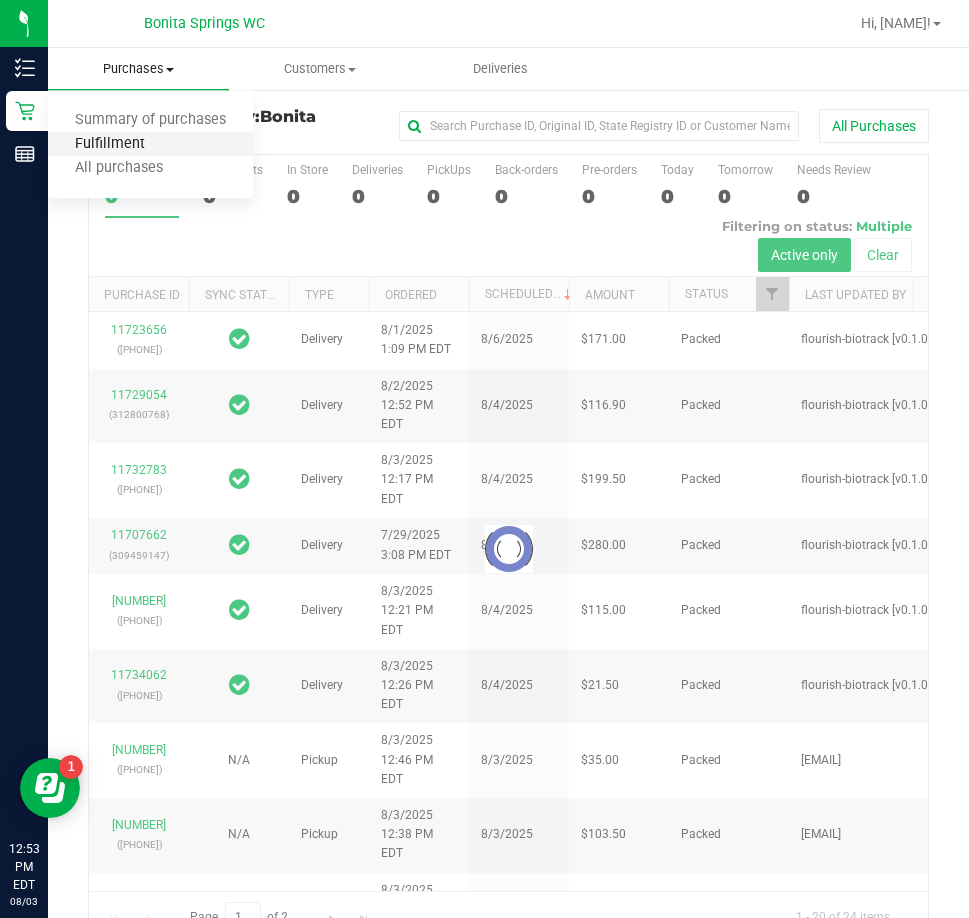 click on "Fulfillment" at bounding box center (110, 144) 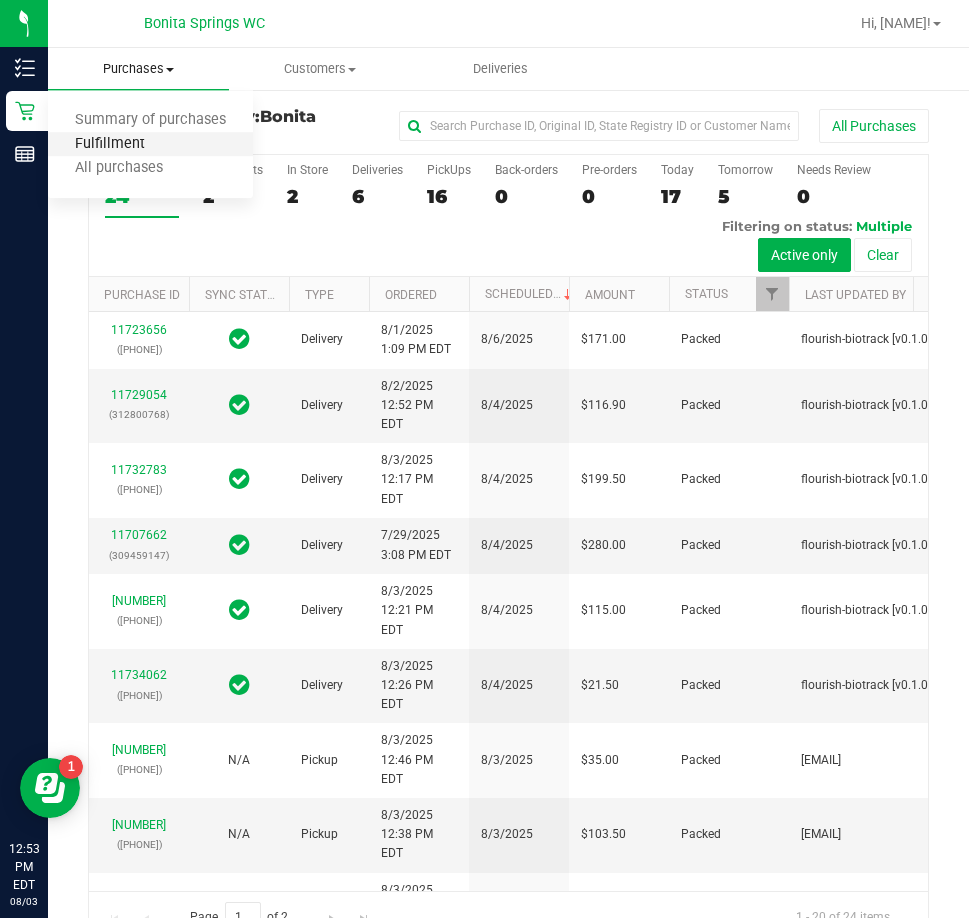 click on "Fulfillment" at bounding box center (110, 144) 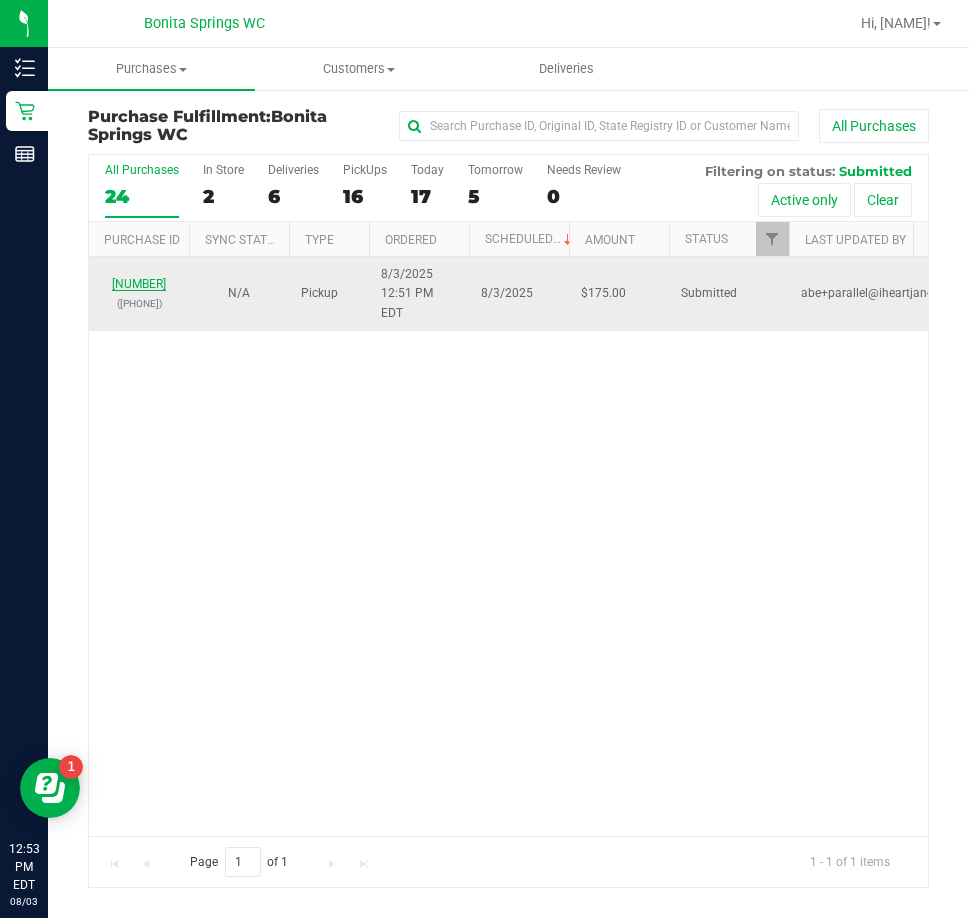click on "11734275" at bounding box center (139, 284) 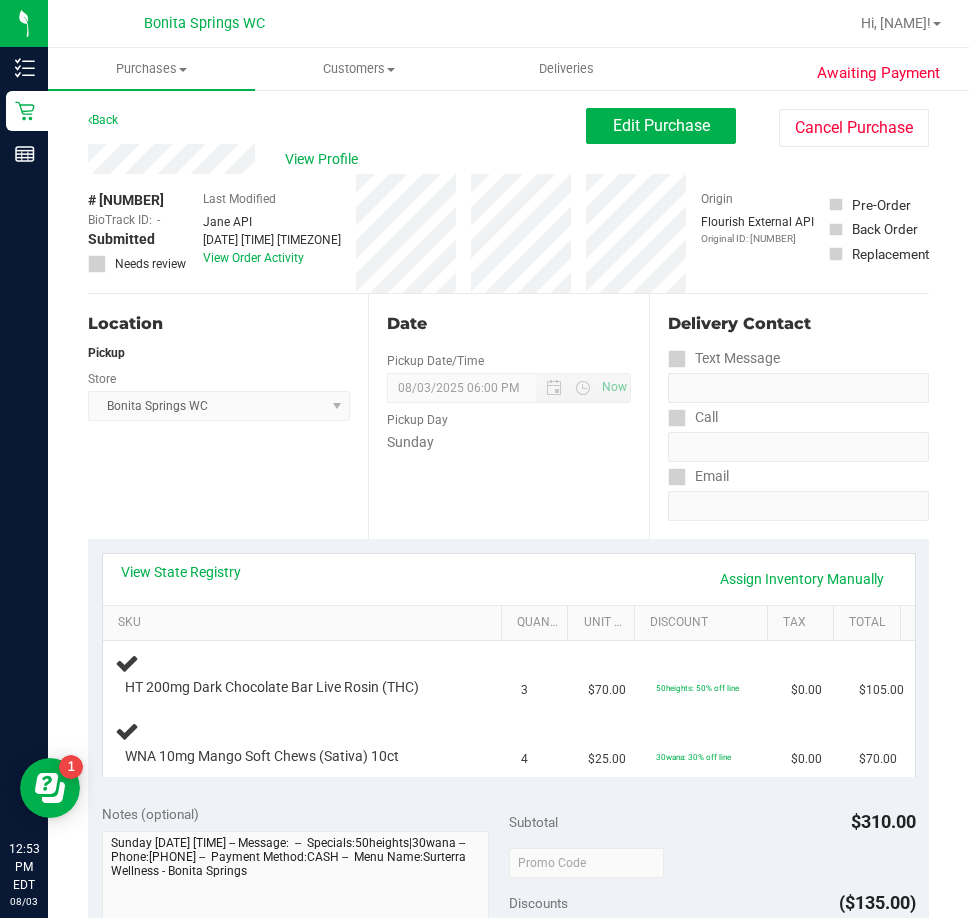 click on "View State Registry
Assign Inventory Manually" at bounding box center [509, 579] 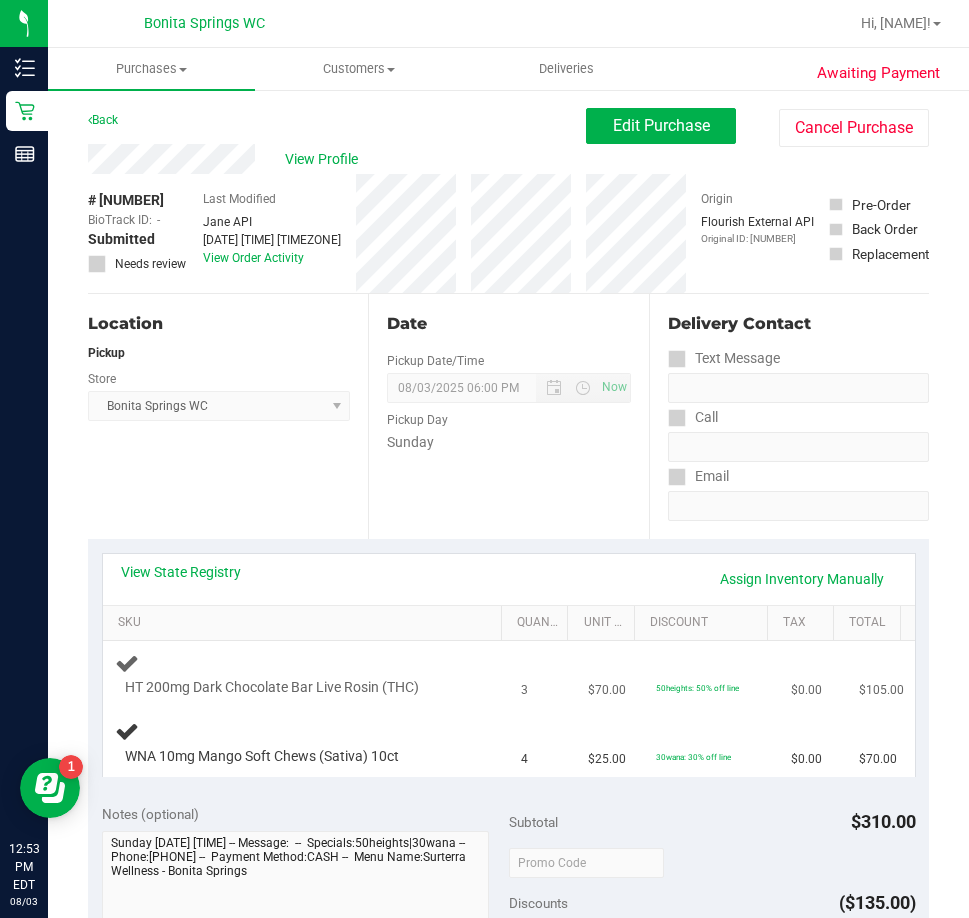 click on "HT 200mg Dark Chocolate Bar Live Rosin (THC)" at bounding box center (306, 674) 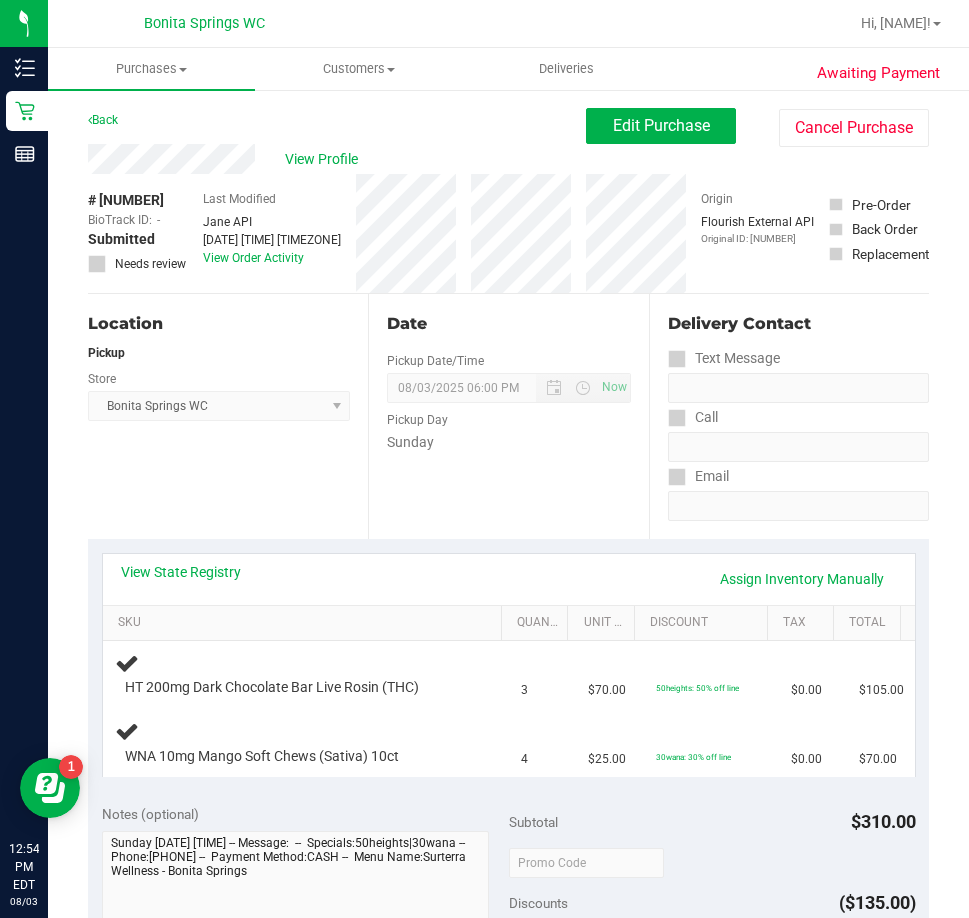 click on "Date
Pickup Date/Time
08/03/2025
Now
08/03/2025 06:00 PM
Now
Pickup Day
Sunday" at bounding box center [508, 416] 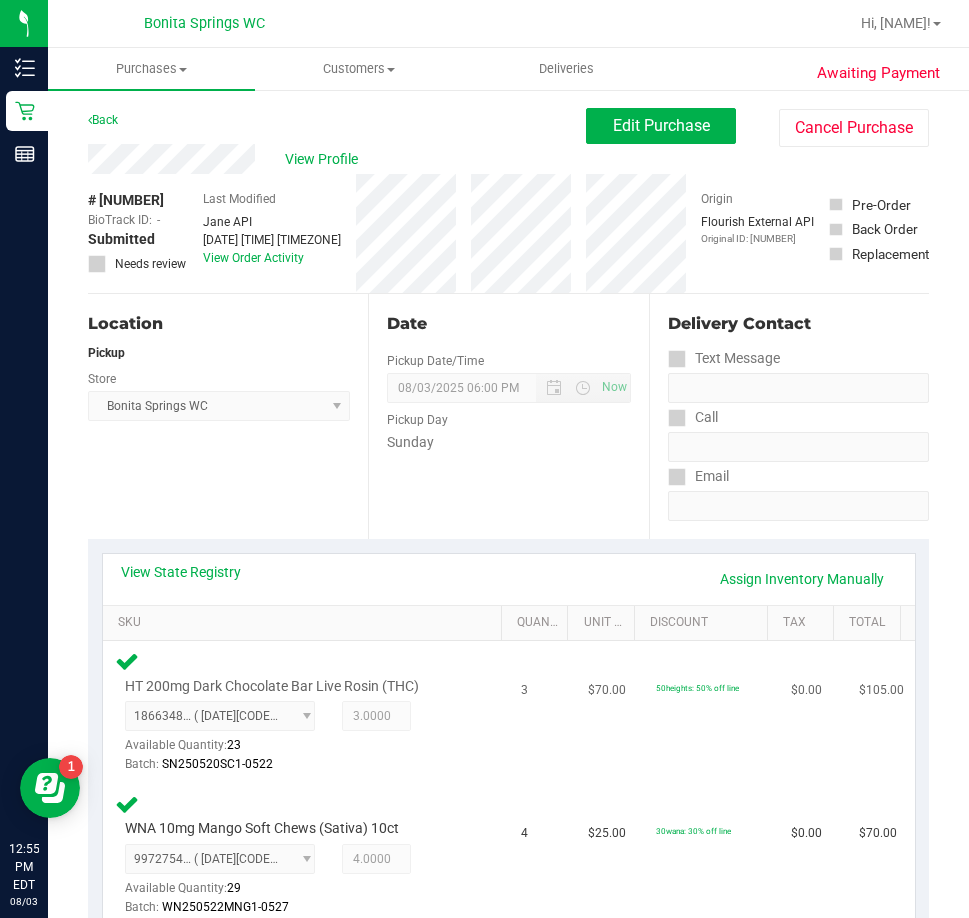 scroll, scrollTop: 700, scrollLeft: 0, axis: vertical 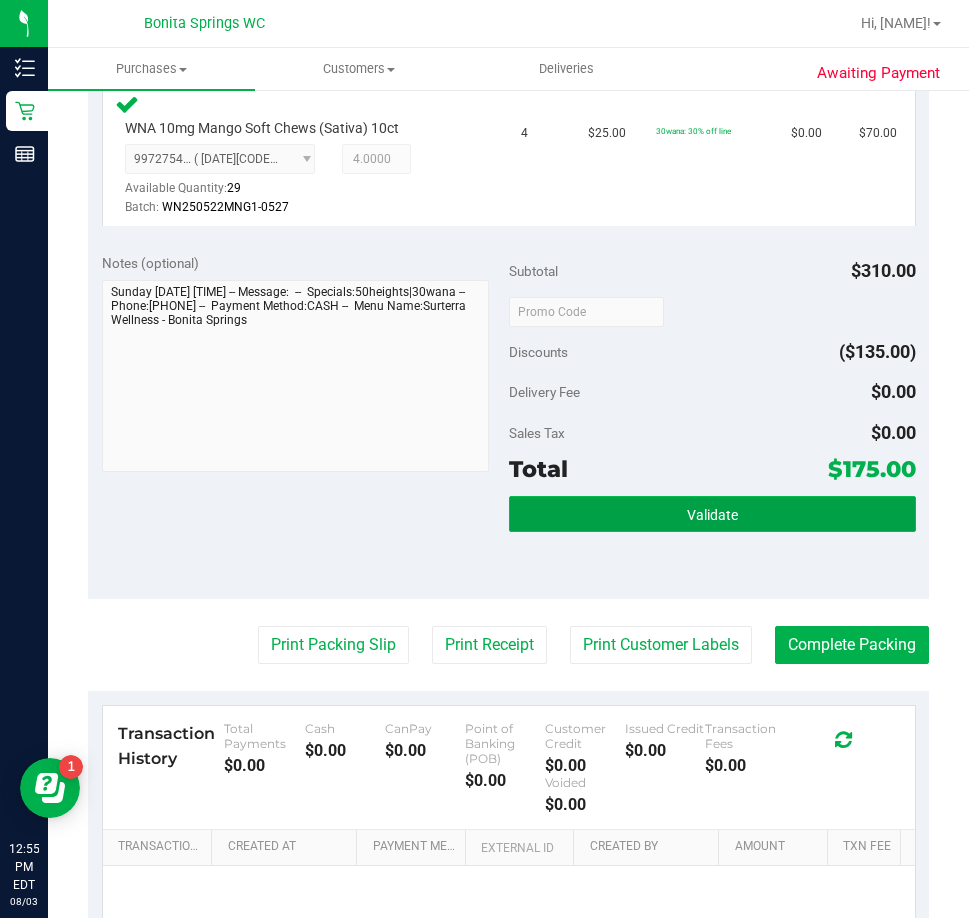 click on "Validate" at bounding box center [712, 514] 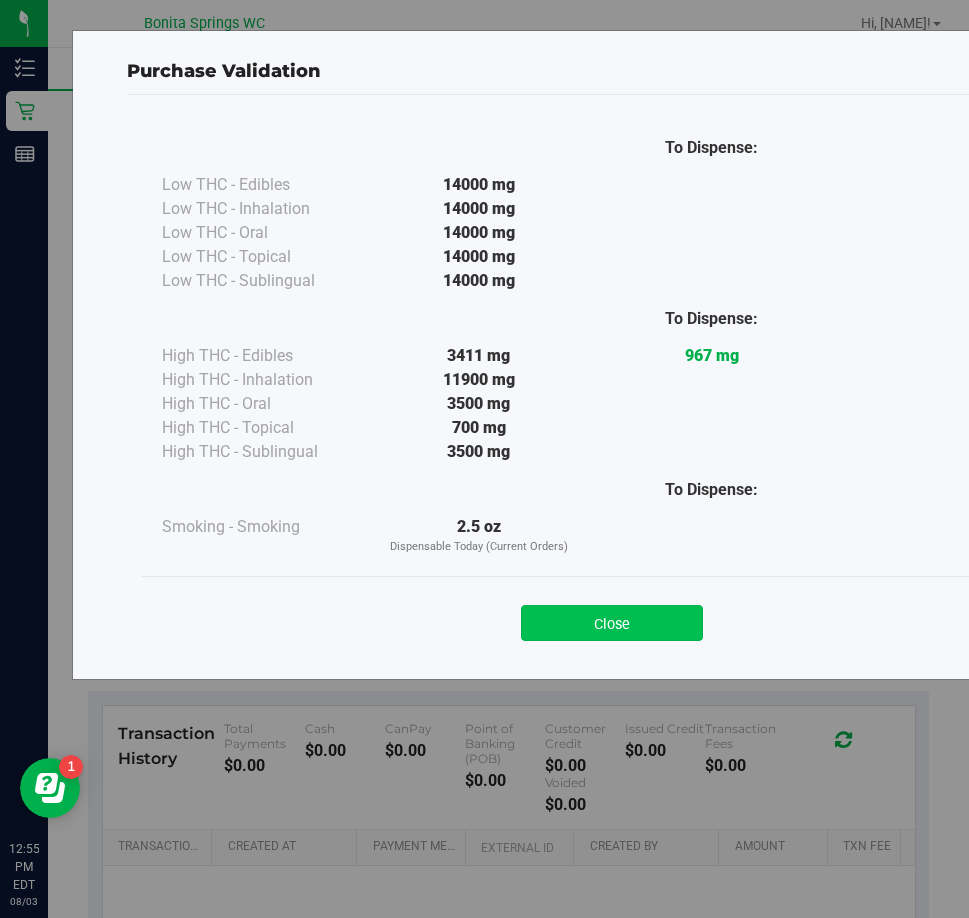 click on "Close" at bounding box center (612, 623) 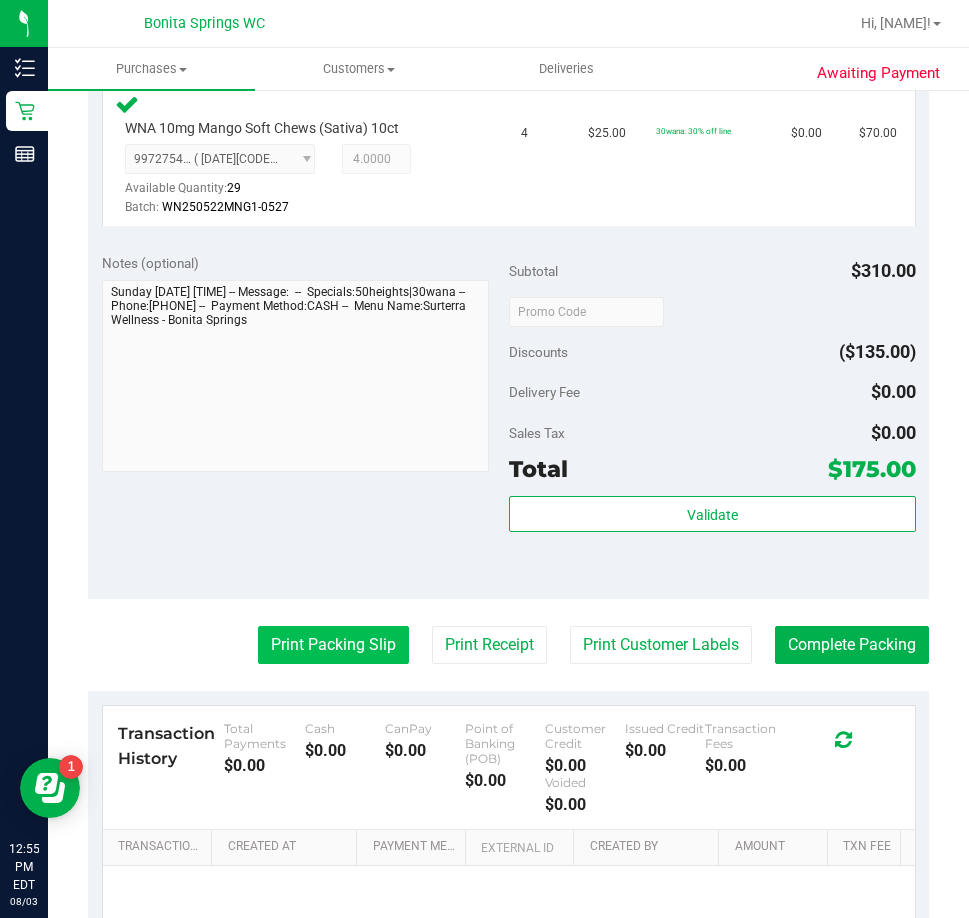 click on "Print Packing Slip" at bounding box center [333, 645] 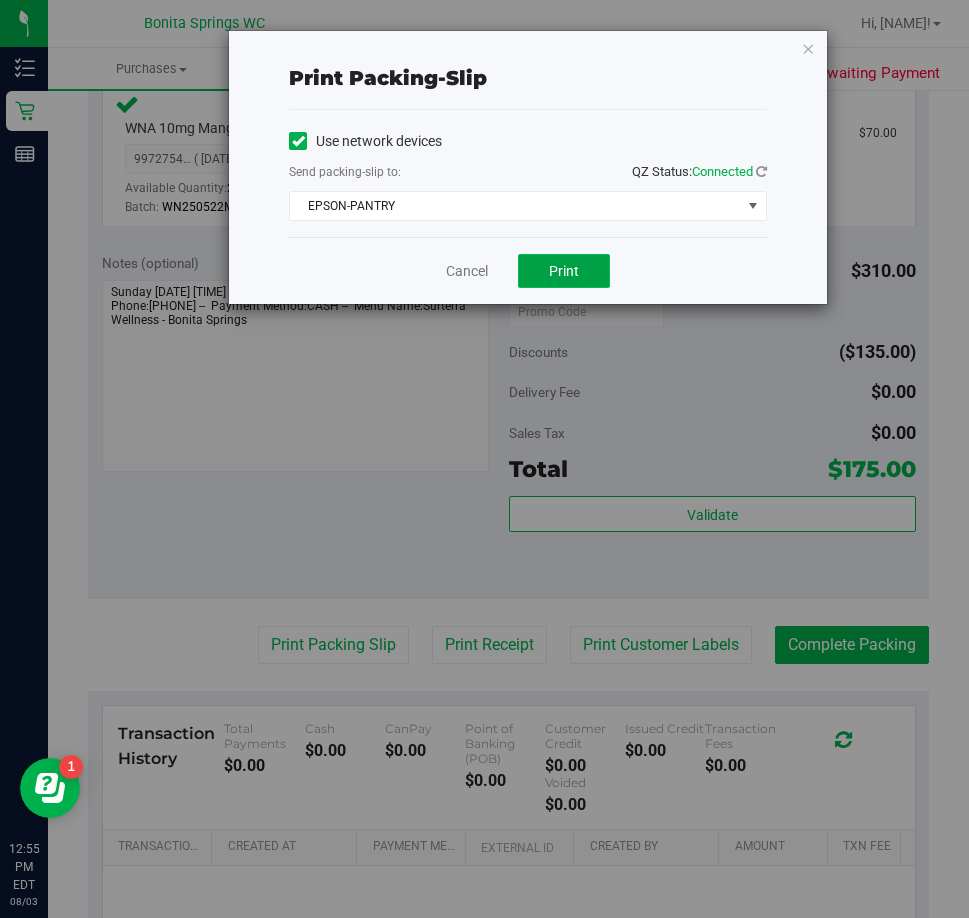 click on "Print" at bounding box center [564, 271] 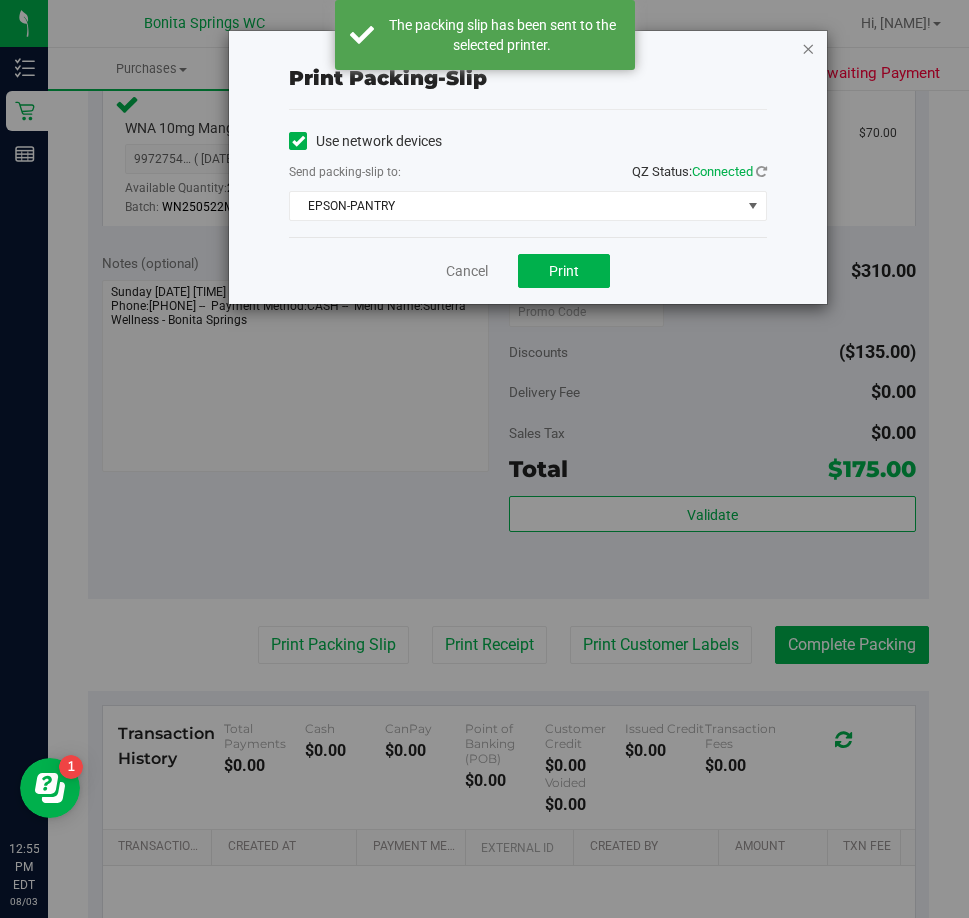 click at bounding box center [808, 48] 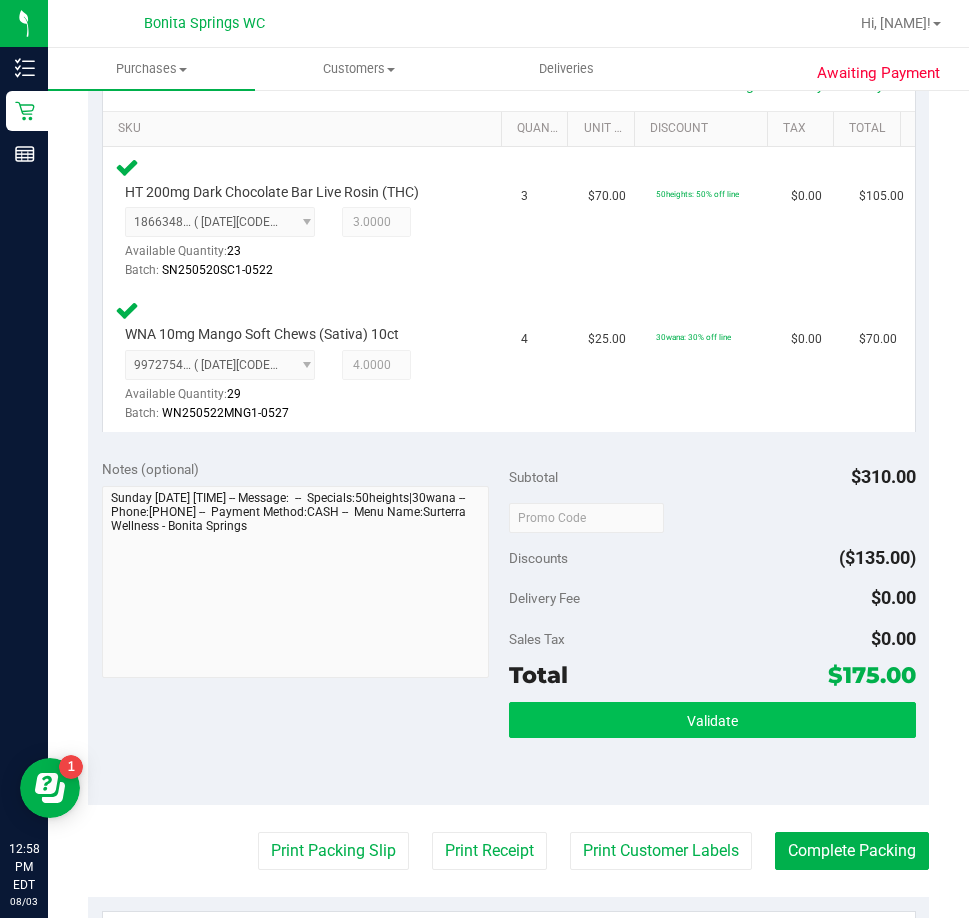 scroll, scrollTop: 500, scrollLeft: 0, axis: vertical 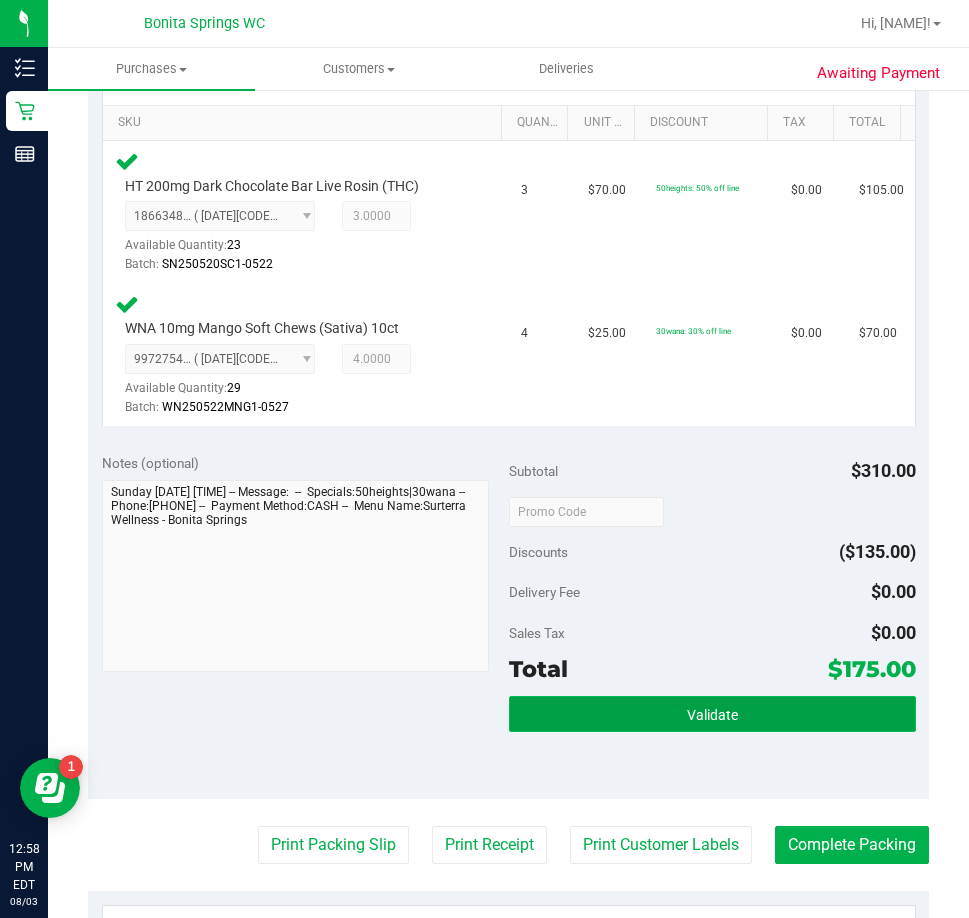 click on "Validate" at bounding box center [712, 714] 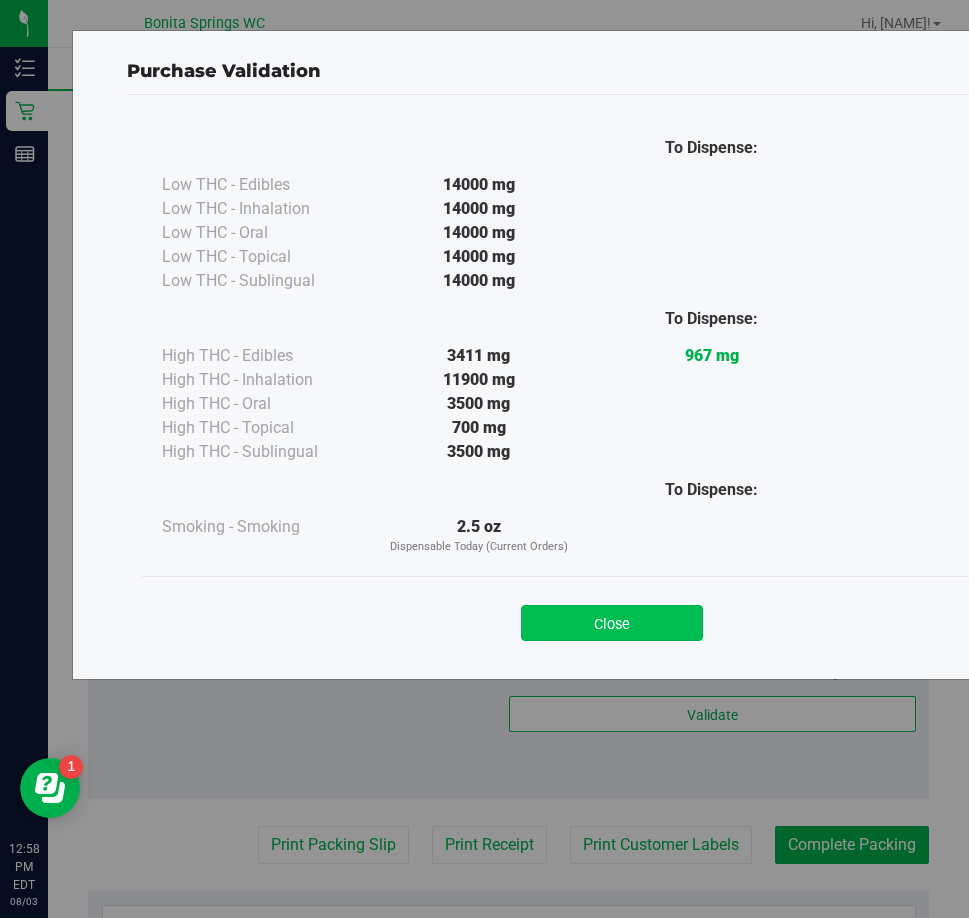 click on "Close" at bounding box center [612, 623] 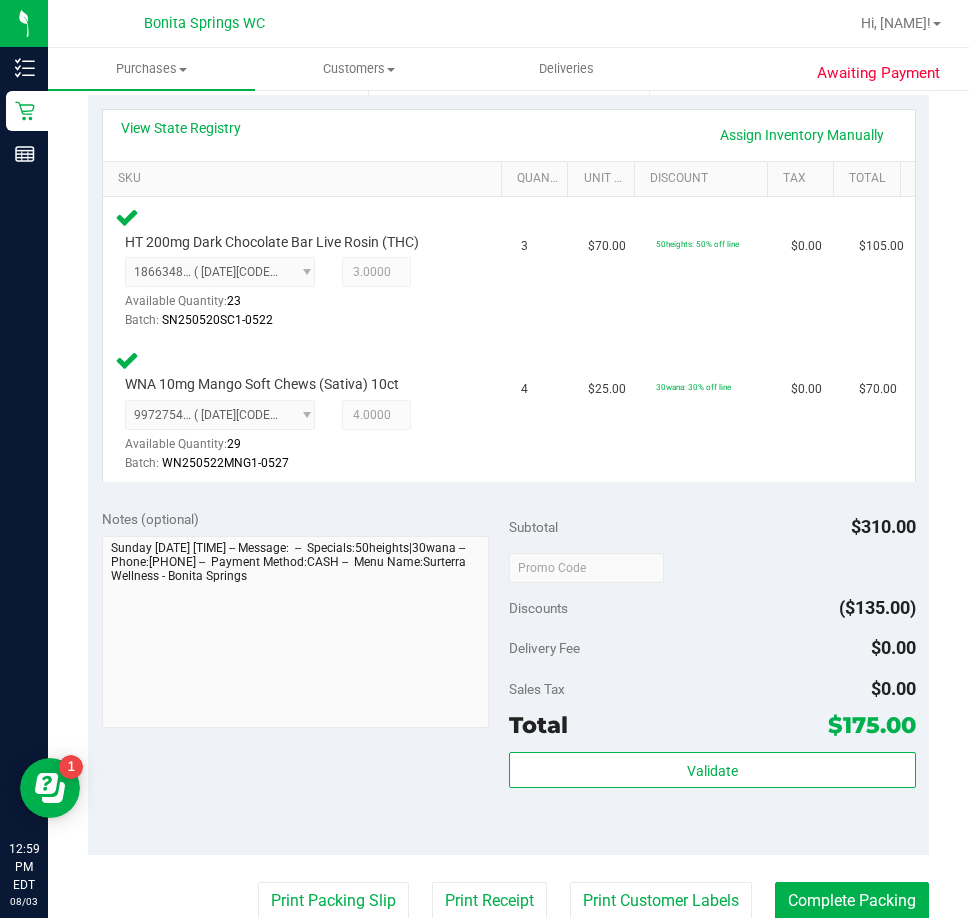 scroll, scrollTop: 600, scrollLeft: 0, axis: vertical 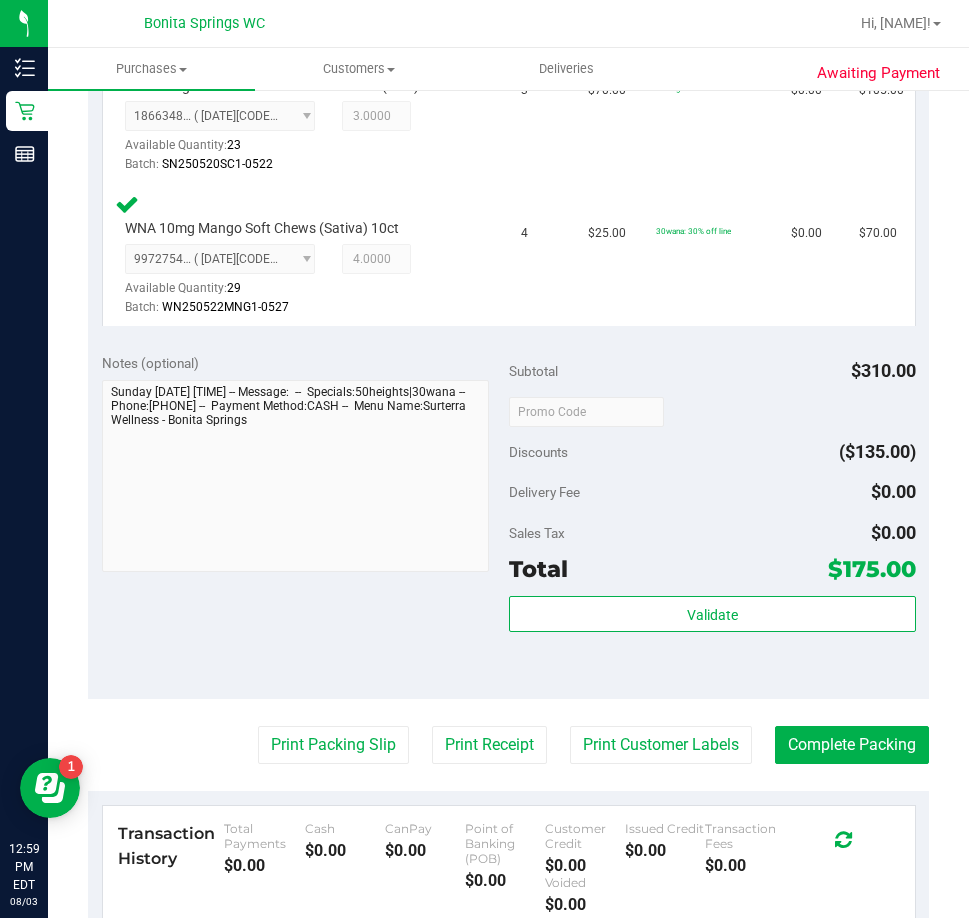 click on "Sales Tax
$0.00" at bounding box center [712, 533] 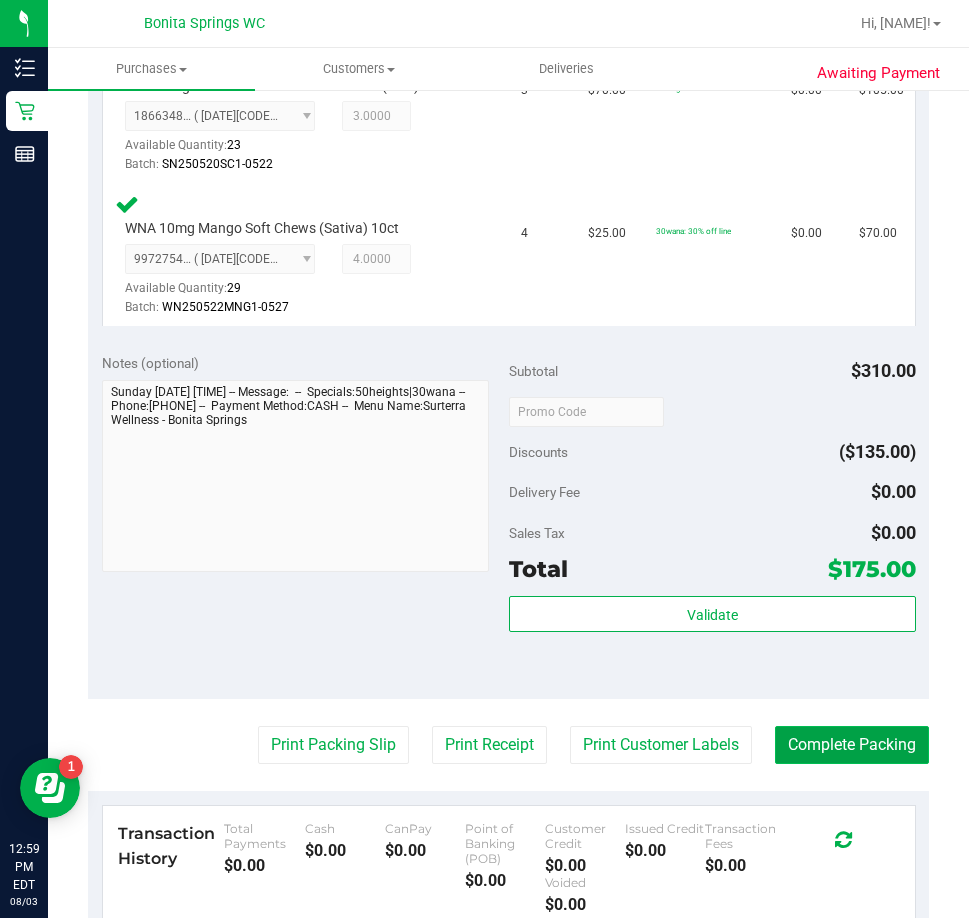 click on "Complete Packing" at bounding box center (852, 745) 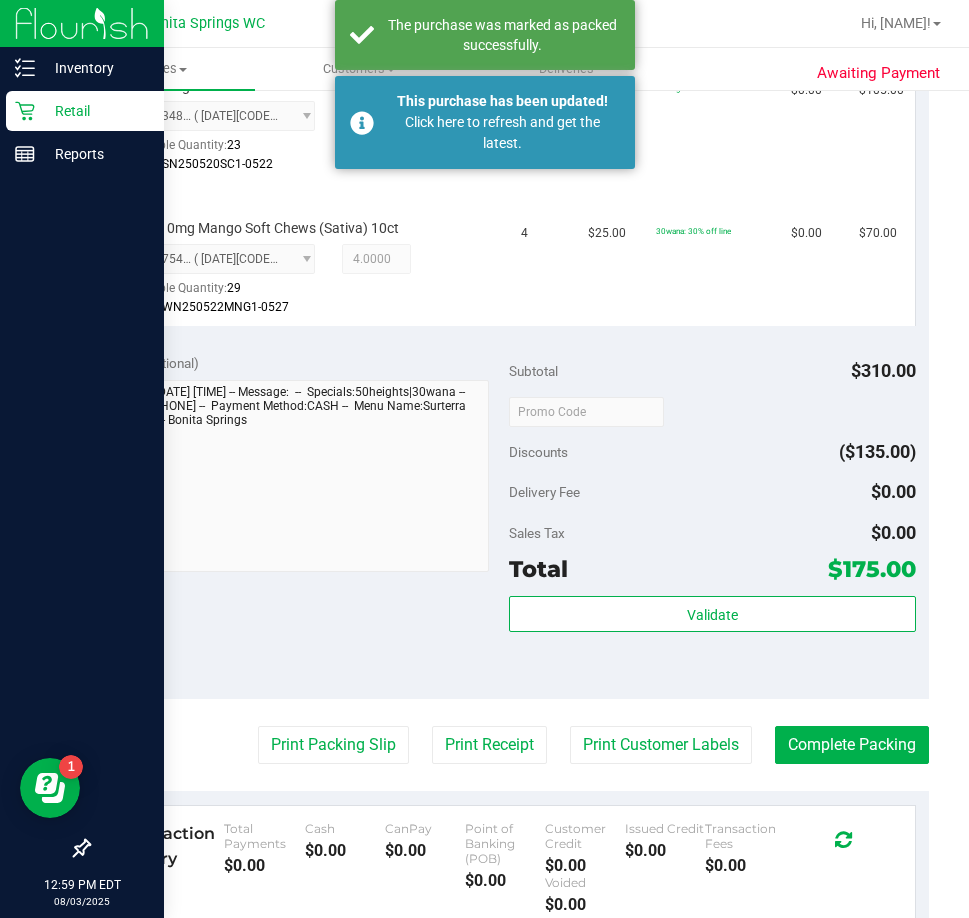 click on "Retail" at bounding box center [95, 111] 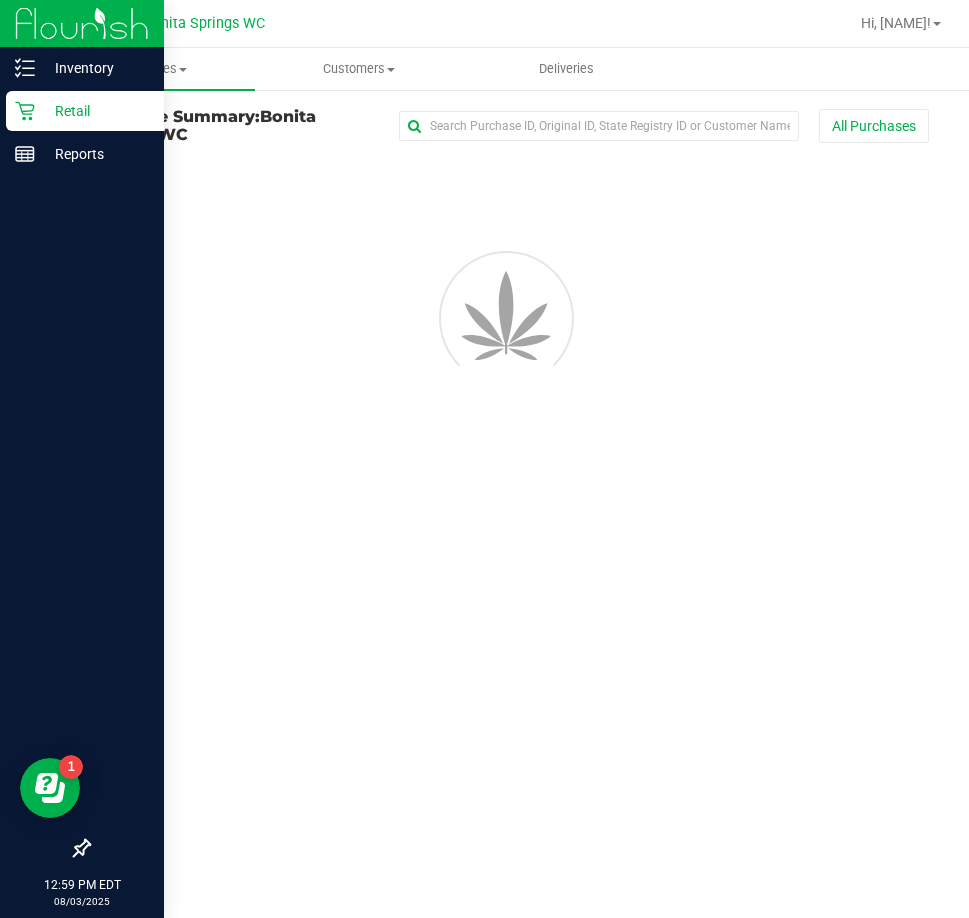 scroll, scrollTop: 0, scrollLeft: 0, axis: both 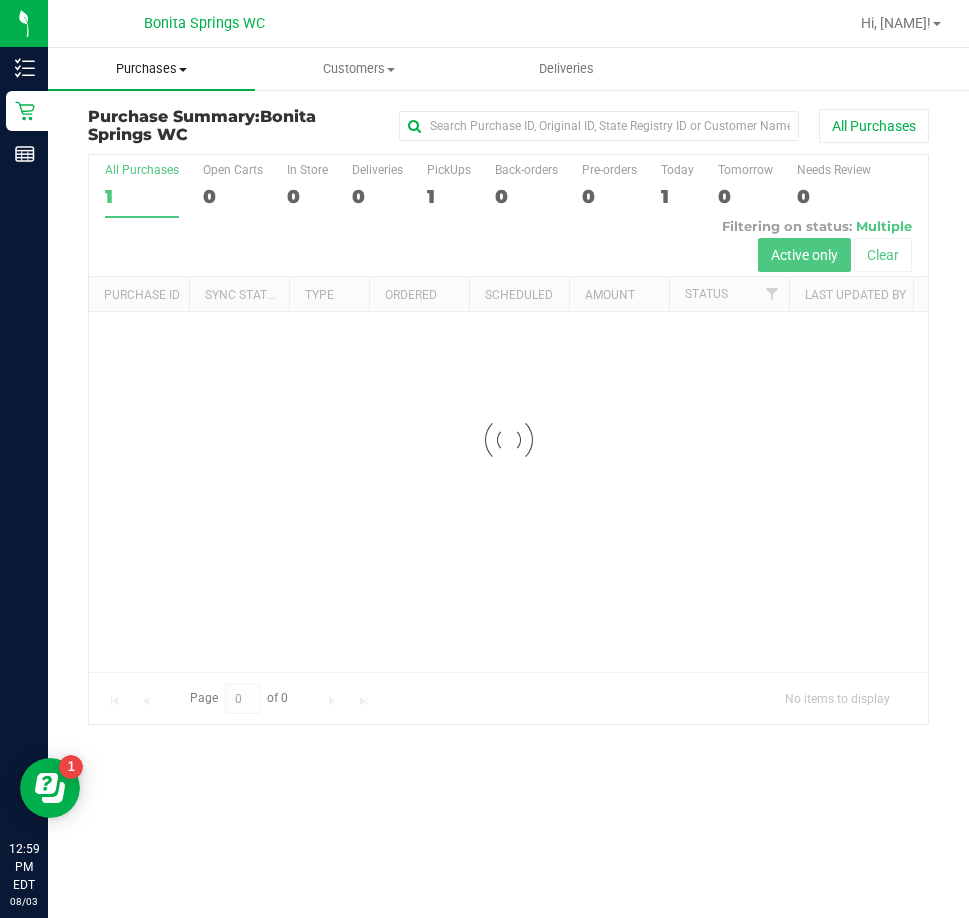 click on "Purchases
Summary of purchases
Fulfillment
All purchases" at bounding box center [151, 69] 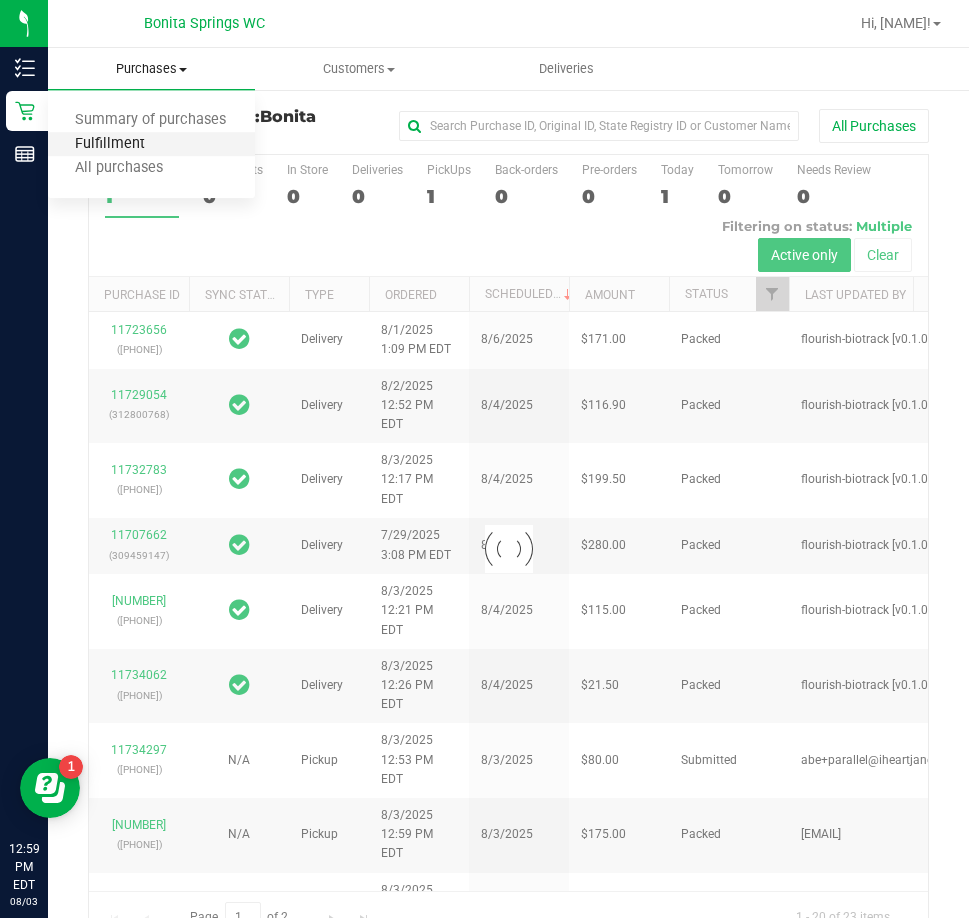 click on "Fulfillment" at bounding box center (110, 144) 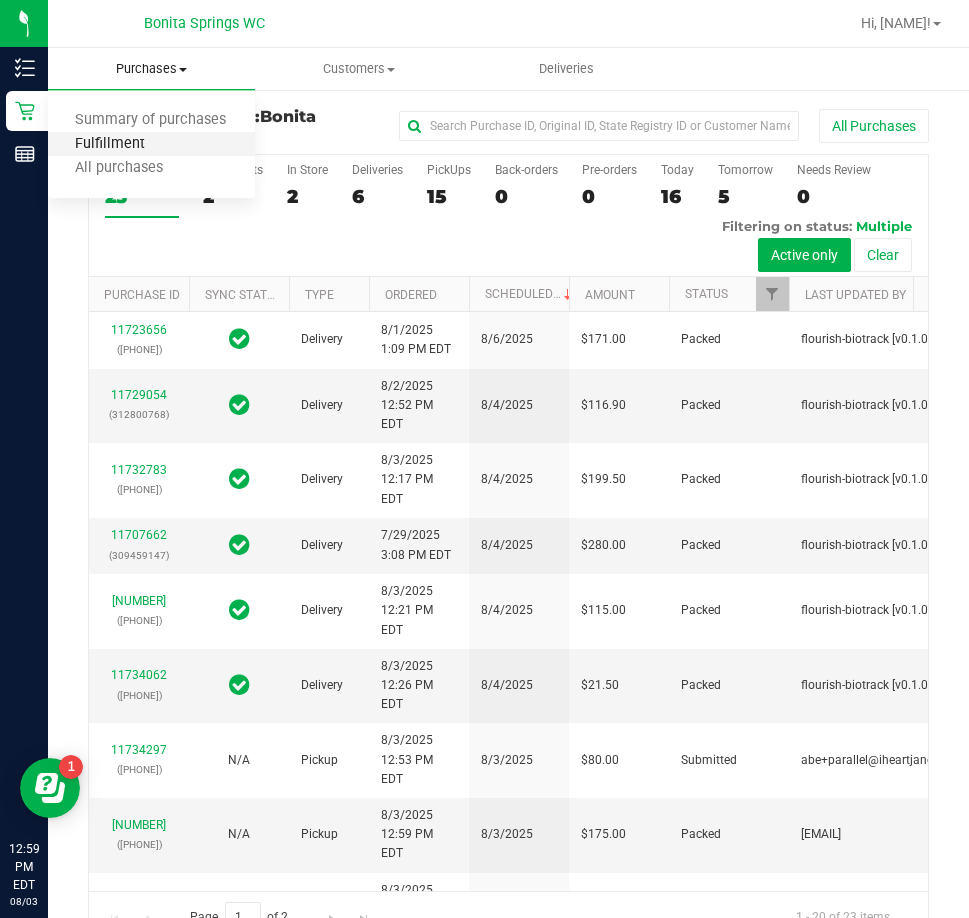 click on "Fulfillment" at bounding box center [110, 144] 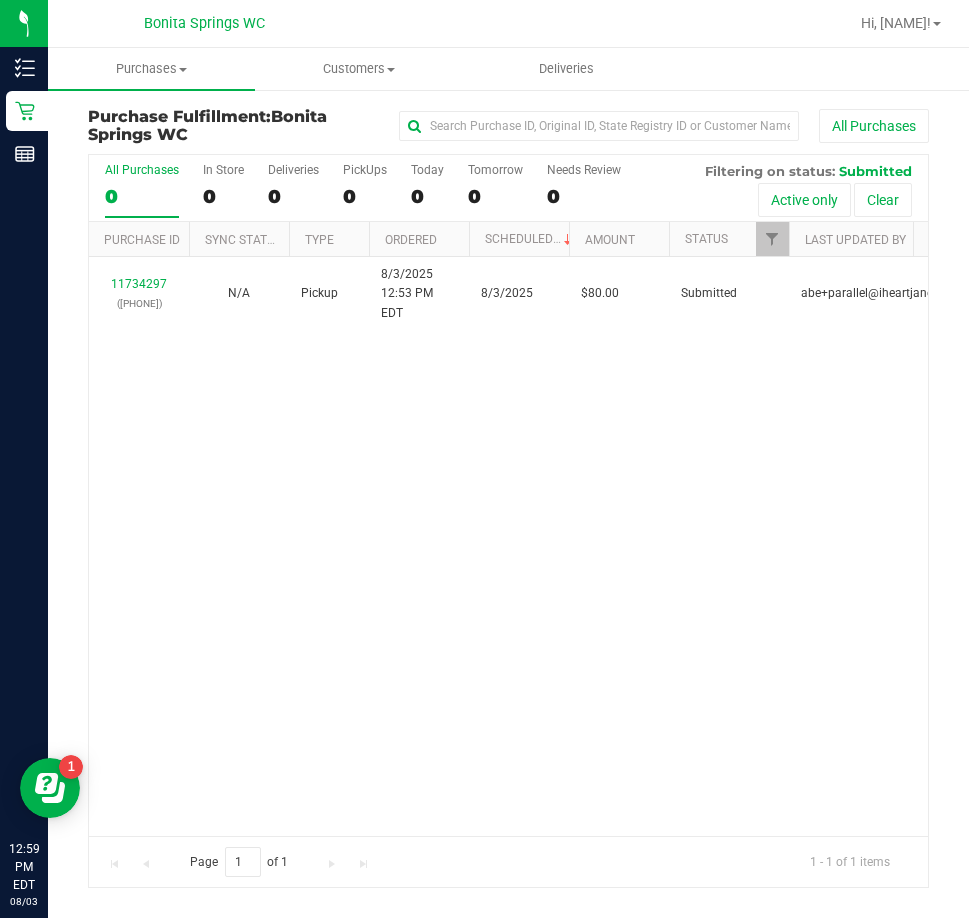 click on "11734297
(312993639)
N/A
Pickup 8/3/2025 12:53 PM EDT 8/3/2025
$80.00
Submitted abe+parallel@iheartjane.com" at bounding box center (508, 546) 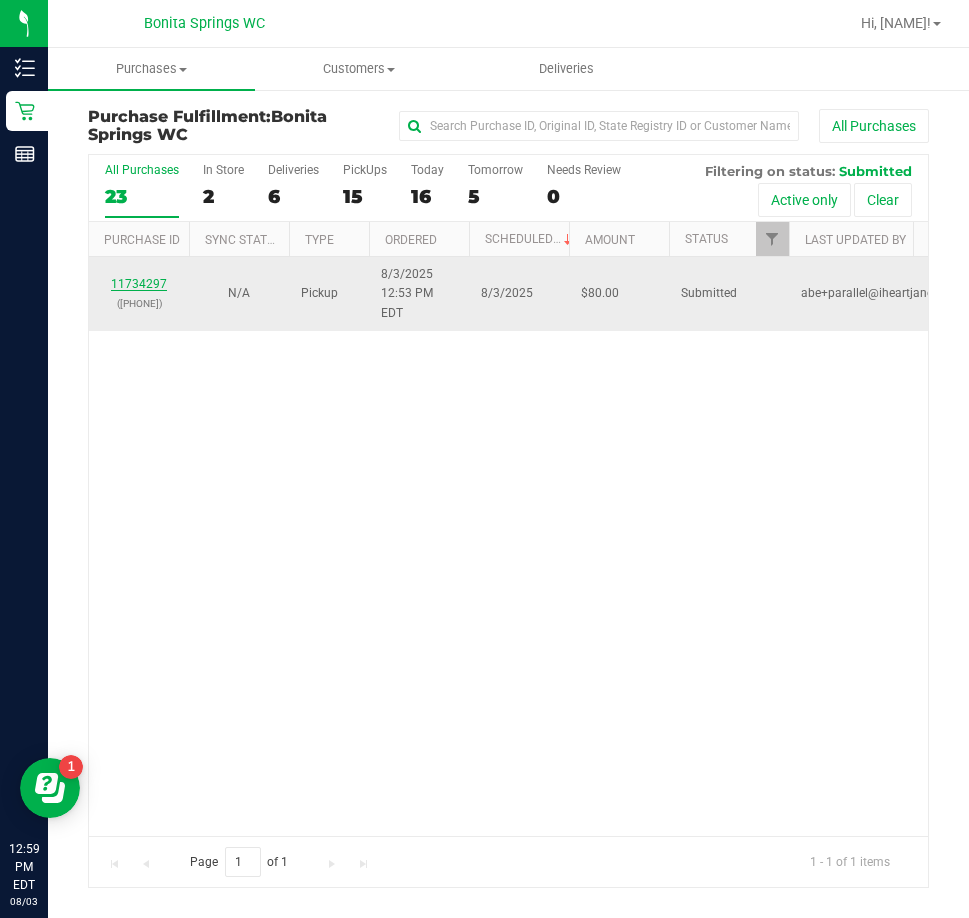 click on "11734297" at bounding box center [139, 284] 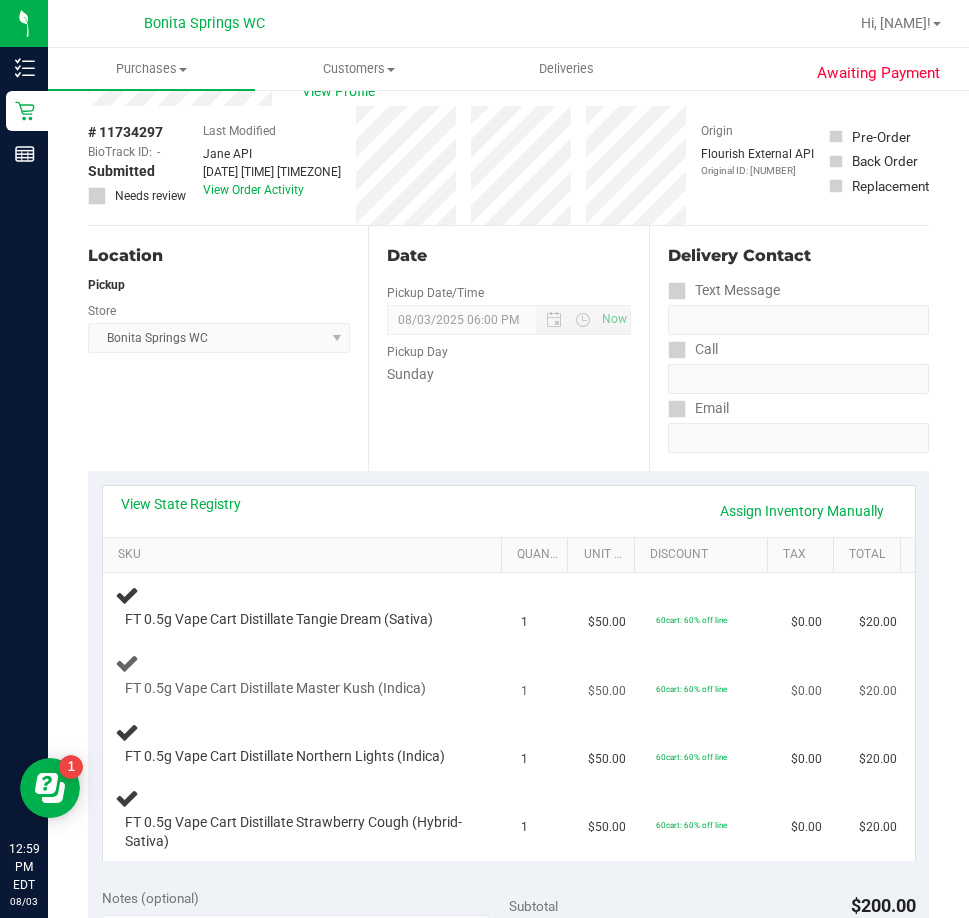 scroll, scrollTop: 100, scrollLeft: 0, axis: vertical 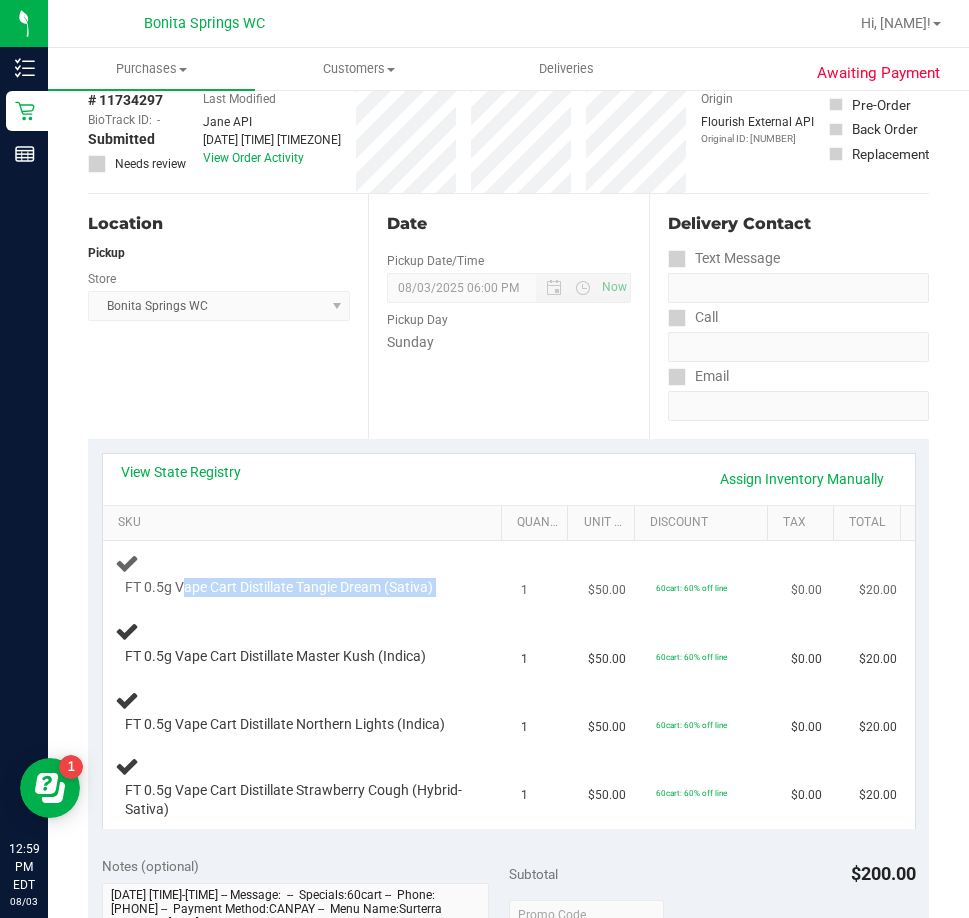 drag, startPoint x: 184, startPoint y: 585, endPoint x: 500, endPoint y: 586, distance: 316.0016 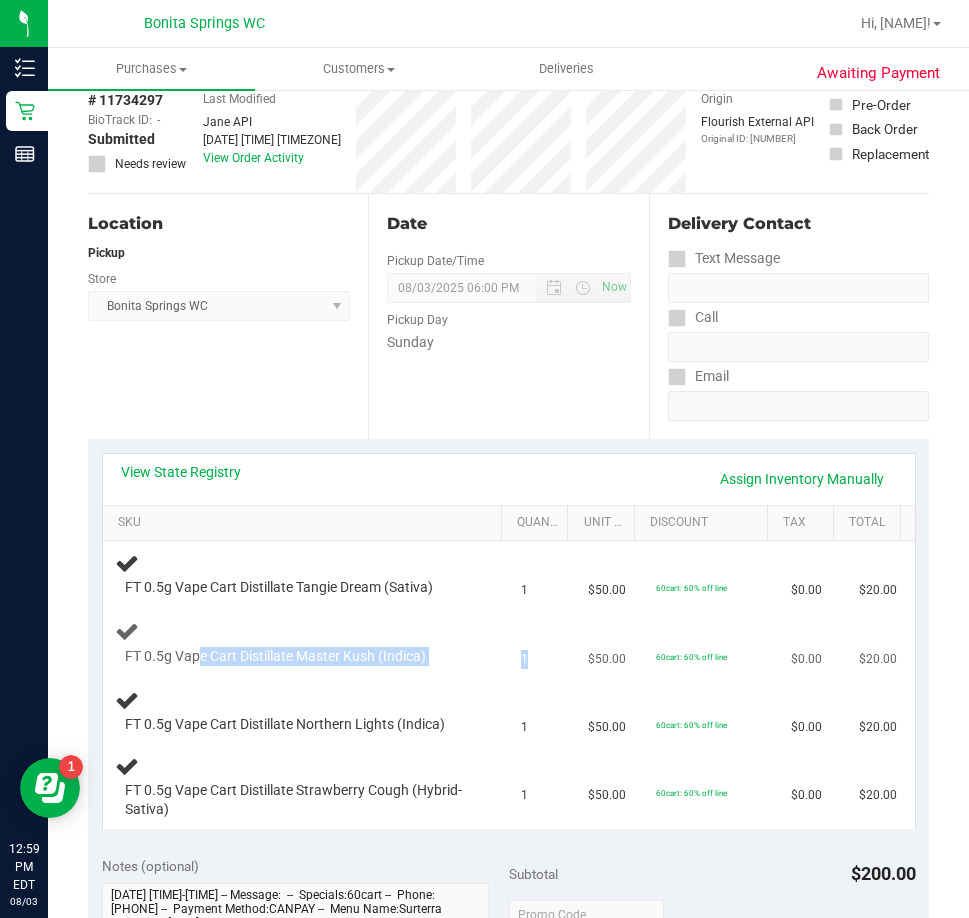 drag, startPoint x: 197, startPoint y: 661, endPoint x: 549, endPoint y: 650, distance: 352.17184 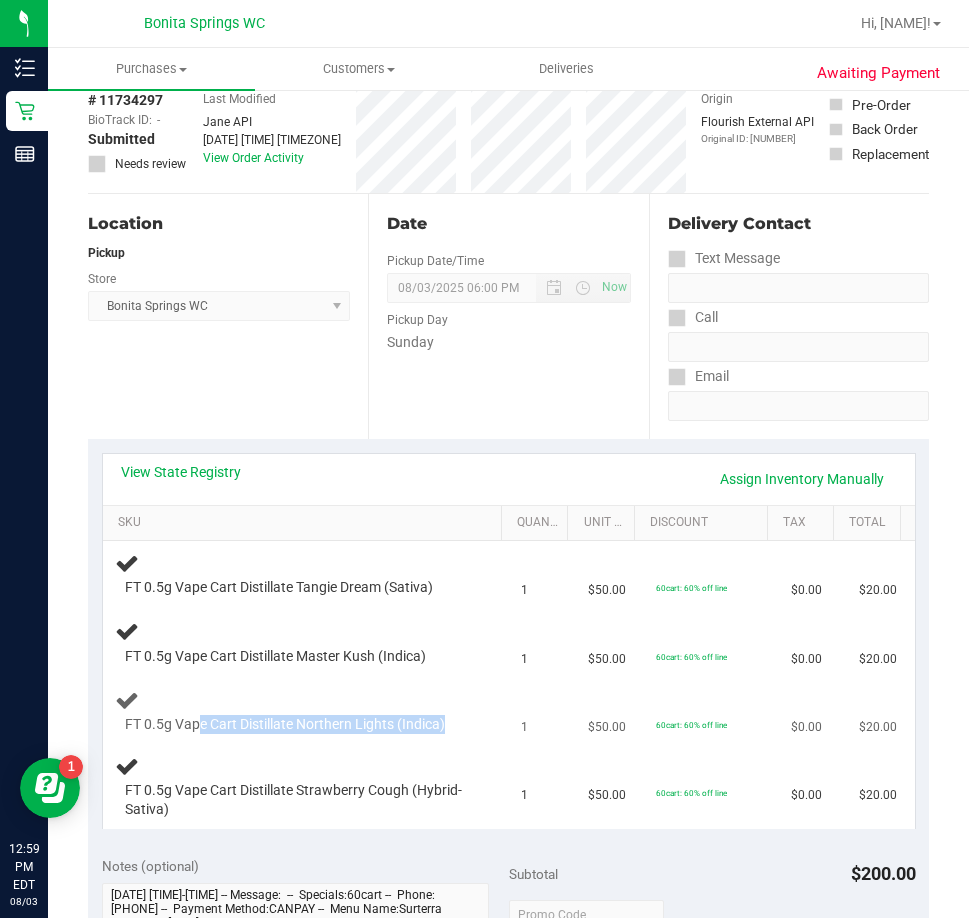 drag, startPoint x: 199, startPoint y: 728, endPoint x: 487, endPoint y: 721, distance: 288.08505 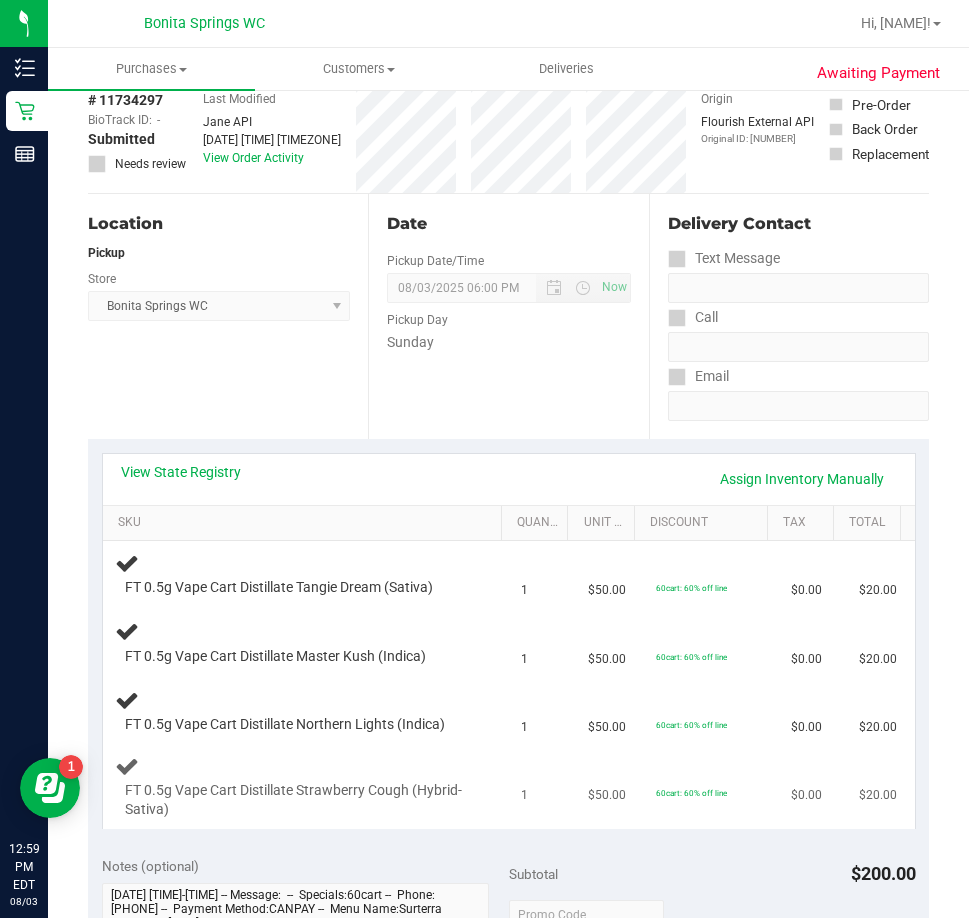 click on "1" at bounding box center [543, 787] 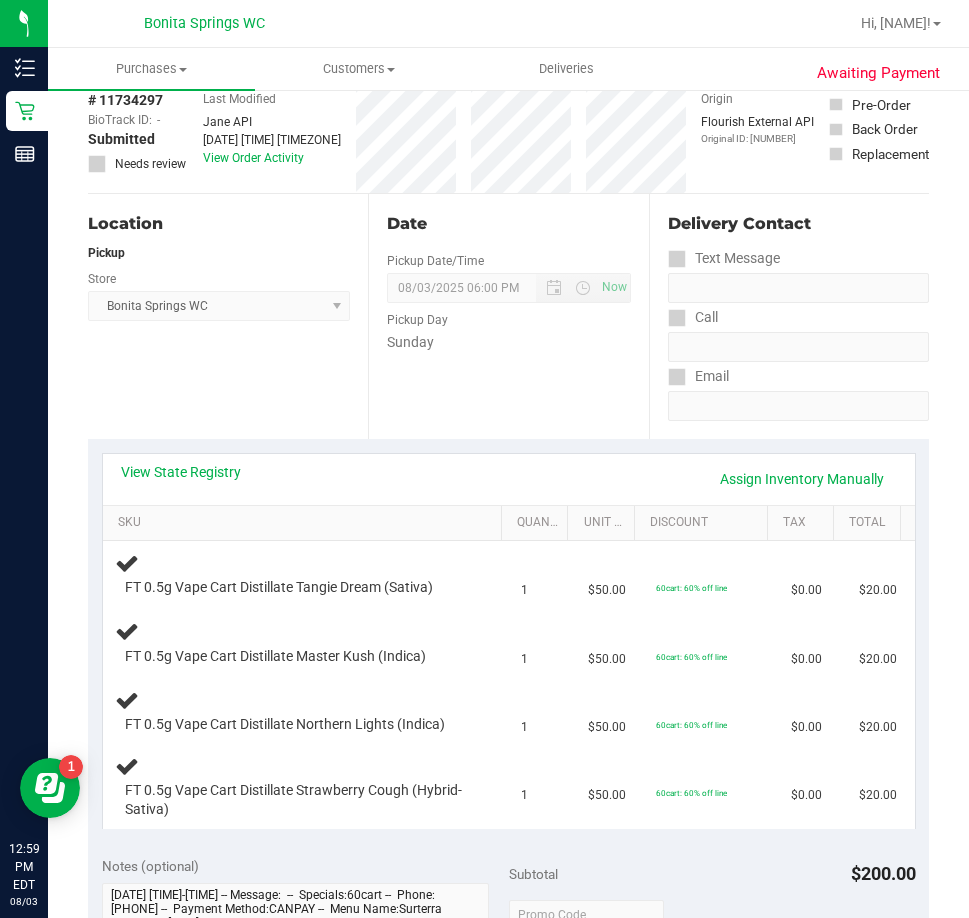 click on "Location
Pickup
Store
Bonita Springs WC Select Store Bonita Springs WC Boynton Beach WC Bradenton WC Brandon WC Brooksville WC Call Center Clermont WC Crestview WC Deerfield Beach WC Delray Beach WC Deltona WC Ft Walton Beach WC Ft. Lauderdale WC Ft. Myers WC Gainesville WC Jax Atlantic WC JAX DC REP Jax WC Key West WC Lakeland WC Largo WC Lehigh Acres DC REP Merritt Island WC Miami 72nd WC Miami Beach WC Miami Dadeland WC Miramar DC REP New Port Richey WC North Palm Beach WC North Port WC Ocala WC Orange Park WC Orlando Colonial WC Orlando DC REP Orlando WC Oviedo WC Palm Bay WC Palm Coast WC Panama City WC Pensacola WC Port Orange WC Port St. Lucie WC Sebring WC South Tampa WC St. Pete WC Summerfield WC Tallahassee DC REP Tallahassee WC Tampa DC Testing Tampa Warehouse Tampa WC TX Austin DC TX Plano Retail WPB DC" at bounding box center (228, 316) 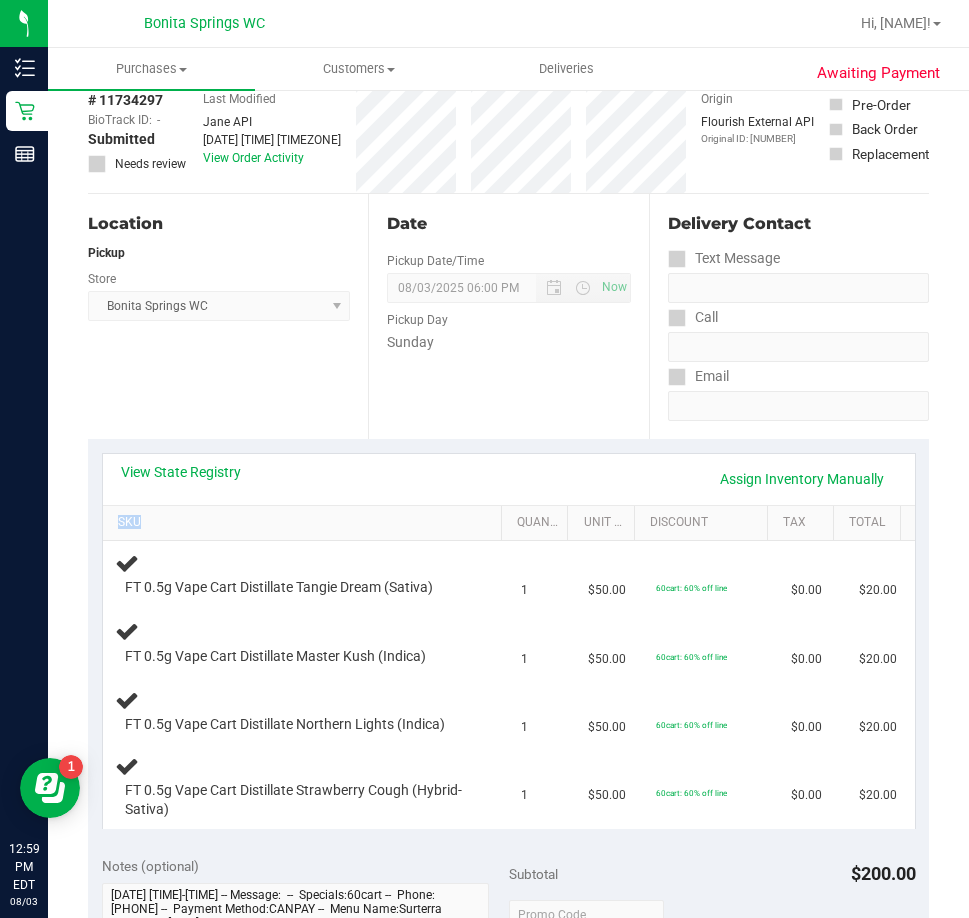 click on "View State Registry
Assign Inventory Manually
SKU Quantity Unit Price Discount Tax Total
FT 0.5g Vape Cart Distillate Tangie Dream (Sativa)
1
$50.00
60cart:
60%
off
line
$0.00
$20.00
1" at bounding box center (508, 640) 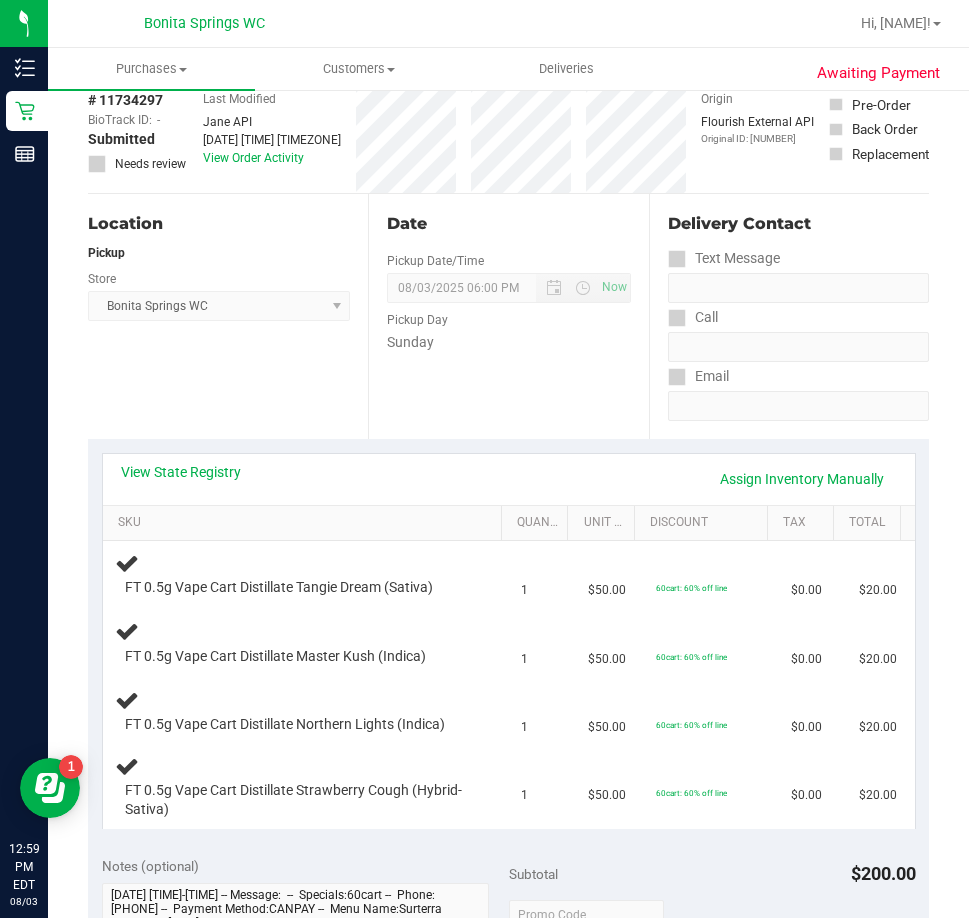 click on "Date
Pickup Date/Time
08/03/2025
Now
08/03/2025 06:00 PM
Now
Pickup Day
Sunday" at bounding box center (508, 316) 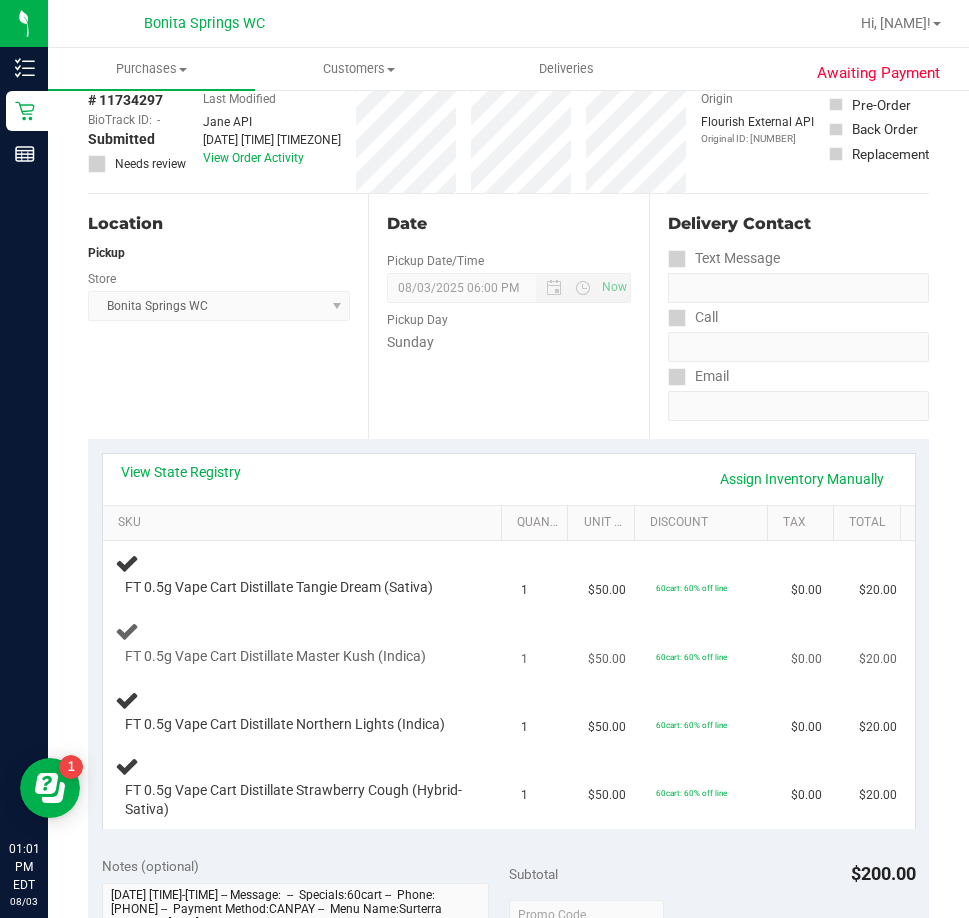 click on "1" at bounding box center [543, 644] 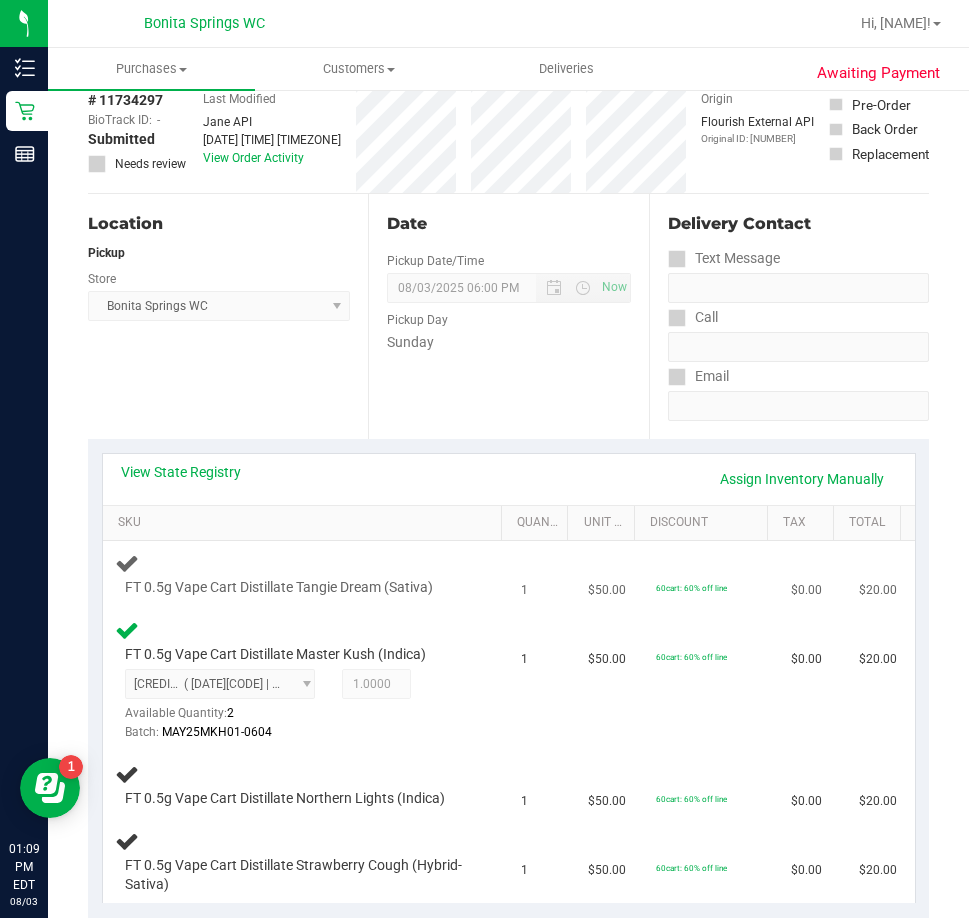 click on "FT 0.5g Vape Cart Distillate Tangie Dream (Sativa)" at bounding box center [306, 575] 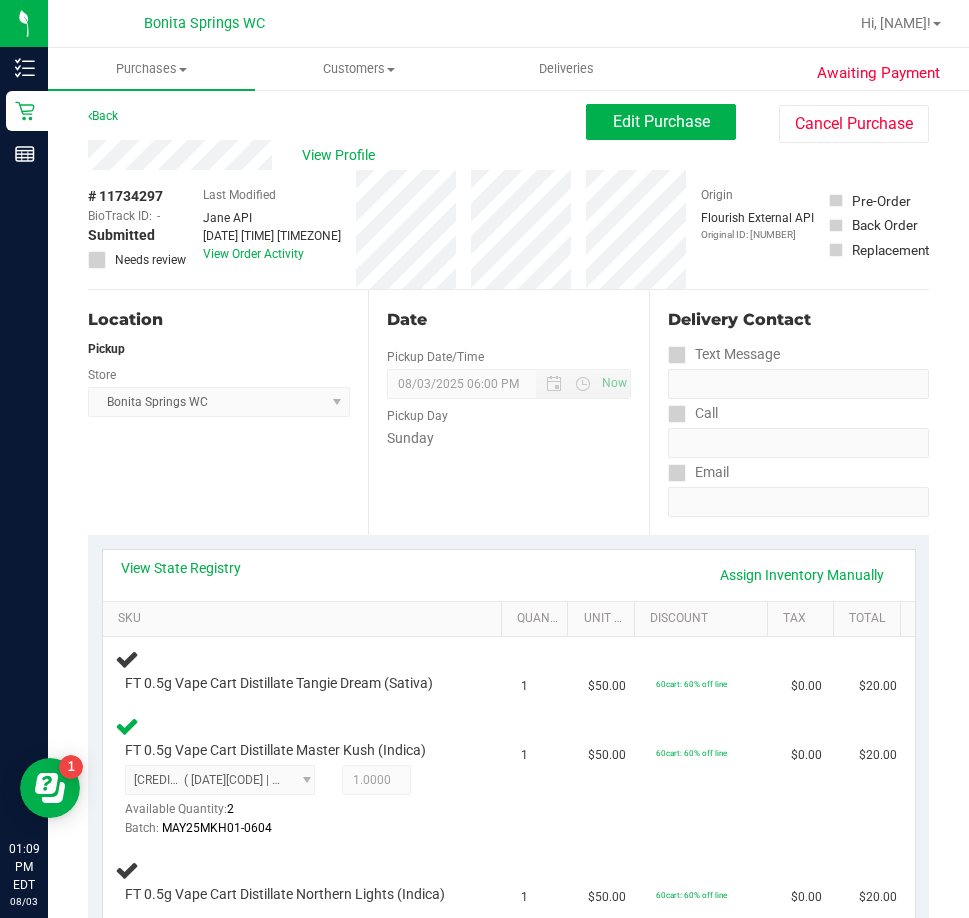 scroll, scrollTop: 0, scrollLeft: 0, axis: both 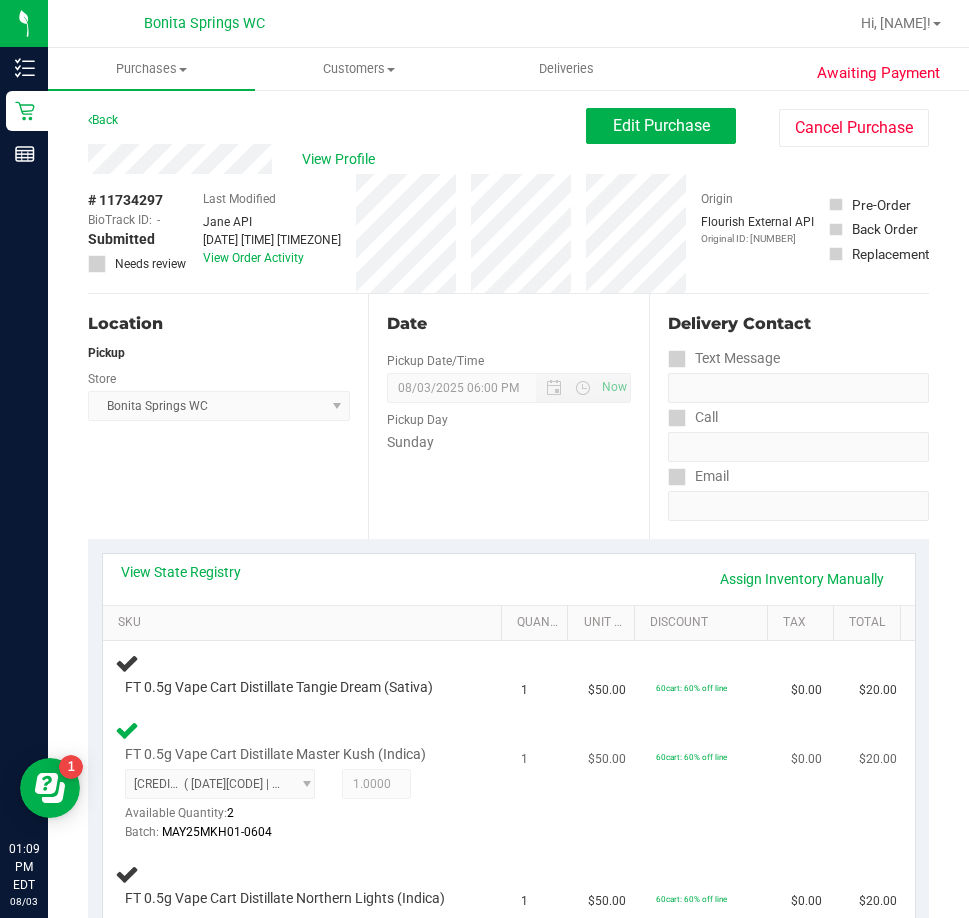 click on "4596924683424629
(
MAY25MKH01-0604 | orig: FLSRWGM-20250610-1676
)
4596924683424629
Available Quantity:  2
1.0000 1
Batch:
MAY25MKH01-0604" at bounding box center [297, 805] 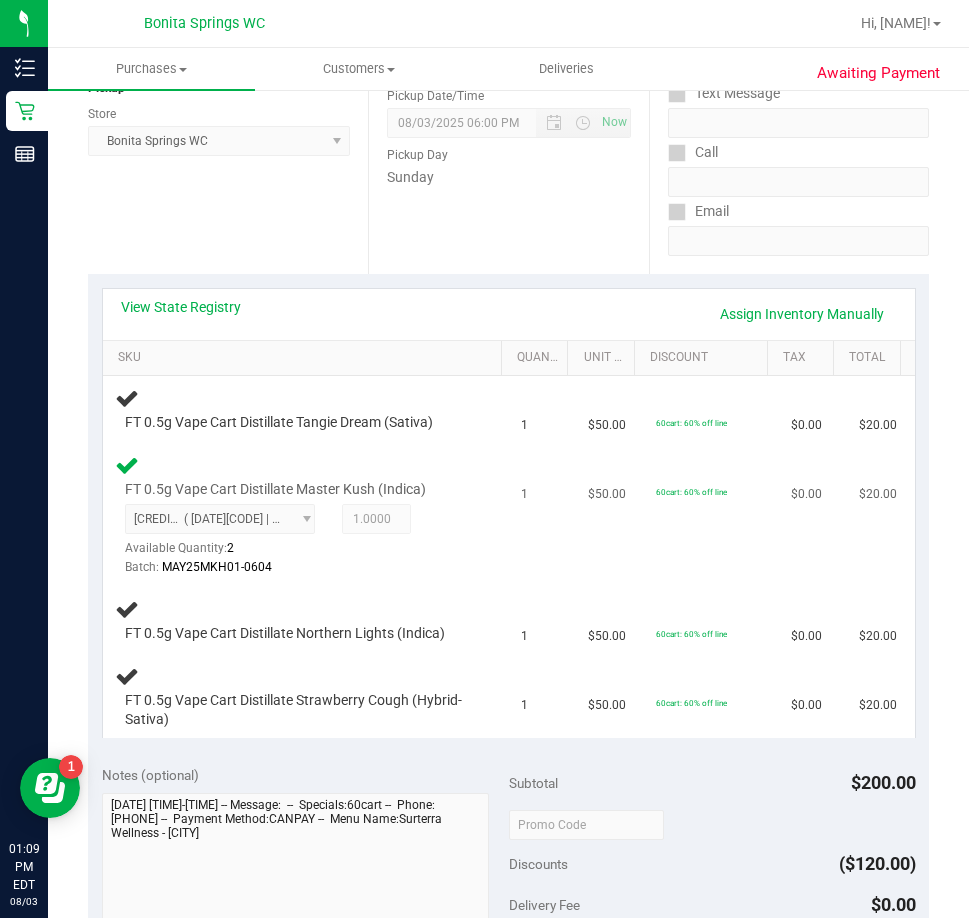 scroll, scrollTop: 300, scrollLeft: 0, axis: vertical 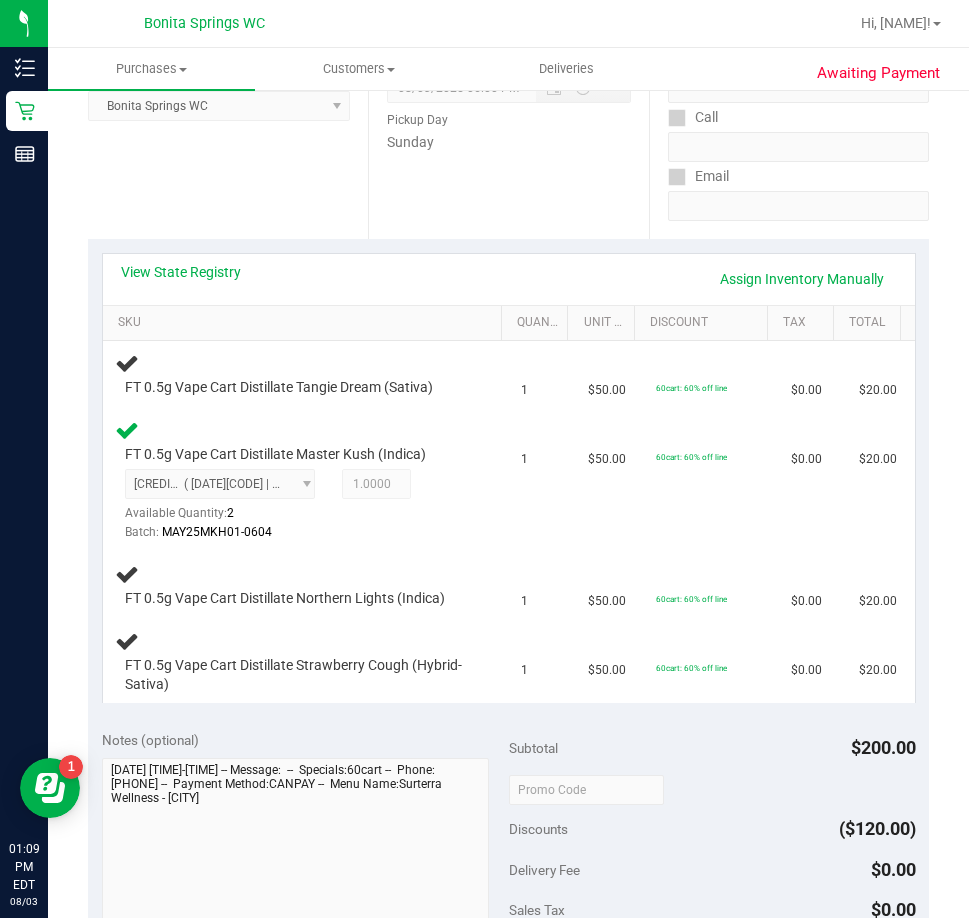 click on "View State Registry
Assign Inventory Manually
SKU Quantity Unit Price Discount Tax Total
FT 0.5g Vape Cart Distillate Tangie Dream (Sativa)
1
$50.00
60cart:
60%
off
line
$0.00
$20.00" at bounding box center [508, 478] 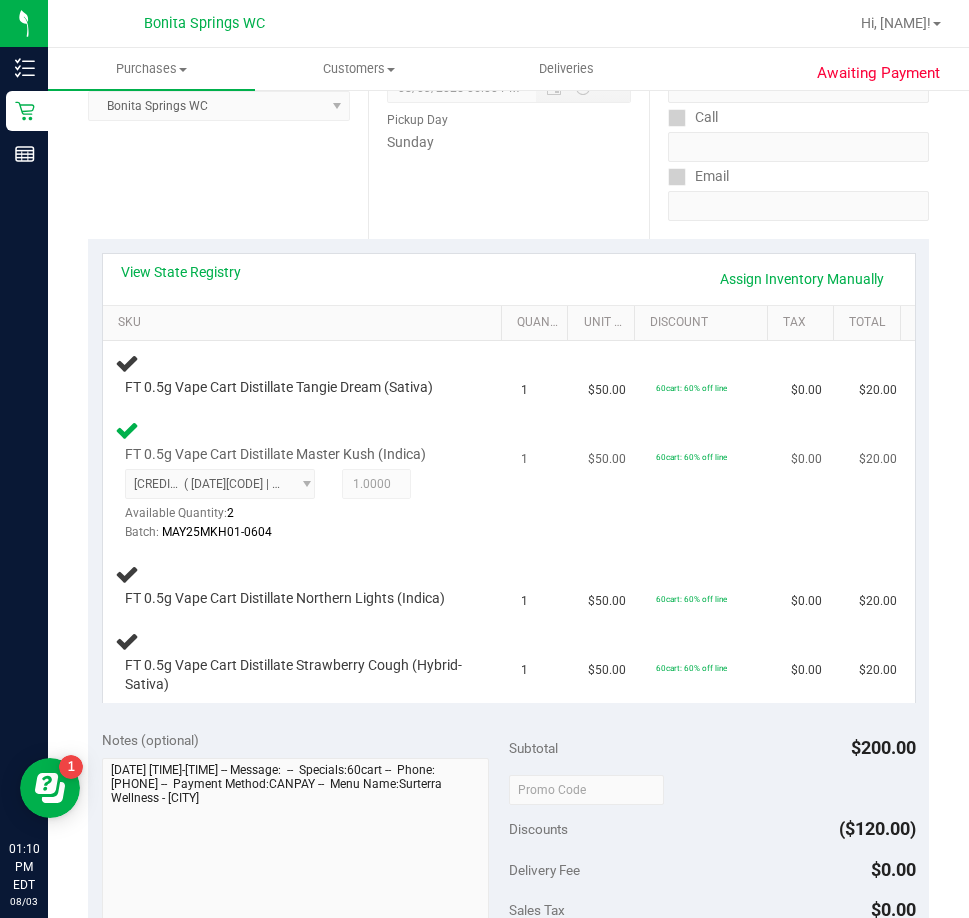 click on "FT 0.5g Vape Cart Distillate Master Kush (Indica)
4596924683424629
(
MAY25MKH01-0604 | orig: FLSRWGM-20250610-1676
)
4596924683424629
Available Quantity:  2
1.0000 1
Batch:" at bounding box center [306, 481] 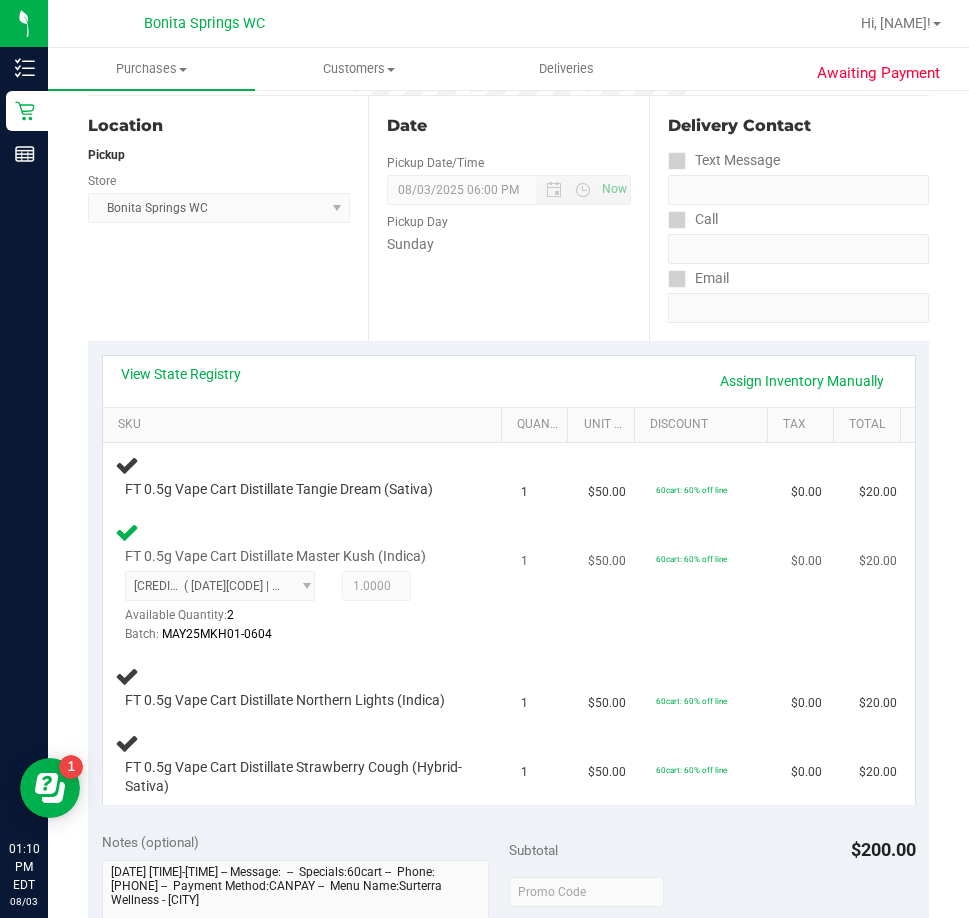 scroll, scrollTop: 200, scrollLeft: 0, axis: vertical 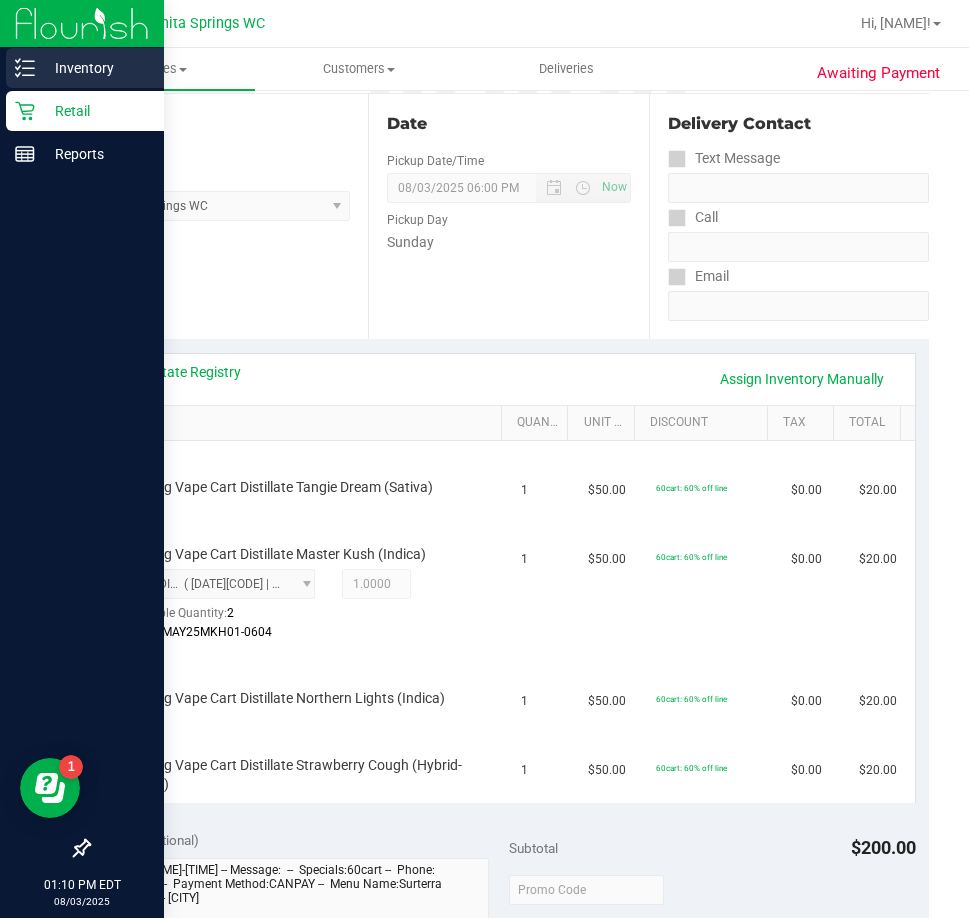 click on "Inventory" at bounding box center (85, 68) 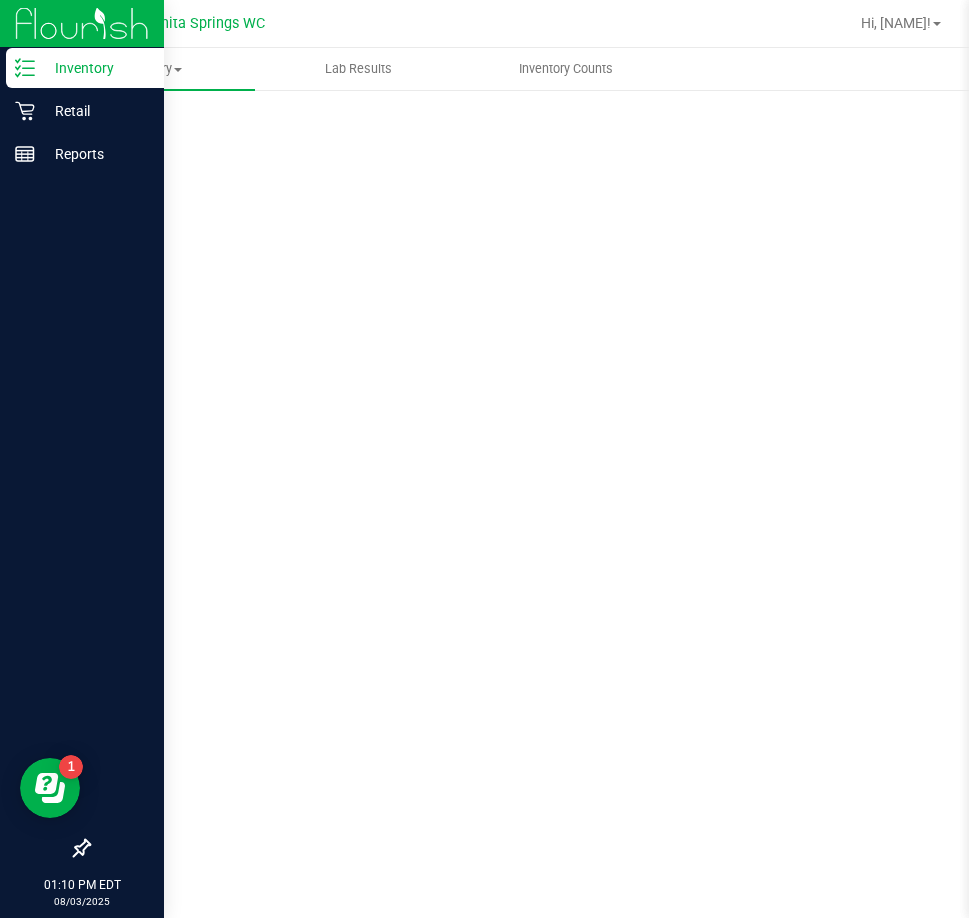 scroll, scrollTop: 0, scrollLeft: 0, axis: both 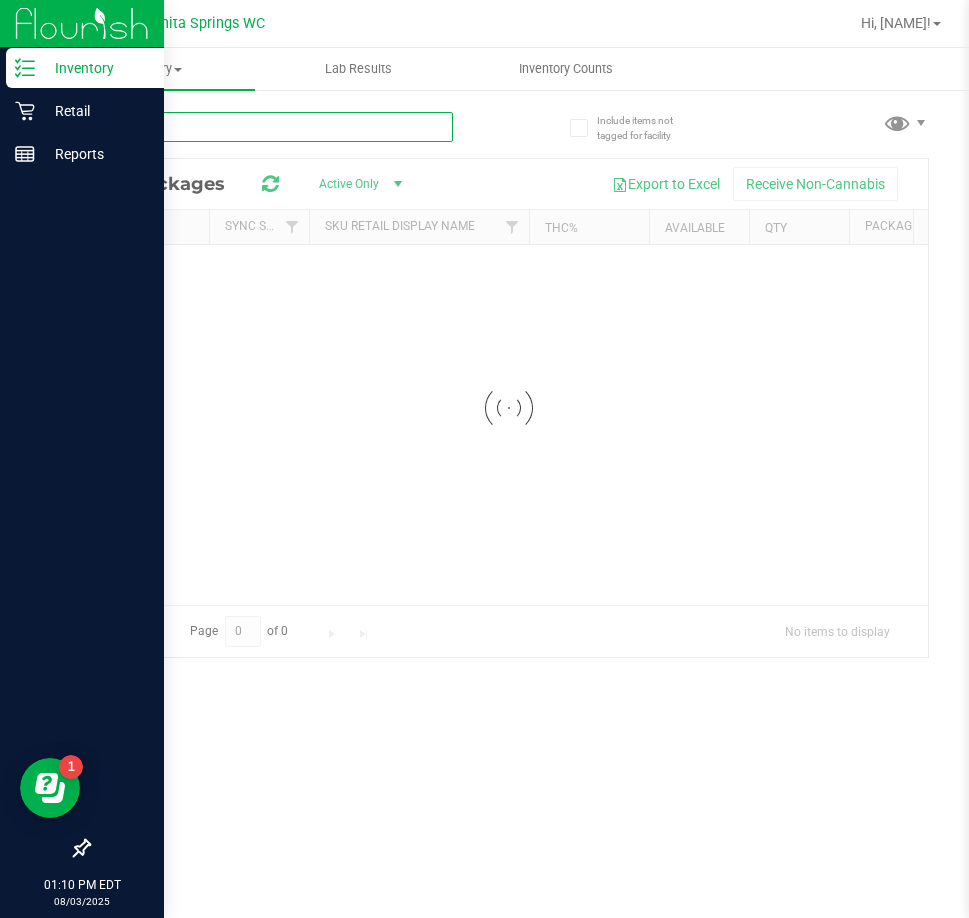 click at bounding box center [270, 127] 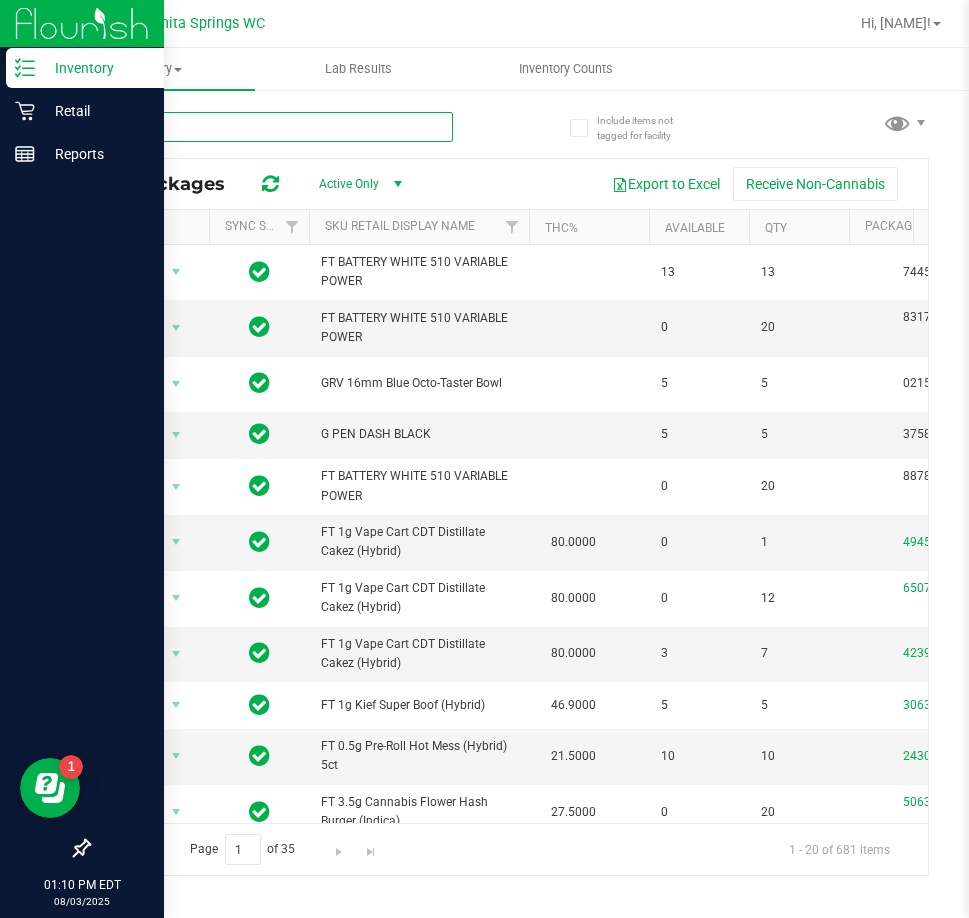 click at bounding box center [270, 127] 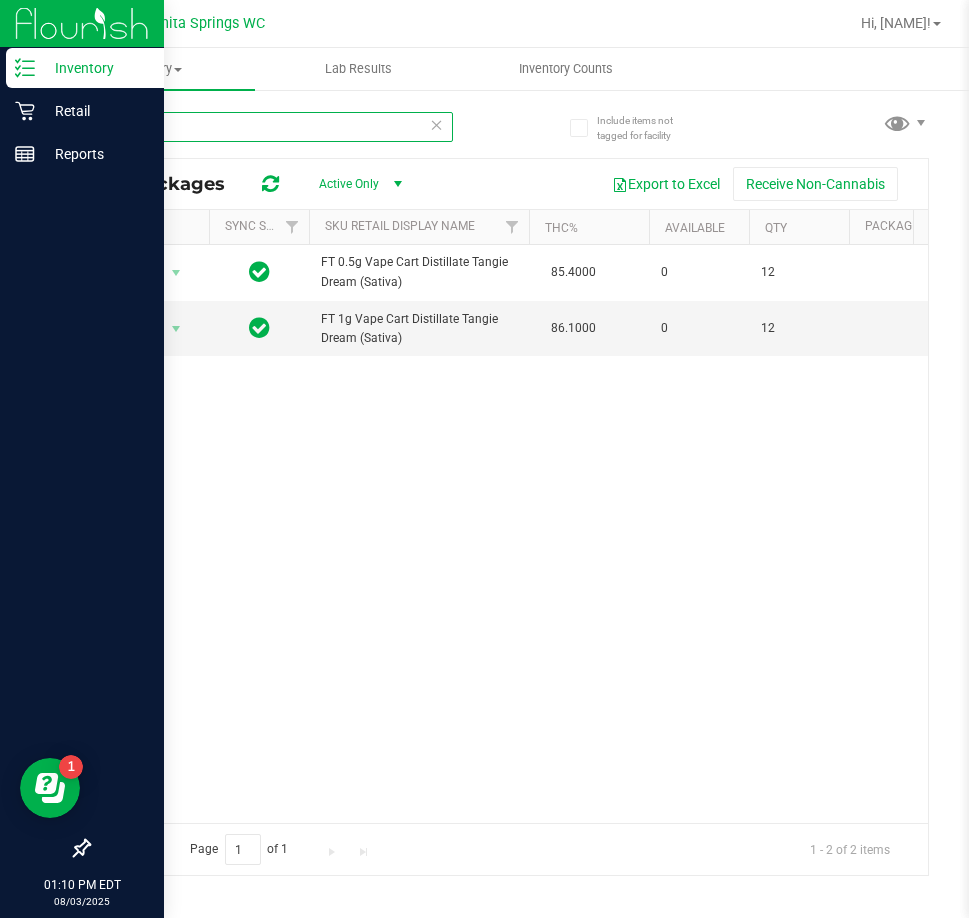 click on "tnd" at bounding box center [270, 127] 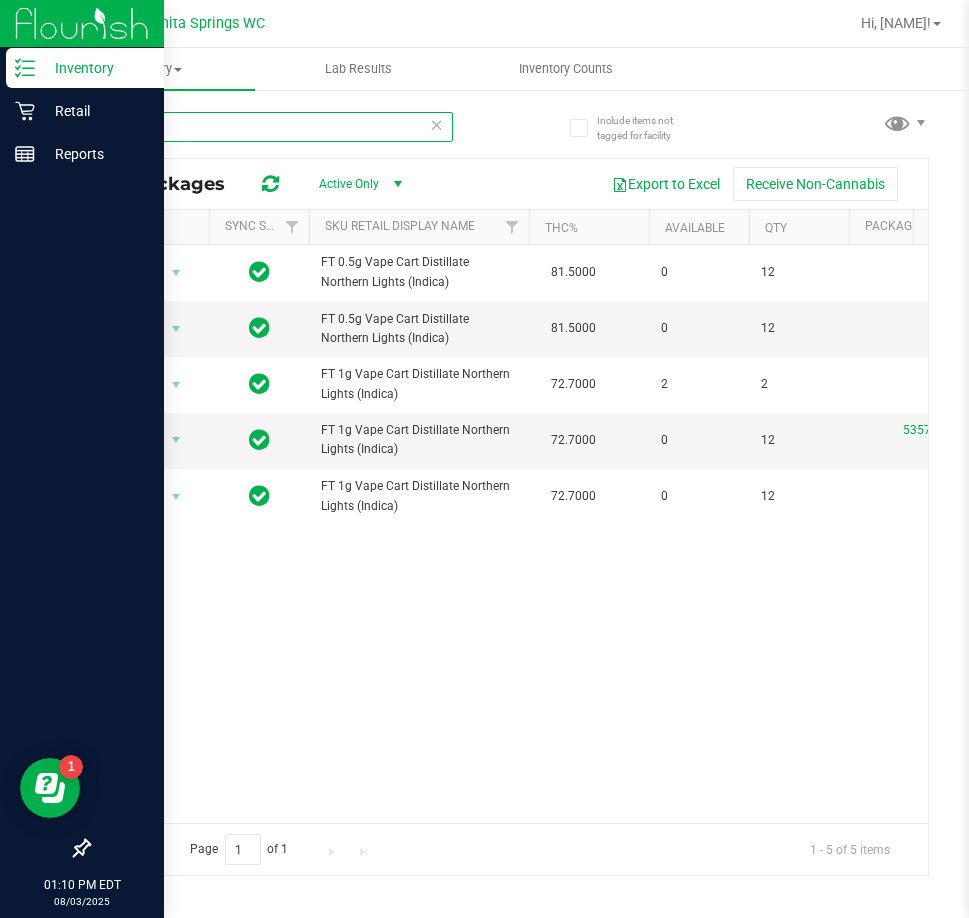 click on "nol" at bounding box center [270, 127] 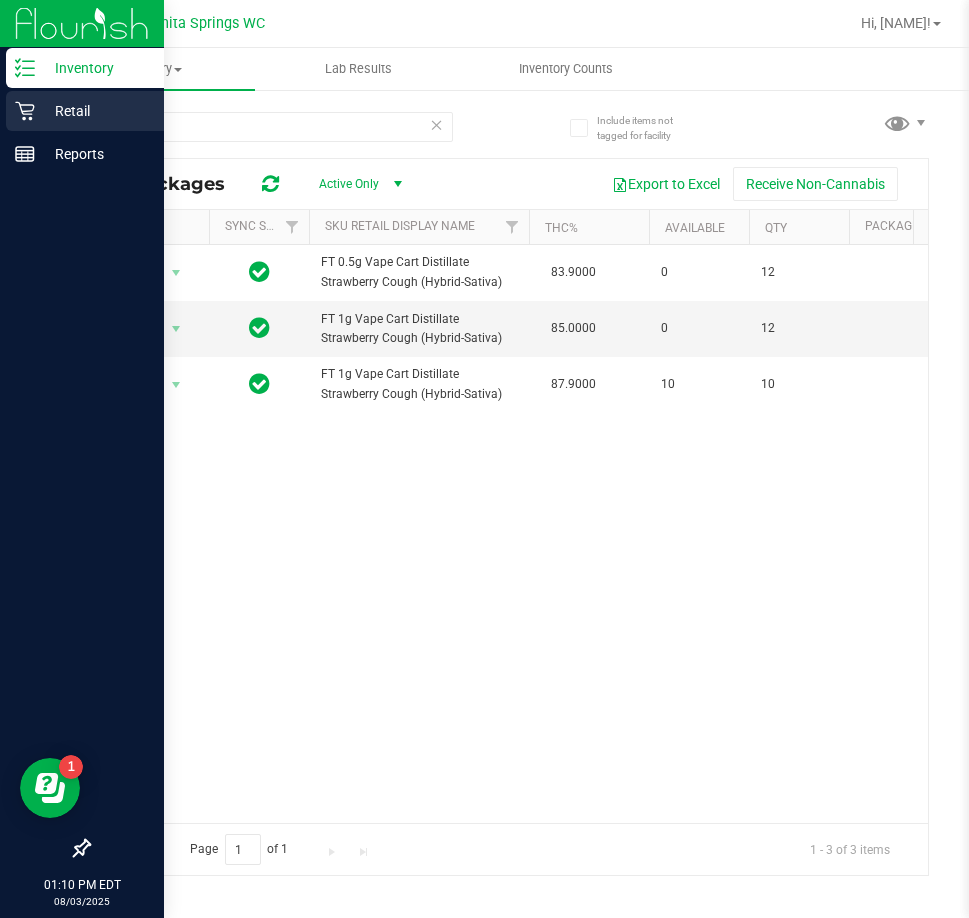 click 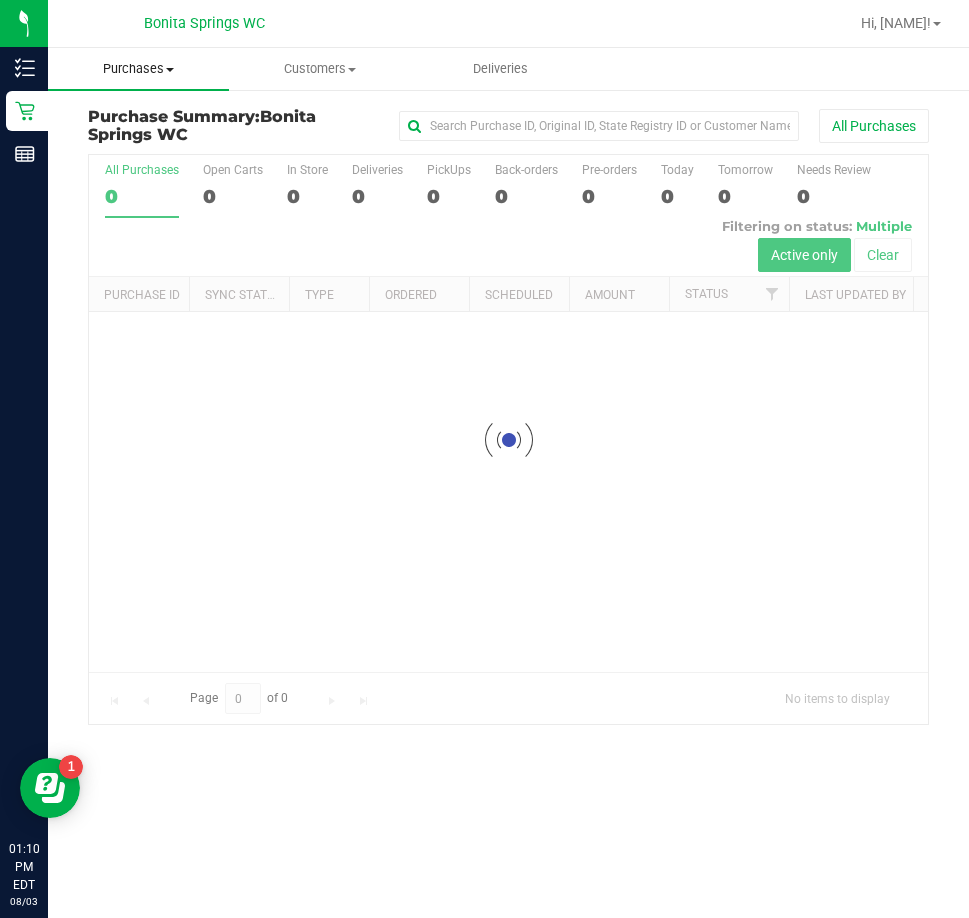 click on "Purchases" at bounding box center (138, 69) 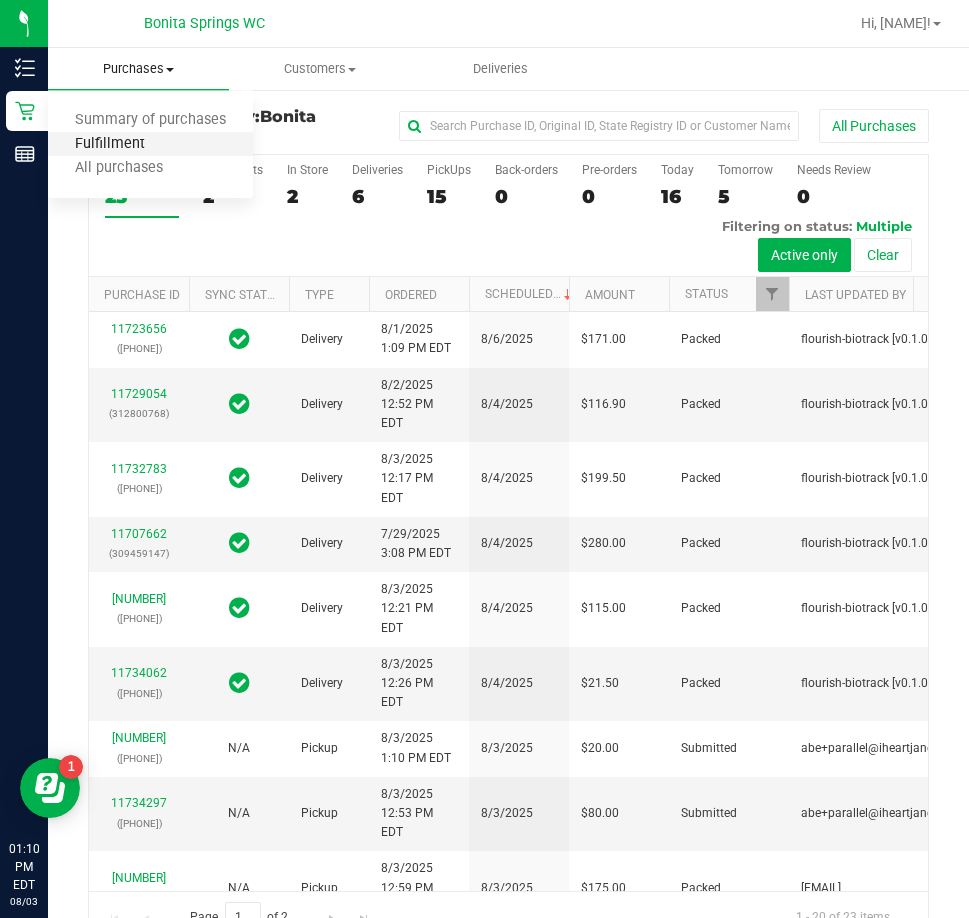 click on "Fulfillment" at bounding box center (110, 144) 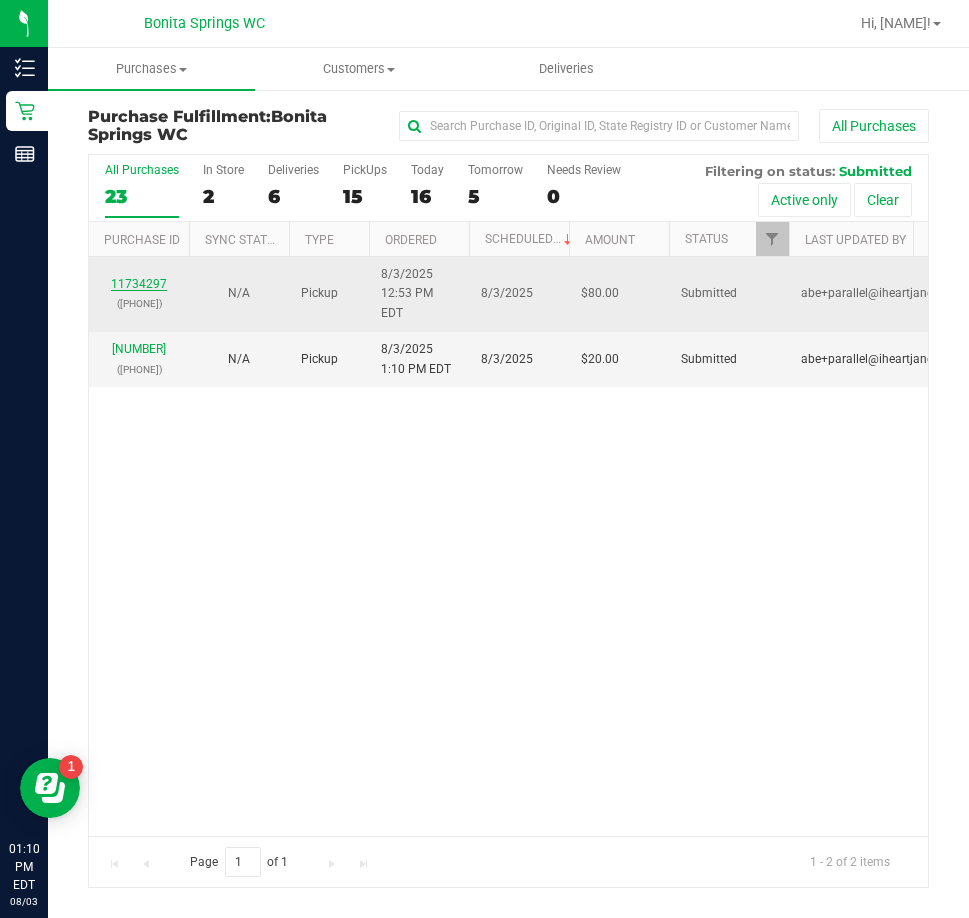click on "11734297" at bounding box center [139, 284] 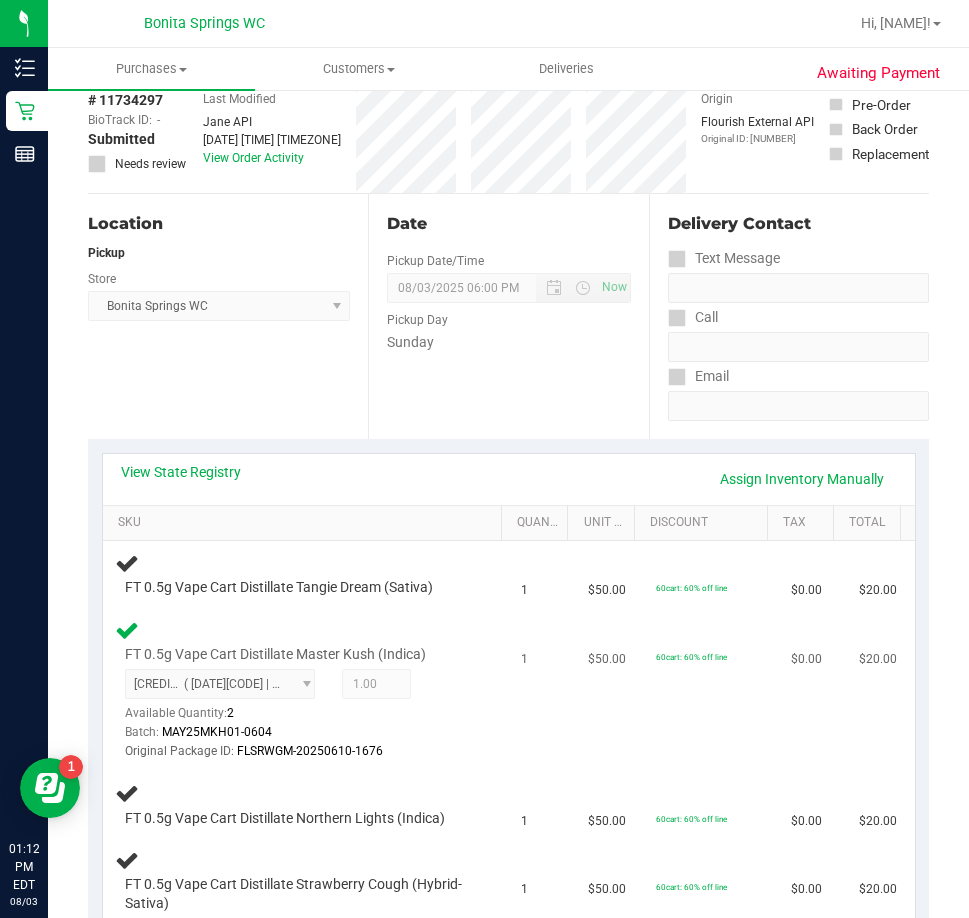 scroll, scrollTop: 200, scrollLeft: 0, axis: vertical 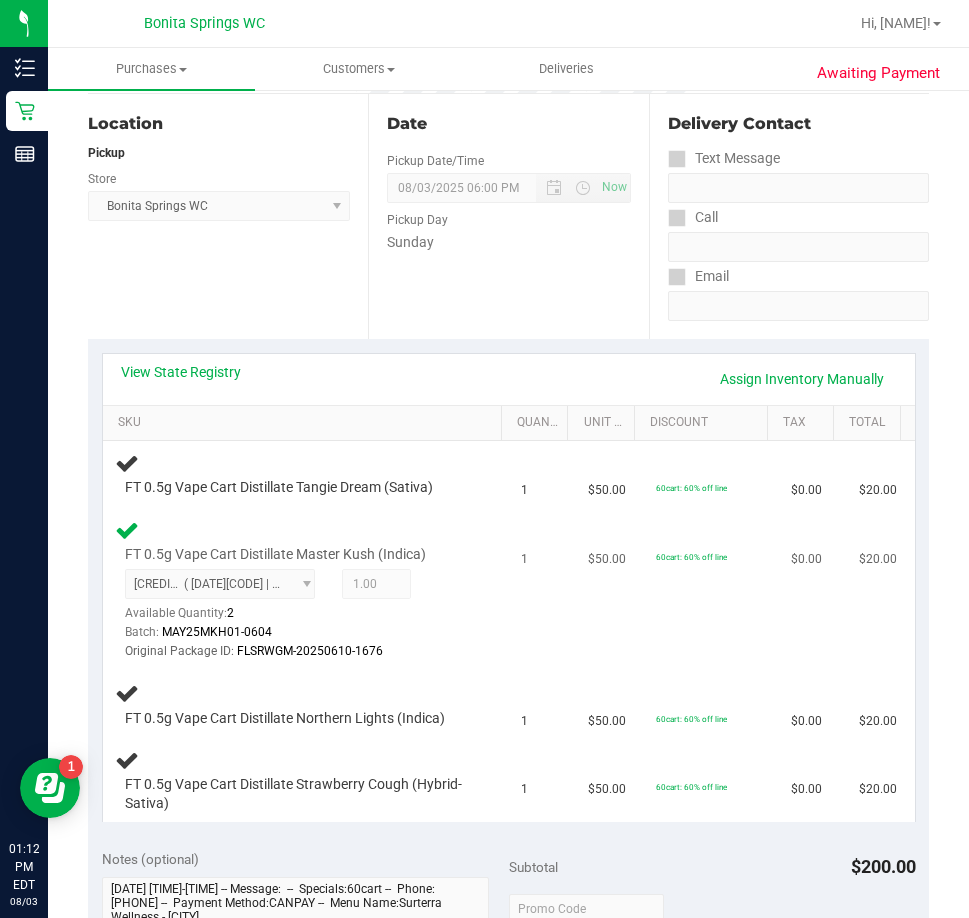 click on "Batch:
MAY25MKH01-0604" at bounding box center [297, 632] 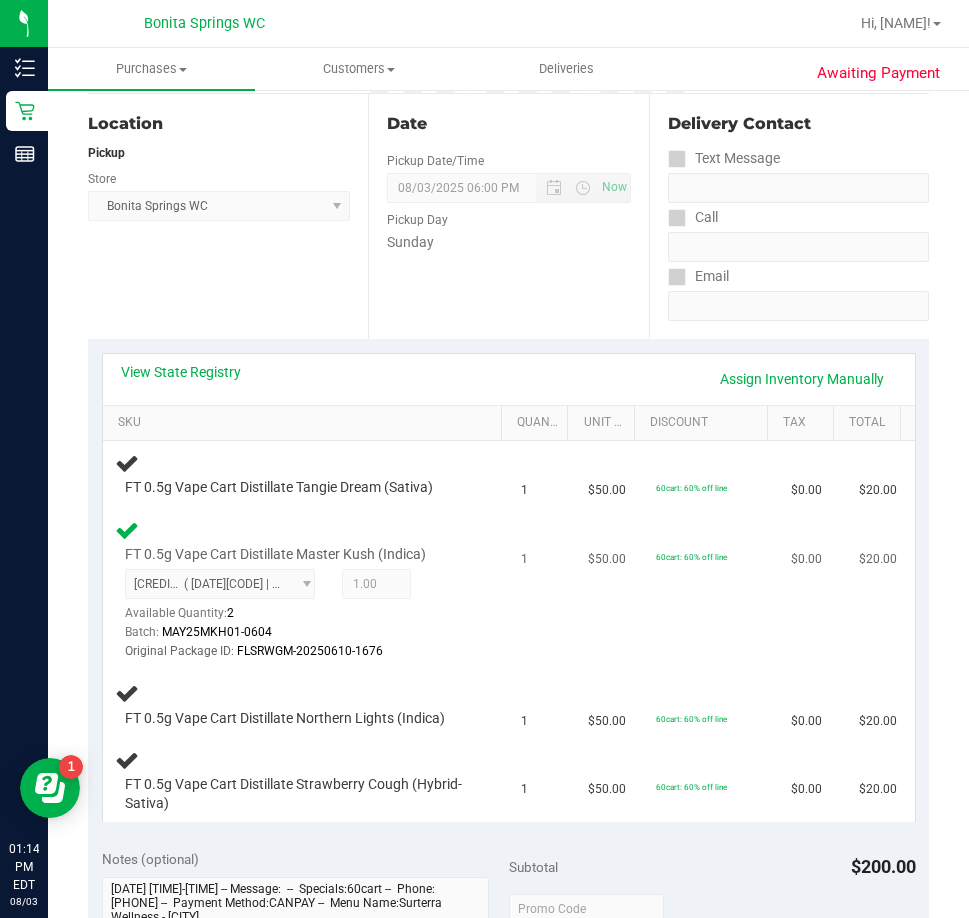click on "Batch:
MAY25MKH01-0604" at bounding box center (297, 632) 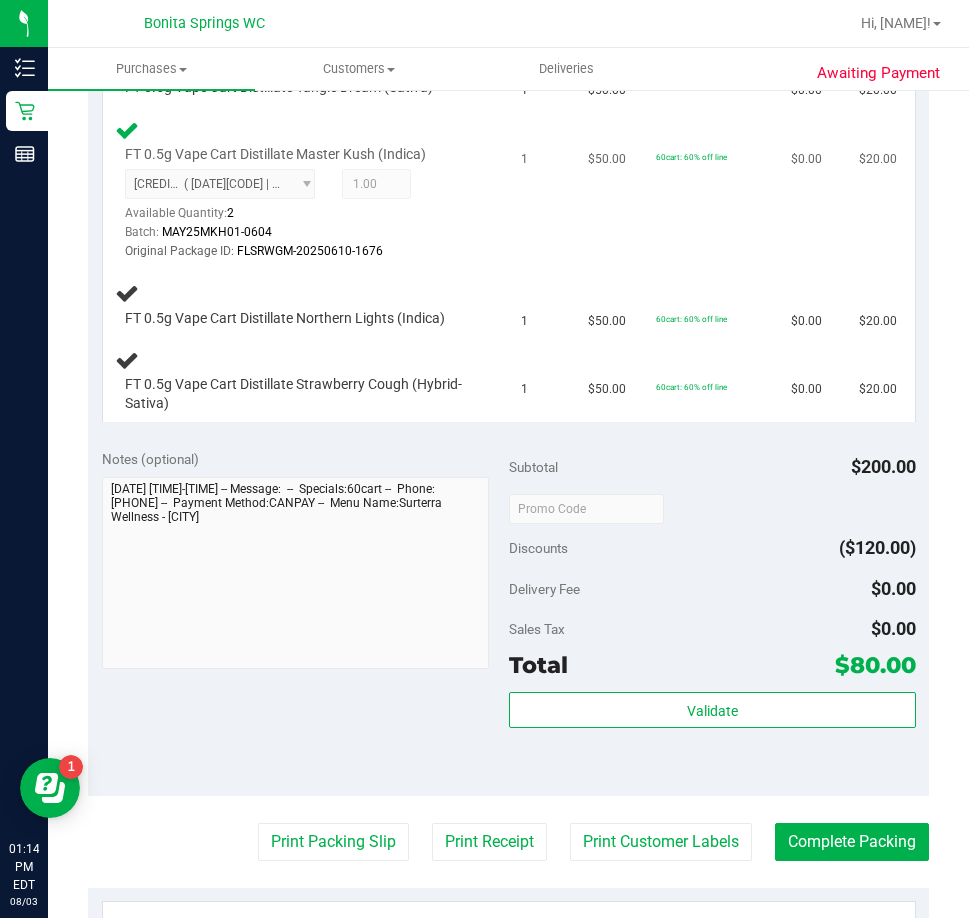 scroll, scrollTop: 200, scrollLeft: 0, axis: vertical 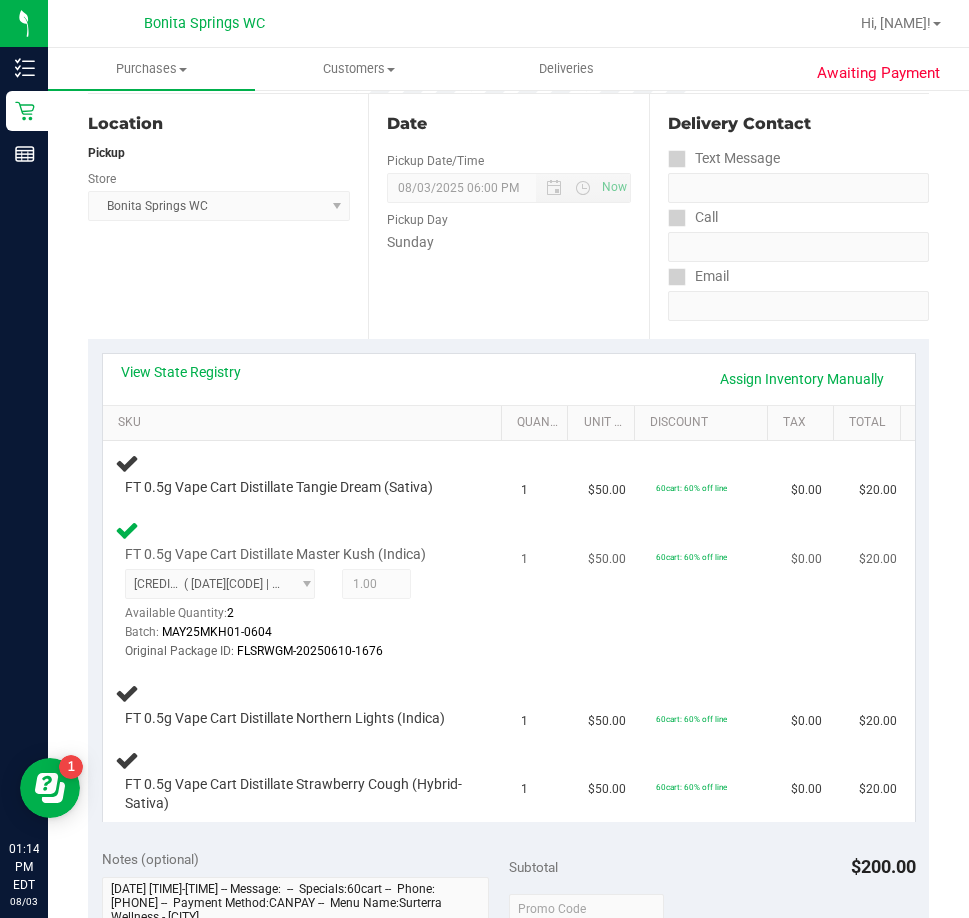 click on "1" at bounding box center [543, 591] 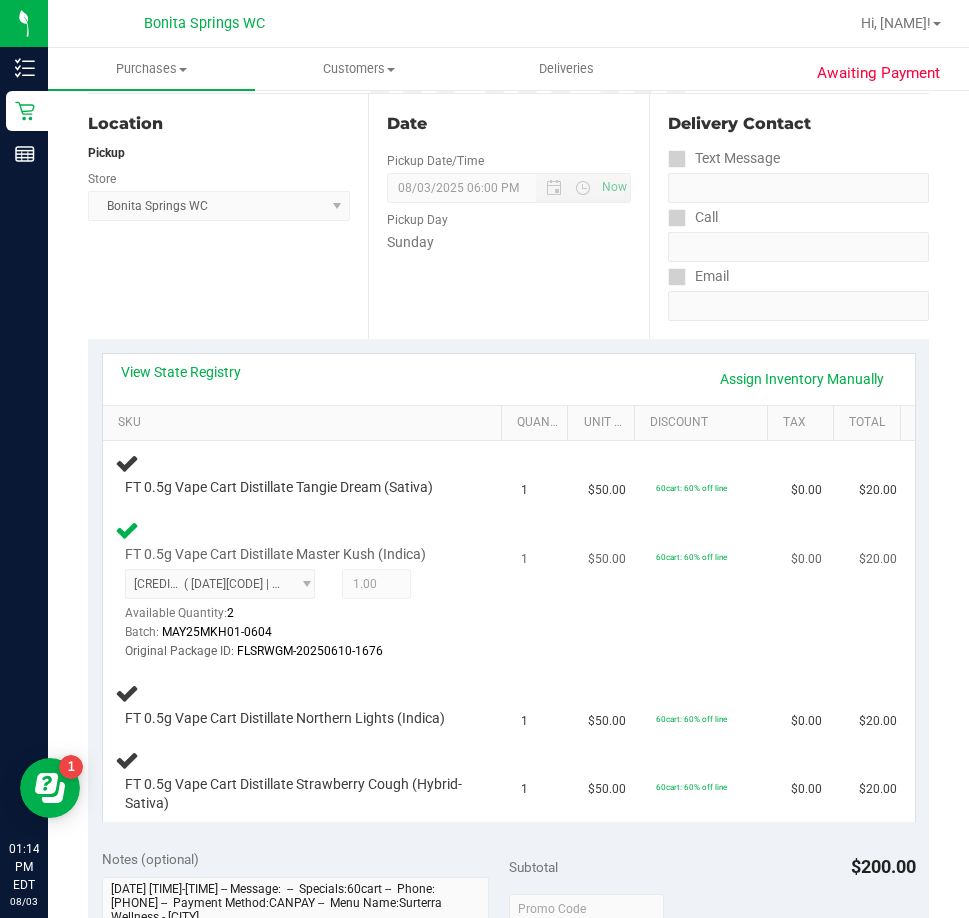scroll, scrollTop: 500, scrollLeft: 0, axis: vertical 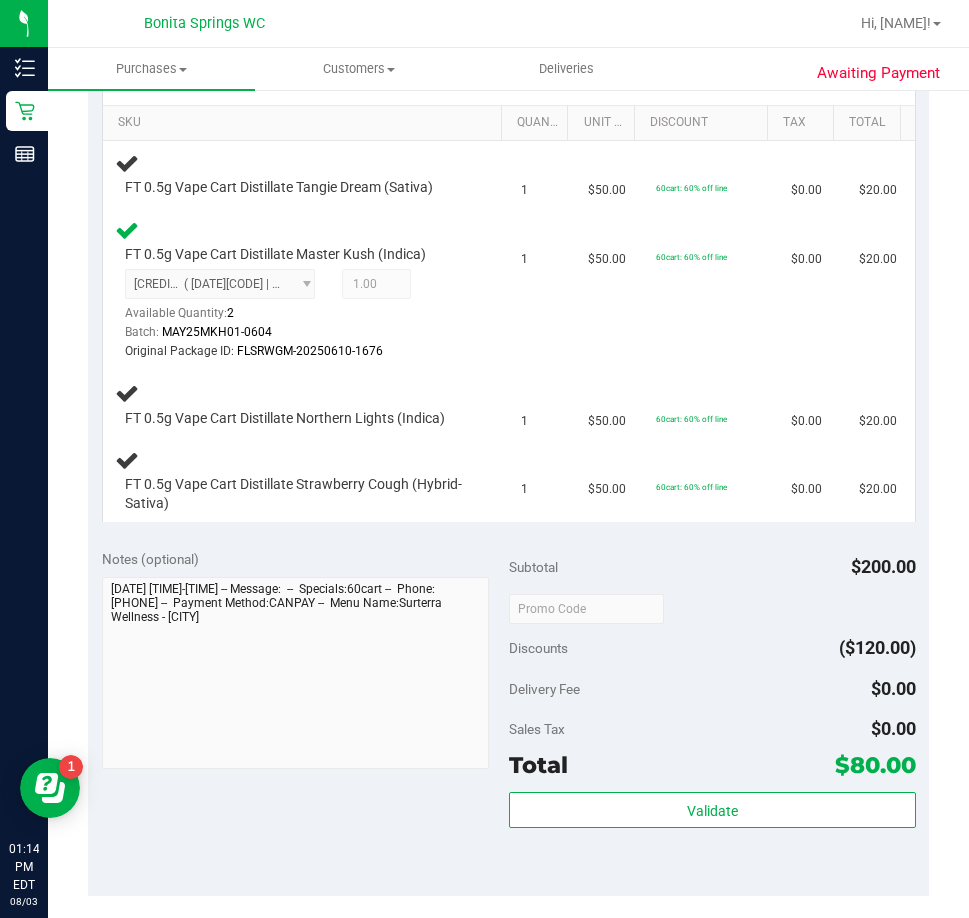 click on "Validate" at bounding box center [712, 811] 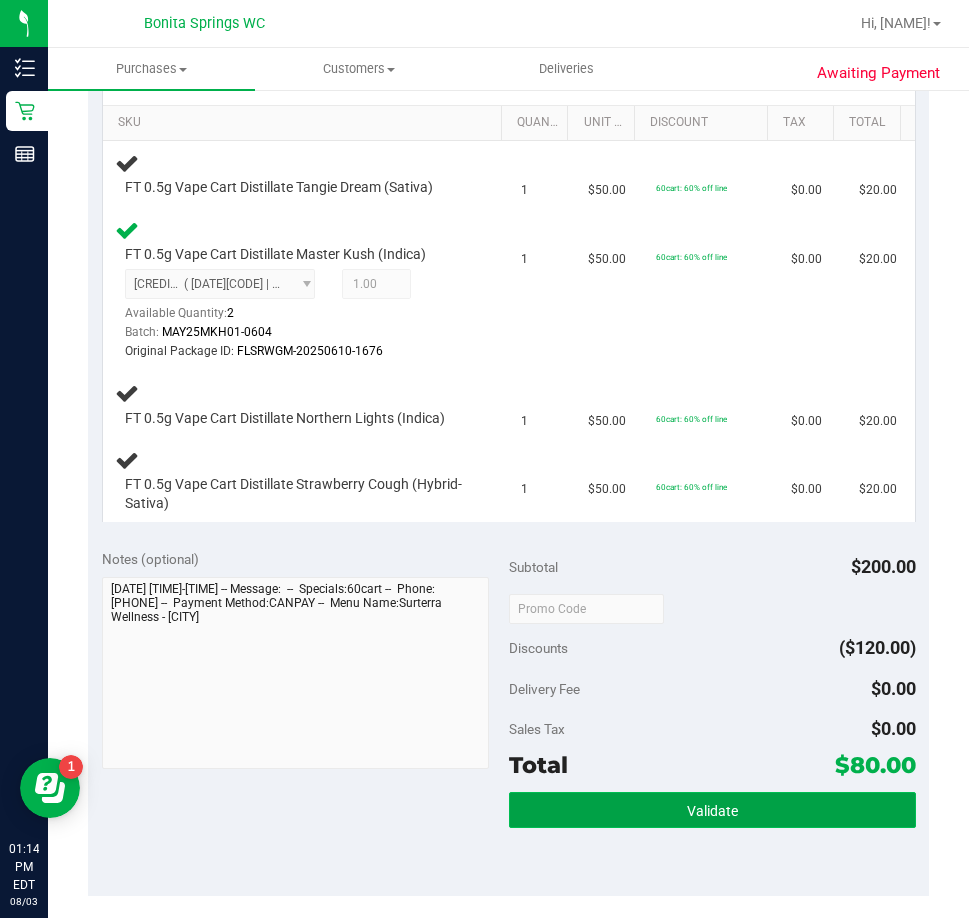 click on "Validate" at bounding box center [712, 810] 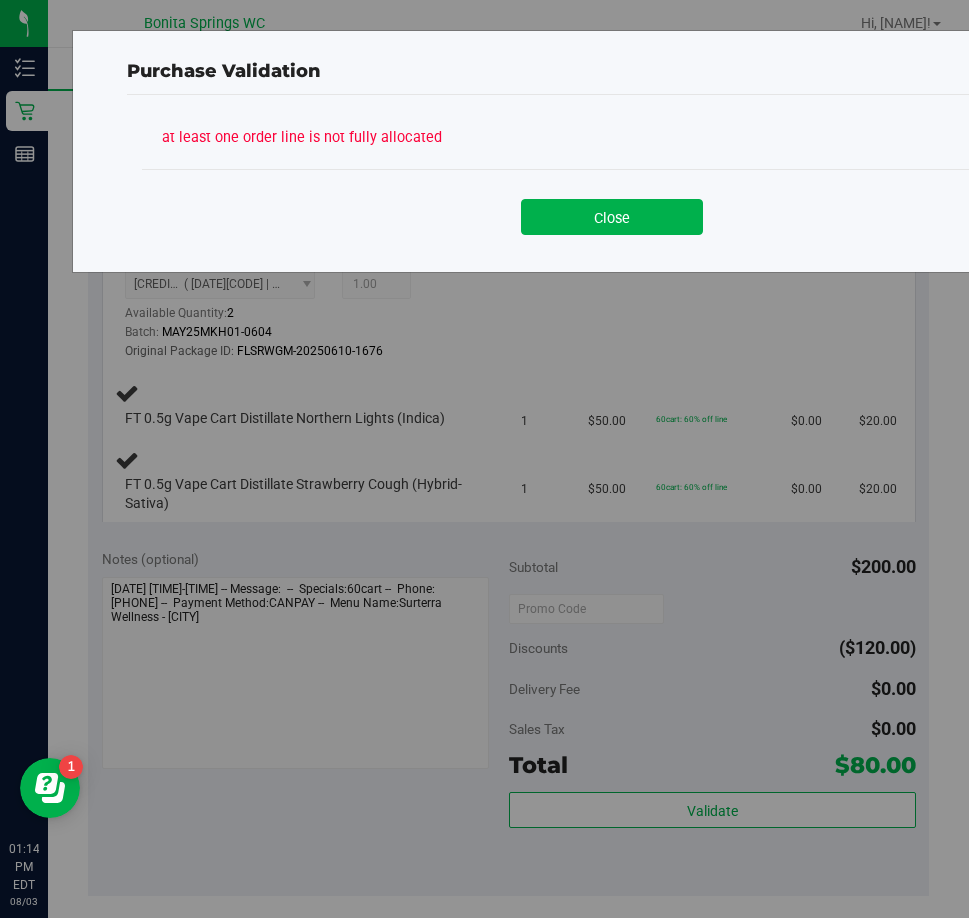 drag, startPoint x: 619, startPoint y: 211, endPoint x: 638, endPoint y: 219, distance: 20.615528 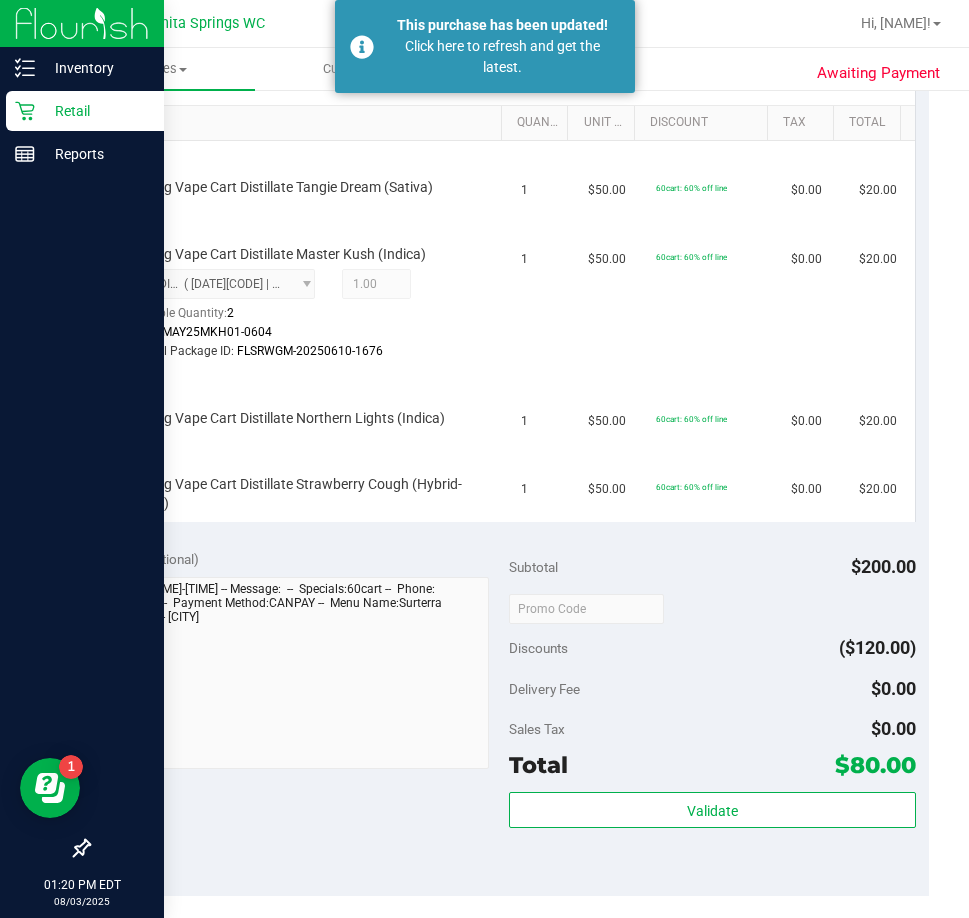 click on "Retail" at bounding box center (95, 111) 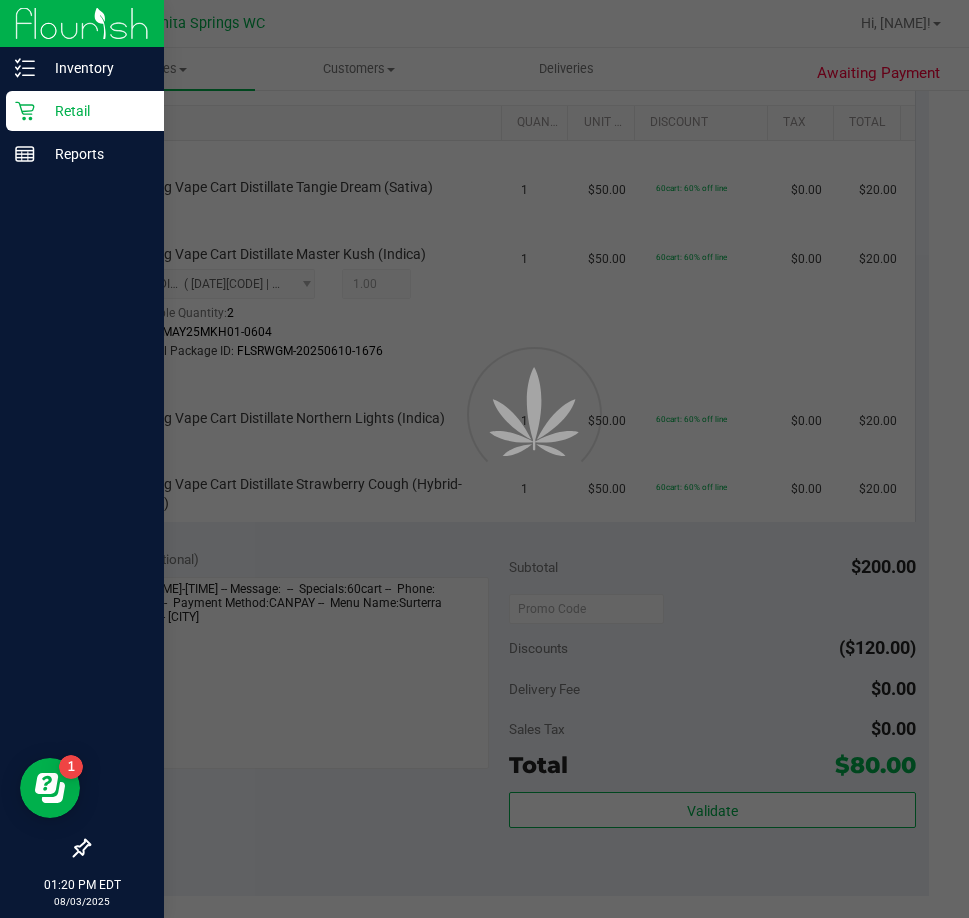 scroll, scrollTop: 0, scrollLeft: 0, axis: both 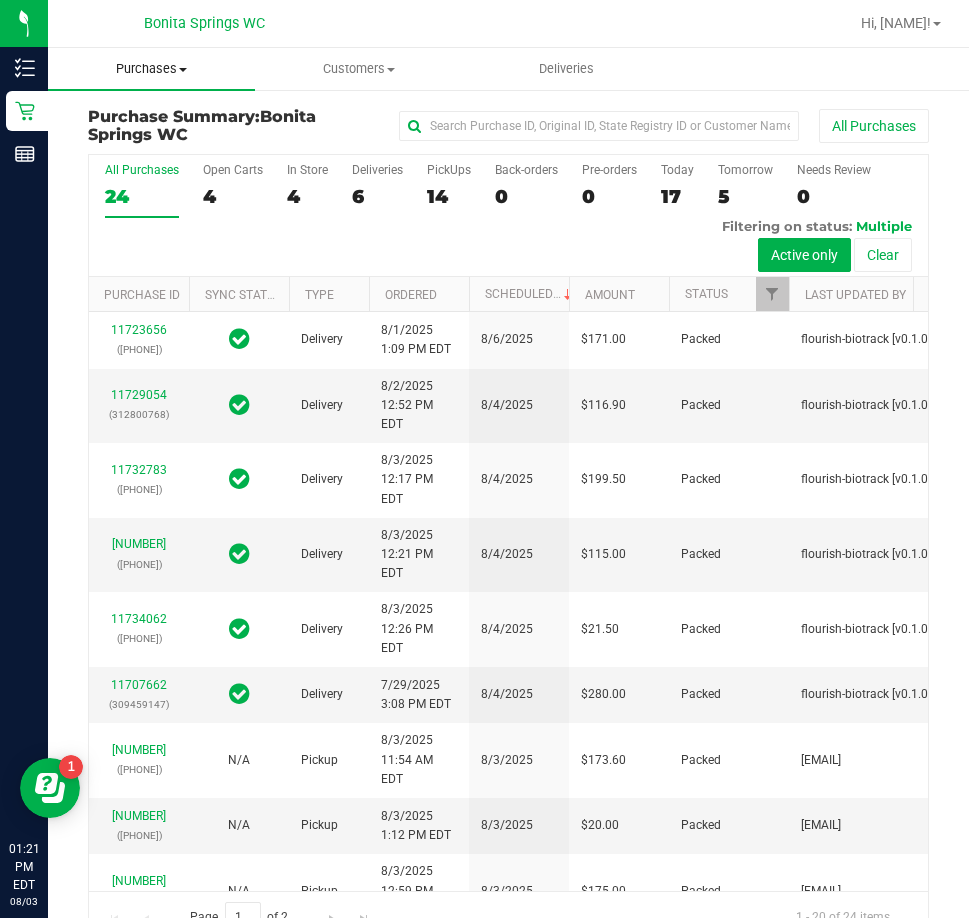 click on "Purchases
Summary of purchases
Fulfillment
All purchases" at bounding box center [151, 69] 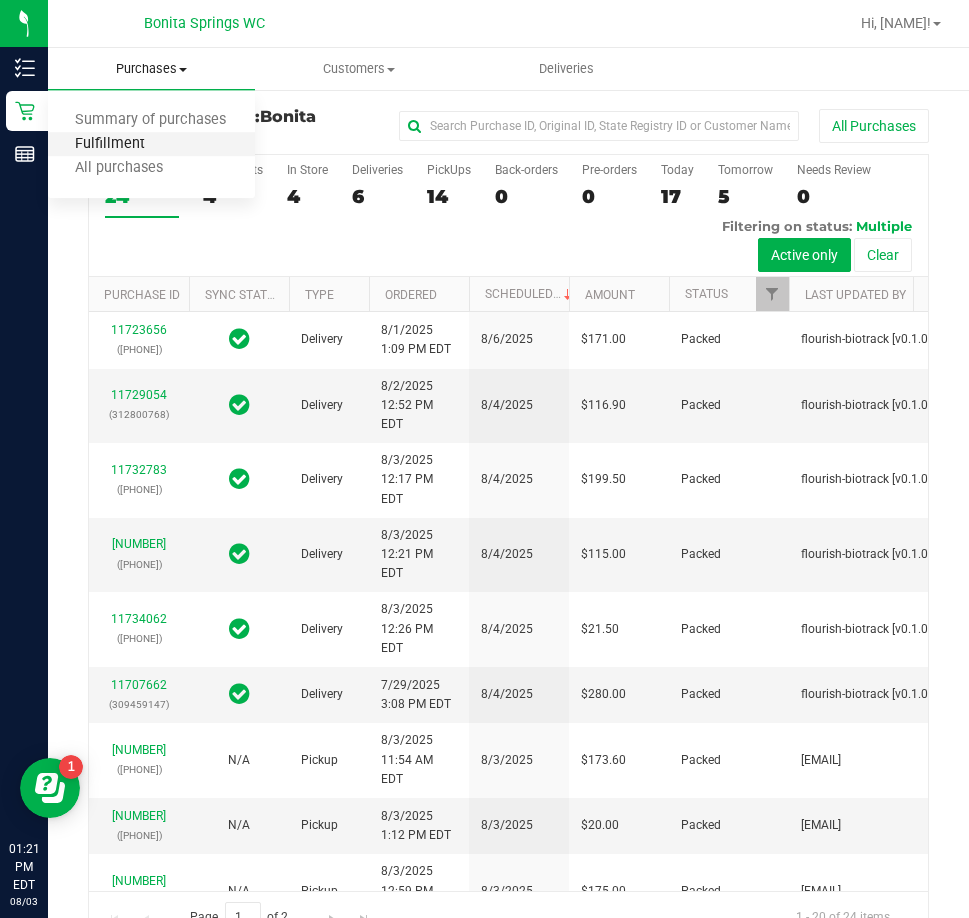 click on "Fulfillment" at bounding box center [110, 144] 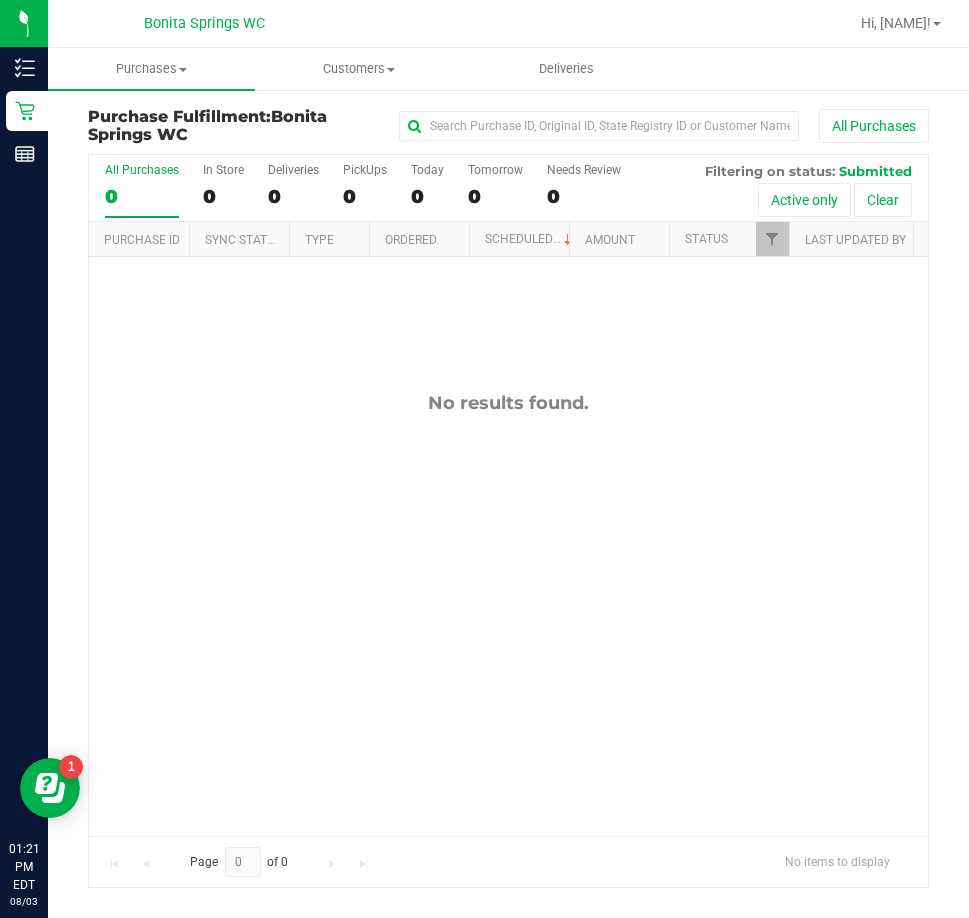 click on "No results found." at bounding box center [508, 613] 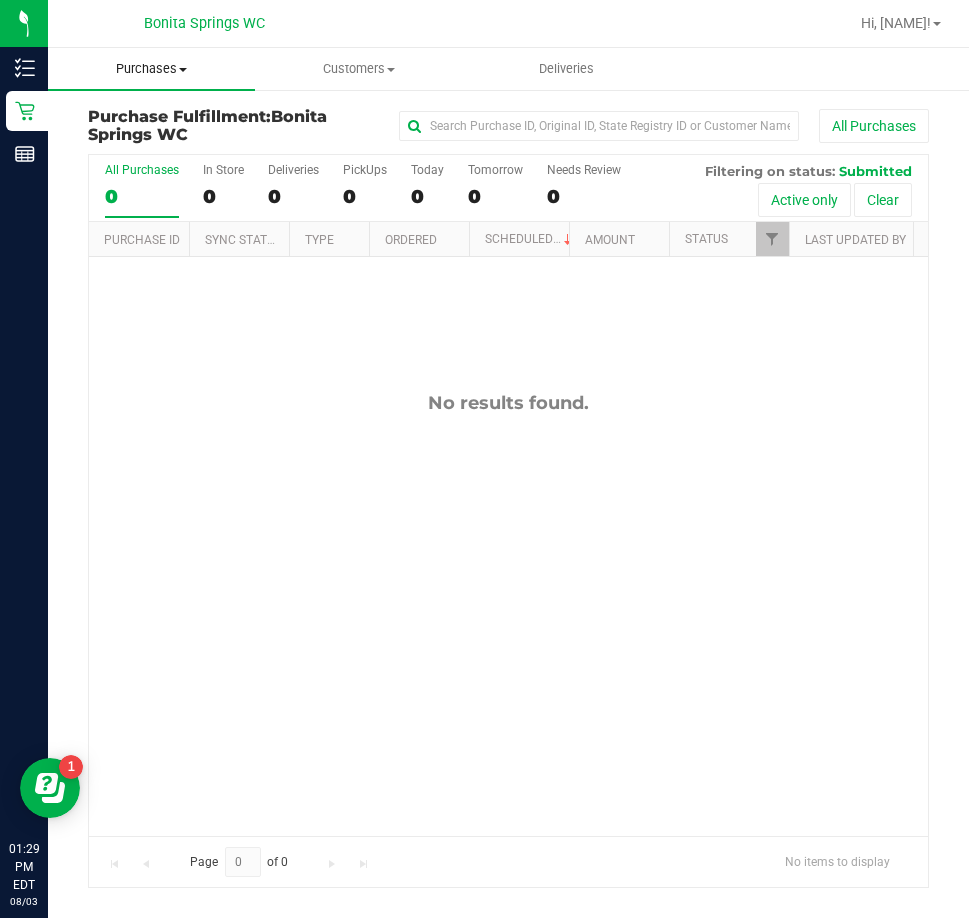 click on "Purchases
Summary of purchases
Fulfillment
All purchases" at bounding box center (151, 69) 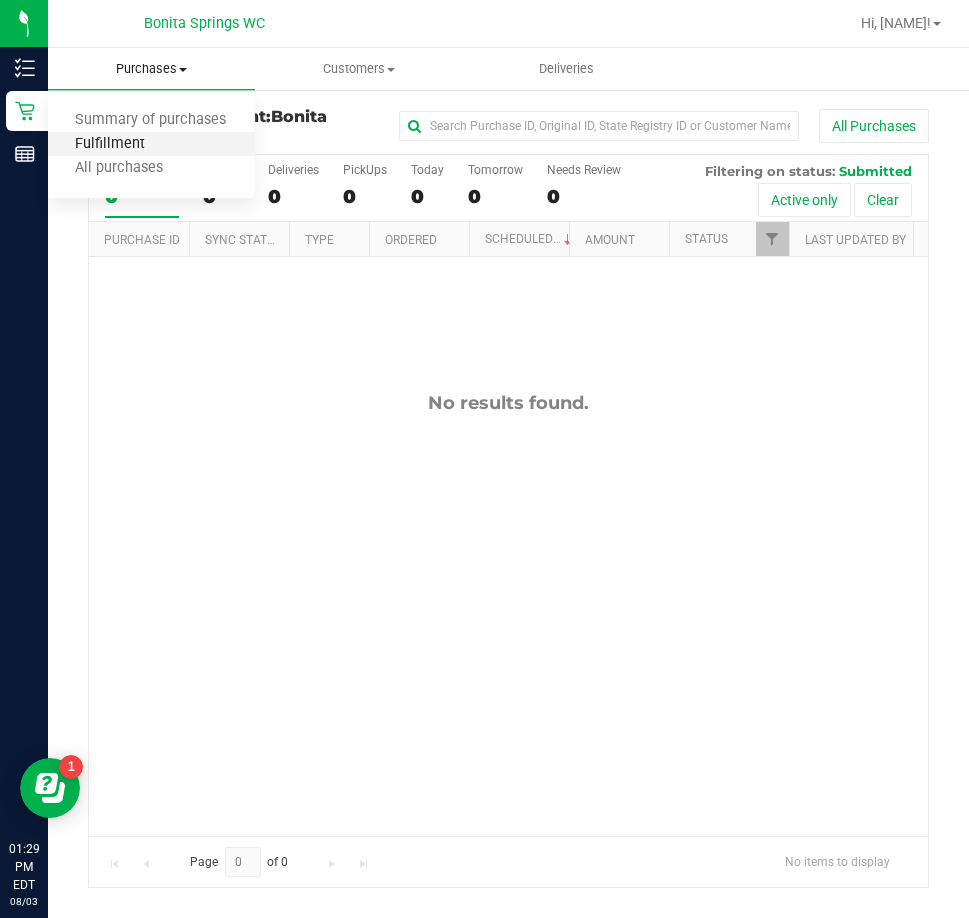 click on "Fulfillment" at bounding box center (110, 144) 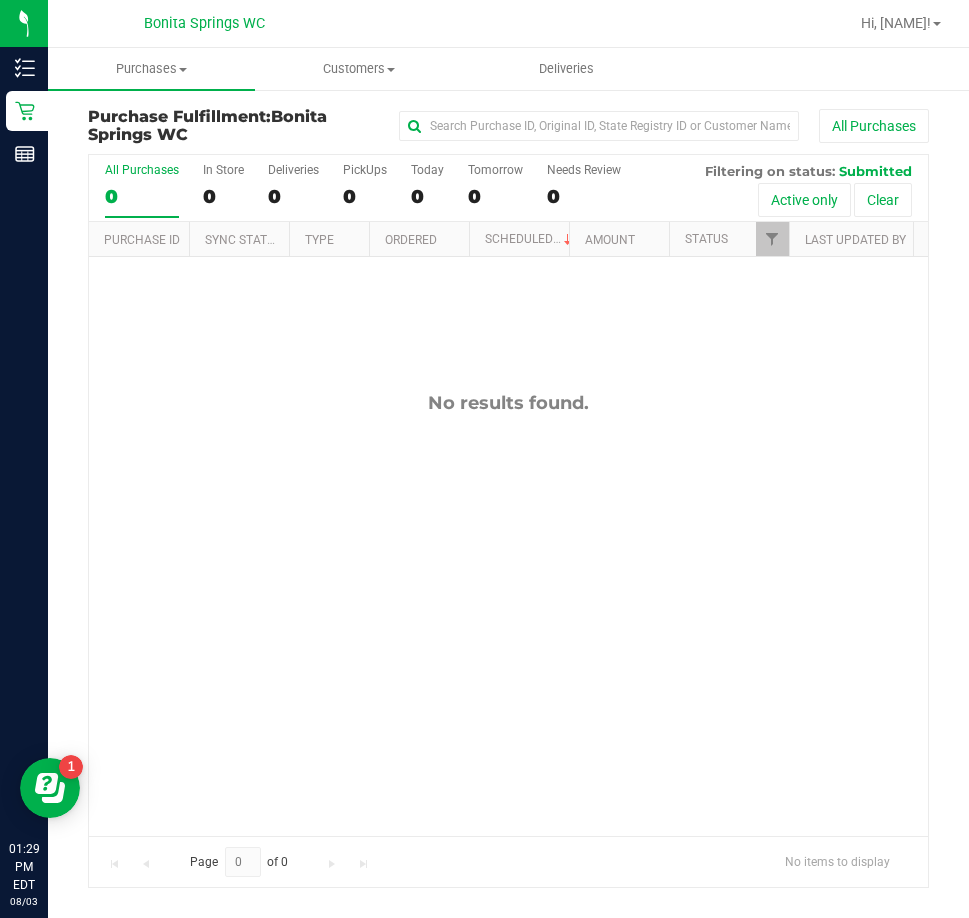 click on "No results found." at bounding box center (508, 613) 